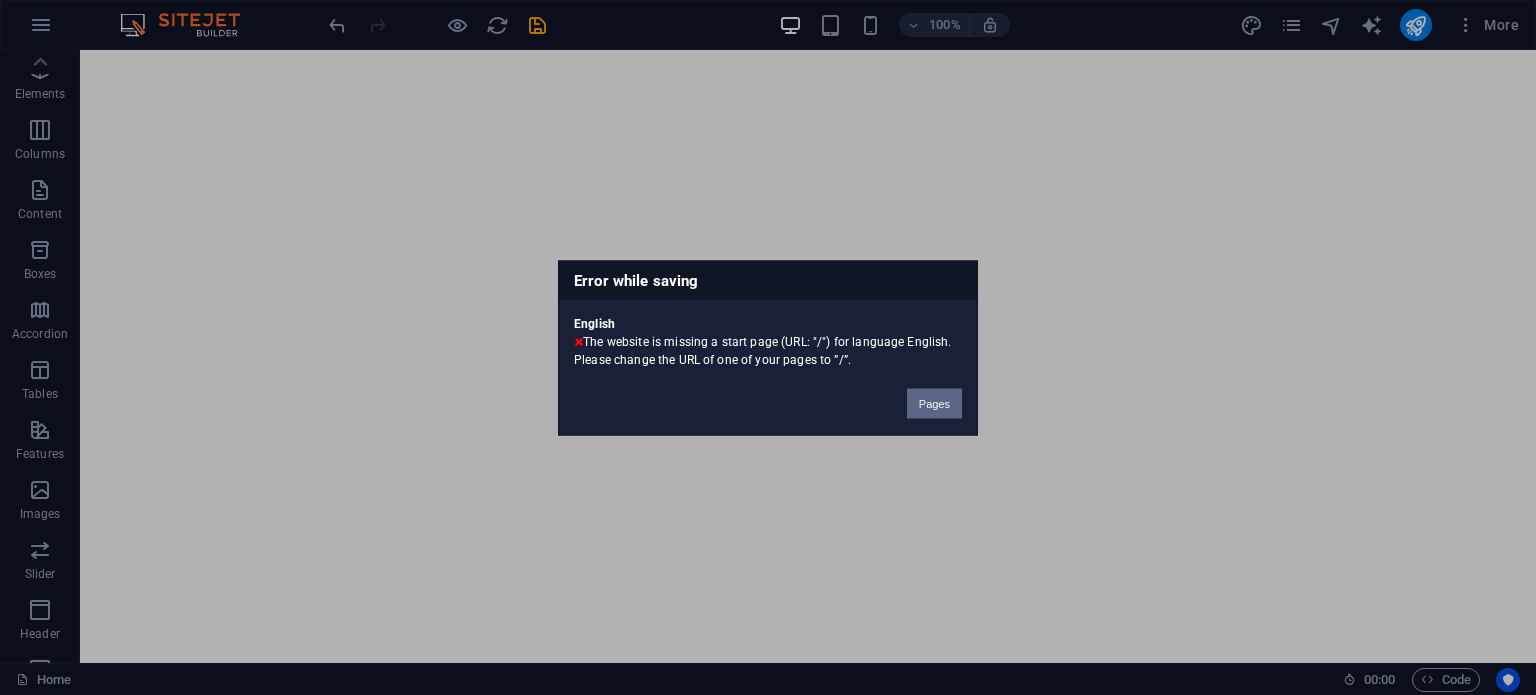 scroll, scrollTop: 0, scrollLeft: 0, axis: both 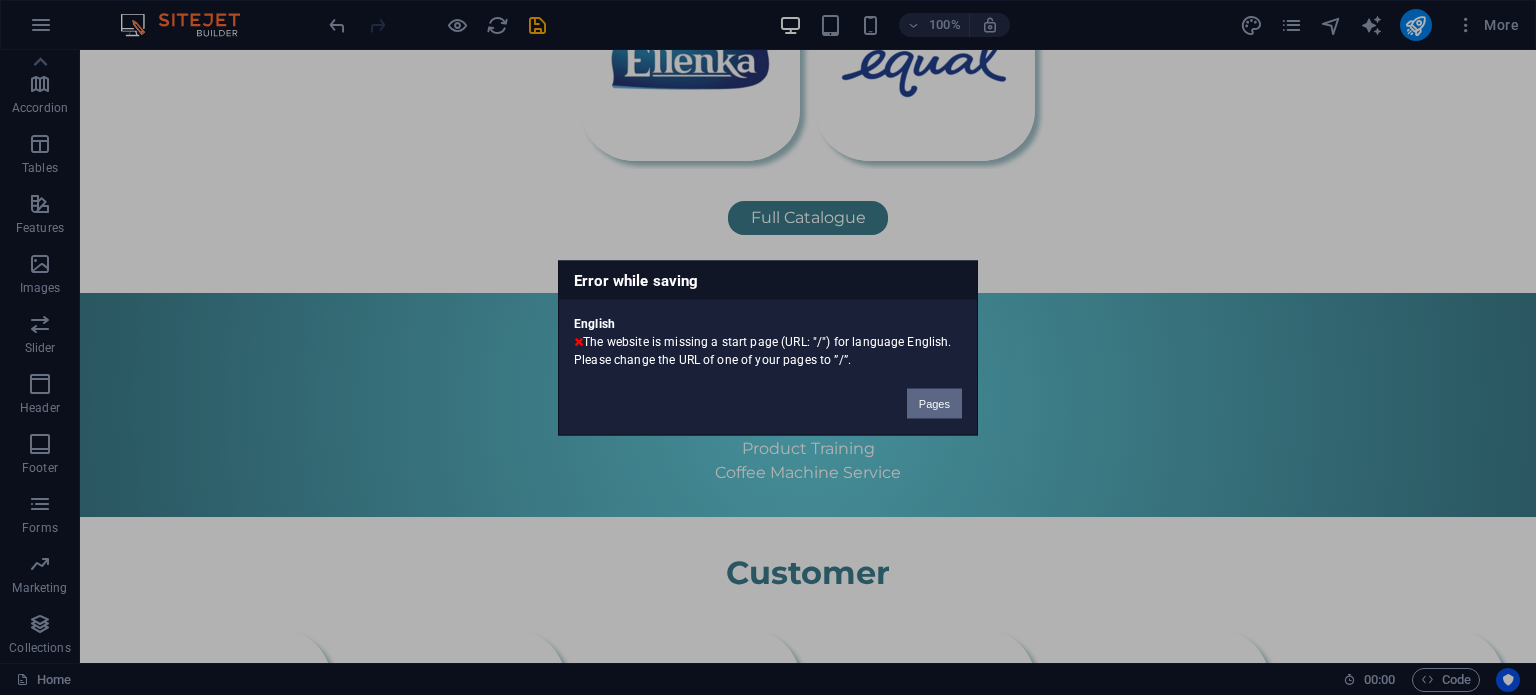 click on "Pages" at bounding box center [934, 403] 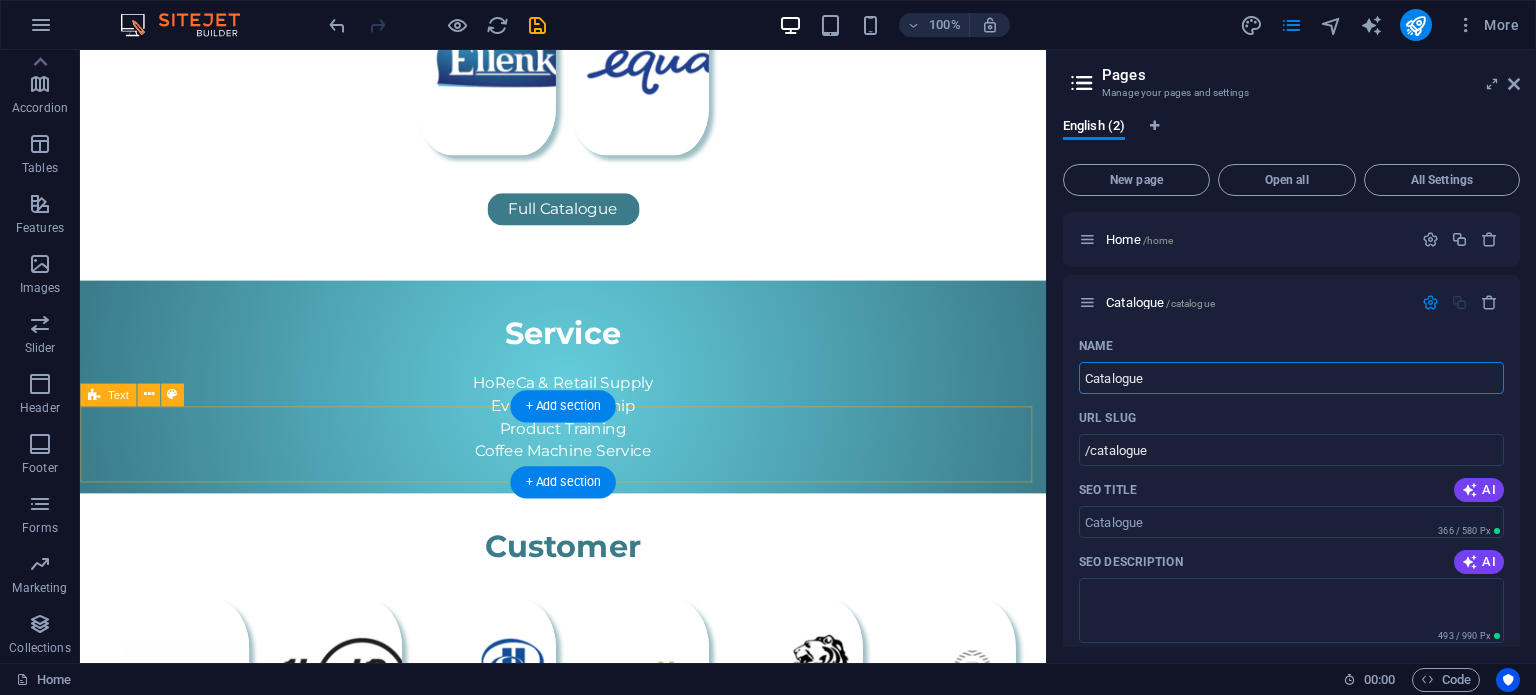 scroll, scrollTop: 1092, scrollLeft: 0, axis: vertical 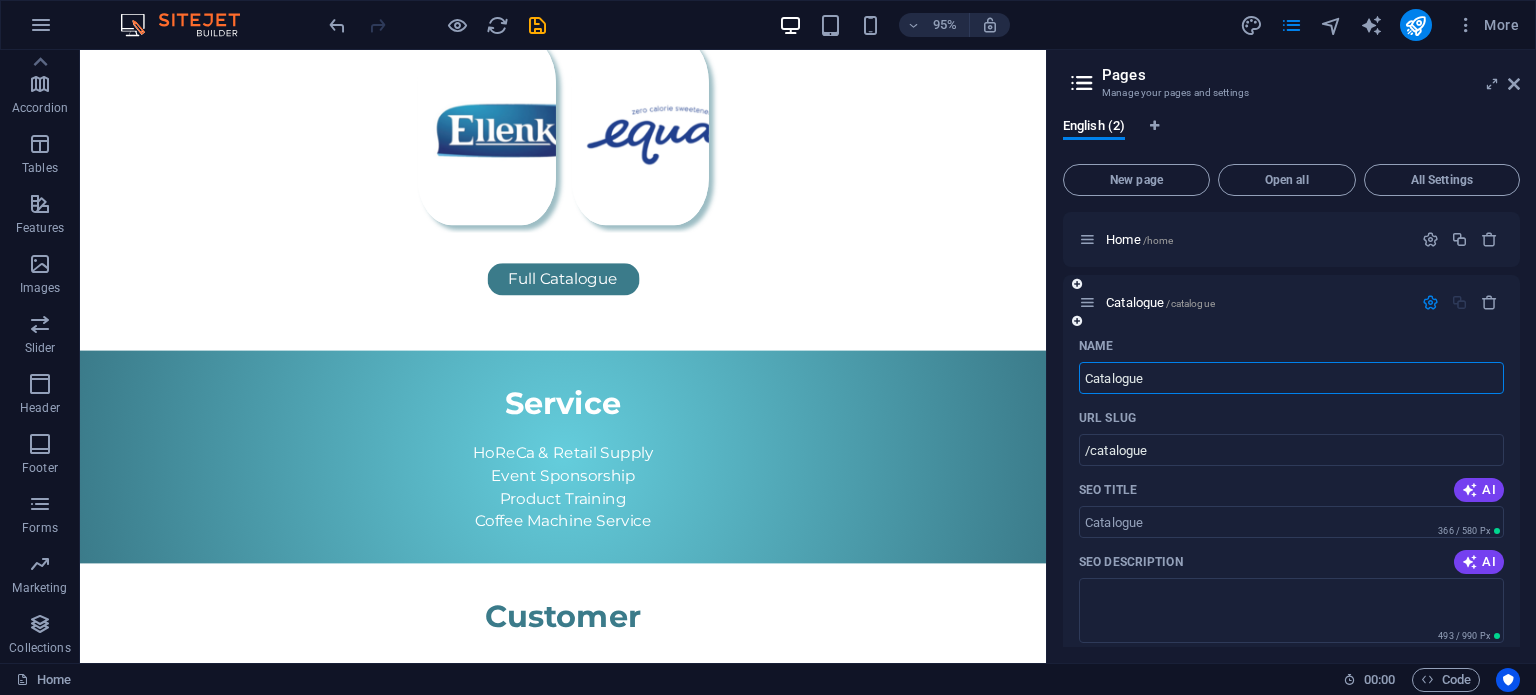 click on "Catalogue" at bounding box center [1291, 378] 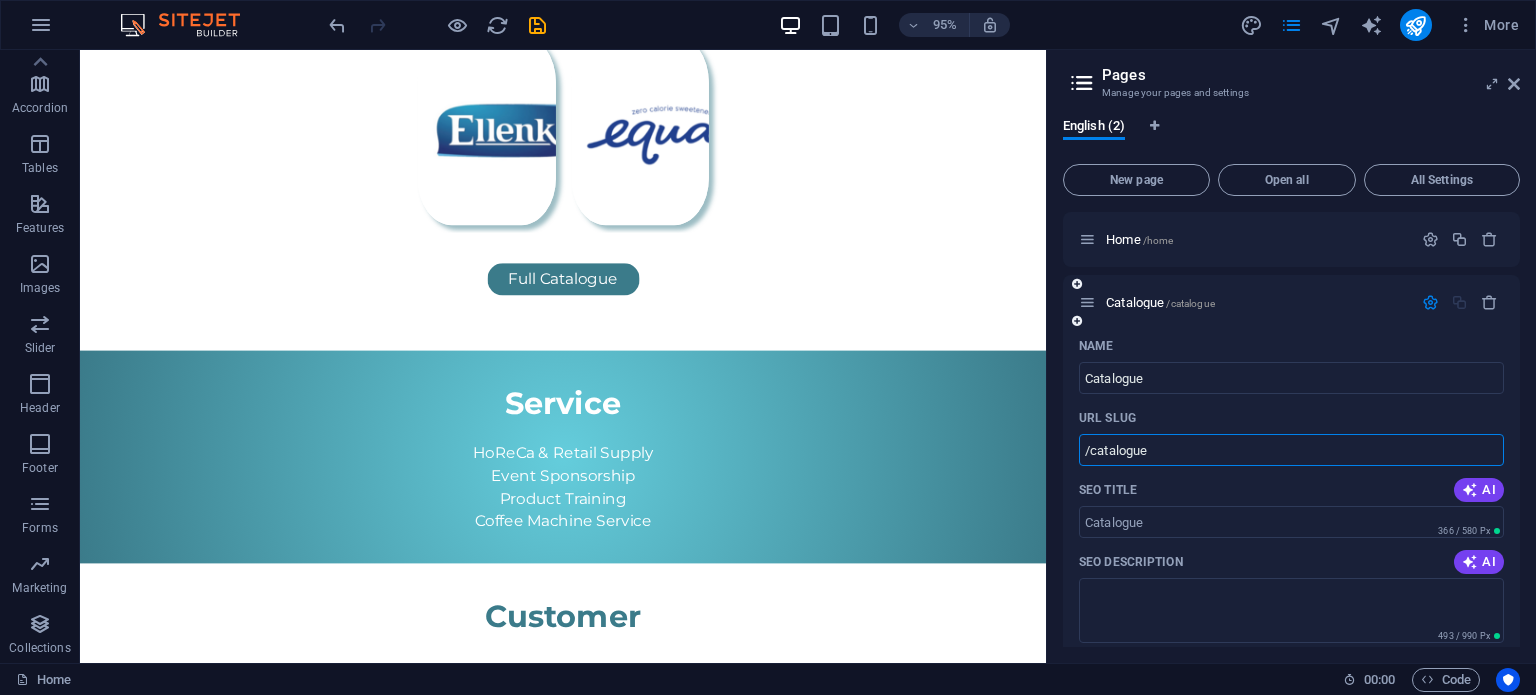 click on "/catalogue" at bounding box center (1291, 450) 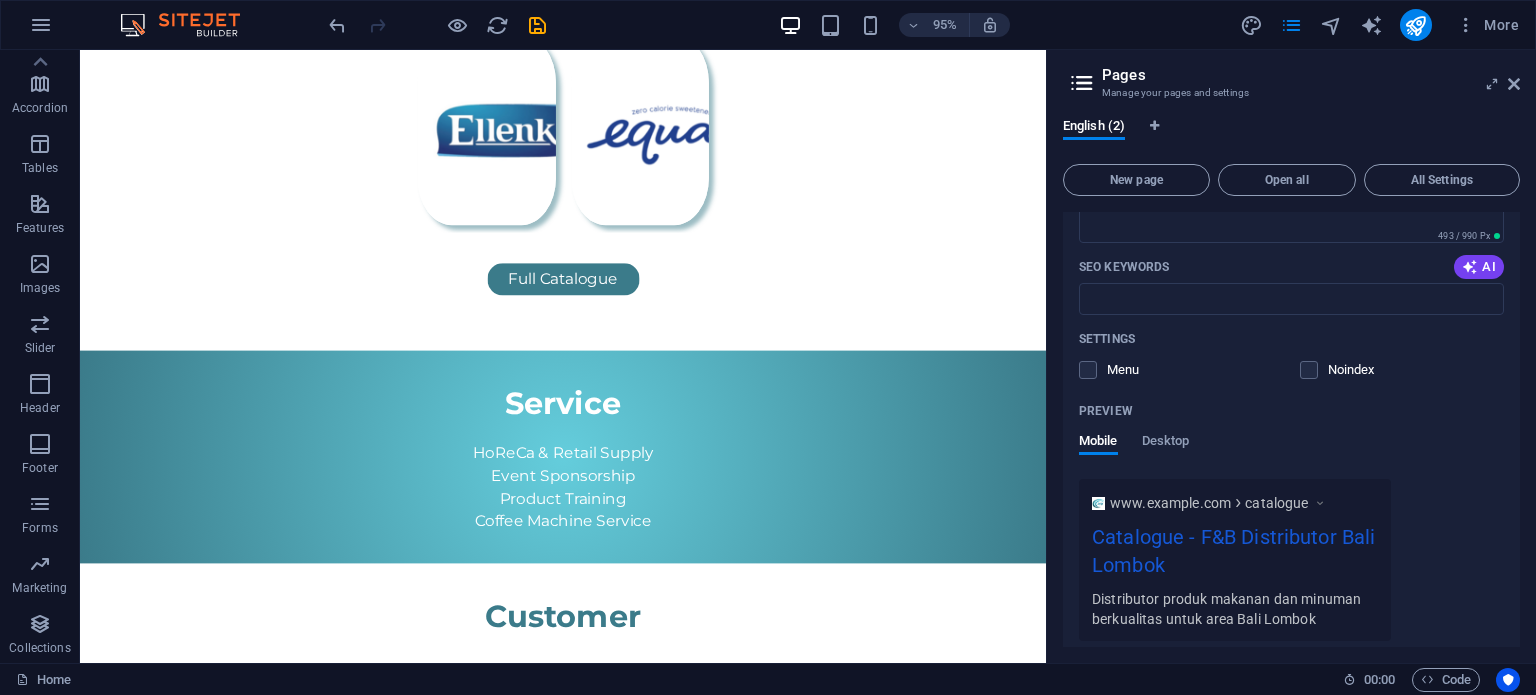 scroll, scrollTop: 484, scrollLeft: 0, axis: vertical 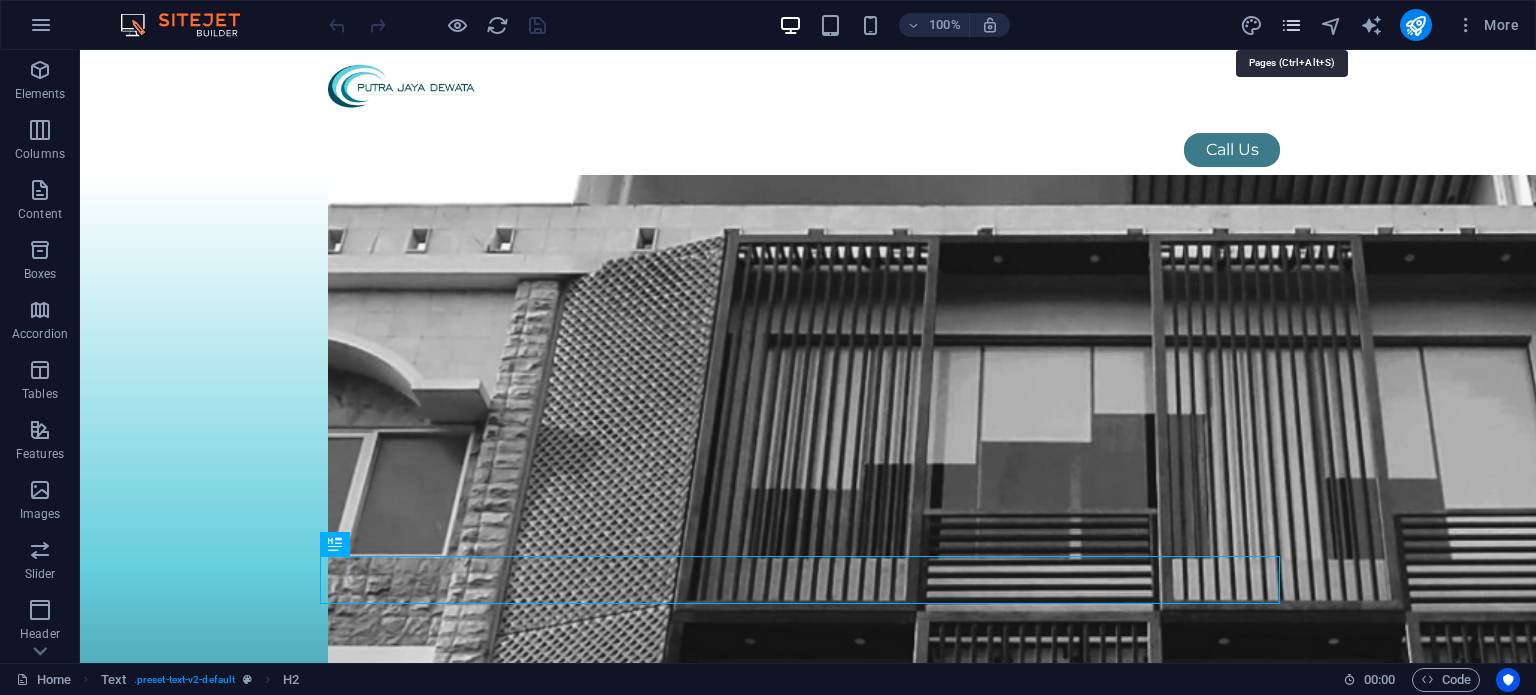 click at bounding box center (1291, 25) 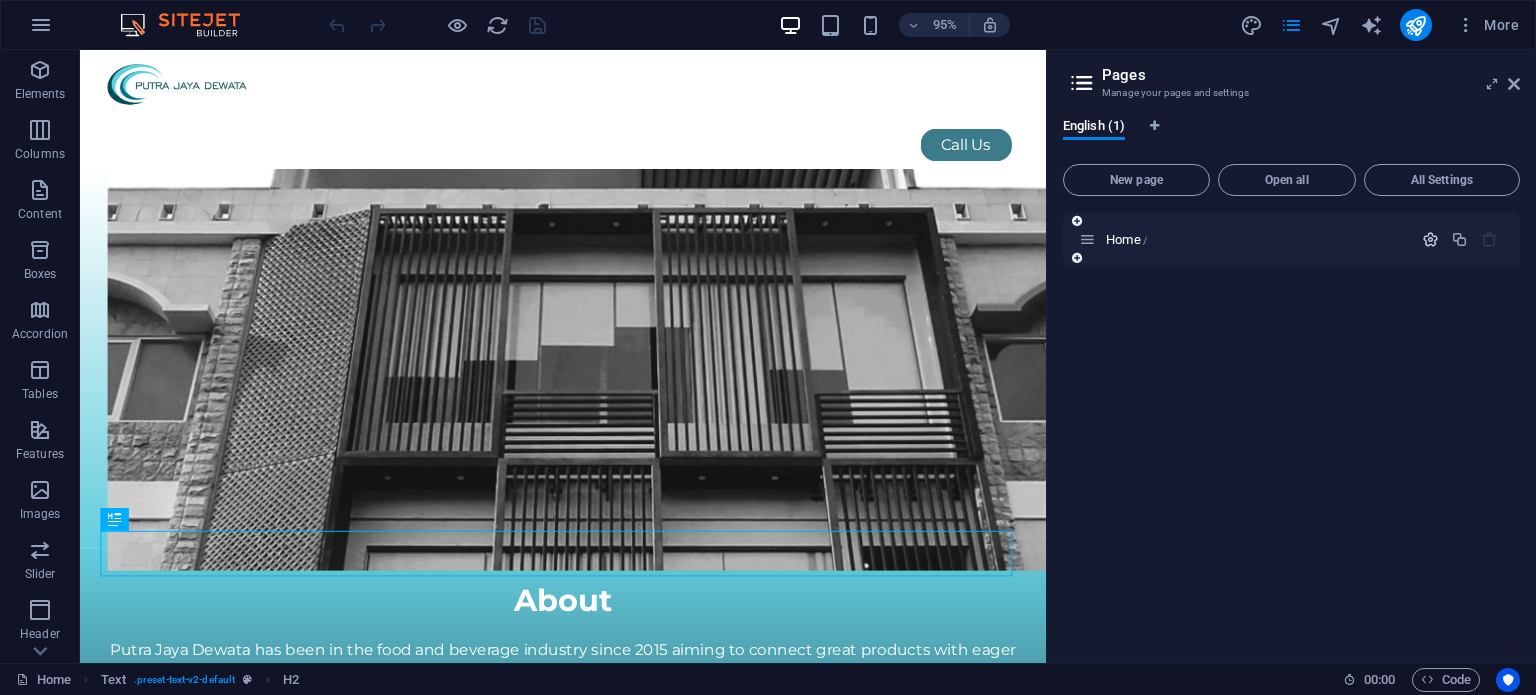 click at bounding box center (1430, 239) 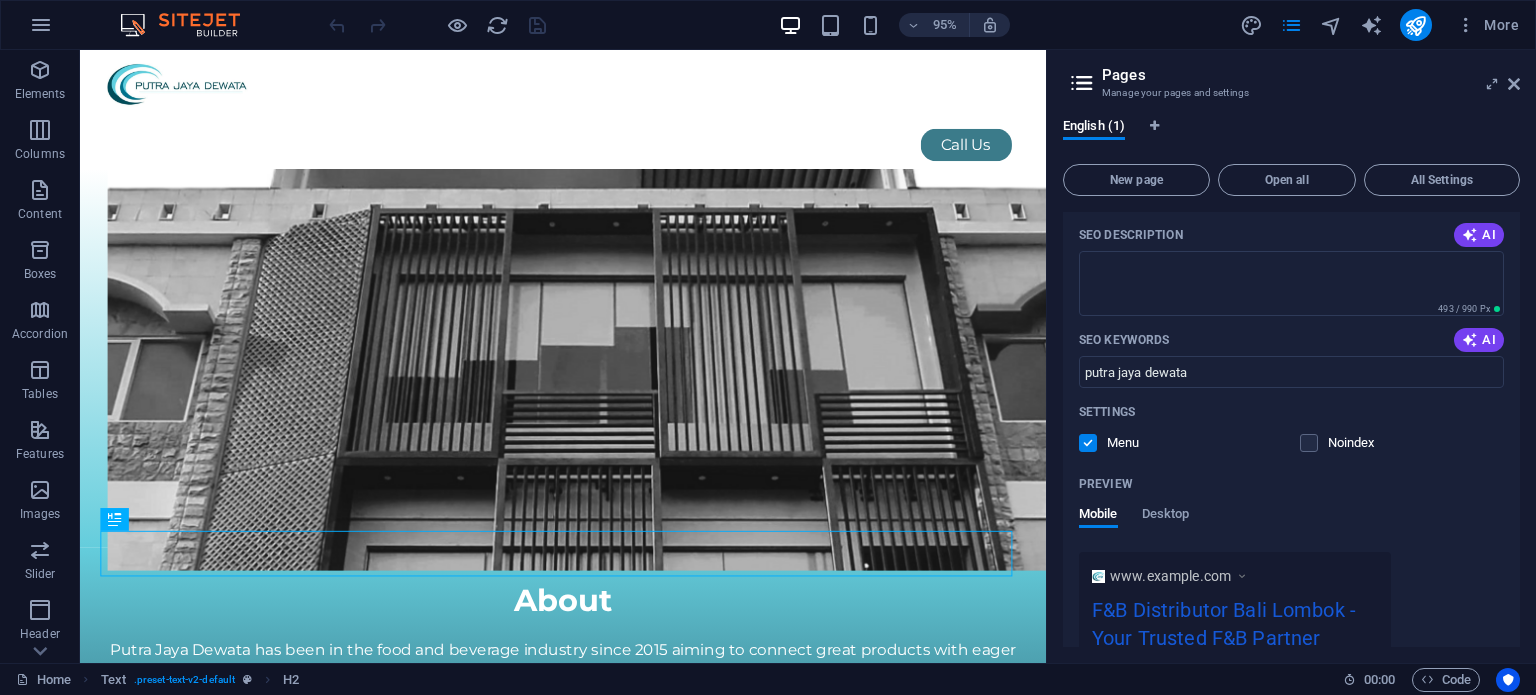scroll, scrollTop: 266, scrollLeft: 0, axis: vertical 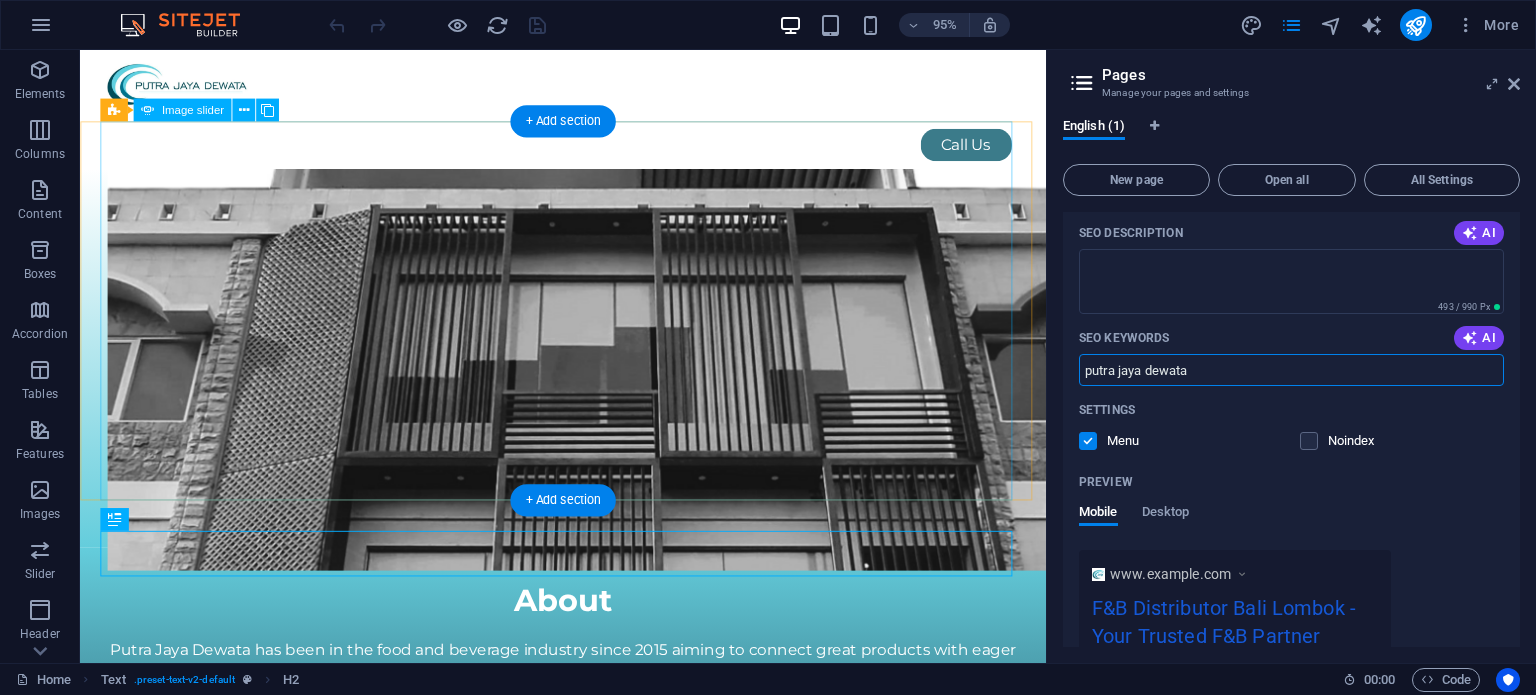 drag, startPoint x: 1300, startPoint y: 420, endPoint x: 1148, endPoint y: 415, distance: 152.08221 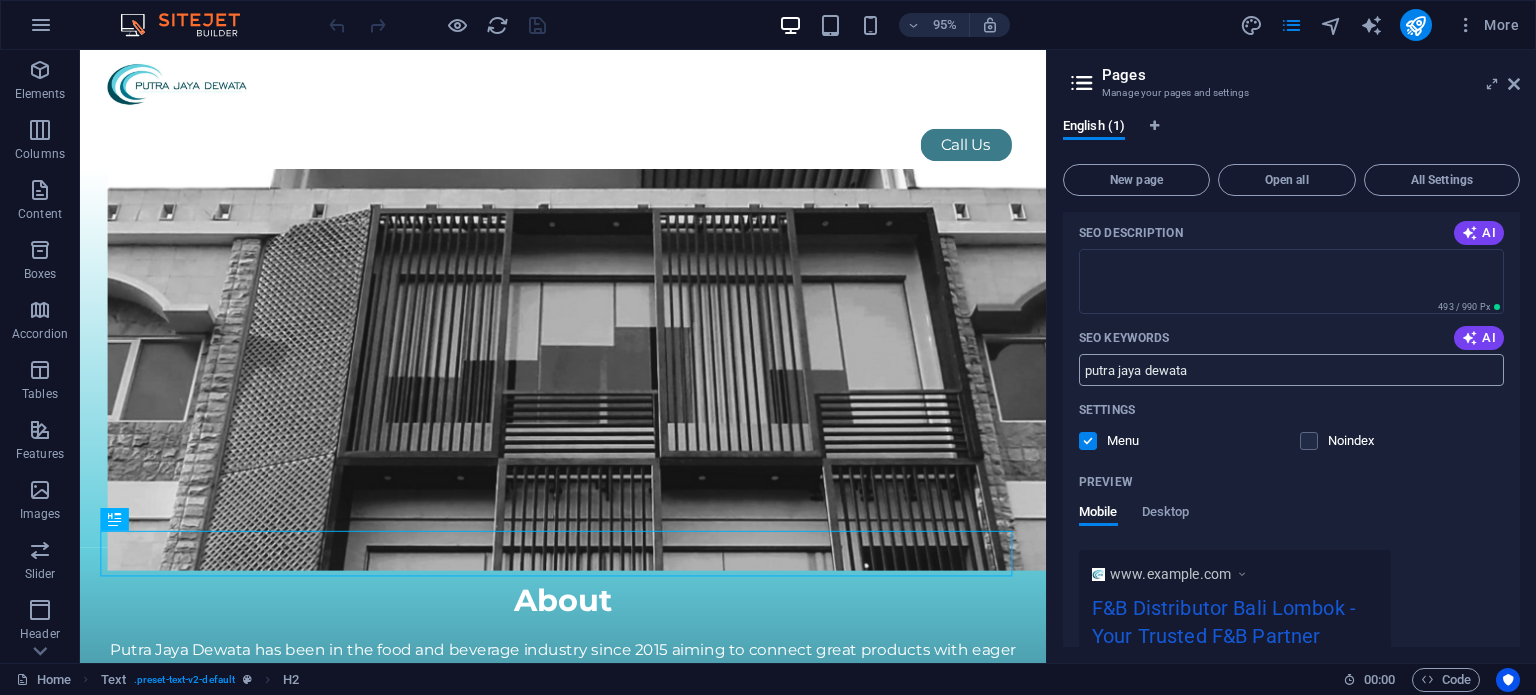 click on "putra jaya dewata" at bounding box center (1291, 370) 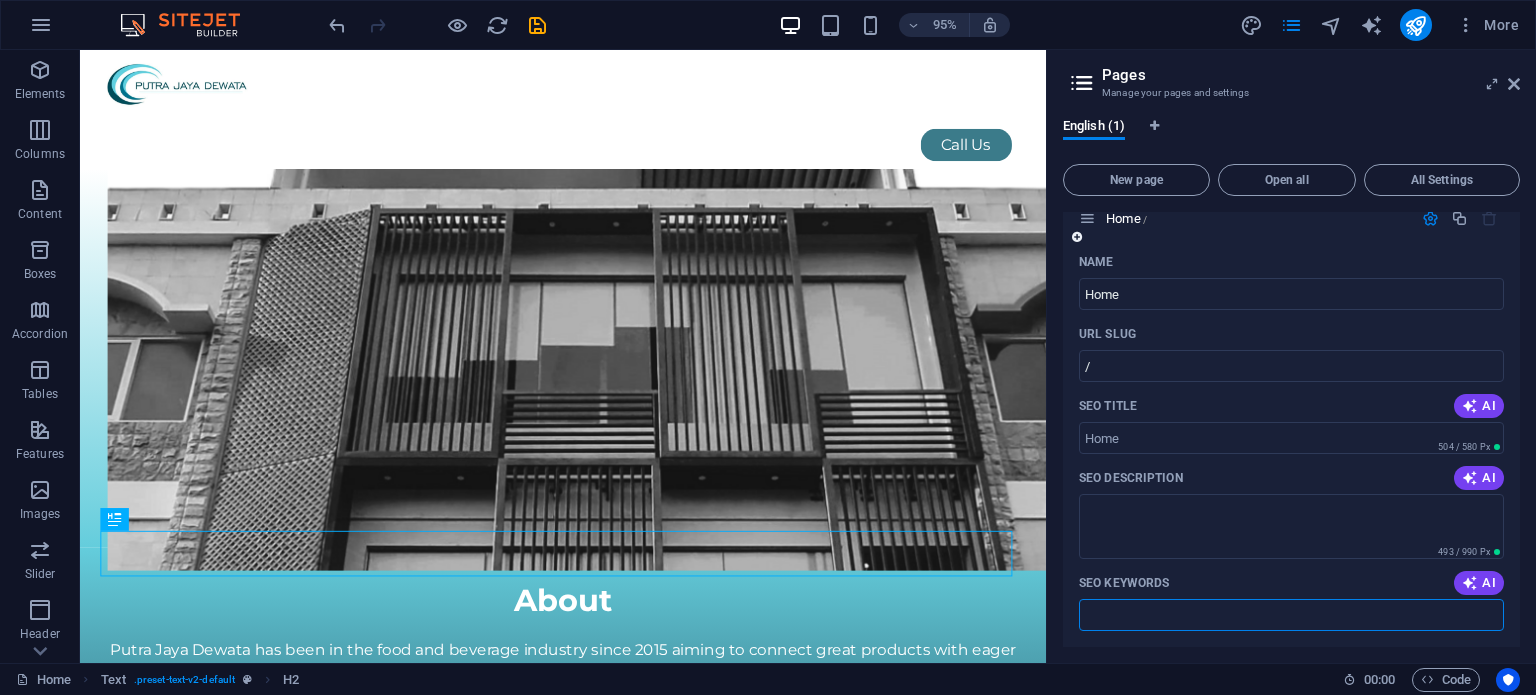 scroll, scrollTop: 0, scrollLeft: 0, axis: both 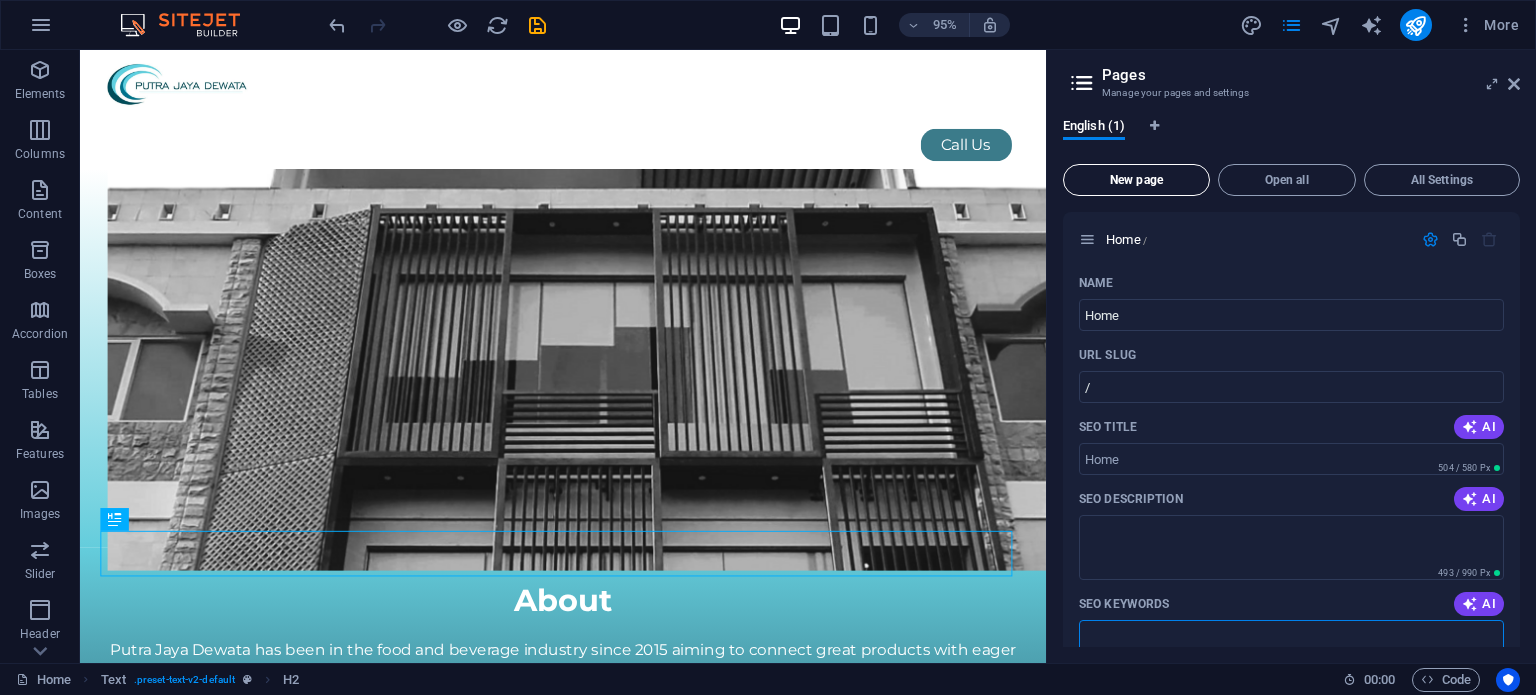 type 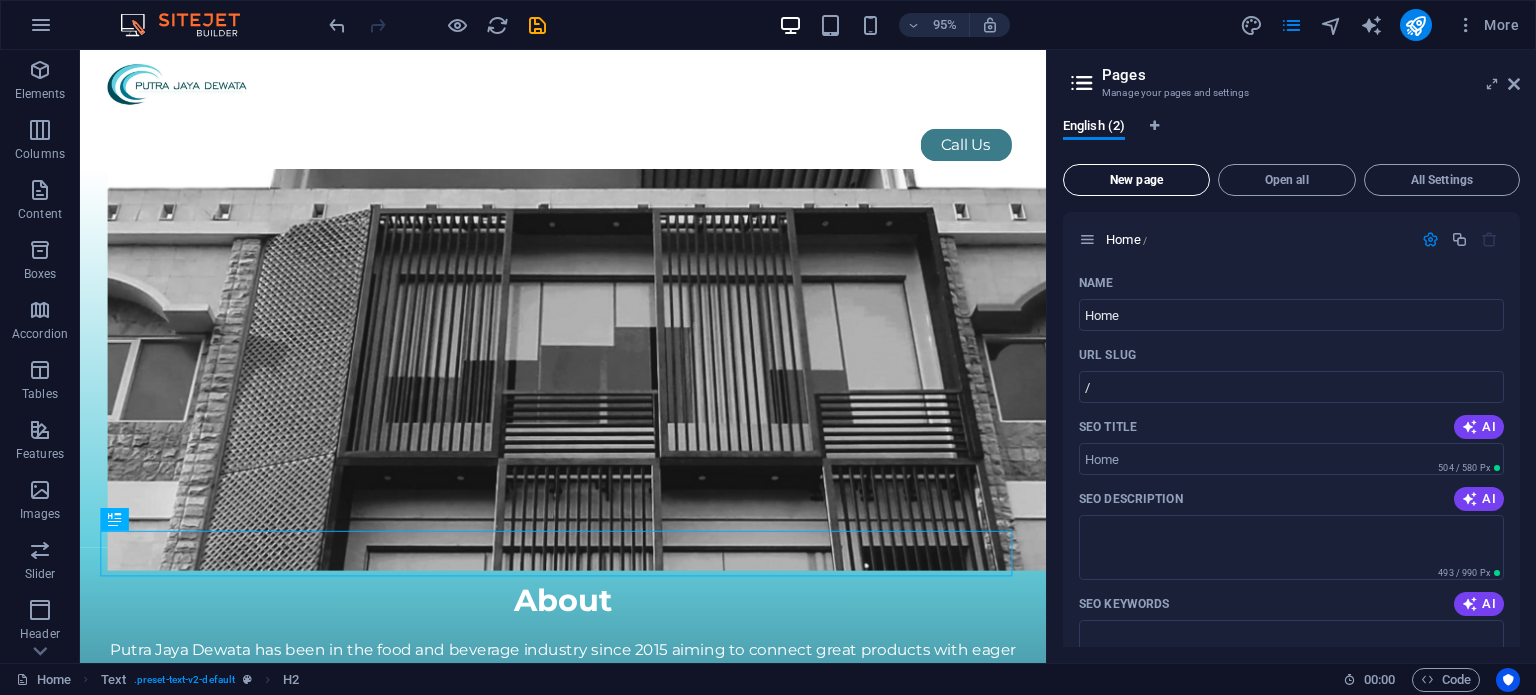 scroll, scrollTop: 741, scrollLeft: 0, axis: vertical 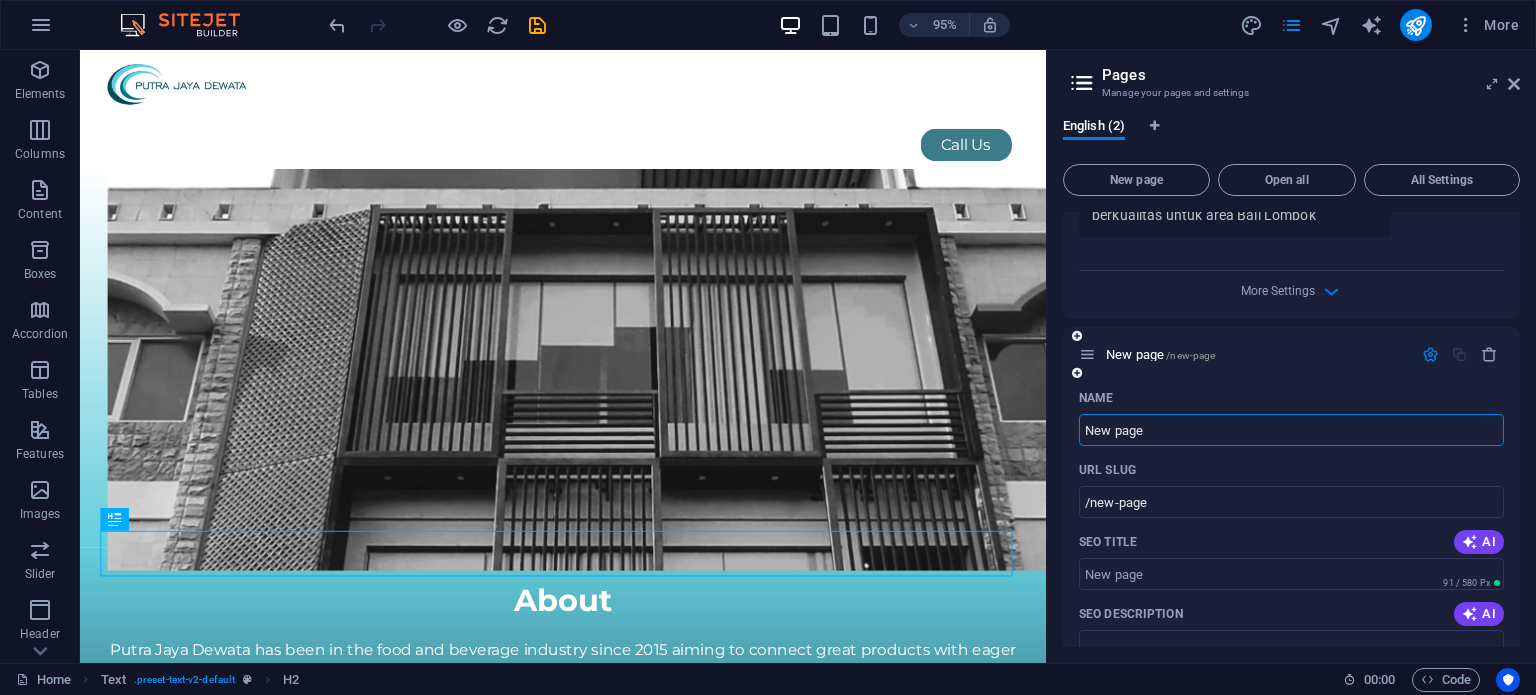 click on "New page" at bounding box center (1291, 430) 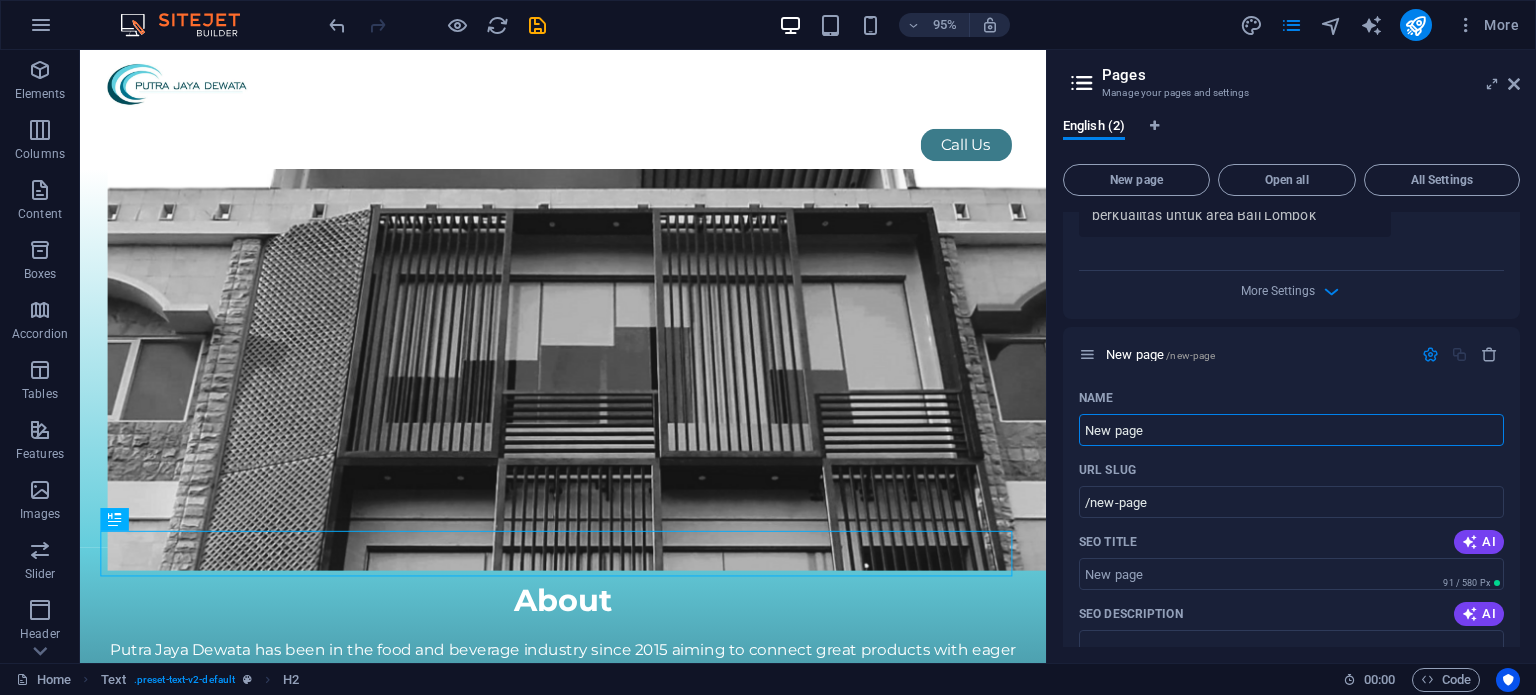 drag, startPoint x: 1154, startPoint y: 428, endPoint x: 1051, endPoint y: 428, distance: 103 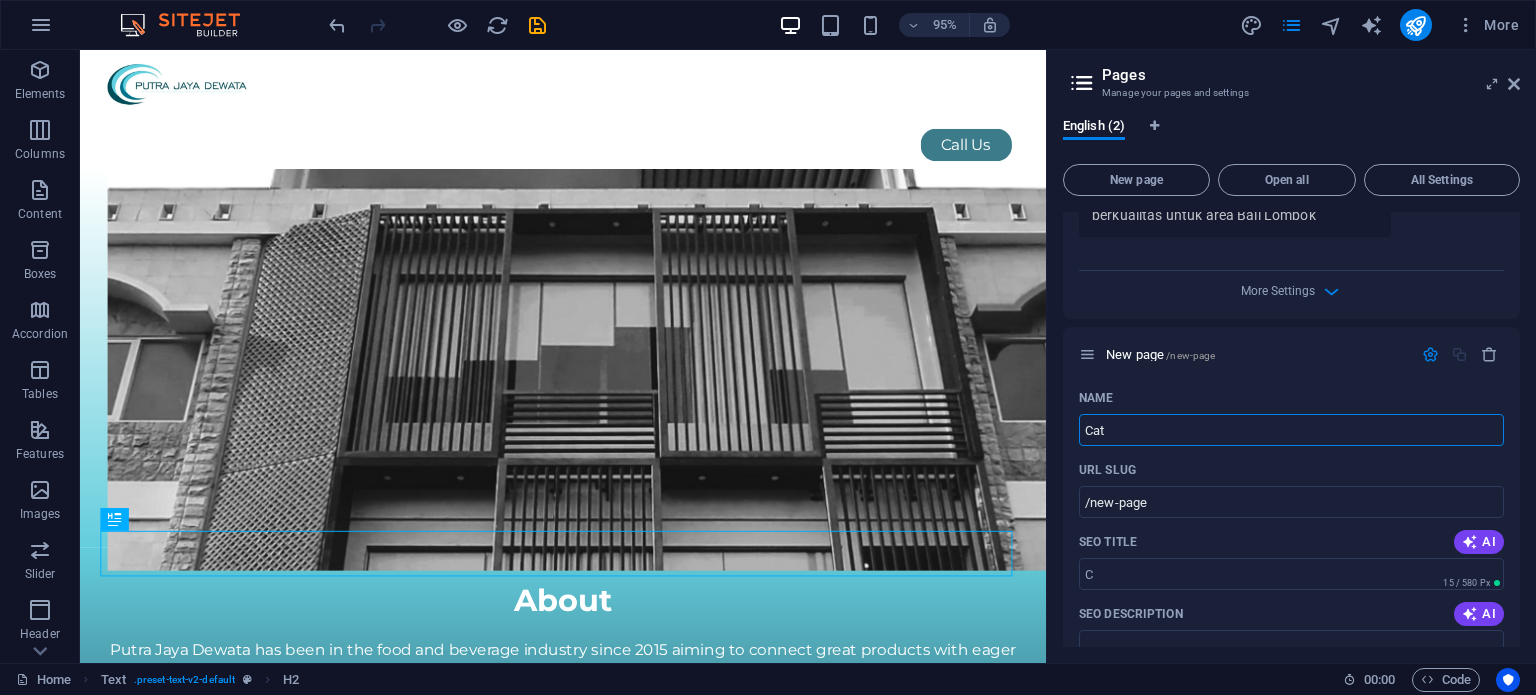 type on "Cata" 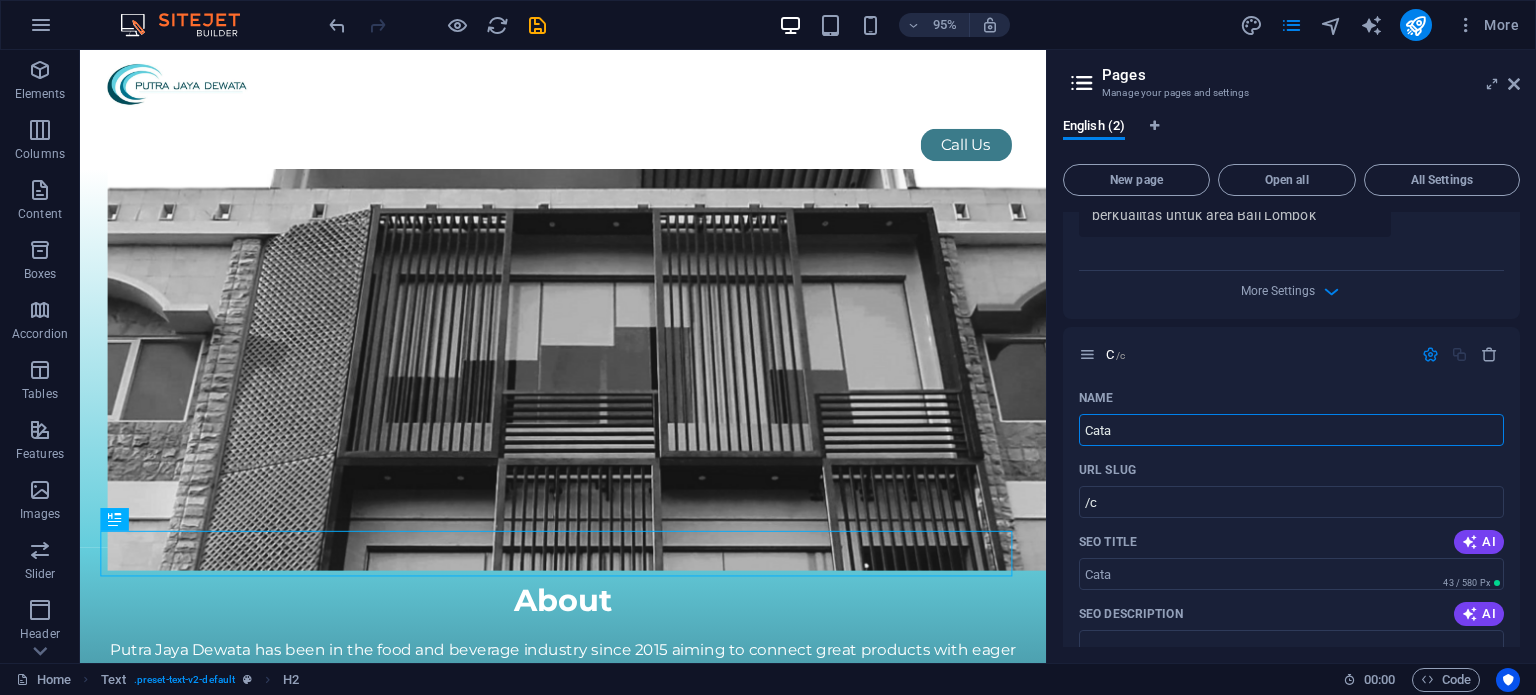 type on "/c" 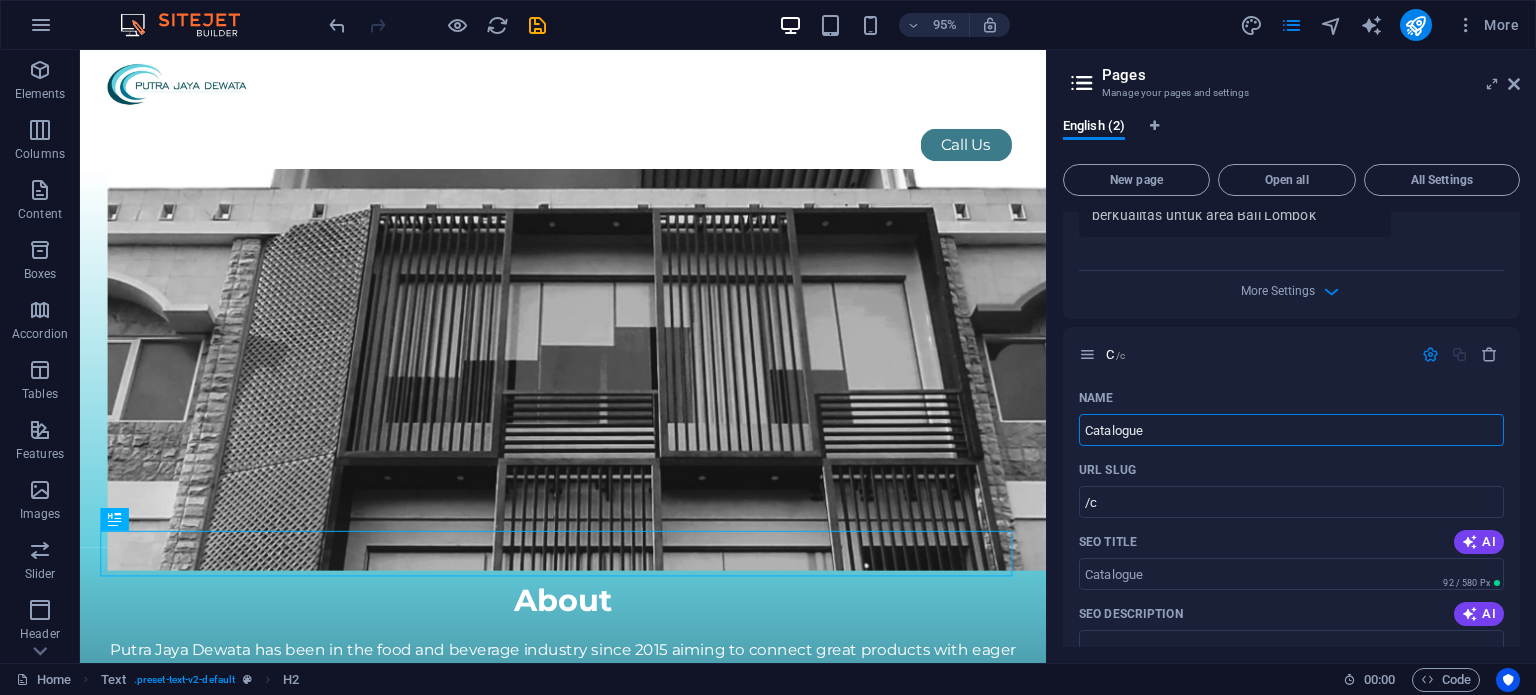 type on "Catalogue" 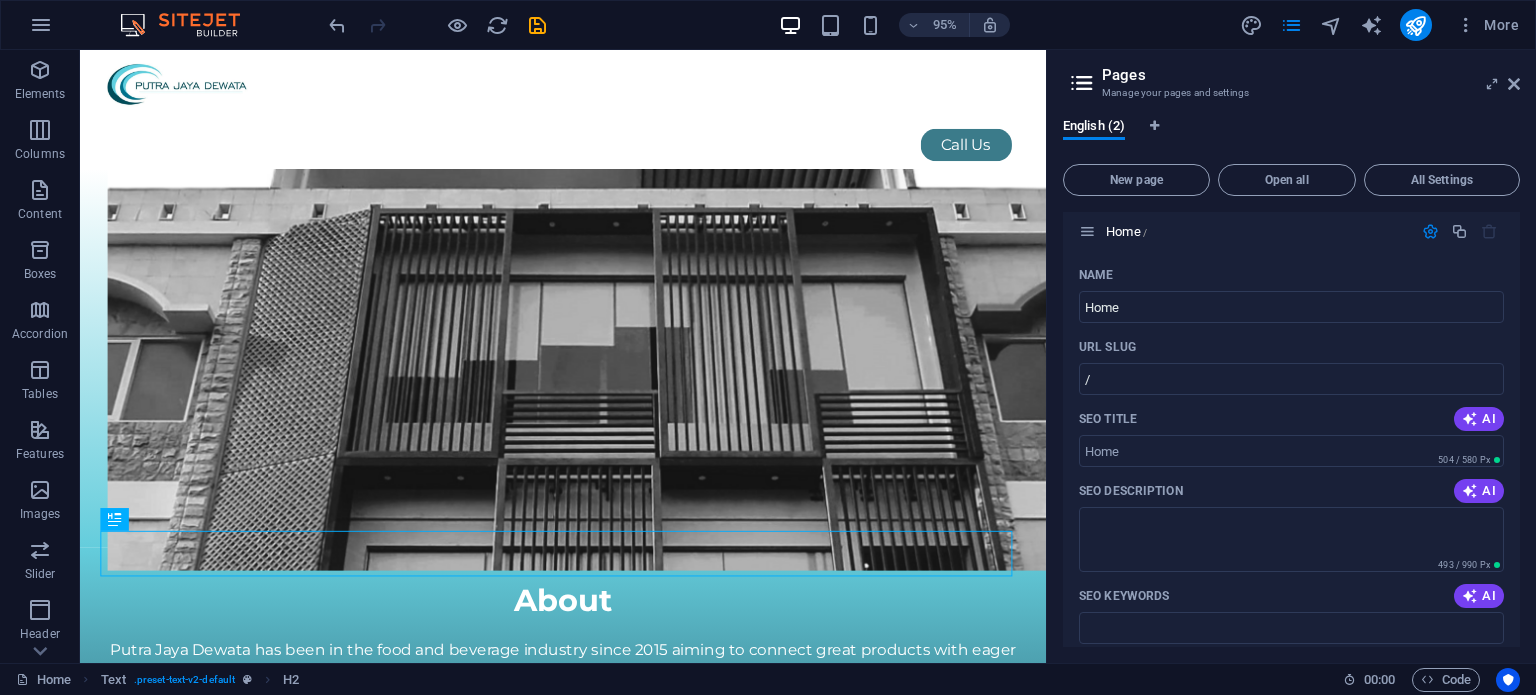 scroll, scrollTop: 0, scrollLeft: 0, axis: both 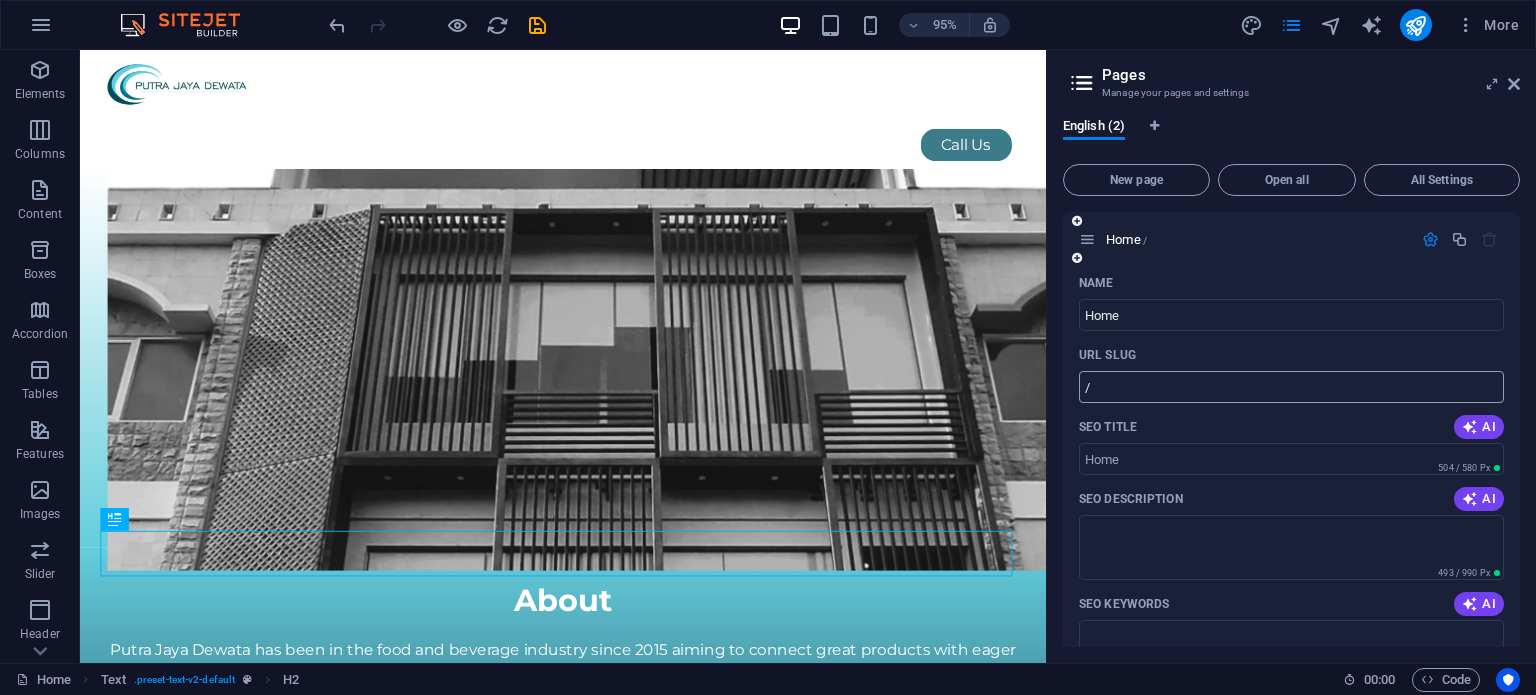 type on "Catalogue" 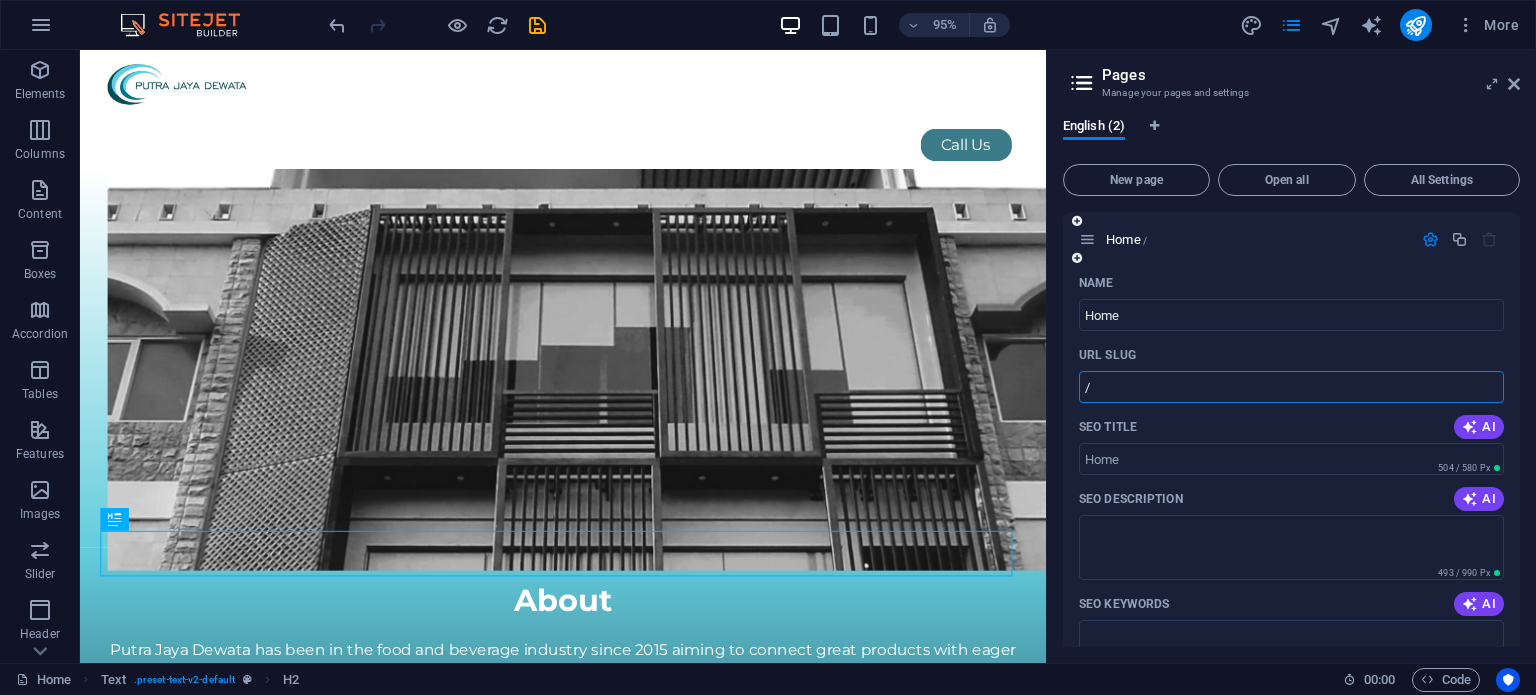 click on "/" at bounding box center [1291, 387] 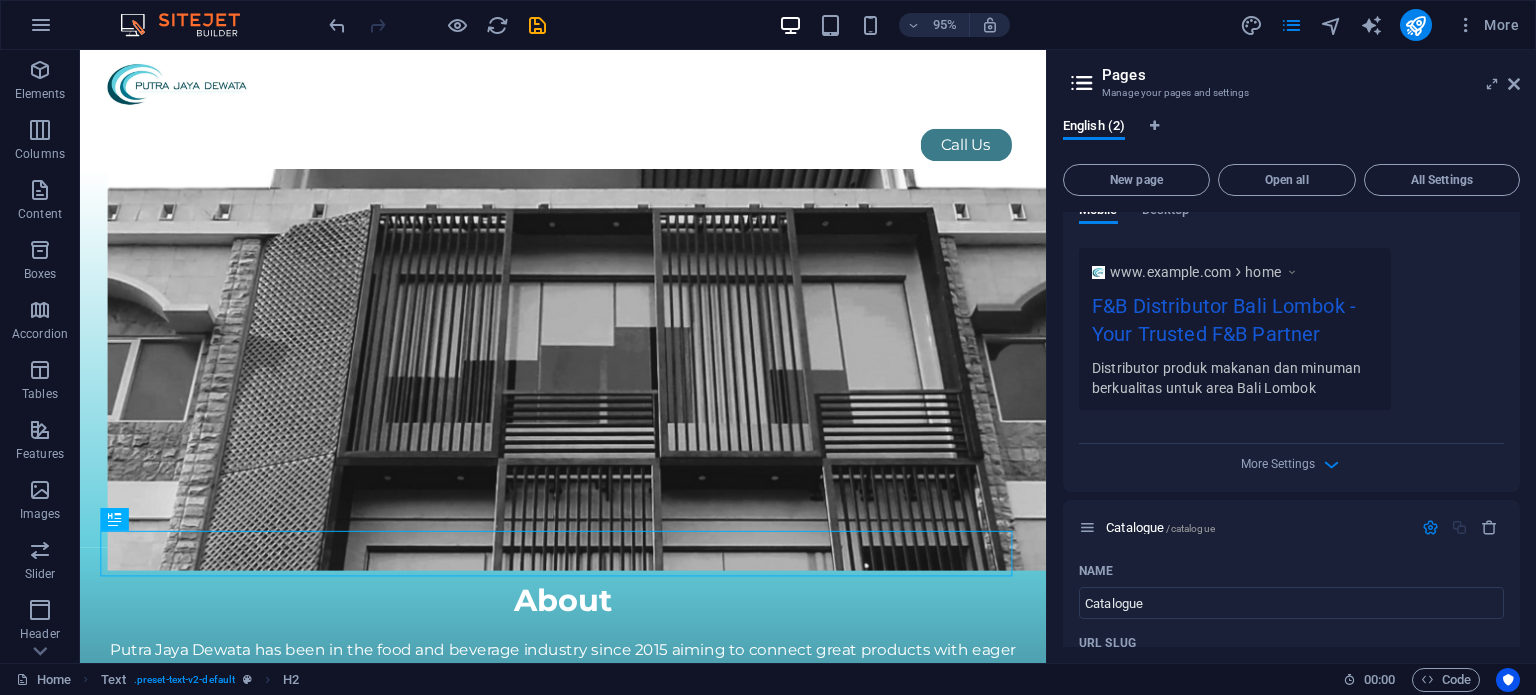 scroll, scrollTop: 400, scrollLeft: 0, axis: vertical 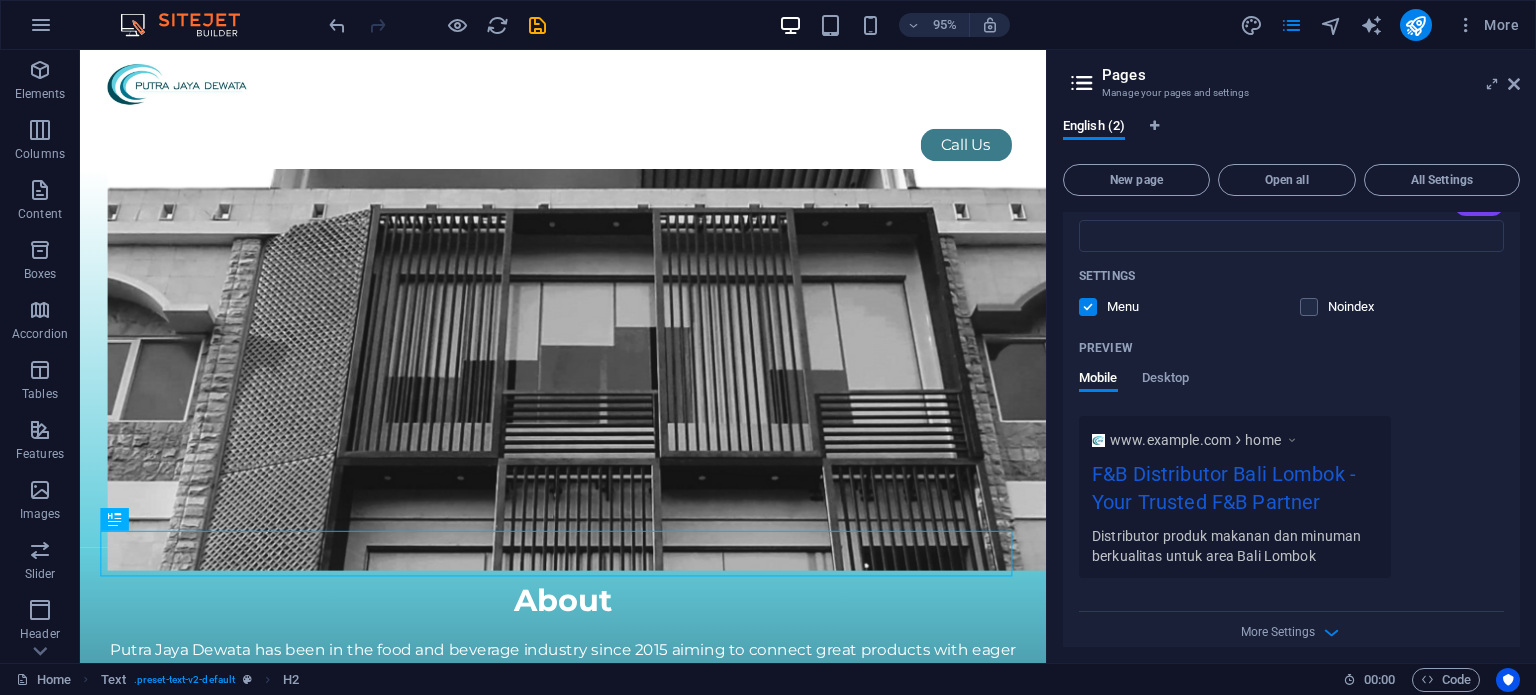 type on "/home" 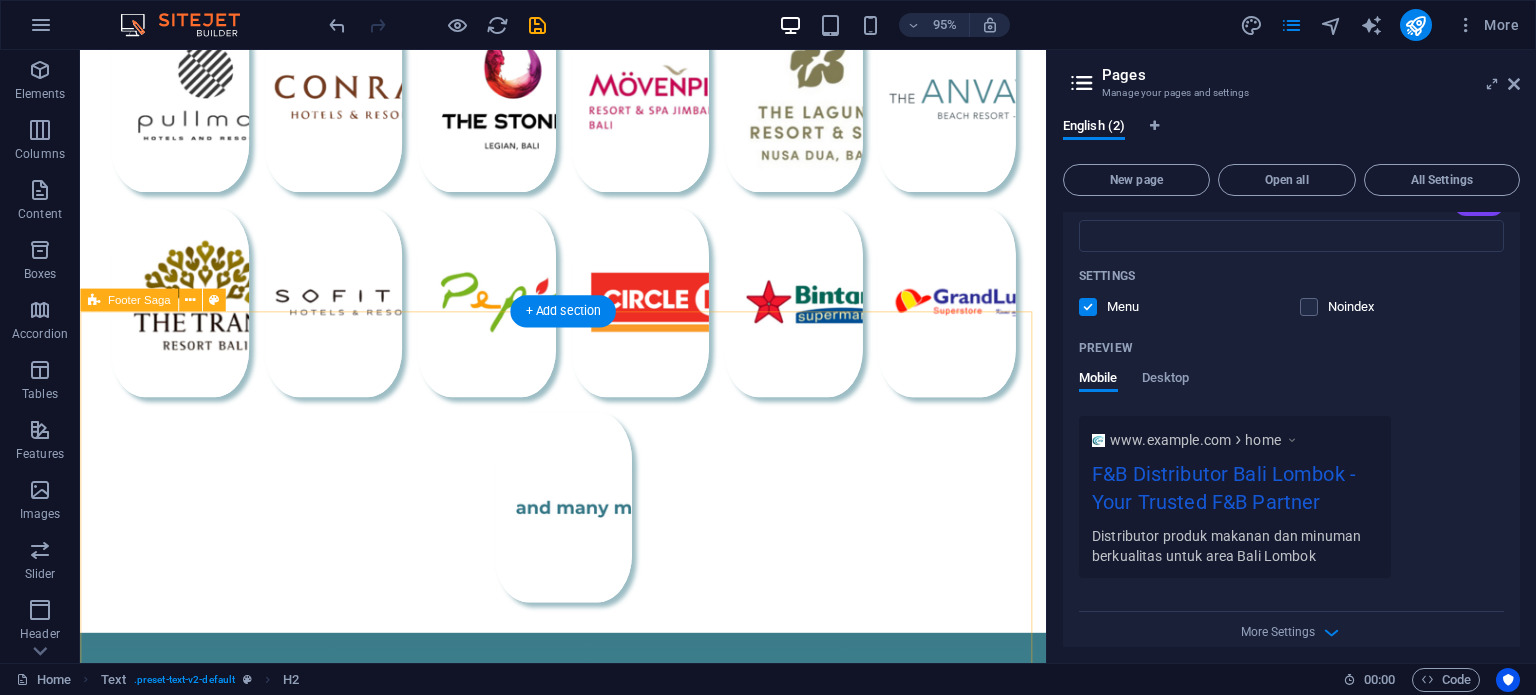 scroll, scrollTop: 2012, scrollLeft: 0, axis: vertical 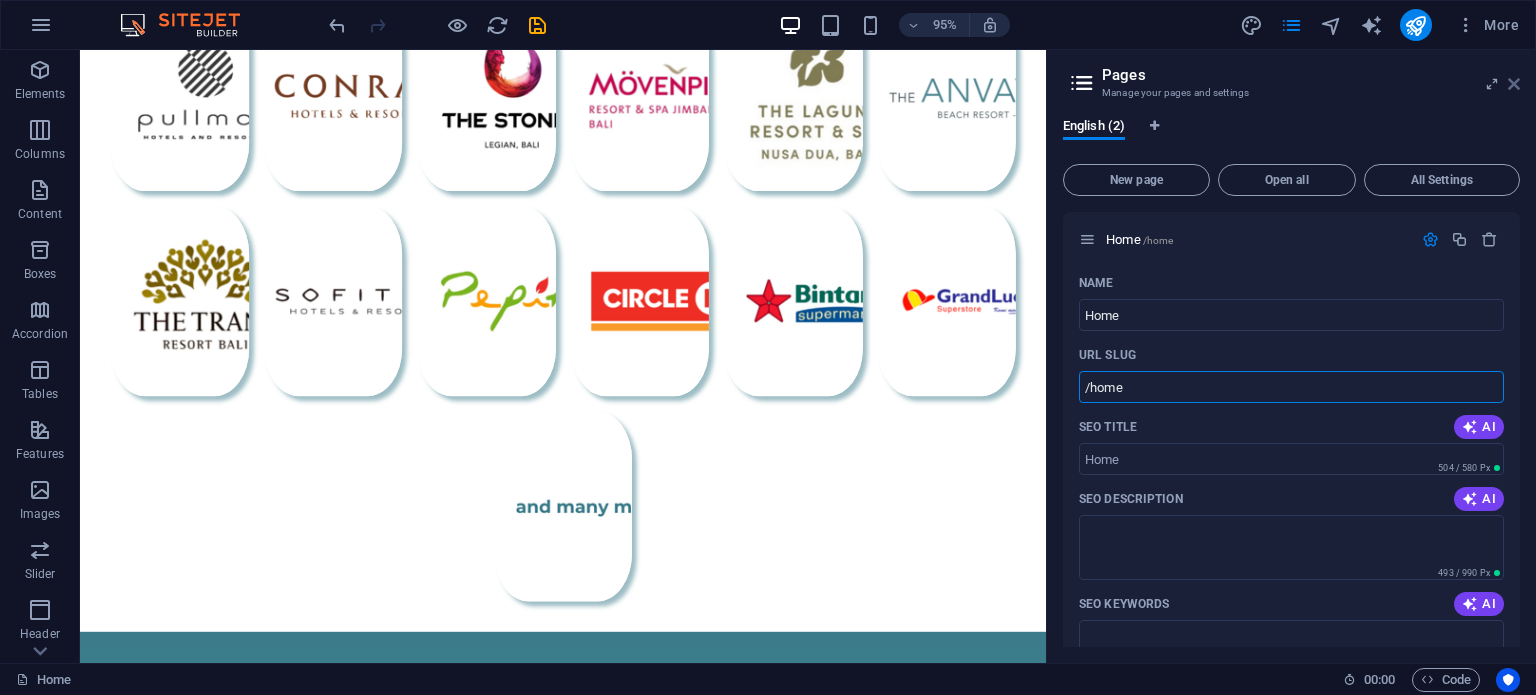 click at bounding box center [1514, 84] 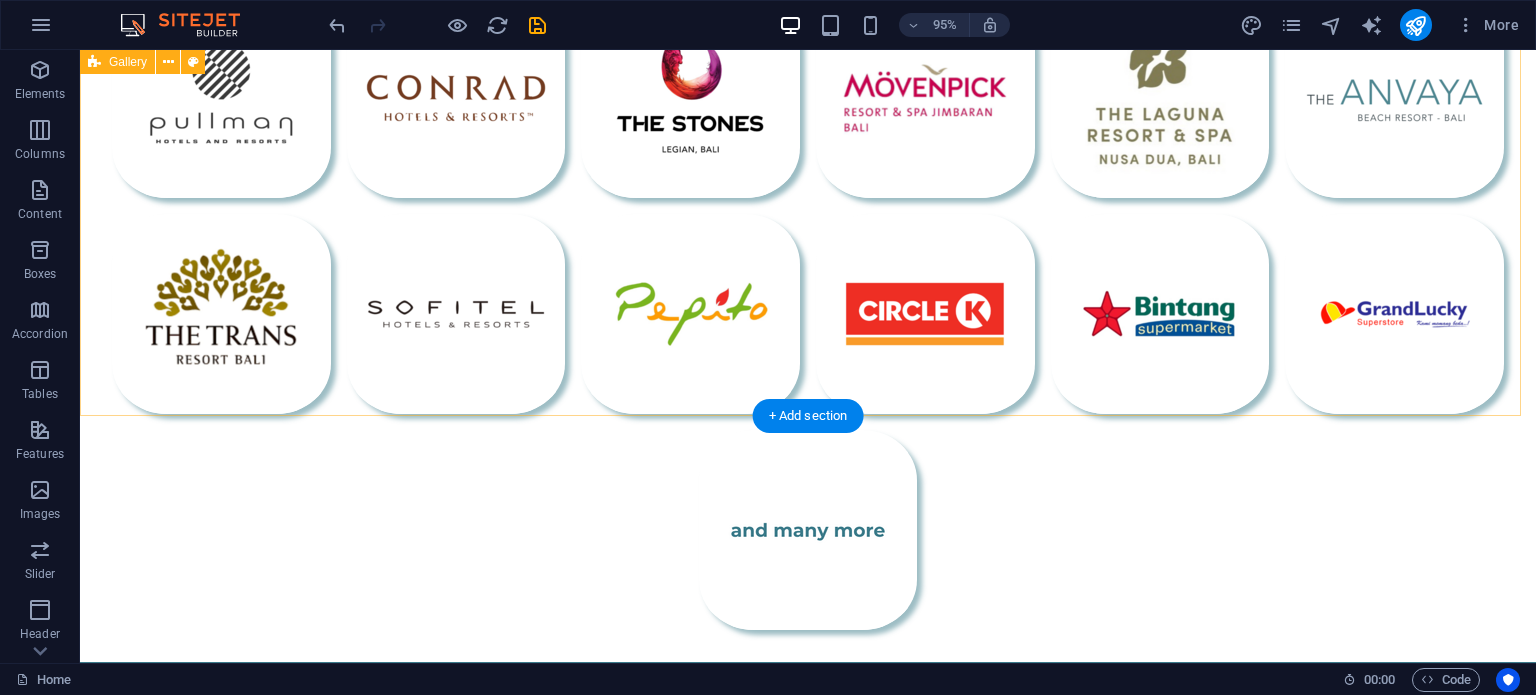 scroll, scrollTop: 2304, scrollLeft: 0, axis: vertical 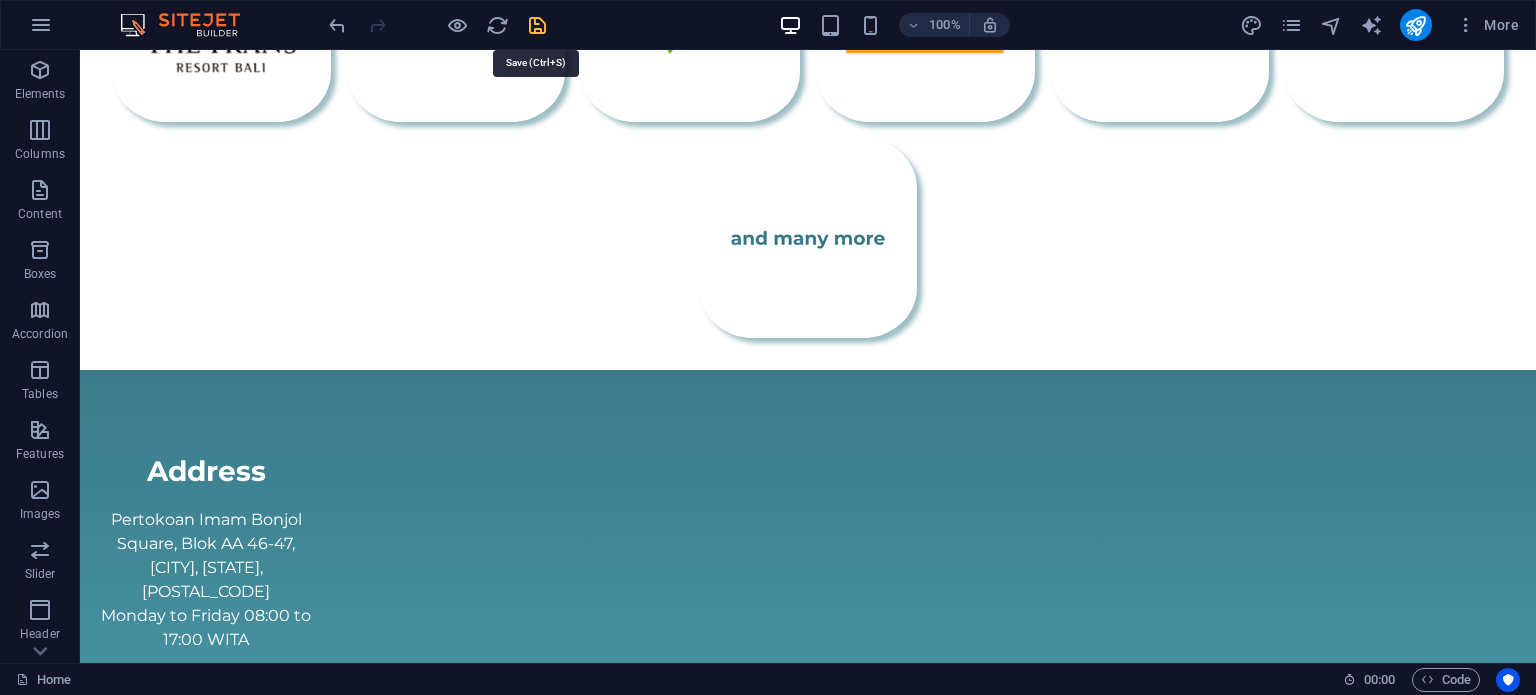 click at bounding box center (537, 25) 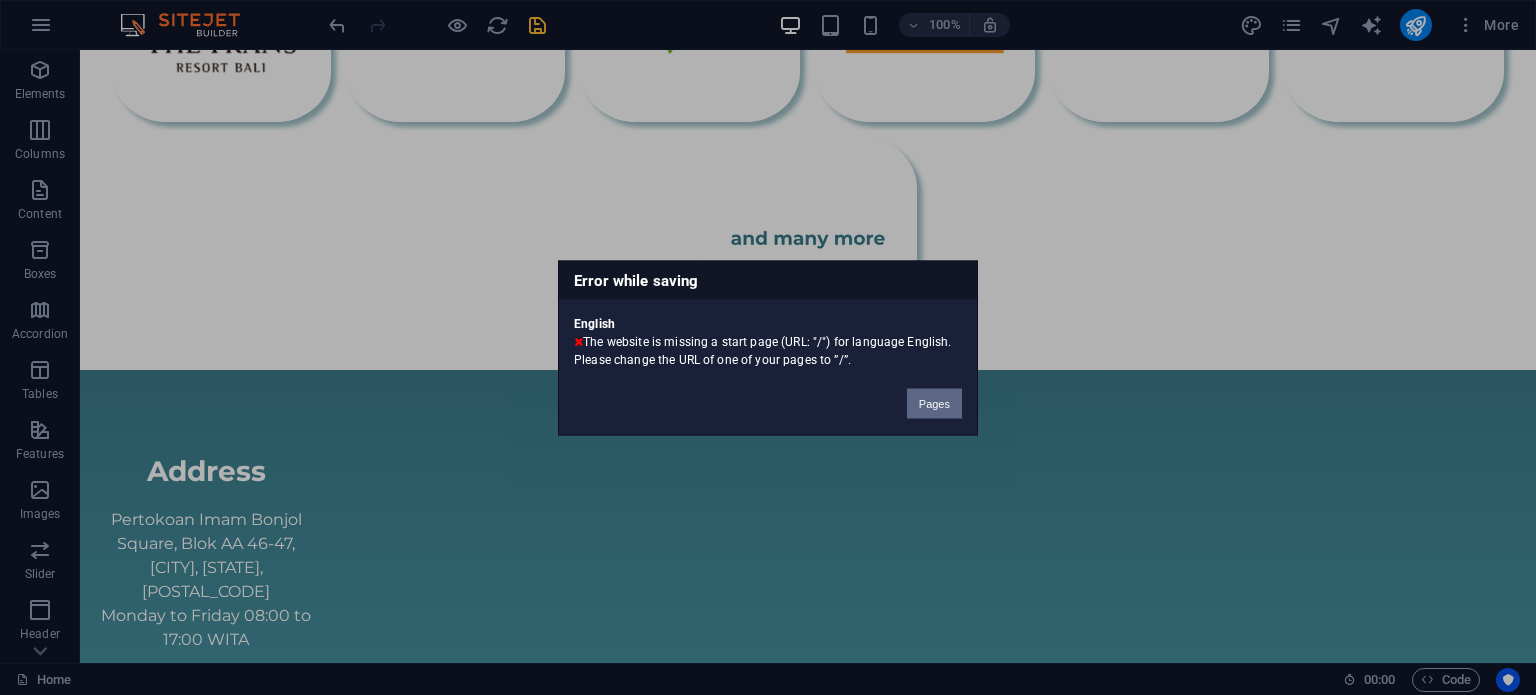 drag, startPoint x: 950, startPoint y: 403, endPoint x: 923, endPoint y: 353, distance: 56.82429 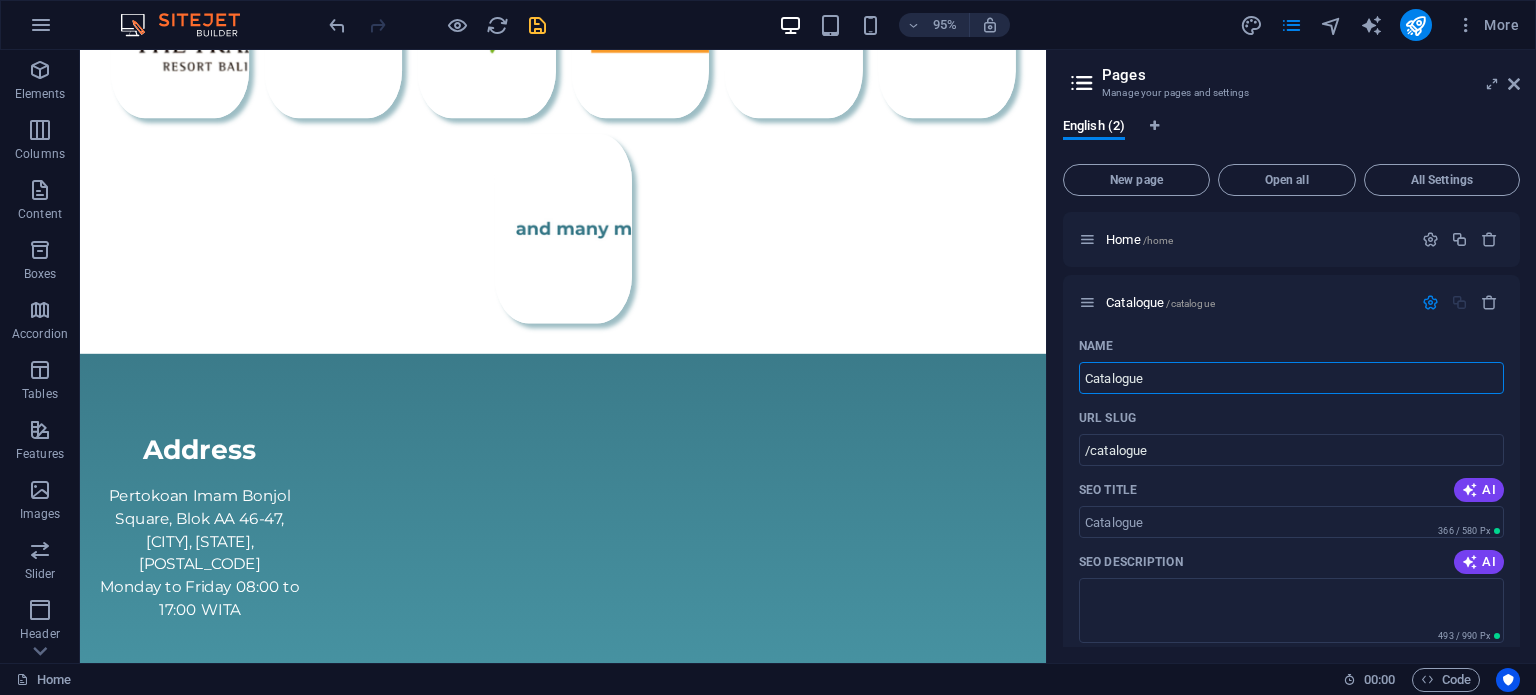 scroll, scrollTop: 2012, scrollLeft: 0, axis: vertical 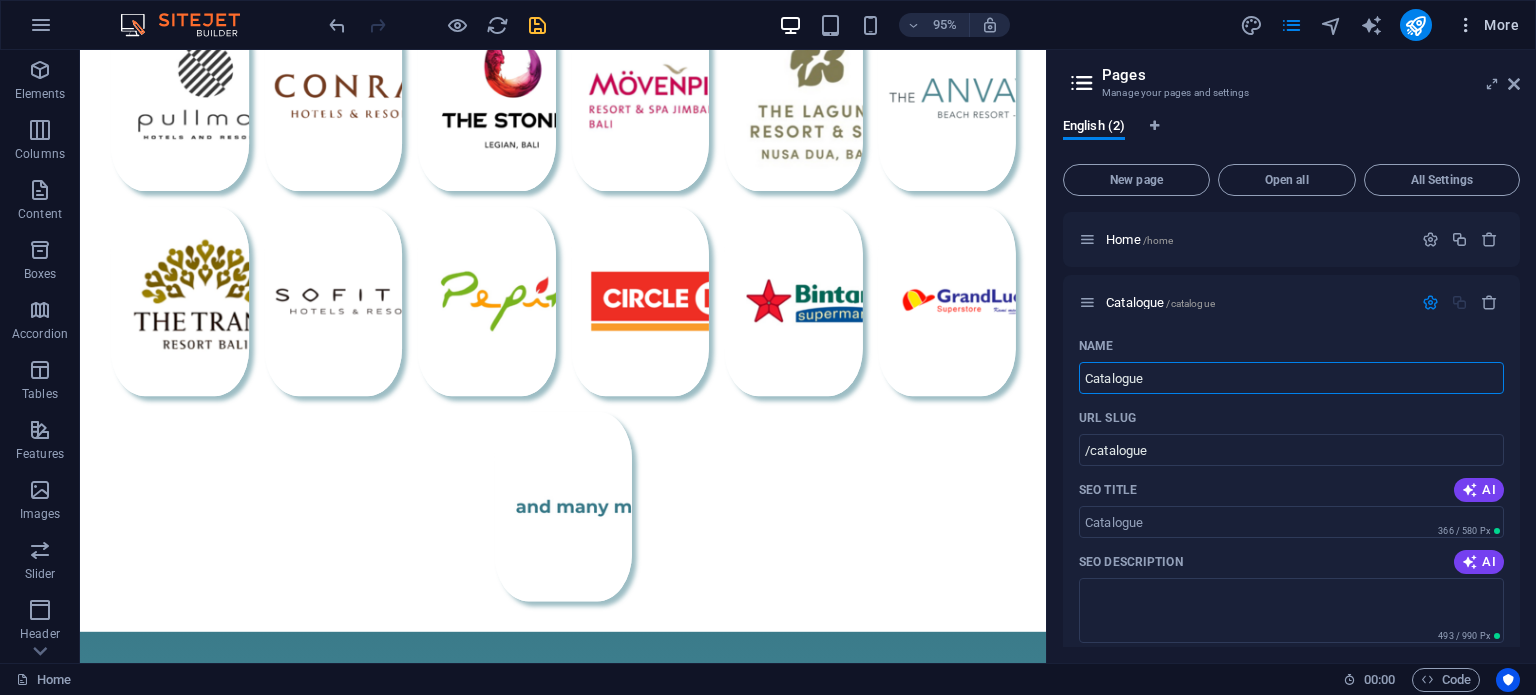 click on "More" at bounding box center [1487, 25] 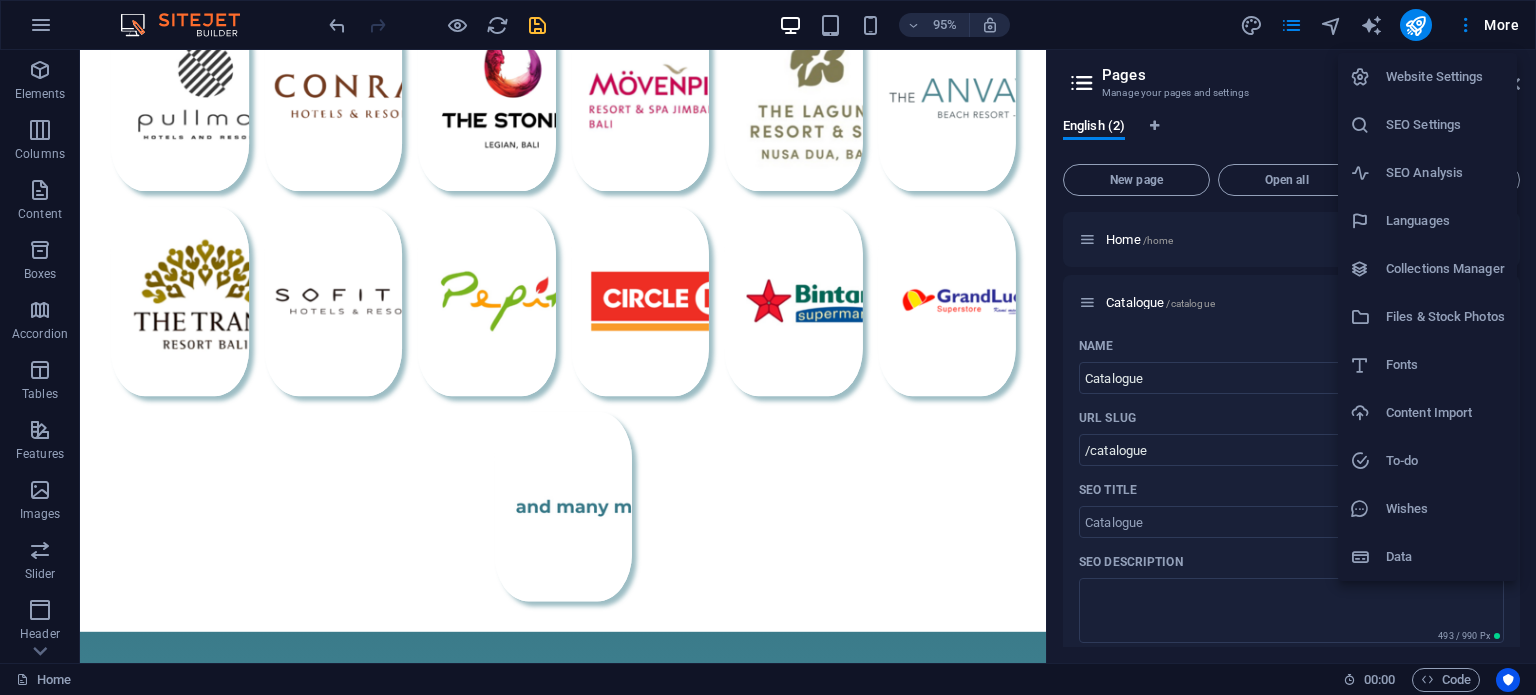 click on "Website Settings" at bounding box center (1445, 77) 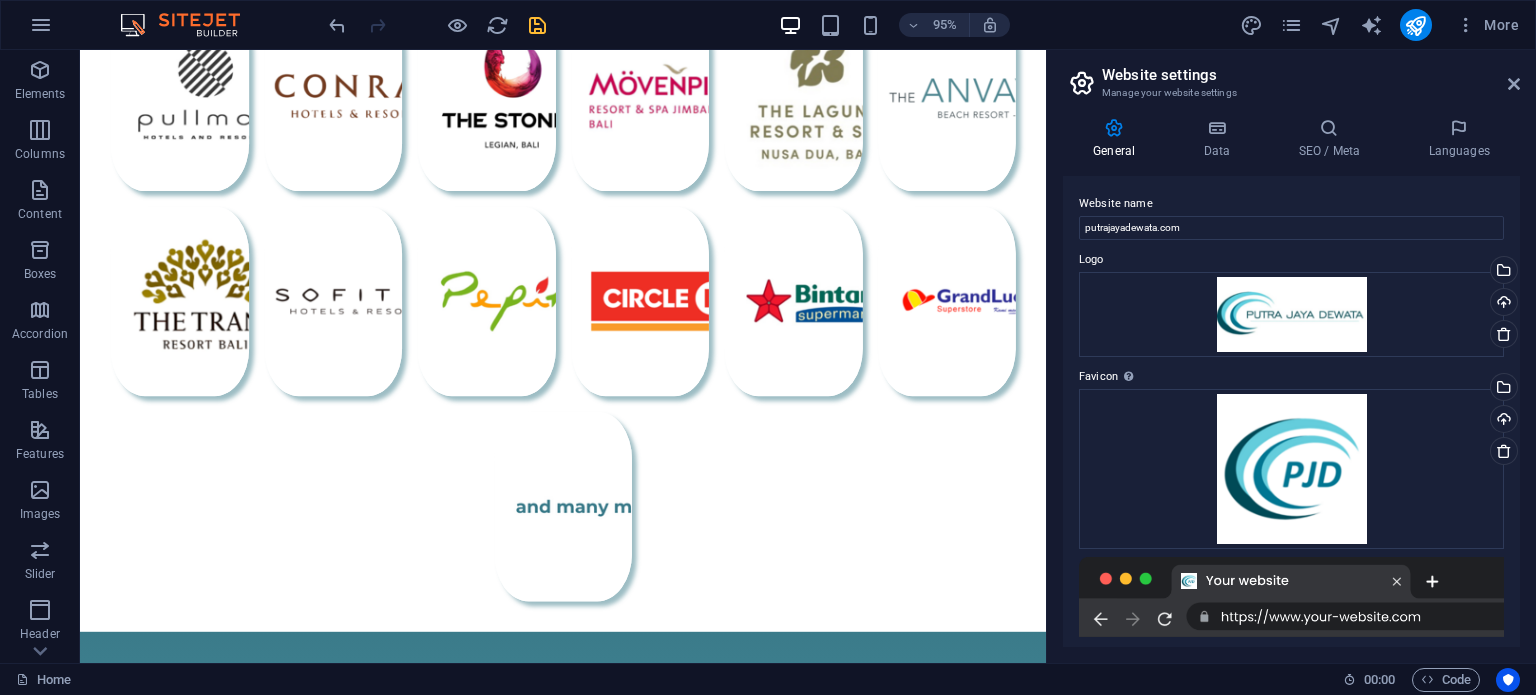 scroll, scrollTop: 0, scrollLeft: 0, axis: both 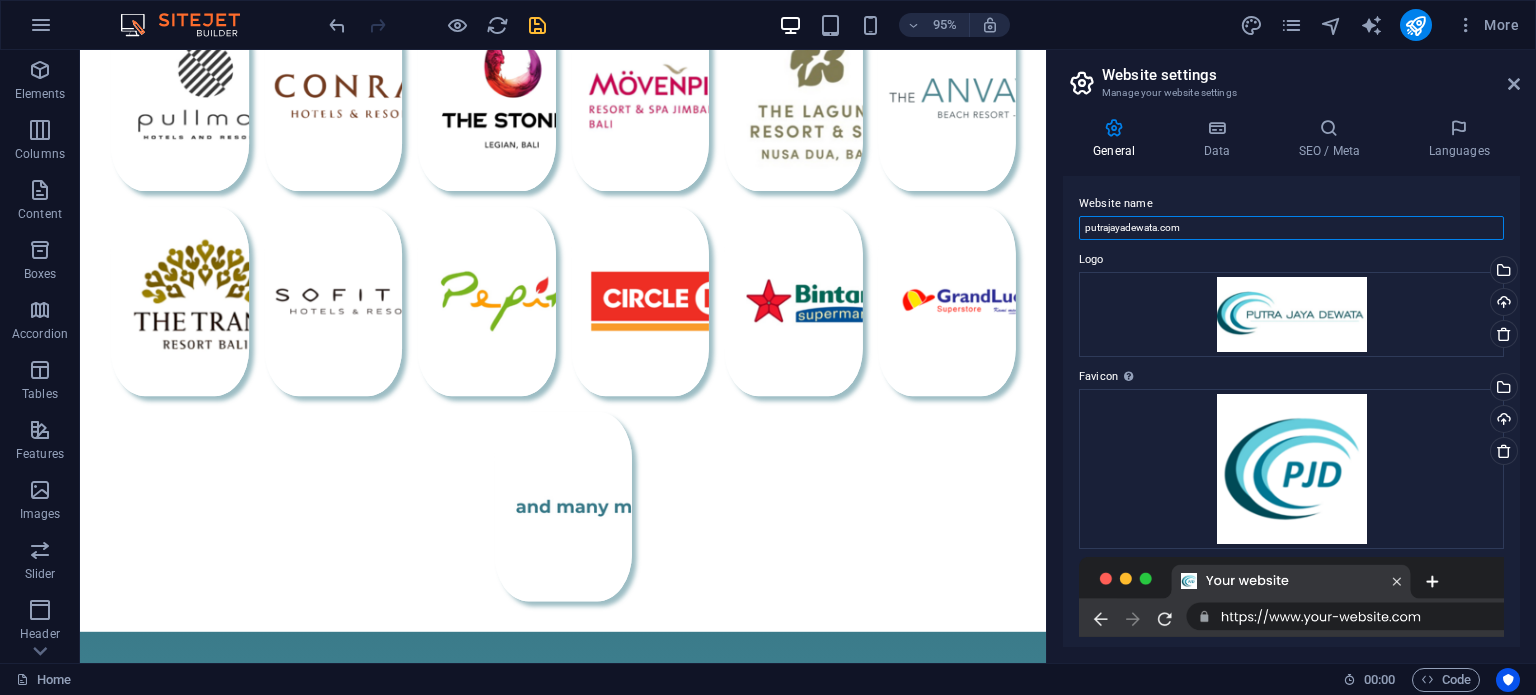click on "putrajayadewata.com" at bounding box center (1291, 228) 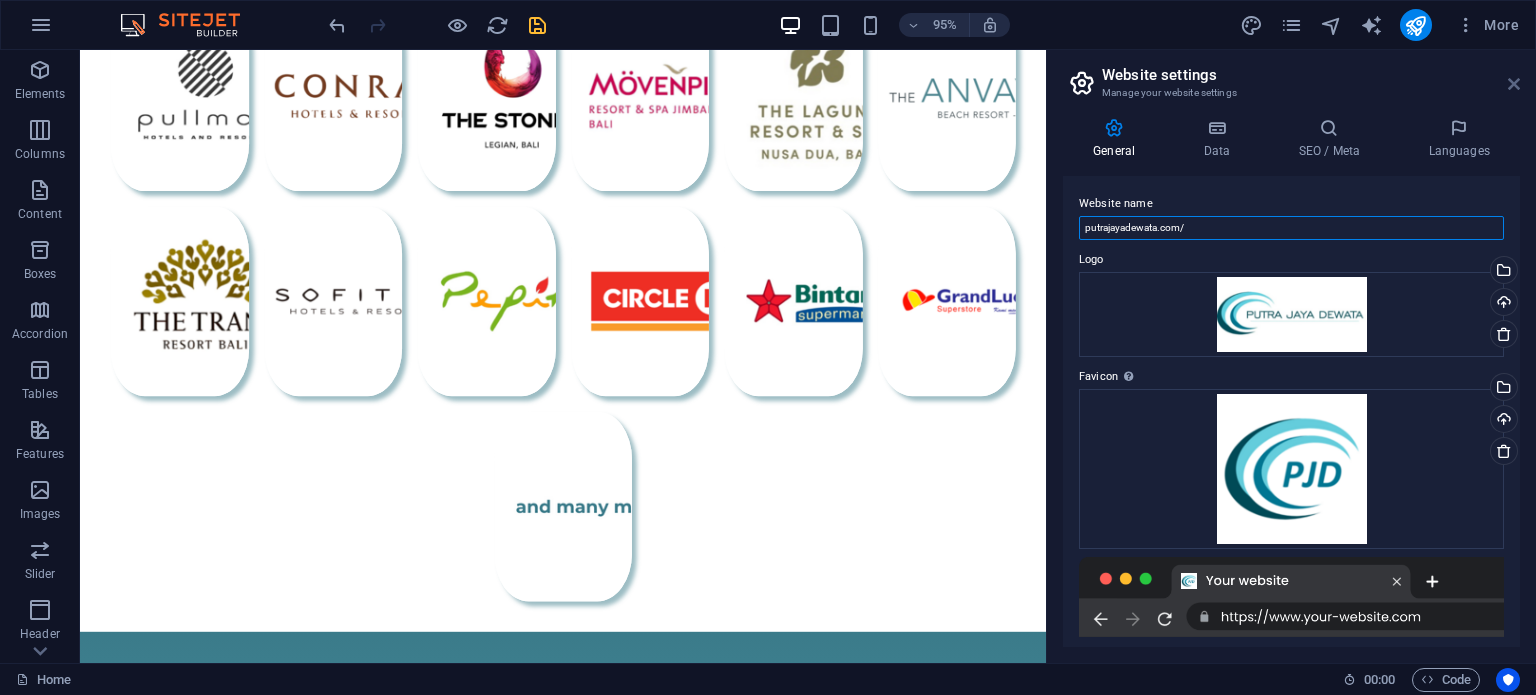 type on "putrajayadewata.com/" 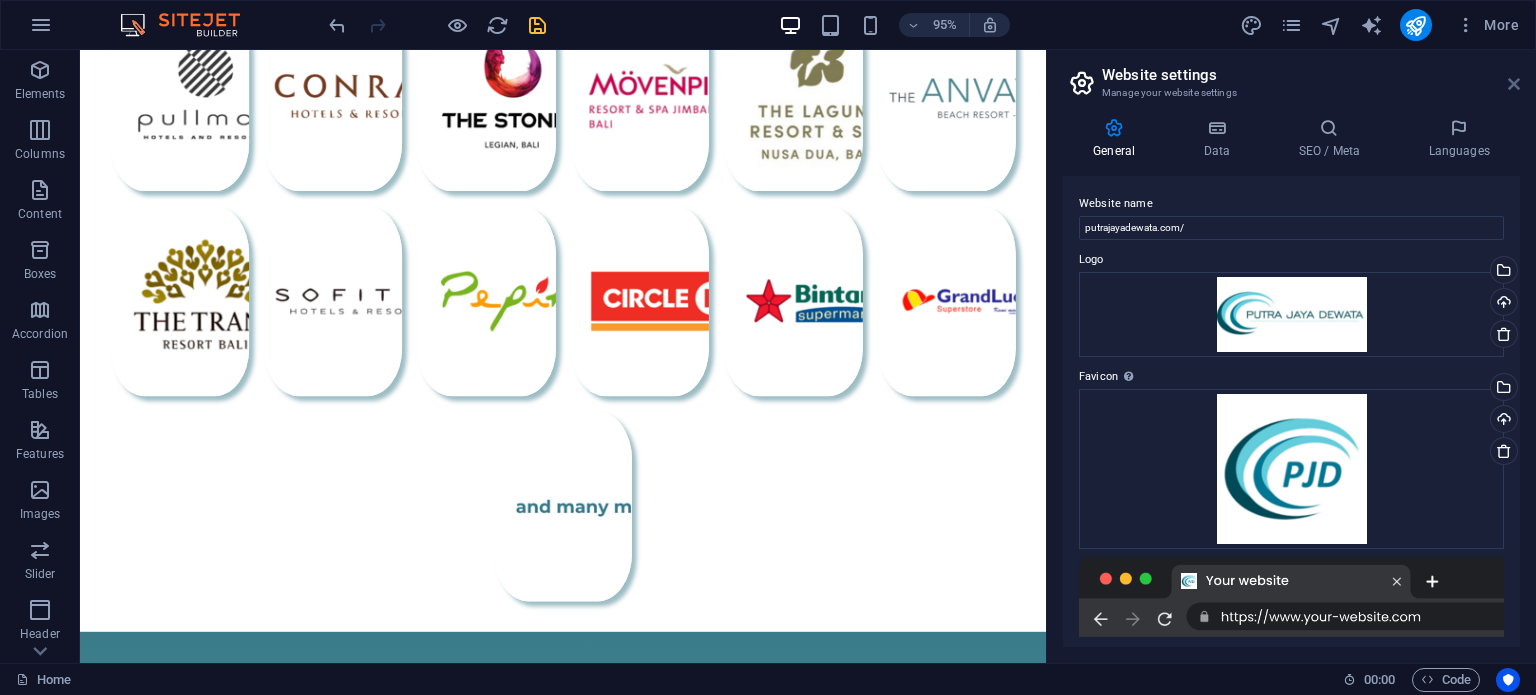 click at bounding box center [1514, 84] 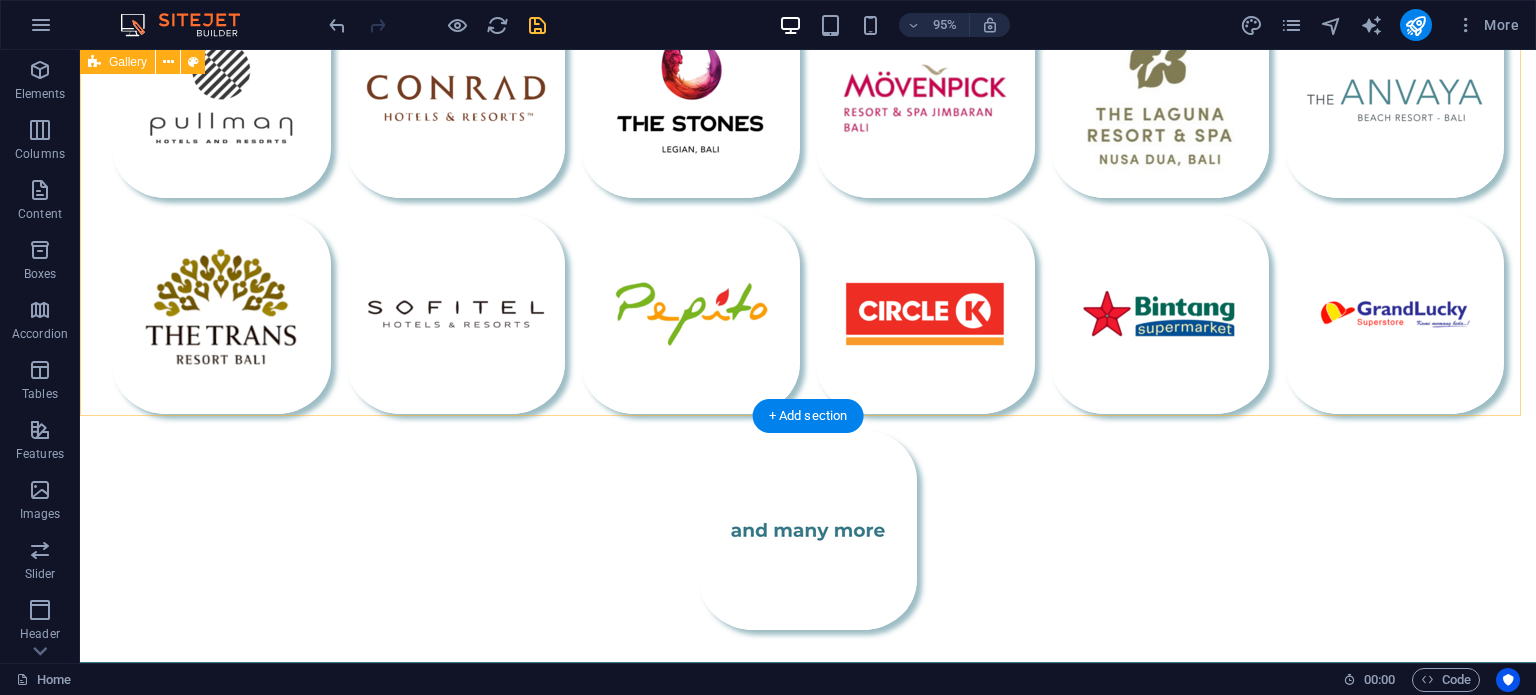 scroll, scrollTop: 2304, scrollLeft: 0, axis: vertical 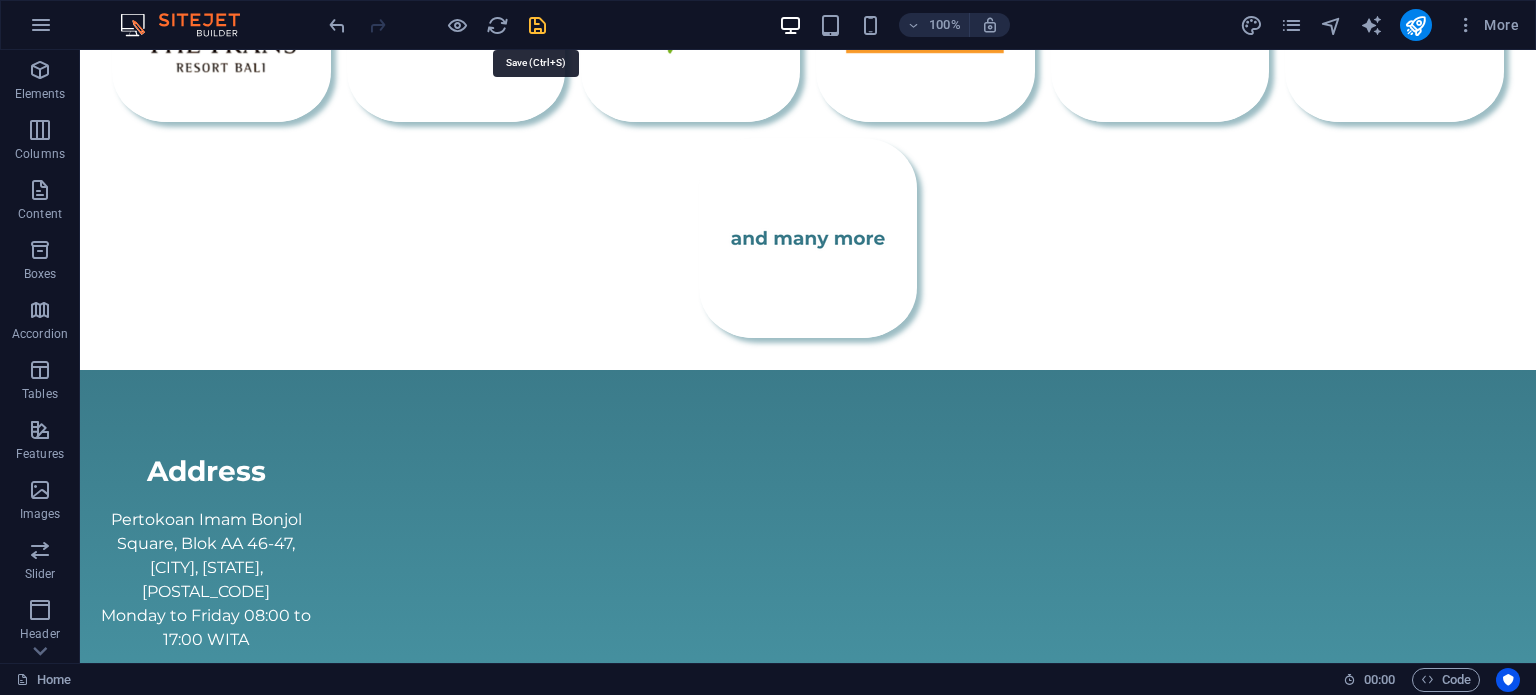 click at bounding box center [537, 25] 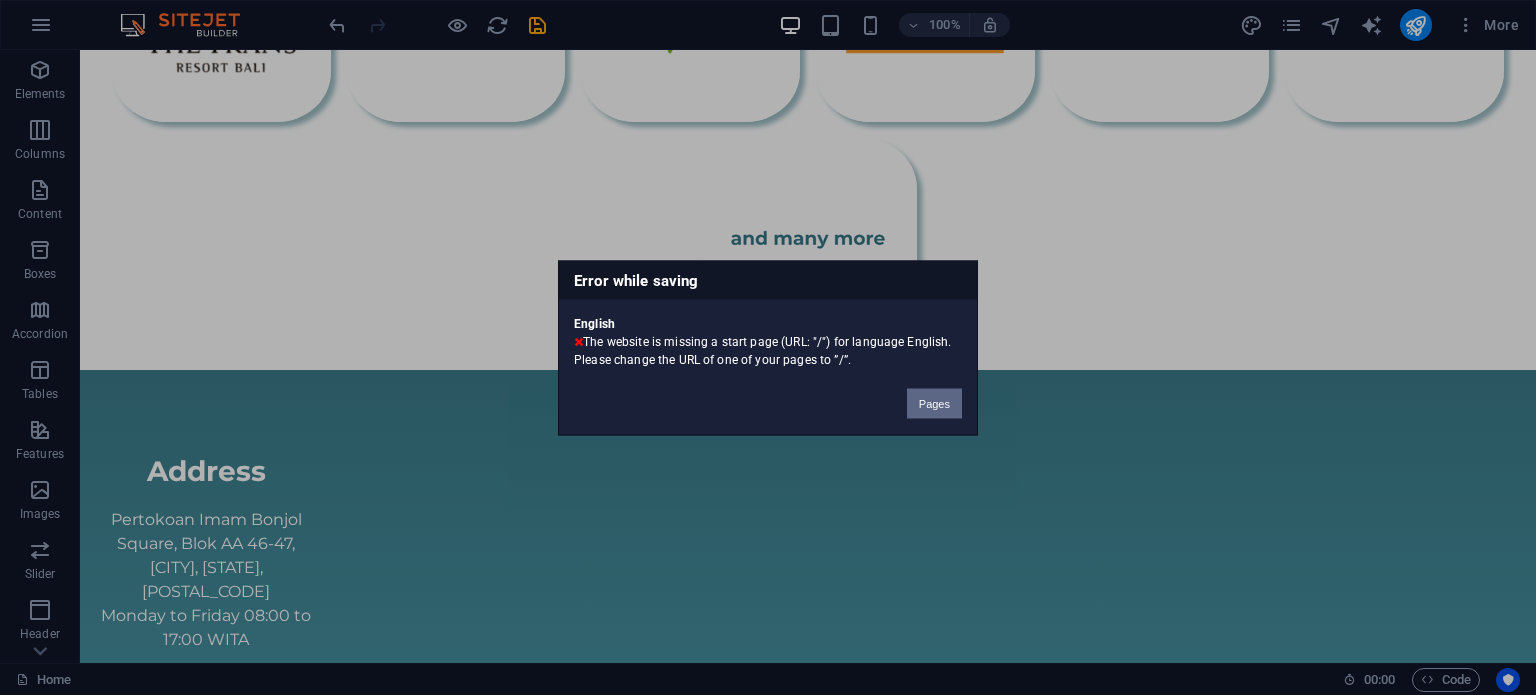 drag, startPoint x: 935, startPoint y: 399, endPoint x: 1009, endPoint y: 333, distance: 99.15644 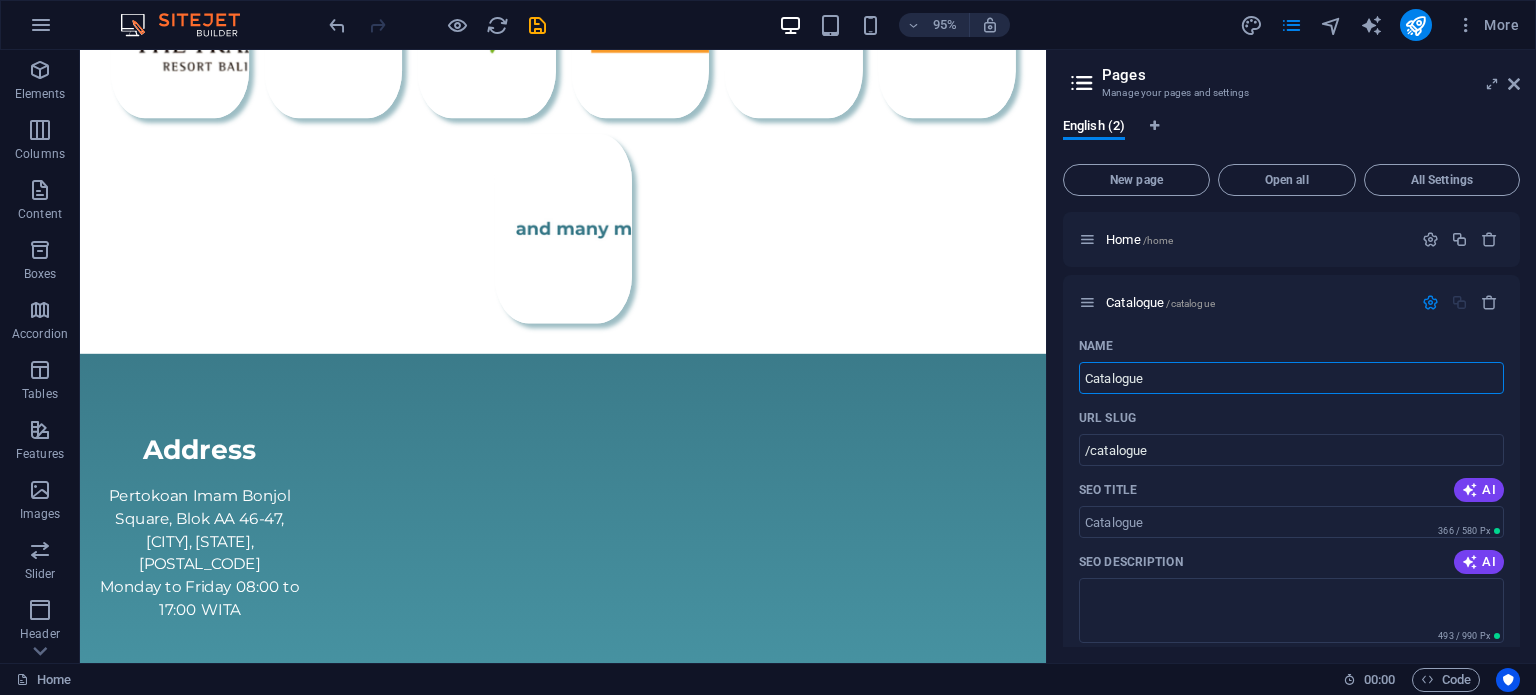 scroll, scrollTop: 2012, scrollLeft: 0, axis: vertical 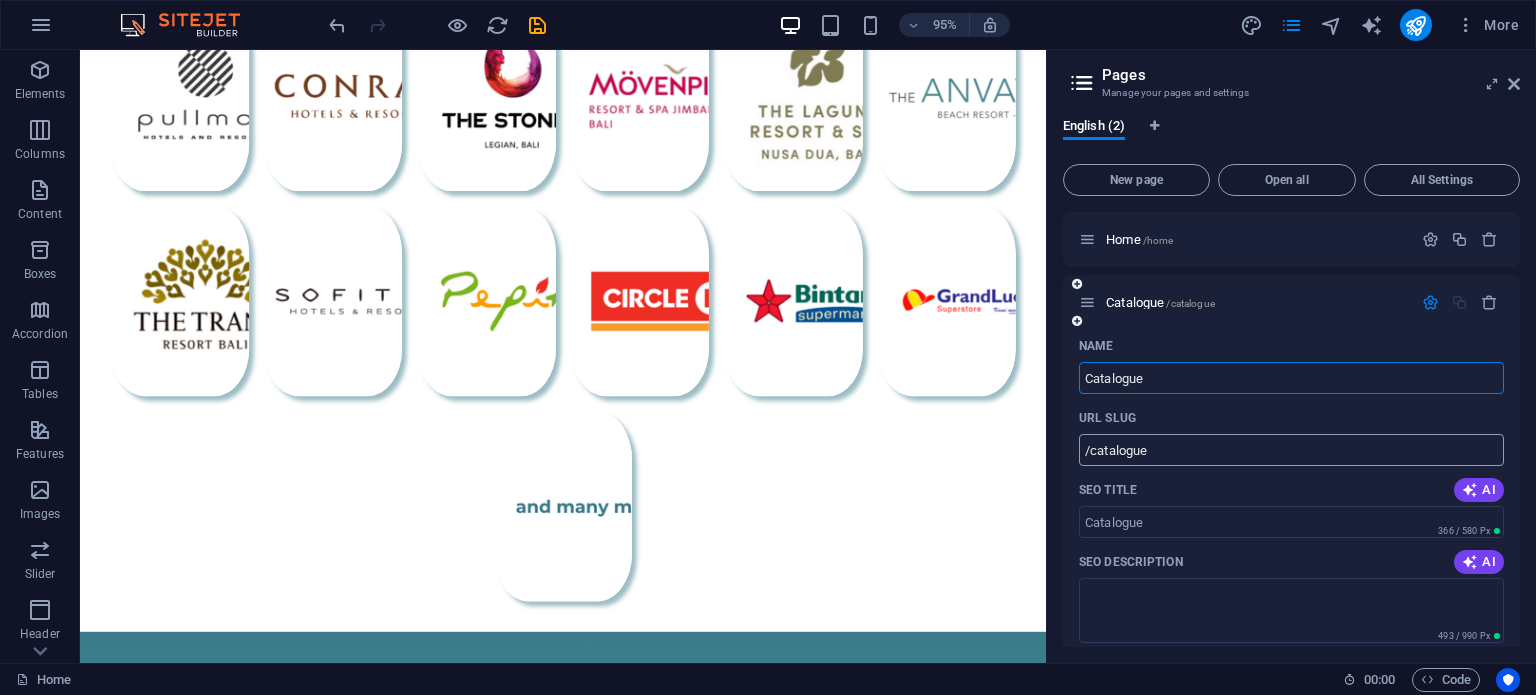 click on "/catalogue" at bounding box center [1291, 450] 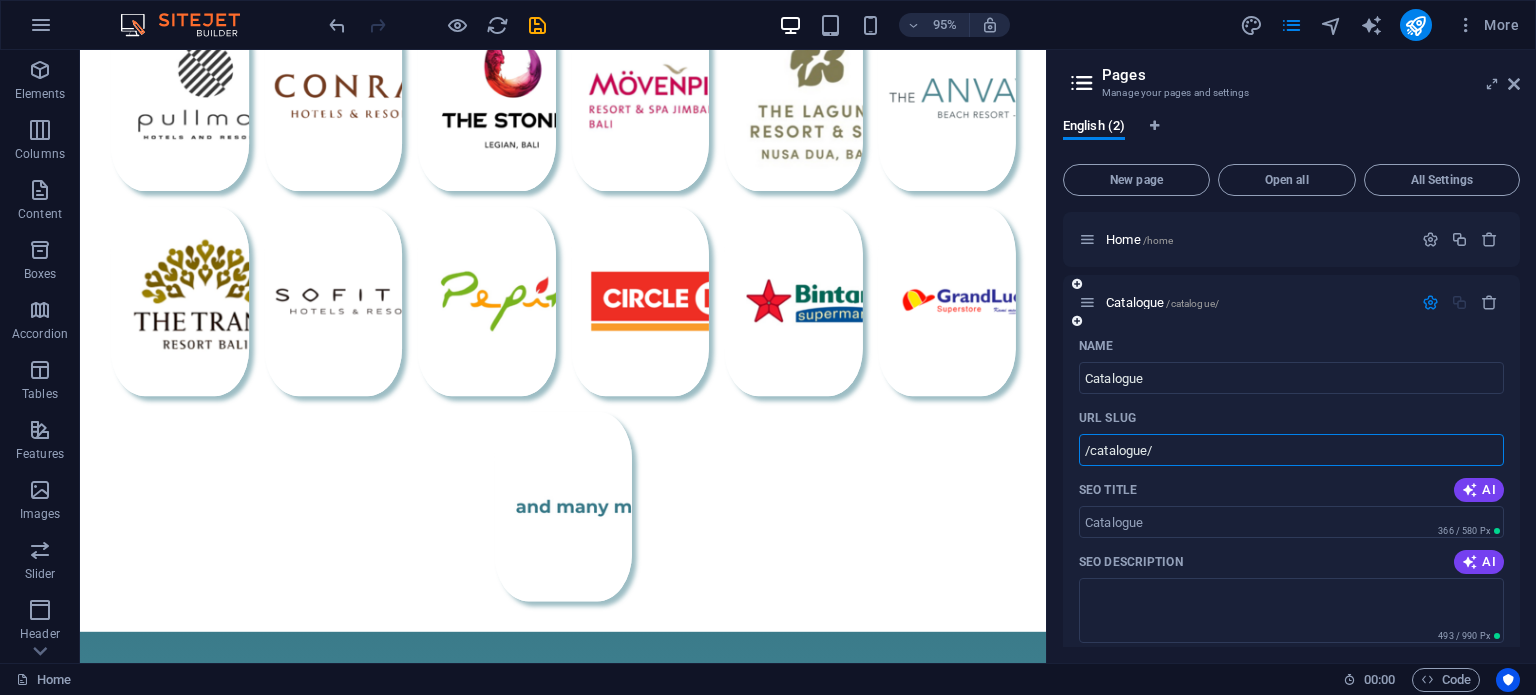 click on "URL SLUG" at bounding box center (1291, 418) 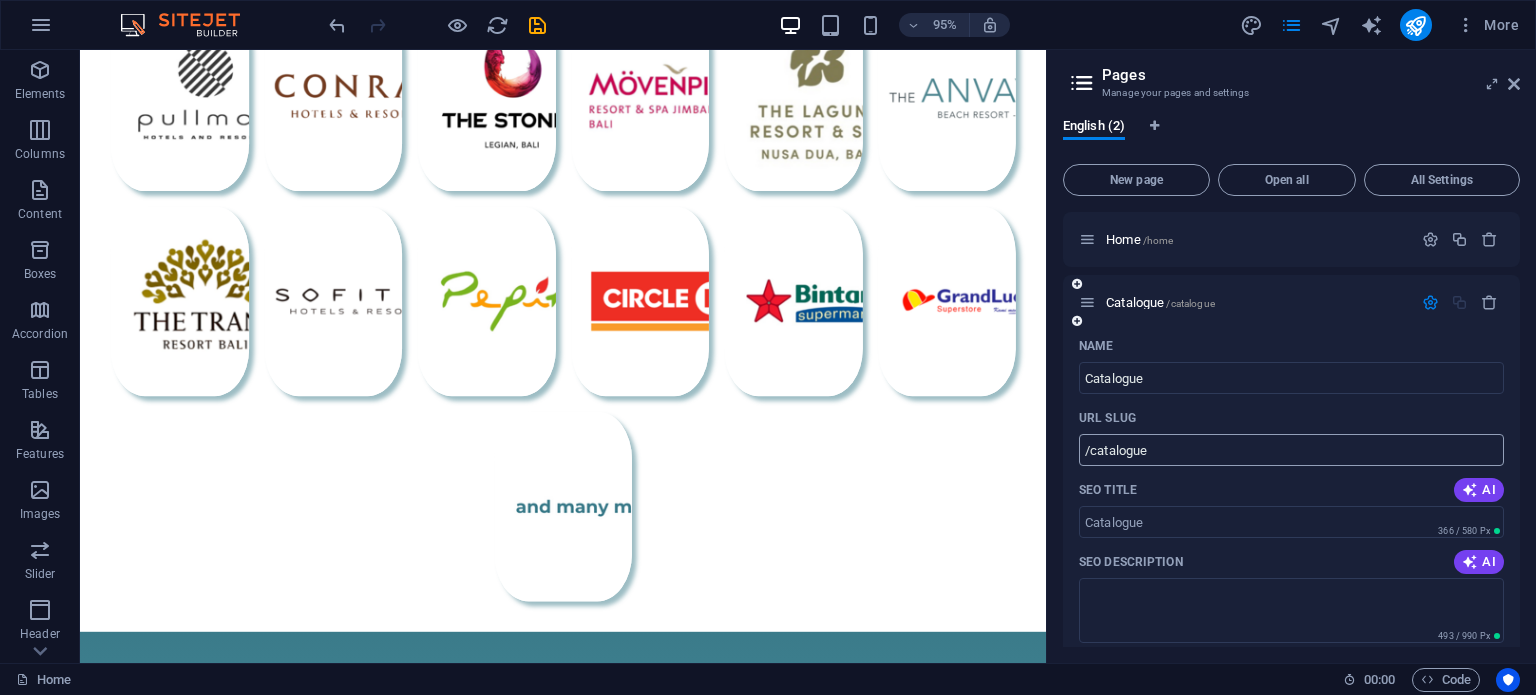 click on "/catalogue" at bounding box center (1291, 450) 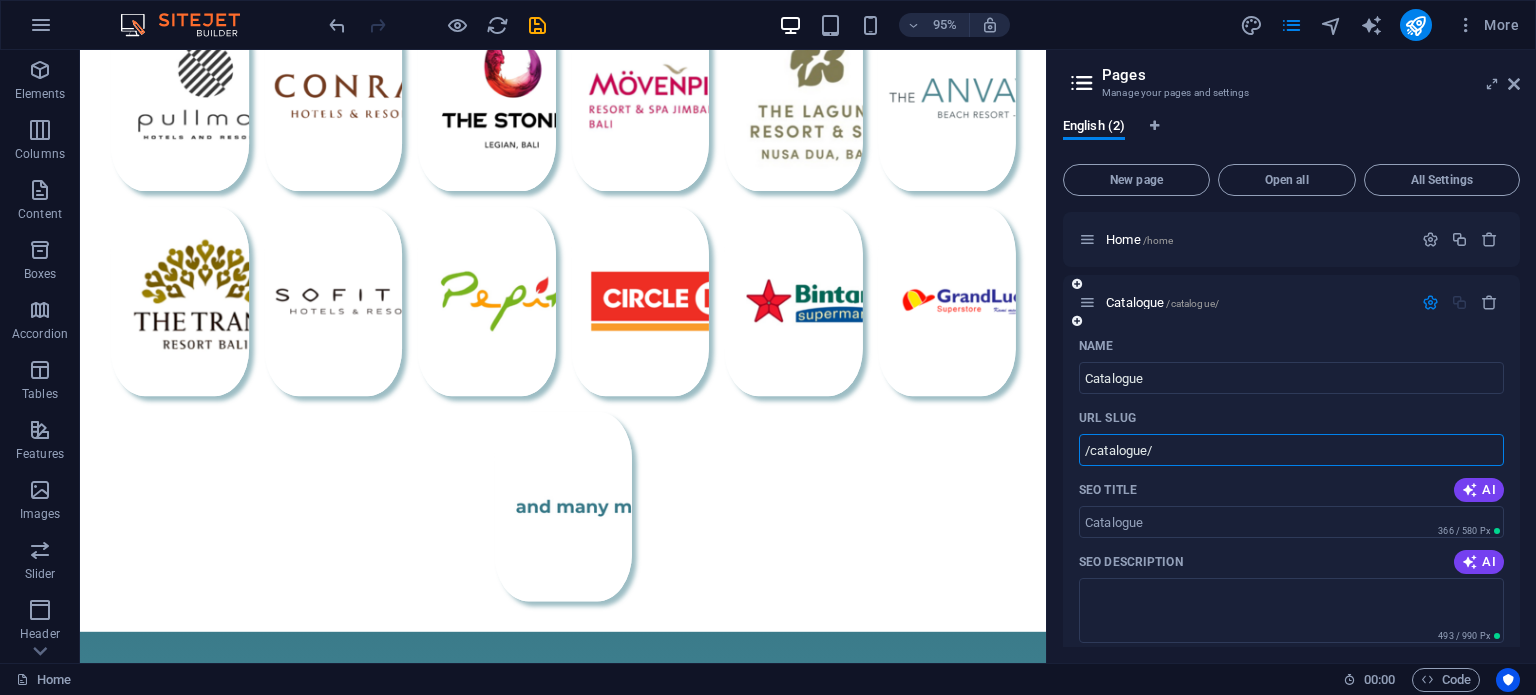 click on "SEO Title AI" at bounding box center [1291, 490] 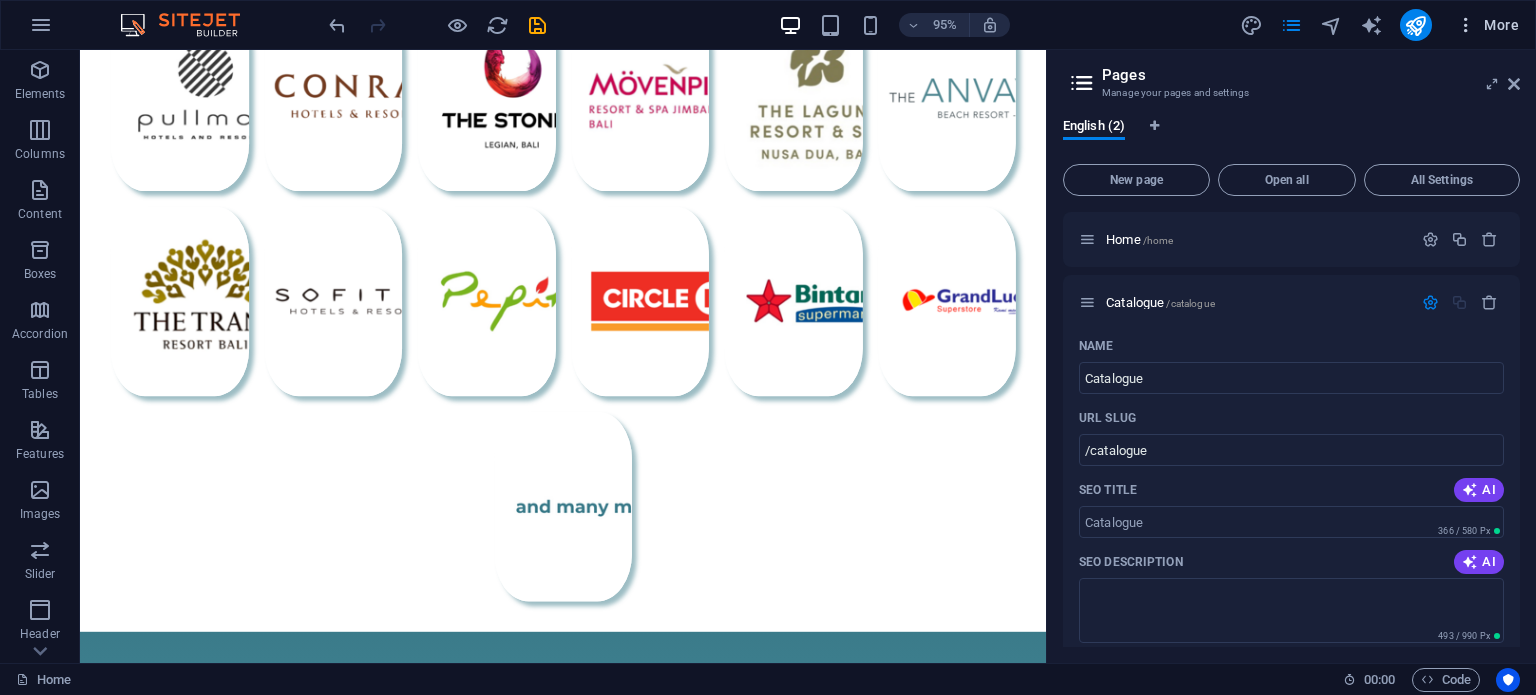 click at bounding box center (1466, 25) 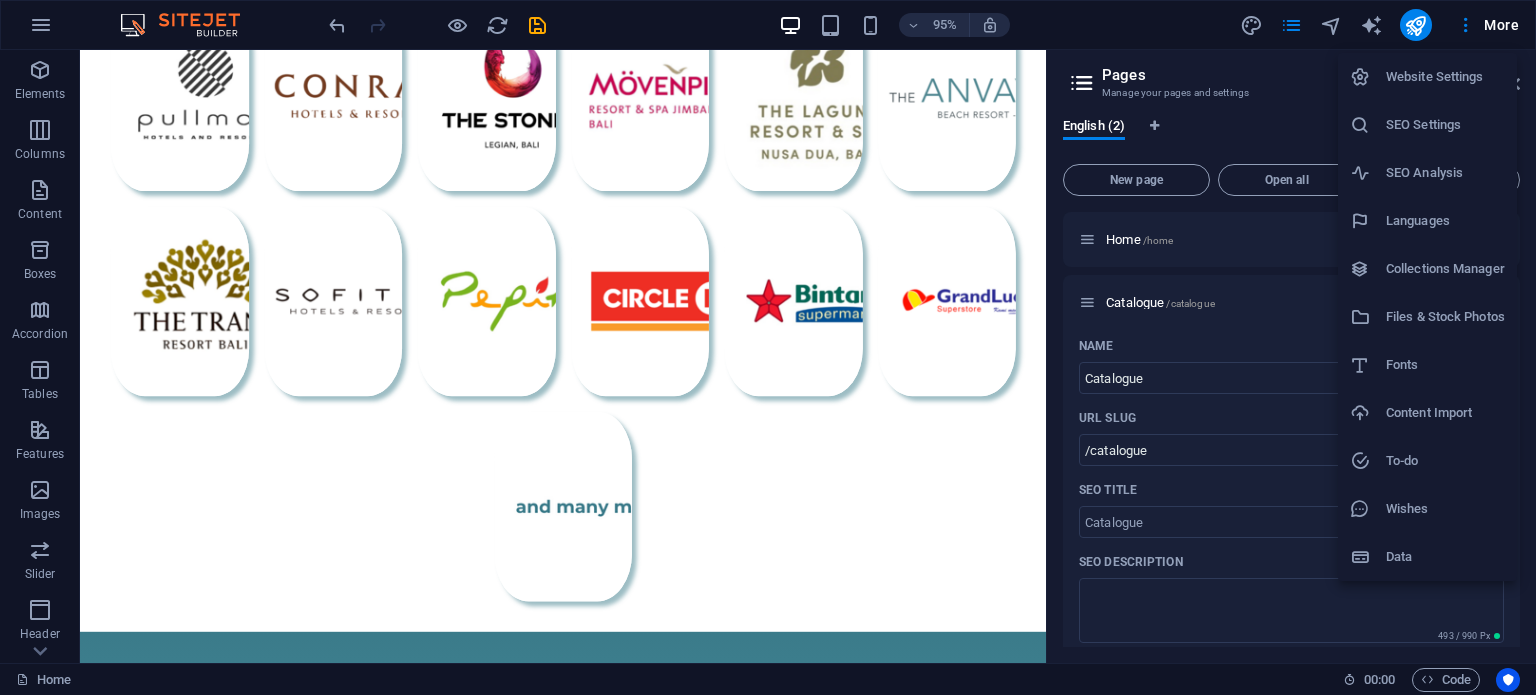 click on "Languages" at bounding box center [1445, 221] 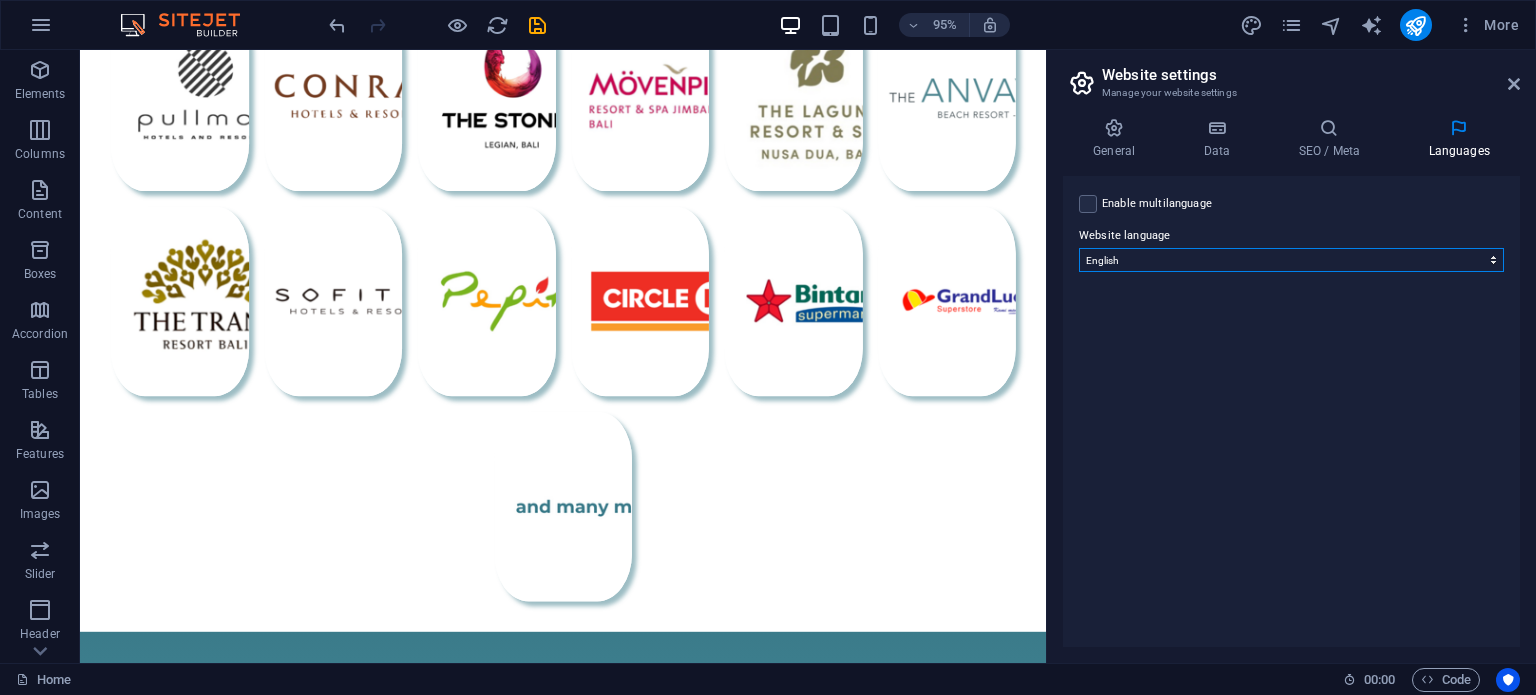 click on "Abkhazian Afar Afrikaans Akan Albanian Amharic Arabic Aragonese Armenian Assamese Avaric Avestan Aymara Azerbaijani Bambara Bashkir Basque Belarusian Bengali Bihari languages Bislama Bokmål Bosnian Breton Bulgarian Burmese Catalan Central Khmer Chamorro Chechen Chinese Church Slavic Chuvash Cornish Corsican Cree Croatian Czech Danish Dutch Dzongkha English Esperanto Estonian Ewe Faroese Farsi (Persian) Fijian Finnish French Fulah Gaelic Galician Ganda Georgian German Greek Greenlandic Guaraní Gujarati Haitian Creole Hausa Hebrew Herero Hindi Hiri Motu Hungarian Icelandic Ido Igbo Indonesian Interlingua Interlingue Inuktitut Inupiaq Irish Italian Japanese Javanese Kannada Kanuri Kashmiri Kazakh Kikuyu Kinyarwanda Komi Kongo Korean Kurdish Kwanyama Kyrgyz Lao Latin Latvian Limburgish Lingala Lithuanian Luba-Katanga Luxembourgish Macedonian Malagasy Malay Malayalam Maldivian Maltese Manx Maori Marathi Marshallese Mongolian Nauru Navajo Ndonga Nepali North Ndebele Northern Sami Norwegian Norwegian Nynorsk Nuosu" at bounding box center [1291, 260] 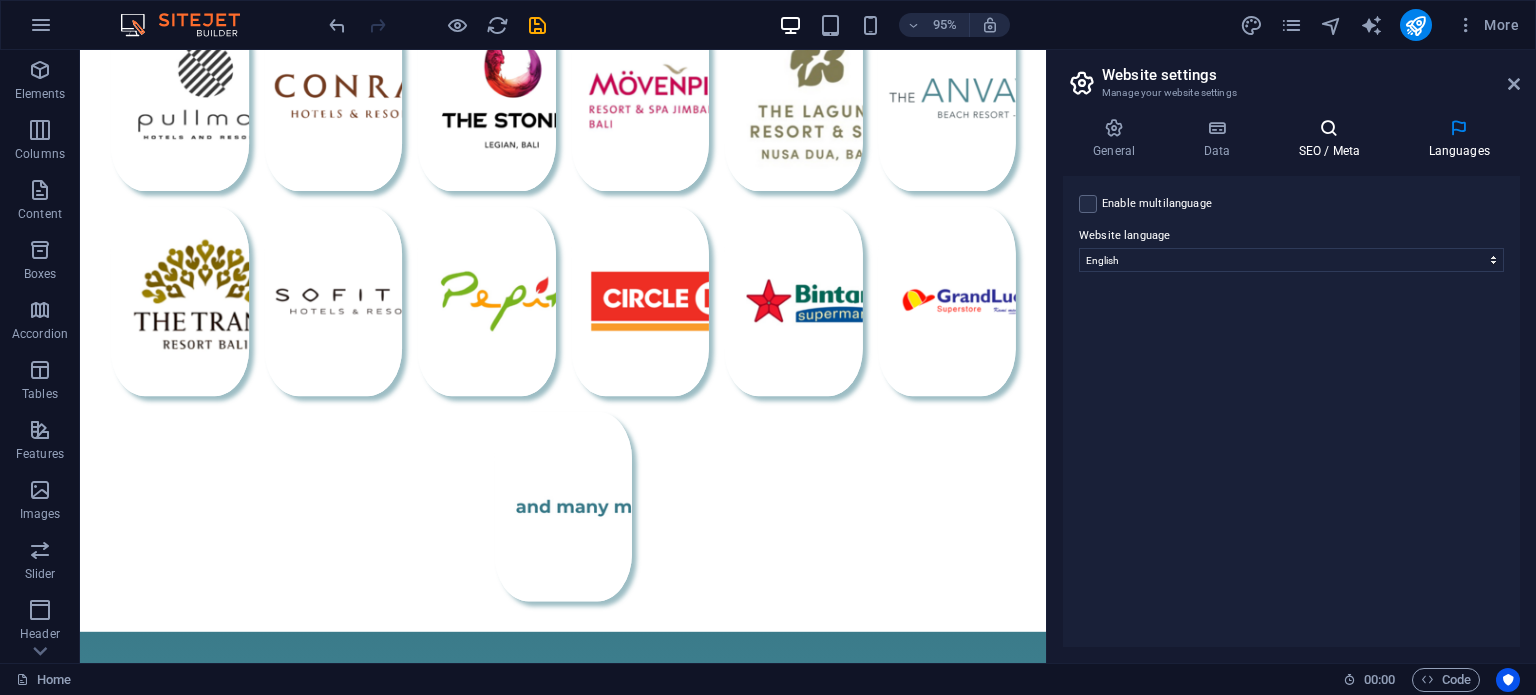 click on "SEO / Meta" at bounding box center (1333, 139) 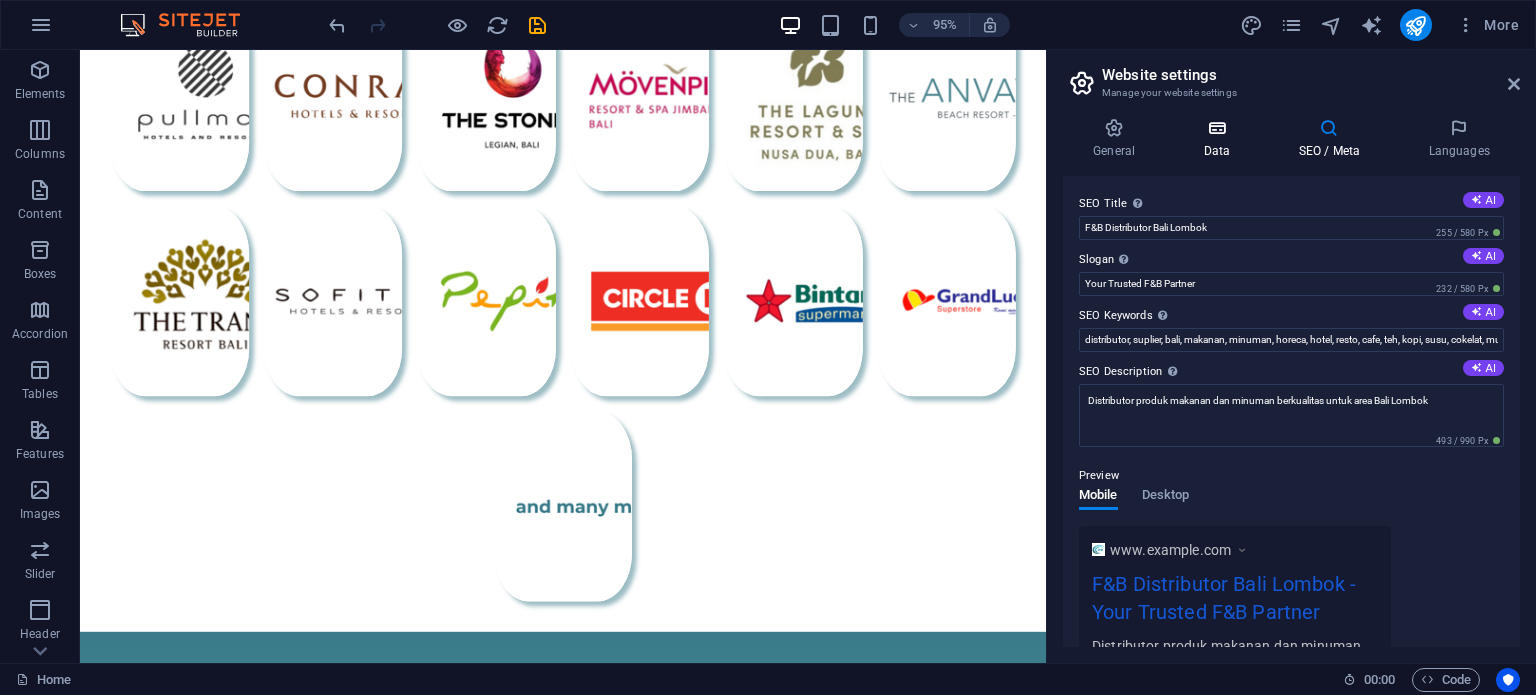 click at bounding box center (1216, 128) 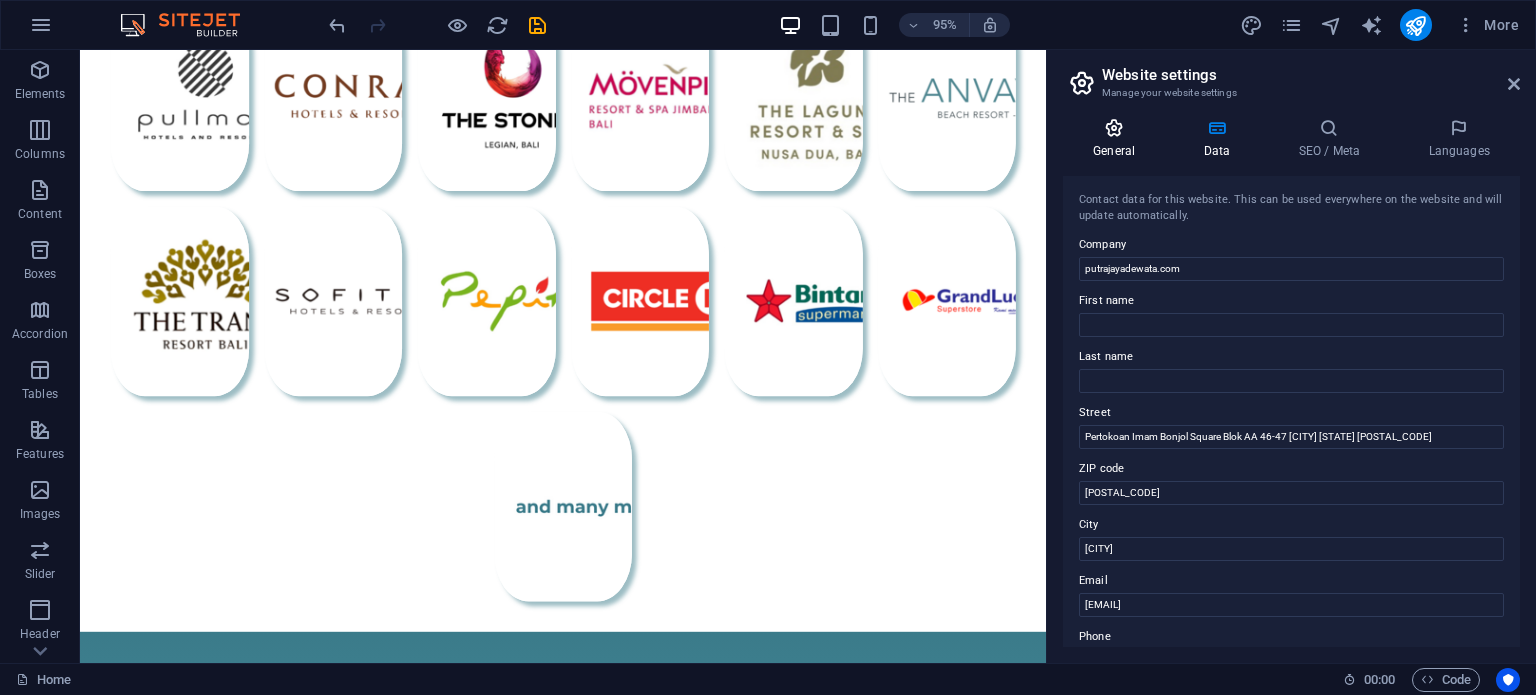 click at bounding box center [1114, 128] 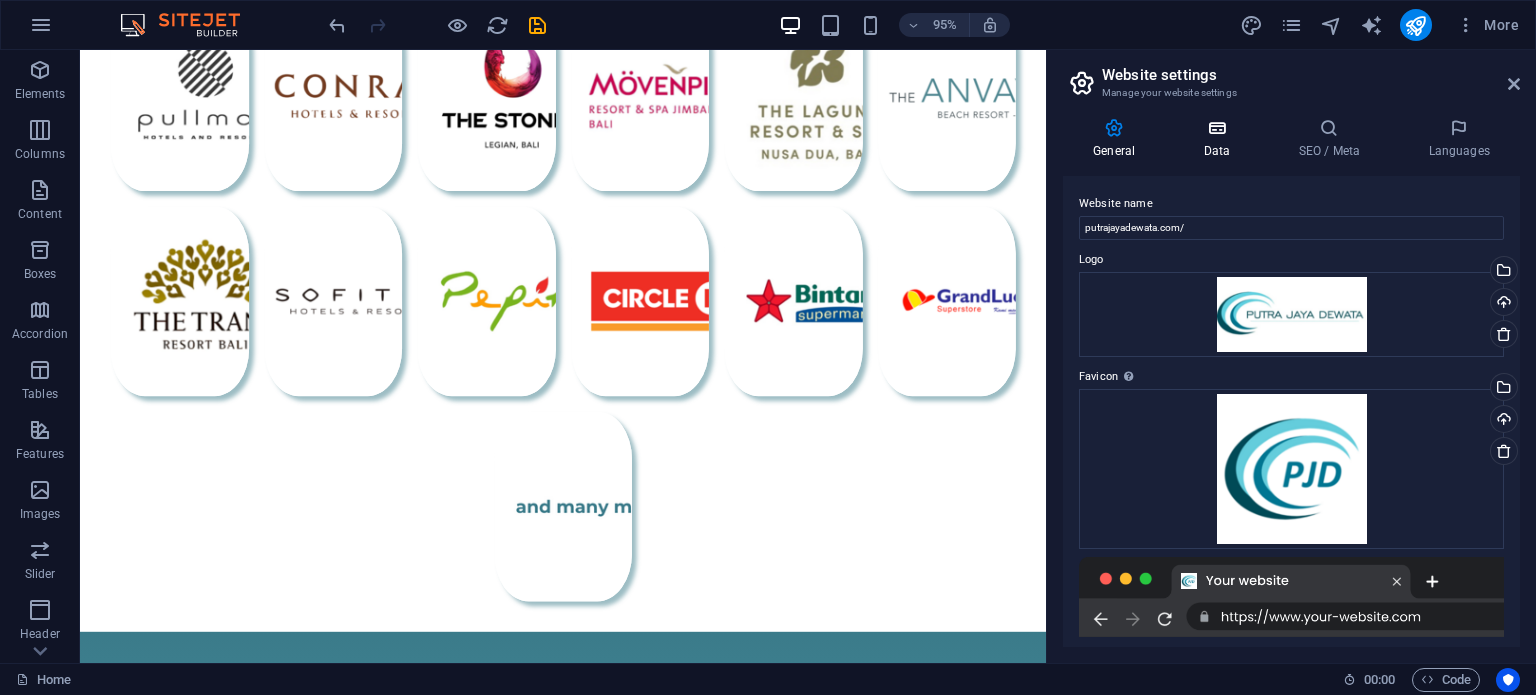 click at bounding box center (1216, 128) 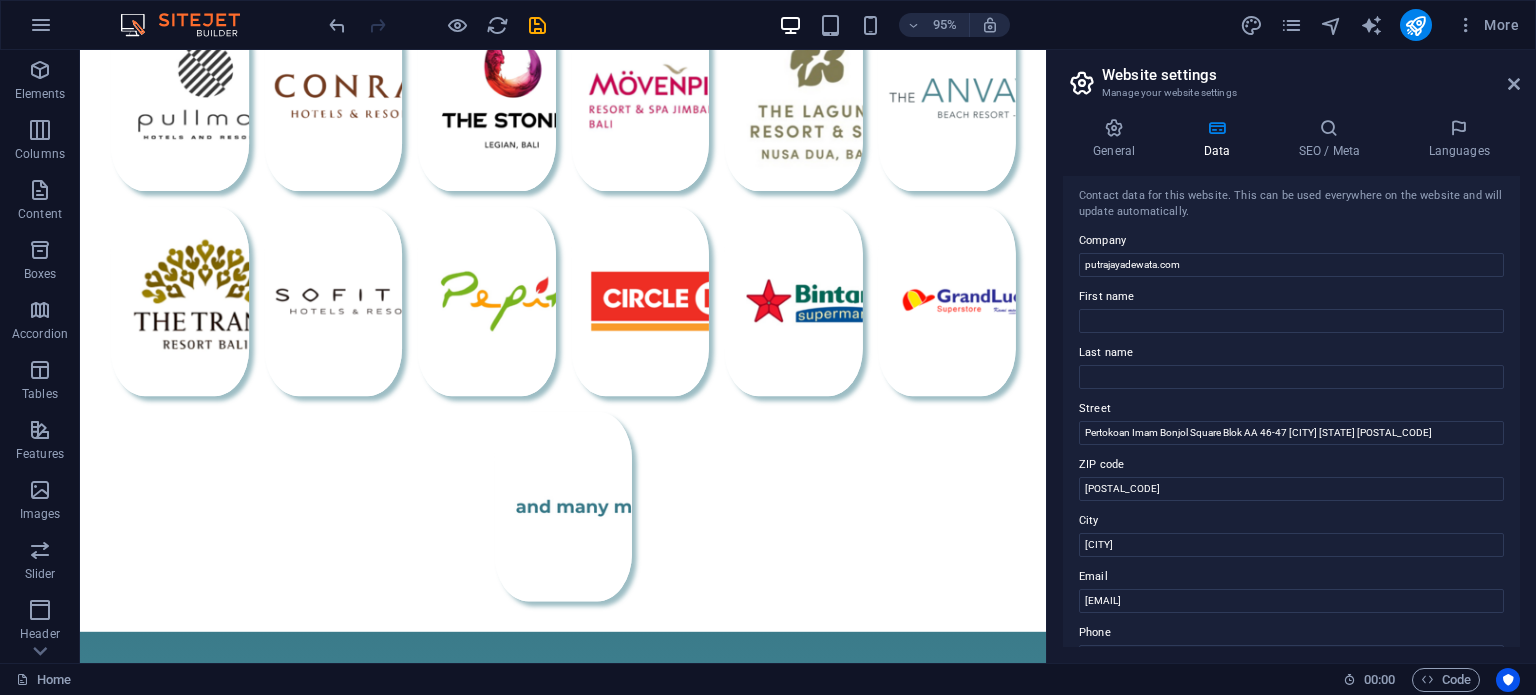 scroll, scrollTop: 0, scrollLeft: 0, axis: both 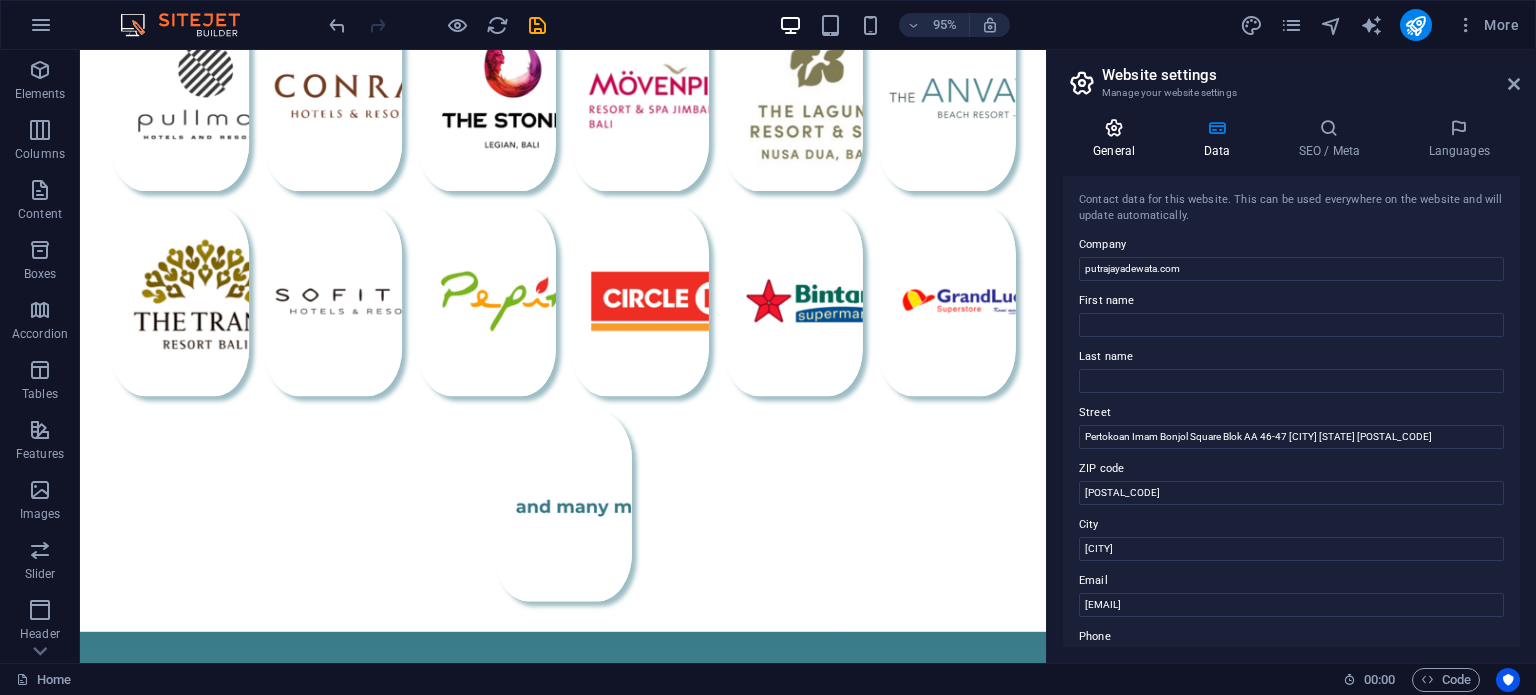 click at bounding box center (1114, 128) 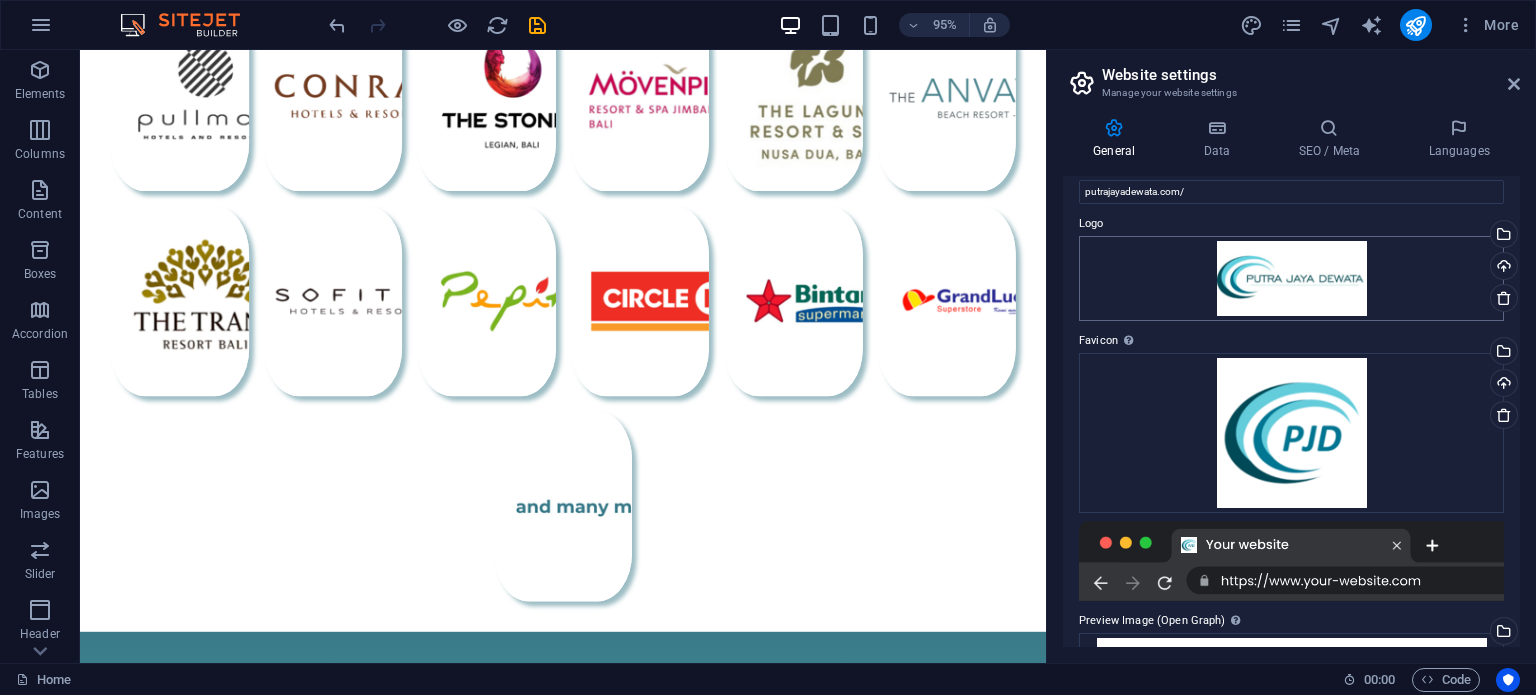 scroll, scrollTop: 0, scrollLeft: 0, axis: both 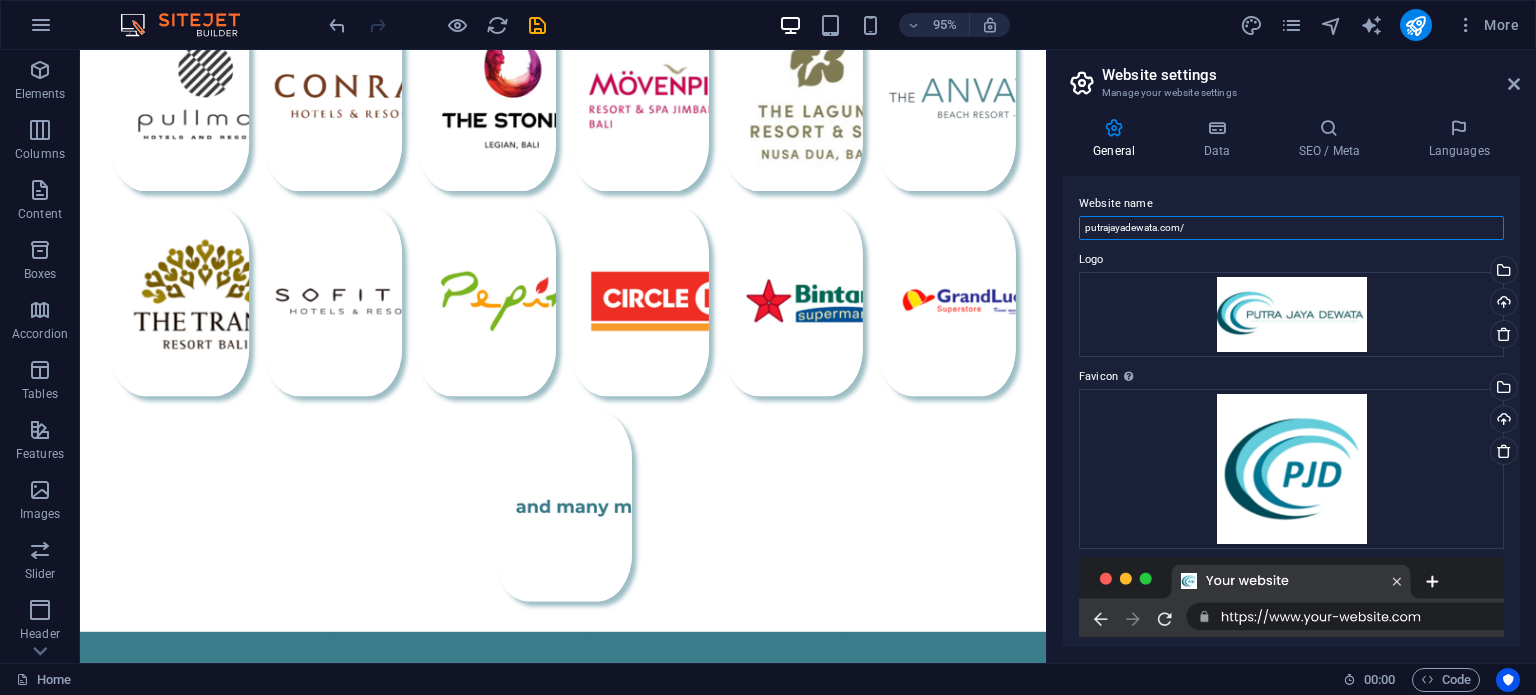 click on "putrajayadewata.com/" at bounding box center [1291, 228] 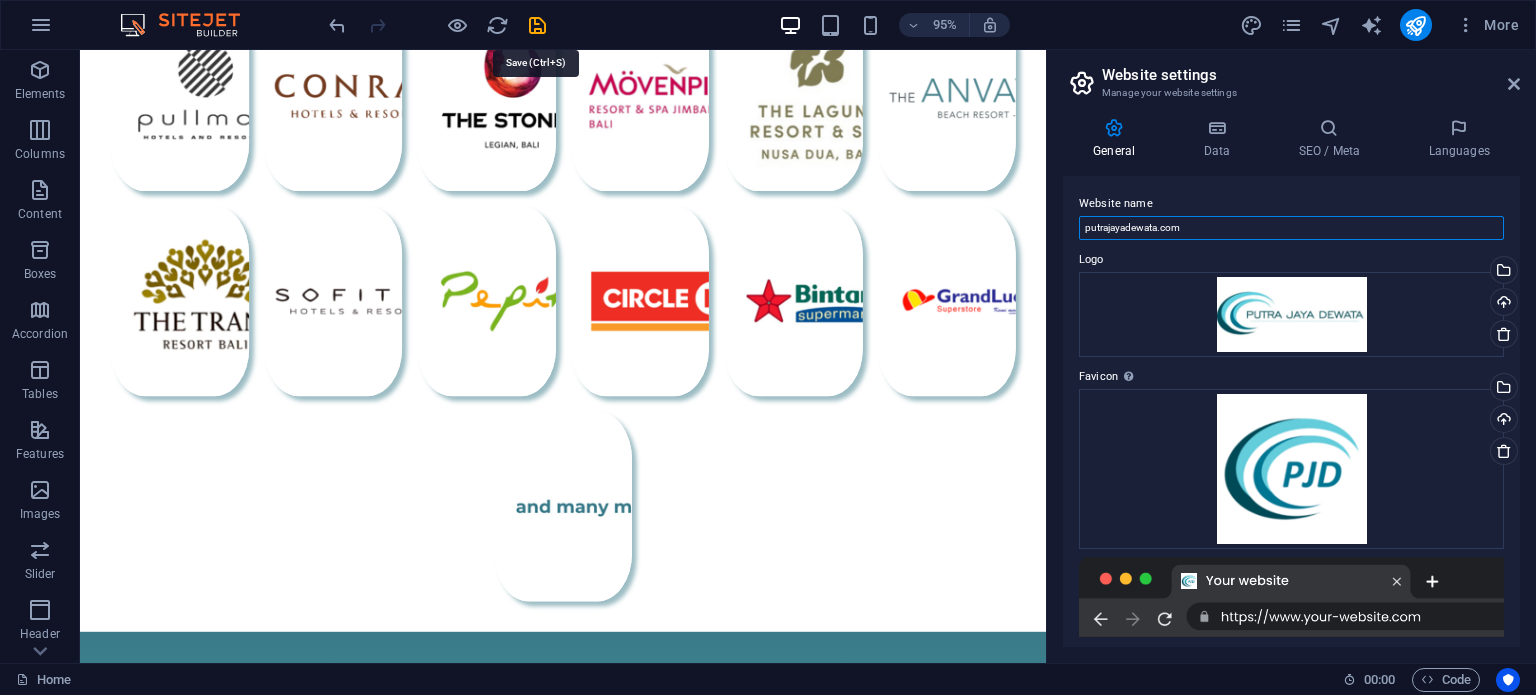type on "putrajayadewata.com" 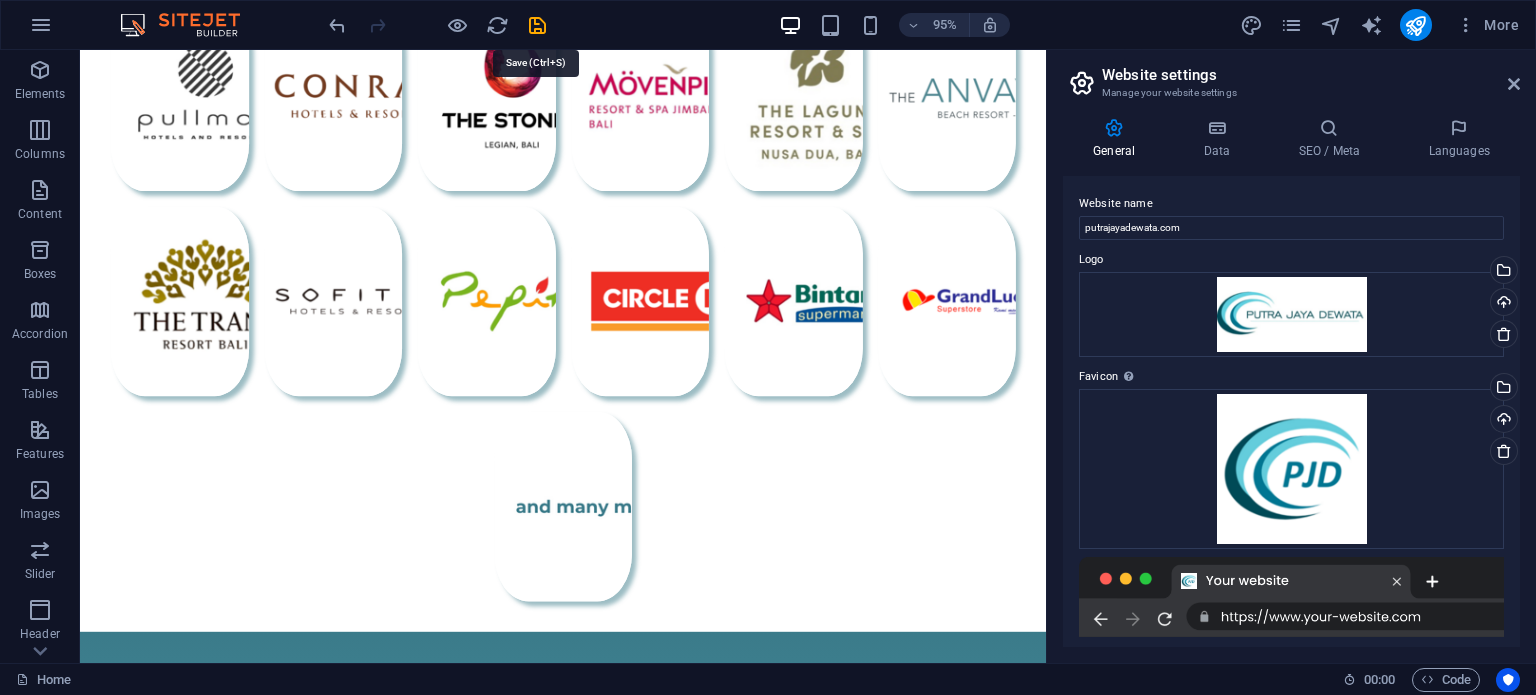 click at bounding box center [537, 25] 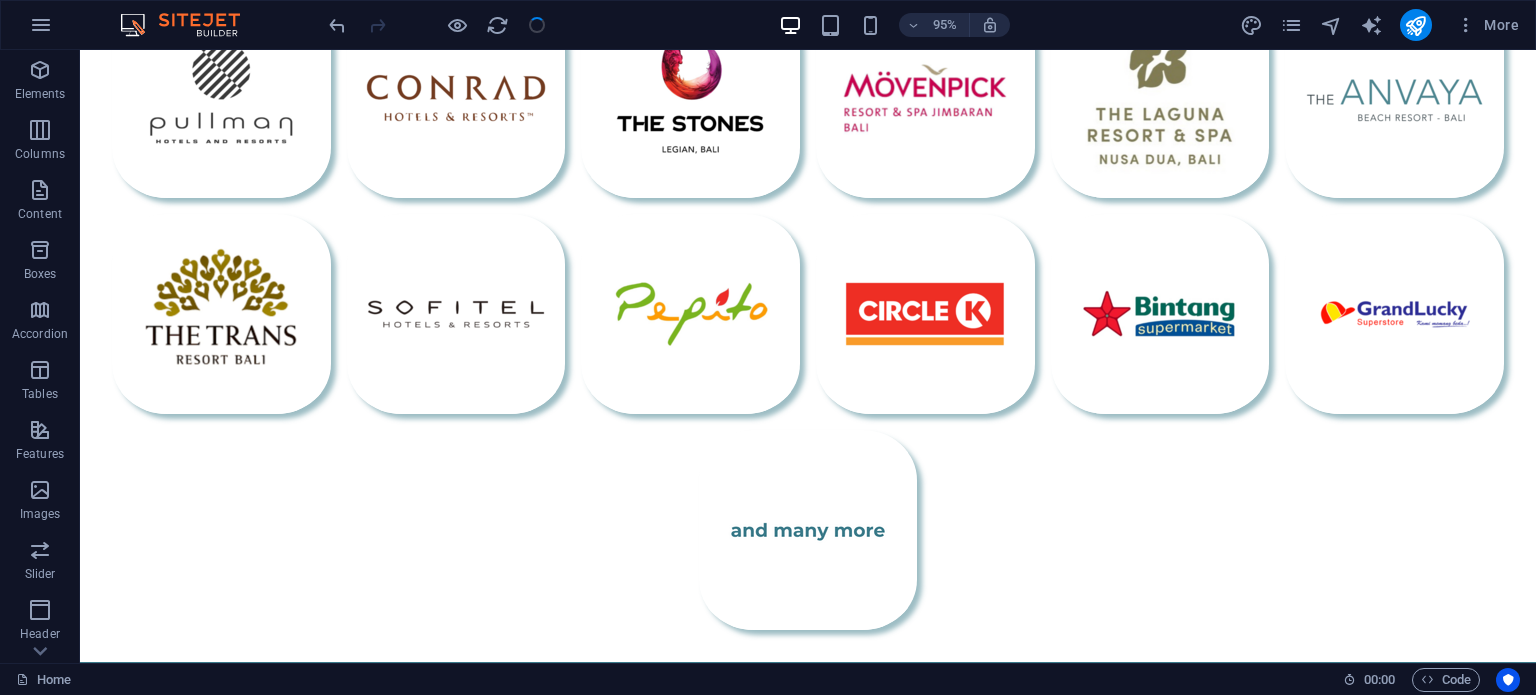 scroll, scrollTop: 2304, scrollLeft: 0, axis: vertical 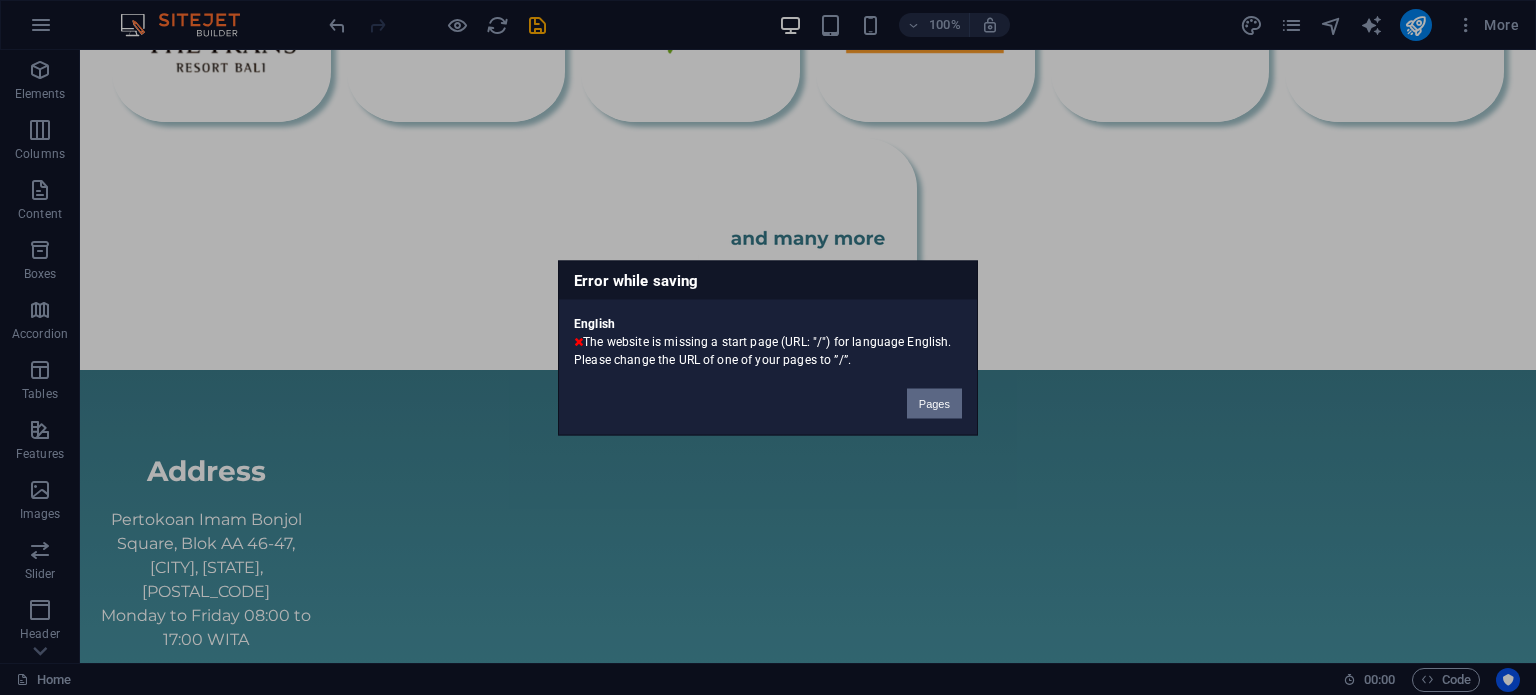 click on "Pages" at bounding box center [934, 403] 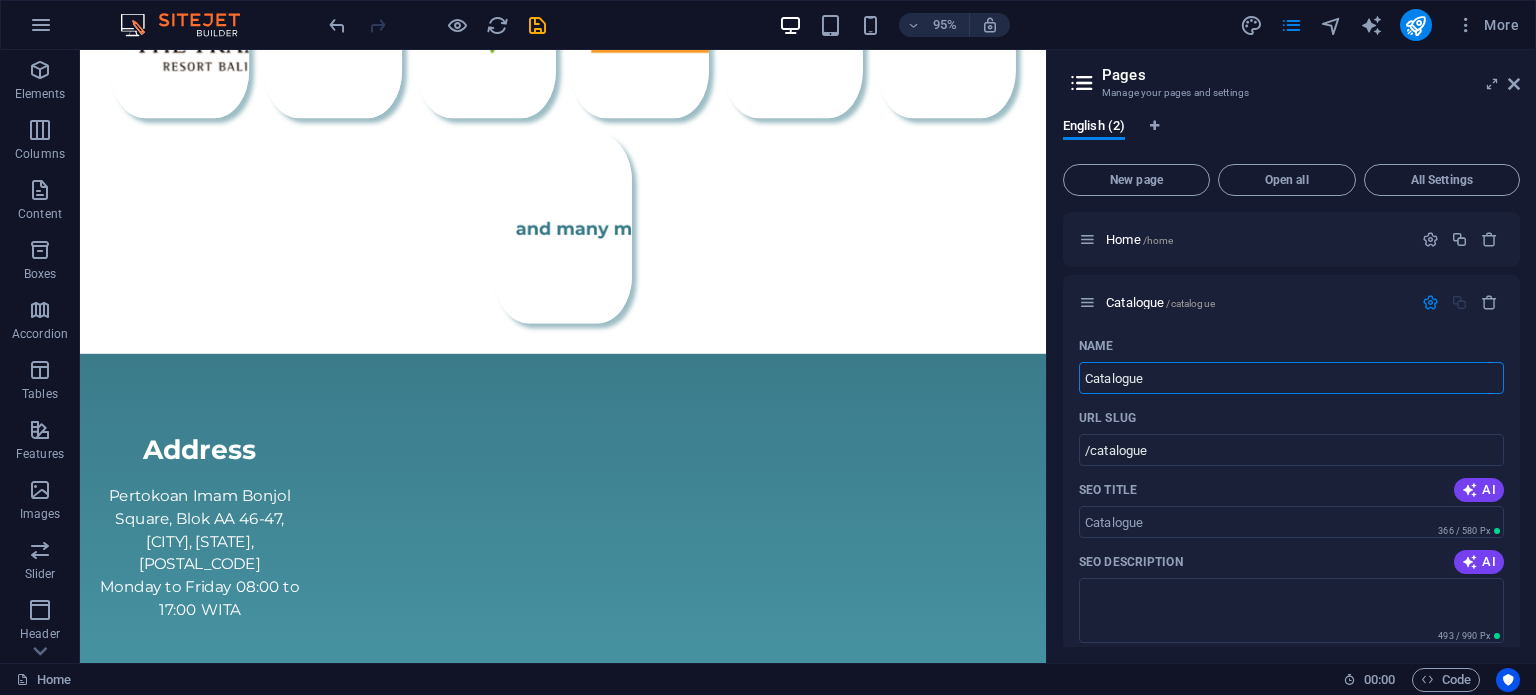 scroll, scrollTop: 2012, scrollLeft: 0, axis: vertical 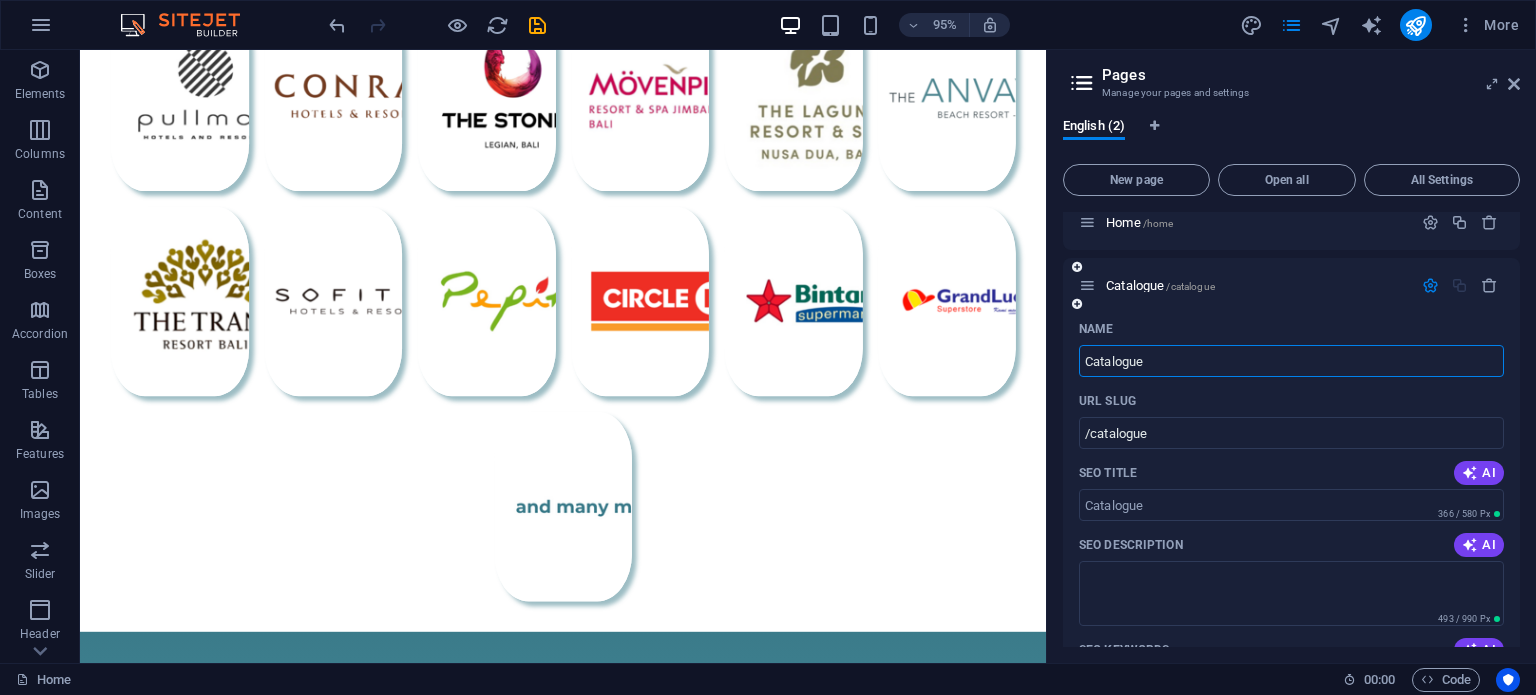 click on "Catalogue" at bounding box center (1291, 361) 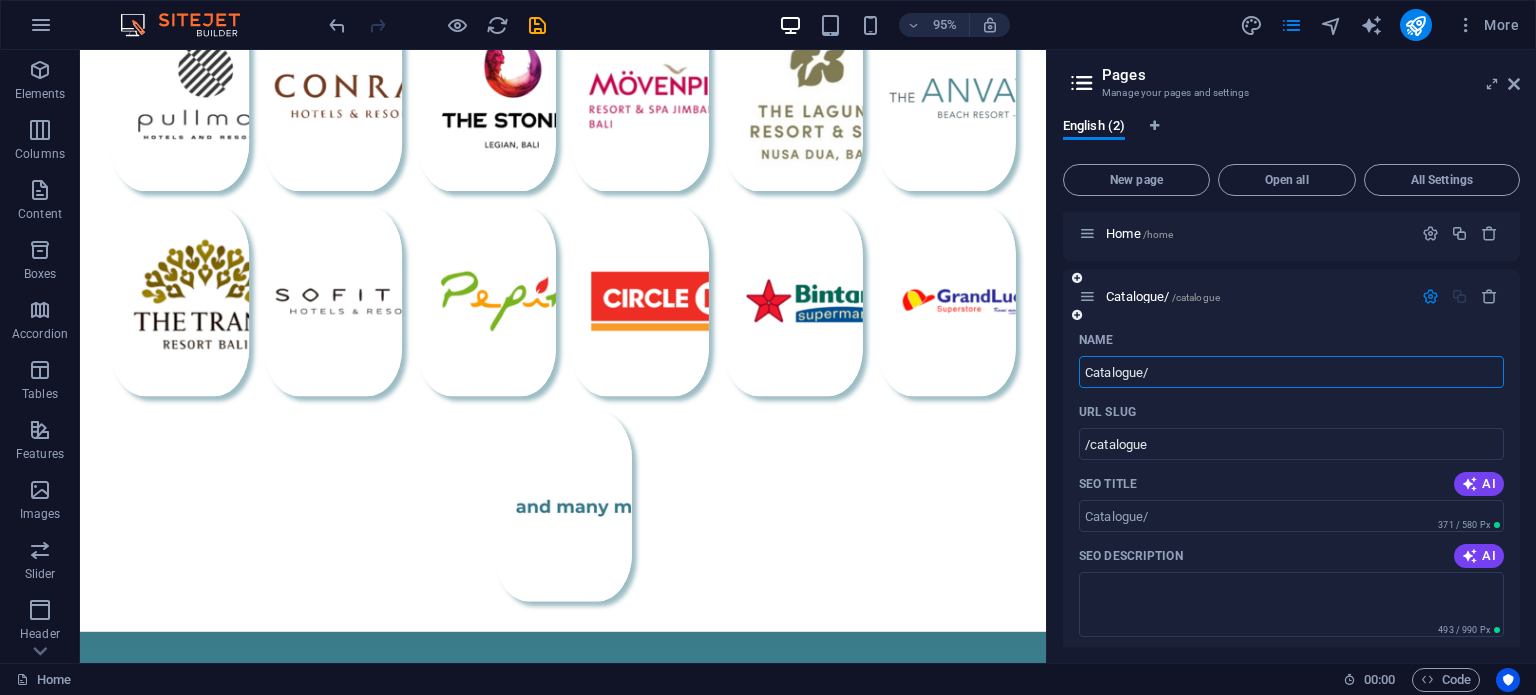 scroll, scrollTop: 0, scrollLeft: 0, axis: both 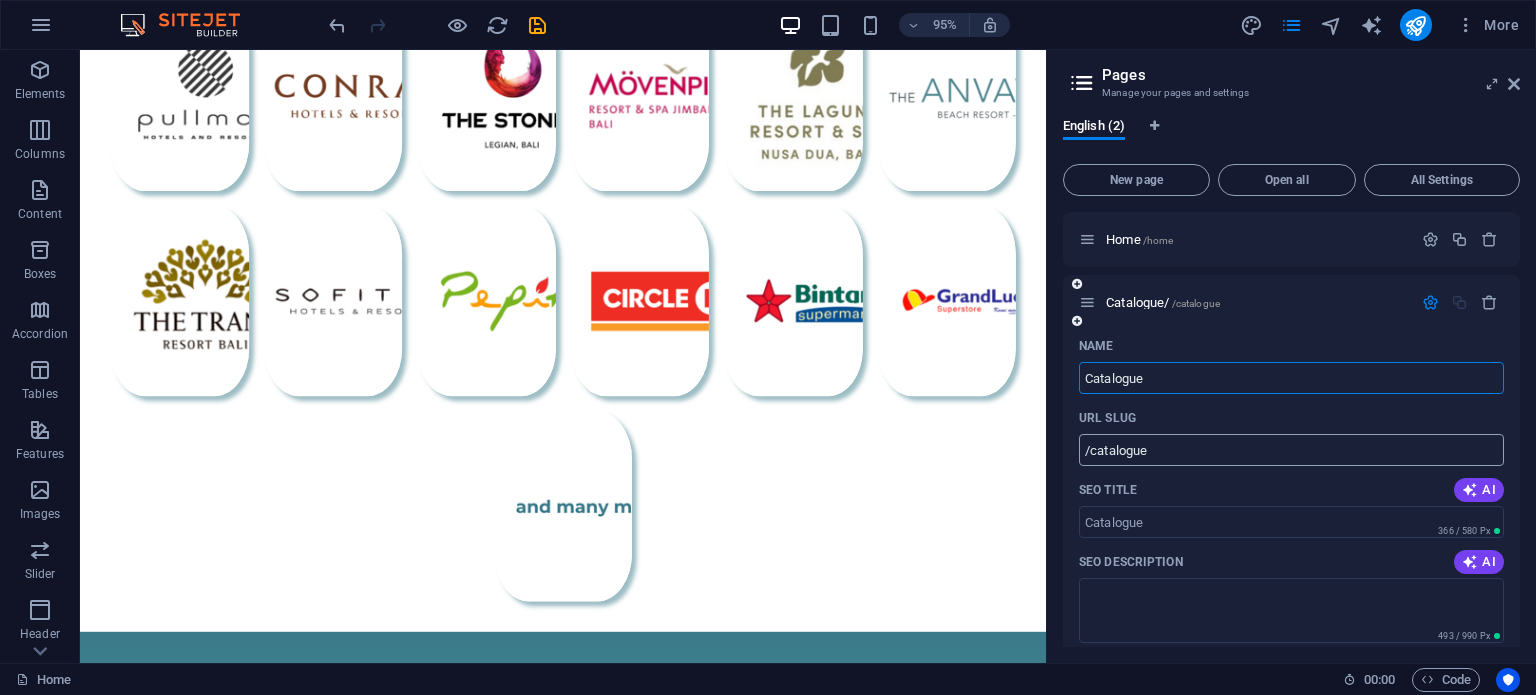 type on "Catalogue" 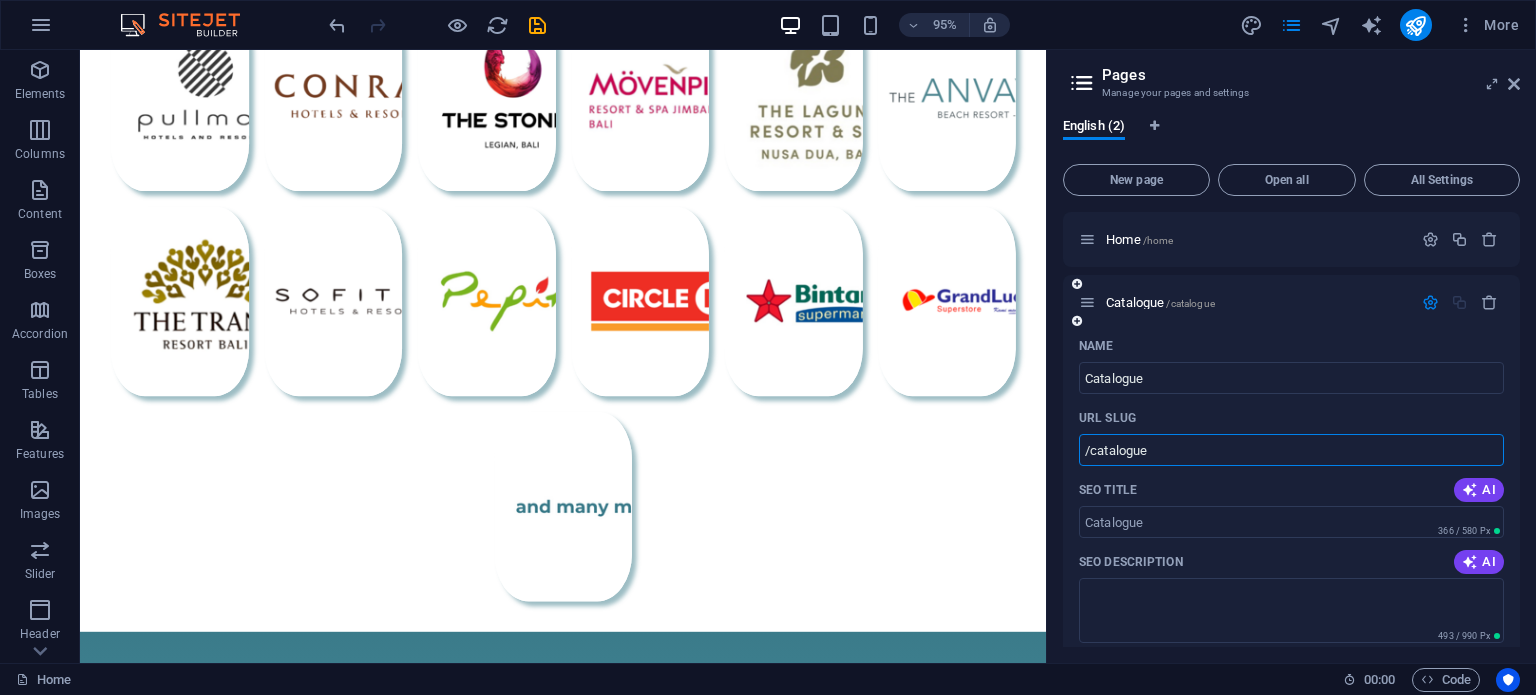 click on "/catalogue" at bounding box center [1291, 450] 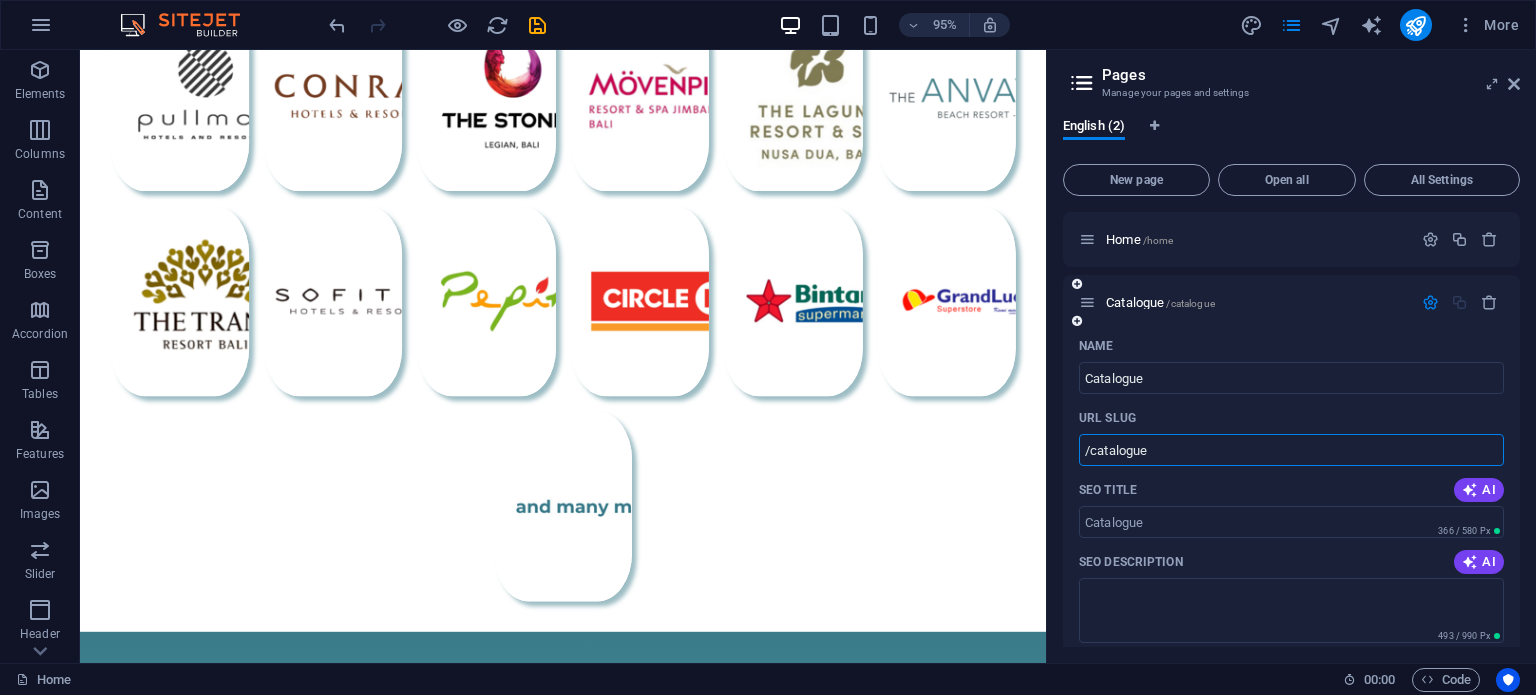 click on "/catalogue" at bounding box center [1291, 450] 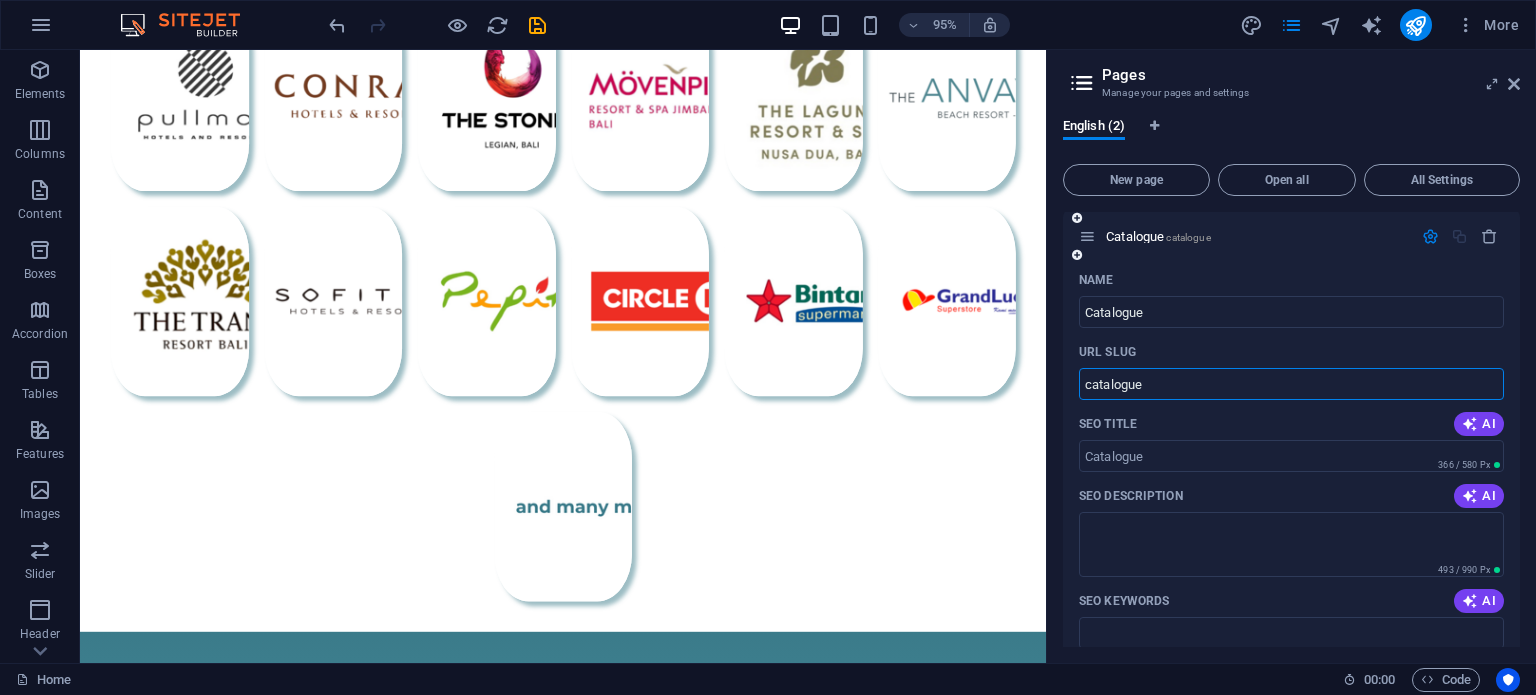 scroll, scrollTop: 0, scrollLeft: 0, axis: both 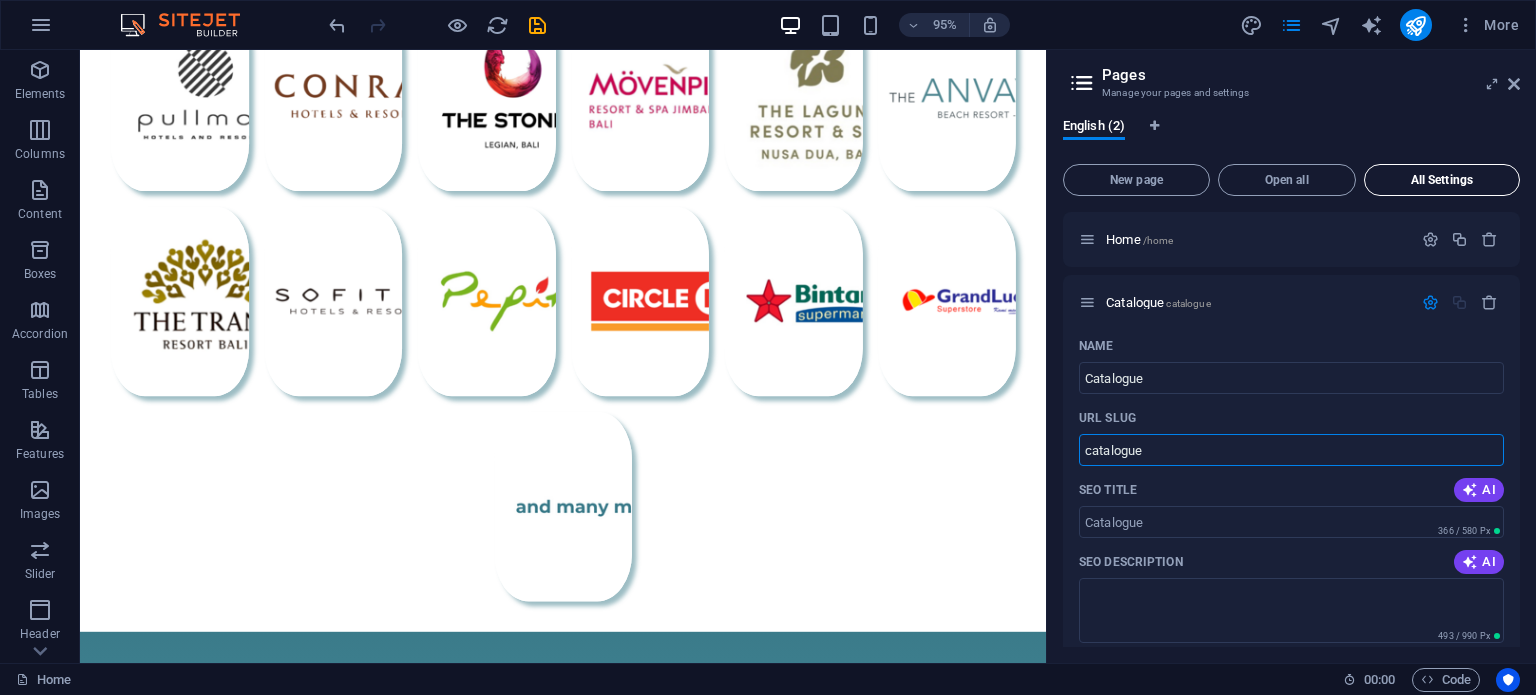type on "catalogue" 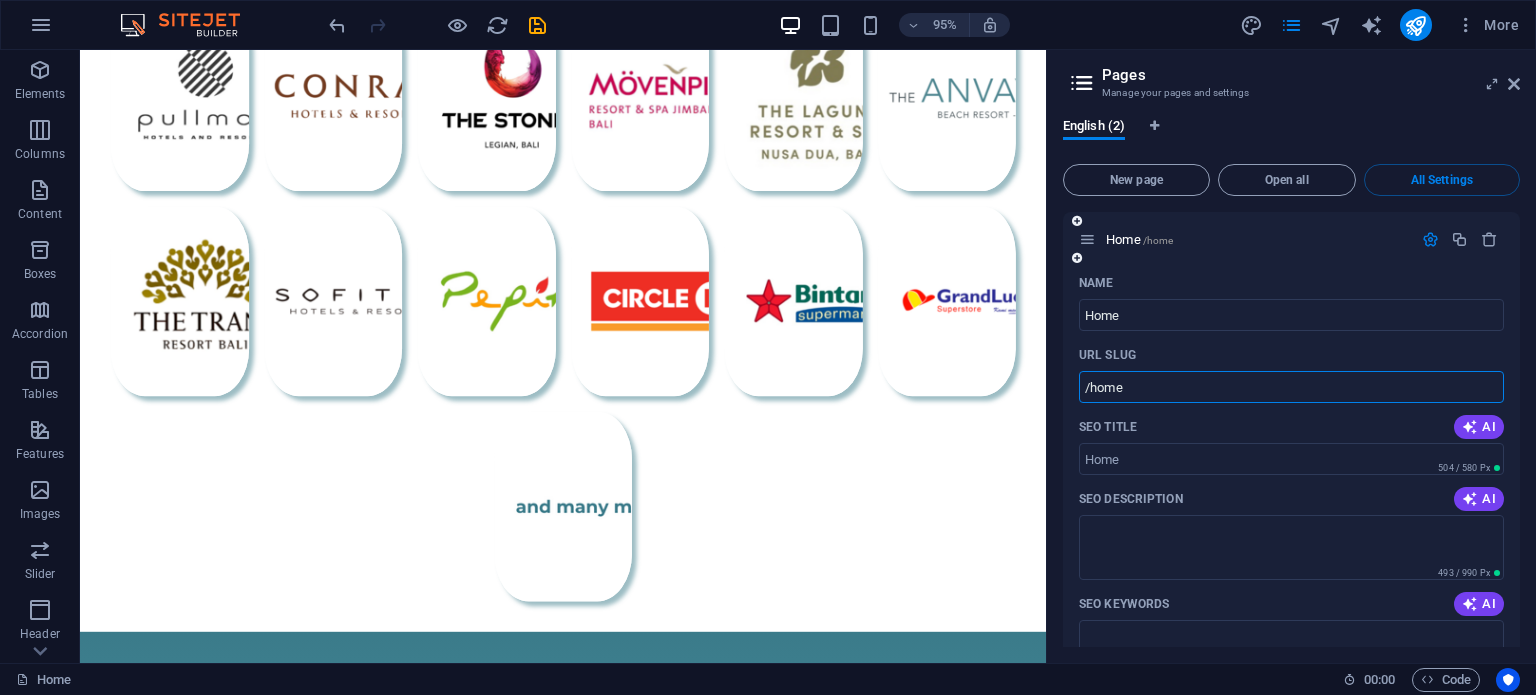 click on "/home" at bounding box center [1291, 387] 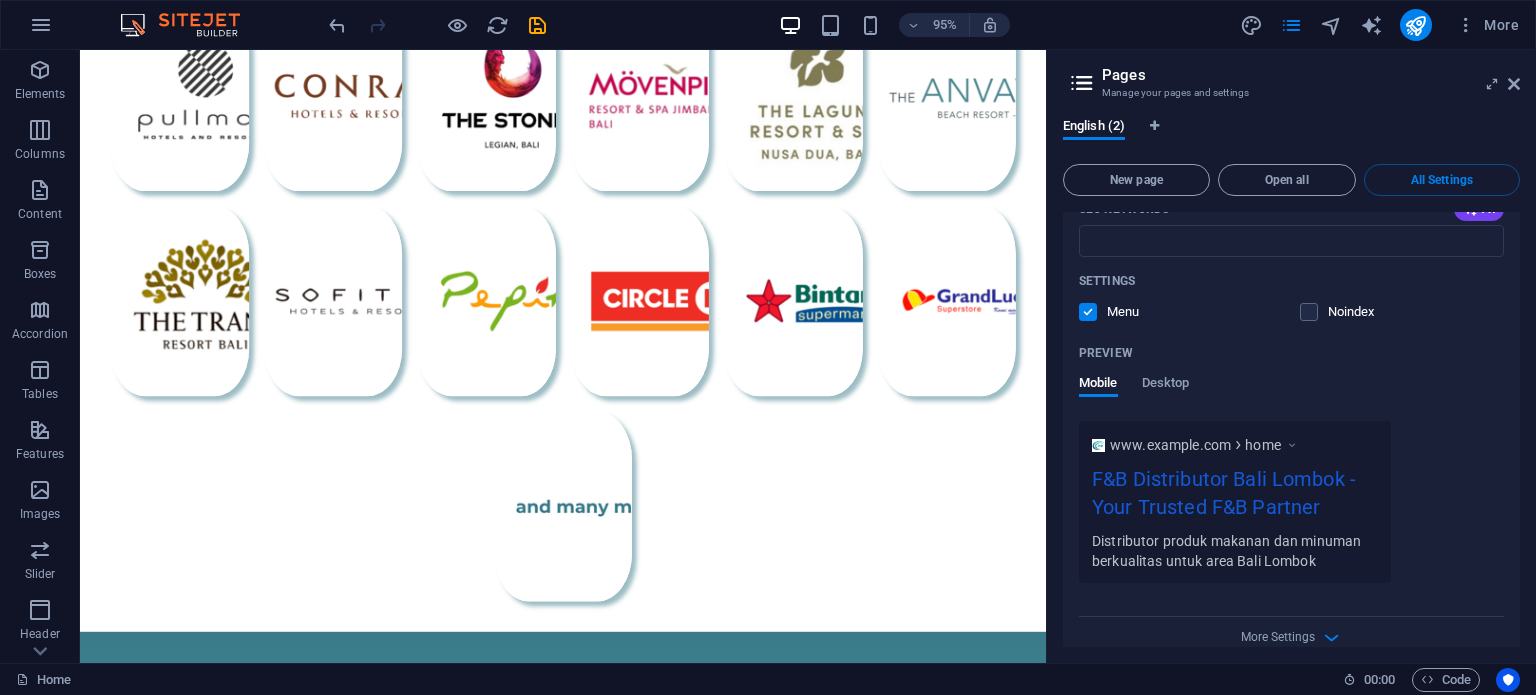 scroll, scrollTop: 400, scrollLeft: 0, axis: vertical 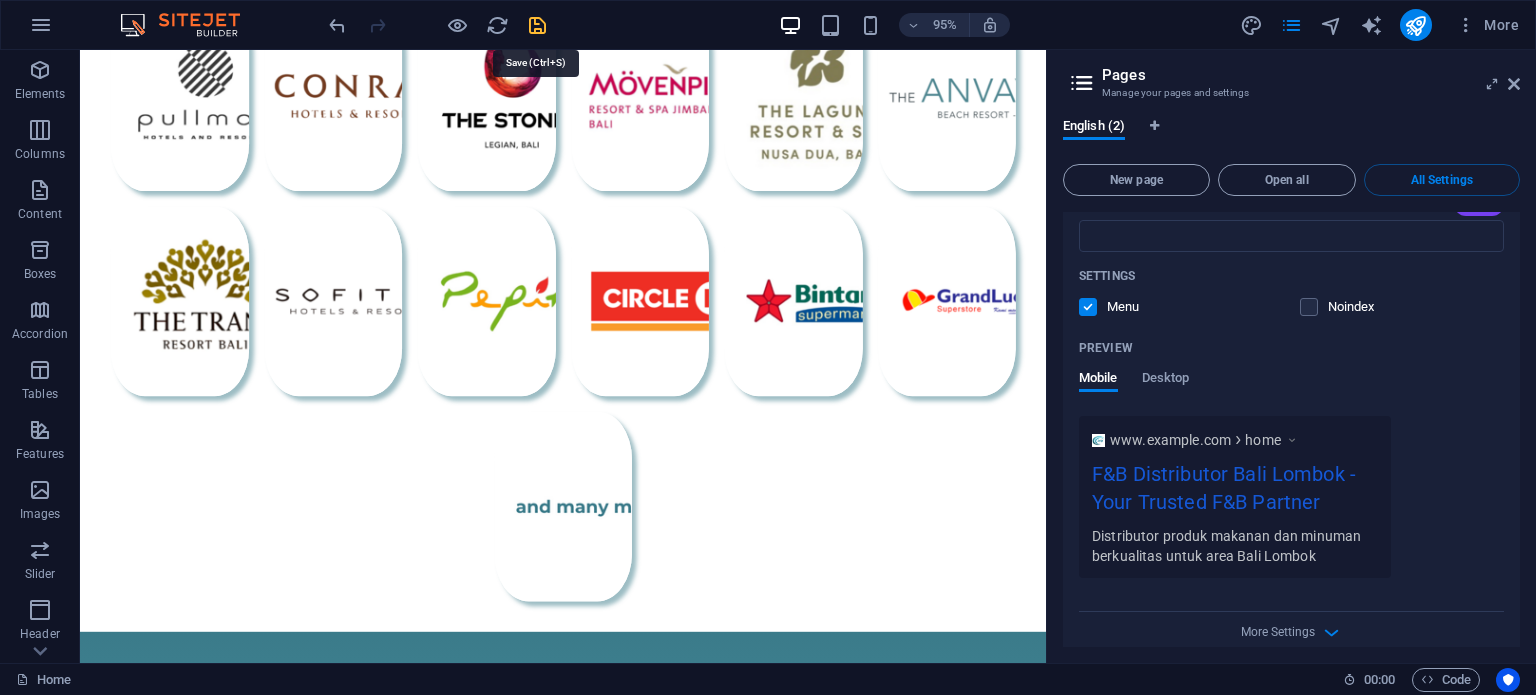 type on "home" 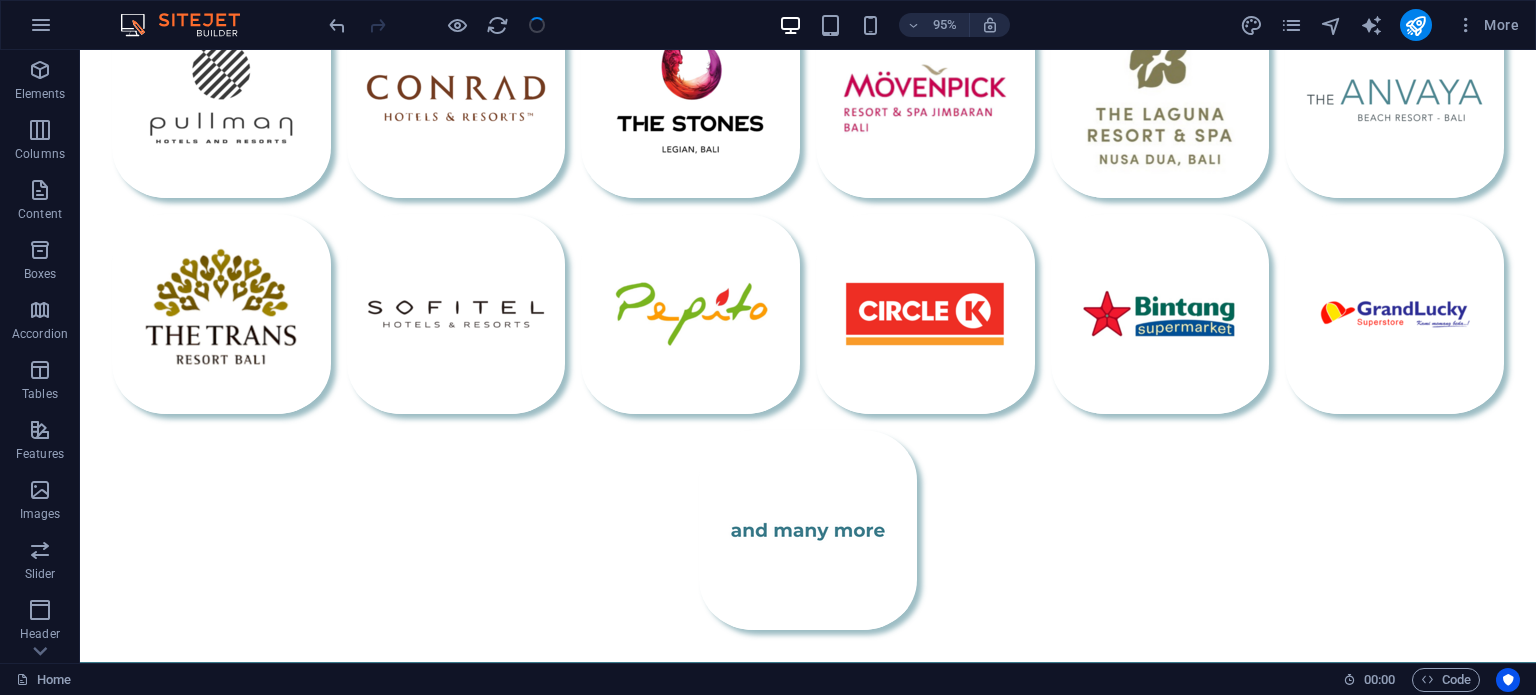 scroll, scrollTop: 2304, scrollLeft: 0, axis: vertical 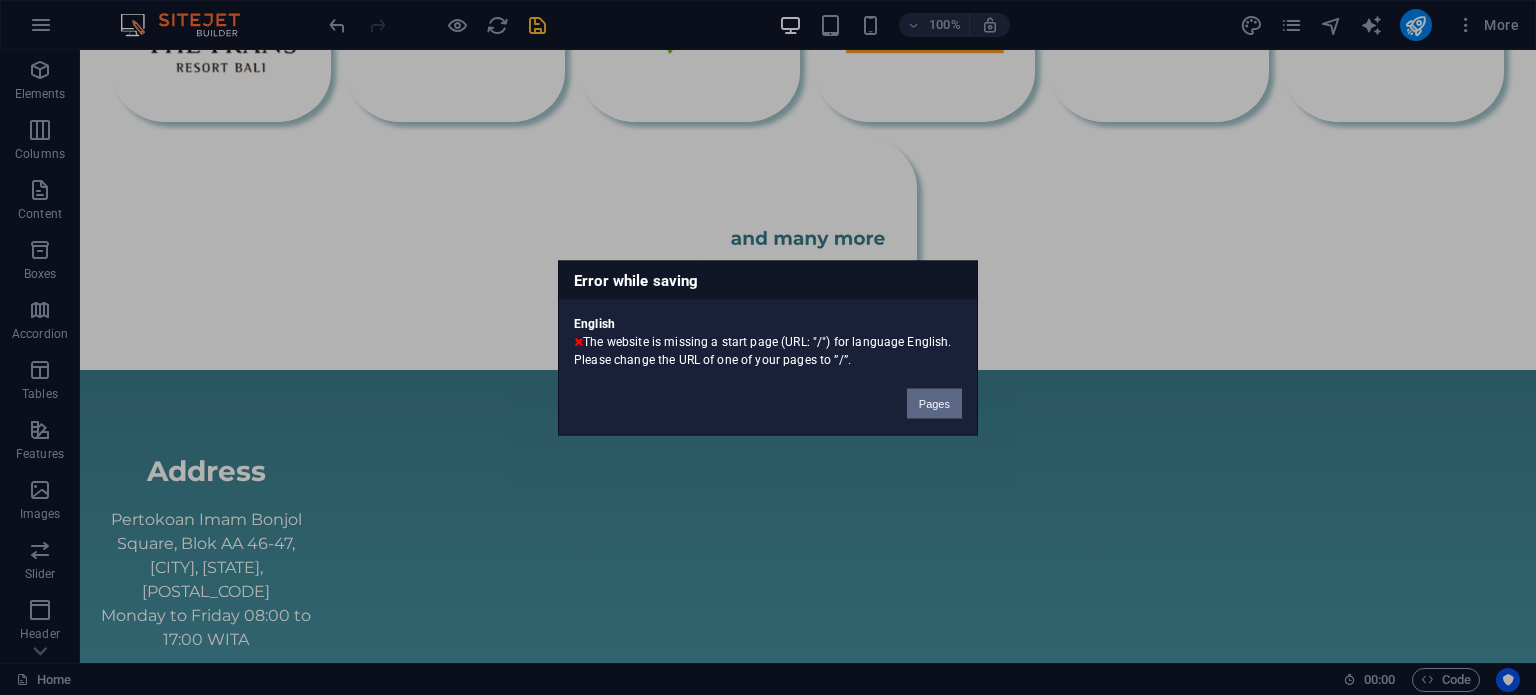 click on "Pages" at bounding box center [934, 403] 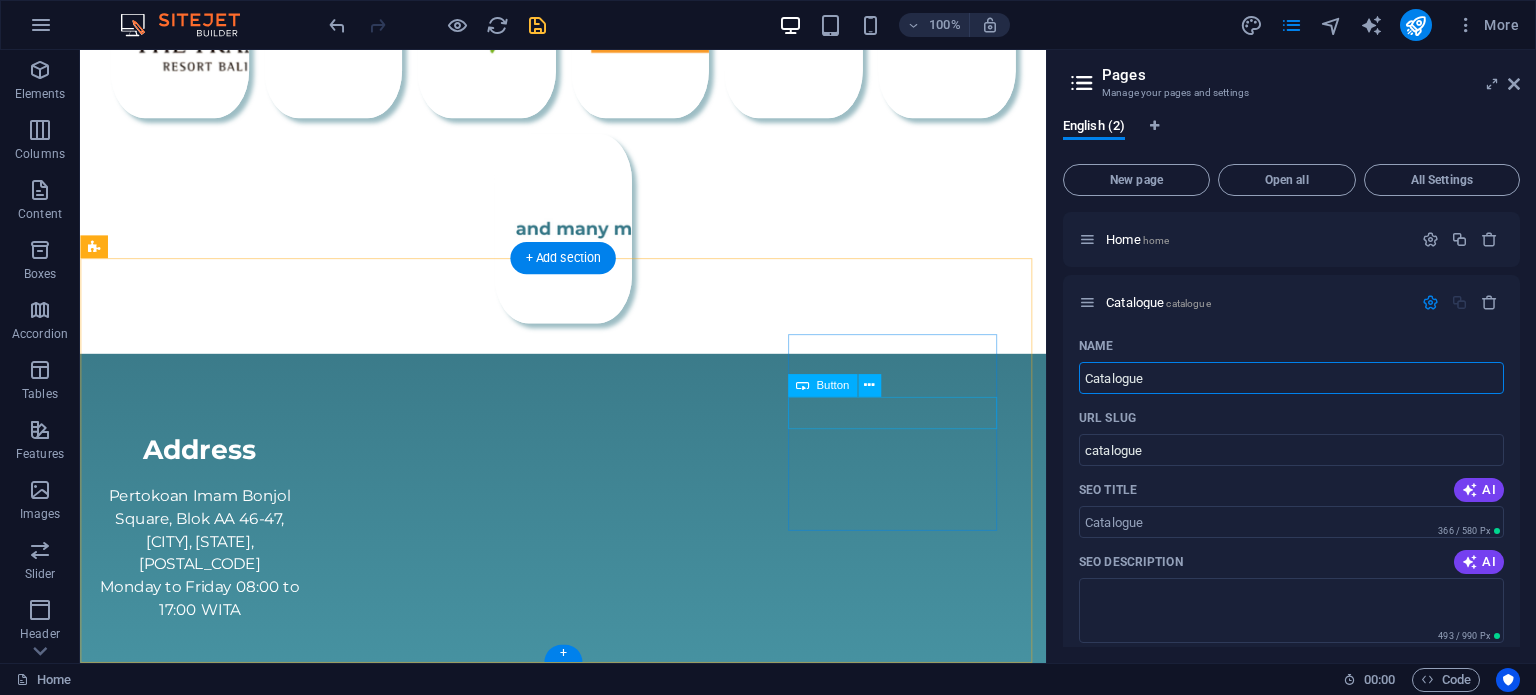 scroll, scrollTop: 2012, scrollLeft: 0, axis: vertical 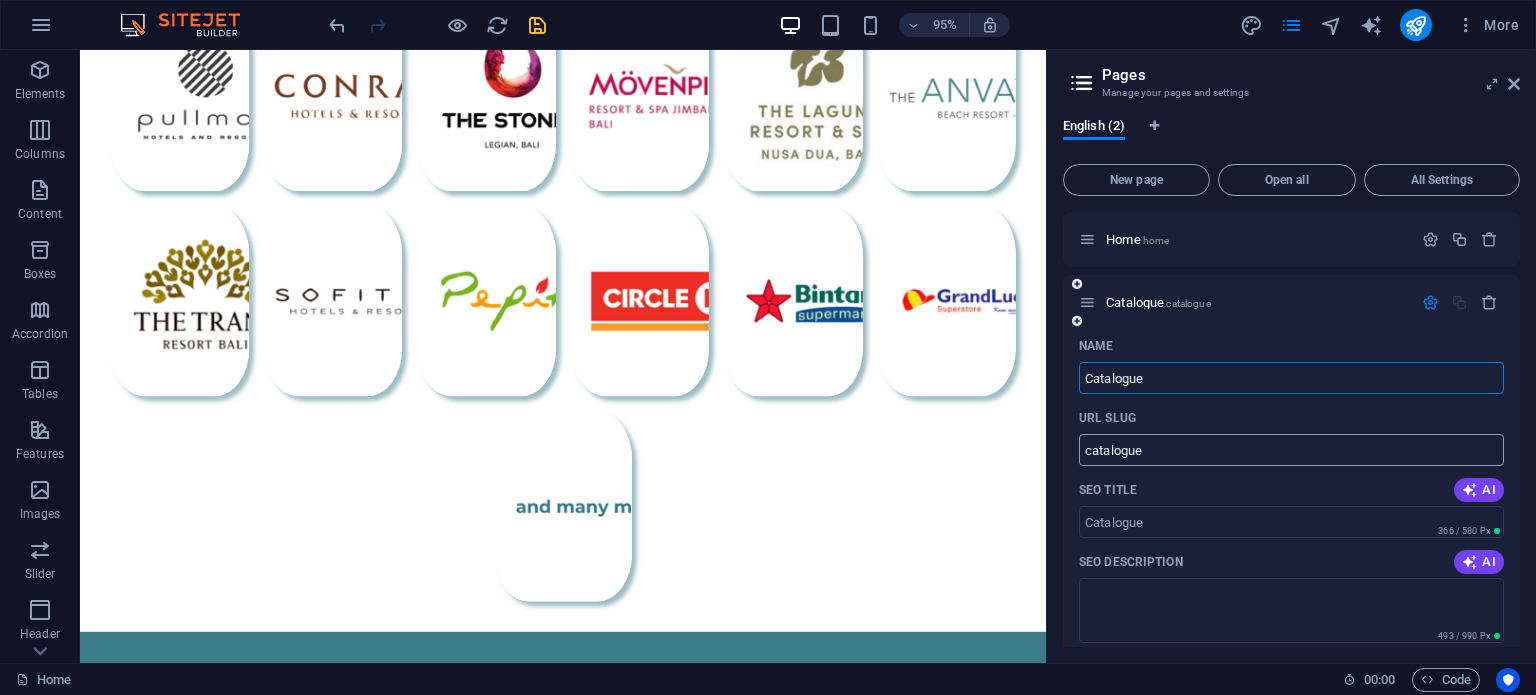 click on "catalogue" at bounding box center [1291, 450] 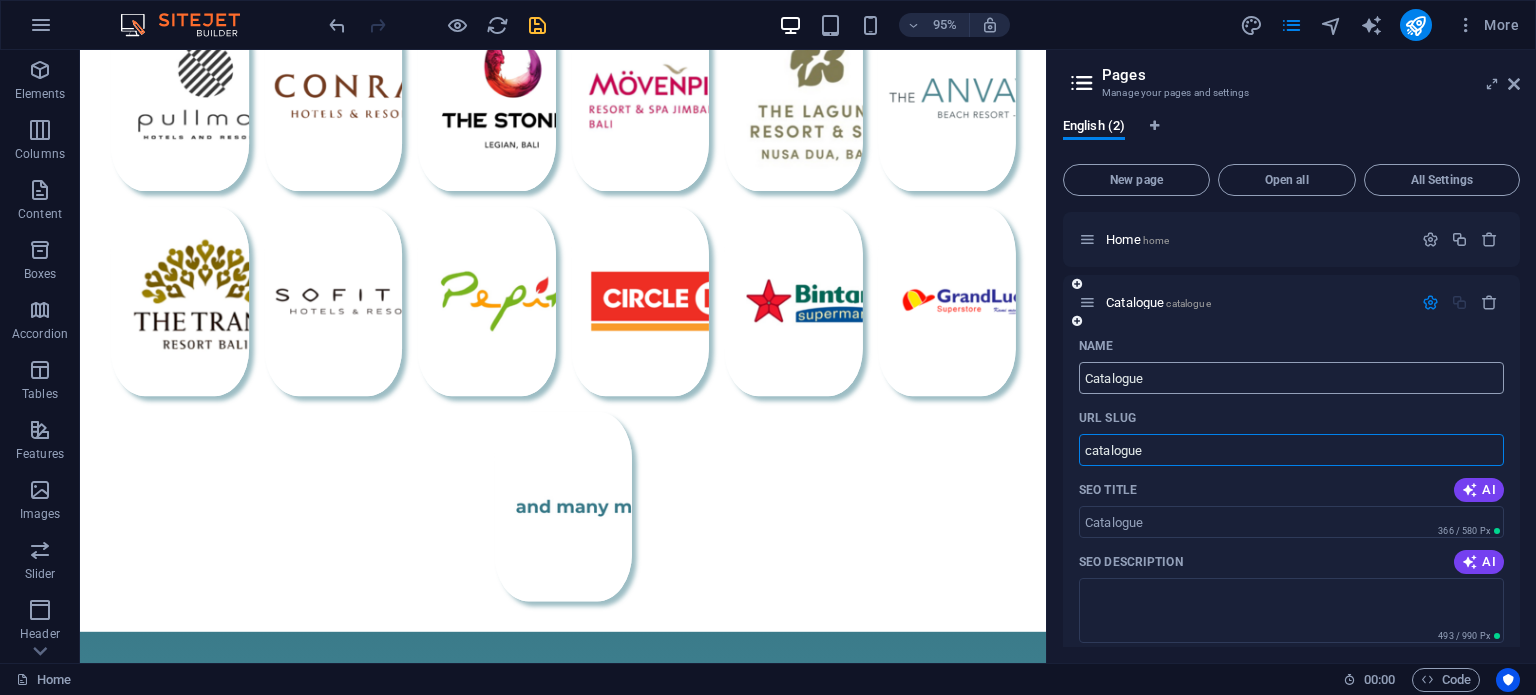 click on "Catalogue" at bounding box center [1291, 378] 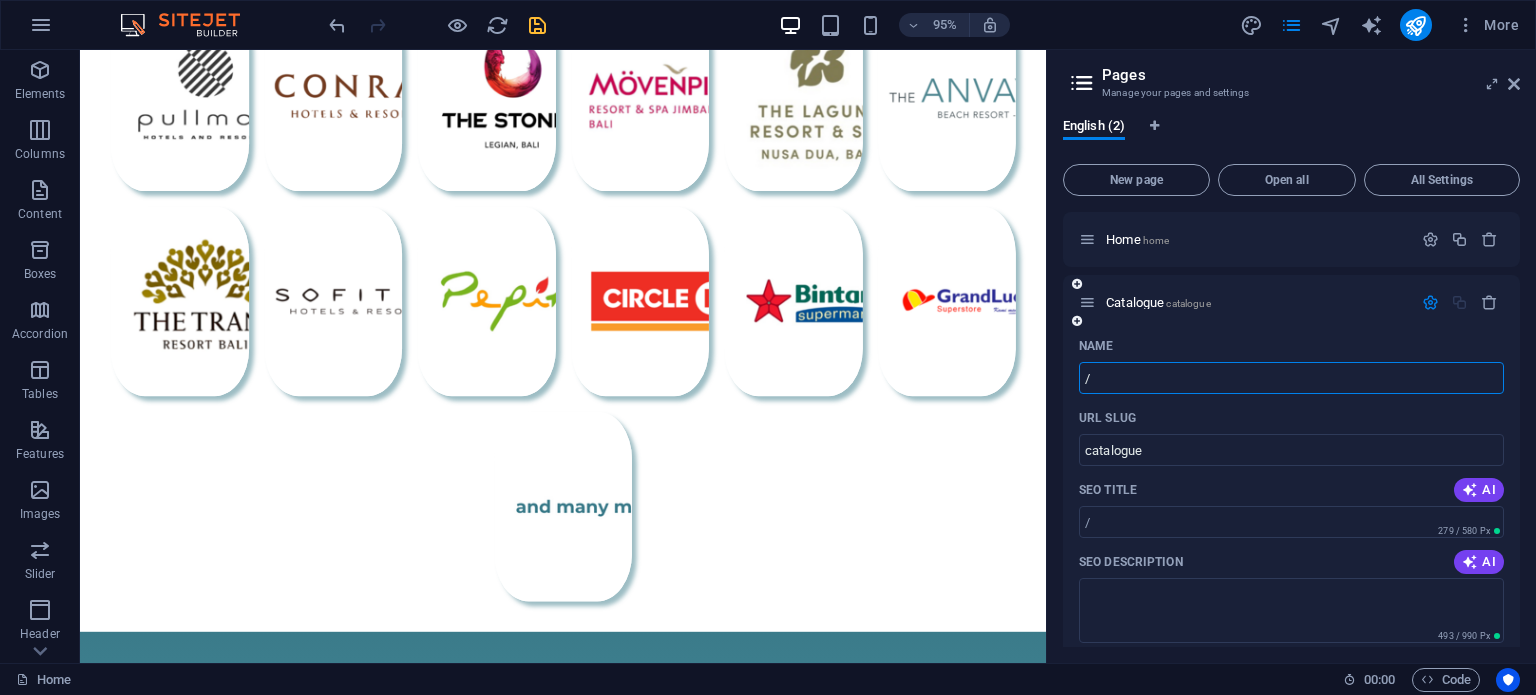 type on "/" 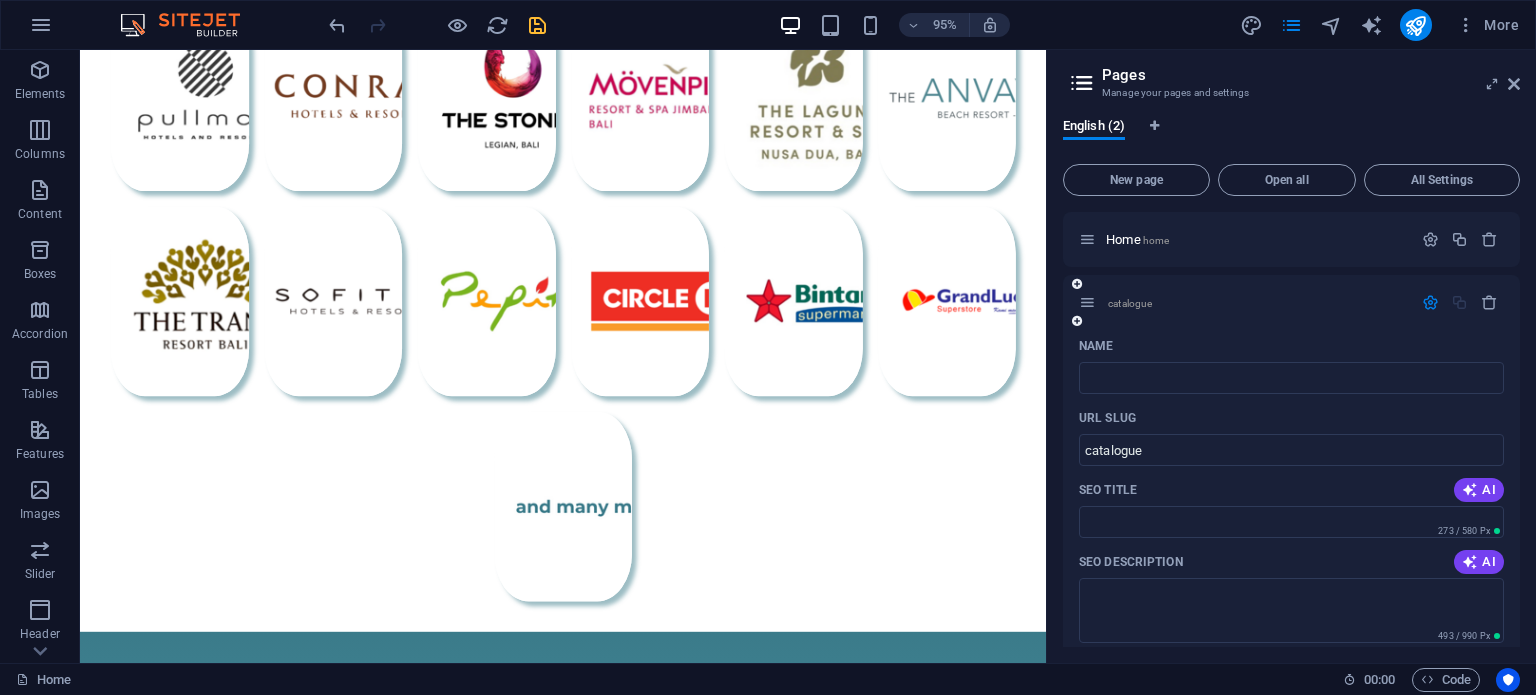 click on "Name" at bounding box center (1291, 346) 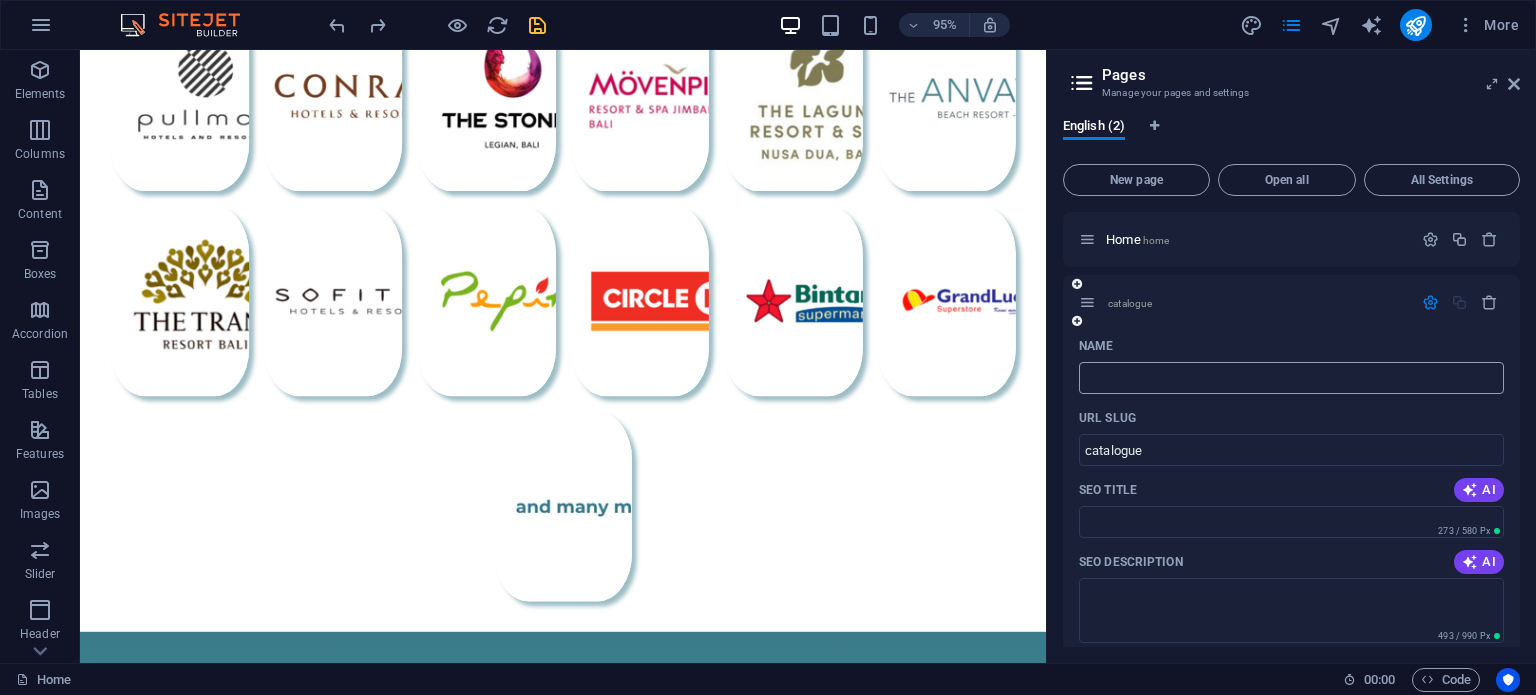 click on "Name" at bounding box center [1291, 378] 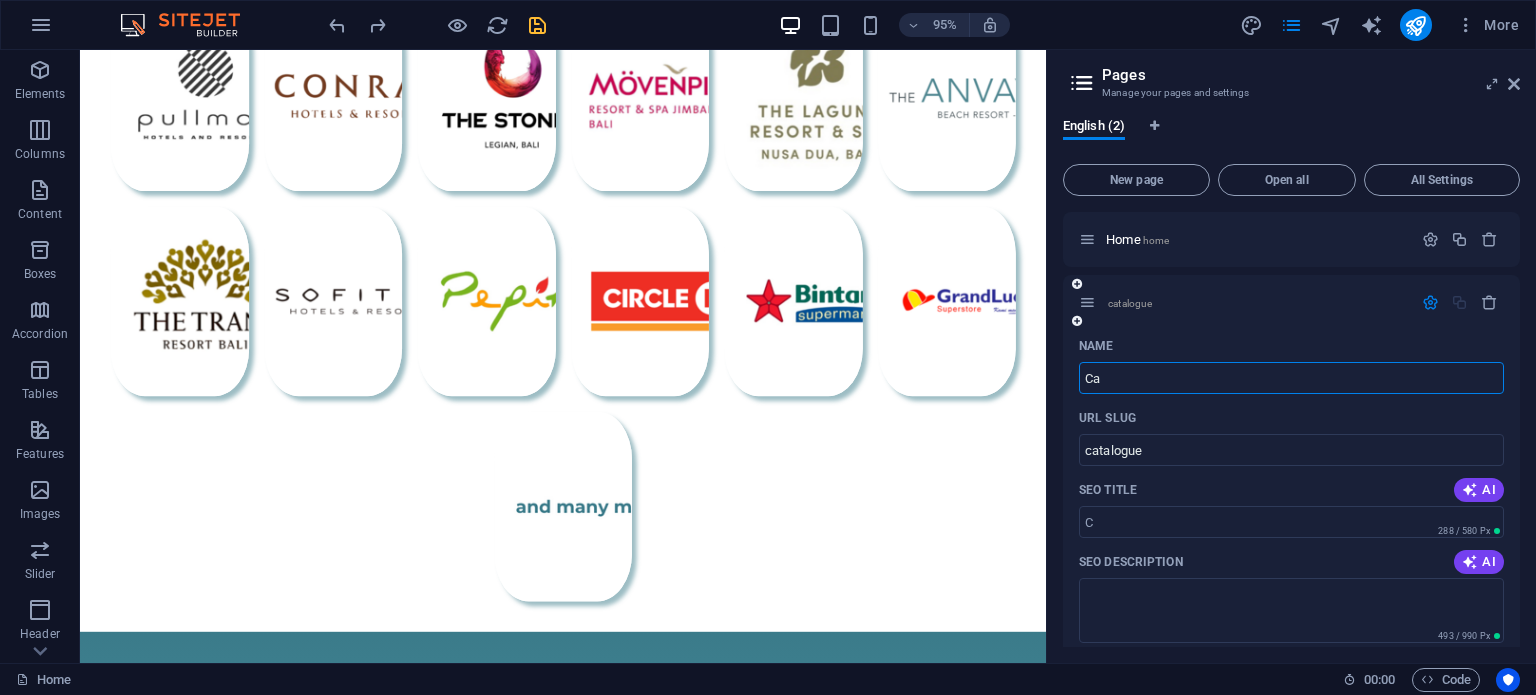 type on "Cat" 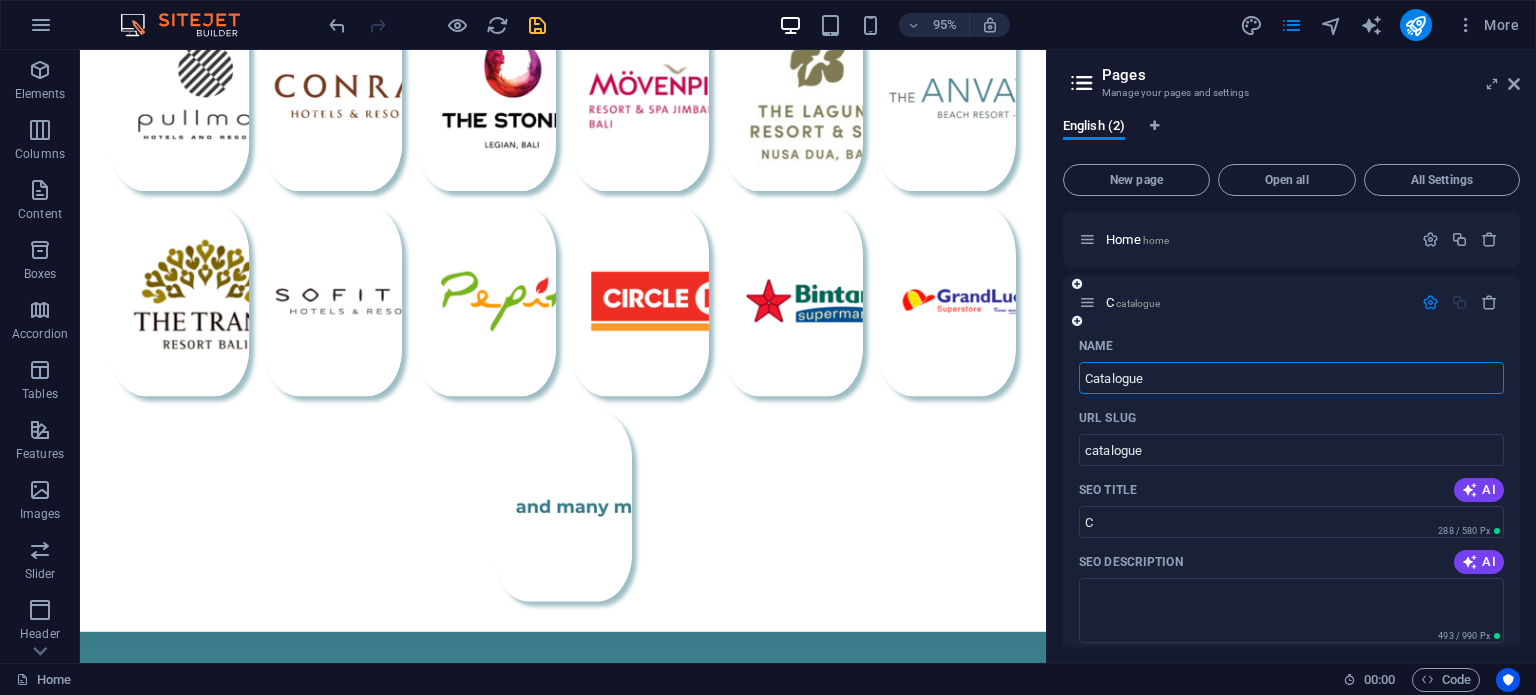 type on "Catalogue" 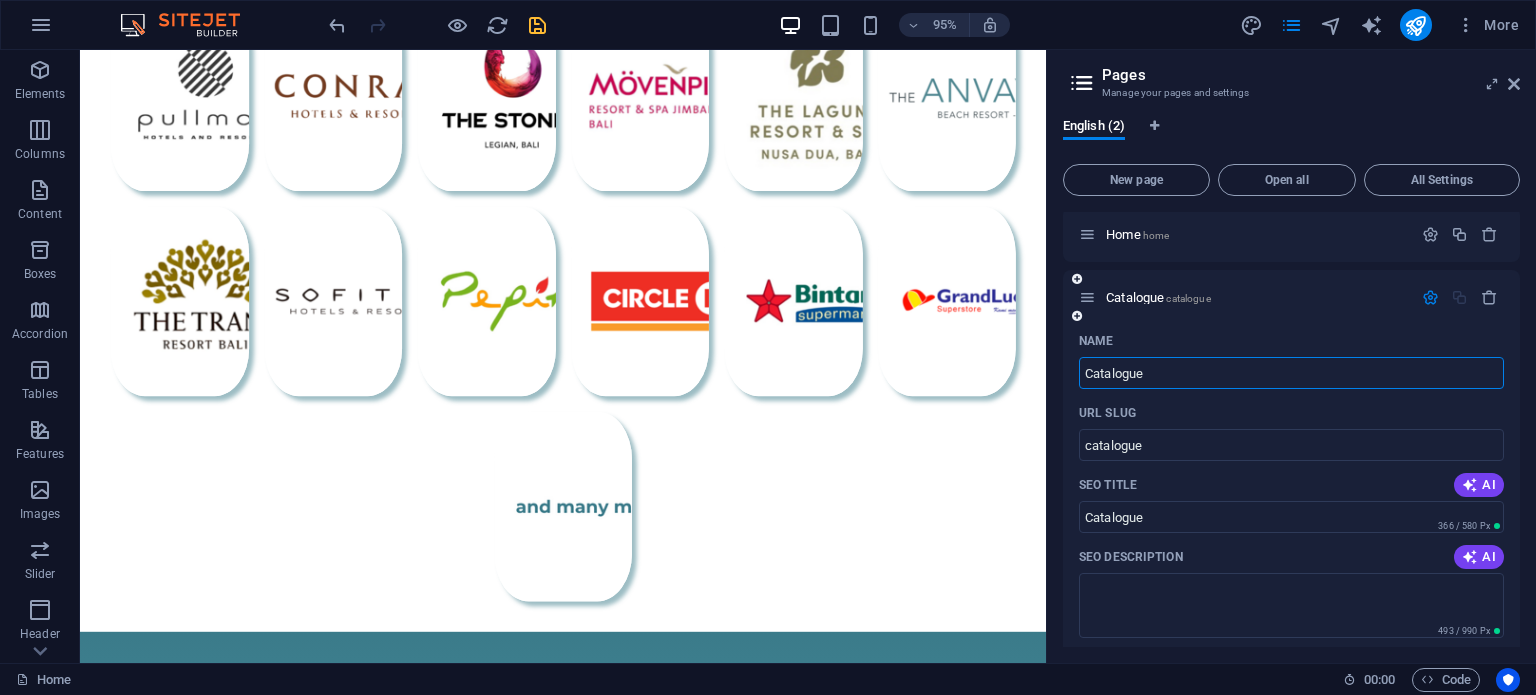 scroll, scrollTop: 0, scrollLeft: 0, axis: both 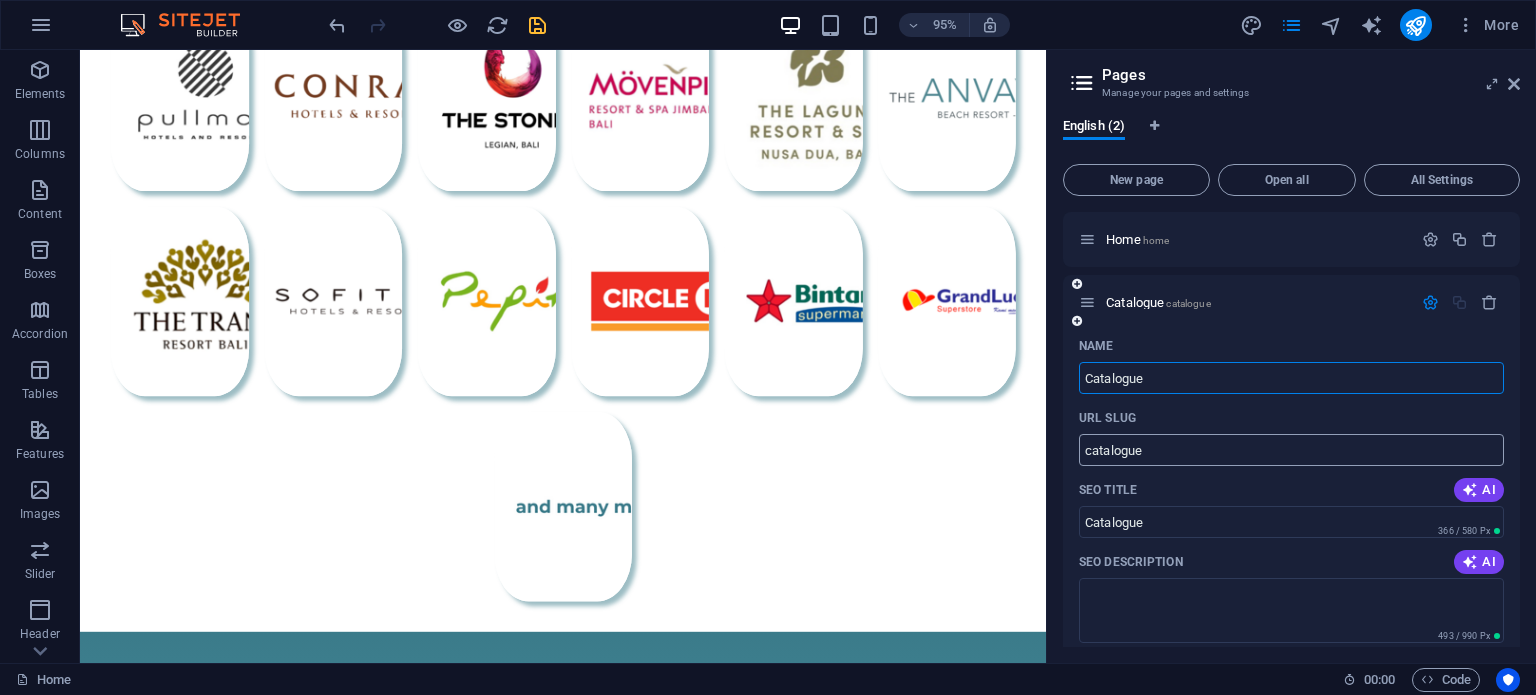 type on "Catalogue" 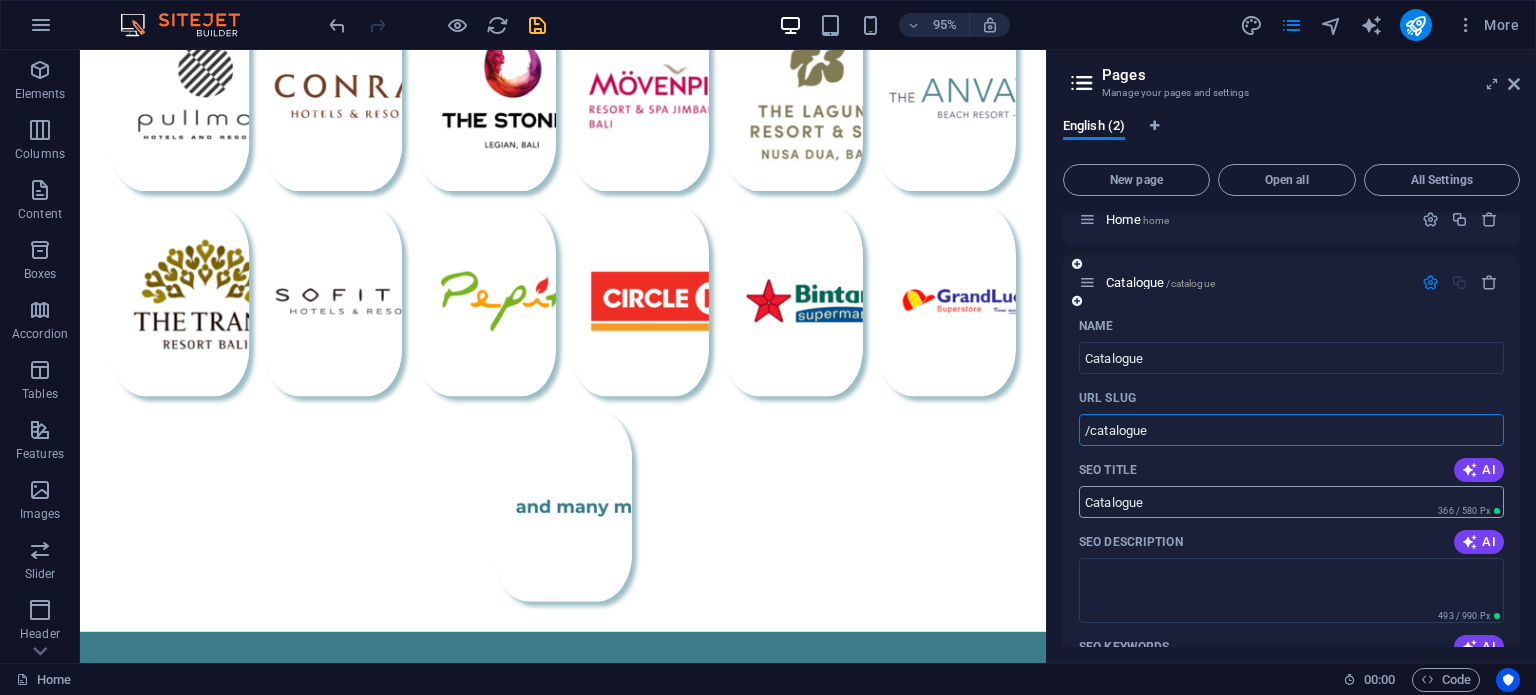 scroll, scrollTop: 0, scrollLeft: 0, axis: both 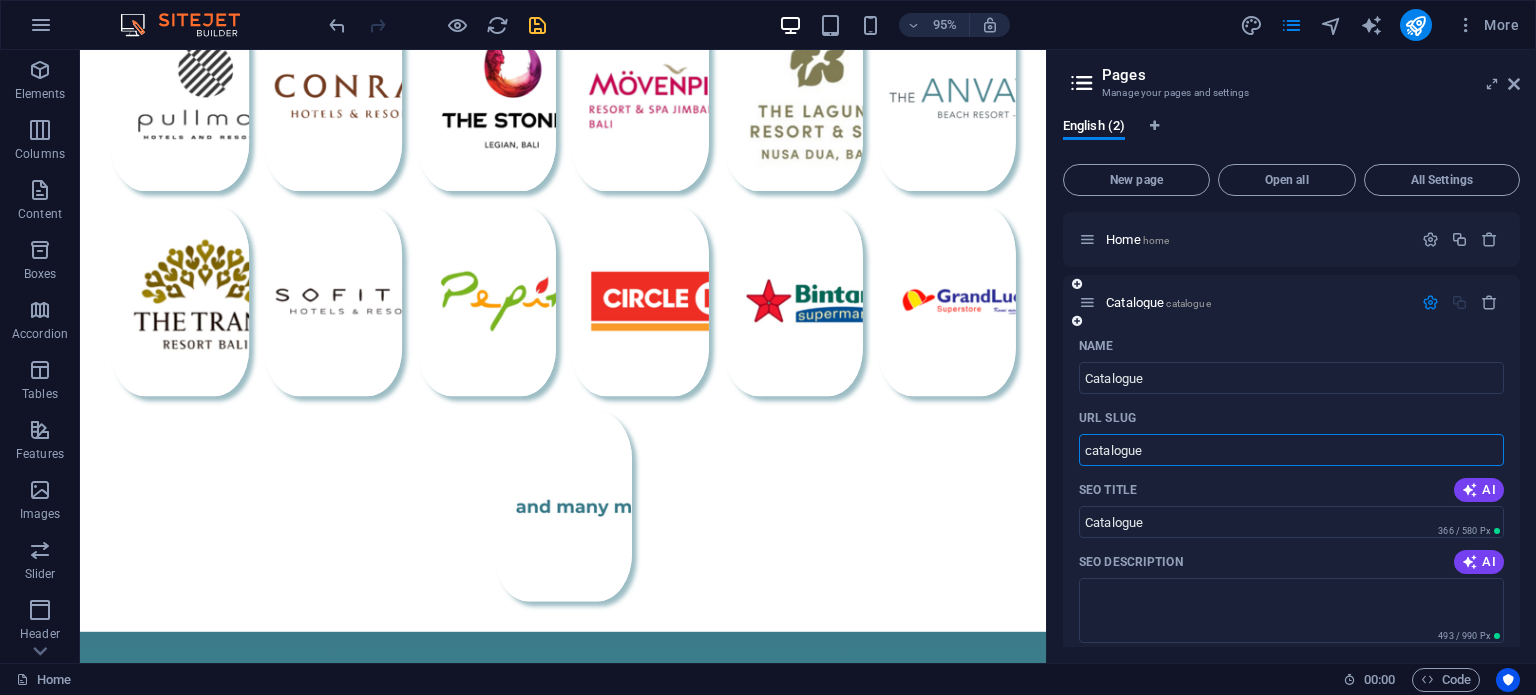 click on "catalogue" at bounding box center [1291, 450] 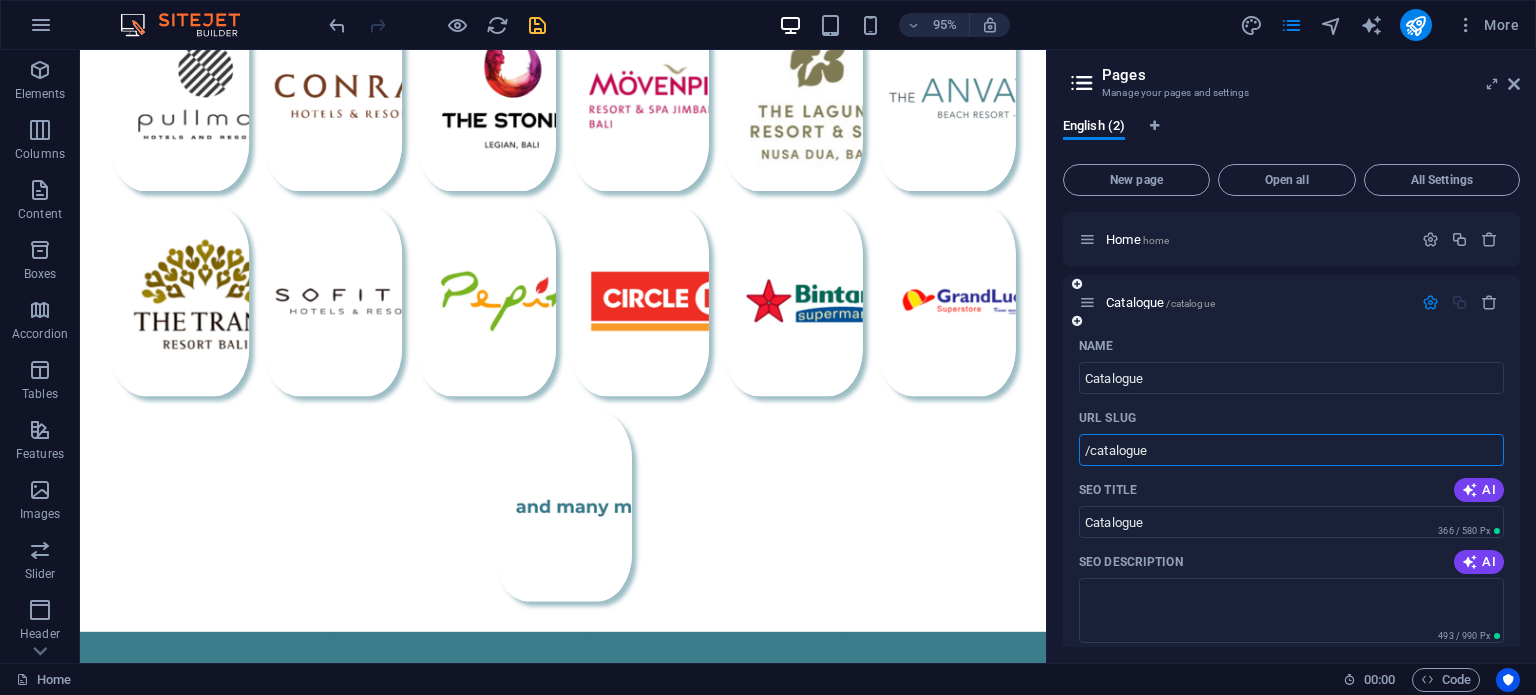 click on "/catalogue" at bounding box center (1291, 450) 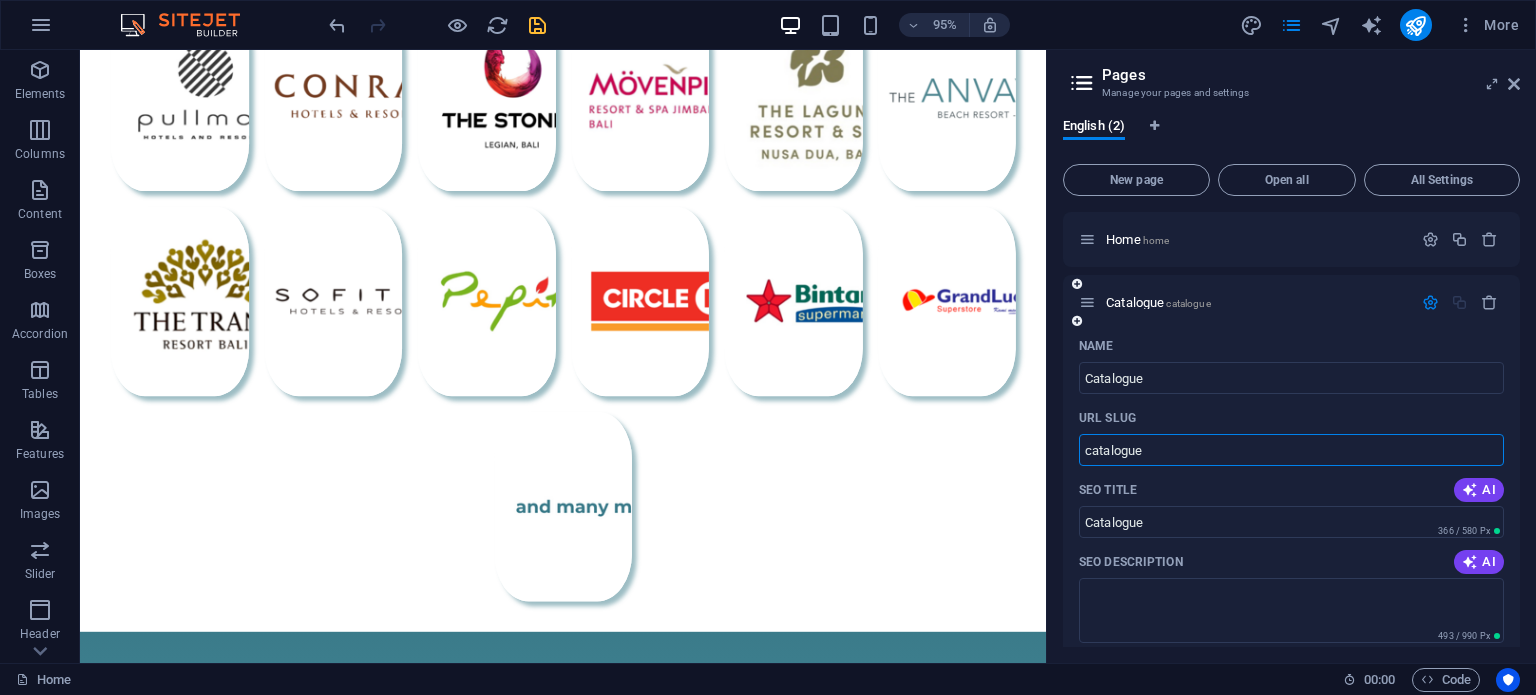 click on "catalogue" at bounding box center (1291, 450) 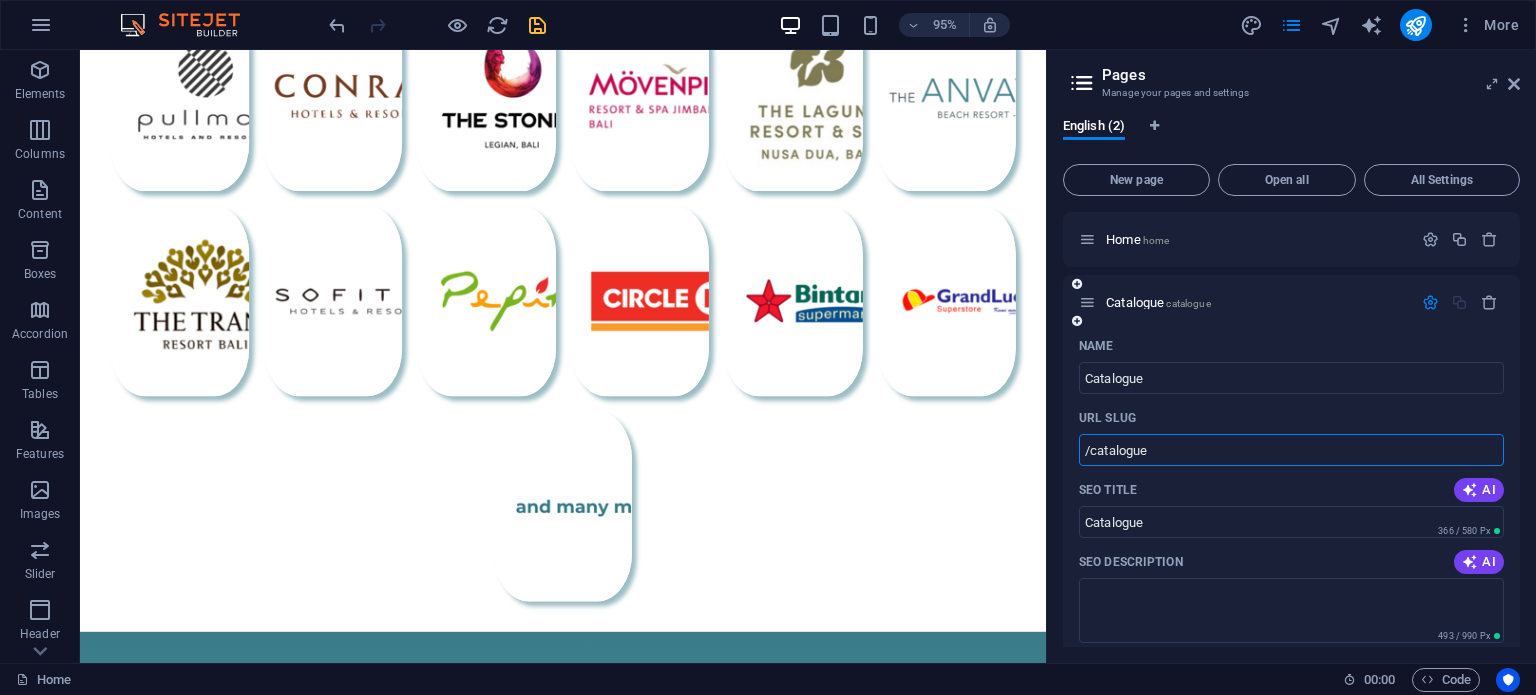 click on "/catalogue" at bounding box center (1291, 450) 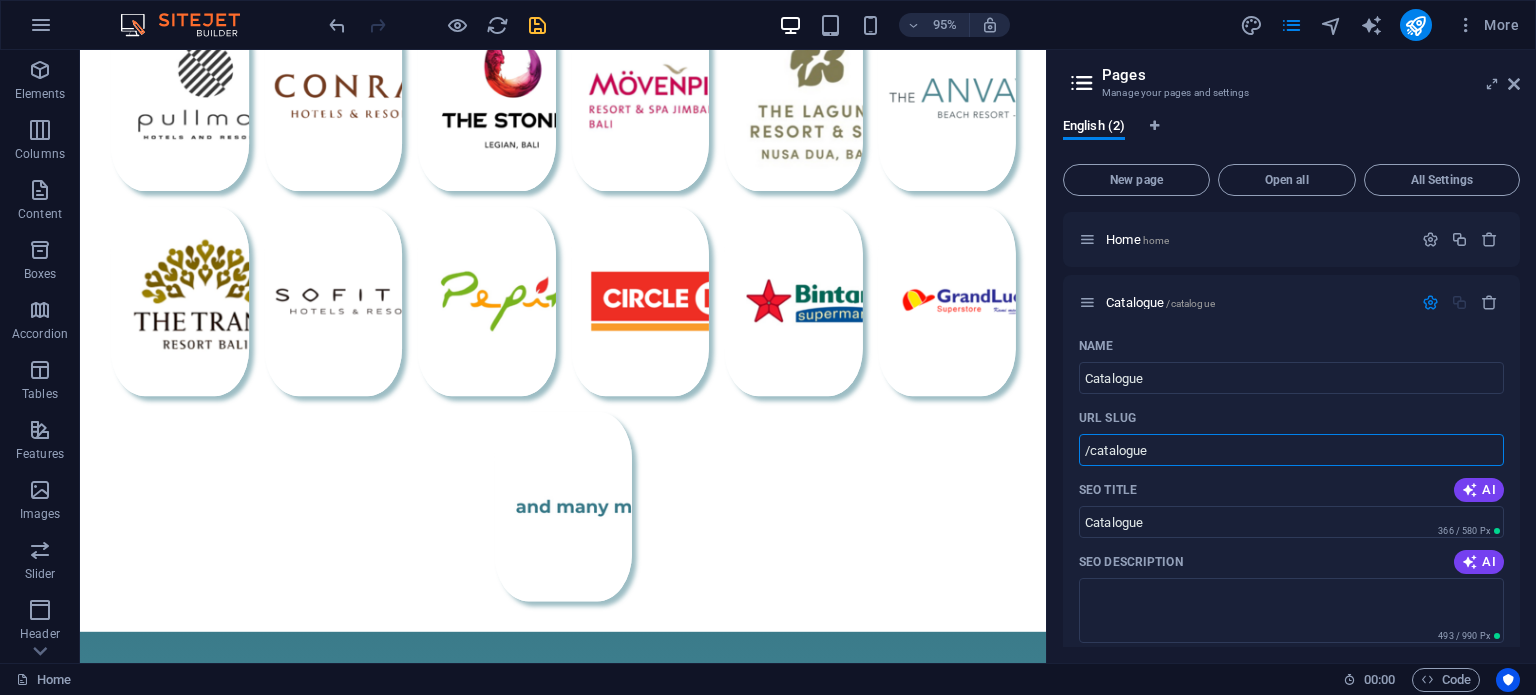 drag, startPoint x: 1237, startPoint y: 501, endPoint x: 969, endPoint y: 472, distance: 269.56445 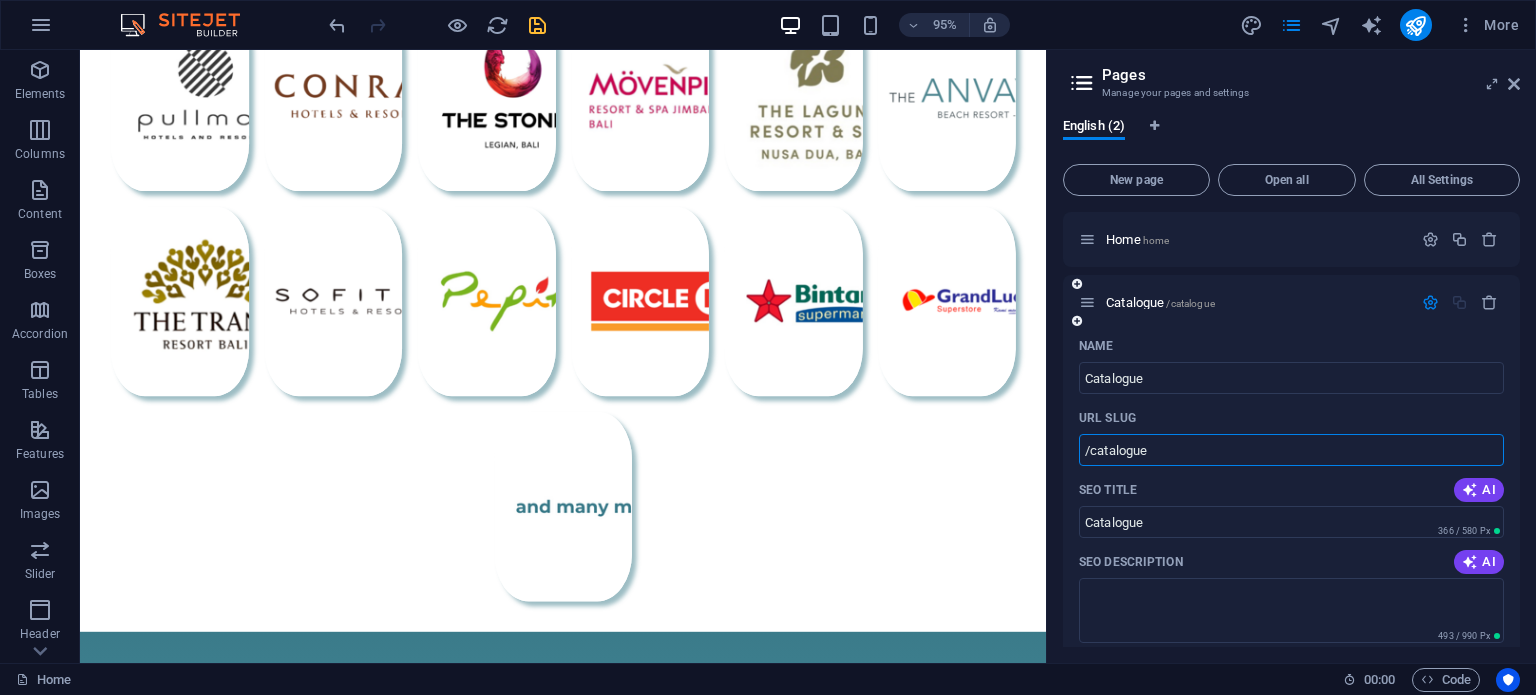 click on "/catalogue" at bounding box center [1291, 450] 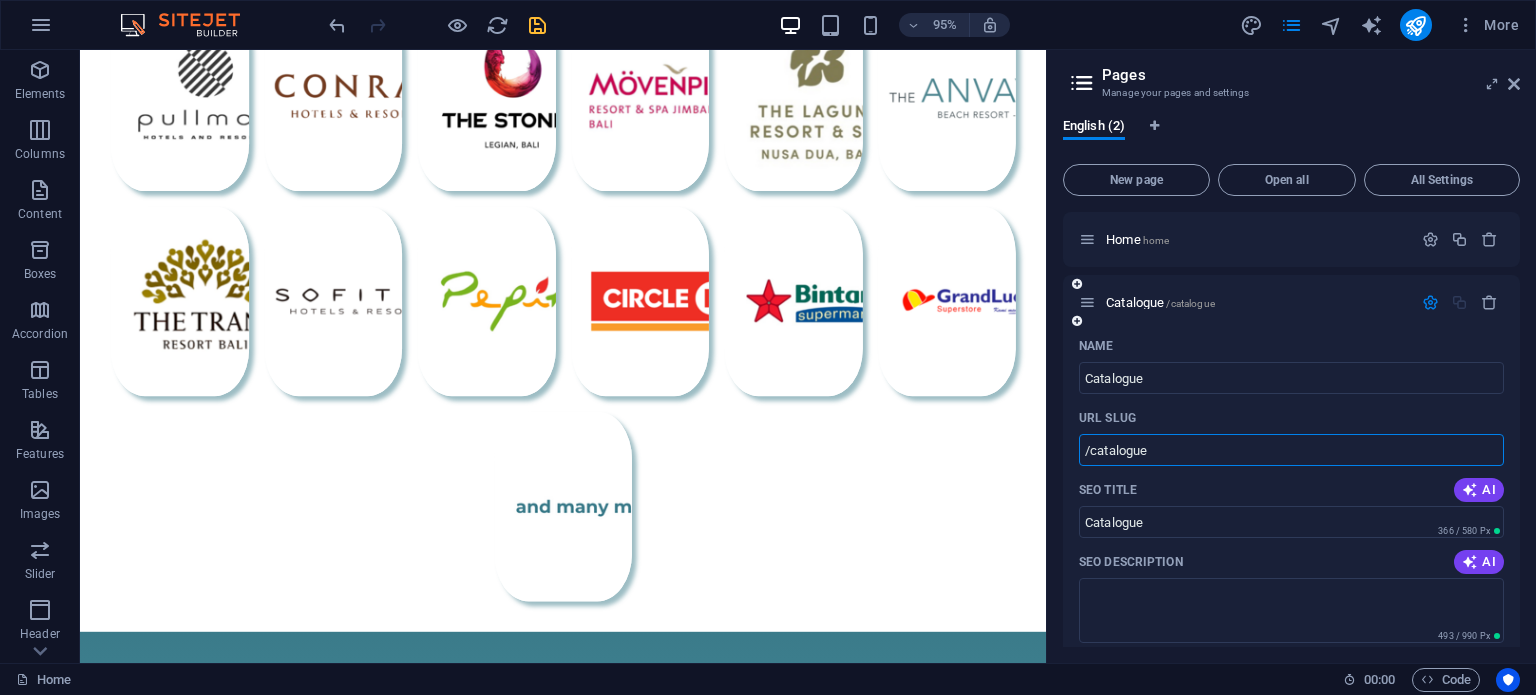 drag, startPoint x: 1157, startPoint y: 459, endPoint x: 1087, endPoint y: 451, distance: 70.45566 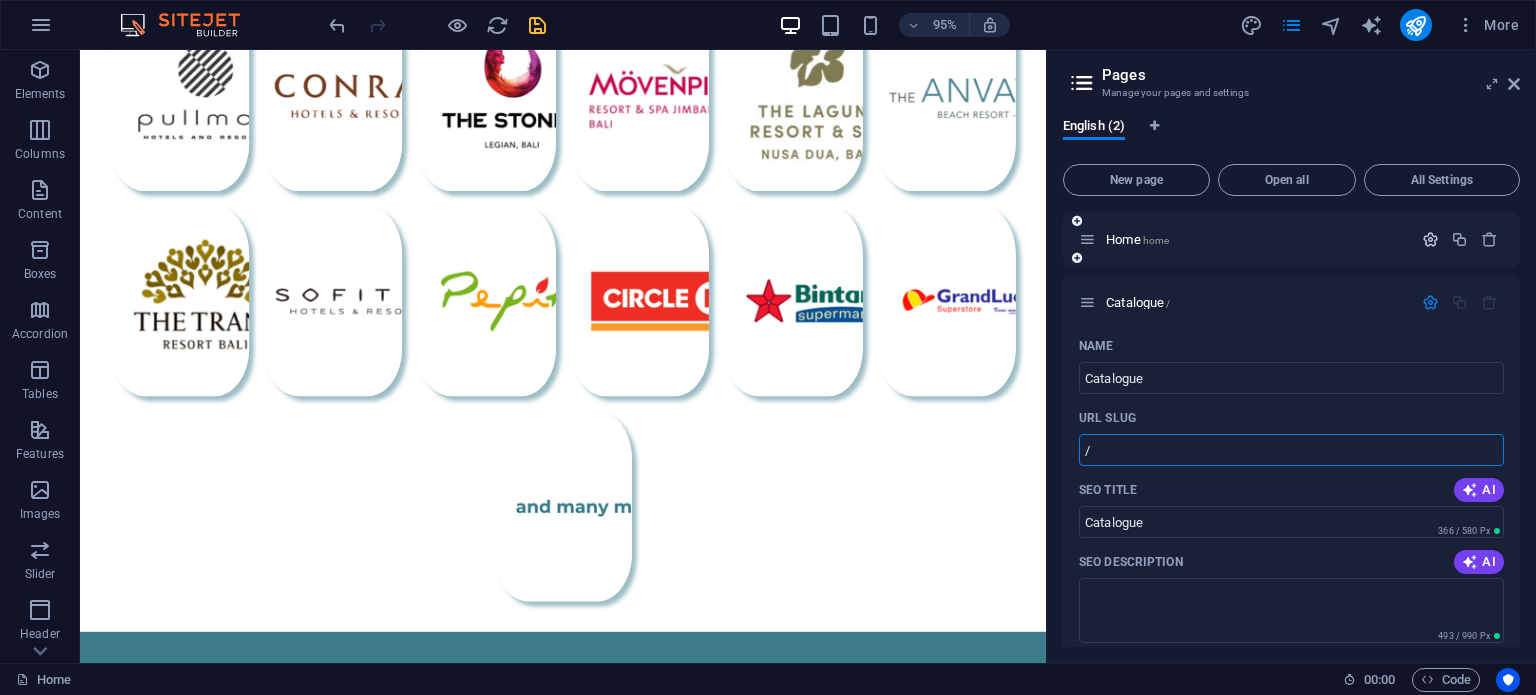 type on "/" 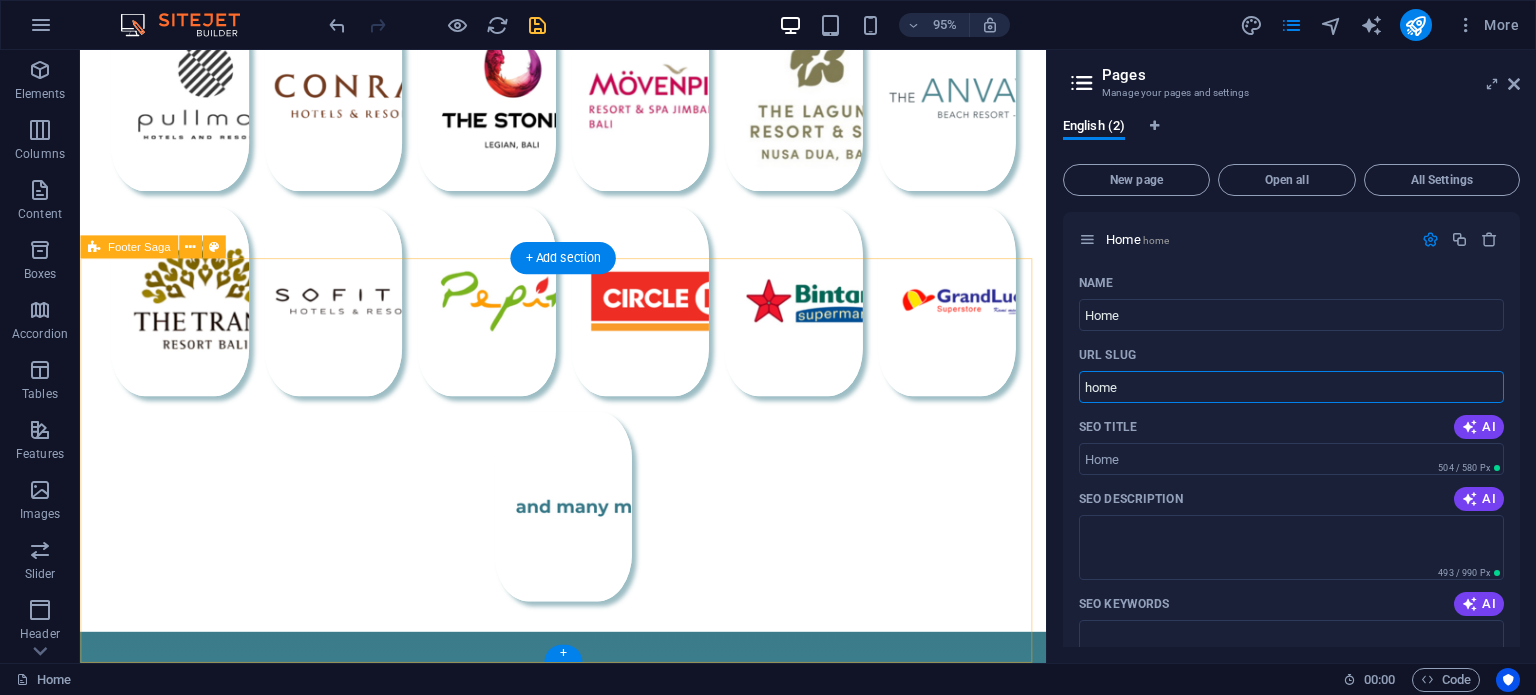 drag, startPoint x: 1220, startPoint y: 429, endPoint x: 1062, endPoint y: 397, distance: 161.20795 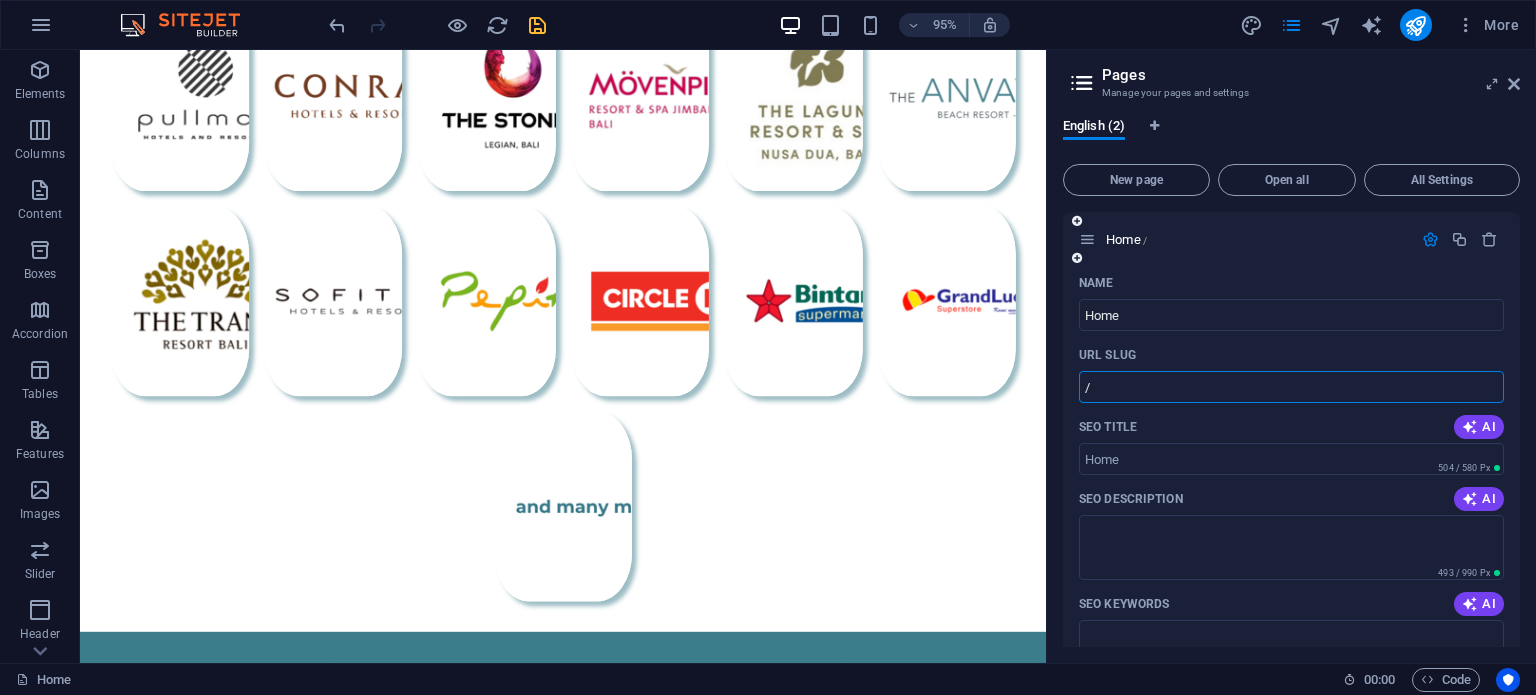type on "/" 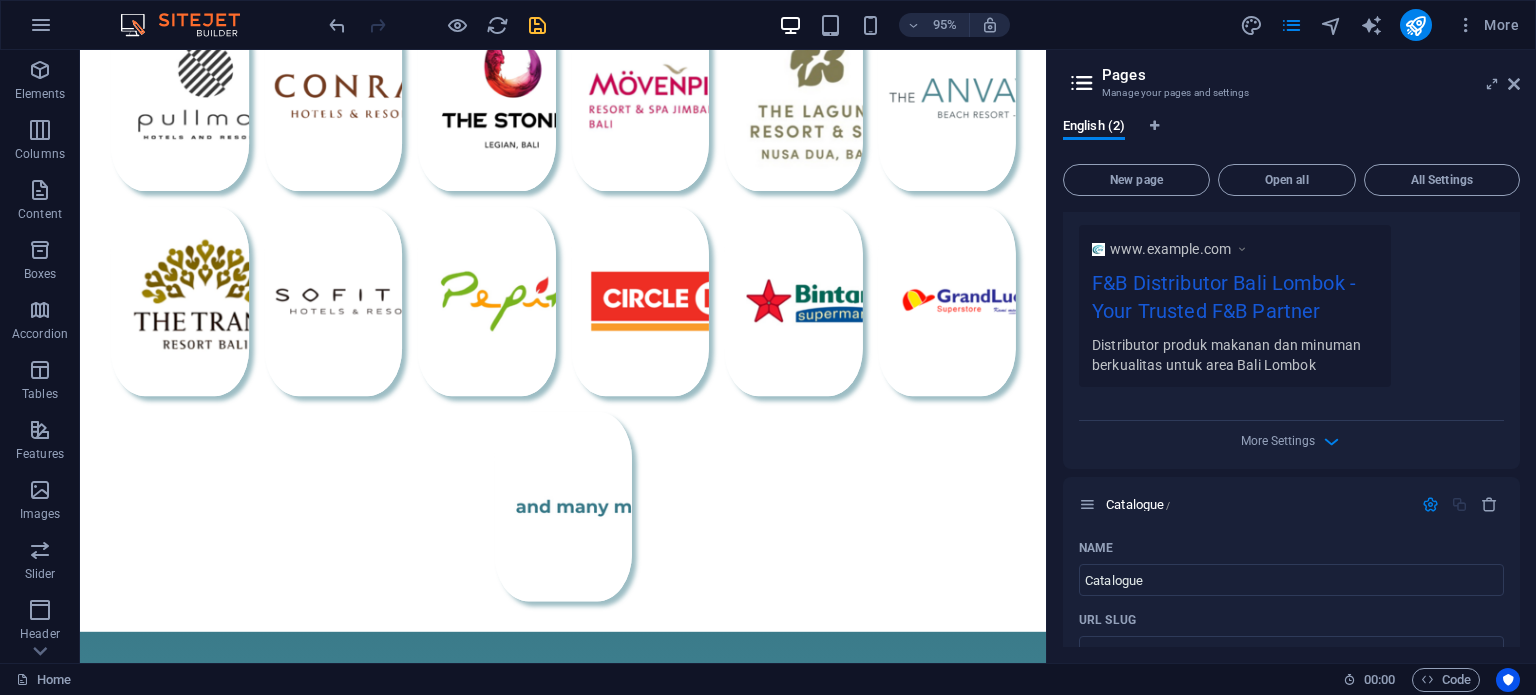scroll, scrollTop: 633, scrollLeft: 0, axis: vertical 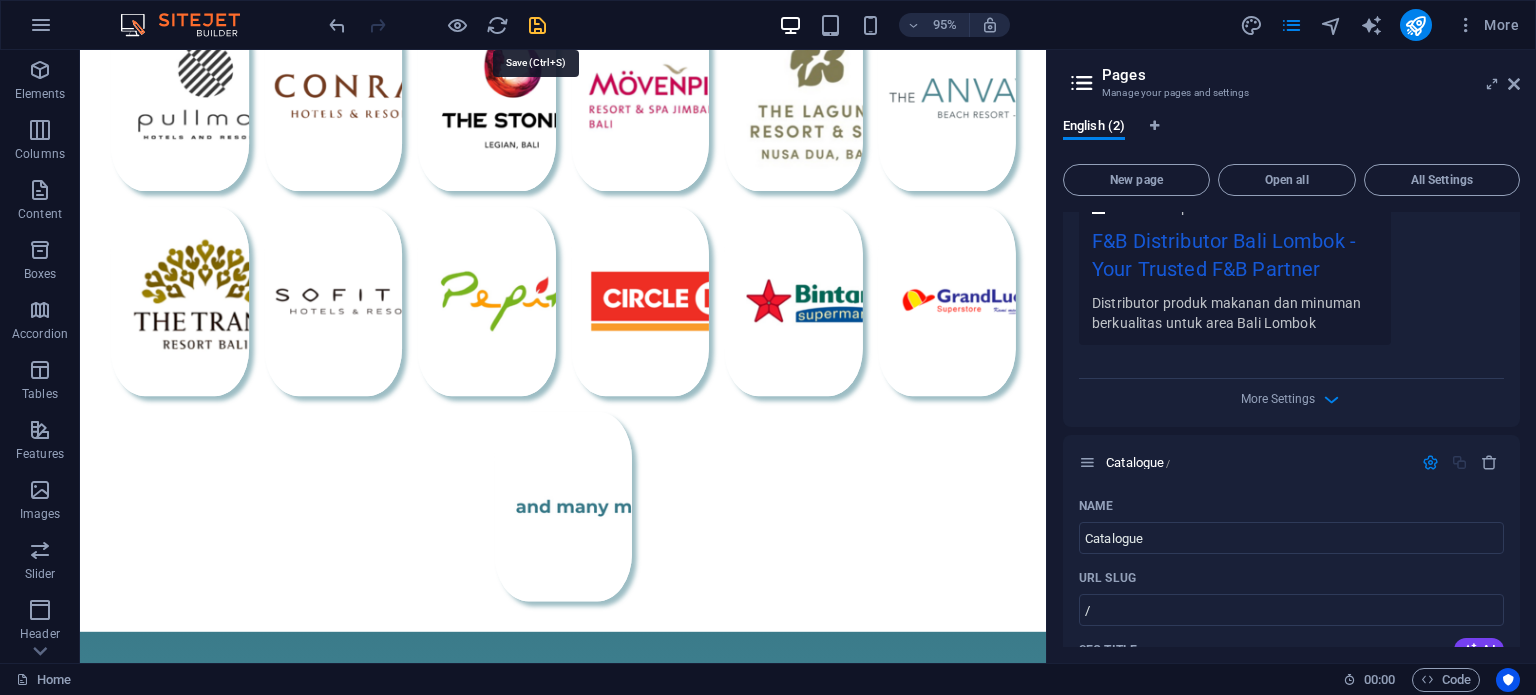 click at bounding box center (537, 25) 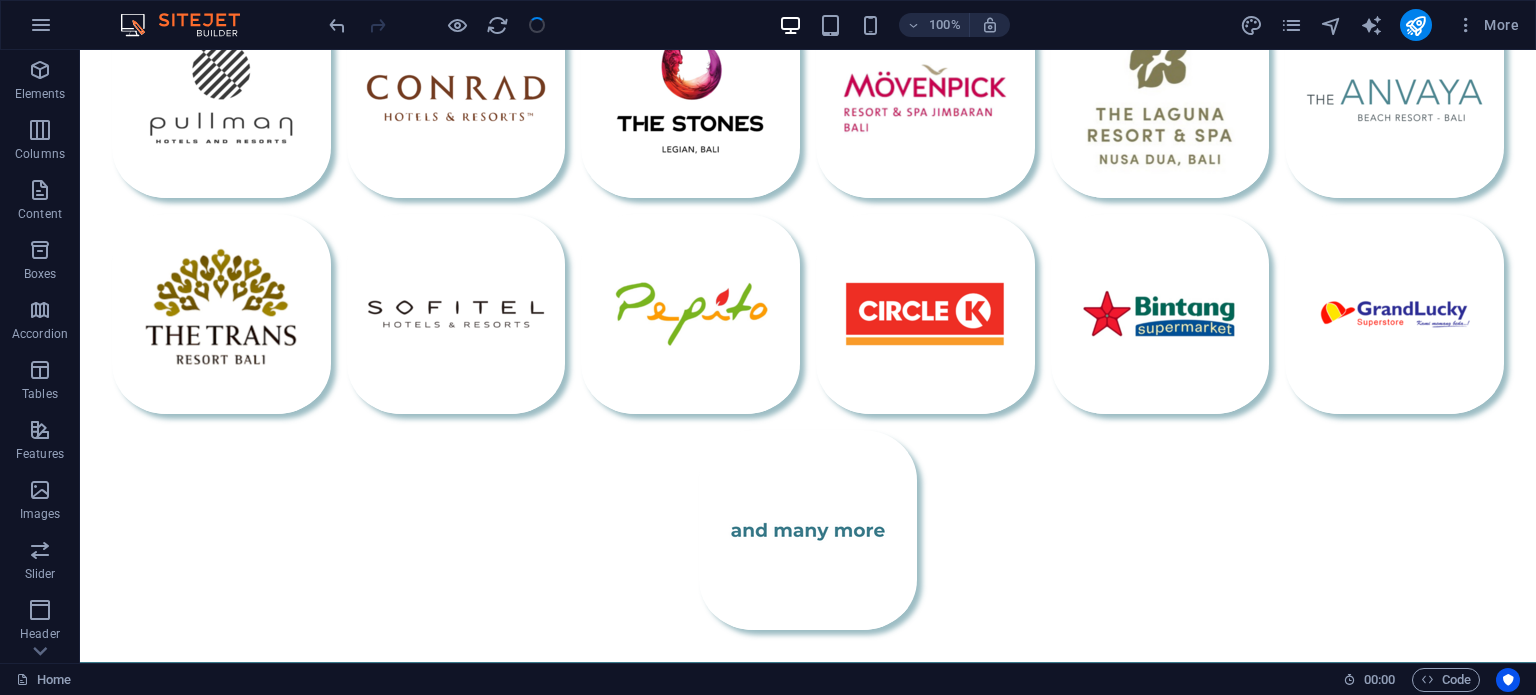 scroll, scrollTop: 2304, scrollLeft: 0, axis: vertical 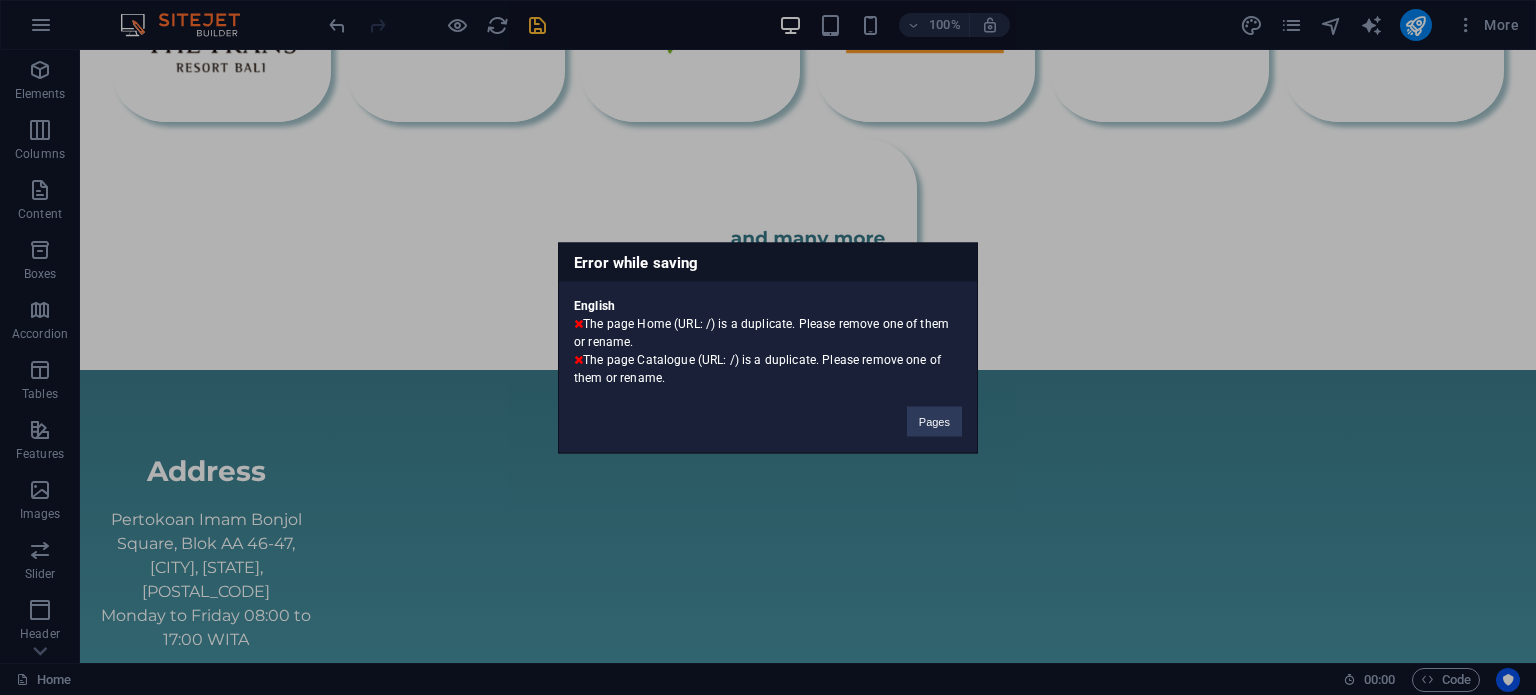 type 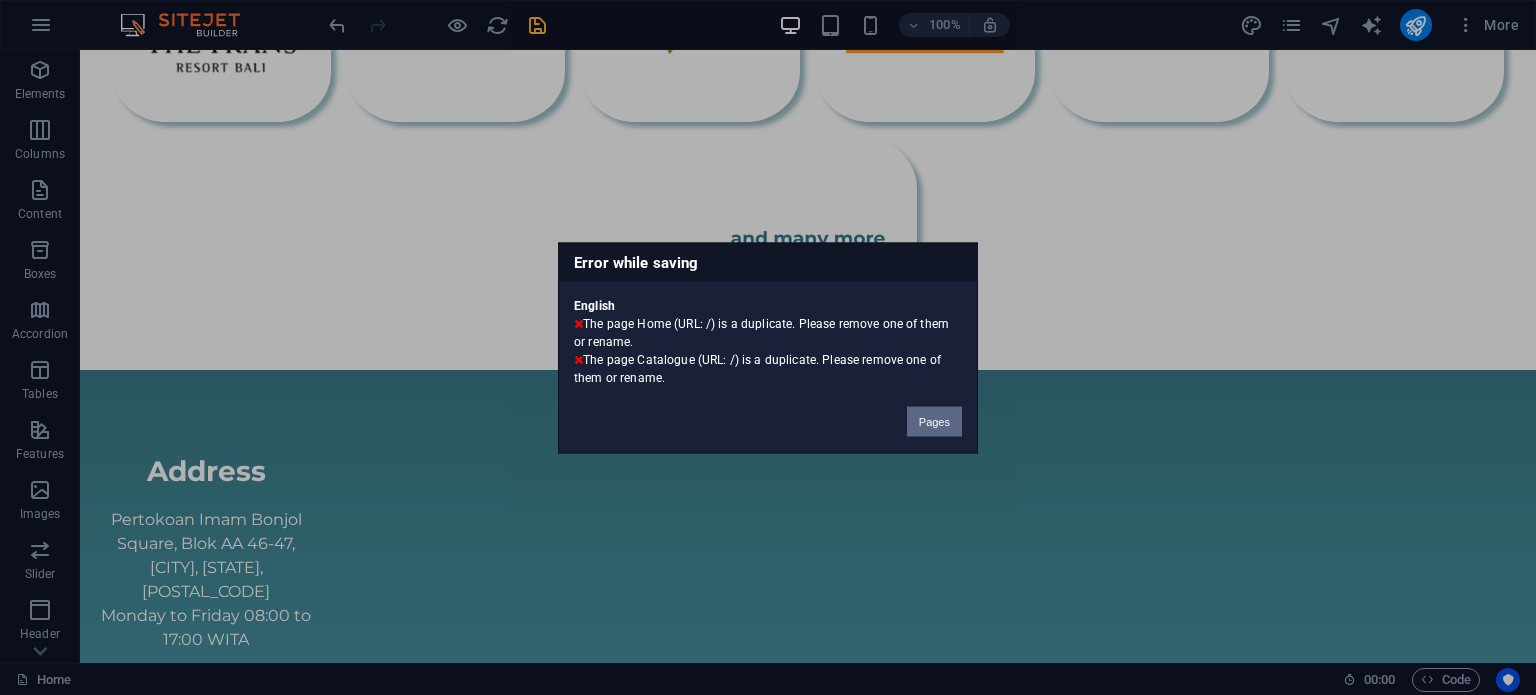 drag, startPoint x: 924, startPoint y: 429, endPoint x: 959, endPoint y: 380, distance: 60.216278 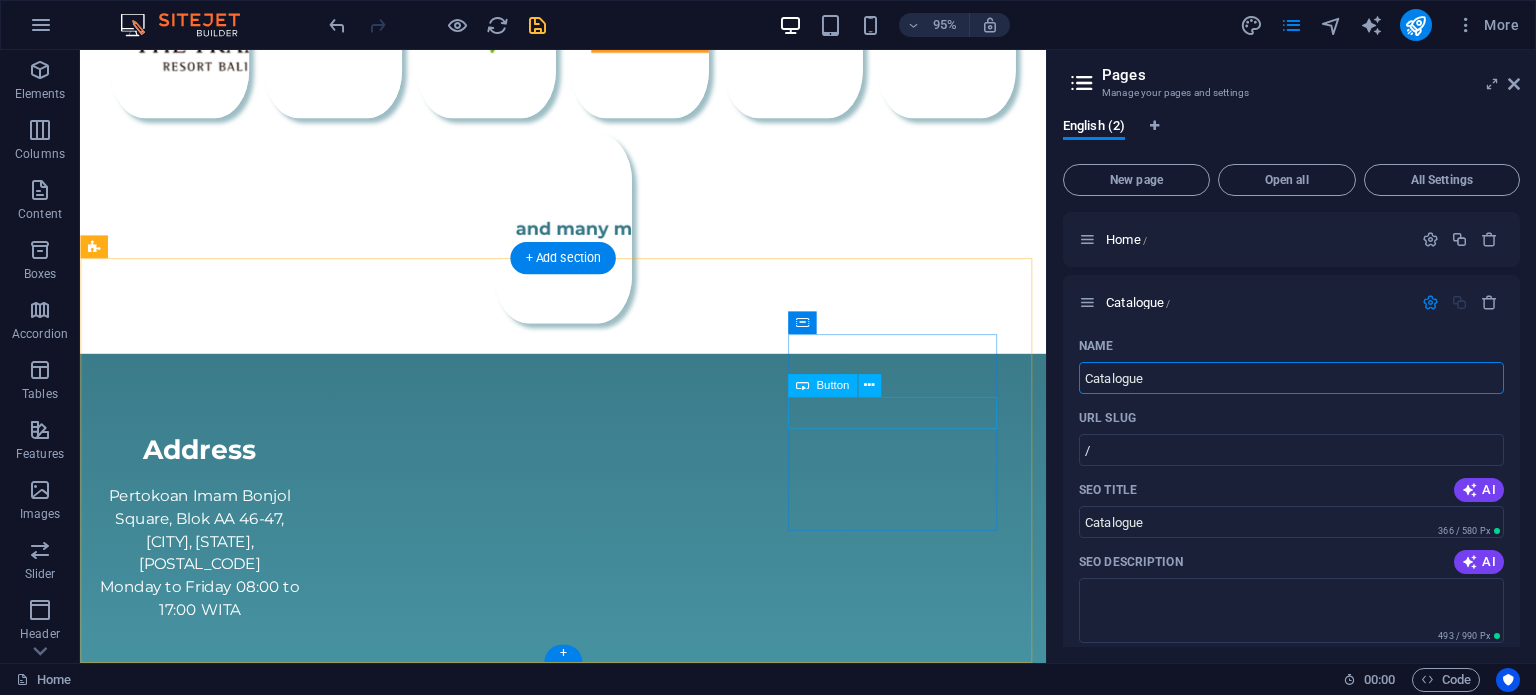 scroll, scrollTop: 2012, scrollLeft: 0, axis: vertical 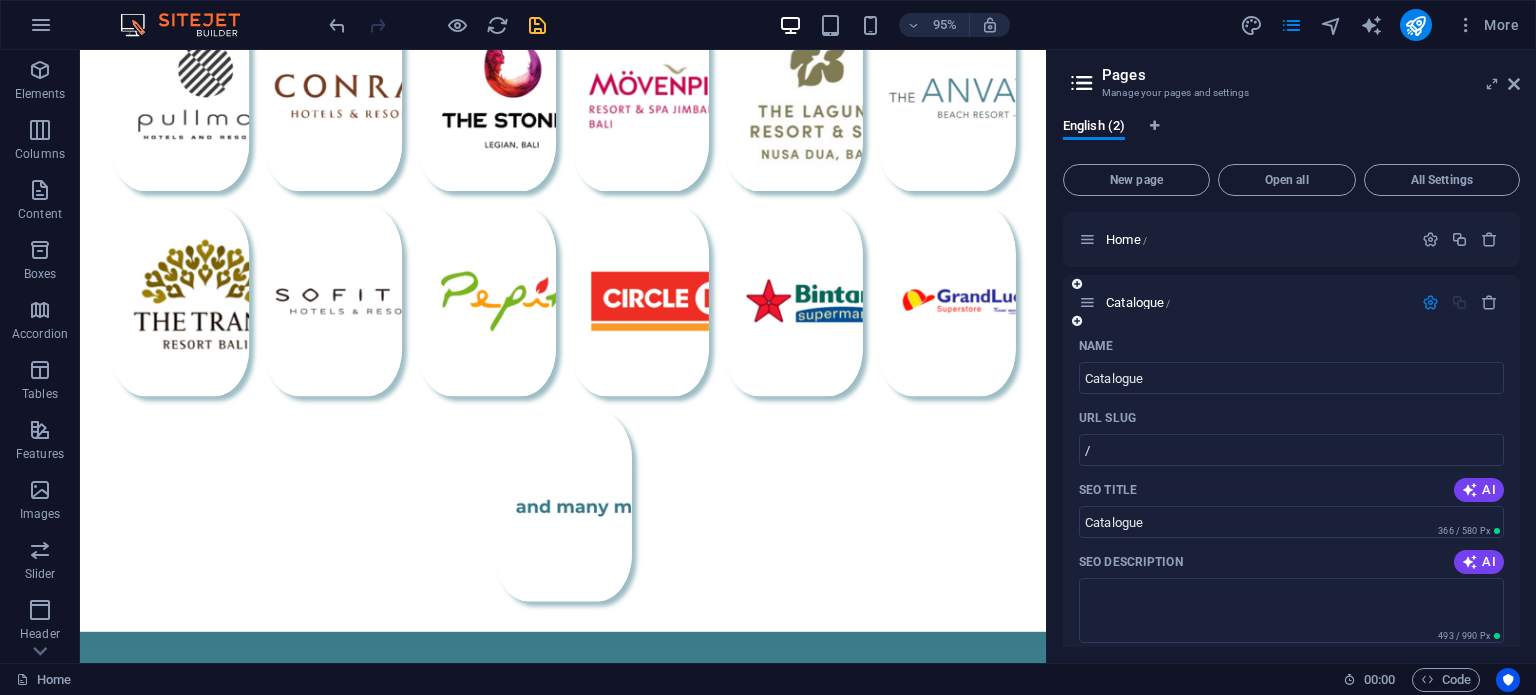 click on "Name" at bounding box center [1291, 346] 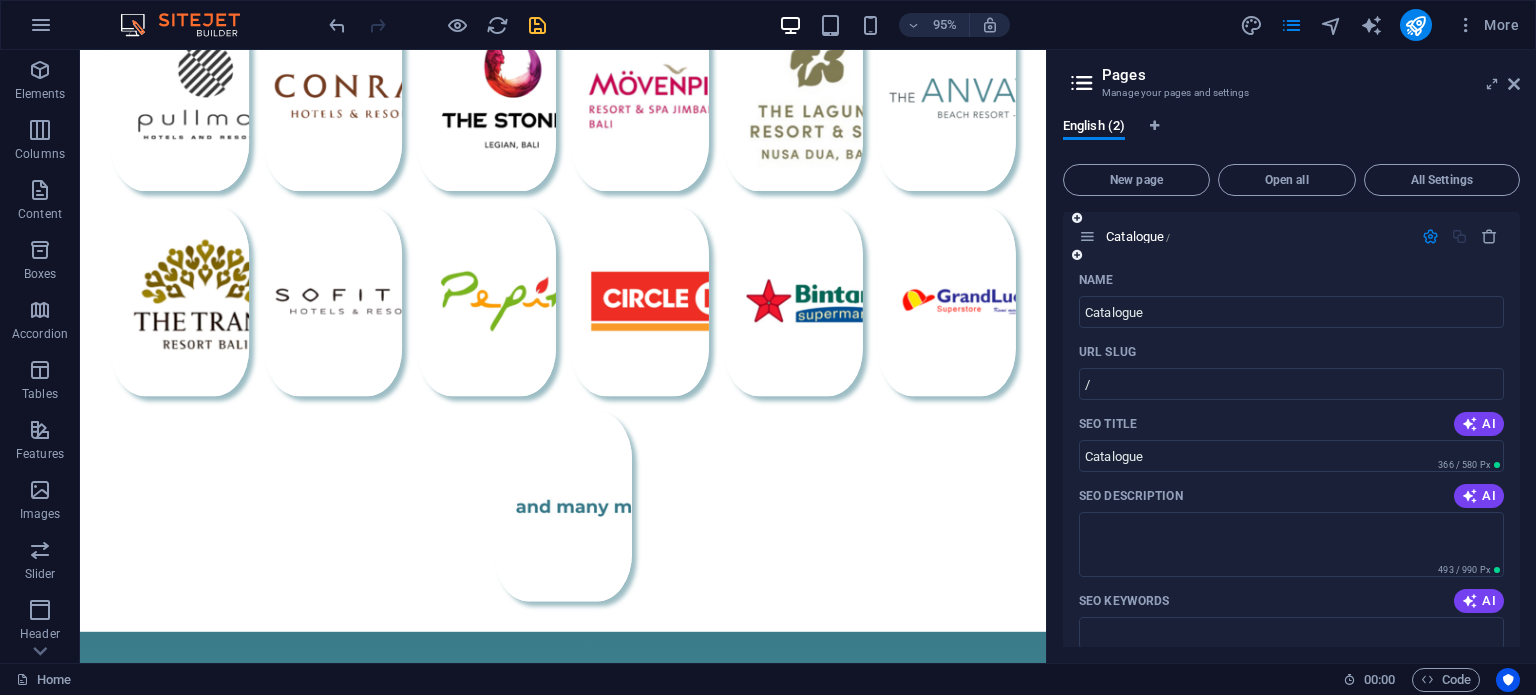 scroll, scrollTop: 0, scrollLeft: 0, axis: both 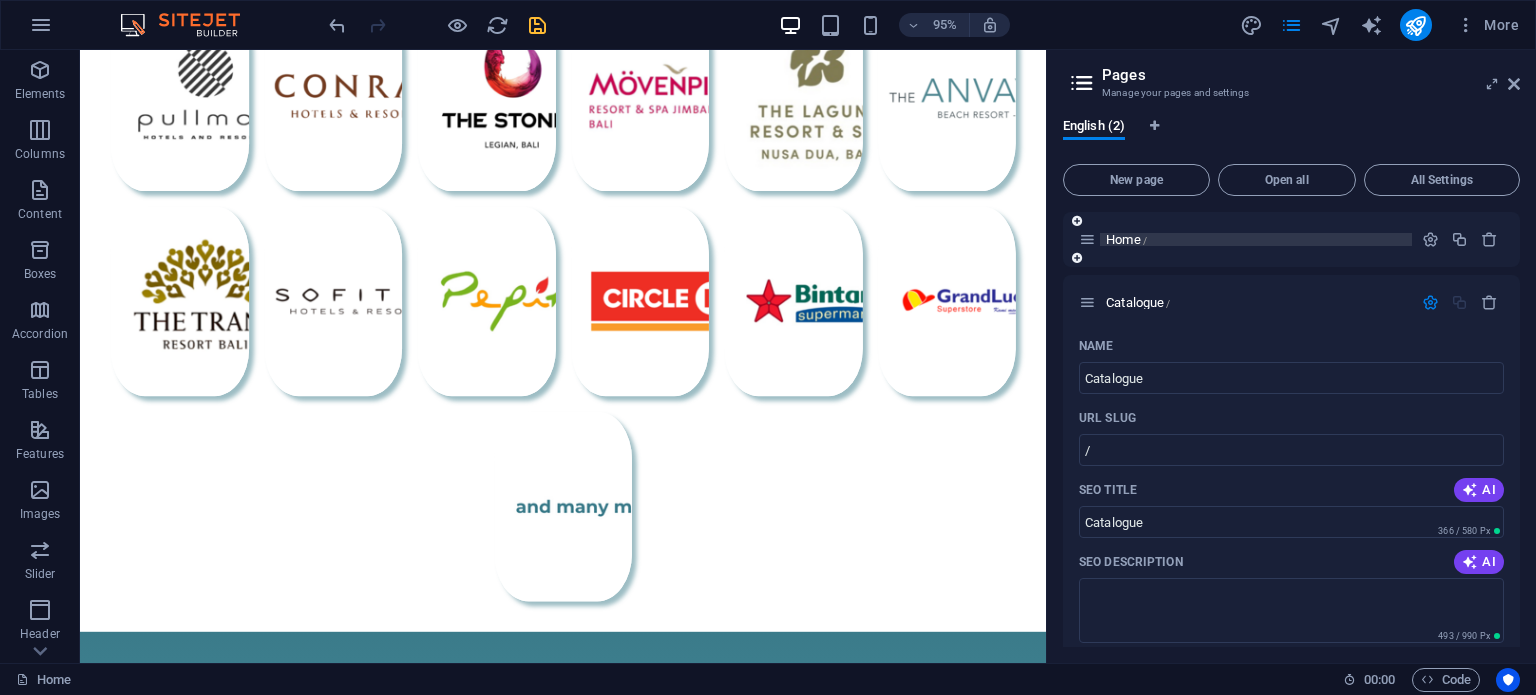 click on "Home /" at bounding box center [1256, 239] 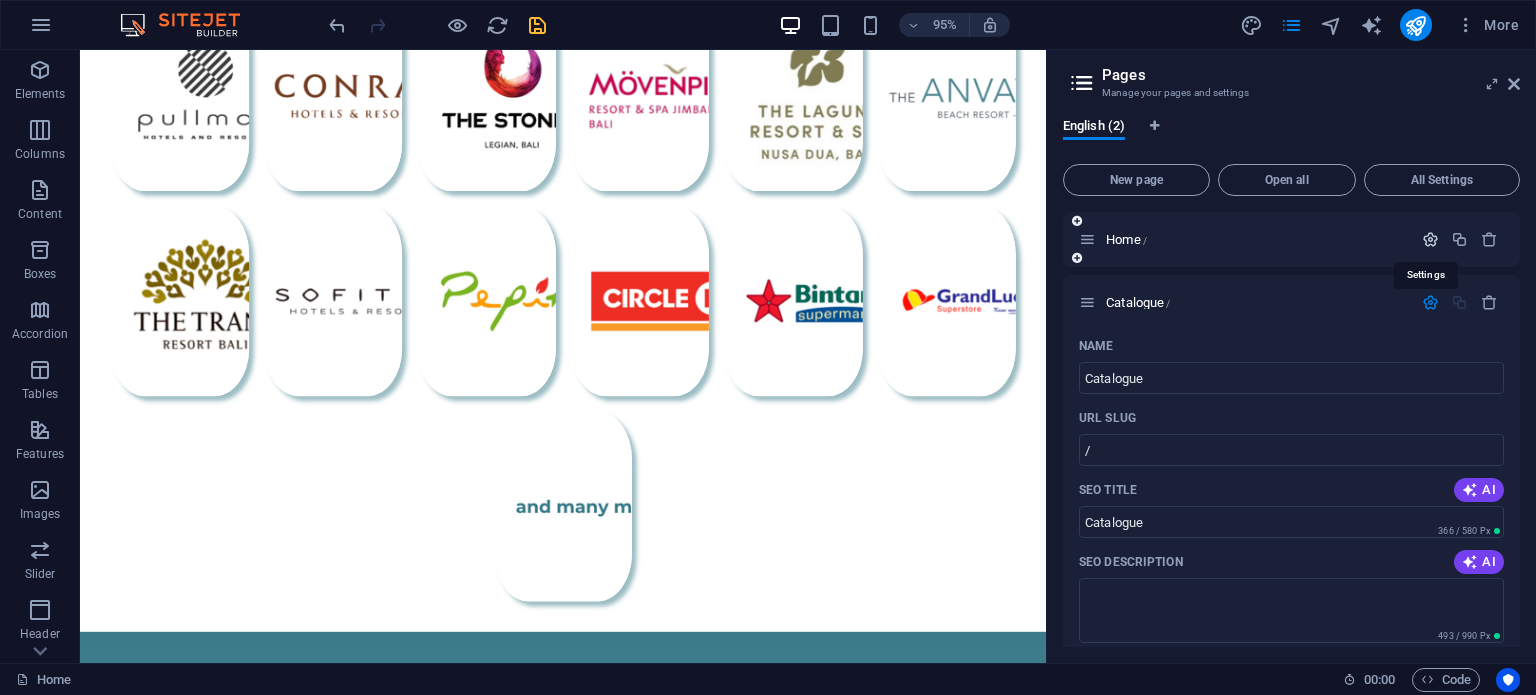 click at bounding box center (1430, 239) 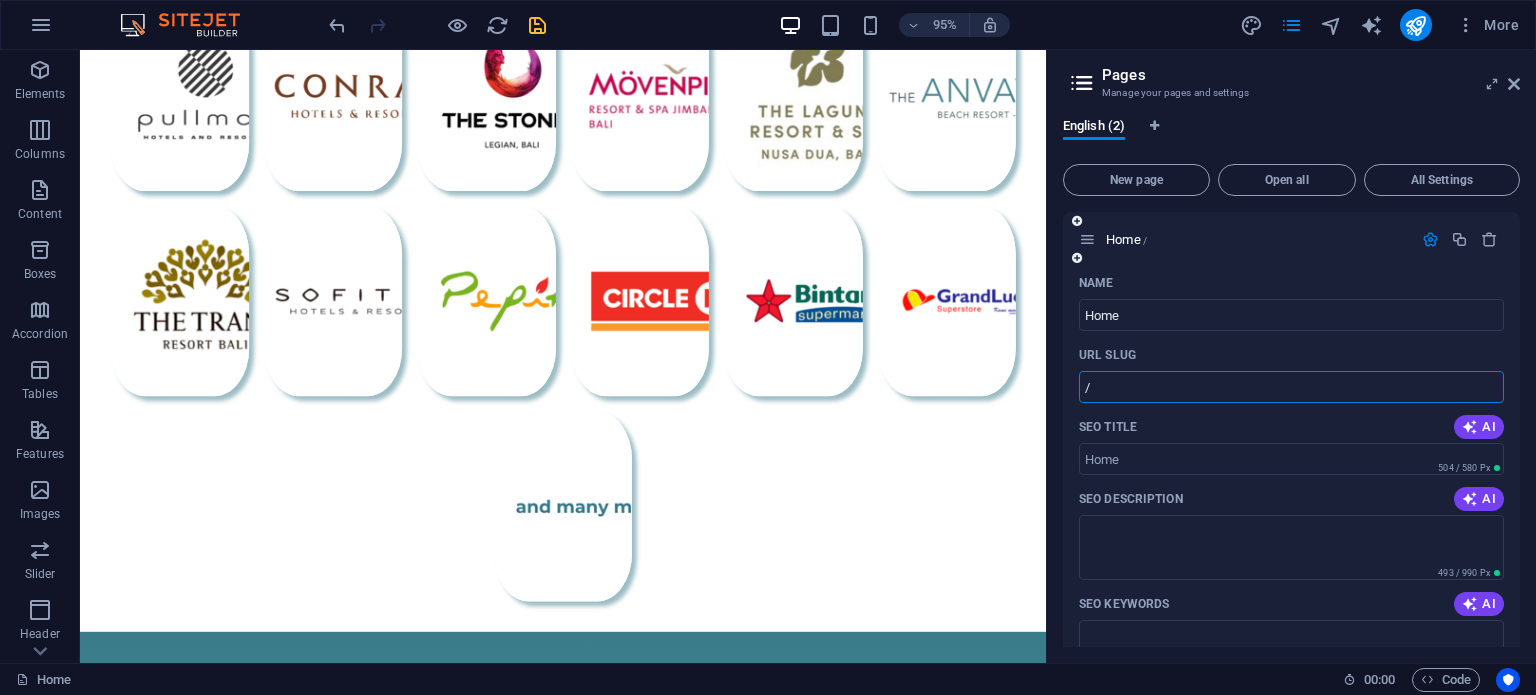 click on "/" at bounding box center (1291, 387) 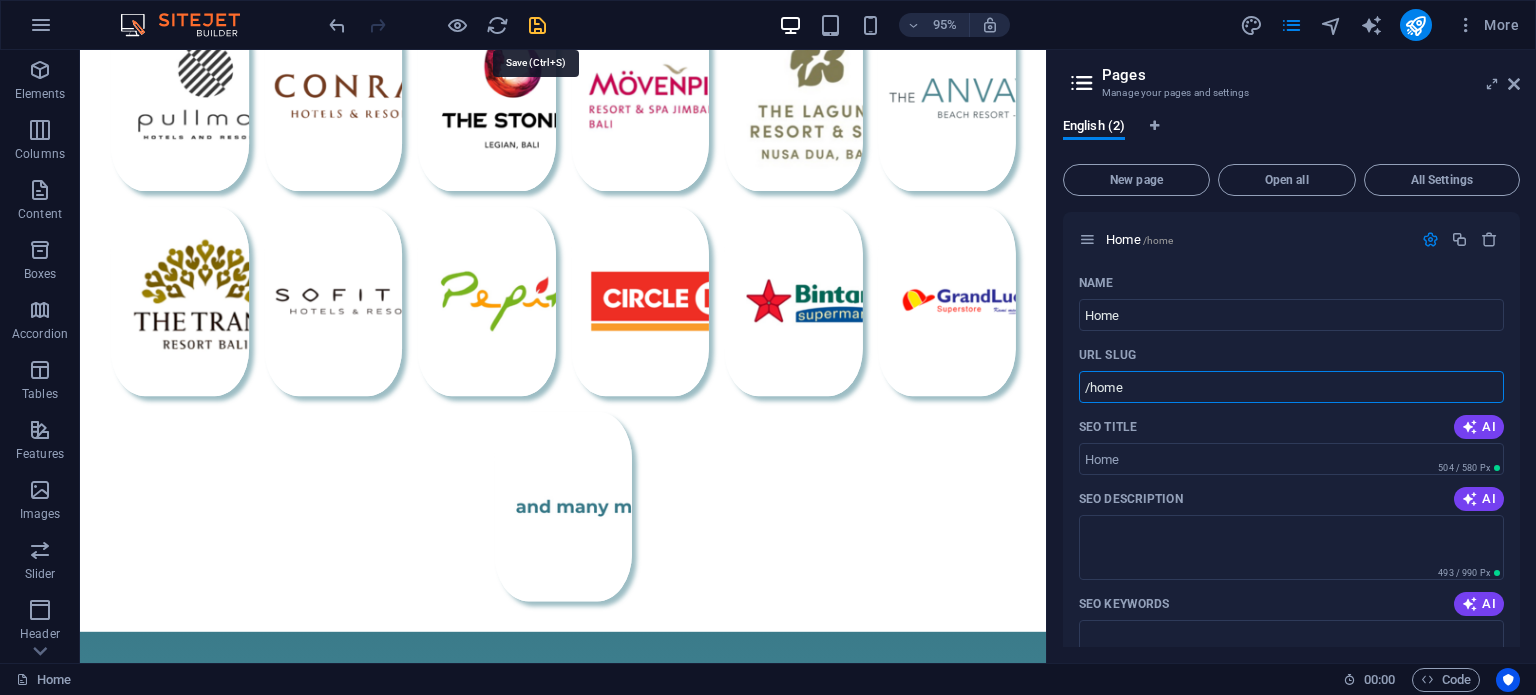 type on "/home" 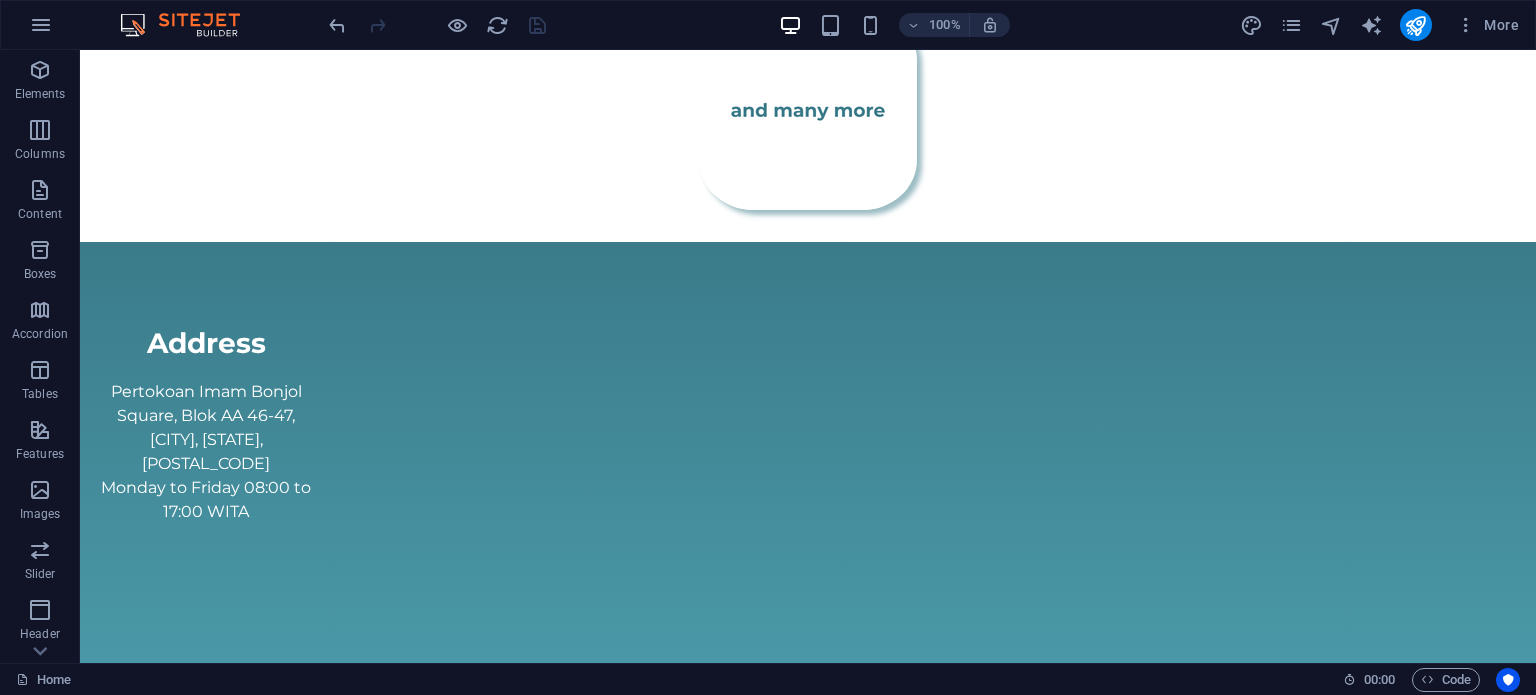 scroll, scrollTop: 2438, scrollLeft: 0, axis: vertical 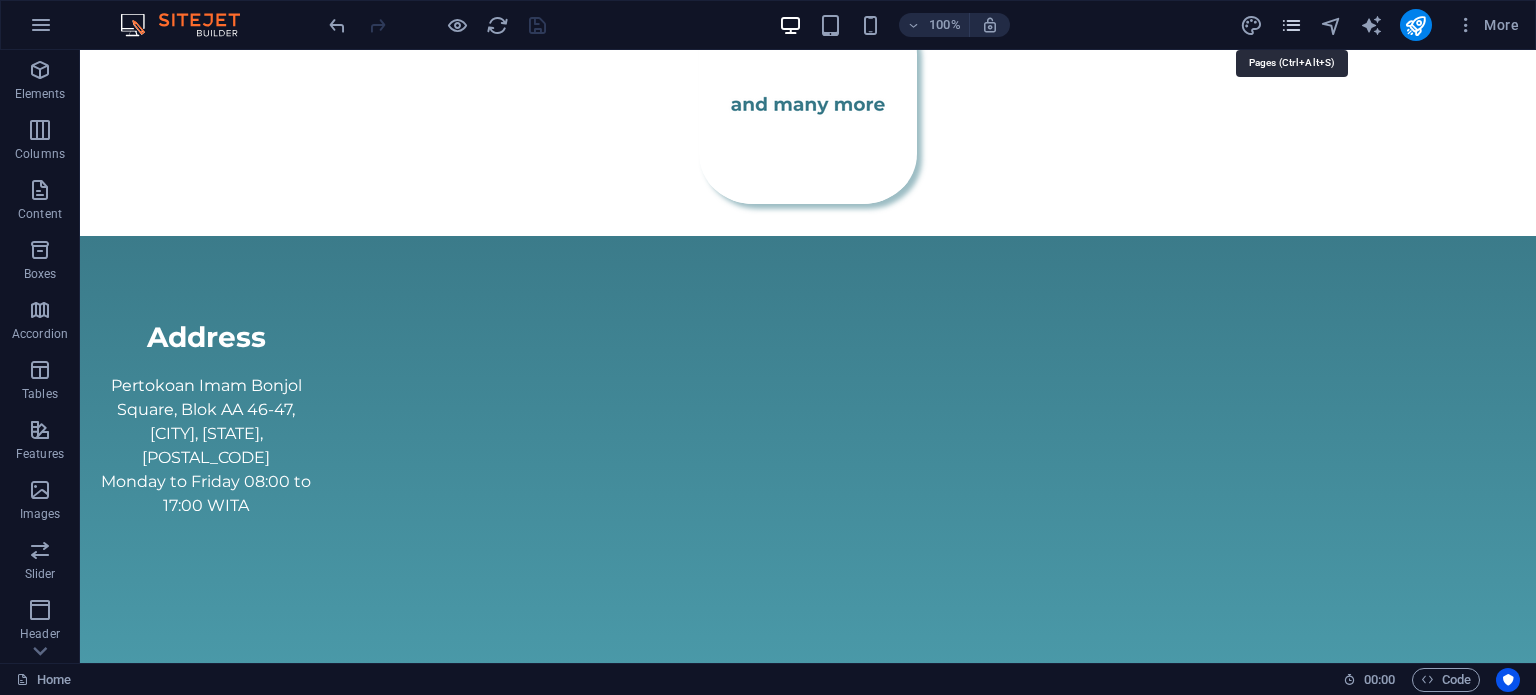 click at bounding box center (1291, 25) 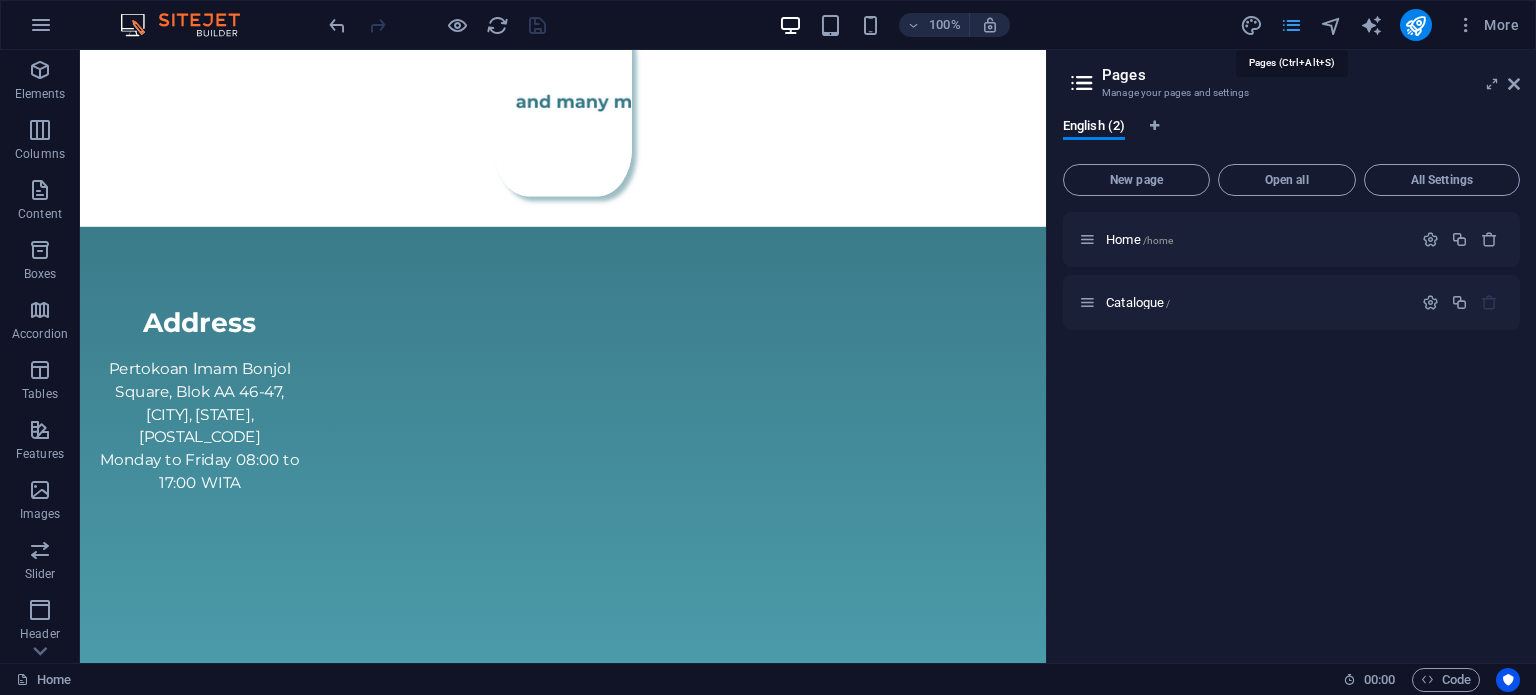 scroll, scrollTop: 2012, scrollLeft: 0, axis: vertical 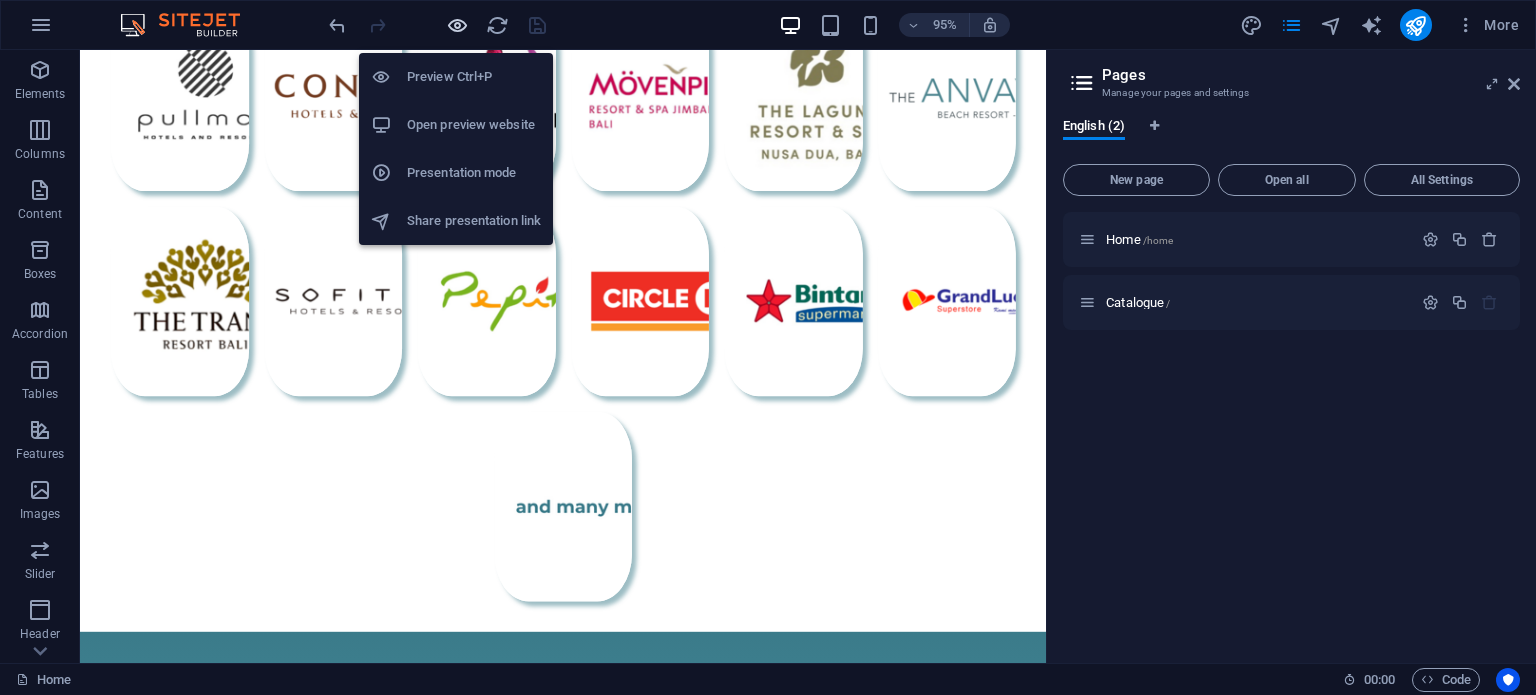 click at bounding box center [457, 25] 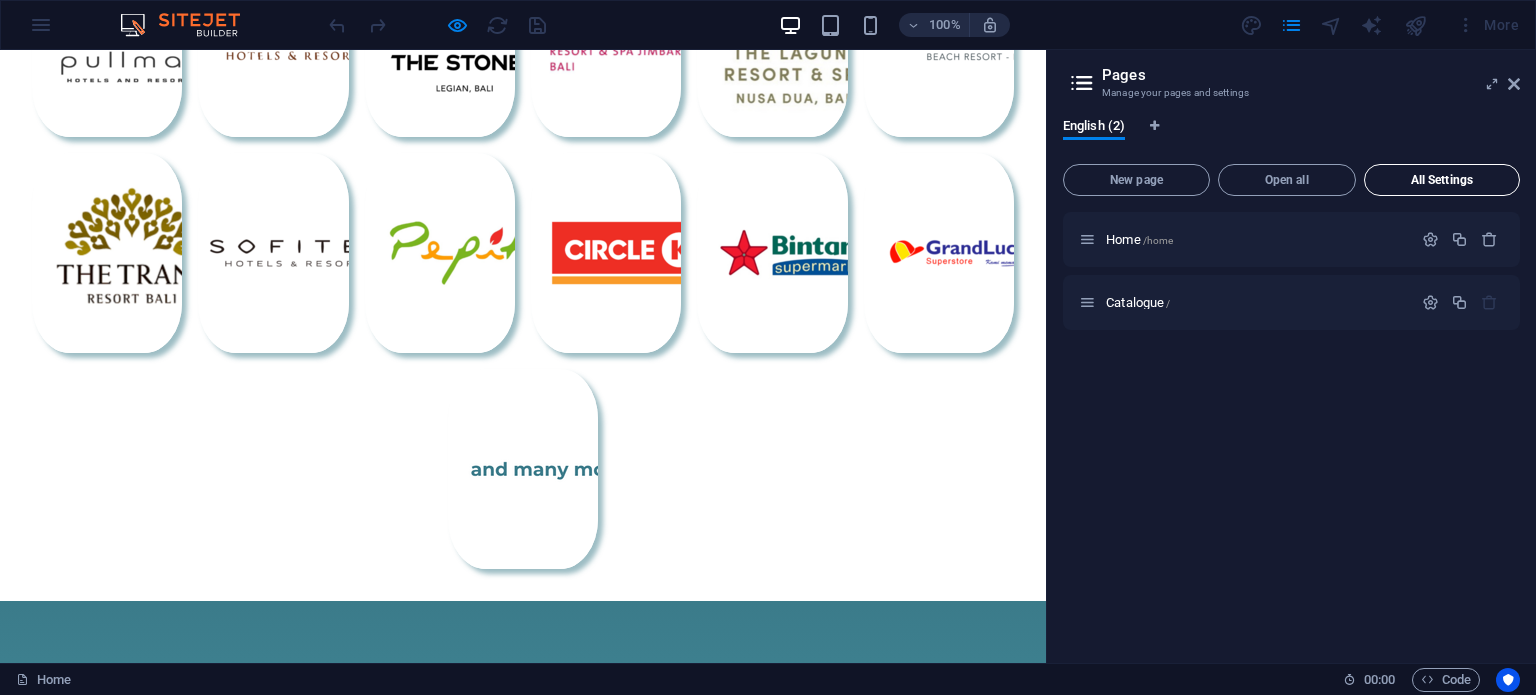 click on "All Settings" at bounding box center [1442, 180] 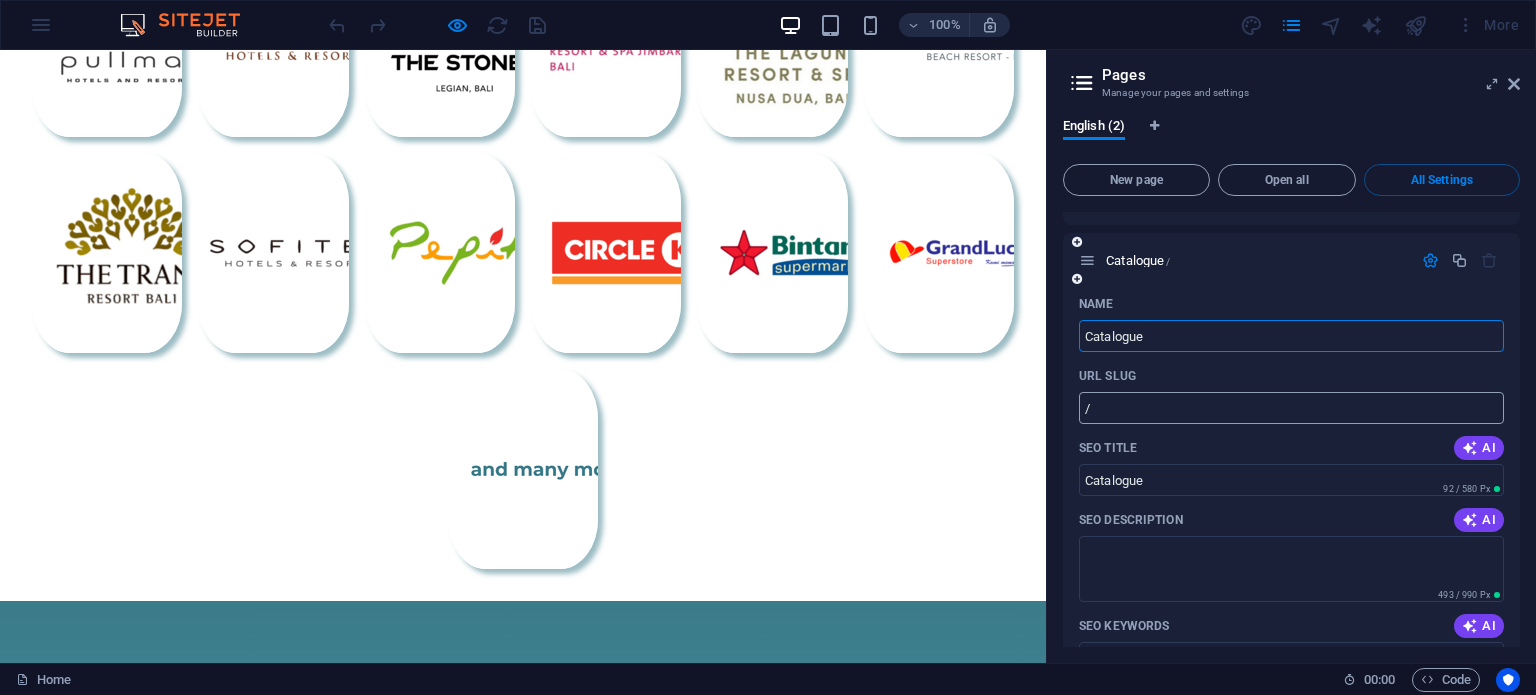 scroll, scrollTop: 815, scrollLeft: 0, axis: vertical 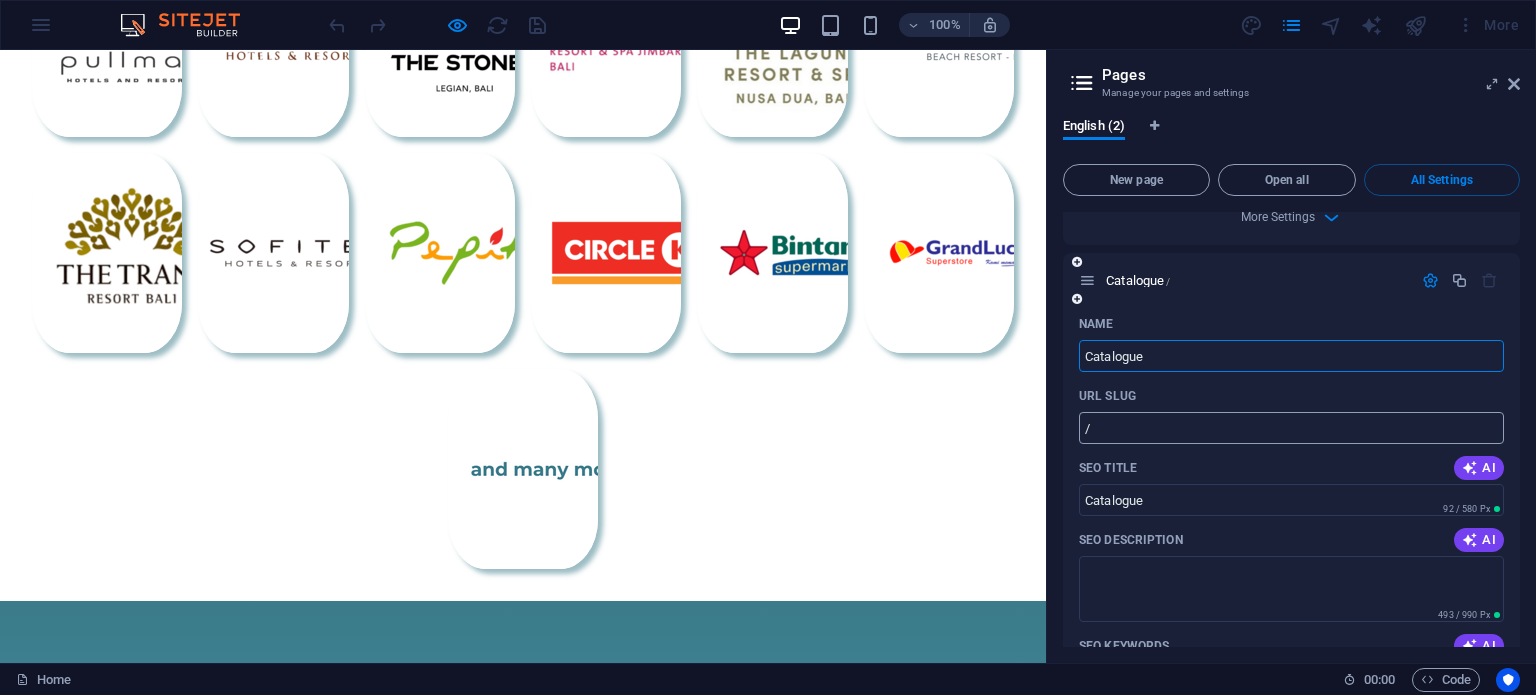 click on "/" at bounding box center [1291, 428] 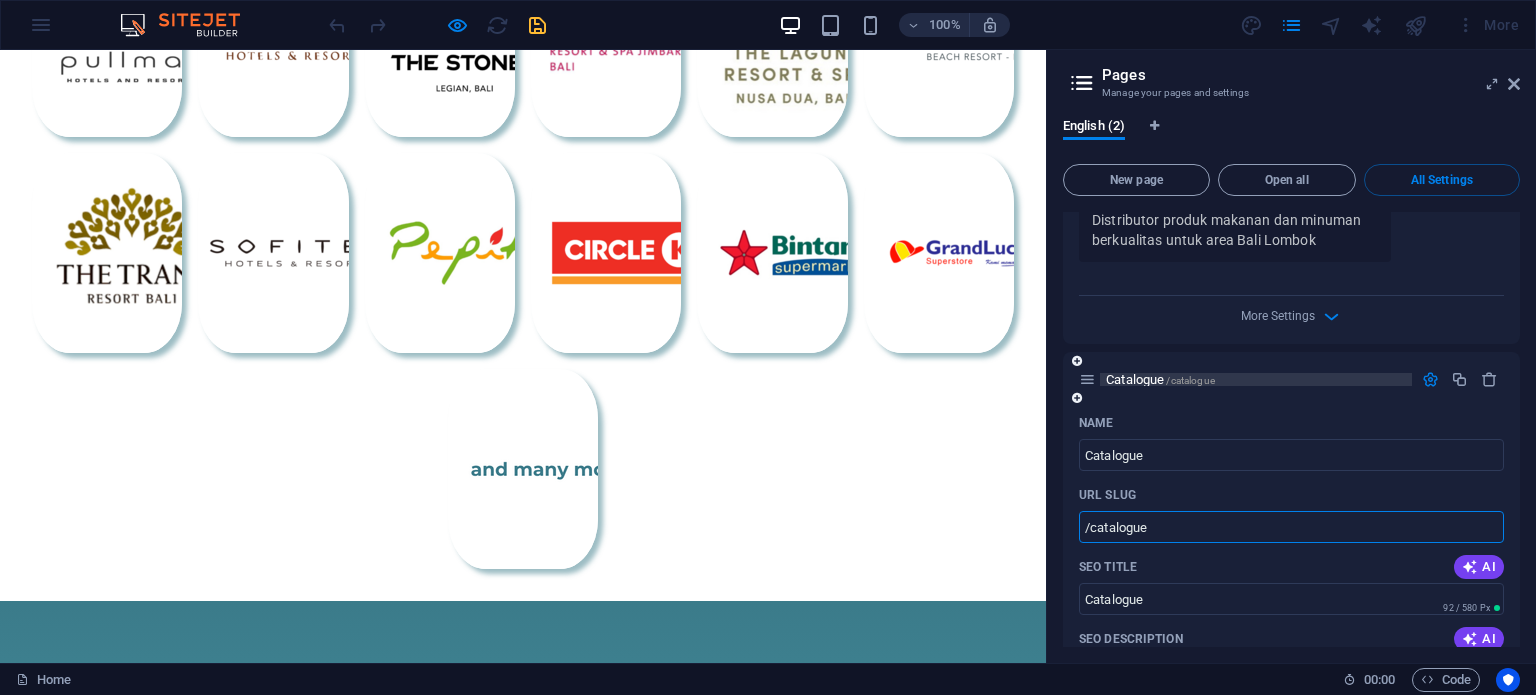 scroll, scrollTop: 715, scrollLeft: 0, axis: vertical 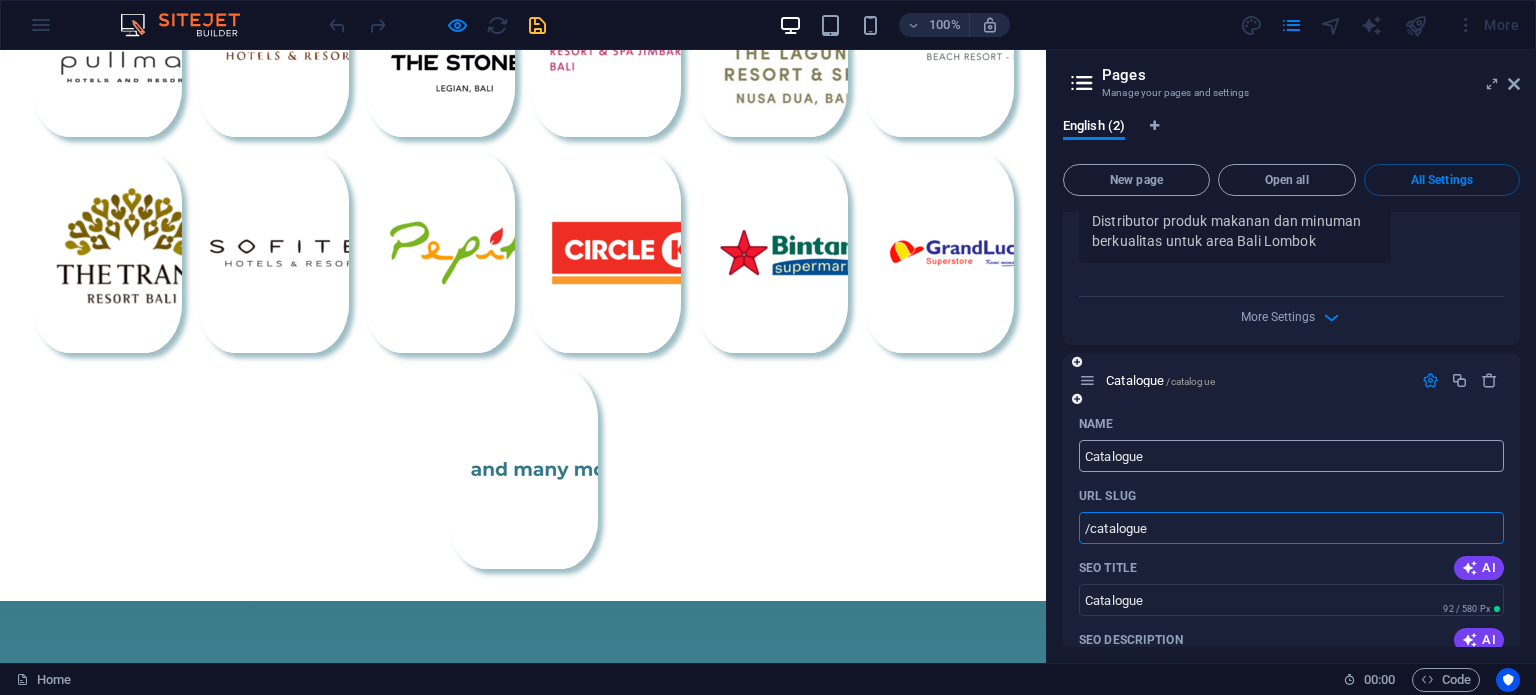 type on "/catalogue" 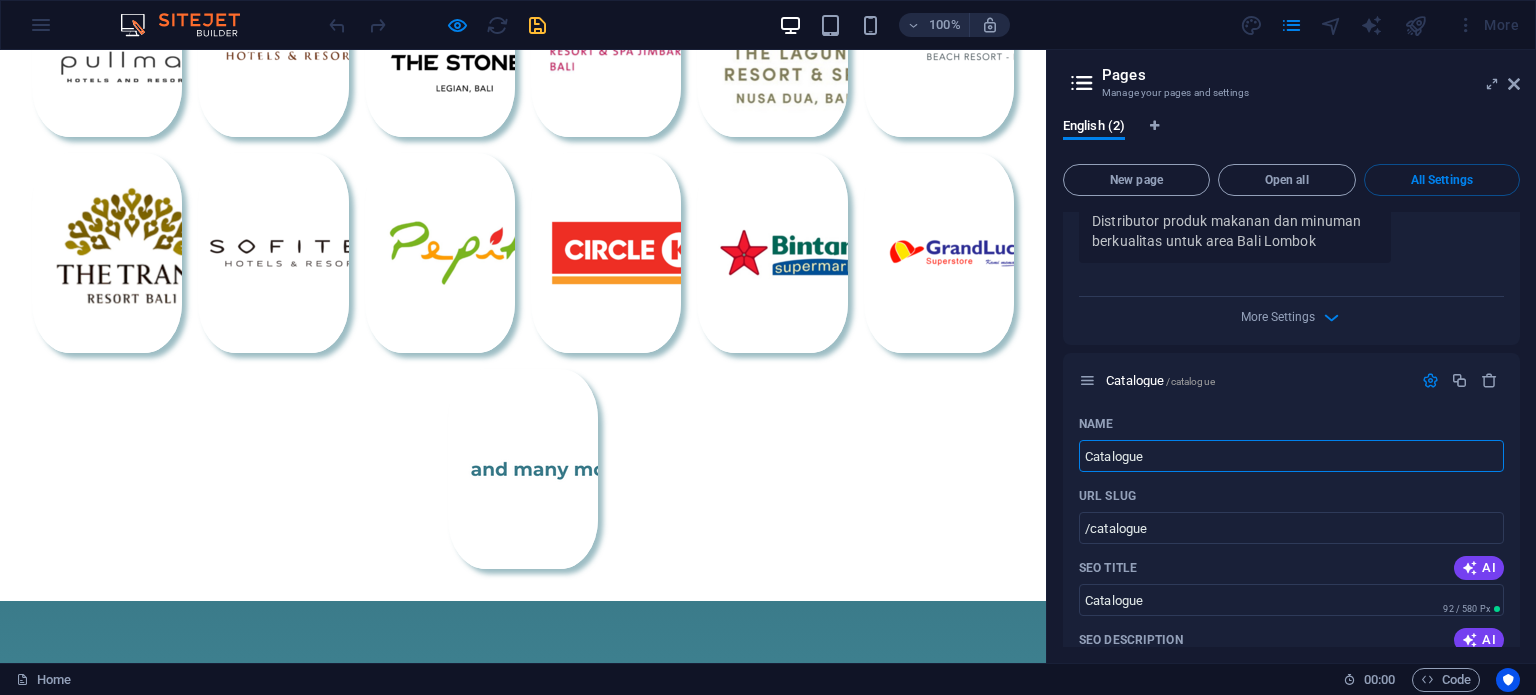 drag, startPoint x: 1184, startPoint y: 498, endPoint x: 906, endPoint y: 440, distance: 283.9859 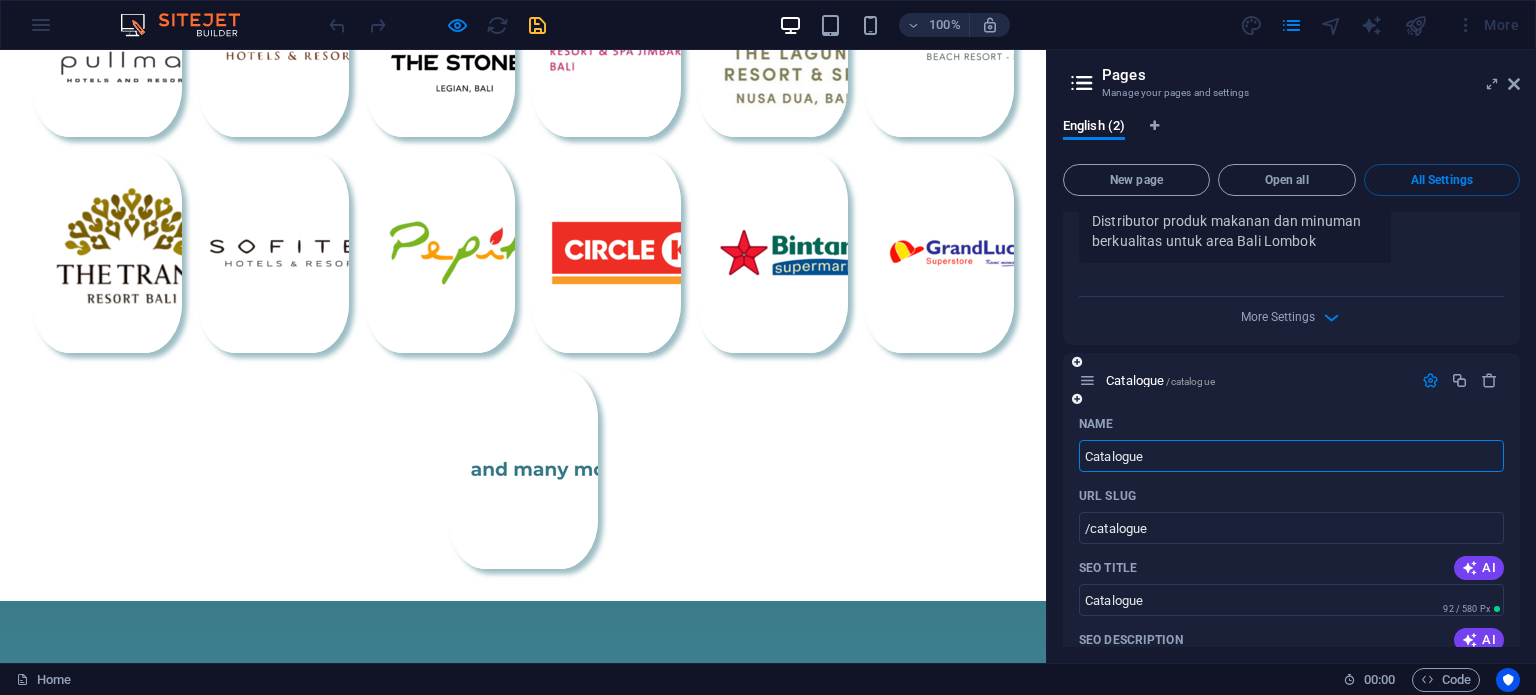 click on "Catalogue" at bounding box center (1291, 456) 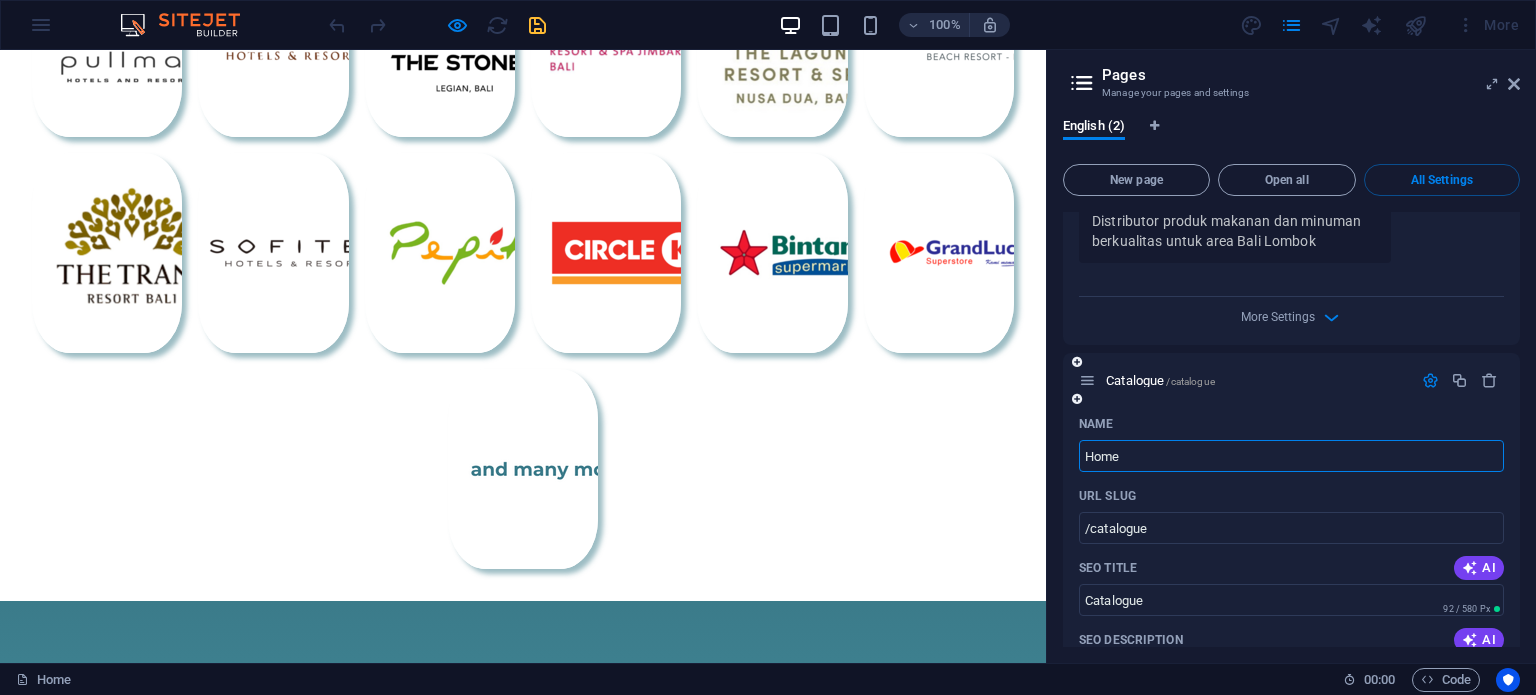 type on "Home" 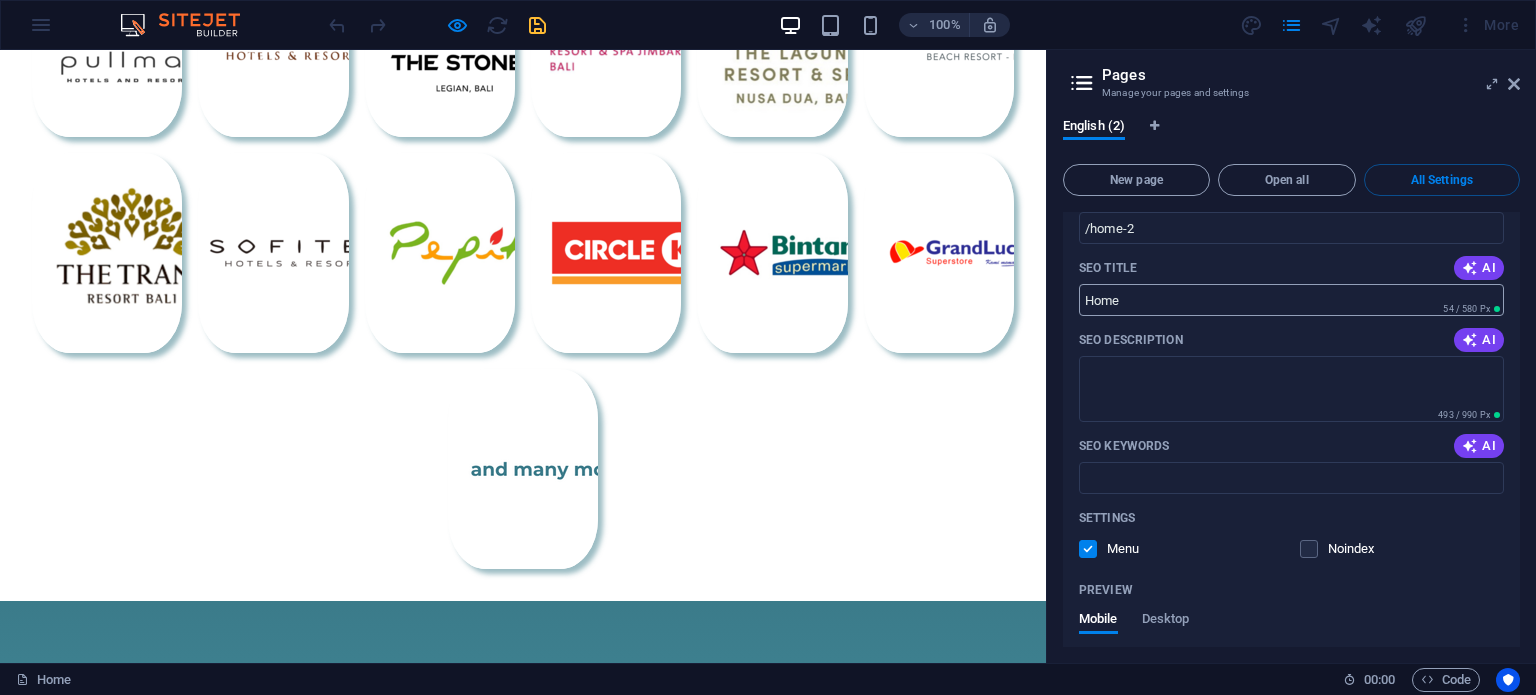scroll, scrollTop: 948, scrollLeft: 0, axis: vertical 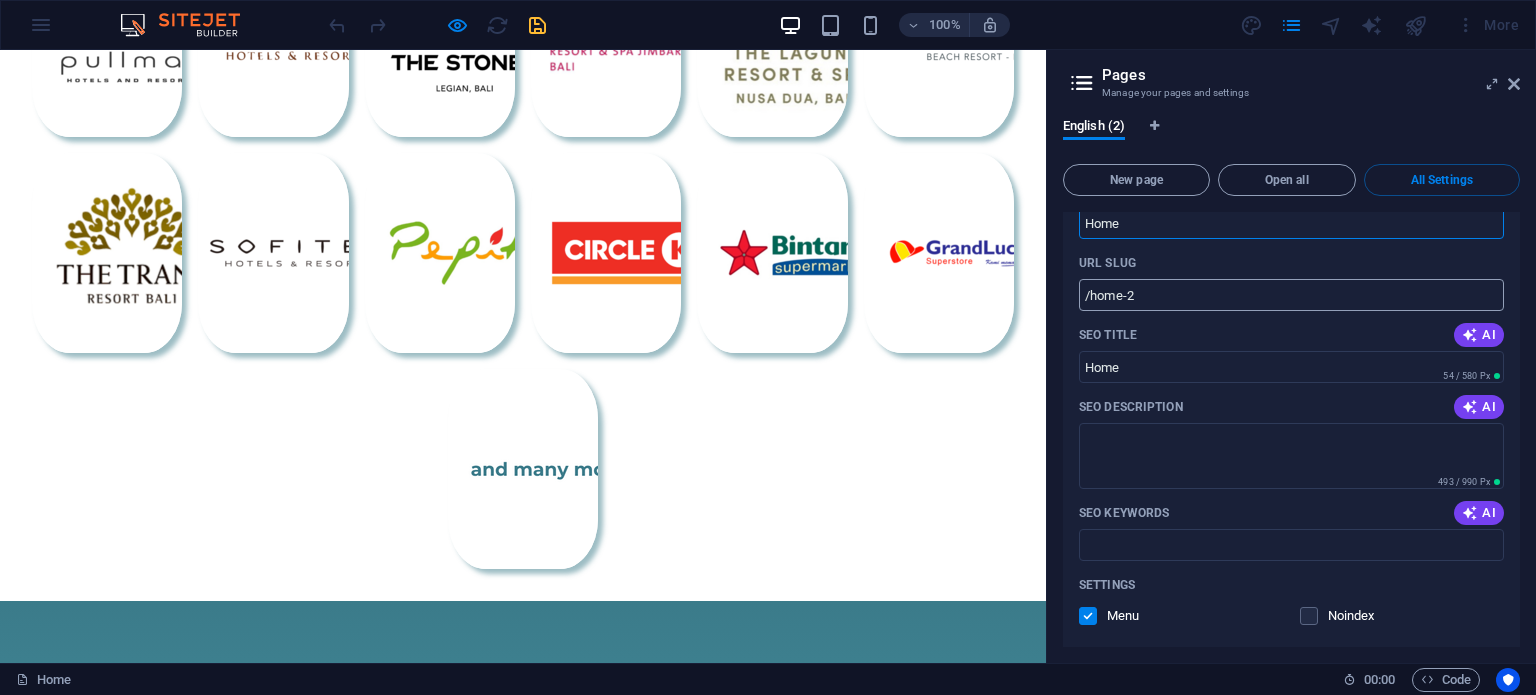 type on "Home" 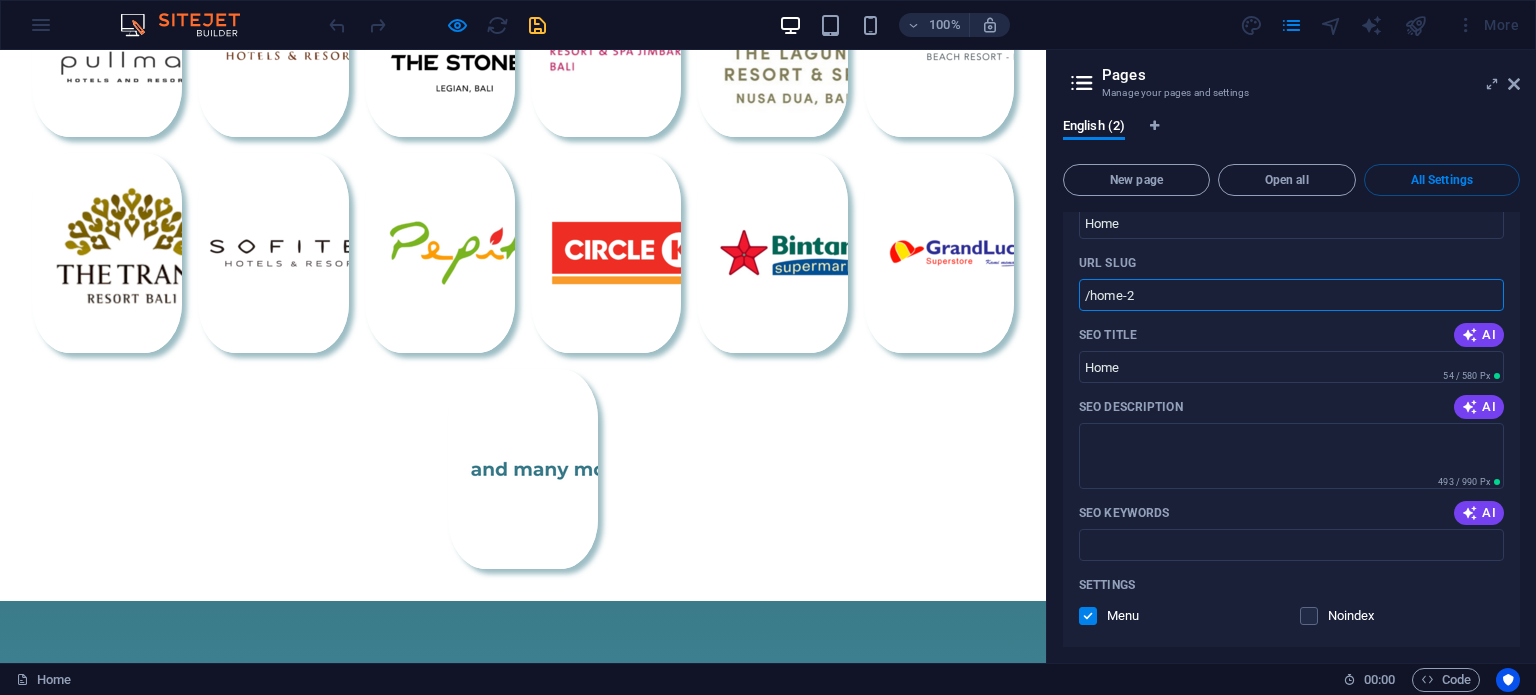 drag, startPoint x: 1164, startPoint y: 298, endPoint x: 1092, endPoint y: 304, distance: 72.249565 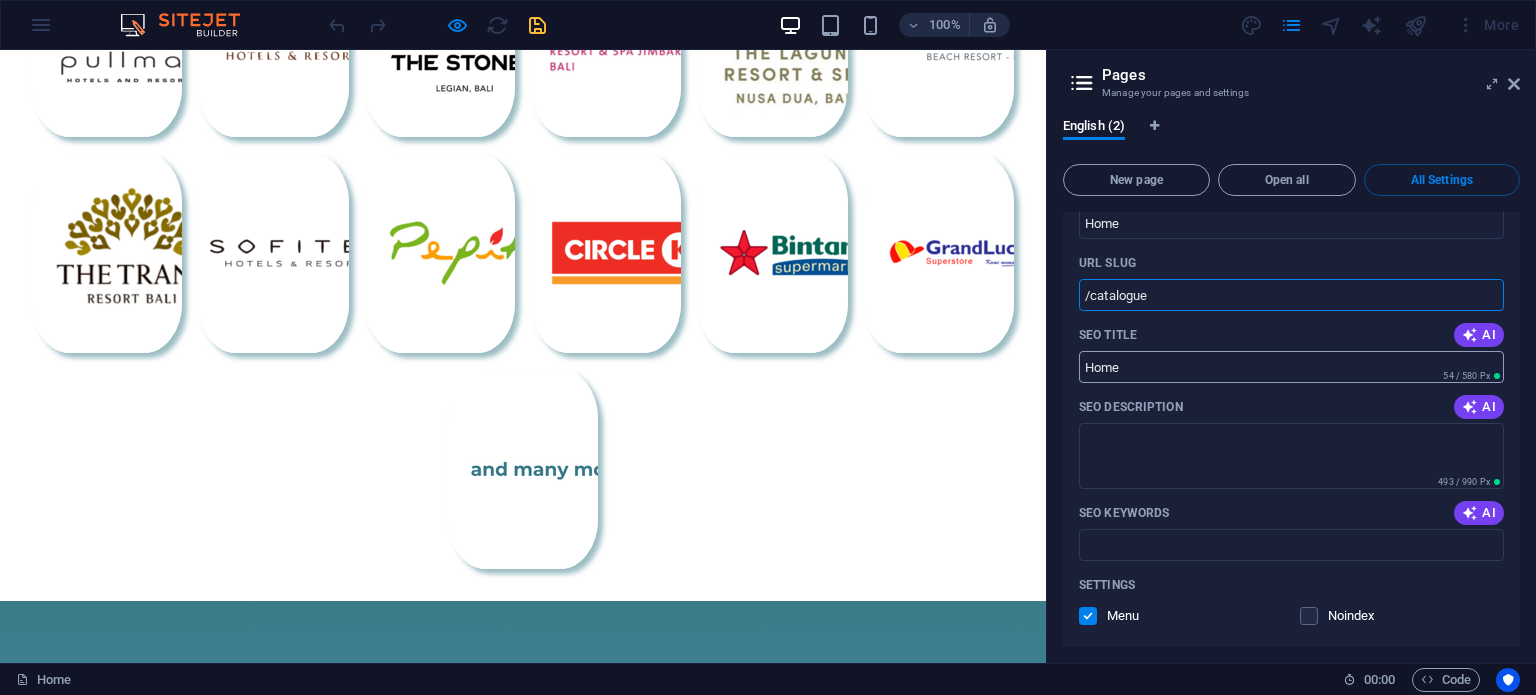 type on "/catalogue" 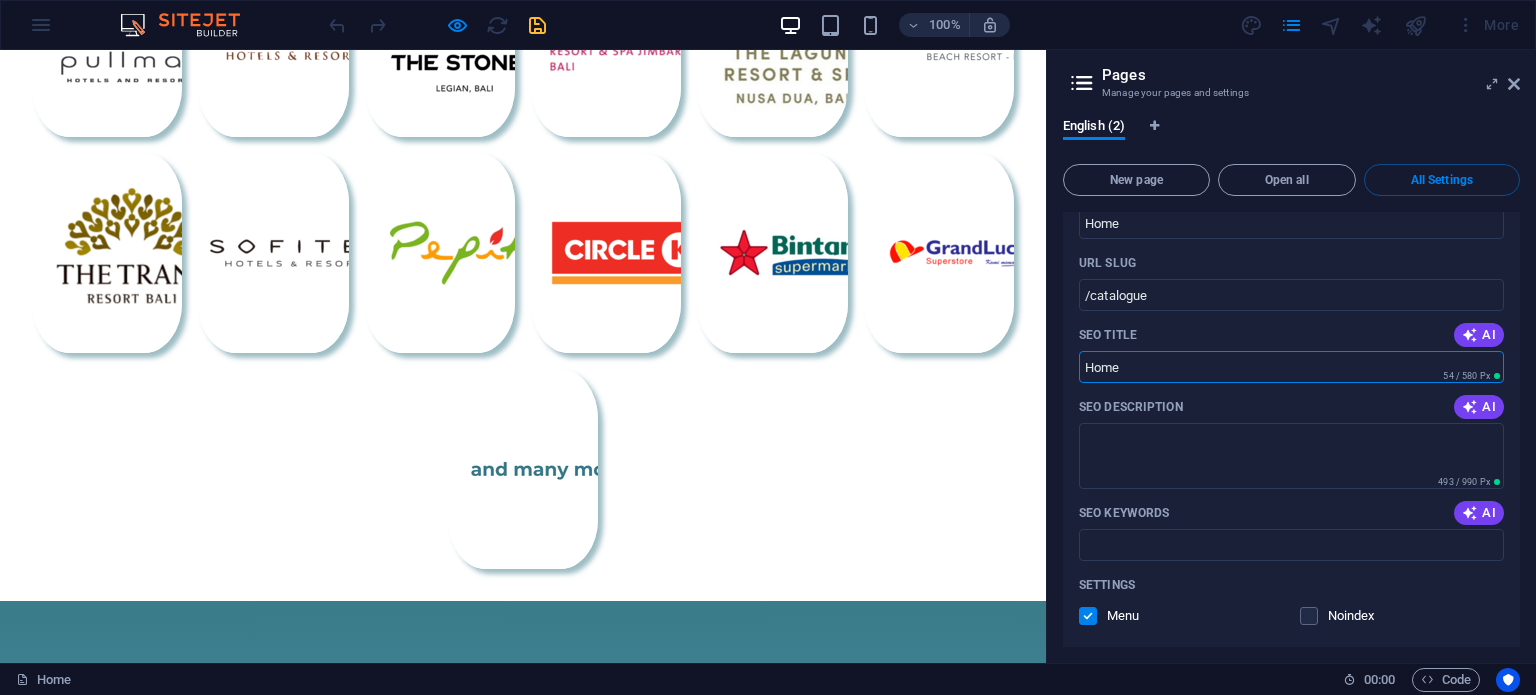 click on "Home" at bounding box center [1291, 367] 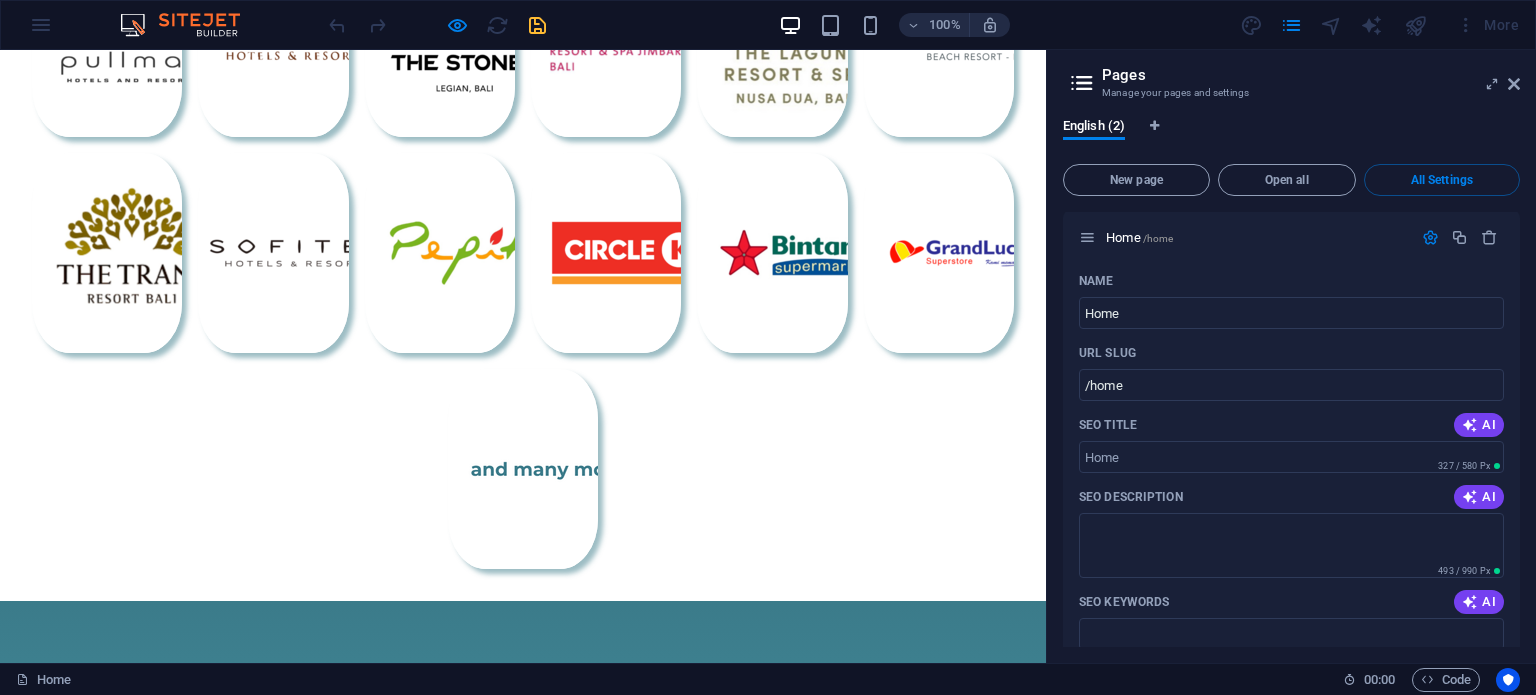 scroll, scrollTop: 0, scrollLeft: 0, axis: both 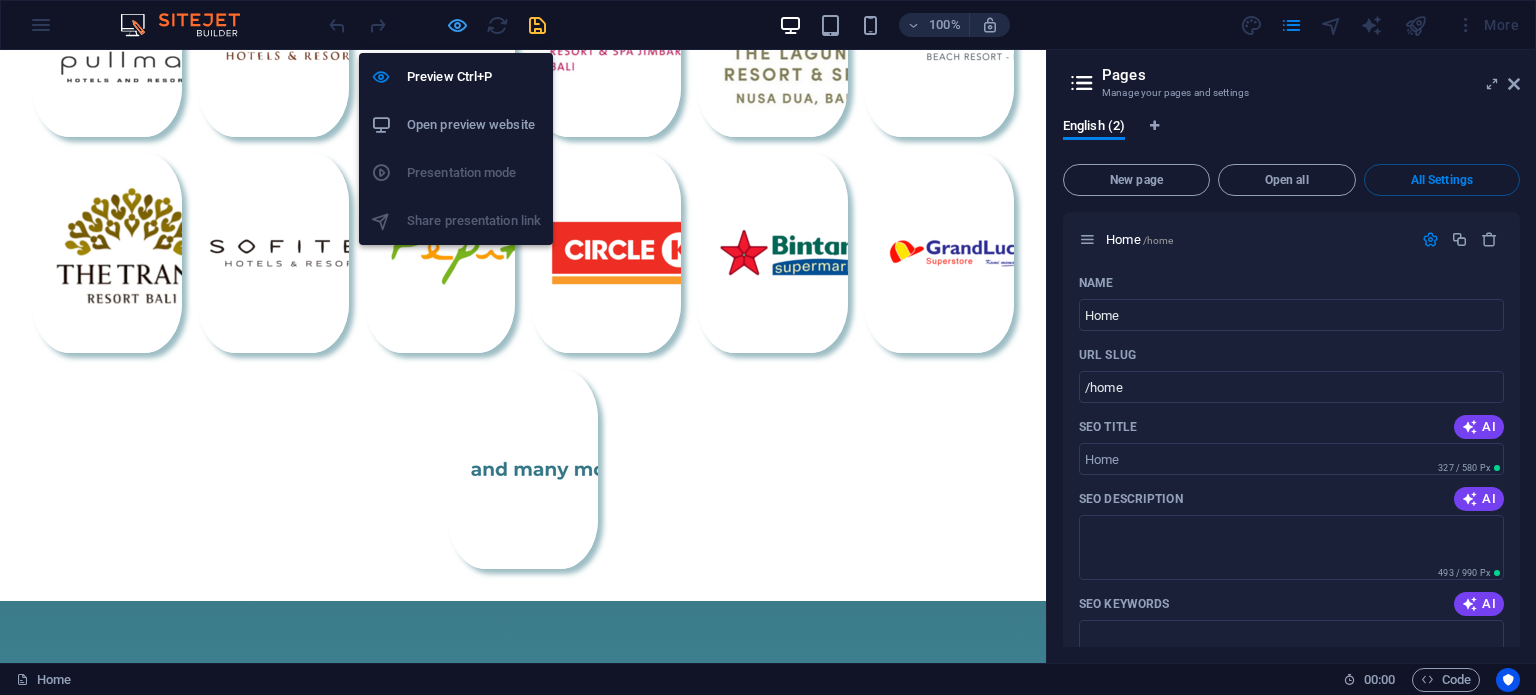 type on "Catalogue" 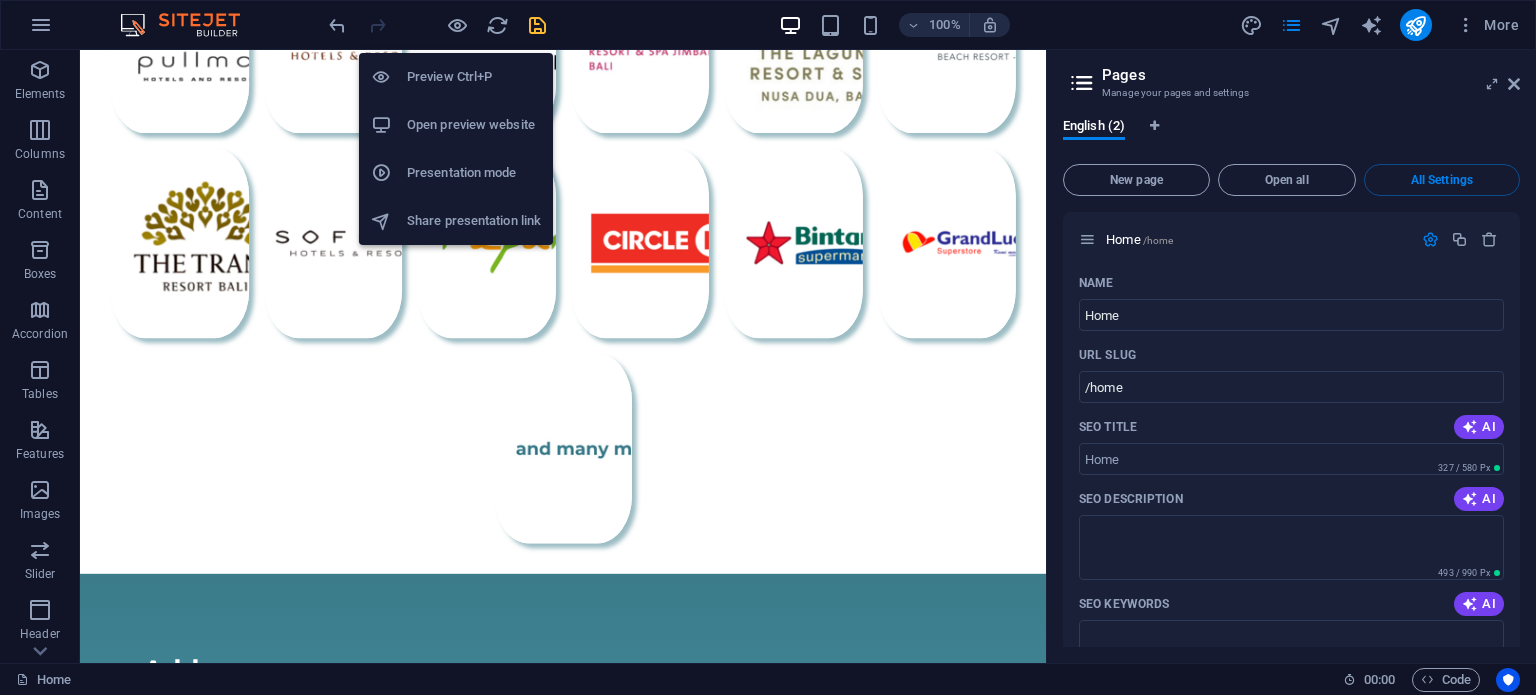 scroll, scrollTop: 2012, scrollLeft: 0, axis: vertical 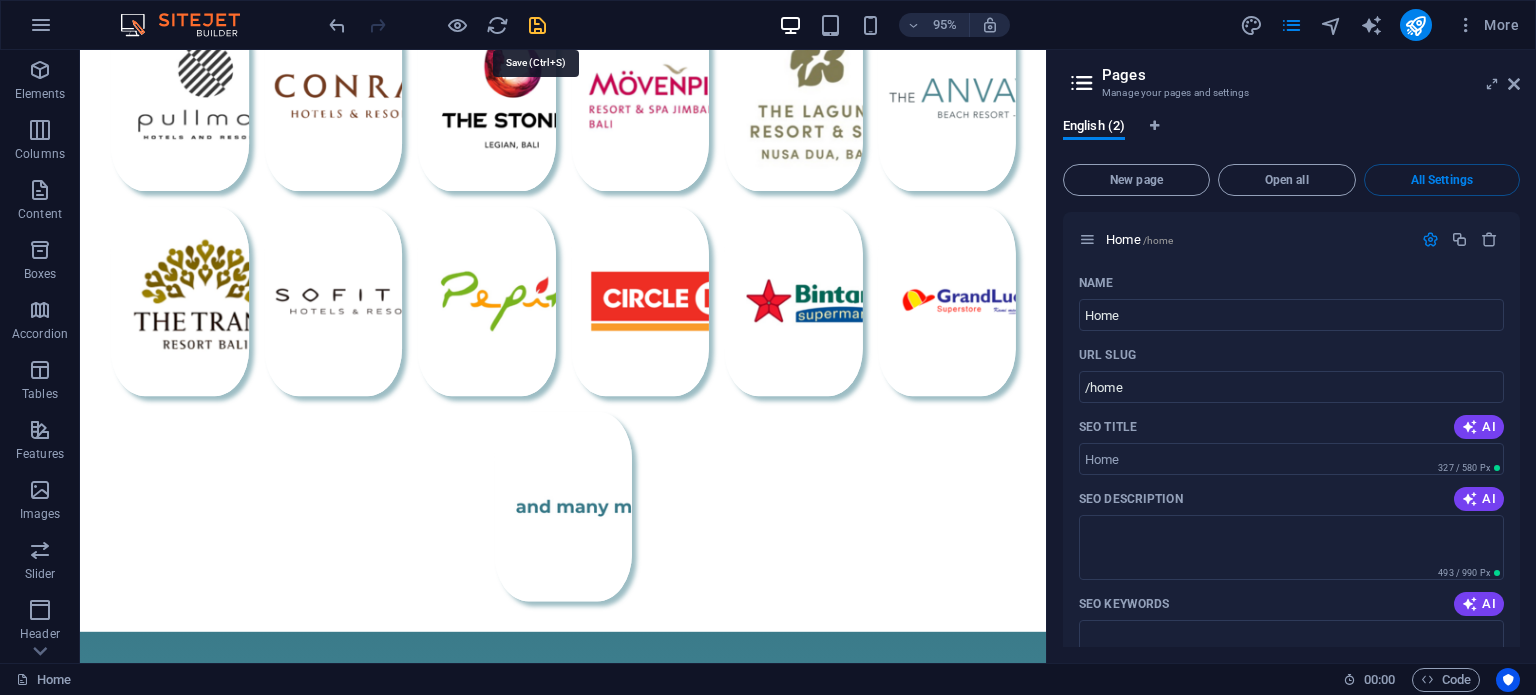 click at bounding box center (537, 25) 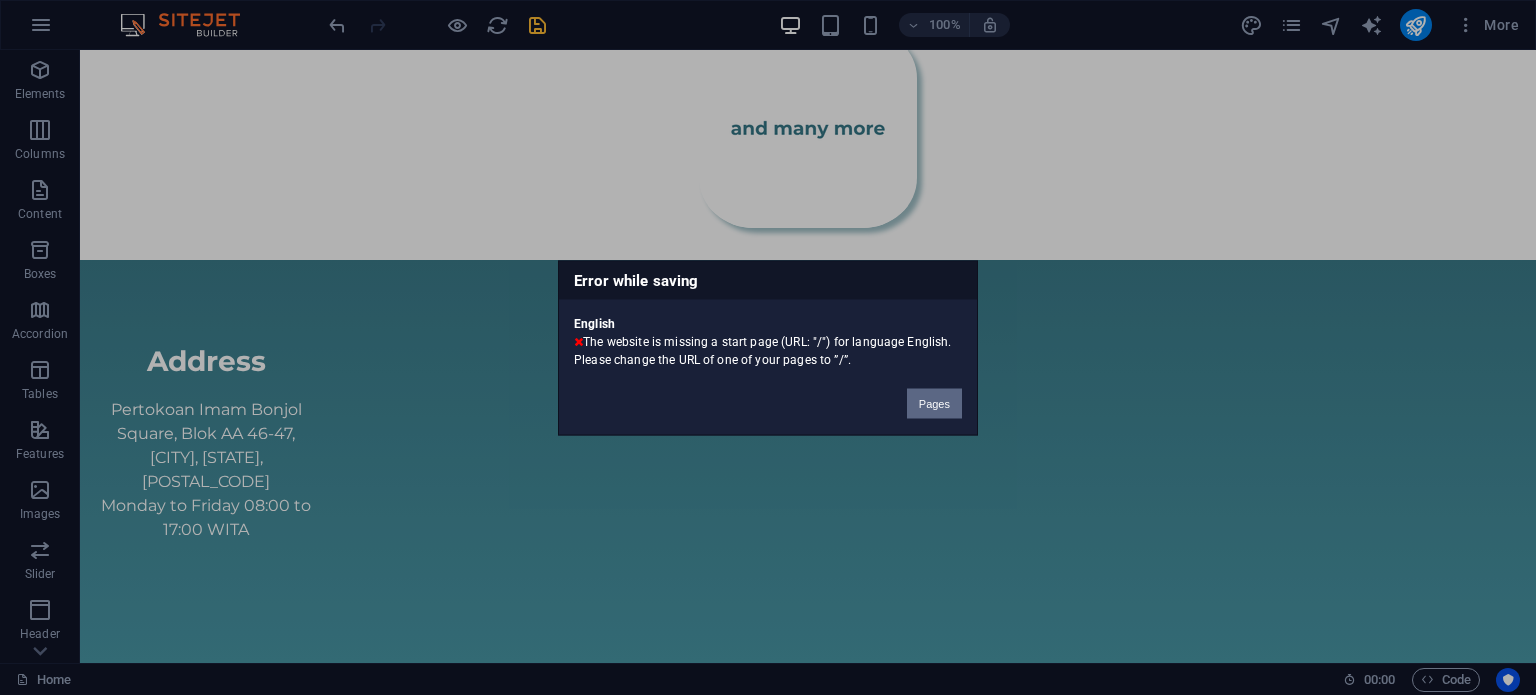 click on "Pages" at bounding box center [934, 403] 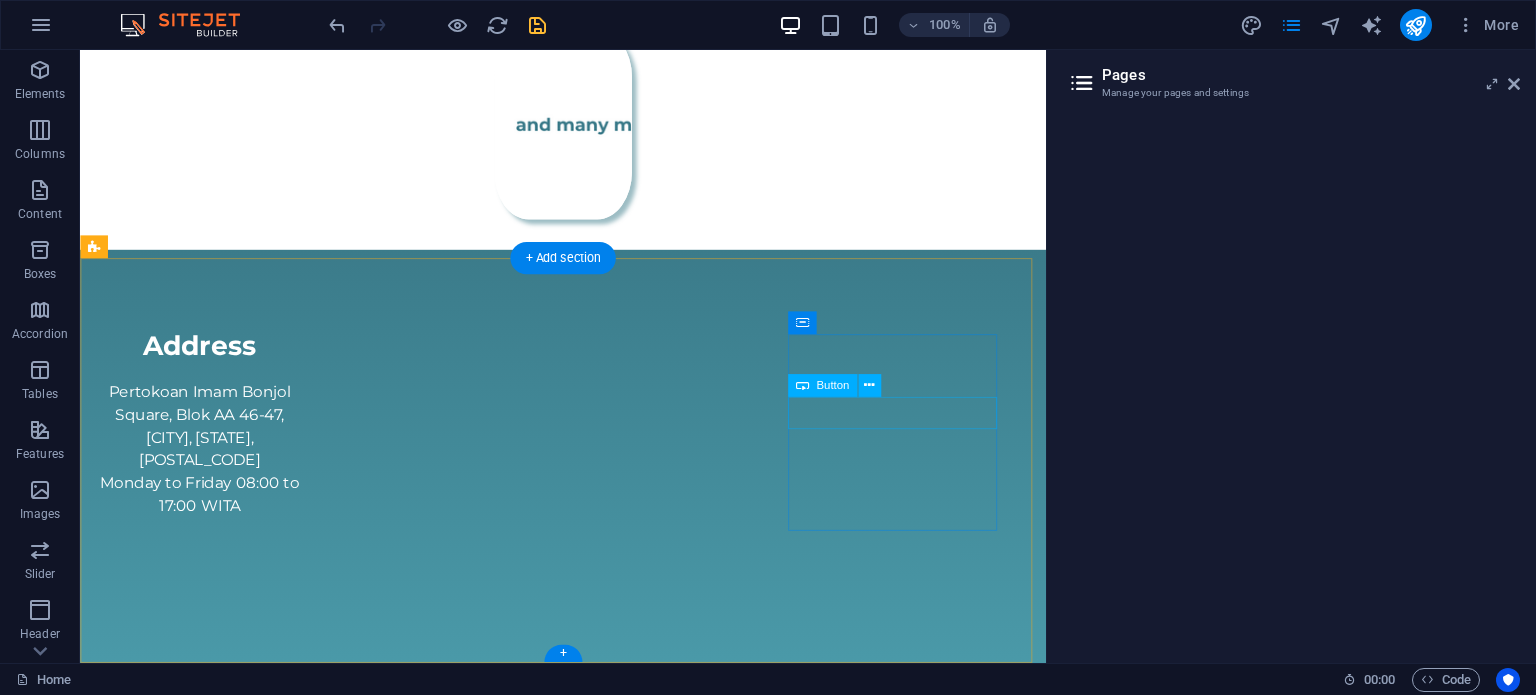 scroll, scrollTop: 2012, scrollLeft: 0, axis: vertical 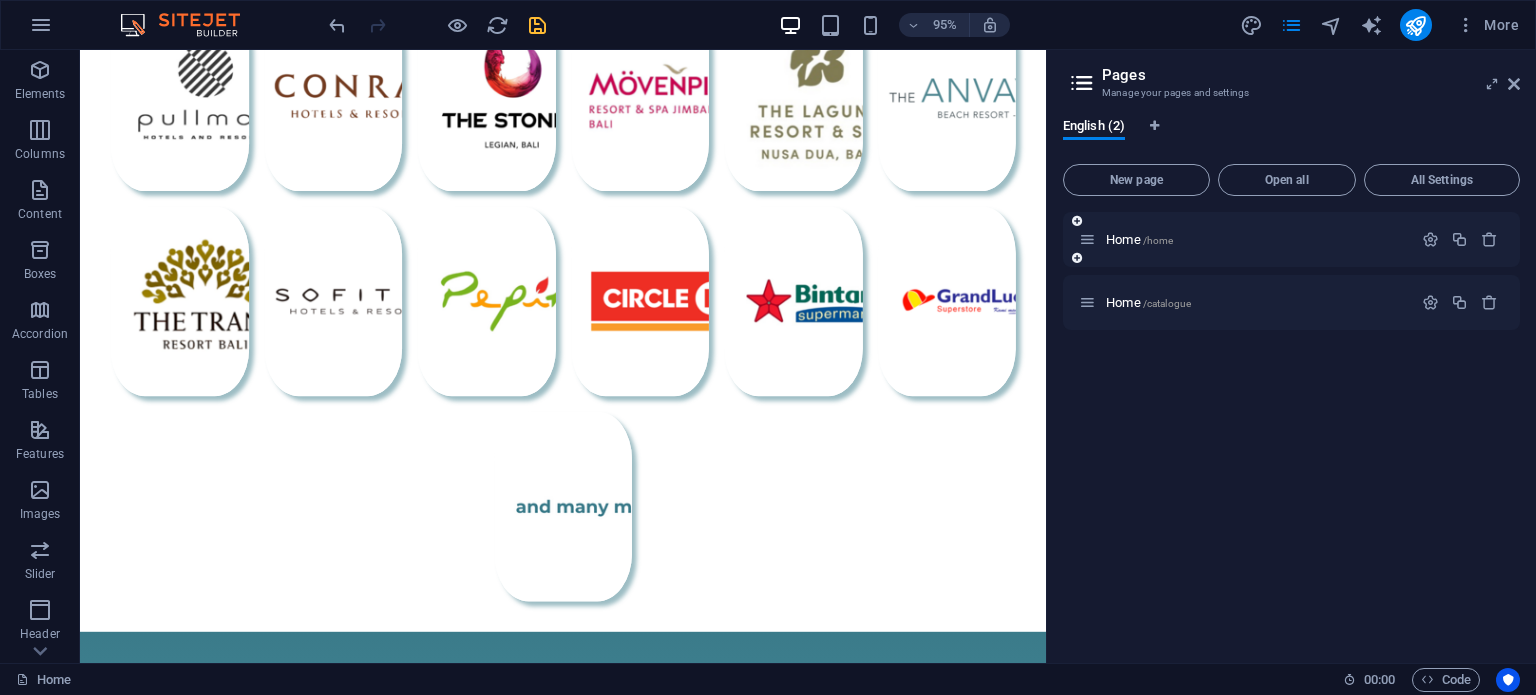 click on "Home /home" at bounding box center [1291, 239] 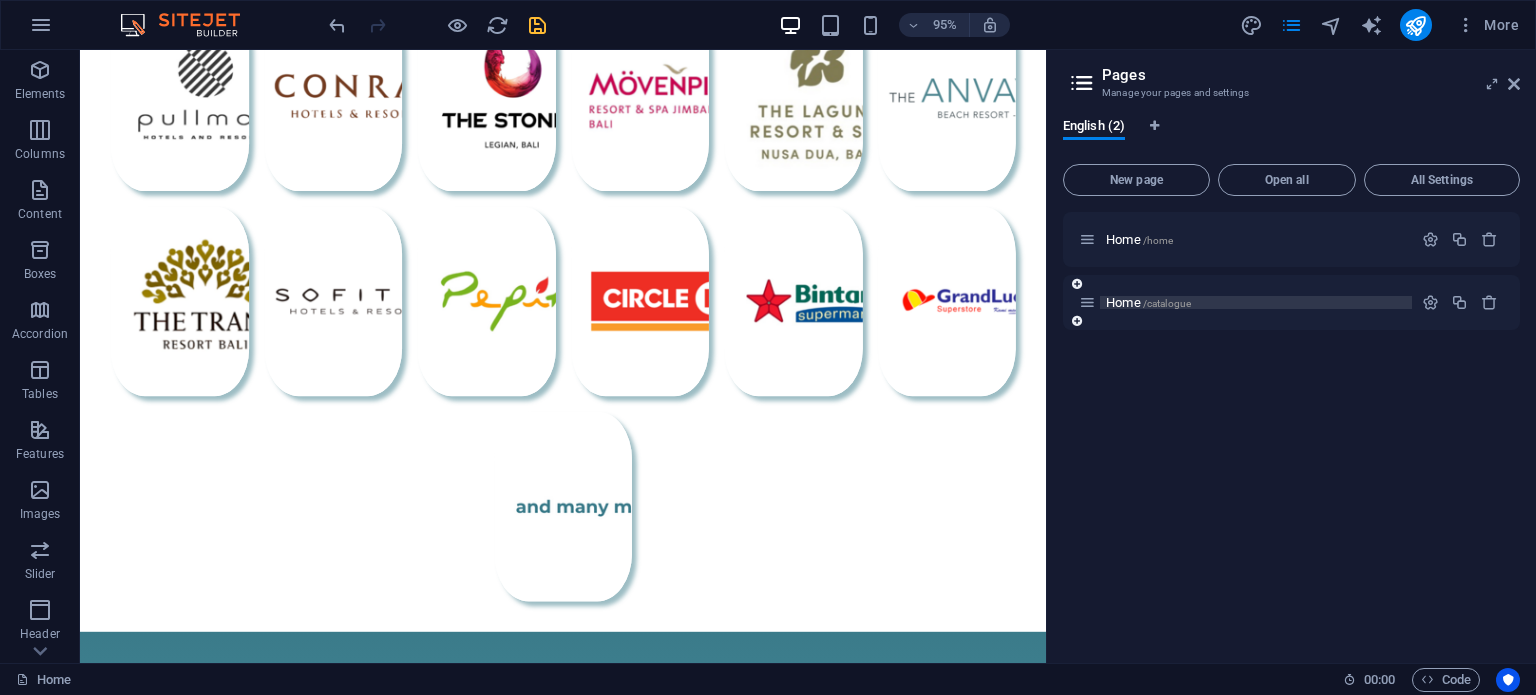 drag, startPoint x: 1170, startPoint y: 247, endPoint x: 1178, endPoint y: 301, distance: 54.589375 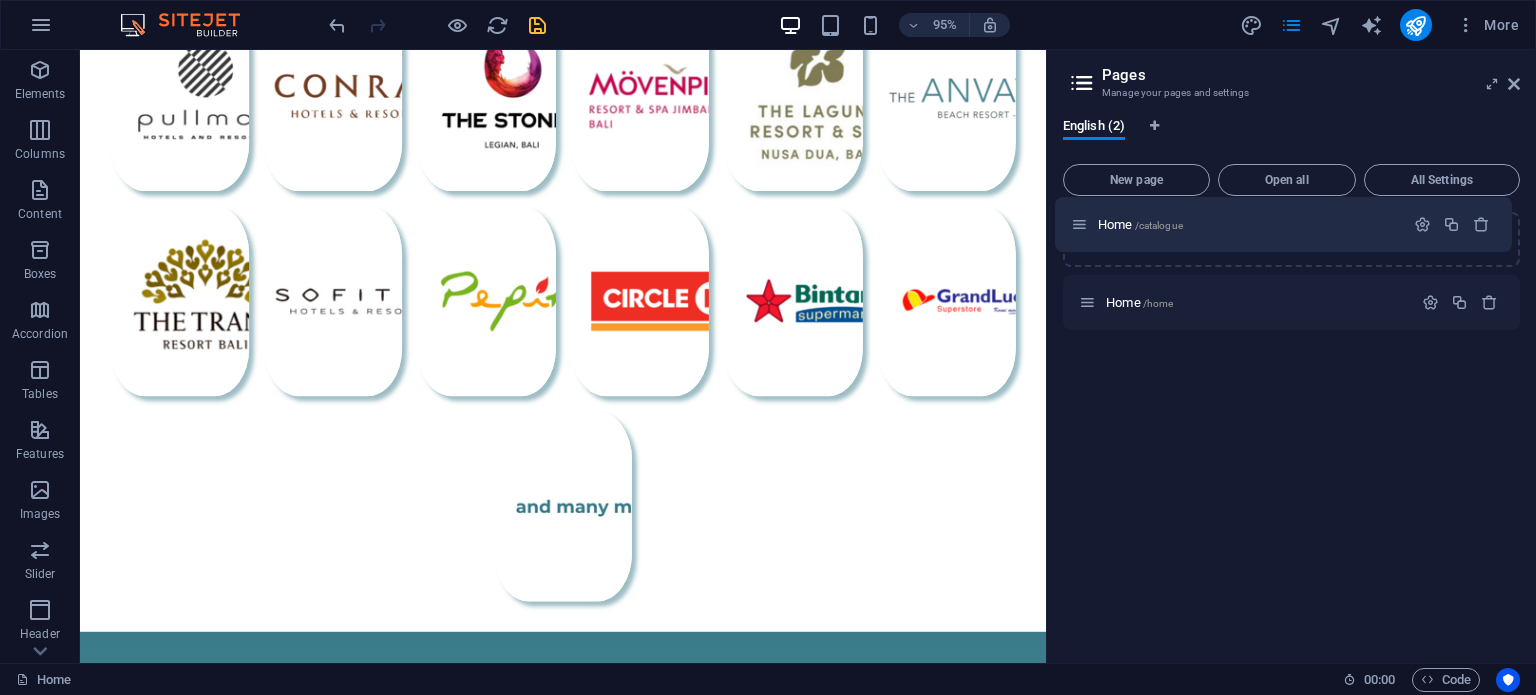 drag, startPoint x: 1088, startPoint y: 298, endPoint x: 1078, endPoint y: 215, distance: 83.60024 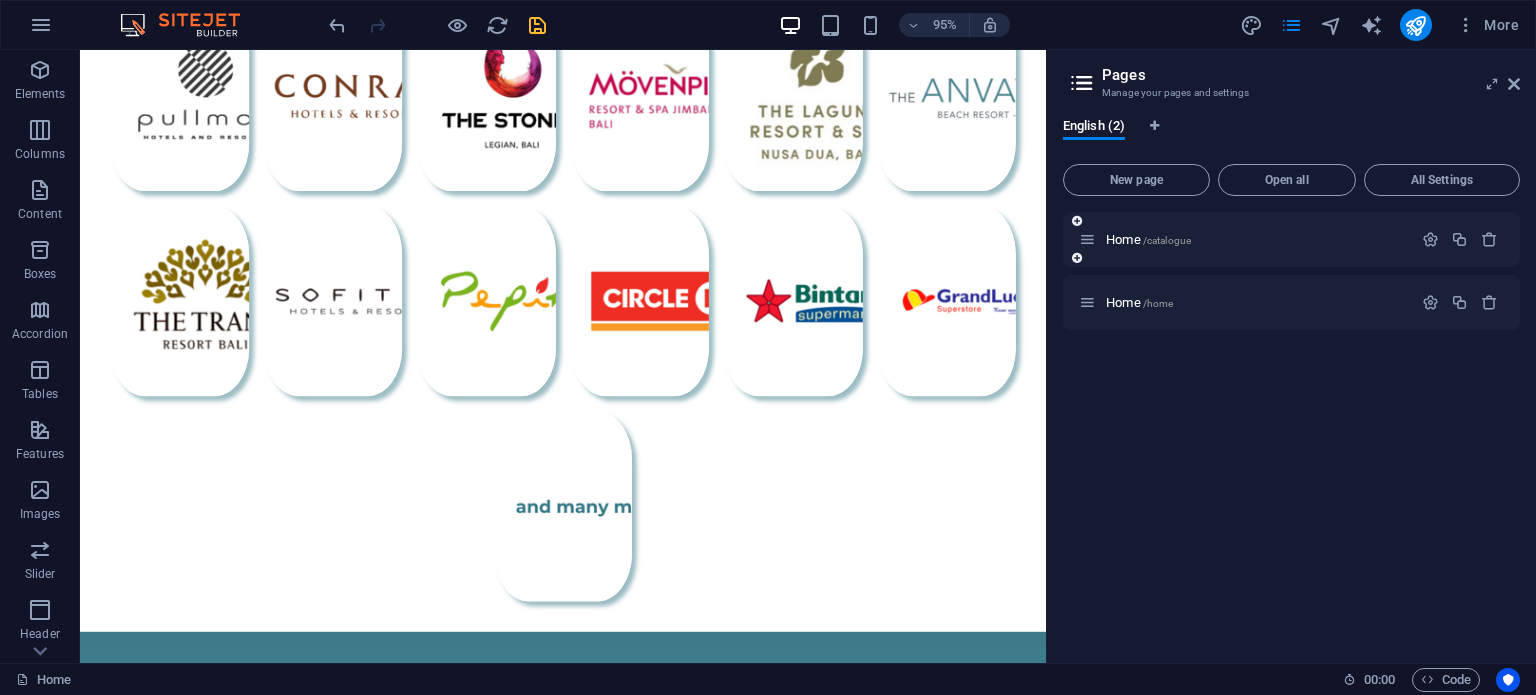 click on "Home /catalogue" at bounding box center [1245, 239] 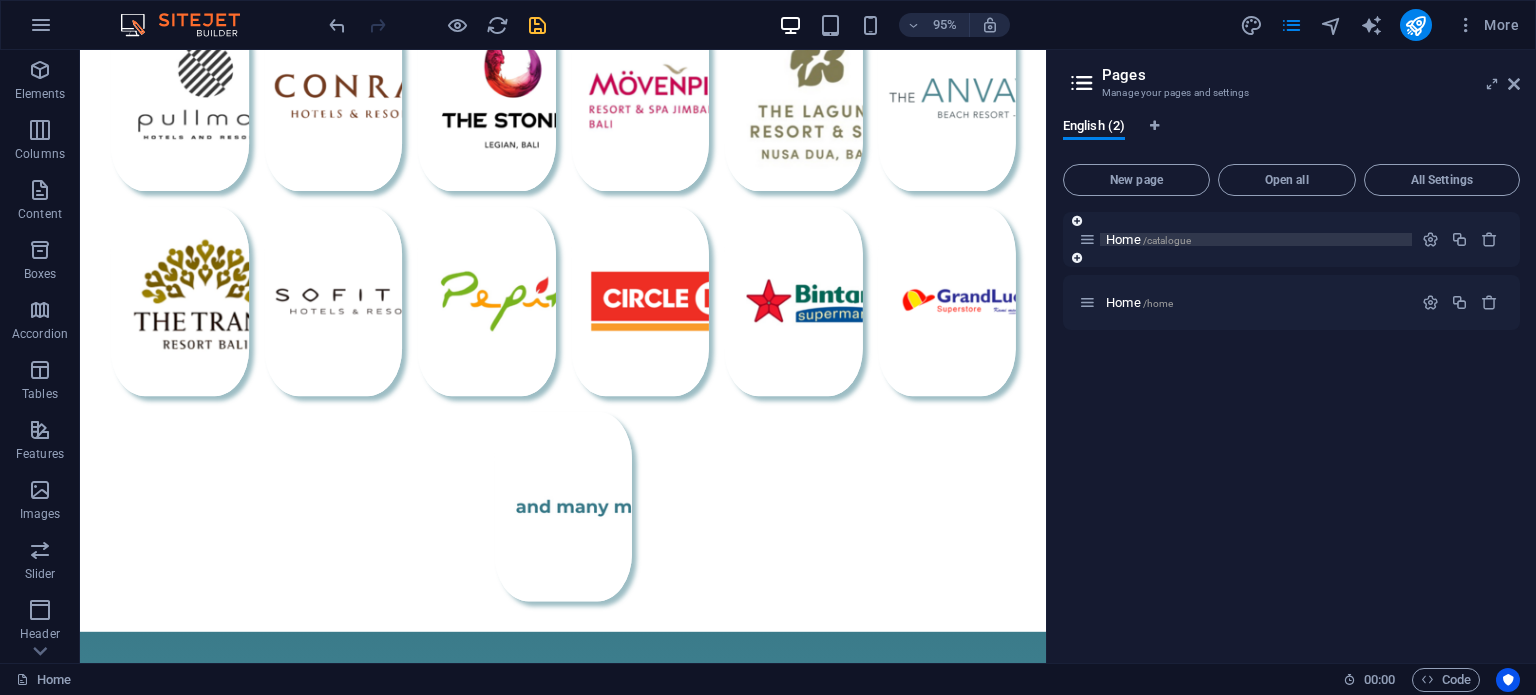 click on "/catalogue" at bounding box center (1167, 240) 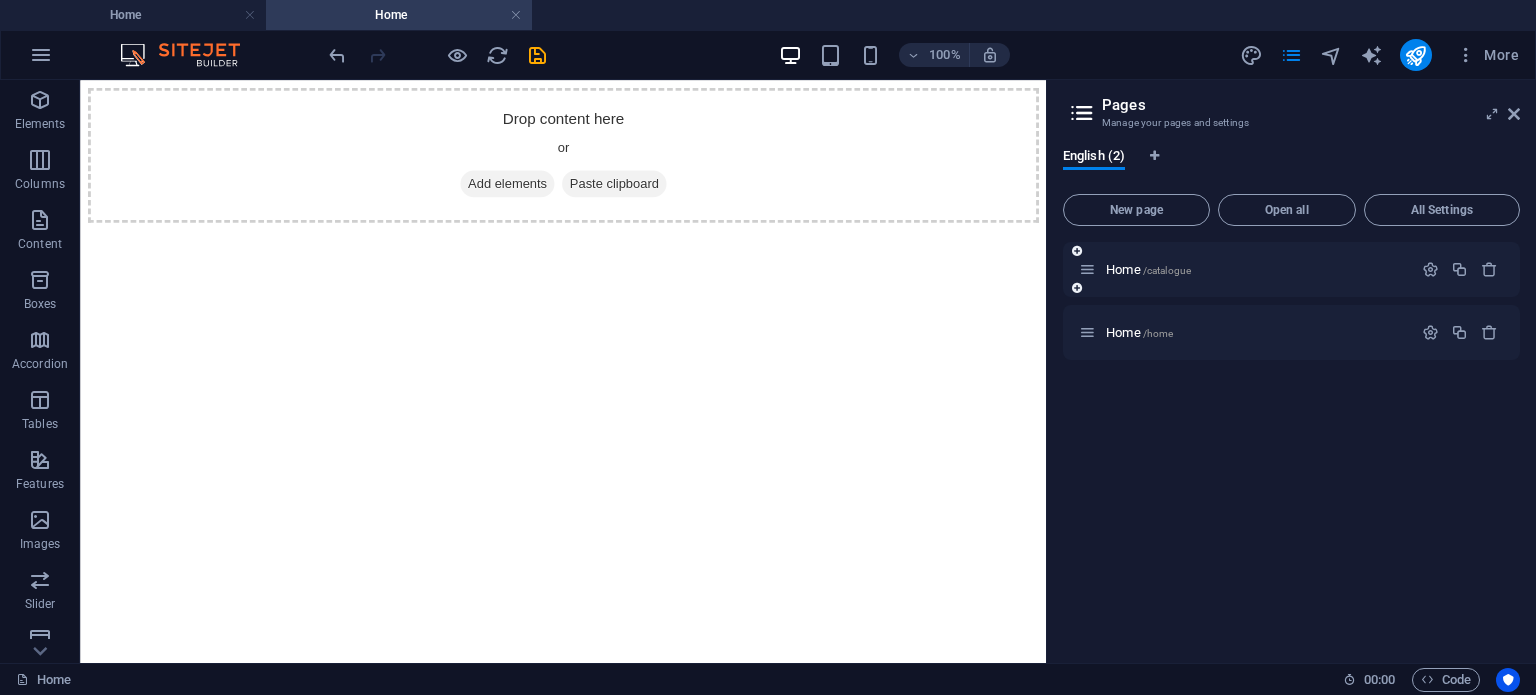 scroll, scrollTop: 0, scrollLeft: 0, axis: both 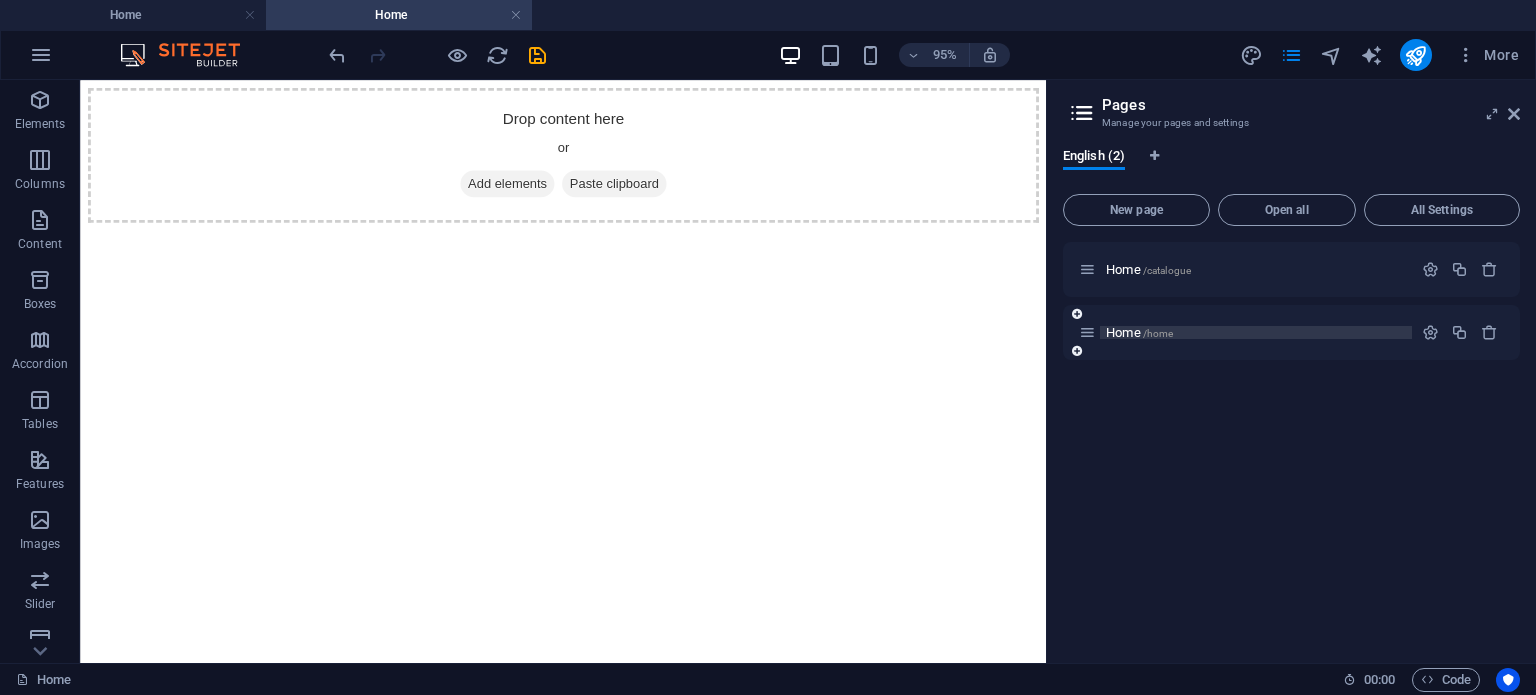 click on "Home /home" at bounding box center (1139, 332) 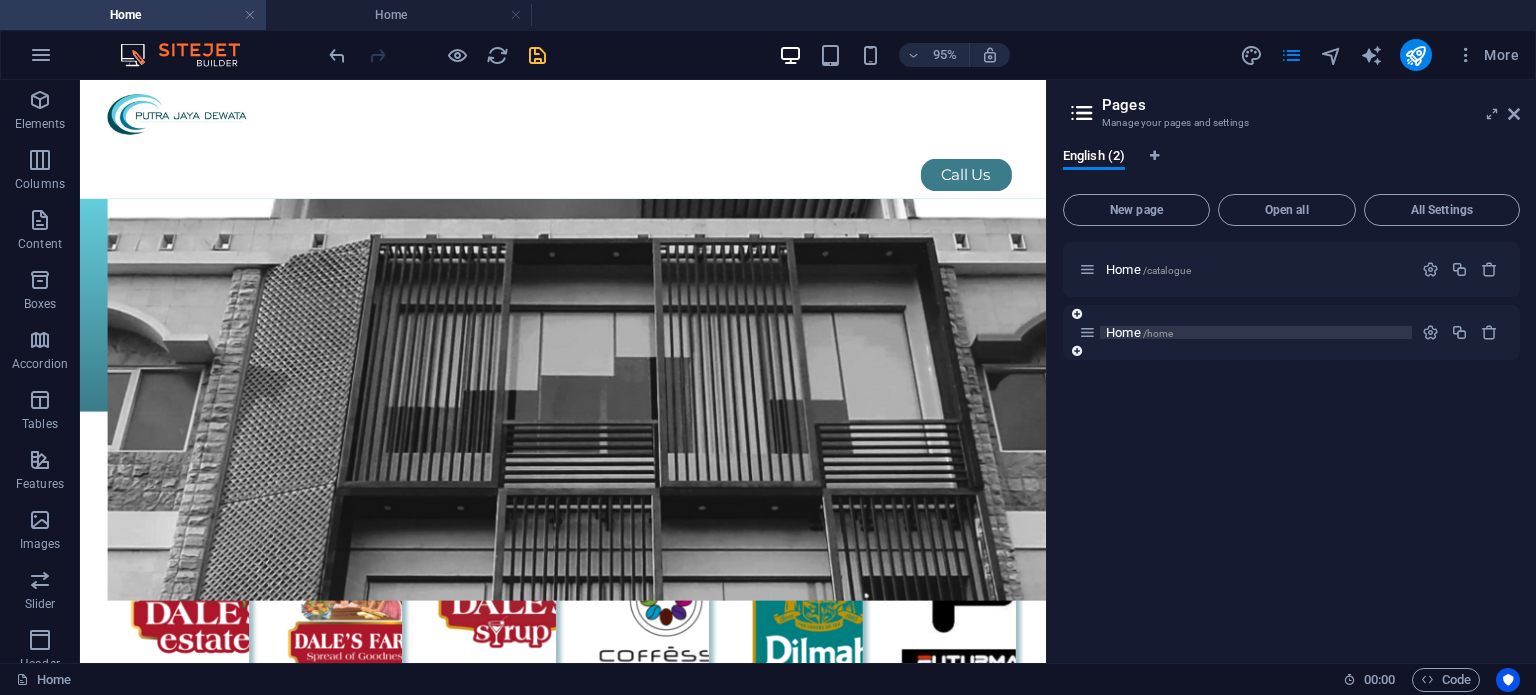 scroll, scrollTop: 2044, scrollLeft: 0, axis: vertical 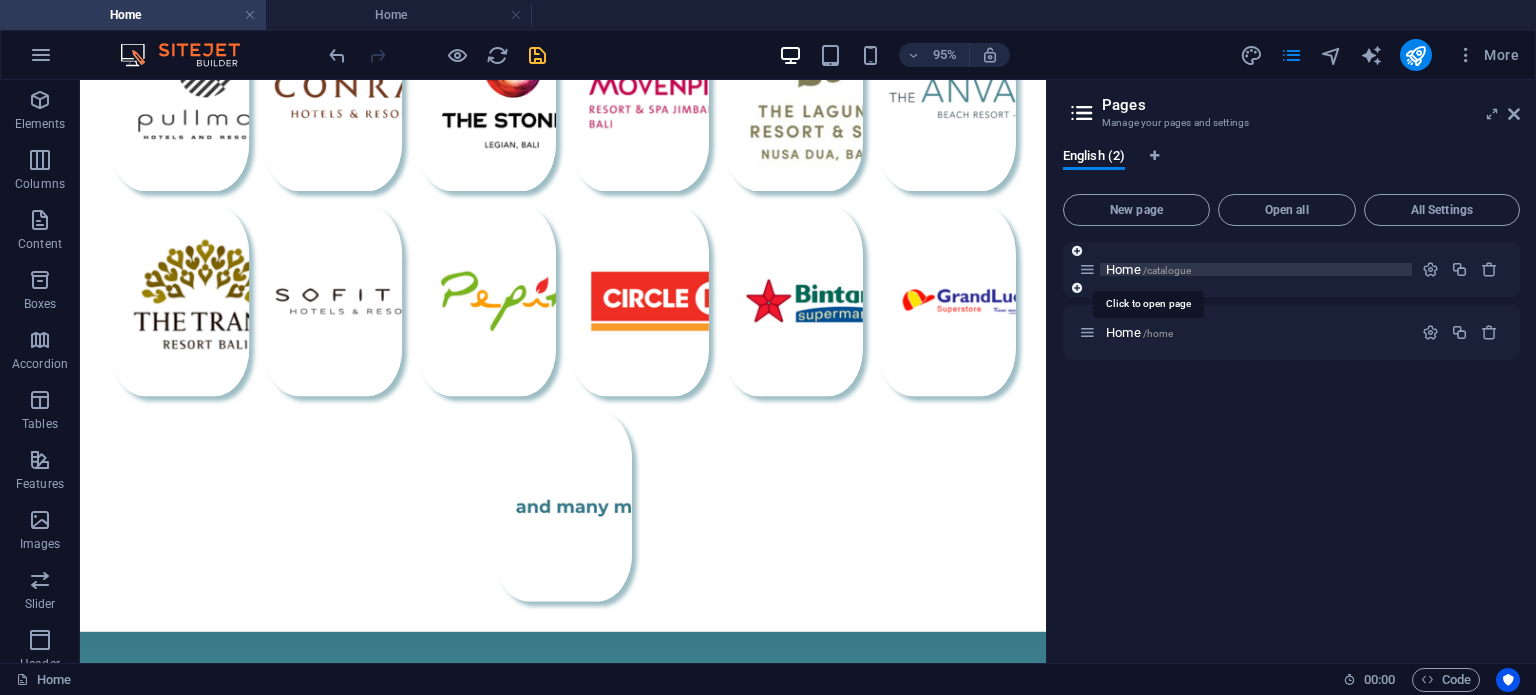 click on "Home /catalogue" at bounding box center (1148, 269) 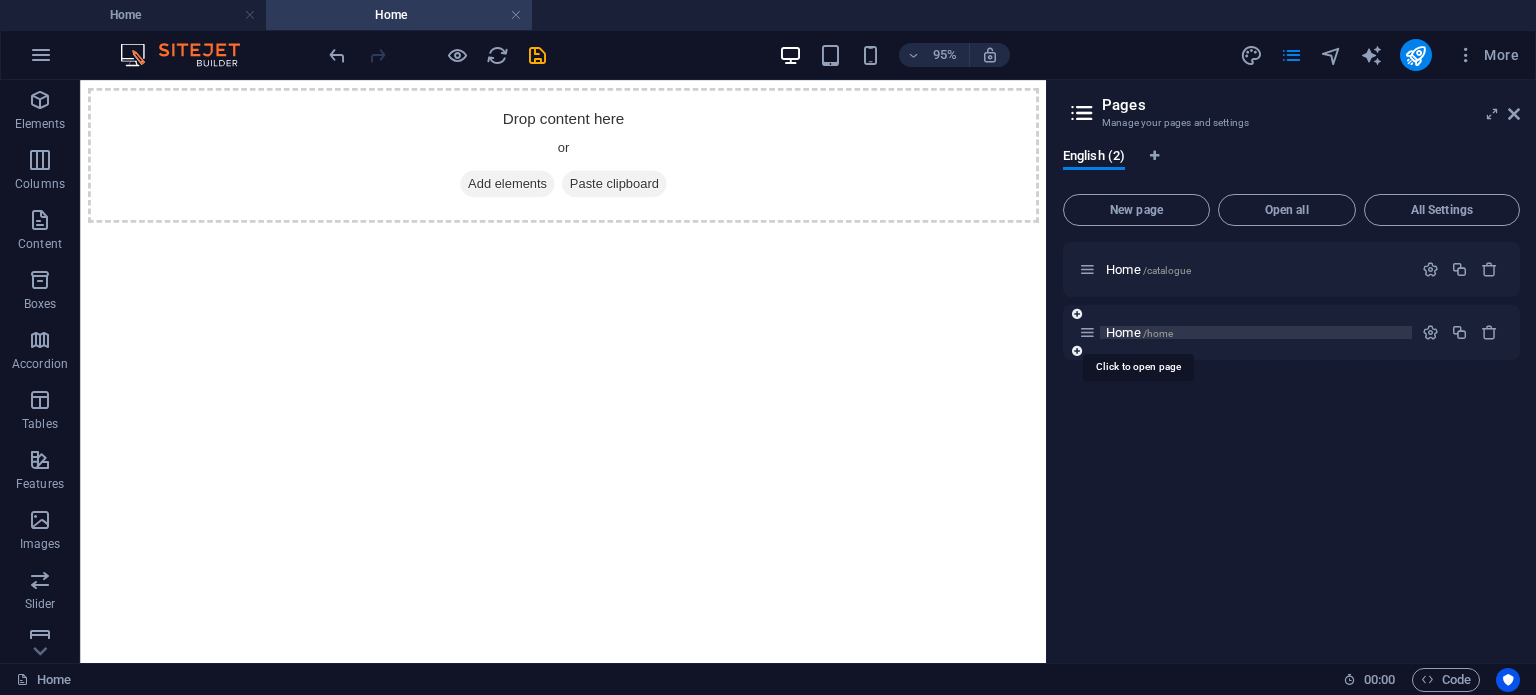 click on "Home /home" at bounding box center [1139, 332] 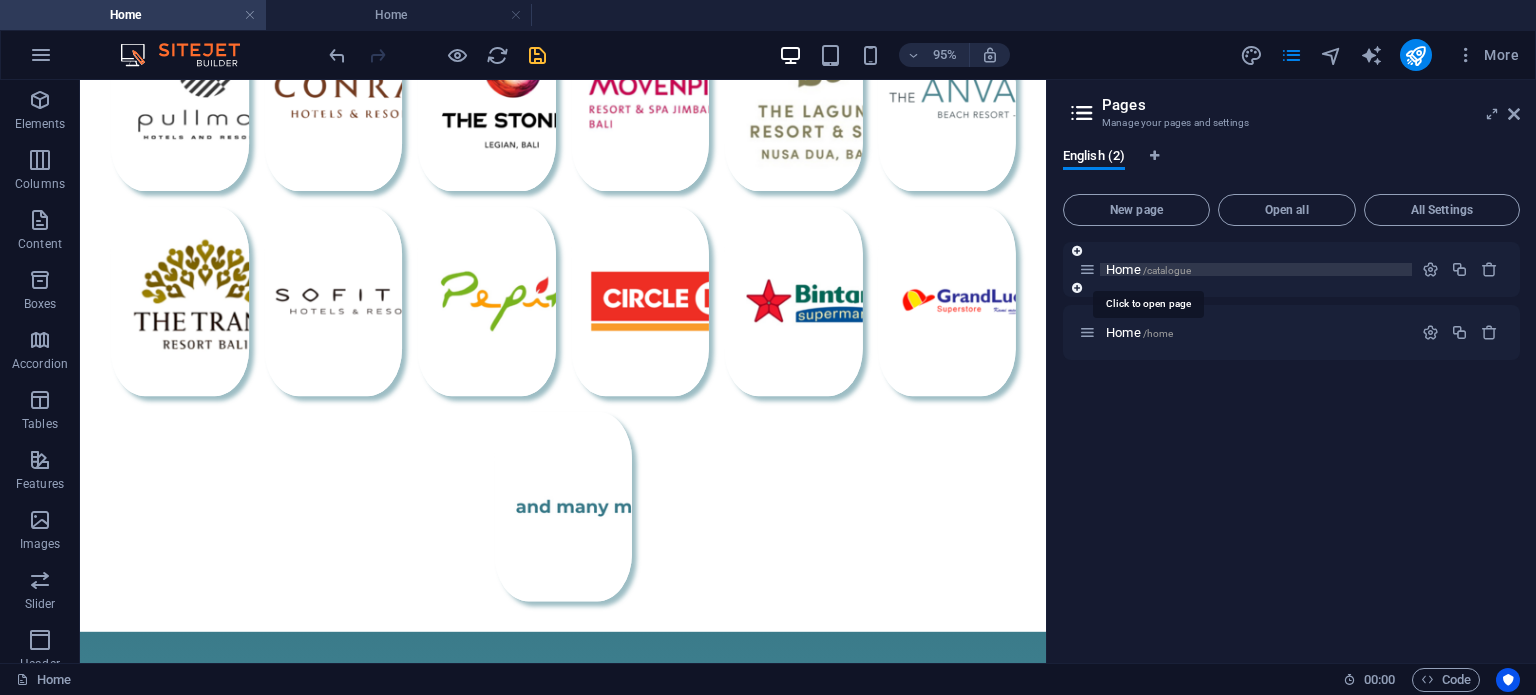 click on "Home /catalogue" at bounding box center [1148, 269] 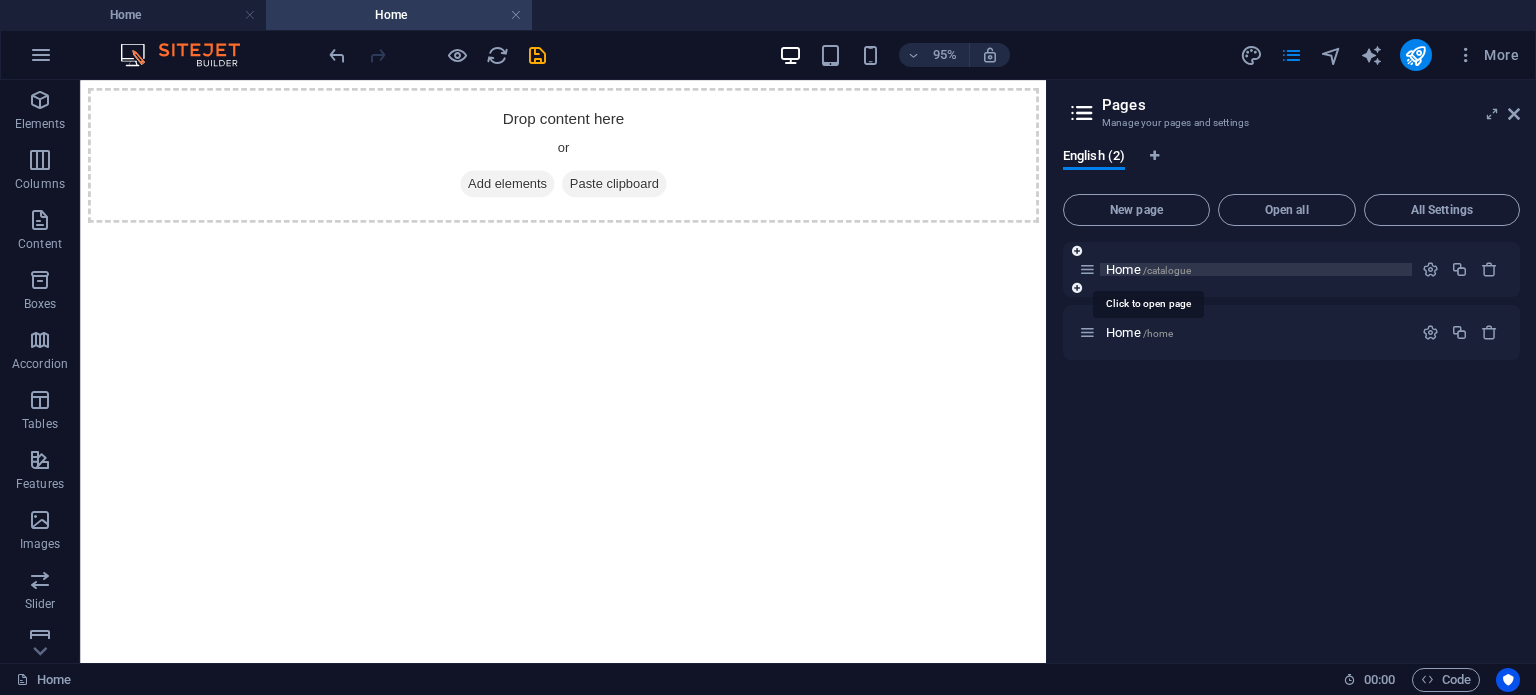 click on "/catalogue" at bounding box center (1167, 270) 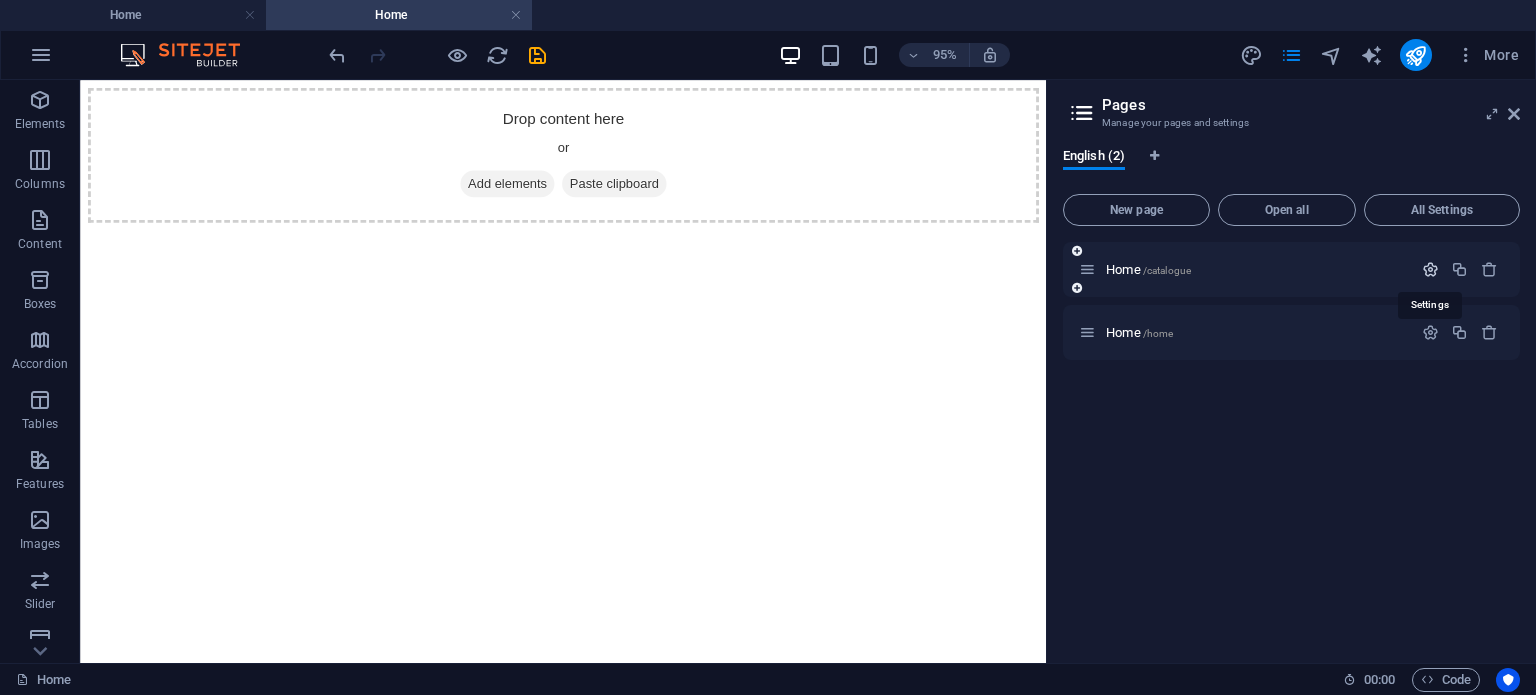 click at bounding box center [1430, 269] 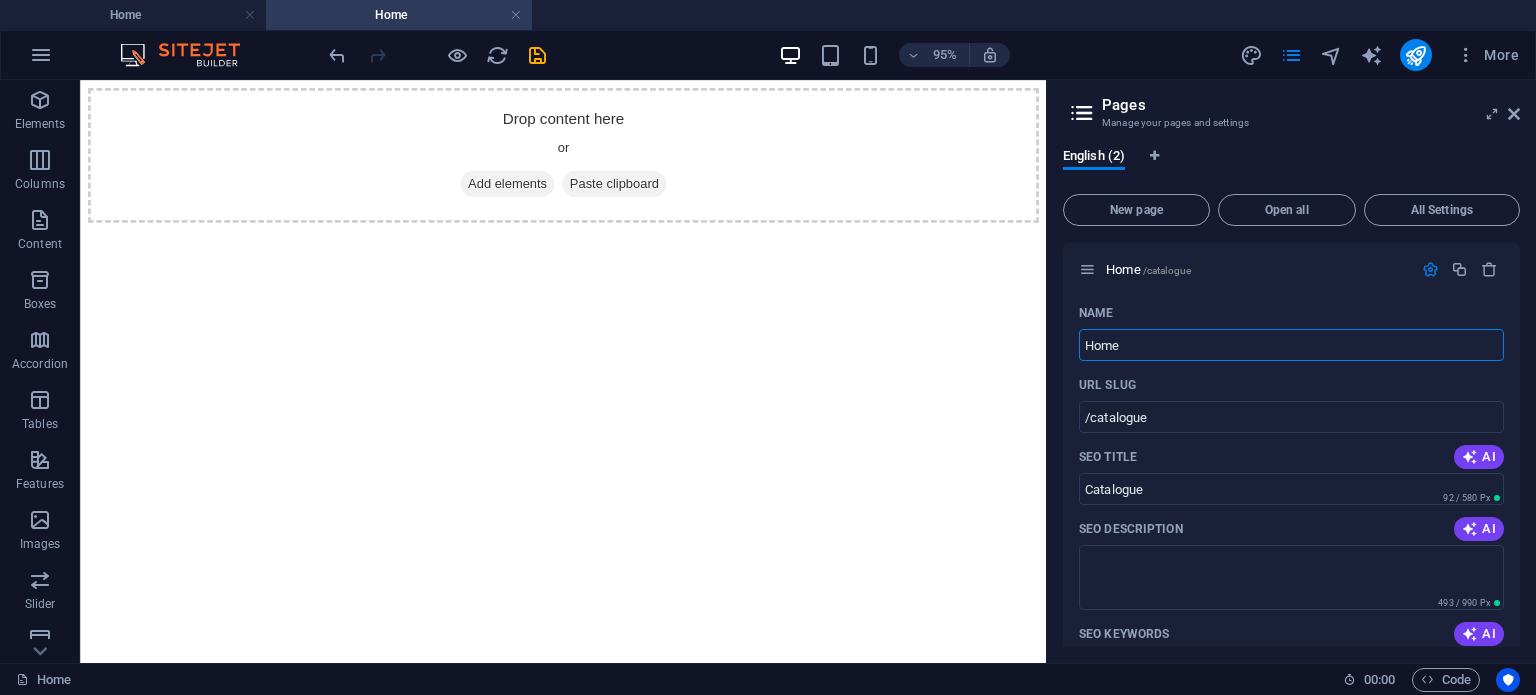 drag, startPoint x: 1160, startPoint y: 334, endPoint x: 1057, endPoint y: 338, distance: 103.077644 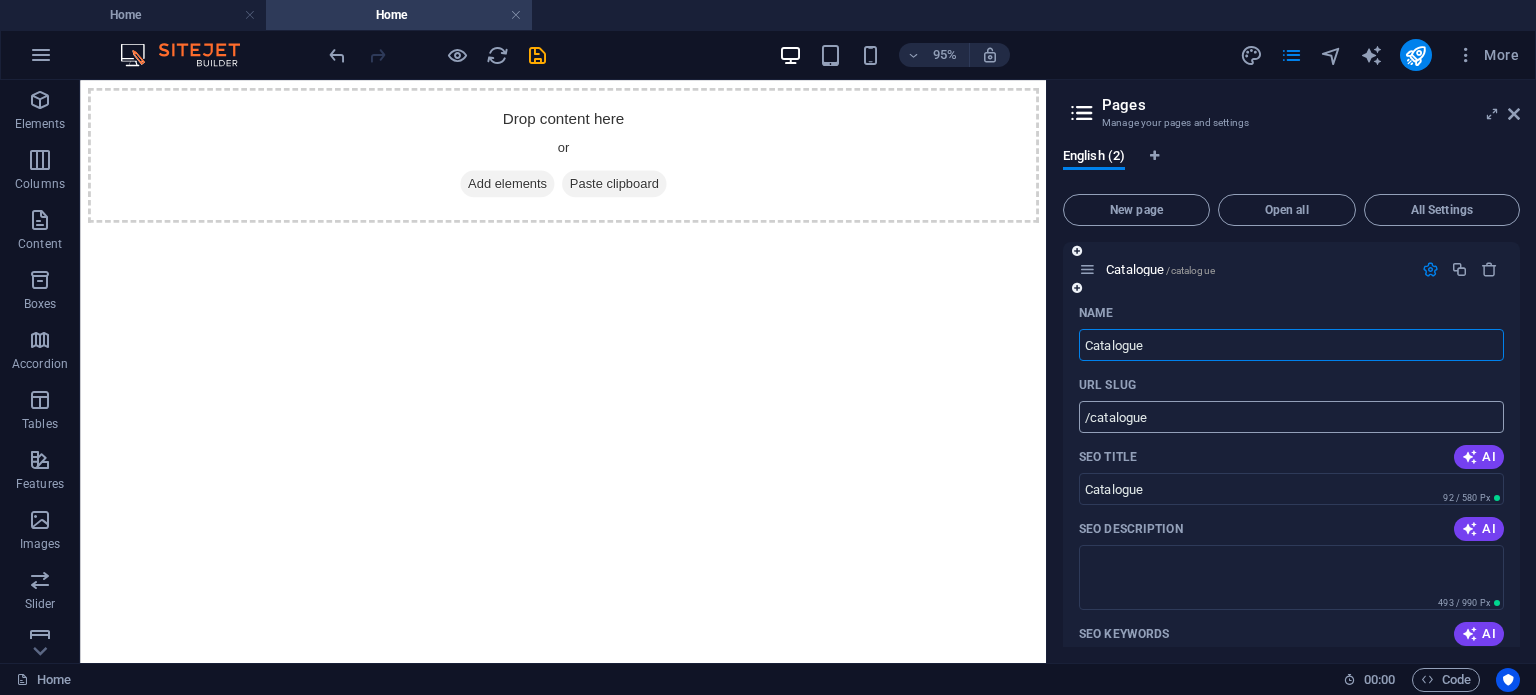 type on "Catalogue" 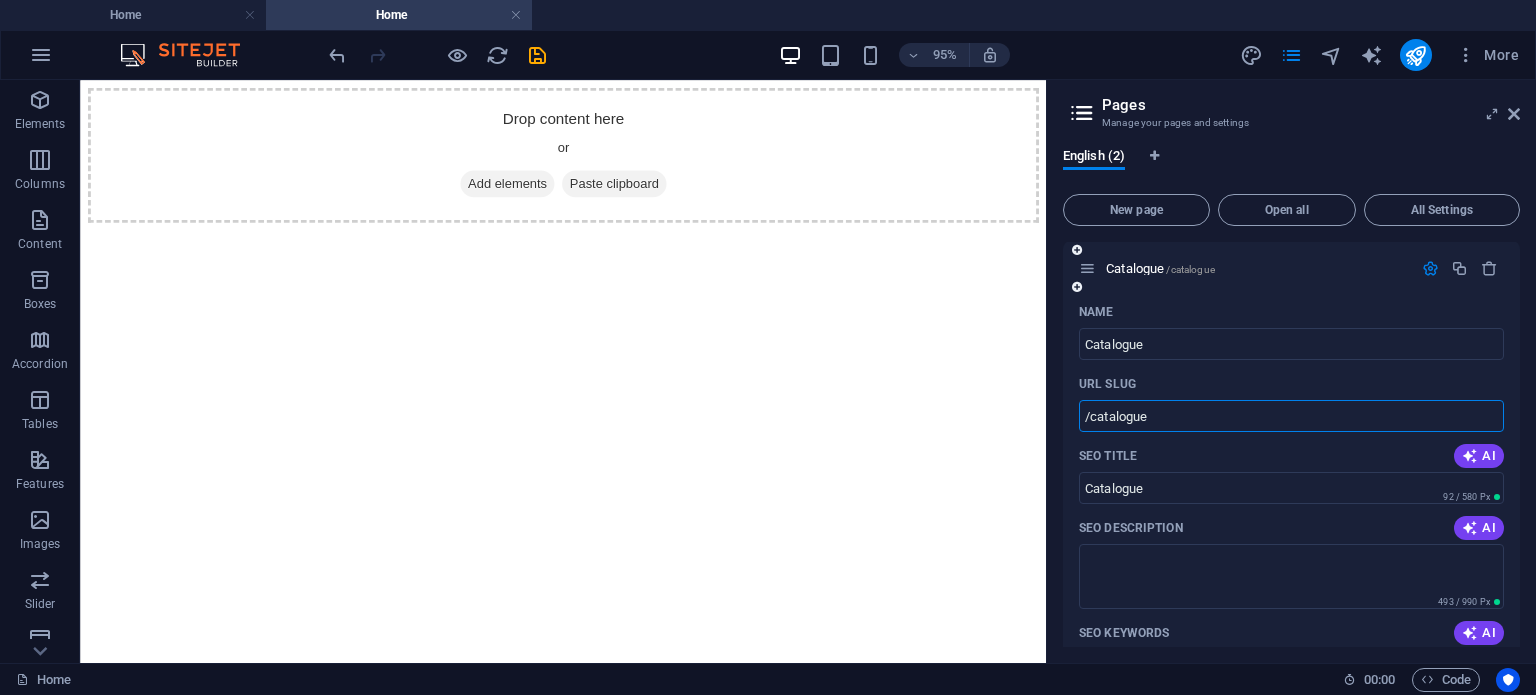scroll, scrollTop: 0, scrollLeft: 0, axis: both 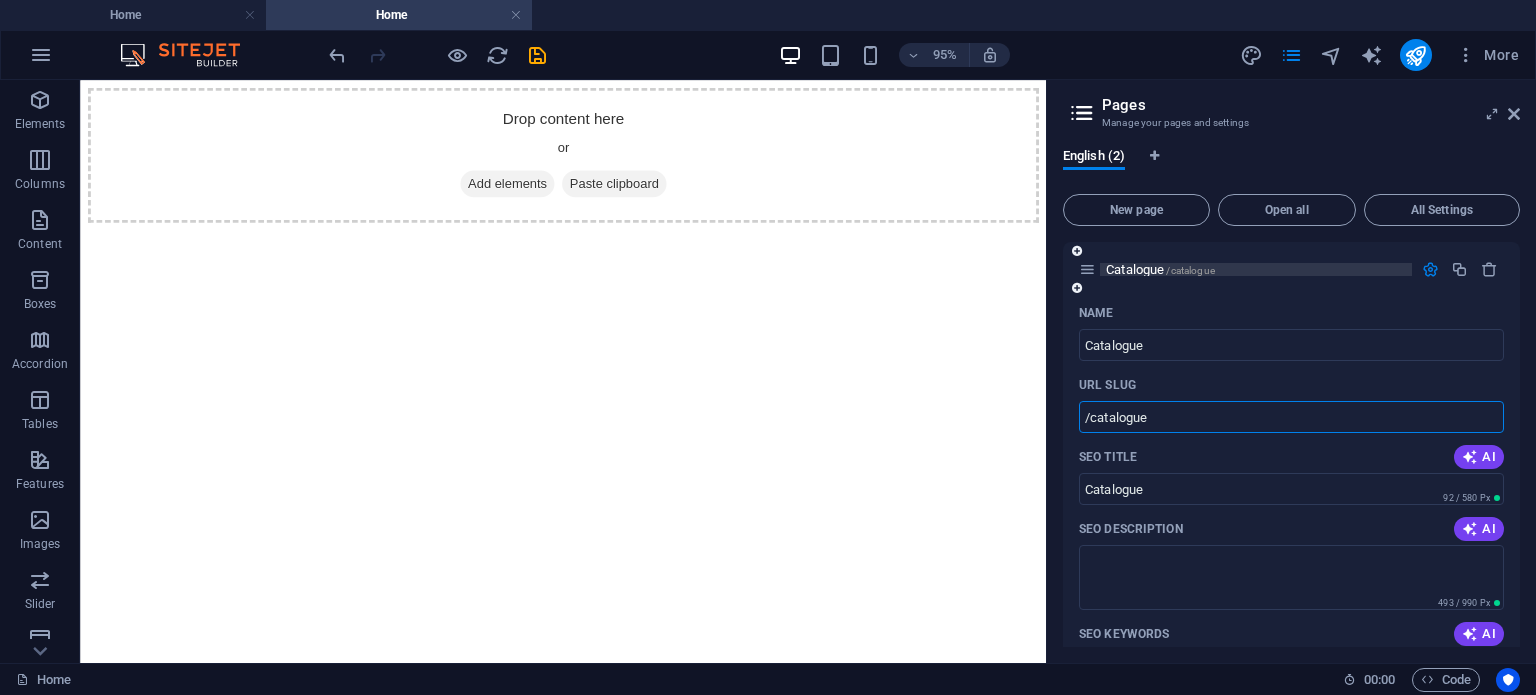 click on "Catalogue /catalogue" at bounding box center [1160, 269] 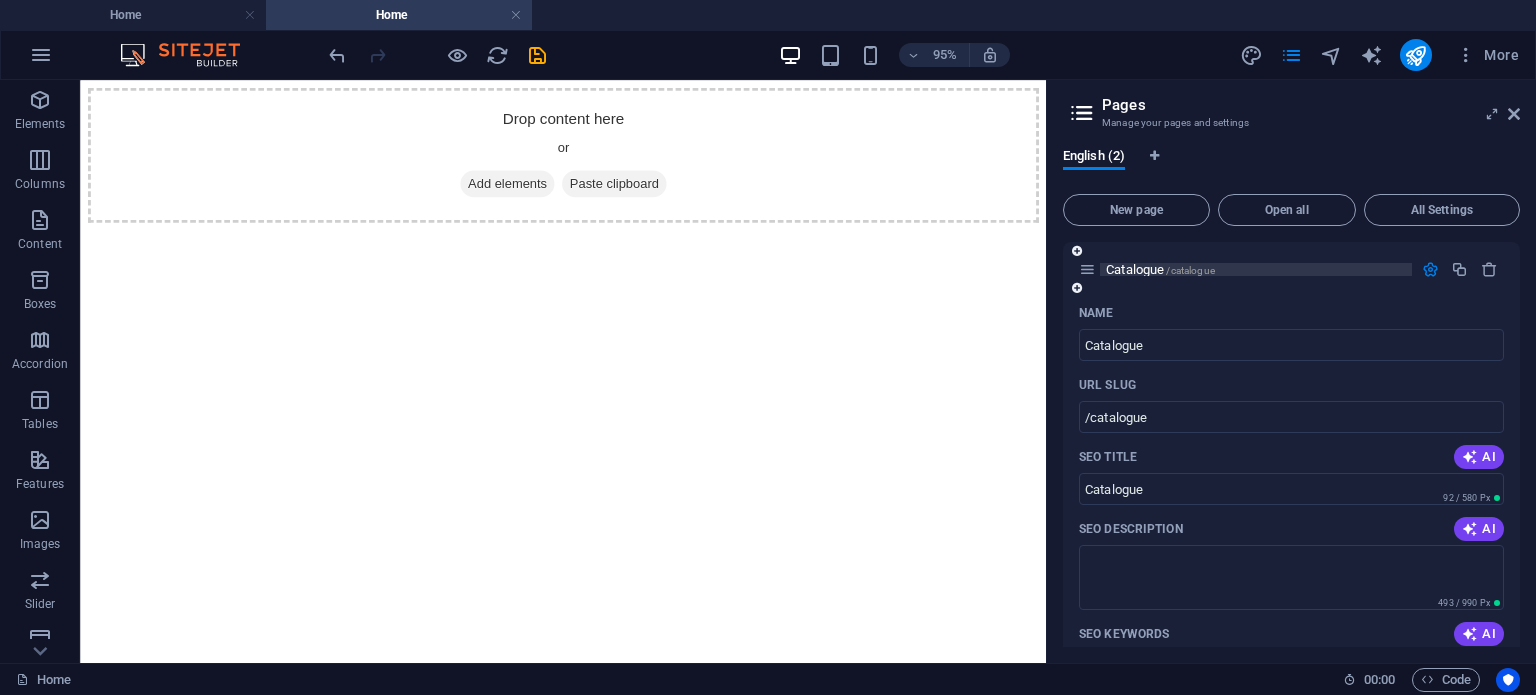 click on "Catalogue /catalogue" at bounding box center [1160, 269] 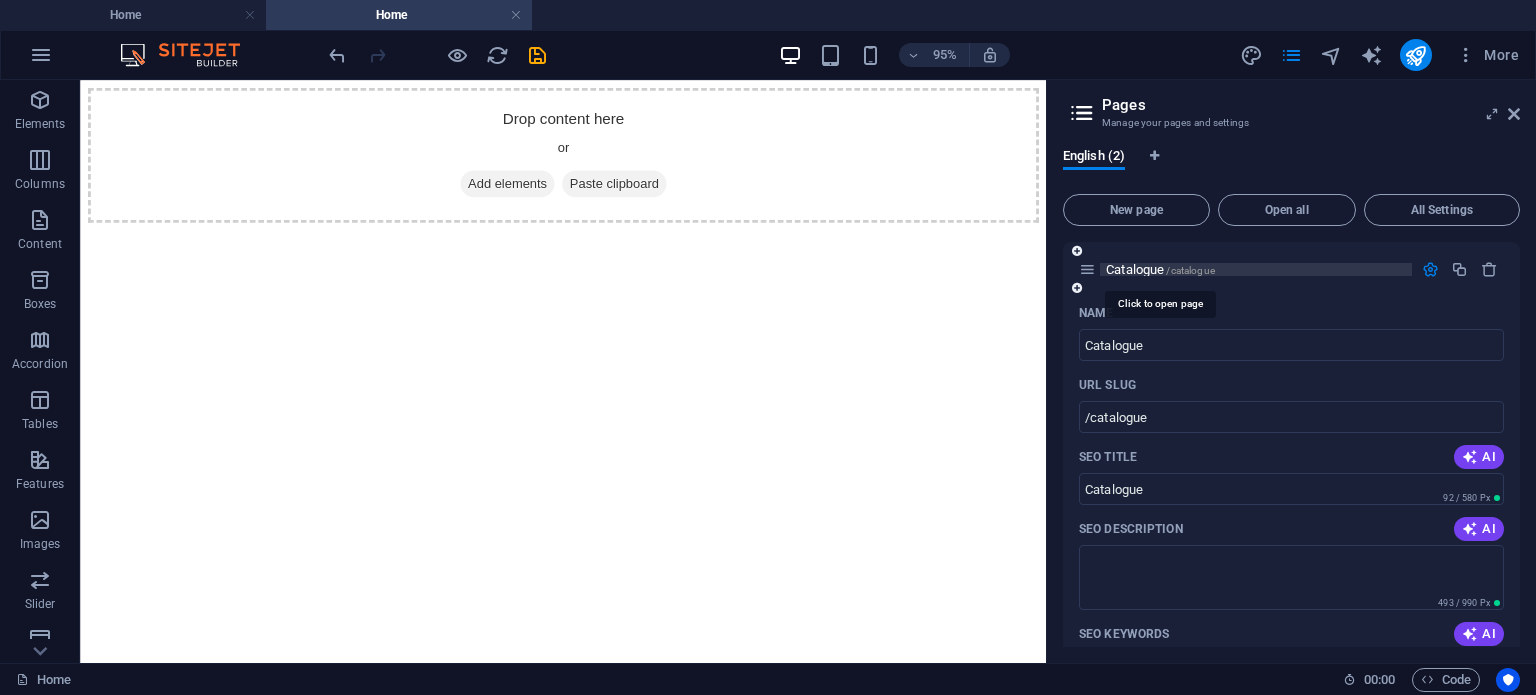 click on "Catalogue /catalogue" at bounding box center [1160, 269] 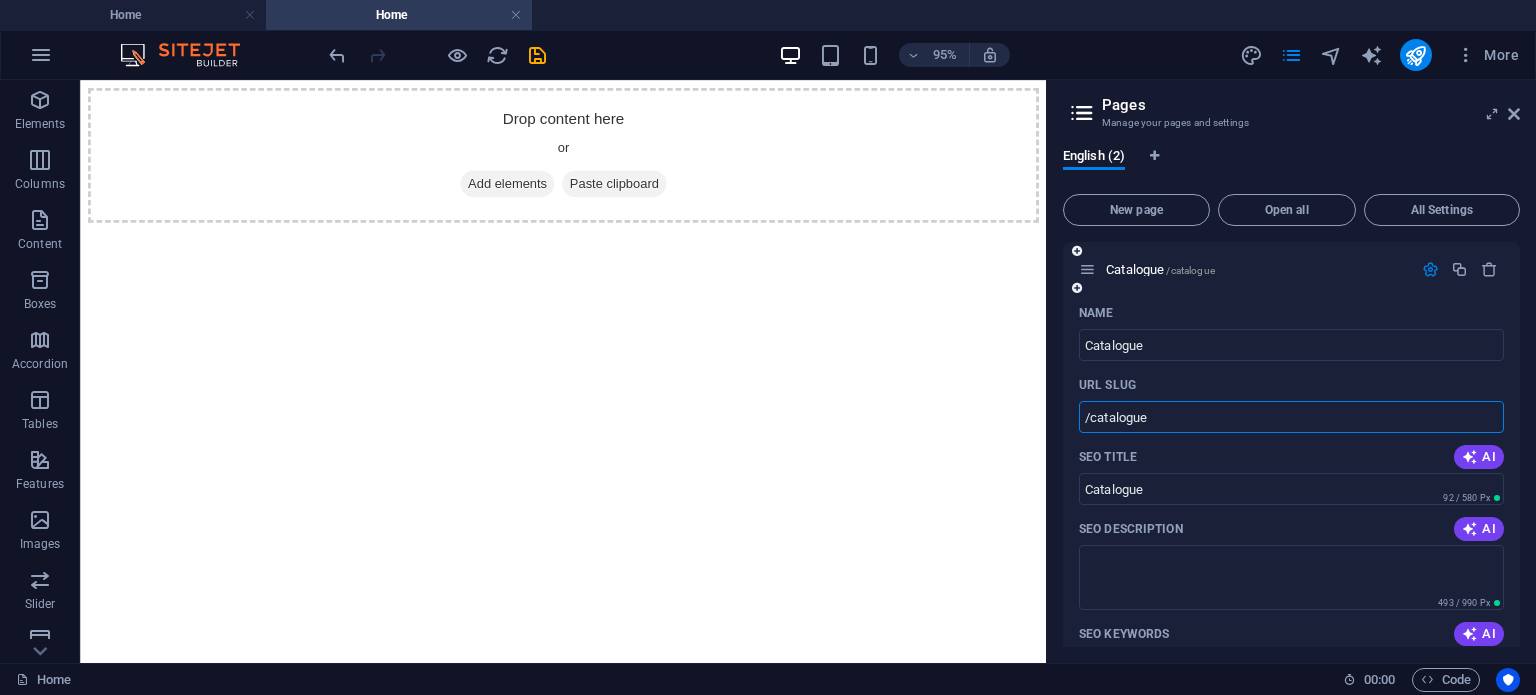 click on "/catalogue" at bounding box center [1291, 417] 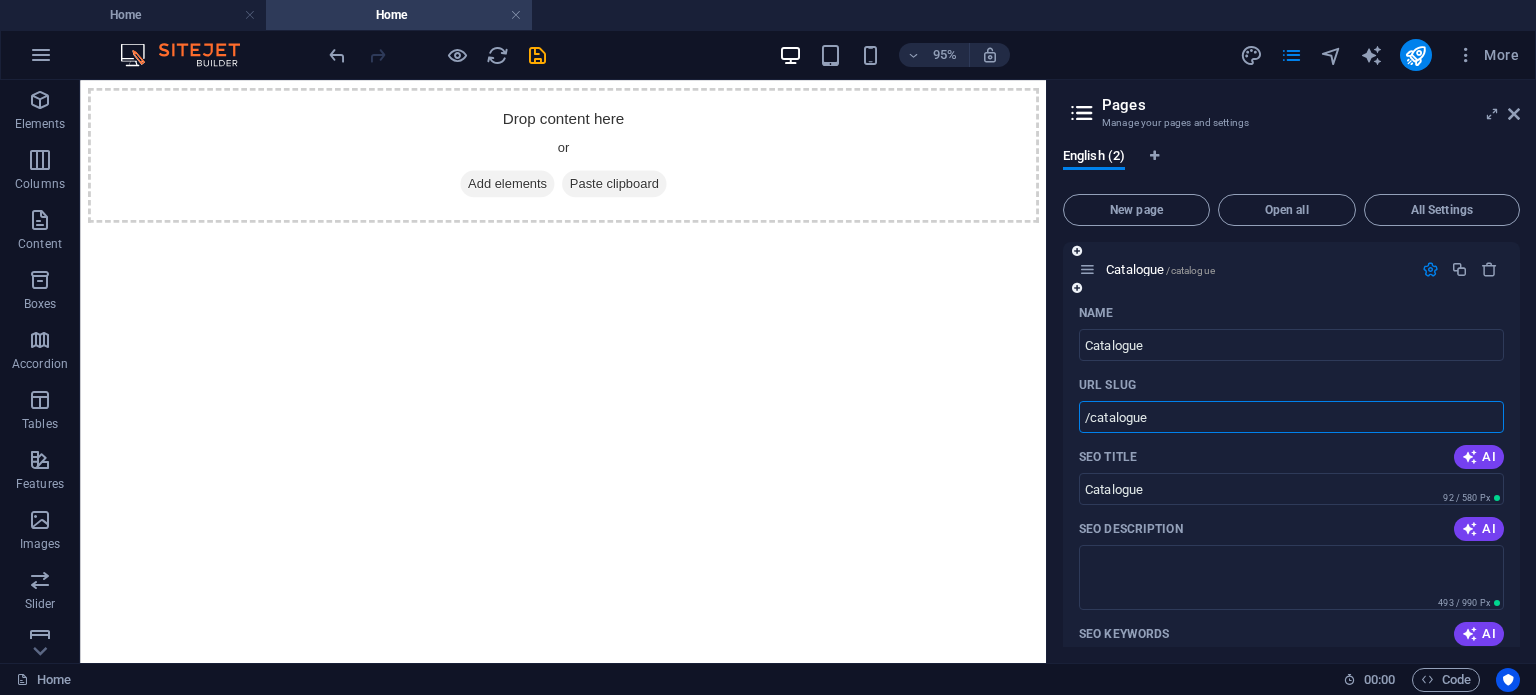drag, startPoint x: 1170, startPoint y: 410, endPoint x: 1093, endPoint y: 410, distance: 77 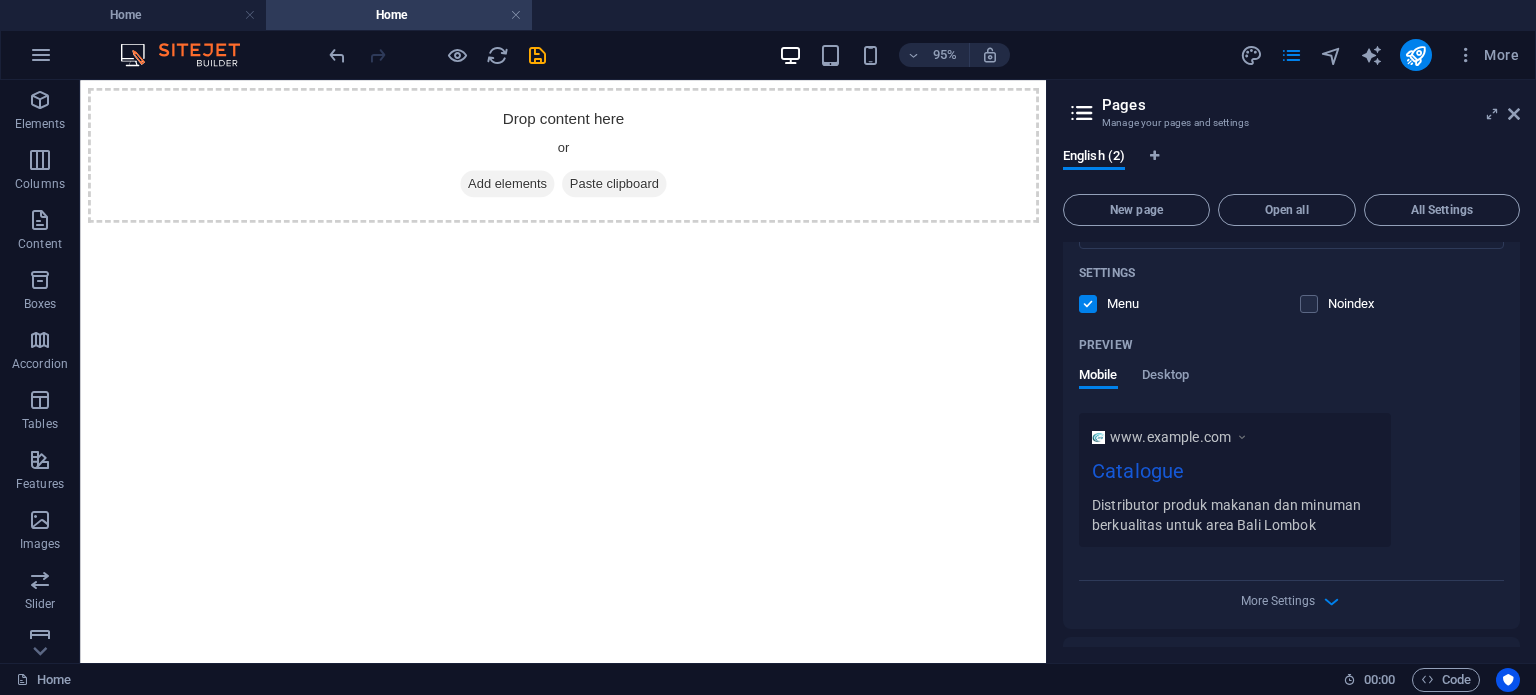 scroll, scrollTop: 485, scrollLeft: 0, axis: vertical 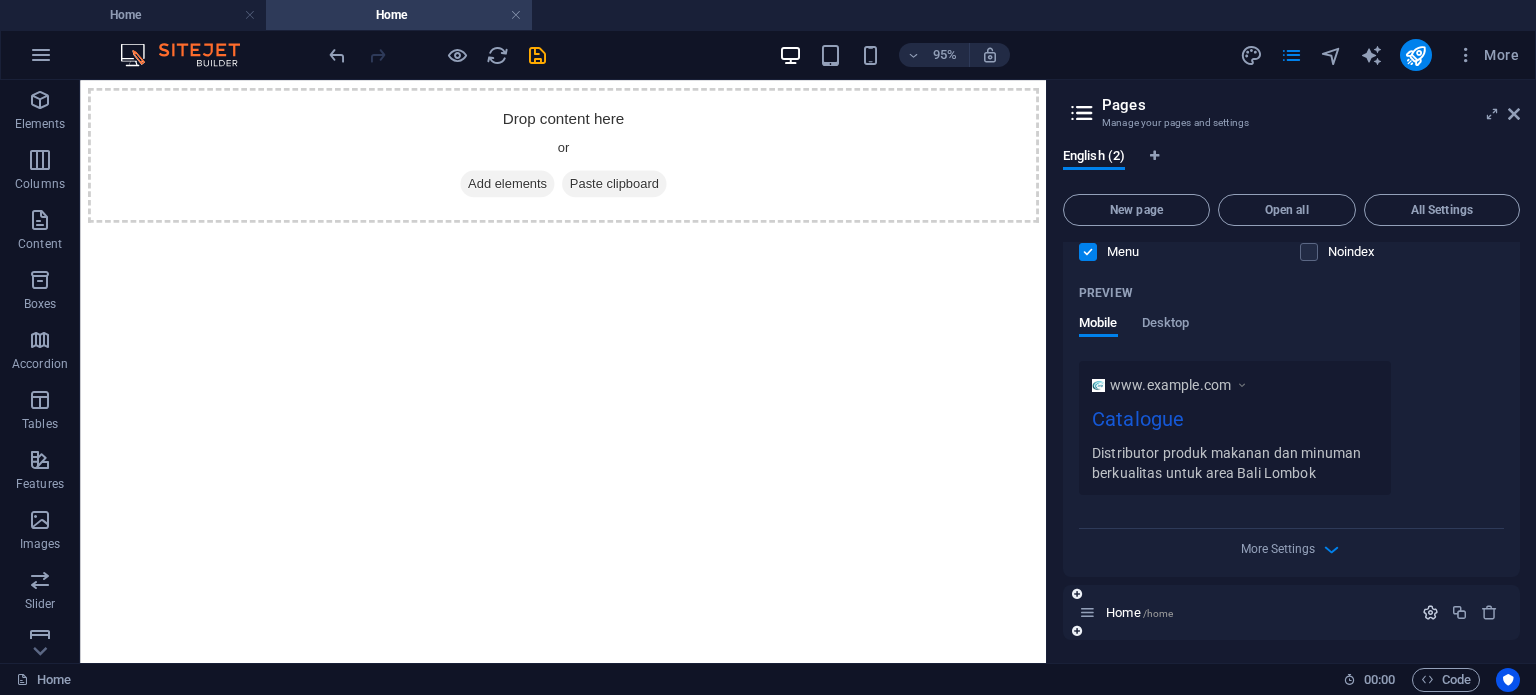 type on "/" 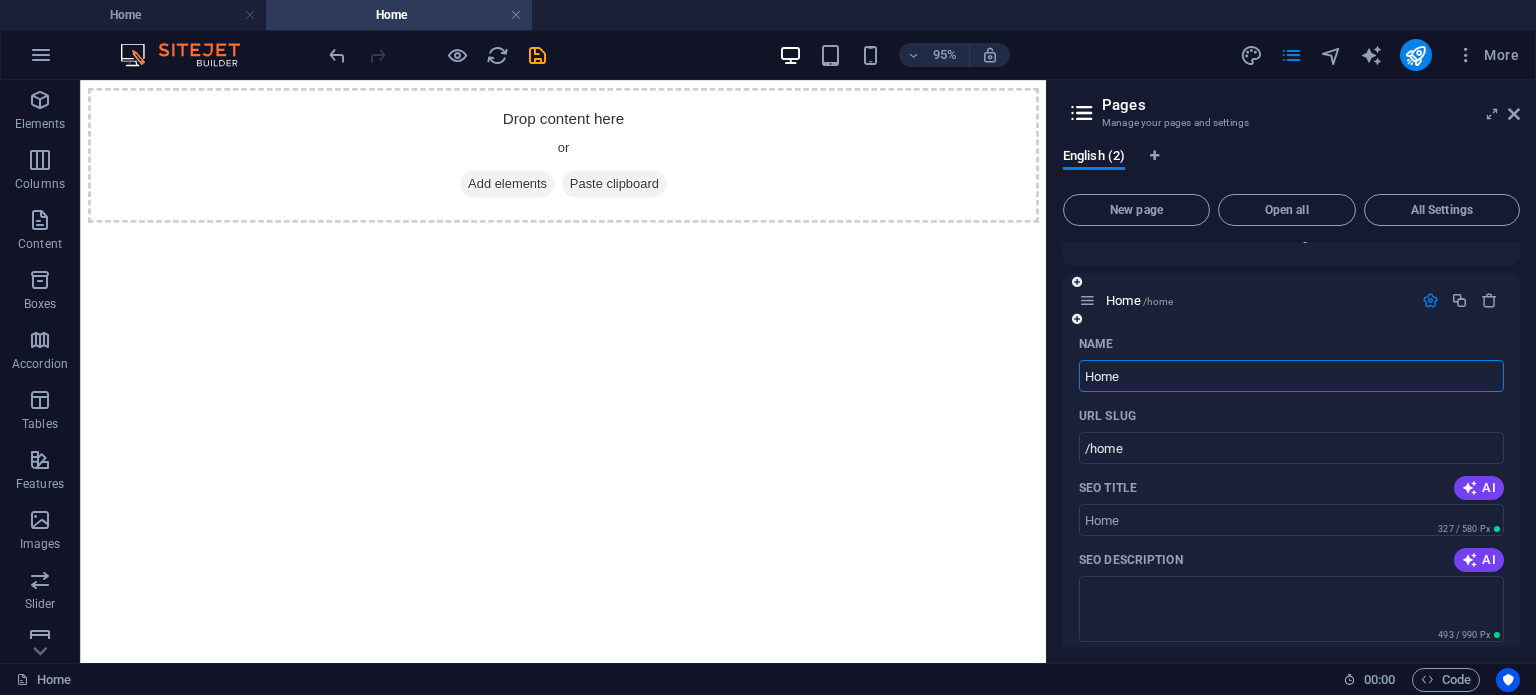 scroll, scrollTop: 928, scrollLeft: 0, axis: vertical 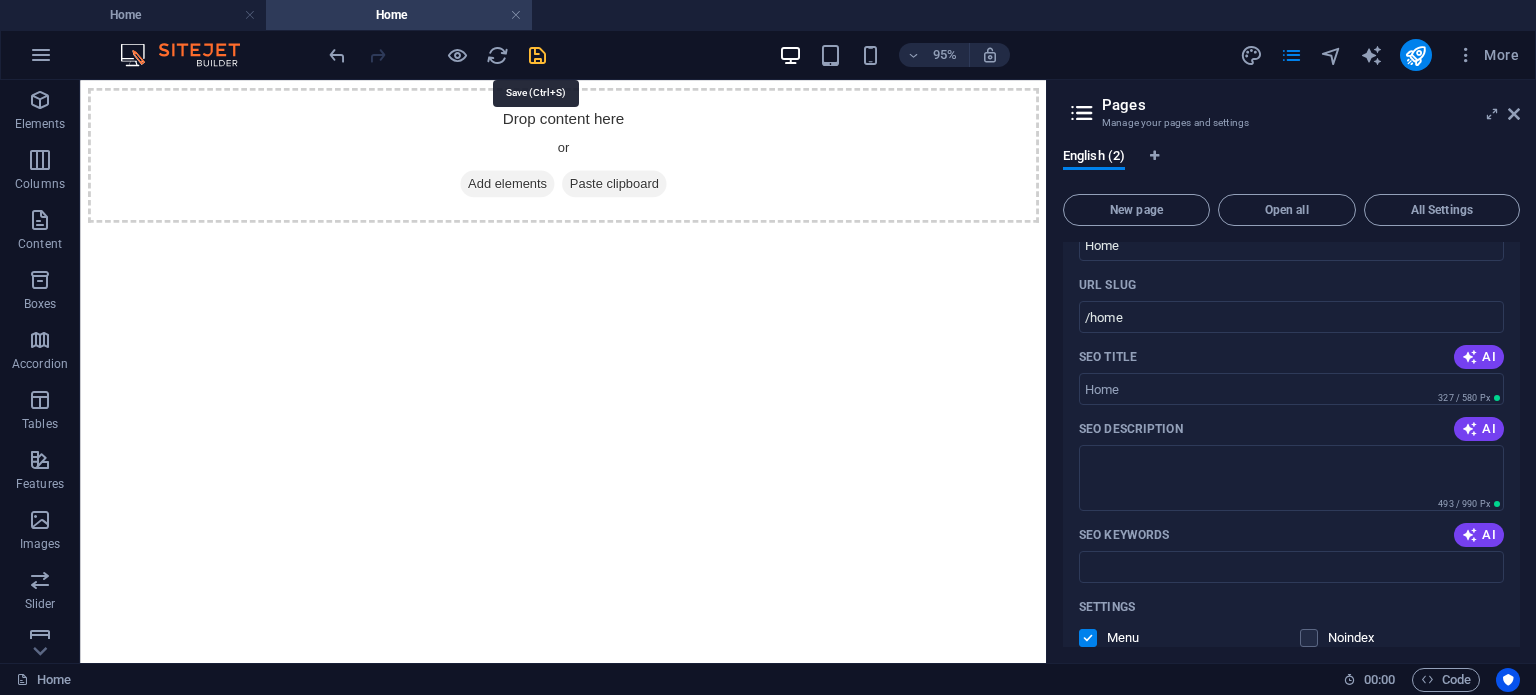 click at bounding box center (537, 55) 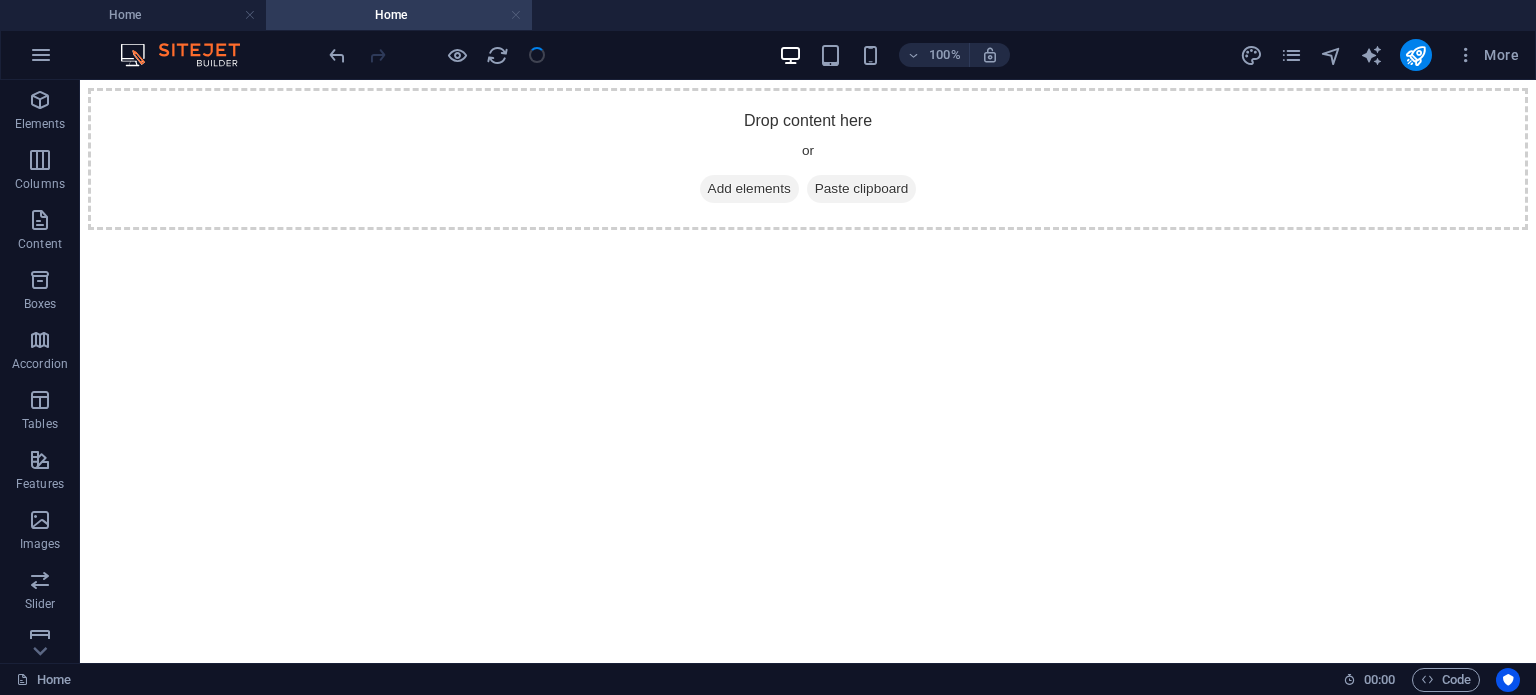 click at bounding box center (516, 15) 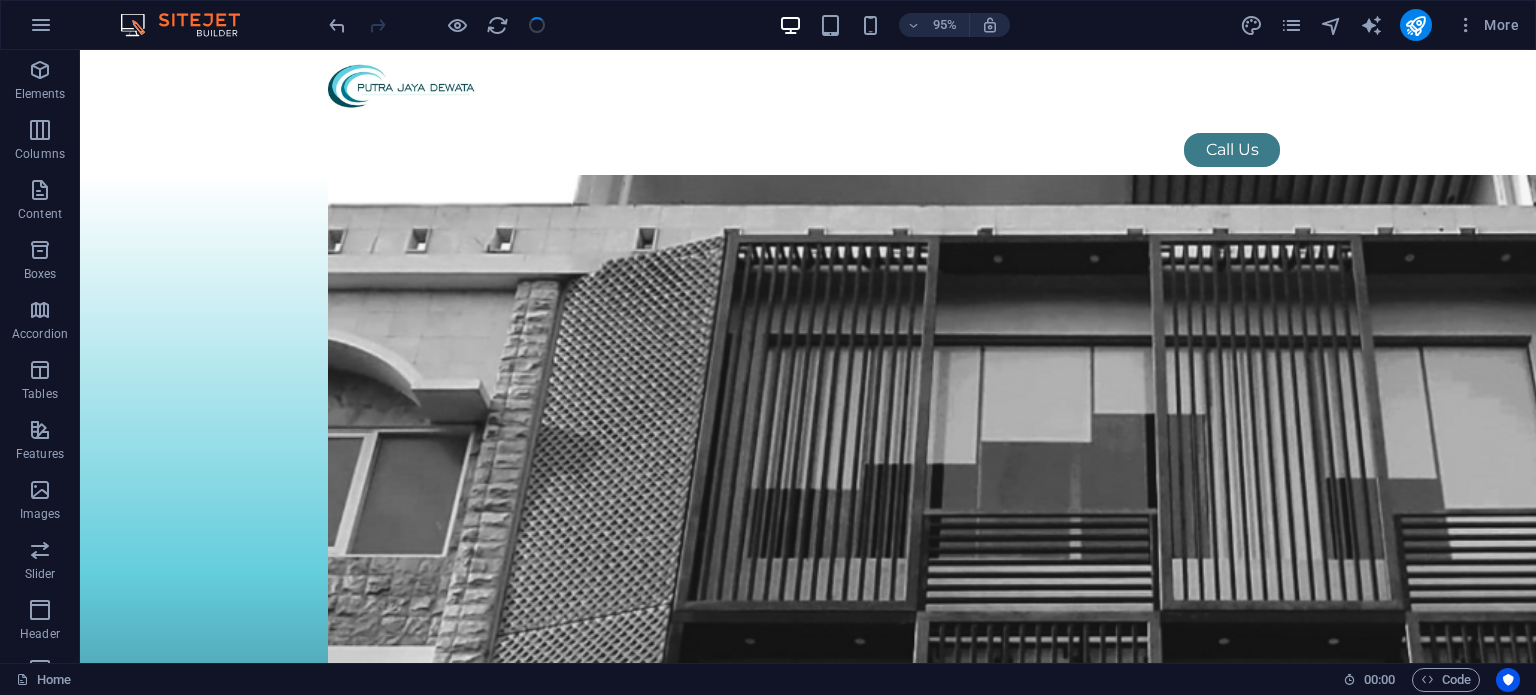 scroll, scrollTop: 2044, scrollLeft: 0, axis: vertical 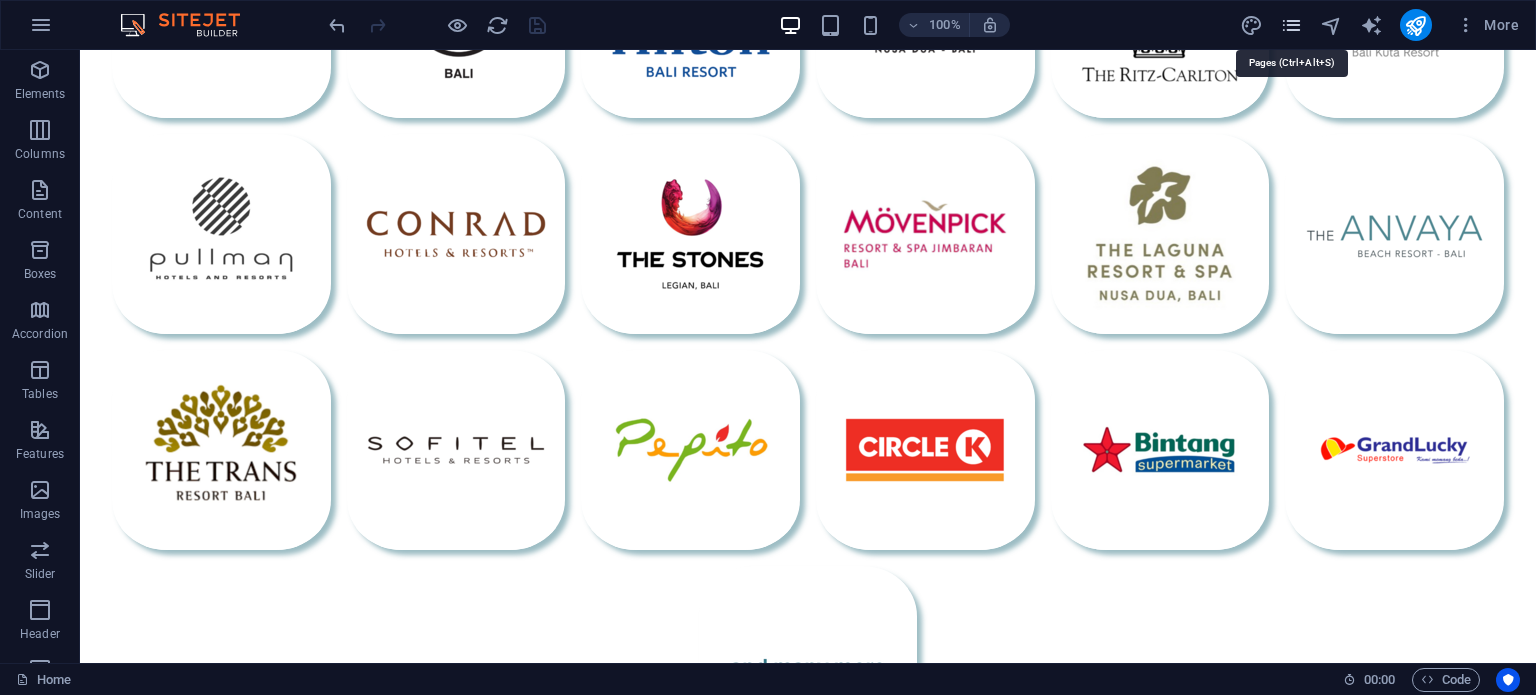 click at bounding box center [1291, 25] 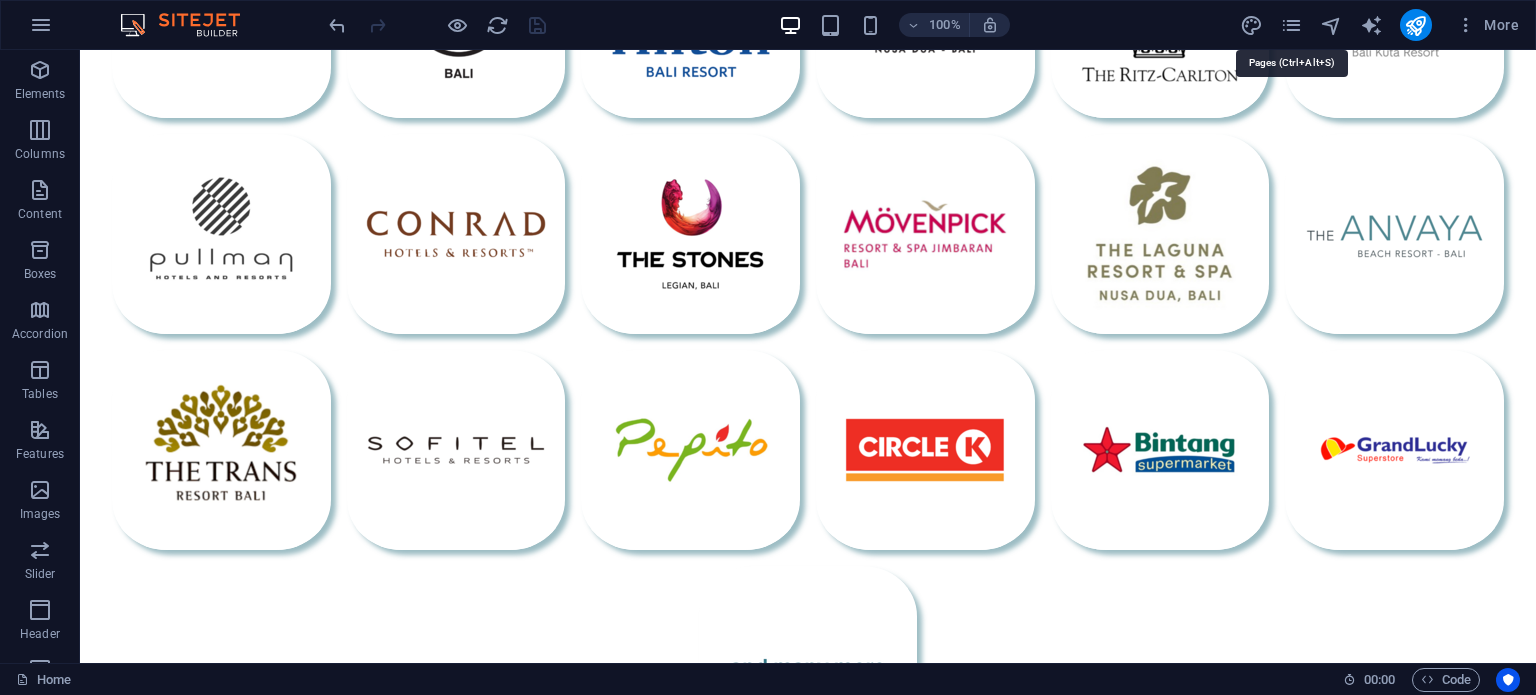 scroll, scrollTop: 1730, scrollLeft: 0, axis: vertical 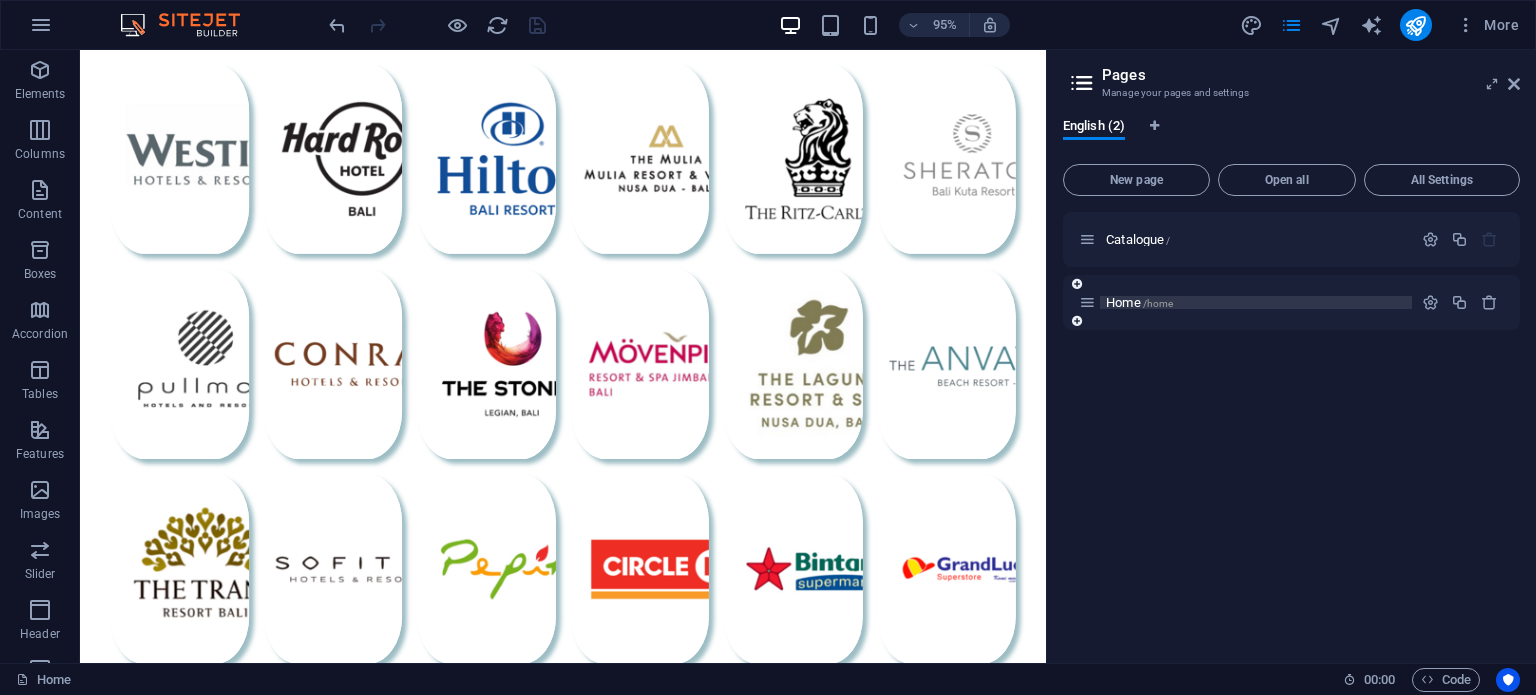 click on "Home /home" at bounding box center (1139, 302) 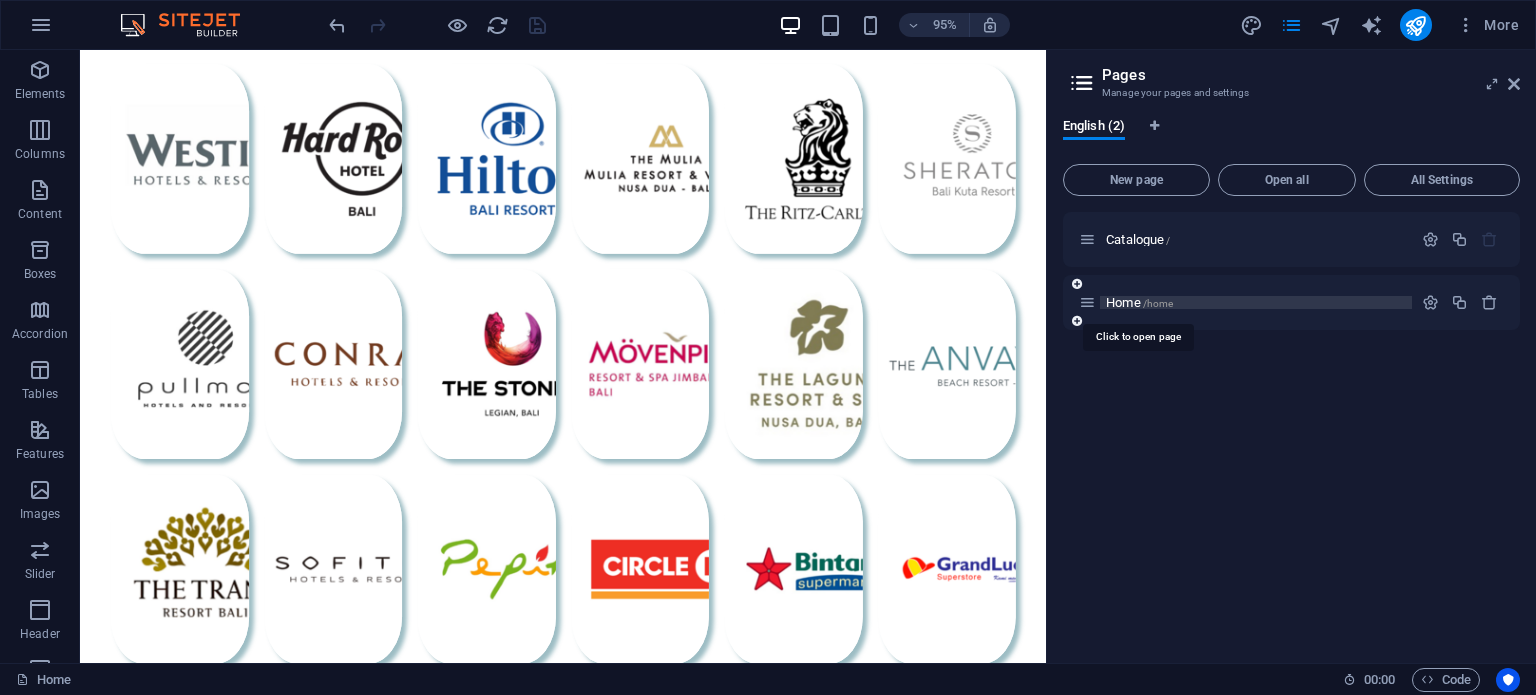 click on "Home /home" at bounding box center [1139, 302] 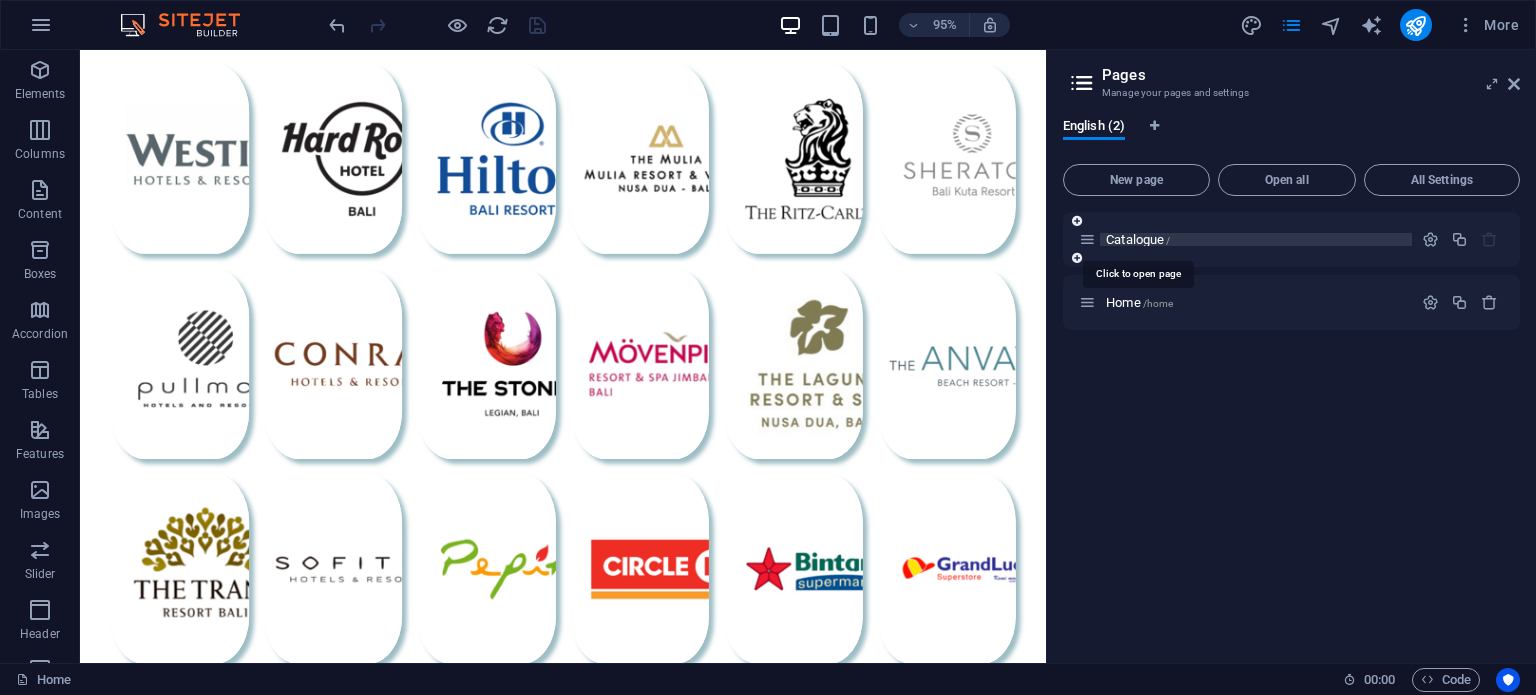 click on "Catalogue /" at bounding box center [1138, 239] 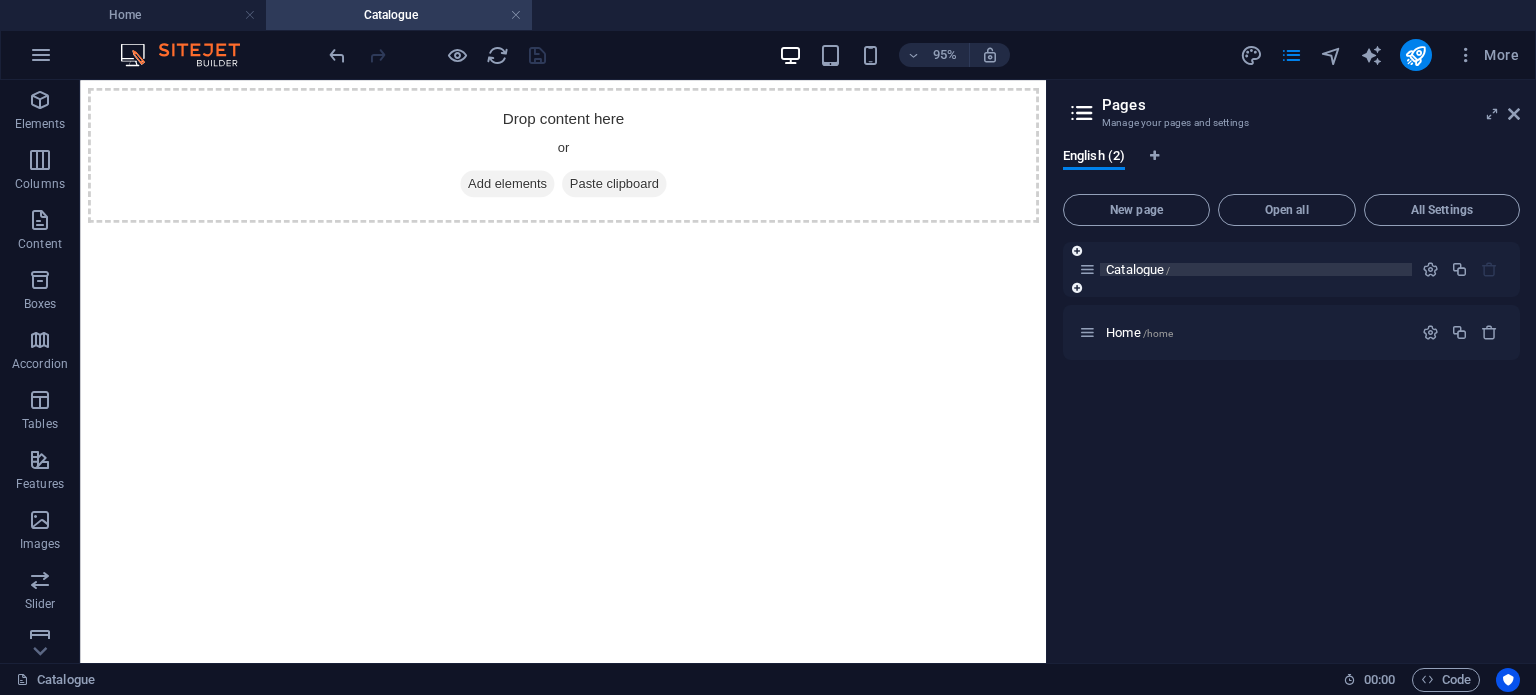scroll, scrollTop: 0, scrollLeft: 0, axis: both 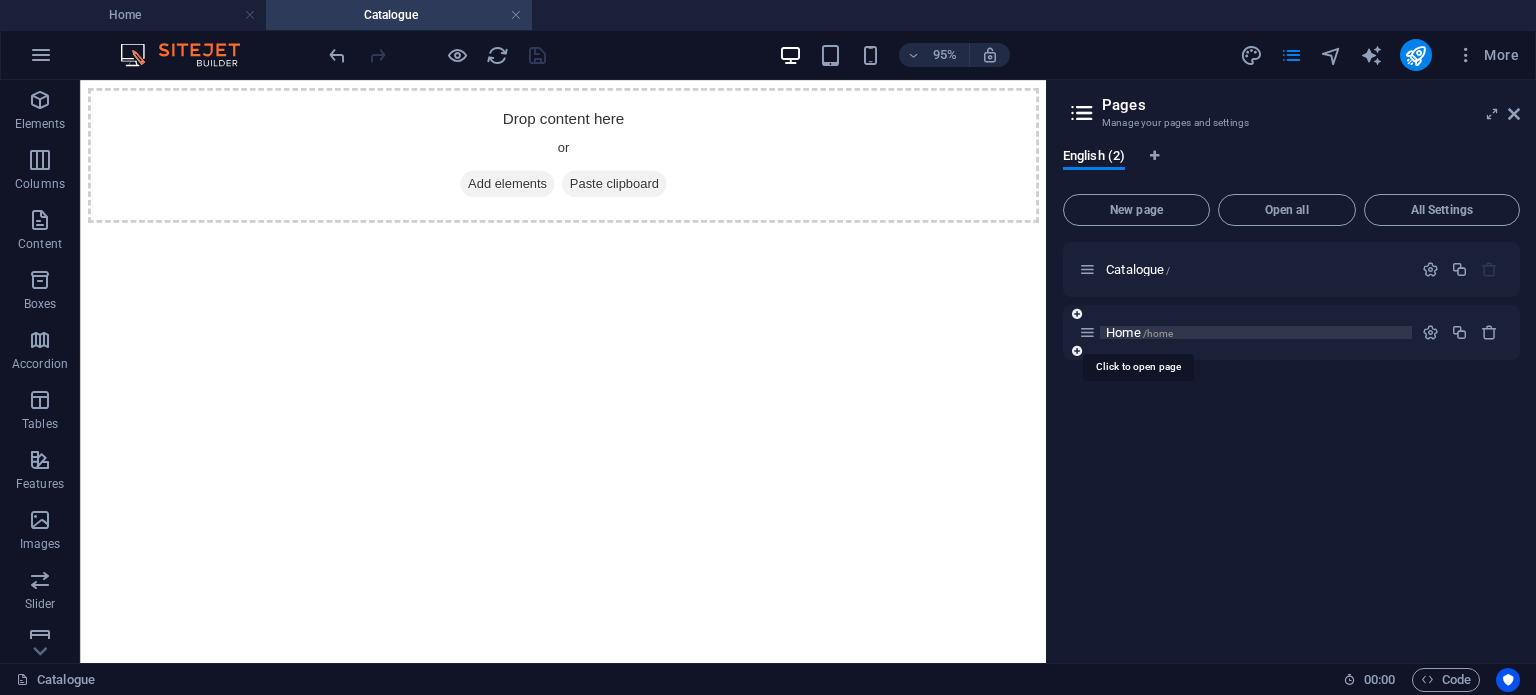 click on "/home" at bounding box center [1158, 333] 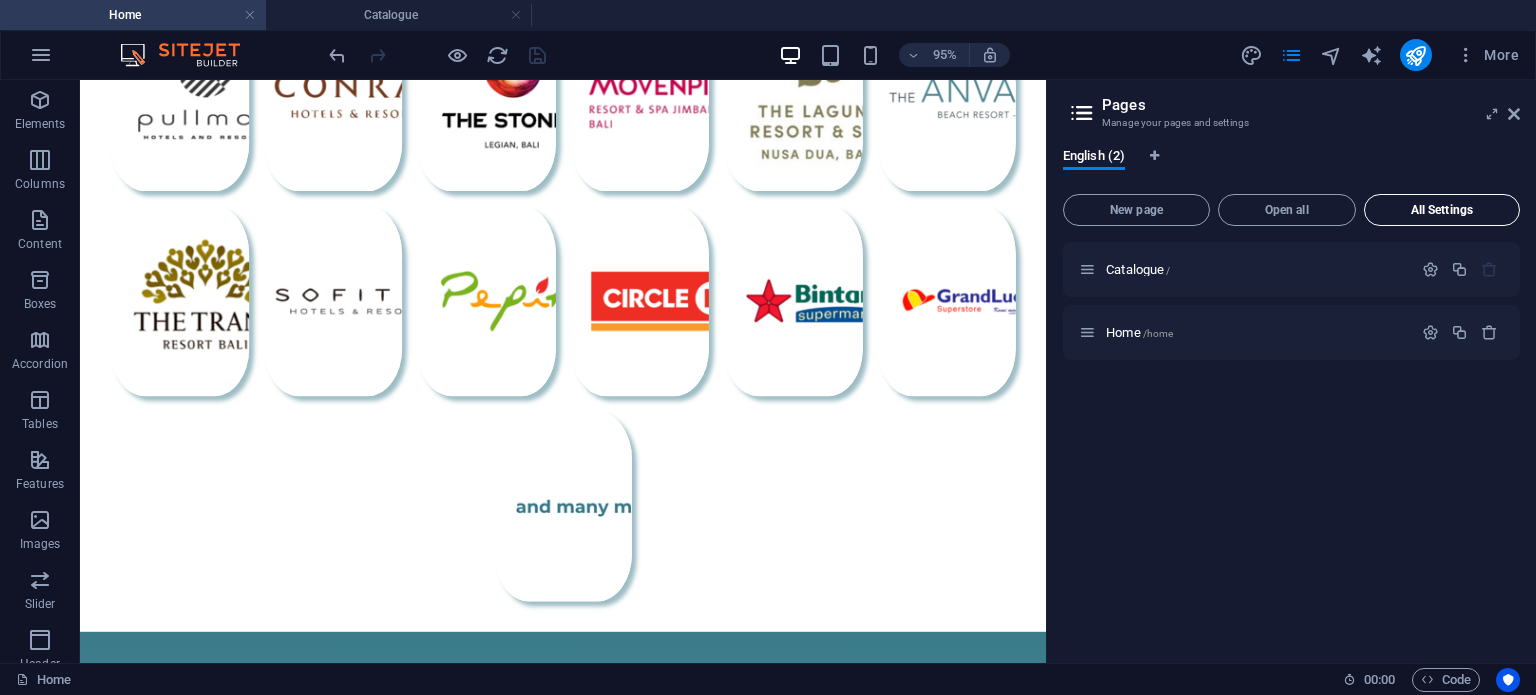 click on "All Settings" at bounding box center [1442, 210] 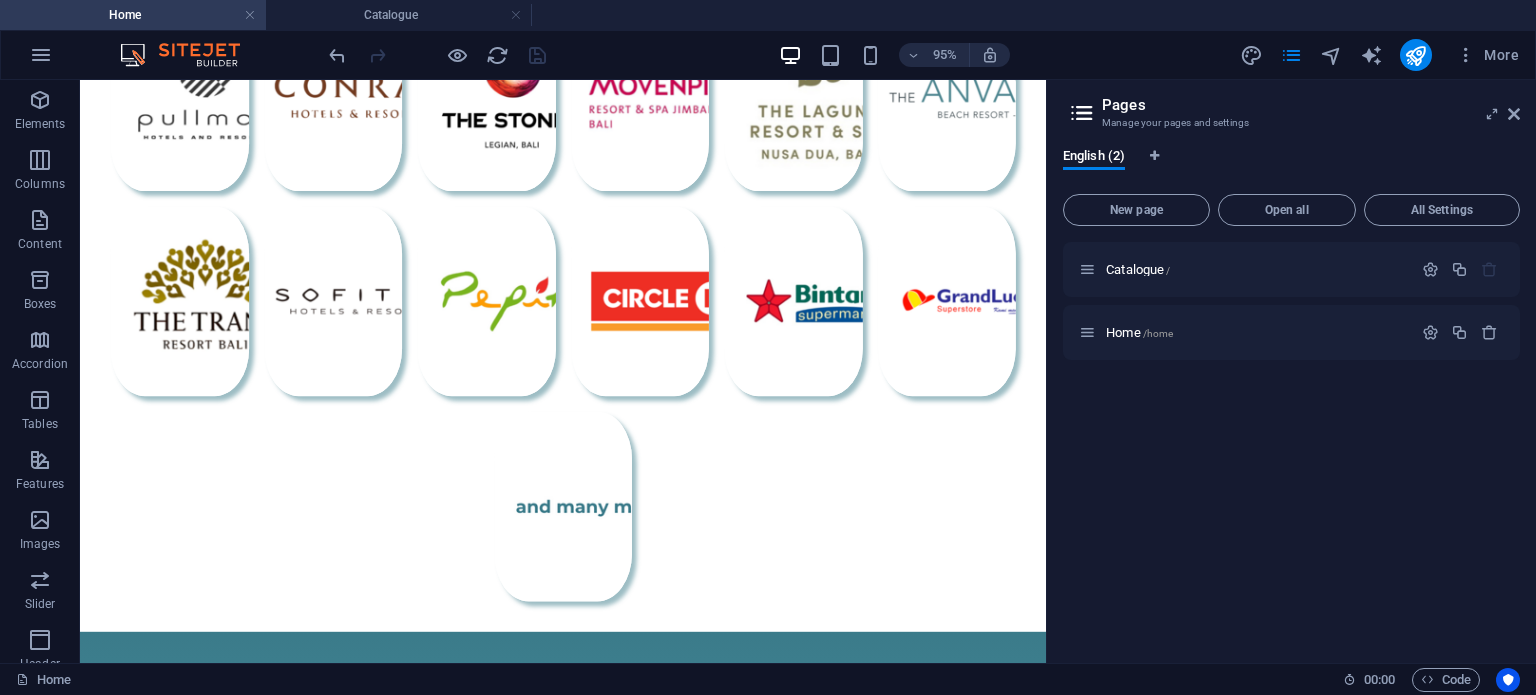 scroll, scrollTop: 728, scrollLeft: 0, axis: vertical 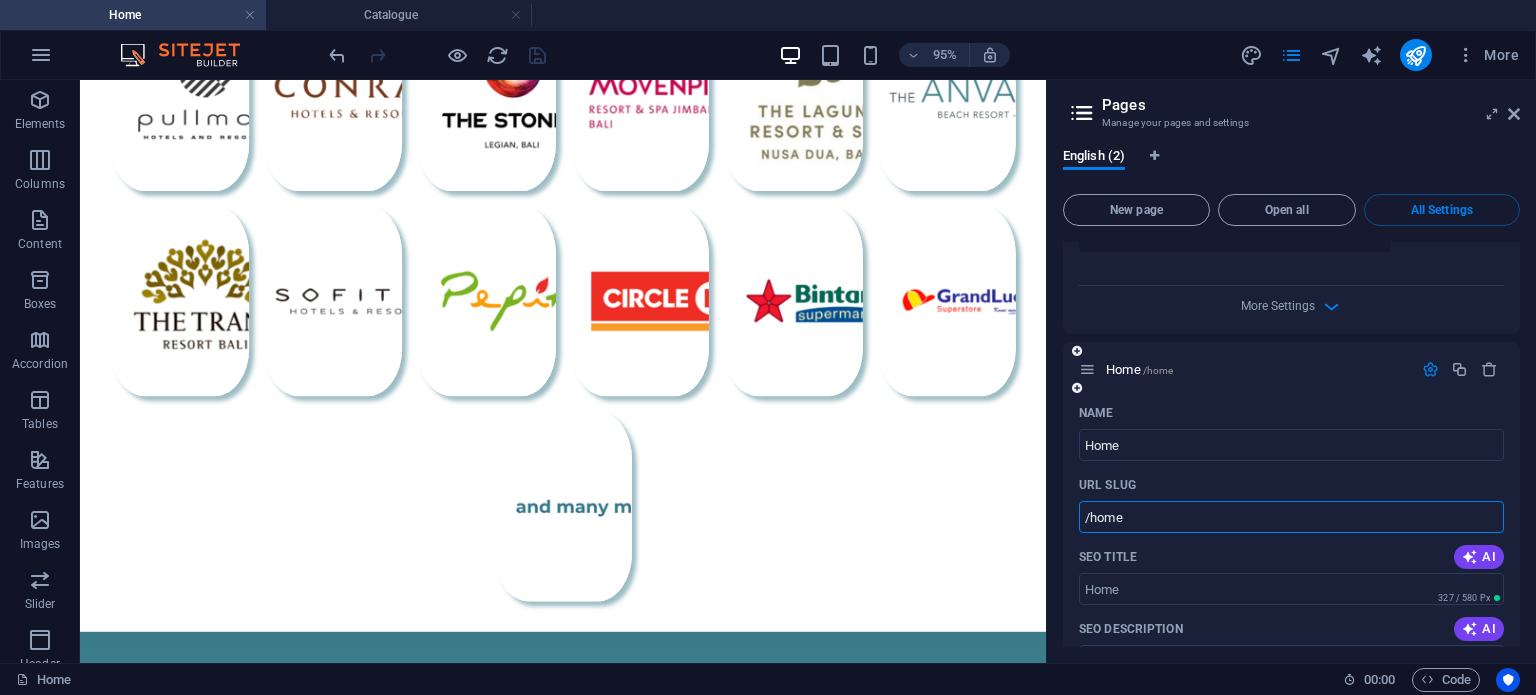 drag, startPoint x: 1157, startPoint y: 515, endPoint x: 1085, endPoint y: 511, distance: 72.11102 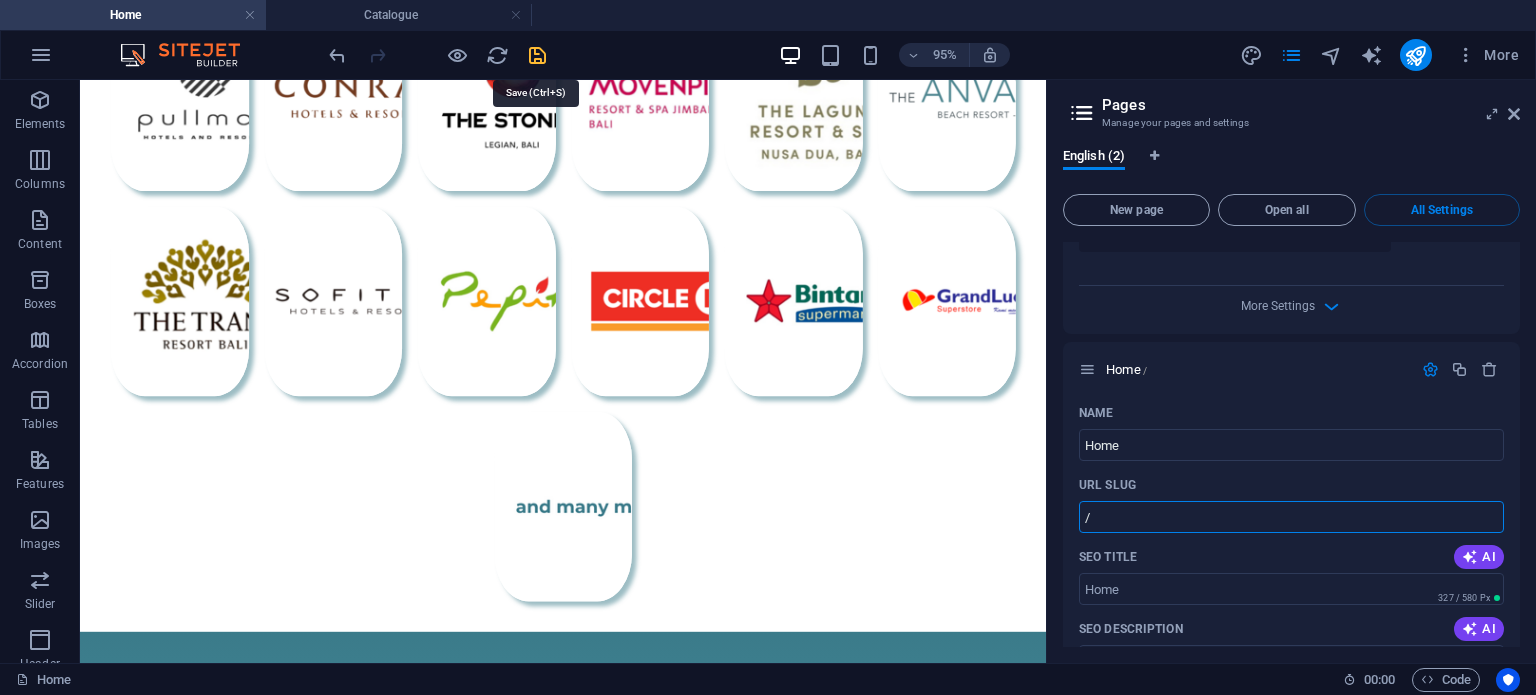 type on "/" 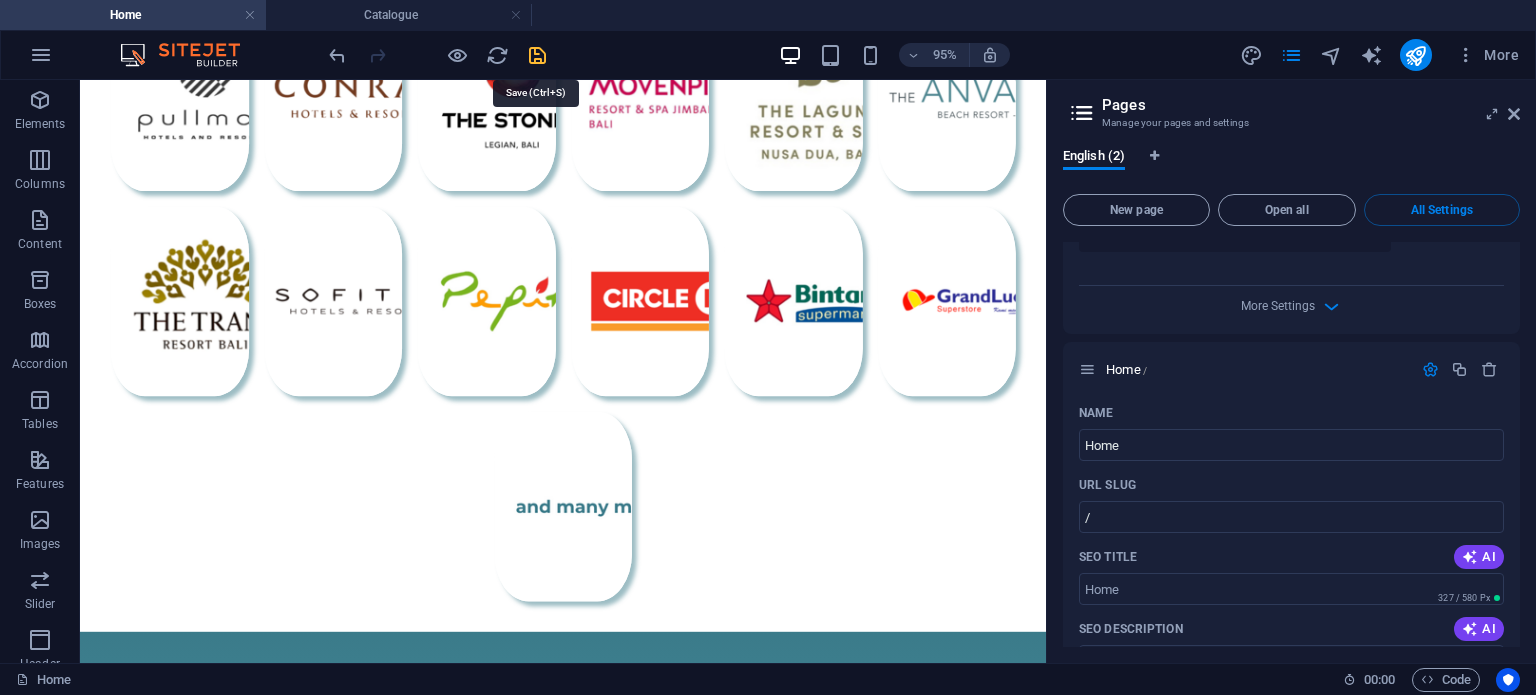 click at bounding box center (537, 55) 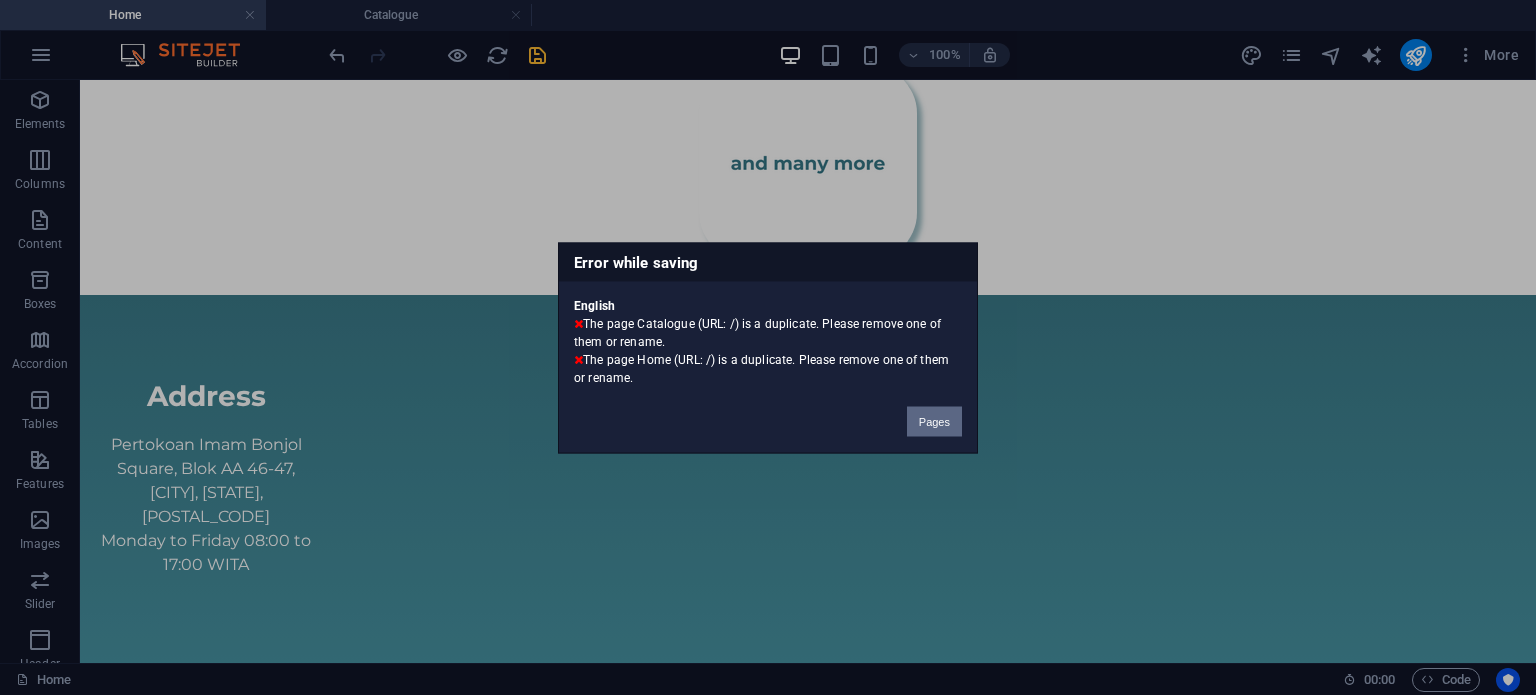 click on "Pages" at bounding box center [934, 421] 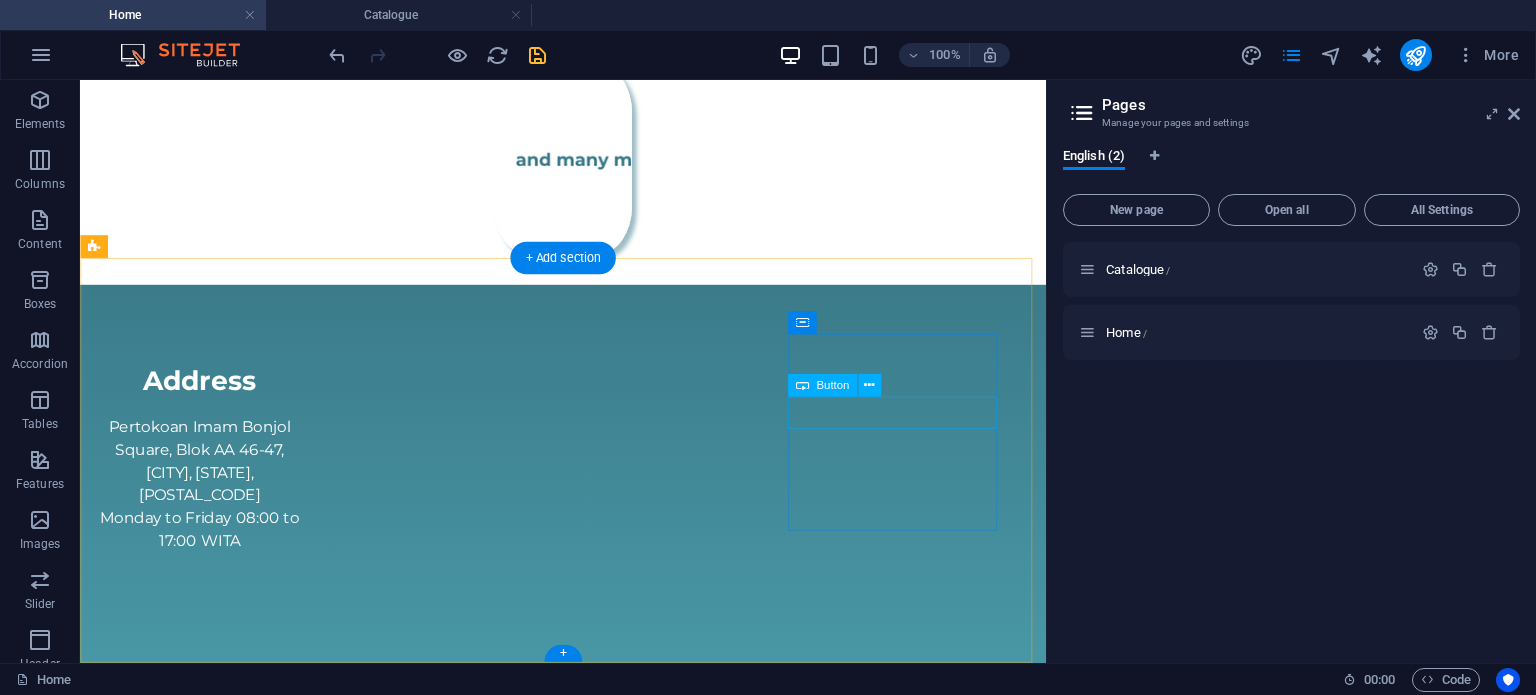 scroll, scrollTop: 2044, scrollLeft: 0, axis: vertical 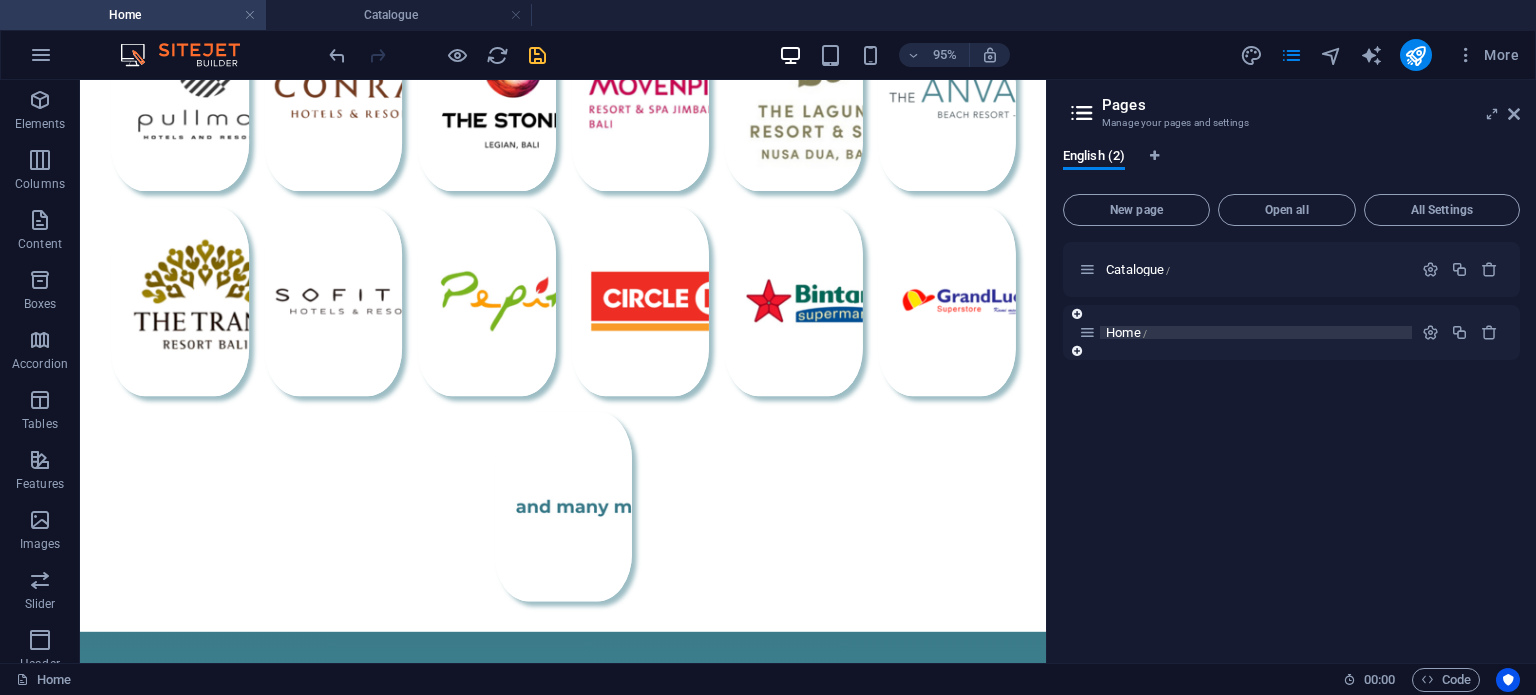 click on "Home /" at bounding box center [1256, 332] 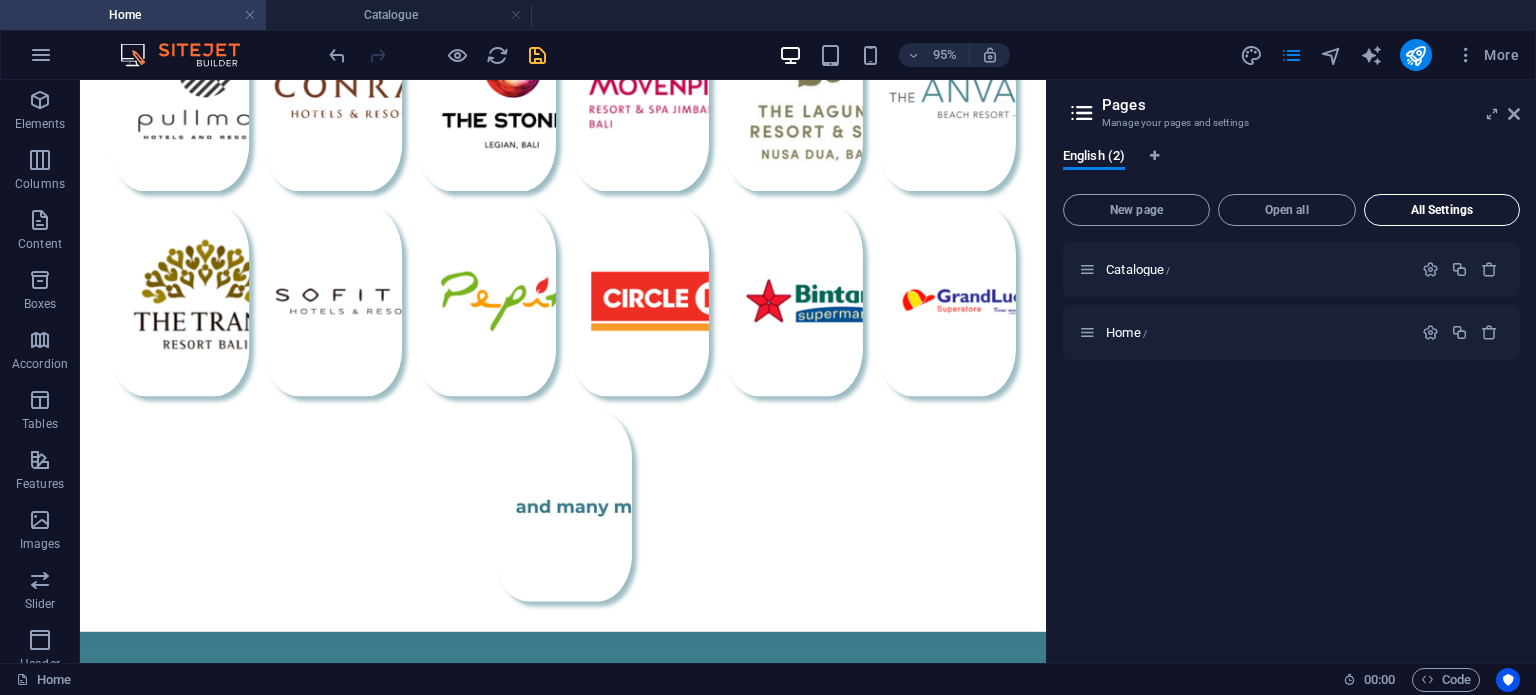 click on "All Settings" at bounding box center [1442, 210] 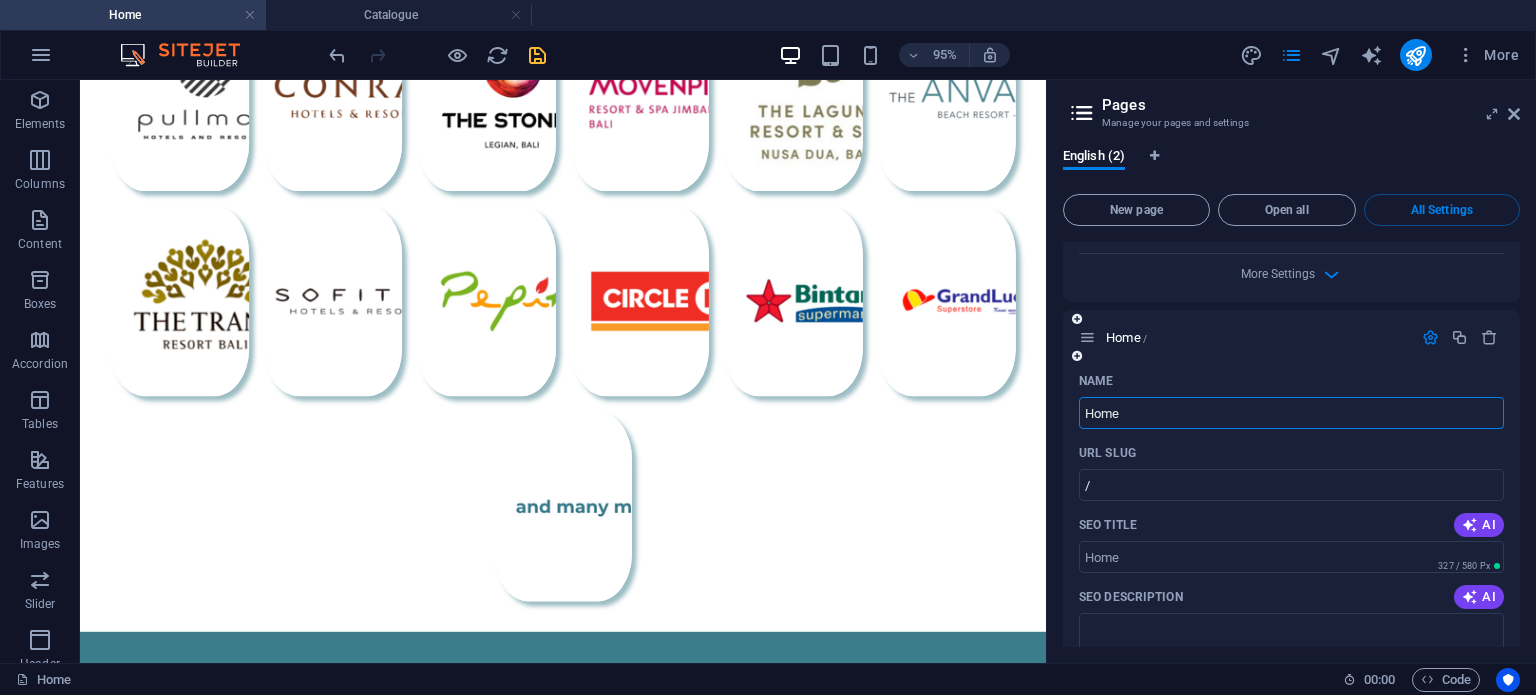 scroll, scrollTop: 795, scrollLeft: 0, axis: vertical 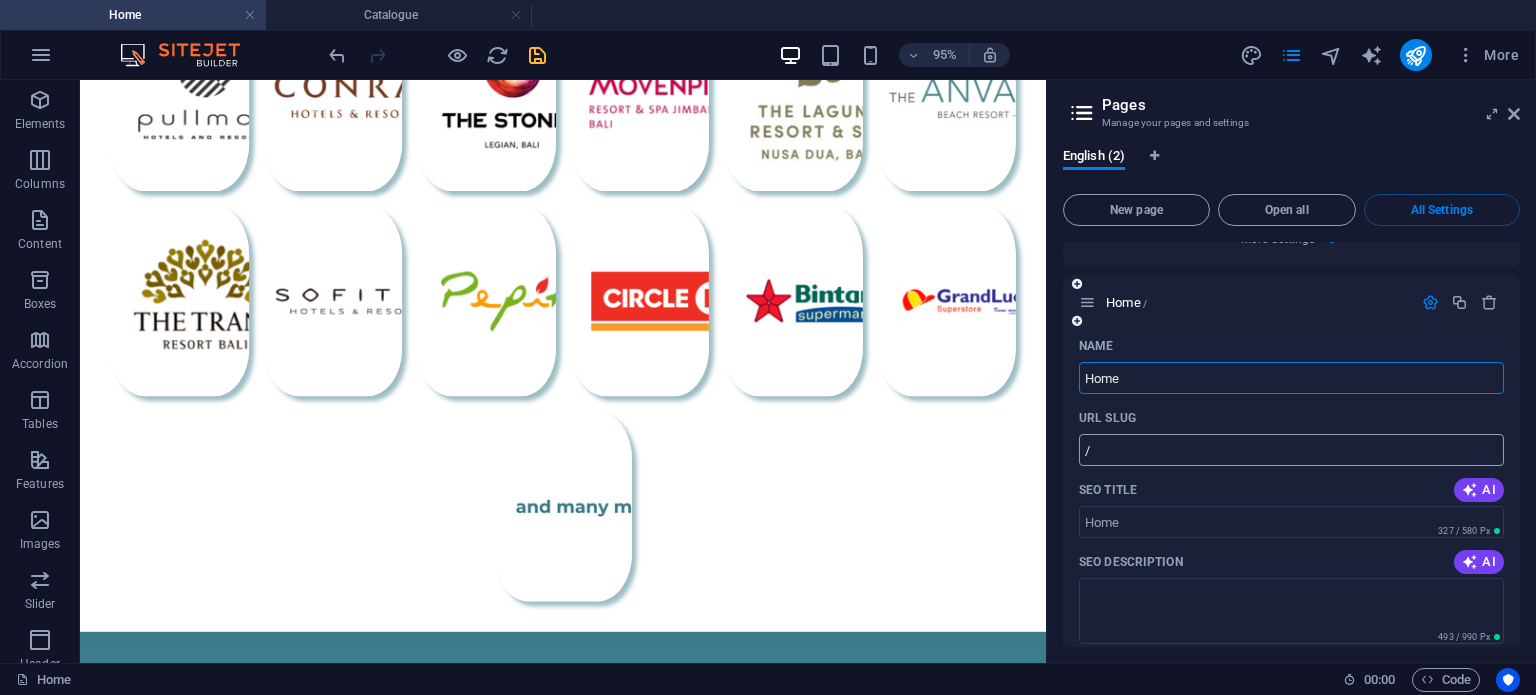 click on "/" at bounding box center [1291, 450] 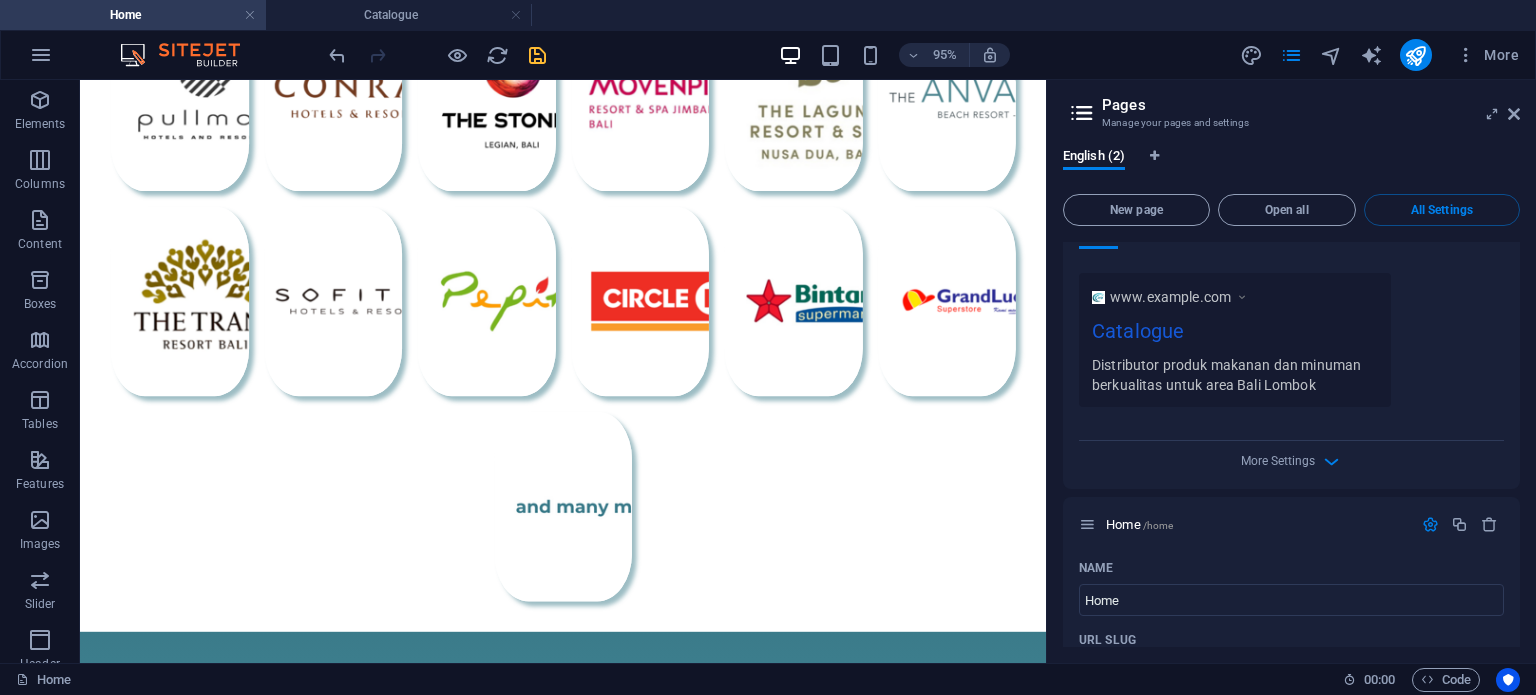 scroll, scrollTop: 628, scrollLeft: 0, axis: vertical 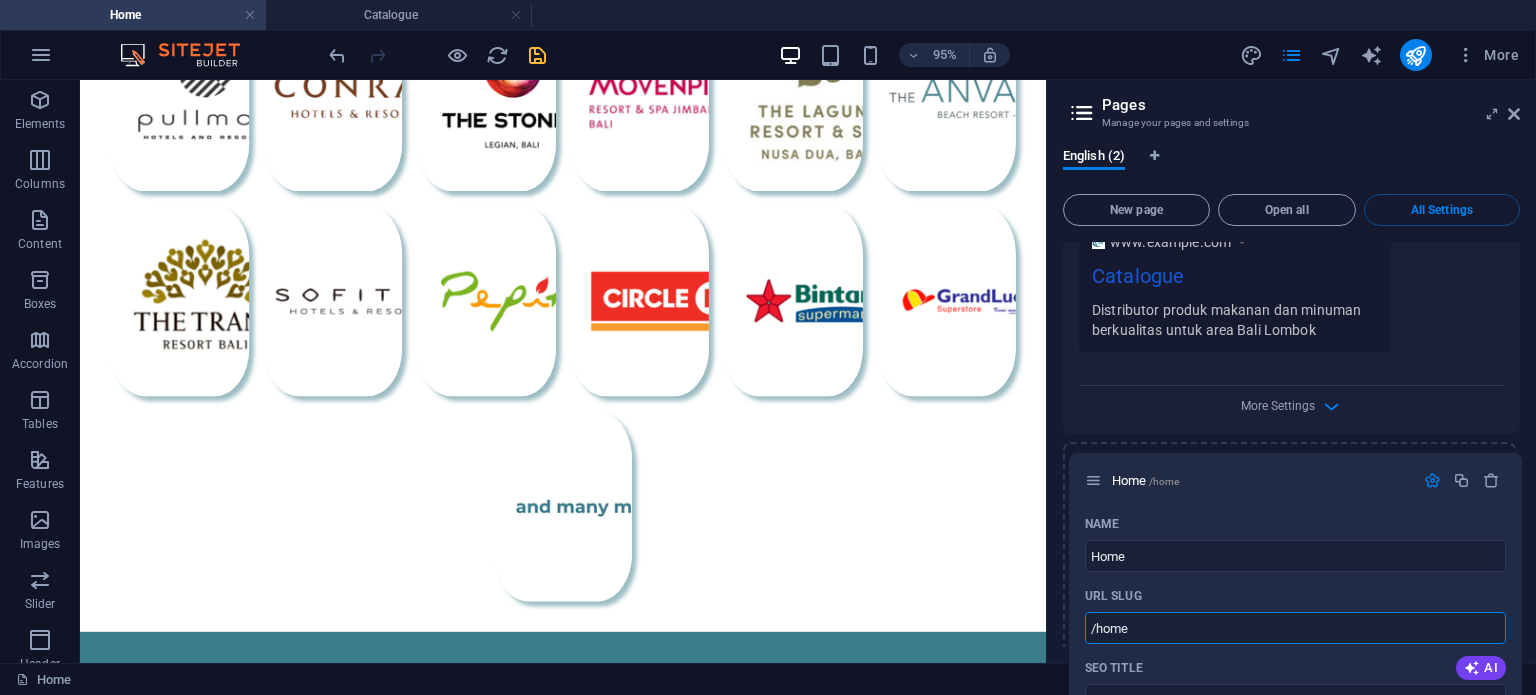 click on "Catalogue / Name Catalogue ​ URL SLUG / ​ SEO Title AI Catalogue ​ 92 / 580 Px SEO Description AI ​ 493 / 990 Px SEO Keywords AI ​ Settings Menu Noindex Preview Mobile Desktop www.example.com Catalogue Distributor produk makanan dan minuman berkualitas untuk area Bali Lombok Meta tags ​ Preview Image (Open Graph) Drag files here, click to choose files or select files from Files or our free stock photos & videos More Settings Home /home Name Home ​ URL SLUG /home ​ SEO Title AI ​ 327 / 580 Px SEO Description AI ​ 493 / 990 Px SEO Keywords AI ​ Settings Menu Noindex Preview Mobile Desktop www.example.com home Home - F&B Distributor Bali Lombok Distributor produk makanan dan minuman berkualitas untuk area Bali Lombok Meta tags ​ Preview Image (Open Graph) Drag files here, click to choose files or select files from Files or our free stock photos & videos More Settings" at bounding box center (1291, 452) 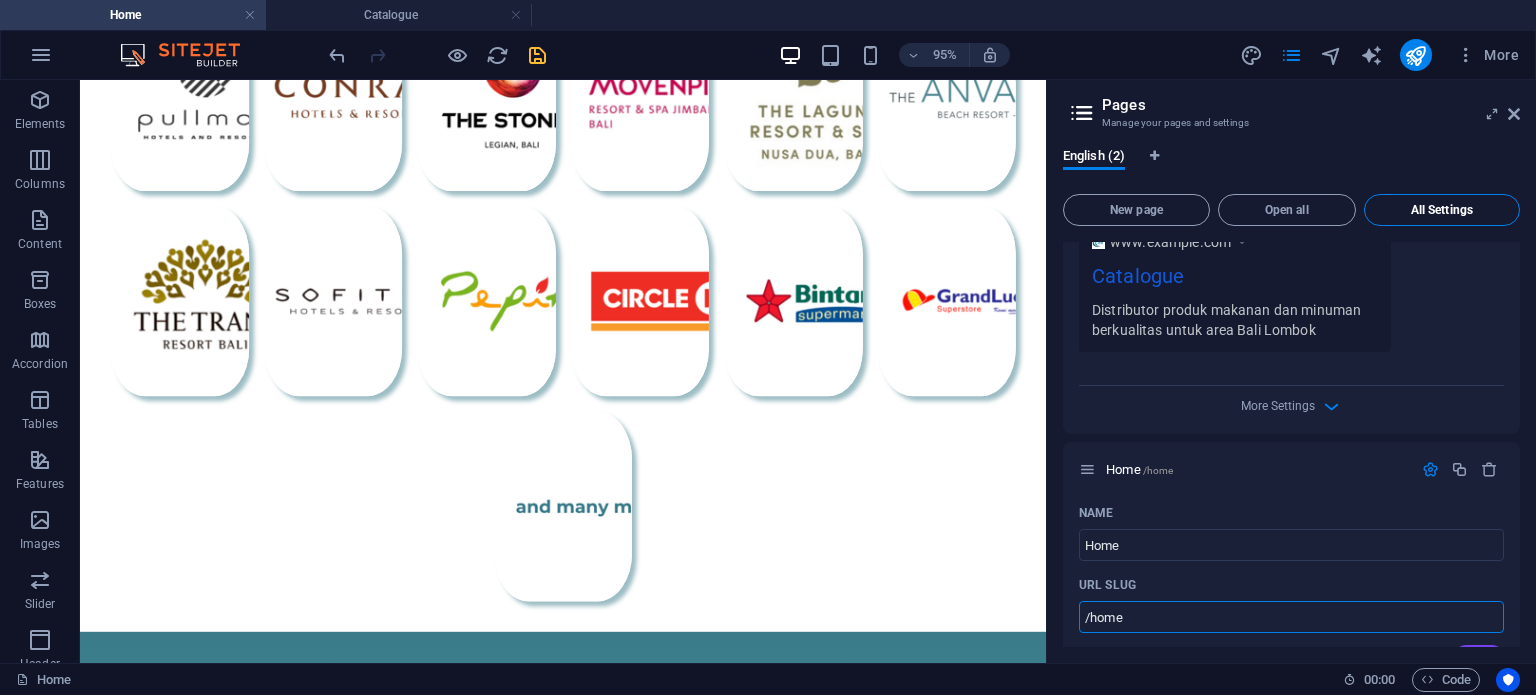 type on "/home" 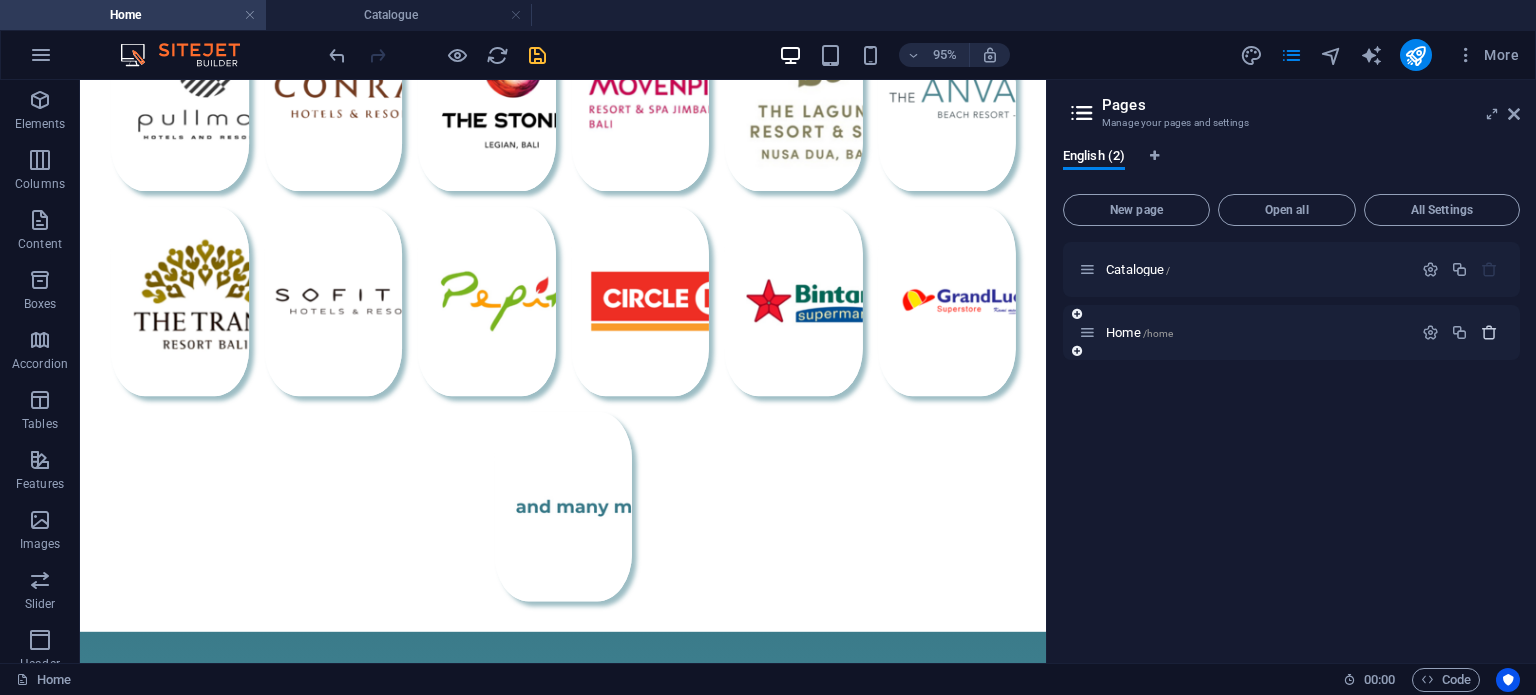 scroll, scrollTop: 0, scrollLeft: 0, axis: both 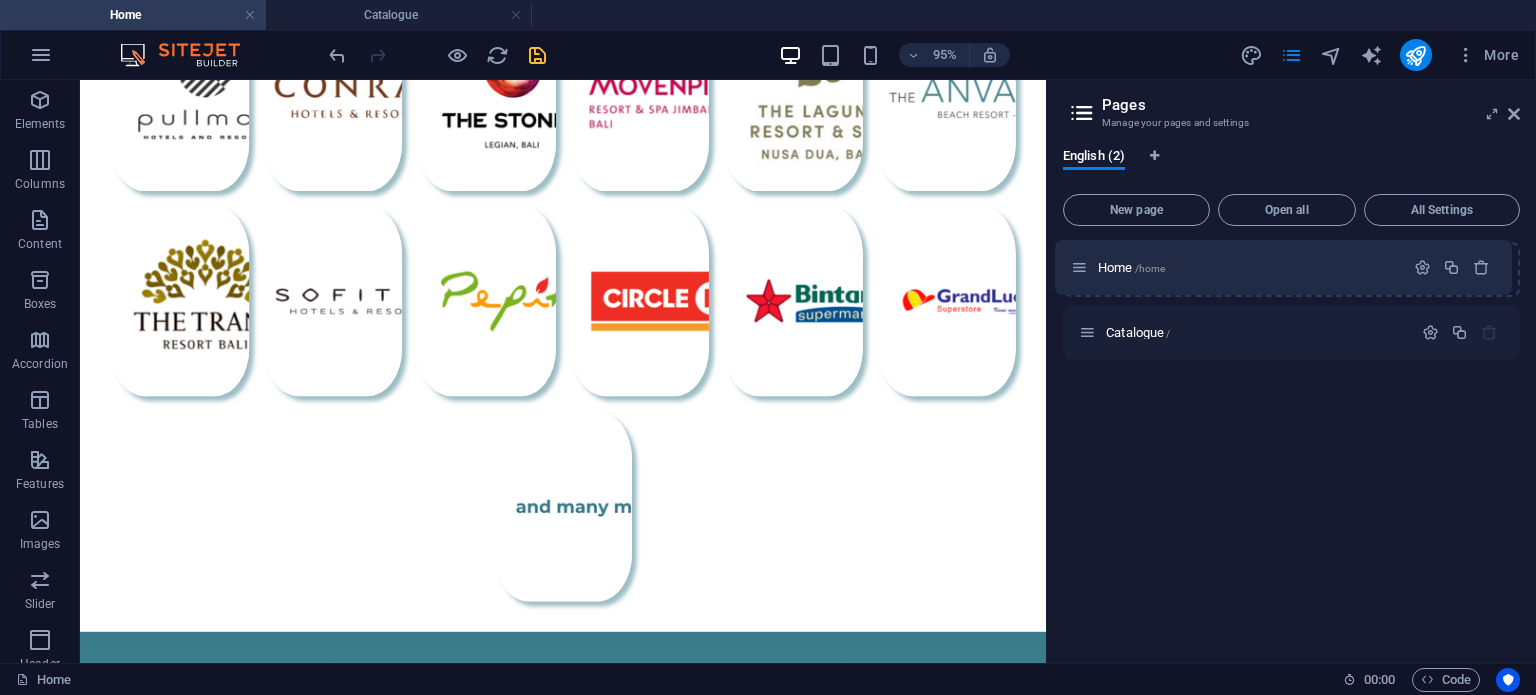drag, startPoint x: 1083, startPoint y: 331, endPoint x: 1080, endPoint y: 266, distance: 65.06919 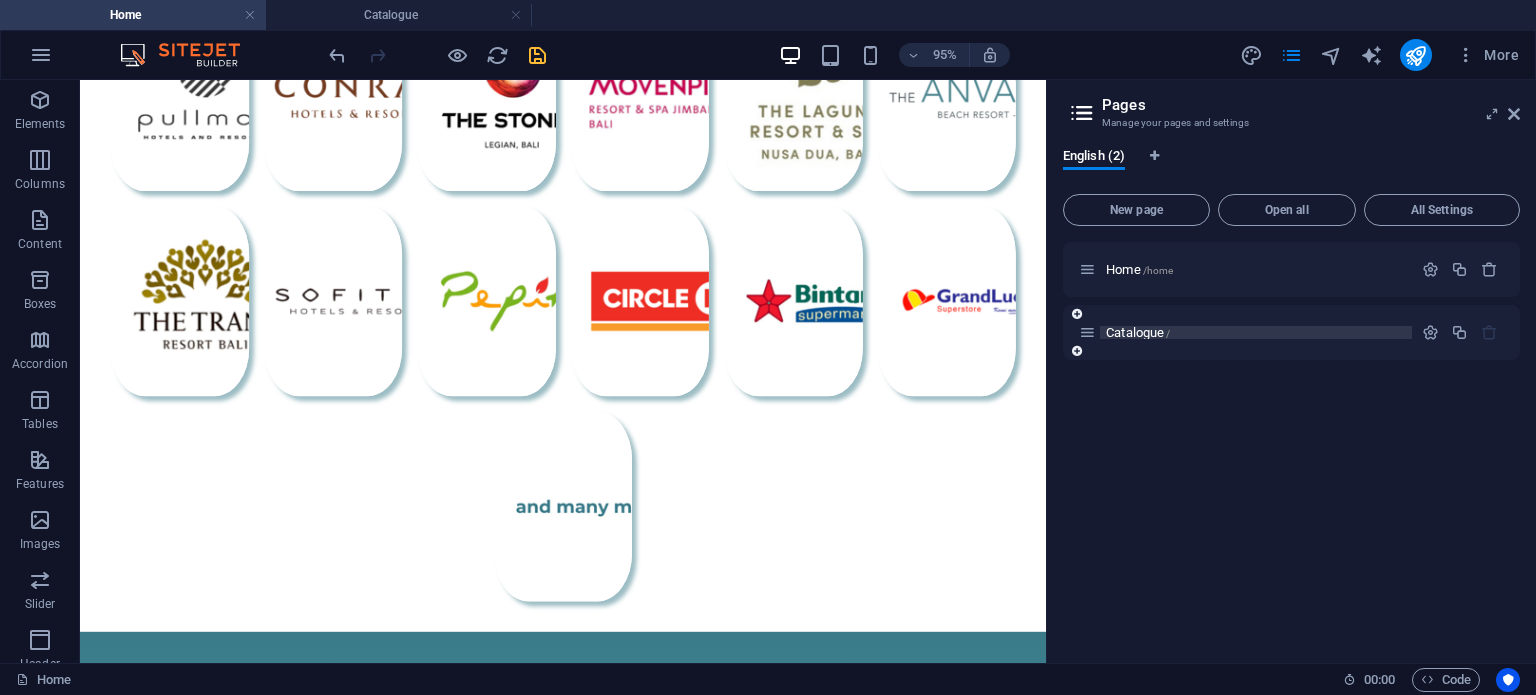 click on "Catalogue /" at bounding box center [1138, 332] 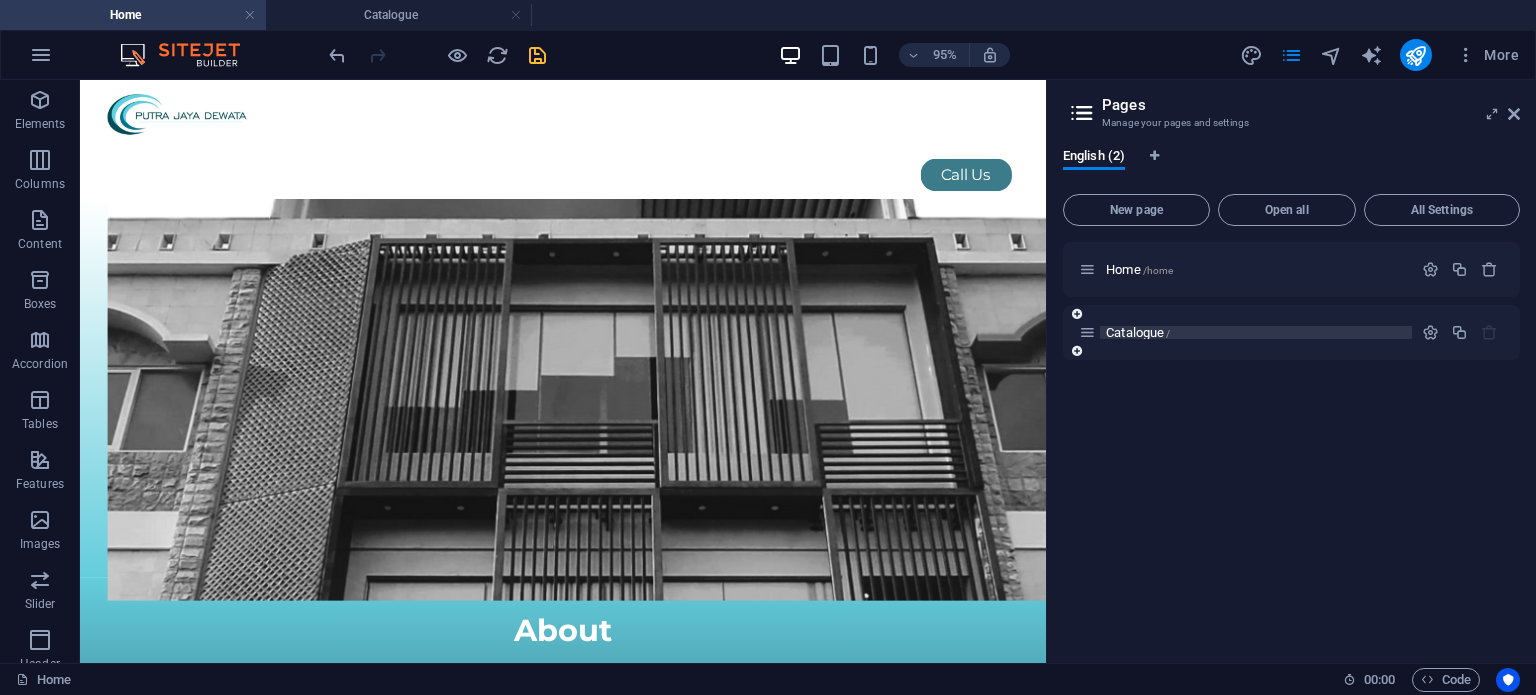 click on "Catalogue /" at bounding box center [1138, 332] 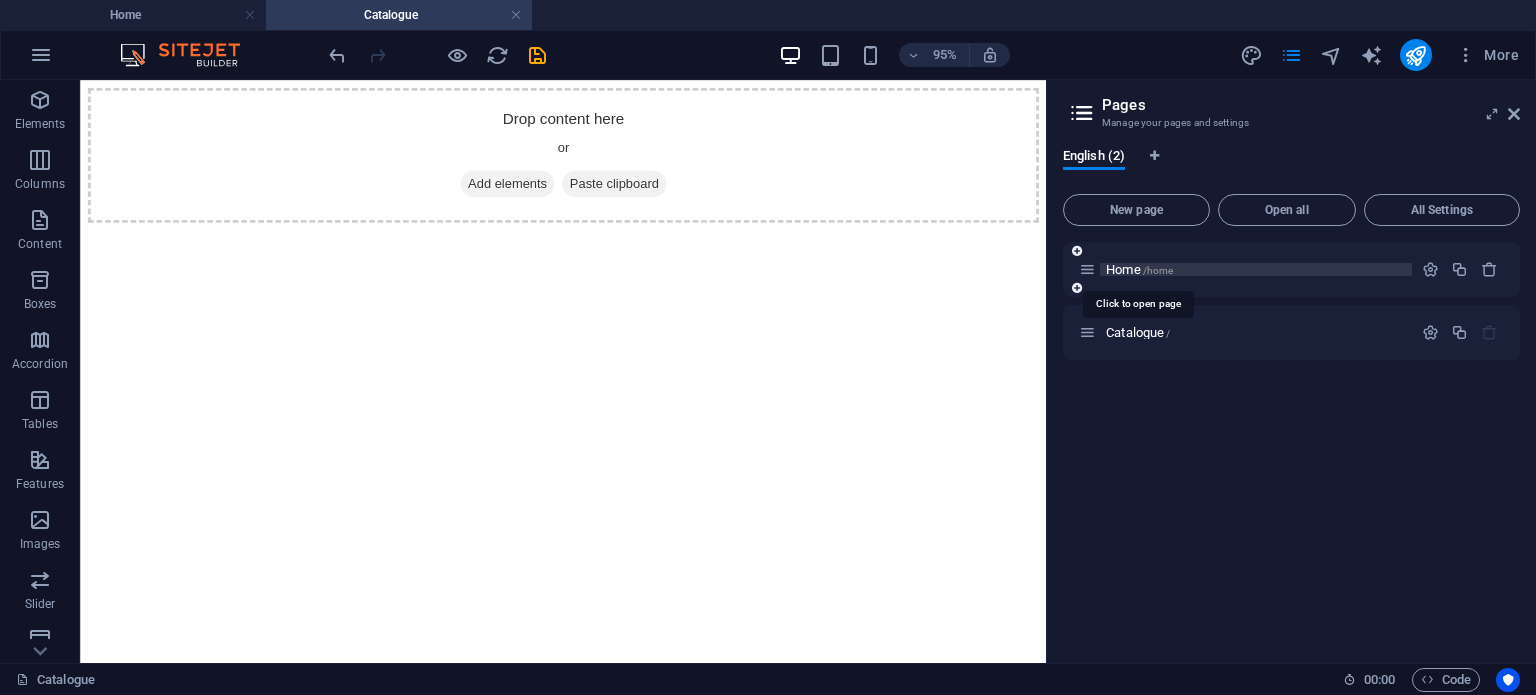 click on "Home /home" at bounding box center [1139, 269] 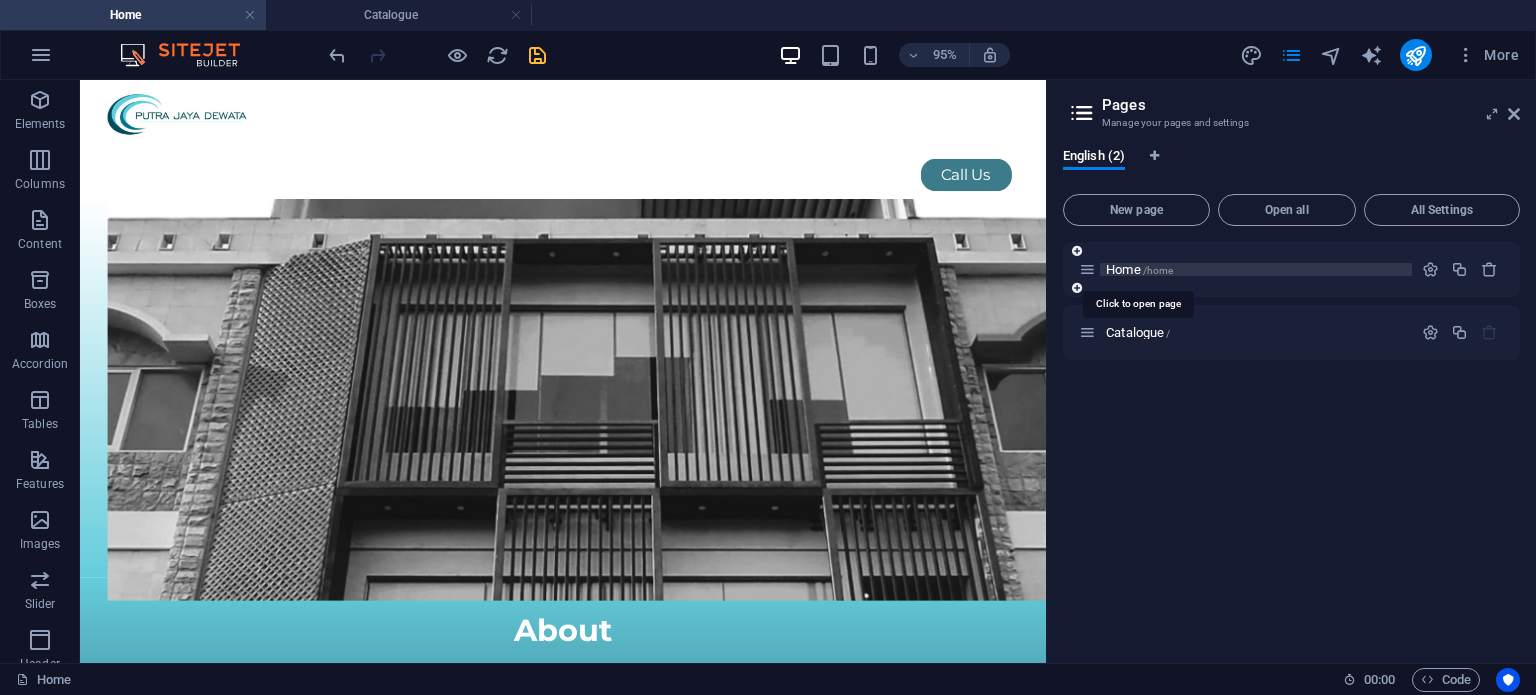 scroll, scrollTop: 2044, scrollLeft: 0, axis: vertical 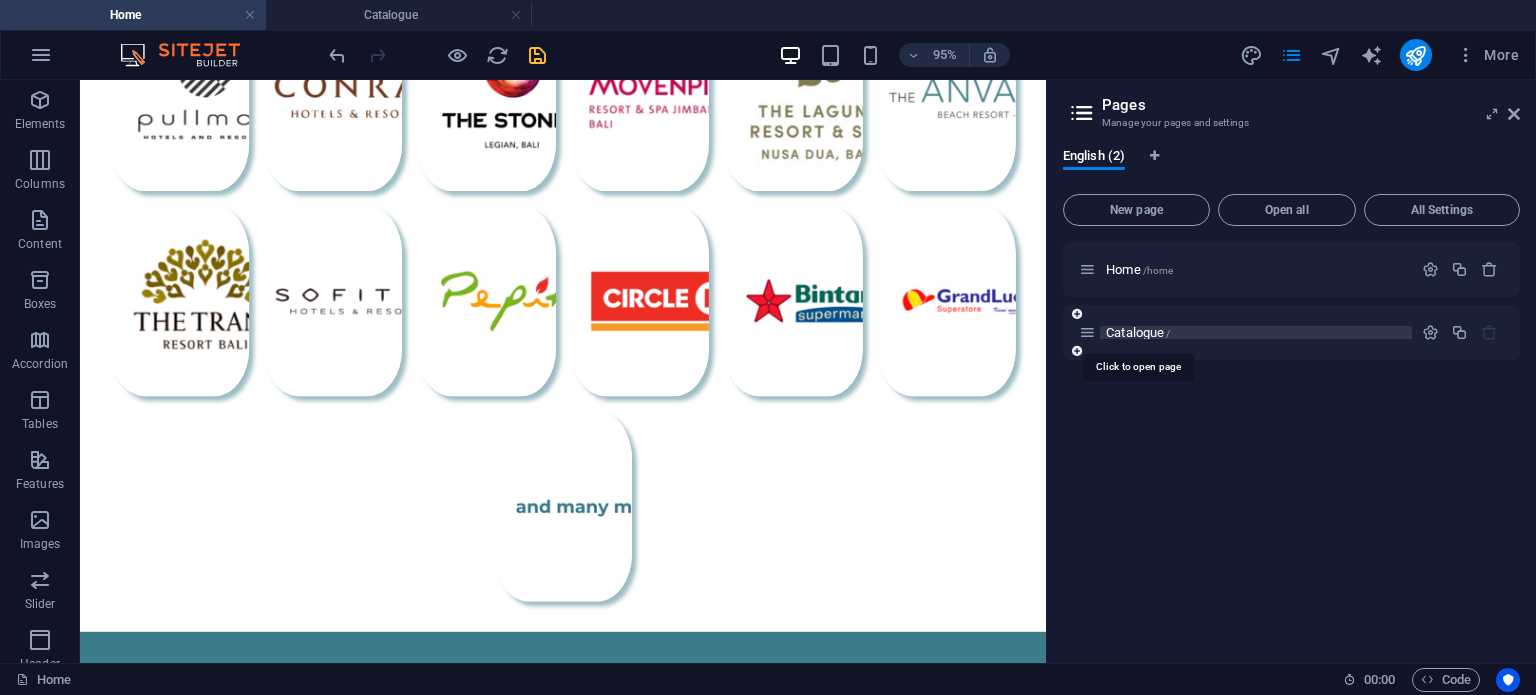 click on "Catalogue /" at bounding box center (1138, 332) 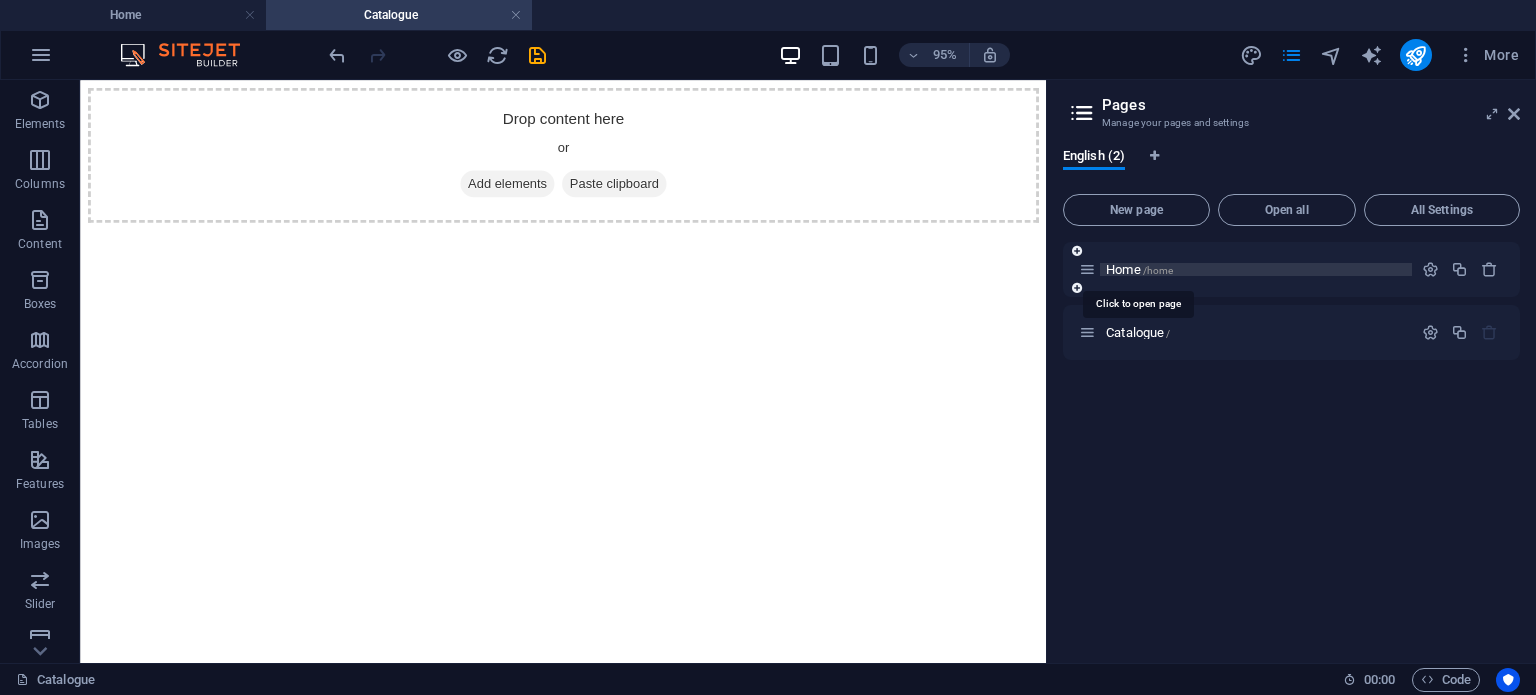 click on "Home /home" at bounding box center [1139, 269] 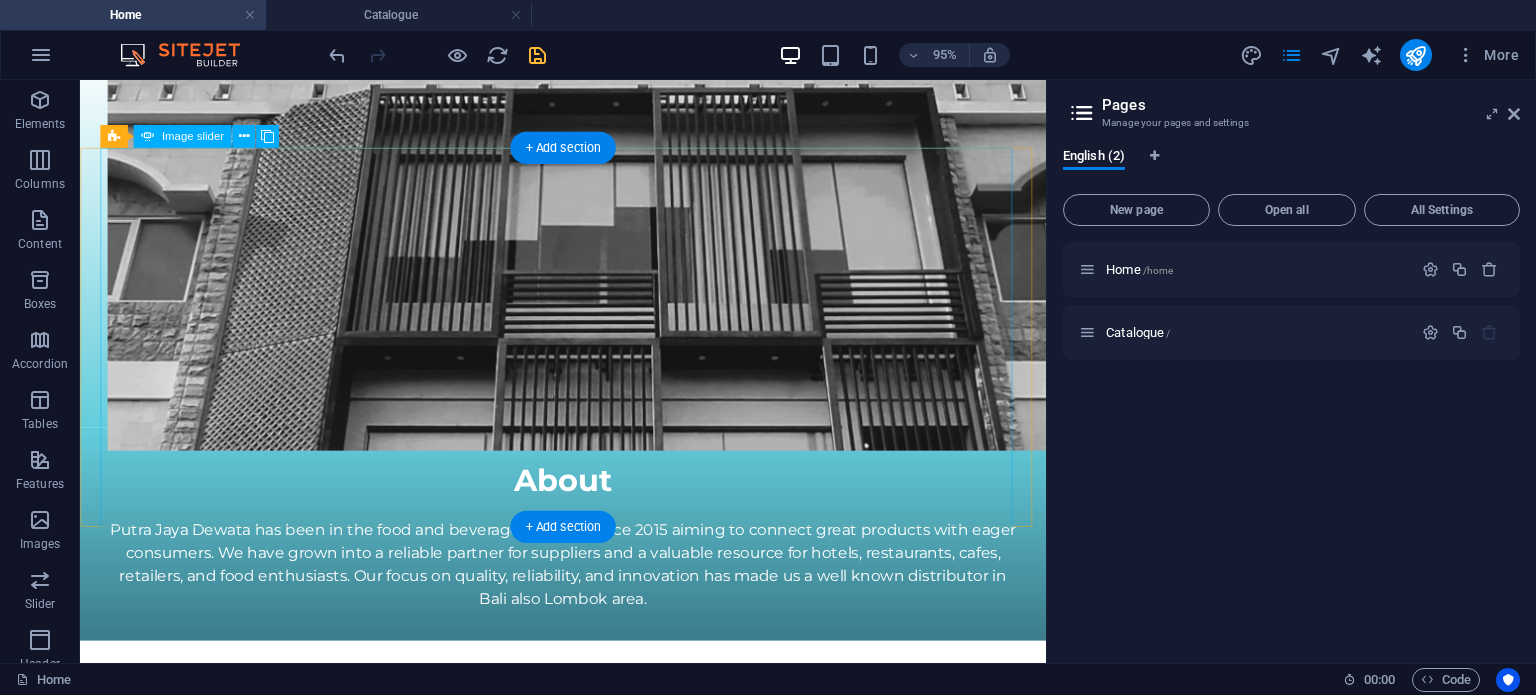 scroll, scrollTop: 0, scrollLeft: 0, axis: both 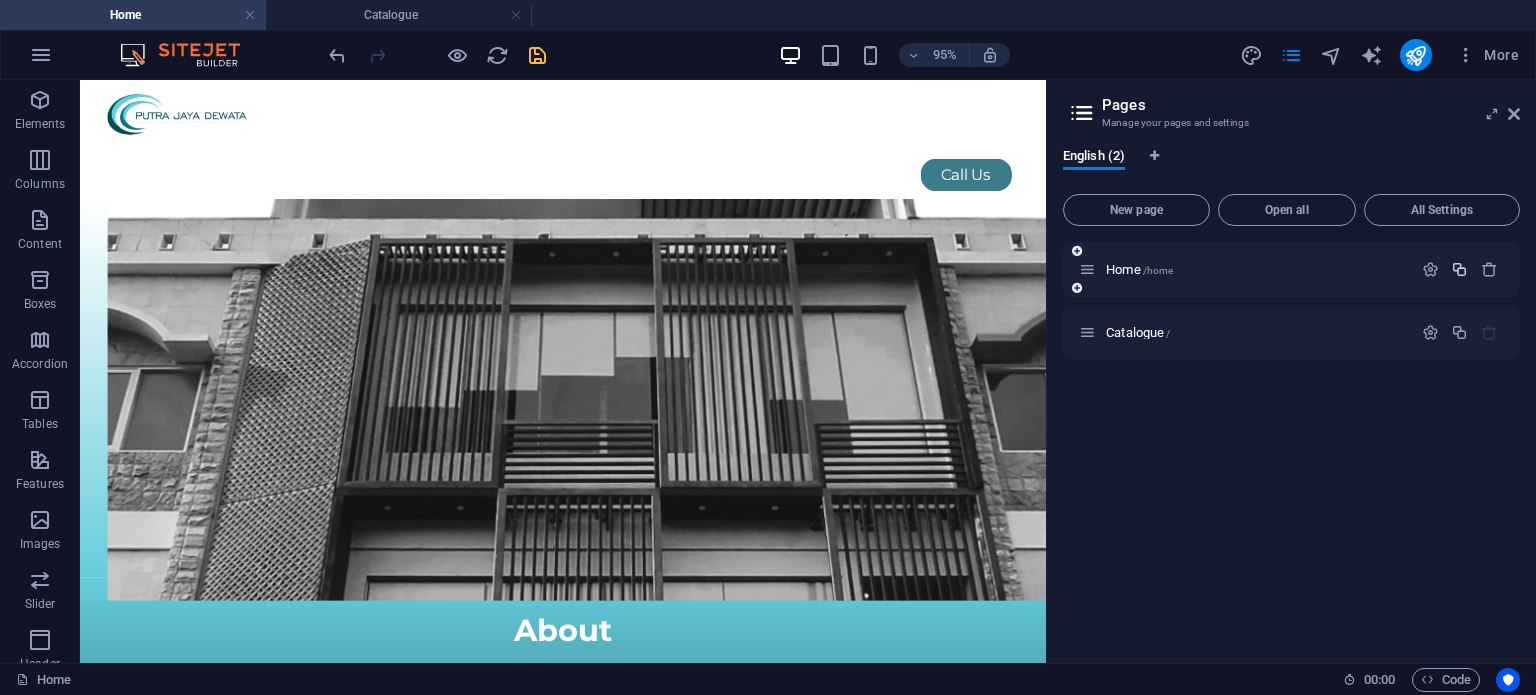 click at bounding box center (1459, 269) 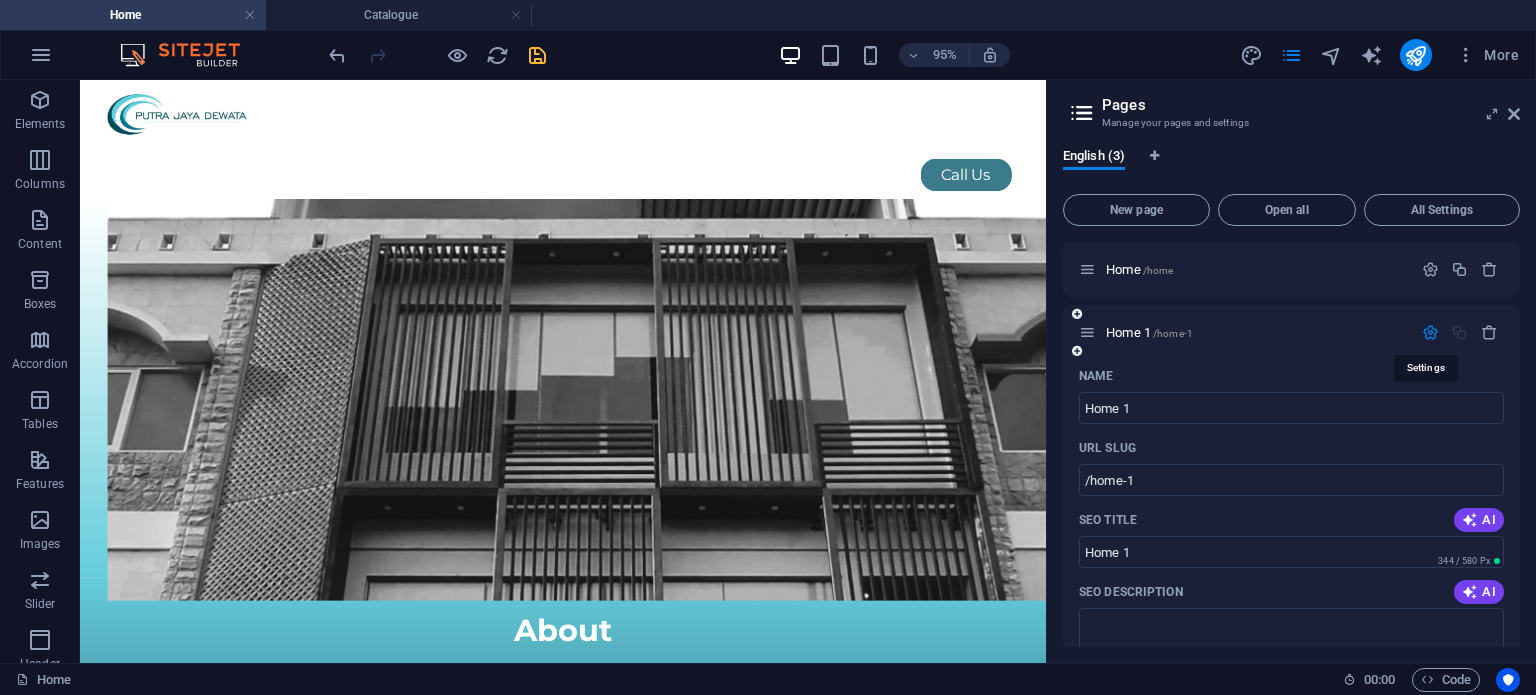 click at bounding box center [1430, 332] 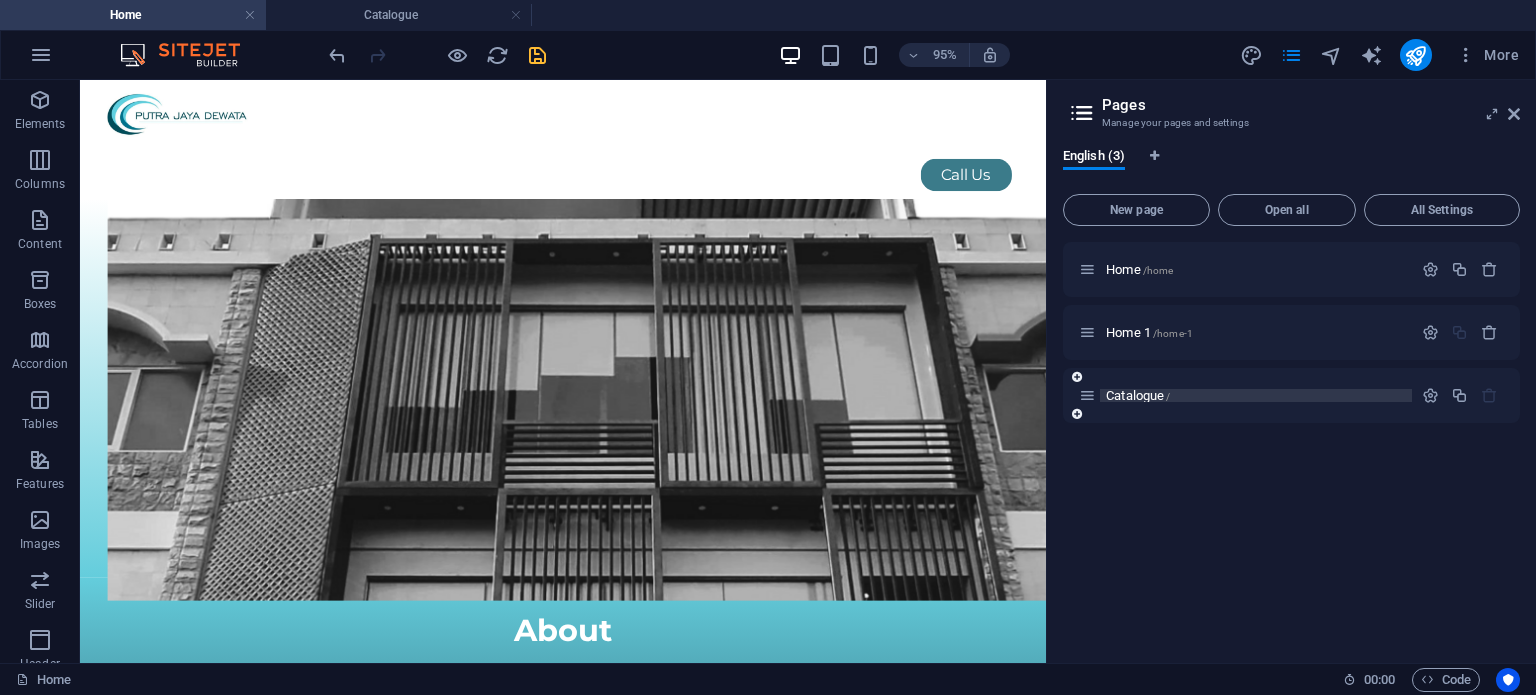 click on "Catalogue /" at bounding box center (1138, 395) 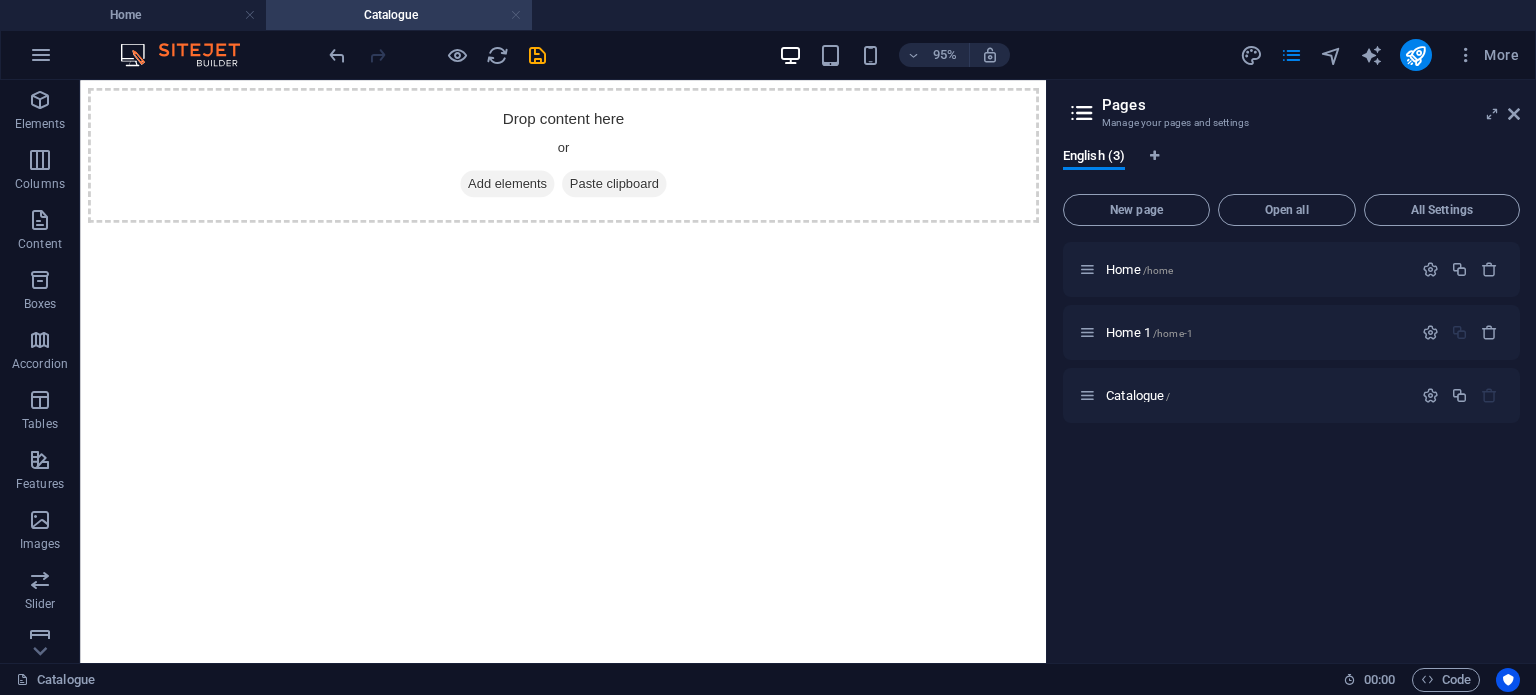 click at bounding box center [516, 15] 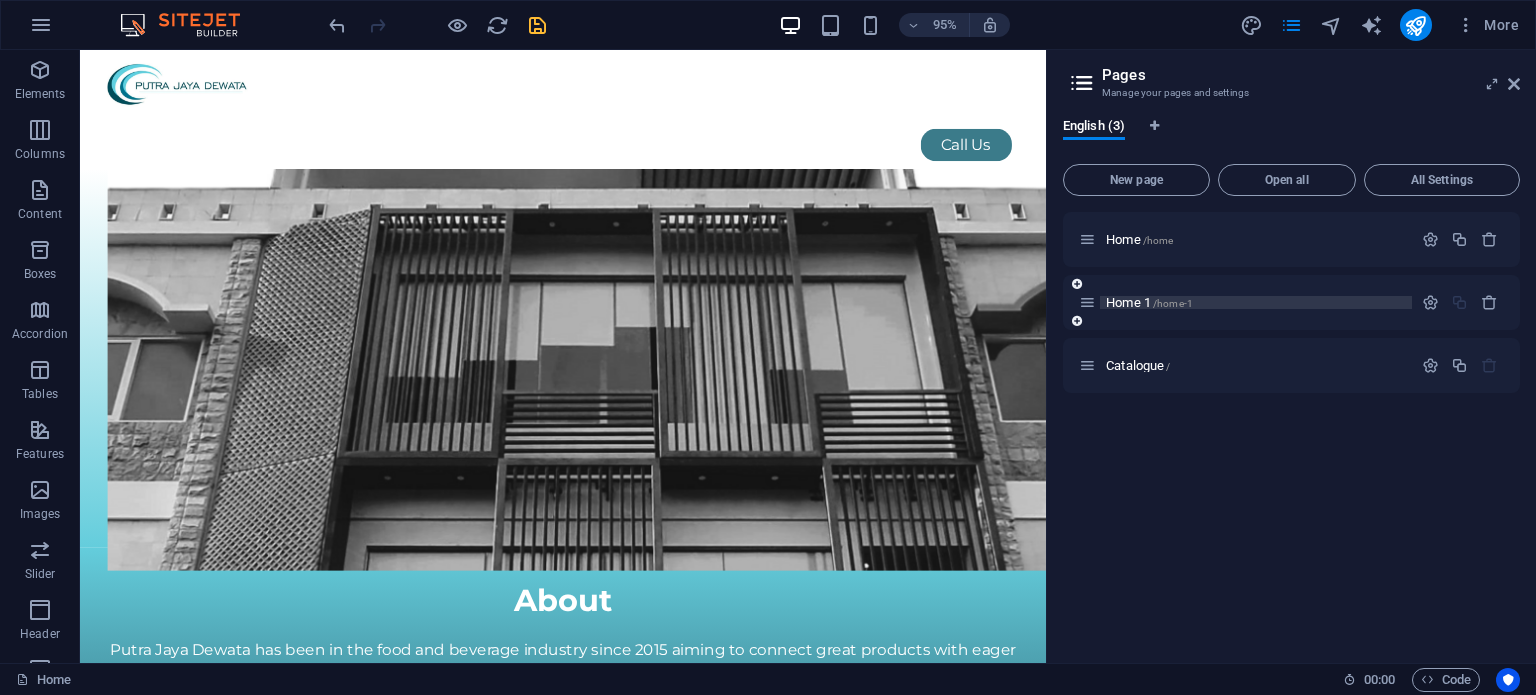 click on "Home 1 /home-1" at bounding box center (1149, 302) 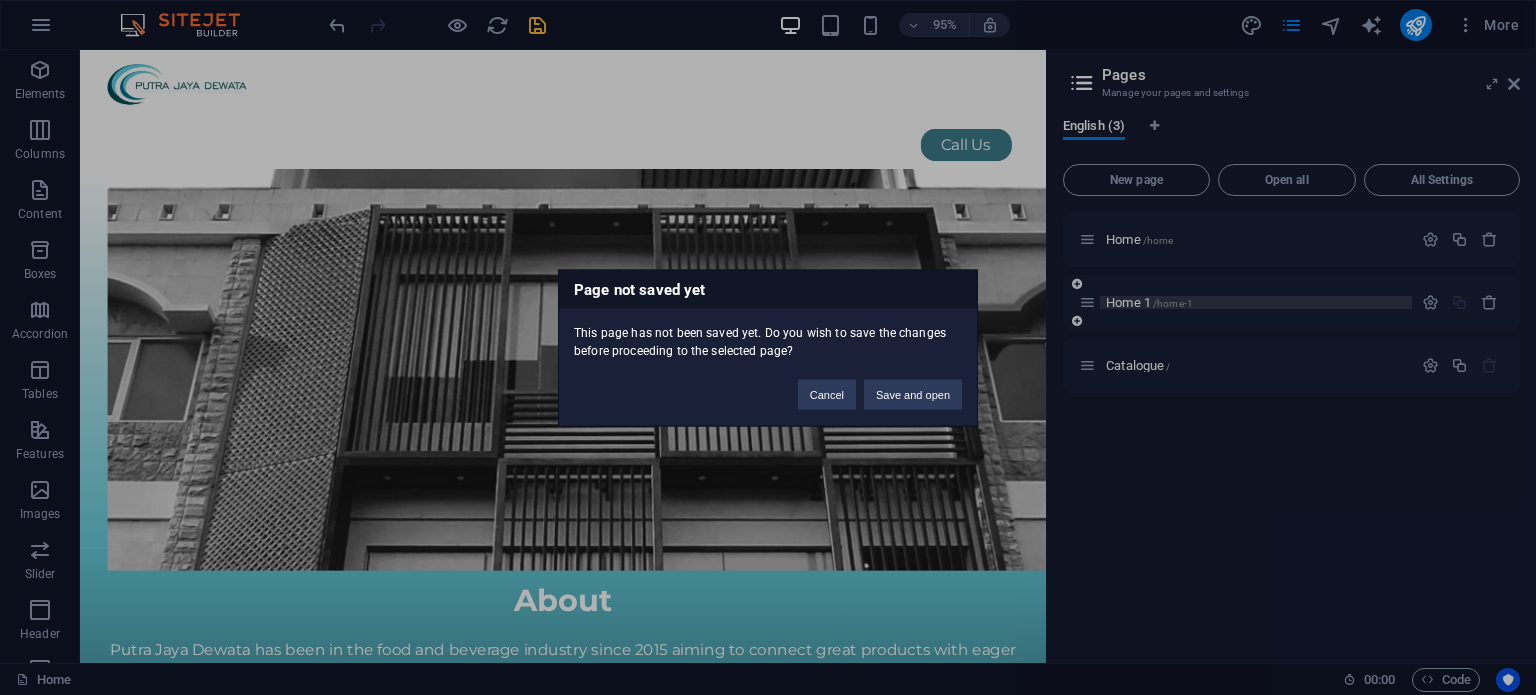 type 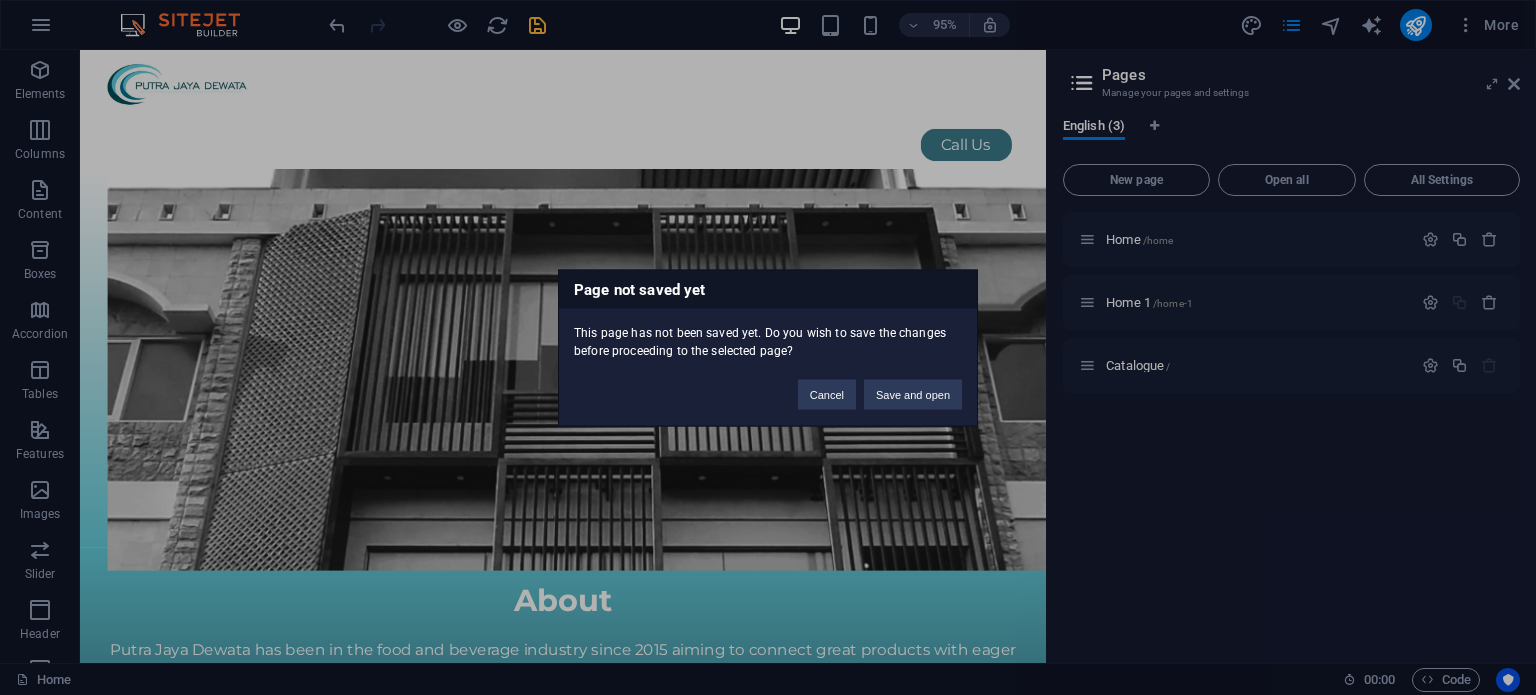 click on "Page not saved yet This page has not been saved yet. Do you wish to save the changes before proceeding to the selected page? Cancel Save and open" at bounding box center (768, 347) 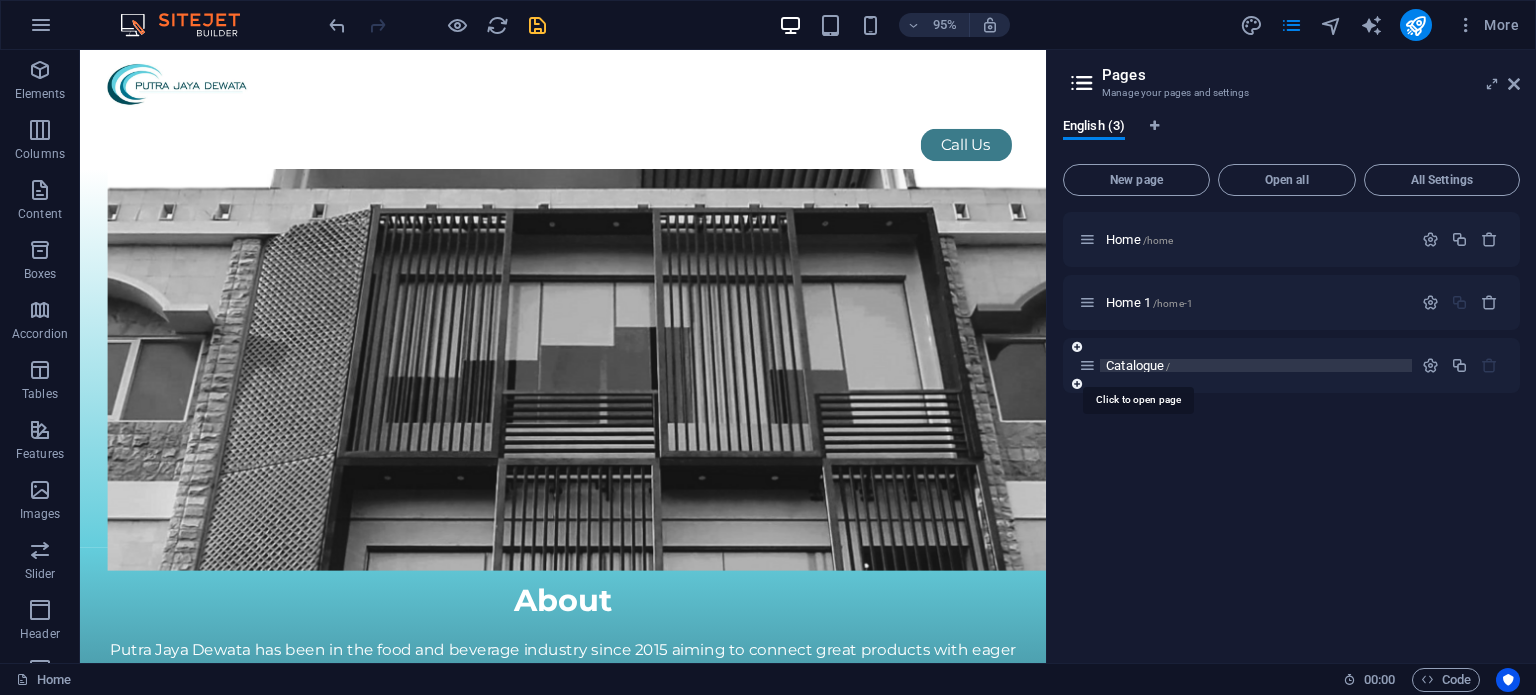 click on "Catalogue /" at bounding box center [1138, 365] 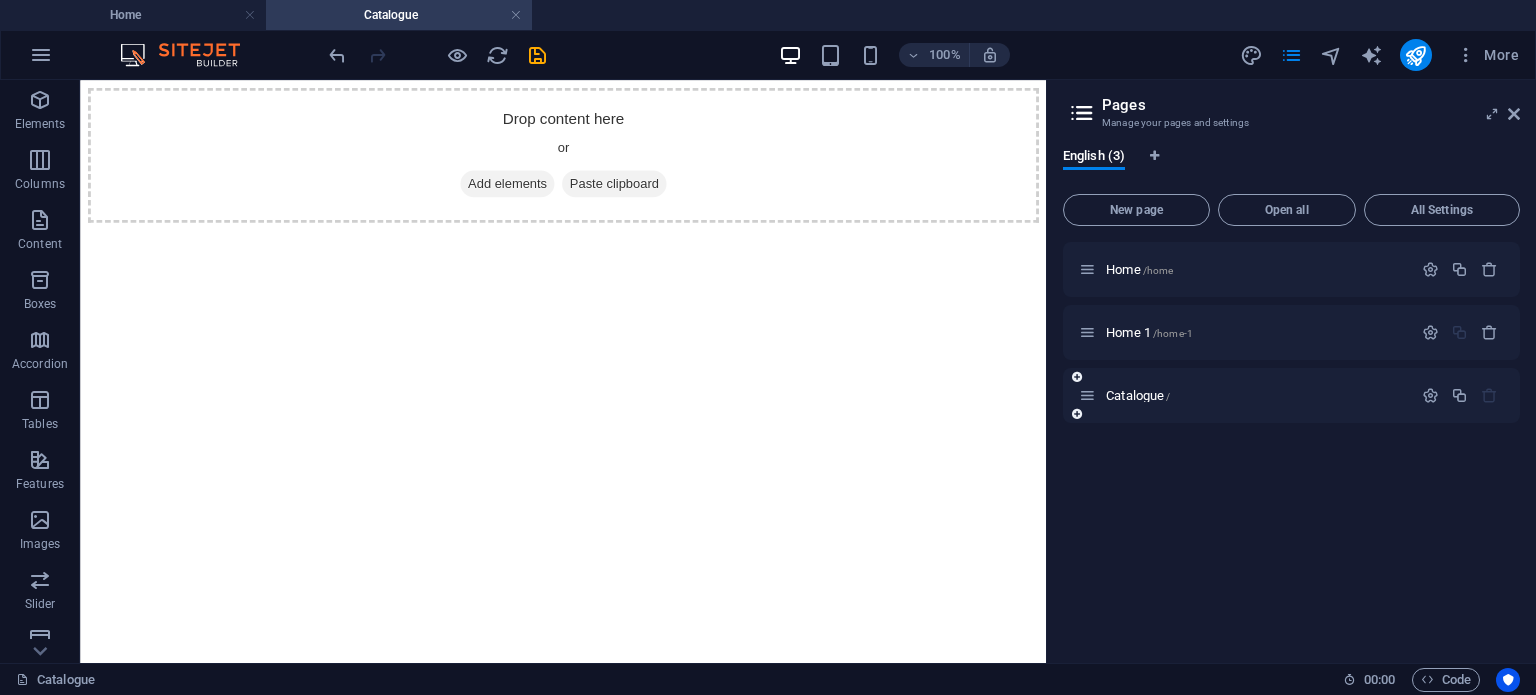 scroll, scrollTop: 0, scrollLeft: 0, axis: both 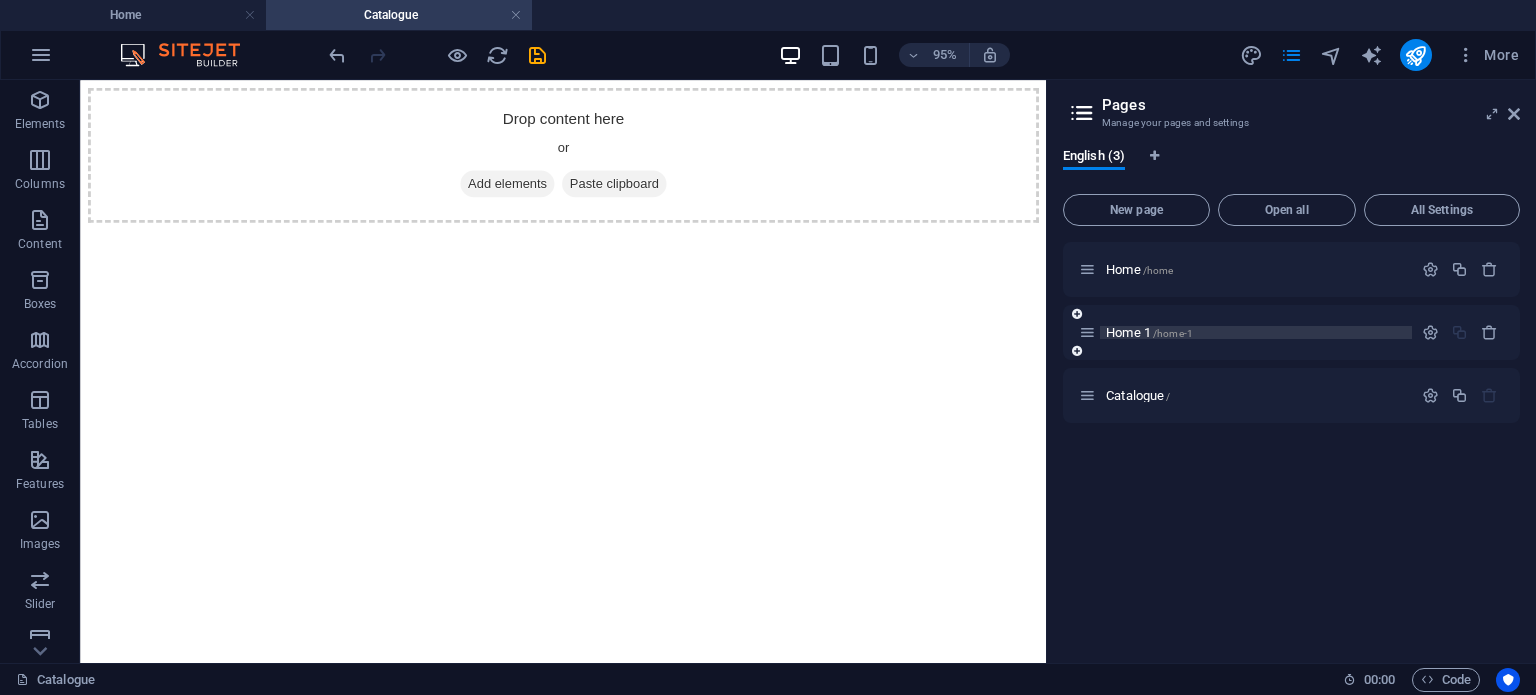 click on "Home 1 /home-1" at bounding box center (1149, 332) 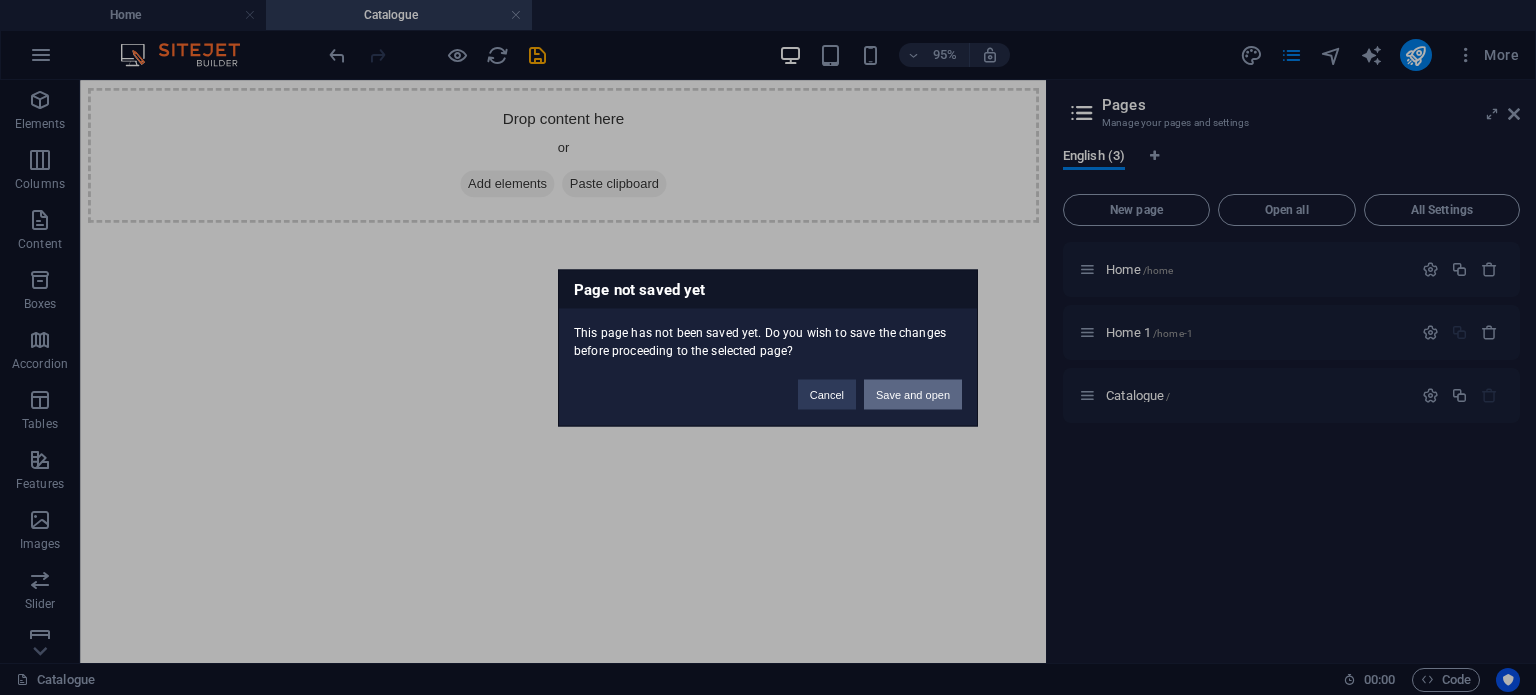 click on "Save and open" at bounding box center (913, 394) 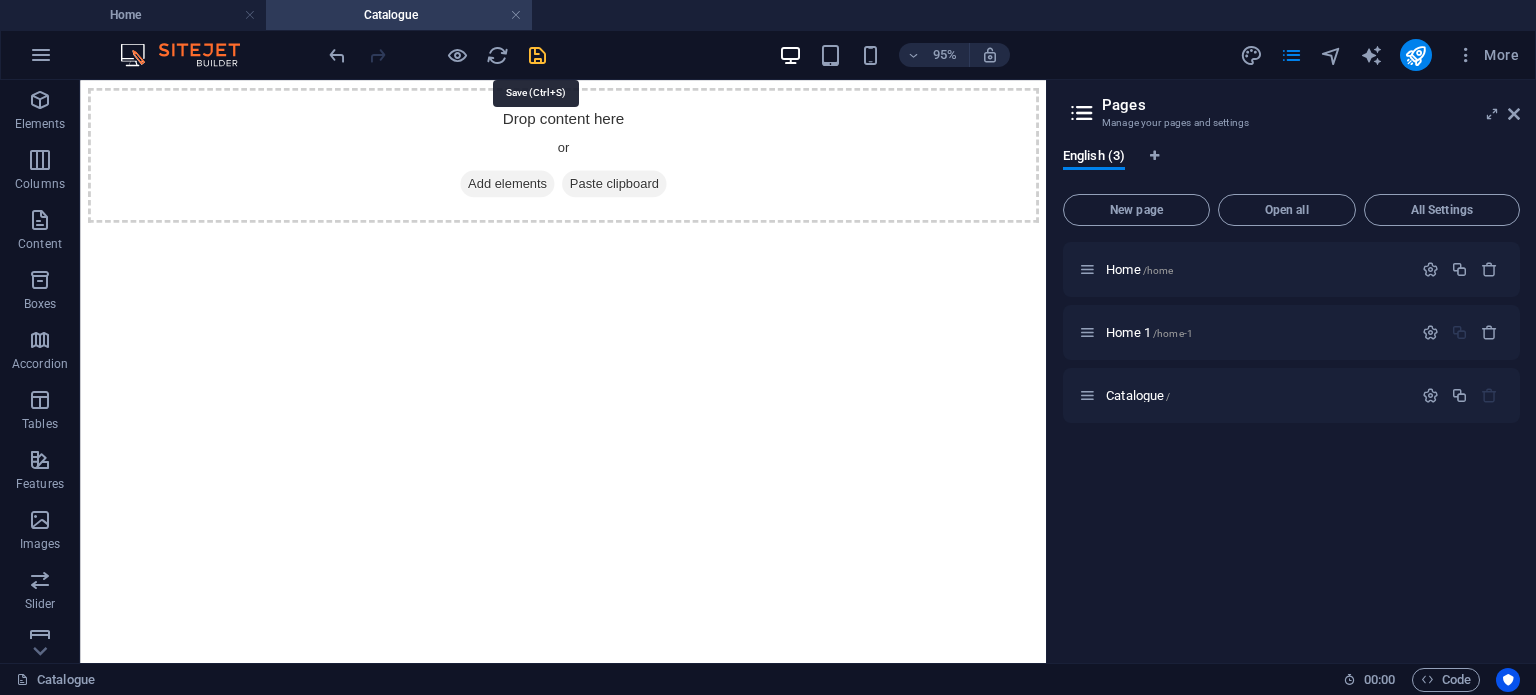 click at bounding box center [537, 55] 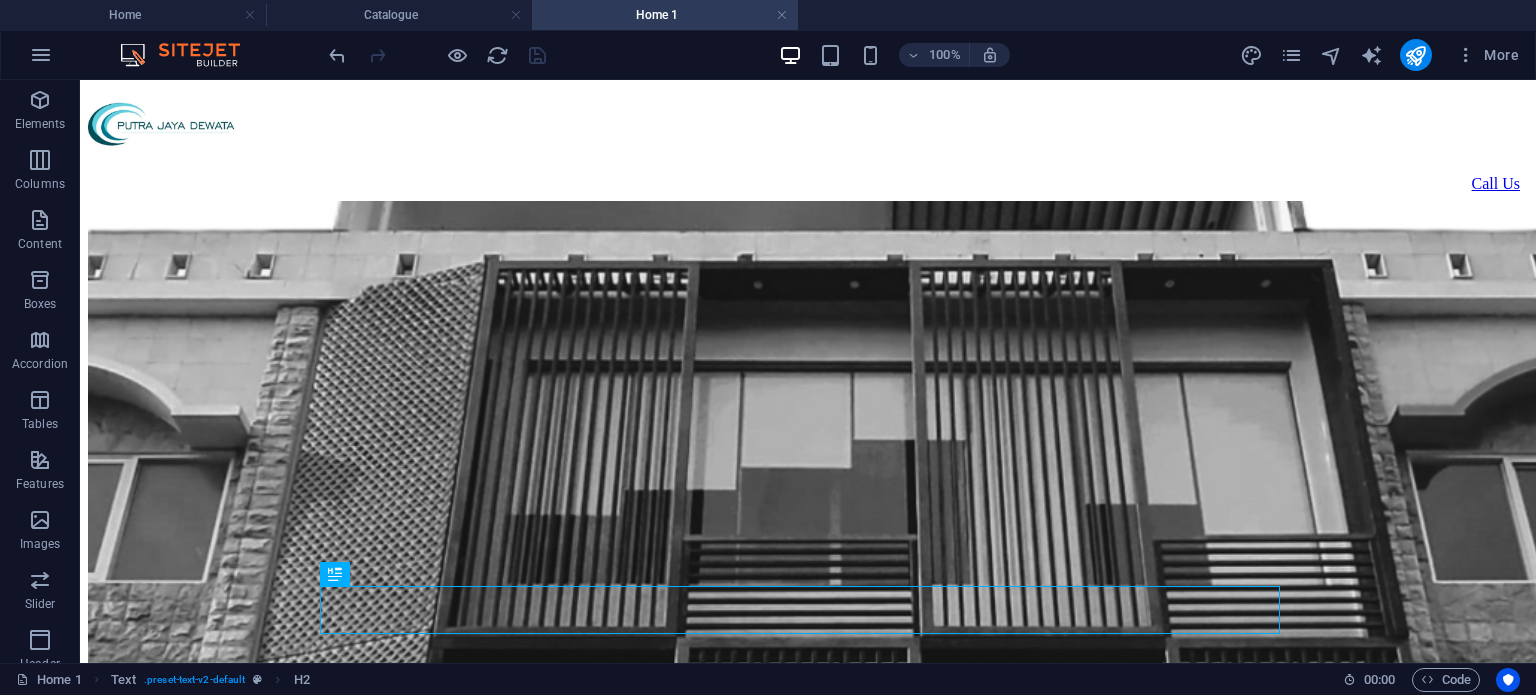 scroll, scrollTop: 0, scrollLeft: 0, axis: both 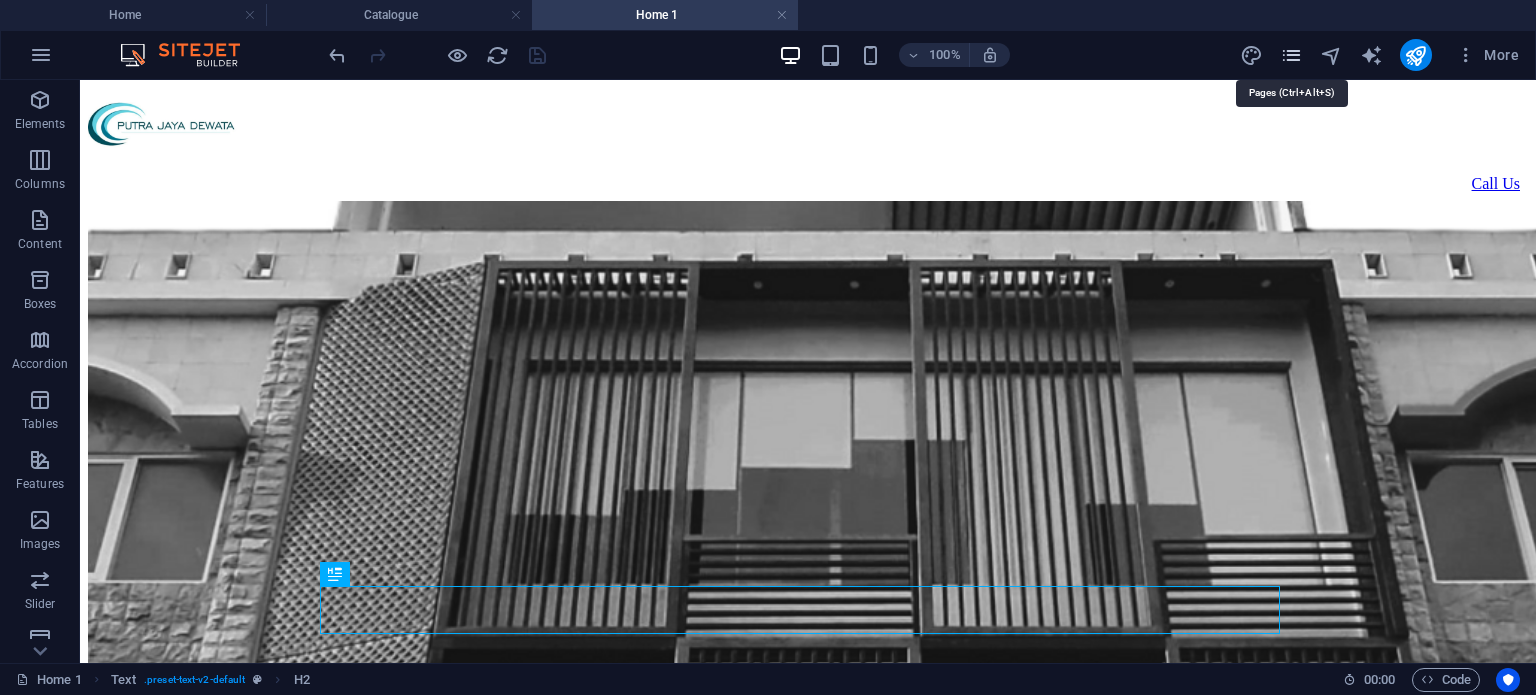 click at bounding box center [1291, 55] 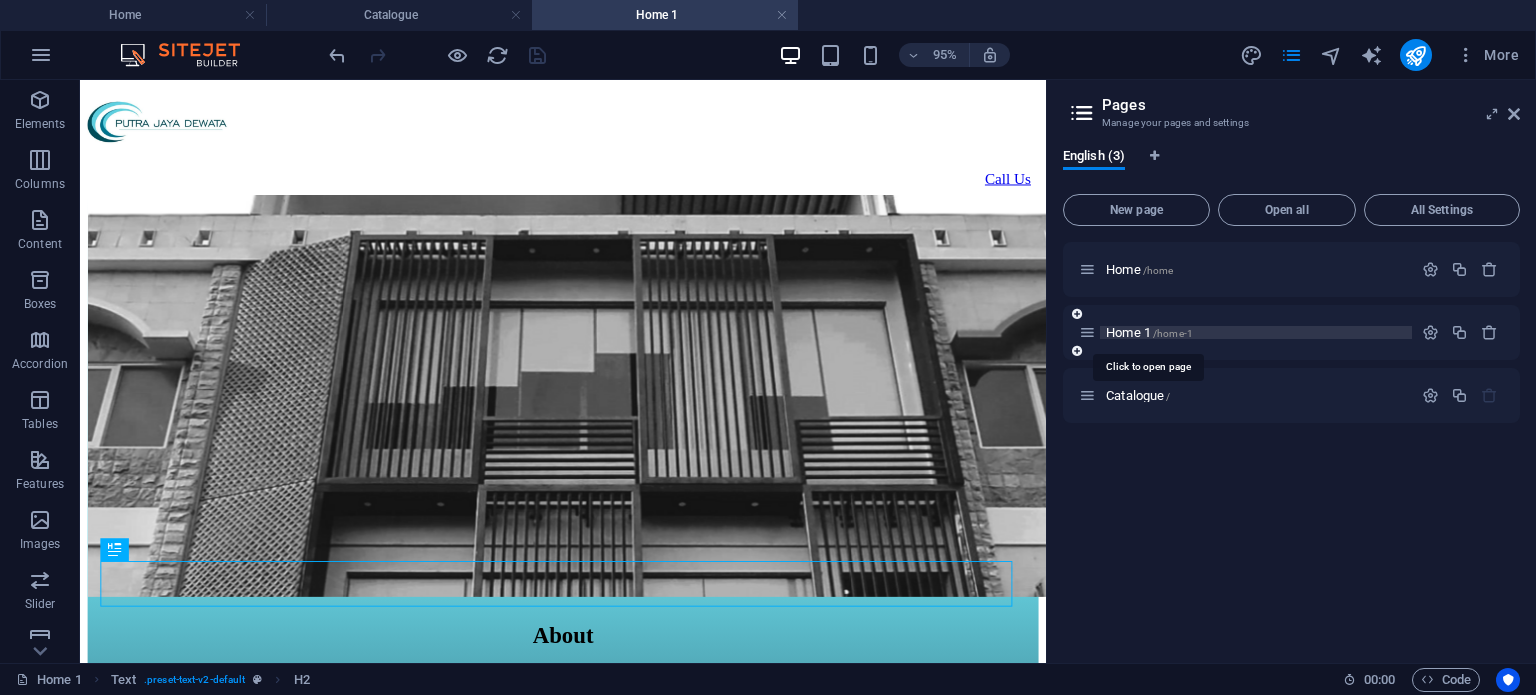 click on "Home 1 /home-1" at bounding box center [1149, 332] 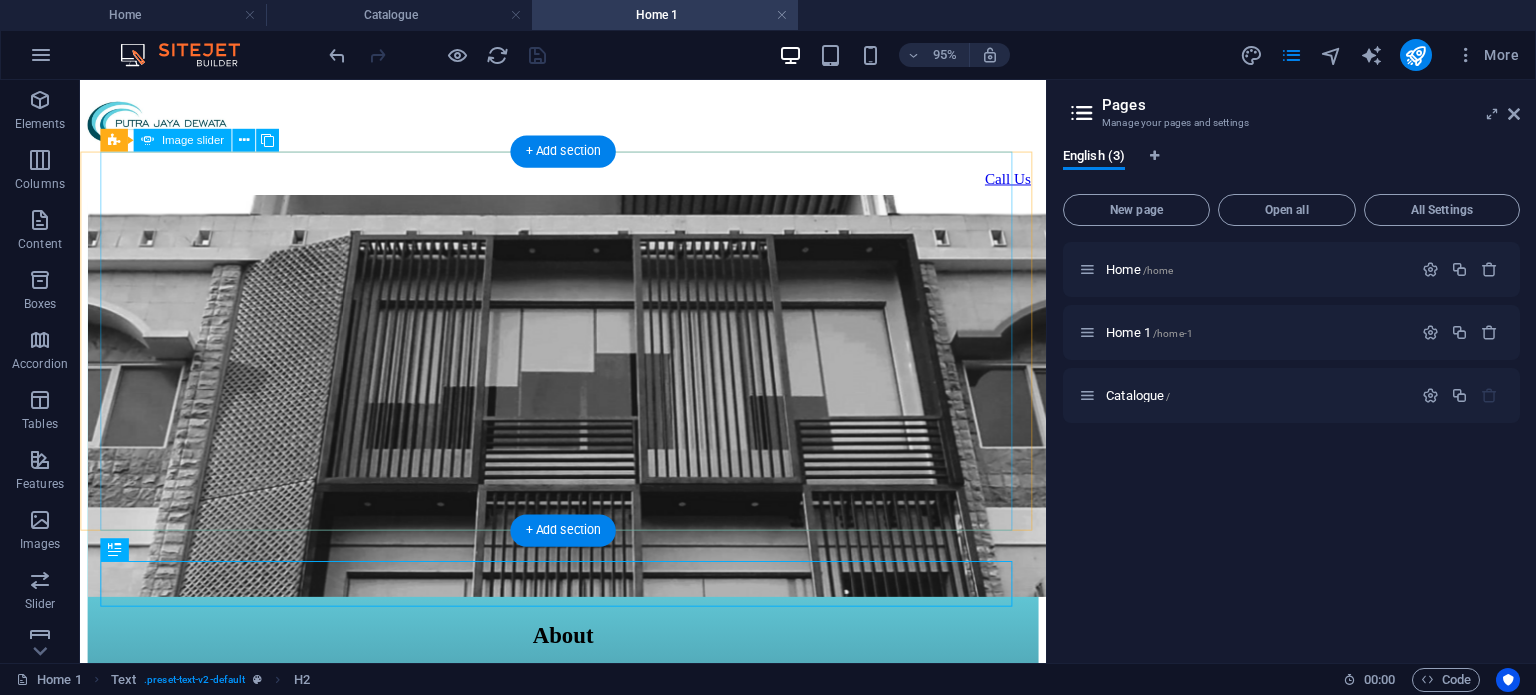 click at bounding box center [568, 414] 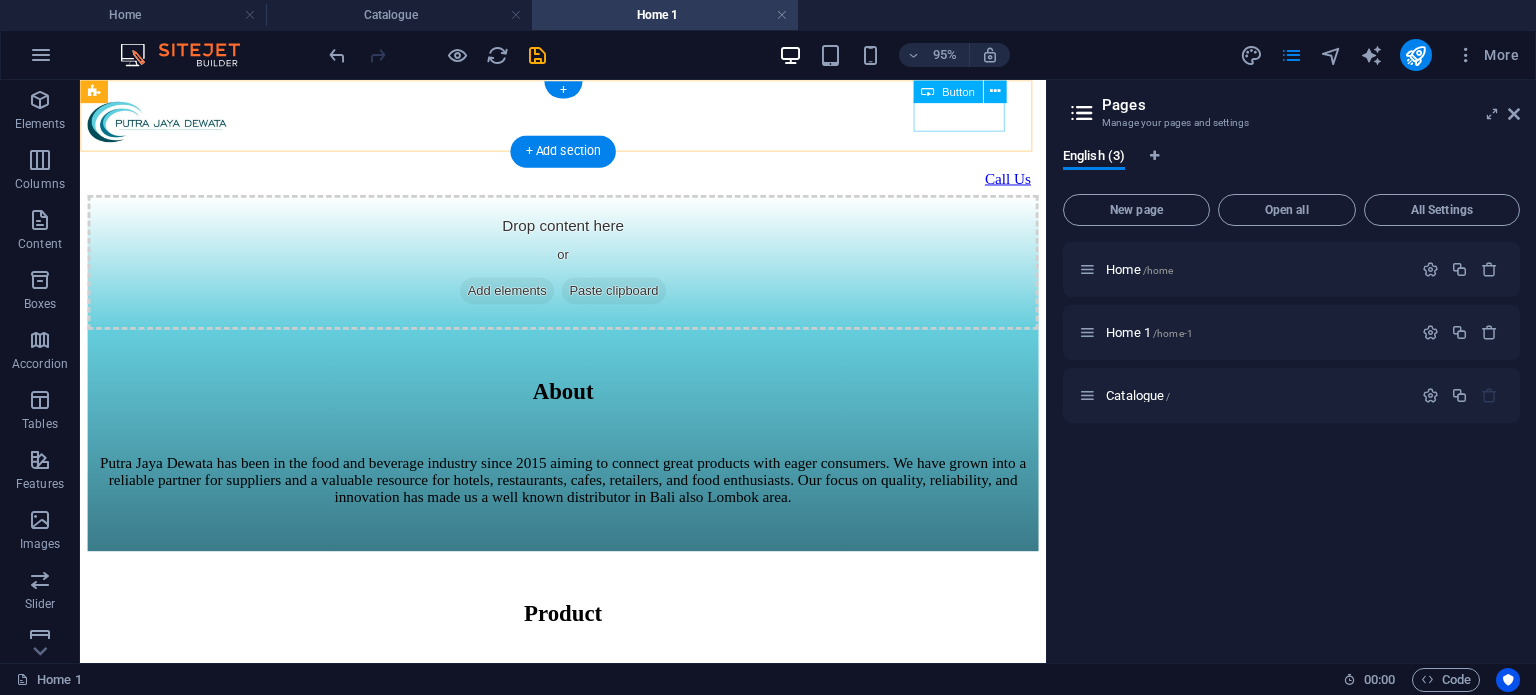 click on "Call Us" at bounding box center [588, 184] 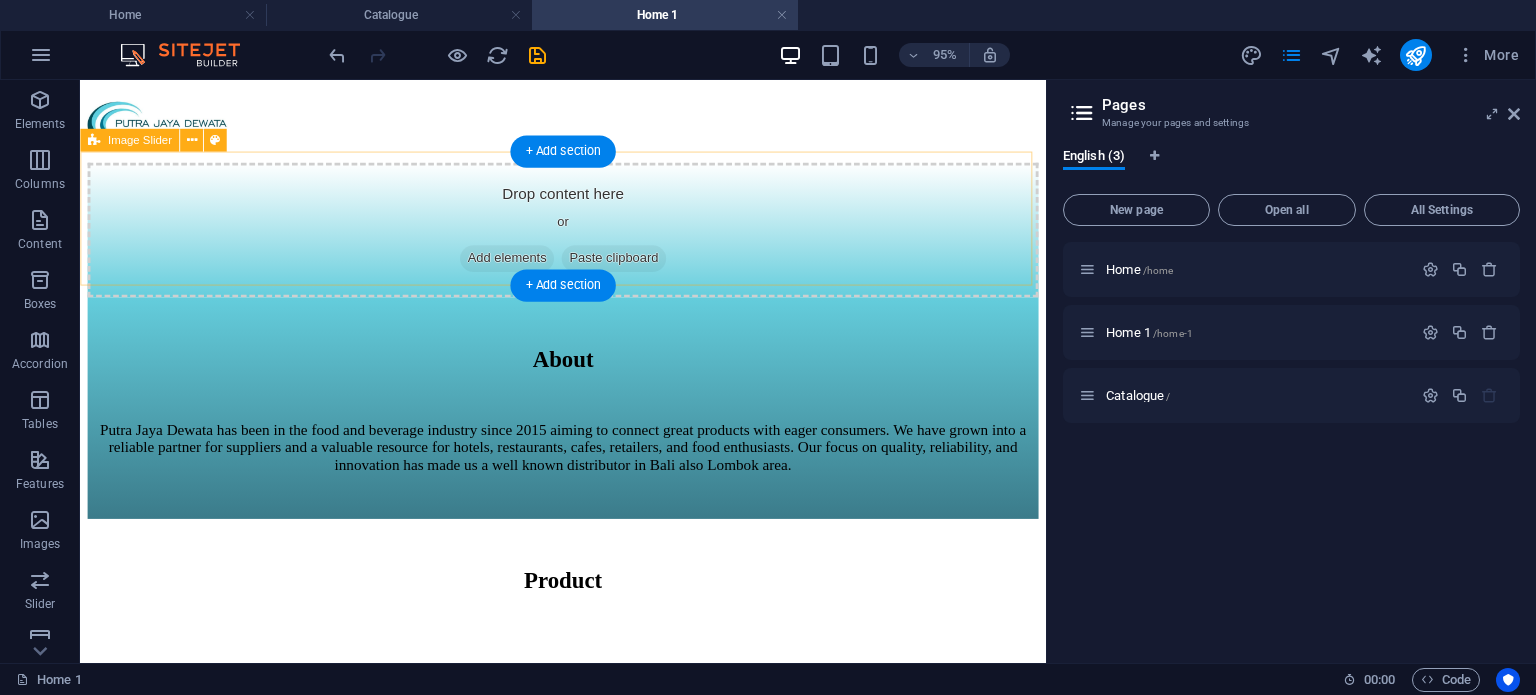 click on "Drop content here or  Add elements  Paste clipboard" at bounding box center [588, 238] 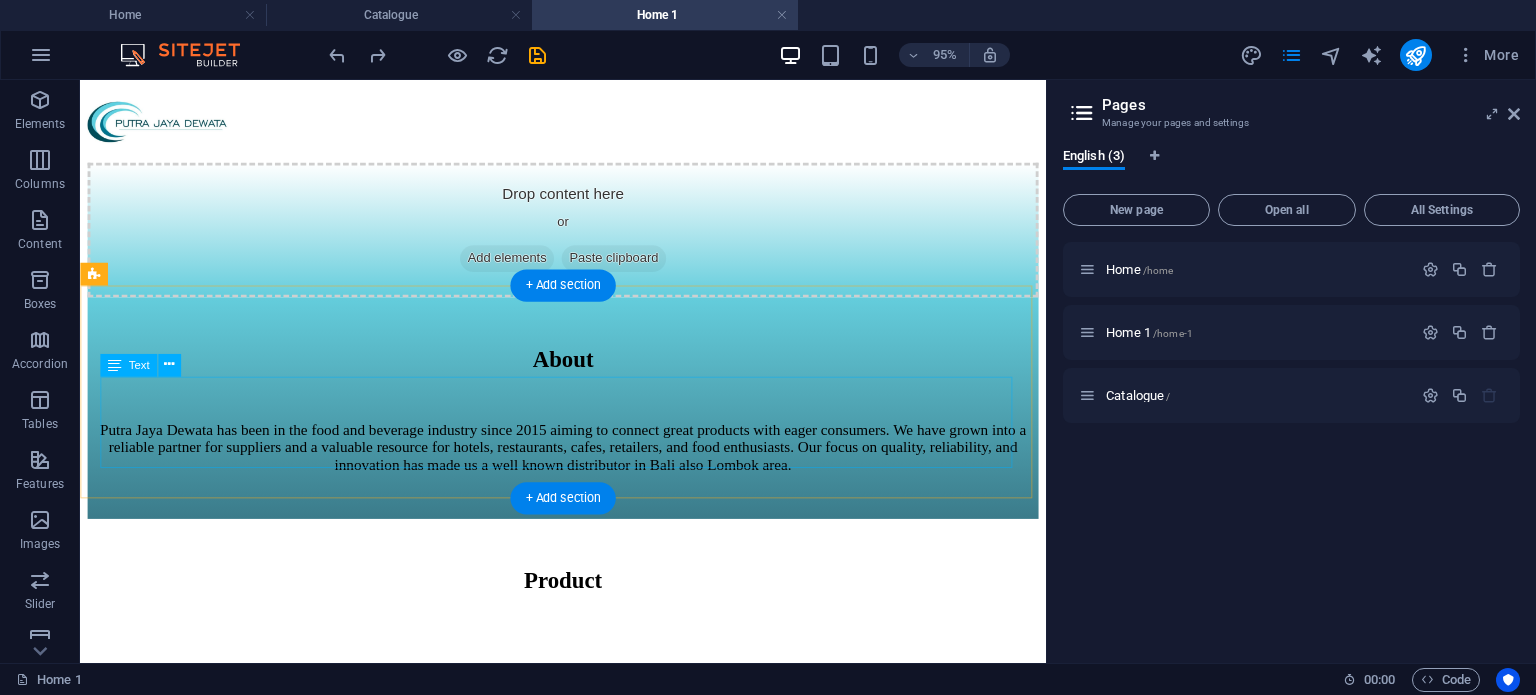 click on "Putra Jaya Dewata has been in the food and beverage industry since 2015 aiming to connect great products with eager consumers. We have grown into a reliable partner for suppliers and a valuable resource for hotels, restaurants, cafes, retailers, and food enthusiasts. Our focus on quality, reliability, and innovation has made us a well known distributor in Bali also Lombok area." at bounding box center [588, 467] 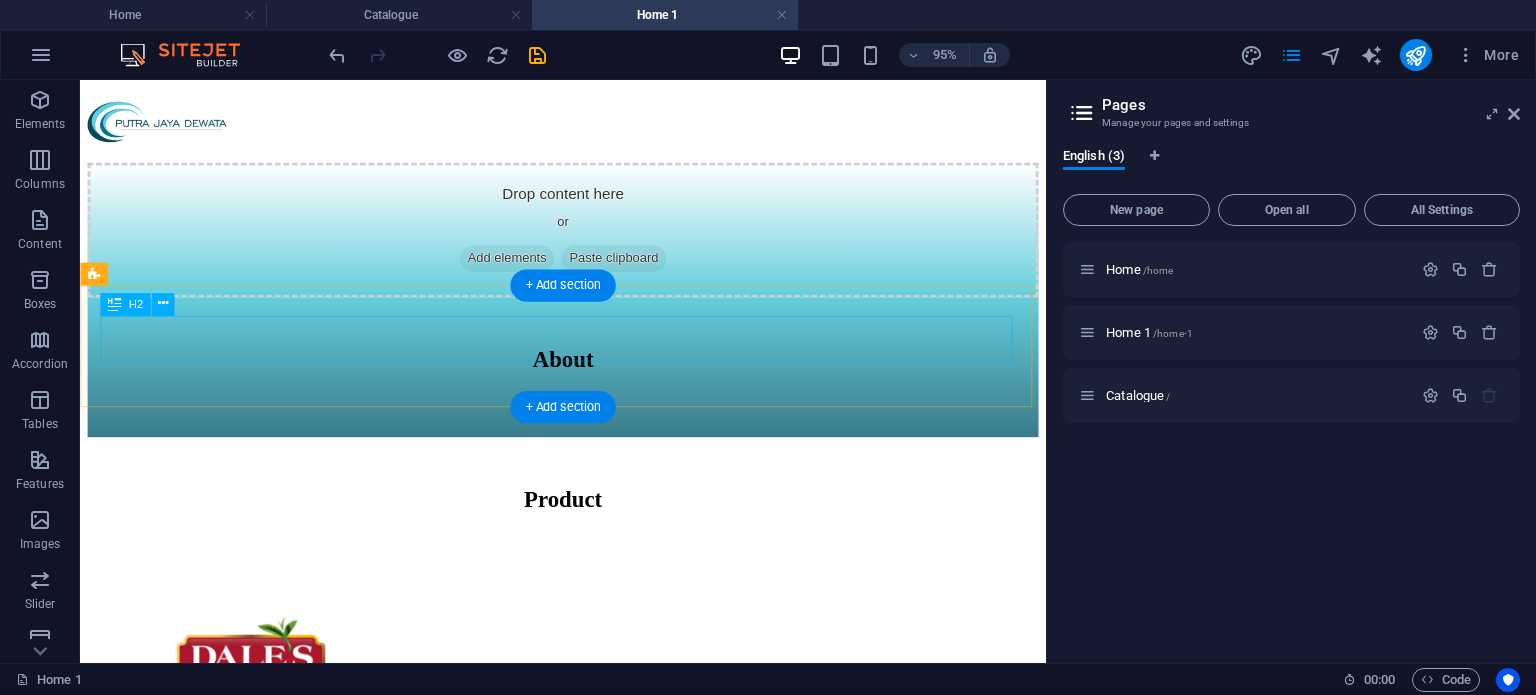 click on "About" at bounding box center (588, 374) 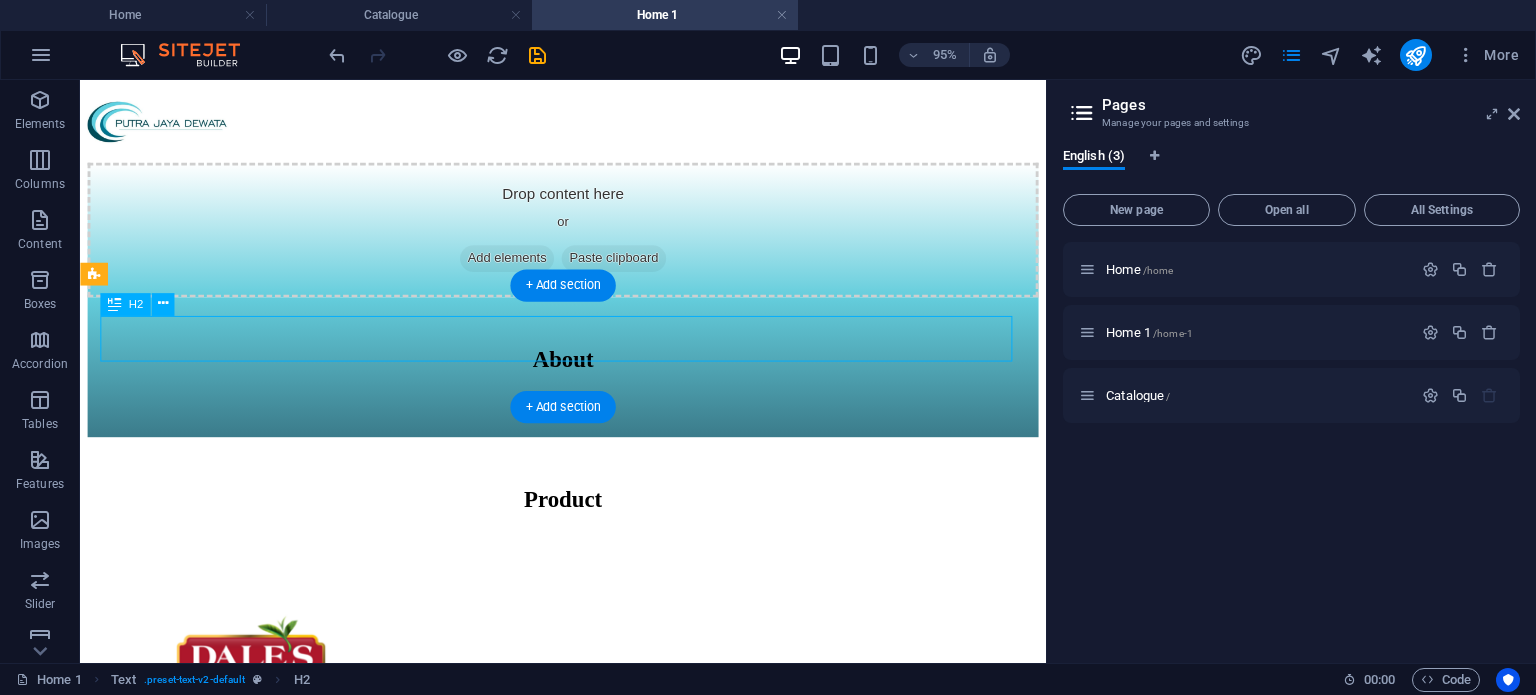 click on "About" at bounding box center (588, 374) 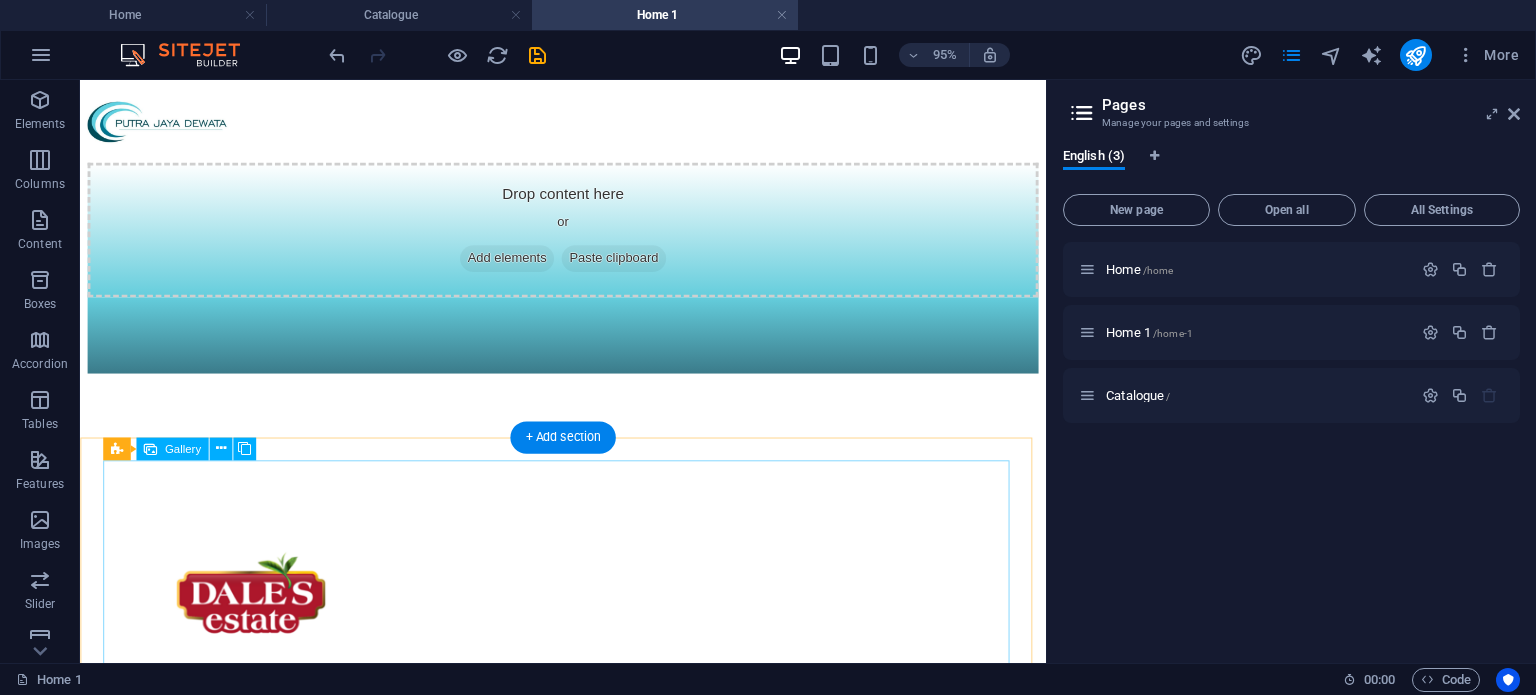 click at bounding box center [260, 1232] 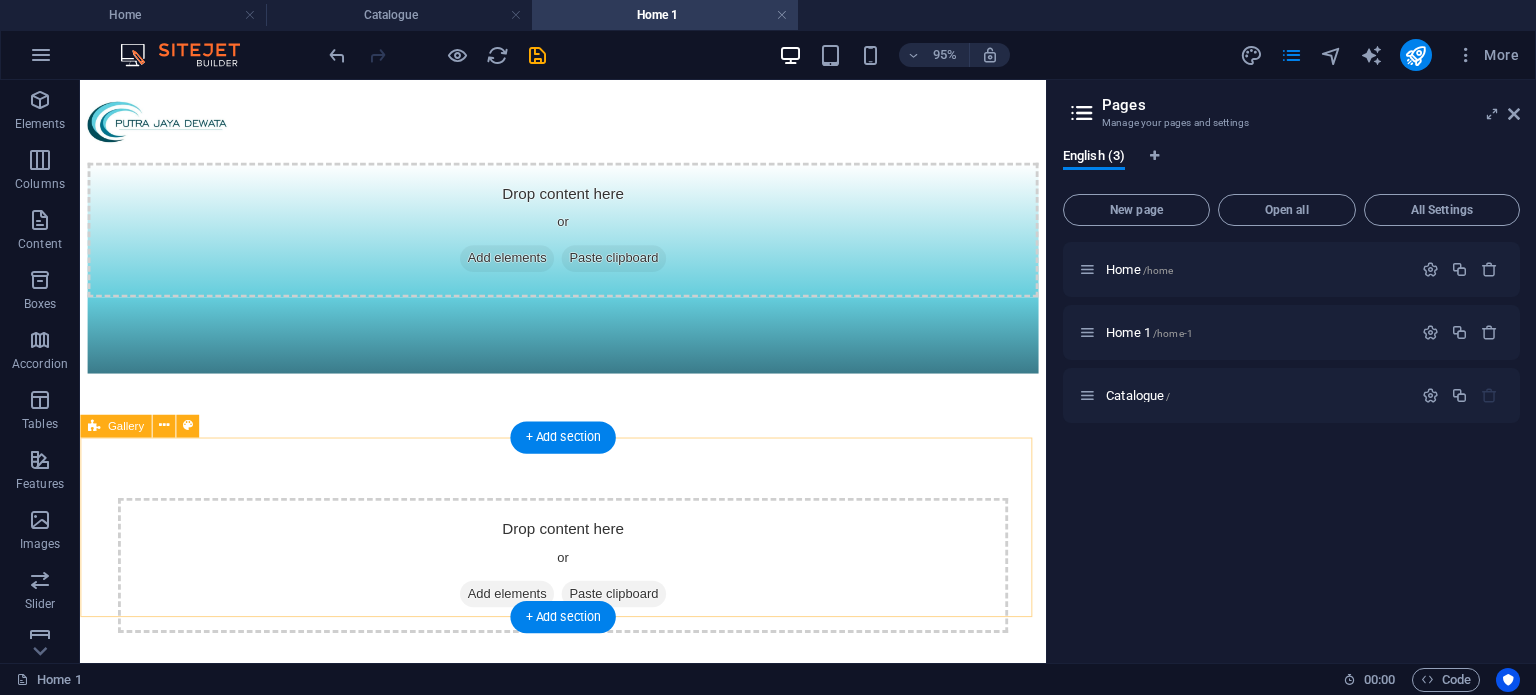 click on "Drop content here or  Add elements  Paste clipboard" at bounding box center (588, 591) 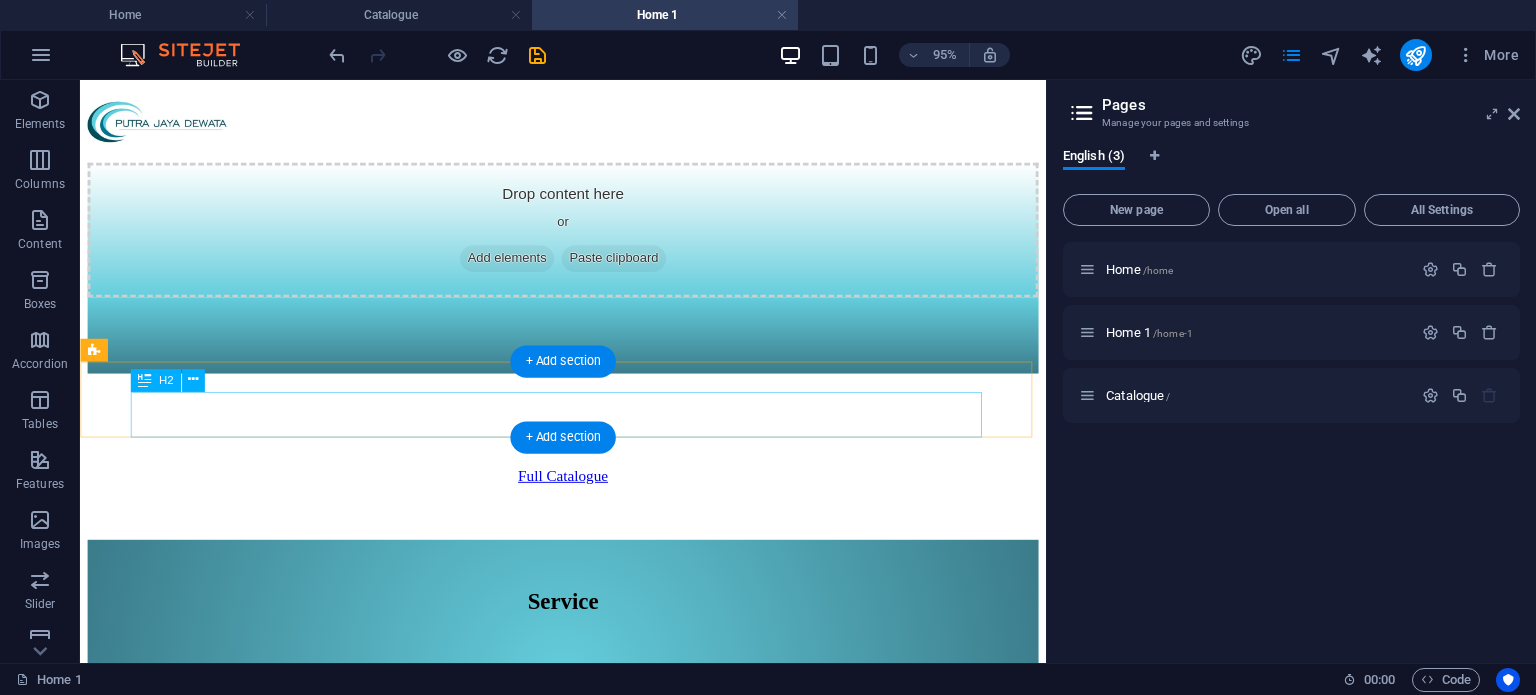 click on "Product" at bounding box center (588, 454) 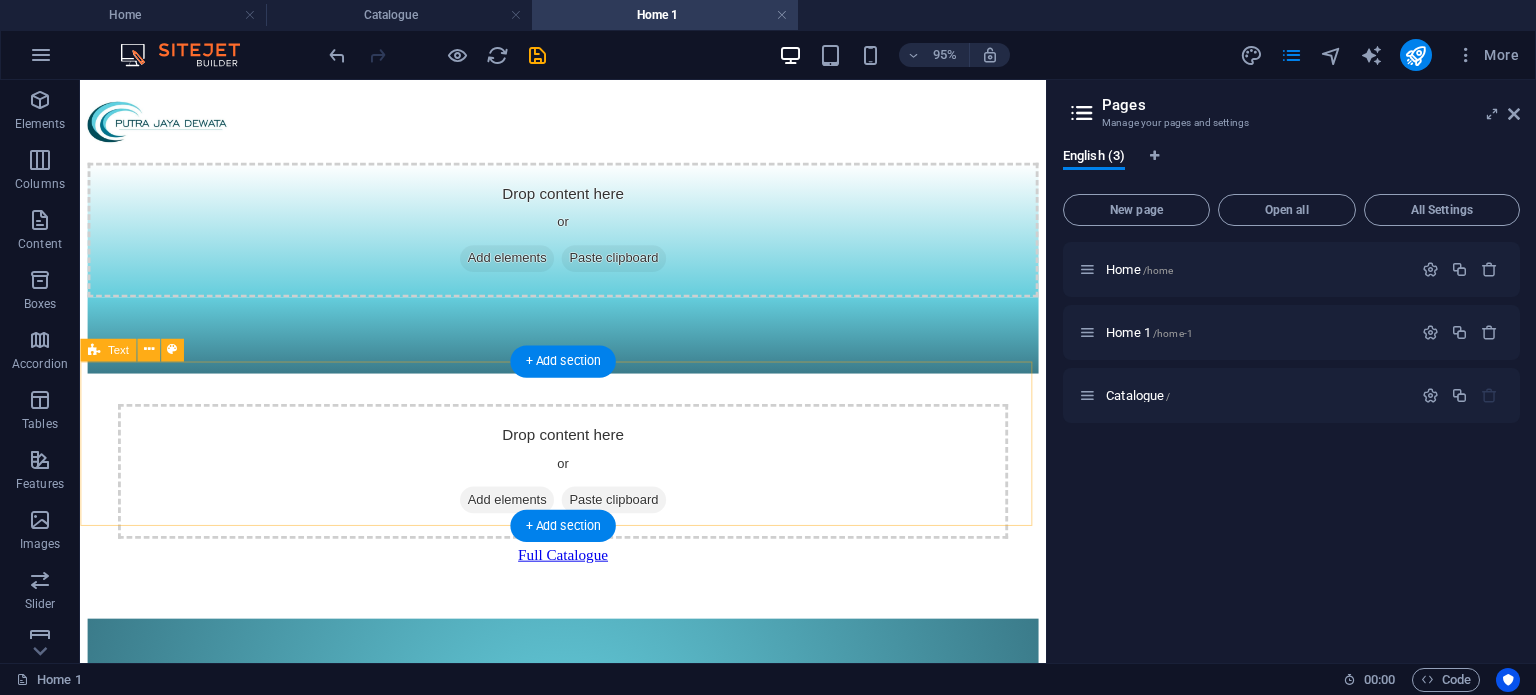 click on "Drop content here or  Add elements  Paste clipboard" at bounding box center (588, 492) 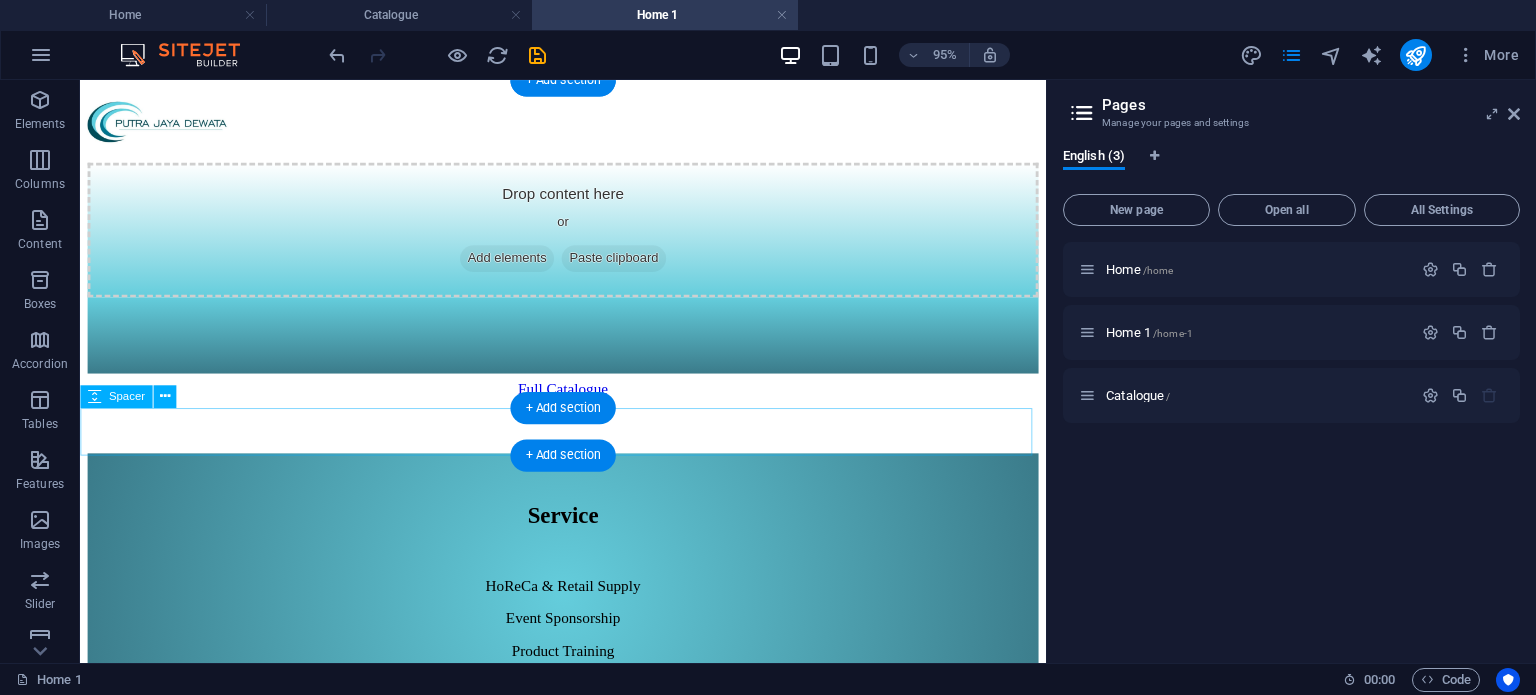 click at bounding box center [588, 448] 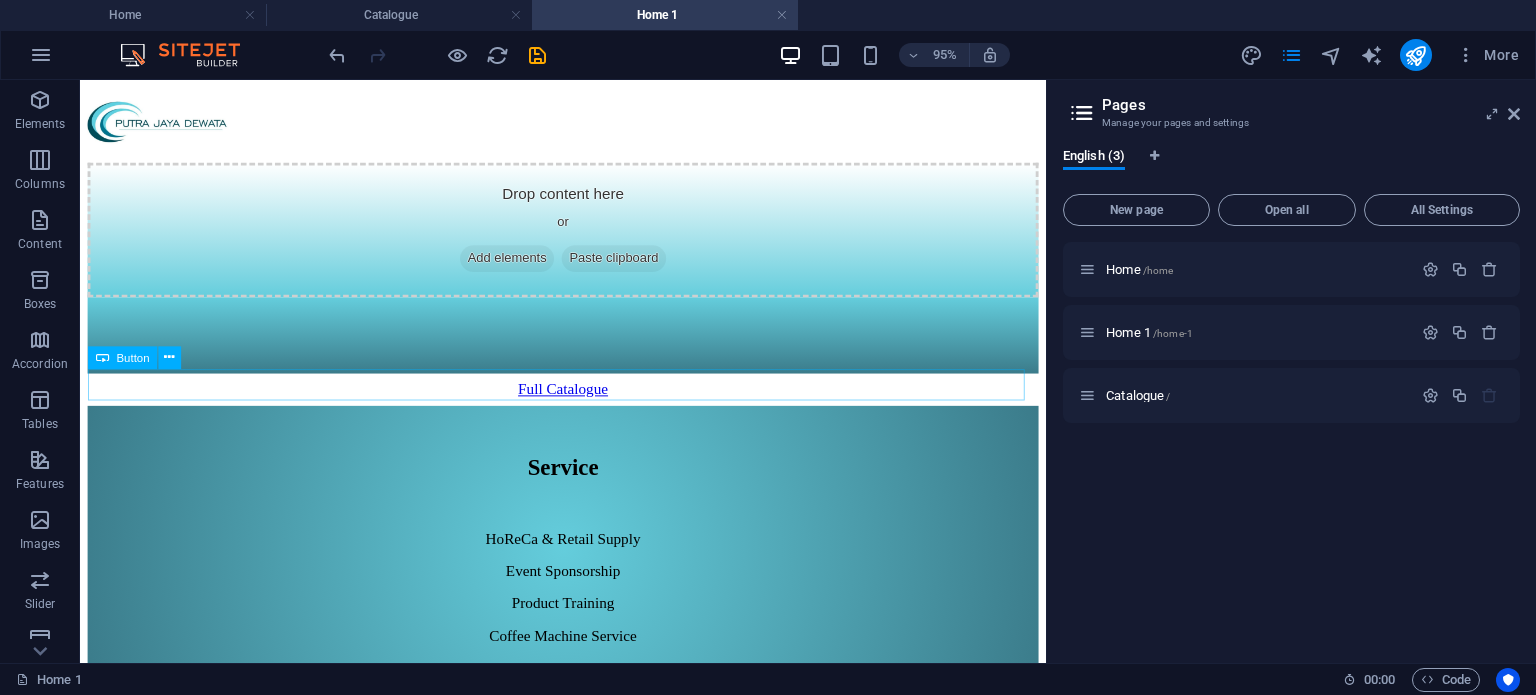 click on "Full Catalogue" at bounding box center [588, 406] 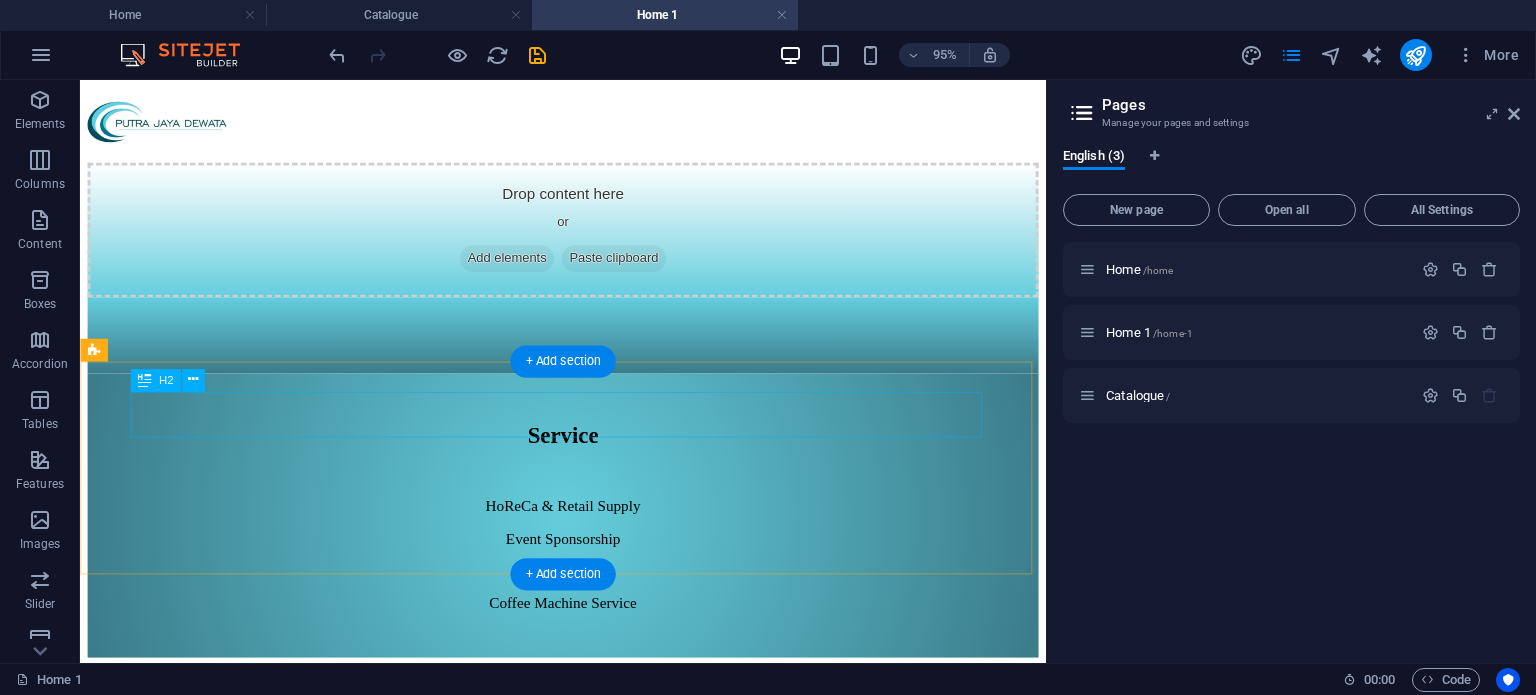 click on "Service" at bounding box center [588, 454] 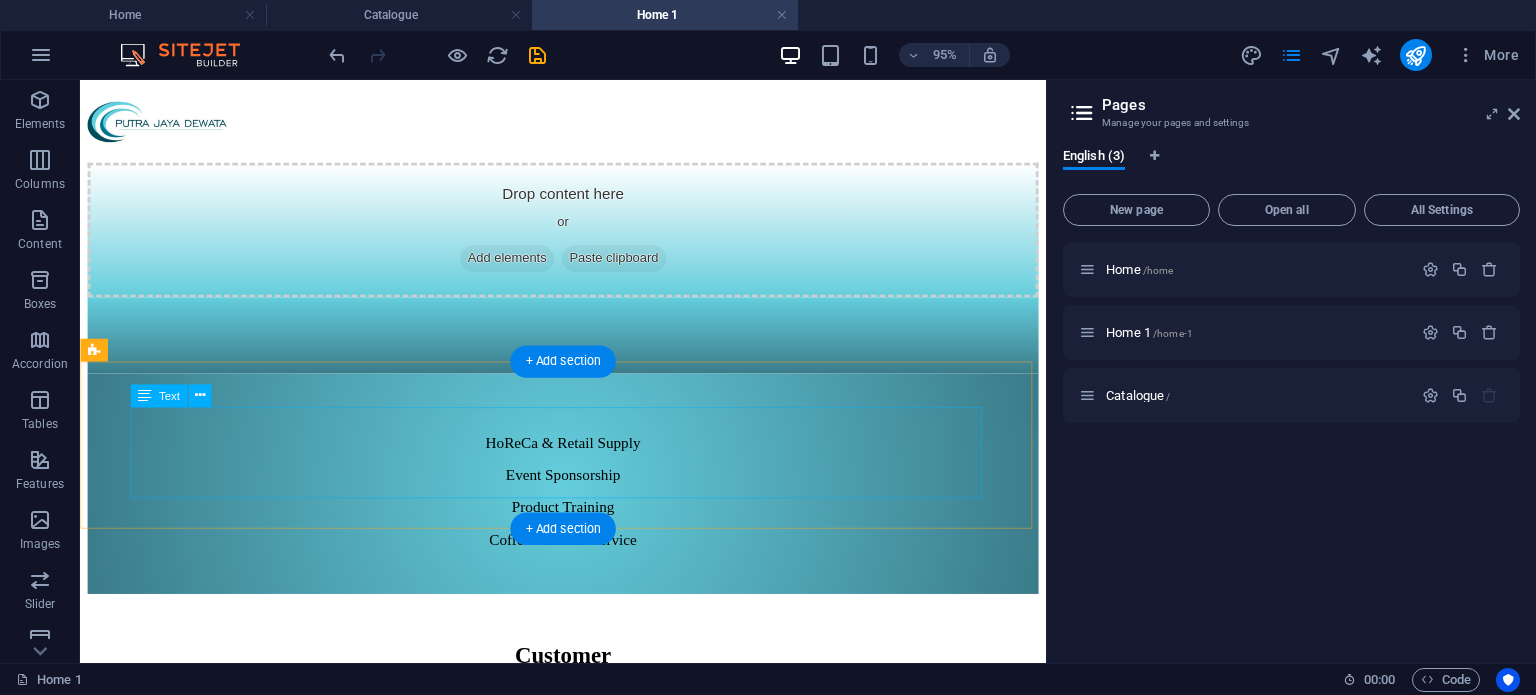 click on "HoReCa & Retail Supply Event Sponsorship Product Training Coffee Machine Service" at bounding box center (588, 513) 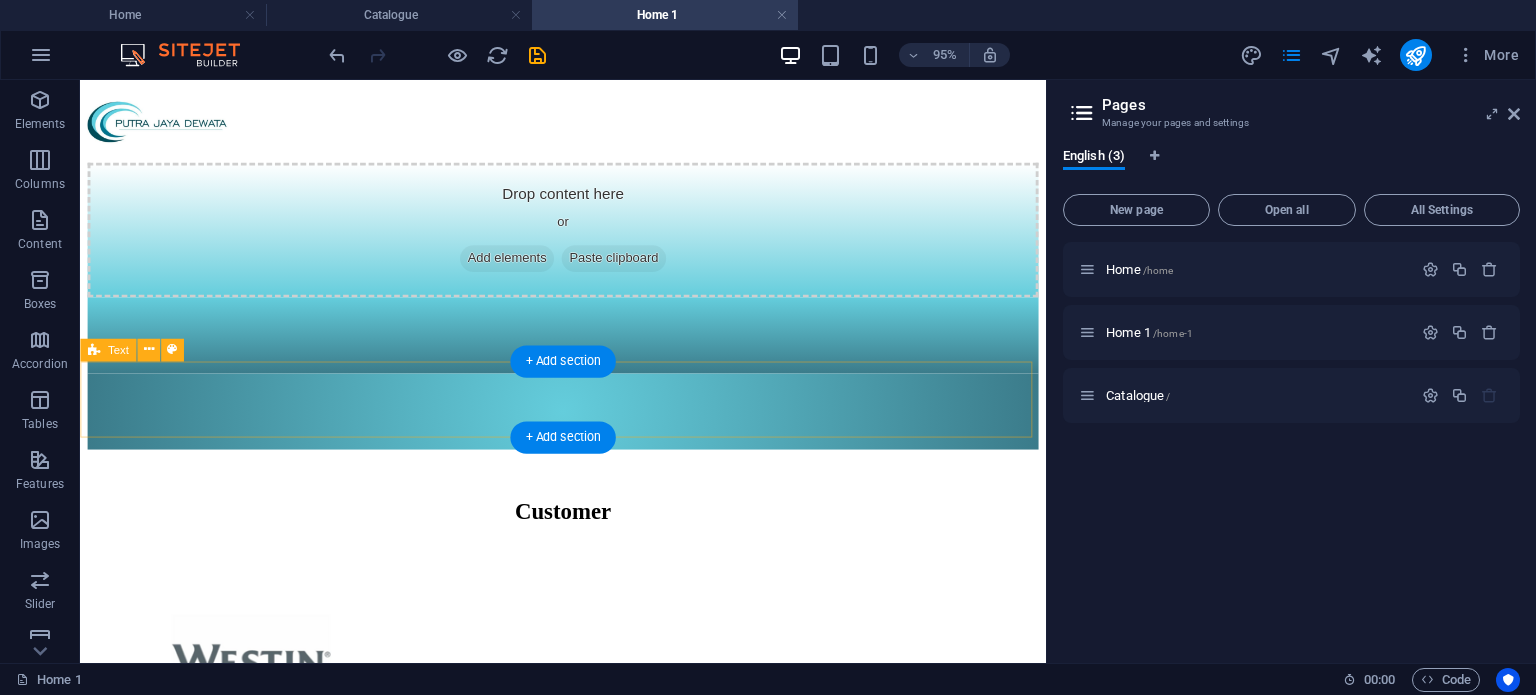click at bounding box center (588, 429) 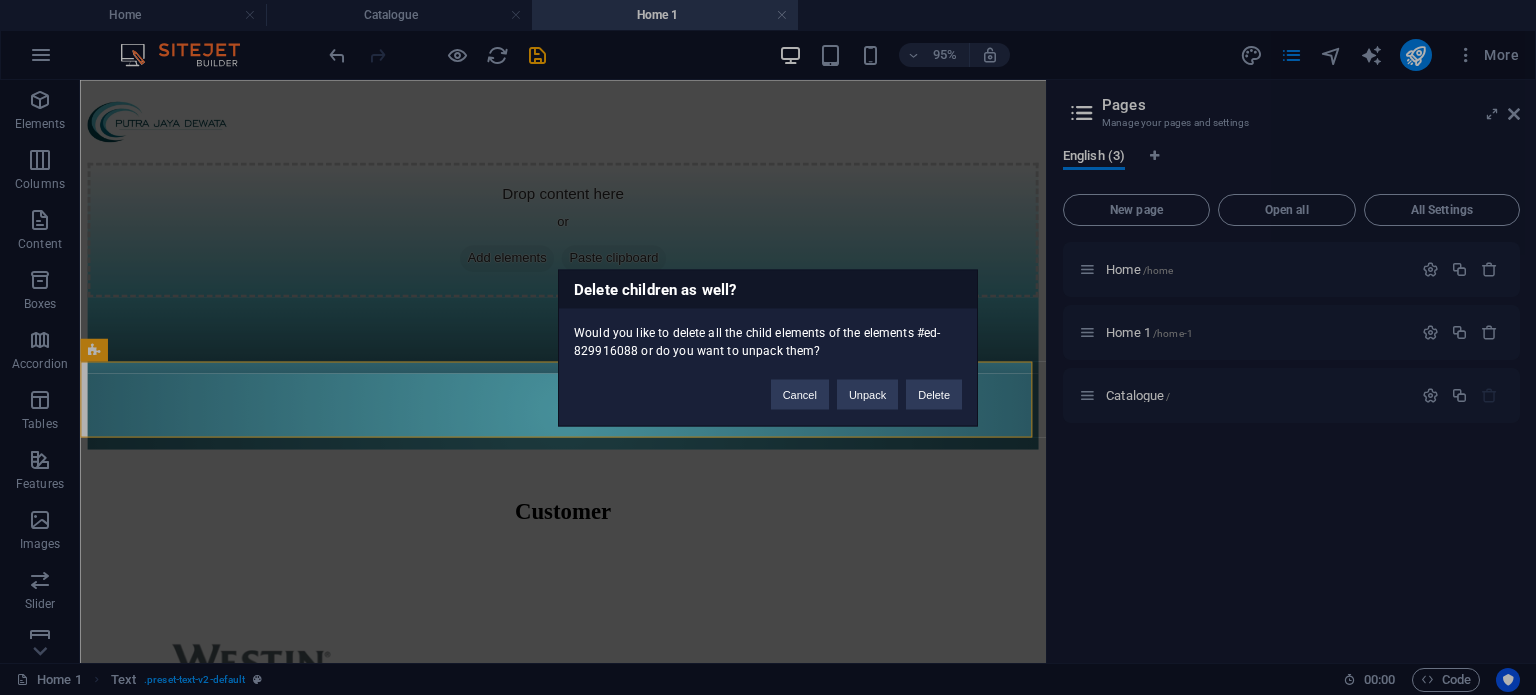 type 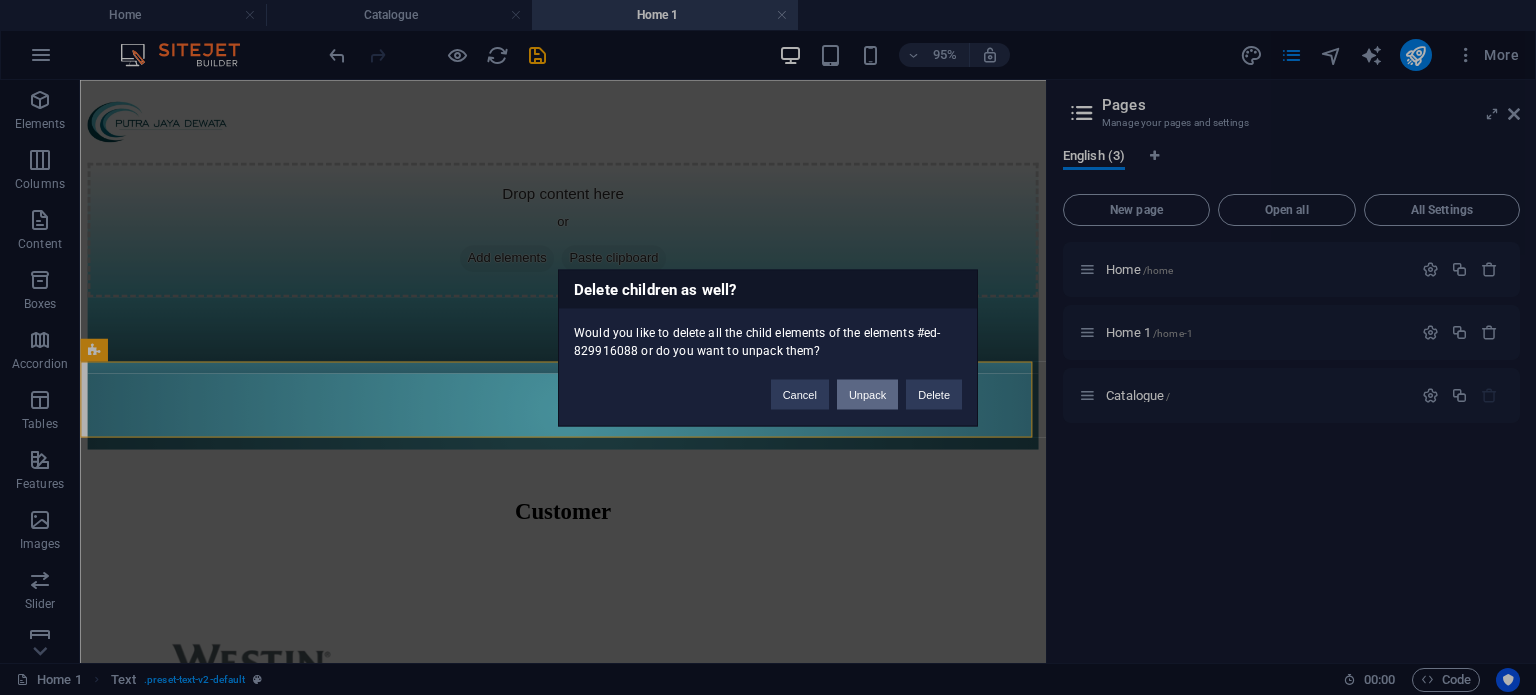 click on "Unpack" at bounding box center (867, 394) 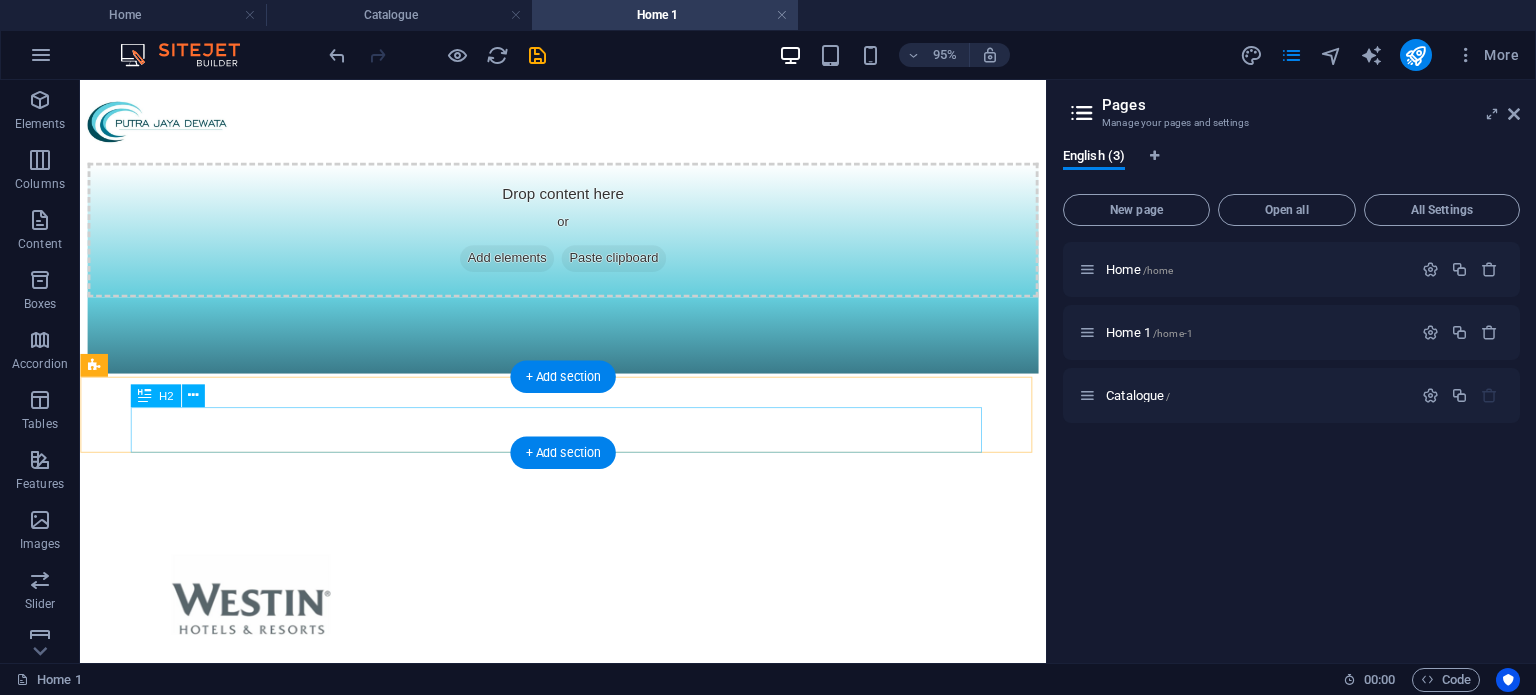 click on "Customer" at bounding box center (588, 470) 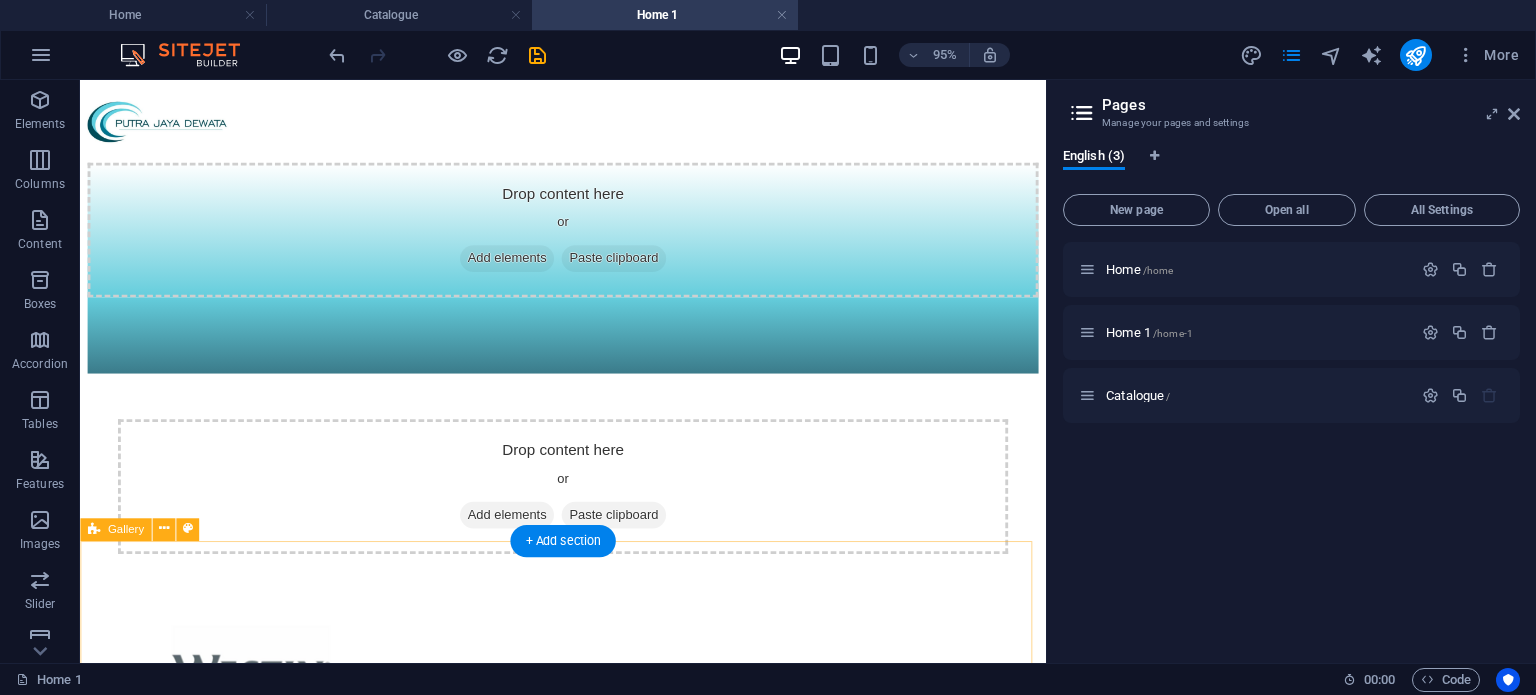 click at bounding box center (588, 2549) 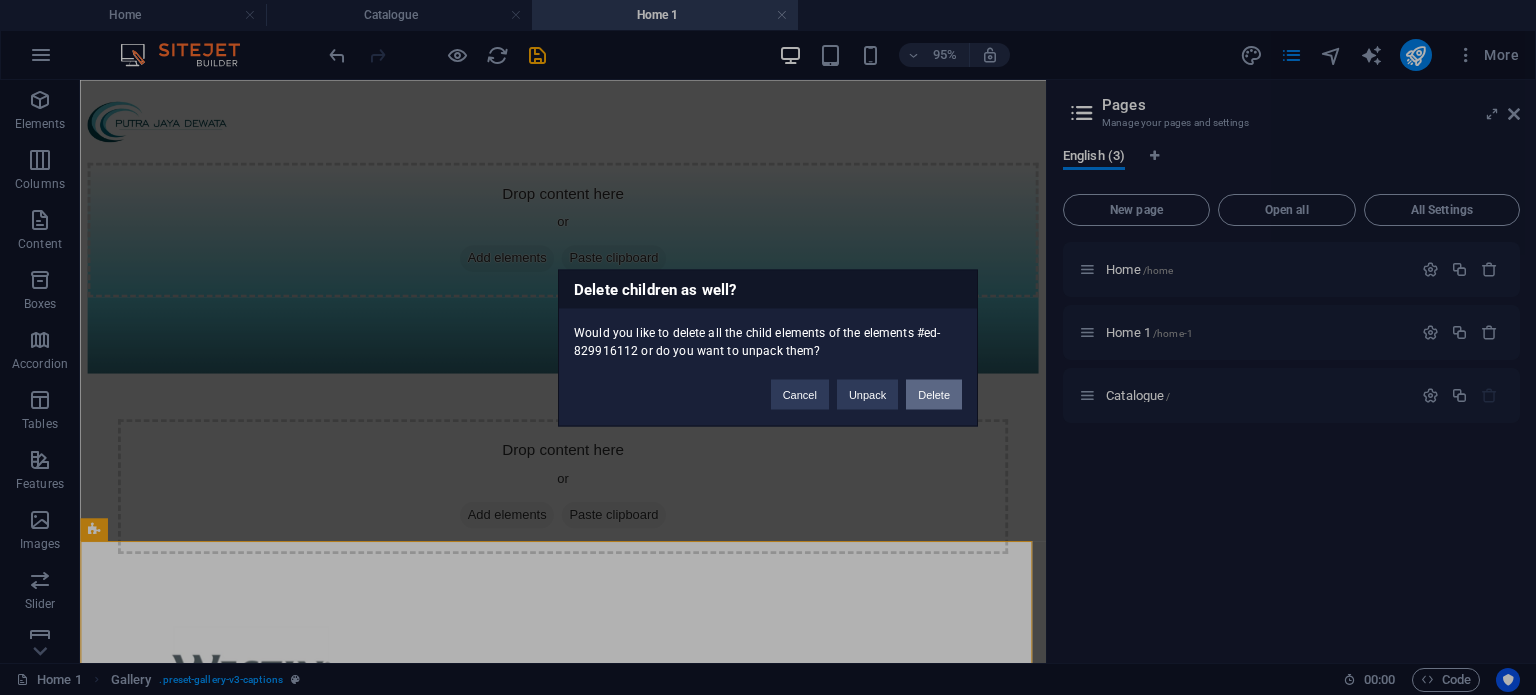 click on "Delete" at bounding box center [934, 394] 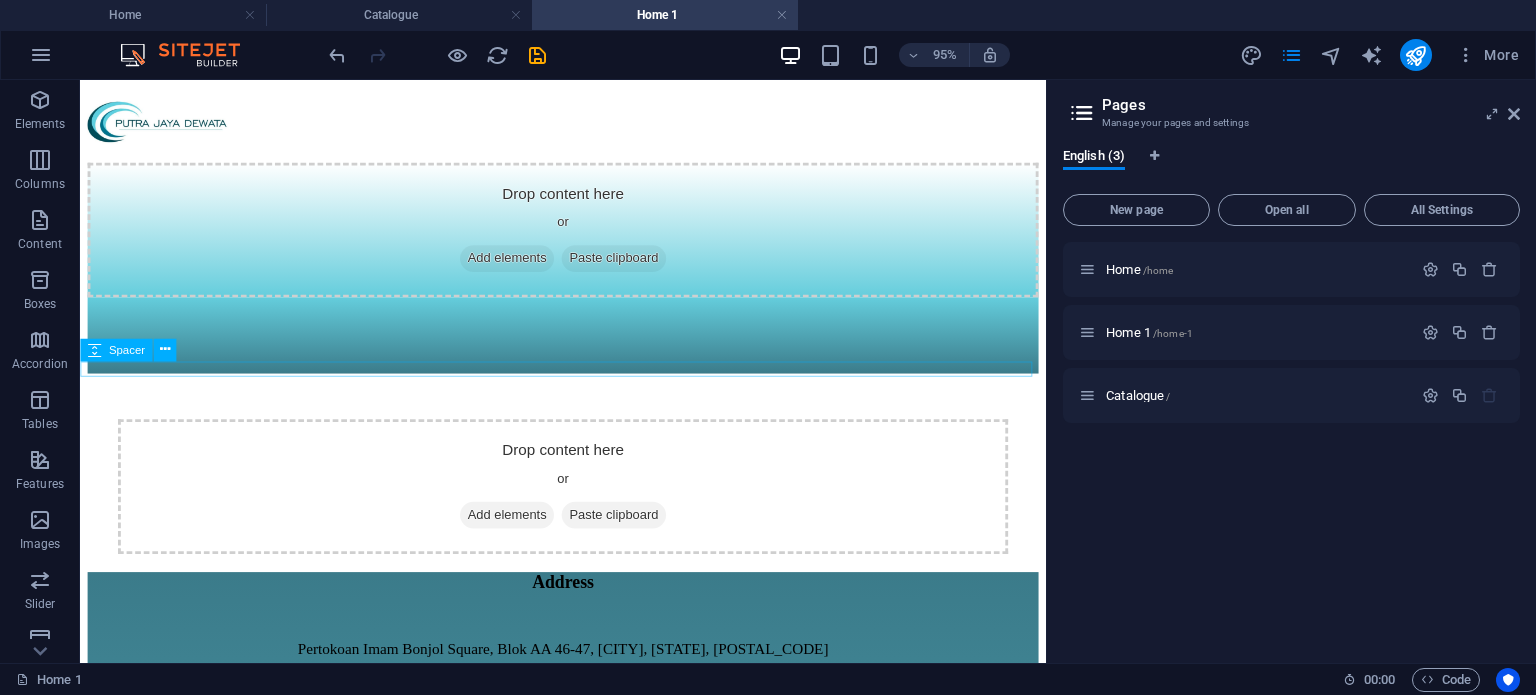 click at bounding box center [588, 397] 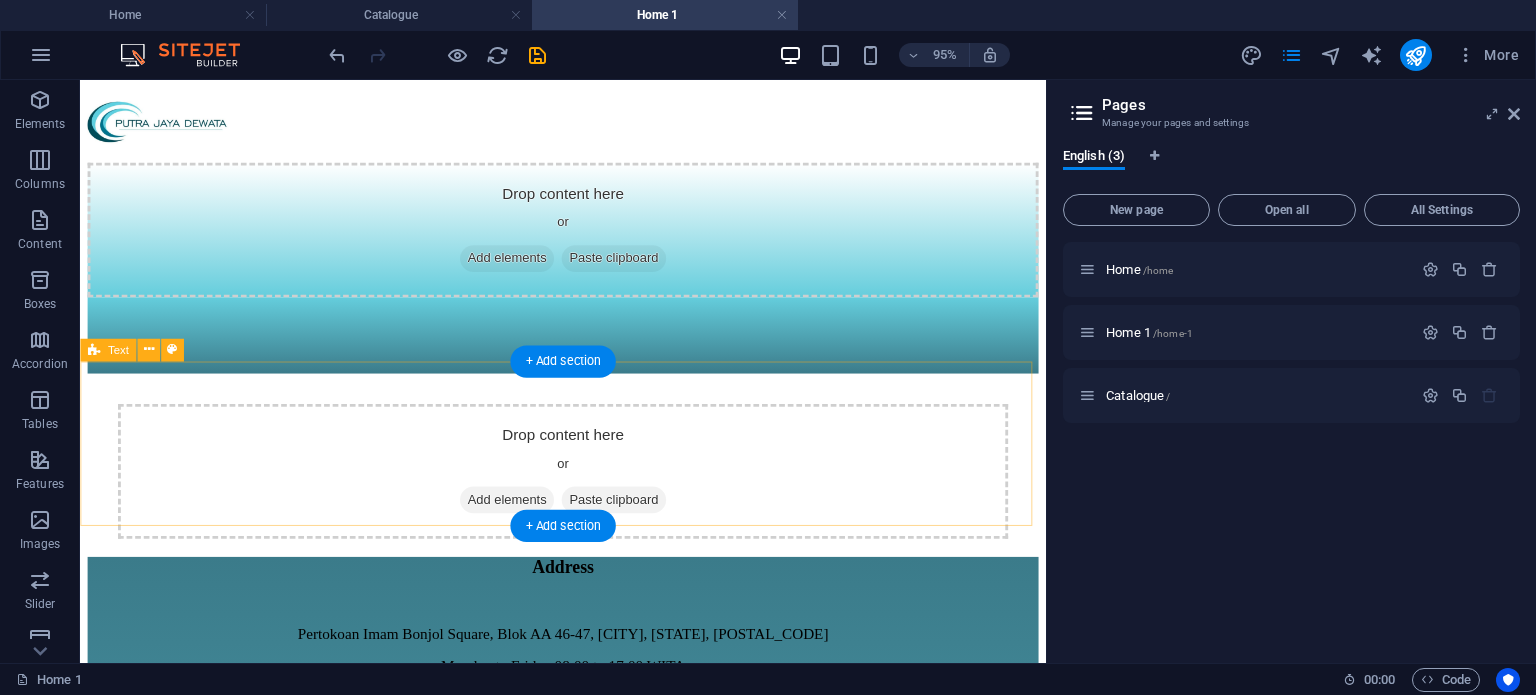 click on "Drop content here or  Add elements  Paste clipboard" at bounding box center (588, 476) 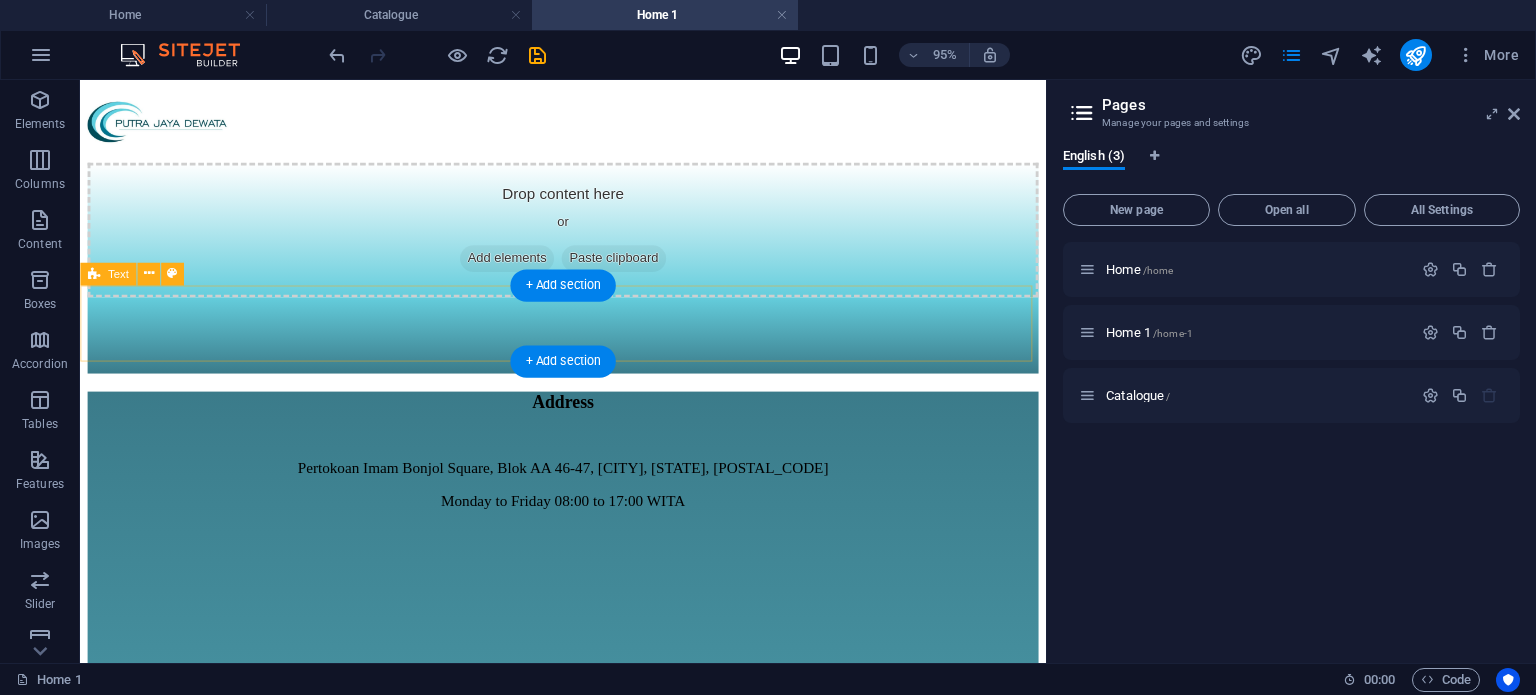 click at bounding box center [588, 349] 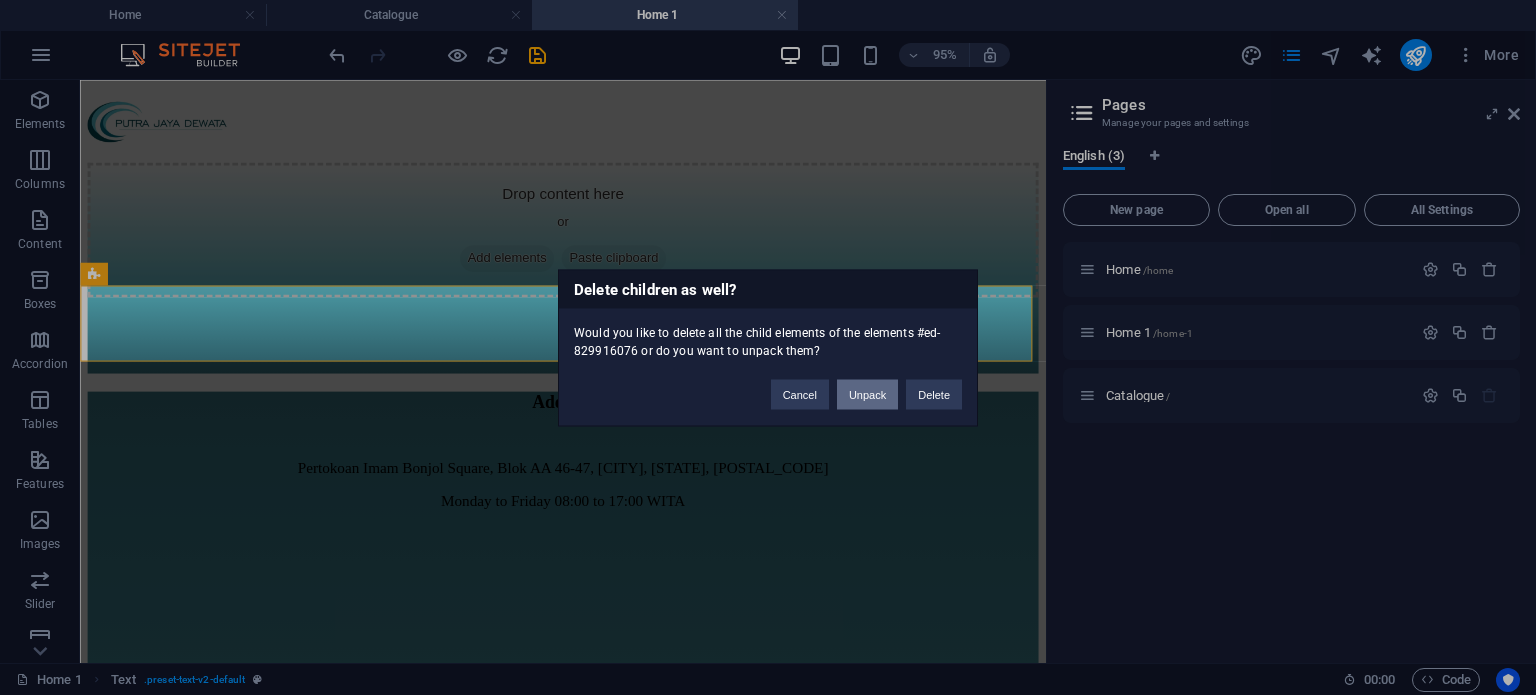 click on "Unpack" at bounding box center [867, 394] 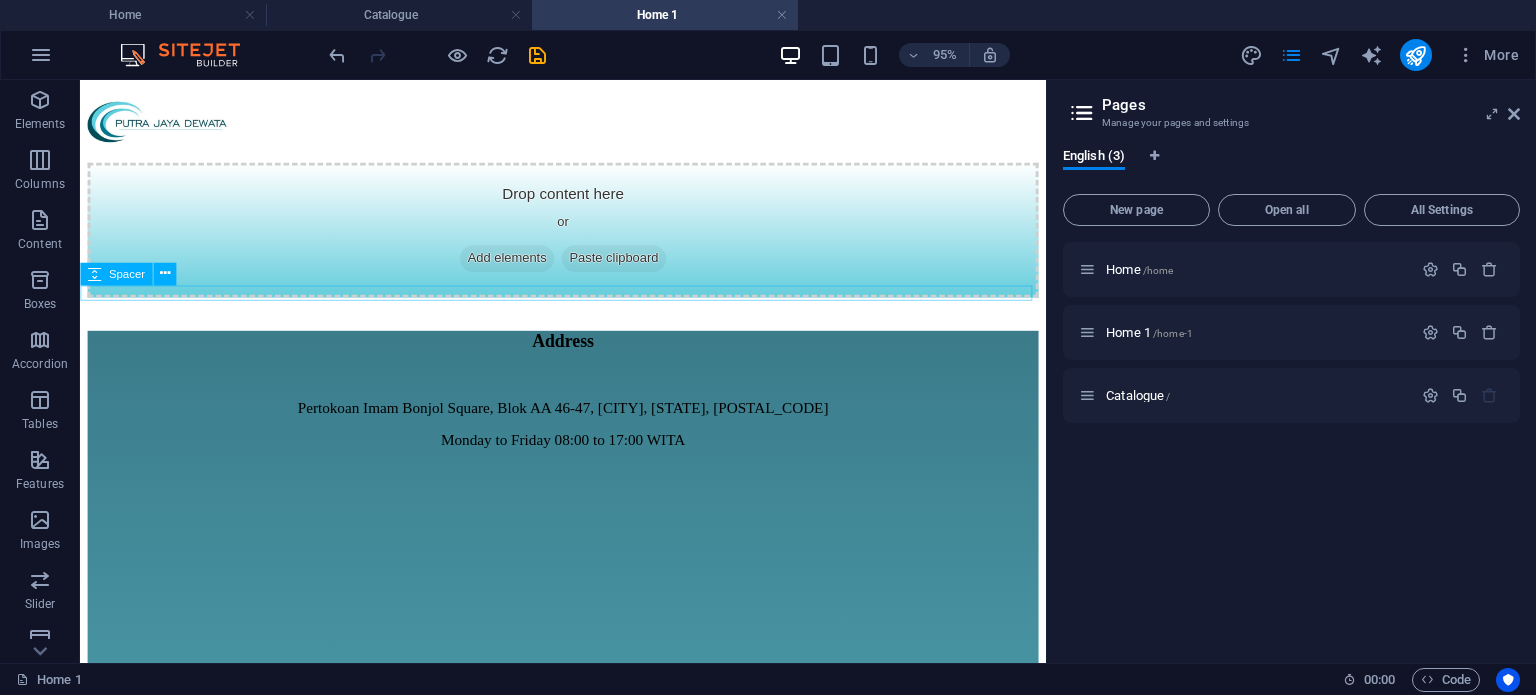 click at bounding box center (588, 317) 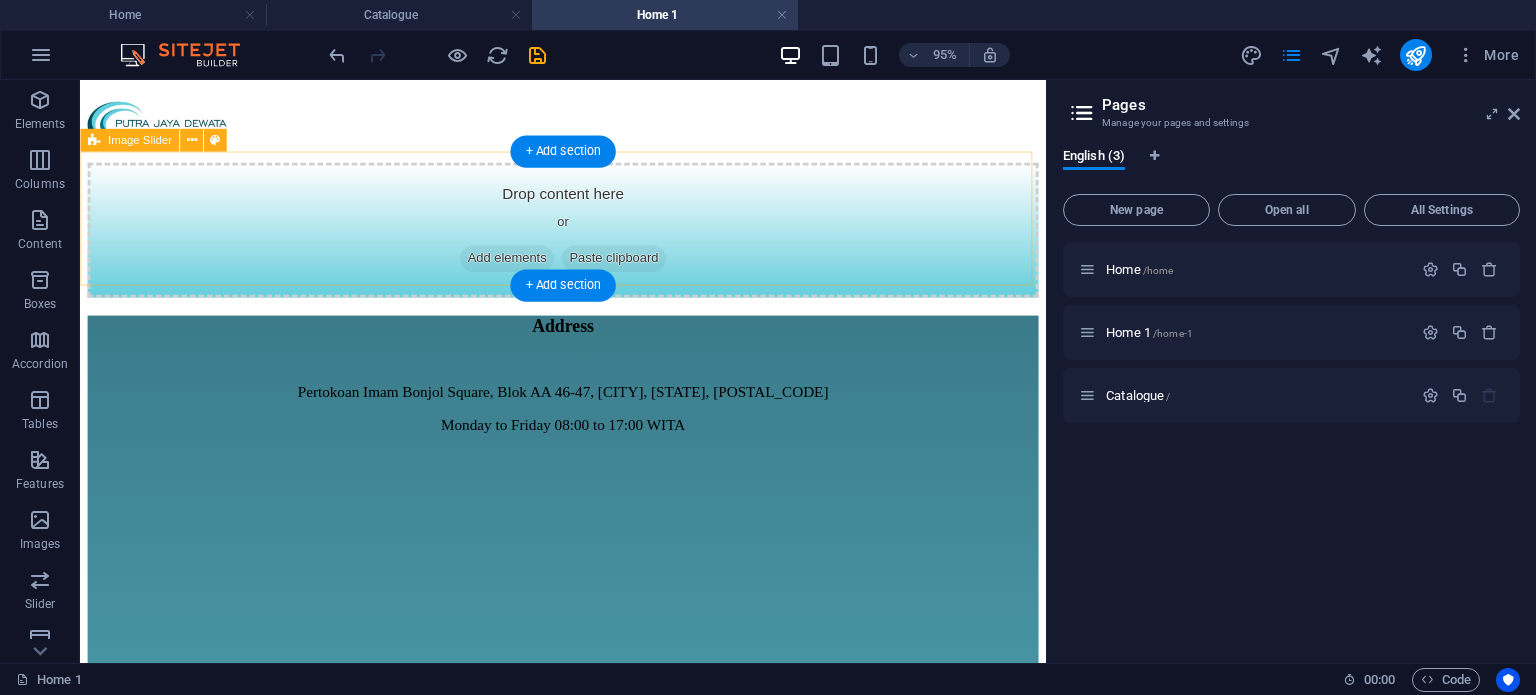 click on "Drop content here or  Add elements  Paste clipboard" at bounding box center [588, 238] 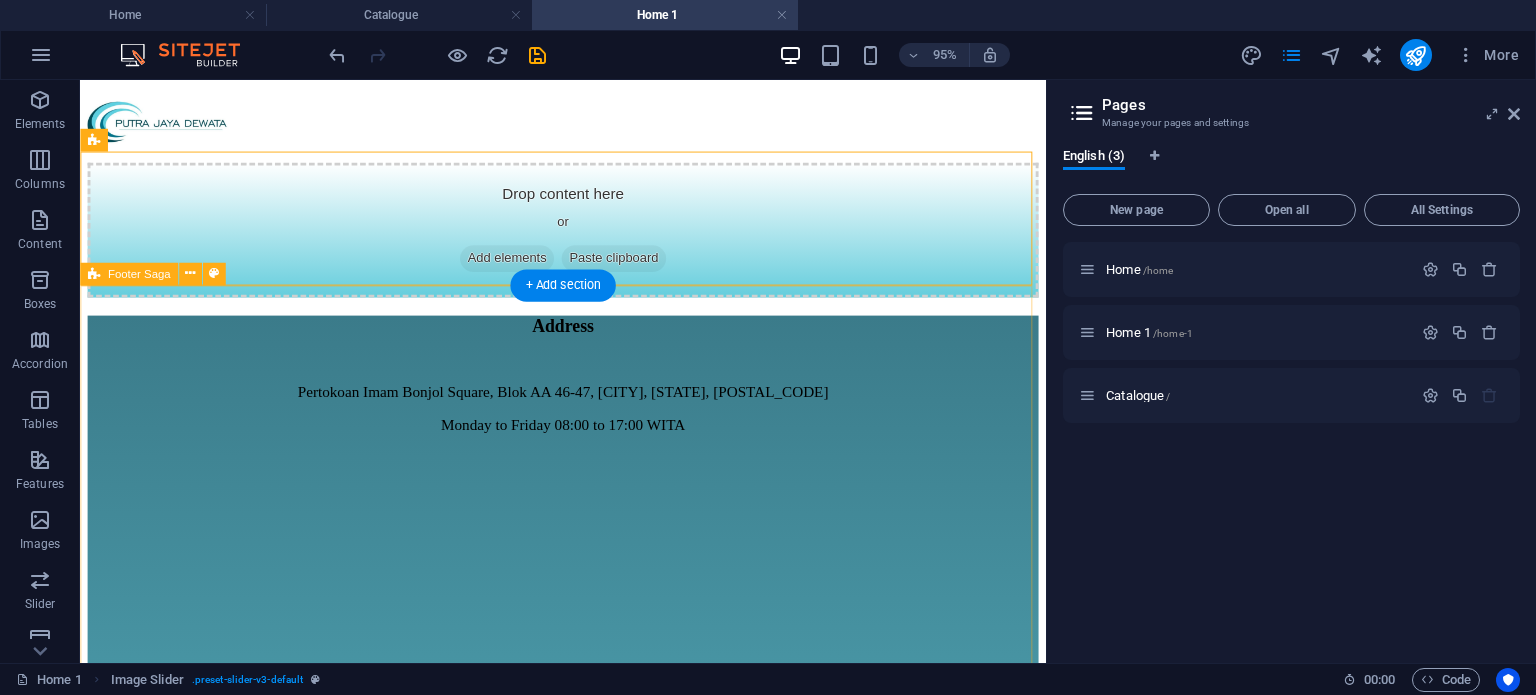 click on "Address Pertokoan Imam Bonjol Square, Blok AA 46-47, Denpasar, Bali, 80119 Monday to Friday 08:00 to 17:00 WITA Find Us E-Commerce Tokopedia Shopee TikTok" at bounding box center [588, 940] 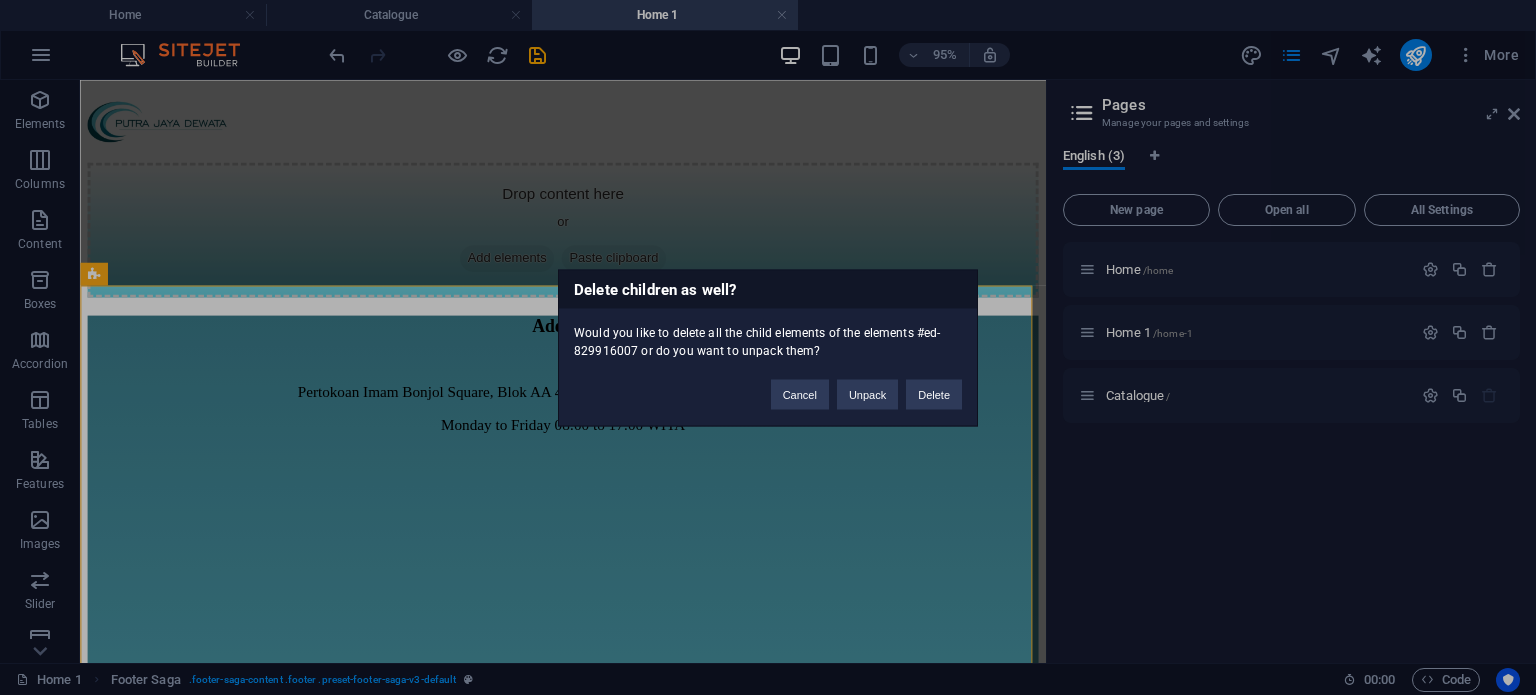 type 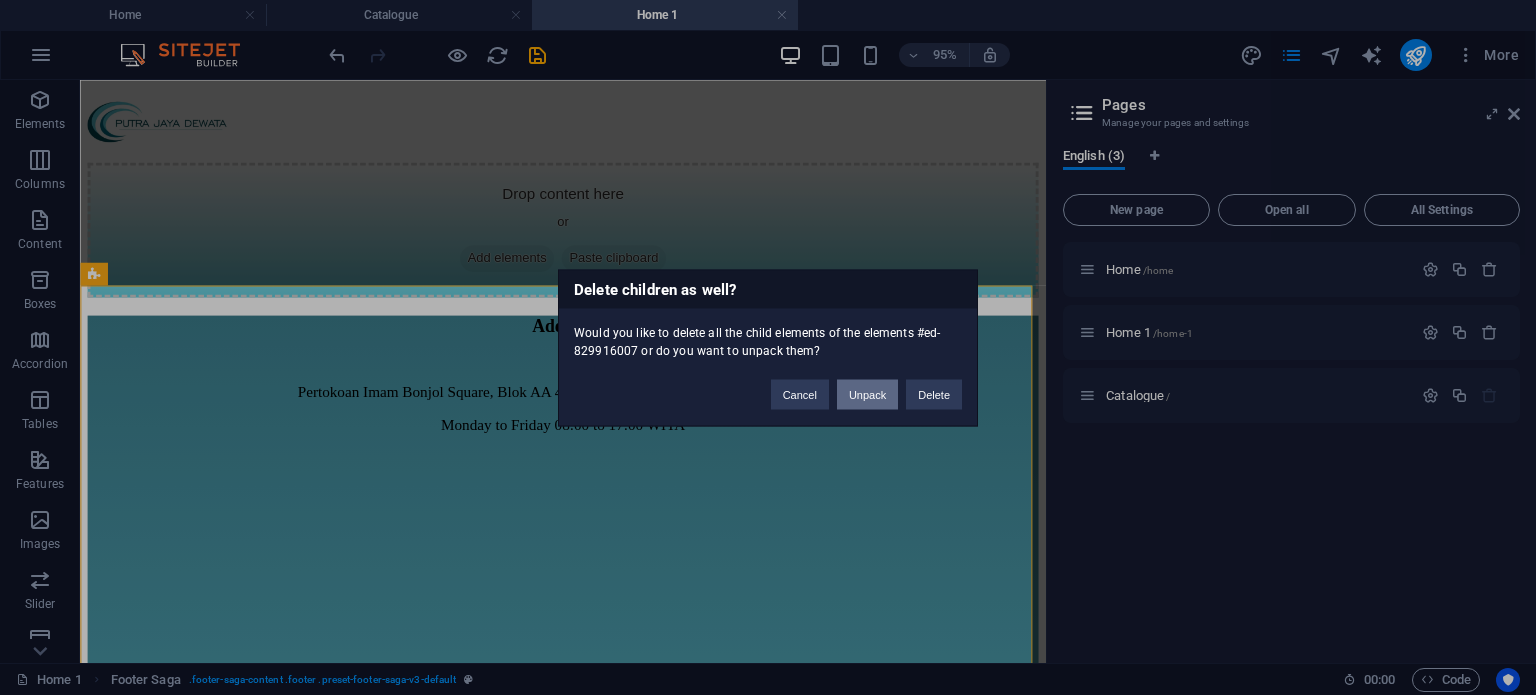 click on "Unpack" at bounding box center [867, 394] 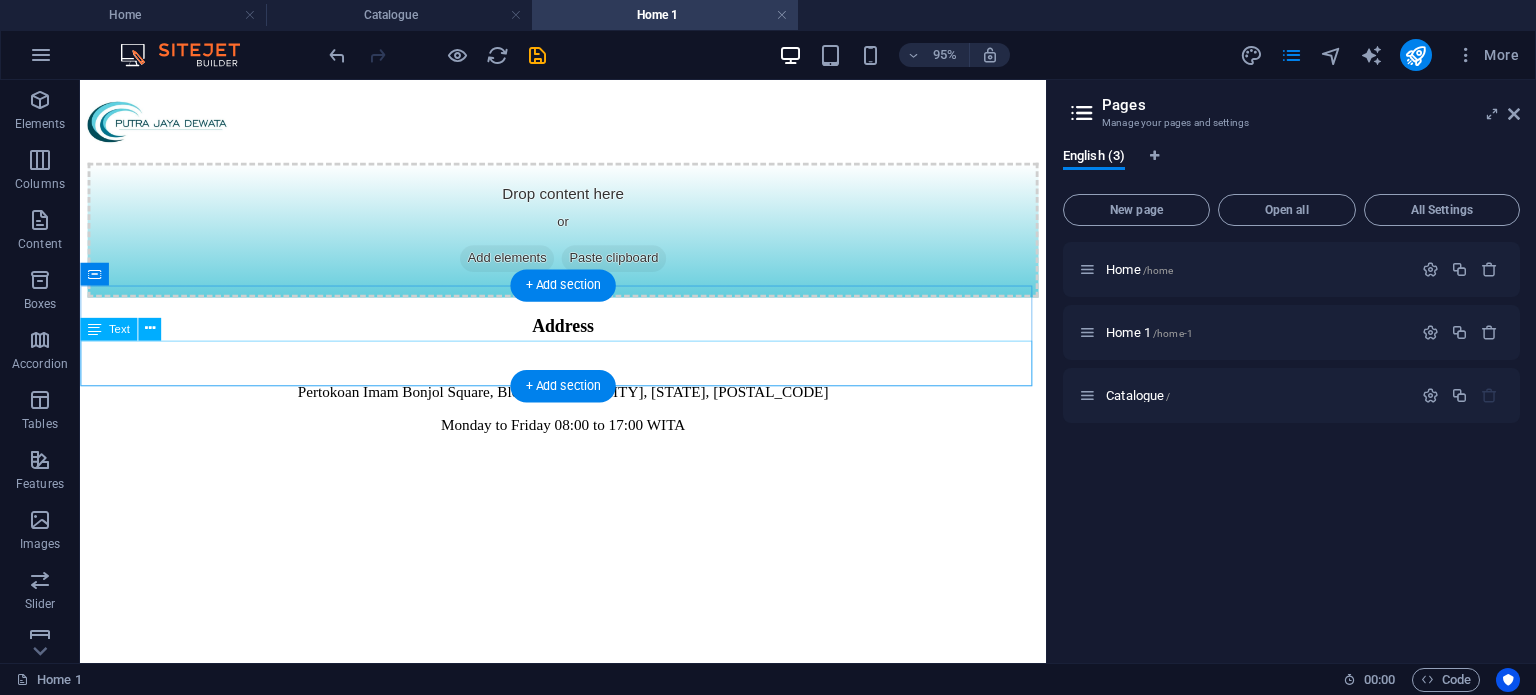 click on "Pertokoan Imam Bonjol Square, Blok AA 46-47, Denpasar, Bali, 80119 Monday to Friday 08:00 to 17:00 WITA" at bounding box center [588, 426] 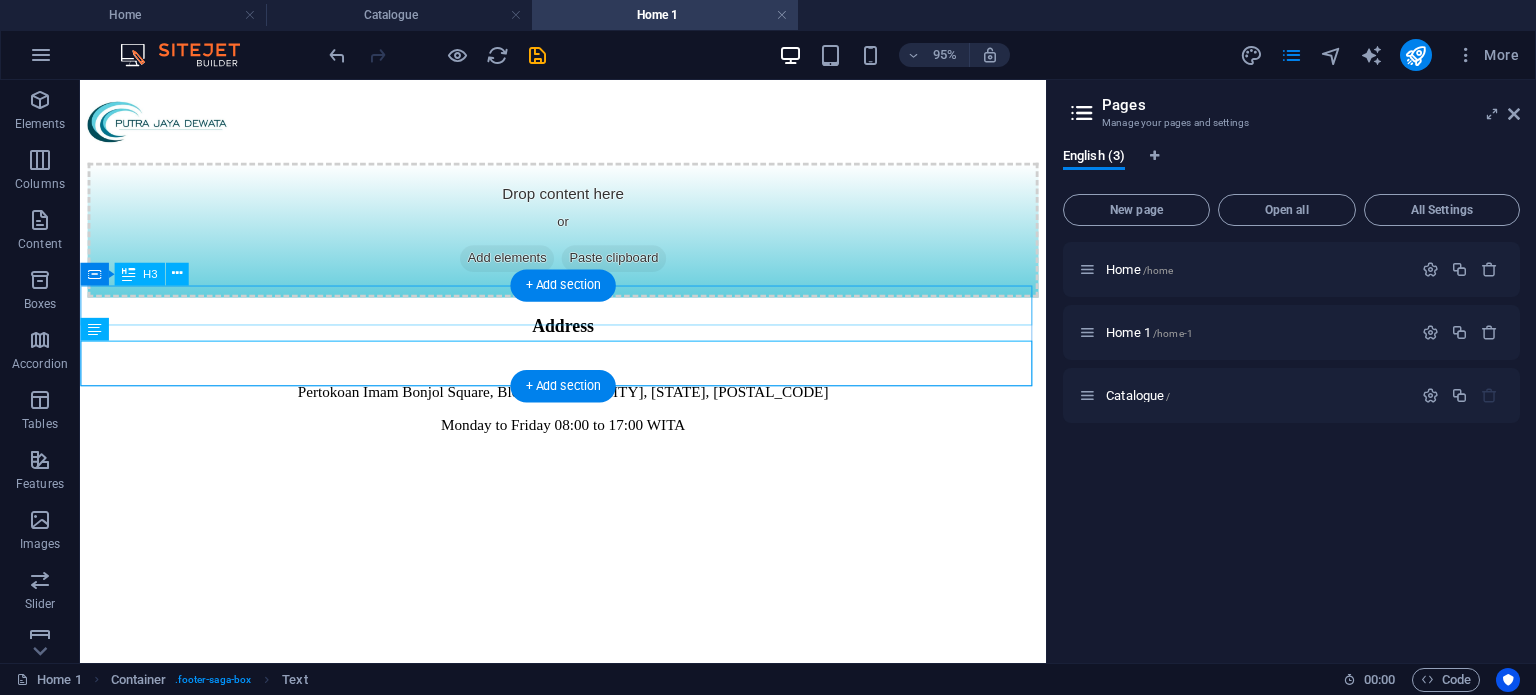 click on "Address" at bounding box center [588, 339] 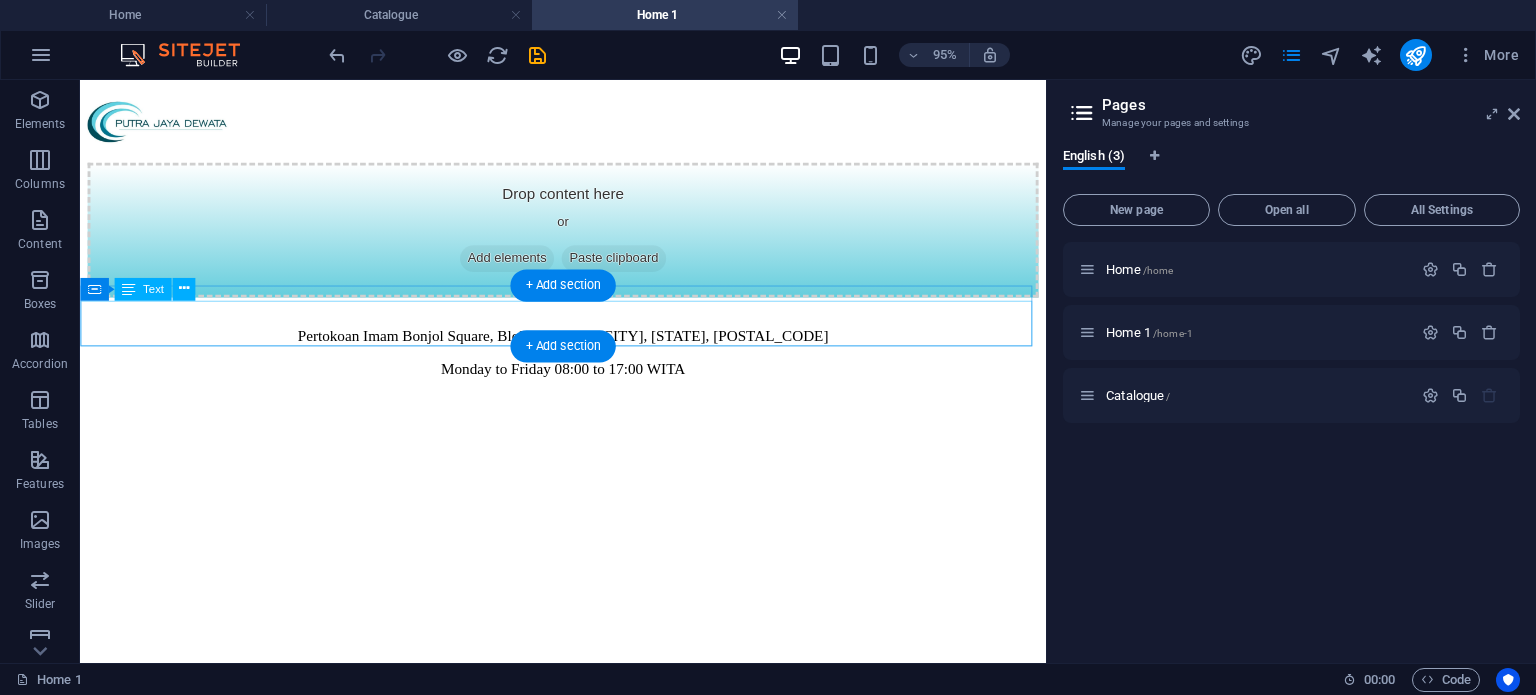 click on "Pertokoan Imam Bonjol Square, Blok AA 46-47, Denpasar, Bali, 80119 Monday to Friday 08:00 to 17:00 WITA" at bounding box center (588, 367) 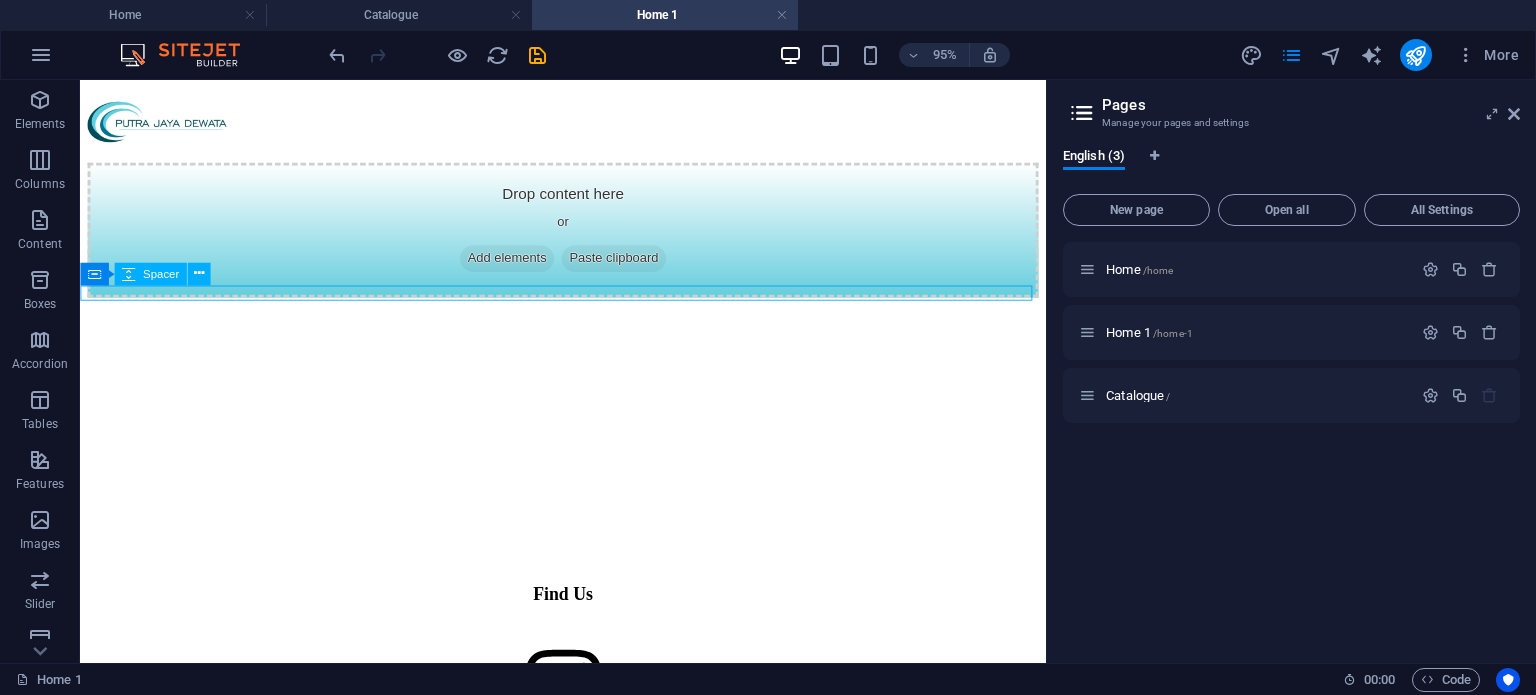 click at bounding box center (588, 317) 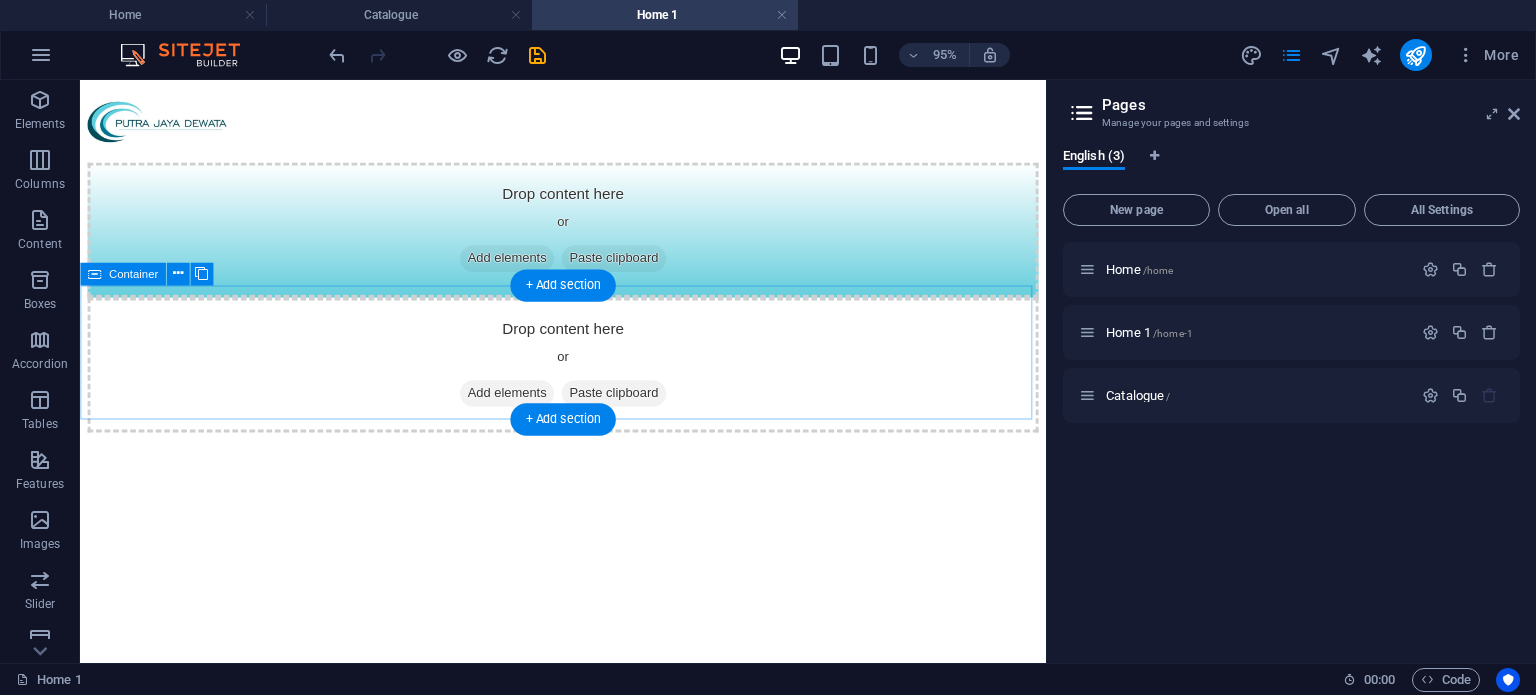 click on "Drop content here or  Add elements  Paste clipboard" at bounding box center (588, 380) 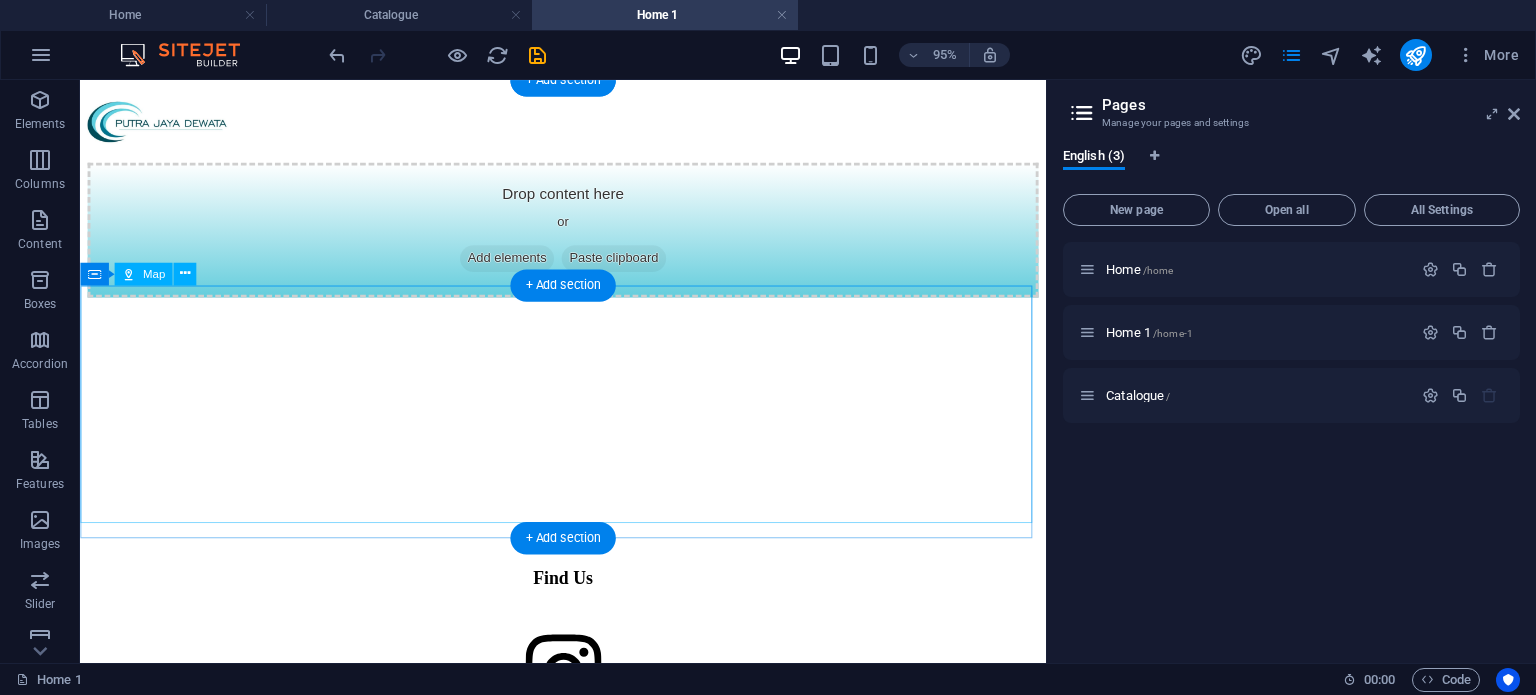 click at bounding box center (588, 434) 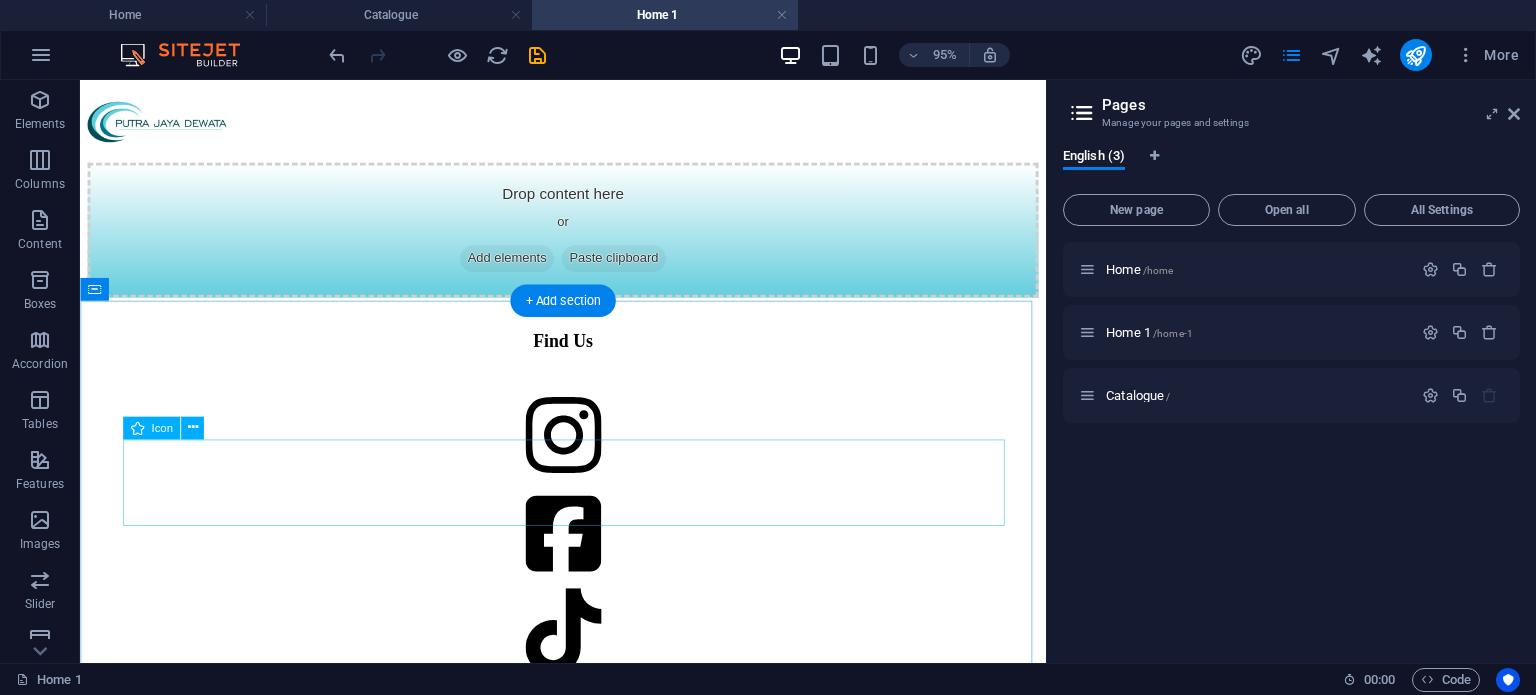 click at bounding box center (588, 455) 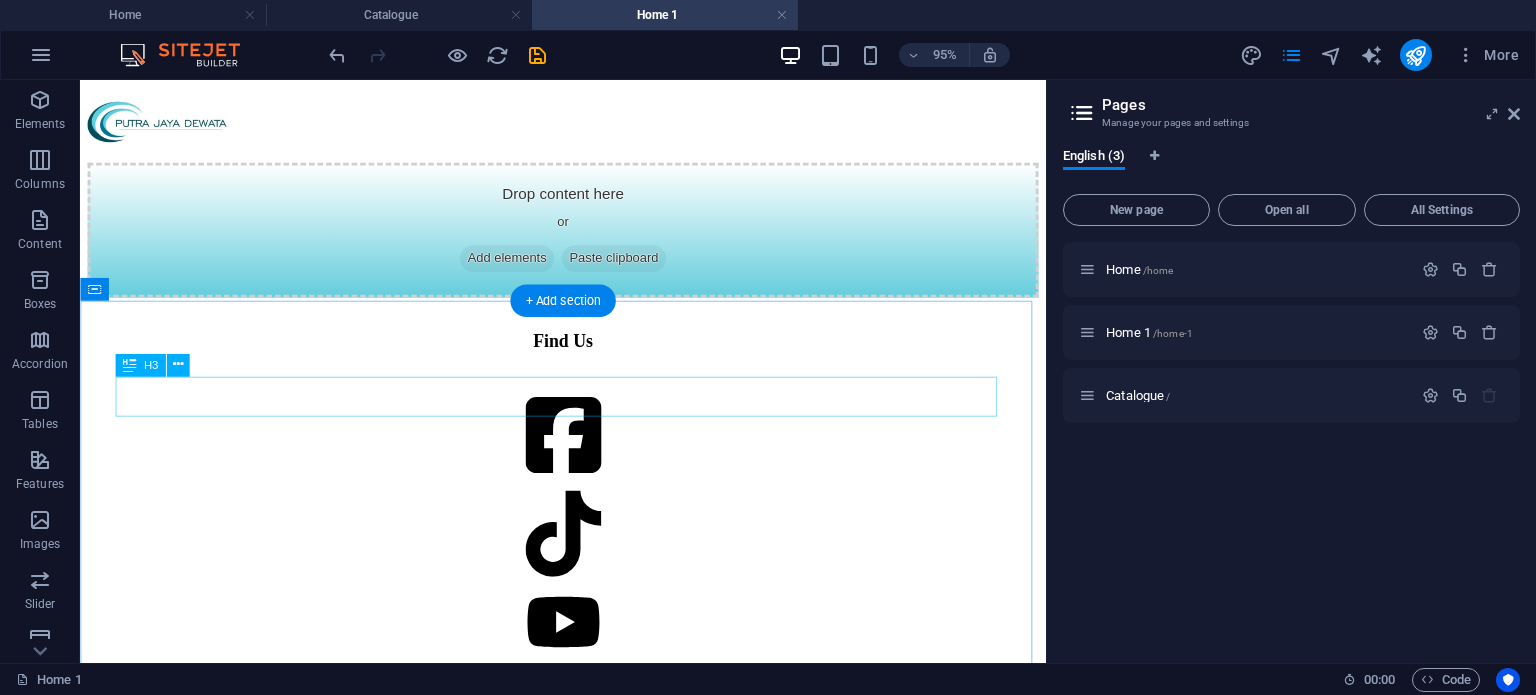 click on "Find Us" at bounding box center [588, 355] 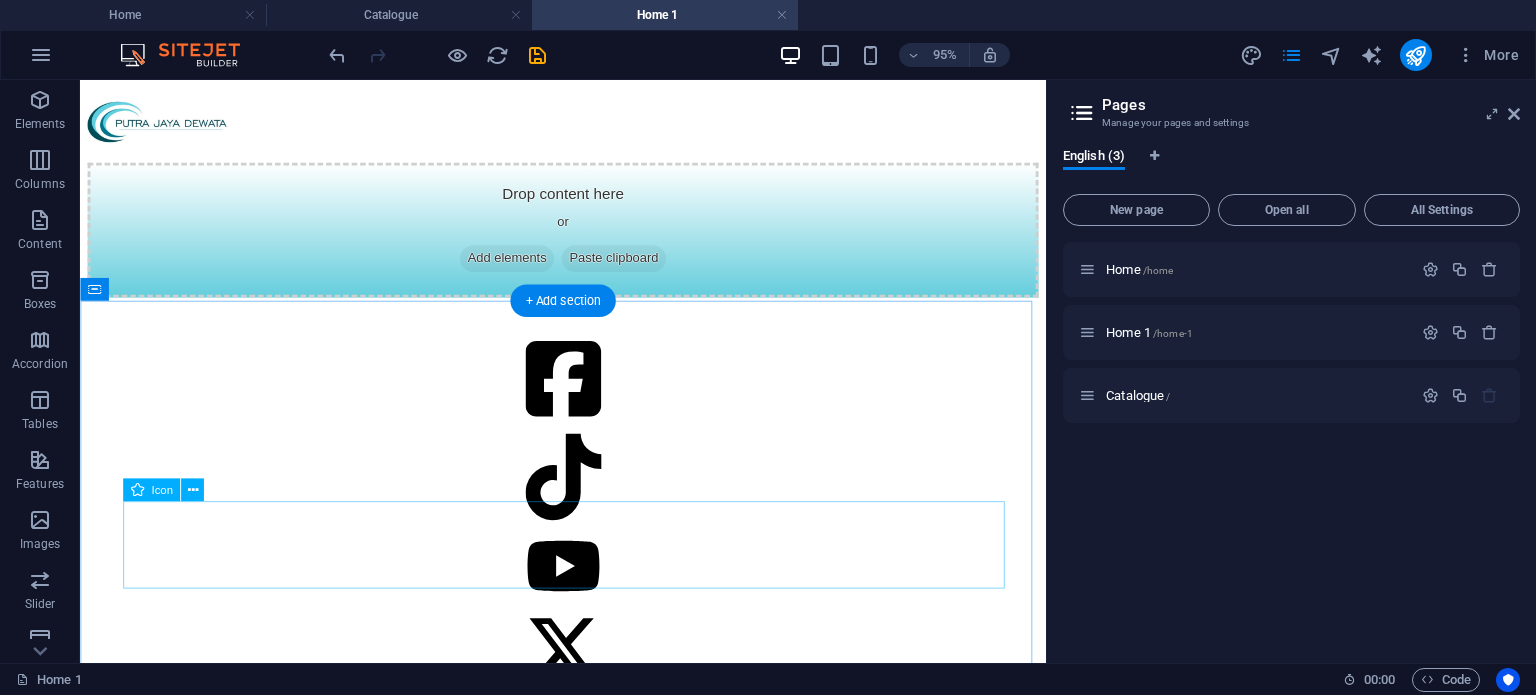 click at bounding box center [588, 499] 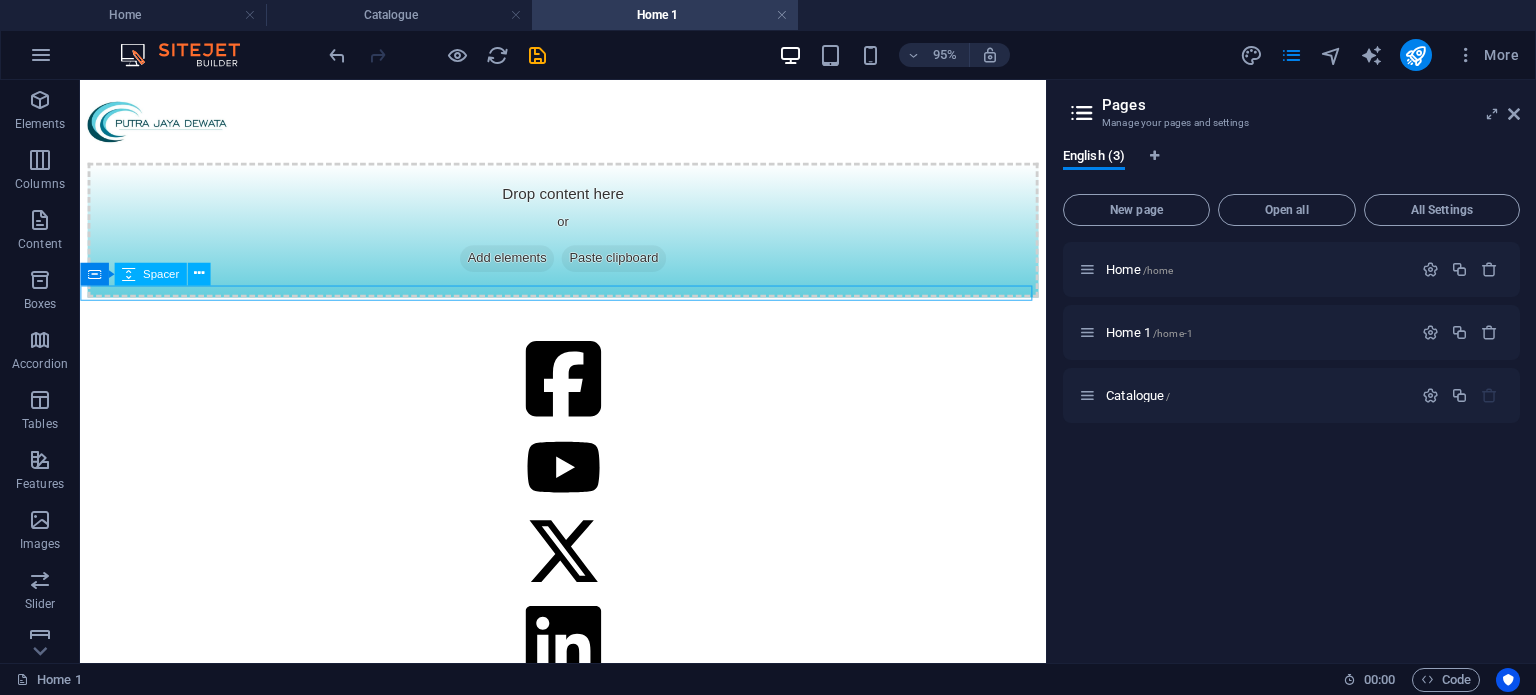 click at bounding box center (588, 317) 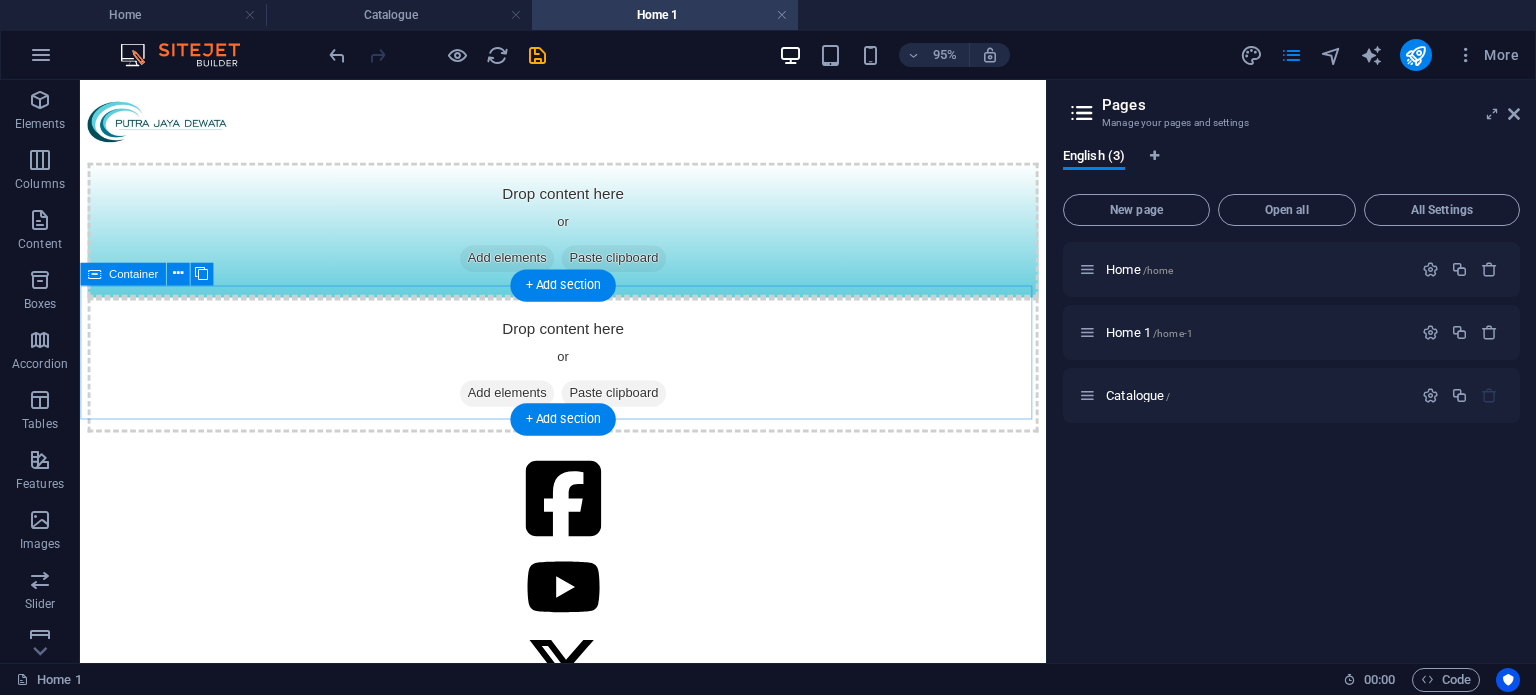 click on "Drop content here or  Add elements  Paste clipboard" at bounding box center [588, 380] 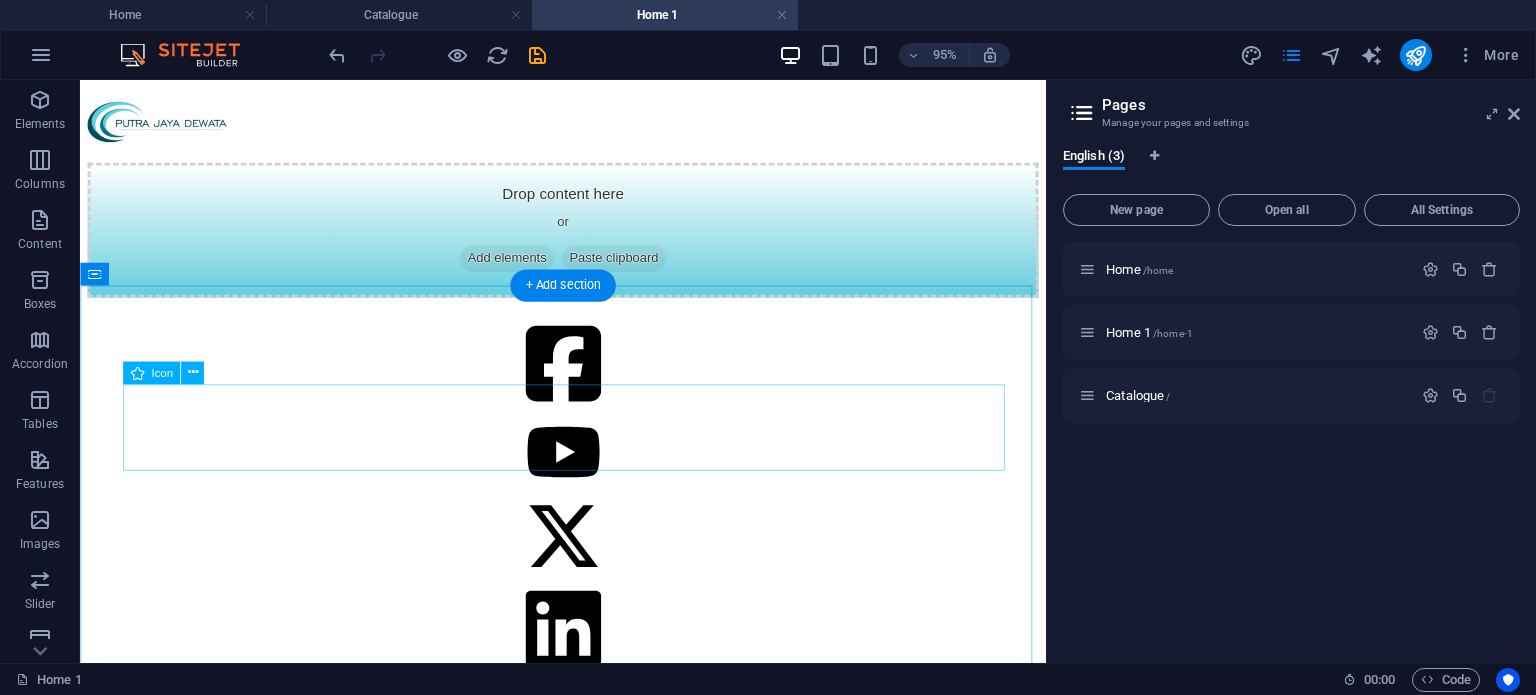 click at bounding box center (588, 380) 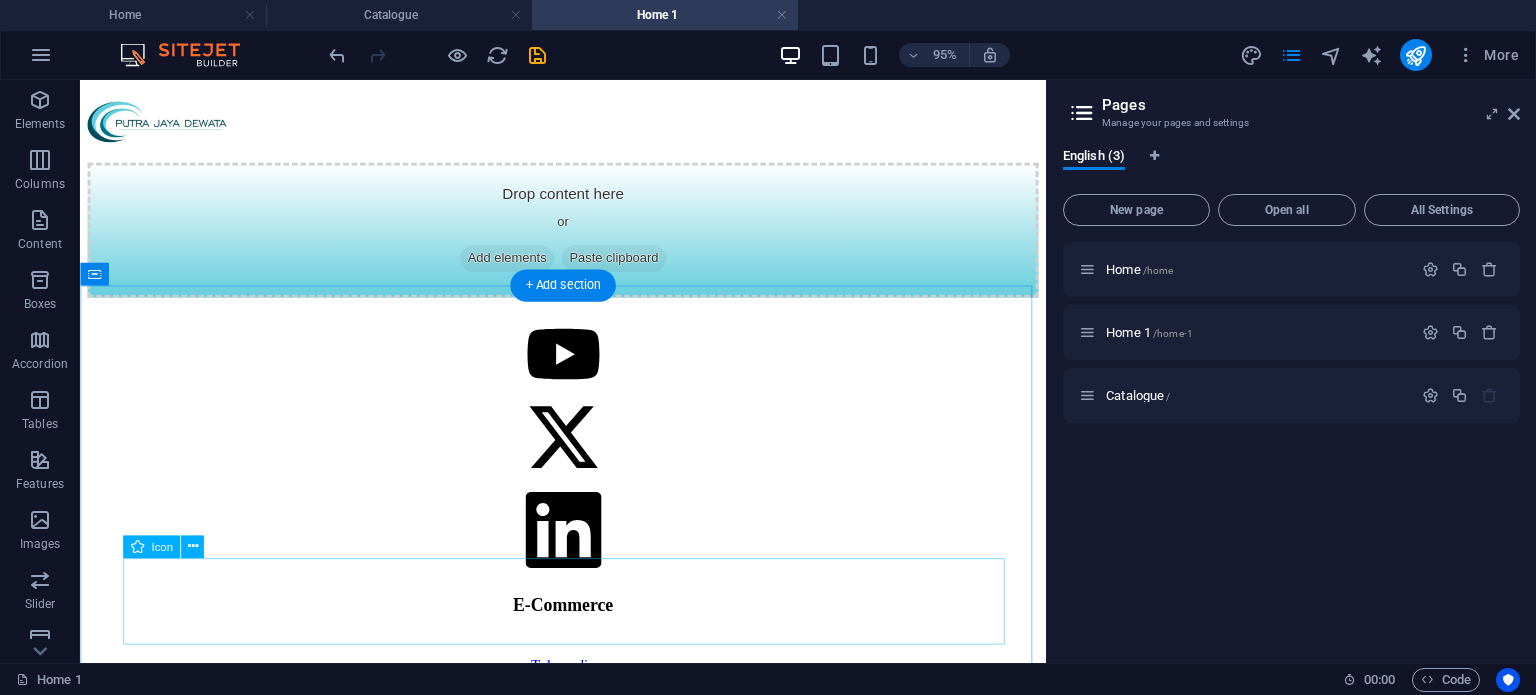 click at bounding box center [588, 555] 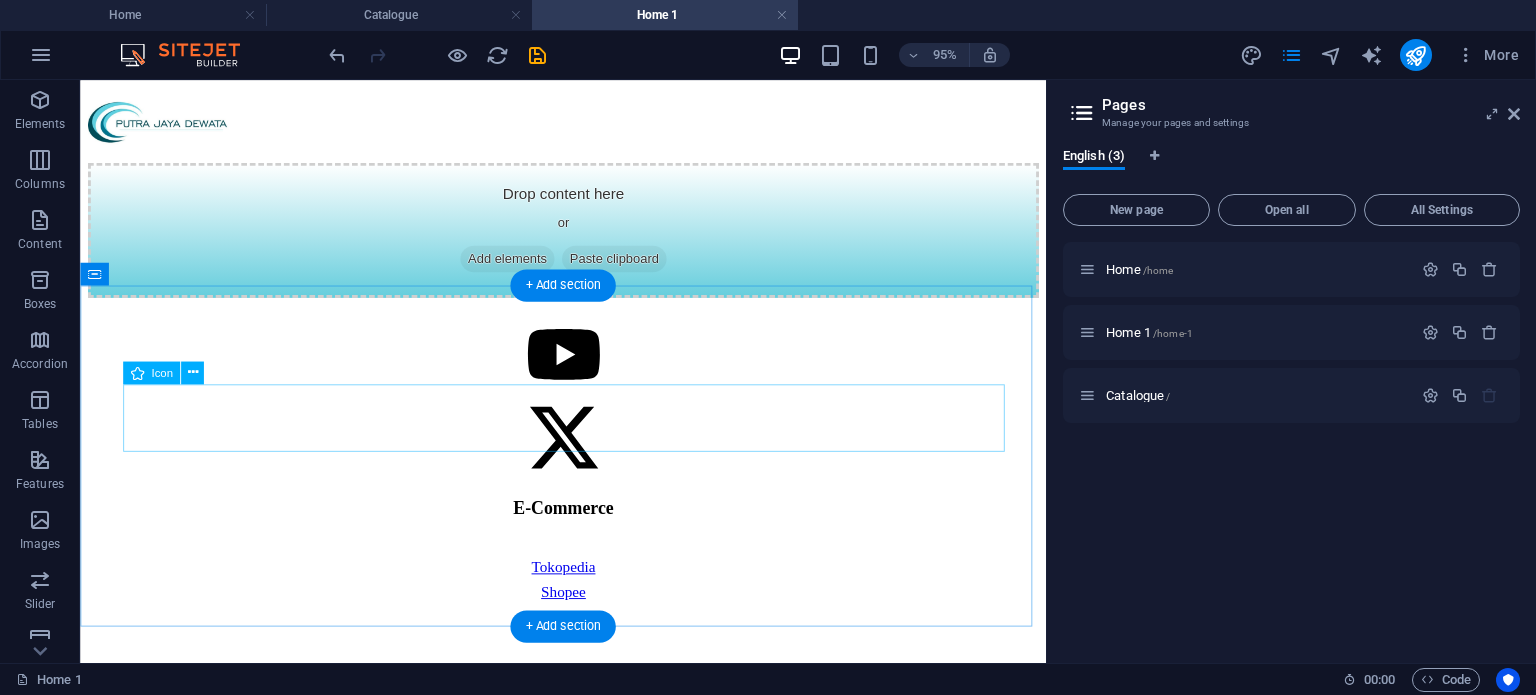 click at bounding box center (588, 370) 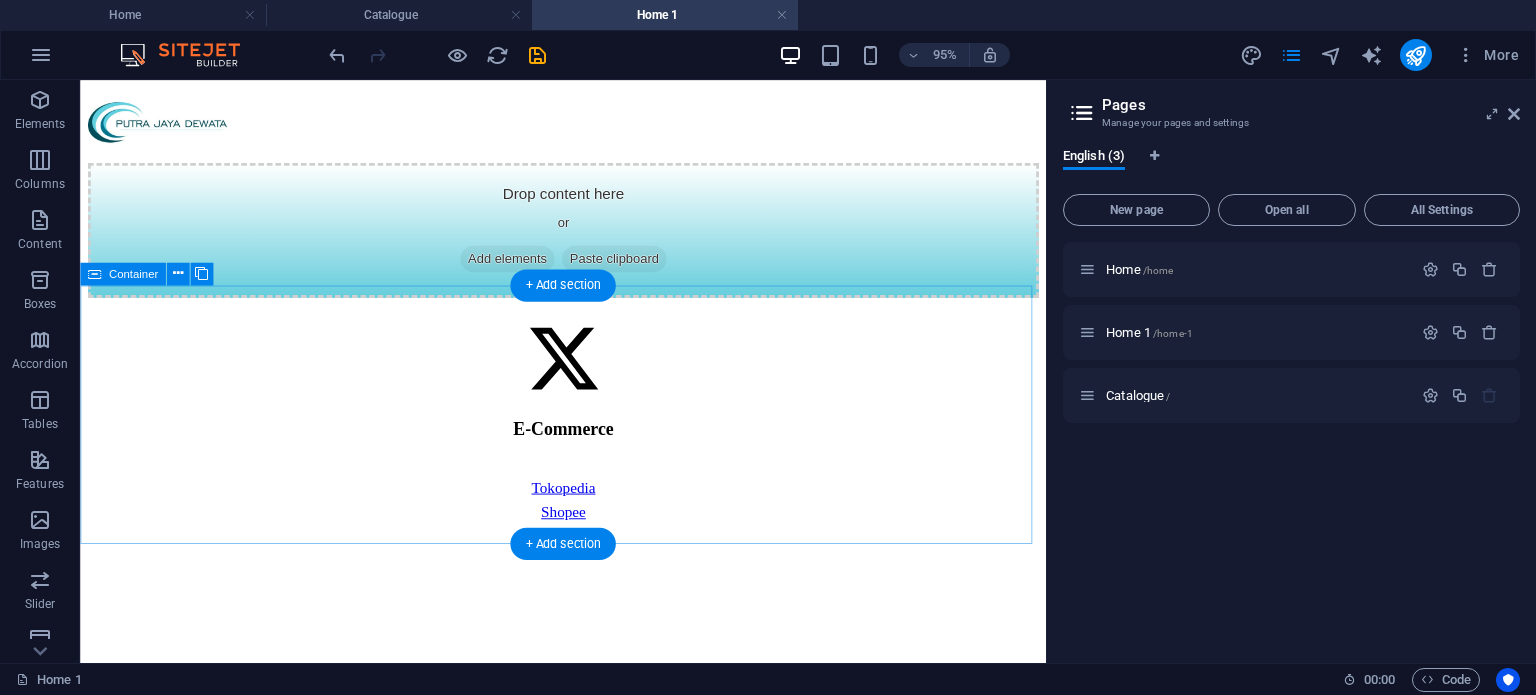 click at bounding box center (588, 363) 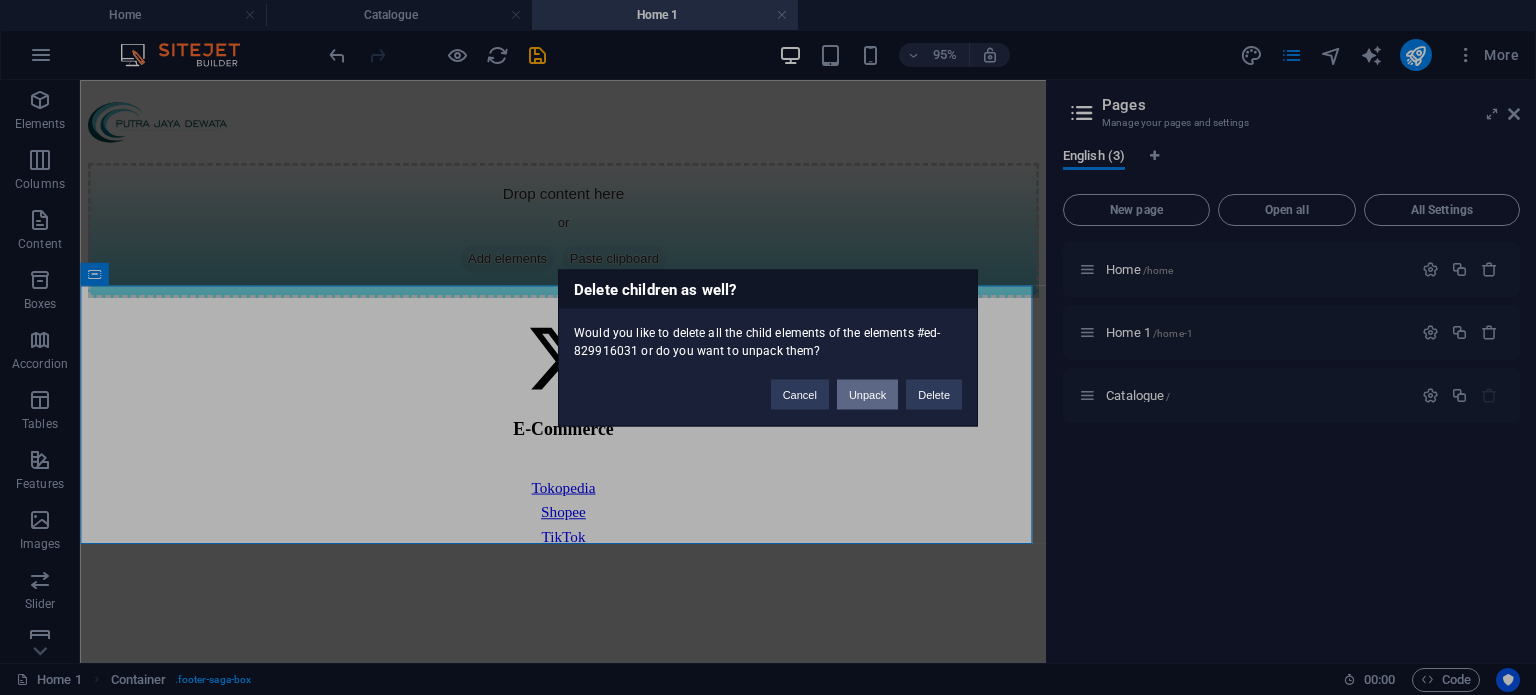 click on "Unpack" at bounding box center (867, 394) 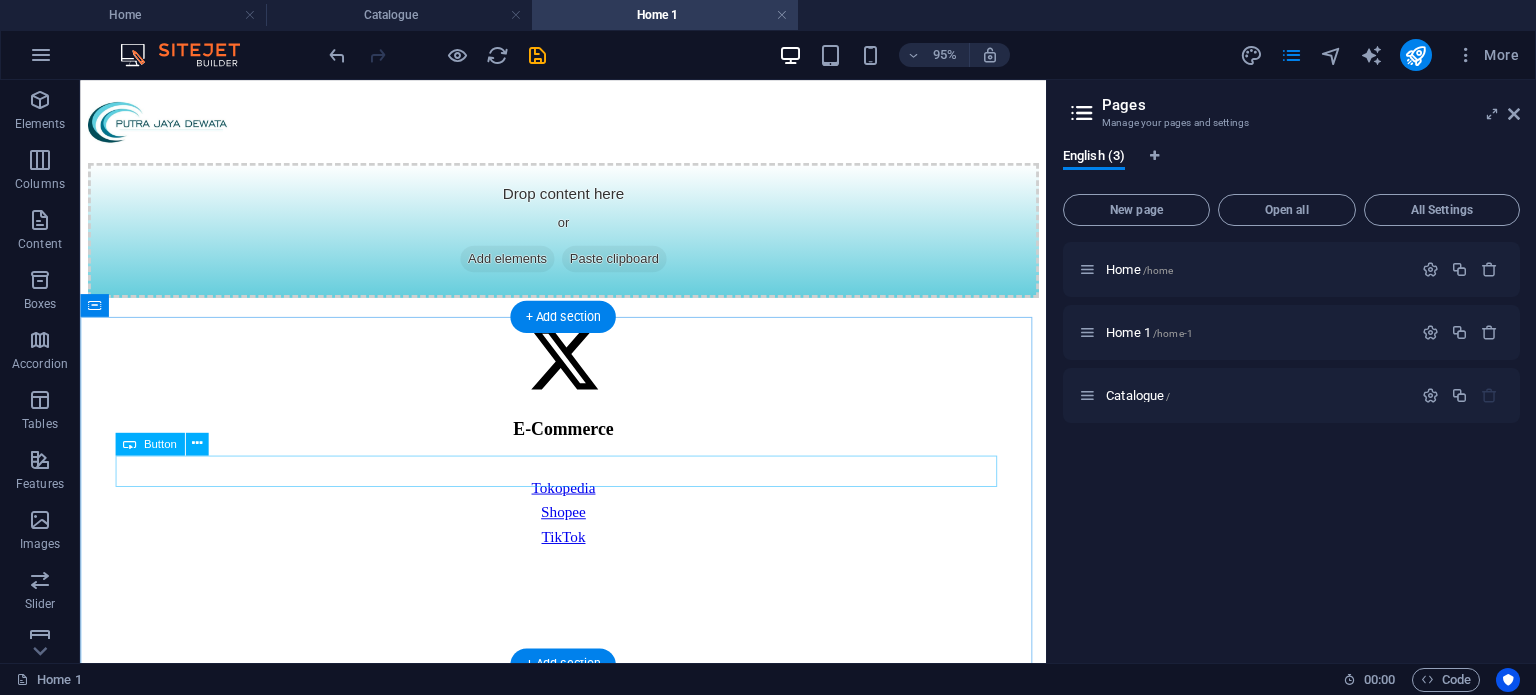 scroll, scrollTop: 80, scrollLeft: 0, axis: vertical 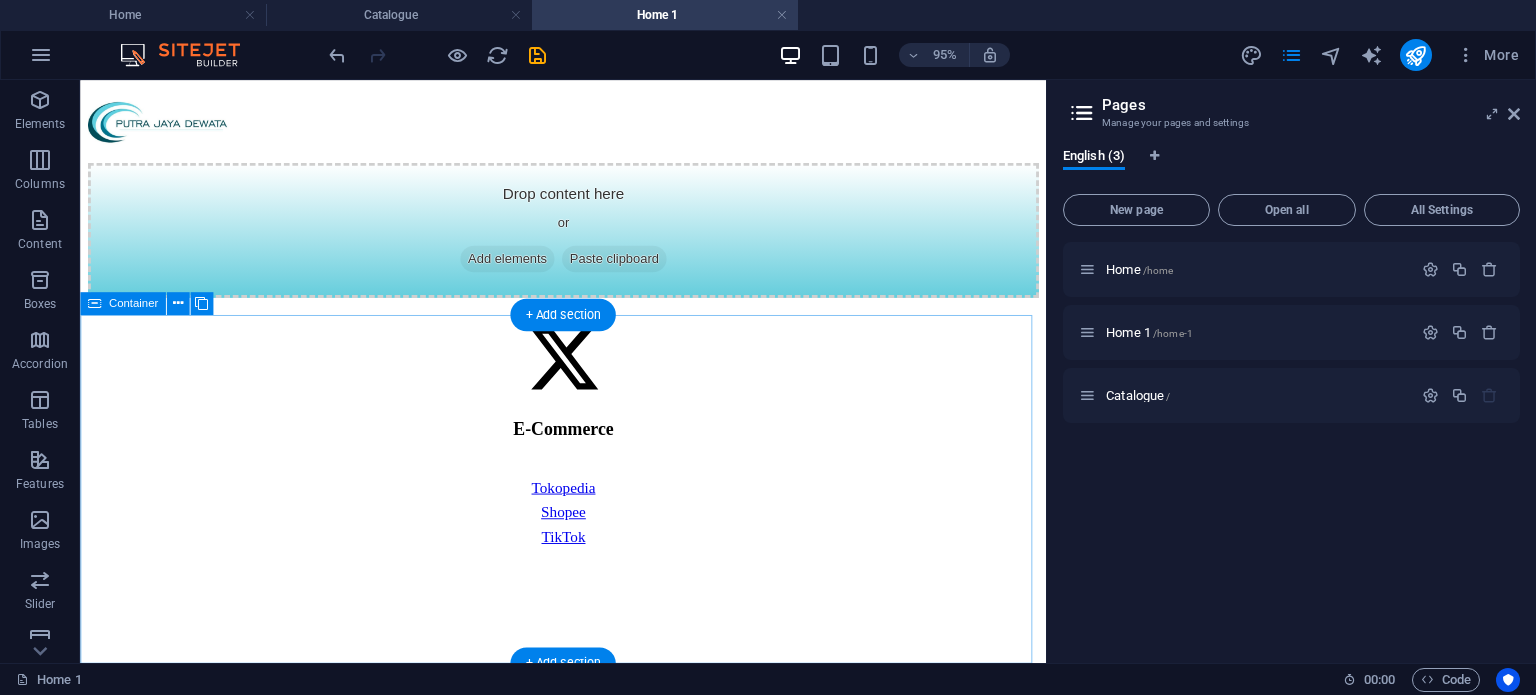 click on "E-Commerce Tokopedia Shopee TikTok" at bounding box center (588, 503) 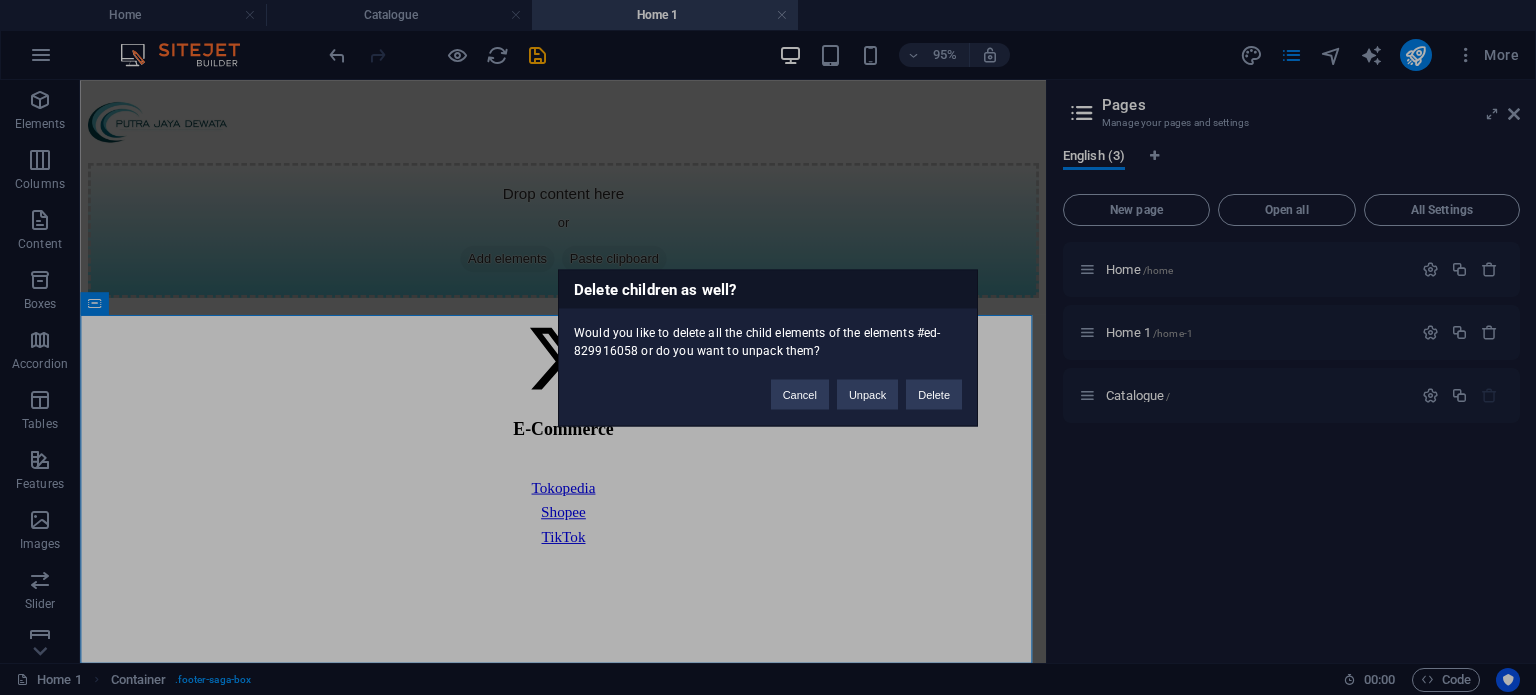 type 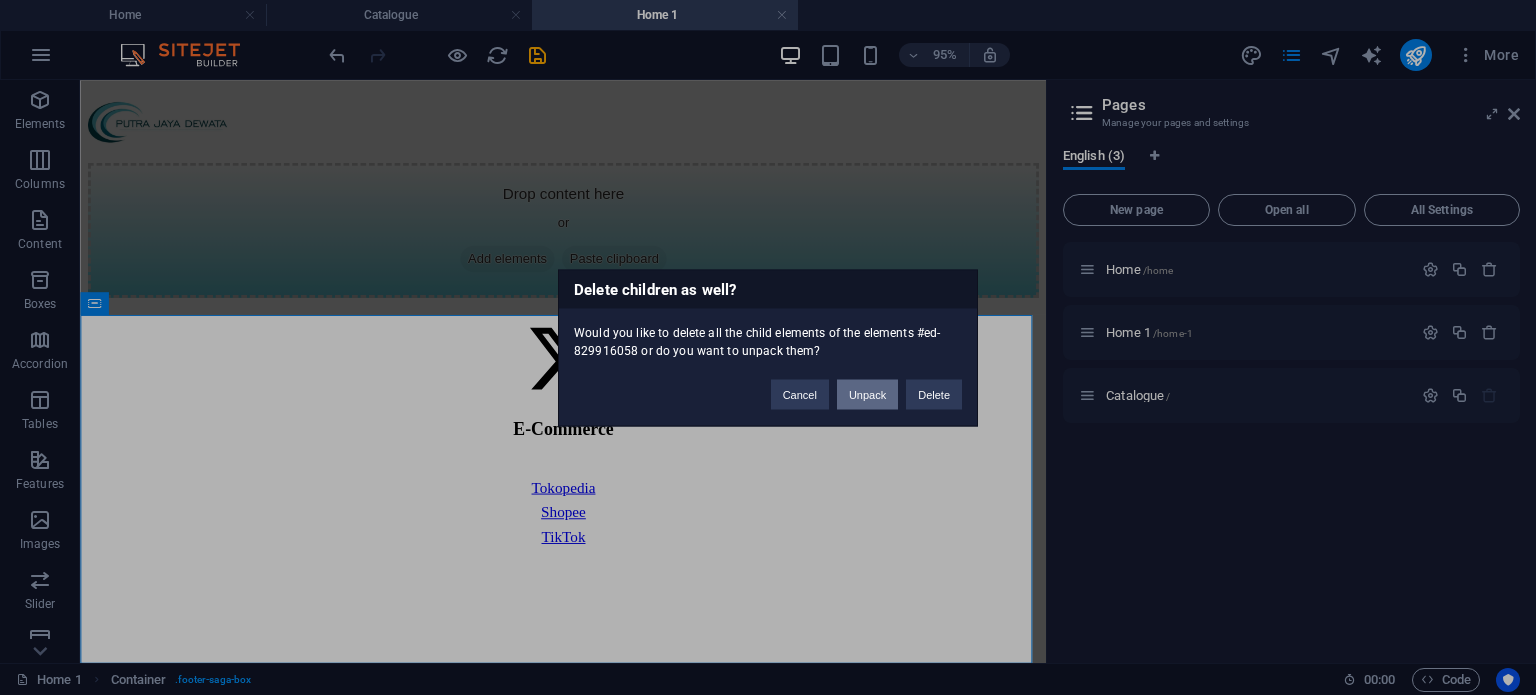 click on "Unpack" at bounding box center (867, 394) 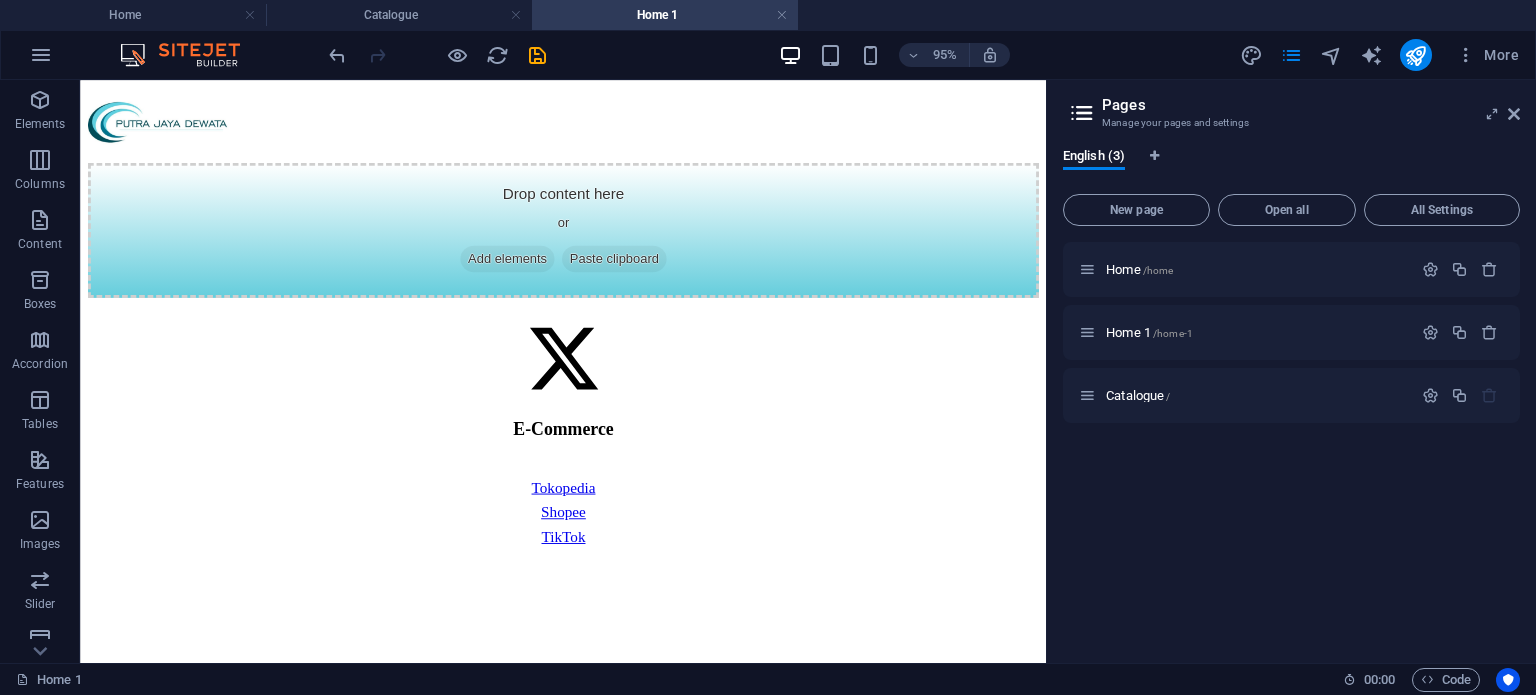 click on "Drop content here or  Add elements  Paste clipboard E-Commerce Tokopedia Shopee TikTok" at bounding box center (588, 329) 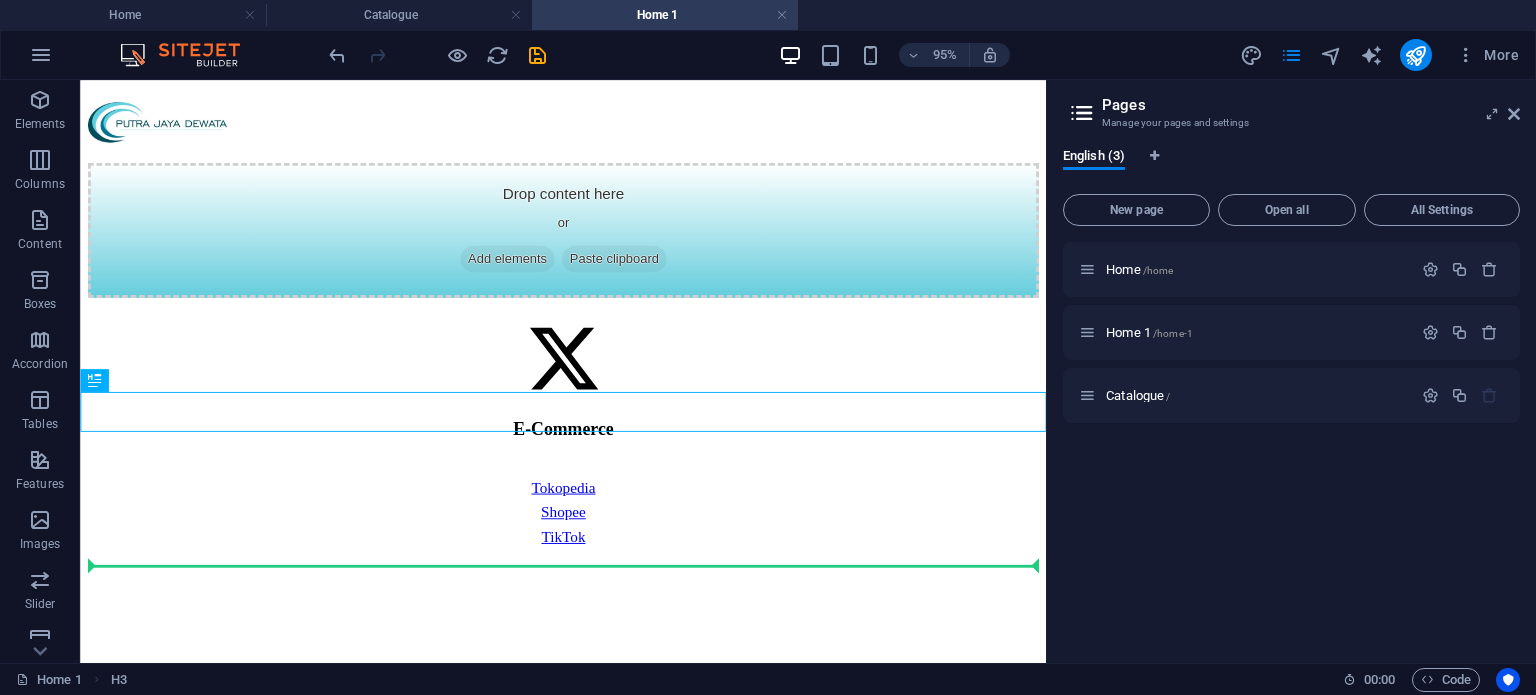 drag, startPoint x: 456, startPoint y: 409, endPoint x: 640, endPoint y: 653, distance: 305.60104 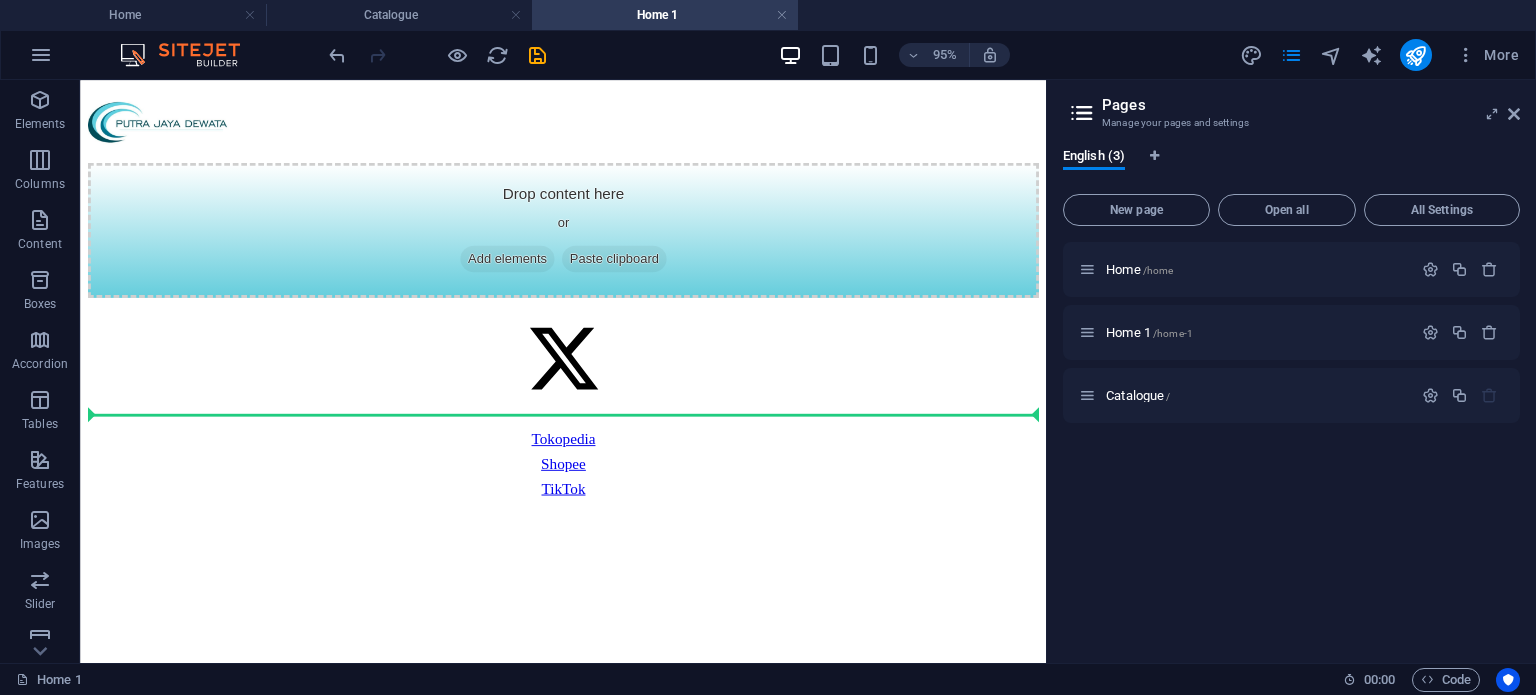 drag, startPoint x: 697, startPoint y: 678, endPoint x: 543, endPoint y: 440, distance: 283.4784 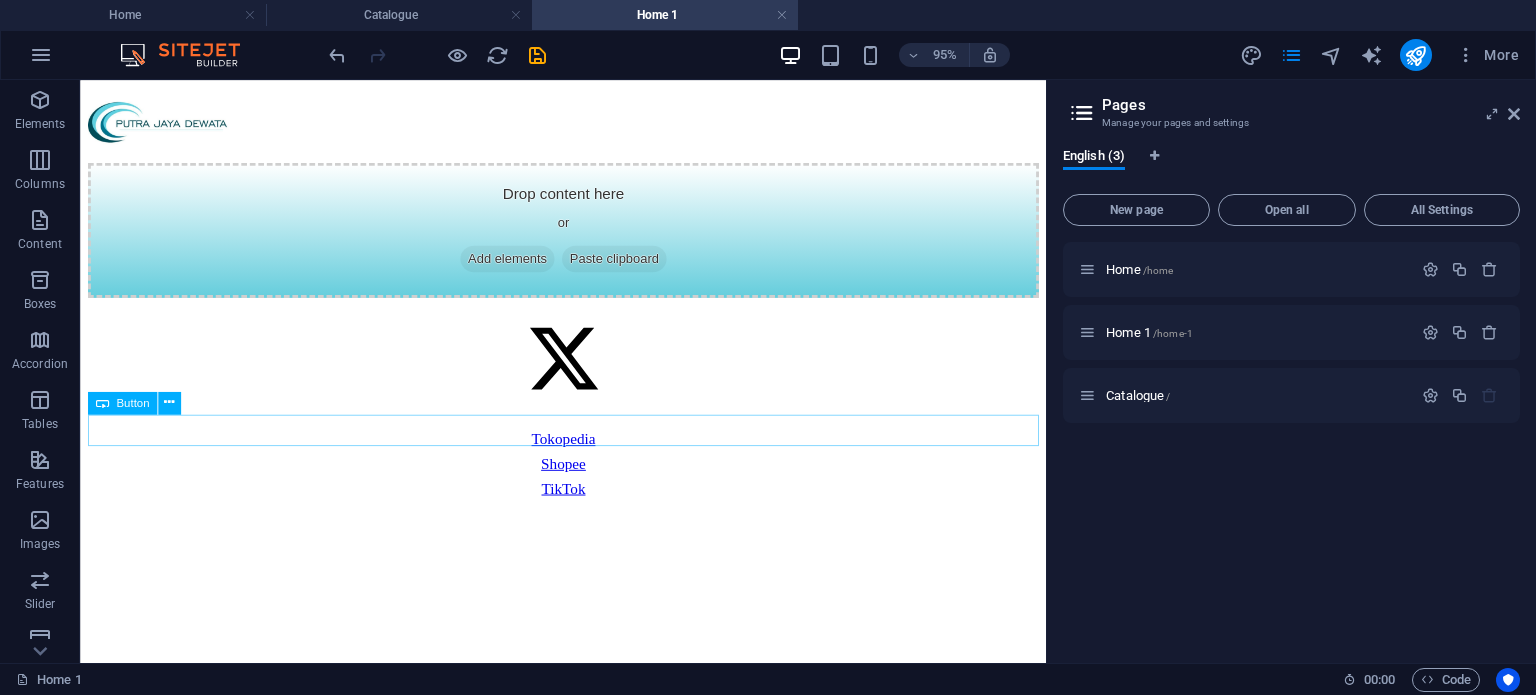 click on "Tokopedia" at bounding box center [588, 458] 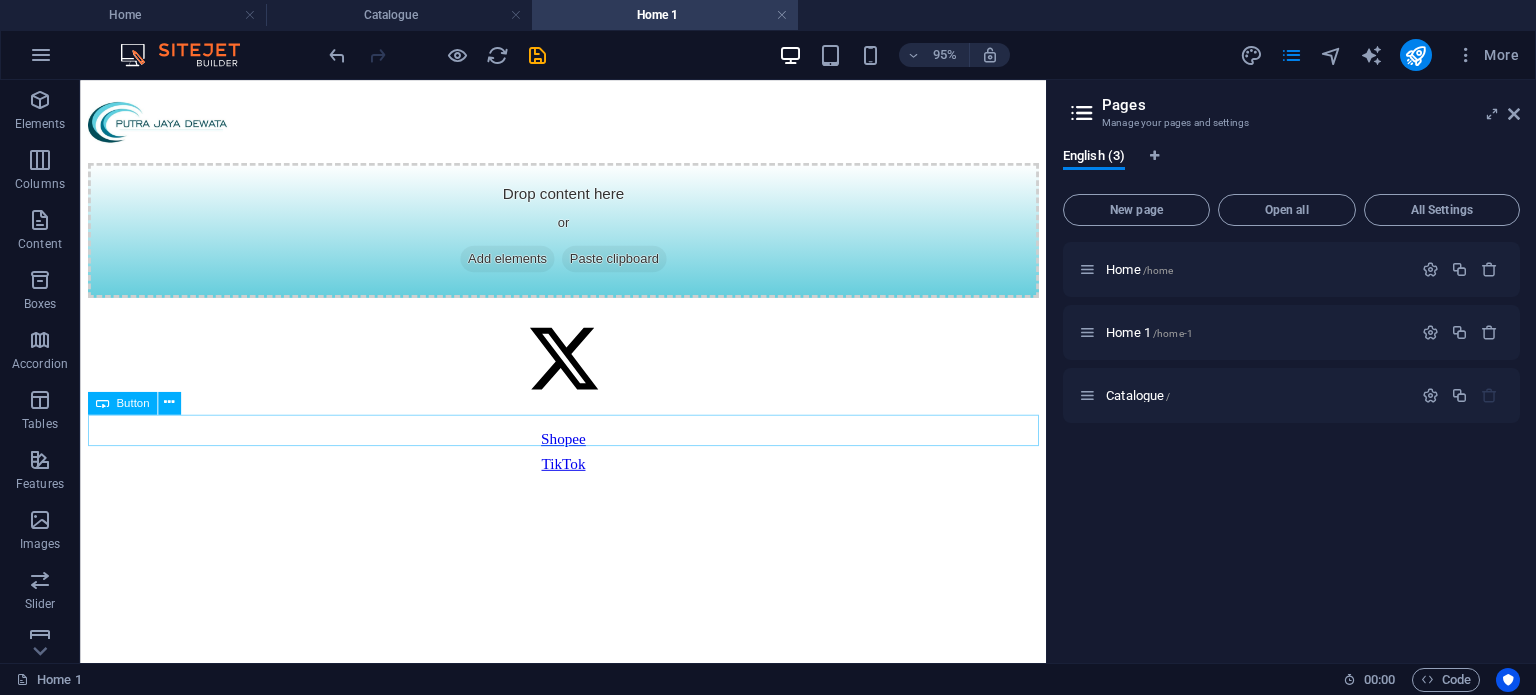 click on "Shopee" at bounding box center (588, 458) 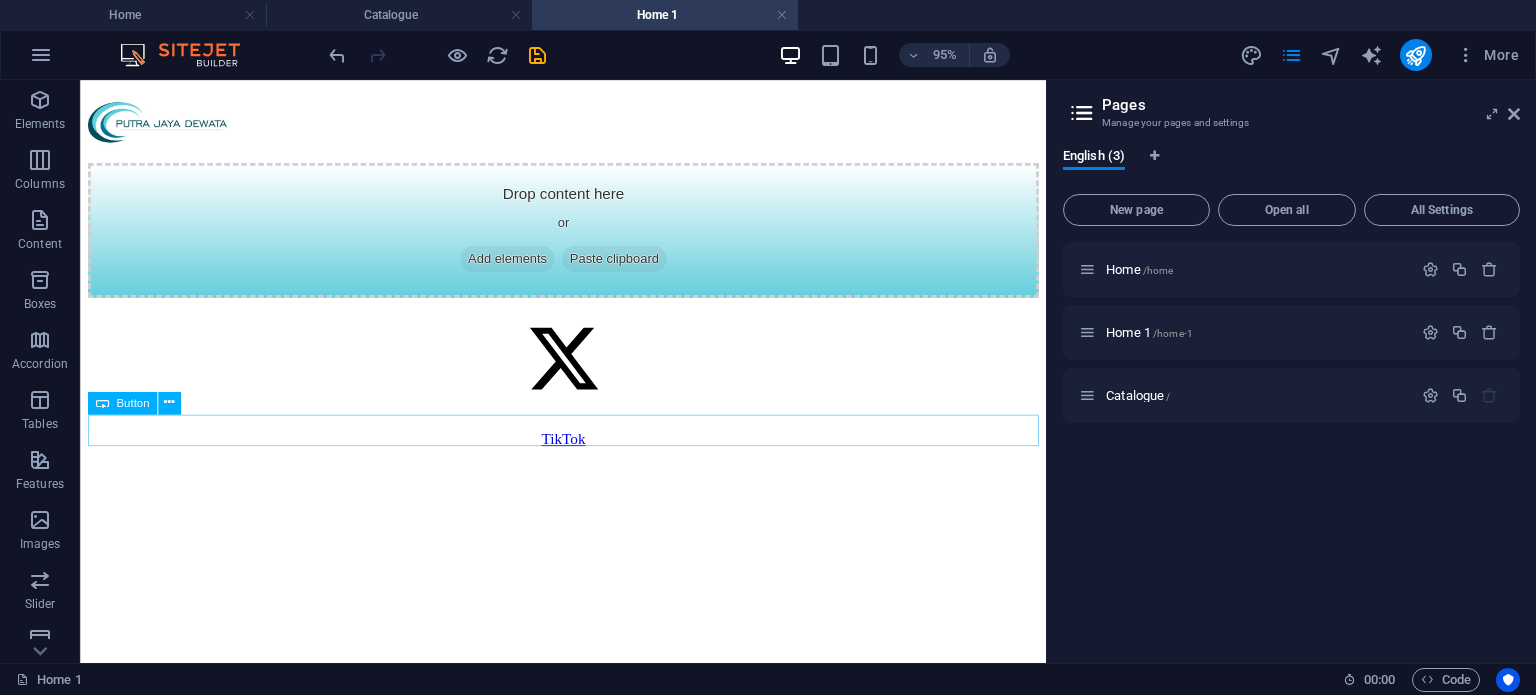 click on "TikTok" at bounding box center (588, 458) 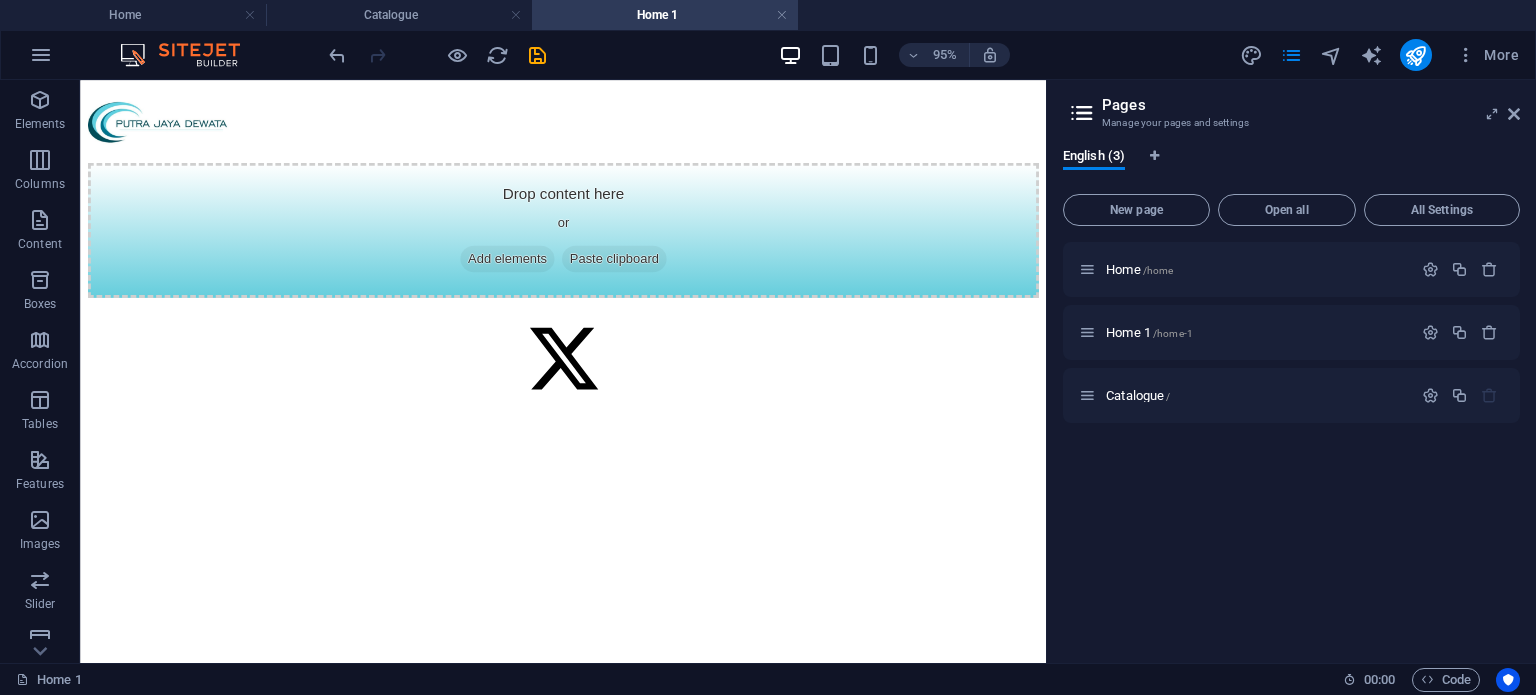 click on "Drop content here or  Add elements  Paste clipboard" at bounding box center [588, 264] 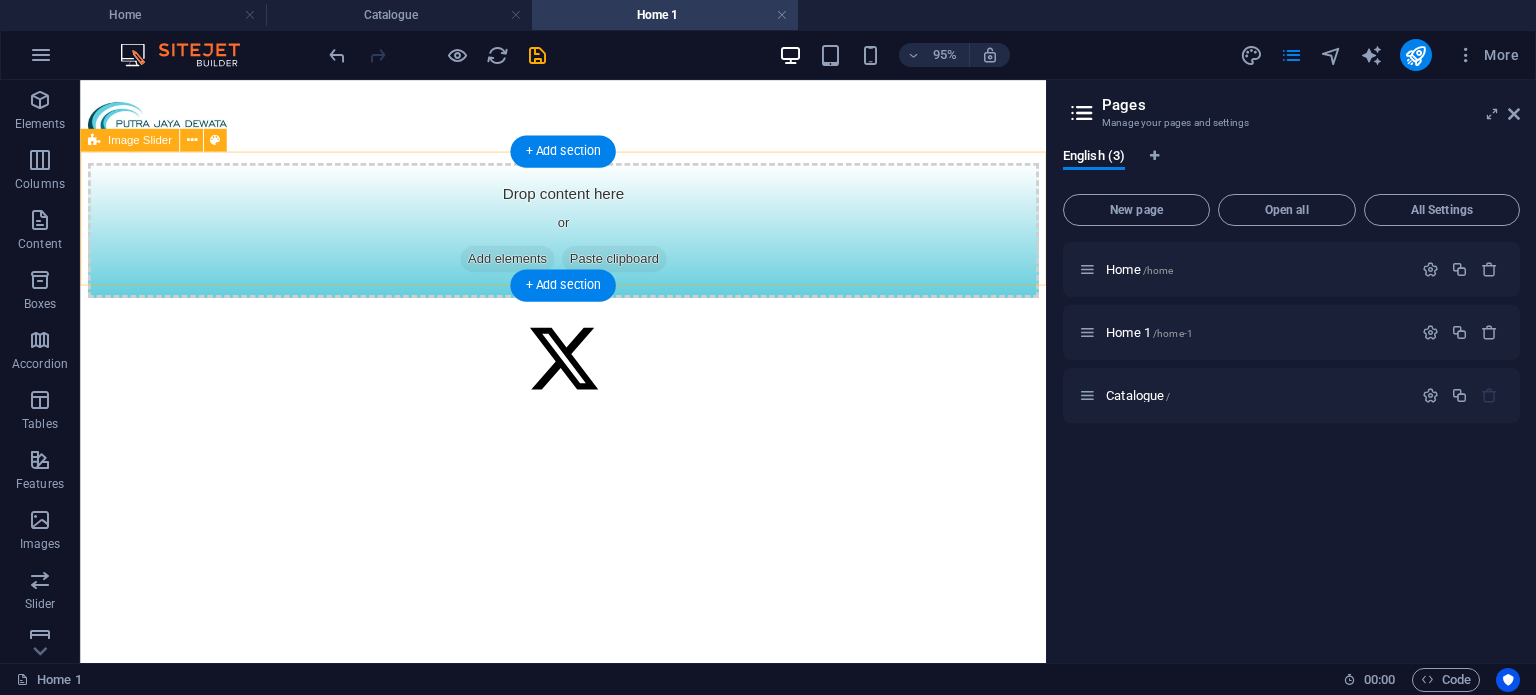 click on "Drop content here or  Add elements  Paste clipboard" at bounding box center [588, 238] 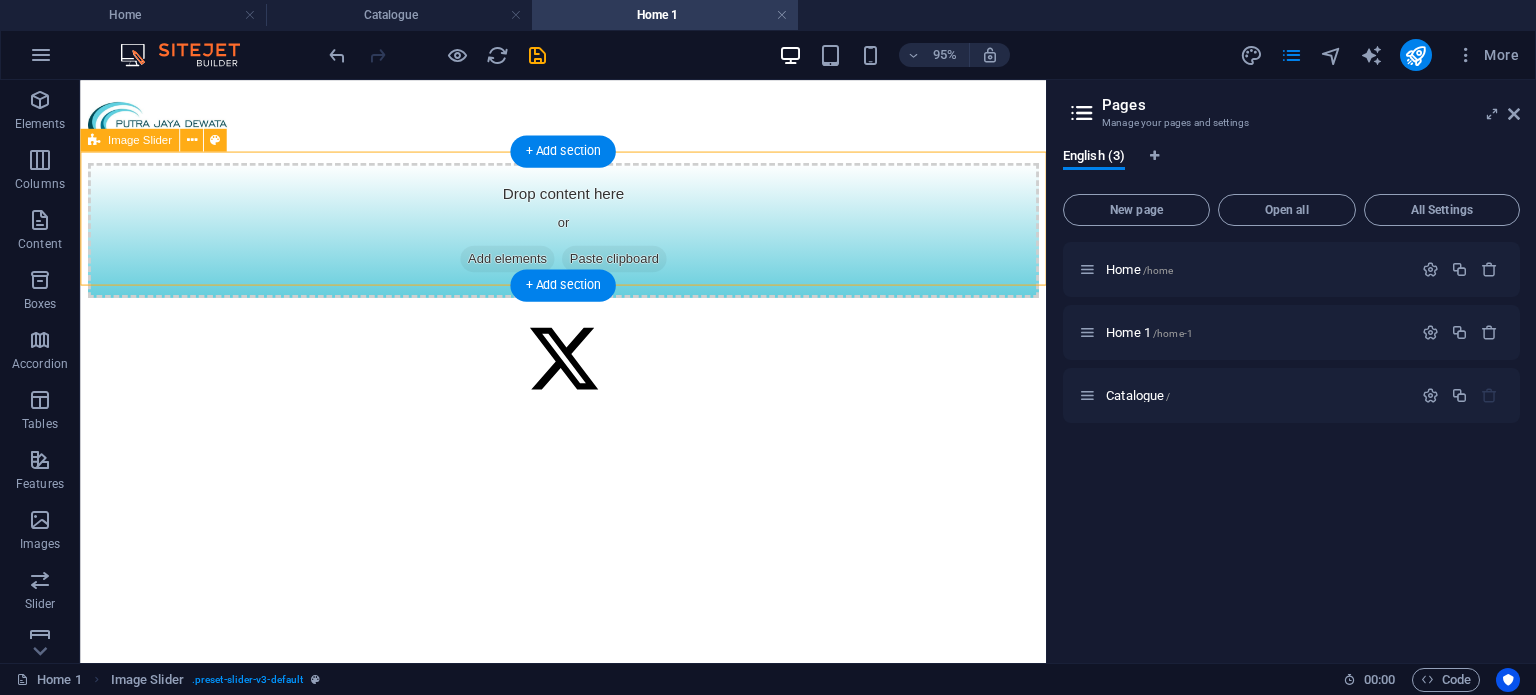 click on "Drop content here or  Add elements  Paste clipboard" at bounding box center [588, 238] 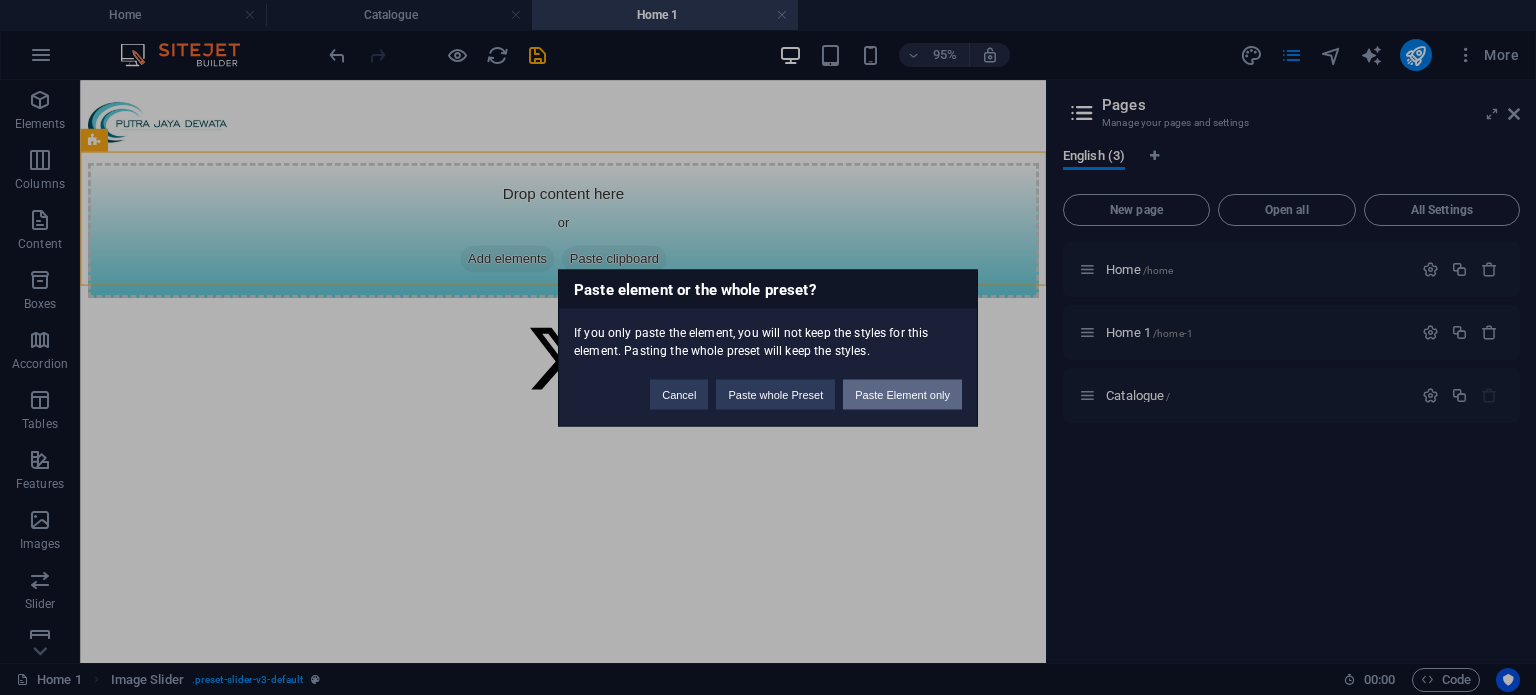 click on "Paste Element only" at bounding box center [902, 394] 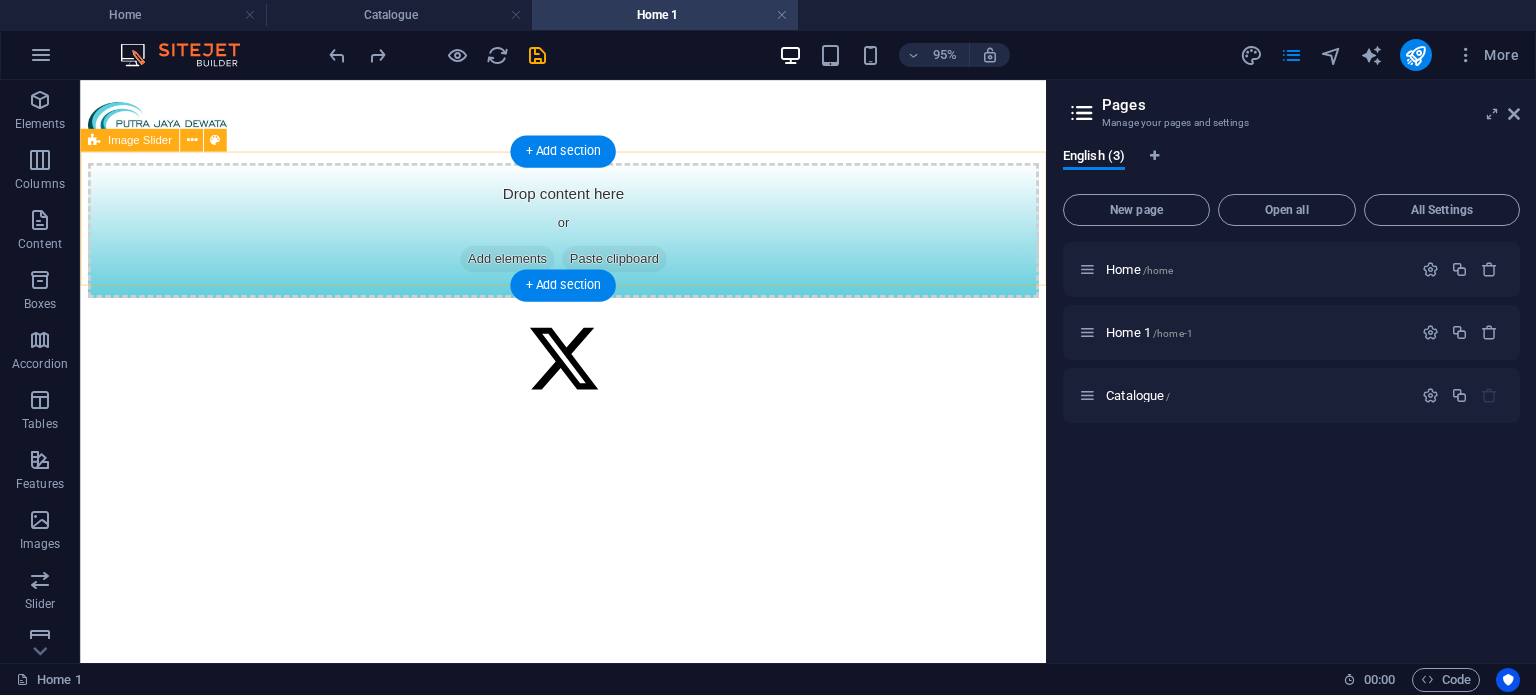 click on "Add elements" at bounding box center [529, 268] 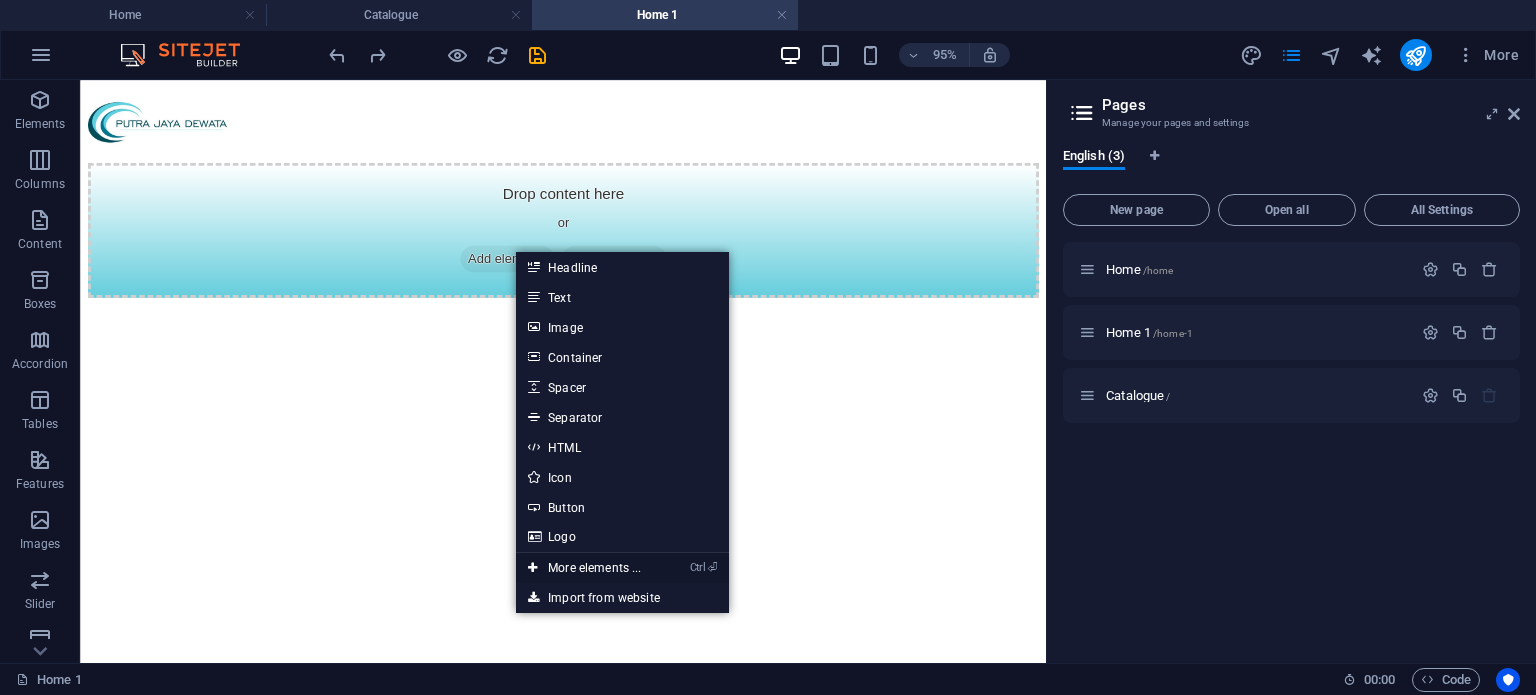 drag, startPoint x: 618, startPoint y: 562, endPoint x: 317, endPoint y: 818, distance: 395.14175 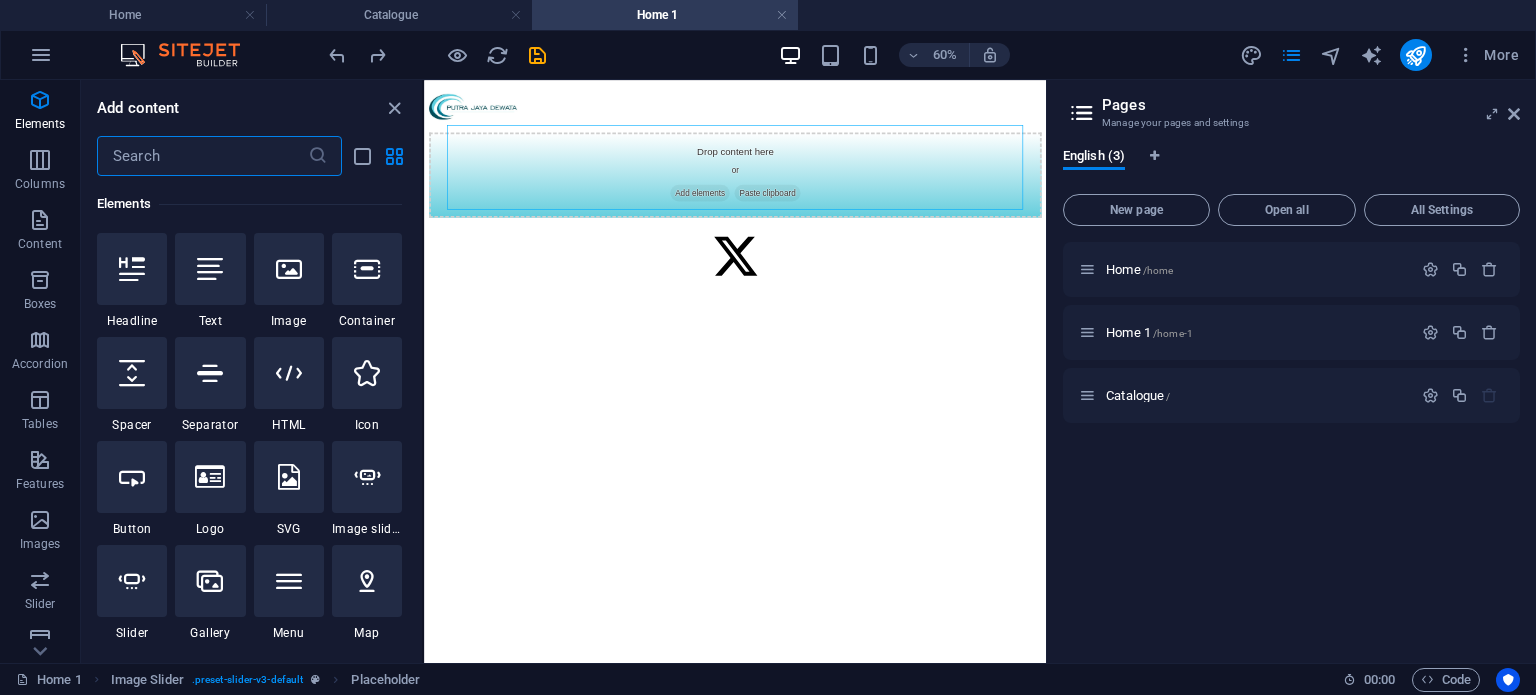 click at bounding box center [202, 156] 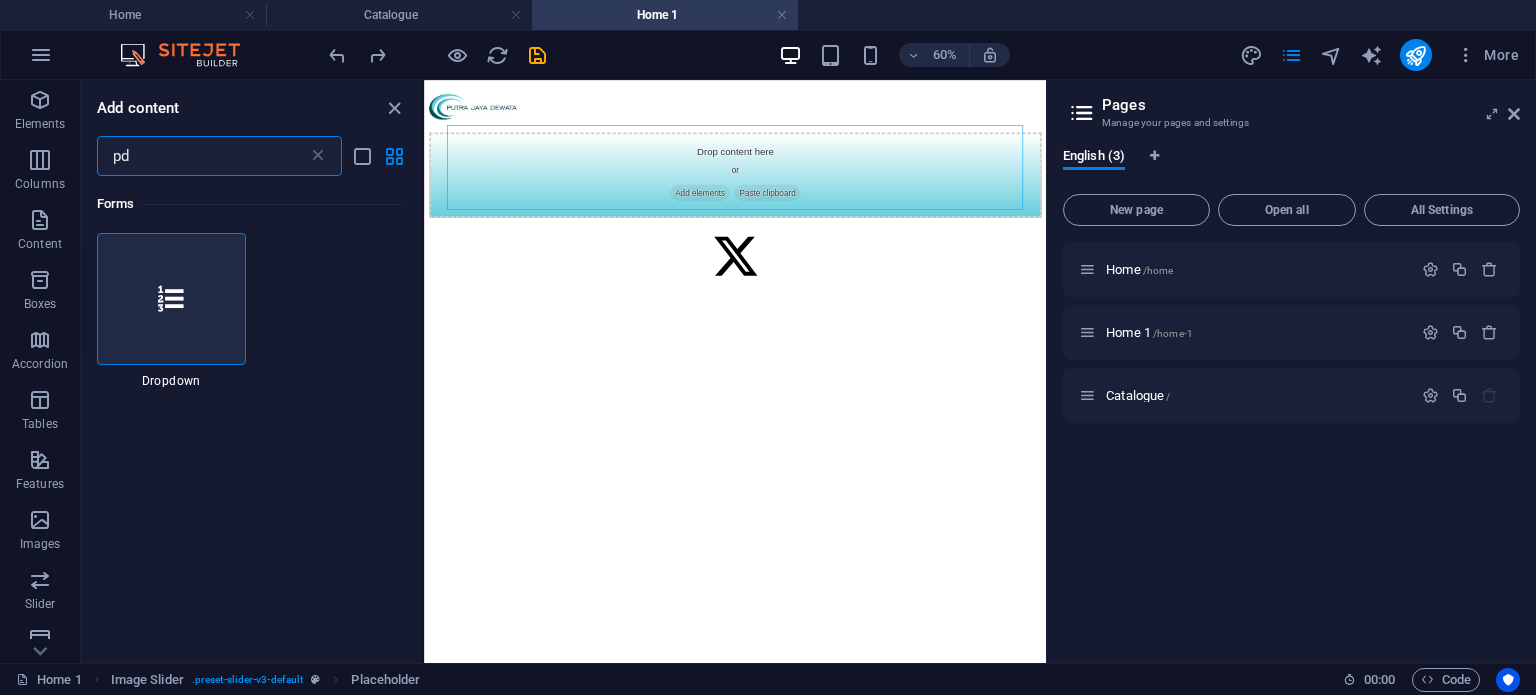 type on "p" 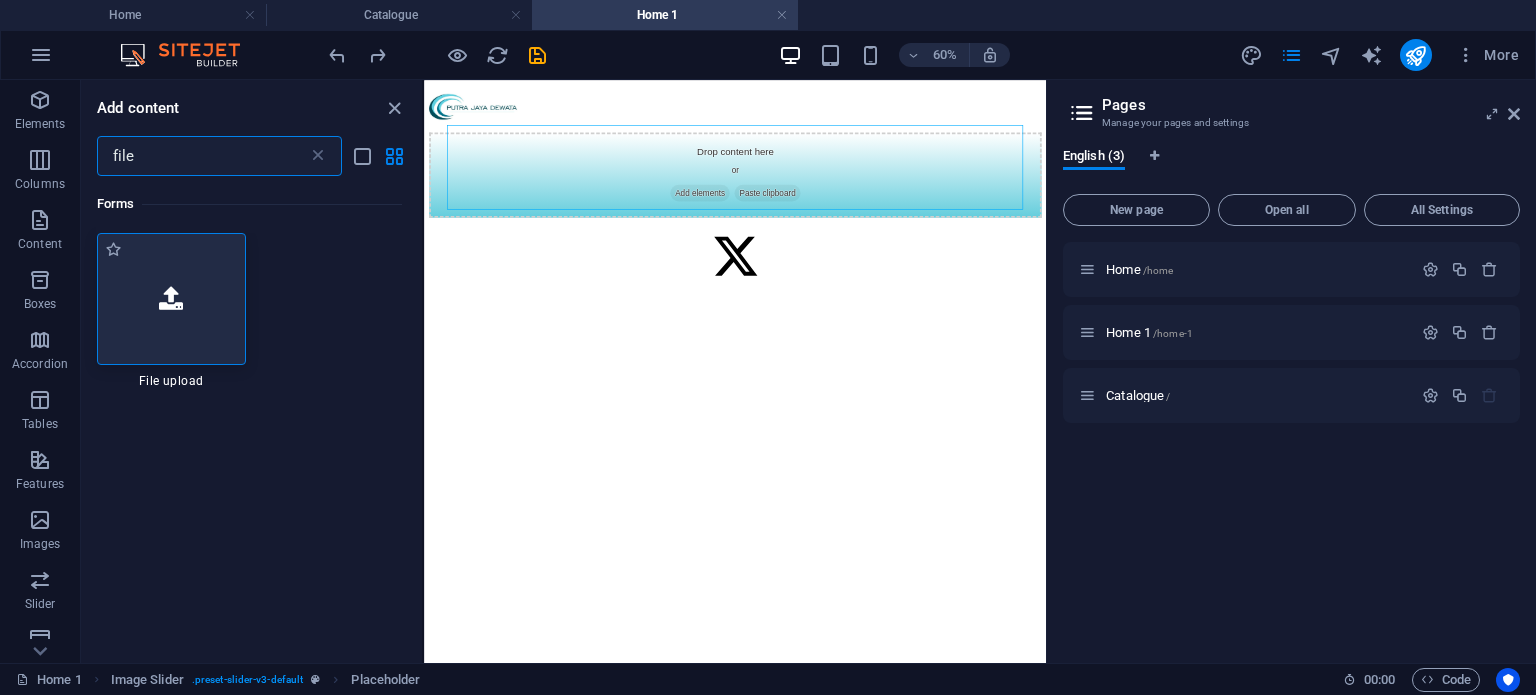 type on "file" 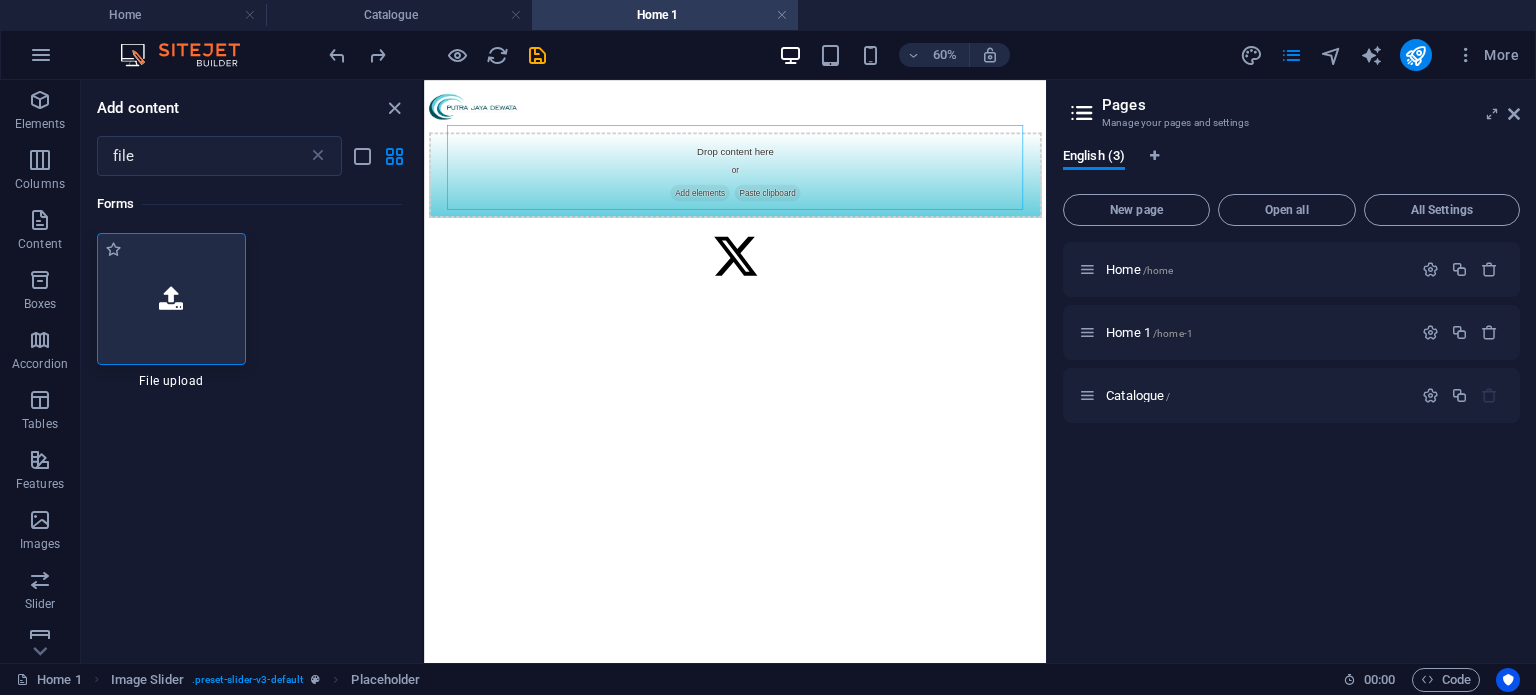click at bounding box center [171, 299] 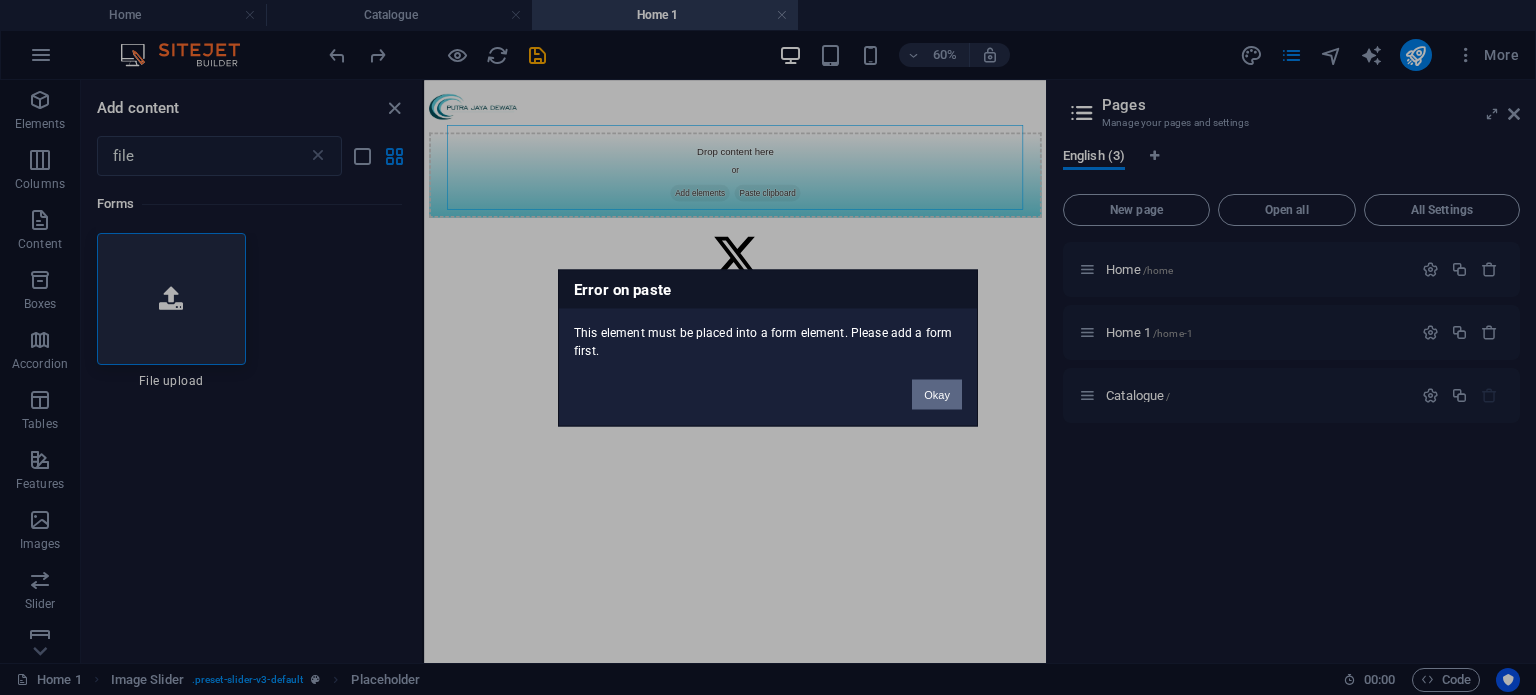 click on "Okay" at bounding box center (937, 394) 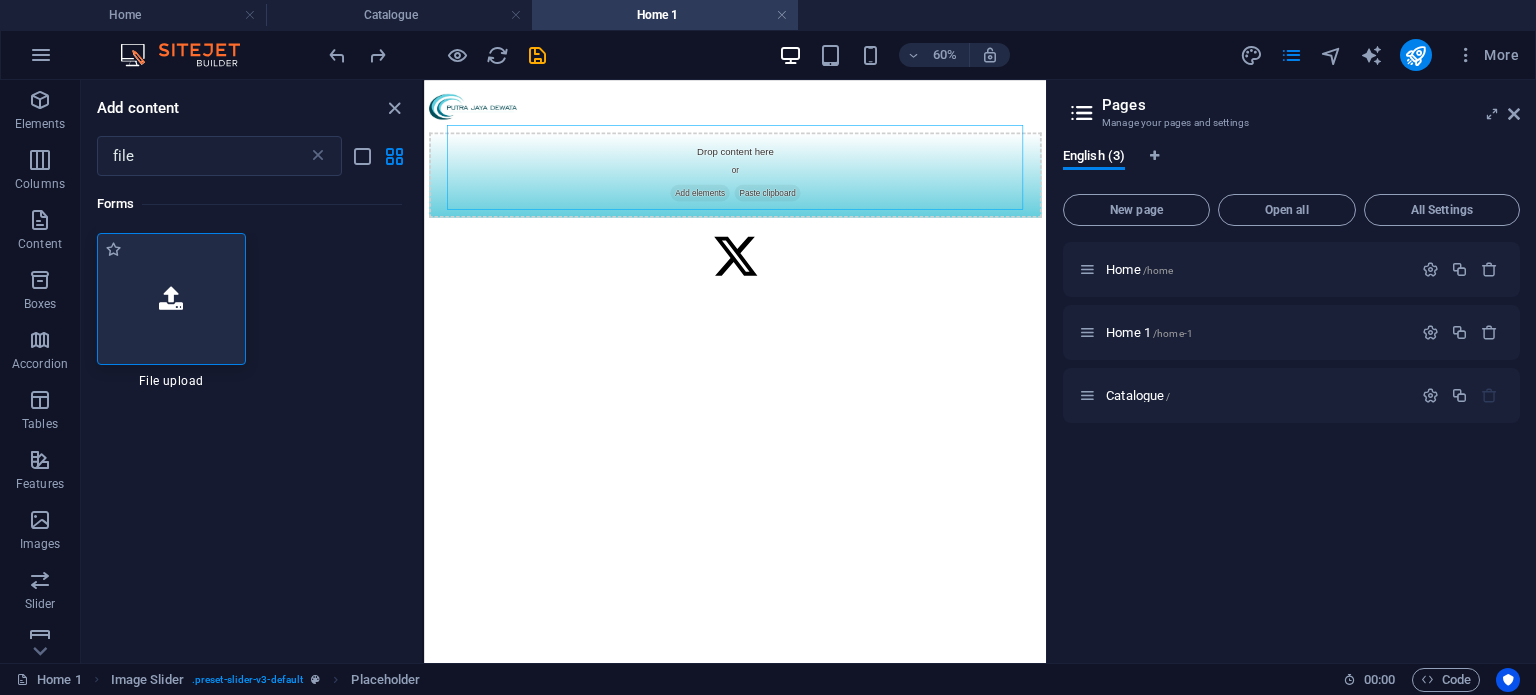 click at bounding box center (171, 299) 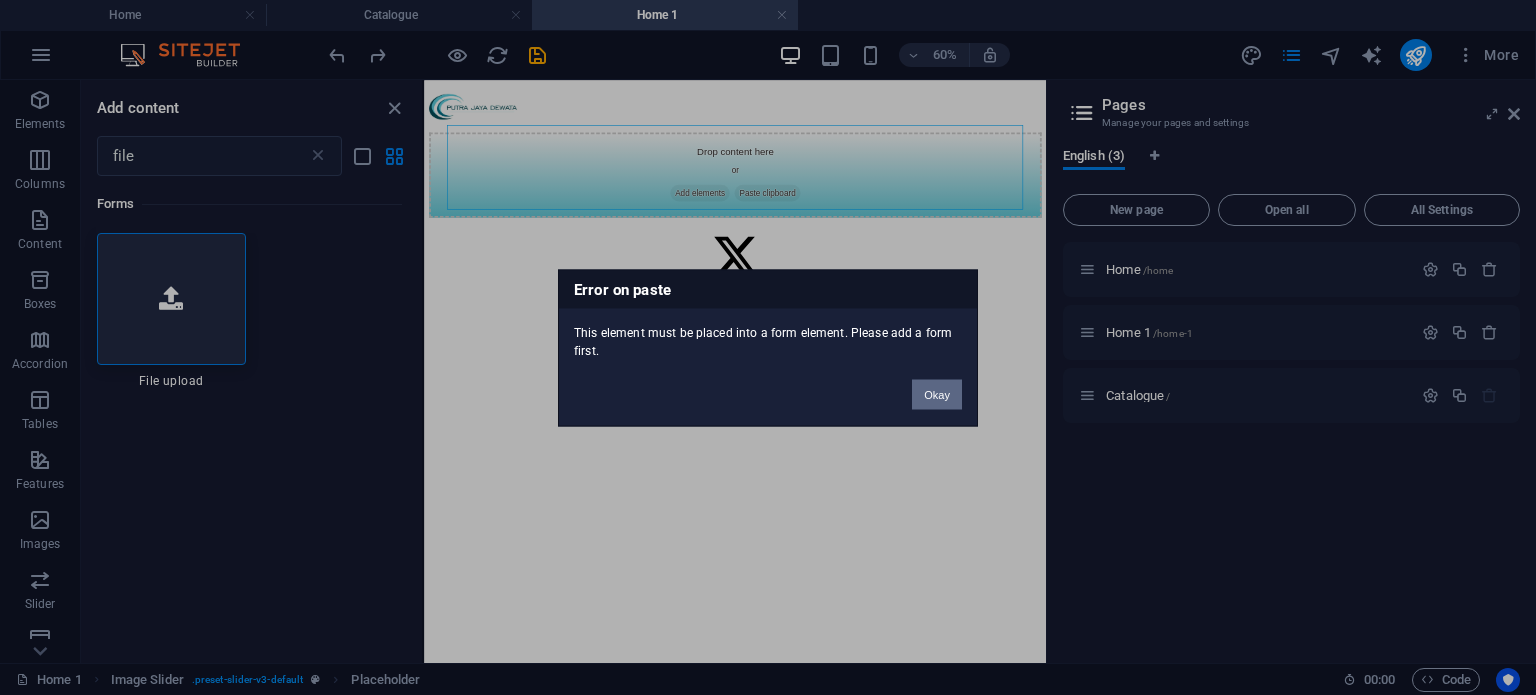 click on "Okay" at bounding box center (937, 394) 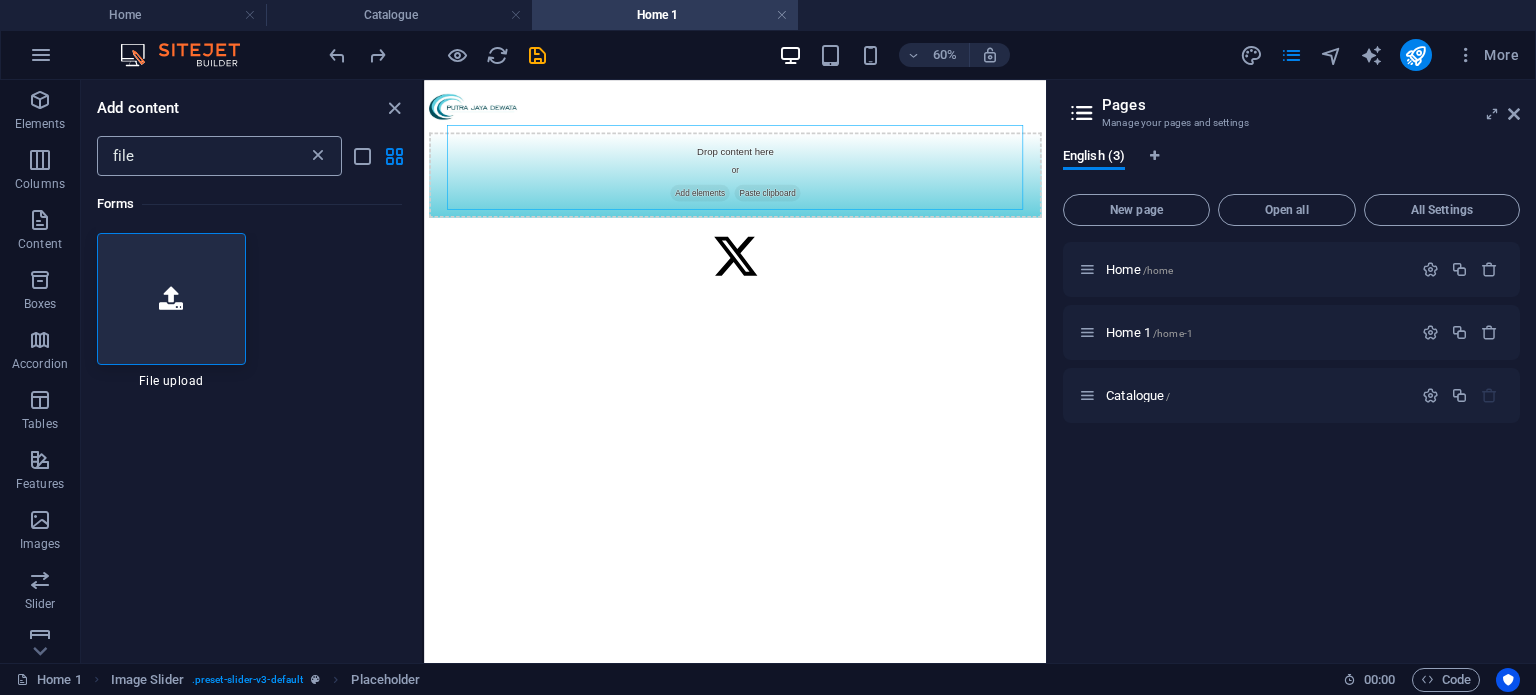 click at bounding box center (318, 156) 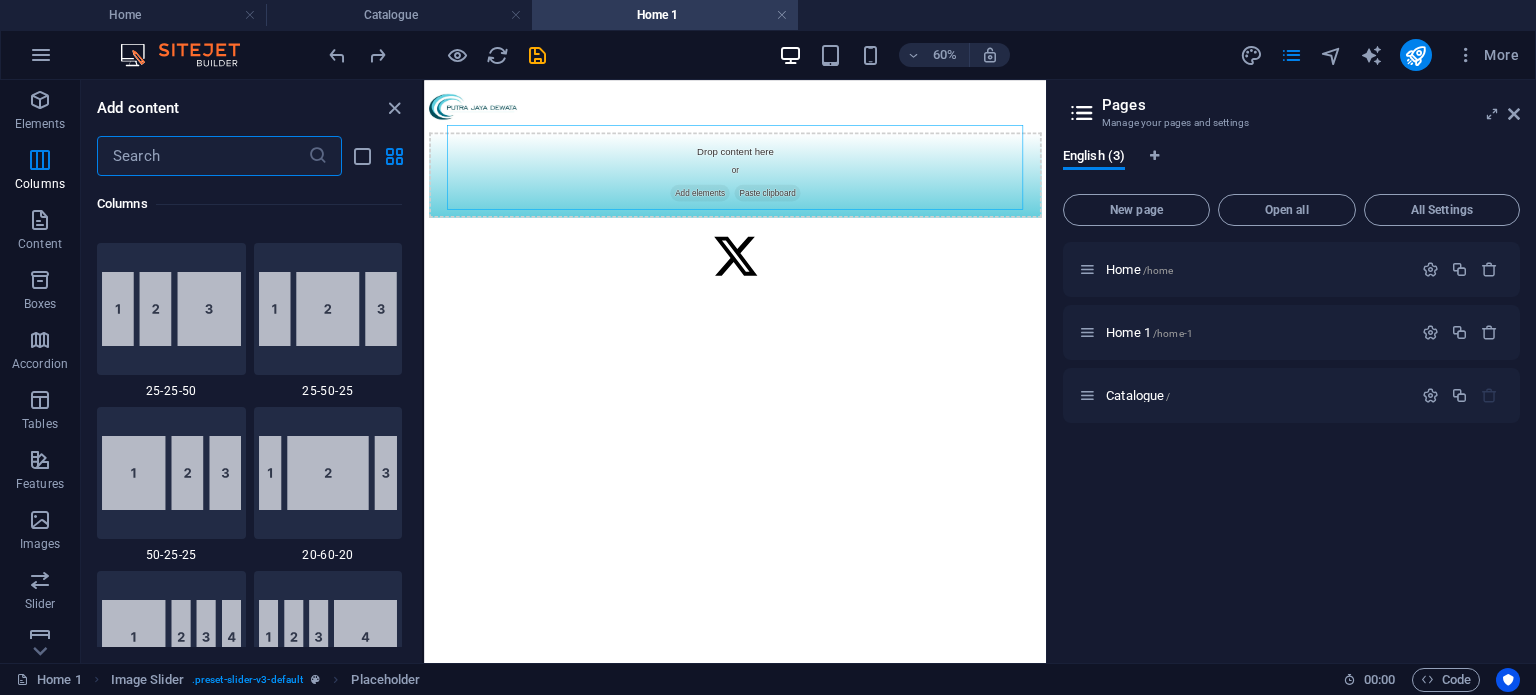 scroll, scrollTop: 1900, scrollLeft: 0, axis: vertical 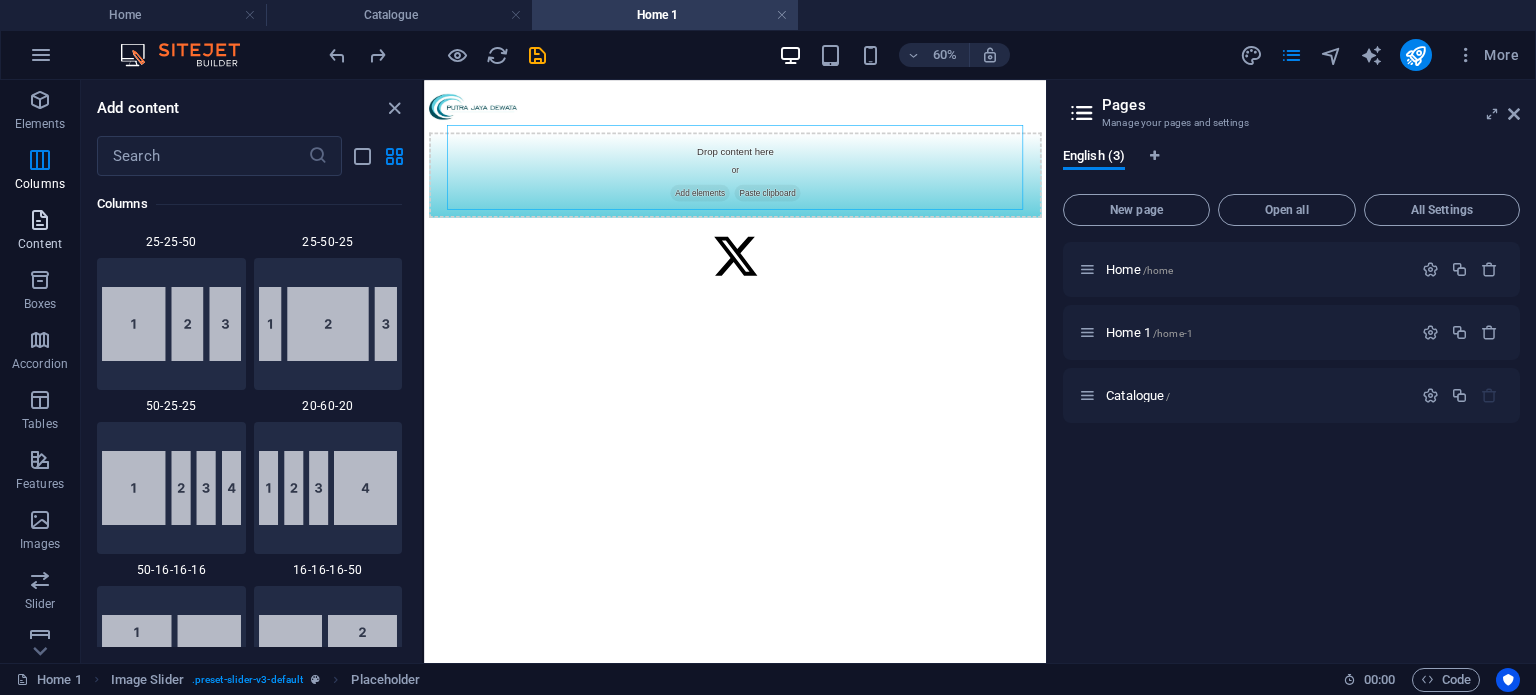 click at bounding box center [40, 220] 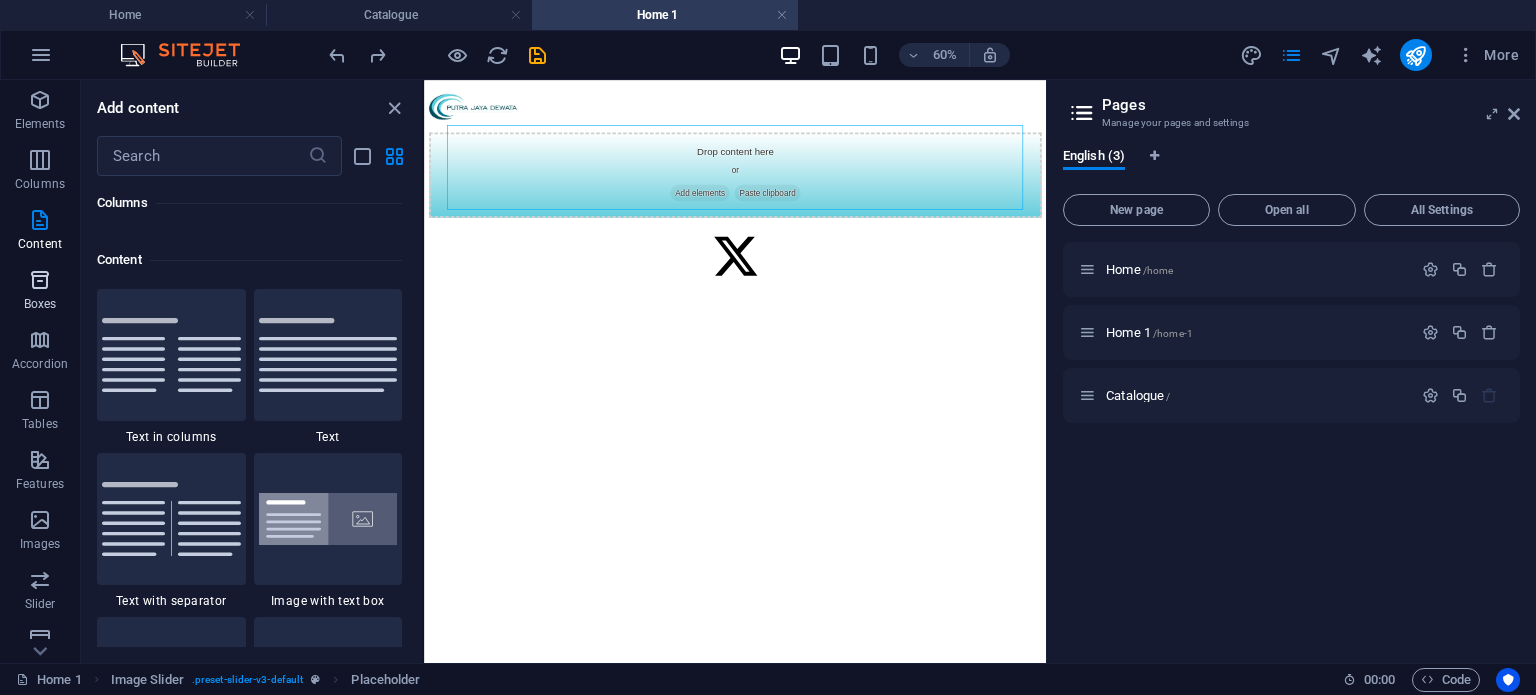 scroll, scrollTop: 3286, scrollLeft: 0, axis: vertical 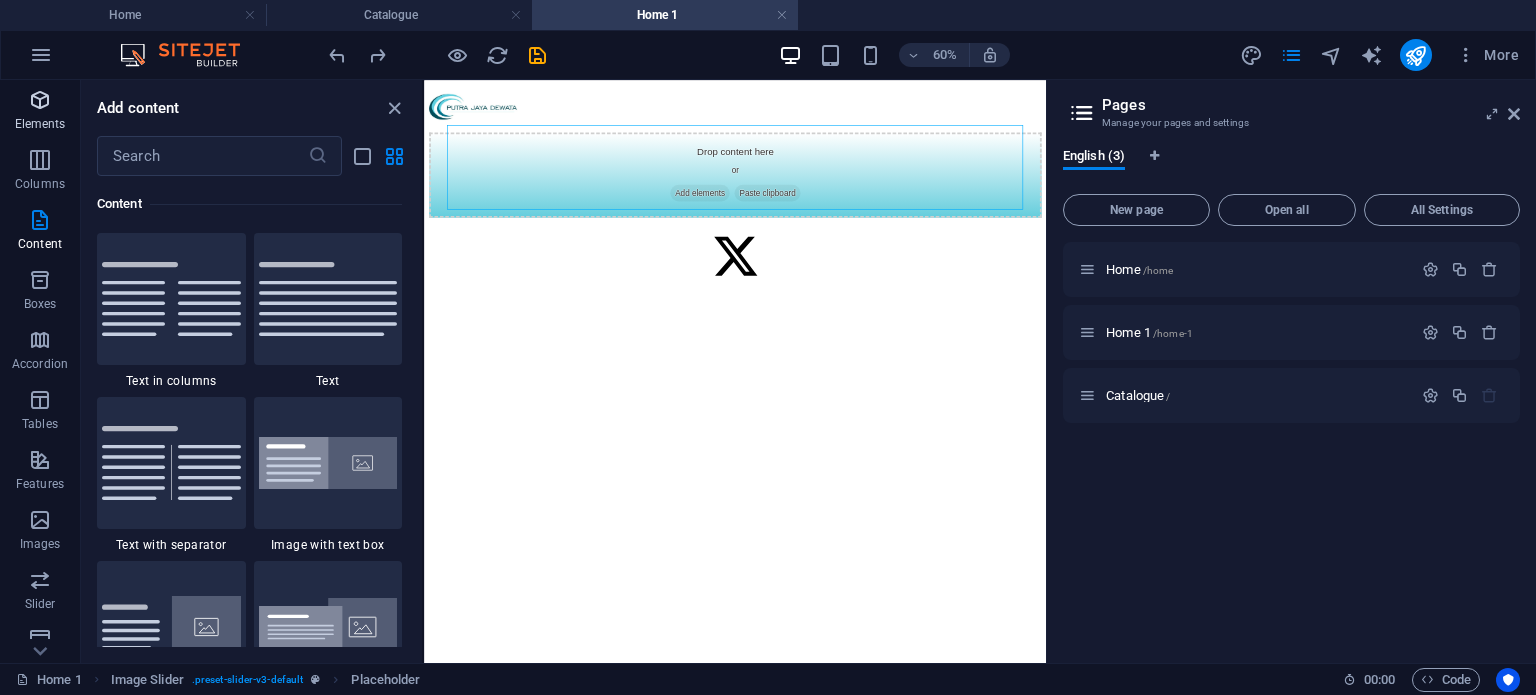 click on "Elements" at bounding box center [40, 112] 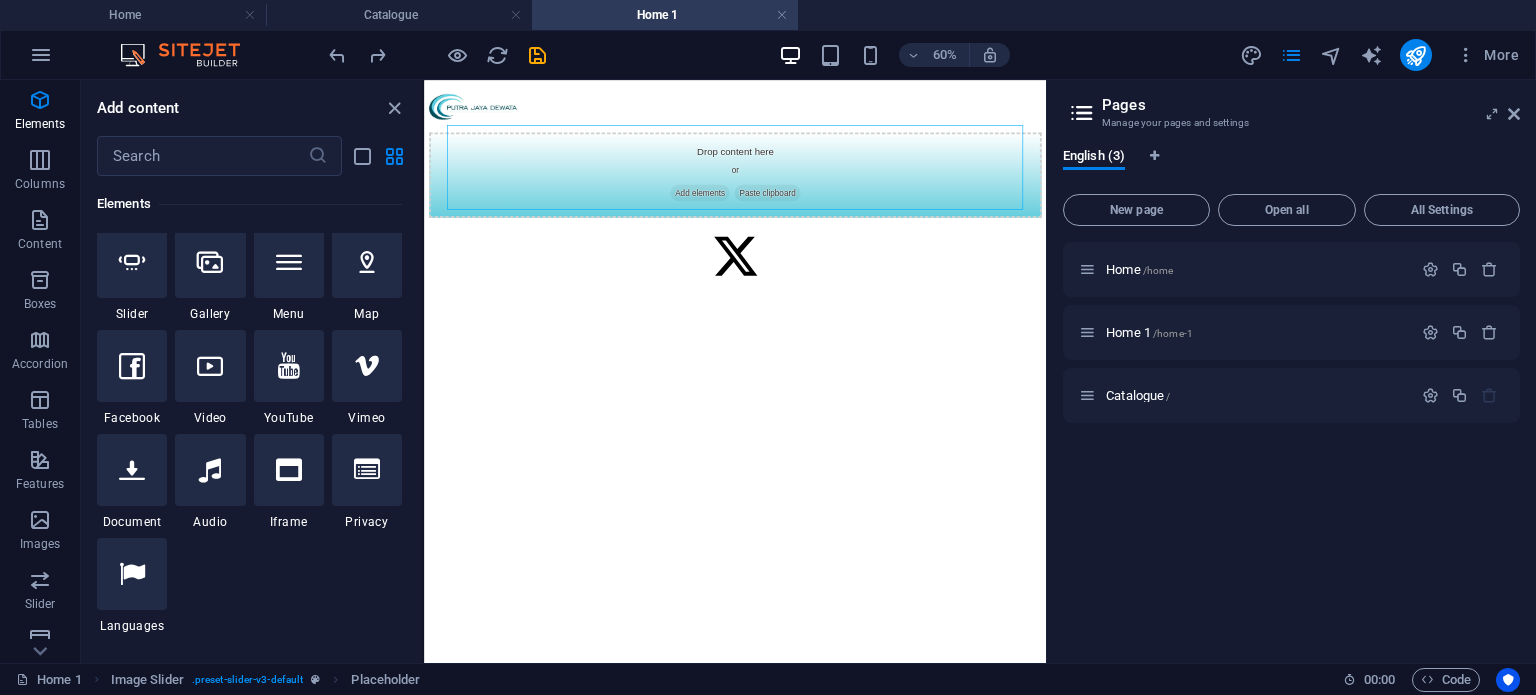 scroll, scrollTop: 333, scrollLeft: 0, axis: vertical 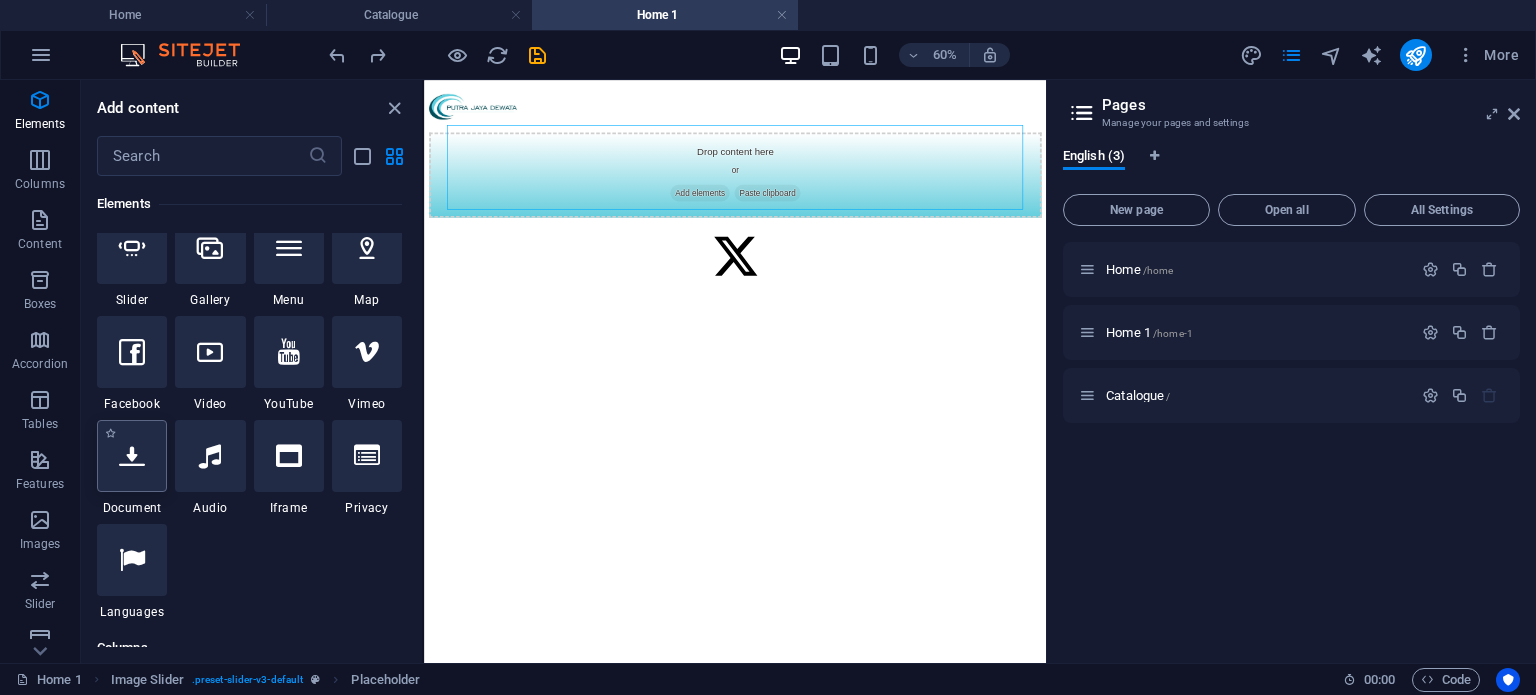 click at bounding box center [132, 456] 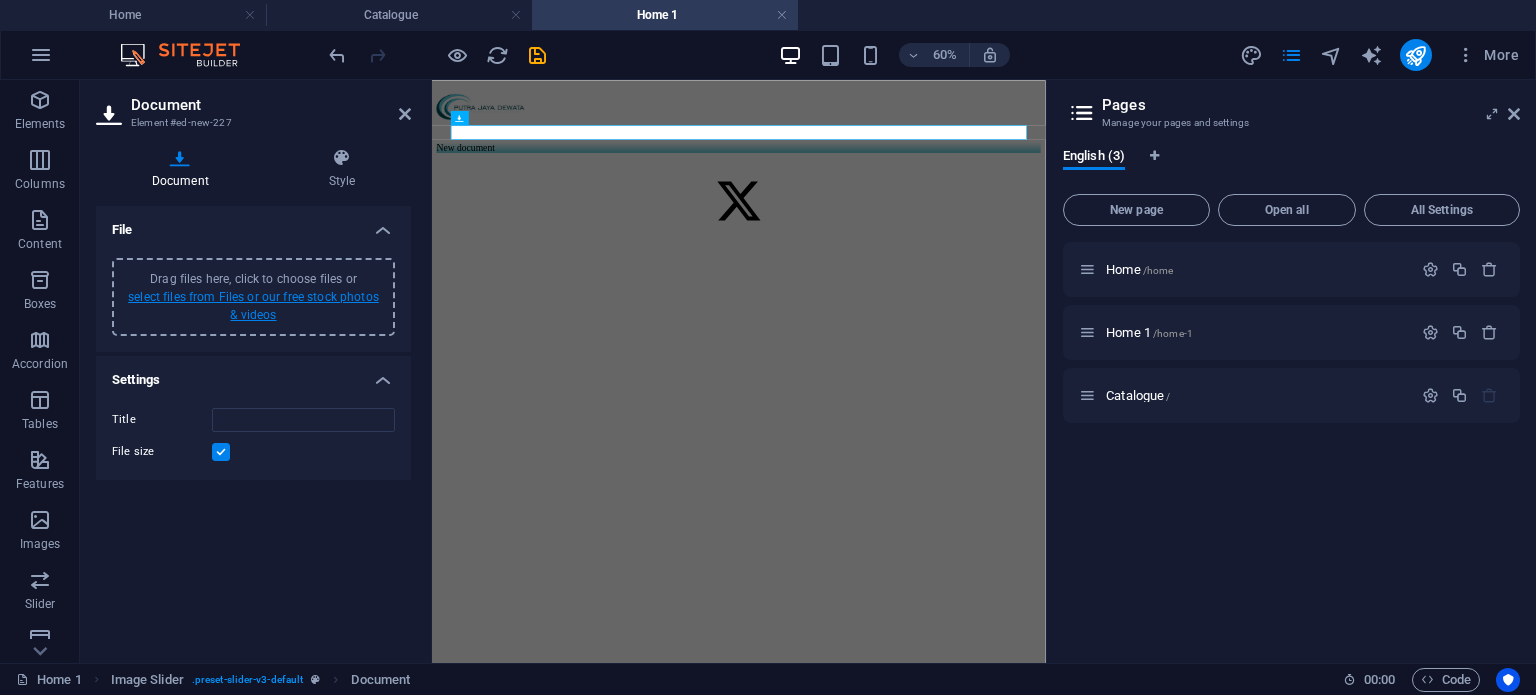 click on "select files from Files or our free stock photos & videos" at bounding box center (253, 306) 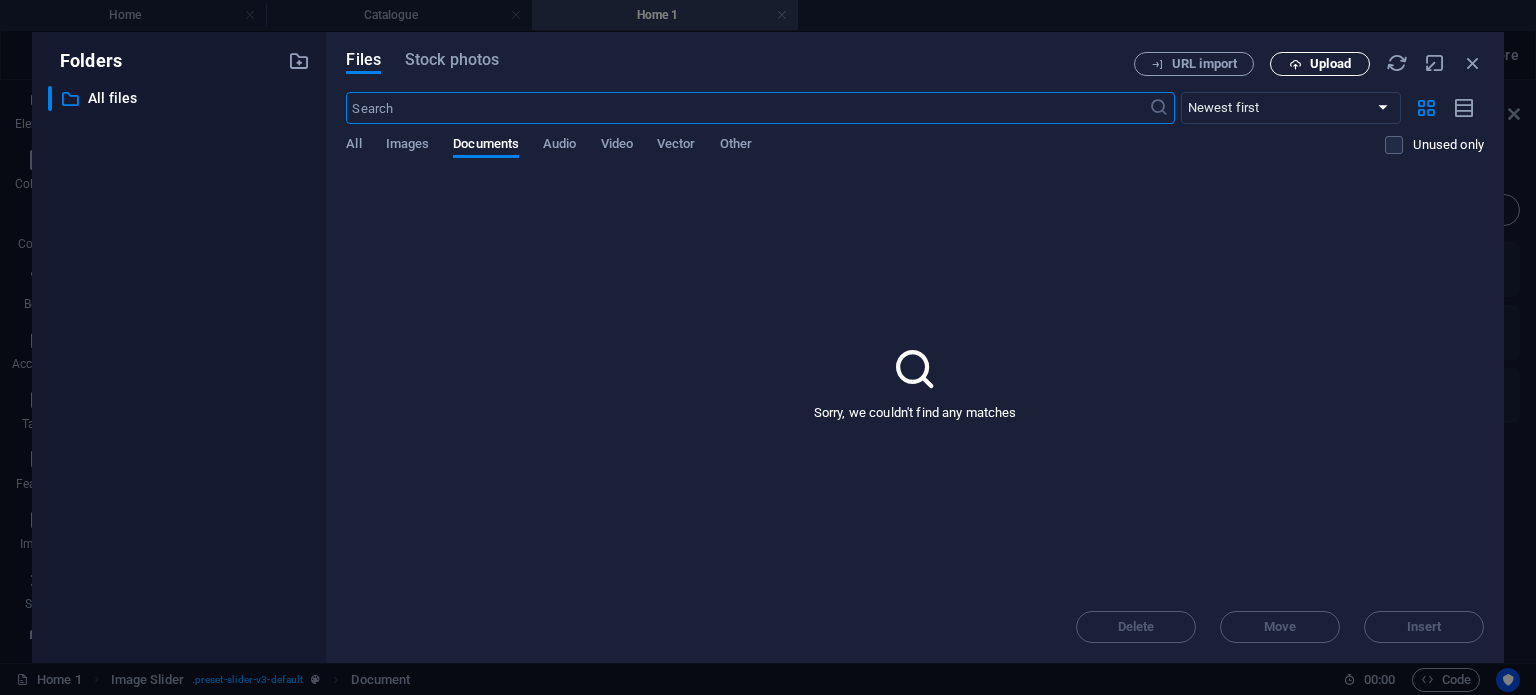 click on "Upload" at bounding box center [1320, 64] 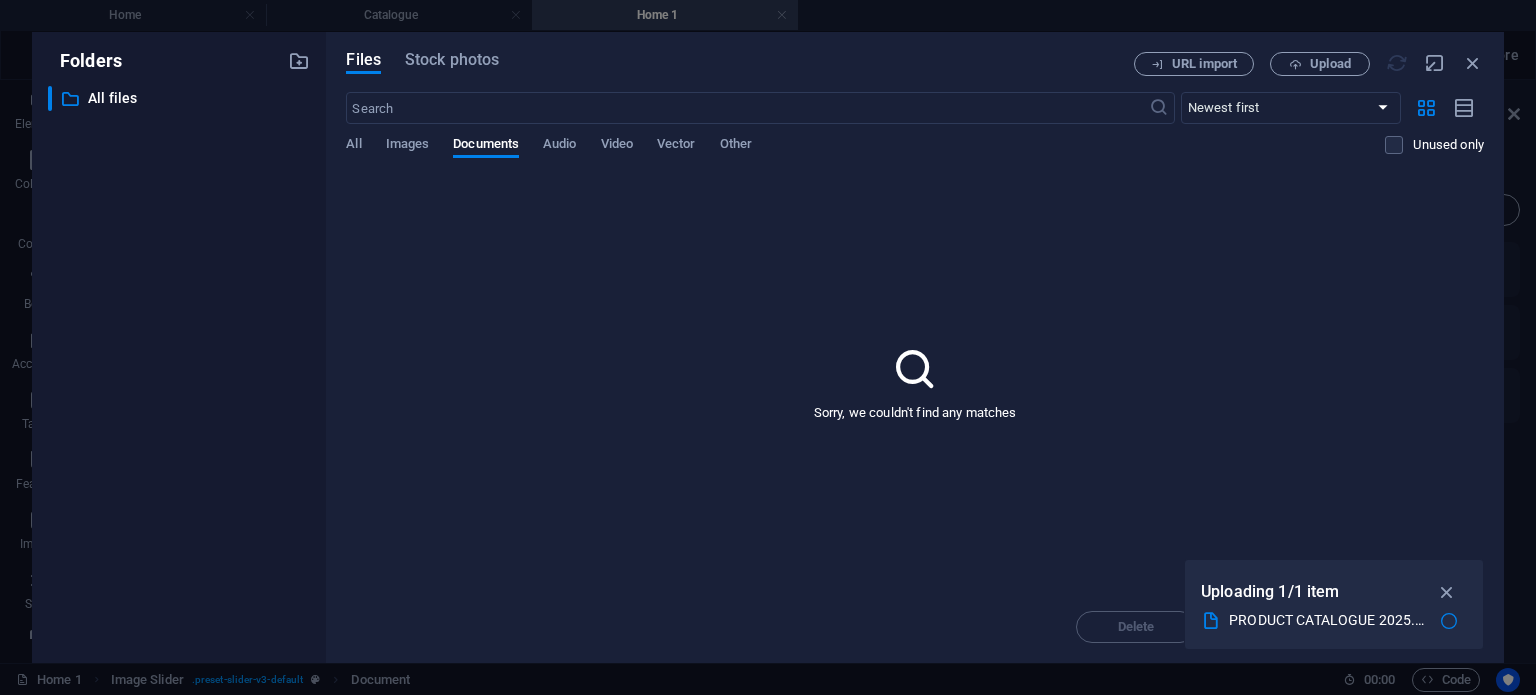 click on "Folders ​ All files All files Files Stock photos URL import Upload ​ Newest first Oldest first Name (A-Z) Name (Z-A) Size (0-9) Size (9-0) Resolution (0-9) Resolution (9-0) All Images Documents Audio Video Vector Other Unused only Sorry, we couldn't find any matches Delete Move Insert Uploading 1/1 item PRODUCT CATALOGUE 2025.pdf" at bounding box center (768, 347) 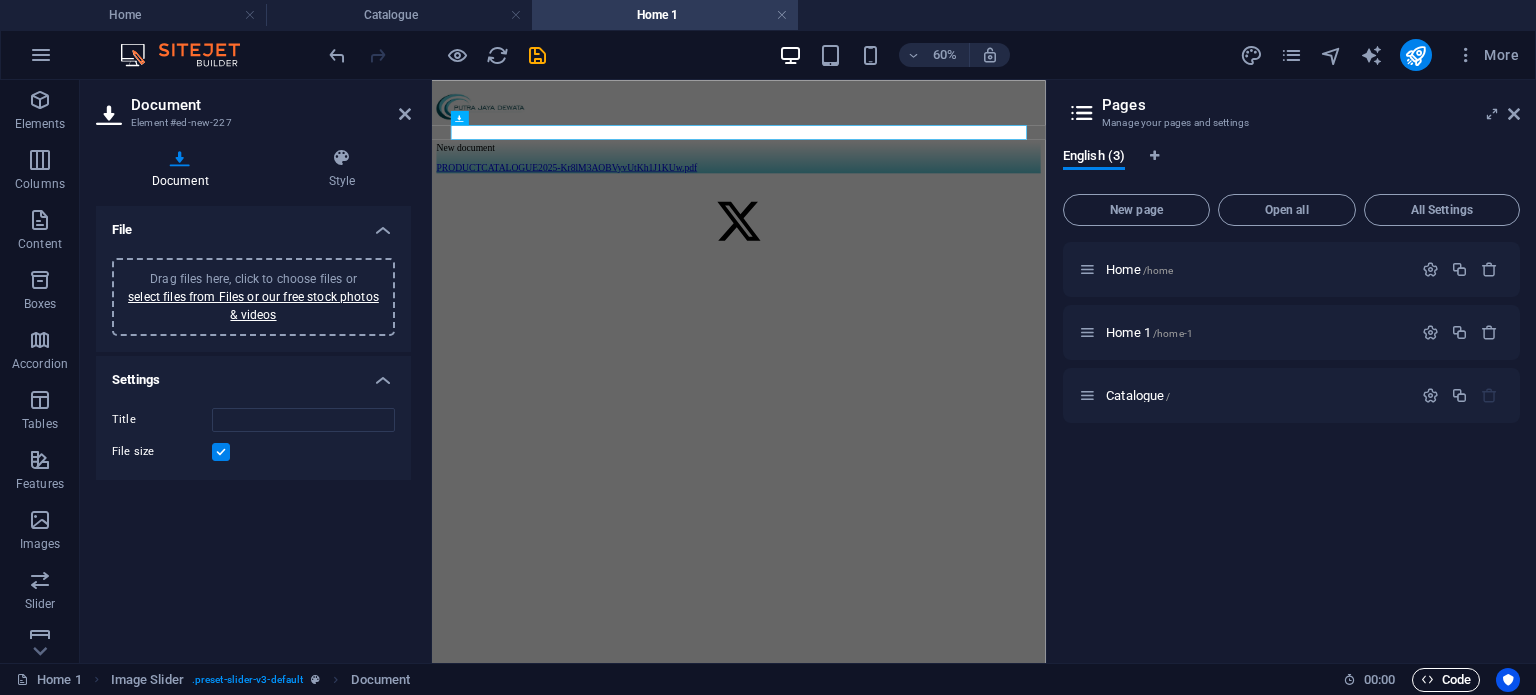 click on "Code" at bounding box center [1446, 680] 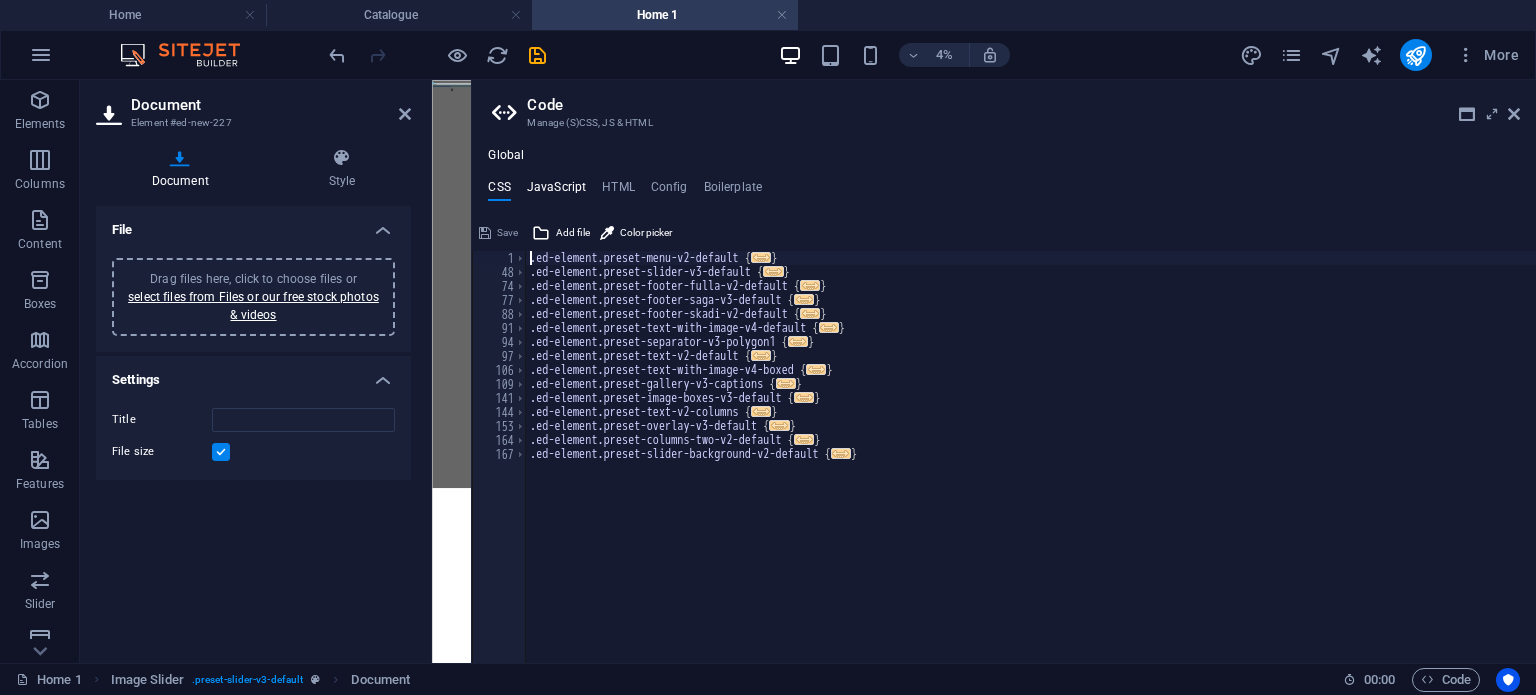 click on "JavaScript" at bounding box center (556, 191) 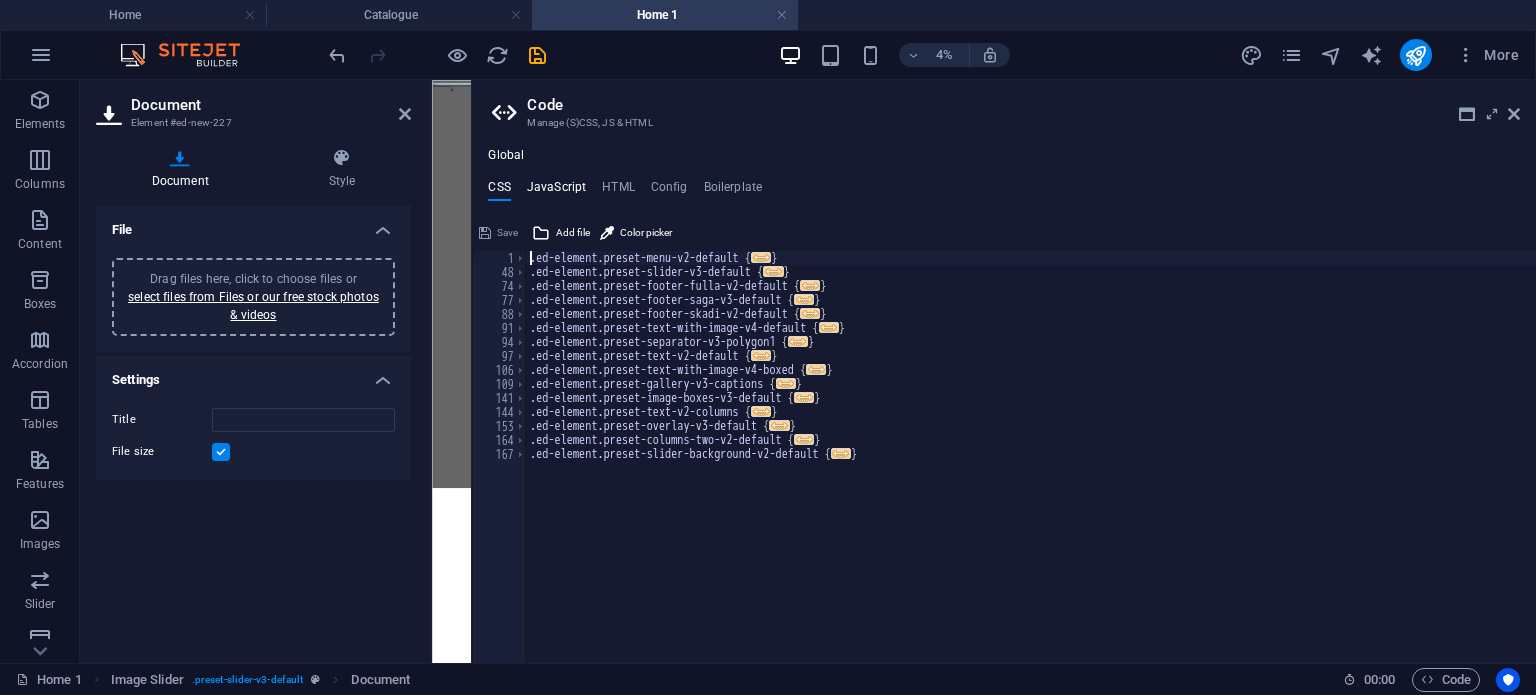 type on "/* JS for preset "Menu V2" */" 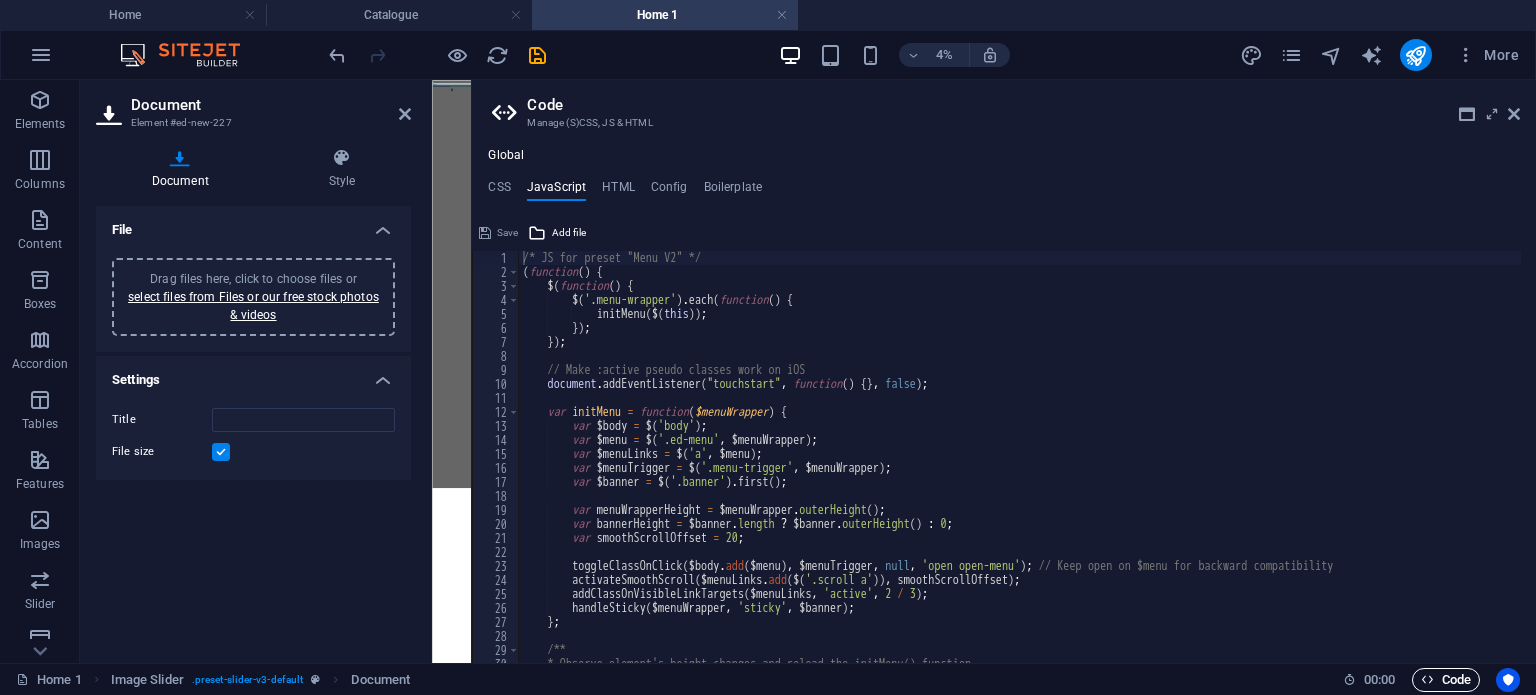 click on "Code" at bounding box center [1446, 680] 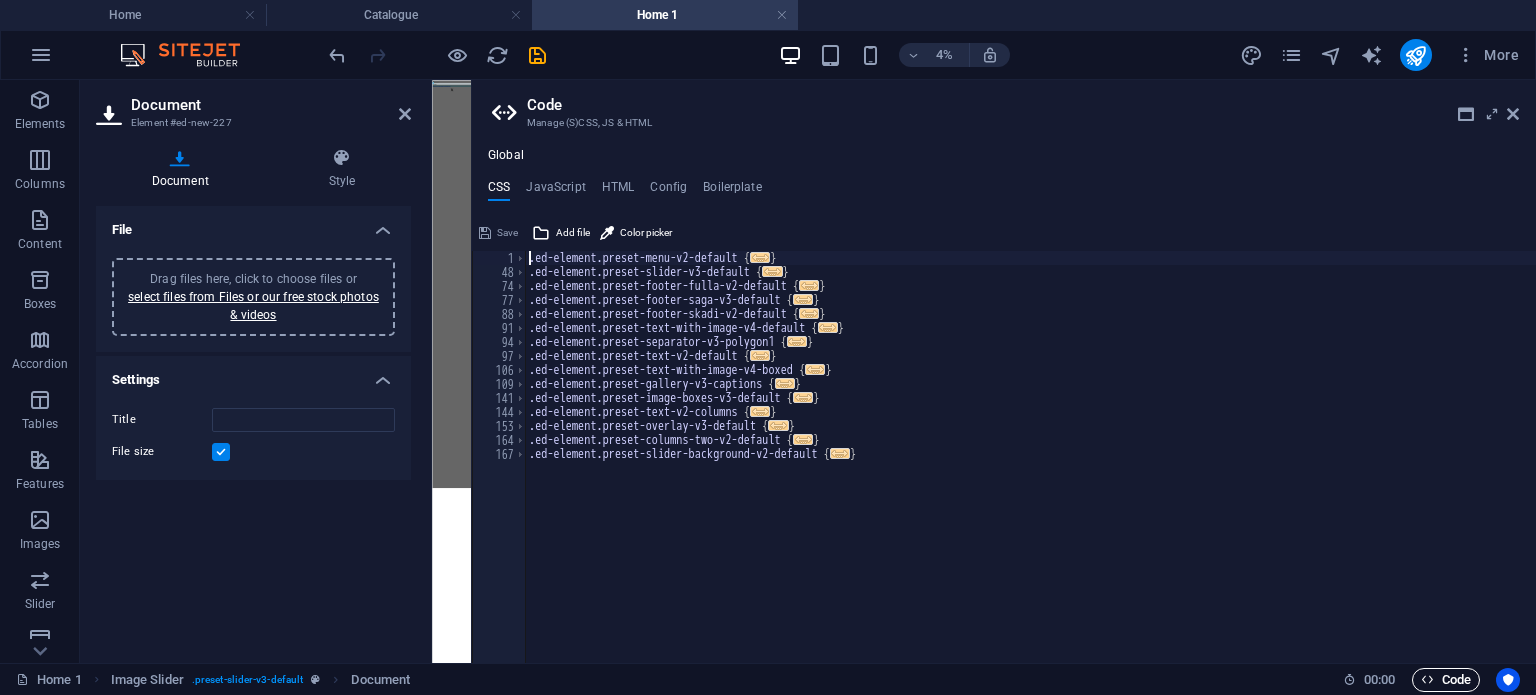 click on "Code" at bounding box center [1446, 680] 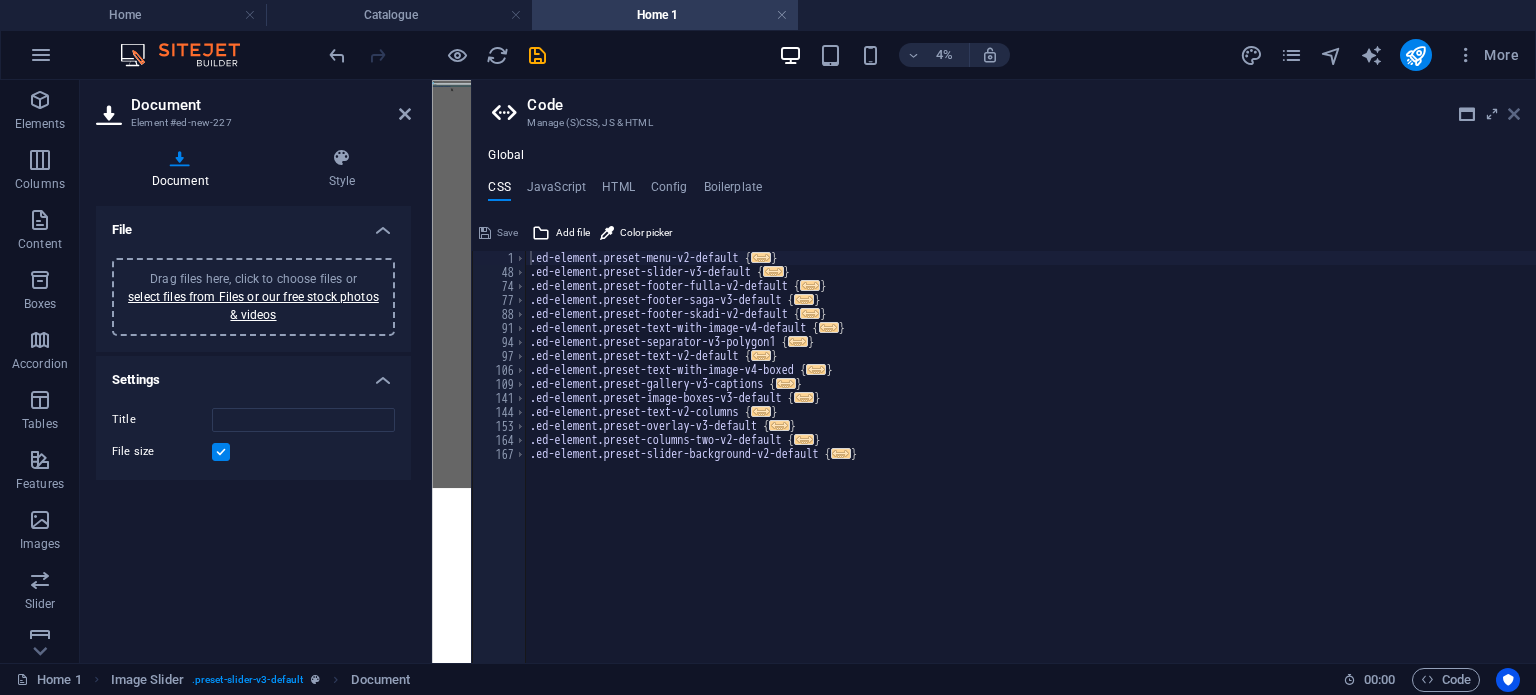 click at bounding box center [1514, 114] 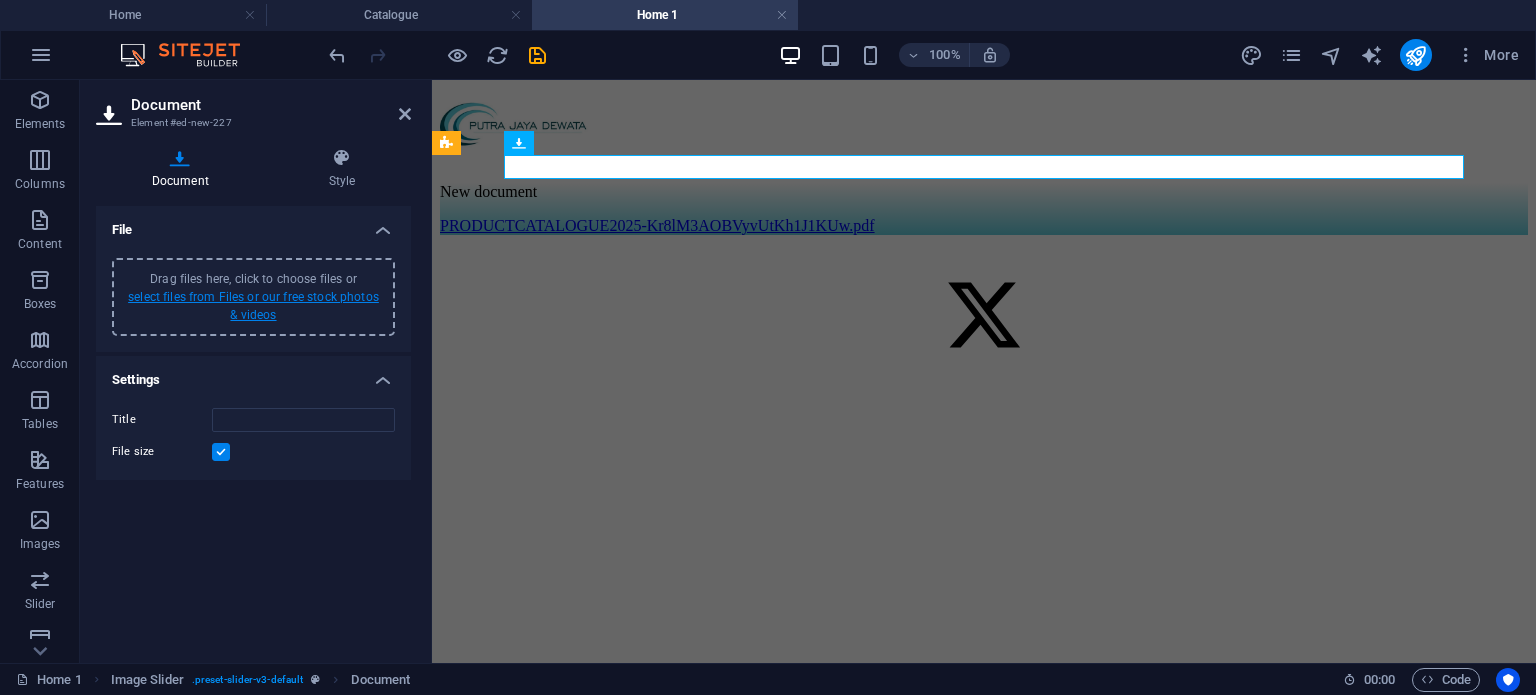 click on "select files from Files or our free stock photos & videos" at bounding box center [253, 306] 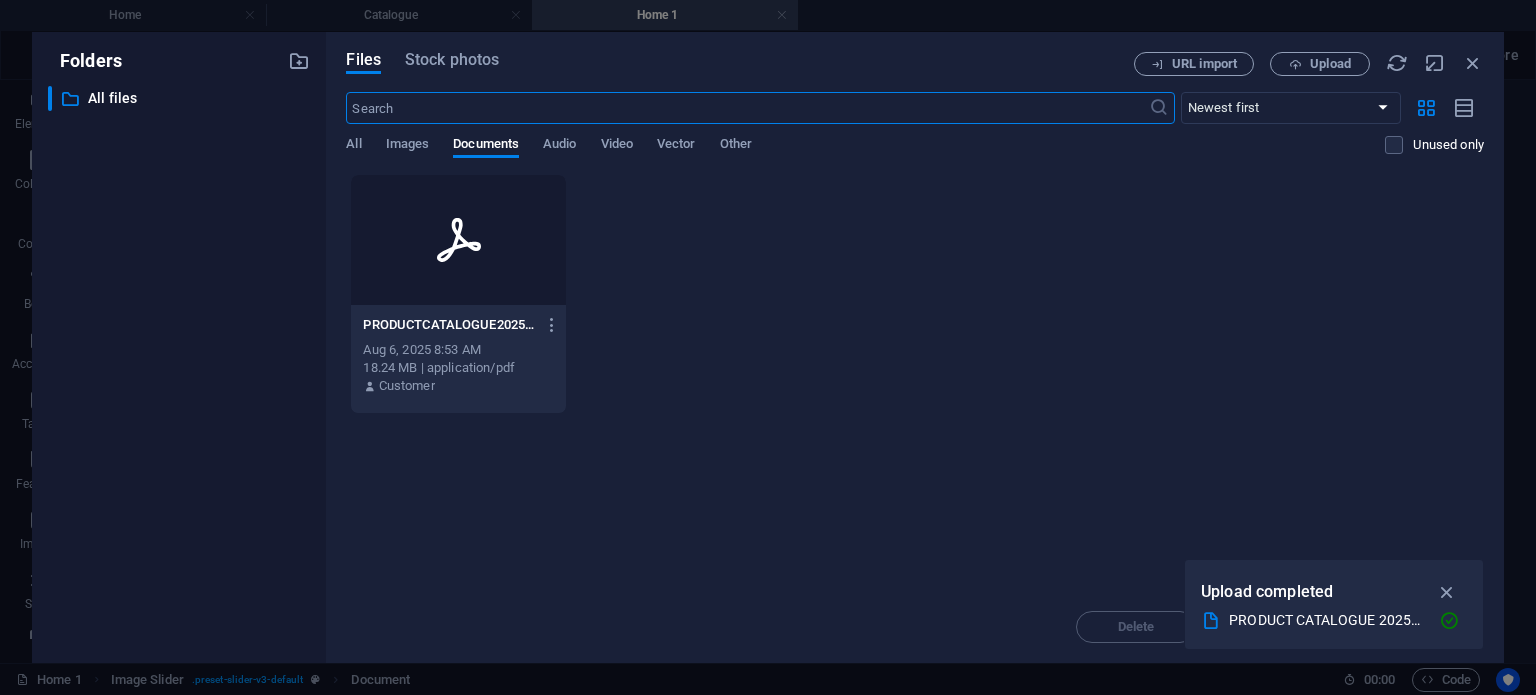 click at bounding box center [458, 240] 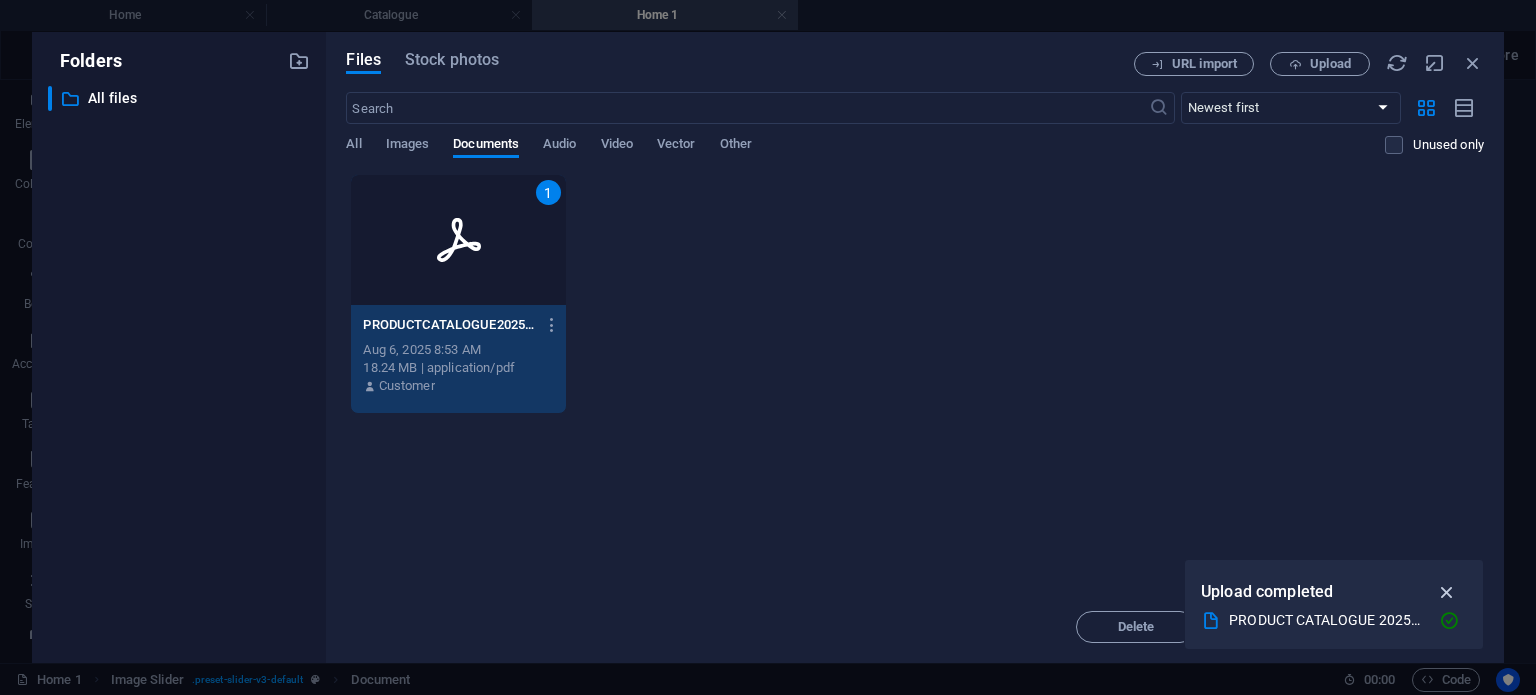 click at bounding box center (1447, 592) 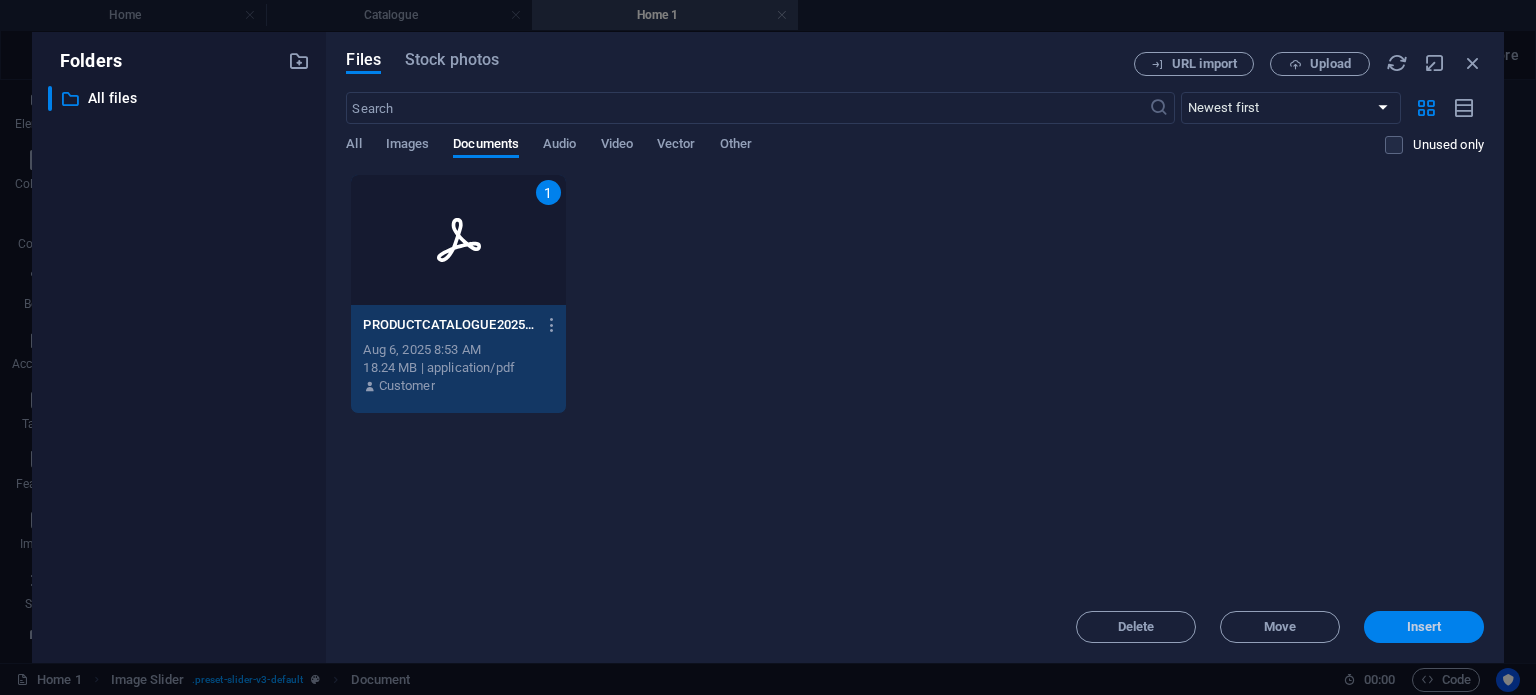 click on "Insert" at bounding box center [1424, 627] 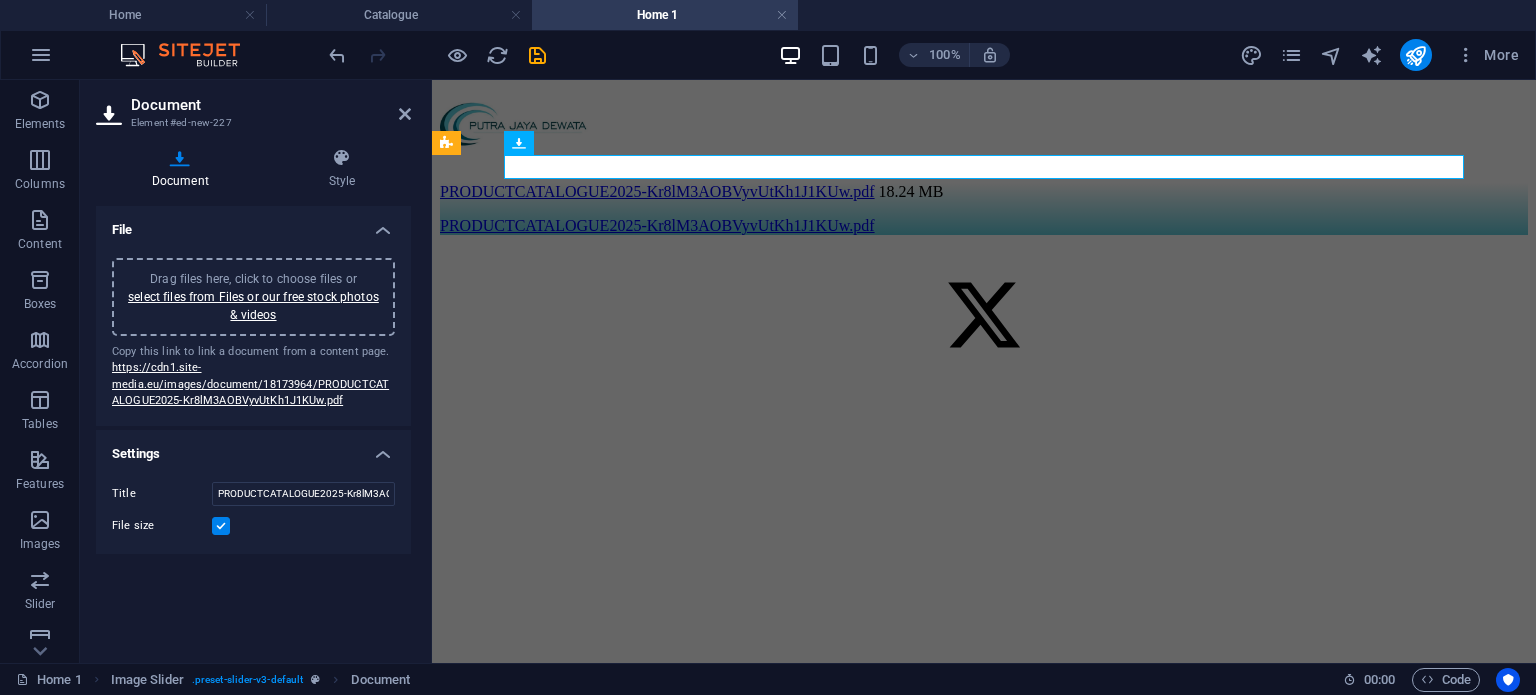 click at bounding box center (221, 526) 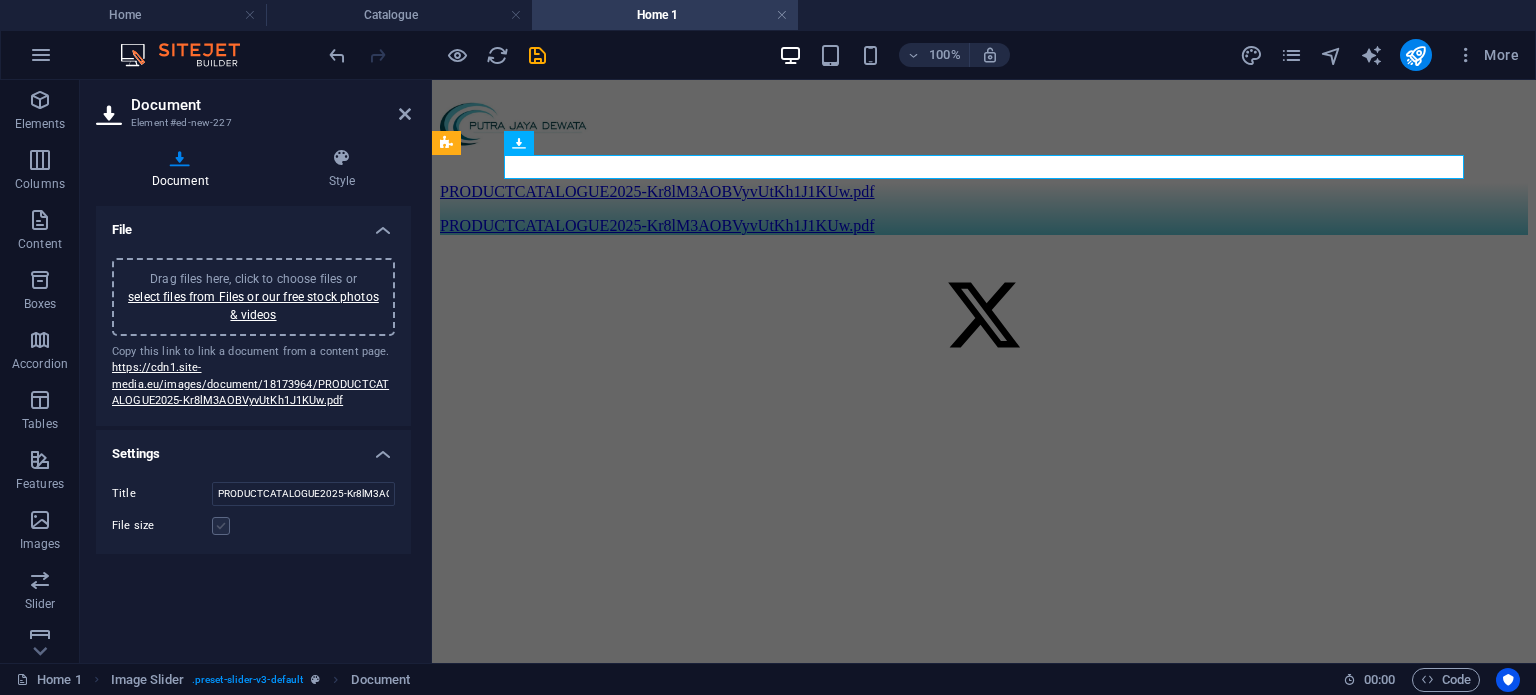 click at bounding box center (221, 526) 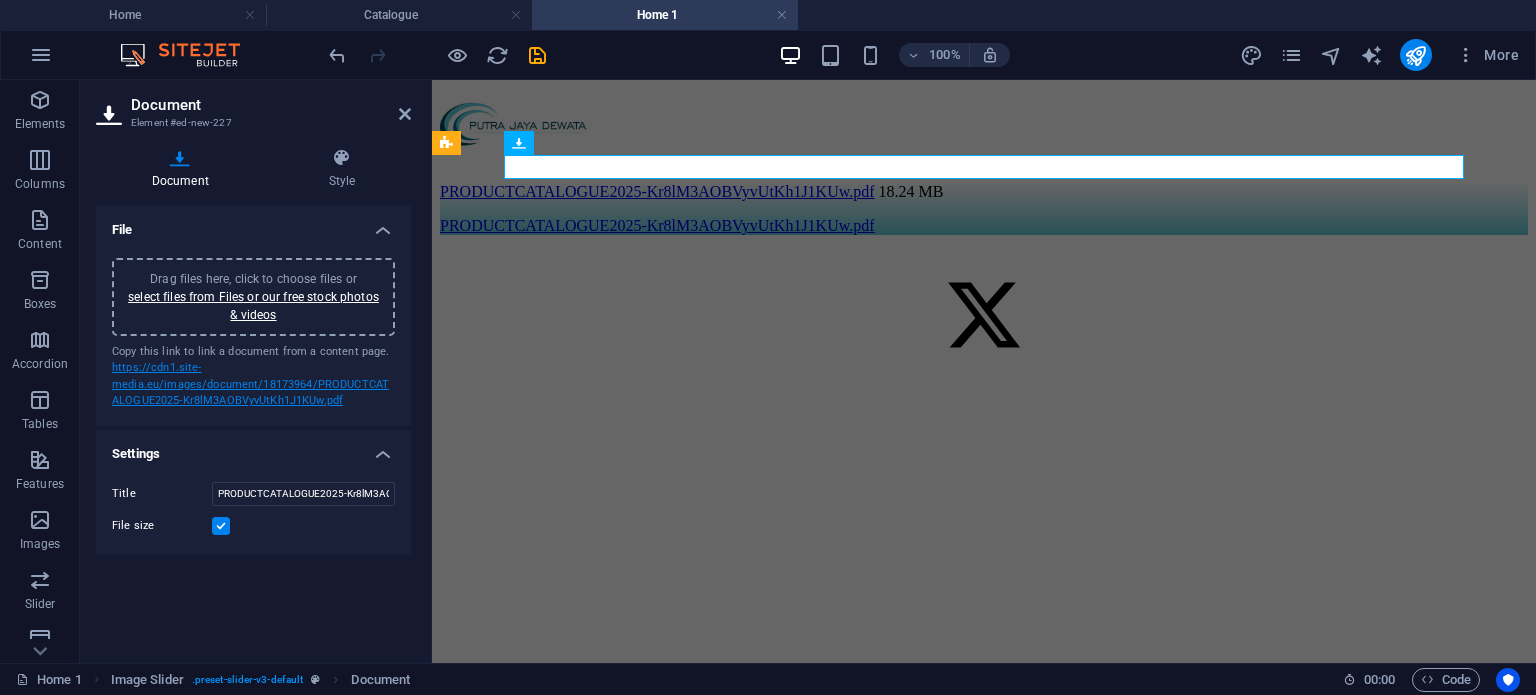 click on "https://cdn1.site-media.eu/images/document/18173964/PRODUCTCATALOGUE2025-Kr8lM3AOBVyvUtKh1J1KUw.pdf" at bounding box center (250, 384) 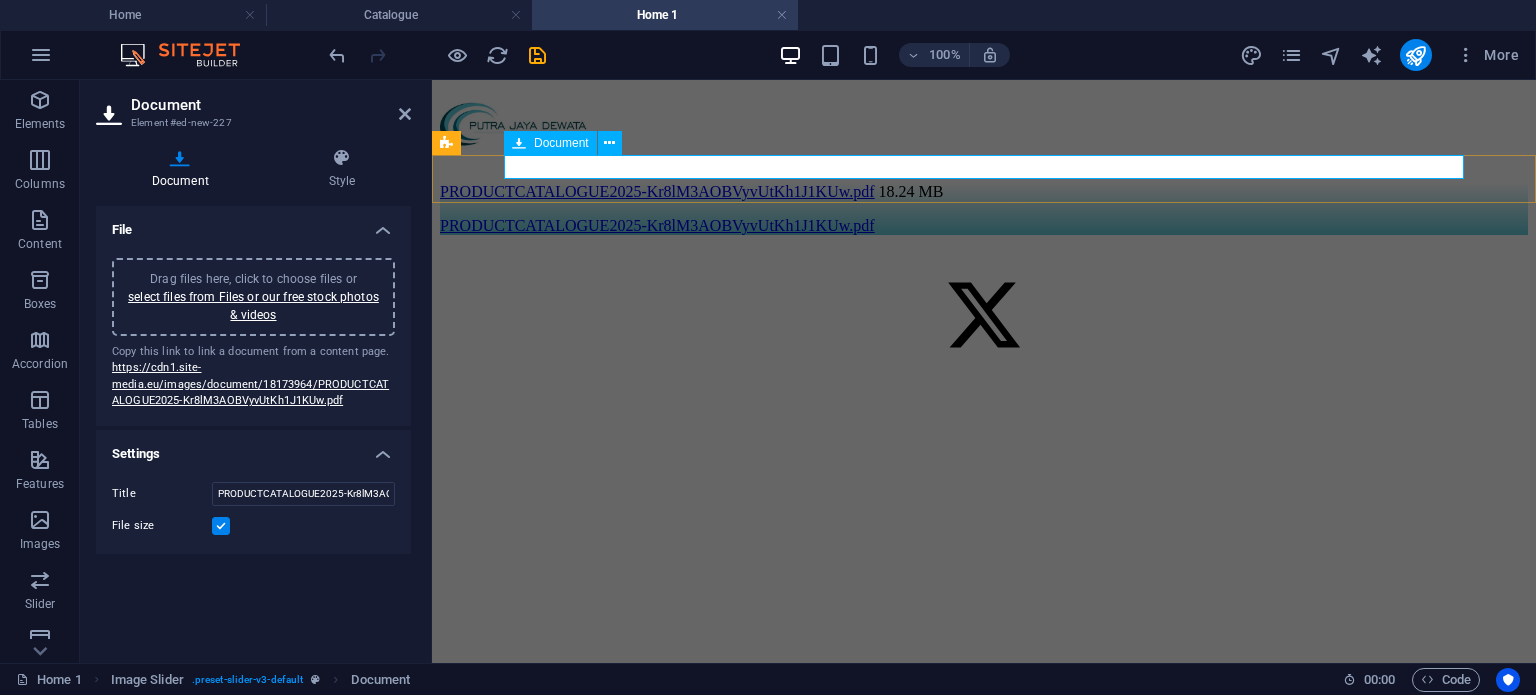 click on "PRODUCTCATALOGUE2025-Kr8lM3AOBVyvUtKh1J1KUw.pdf   18.24 MB" at bounding box center [984, 192] 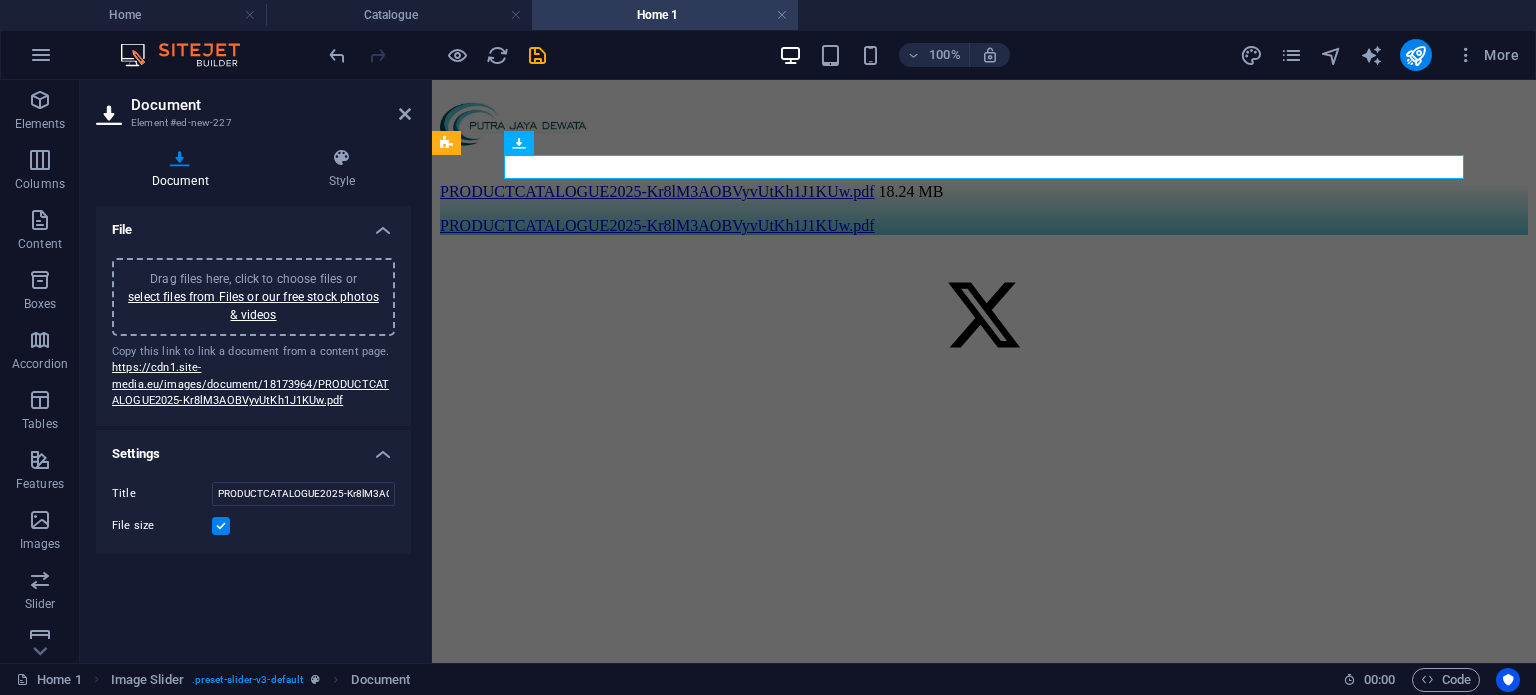 click on "Document" at bounding box center (271, 105) 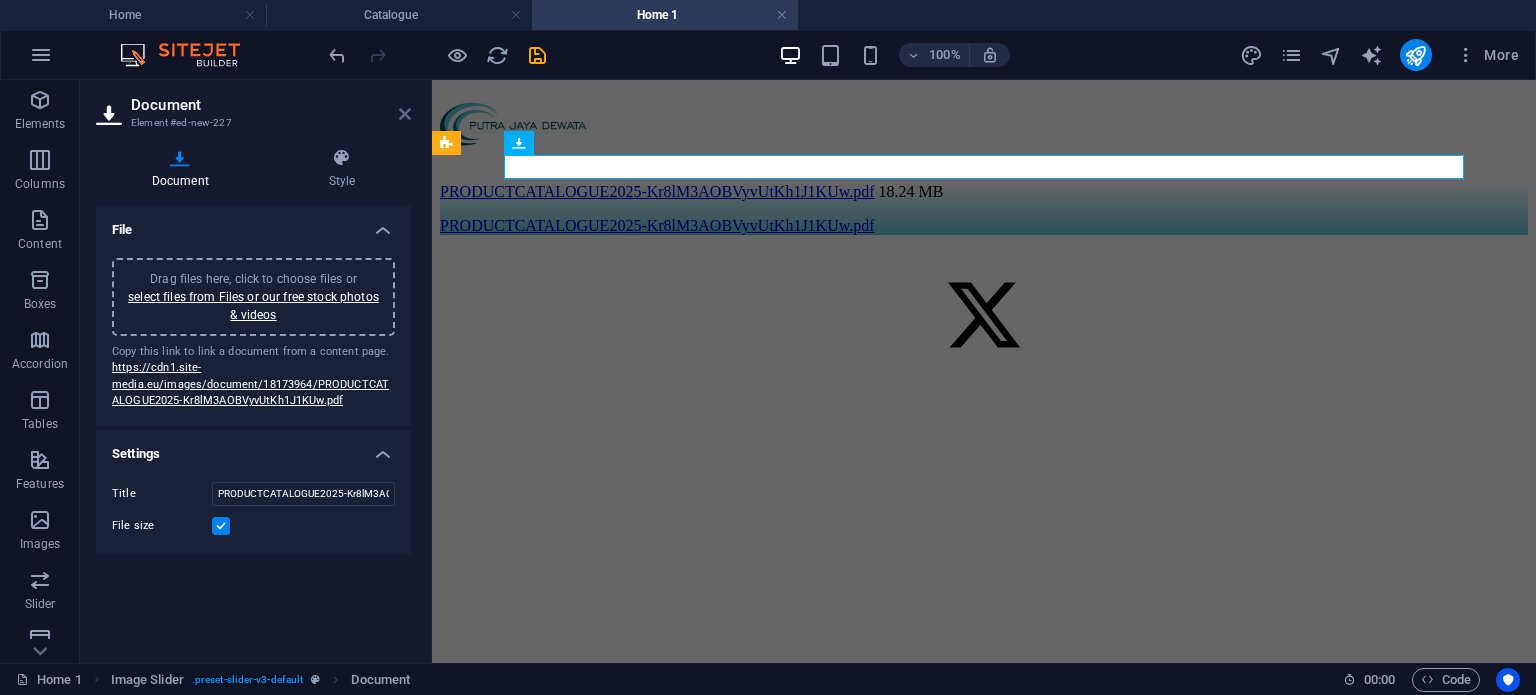 drag, startPoint x: 408, startPoint y: 109, endPoint x: 336, endPoint y: 36, distance: 102.53292 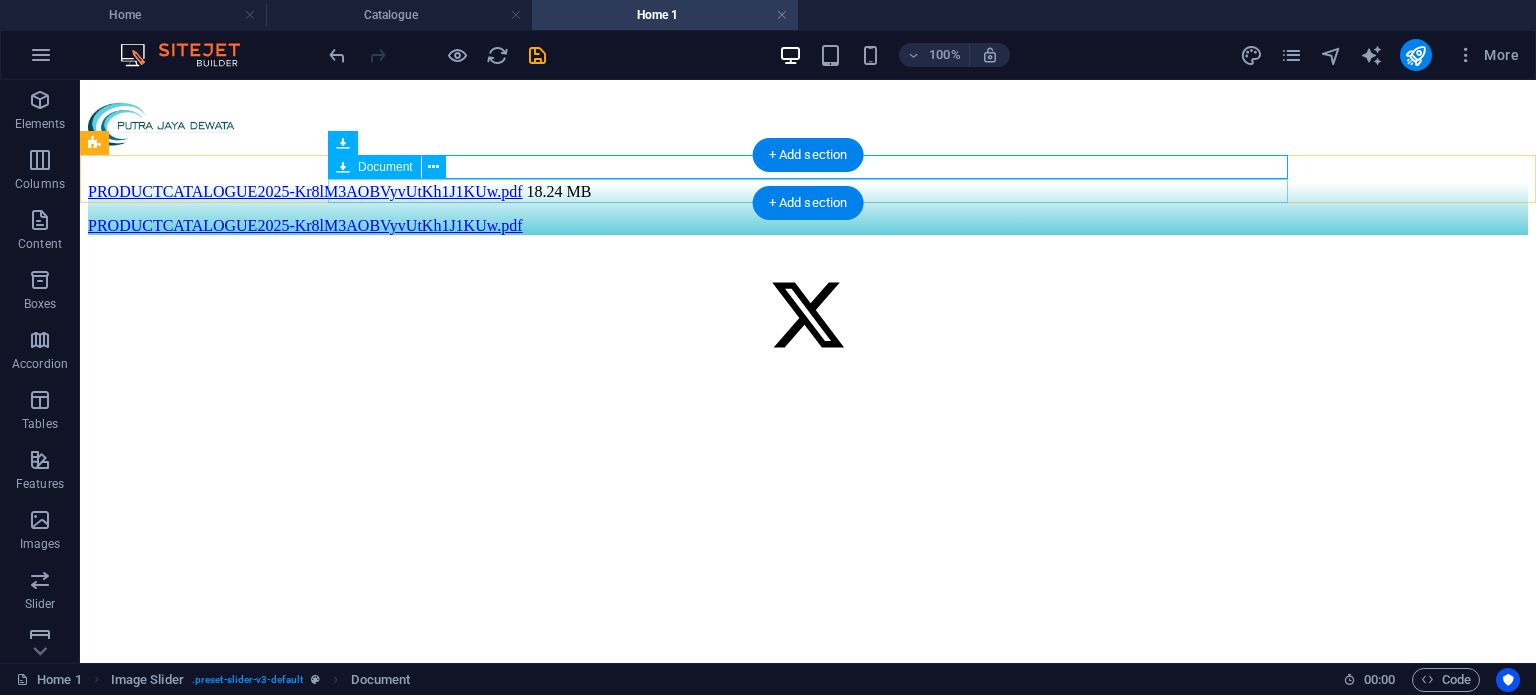 click on "PRODUCTCATALOGUE2025-Kr8lM3AOBVyvUtKh1J1KUw.pdf 18.24 MB" at bounding box center (808, 226) 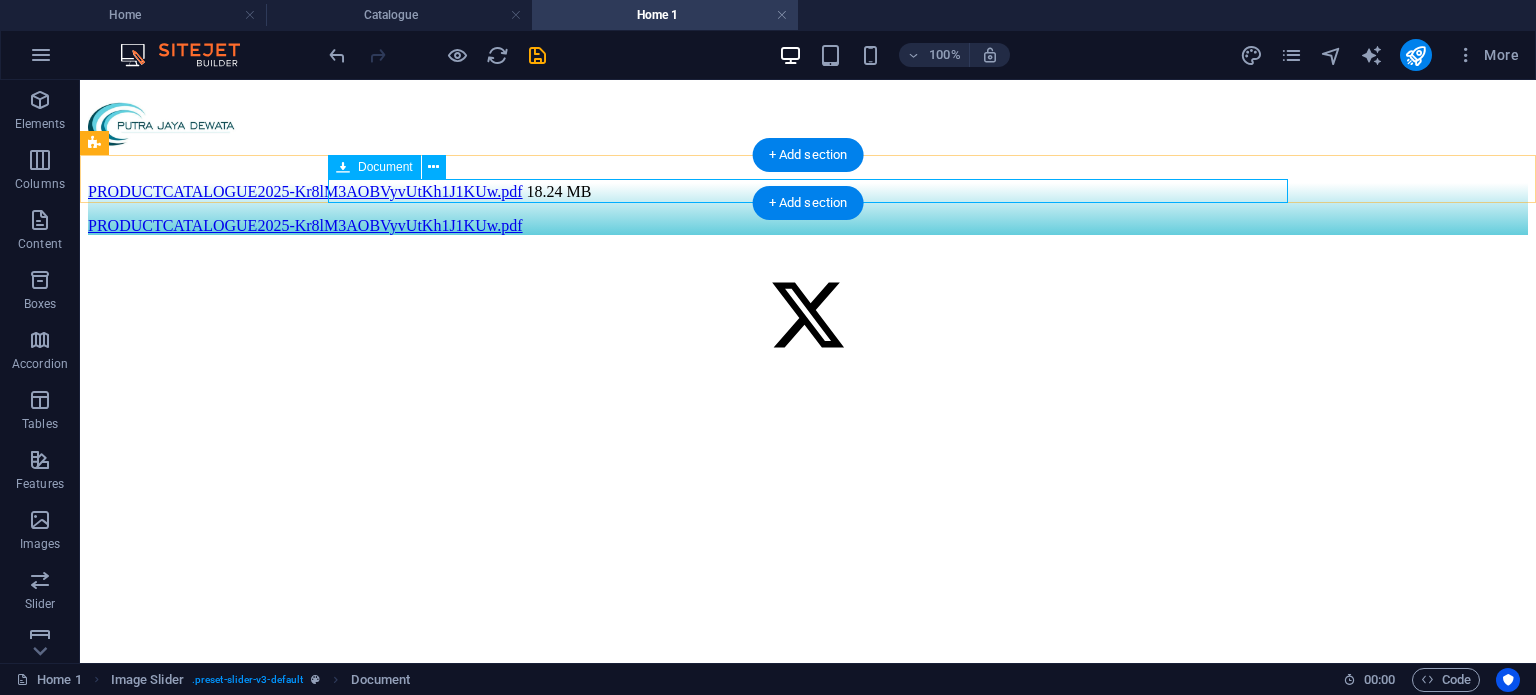 click on "PRODUCTCATALOGUE2025-Kr8lM3AOBVyvUtKh1J1KUw.pdf 18.24 MB" at bounding box center [808, 226] 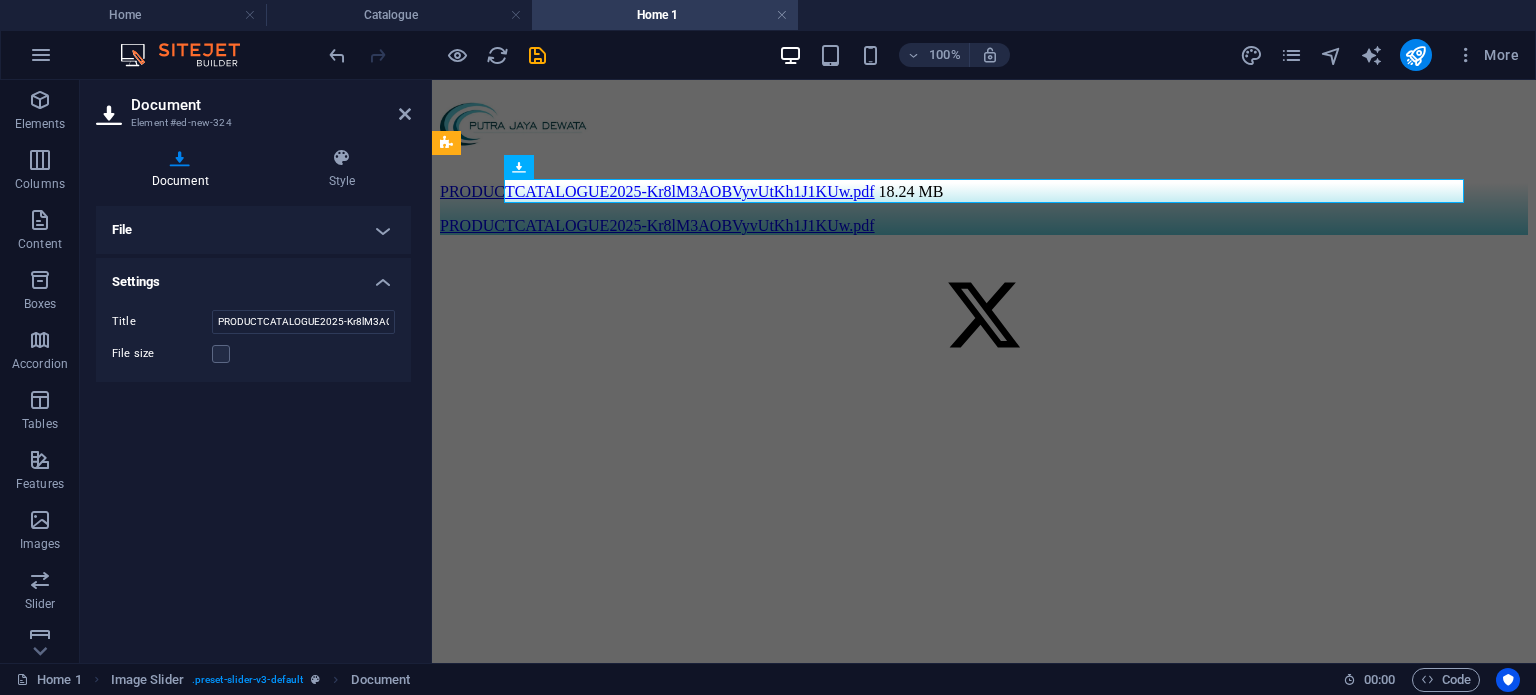 click on "PRODUCTCATALOGUE2025-Kr8lM3AOBVyvUtKh1J1KUw.pdf   18.24 MB PRODUCTCATALOGUE2025-Kr8lM3AOBVyvUtKh1J1KUw.pdf 18.24 MB" at bounding box center (984, 235) 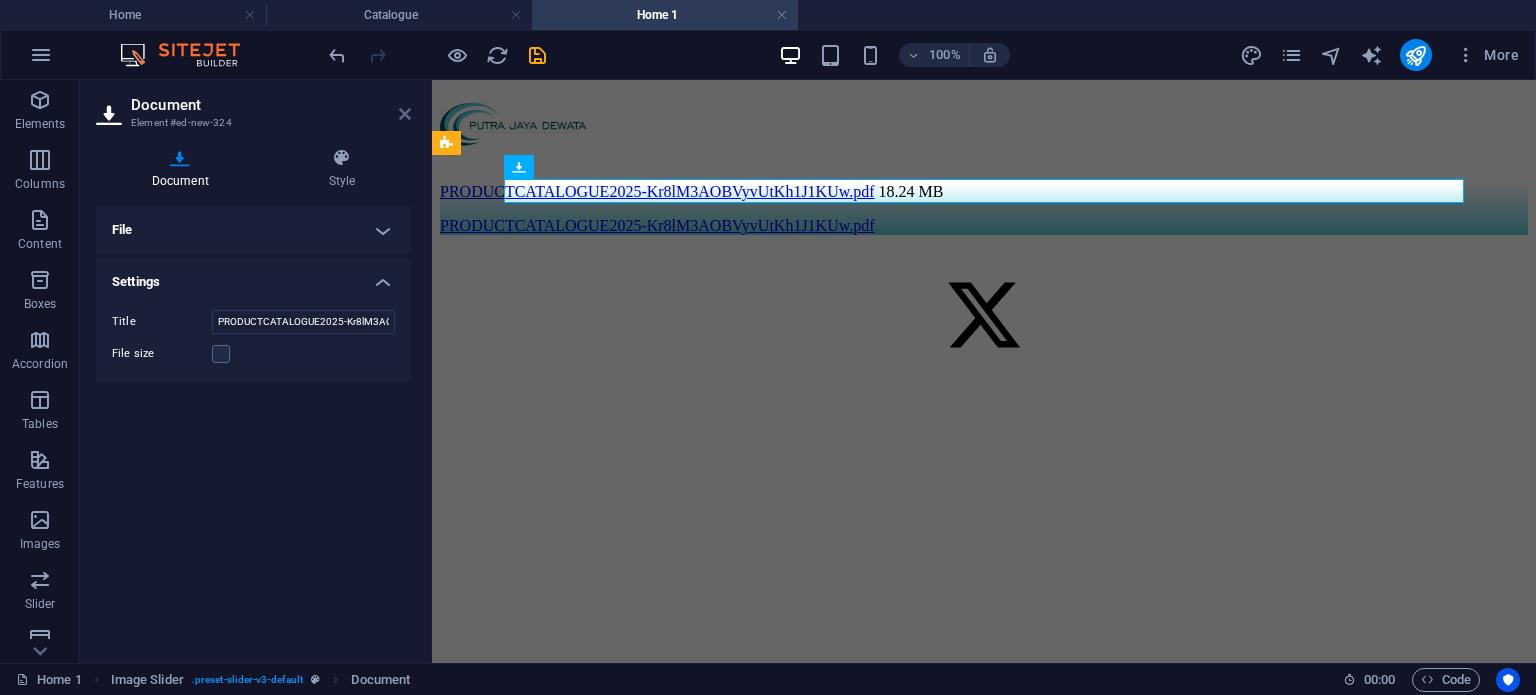 click at bounding box center [405, 114] 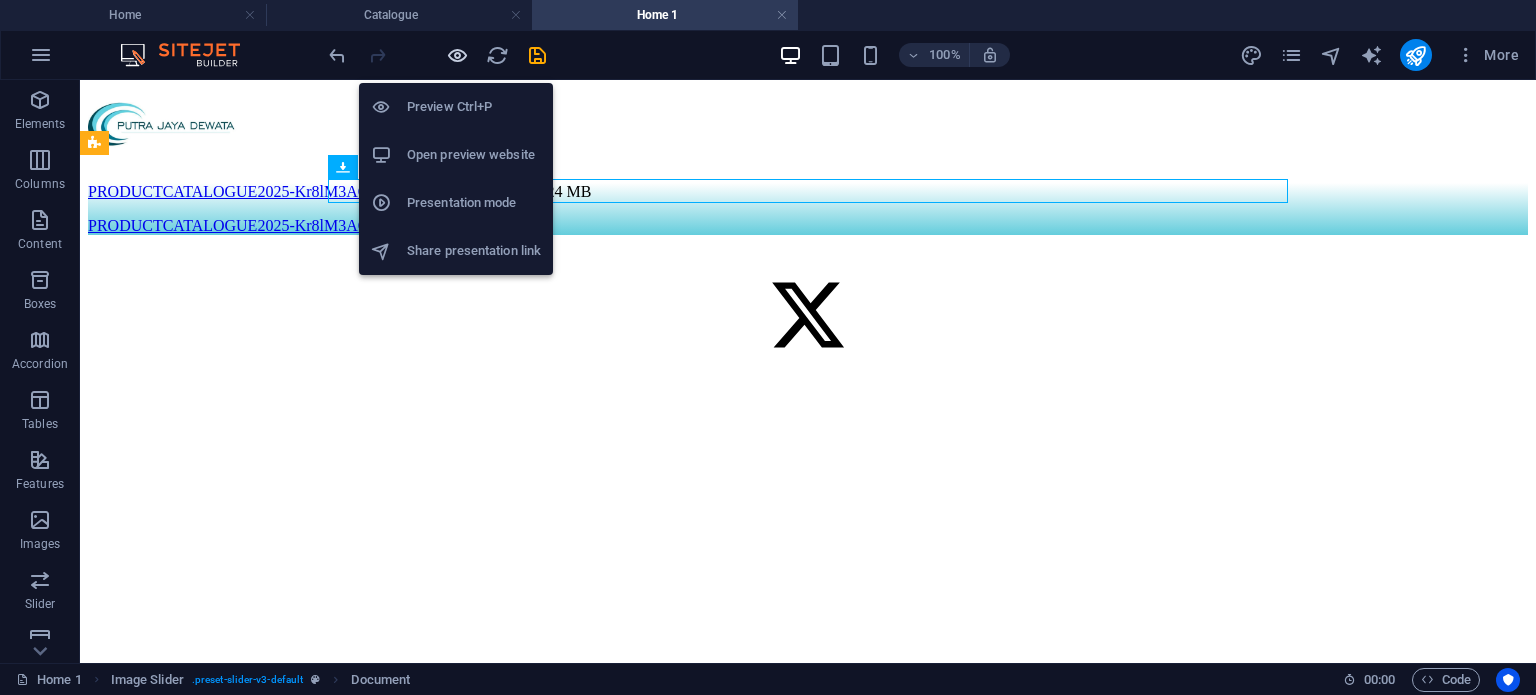 click at bounding box center (457, 55) 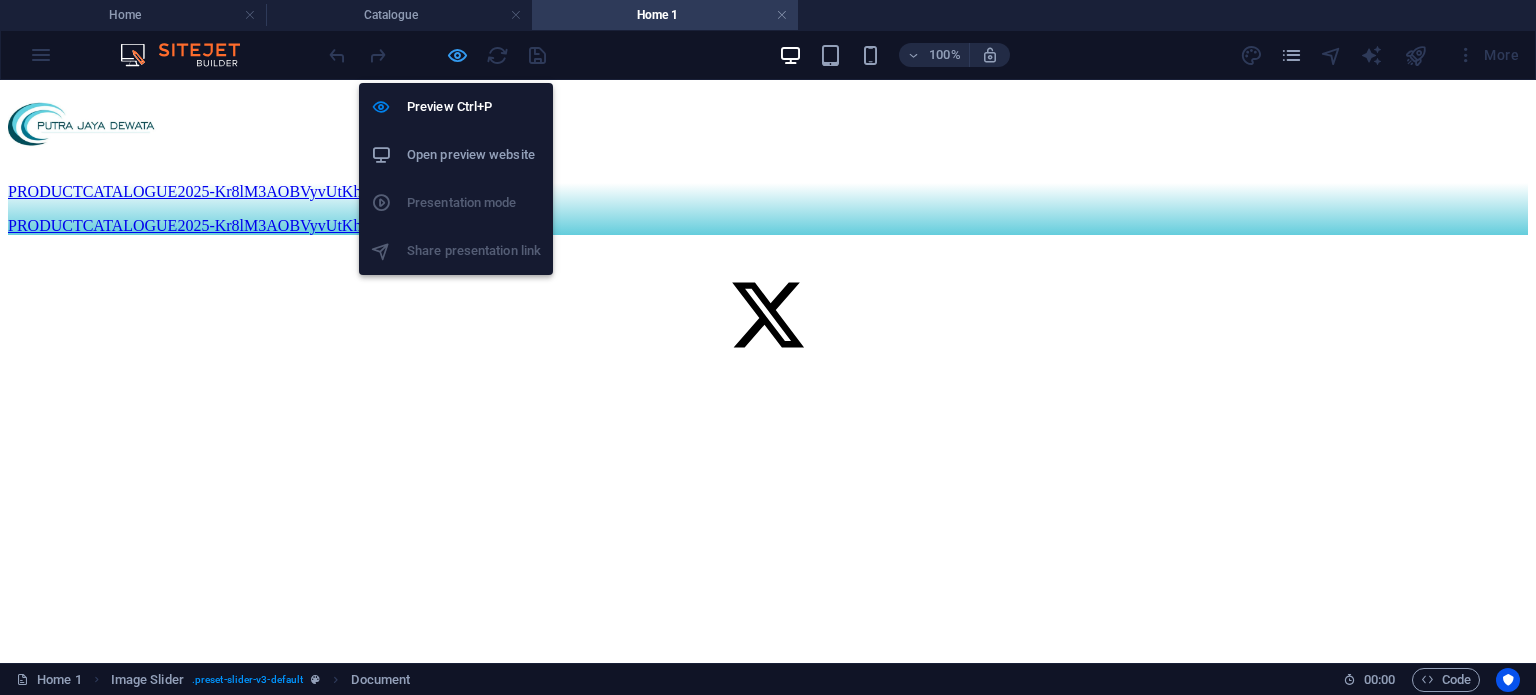 click at bounding box center (457, 55) 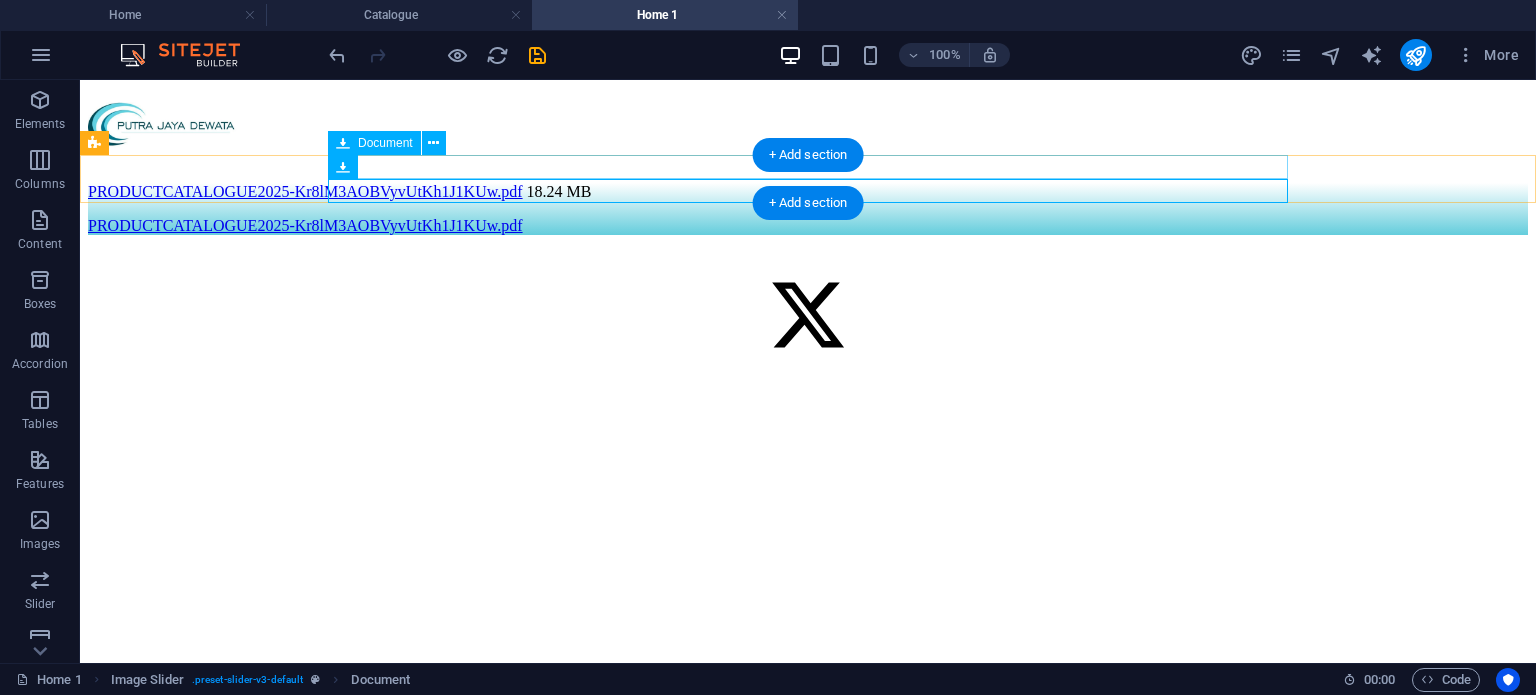 click on "PRODUCTCATALOGUE2025-Kr8lM3AOBVyvUtKh1J1KUw.pdf   18.24 MB" at bounding box center [808, 192] 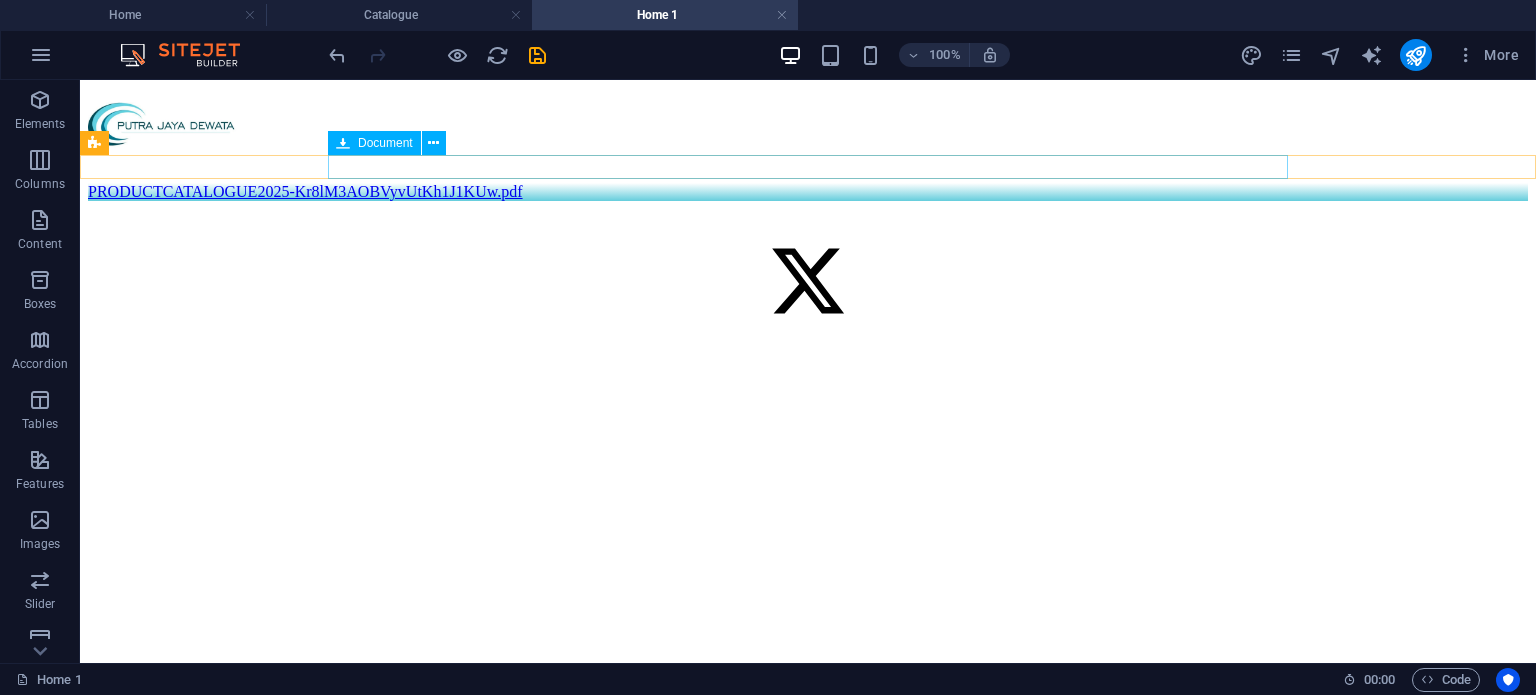 click on "PRODUCTCATALOGUE2025-Kr8lM3AOBVyvUtKh1J1KUw.pdf 18.24 MB" at bounding box center [808, 192] 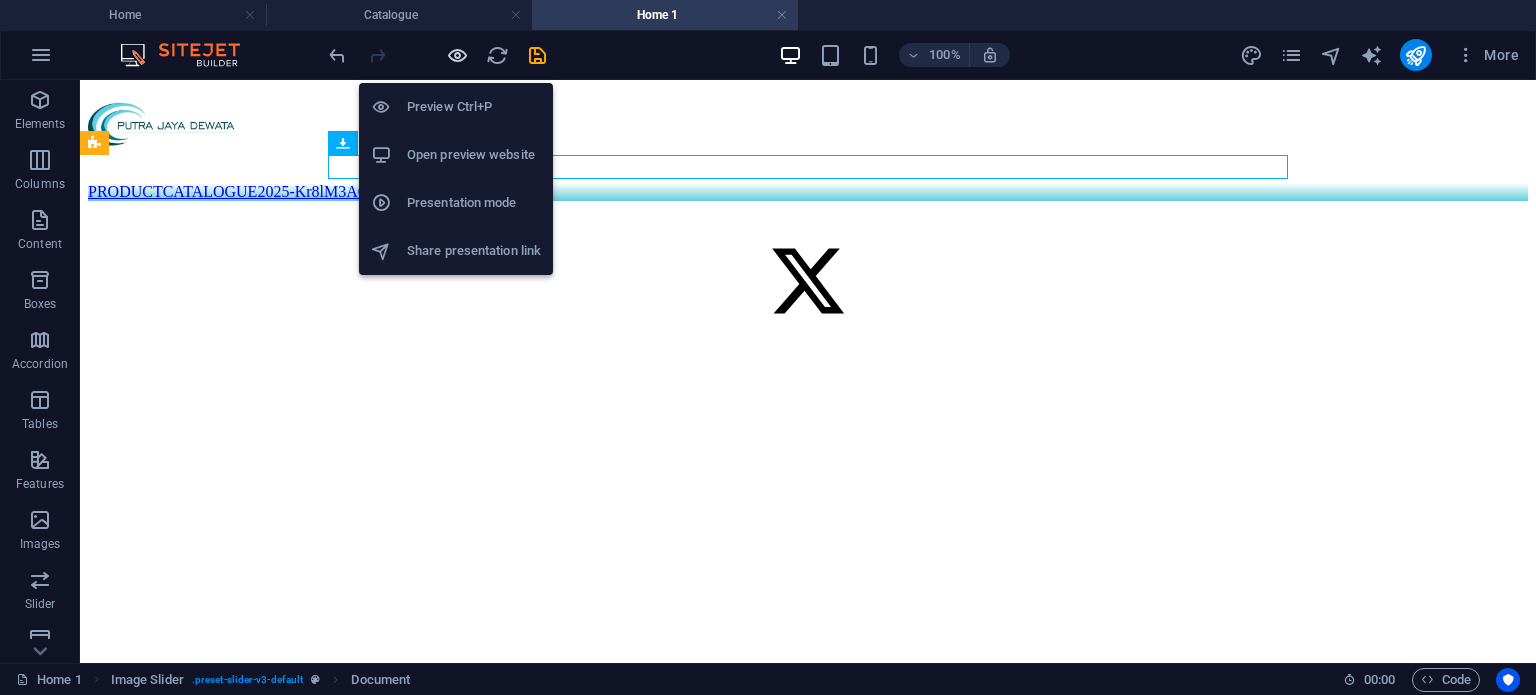 click at bounding box center [457, 55] 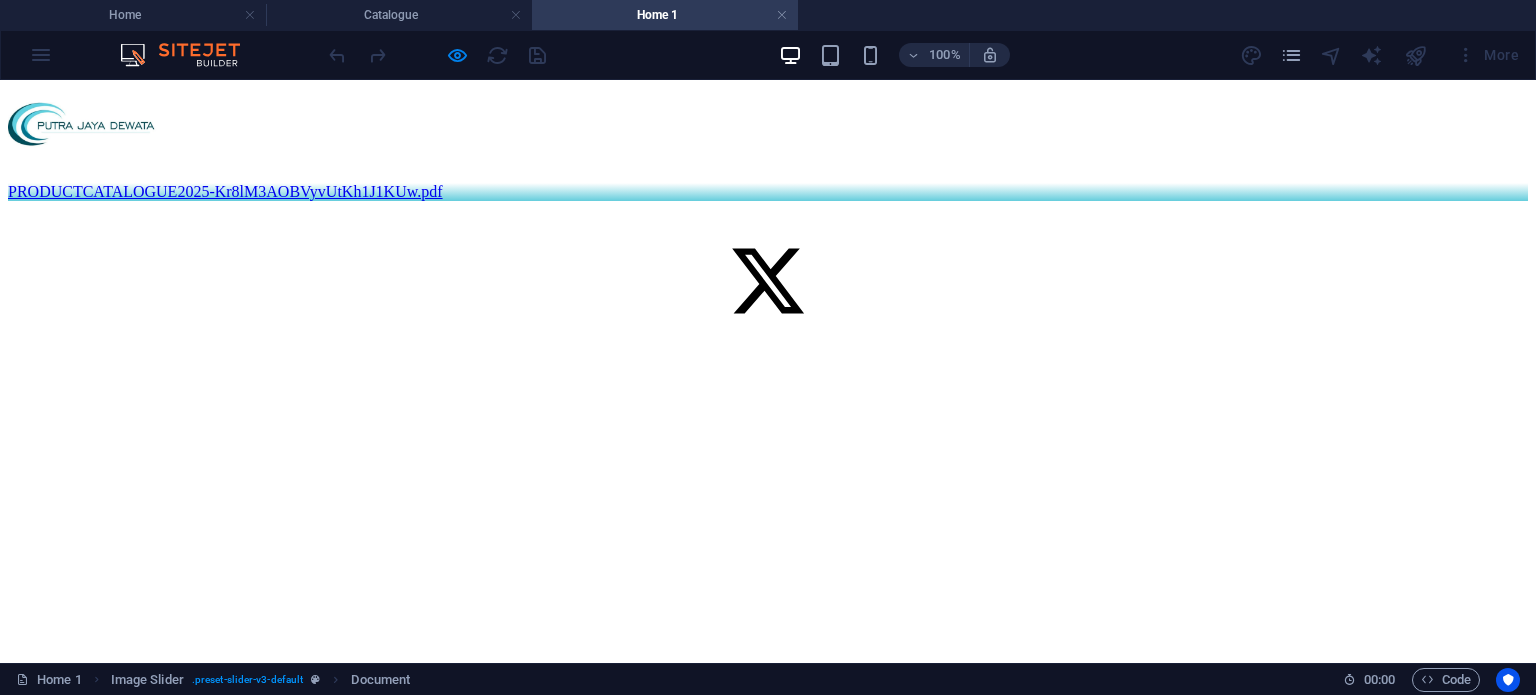 click on "PRODUCTCATALOGUE2025-Kr8lM3AOBVyvUtKh1J1KUw.pdf" at bounding box center [225, 191] 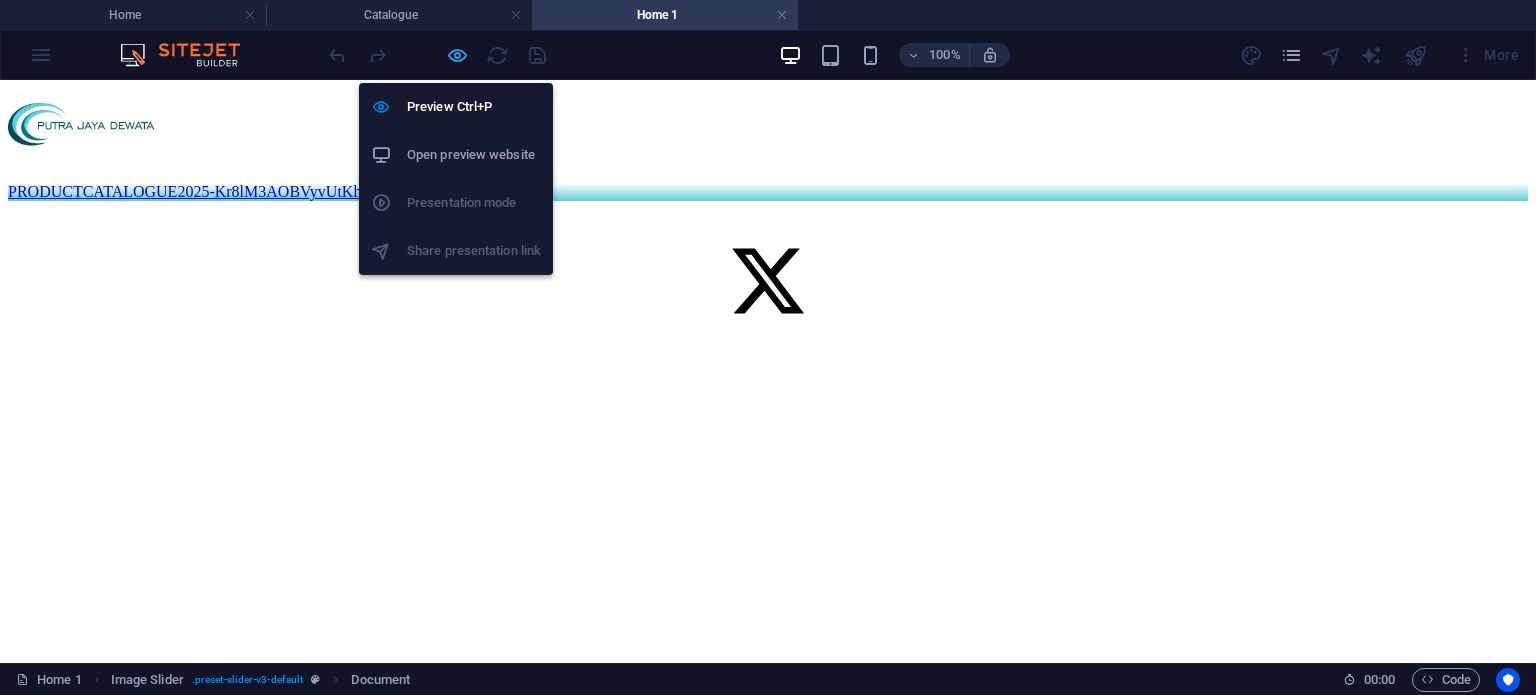 click at bounding box center (457, 55) 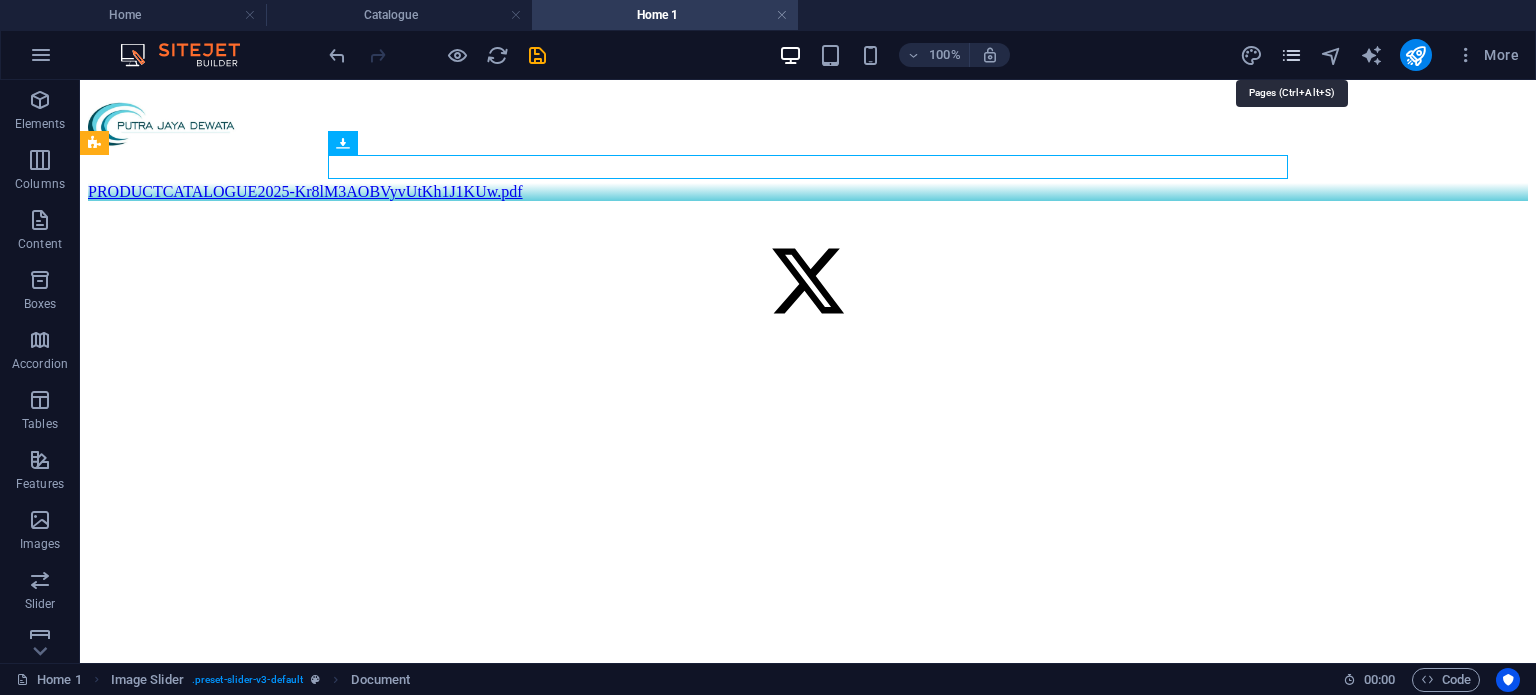 click at bounding box center (1291, 55) 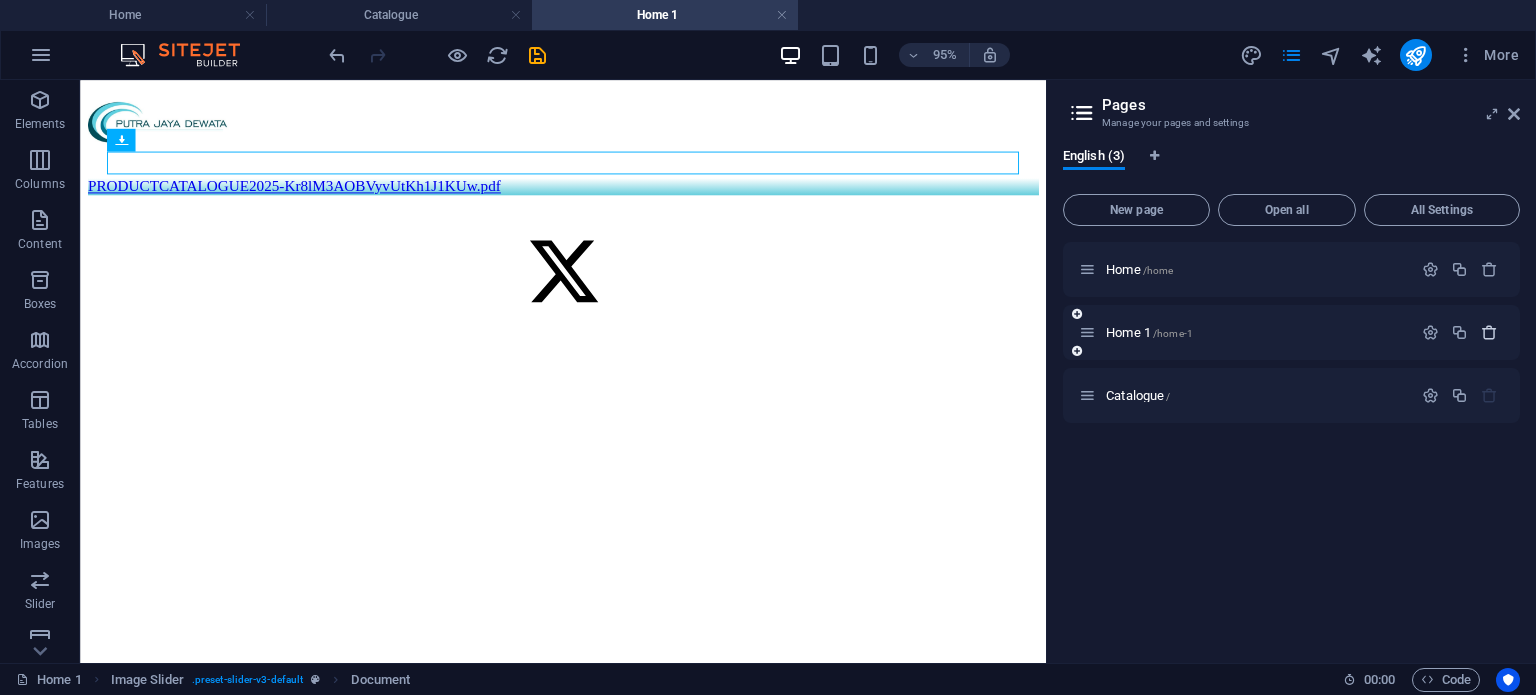 click at bounding box center (1489, 332) 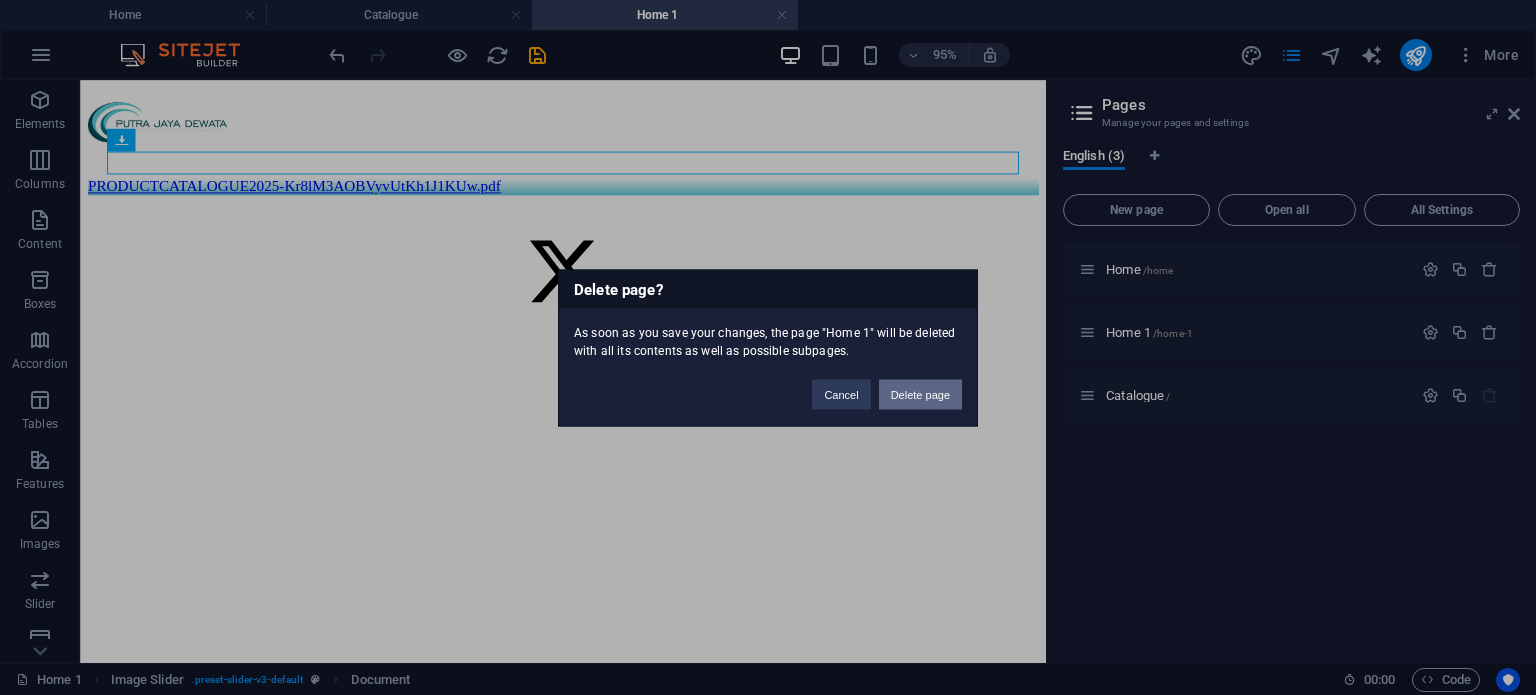 click on "Delete page" at bounding box center (920, 394) 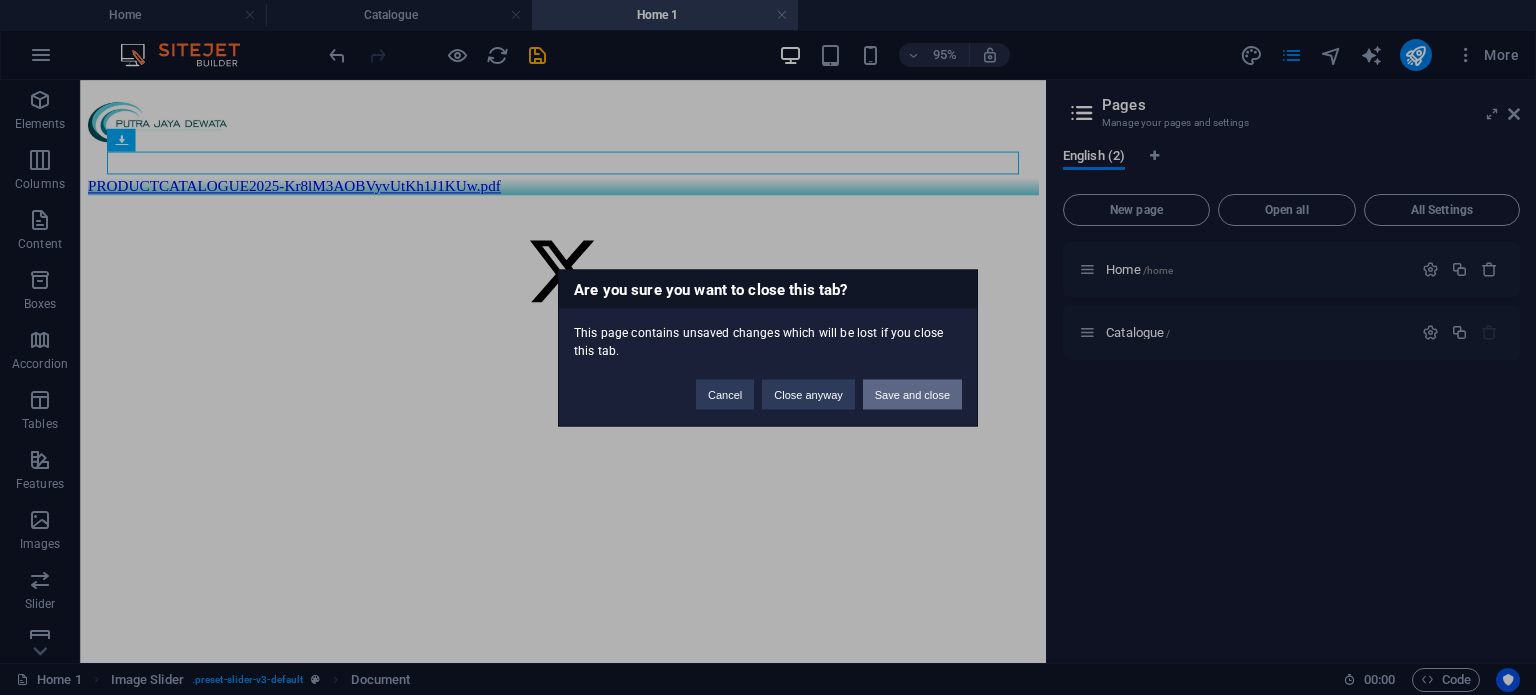 drag, startPoint x: 885, startPoint y: 391, endPoint x: 822, endPoint y: 311, distance: 101.828285 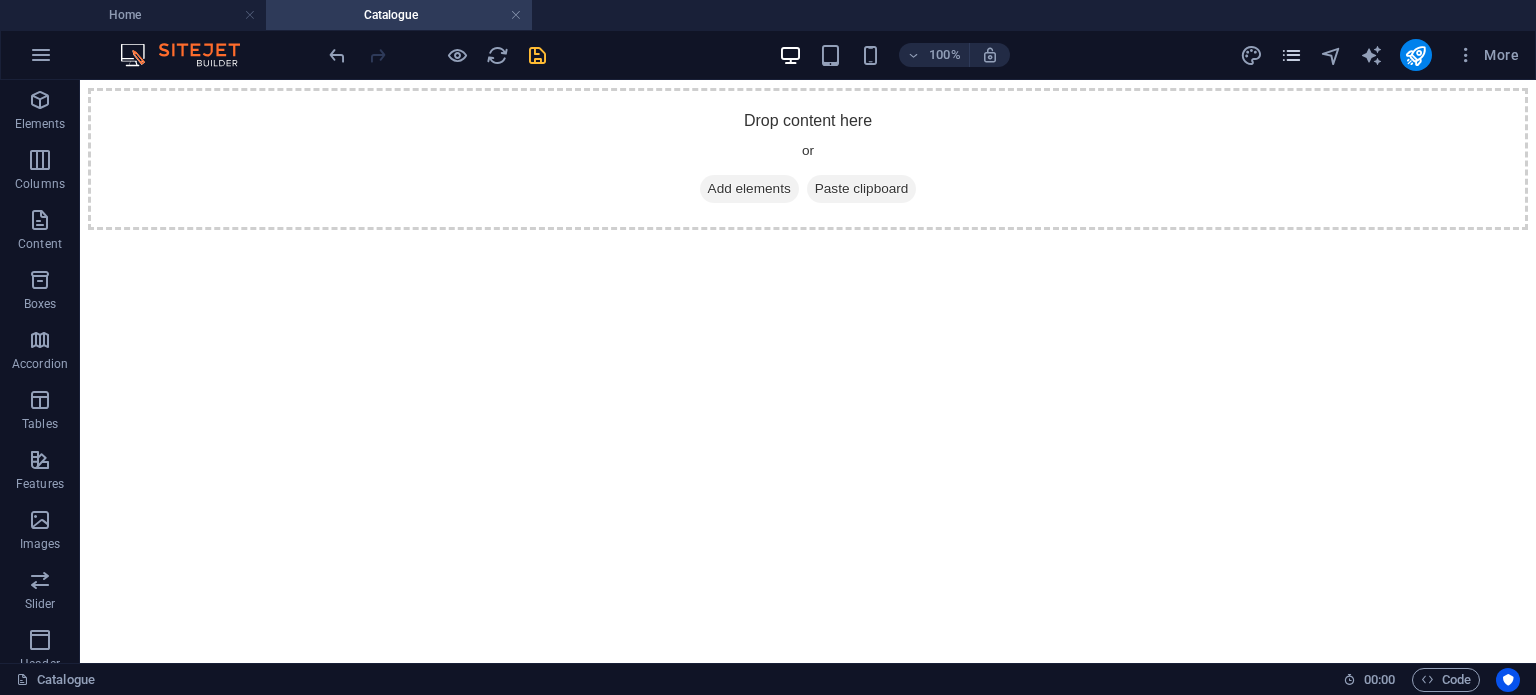 click at bounding box center [1291, 55] 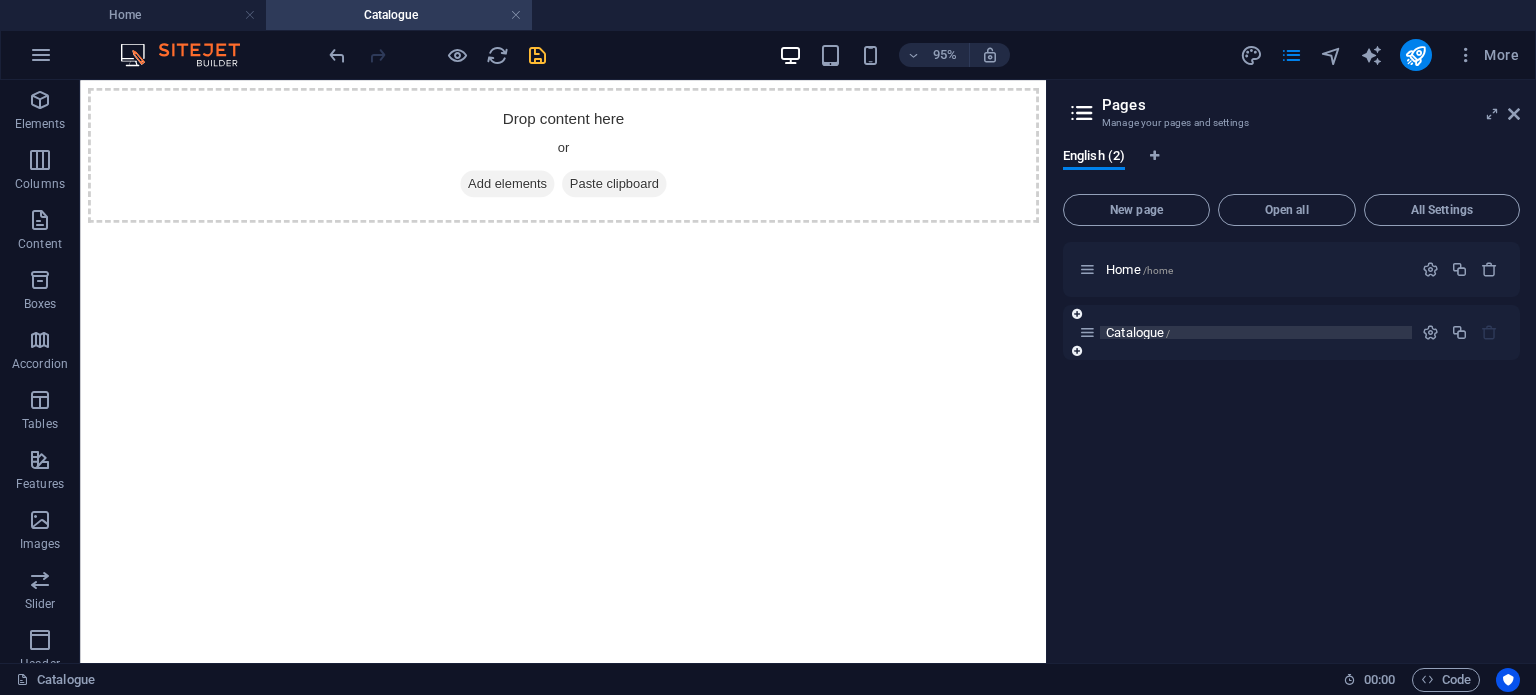 drag, startPoint x: 1138, startPoint y: 327, endPoint x: 1189, endPoint y: 327, distance: 51 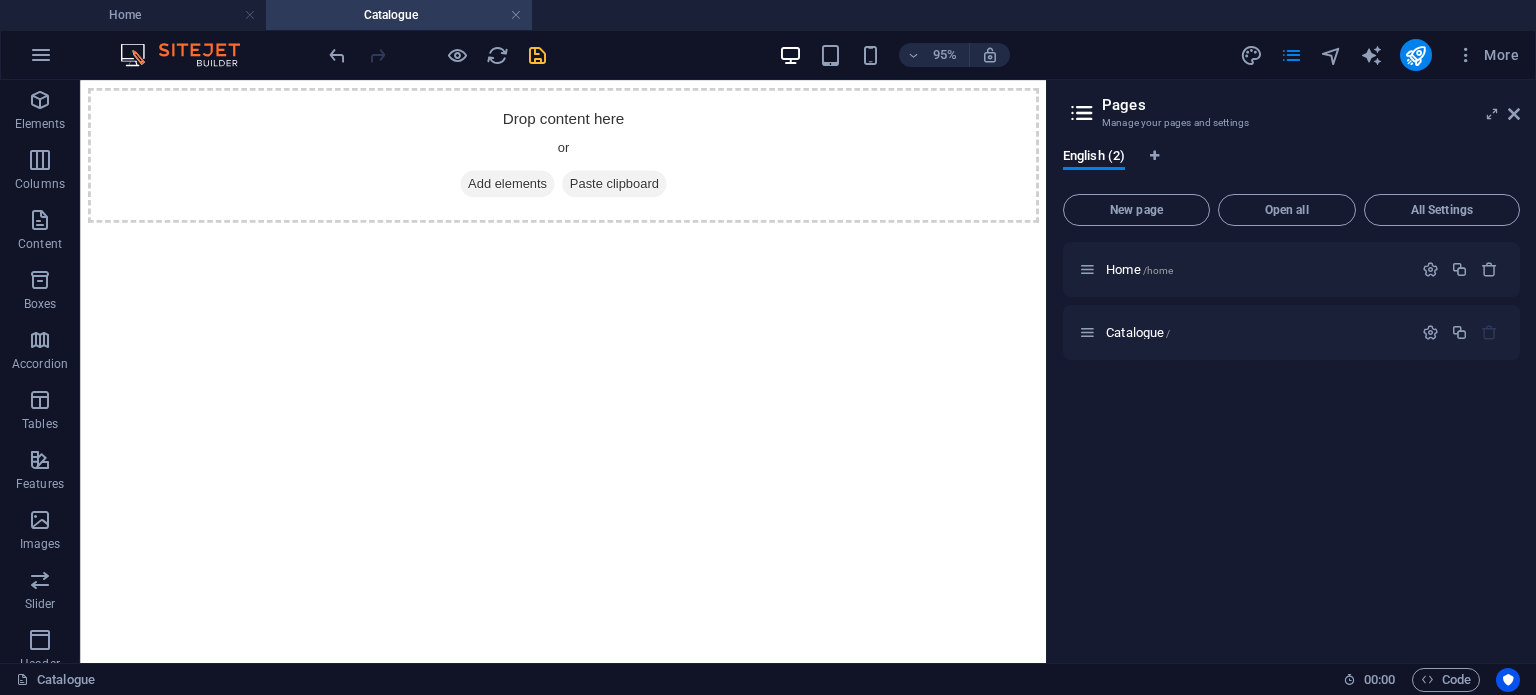 click on "Home /home Catalogue /" at bounding box center [1291, 444] 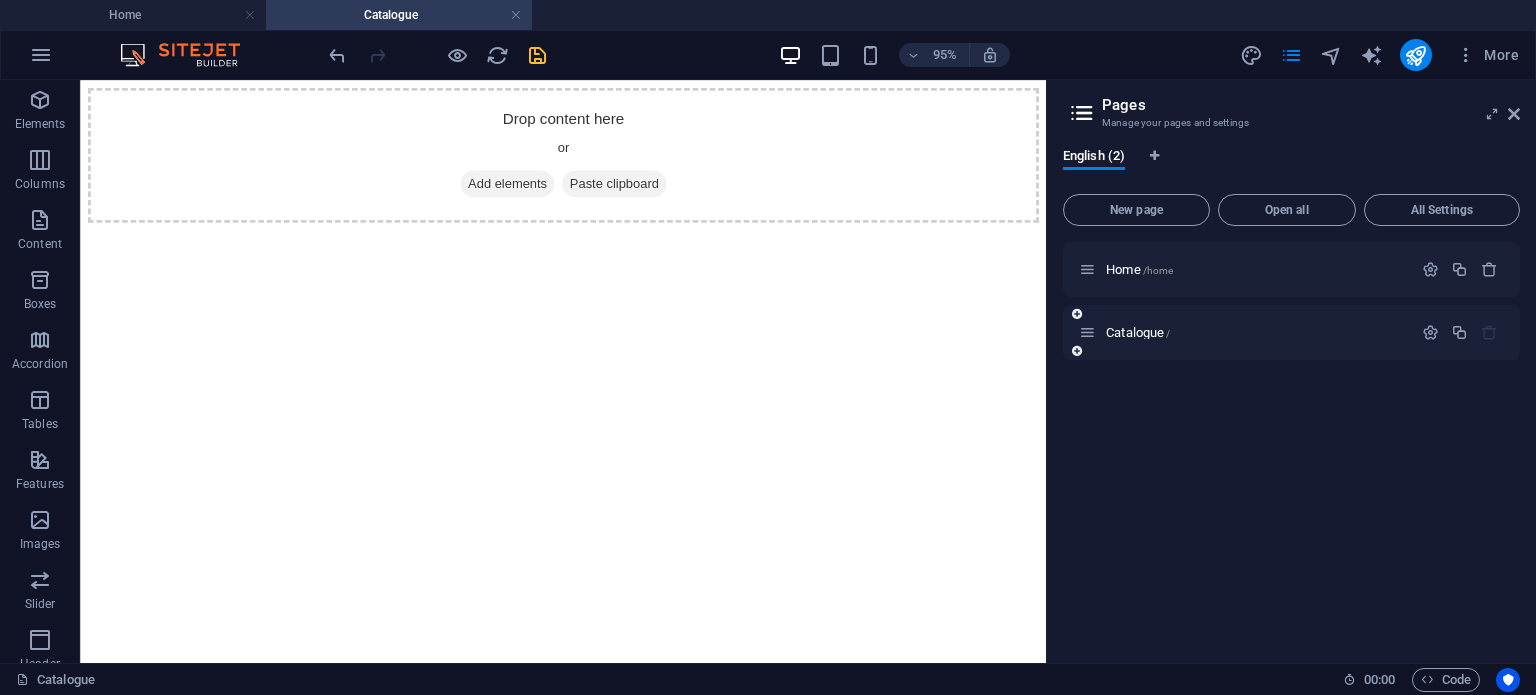 click at bounding box center (1489, 332) 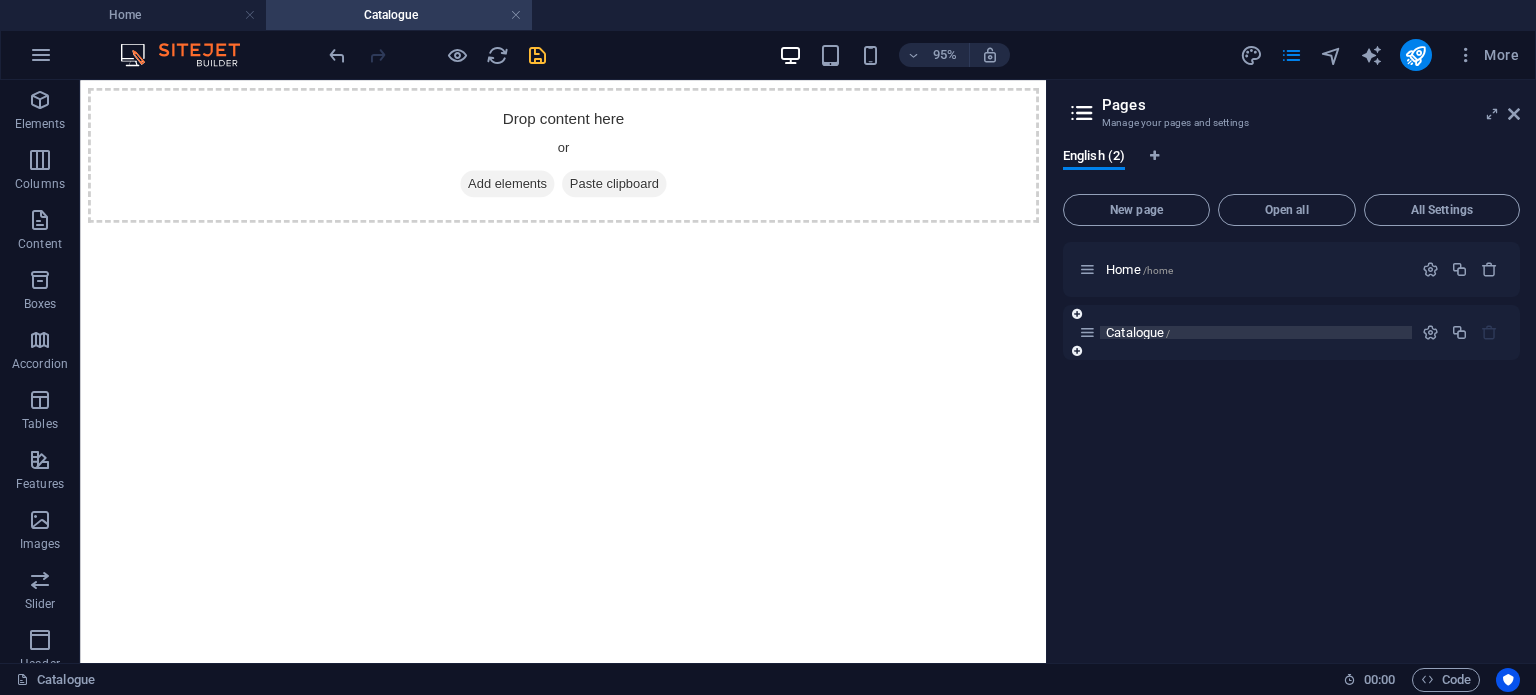 click on "Catalogue /" at bounding box center [1138, 332] 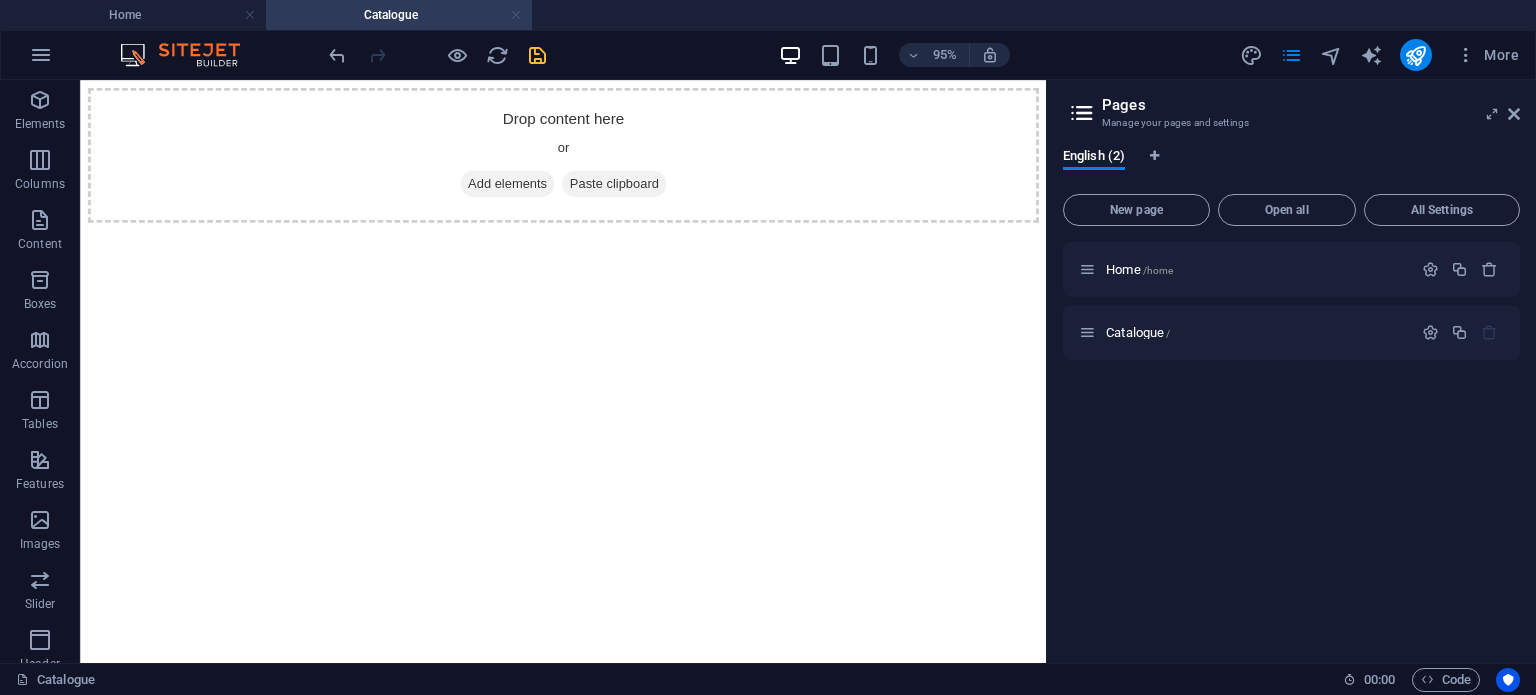 click at bounding box center (516, 15) 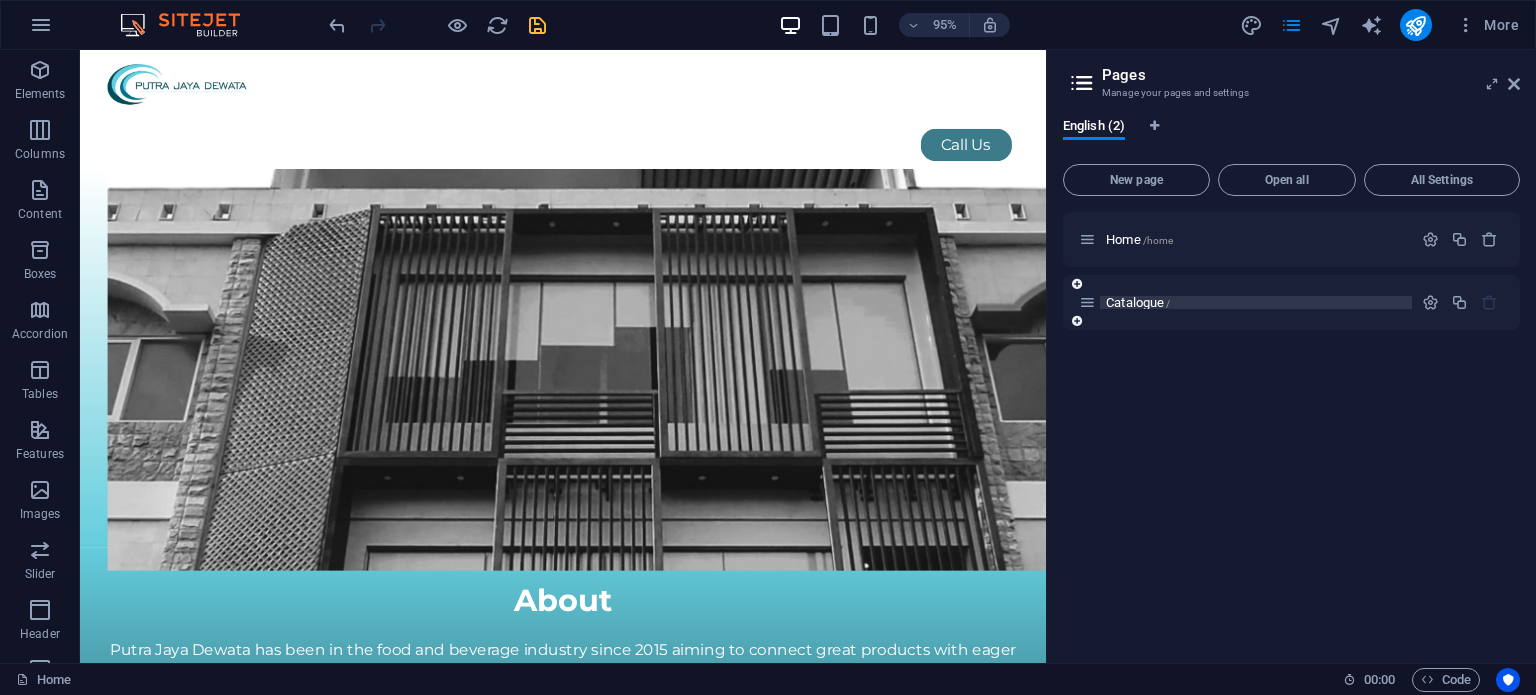 click on "Catalogue /" at bounding box center (1256, 302) 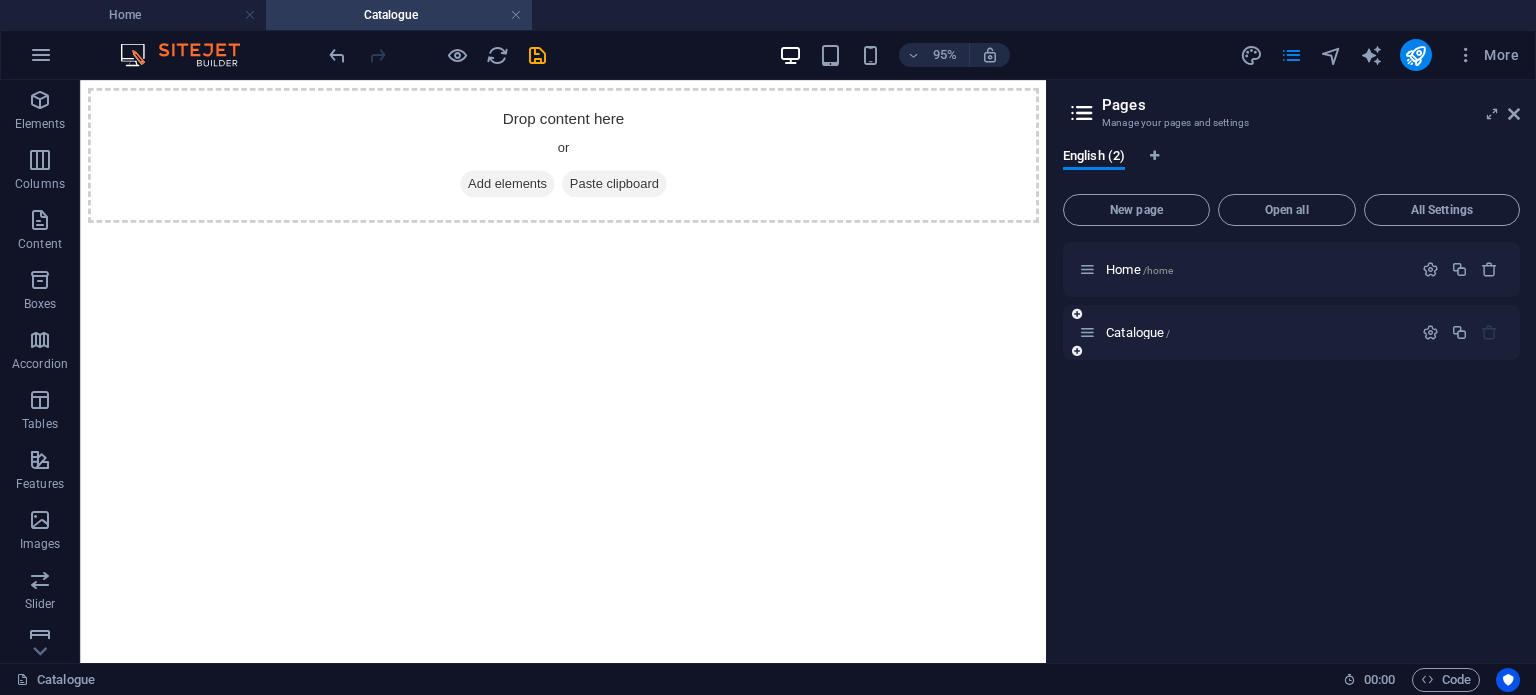 scroll, scrollTop: 0, scrollLeft: 0, axis: both 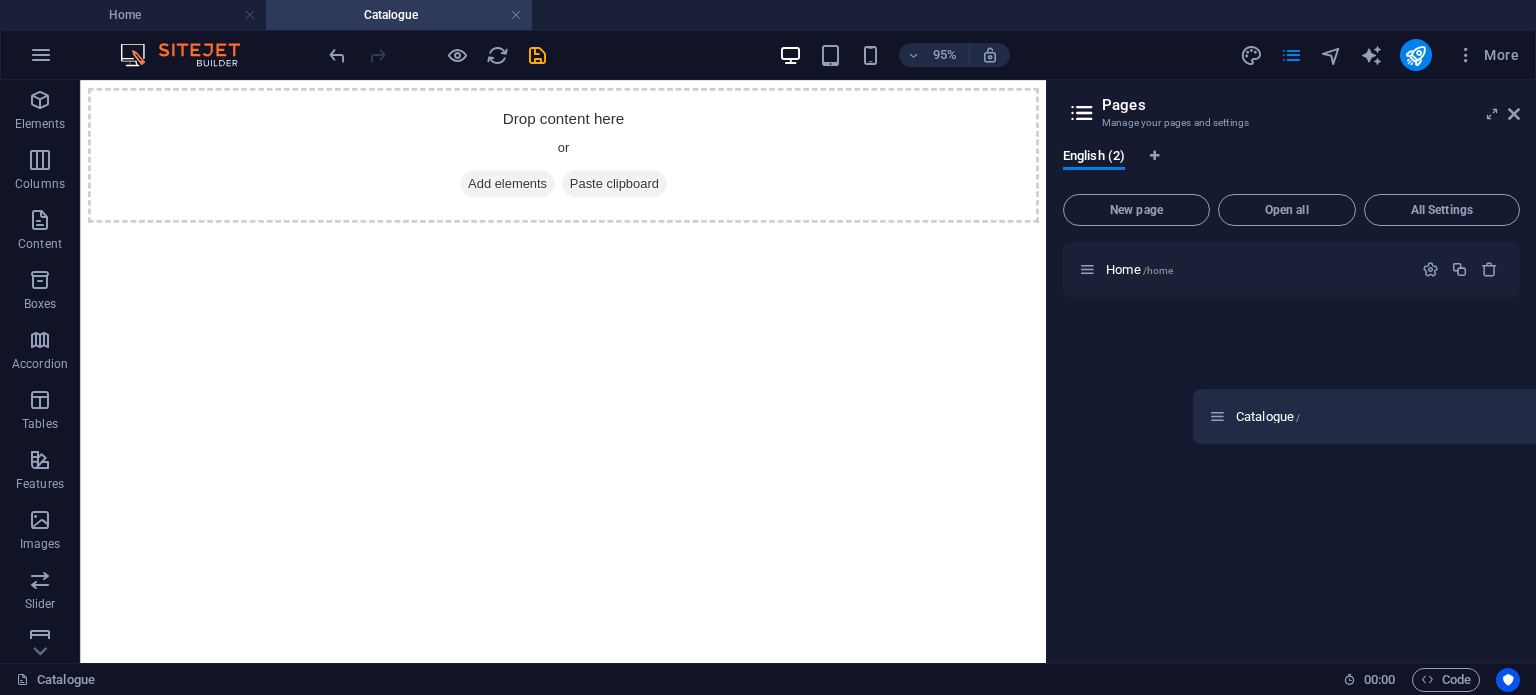 drag, startPoint x: 1092, startPoint y: 333, endPoint x: 1220, endPoint y: 414, distance: 151.47607 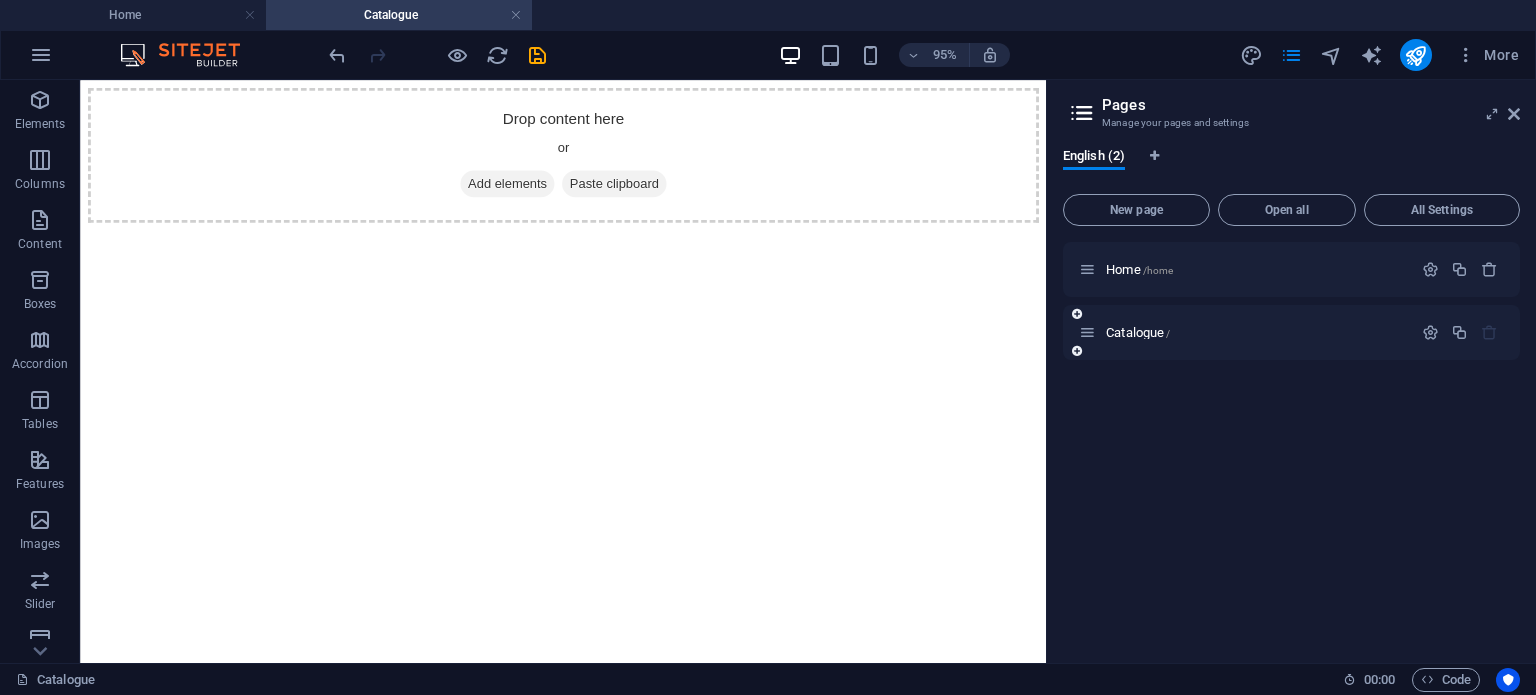 click at bounding box center [1489, 332] 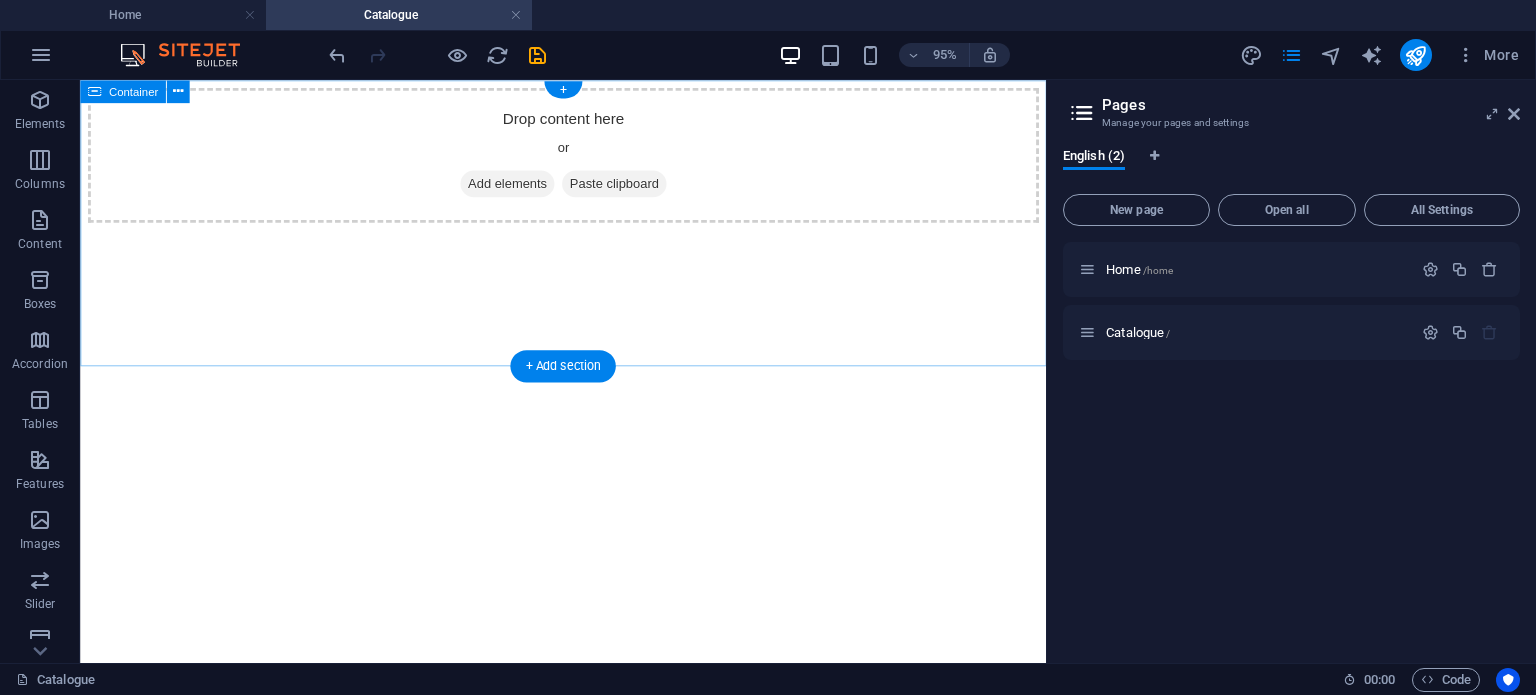 click on "Add elements" at bounding box center [529, 189] 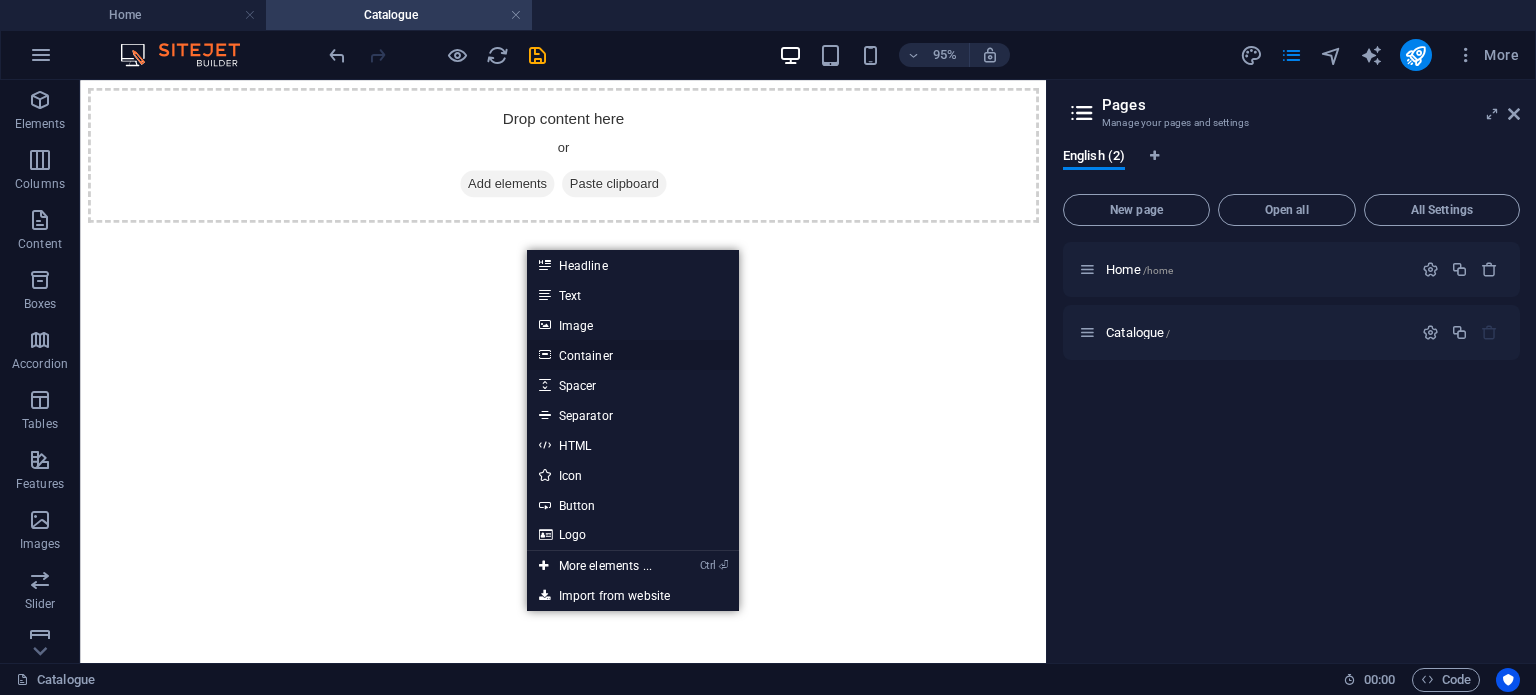 click on "Container" at bounding box center (633, 355) 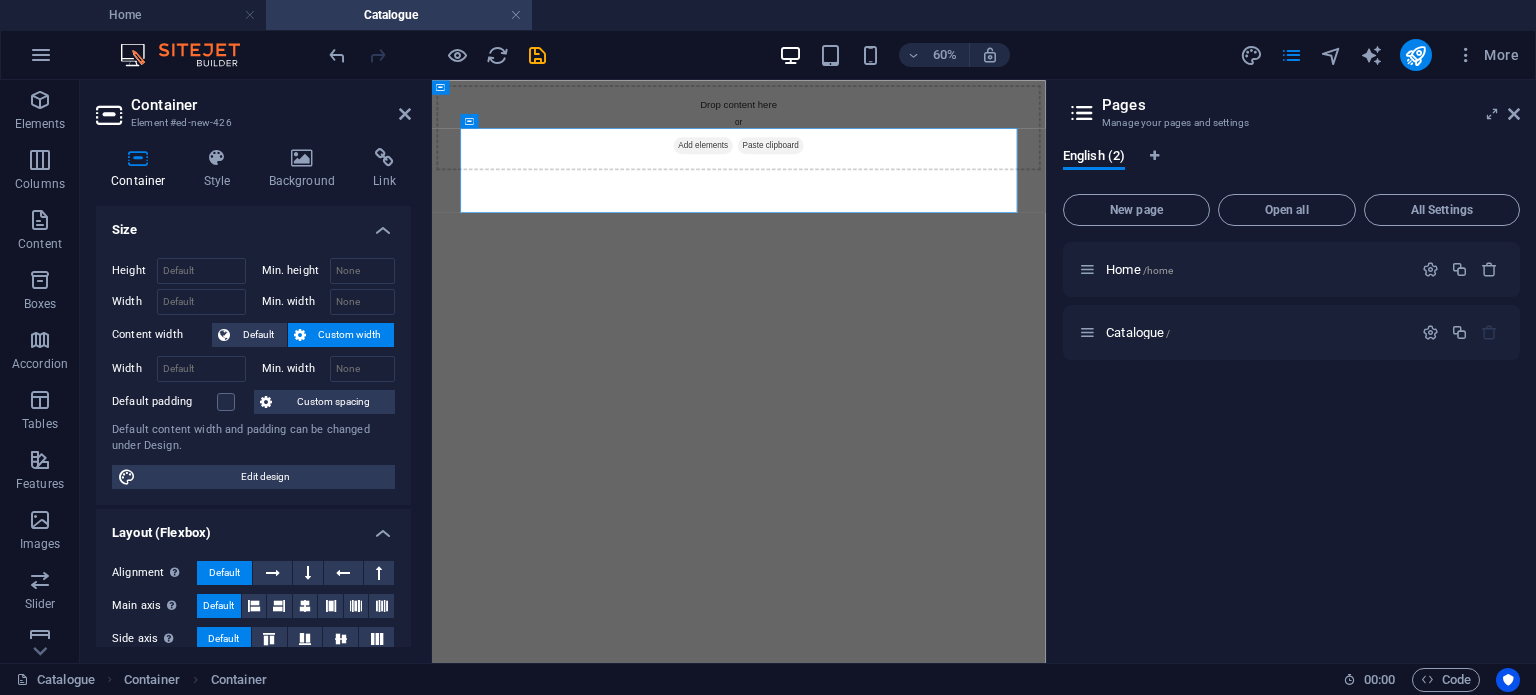 click on "Drop content here or  Add elements  Paste clipboard" at bounding box center [943, 159] 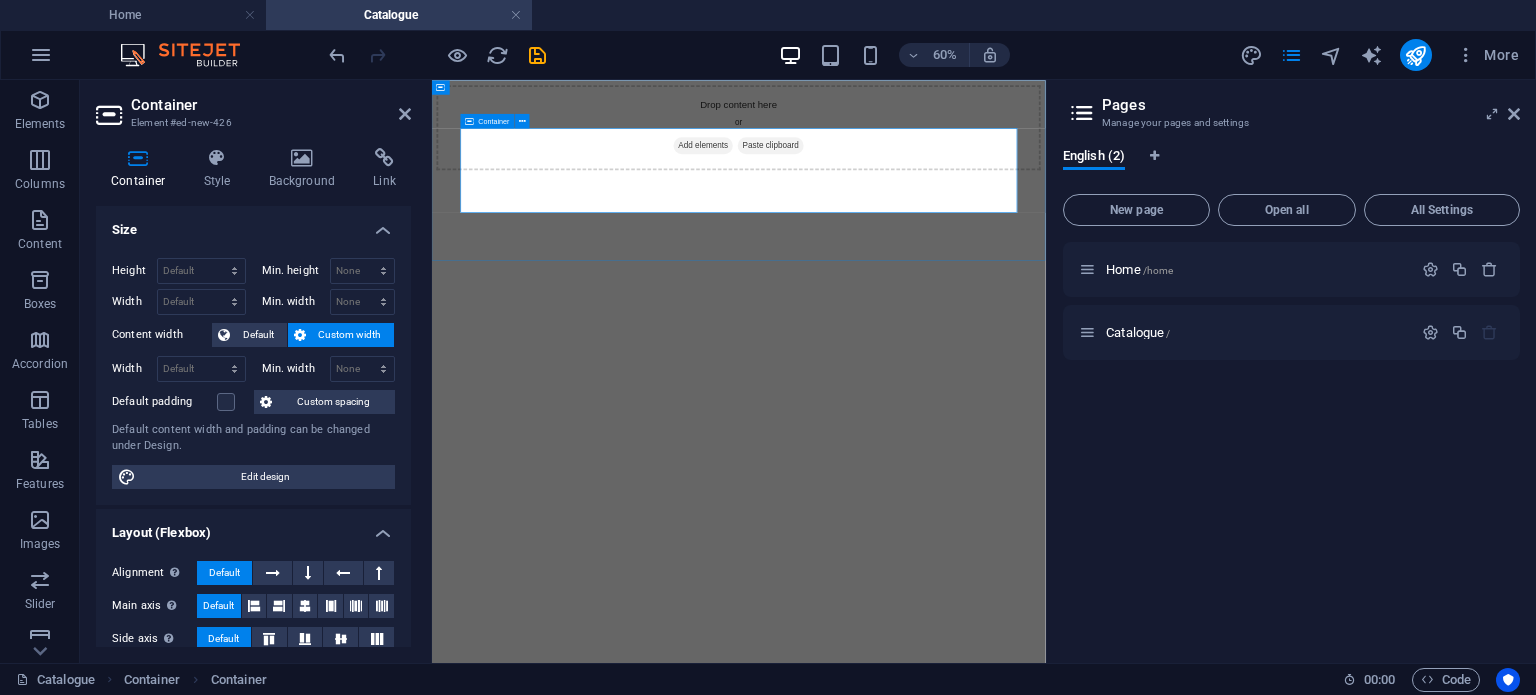 click on "Drop content here or  Add elements  Paste clipboard" at bounding box center (943, 159) 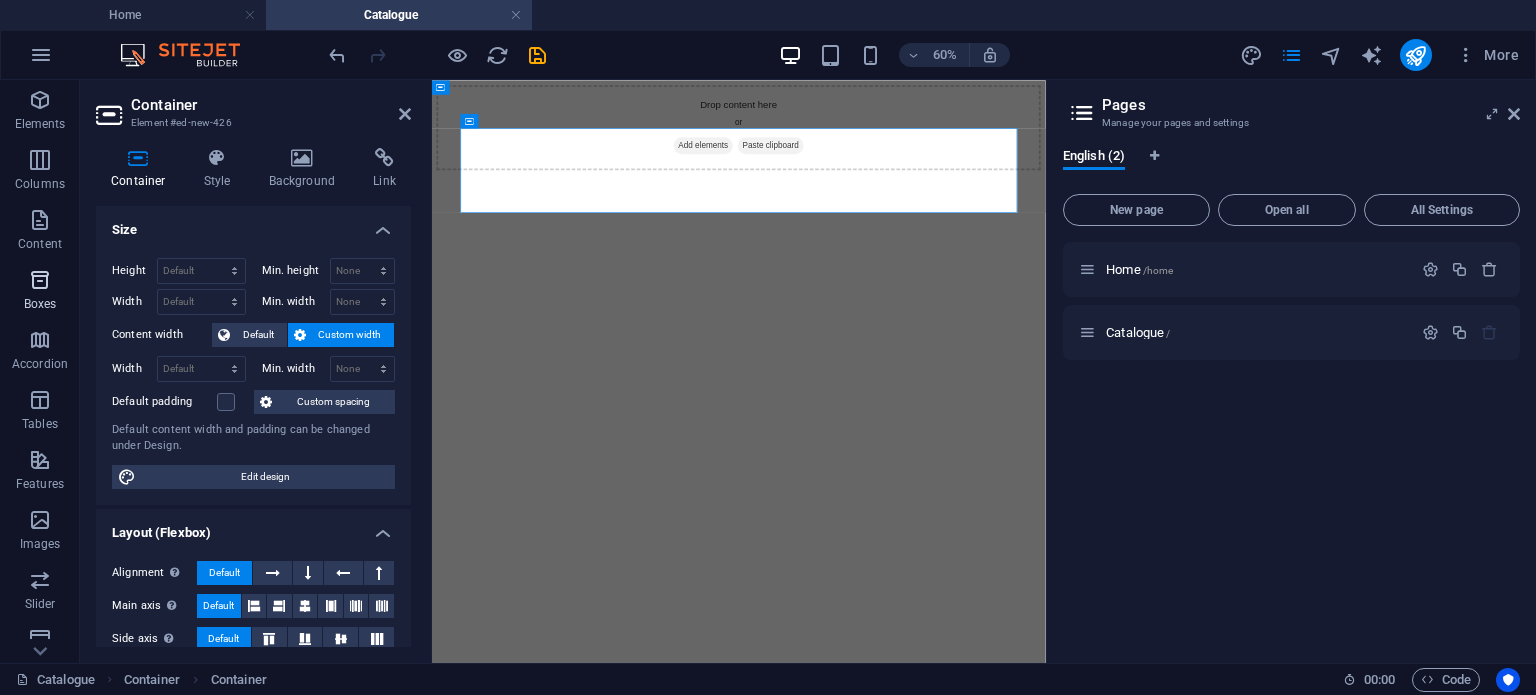 click at bounding box center [40, 280] 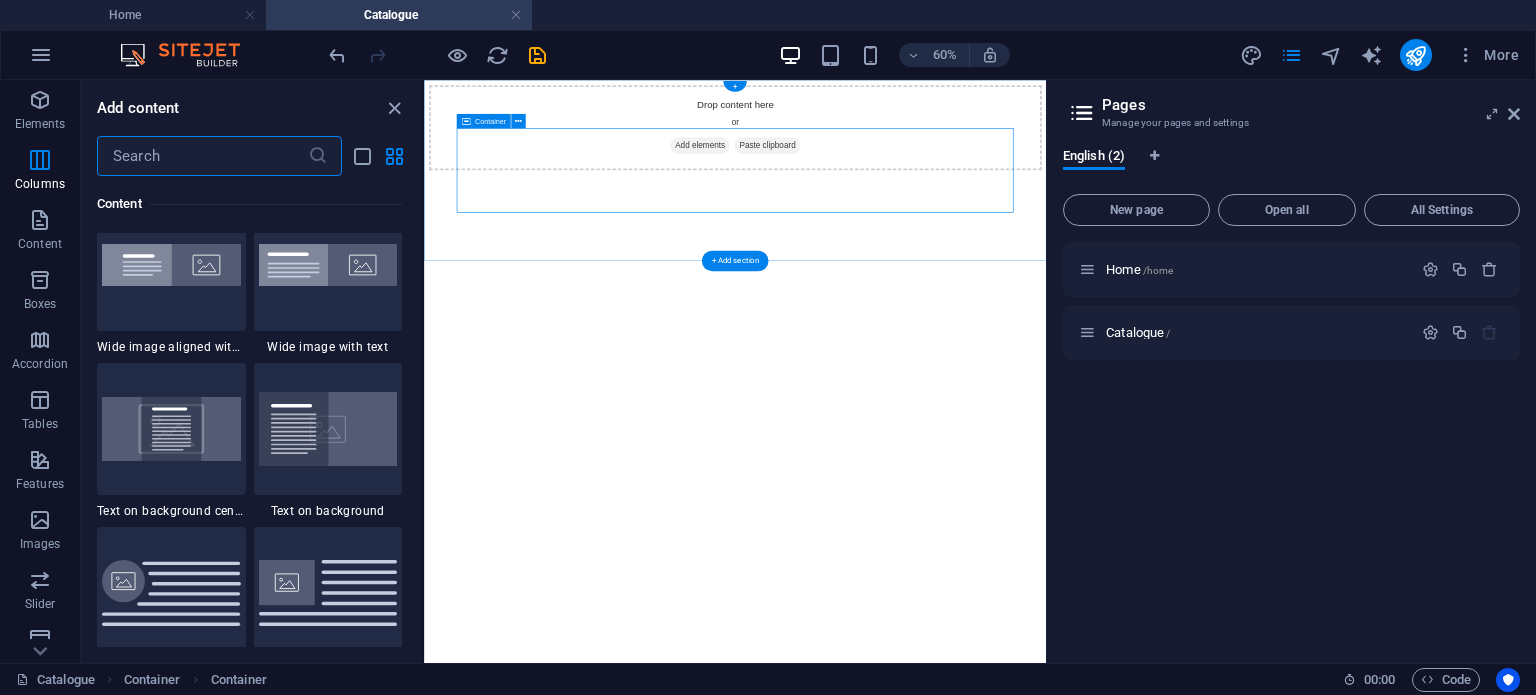 scroll, scrollTop: 5303, scrollLeft: 0, axis: vertical 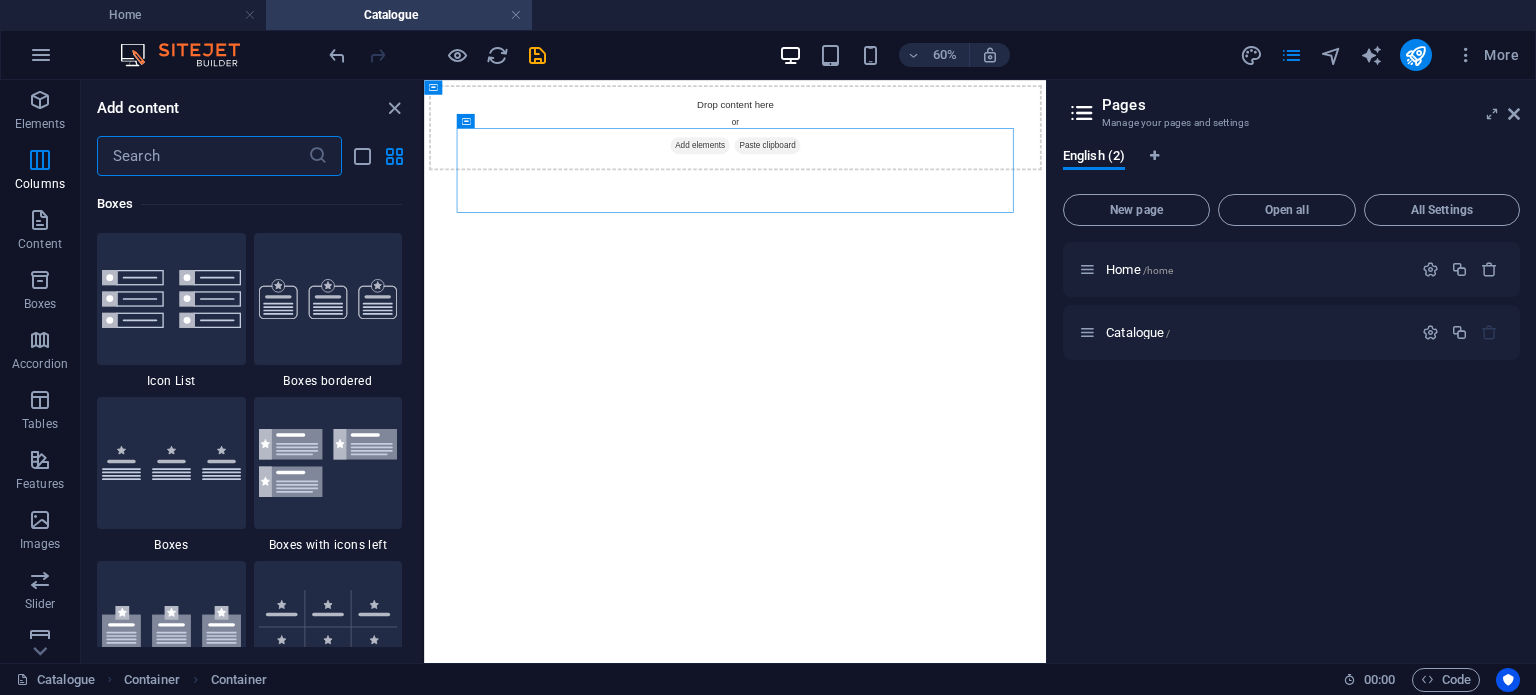 click on "Drop content here or  Add elements  Paste clipboard" at bounding box center [942, 159] 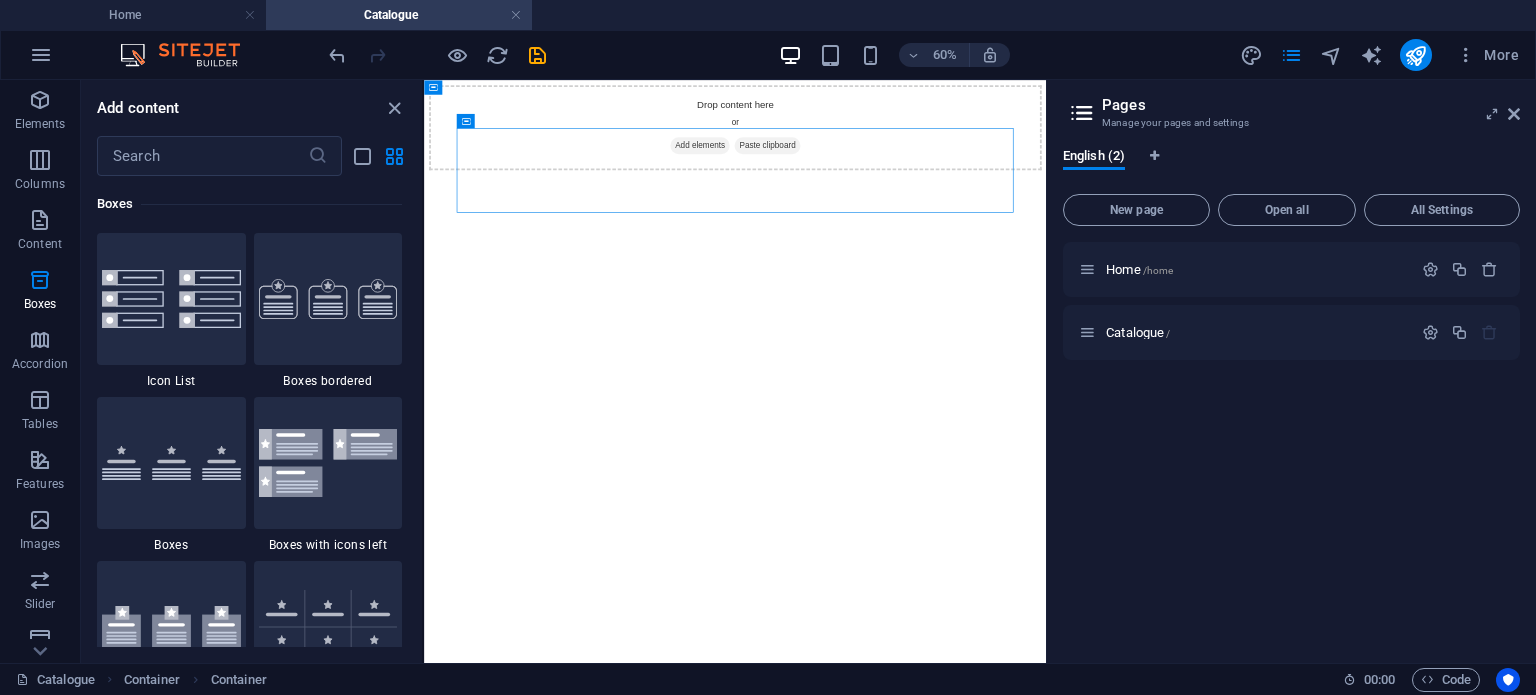 click on "Home /home Catalogue /" at bounding box center [1291, 444] 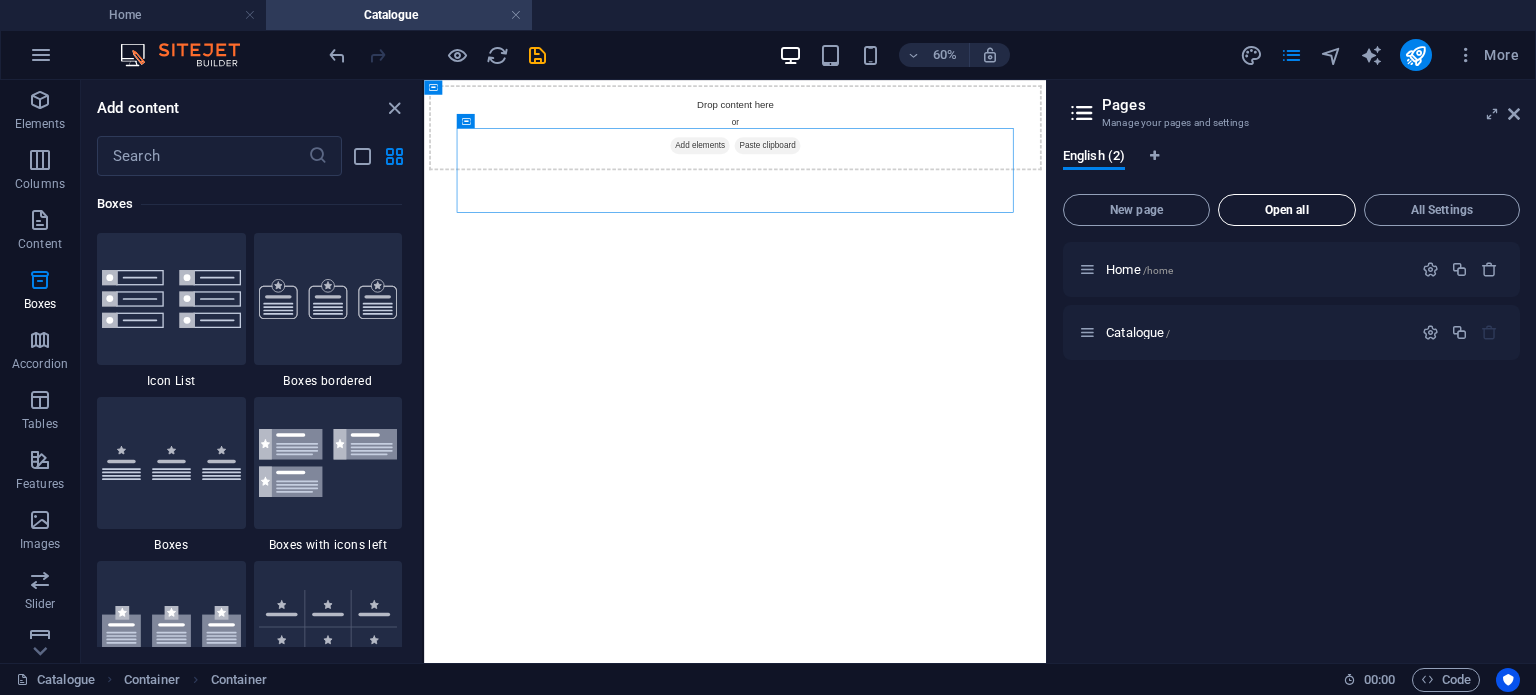 click on "Open all" at bounding box center (1287, 210) 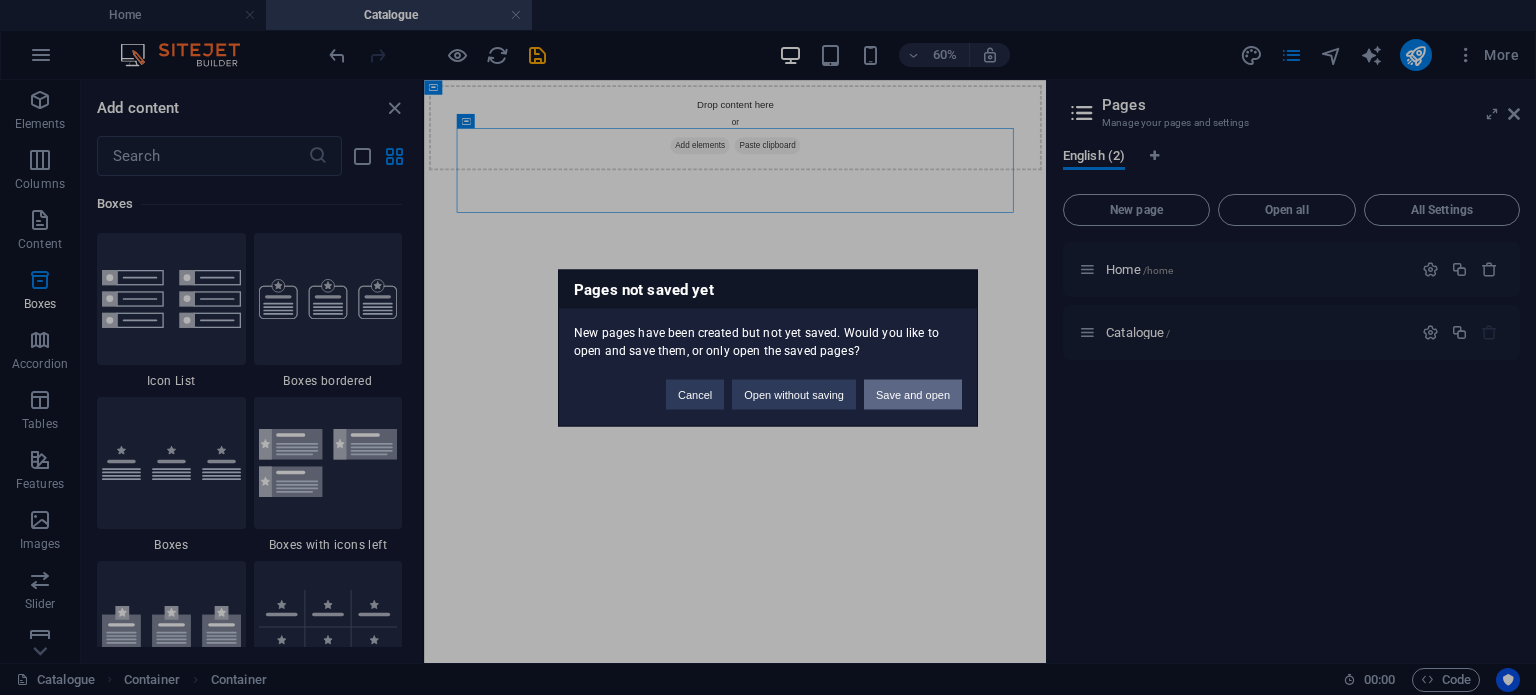click on "Save and open" at bounding box center (913, 394) 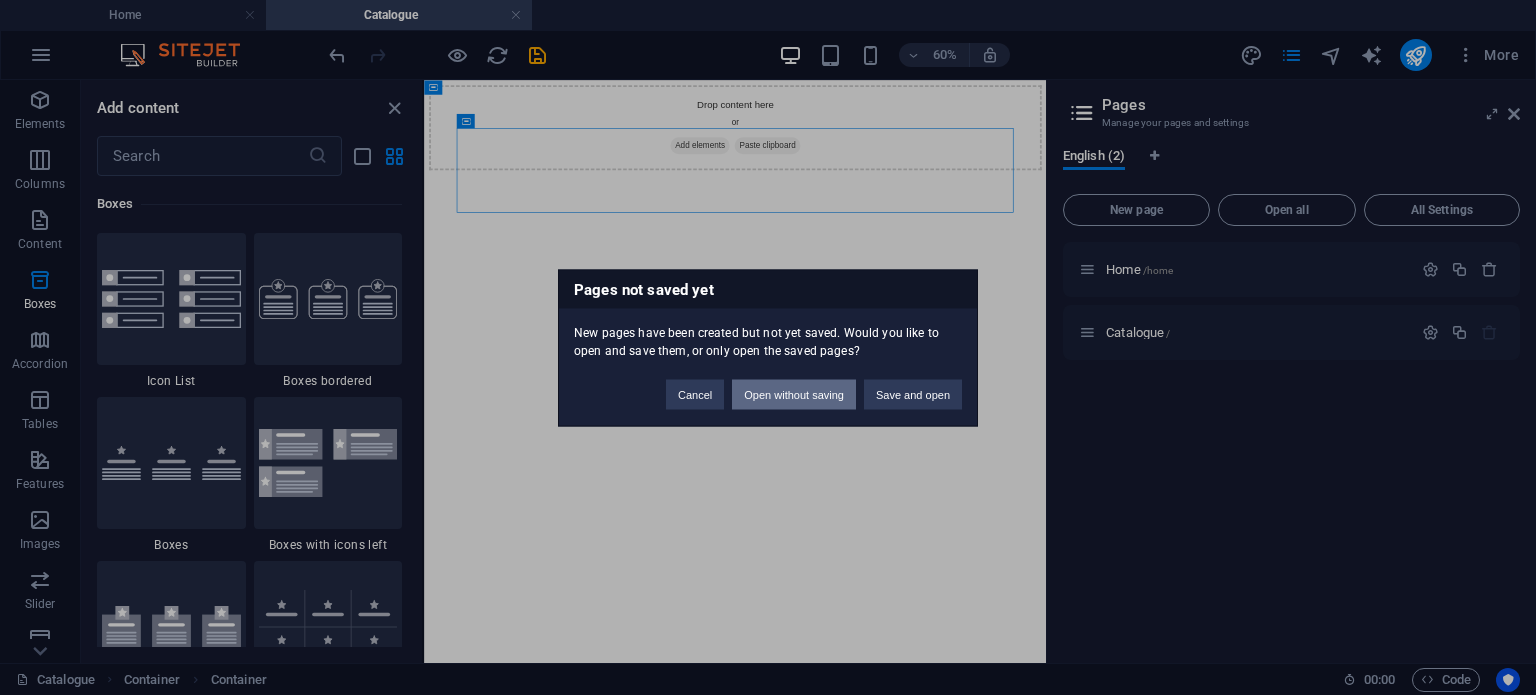 click on "Open without saving" at bounding box center [794, 394] 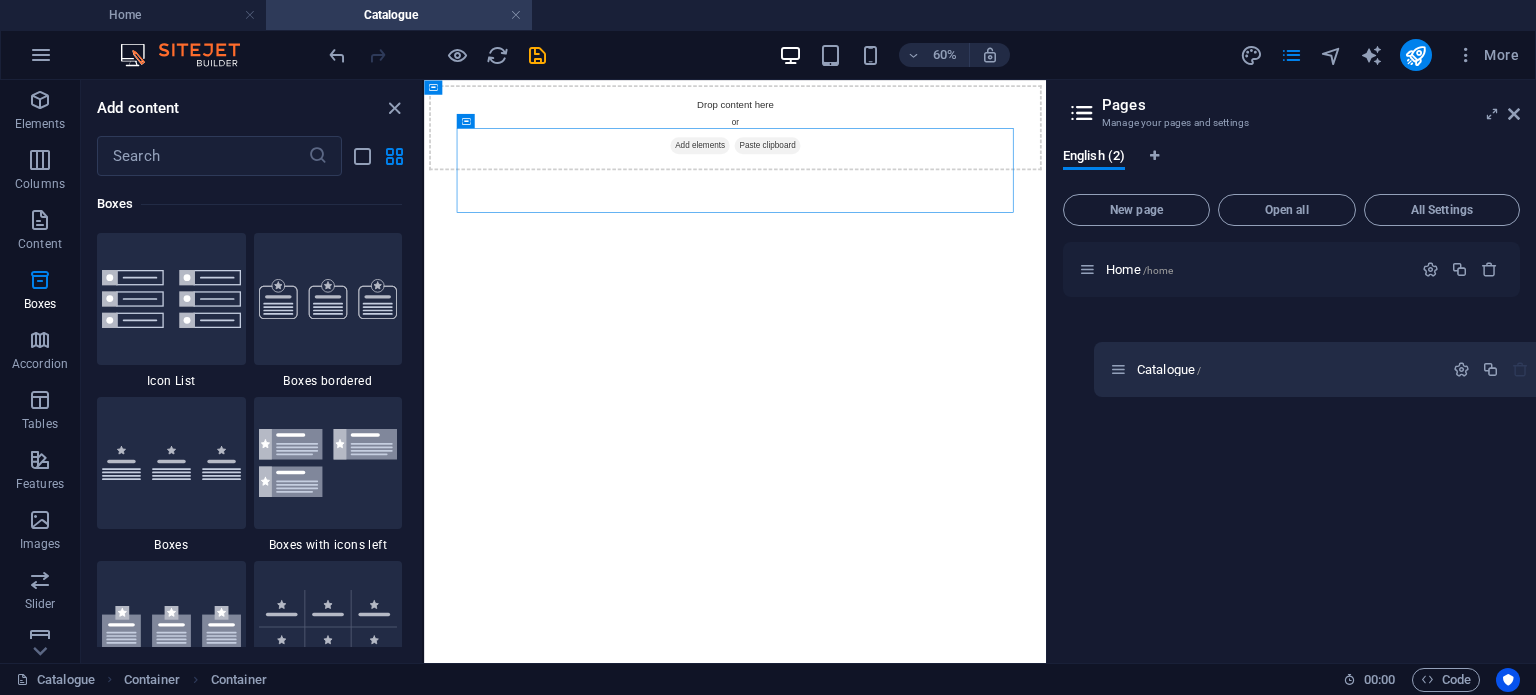 drag, startPoint x: 1092, startPoint y: 339, endPoint x: 1129, endPoint y: 381, distance: 55.97321 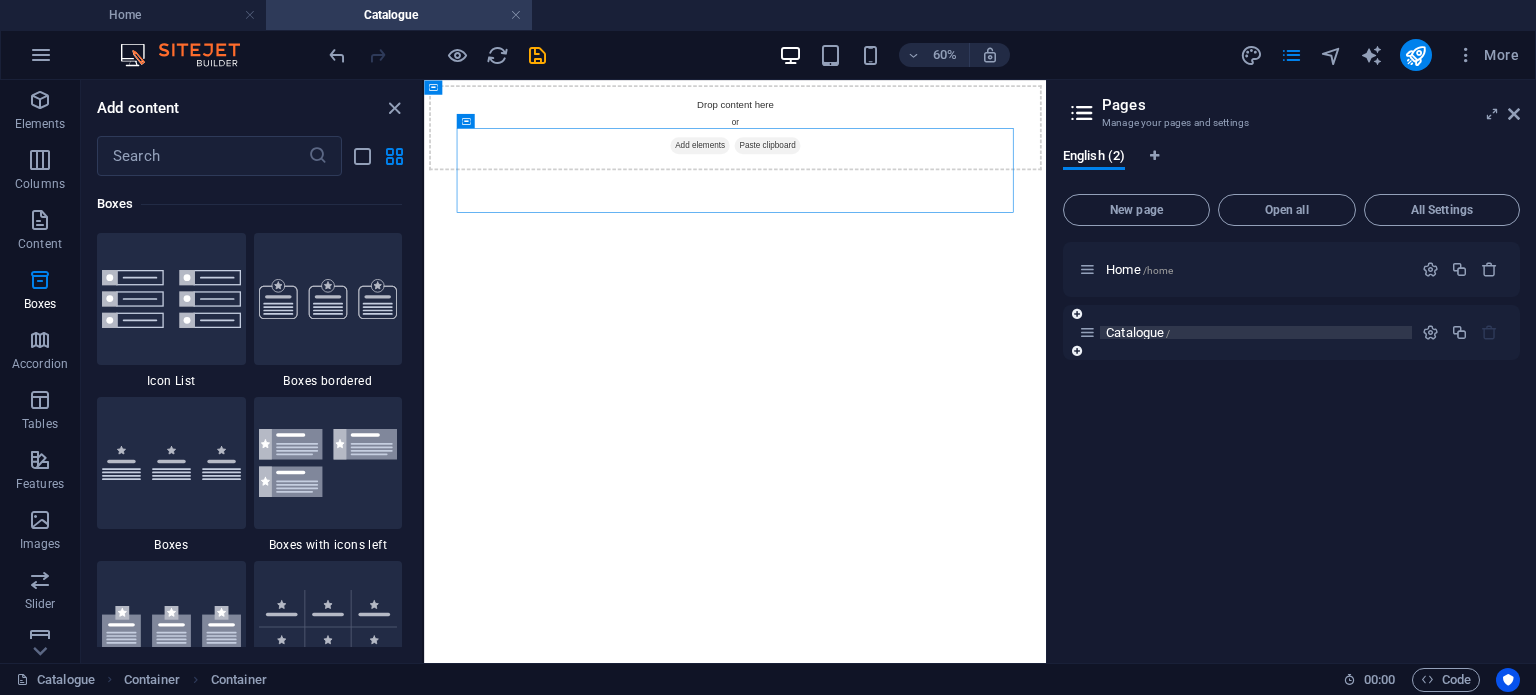 click on "Catalogue /" at bounding box center (1138, 332) 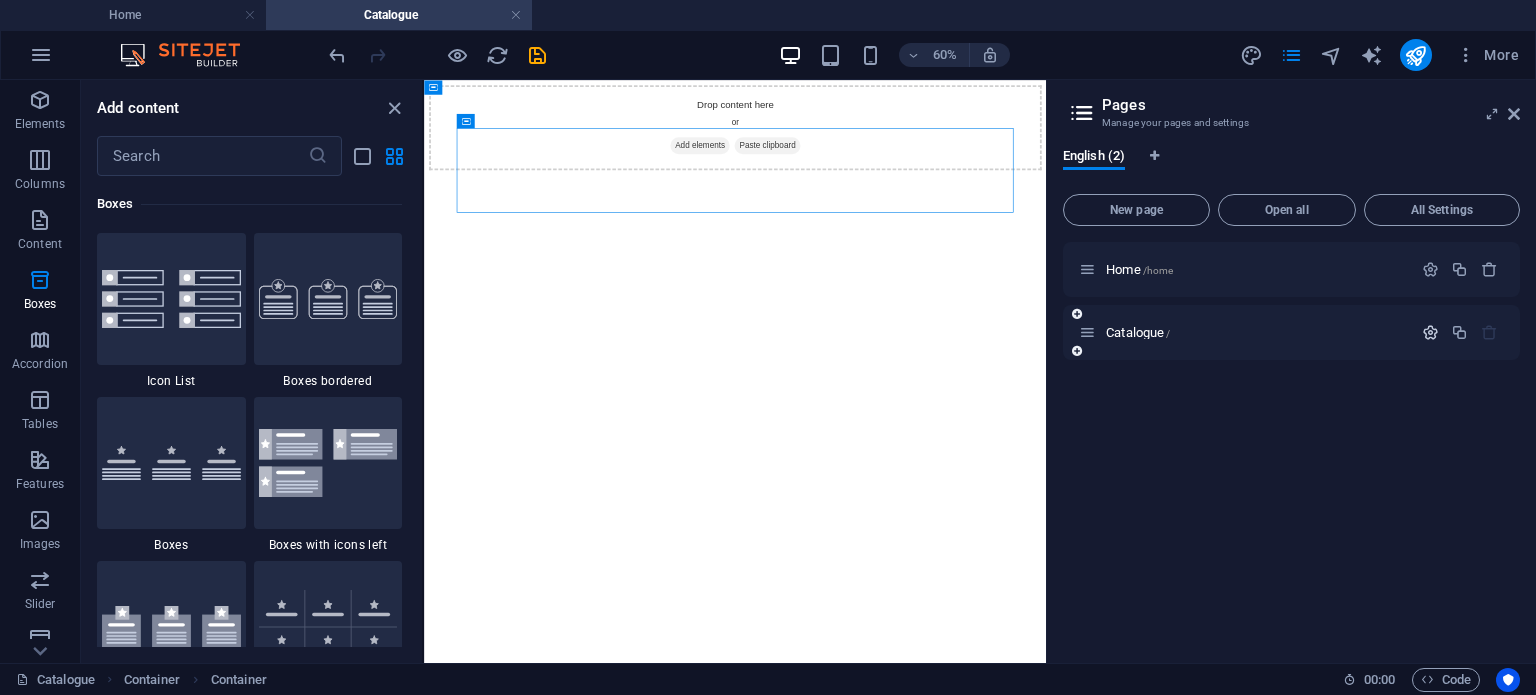 click at bounding box center (1430, 332) 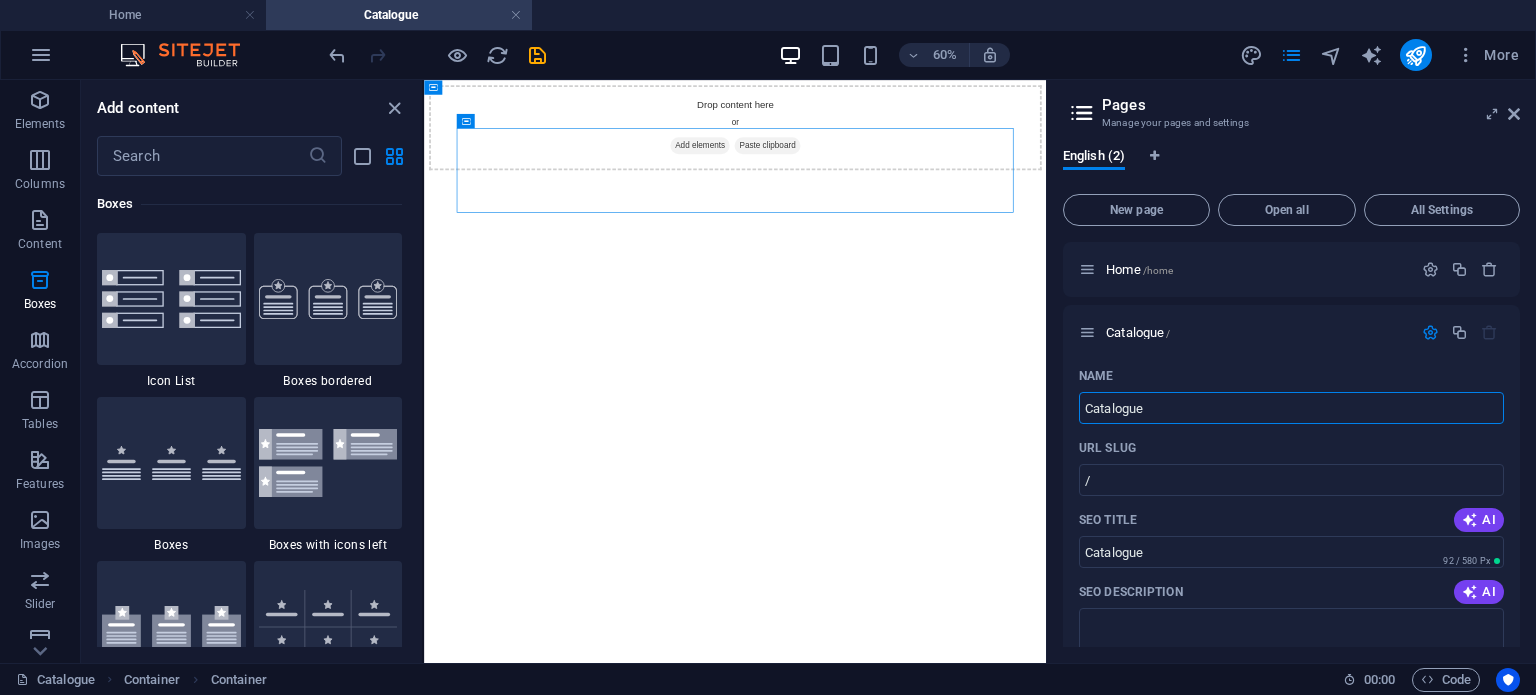 drag, startPoint x: 1620, startPoint y: 488, endPoint x: 1086, endPoint y: 627, distance: 551.7944 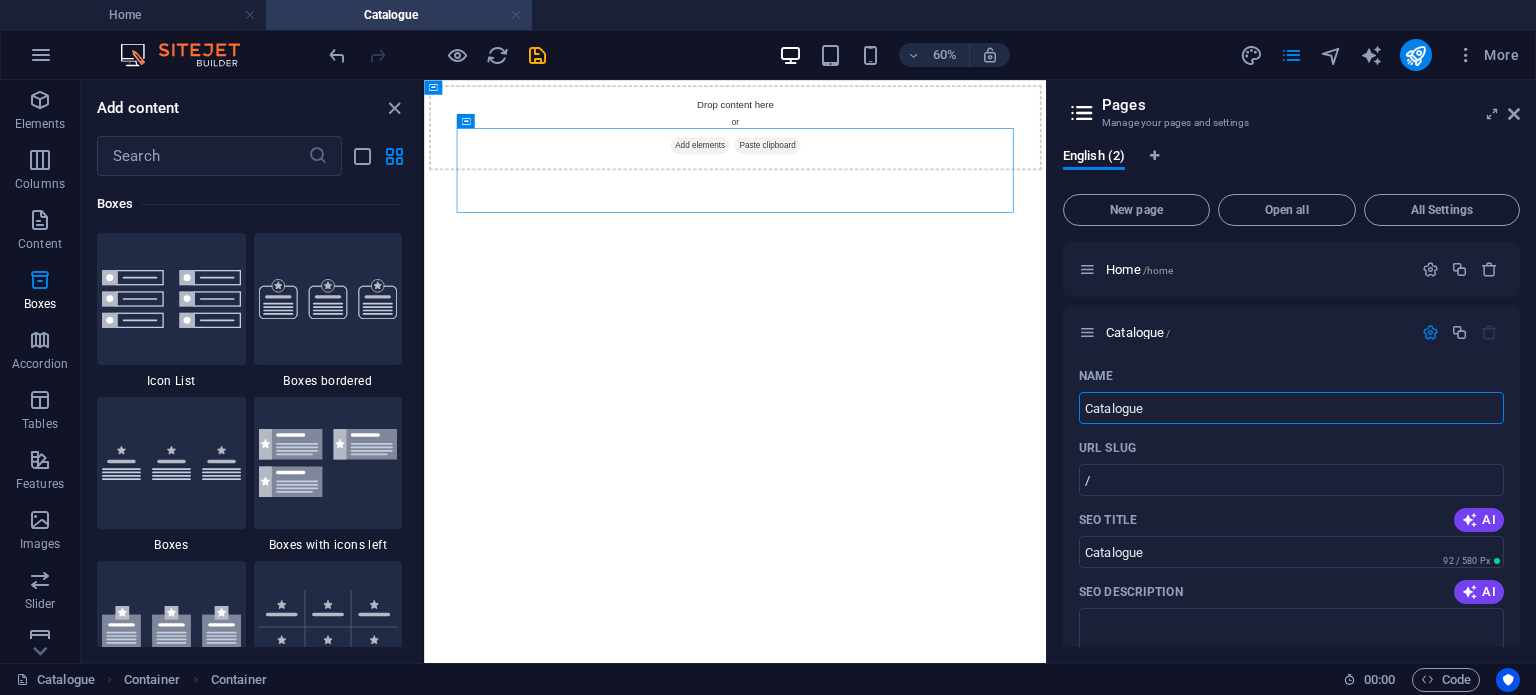 click at bounding box center (516, 15) 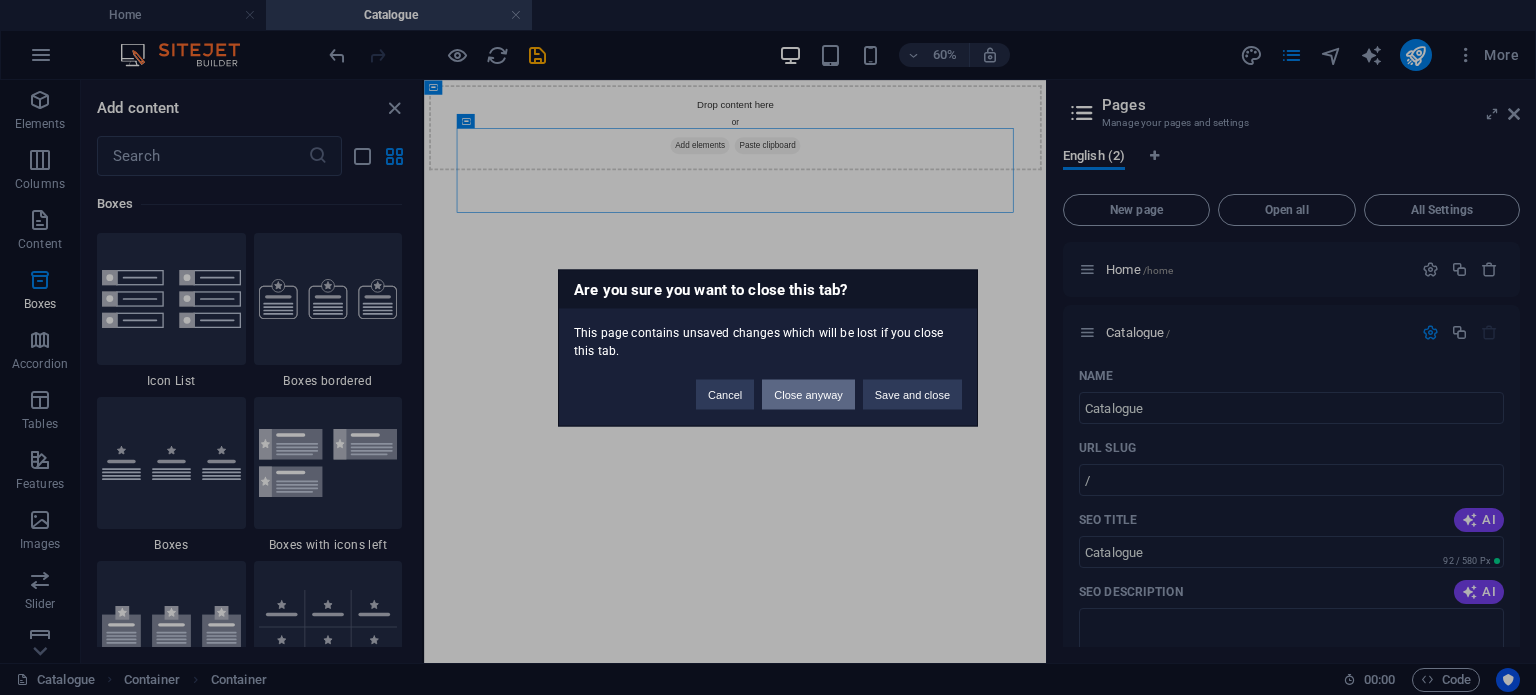 drag, startPoint x: 831, startPoint y: 397, endPoint x: 826, endPoint y: 381, distance: 16.763054 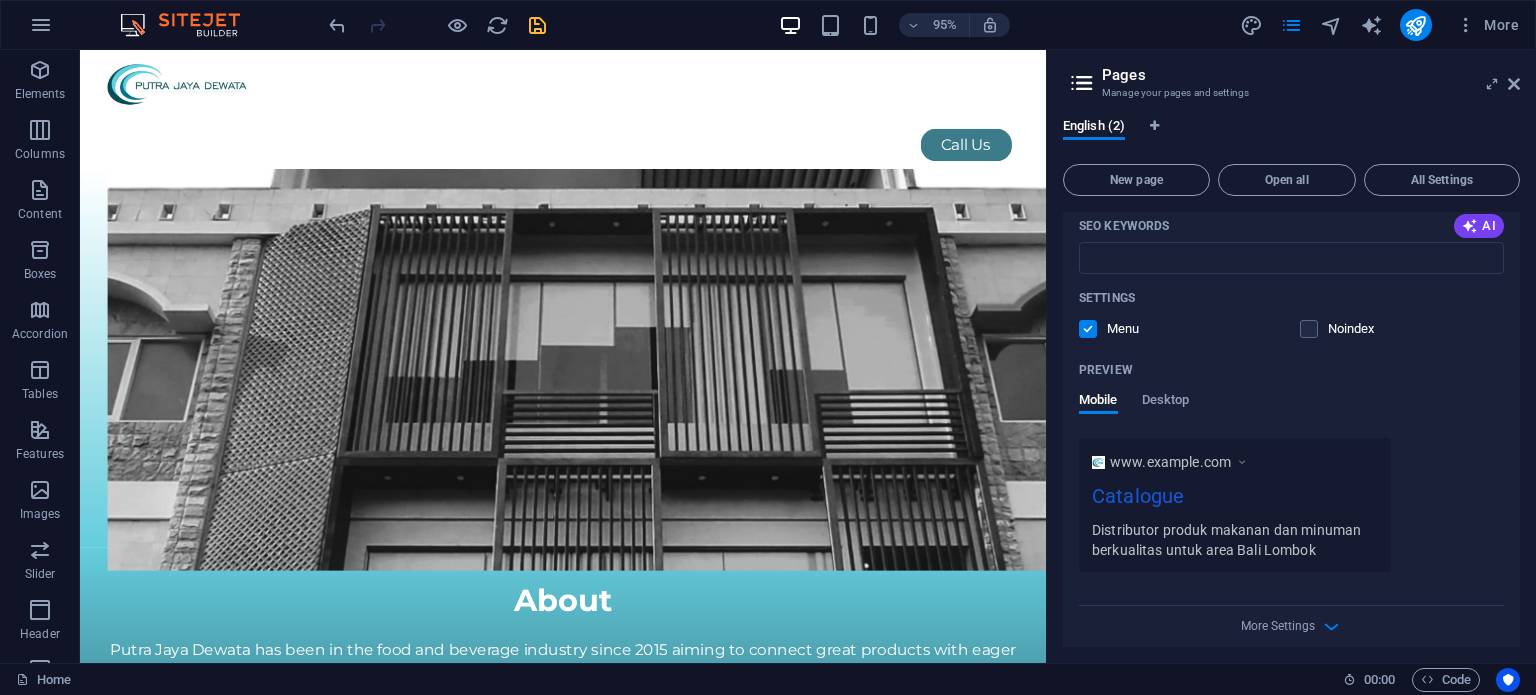 scroll, scrollTop: 456, scrollLeft: 0, axis: vertical 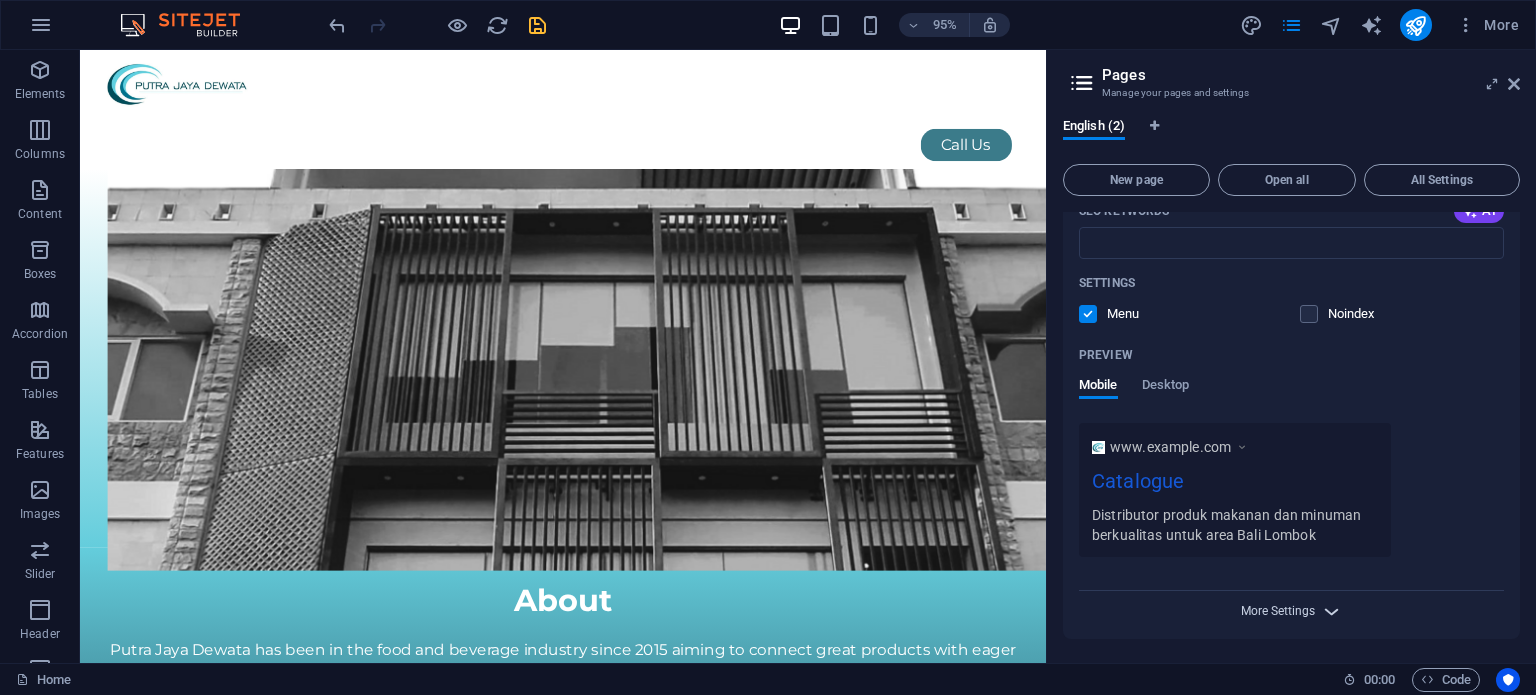 click on "More Settings" at bounding box center [1278, 611] 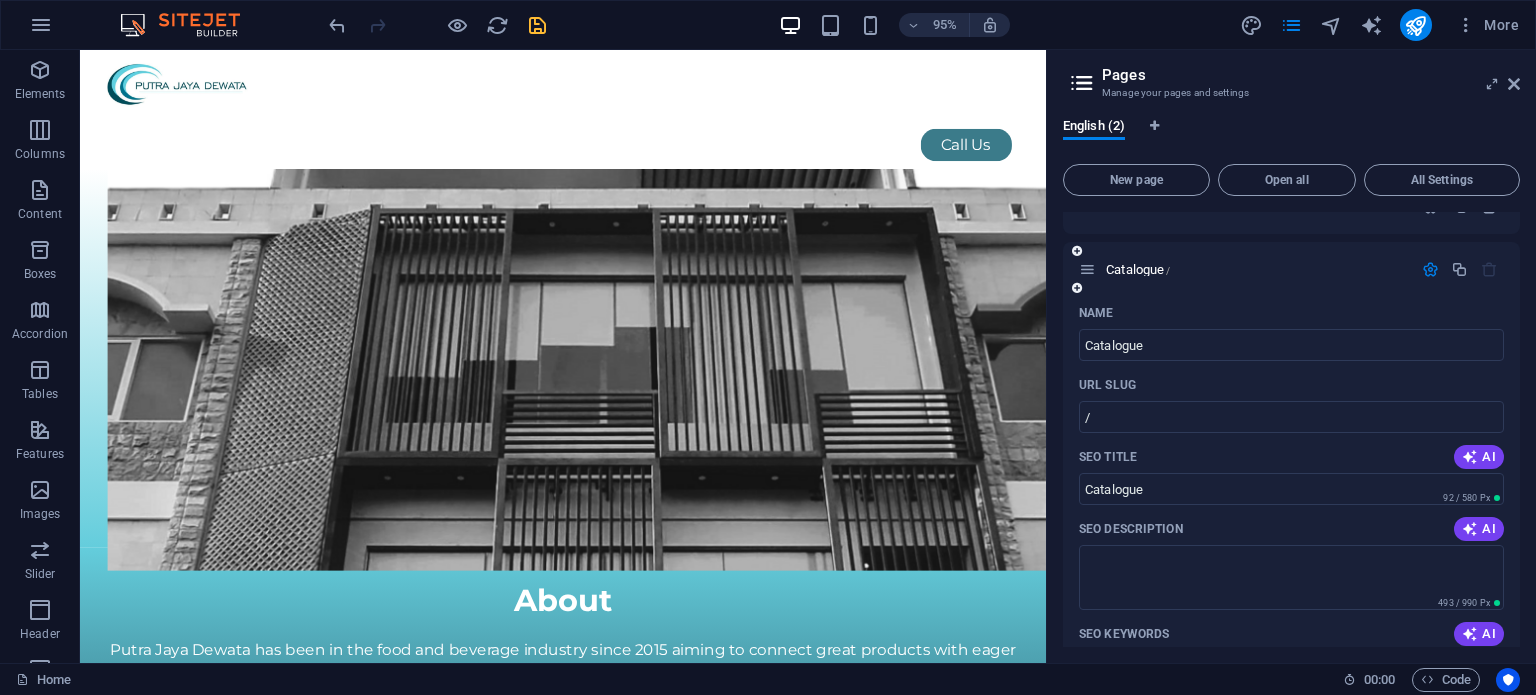 scroll, scrollTop: 0, scrollLeft: 0, axis: both 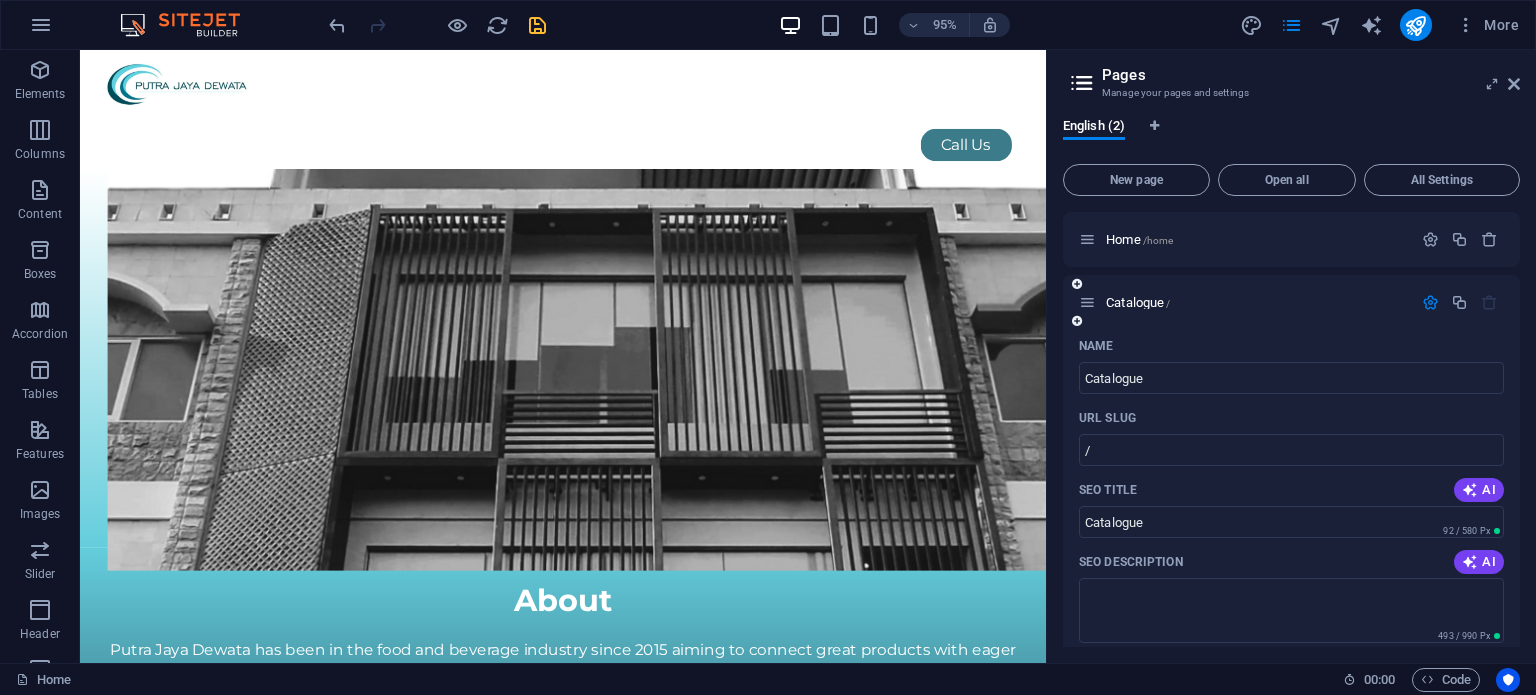 click at bounding box center (1077, 284) 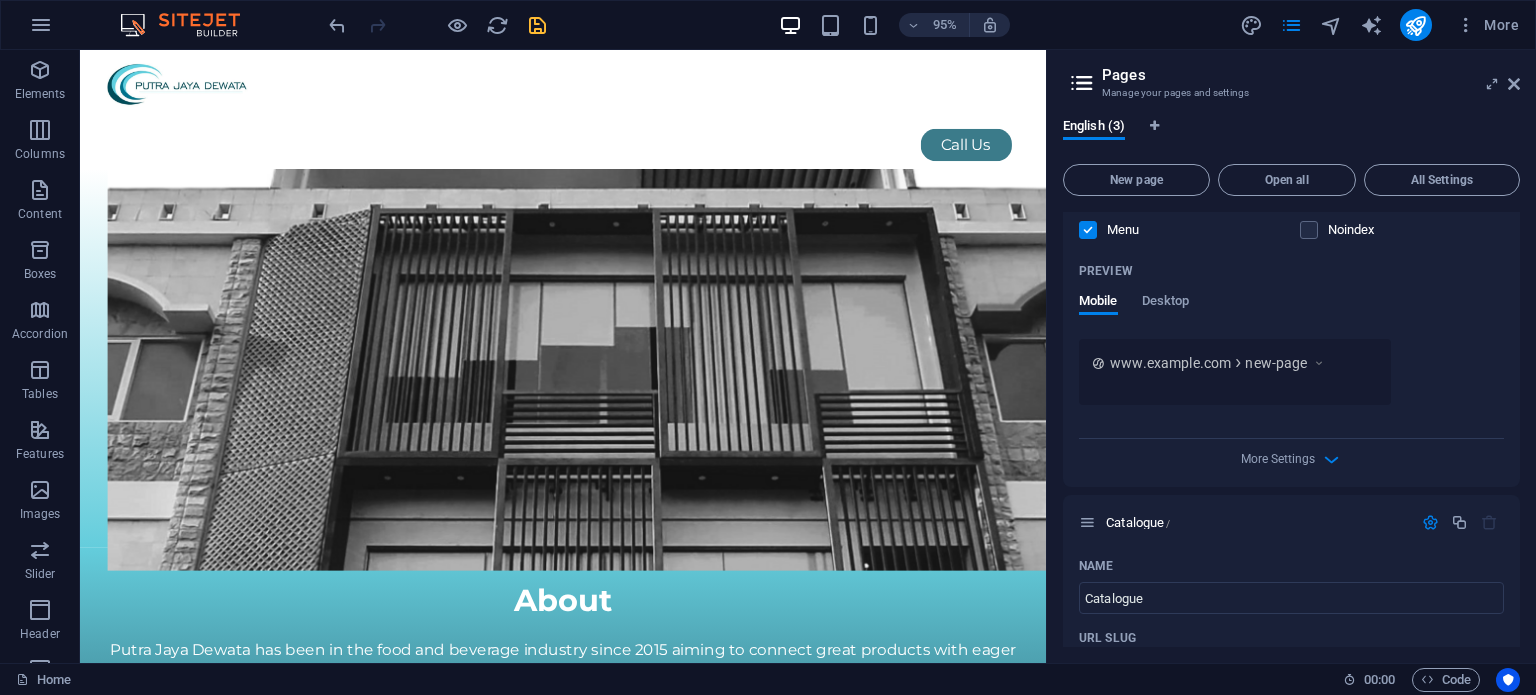 scroll, scrollTop: 533, scrollLeft: 0, axis: vertical 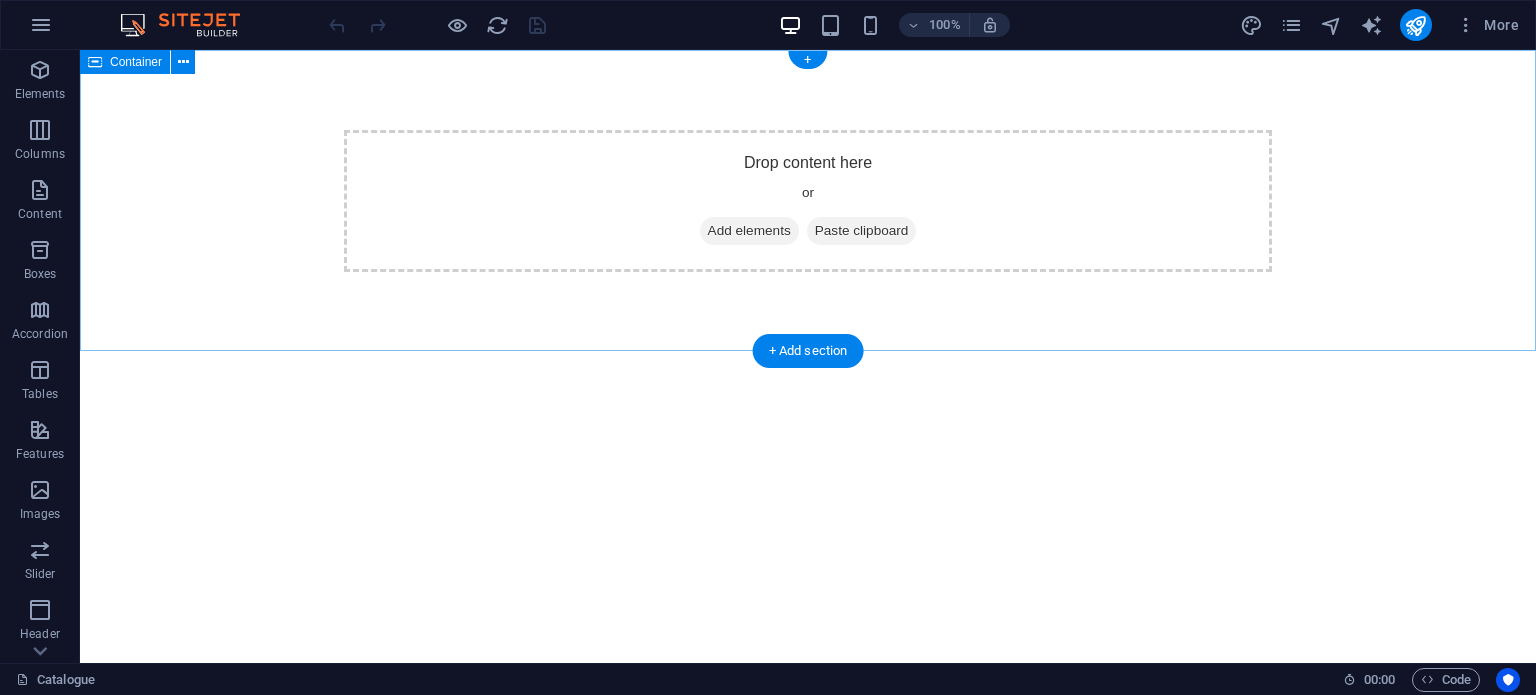 click on "Drop content here or  Add elements  Paste clipboard" at bounding box center [808, 201] 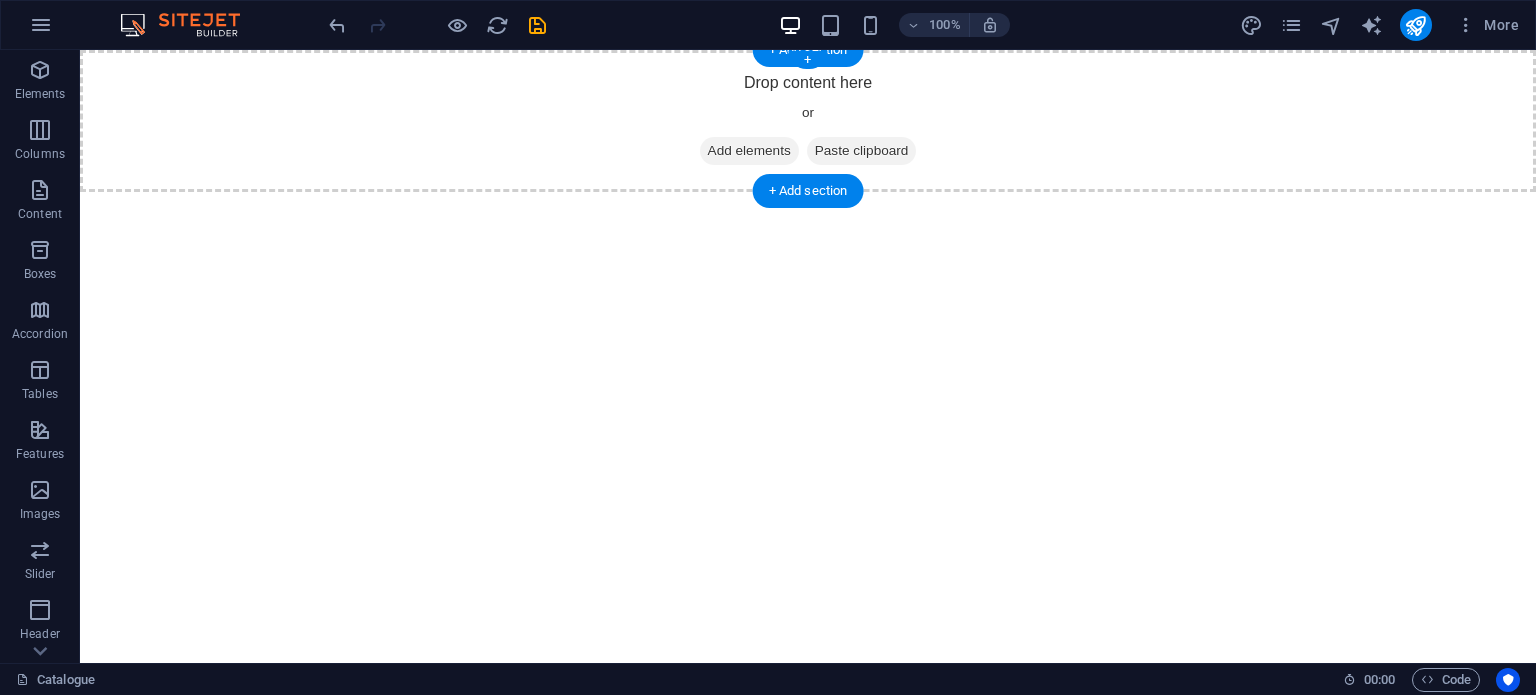 click on "Drop content here or  Add elements  Paste clipboard" at bounding box center (808, 121) 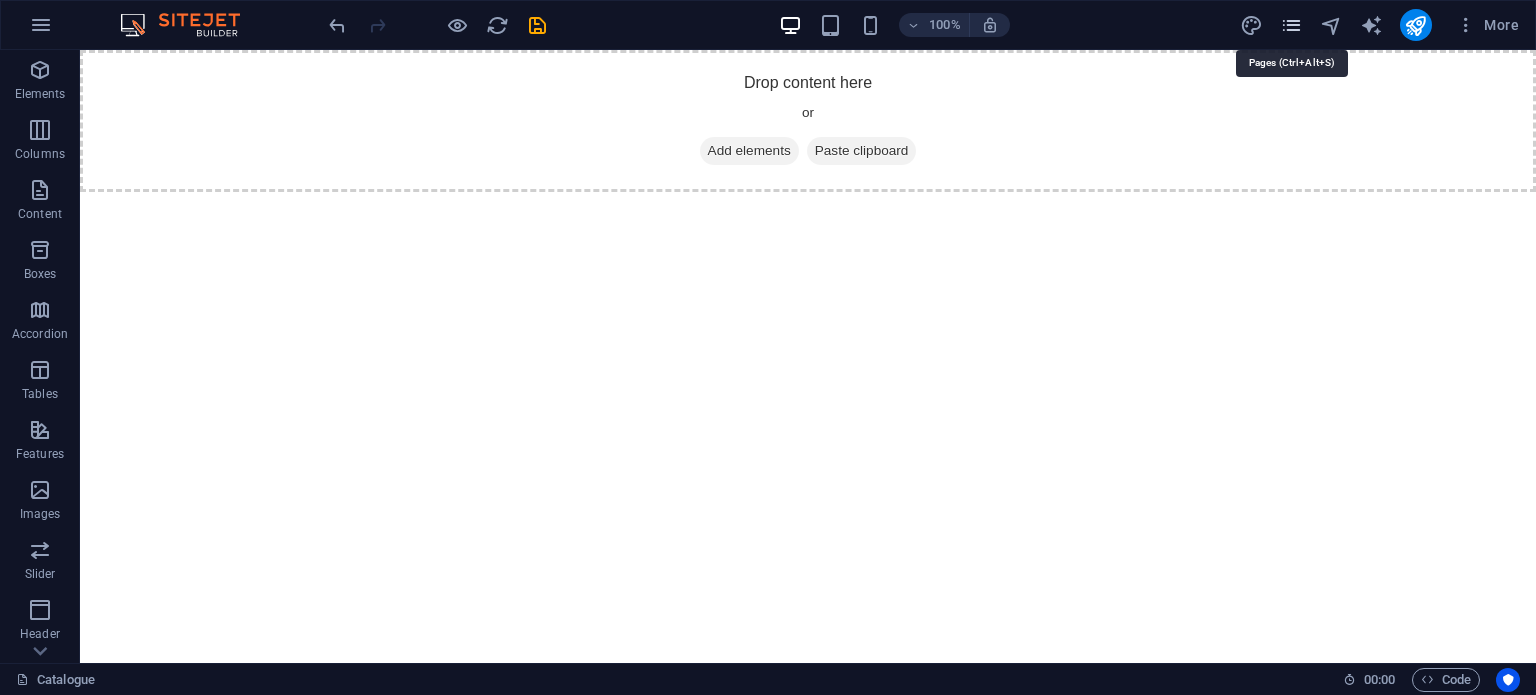 click at bounding box center [1291, 25] 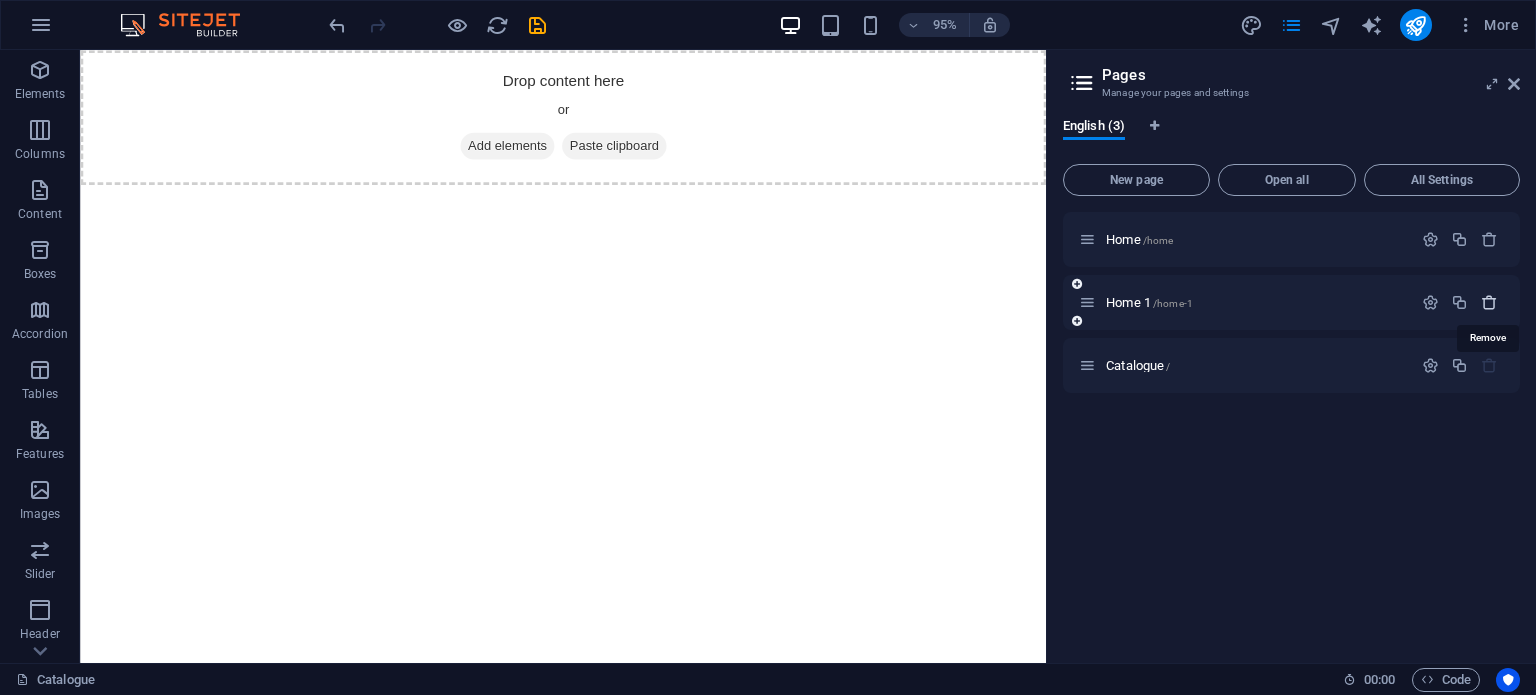 click at bounding box center (1489, 302) 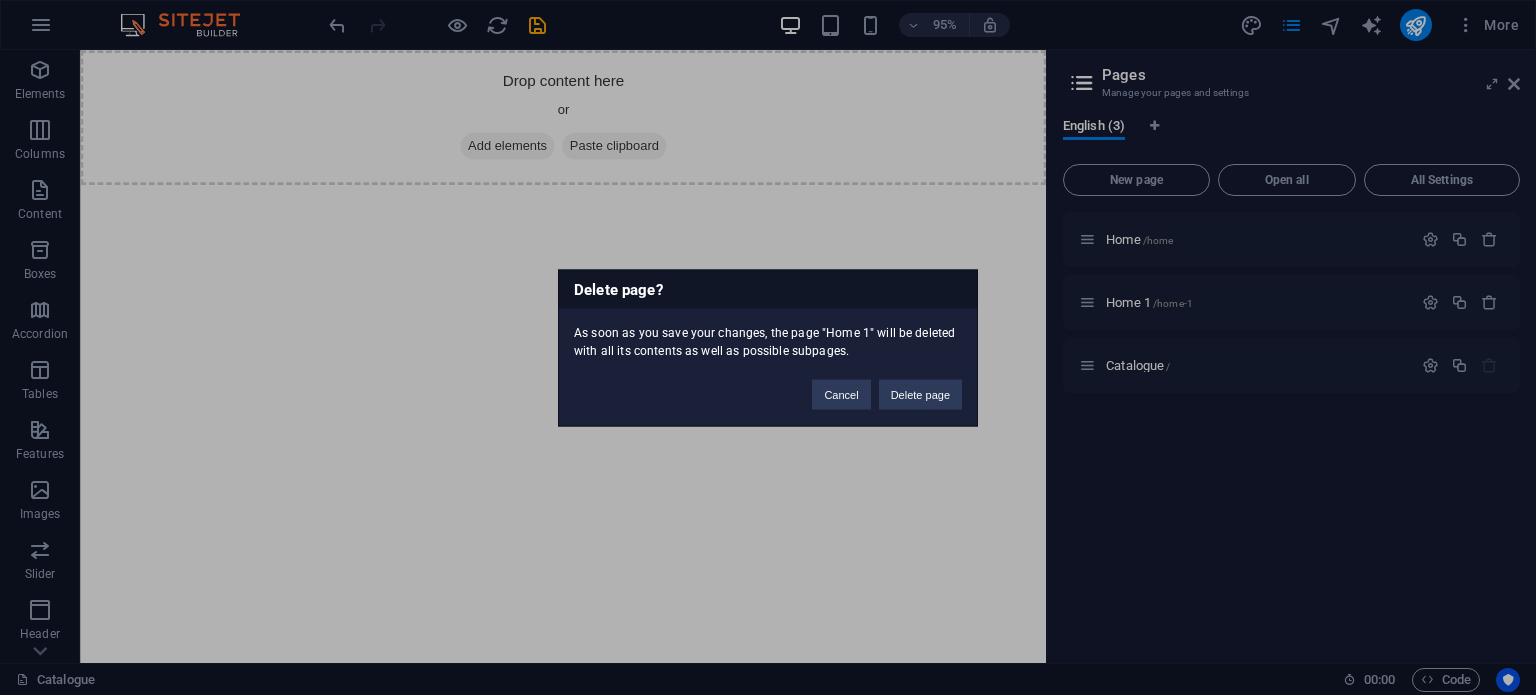 click on "Cancel Delete page" at bounding box center [887, 384] 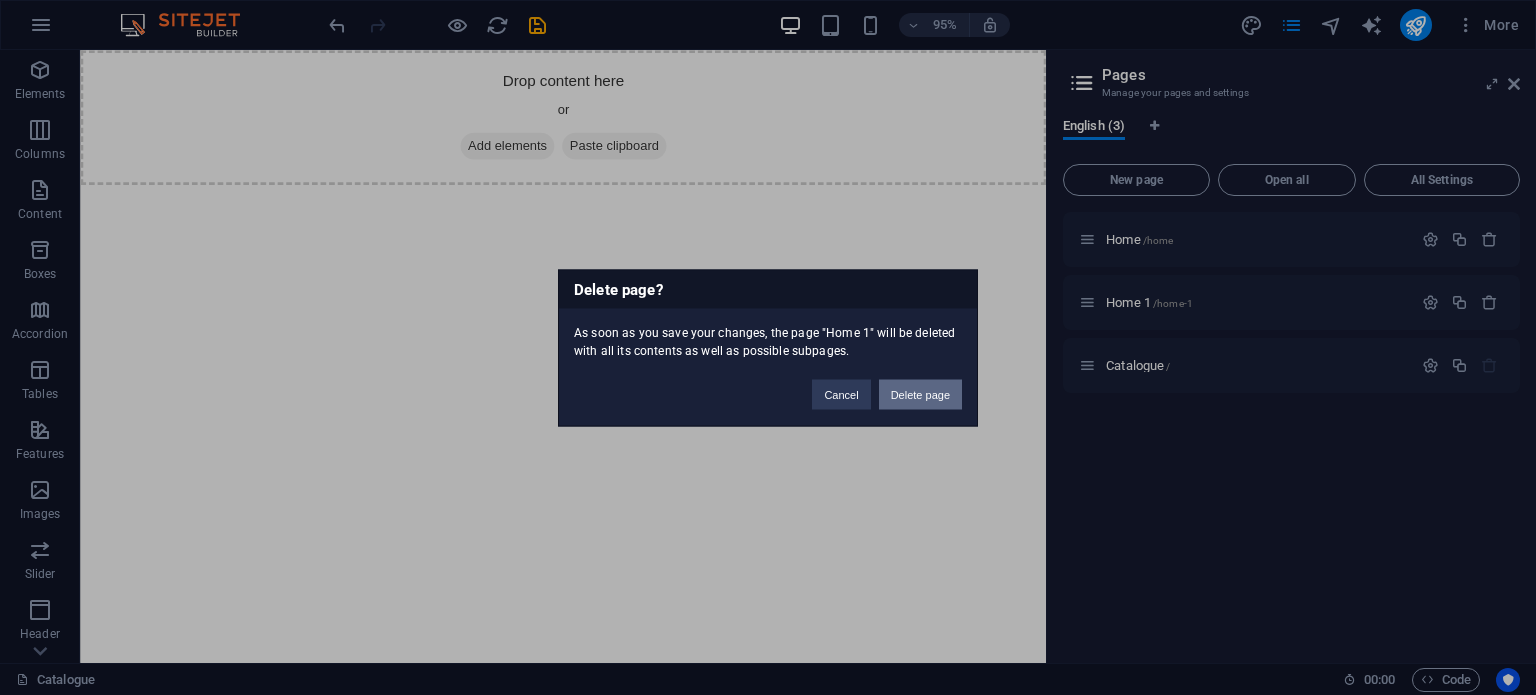 click on "Delete page" at bounding box center (920, 394) 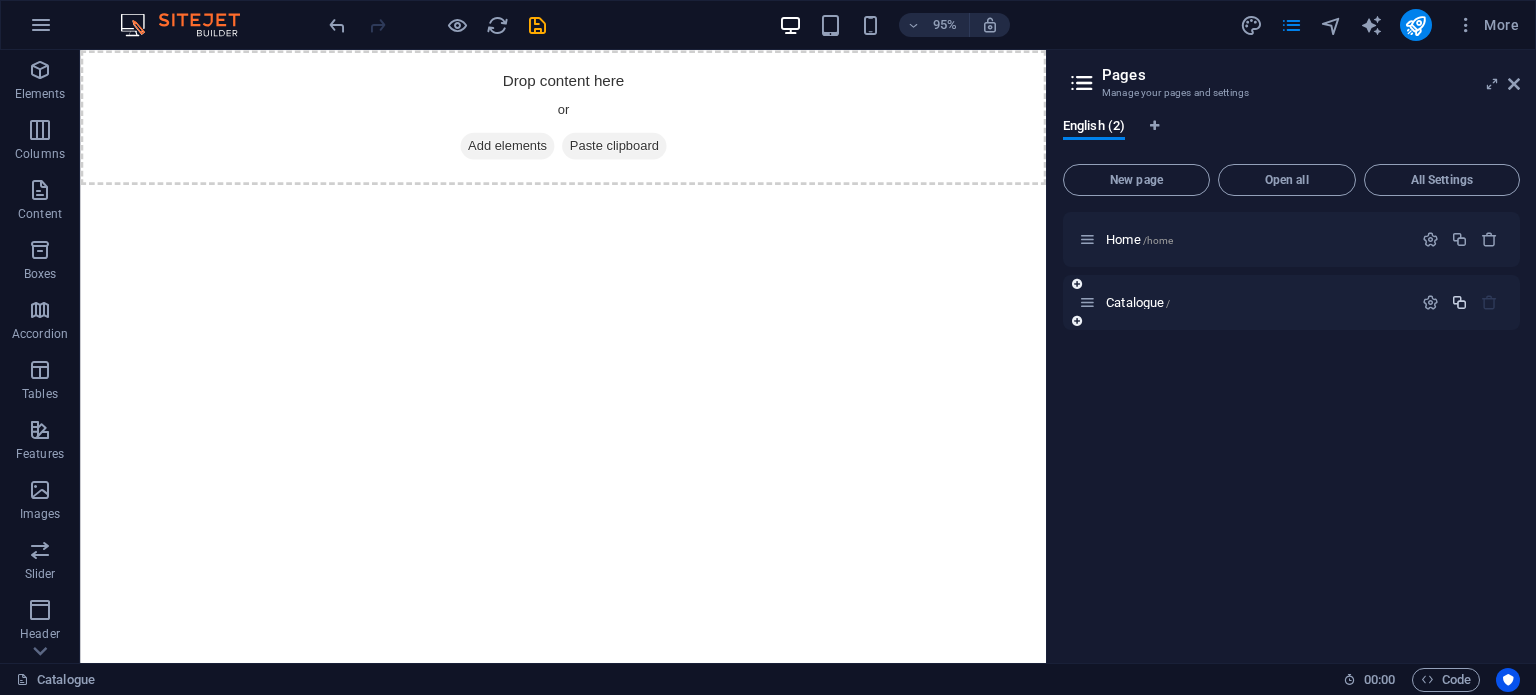 click at bounding box center (1459, 302) 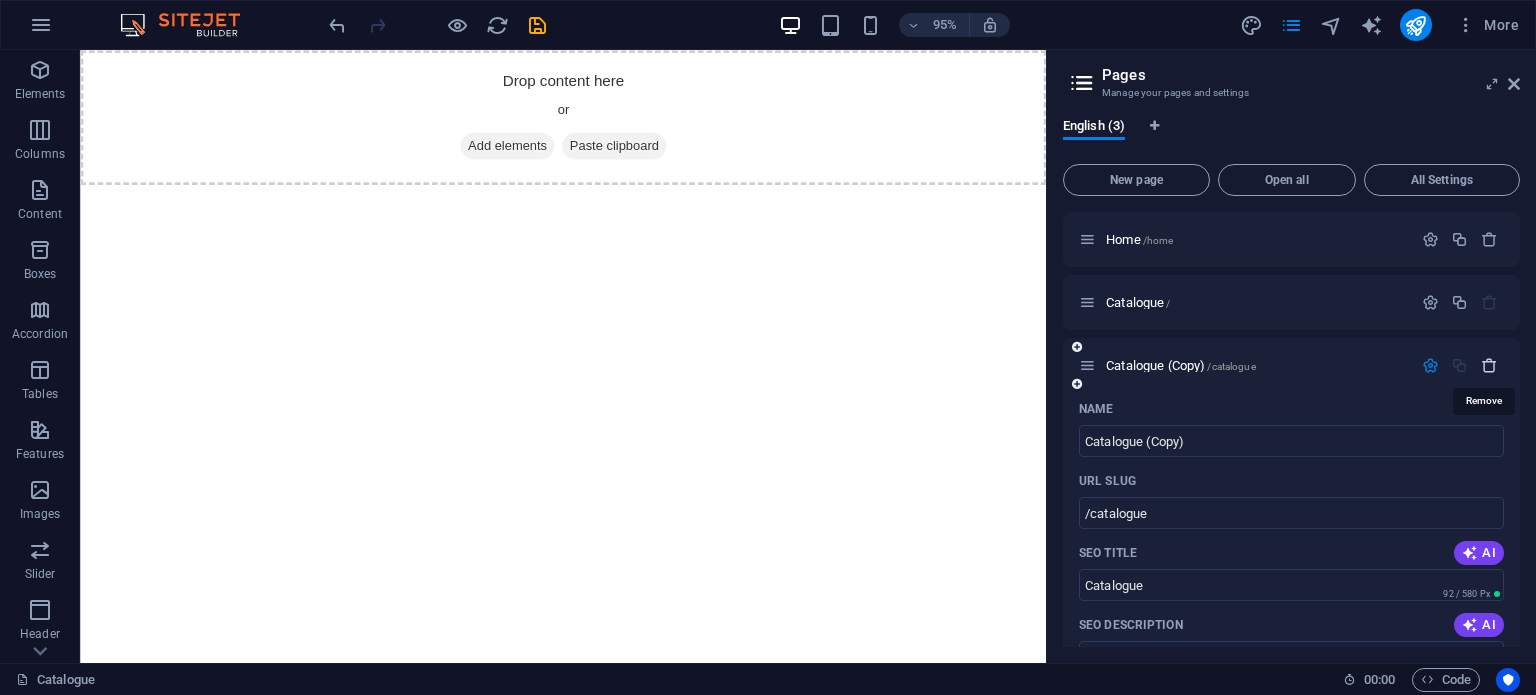 click at bounding box center (1489, 365) 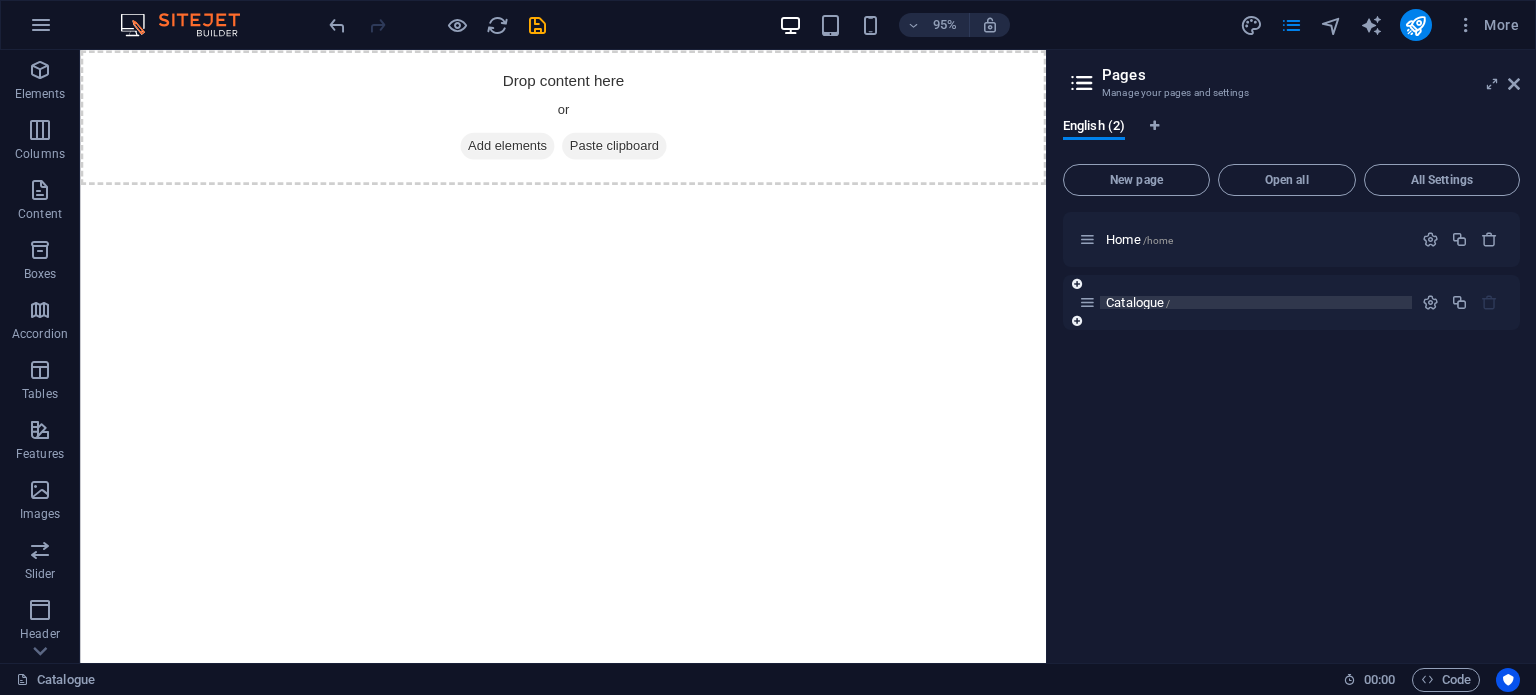click on "Catalogue /" at bounding box center (1256, 302) 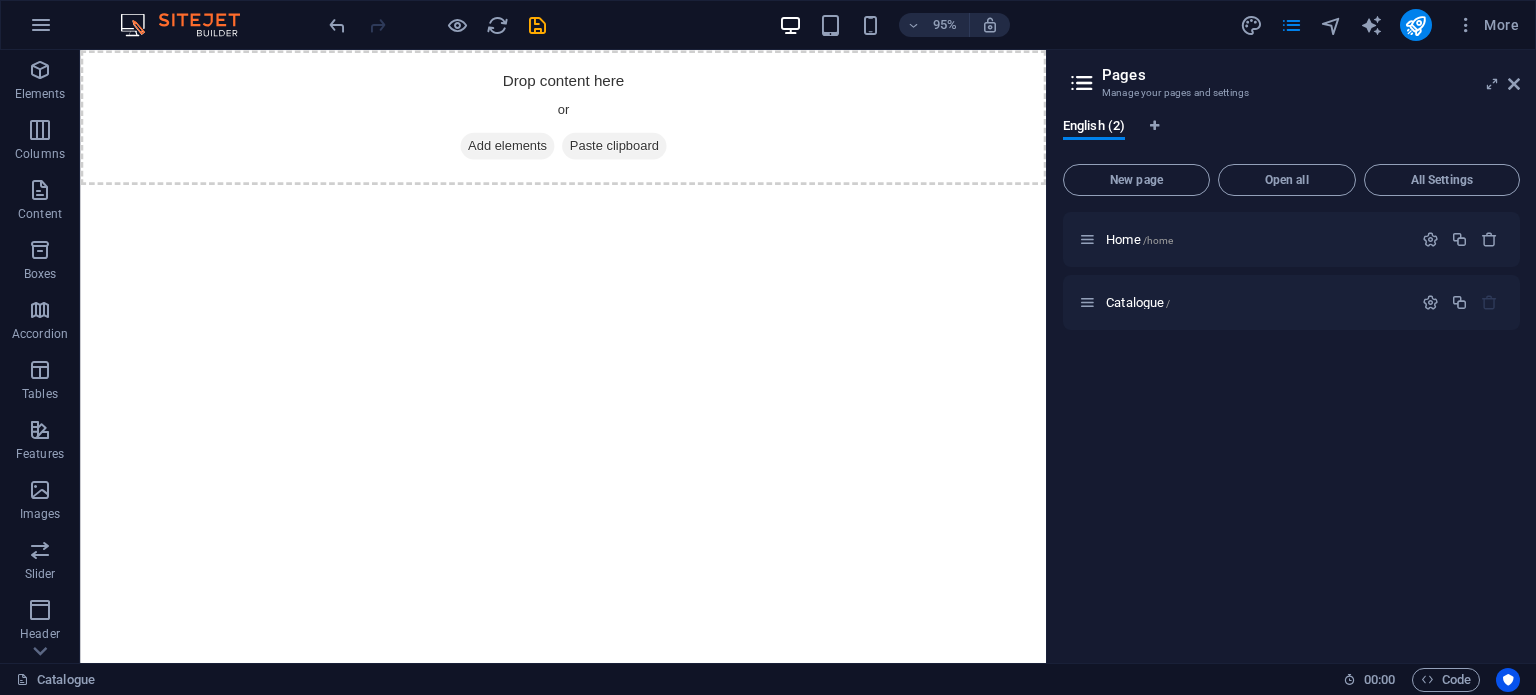 drag, startPoint x: 1307, startPoint y: 299, endPoint x: 1384, endPoint y: 366, distance: 102.0686 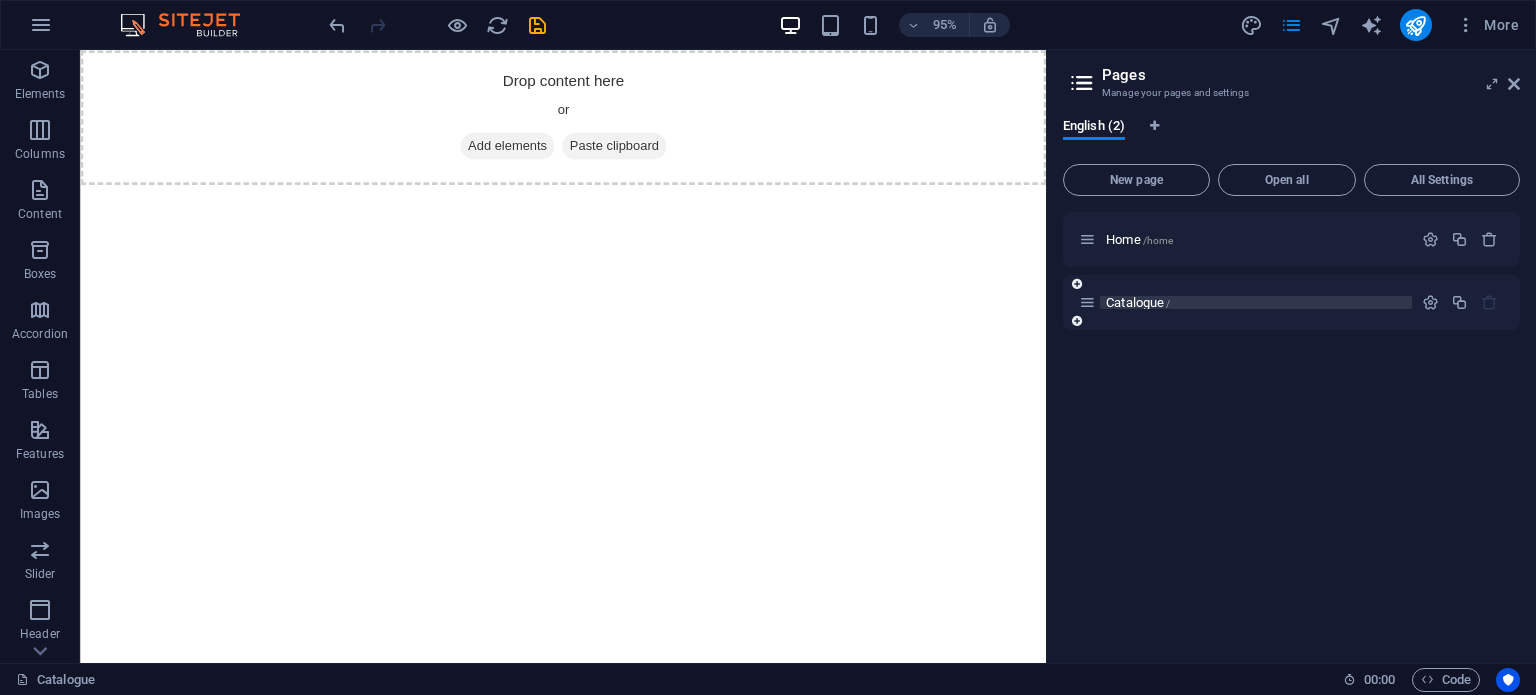 click on "Catalogue /" at bounding box center [1256, 302] 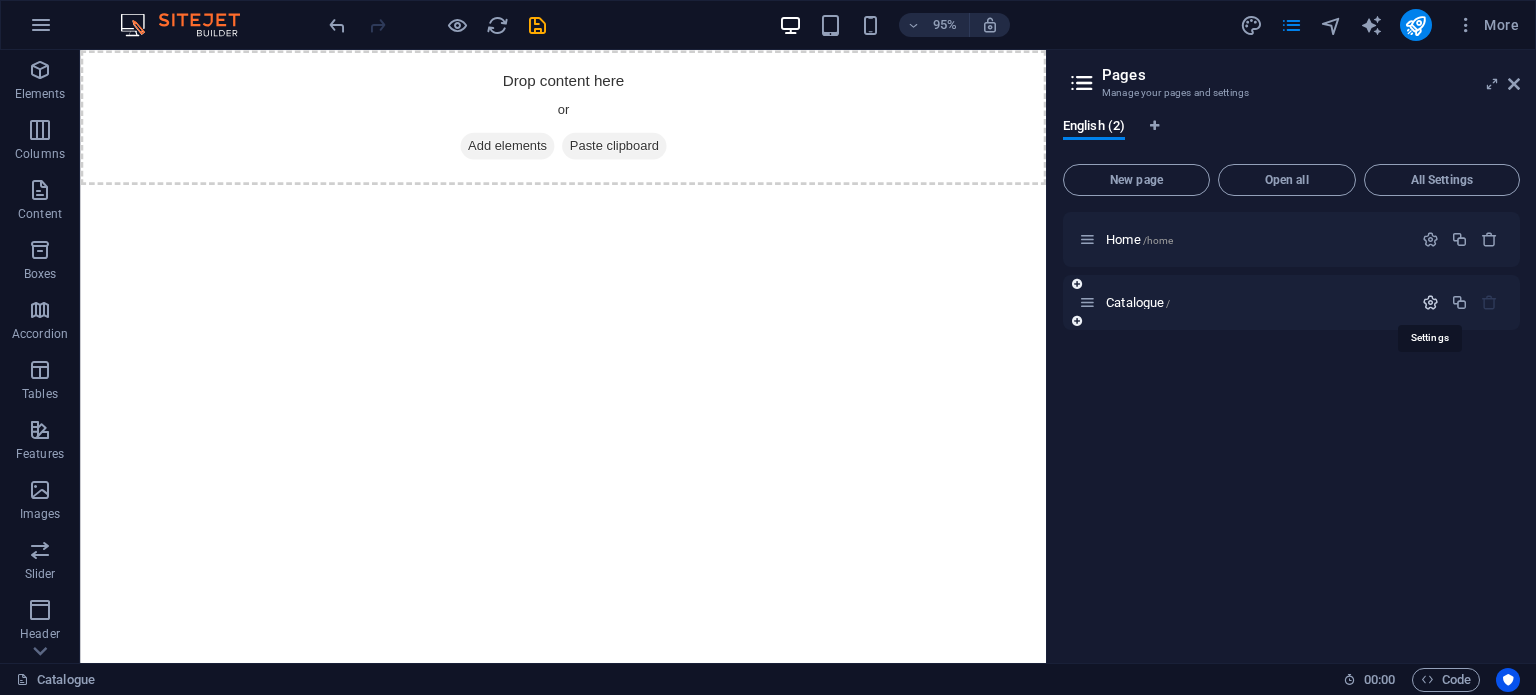 click at bounding box center [1430, 302] 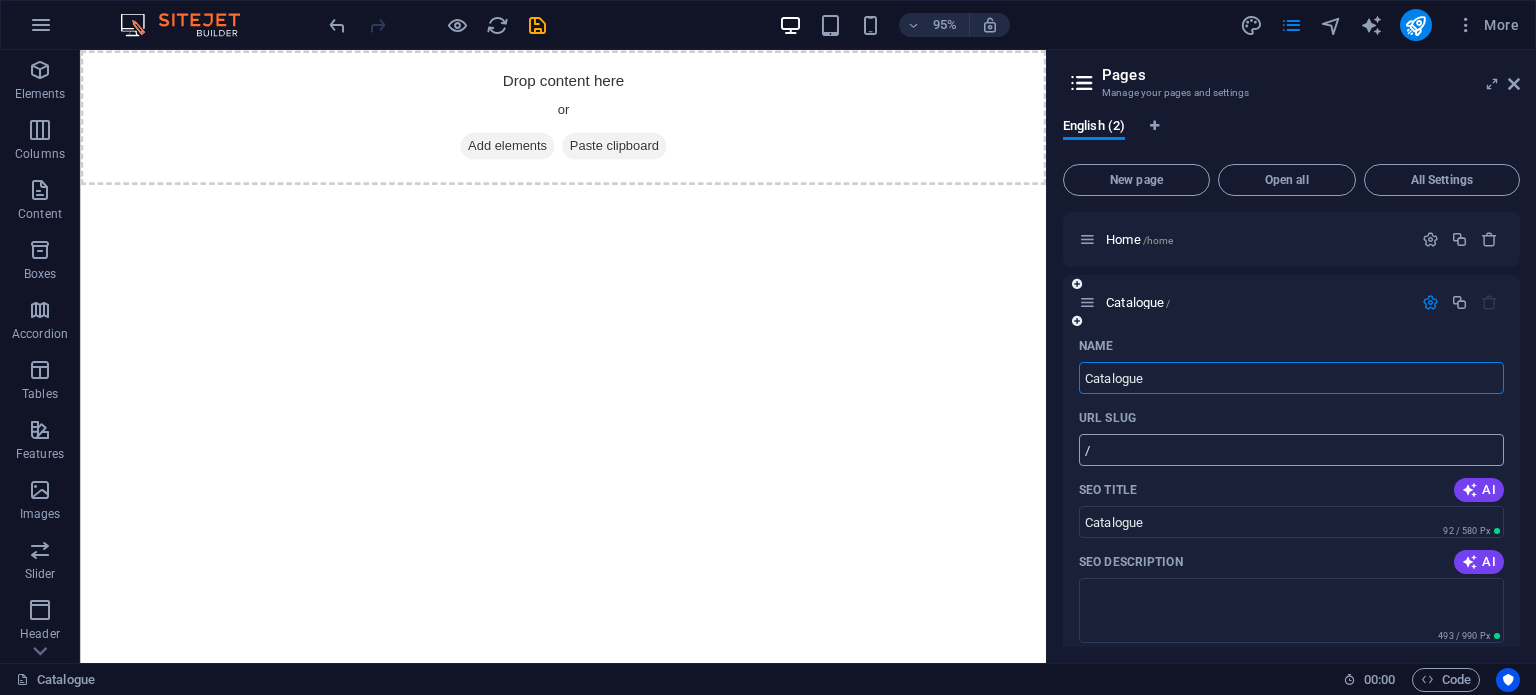click on "/" at bounding box center (1291, 450) 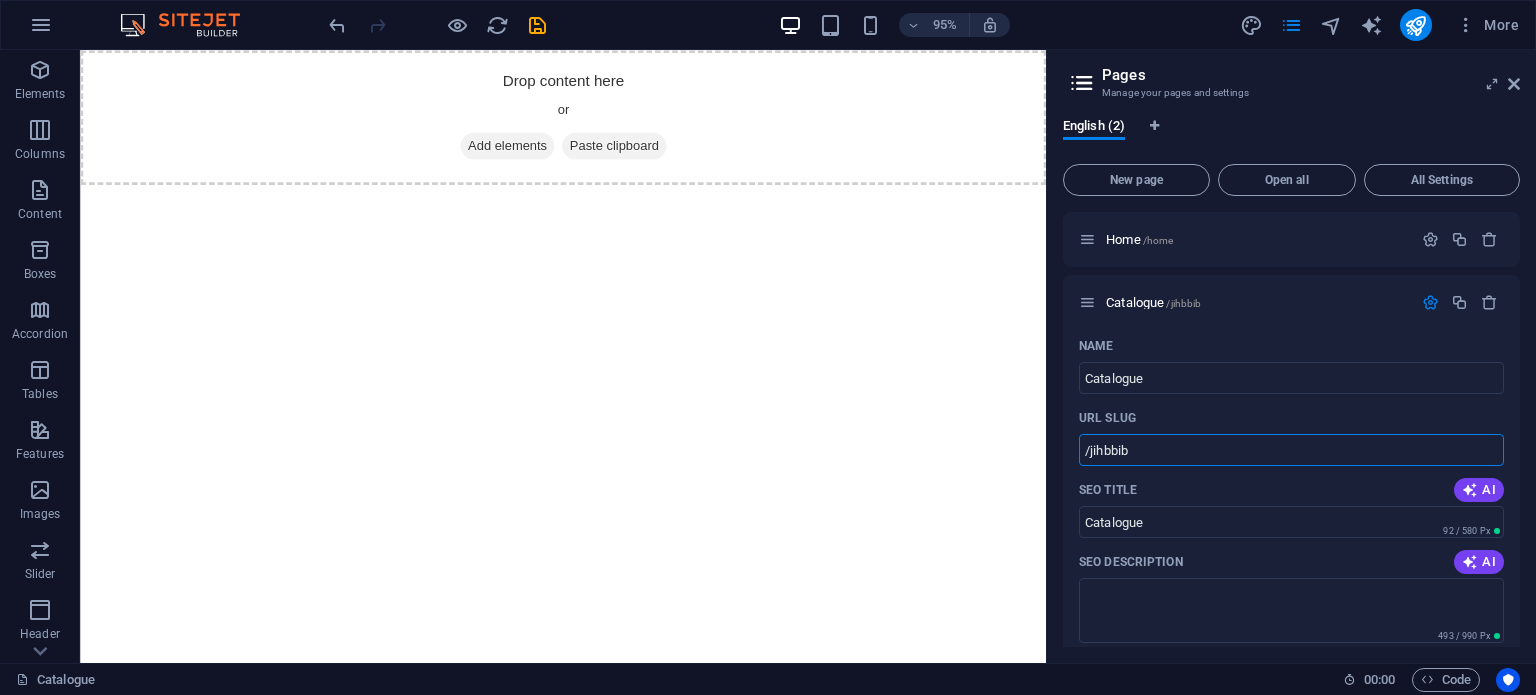 type on "/jihbbib" 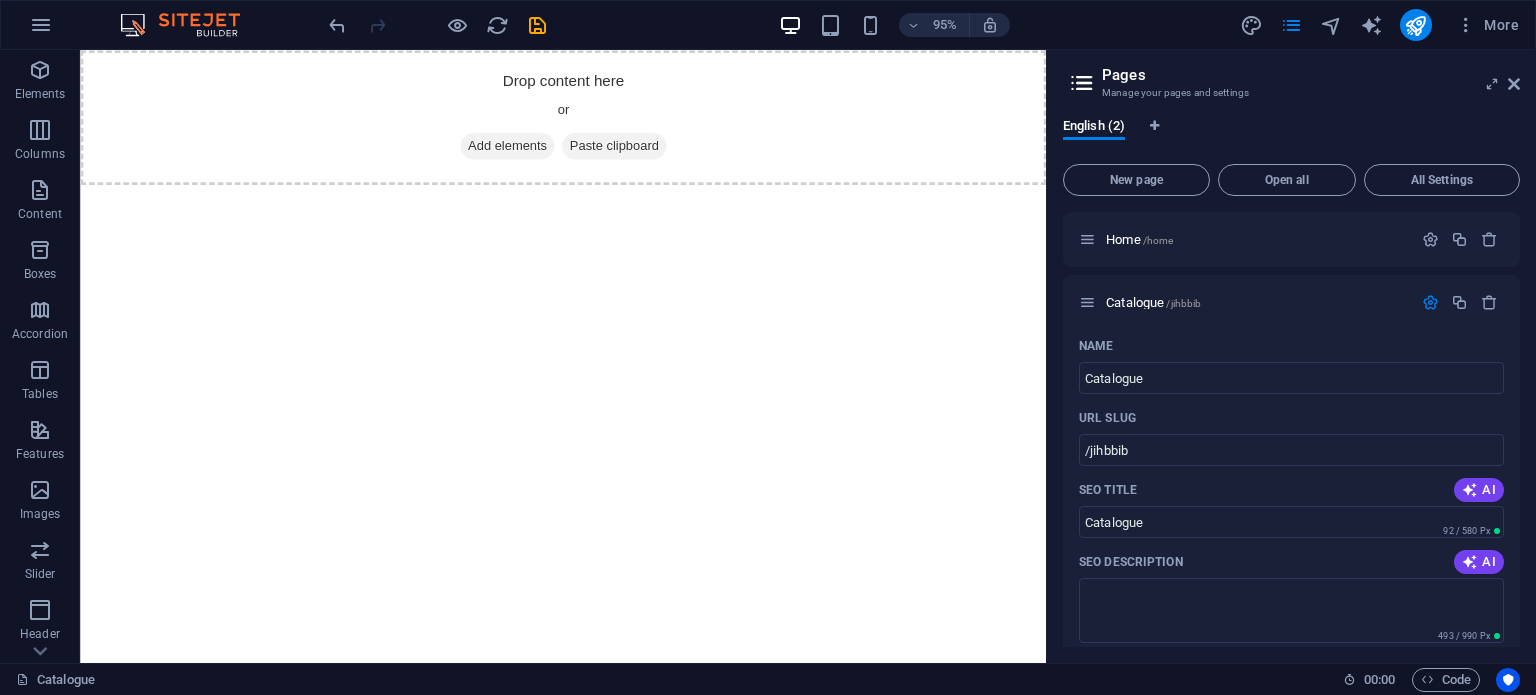 click on "English (2) New page Open all All Settings Home /home Catalogue /jihbbib Name Catalogue ​ URL SLUG /jihbbib ​ SEO Title AI Catalogue ​ 92 / 580 Px SEO Description AI ​ 493 / 990 Px SEO Keywords AI ​ Settings Menu Noindex Preview Mobile Desktop www.example.com jihbbib Catalogue Distributor produk makanan dan minuman berkualitas untuk area Bali Lombok Meta tags ​ Preview Image (Open Graph) Drag files here, click to choose files or select files from Files or our free stock photos & videos More Settings" at bounding box center [1291, 382] 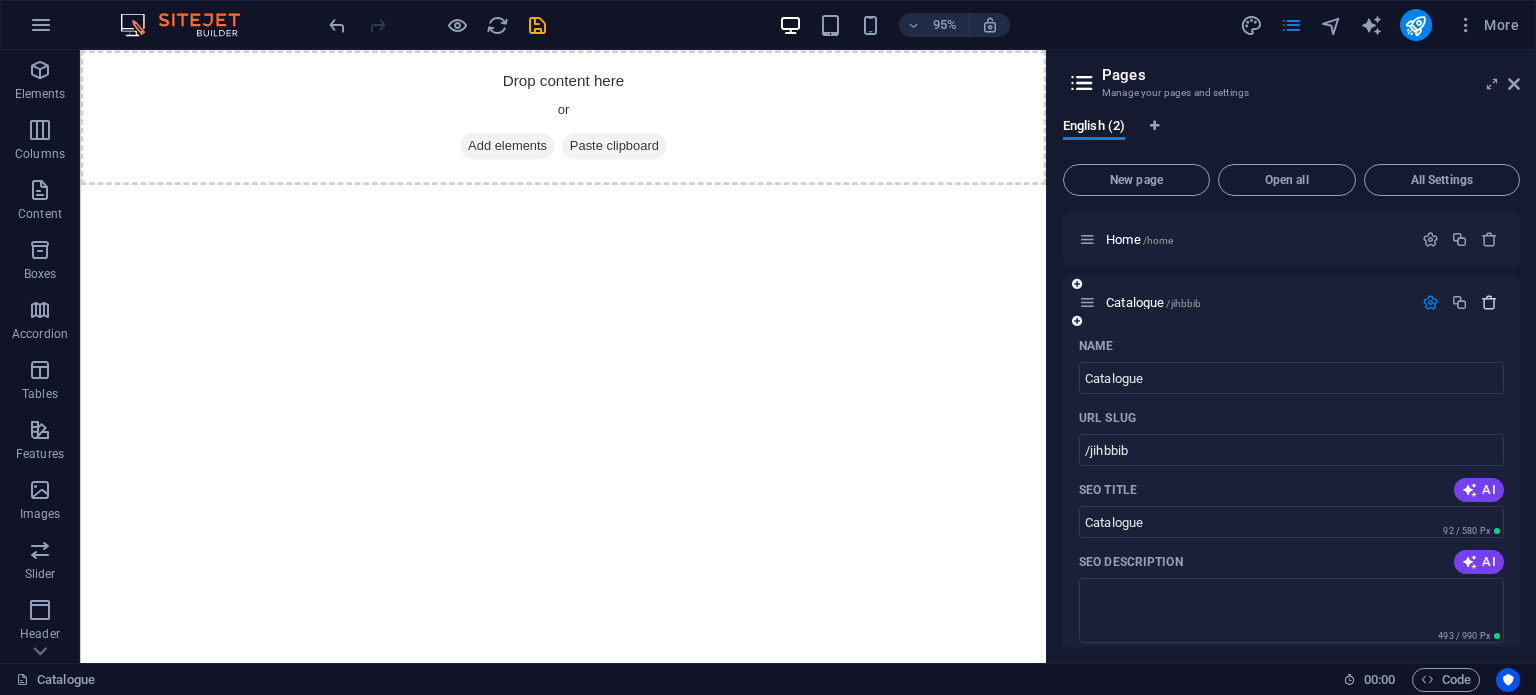 click at bounding box center [1489, 302] 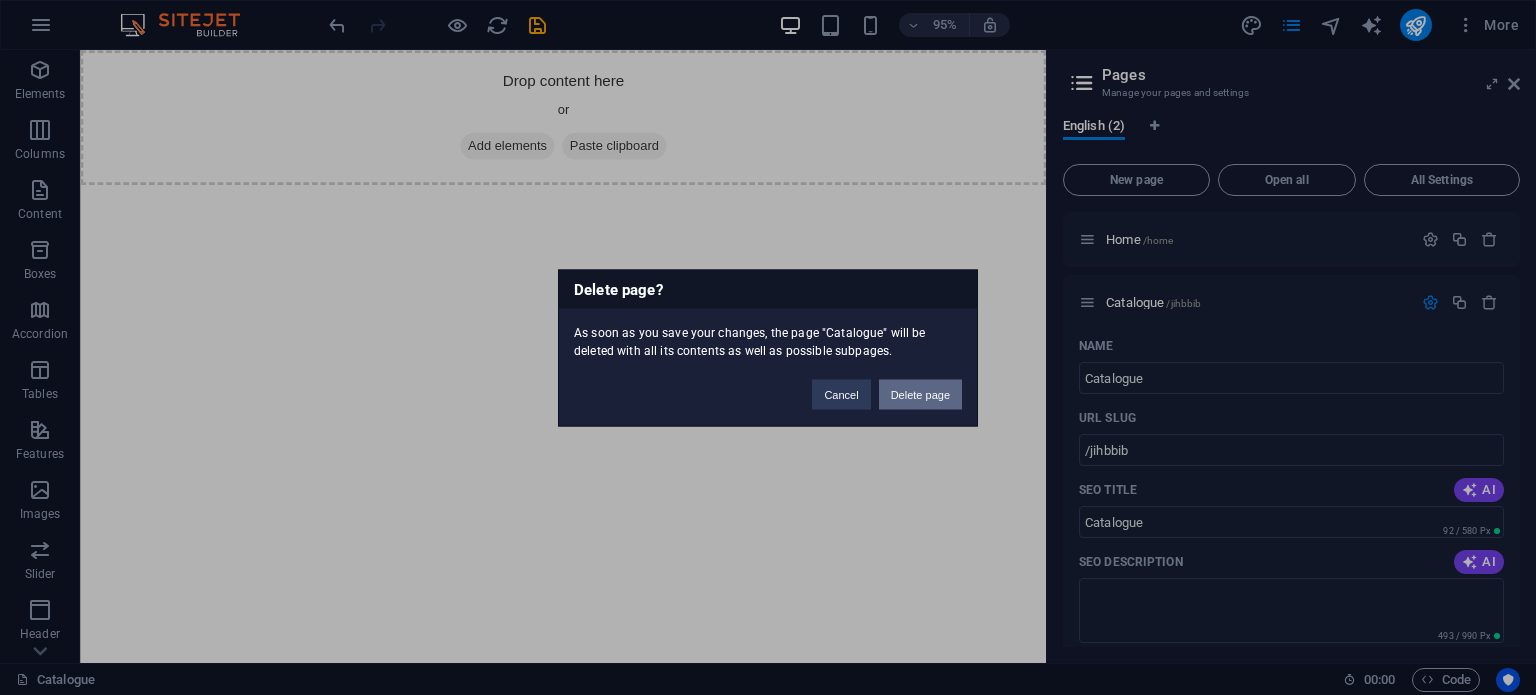 click on "Delete page" at bounding box center [920, 394] 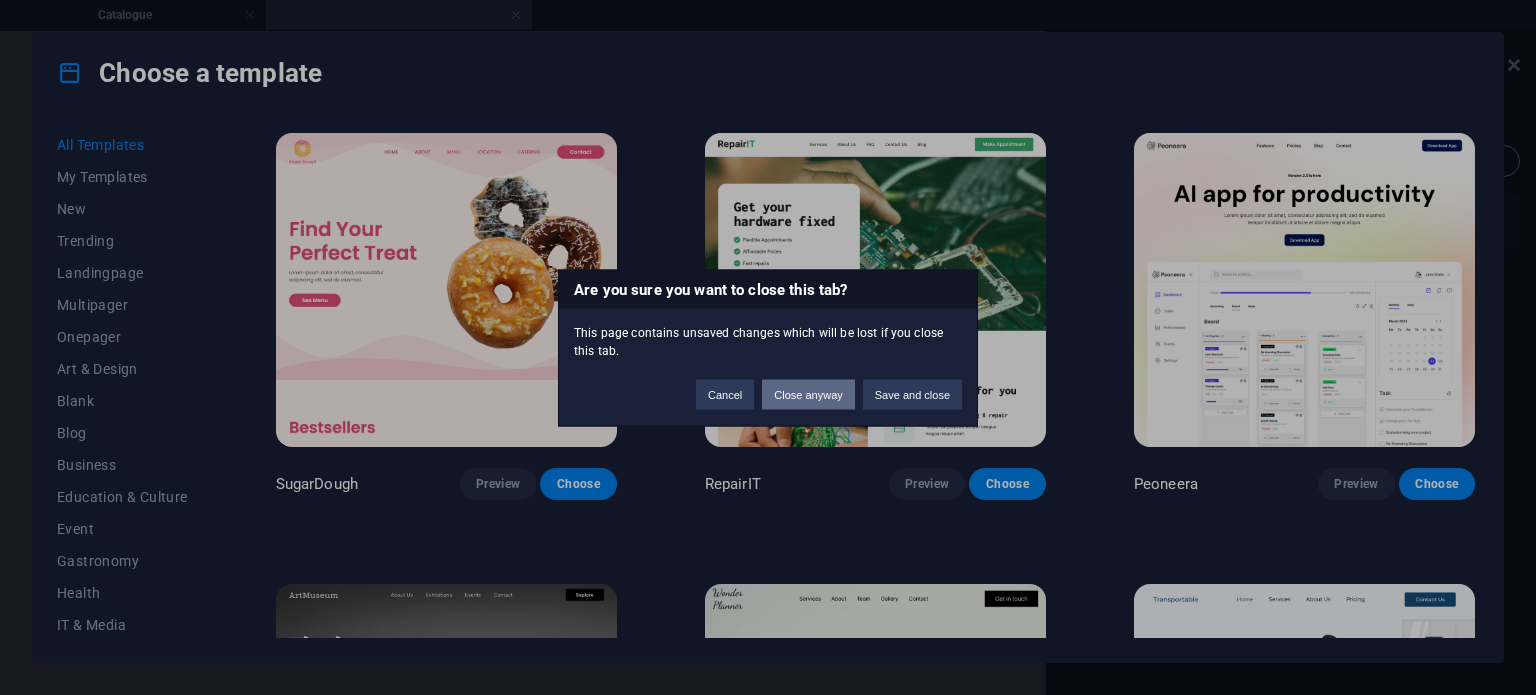 click on "Close anyway" at bounding box center [808, 394] 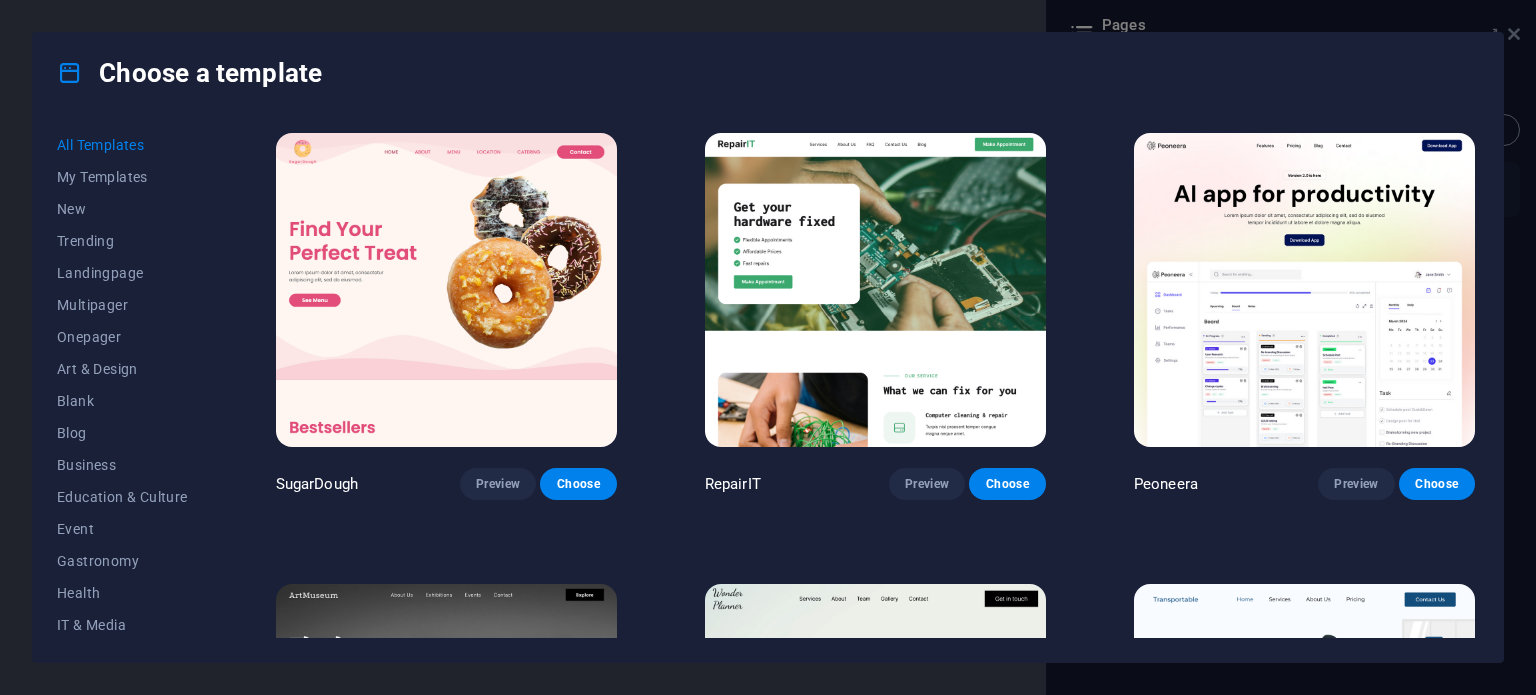 click on "Choose a template All Templates My Templates New Trending Landingpage Multipager Onepager Art & Design Blank Blog Business Education & Culture Event Gastronomy Health IT & Media Legal & Finance Non-Profit Performance Portfolio Services Sports & Beauty Trades Travel Wireframe SugarDough Preview Choose RepairIT Preview Choose Peoneera Preview Choose Art Museum Preview Choose Wonder Planner Preview Choose Transportable Preview Choose S&L Preview Choose WePaint Preview Choose Eco-Con Preview Choose MeetUp Preview Choose Help & Care Preview Choose Podcaster Preview Choose Academix Preview Choose BIG Barber Shop Preview Choose Health & Food Preview Choose UrbanNest Interiors Preview Choose Green Change Preview Choose The Beauty Temple Preview Choose WeTrain Preview Choose Cleaner Preview Choose Johanna James Preview Choose Delicioso Preview Choose Dream Garden Preview Choose LumeDeAqua Preview Choose Pets Care Preview Choose SafeSpace Preview Choose Midnight Rain Bar Preview Choose Drive Preview Choose Estator Yoga" at bounding box center (768, 347) 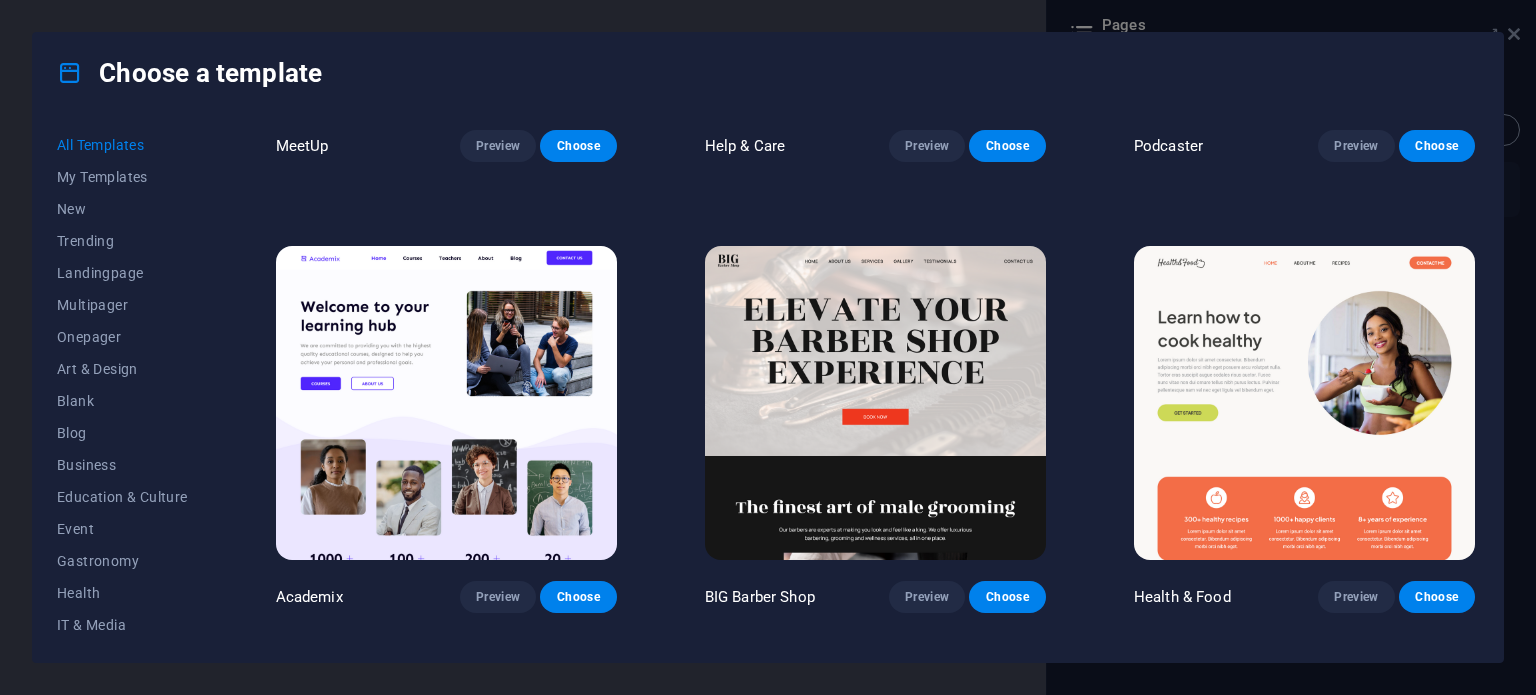 scroll, scrollTop: 1833, scrollLeft: 0, axis: vertical 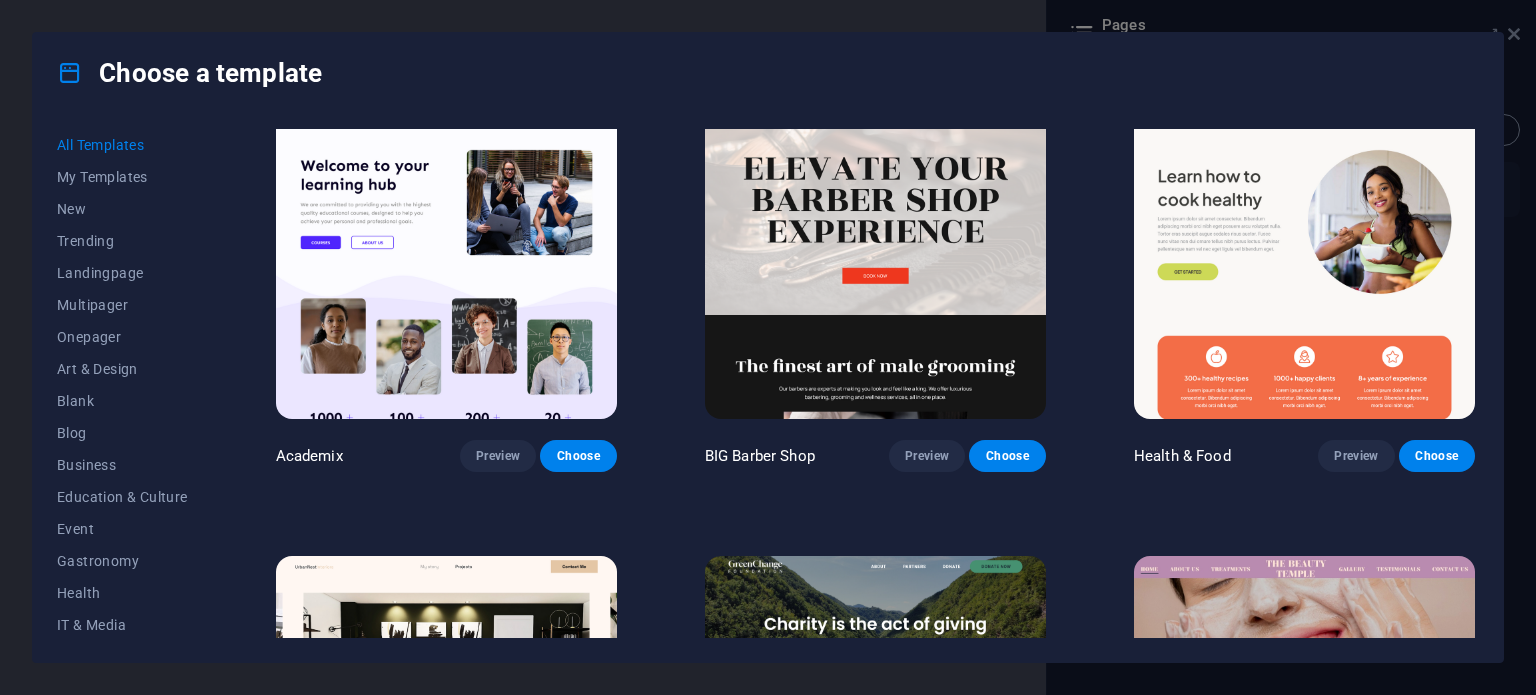 click on "Choose a template All Templates My Templates New Trending Landingpage Multipager Onepager Art & Design Blank Blog Business Education & Culture Event Gastronomy Health IT & Media Legal & Finance Non-Profit Performance Portfolio Services Sports & Beauty Trades Travel Wireframe SugarDough Preview Choose RepairIT Preview Choose Peoneera Preview Choose Art Museum Preview Choose Wonder Planner Preview Choose Transportable Preview Choose S&L Preview Choose WePaint Preview Choose Eco-Con Preview Choose MeetUp Preview Choose Help & Care Preview Choose Podcaster Preview Choose Academix Preview Choose BIG Barber Shop Preview Choose Health & Food Preview Choose UrbanNest Interiors Preview Choose Green Change Preview Choose The Beauty Temple Preview Choose WeTrain Preview Choose Cleaner Preview Choose Johanna James Preview Choose Delicioso Preview Choose Dream Garden Preview Choose LumeDeAqua Preview Choose Pets Care Preview Choose SafeSpace Preview Choose Midnight Rain Bar Preview Choose Drive Preview Choose Estator Yoga" at bounding box center (768, 347) 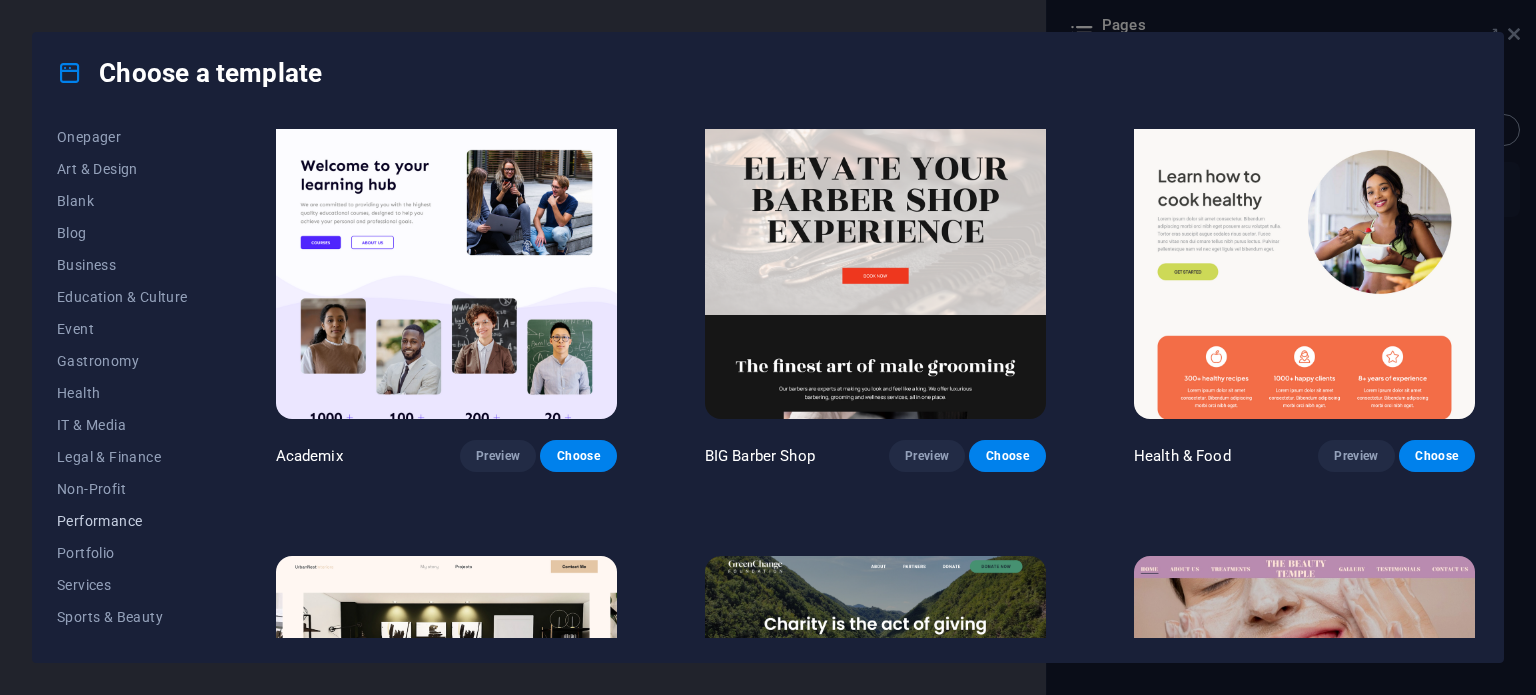 scroll, scrollTop: 290, scrollLeft: 0, axis: vertical 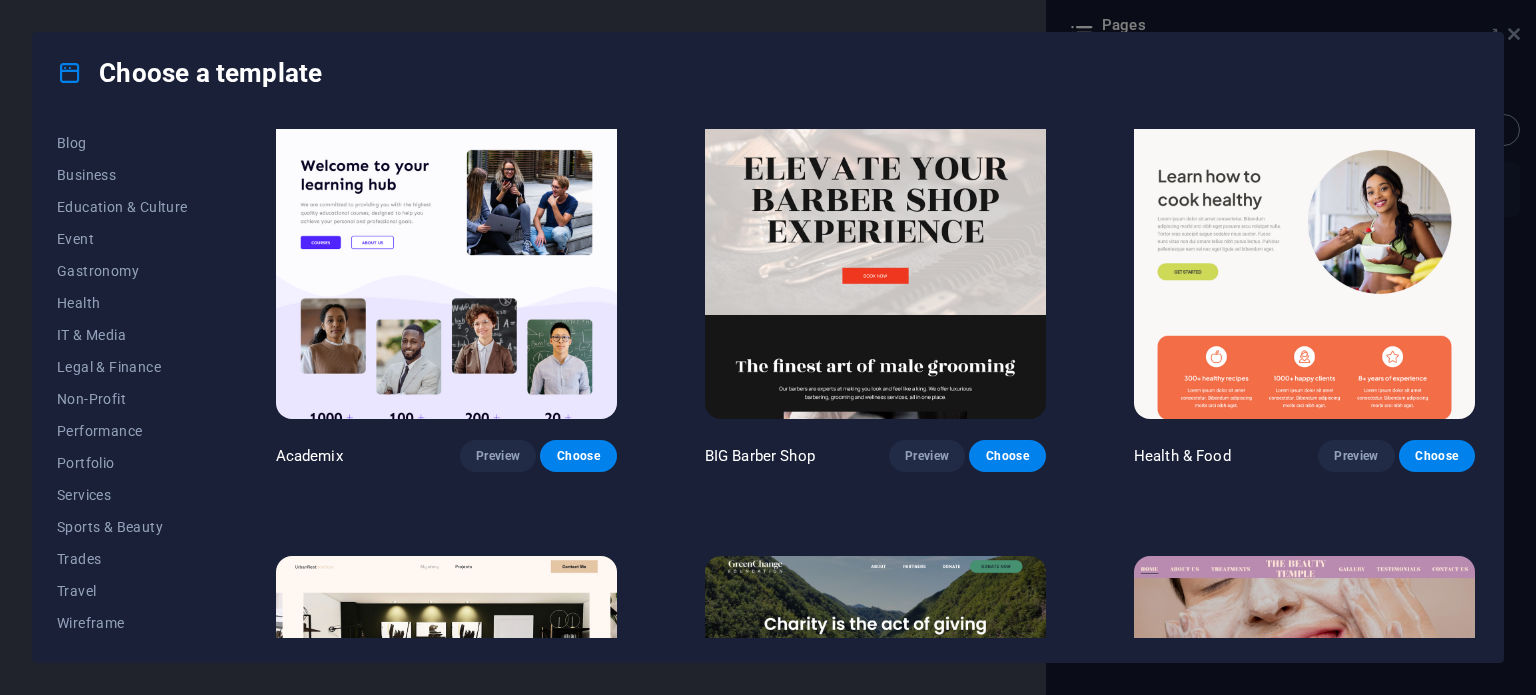 click at bounding box center [70, 73] 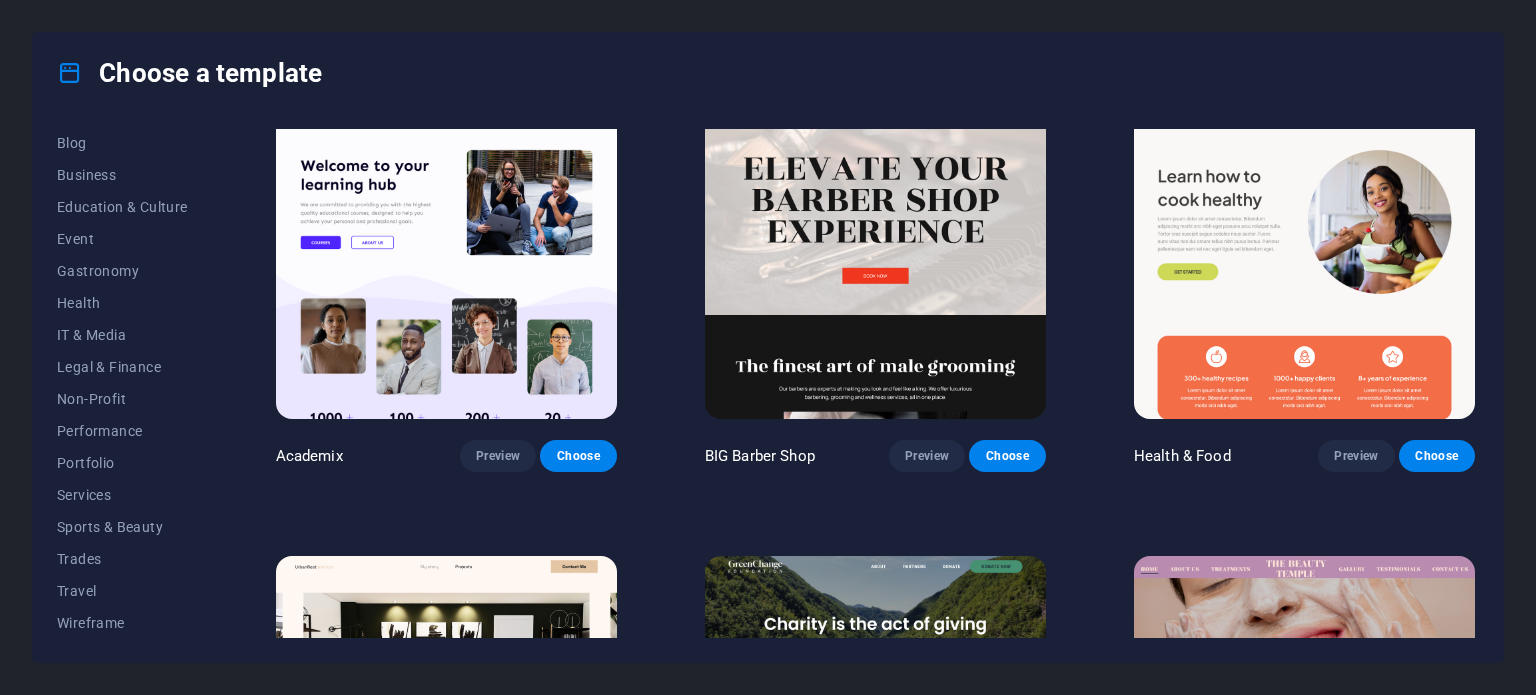 click on "Choose a template All Templates My Templates New Trending Landingpage Multipager Onepager Art & Design Blank Blog Business Education & Culture Event Gastronomy Health IT & Media Legal & Finance Non-Profit Performance Portfolio Services Sports & Beauty Trades Travel Wireframe SugarDough Preview Choose RepairIT Preview Choose Peoneera Preview Choose Art Museum Preview Choose Wonder Planner Preview Choose Transportable Preview Choose S&L Preview Choose WePaint Preview Choose Eco-Con Preview Choose MeetUp Preview Choose Help & Care Preview Choose Podcaster Preview Choose Academix Preview Choose BIG Barber Shop Preview Choose Health & Food Preview Choose UrbanNest Interiors Preview Choose Green Change Preview Choose The Beauty Temple Preview Choose WeTrain Preview Choose Cleaner Preview Choose Johanna James Preview Choose Delicioso Preview Choose Dream Garden Preview Choose LumeDeAqua Preview Choose Pets Care Preview Choose SafeSpace Preview Choose Midnight Rain Bar Preview Choose Drive Preview Choose Estator Yoga" at bounding box center [768, 347] 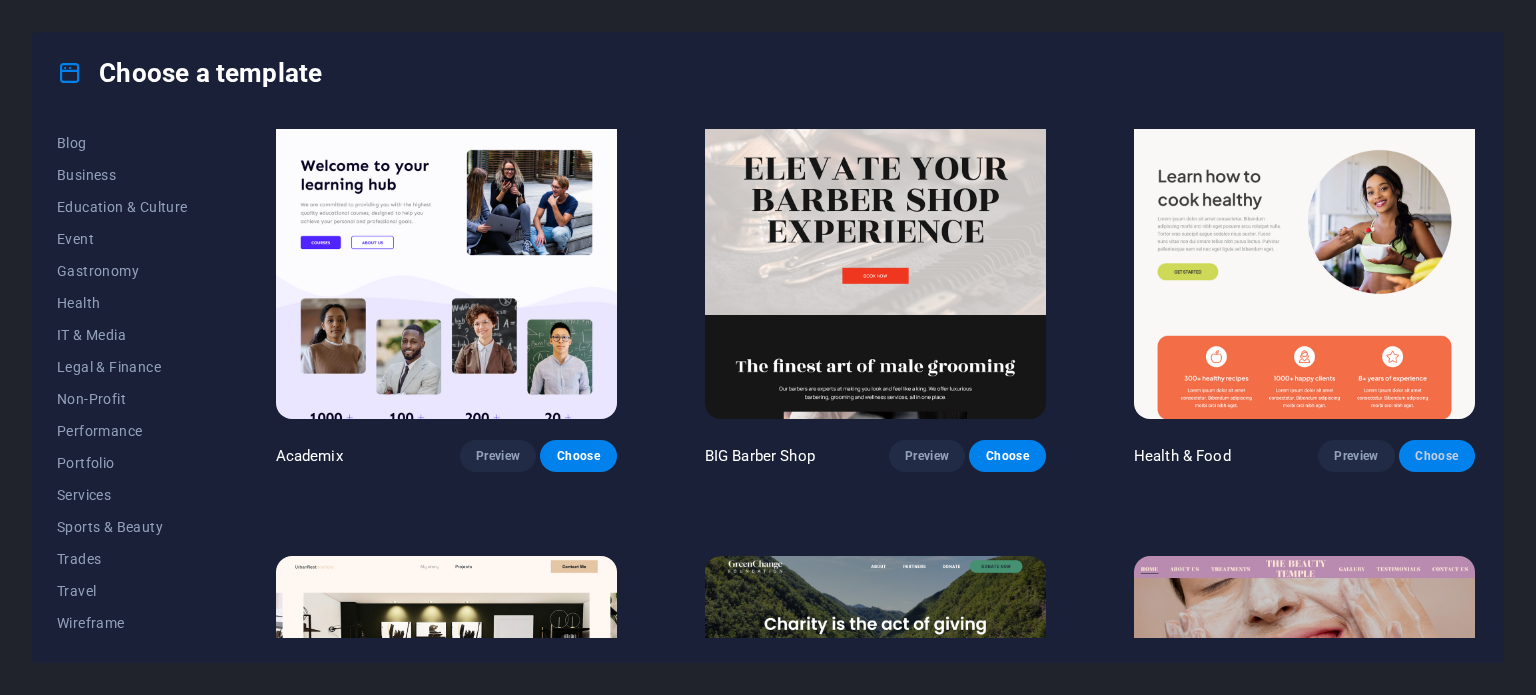 click on "Choose" at bounding box center (1437, 456) 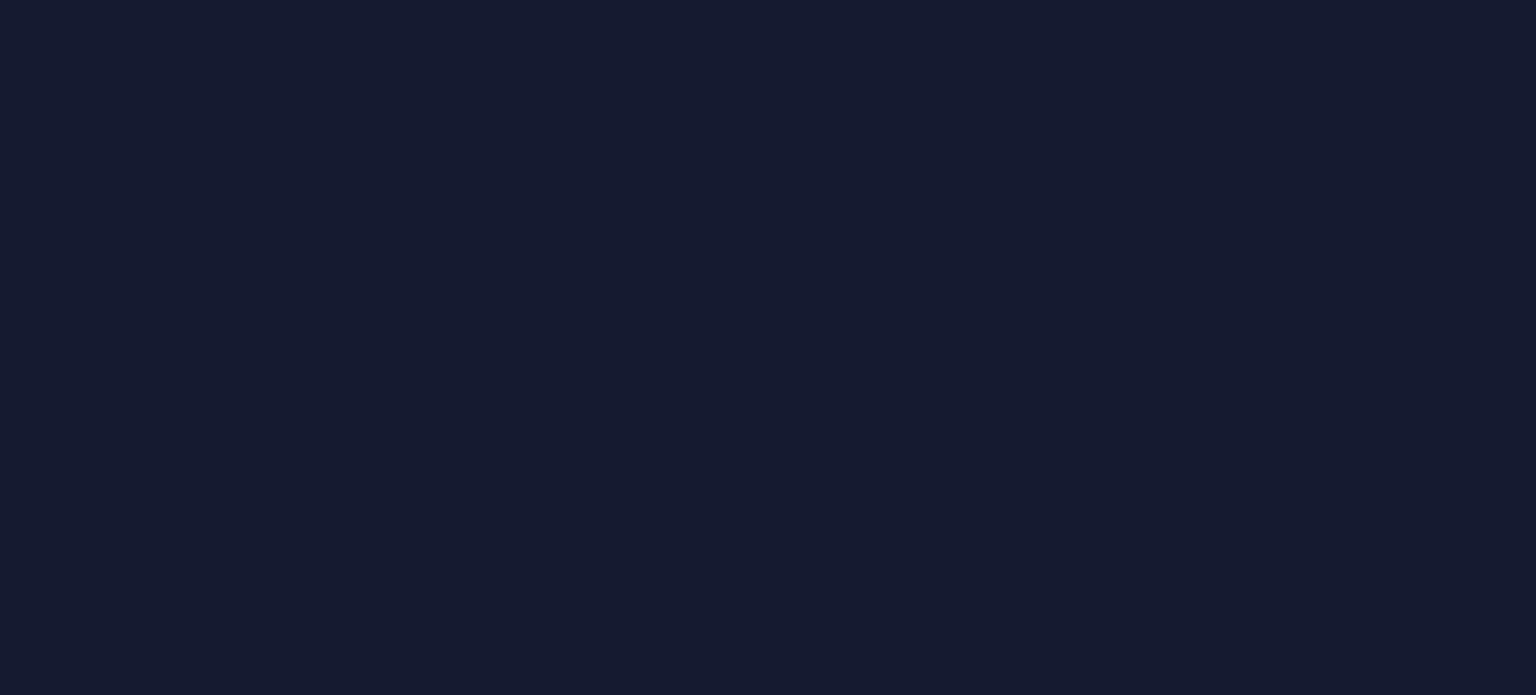 scroll, scrollTop: 0, scrollLeft: 0, axis: both 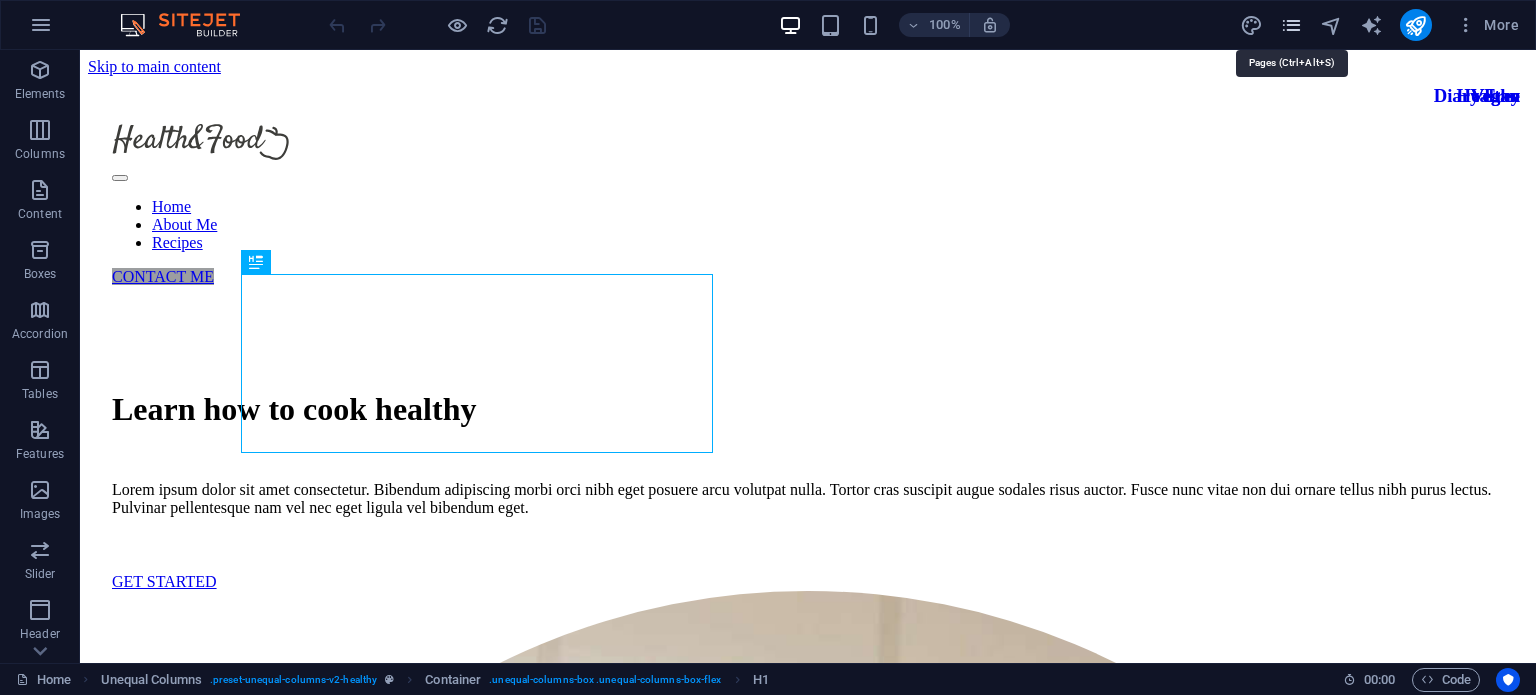 click at bounding box center [1291, 25] 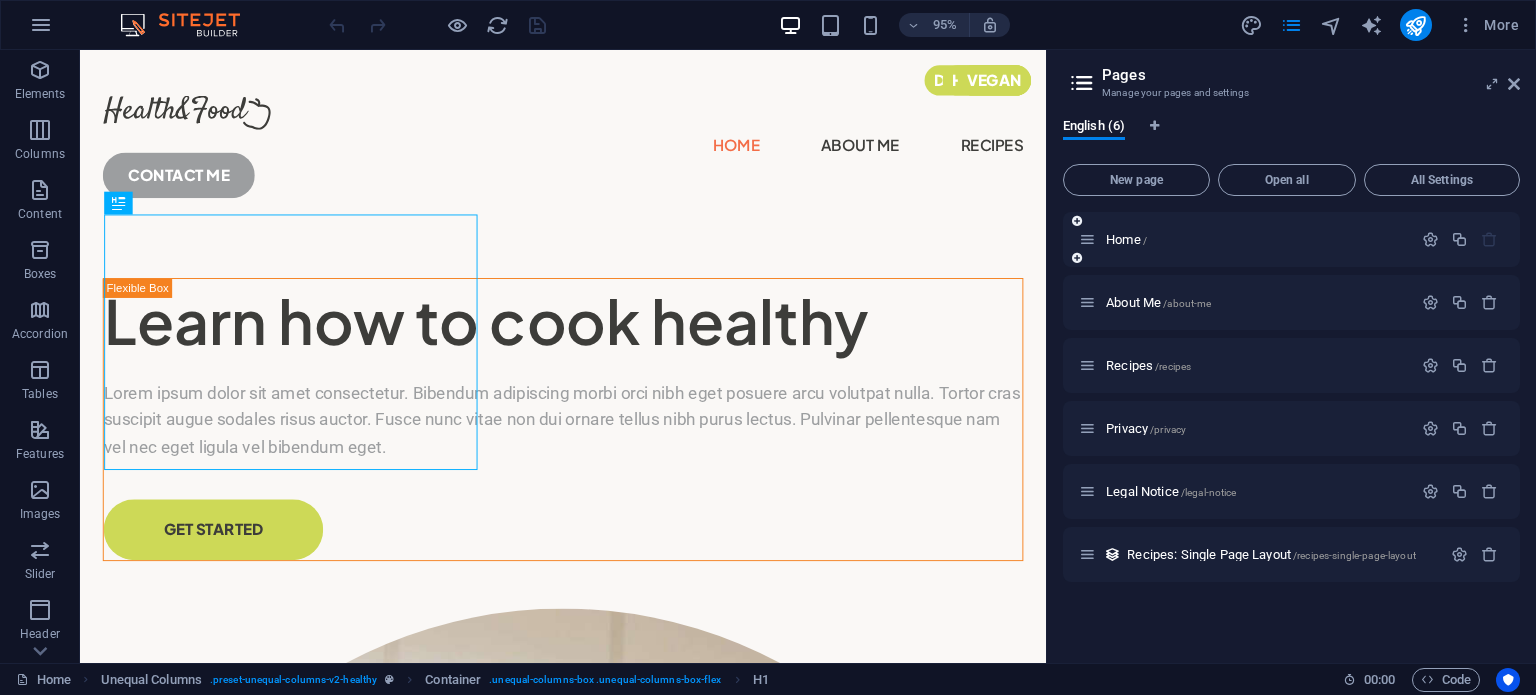 click on "Home /" at bounding box center (1245, 239) 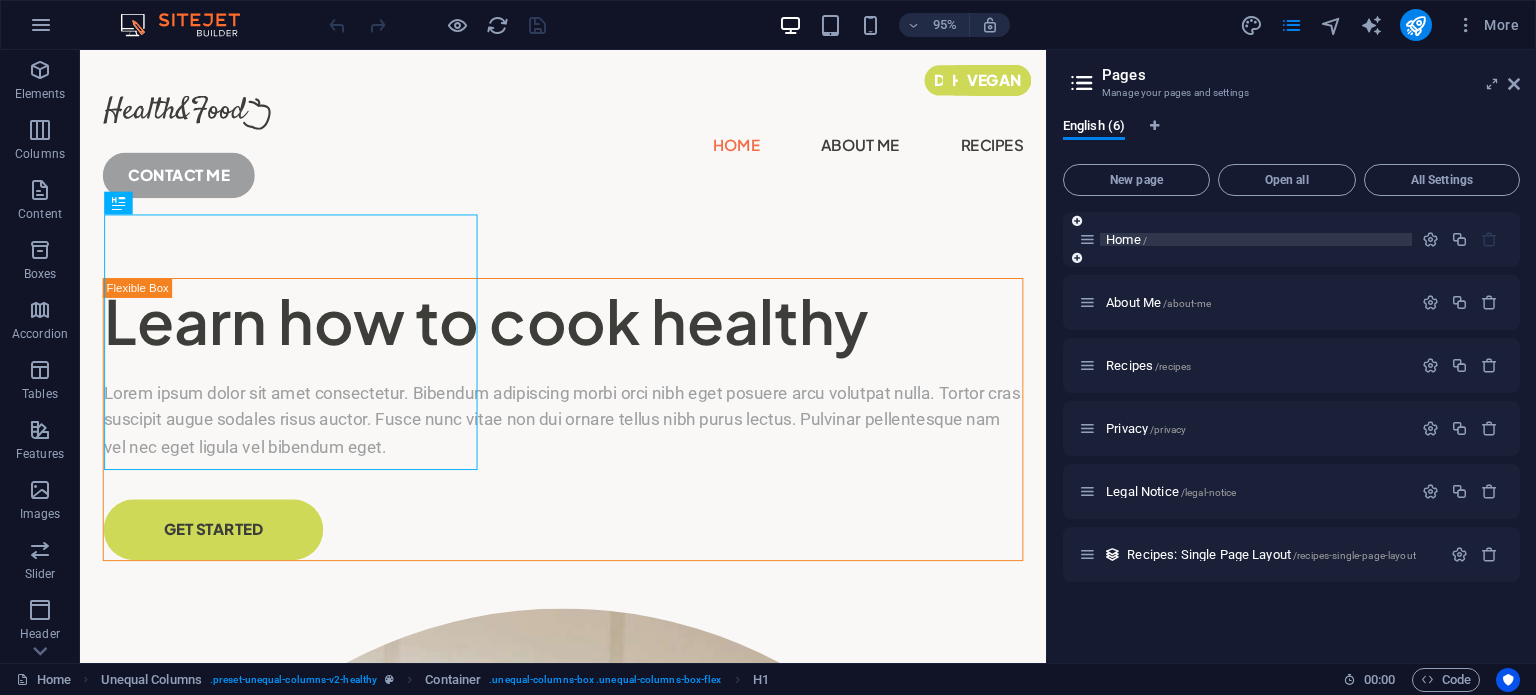 click on "Home /" at bounding box center (1126, 239) 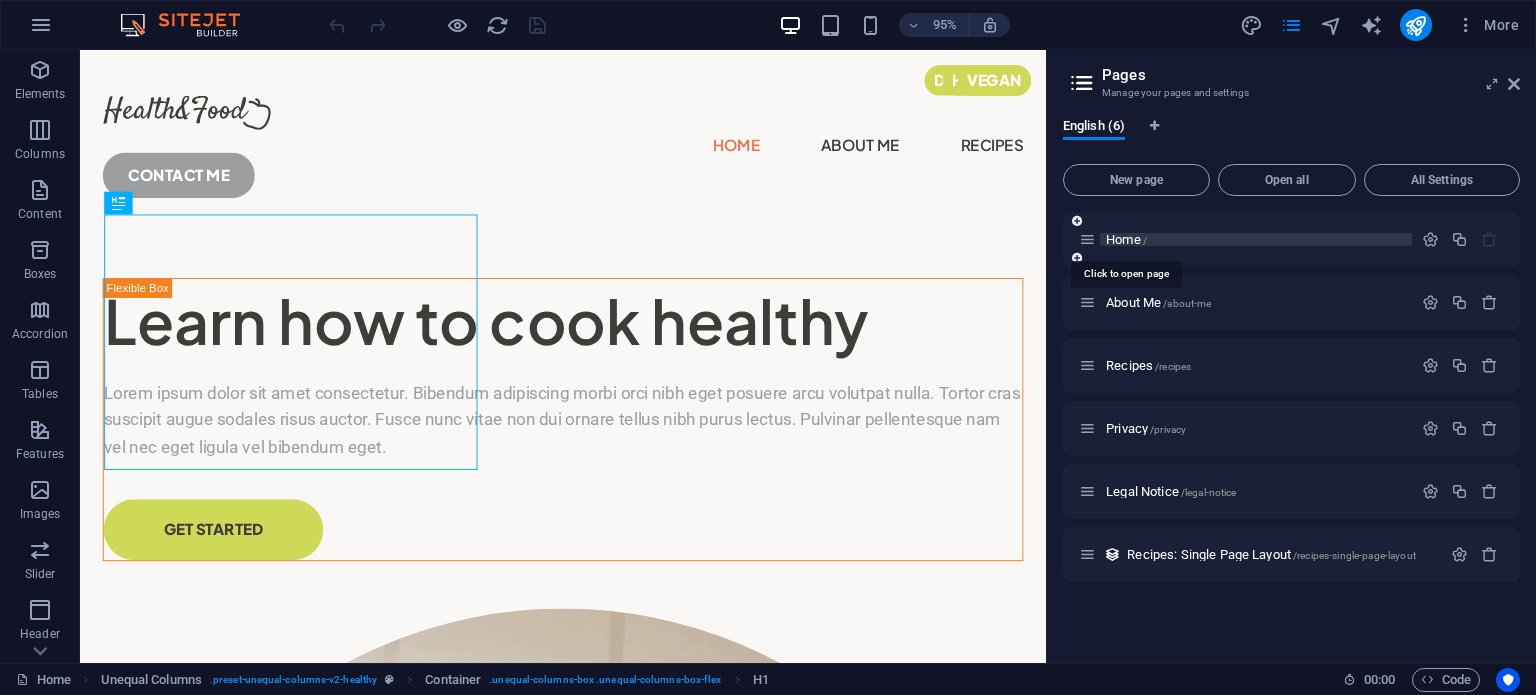 click on "Home /" at bounding box center [1126, 239] 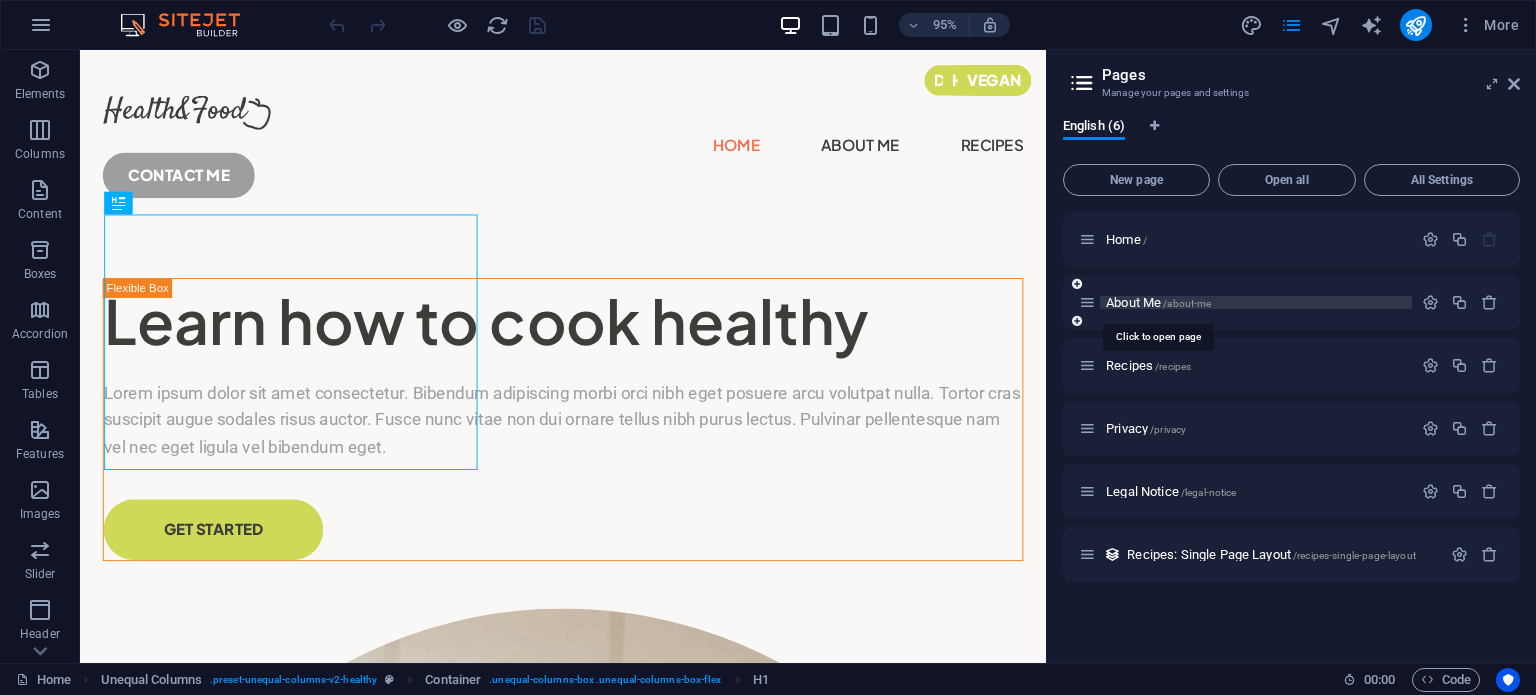 click on "About Me /about-me" at bounding box center (1158, 302) 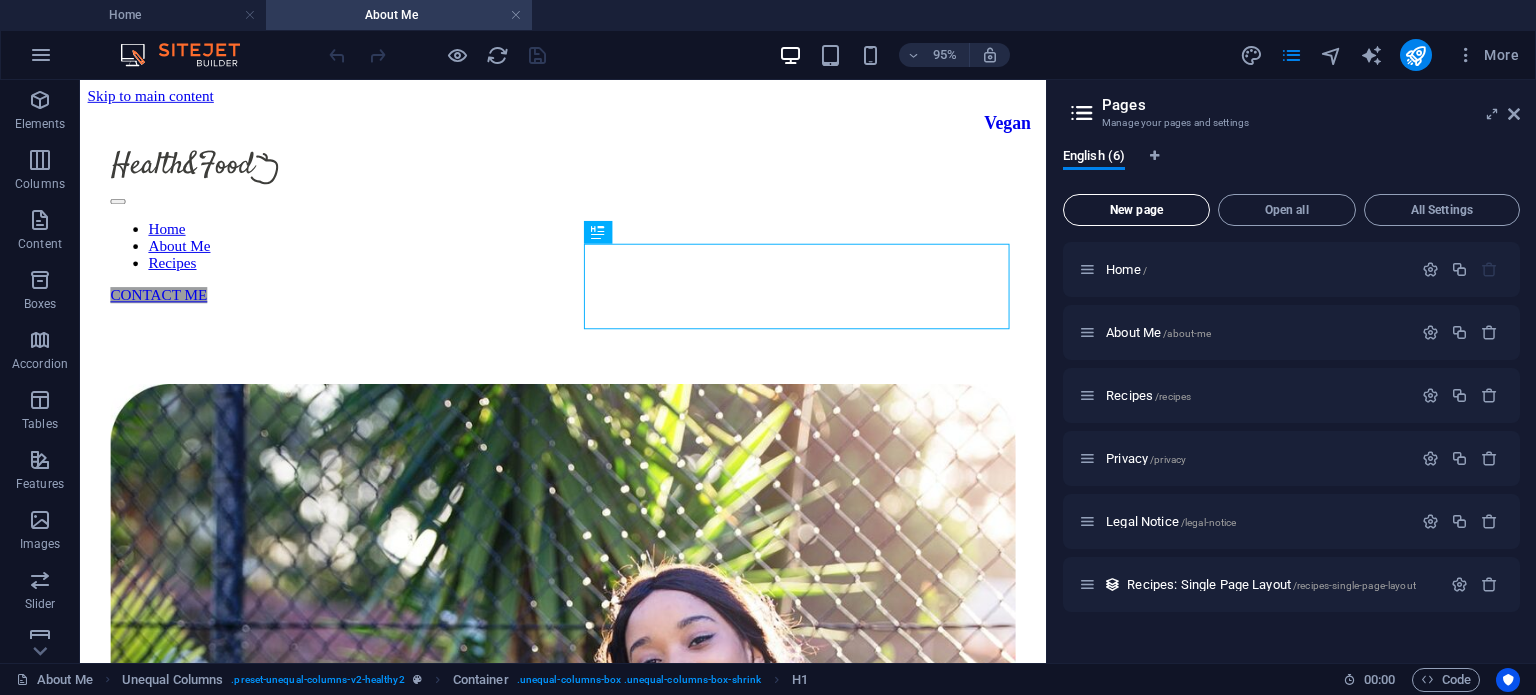scroll, scrollTop: 0, scrollLeft: 0, axis: both 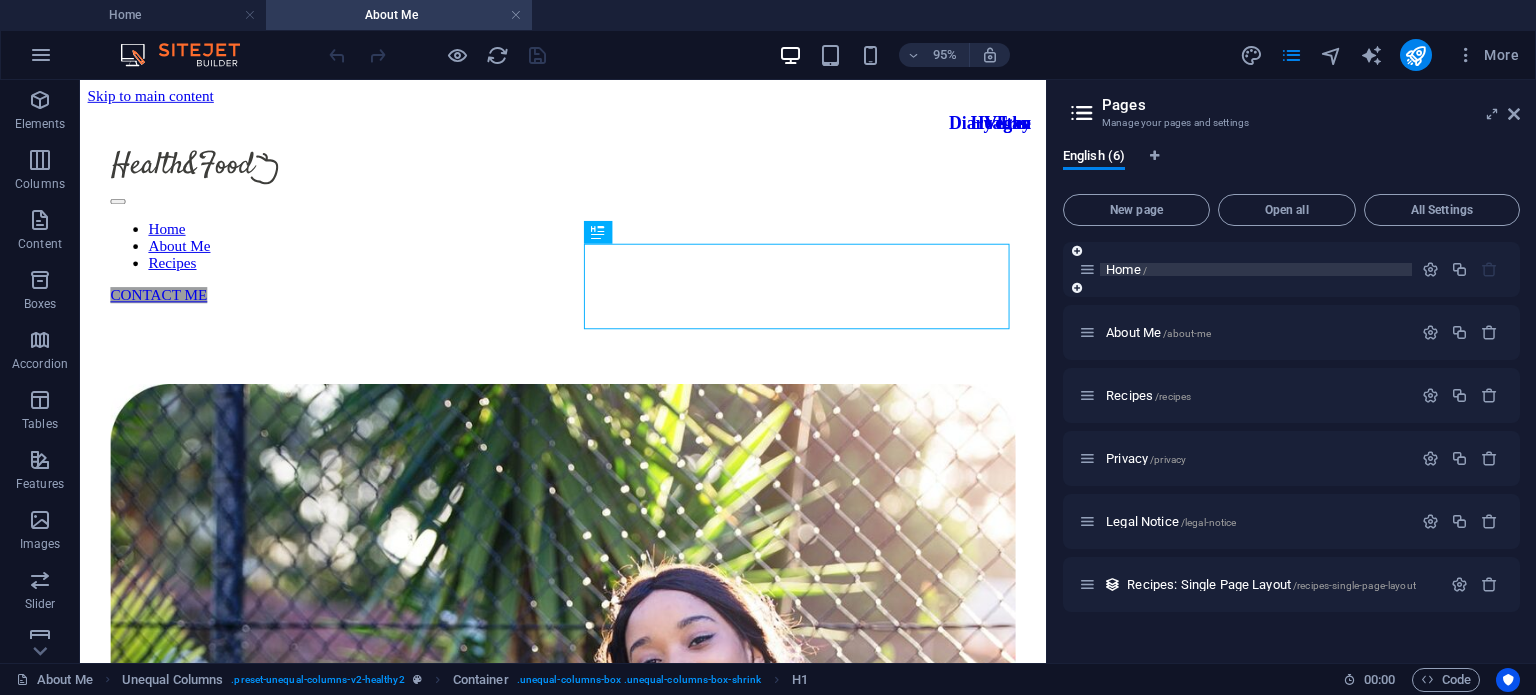click on "Home /" at bounding box center [1126, 269] 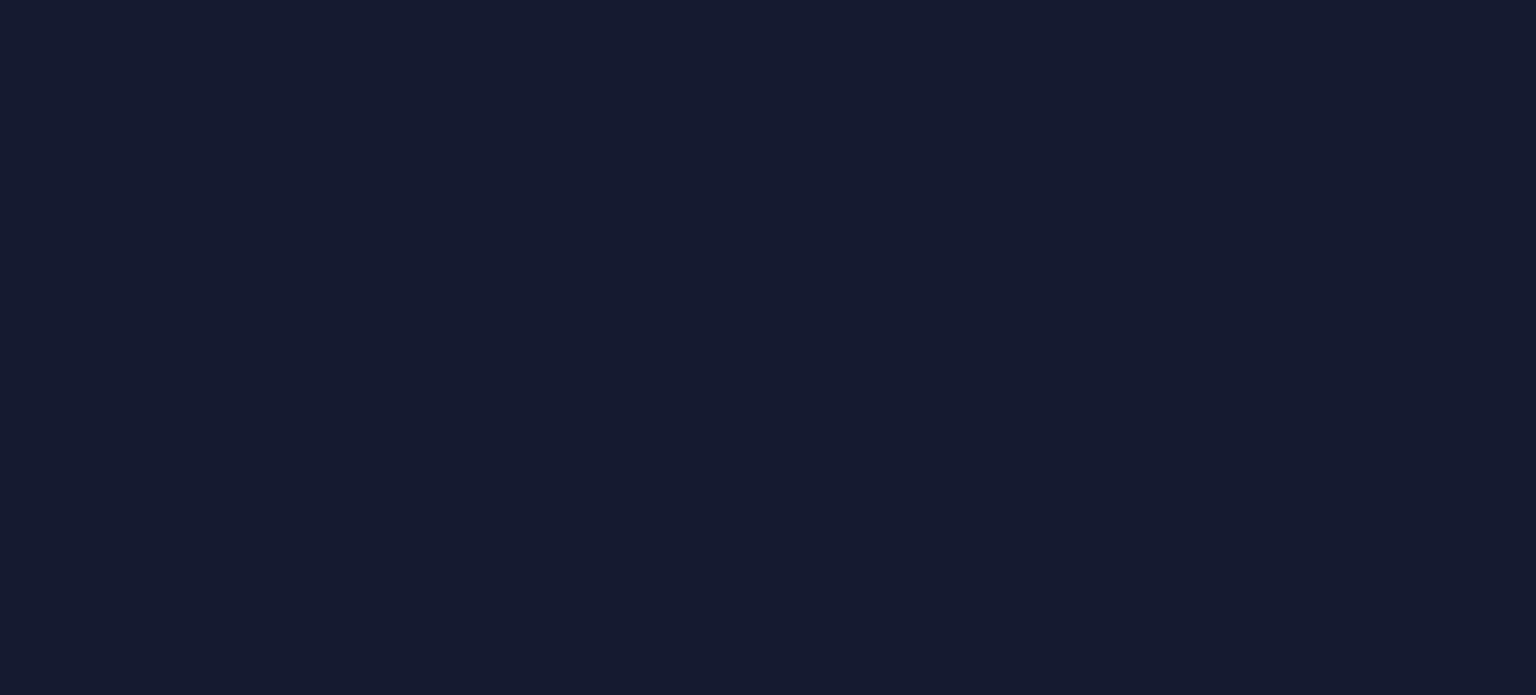 scroll, scrollTop: 0, scrollLeft: 0, axis: both 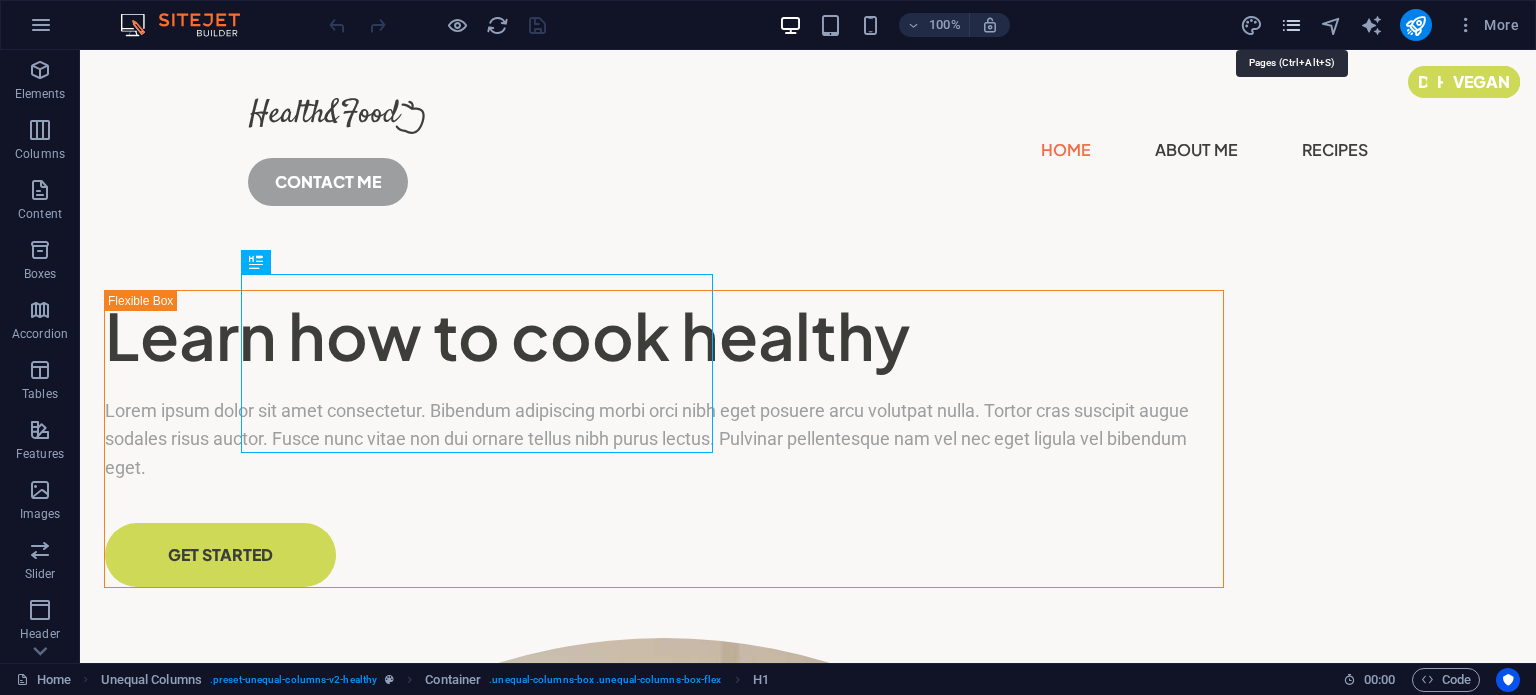 click at bounding box center (1291, 25) 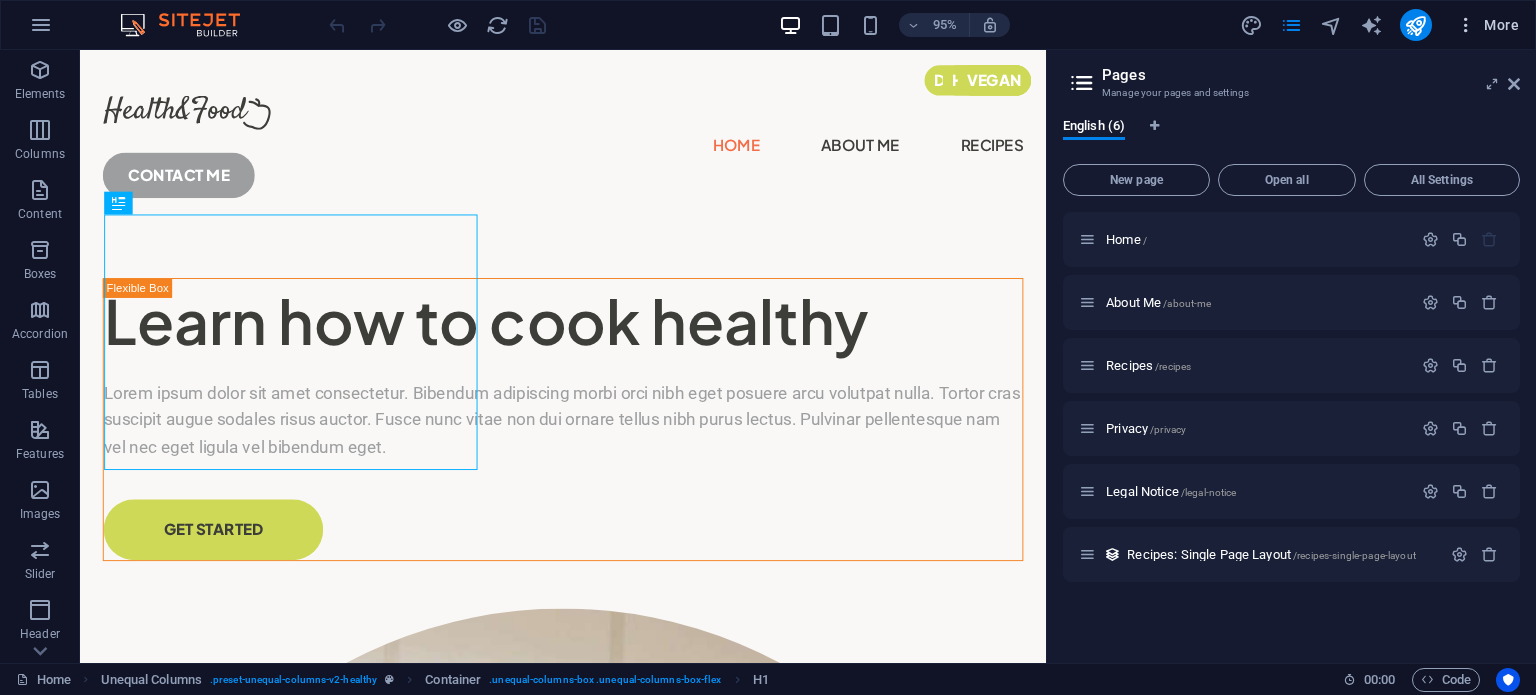 click on "More" at bounding box center [1487, 25] 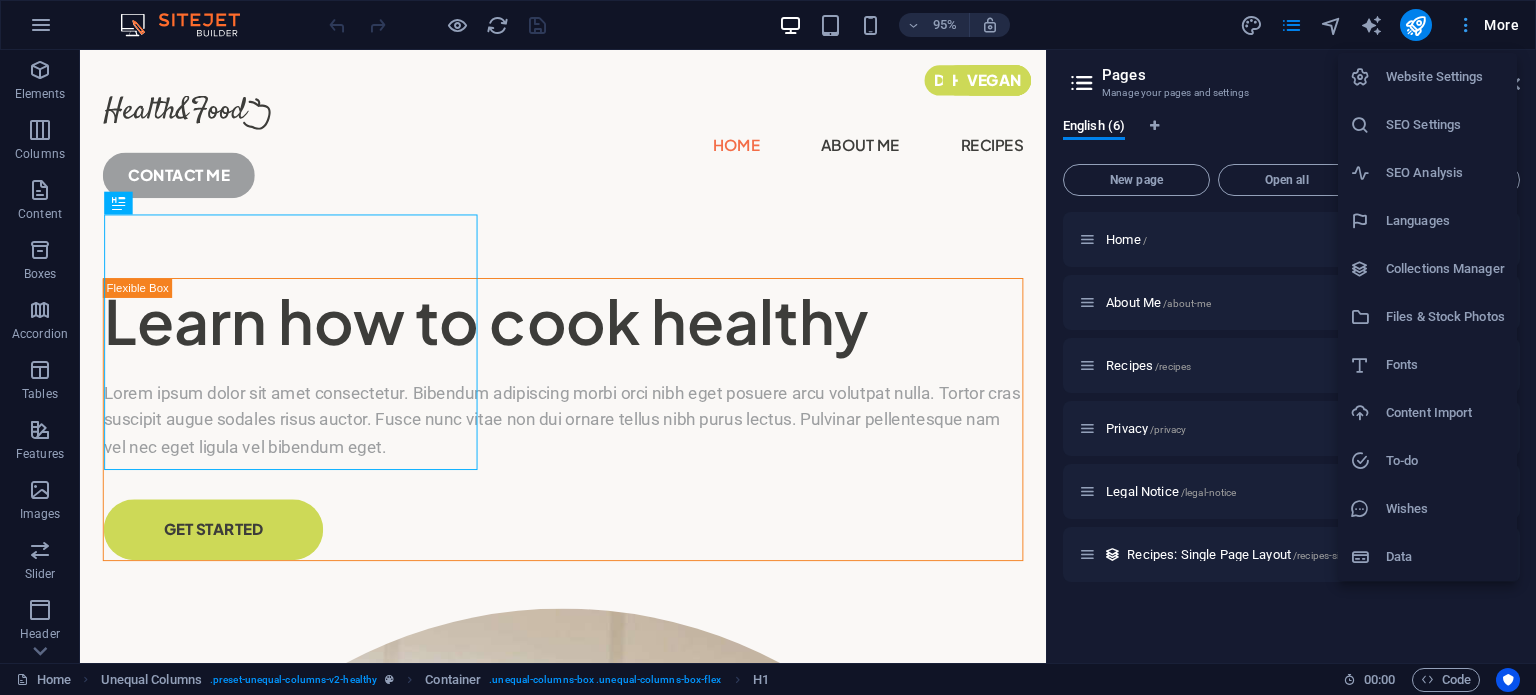 click at bounding box center (768, 347) 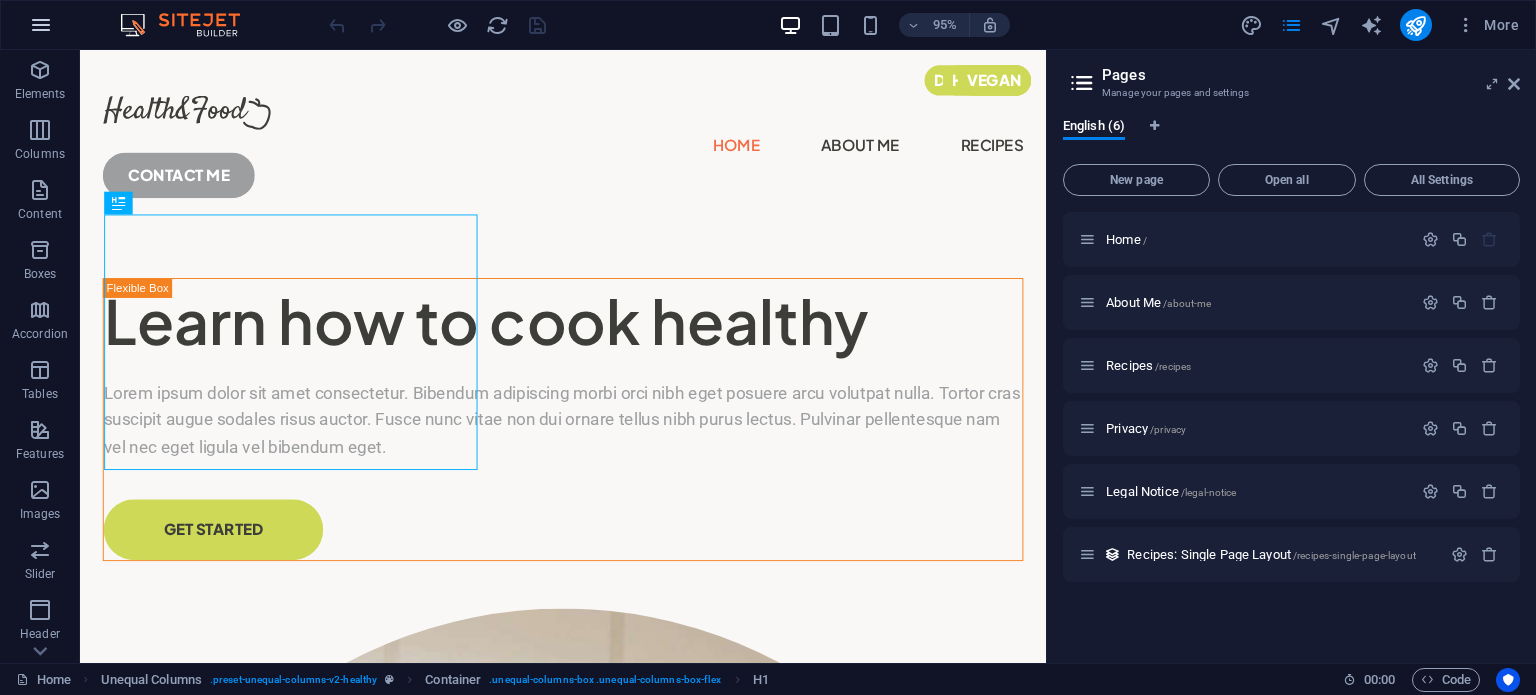 click at bounding box center [41, 25] 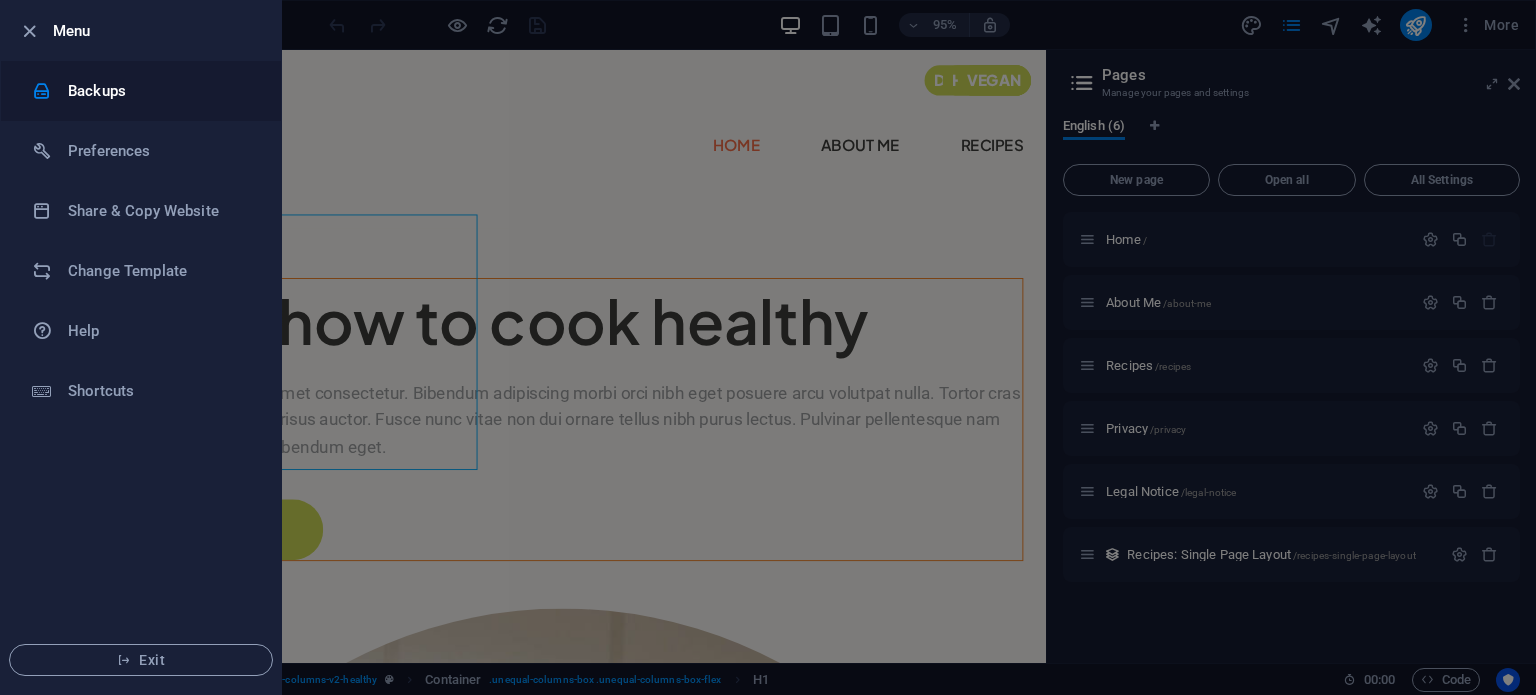 click on "Backups" at bounding box center (160, 91) 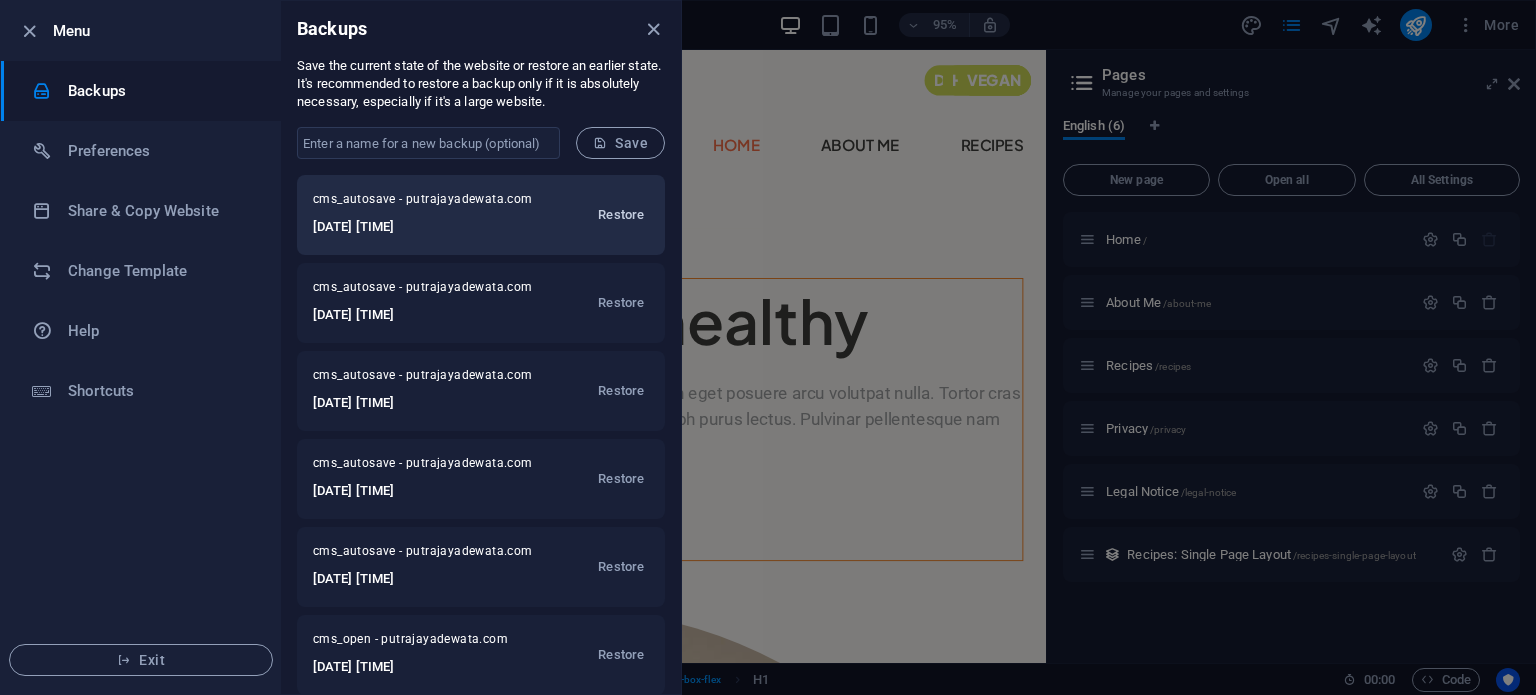 click on "Restore" at bounding box center [621, 215] 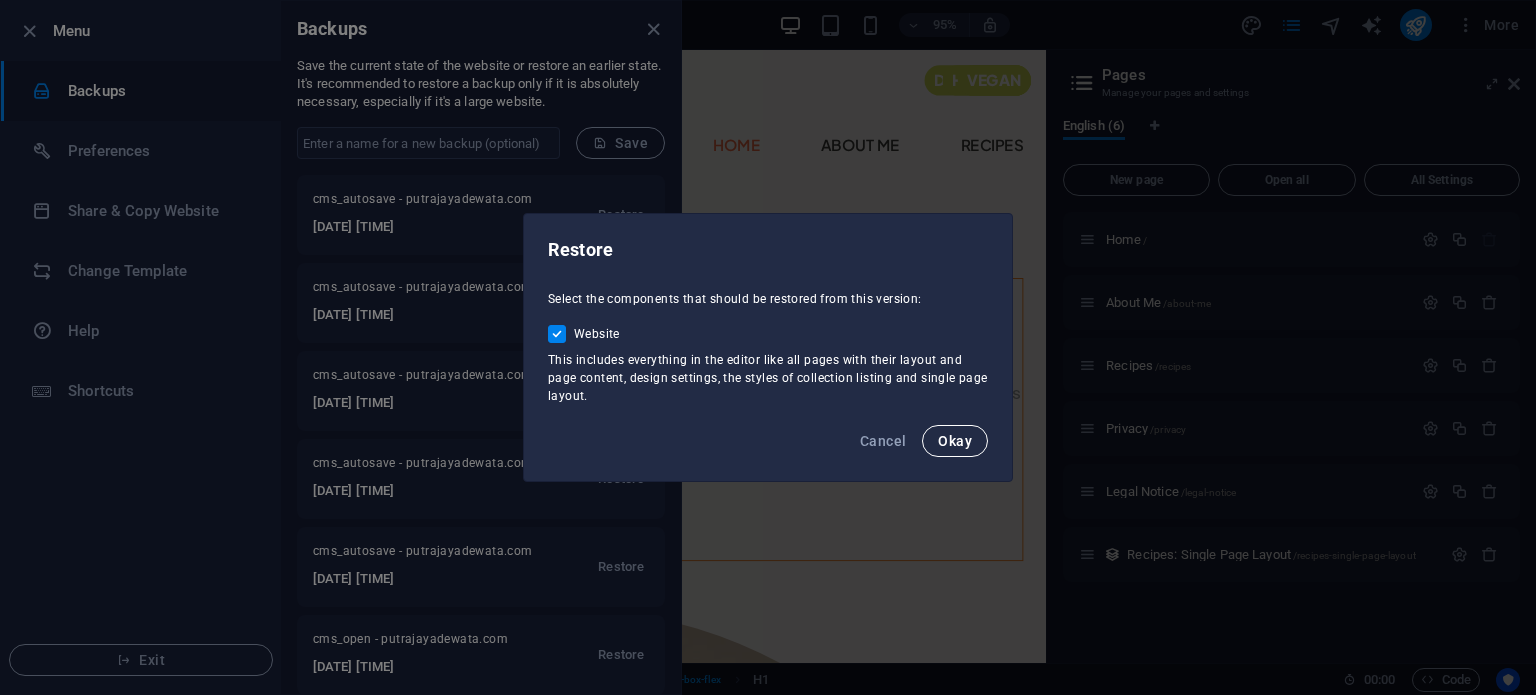 click on "Okay" at bounding box center [955, 441] 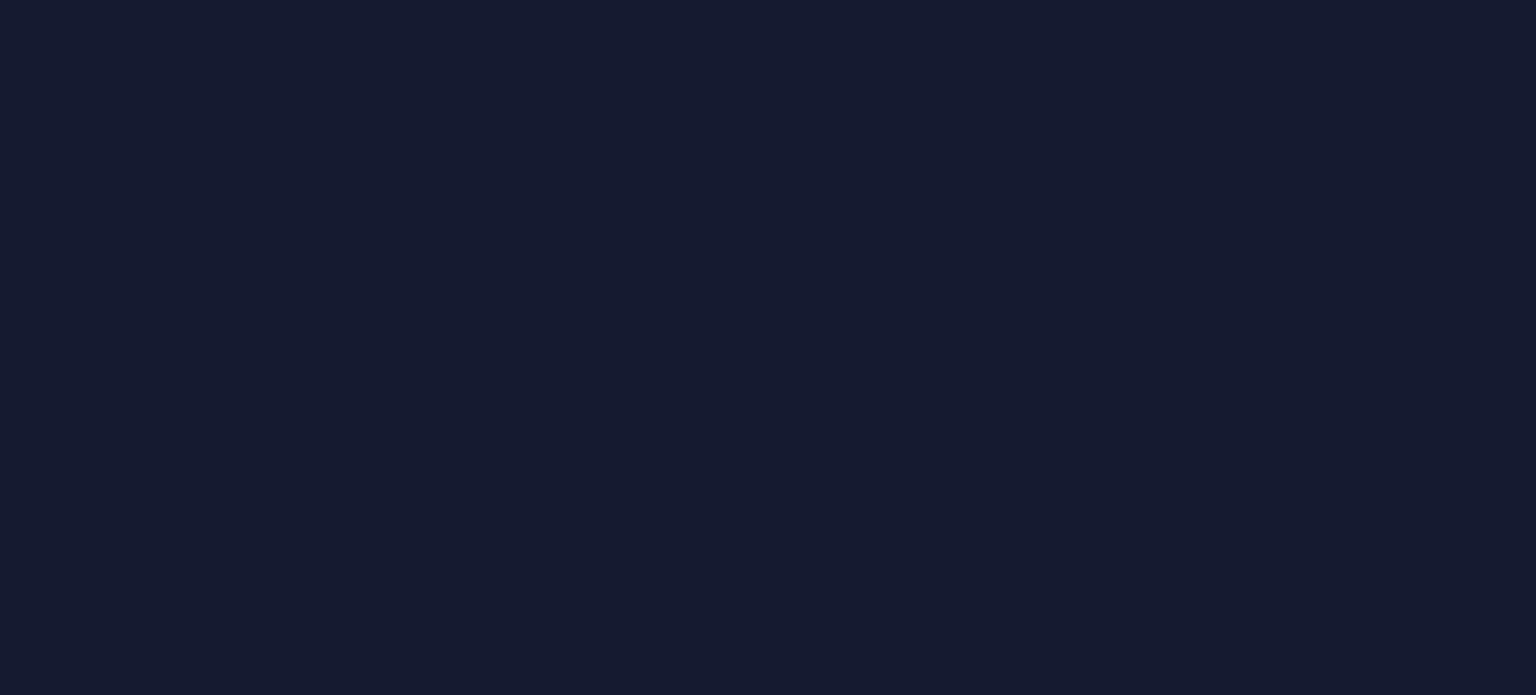 scroll, scrollTop: 0, scrollLeft: 0, axis: both 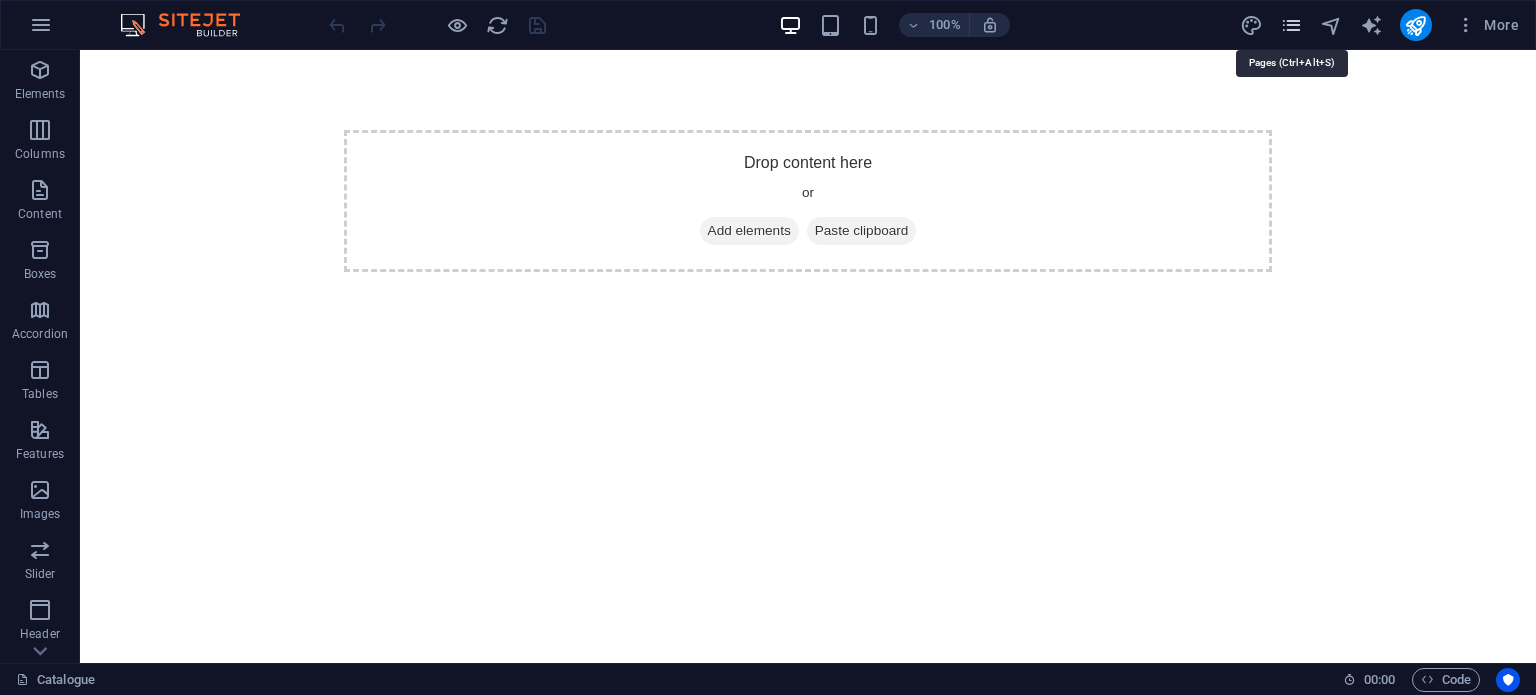 click at bounding box center [1291, 25] 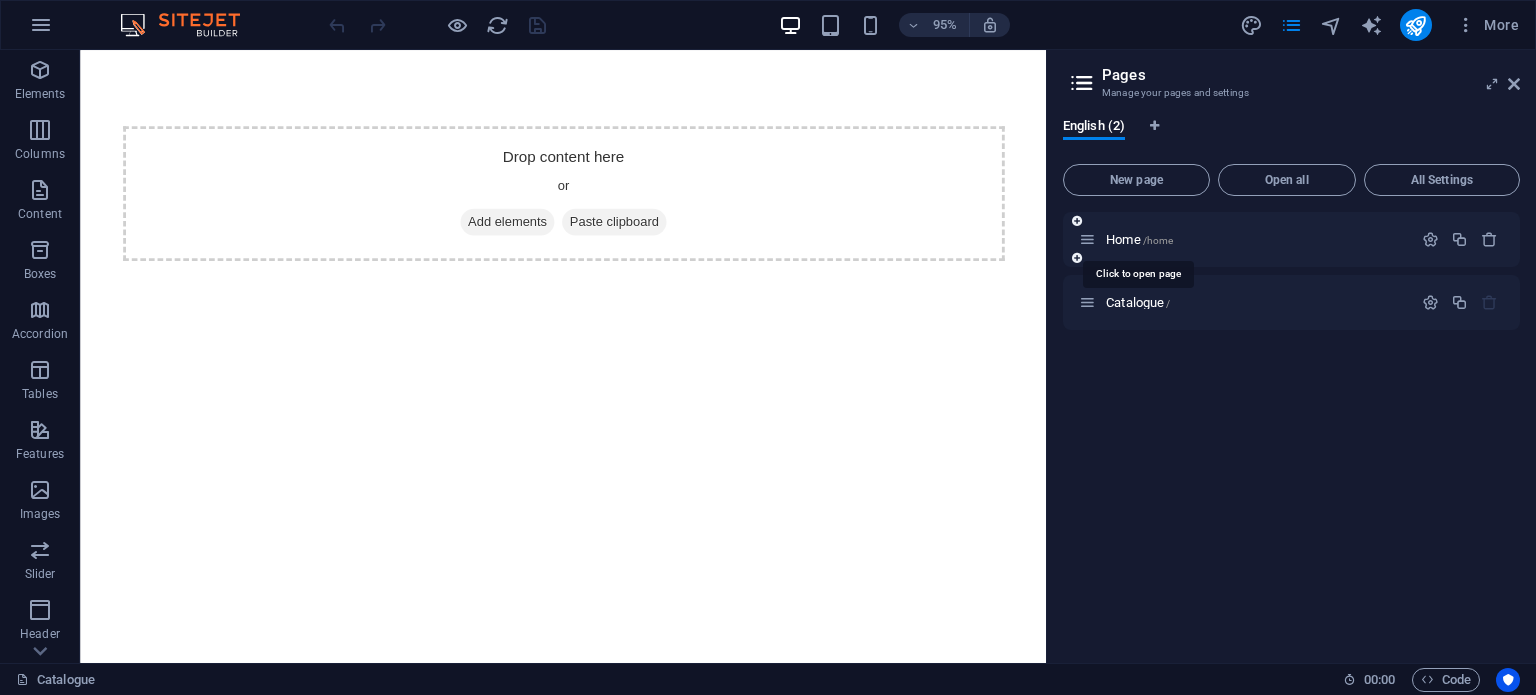 click on "/home" at bounding box center [1158, 240] 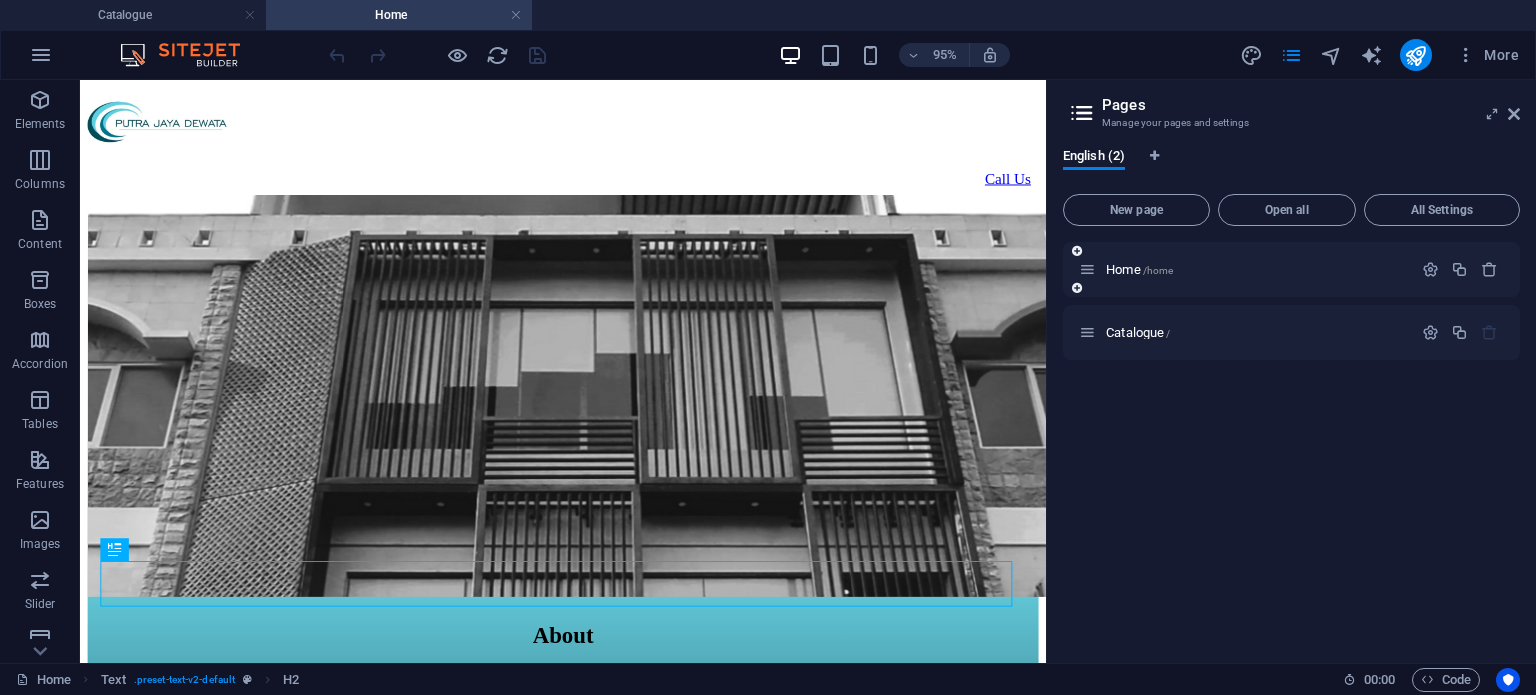 scroll, scrollTop: 0, scrollLeft: 0, axis: both 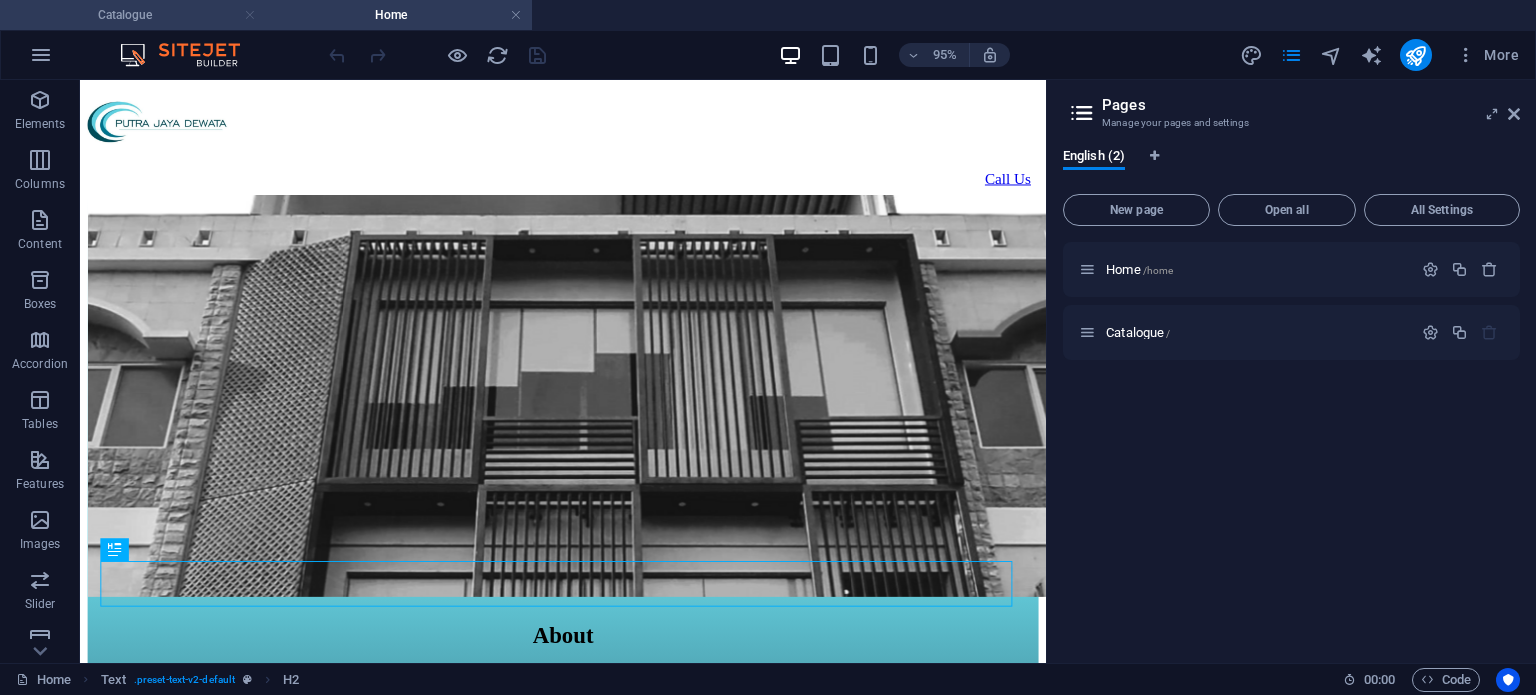 click at bounding box center [250, 15] 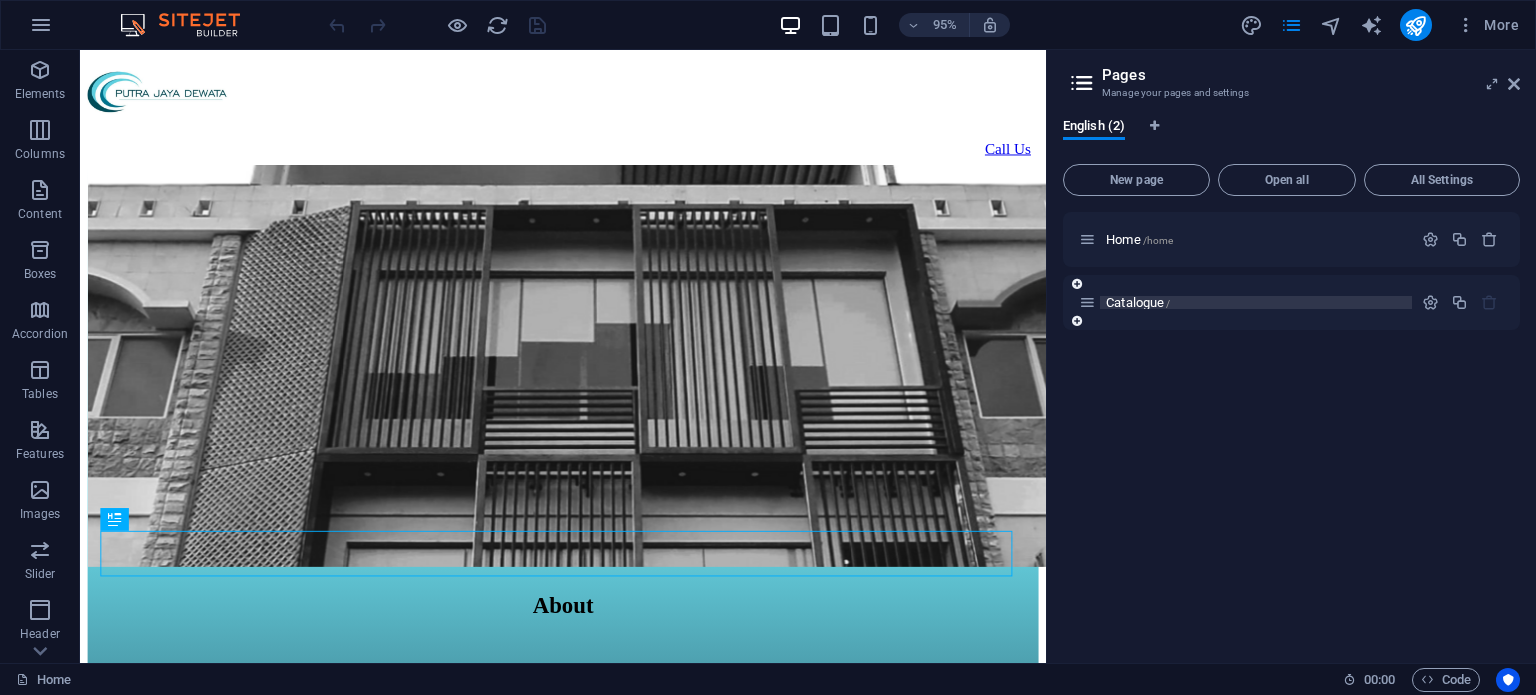 click on "Catalogue /" at bounding box center (1256, 302) 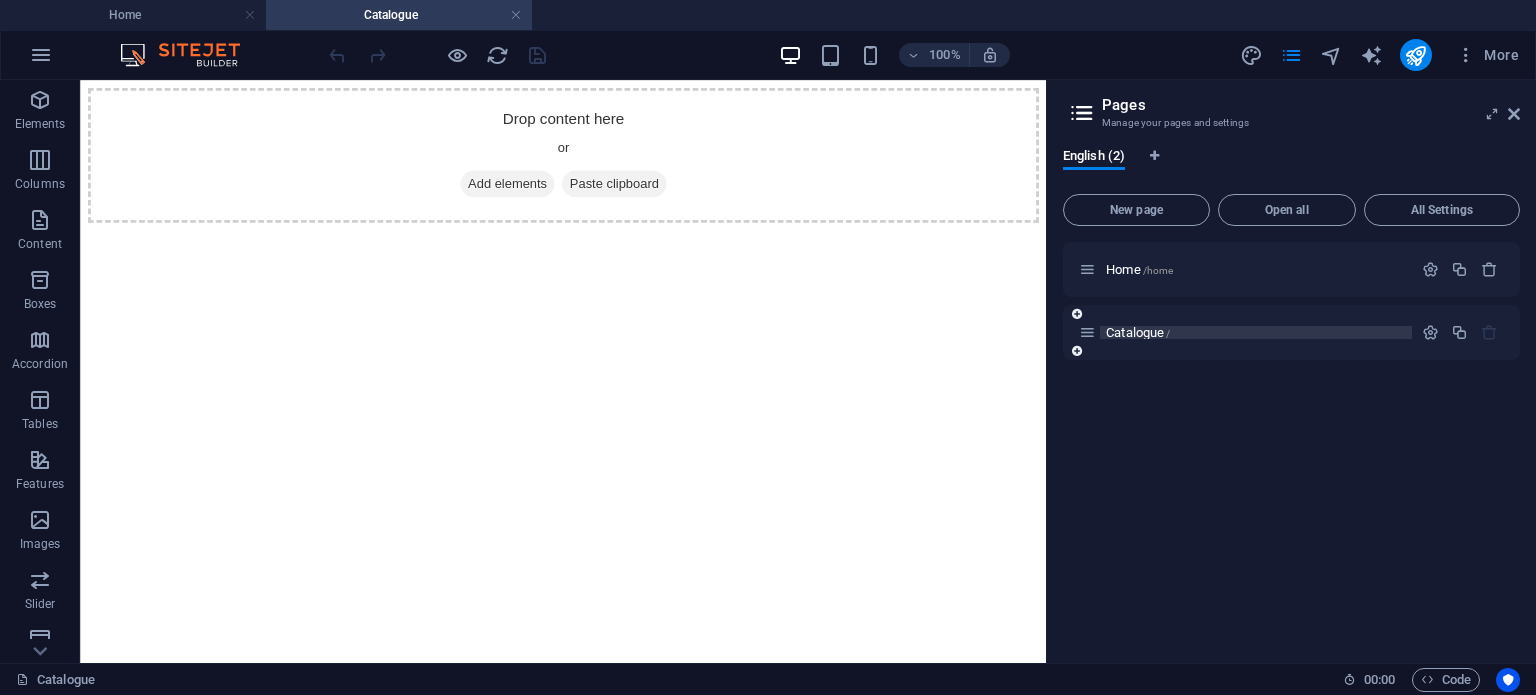 scroll, scrollTop: 0, scrollLeft: 0, axis: both 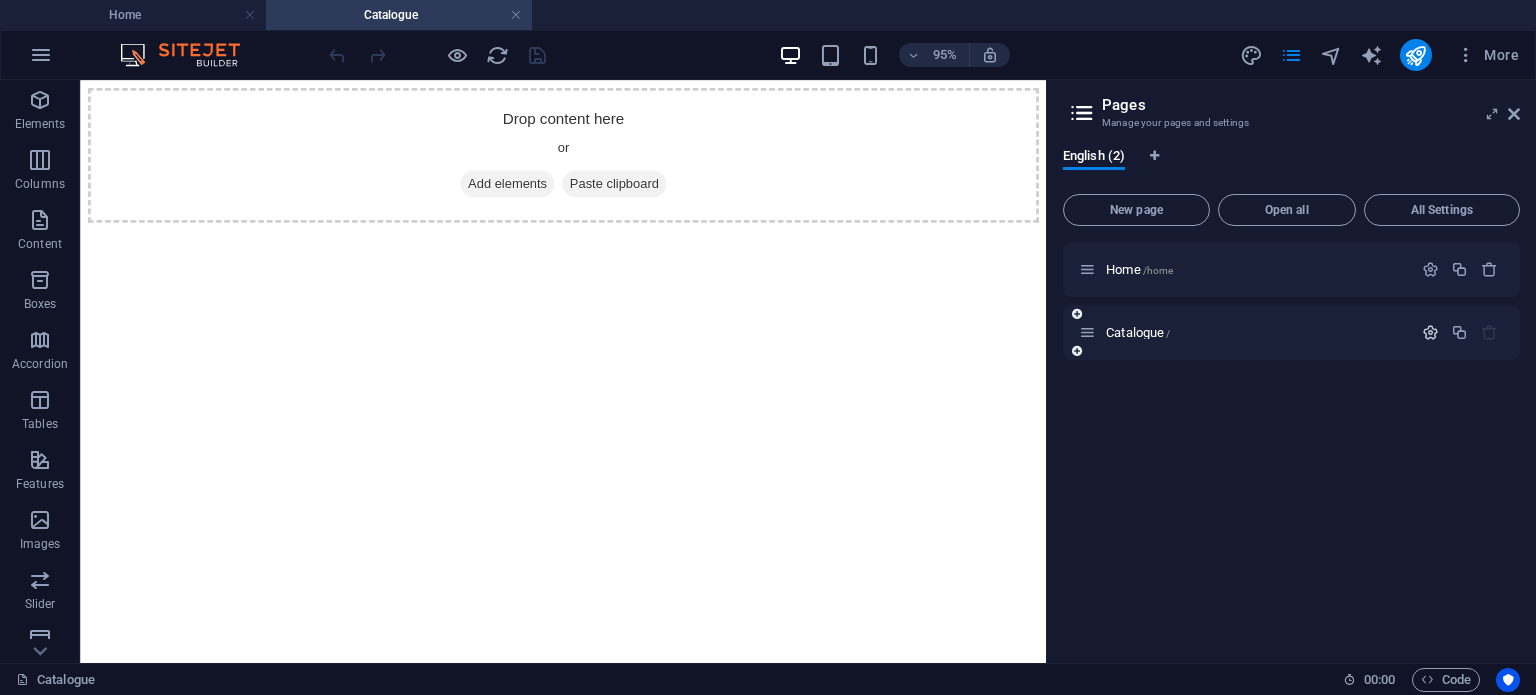 click at bounding box center [1430, 332] 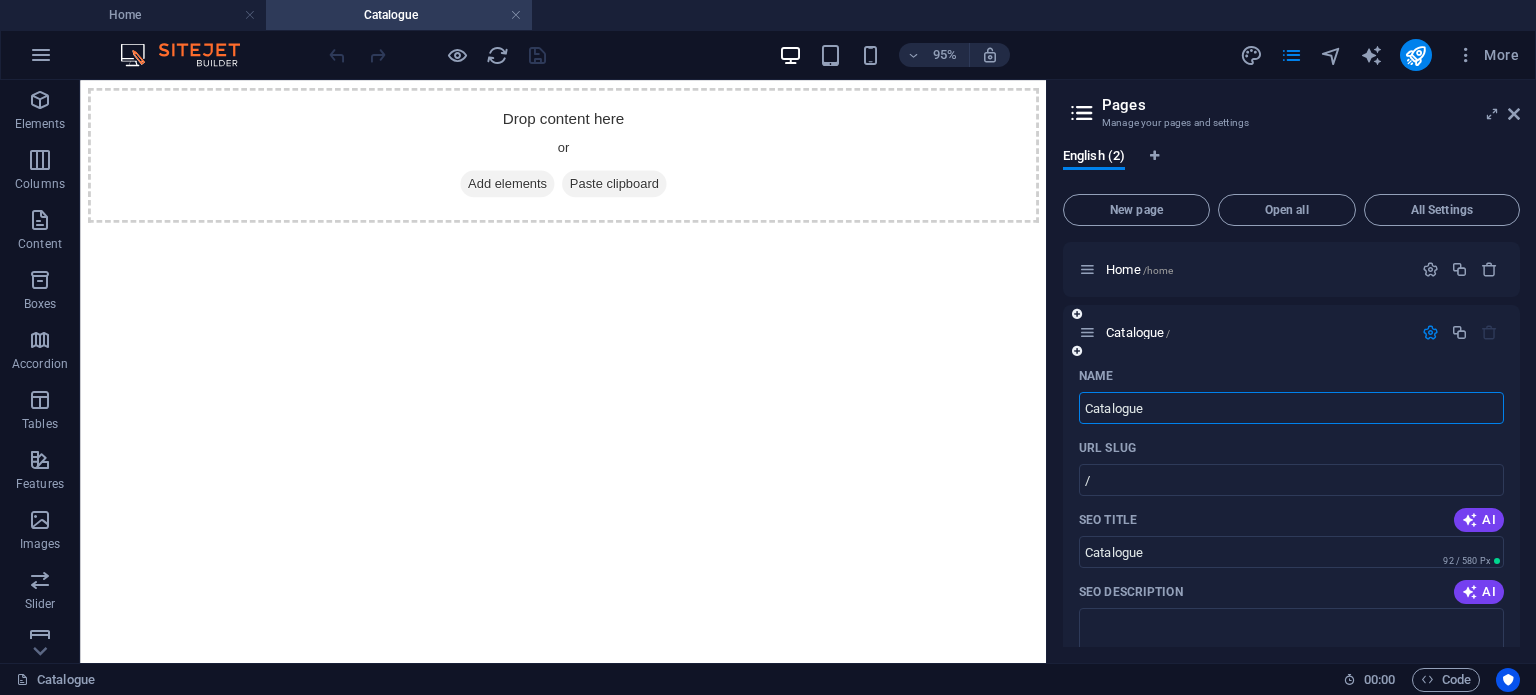drag, startPoint x: 1208, startPoint y: 454, endPoint x: 1213, endPoint y: 471, distance: 17.720045 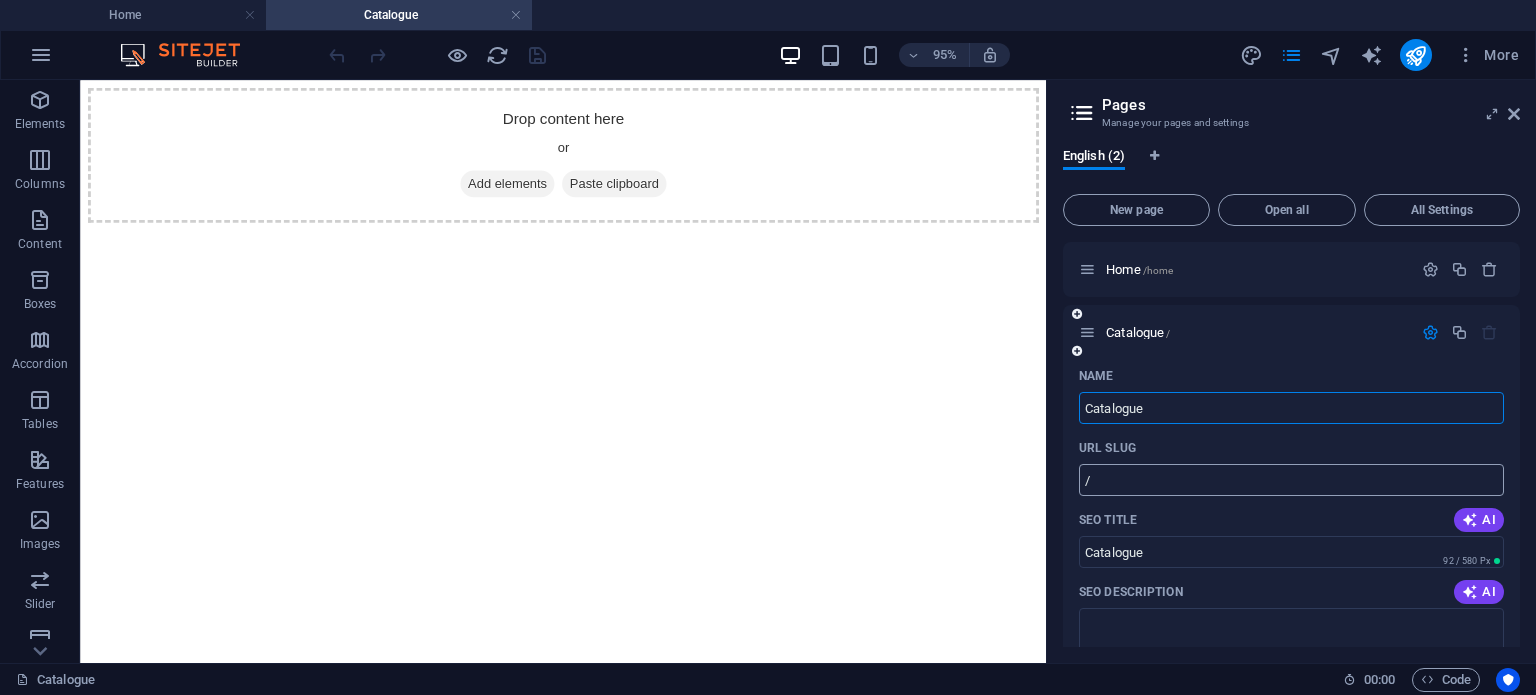 click on "URL SLUG" at bounding box center (1291, 448) 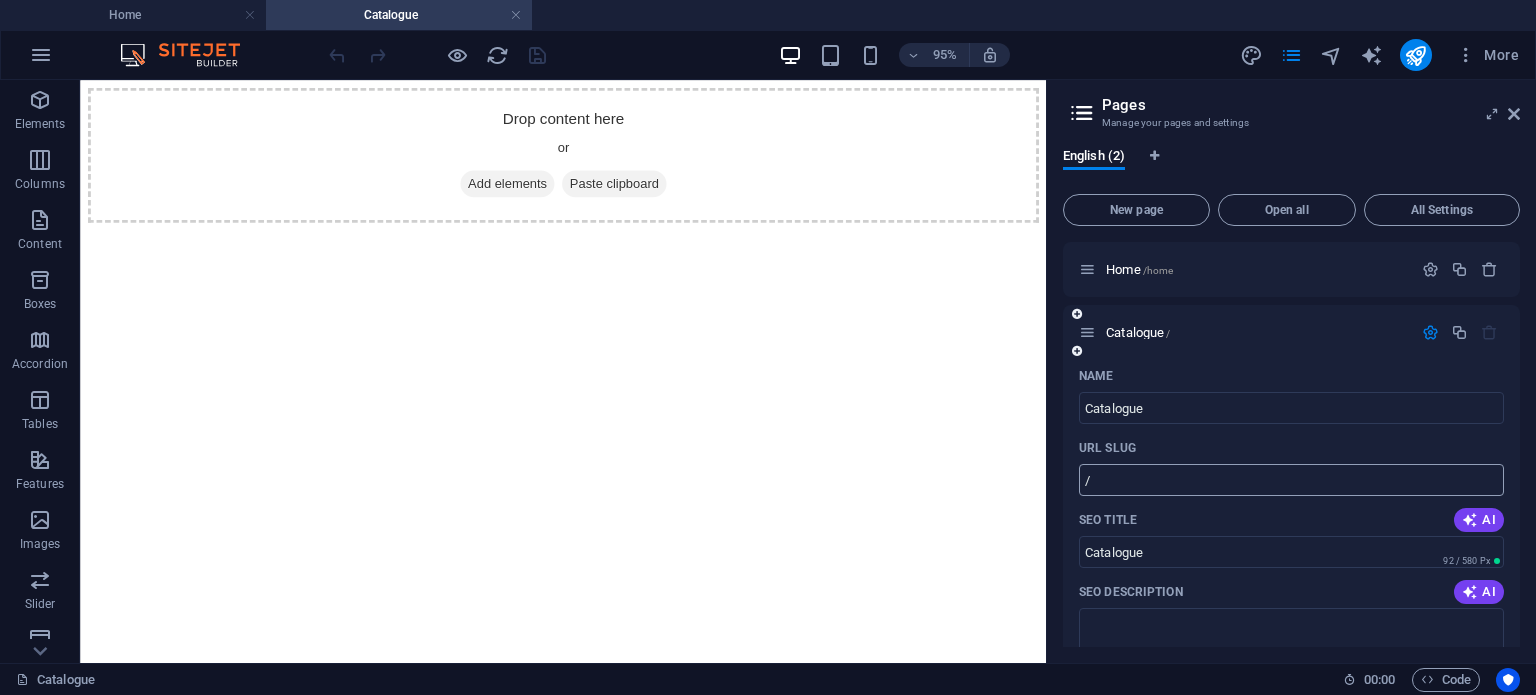 click on "/" at bounding box center (1291, 480) 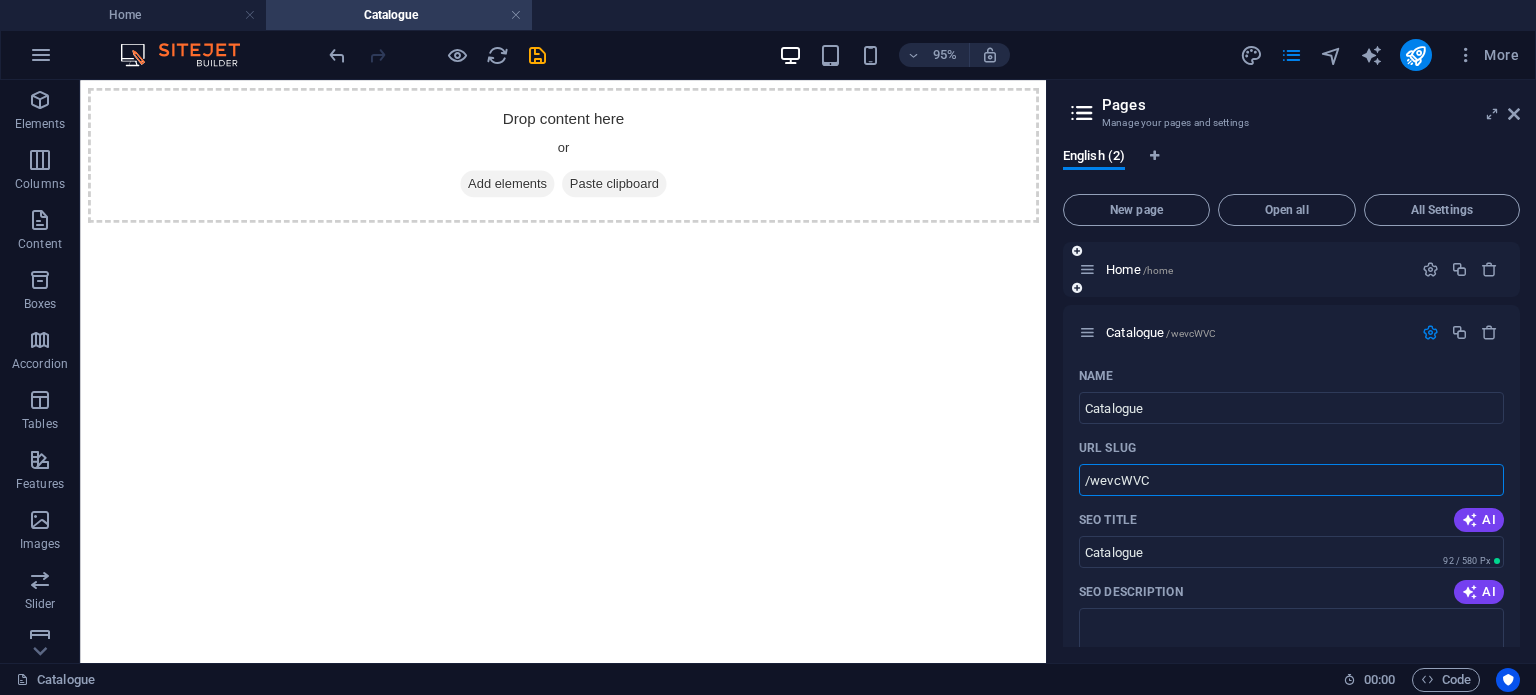 type on "/wevcWVC" 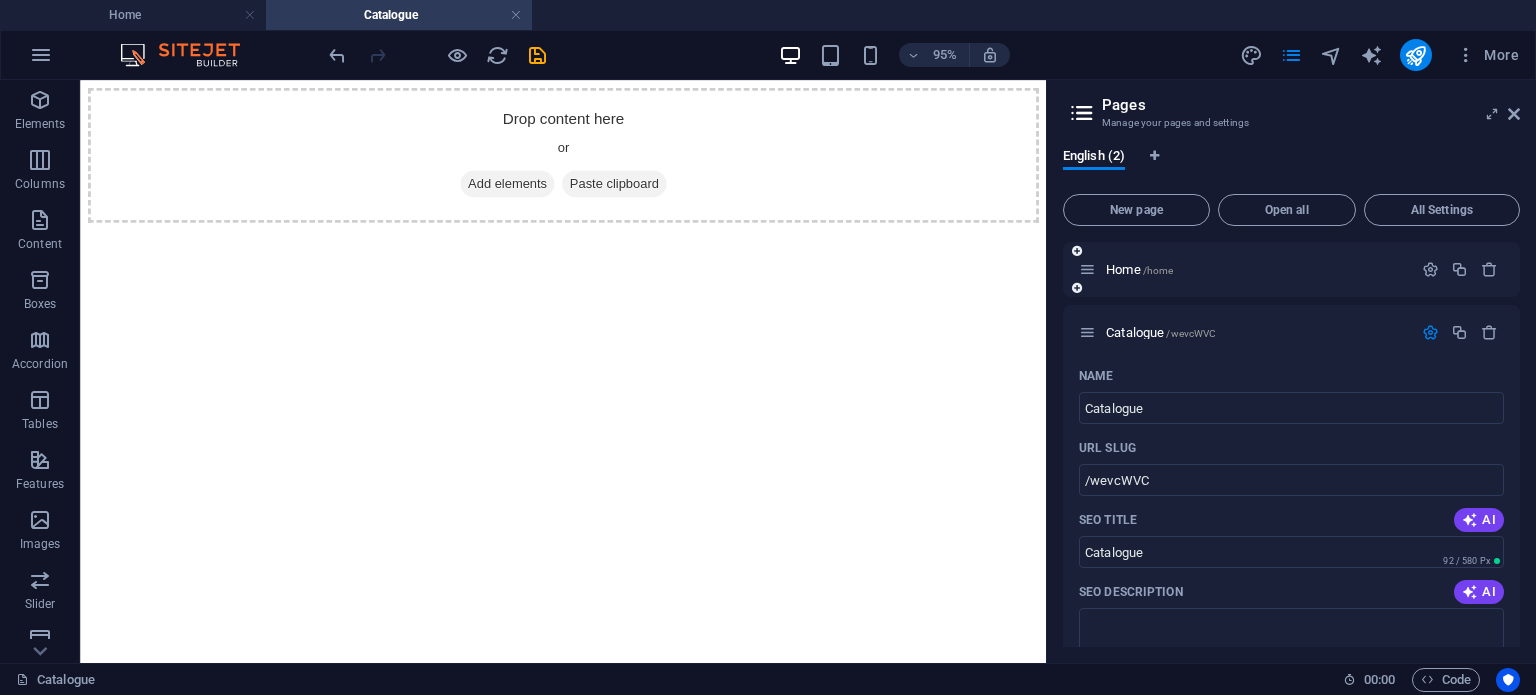 click on "Home /home" at bounding box center (1245, 269) 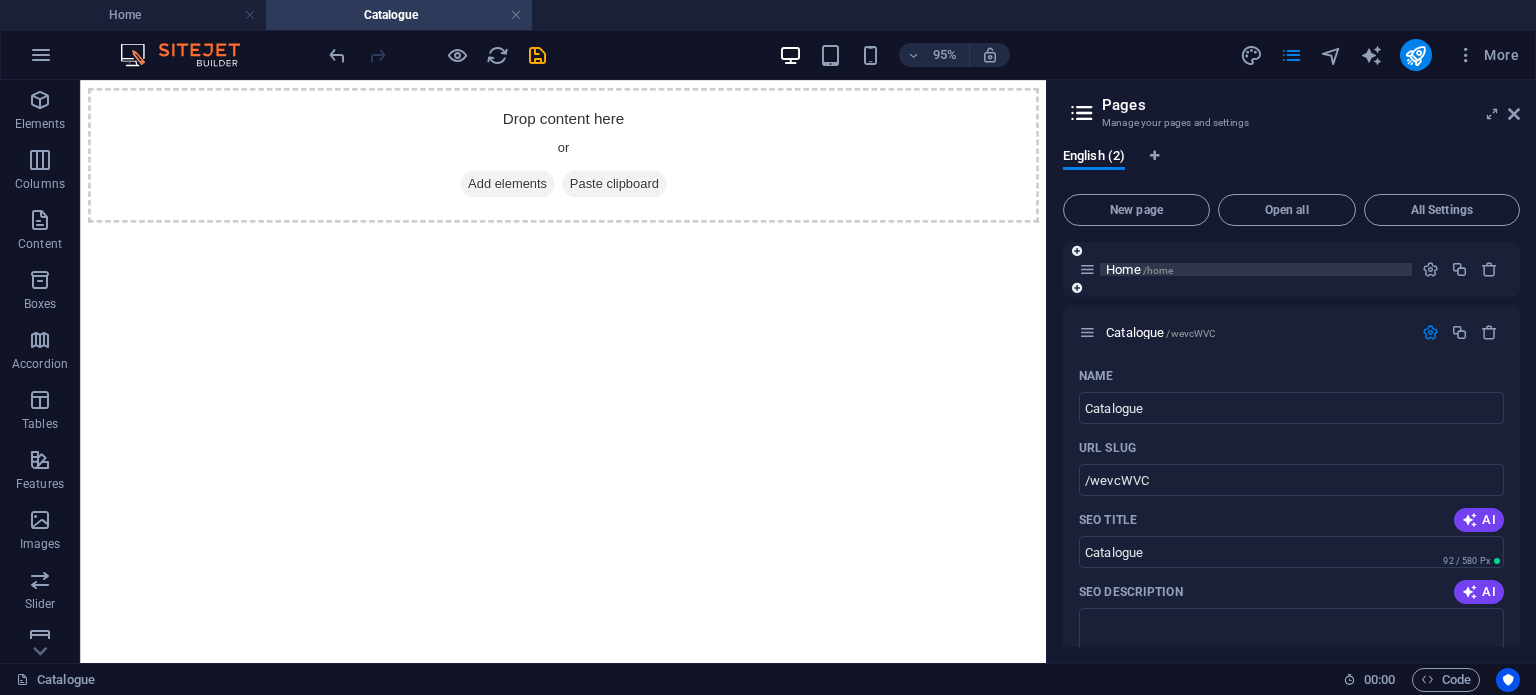 click on "/home" at bounding box center [1158, 270] 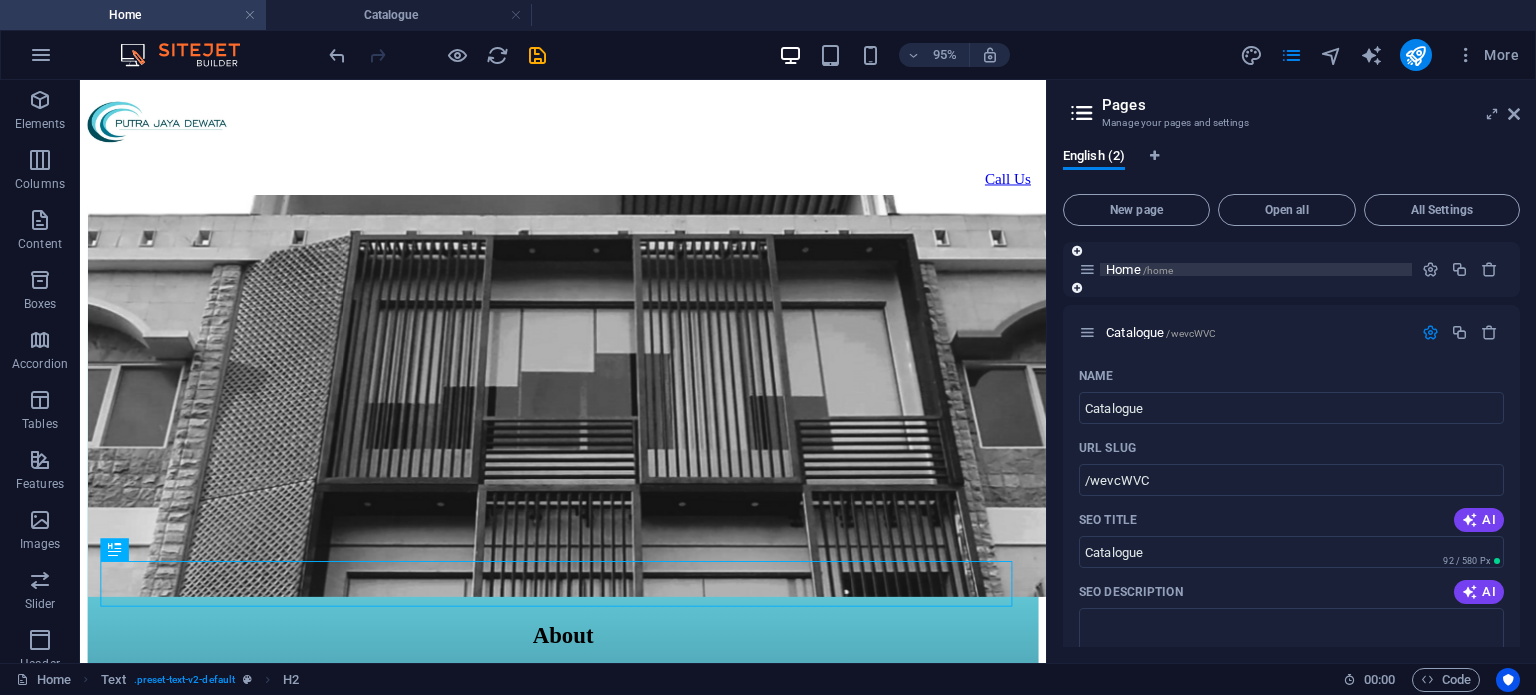 click on "/home" at bounding box center [1158, 270] 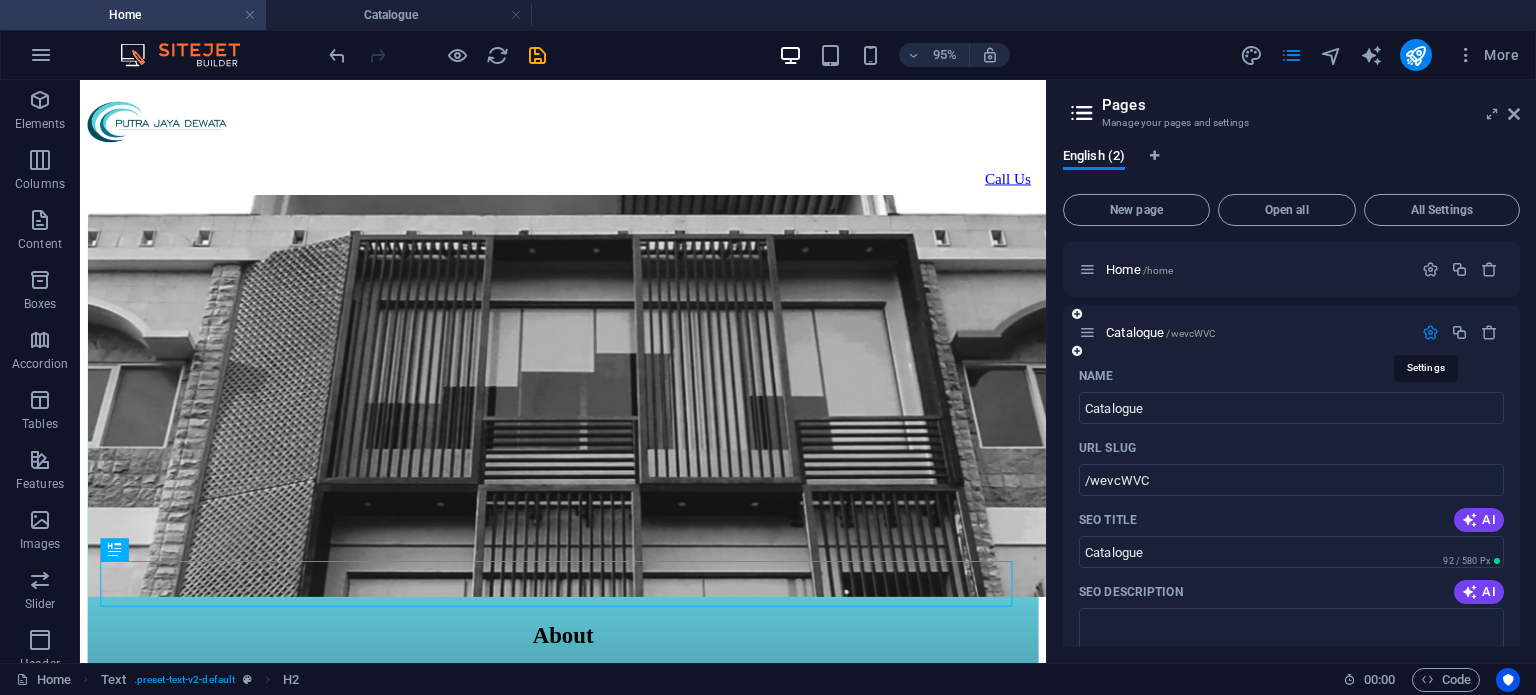 click at bounding box center (1430, 332) 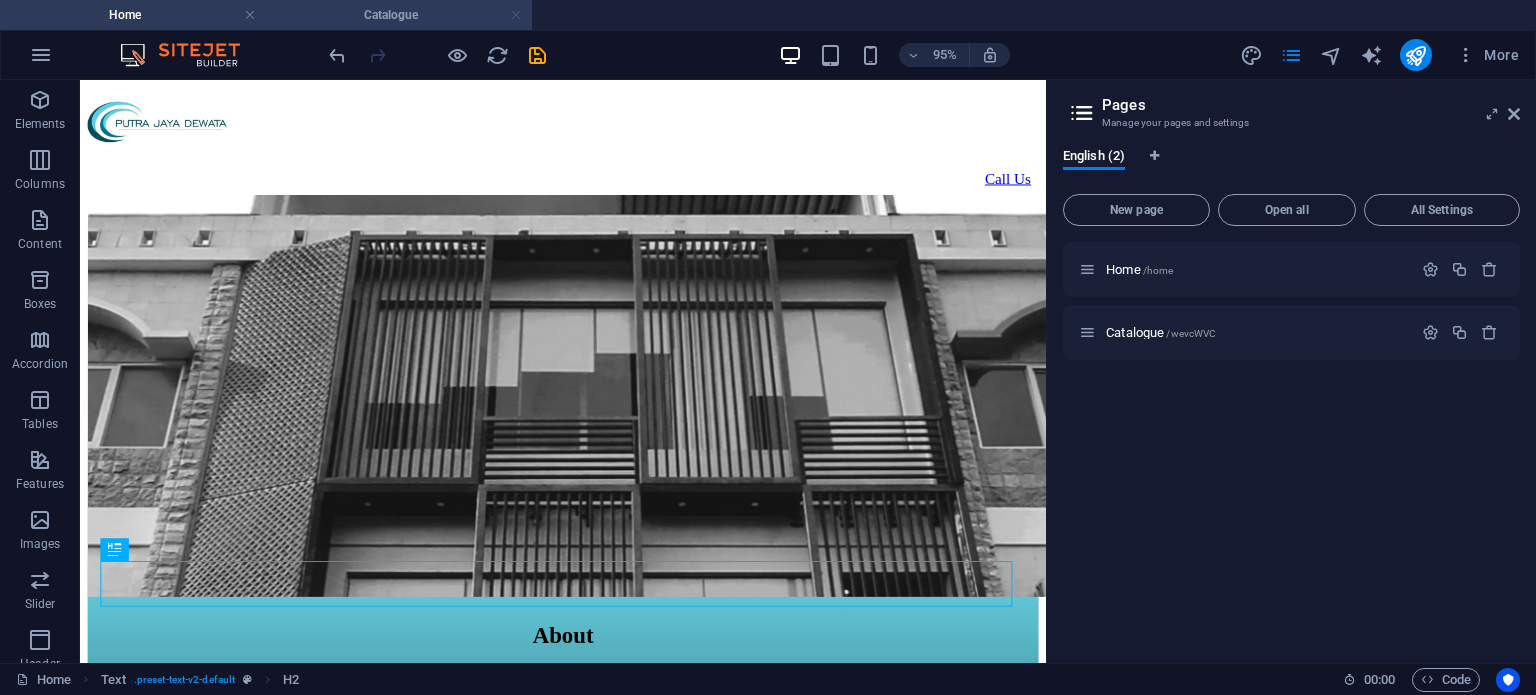 click at bounding box center (516, 15) 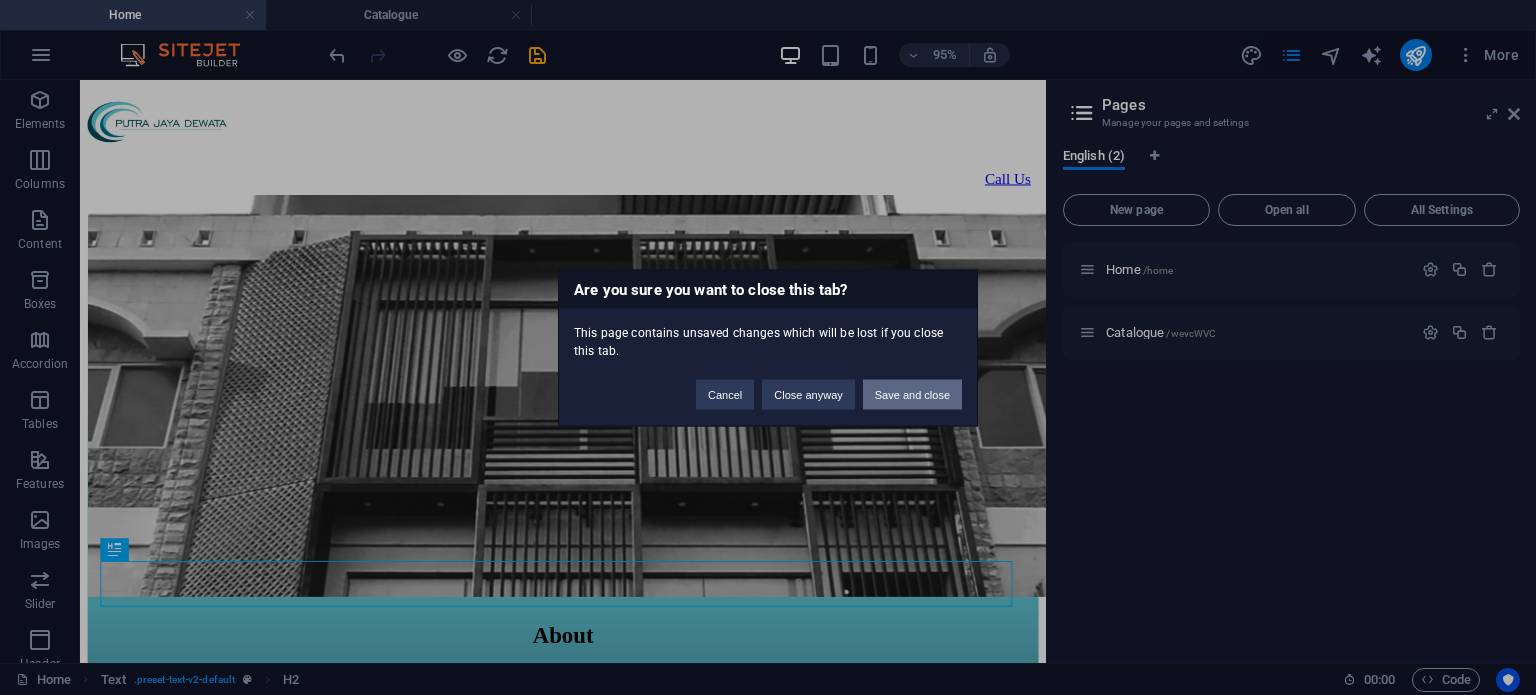 click on "Save and close" at bounding box center [912, 394] 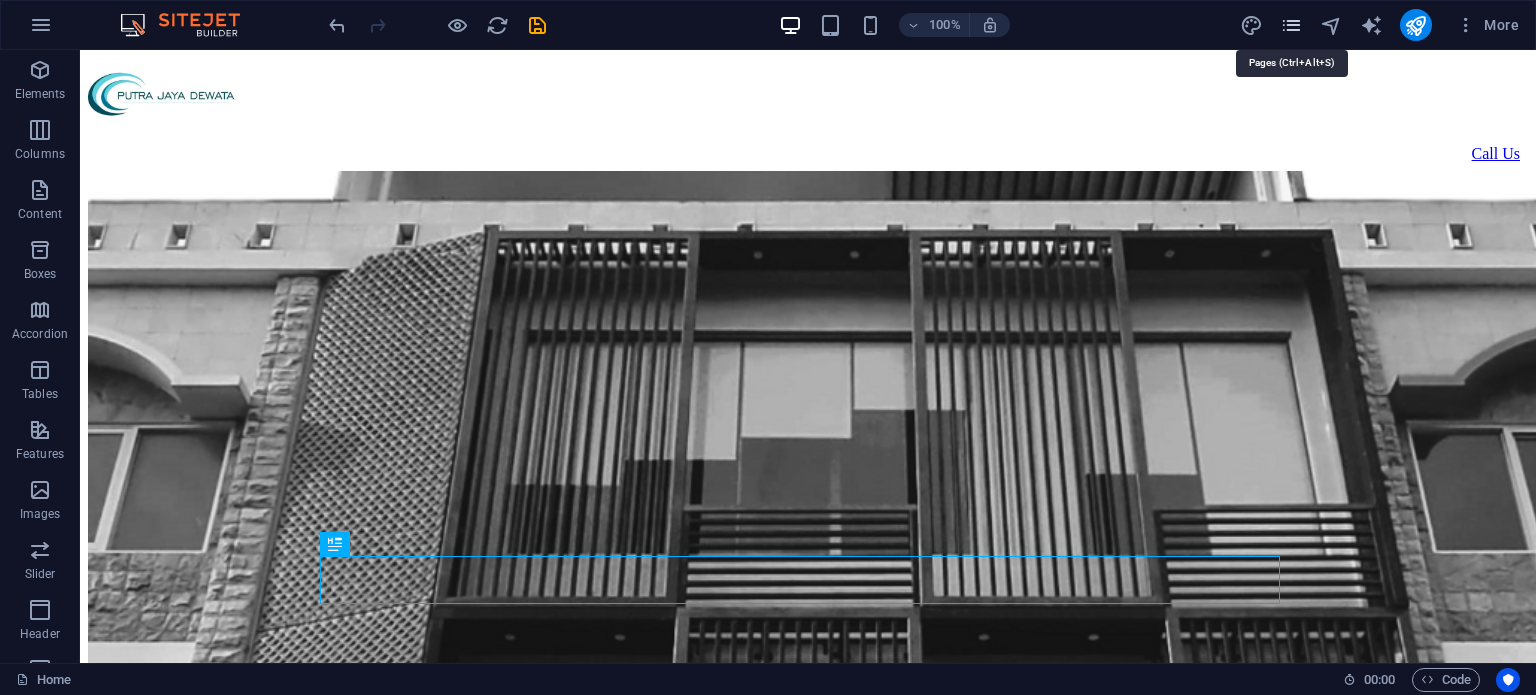 click at bounding box center [1291, 25] 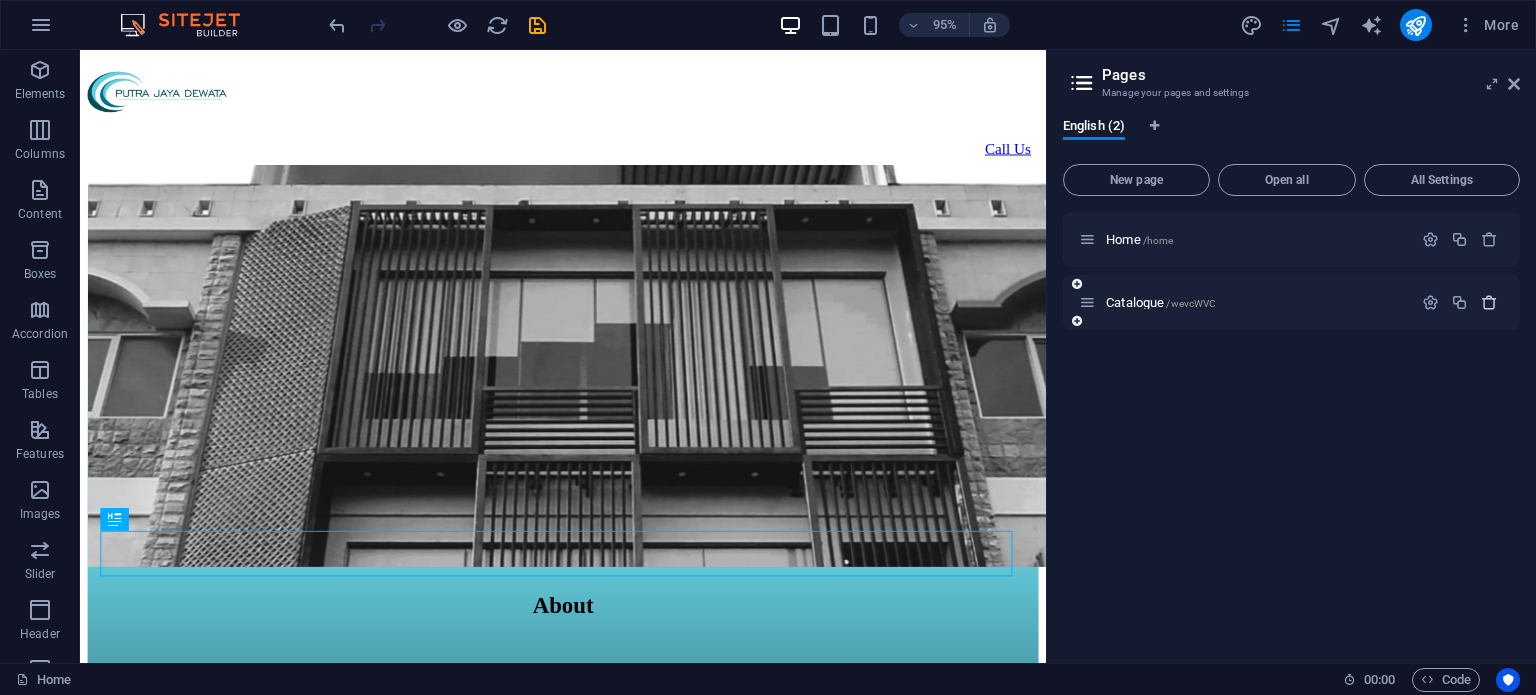 click at bounding box center [1489, 302] 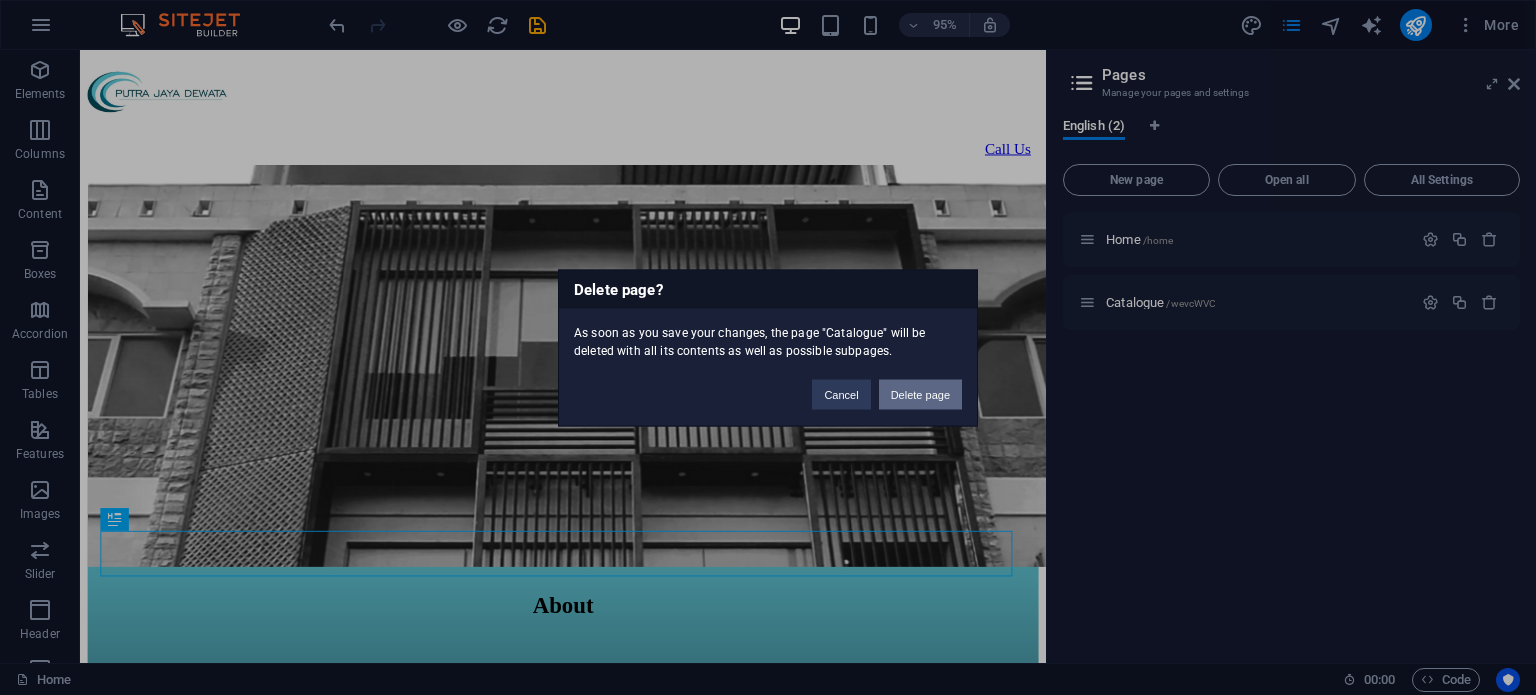 click on "Delete page" at bounding box center [920, 394] 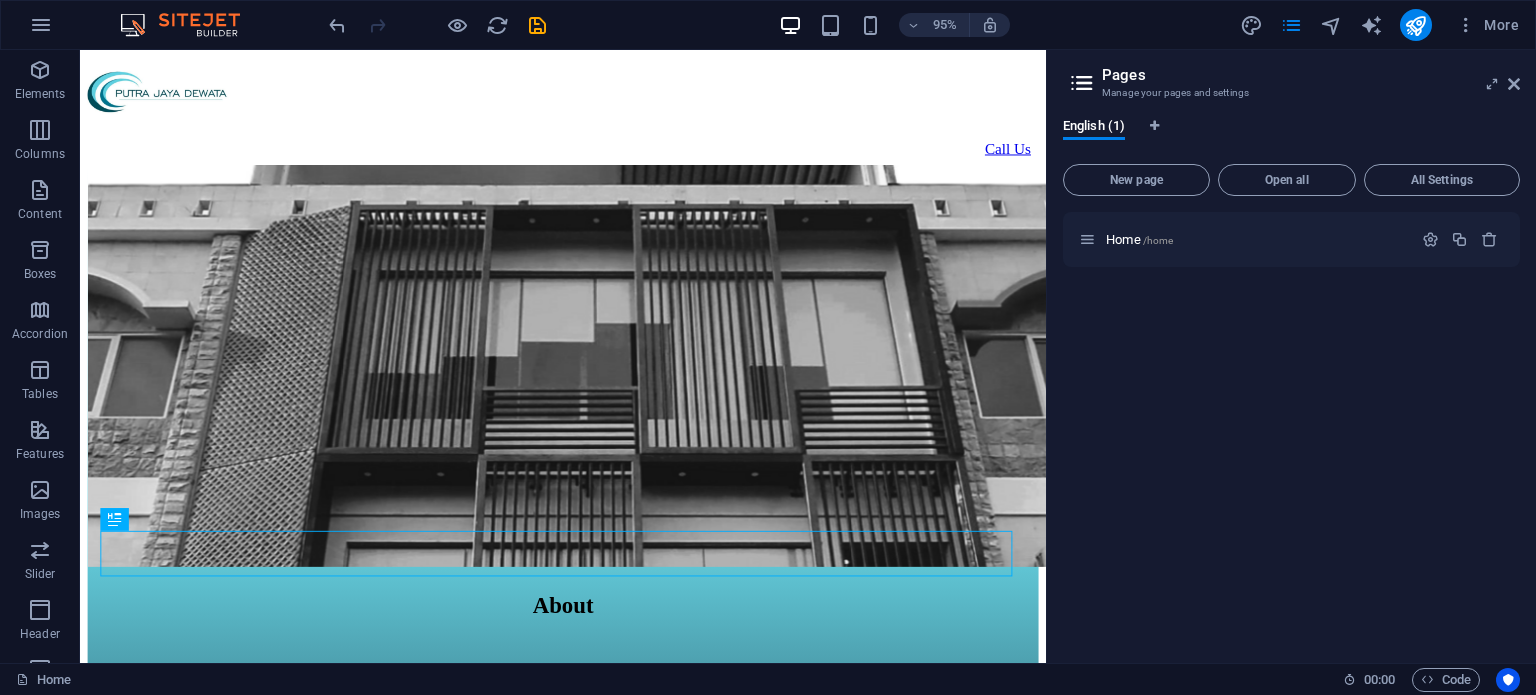 click on "Home /home" at bounding box center (1291, 429) 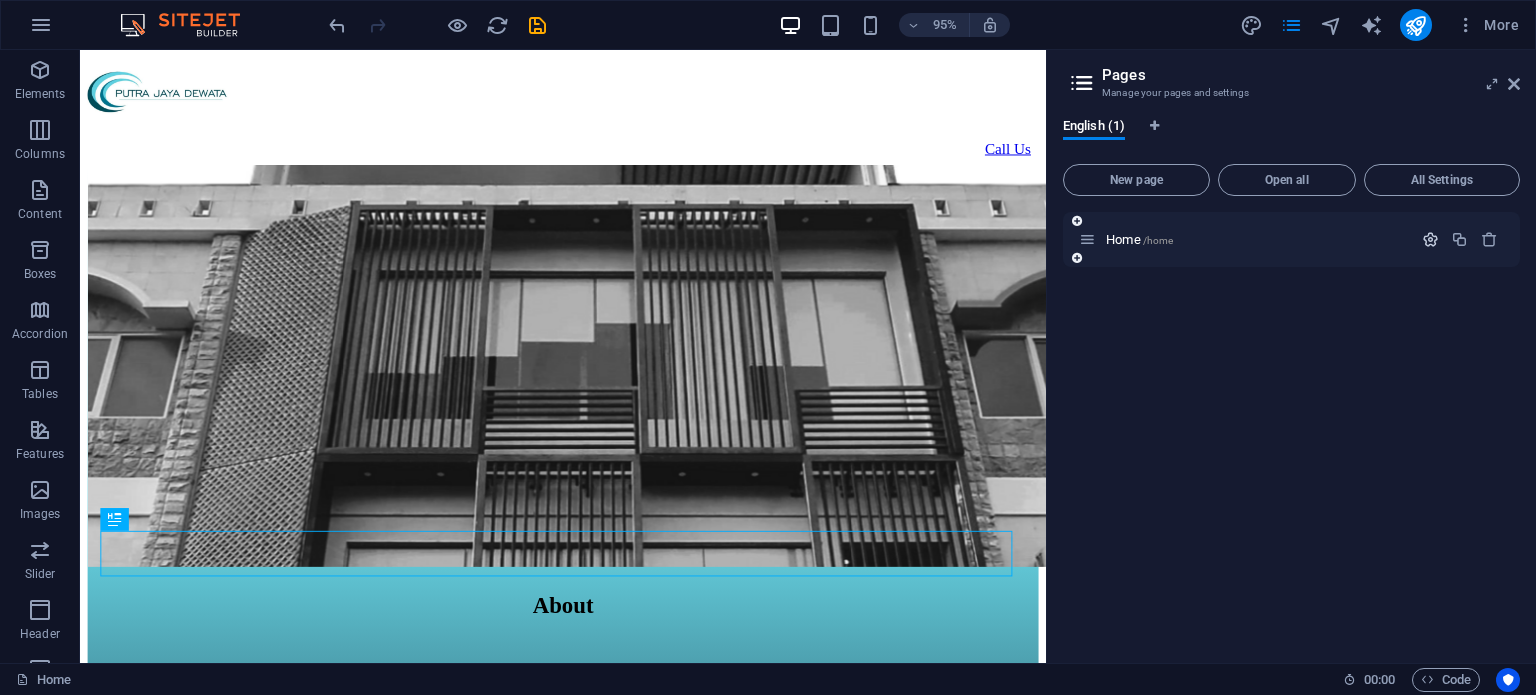 click at bounding box center [1430, 239] 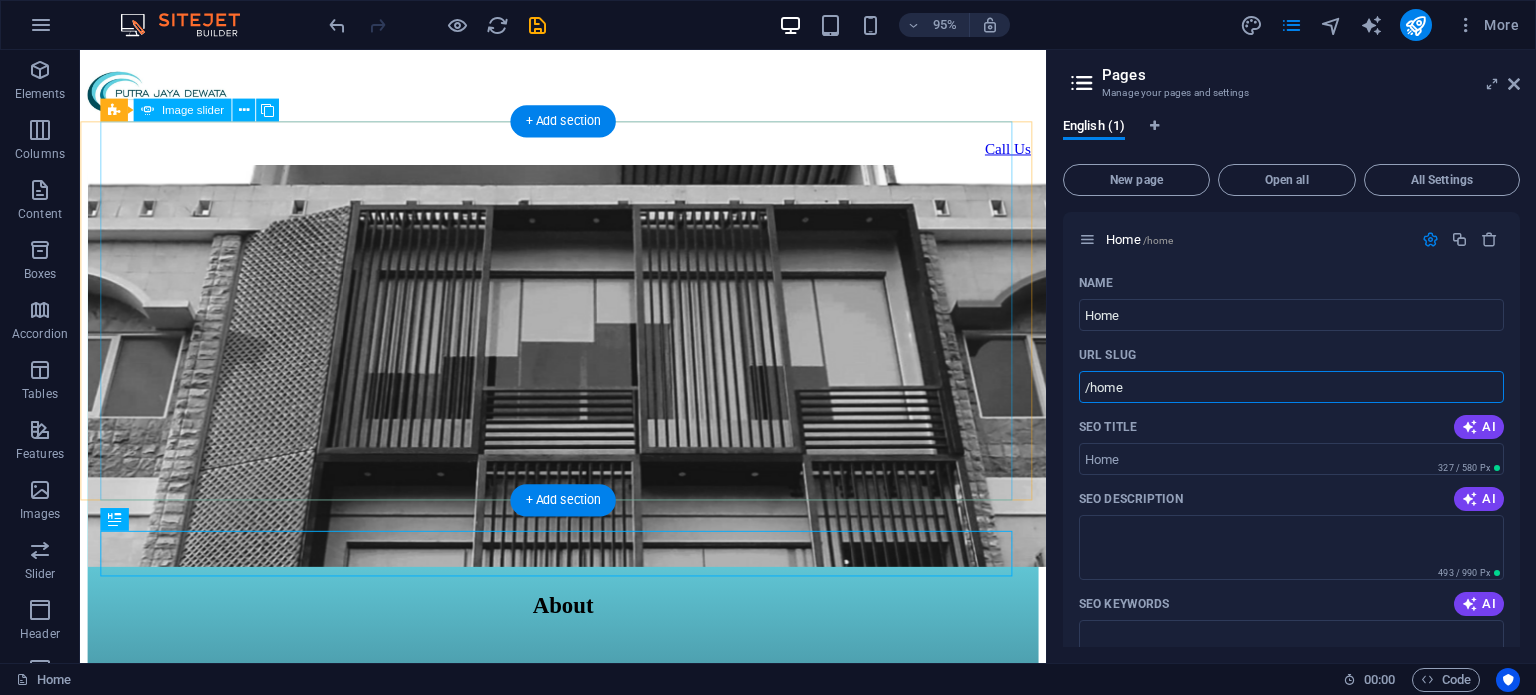 drag, startPoint x: 1365, startPoint y: 433, endPoint x: 1023, endPoint y: 404, distance: 343.22733 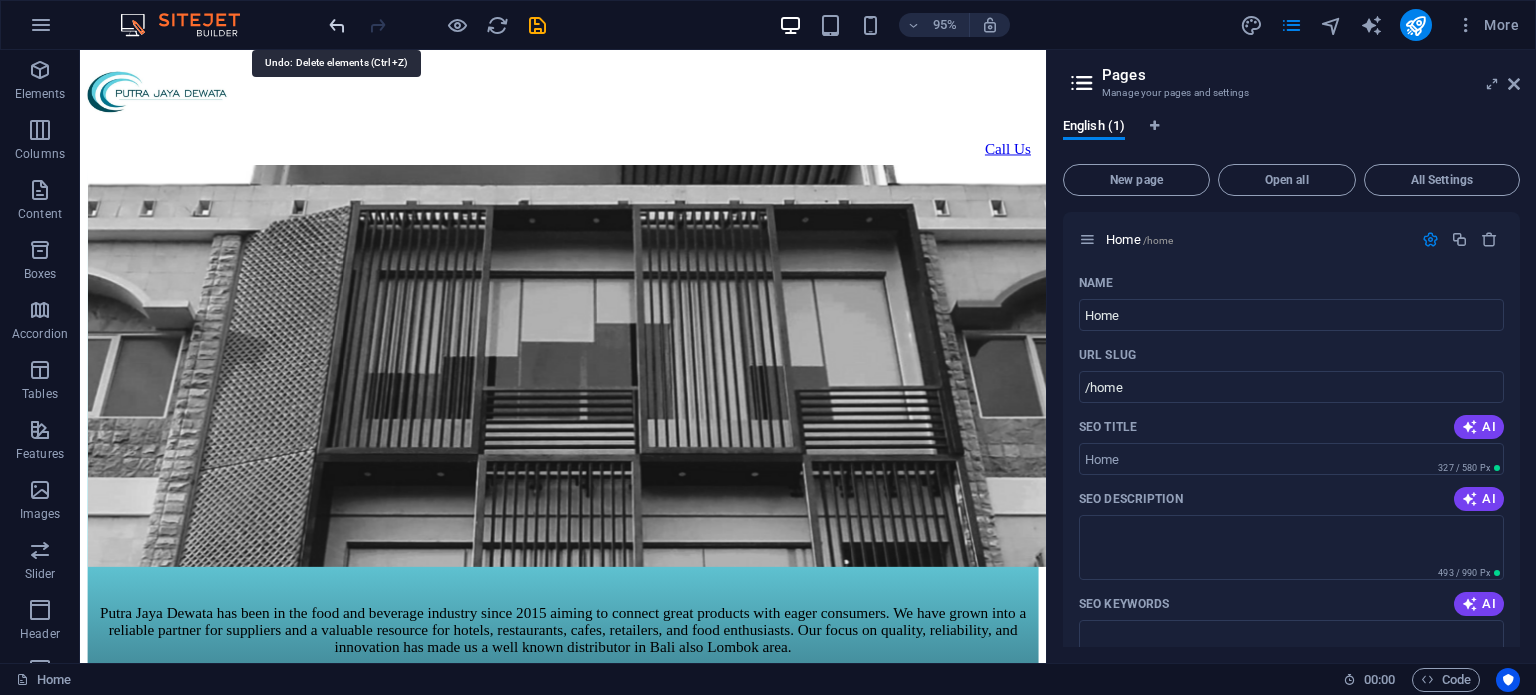 click at bounding box center [337, 25] 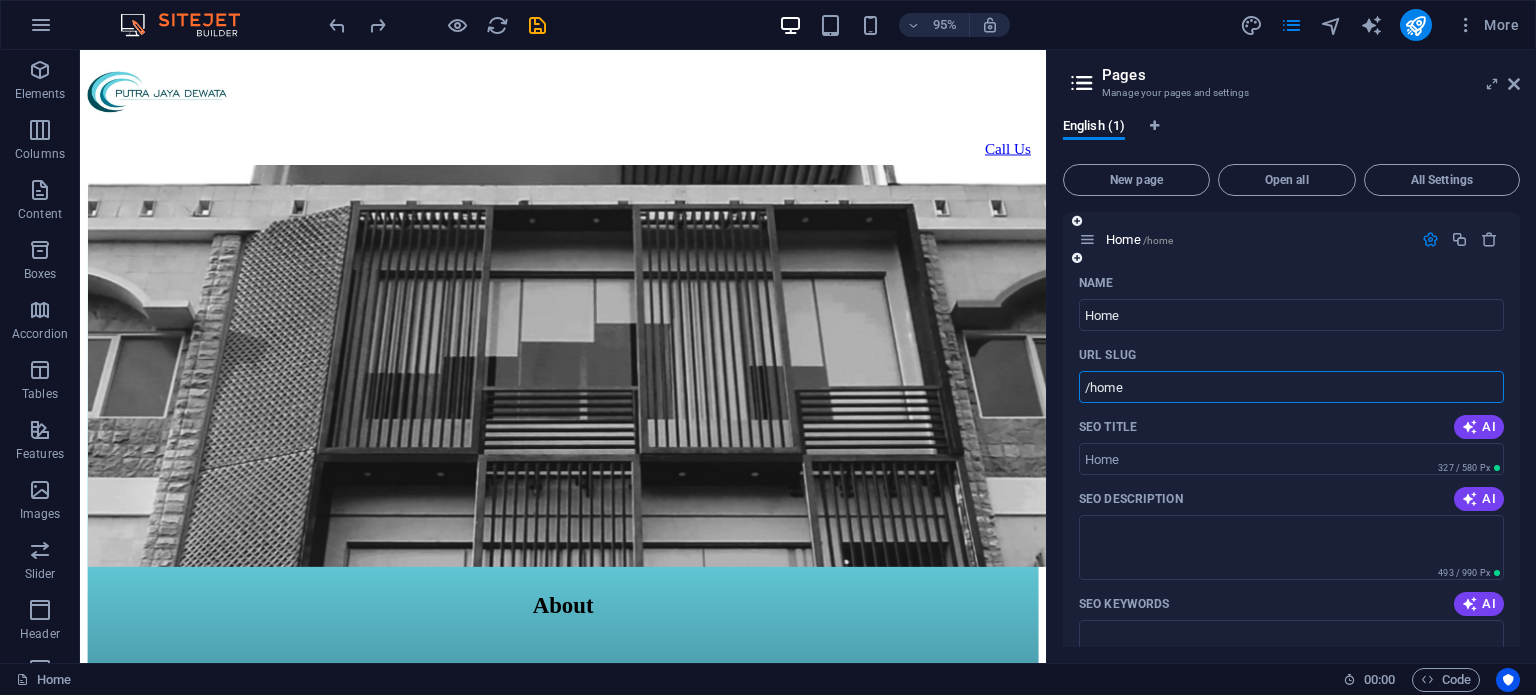 click on "/home" at bounding box center (1291, 387) 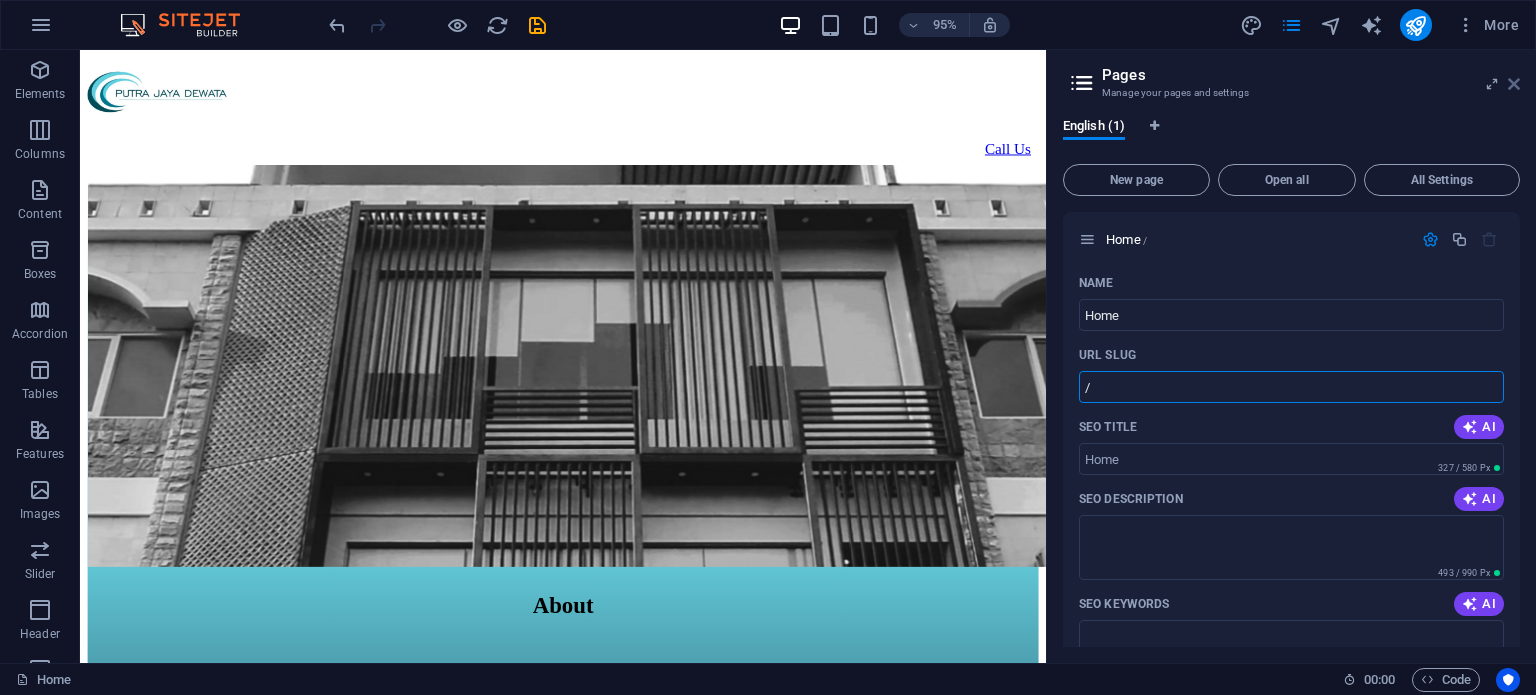 type on "/" 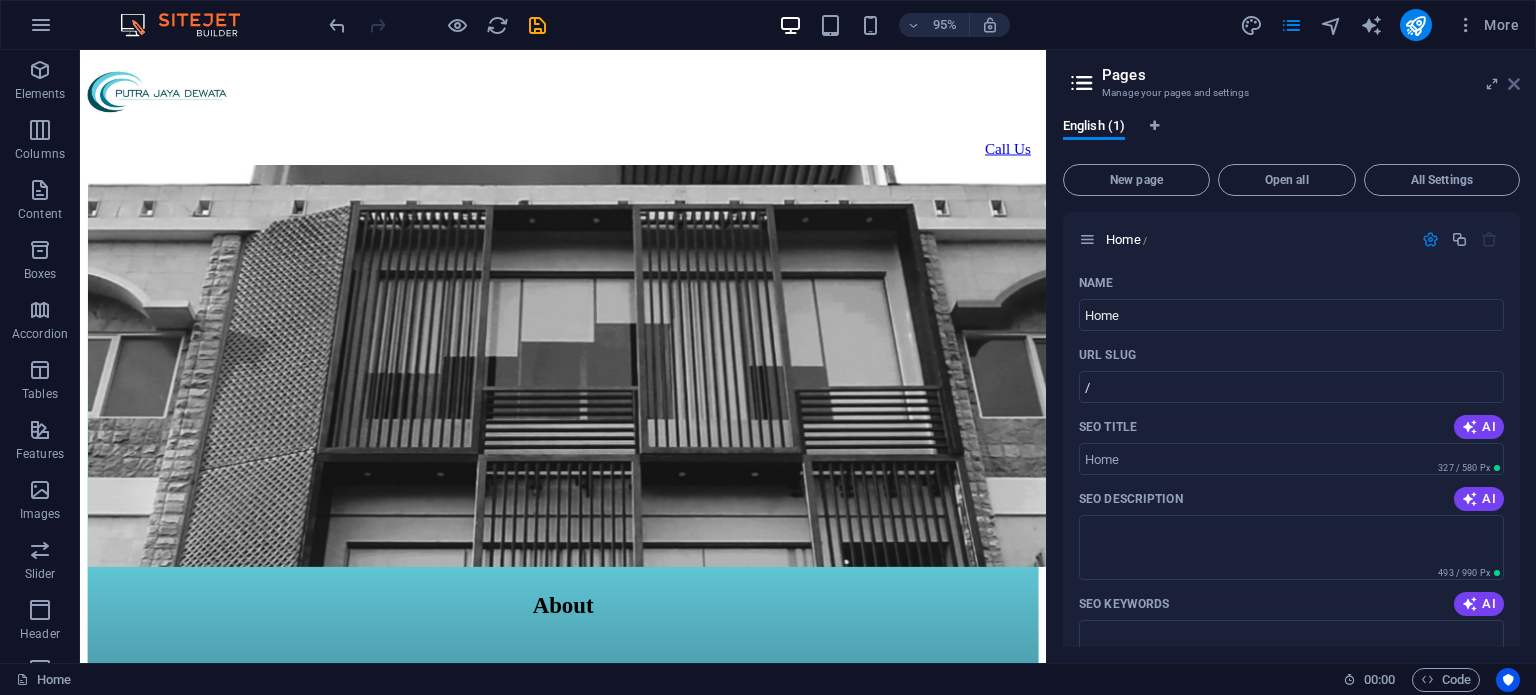 click at bounding box center [1514, 84] 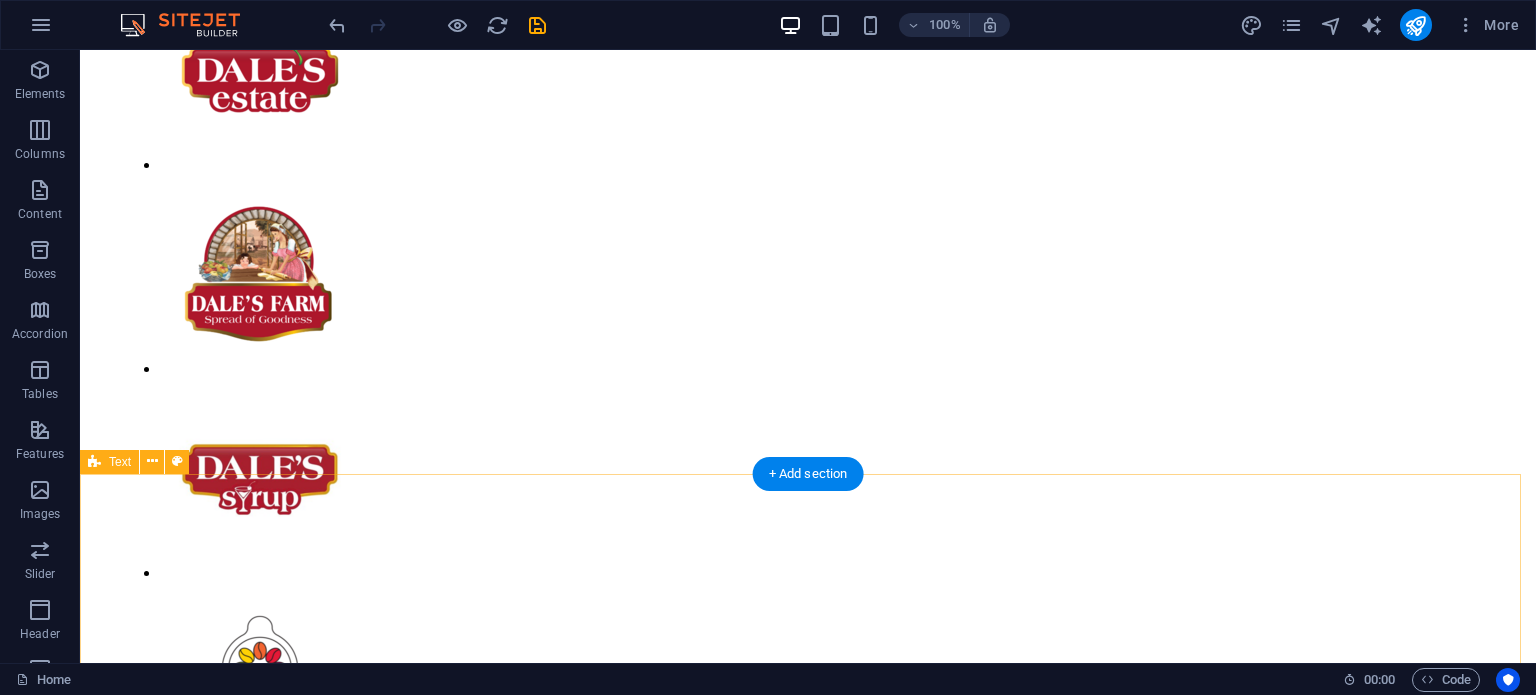 scroll, scrollTop: 966, scrollLeft: 0, axis: vertical 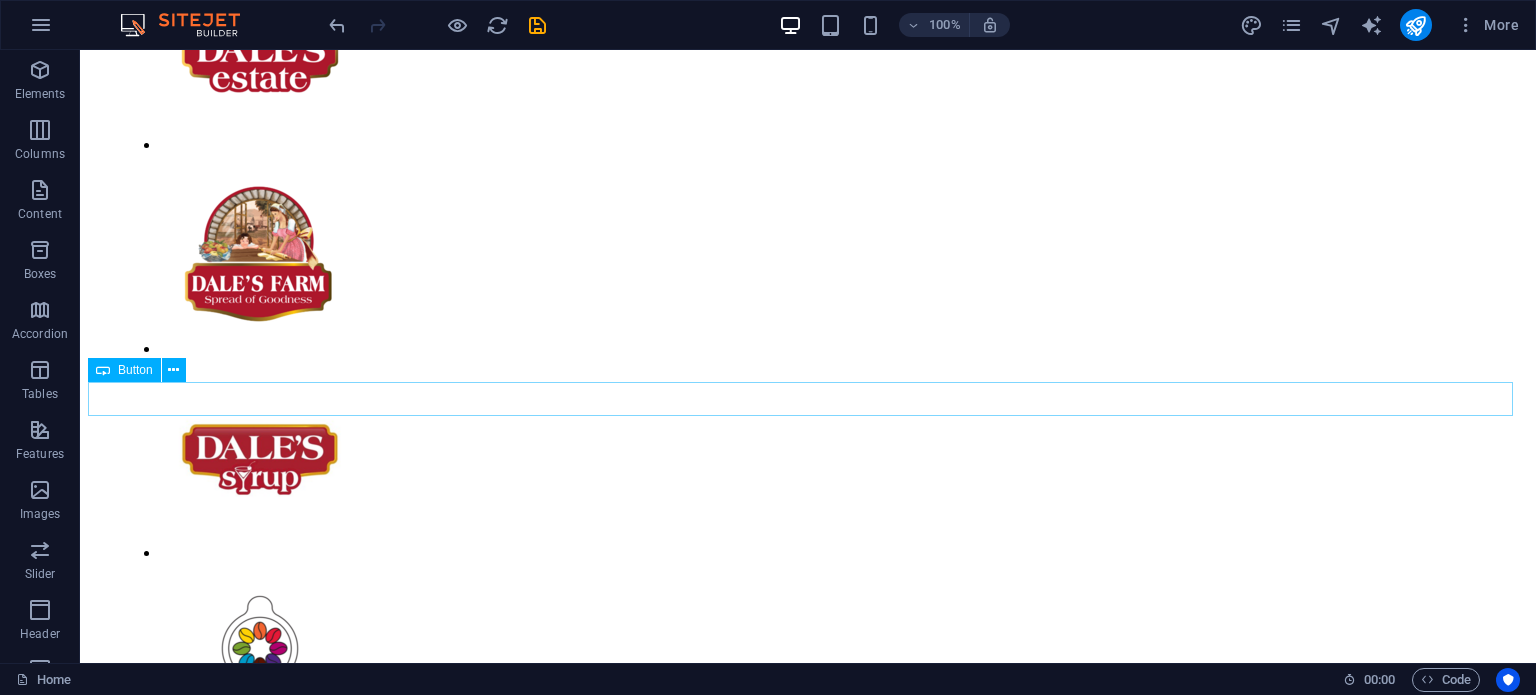 click on "Full Catalogue" at bounding box center [808, 1631] 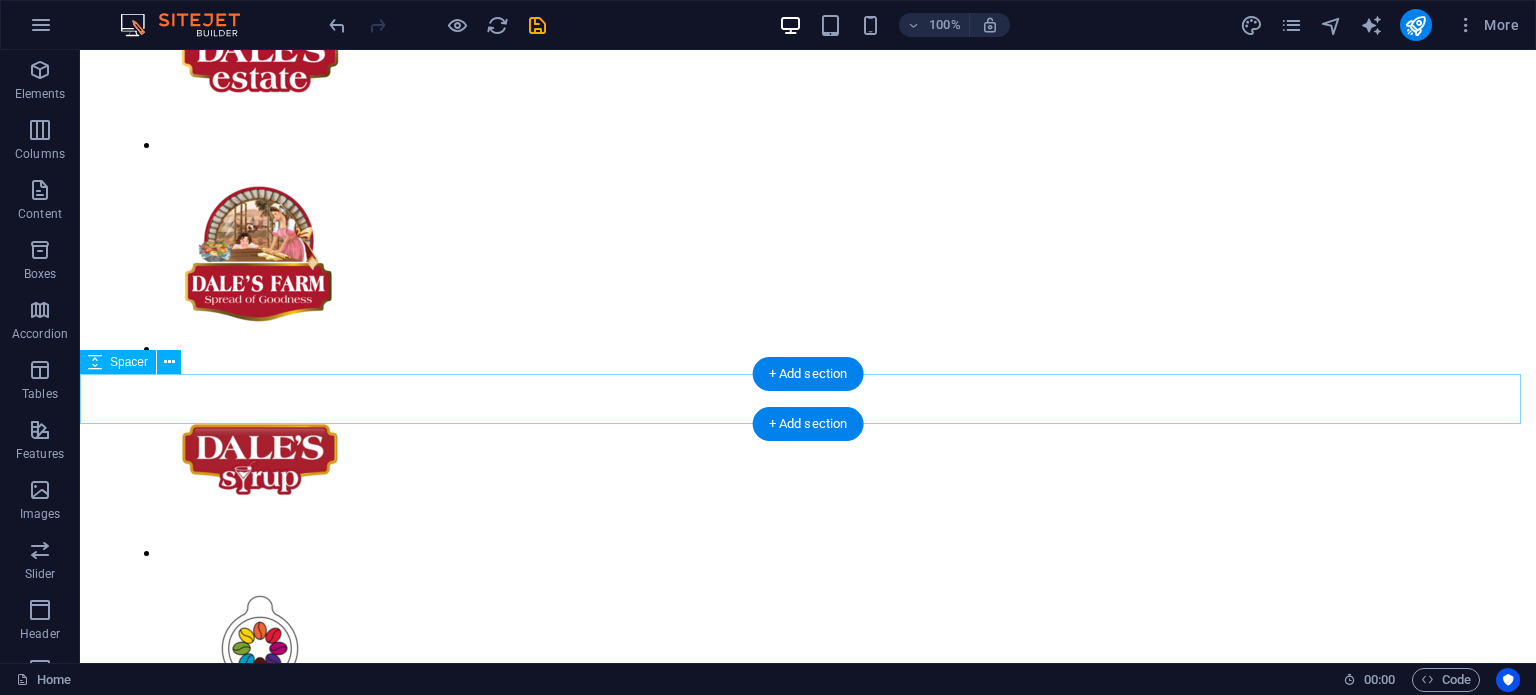 click at bounding box center [808, 1639] 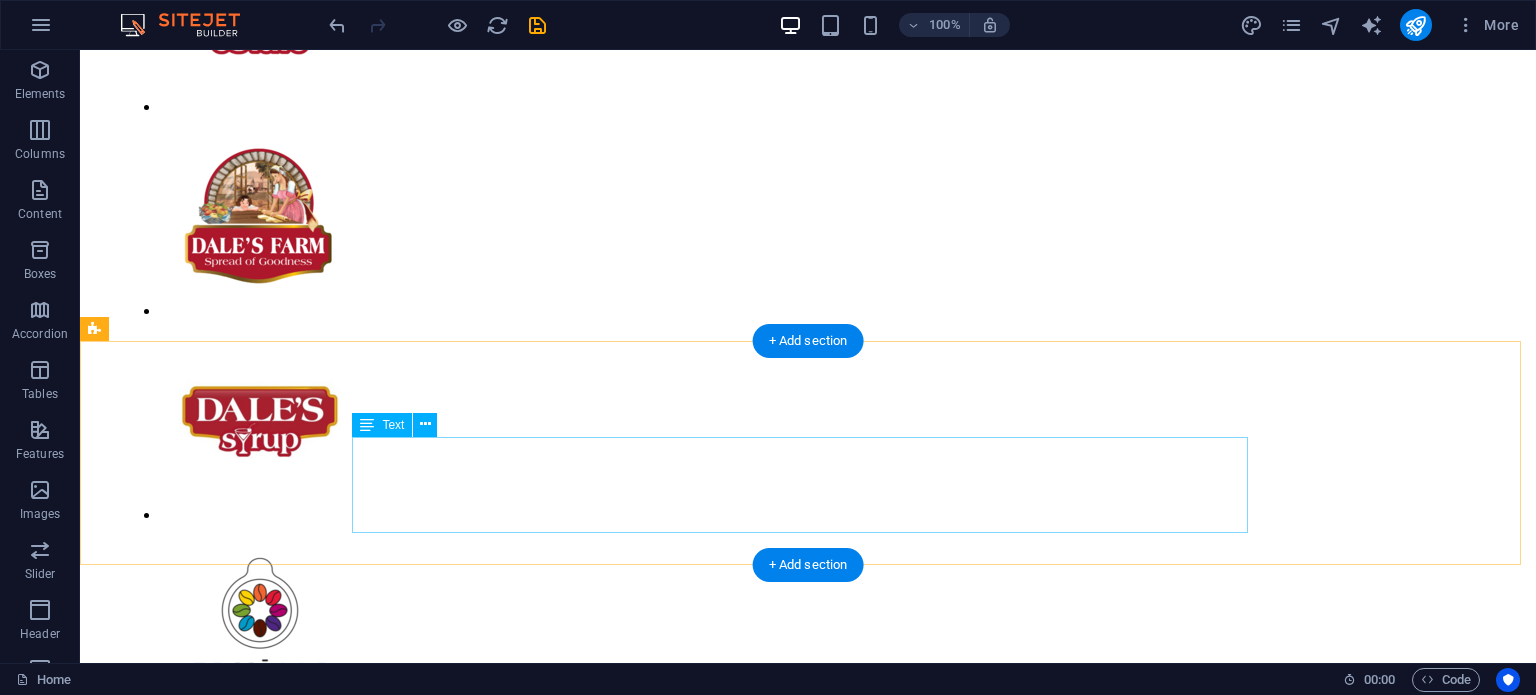 scroll, scrollTop: 1000, scrollLeft: 0, axis: vertical 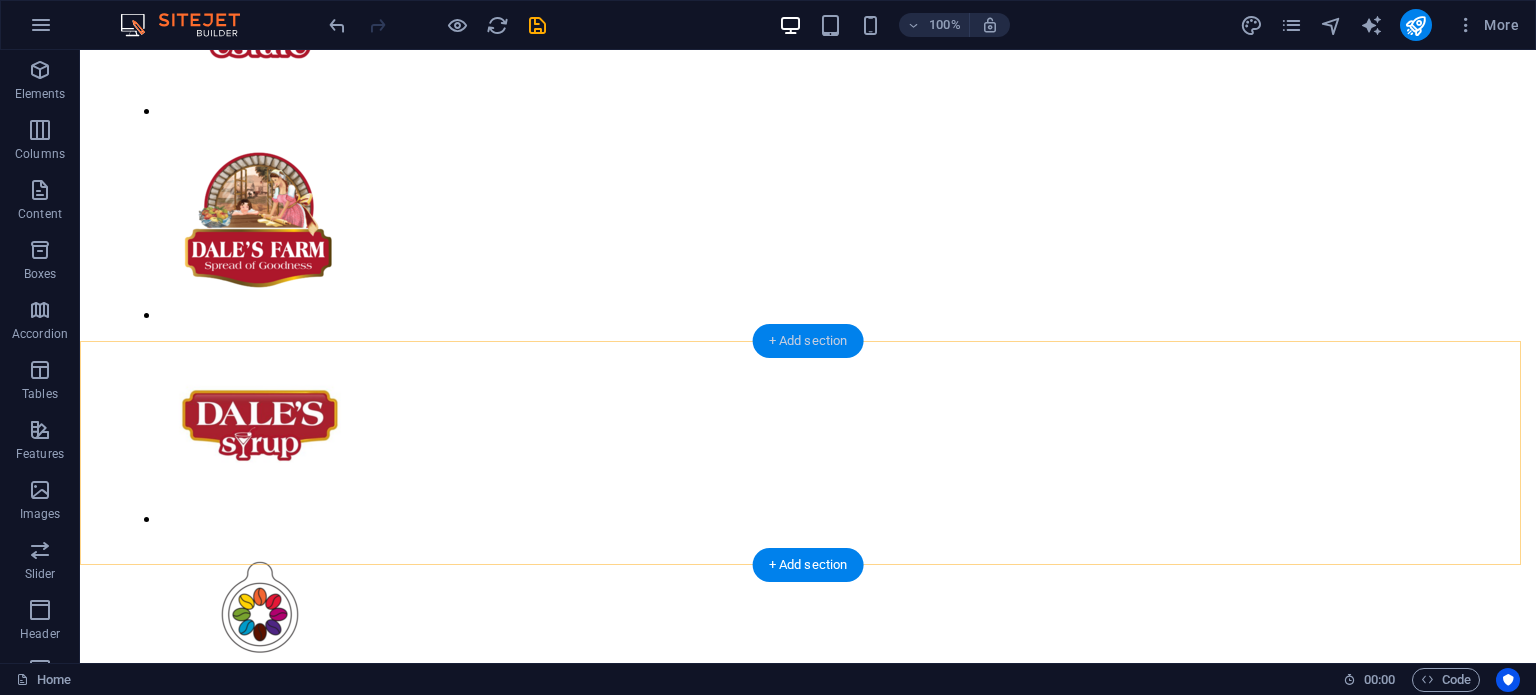 click on "+ Add section" at bounding box center (808, 341) 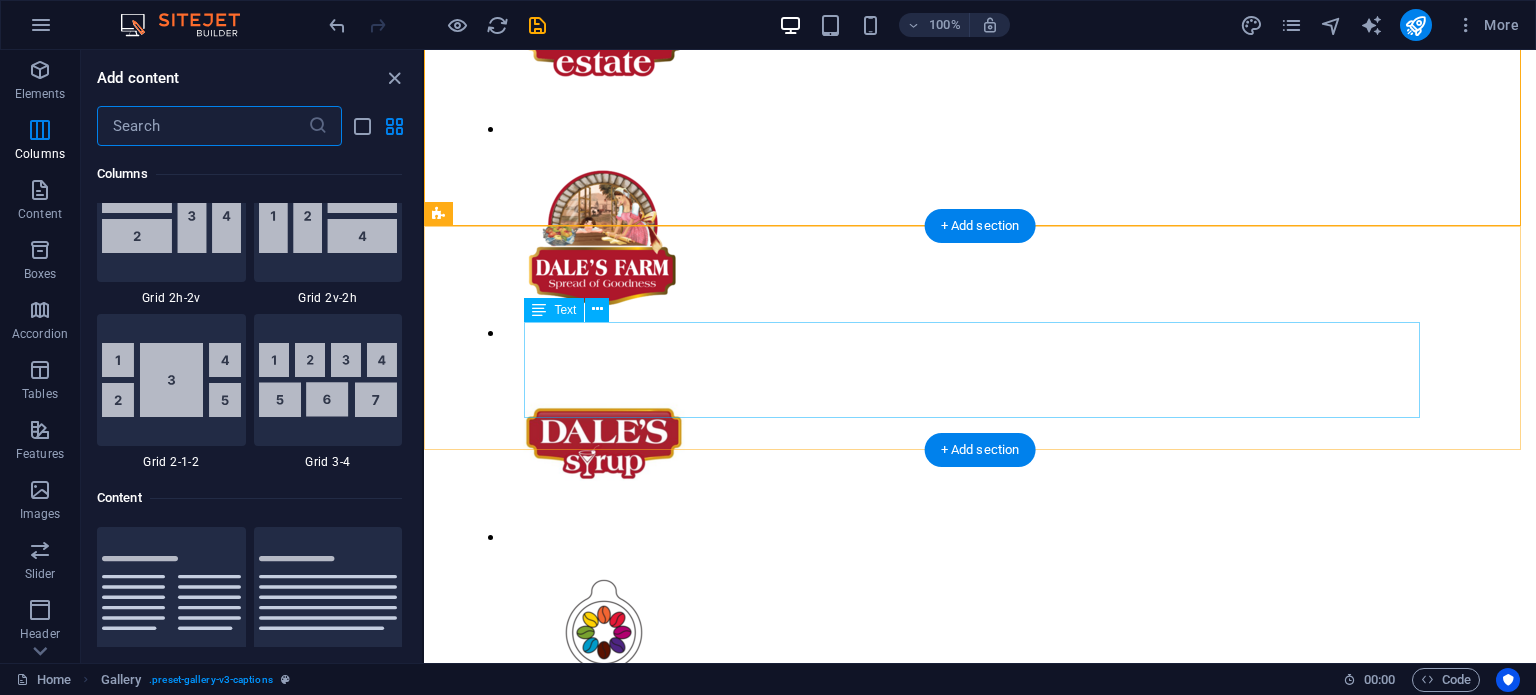 scroll, scrollTop: 3286, scrollLeft: 0, axis: vertical 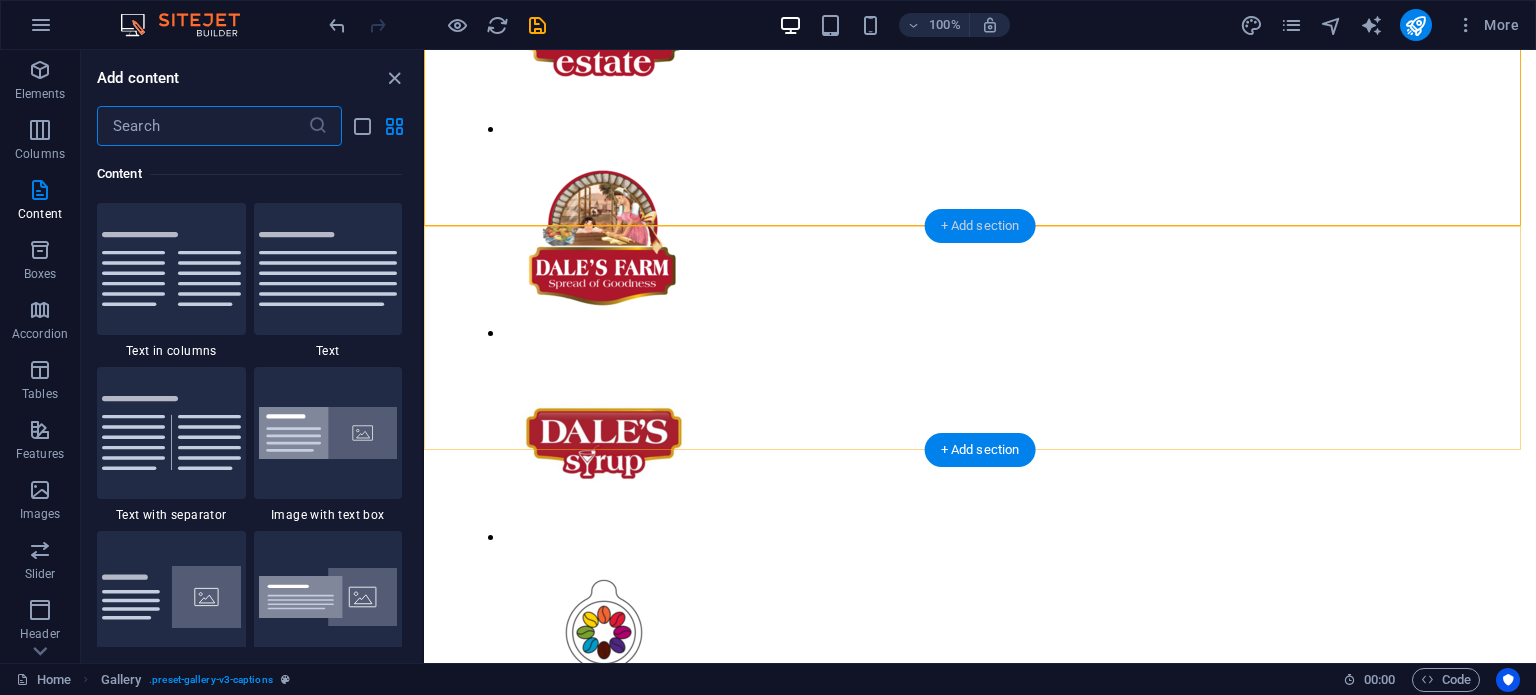 click on "+ Add section" at bounding box center [980, 226] 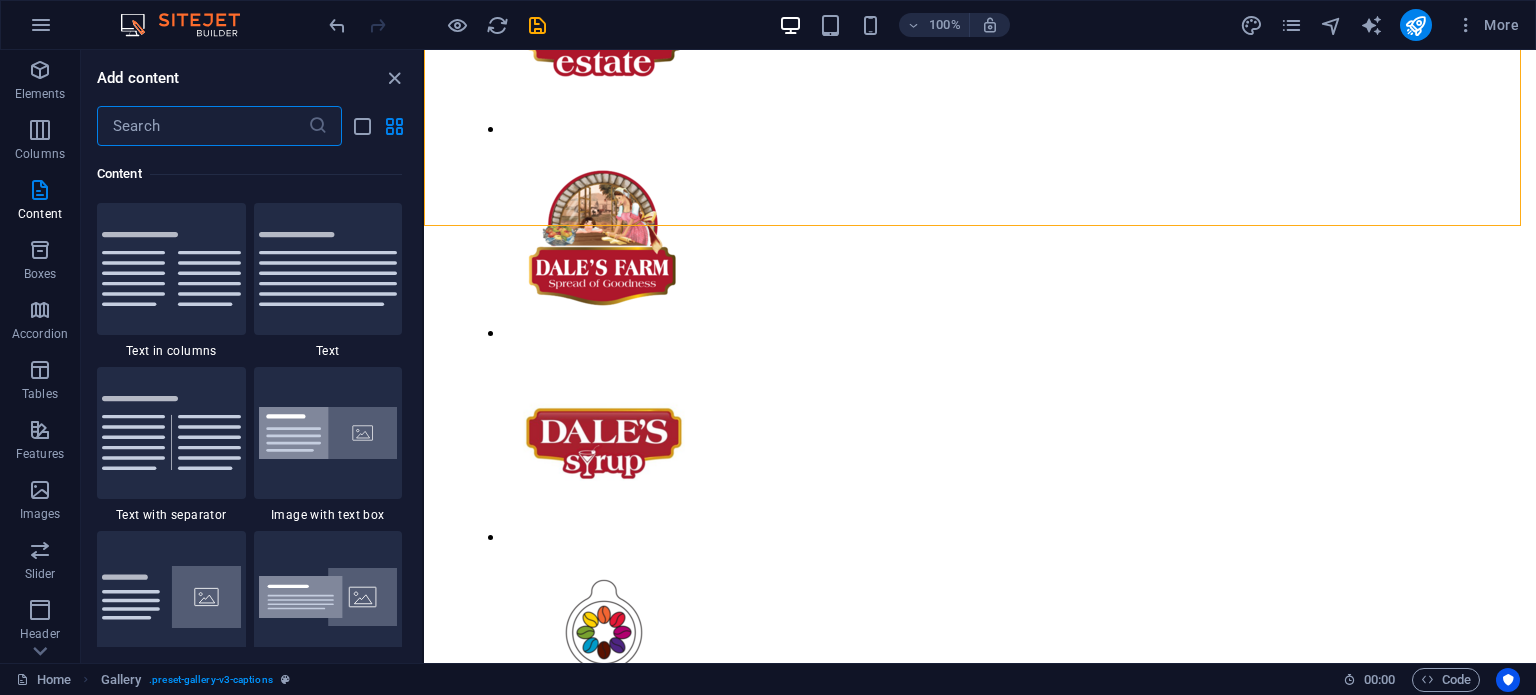 click at bounding box center [202, 126] 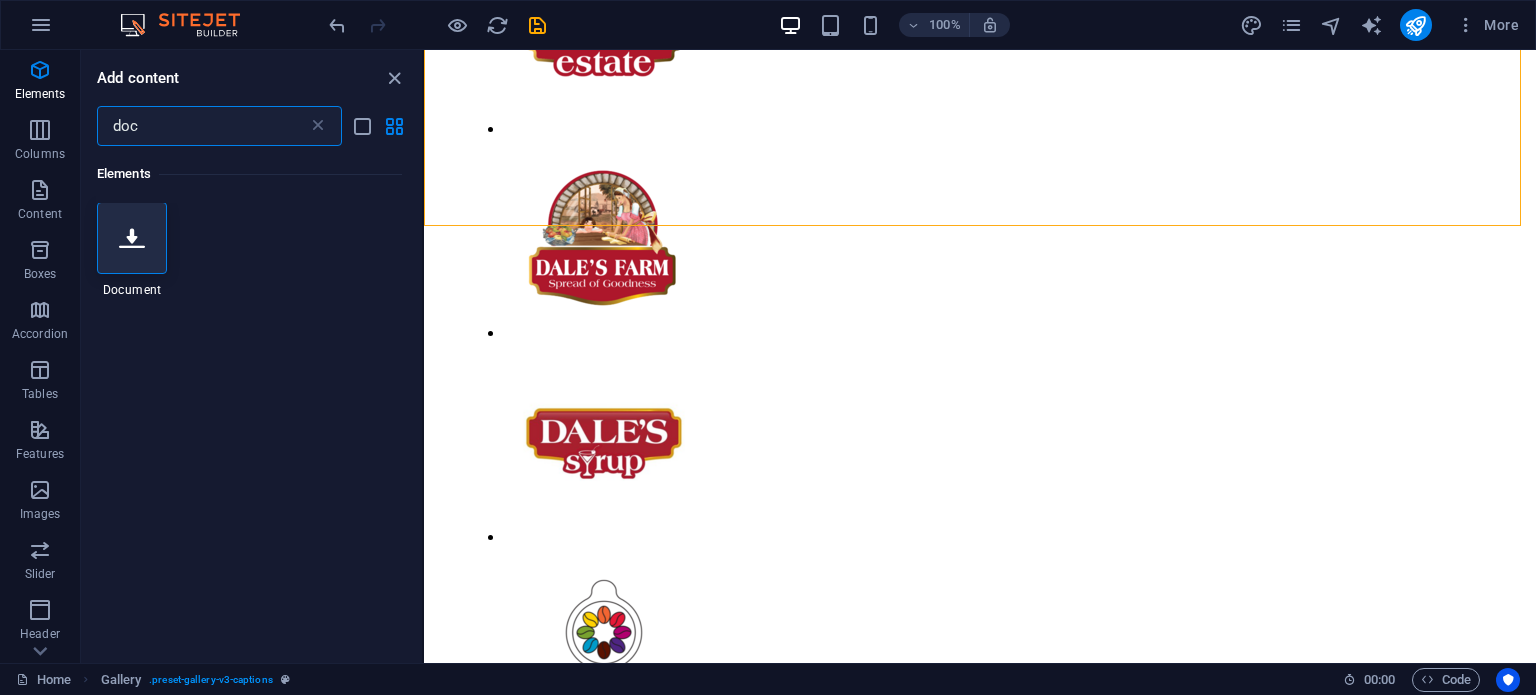 scroll, scrollTop: 0, scrollLeft: 0, axis: both 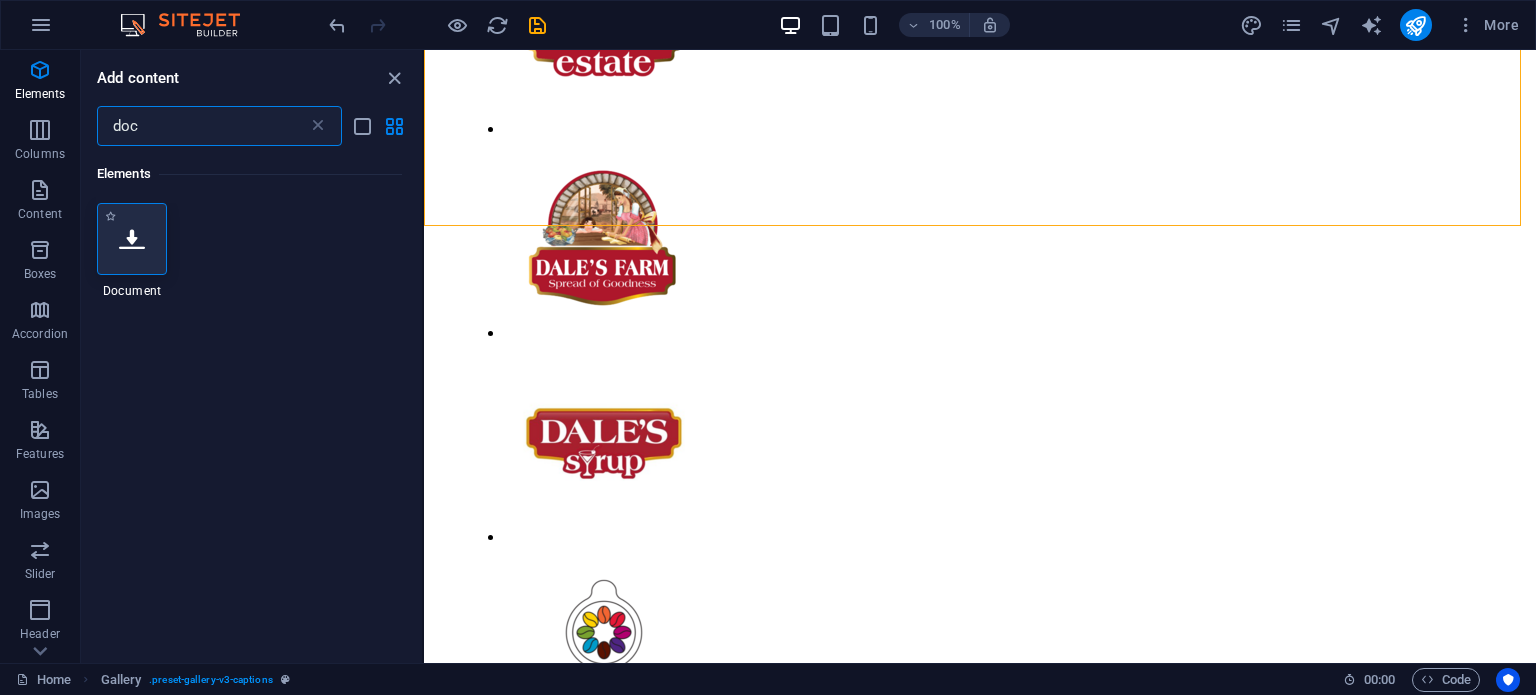 type on "doc" 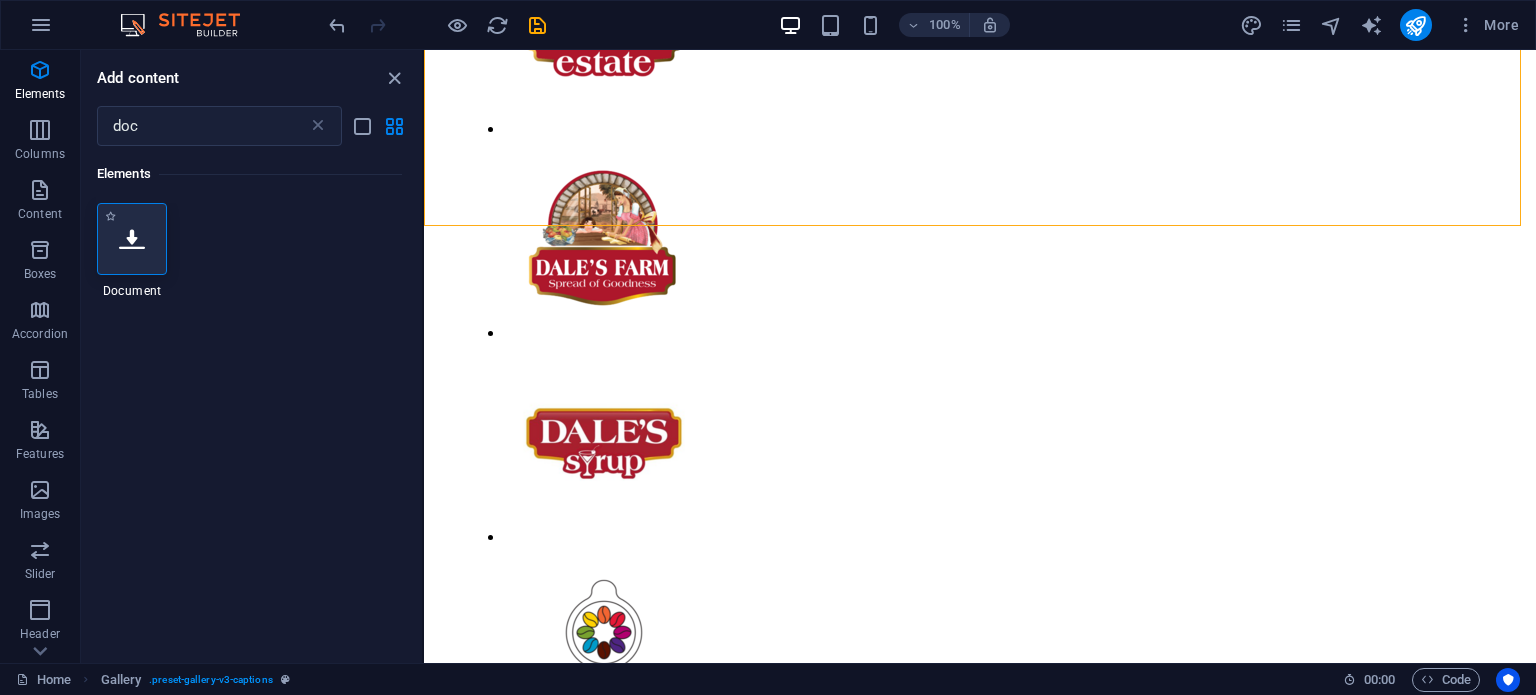 click at bounding box center (132, 239) 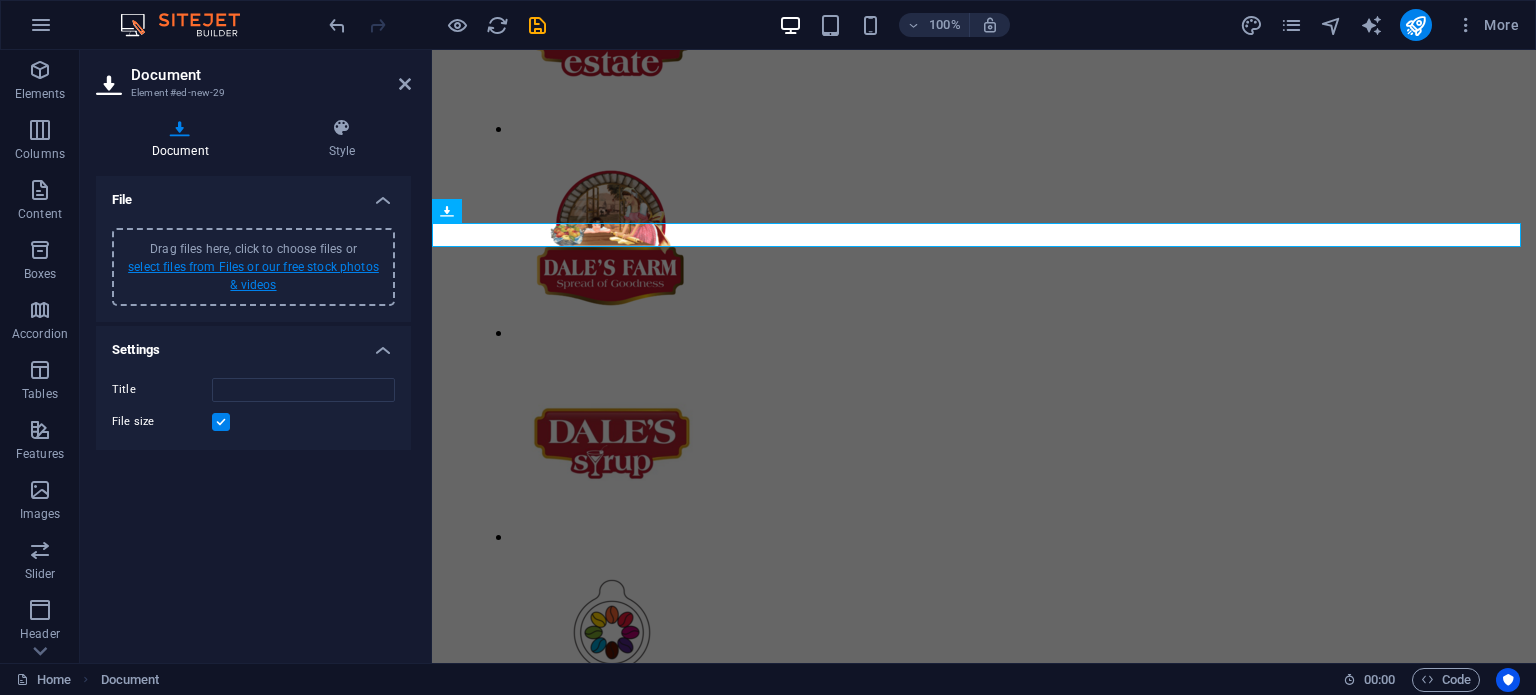click on "select files from Files or our free stock photos & videos" at bounding box center [253, 276] 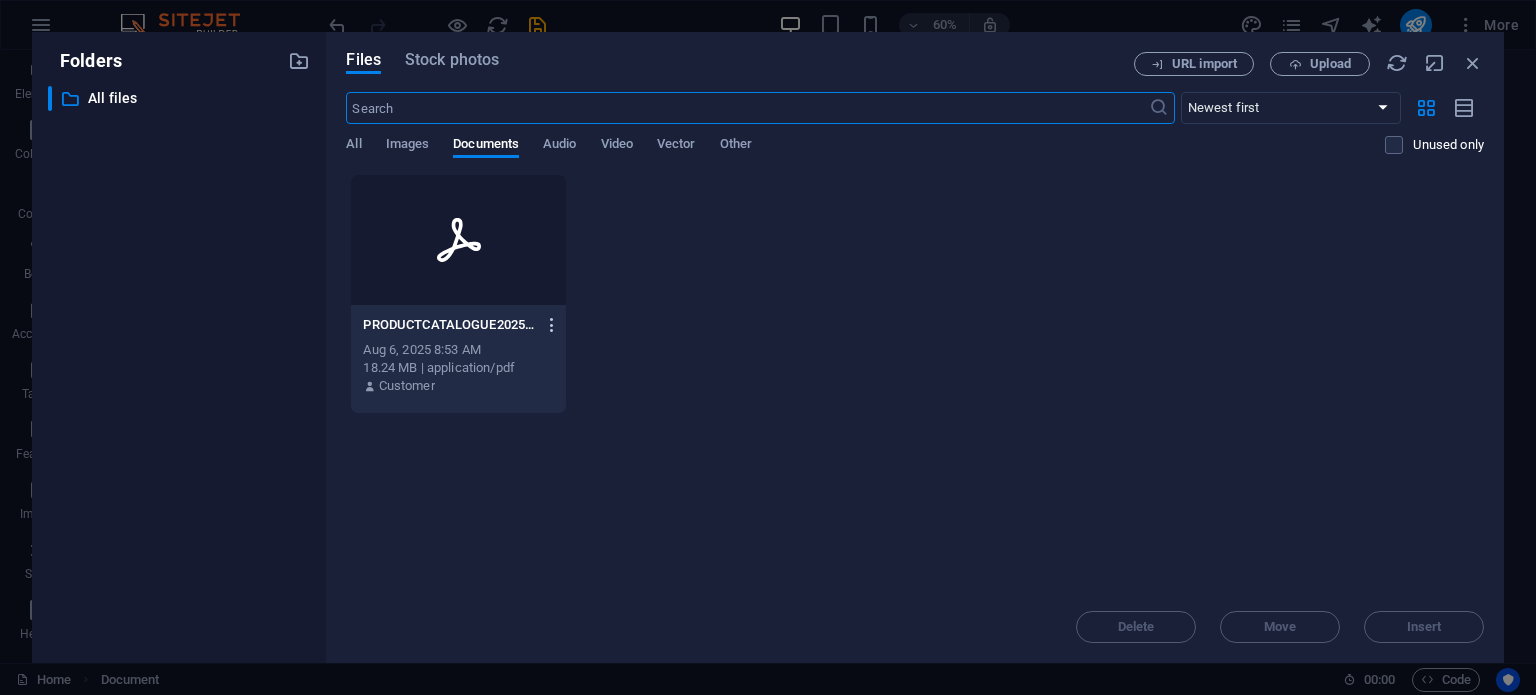 click at bounding box center (552, 325) 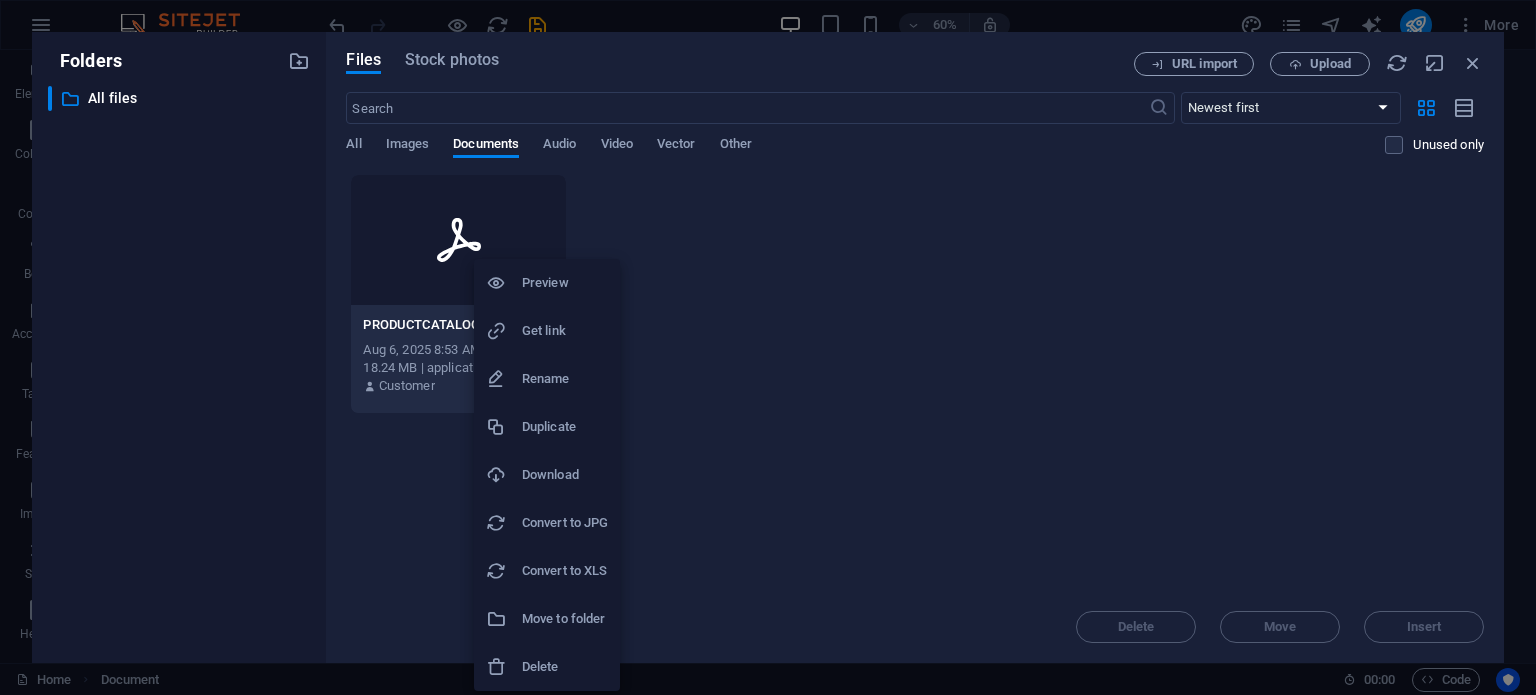 click on "Rename" at bounding box center (565, 379) 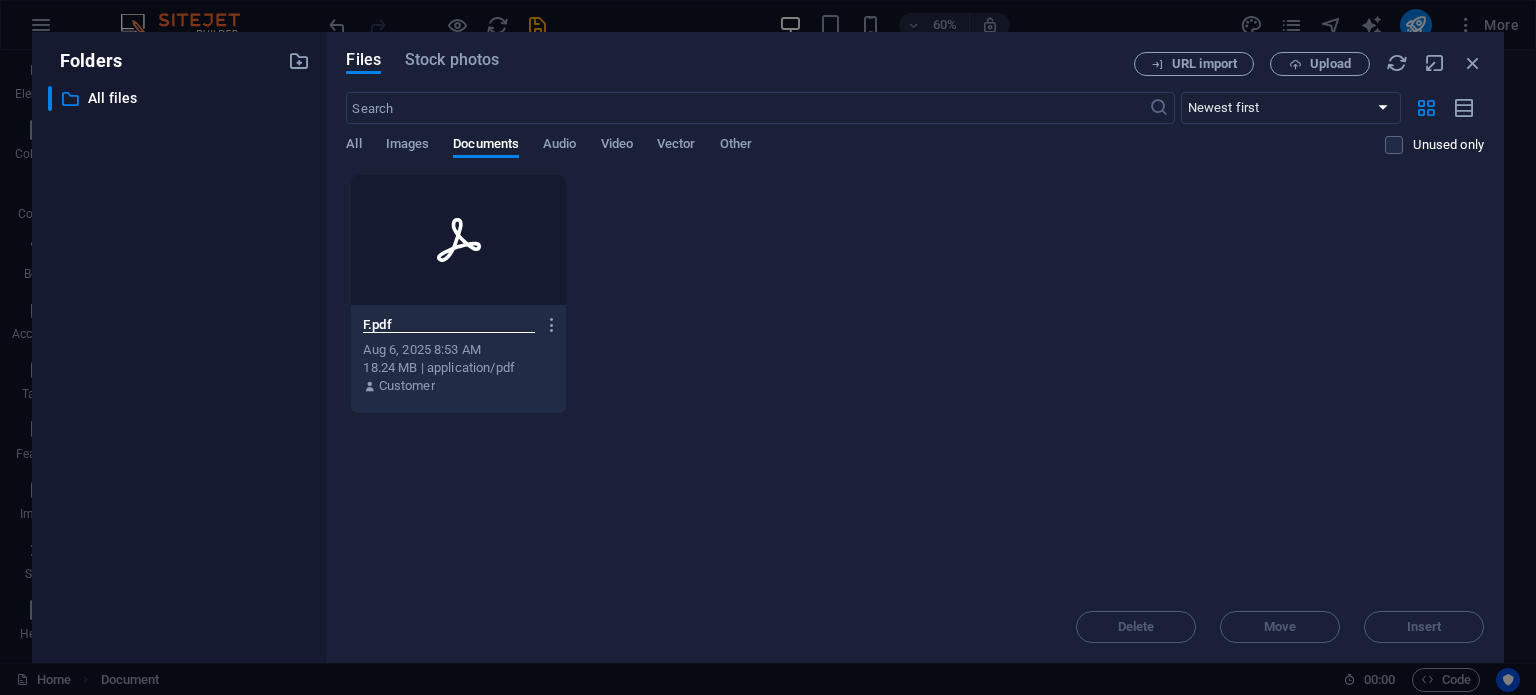 scroll, scrollTop: 0, scrollLeft: 0, axis: both 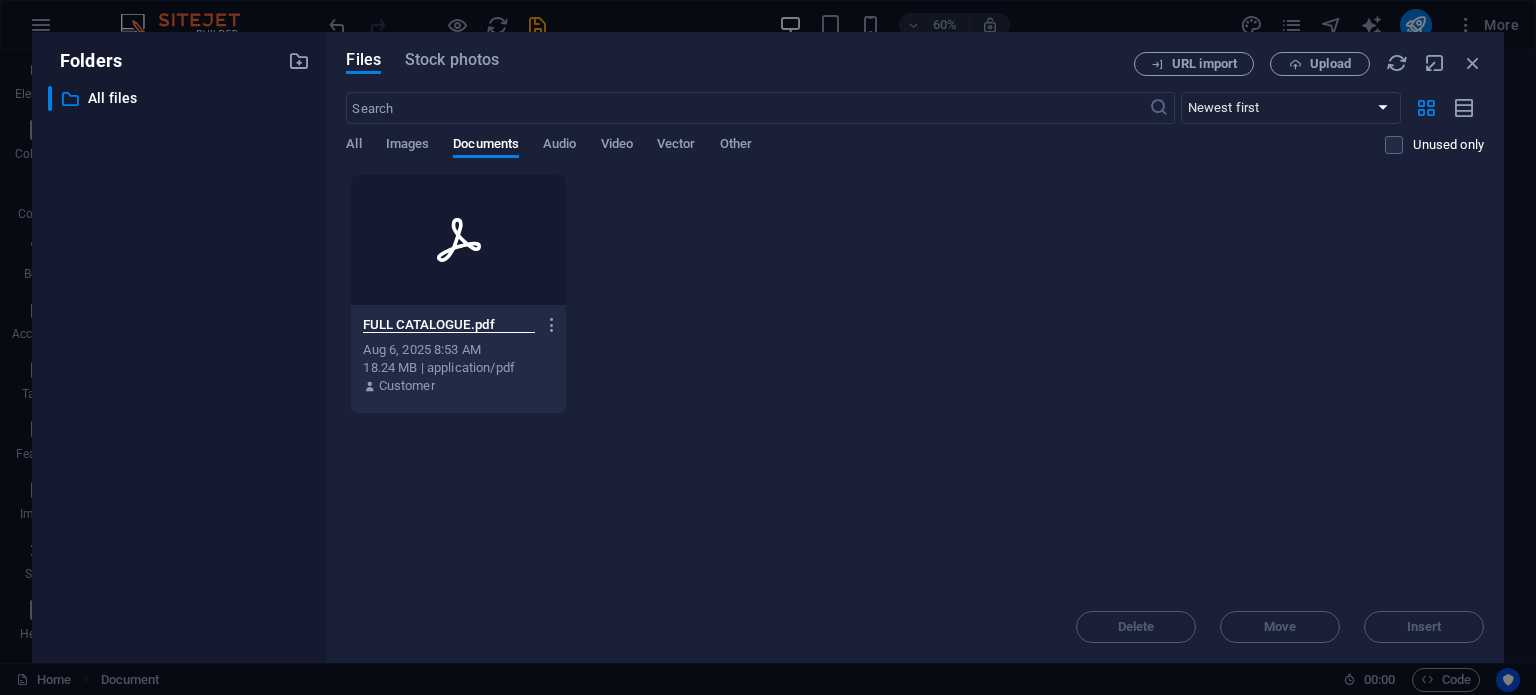 type on "FULL CATALOGUE.pdf" 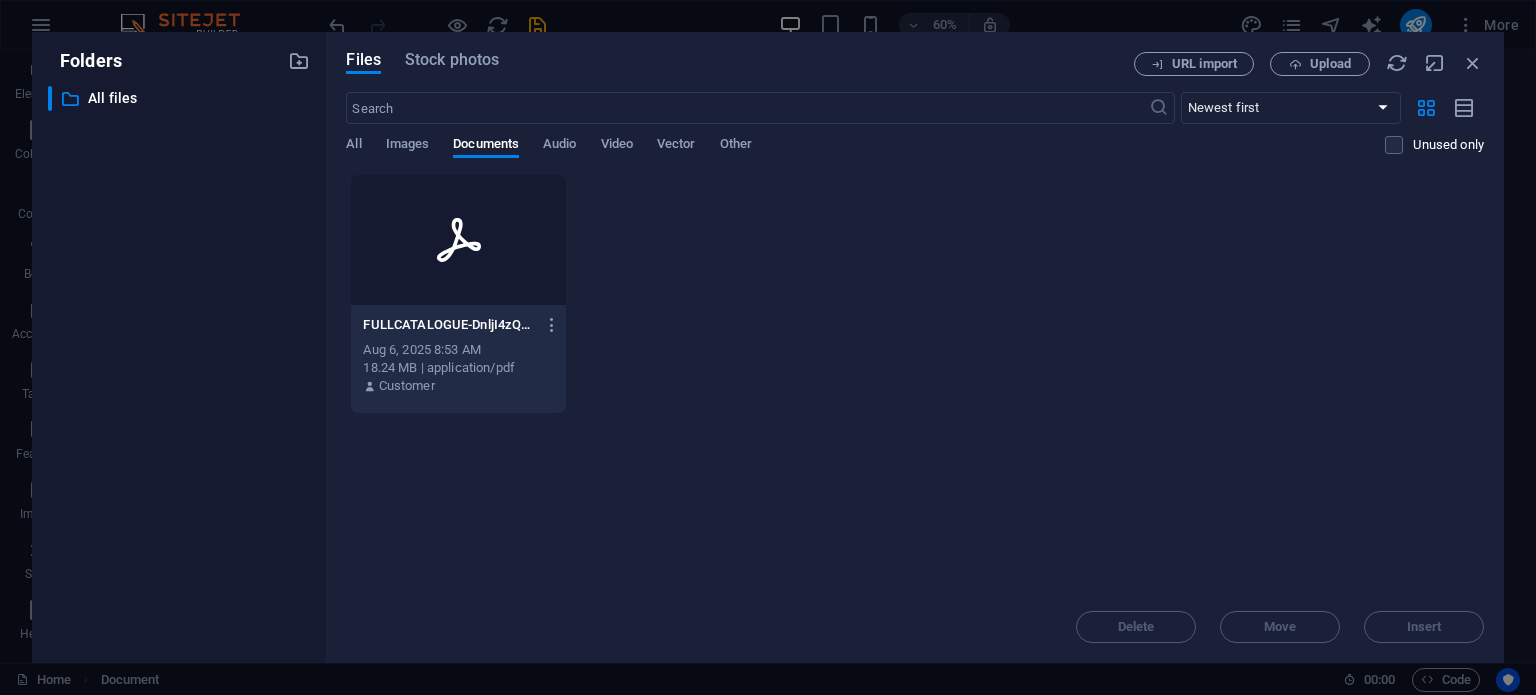 click on "FULLCATALOGUE-DnljI4zQH9sC7NUJllTr9g.pdf FULLCATALOGUE-DnljI4zQH9sC7NUJllTr9g.pdf" at bounding box center [458, 325] 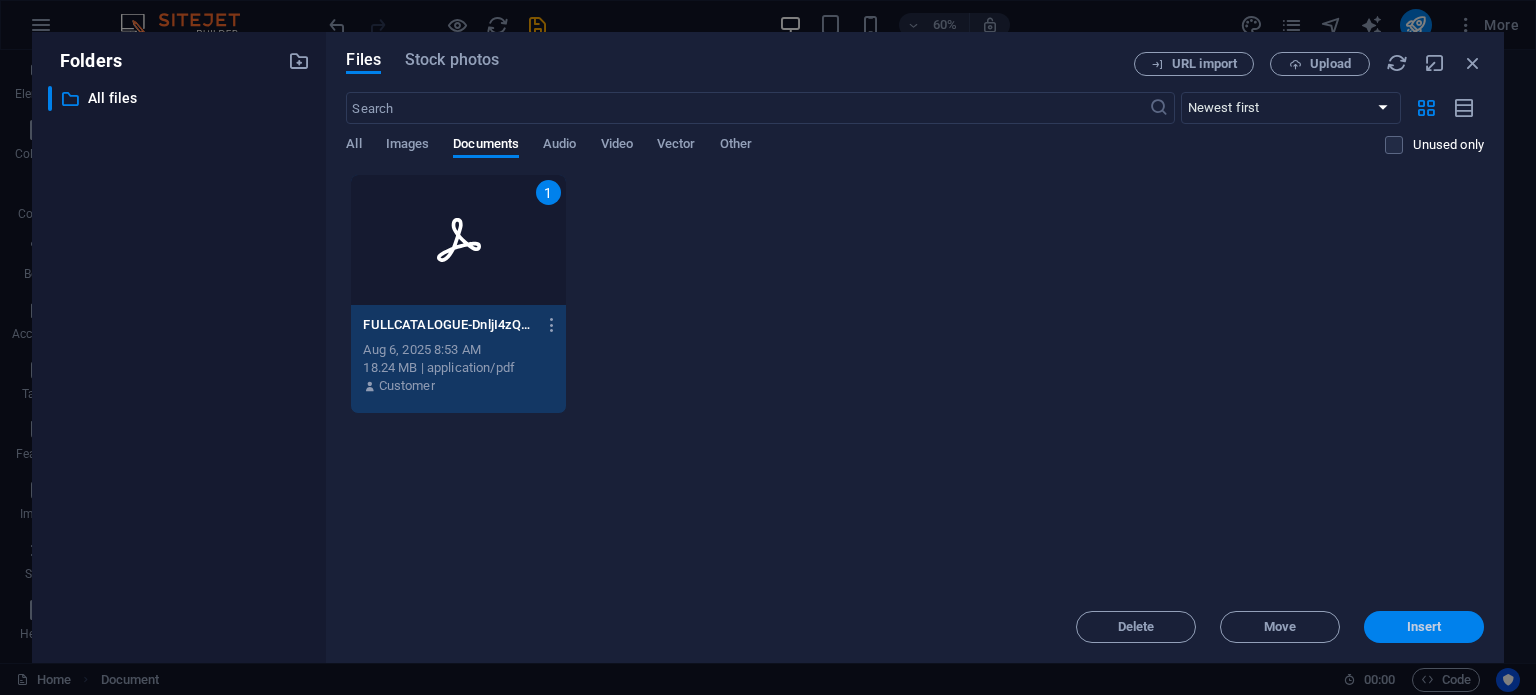 click on "Insert" at bounding box center (1424, 627) 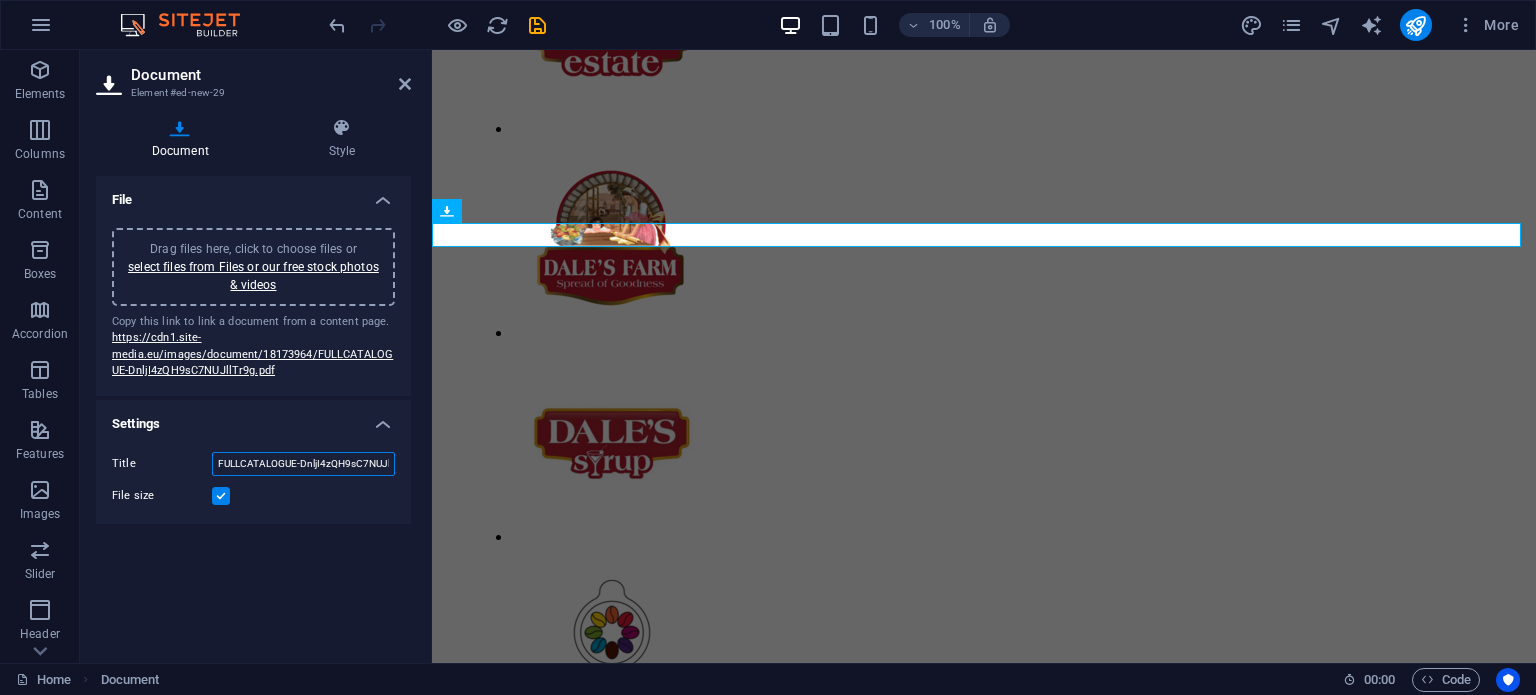 click on "FULLCATALOGUE-DnljI4zQH9sC7NUJllTr9g.pdf" at bounding box center [303, 464] 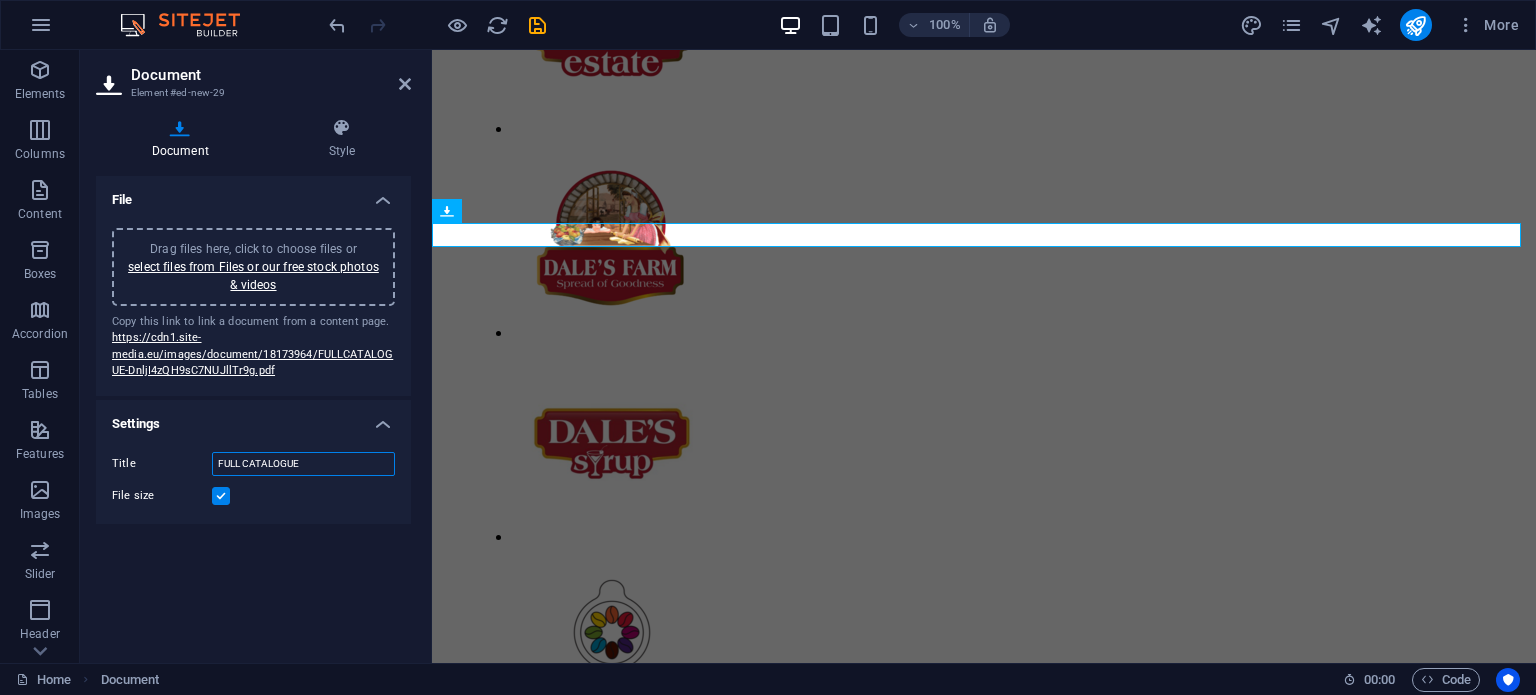 type on "FULL CATALOGUE" 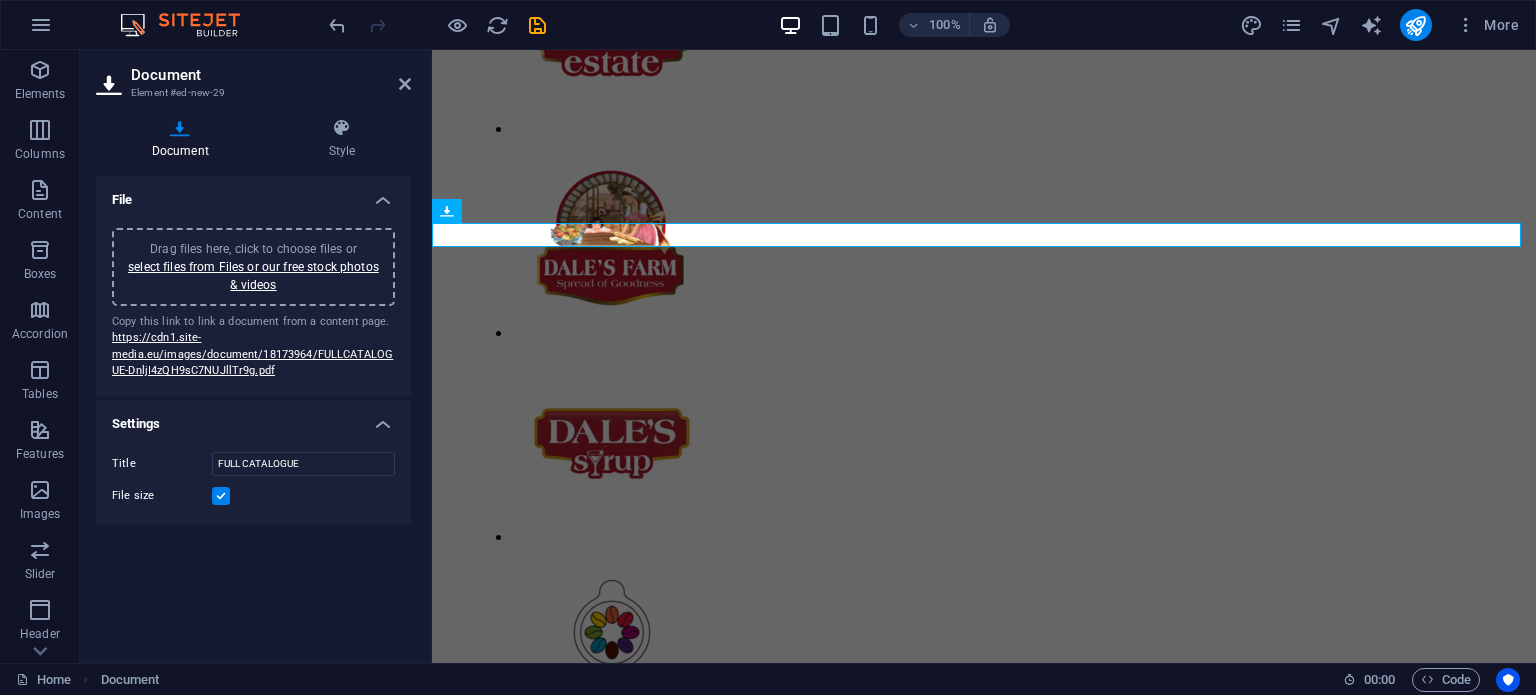 click on "File Drag files here, click to choose files or select files from Files or our free stock photos & videos Copy this link to link a document from a content page. https://cdn1.site-media.eu/images/document/18173964/FULLCATALOGUE-DnljI4zQH9sC7NUJllTr9g.pdf Settings Title FULL CATALOGUE File size" at bounding box center [253, 411] 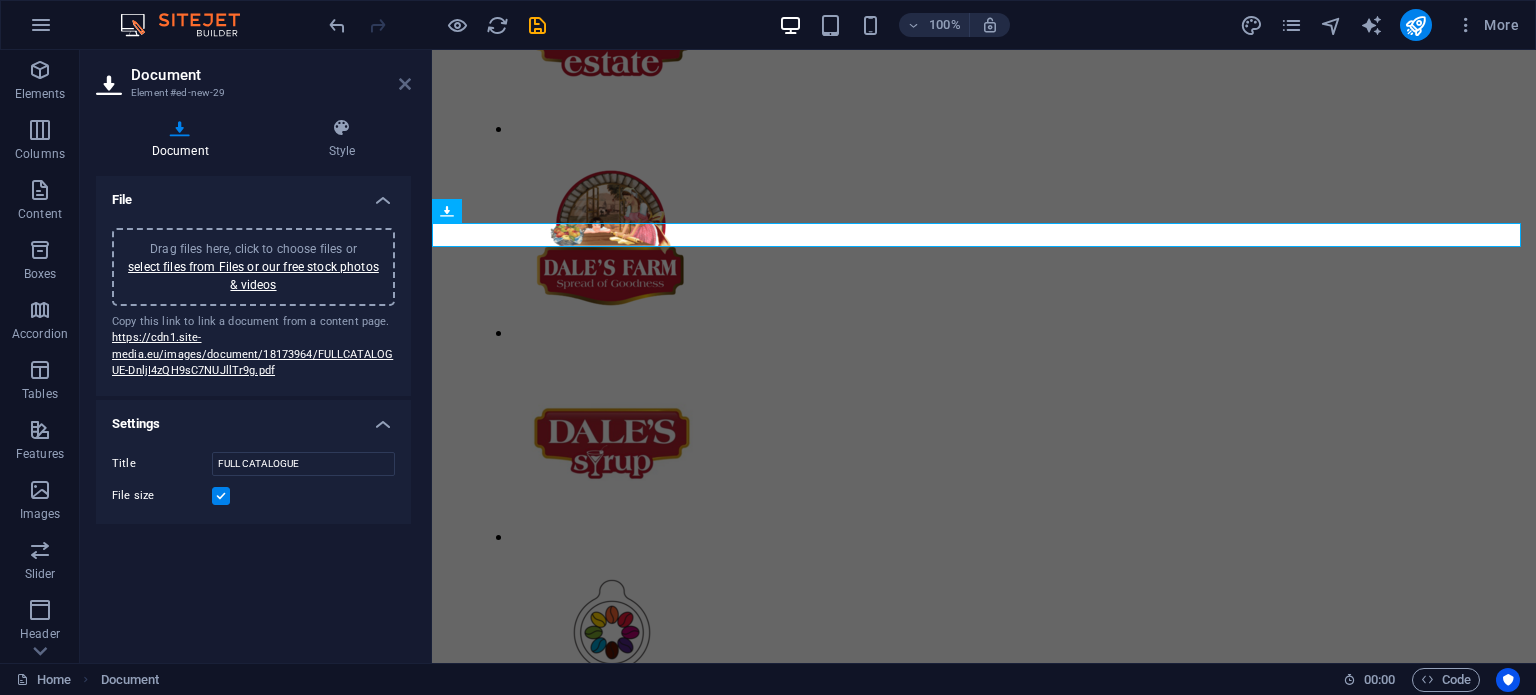 drag, startPoint x: 398, startPoint y: 79, endPoint x: 372, endPoint y: 65, distance: 29.529646 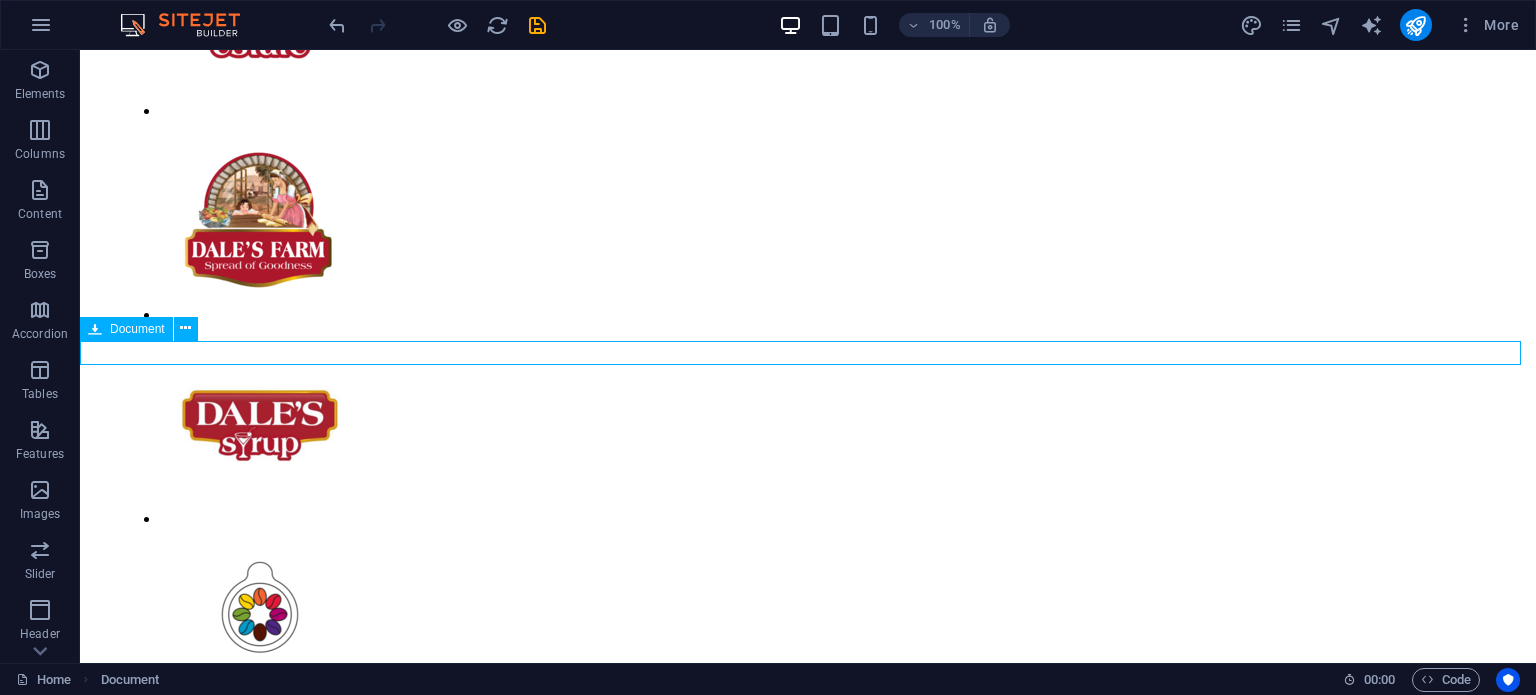 click on "FULL CATALOGUE   18.24 MB" at bounding box center (808, 1605) 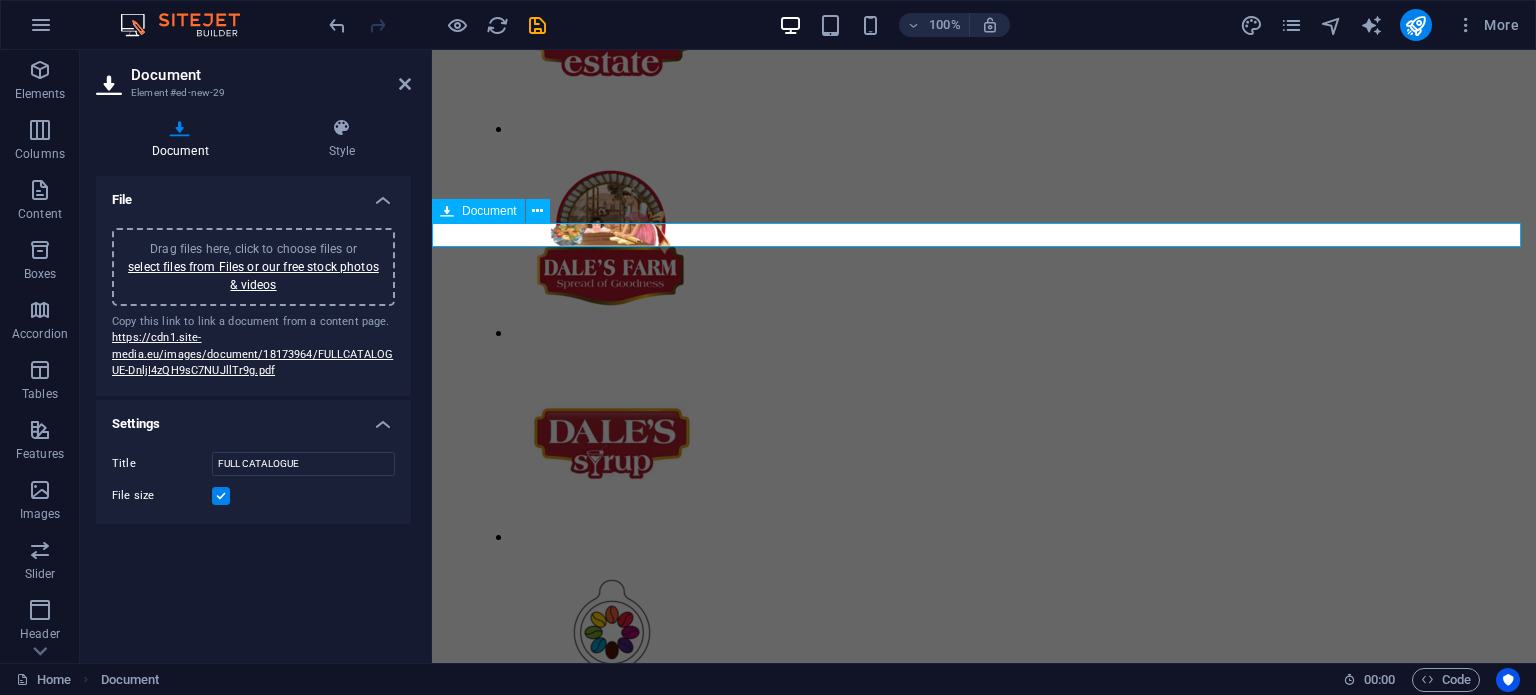 click on "FULL CATALOGUE   18.24 MB" at bounding box center [984, 1623] 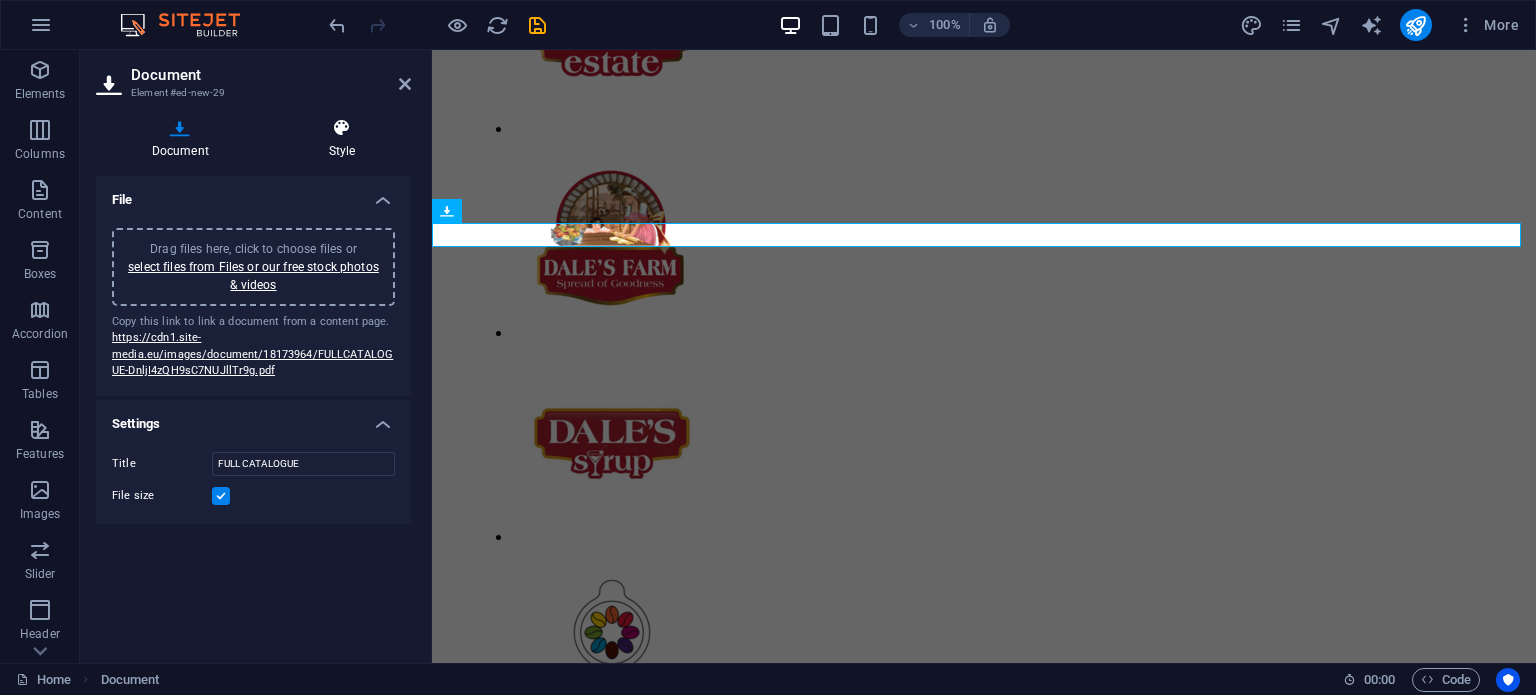 click at bounding box center [342, 128] 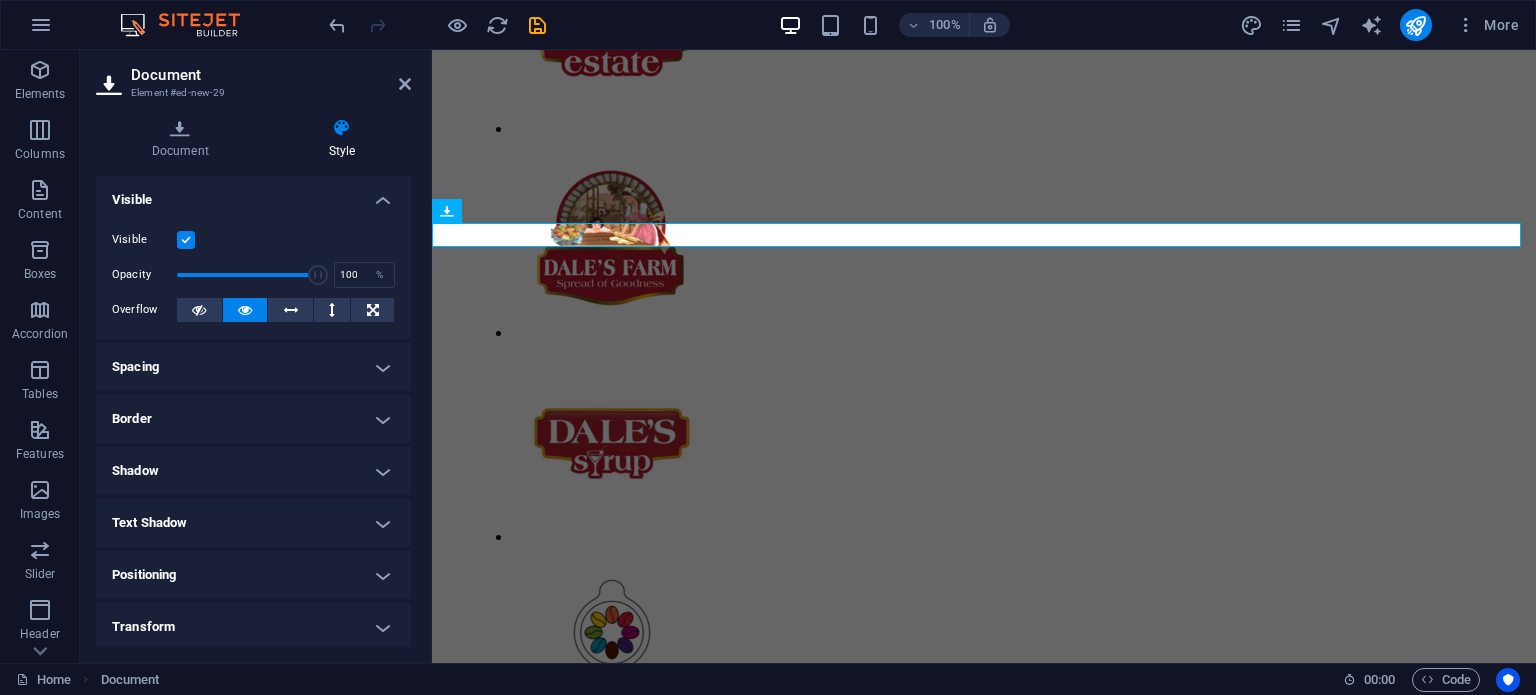 click on "Spacing" at bounding box center [253, 367] 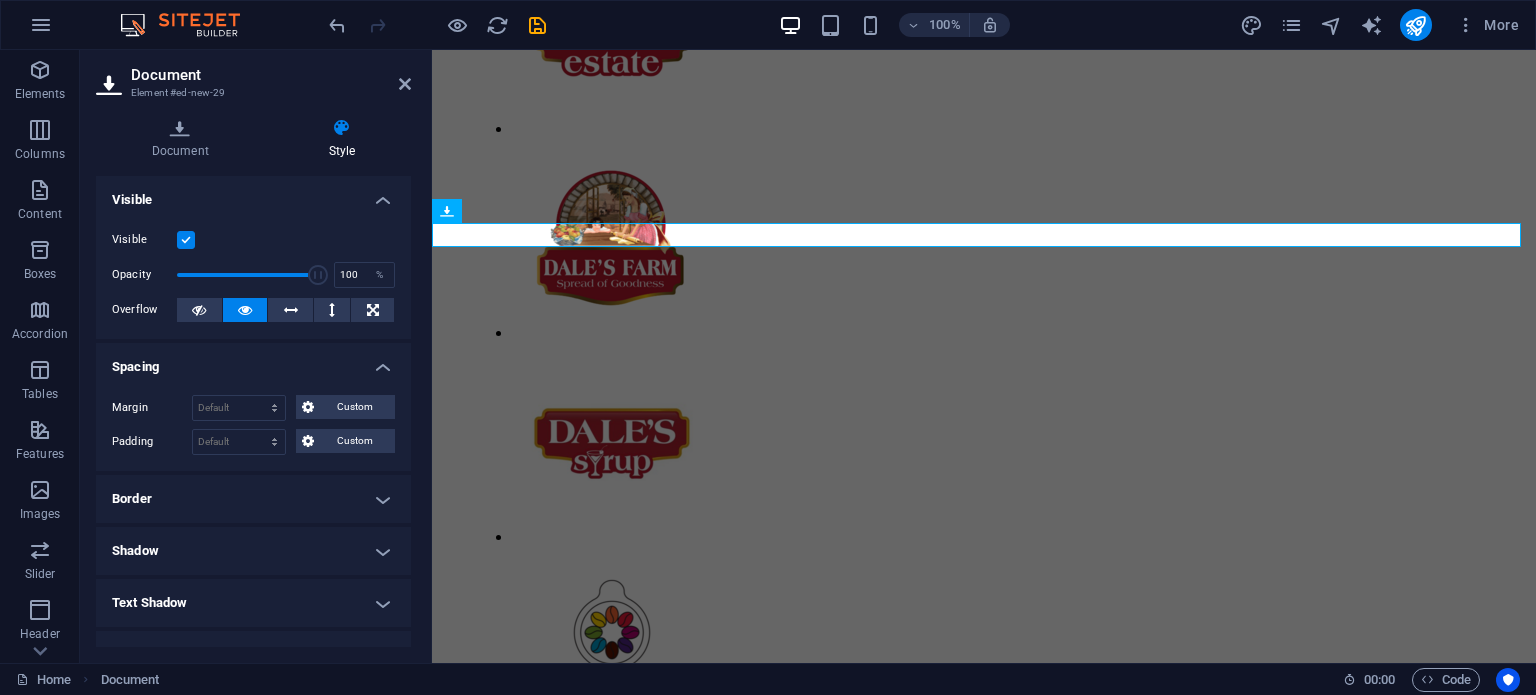 click on "Spacing" at bounding box center [253, 361] 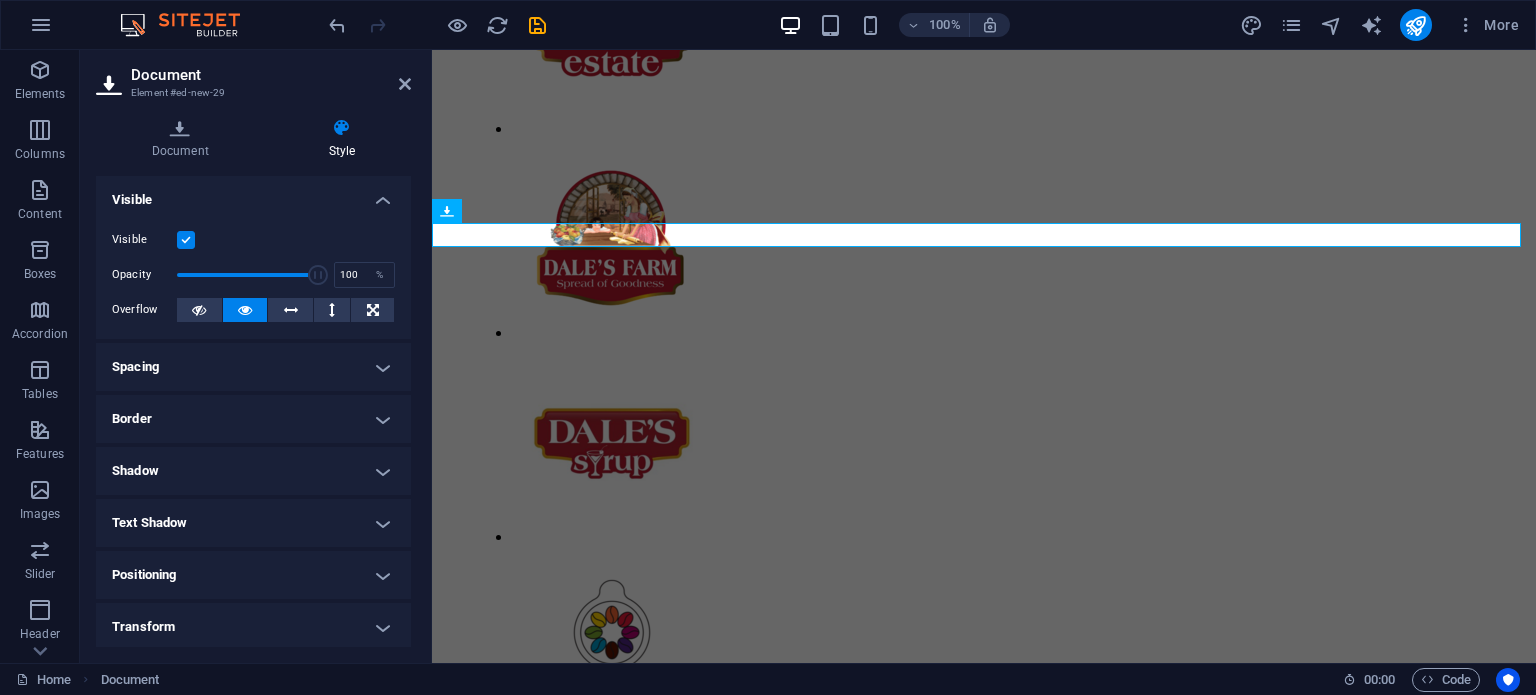 click on "Spacing" at bounding box center [253, 367] 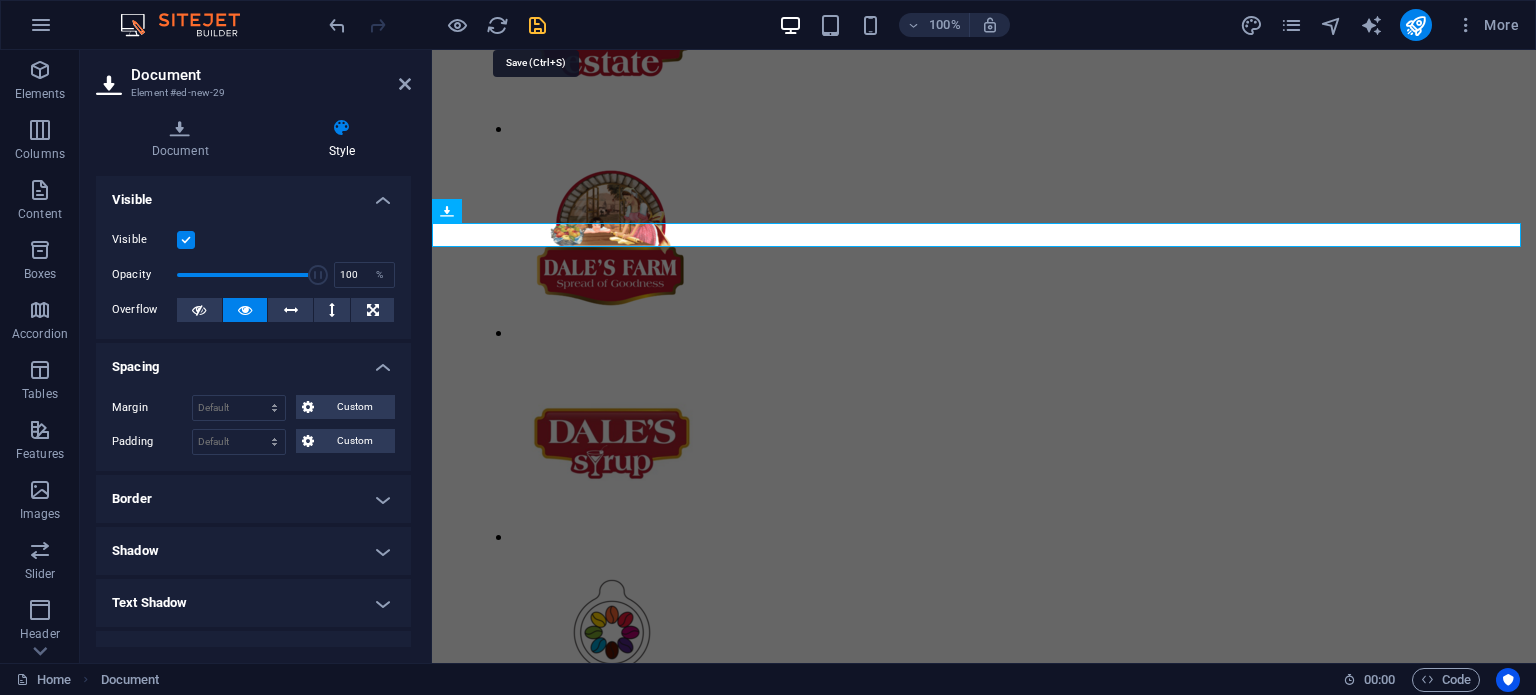 click at bounding box center (537, 25) 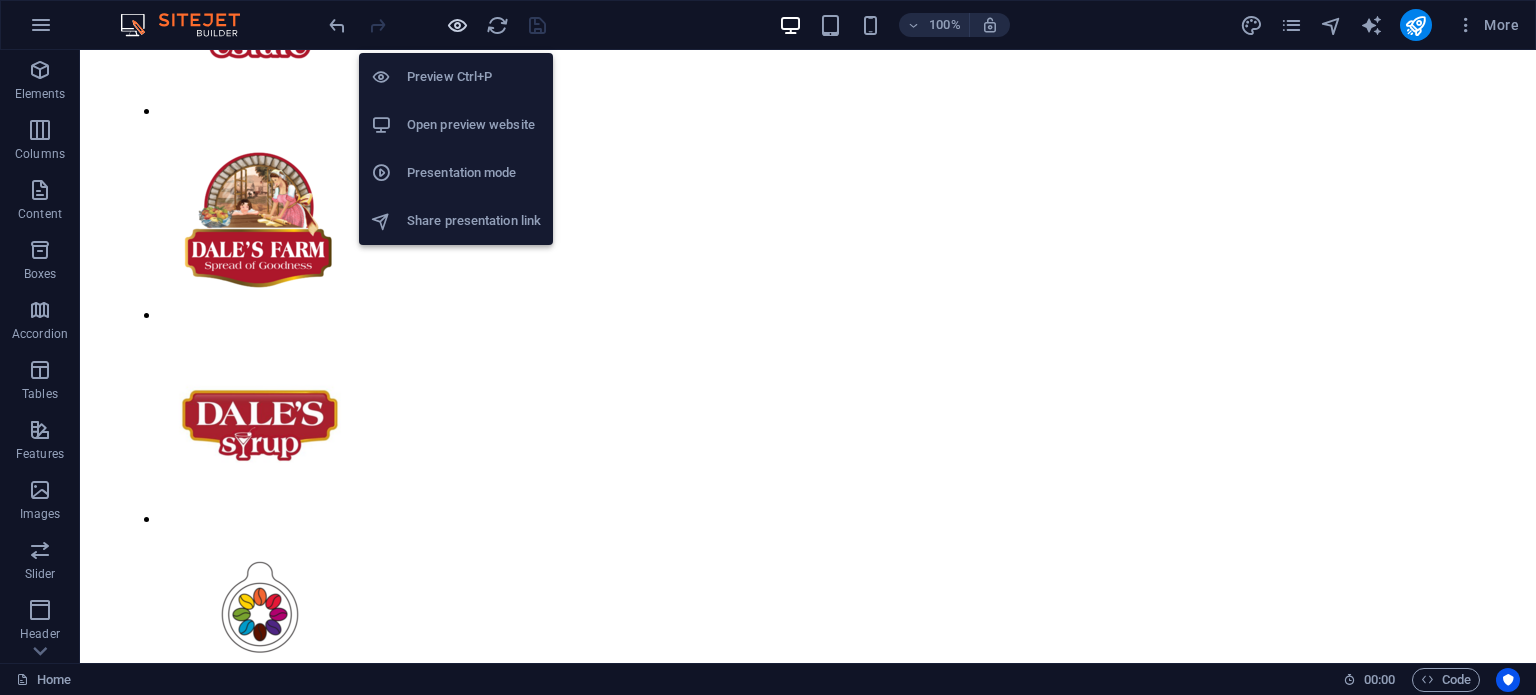 click at bounding box center [457, 25] 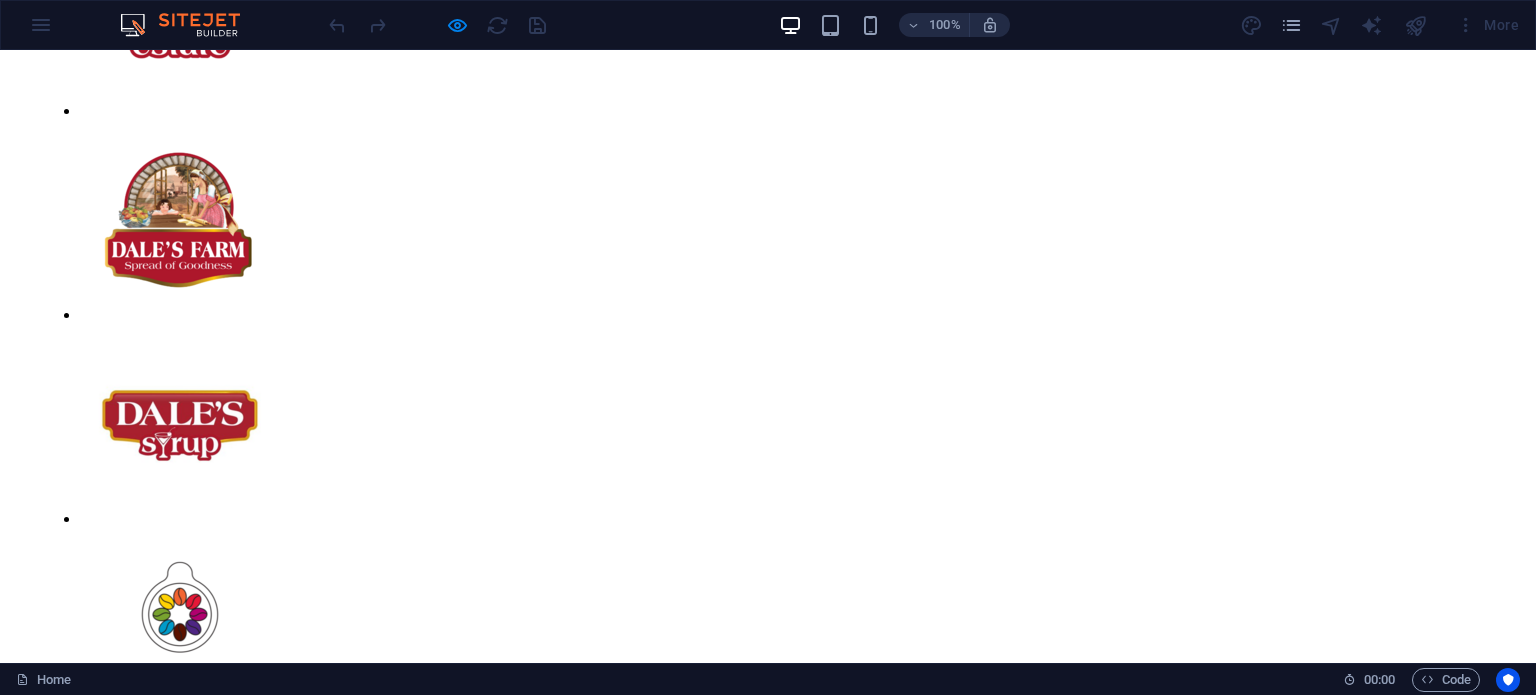 click on "FULL CATALOGUE" at bounding box center (77, 1604) 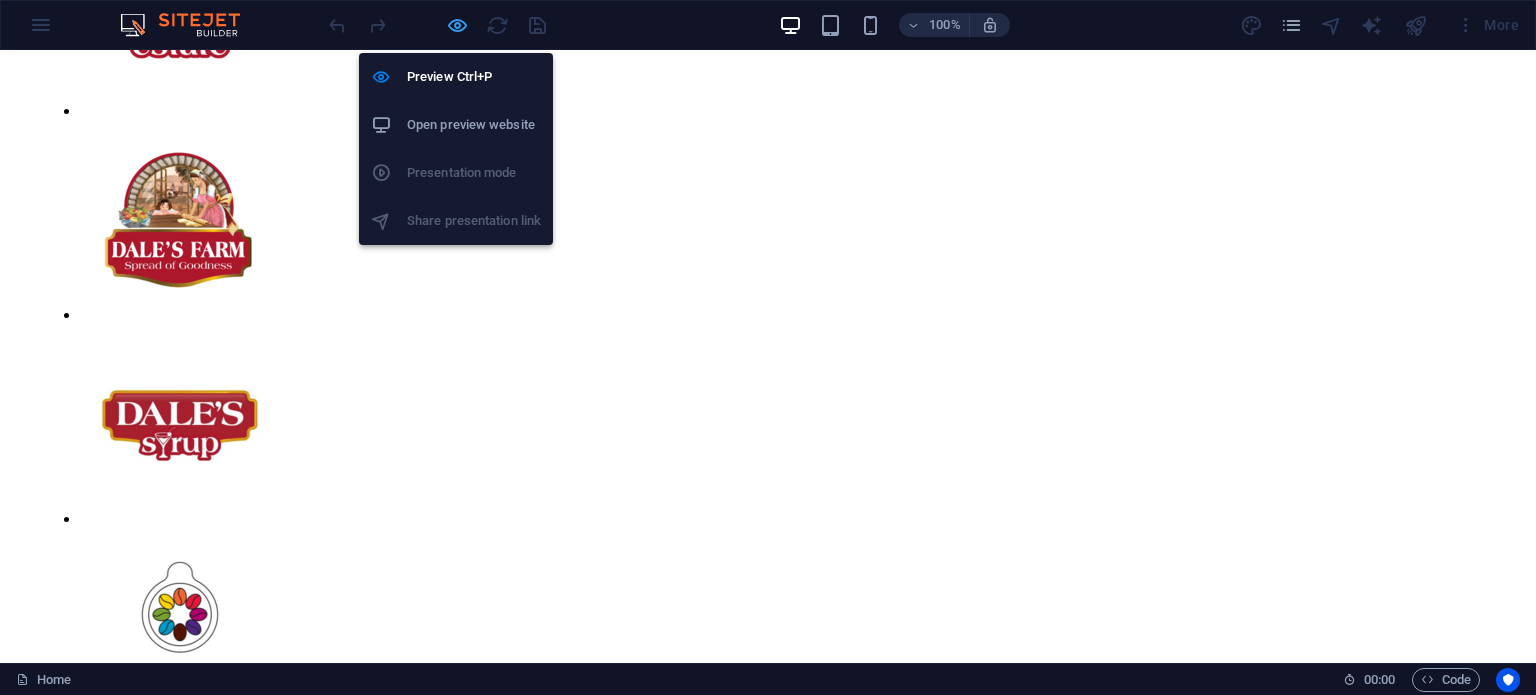 click at bounding box center [457, 25] 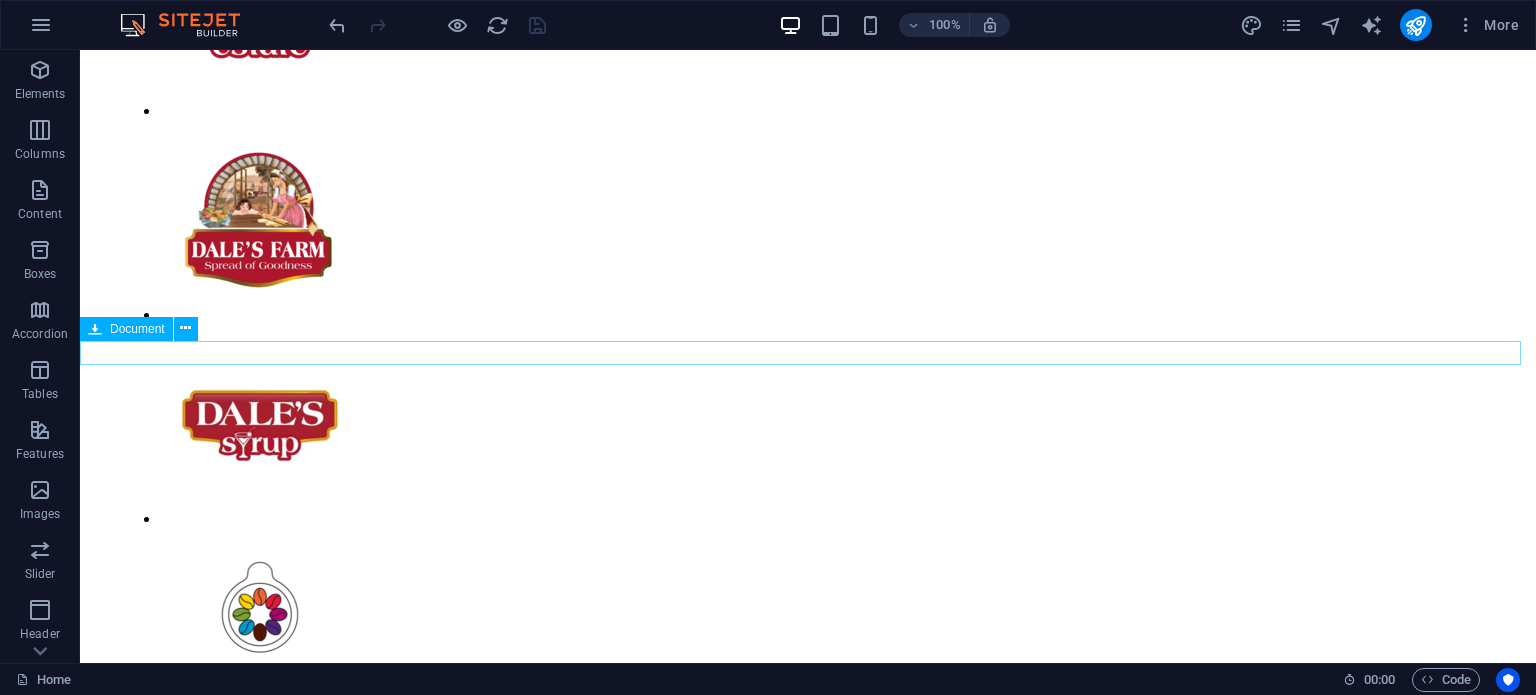 click on "FULL CATALOGUE   18.24 MB" at bounding box center [808, 1605] 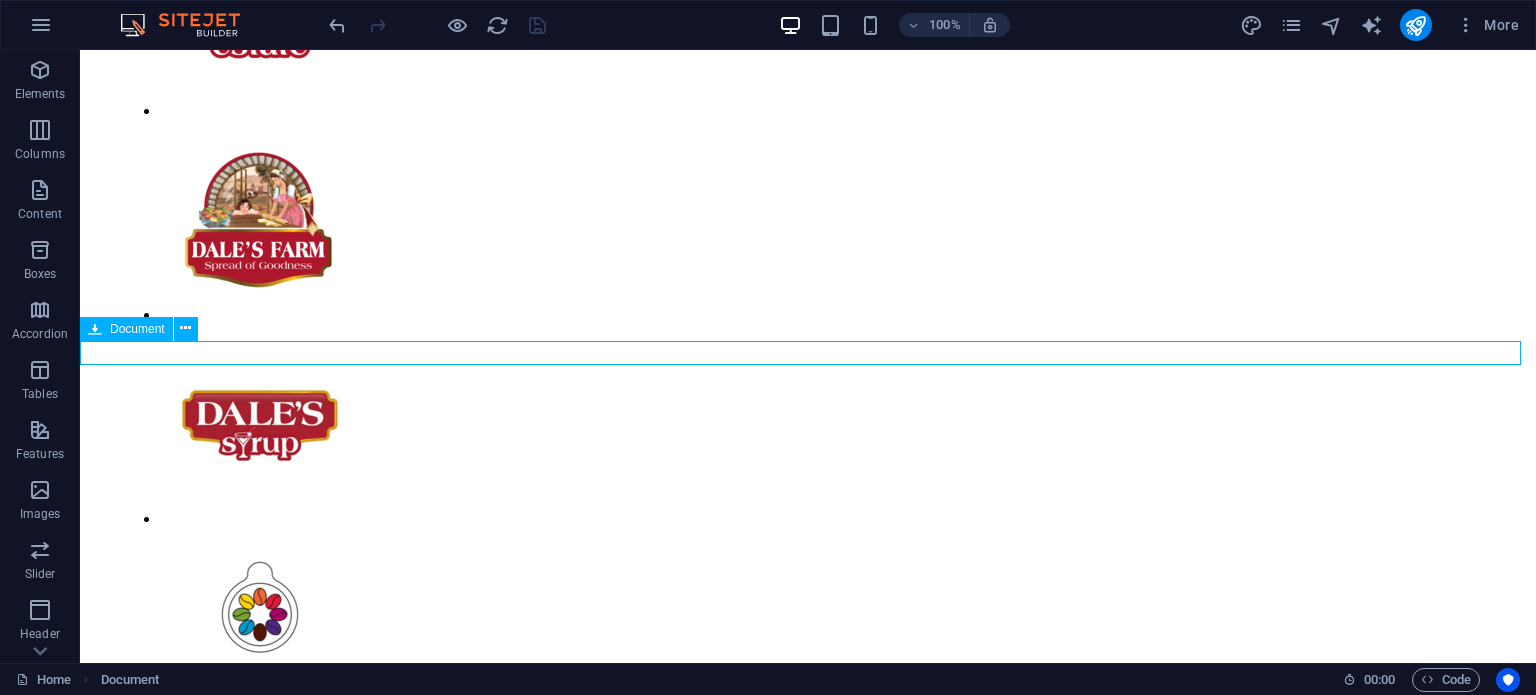 click on "FULL CATALOGUE   18.24 MB" at bounding box center [808, 1605] 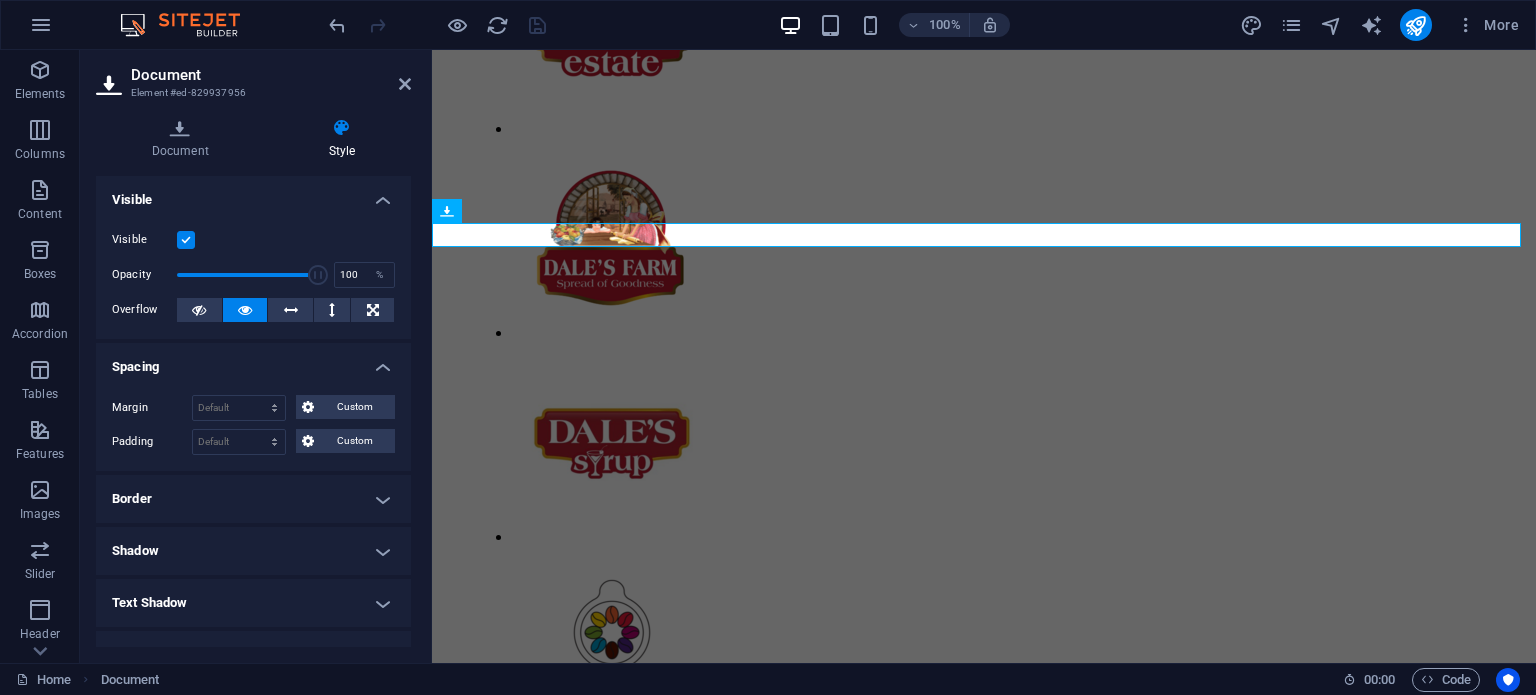 click on "Document Style File Drag files here, click to choose files or select files from Files or our free stock photos & videos Copy this link to link a document from a content page. https://cdn1.site-media.eu/images/document/18173964/FULLCATALOGUE-DnljI4zQH9sC7NUJllTr9g.pdf Settings Title FULL CATALOGUE File size Preset Element Layout How this element expands within the layout (Flexbox). Size Default auto px % 1/1 1/2 1/3 1/4 1/5 1/6 1/7 1/8 1/9 1/10 Grow Shrink Order Container layout Visible Visible Opacity 100 % Overflow Spacing Margin Default auto px % rem vw vh Custom Custom auto px % rem vw vh auto px % rem vw vh auto px % rem vw vh auto px % rem vw vh Padding Default px rem % vh vw Custom Custom px rem % vh vw px rem % vh vw px rem % vh vw px rem % vh vw Border Style              - Width 1 auto px rem % vh vw Custom Custom 1 auto px rem % vh vw 1 auto px rem % vh vw 1 auto px rem % vh vw 1 auto px rem % vh vw  - Color Round corners Default px rem % vh vw Custom Custom px rem % vh vw px rem % vh vw px" at bounding box center [253, 382] 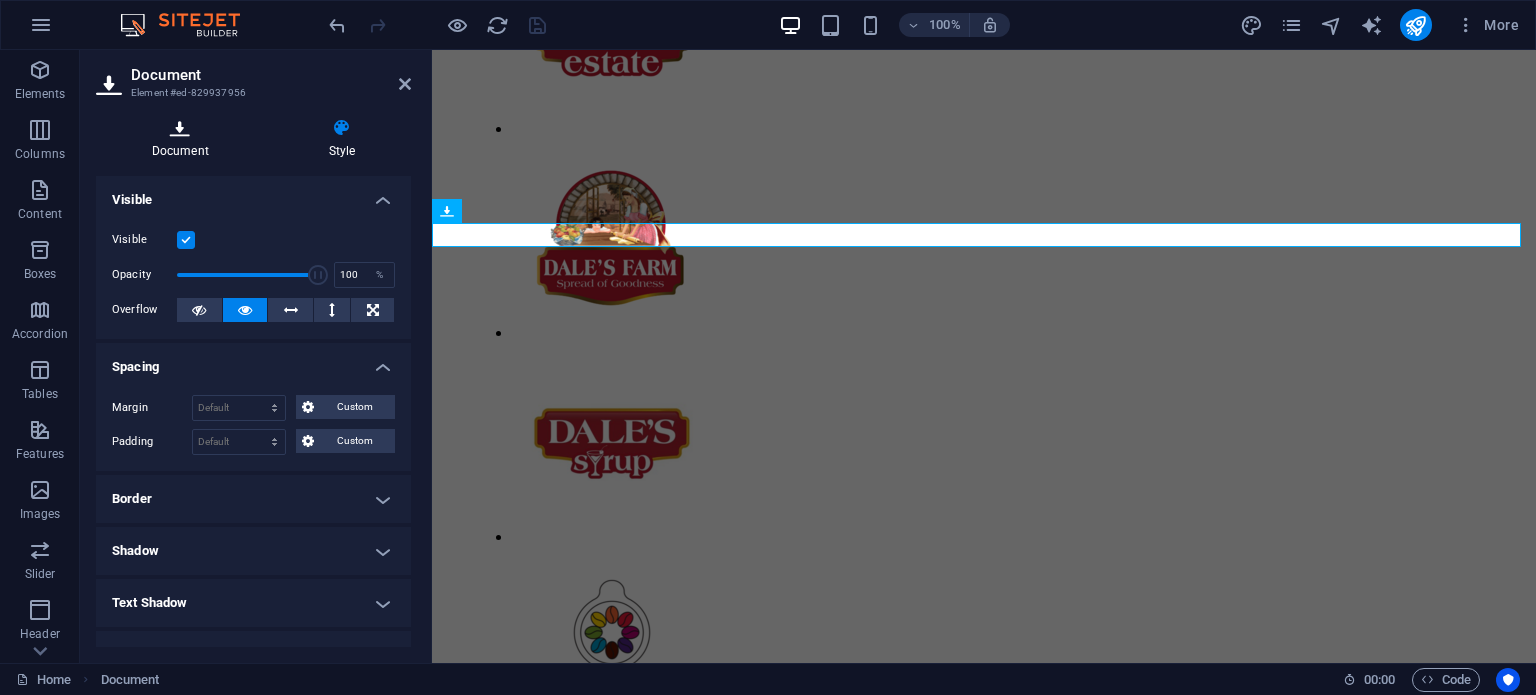click on "Document" at bounding box center [184, 139] 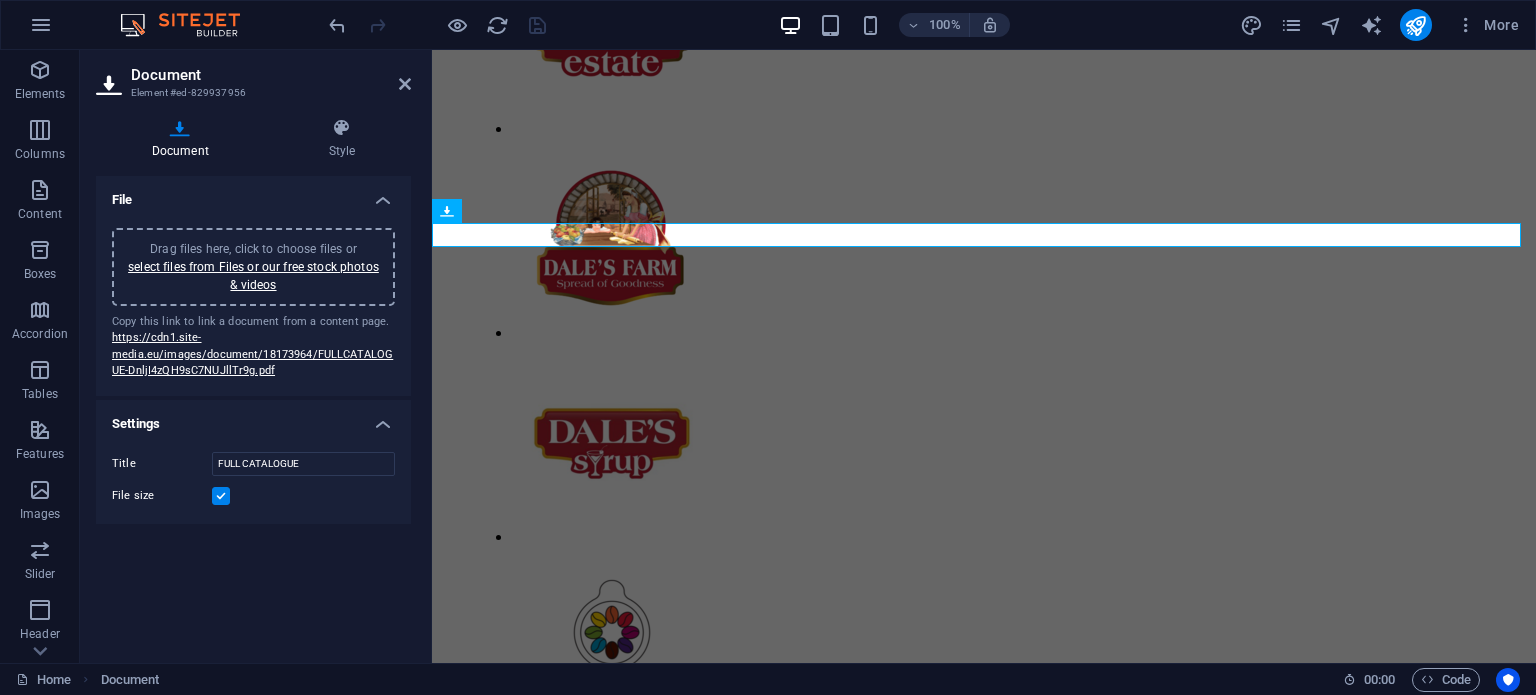 click at bounding box center (221, 496) 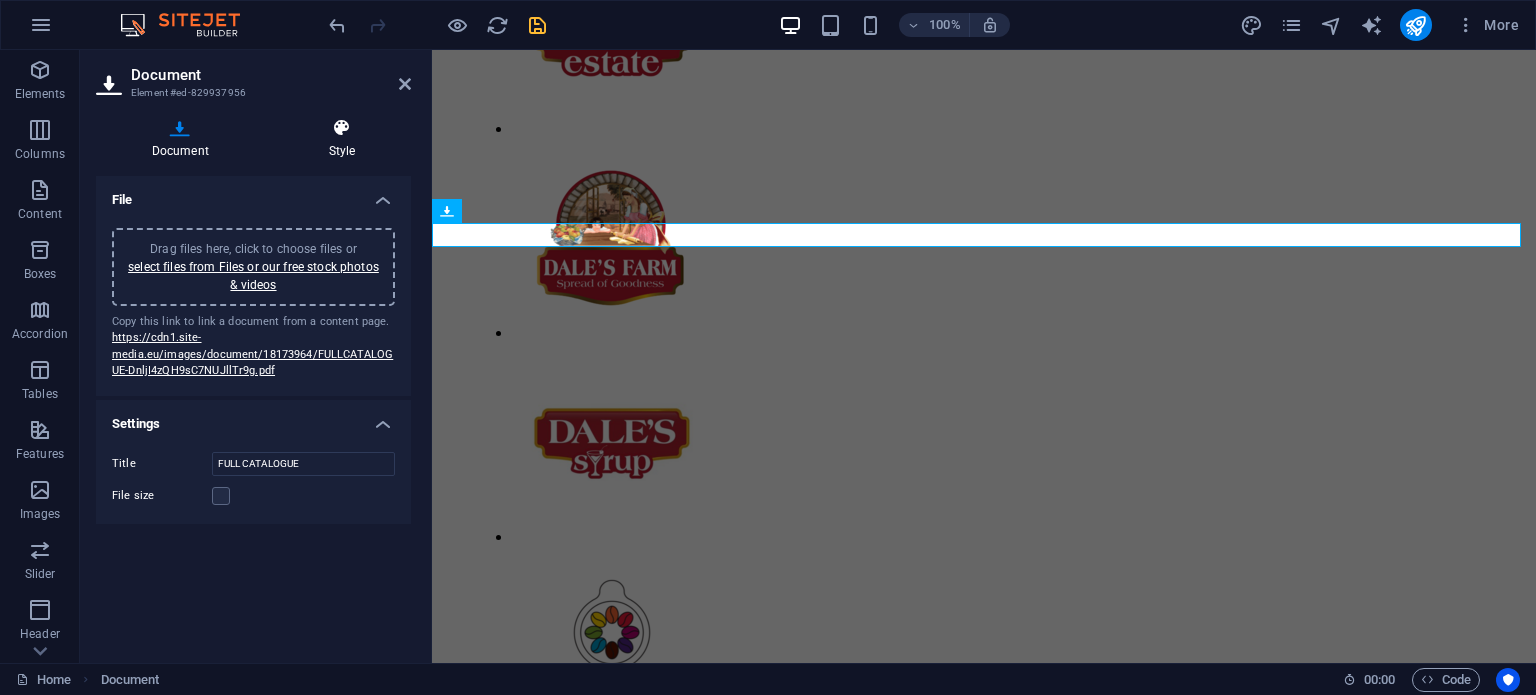 click at bounding box center (342, 128) 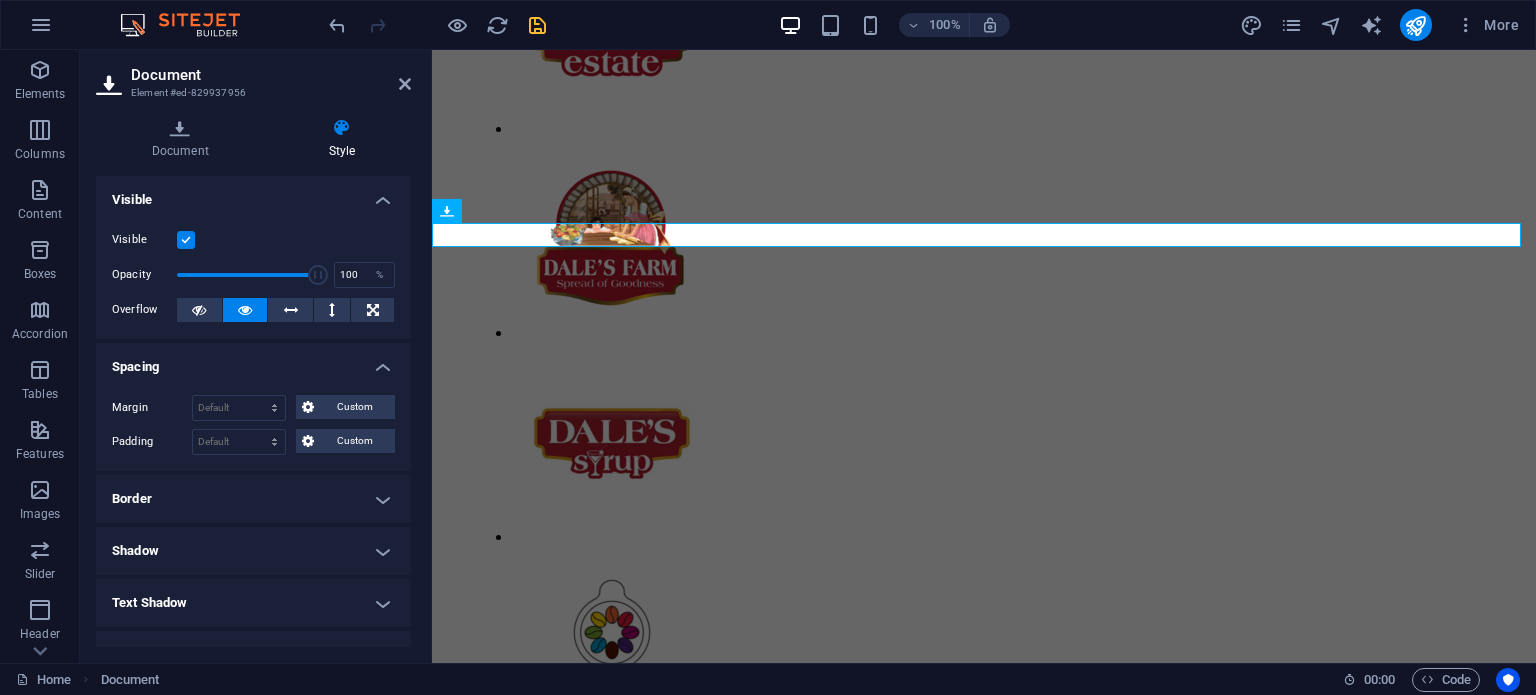 click on "Spacing" at bounding box center (253, 361) 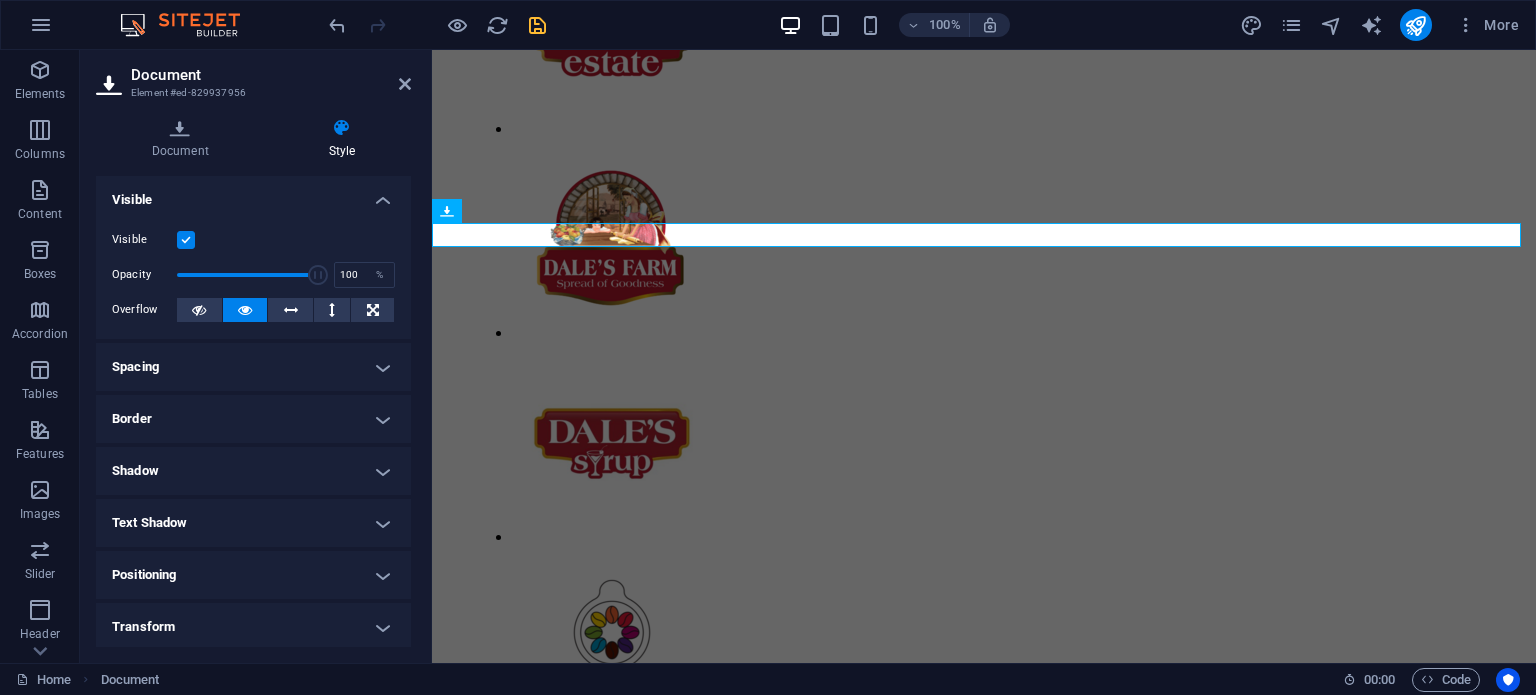 click on "Border" at bounding box center [253, 419] 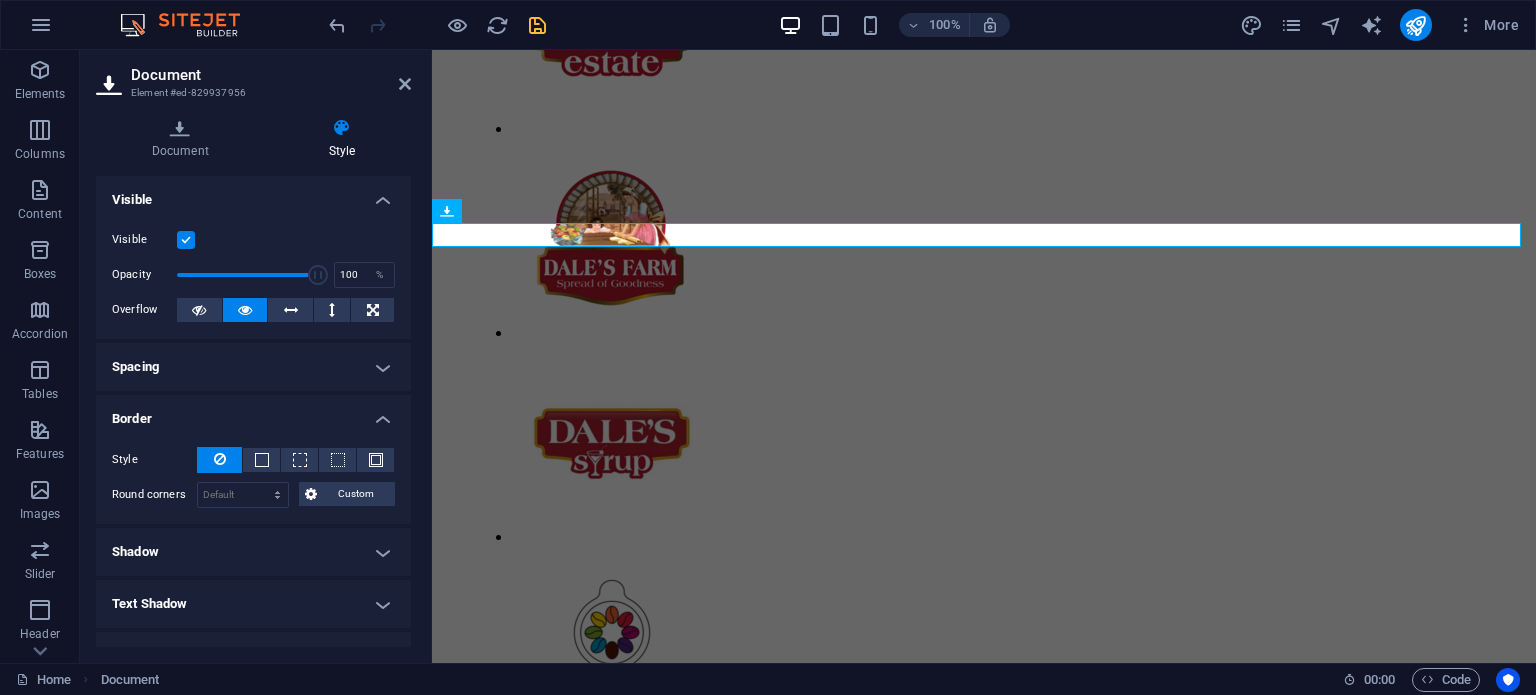 click on "Border" at bounding box center [253, 413] 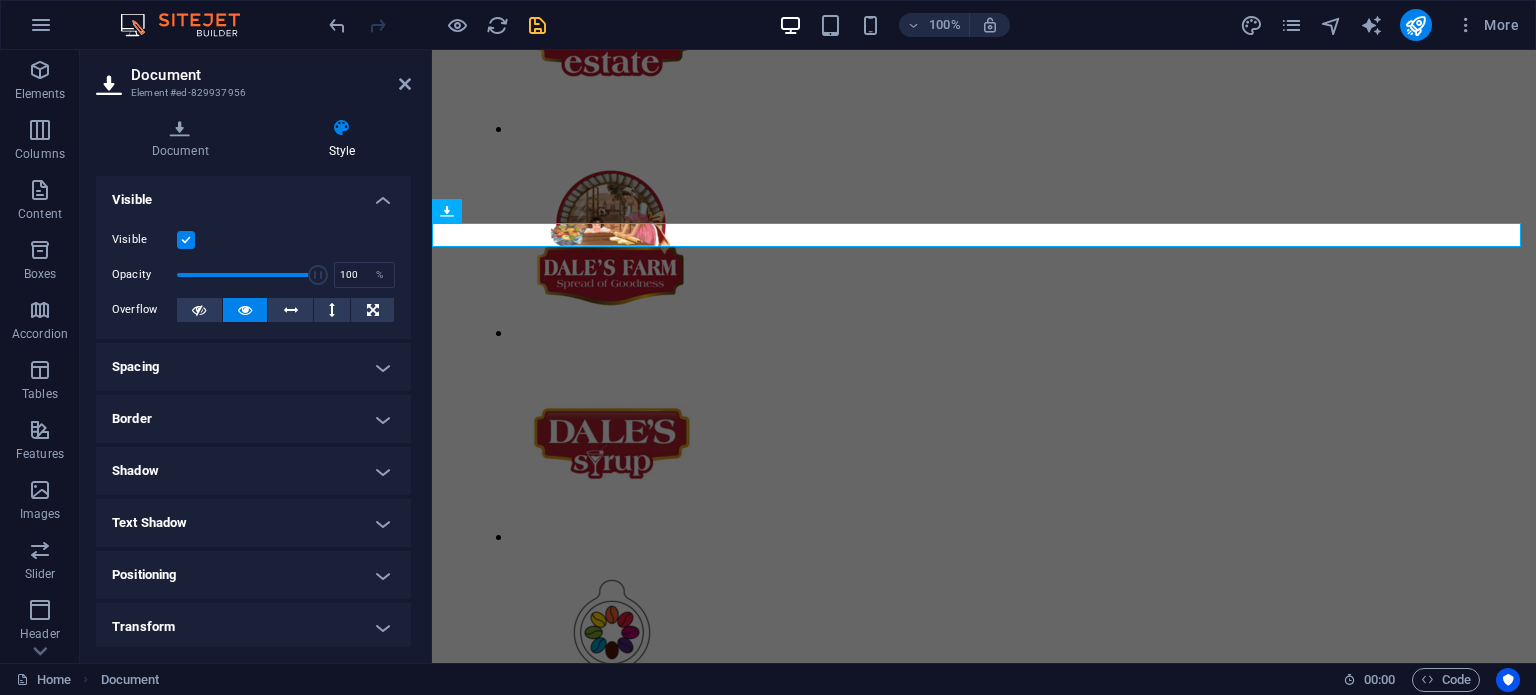 click on "Border" at bounding box center (253, 419) 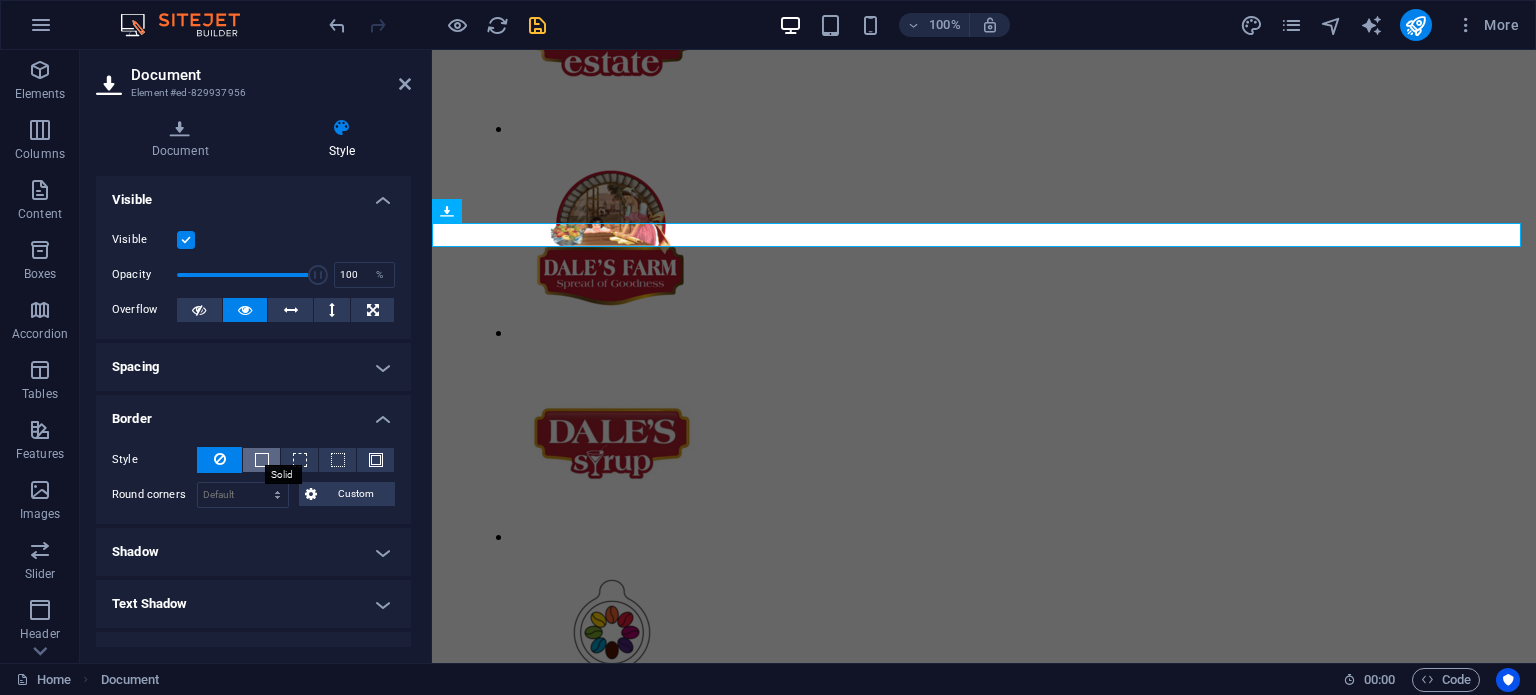 click at bounding box center [262, 460] 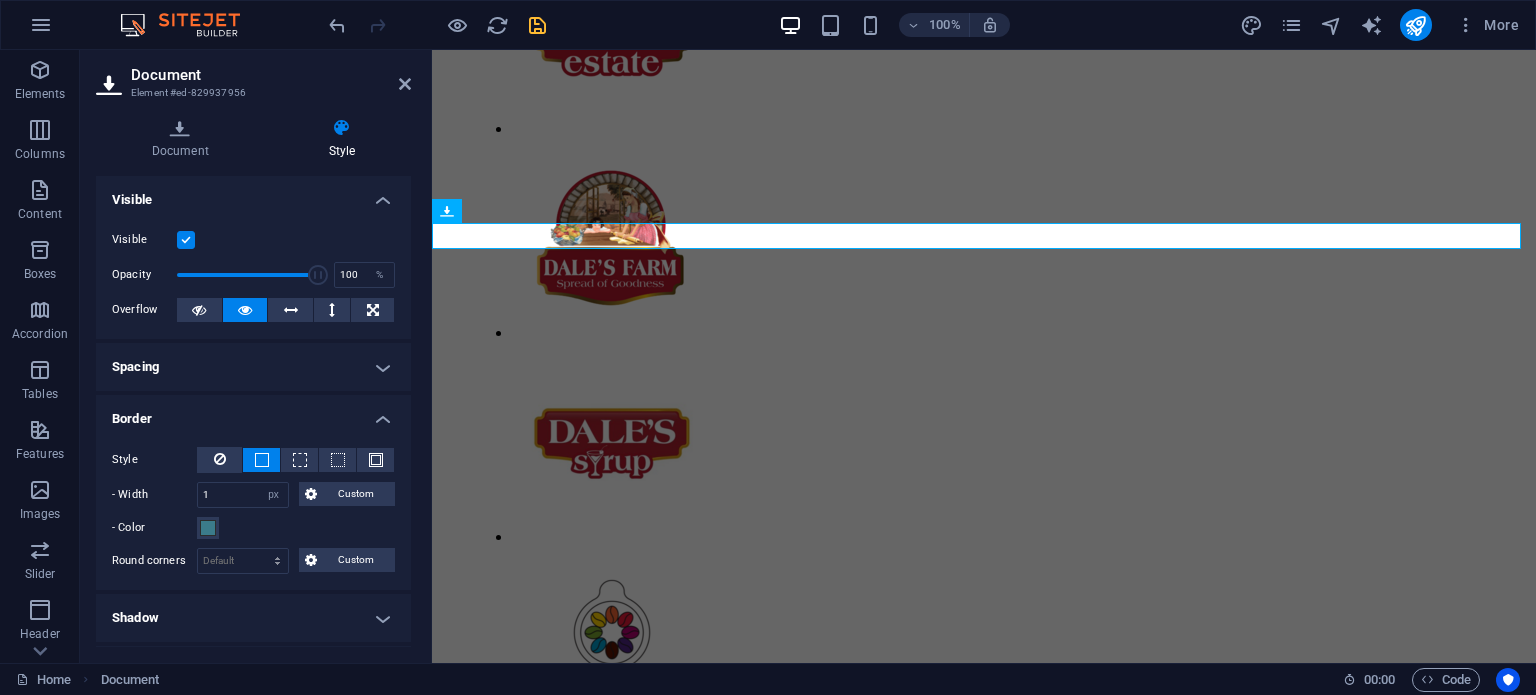 click at bounding box center [262, 460] 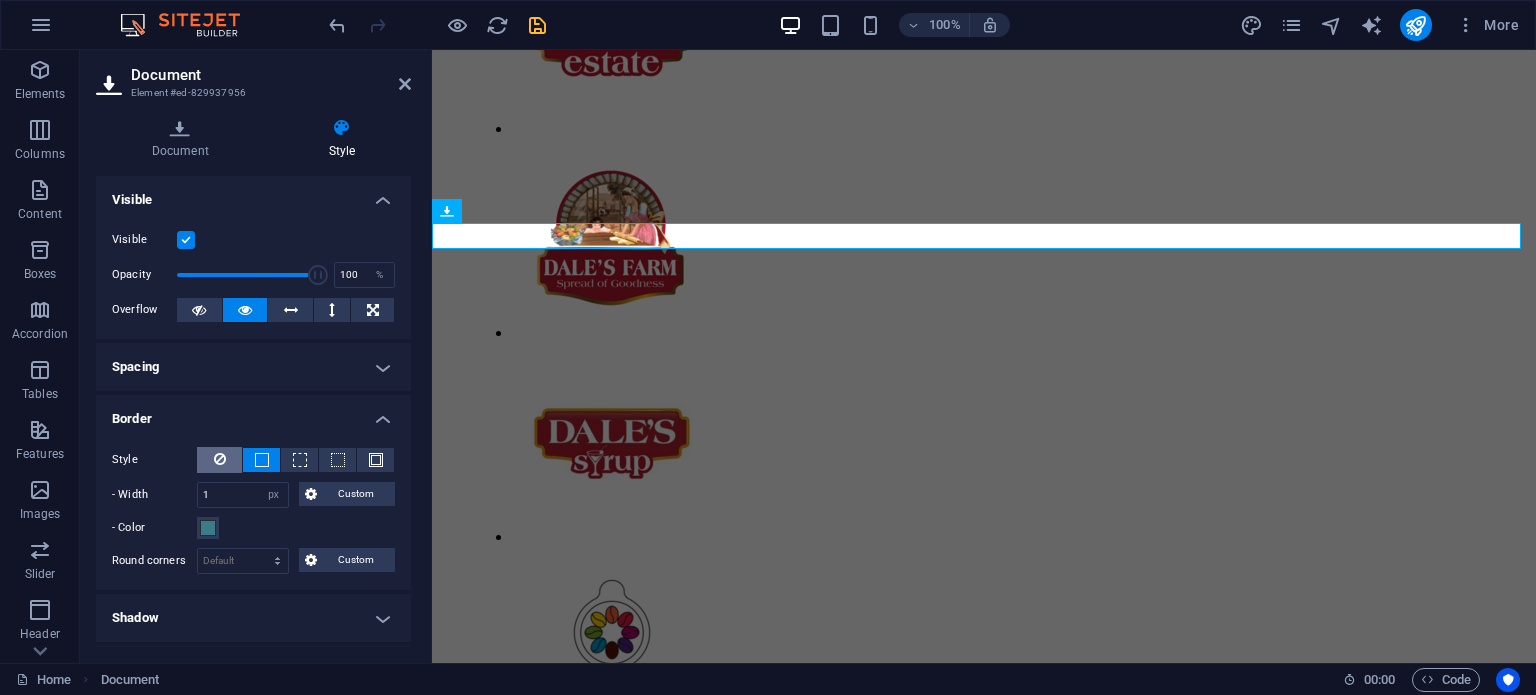 click at bounding box center (219, 460) 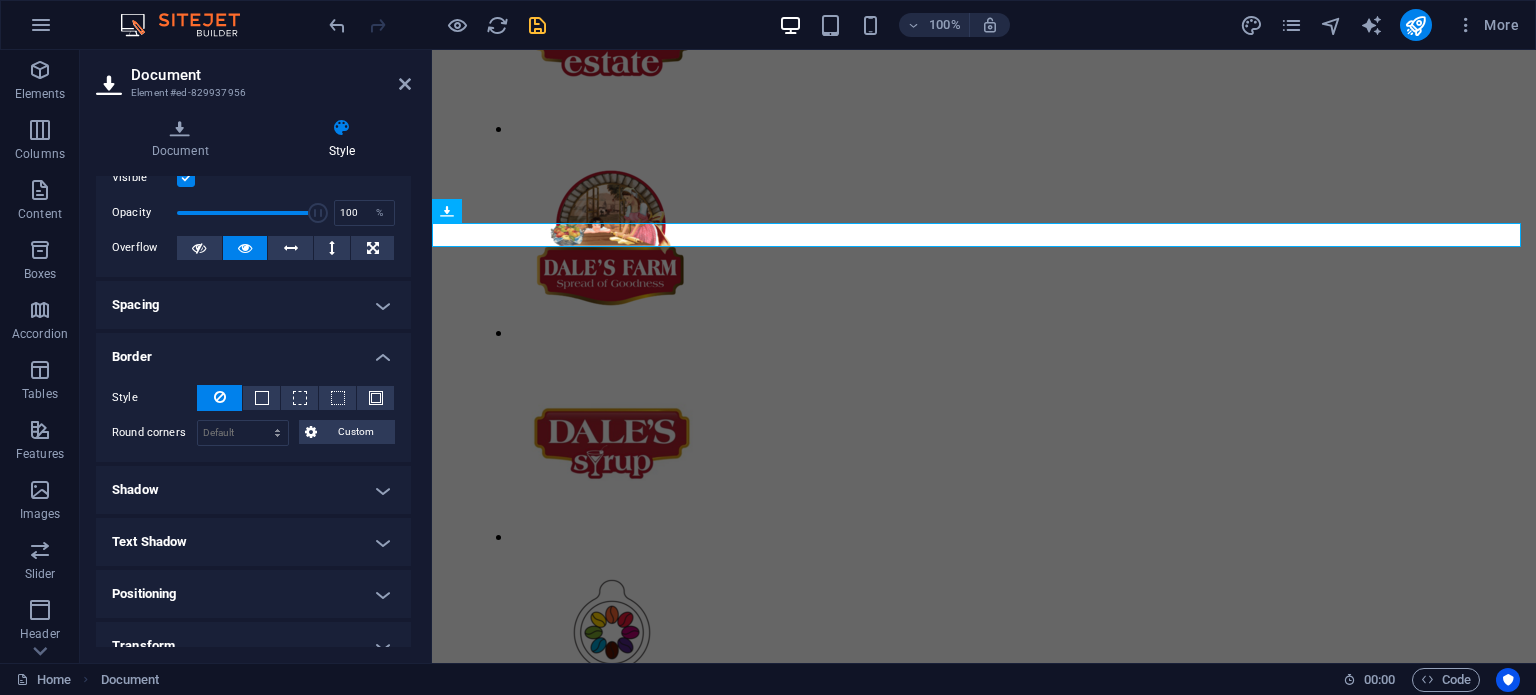 scroll, scrollTop: 66, scrollLeft: 0, axis: vertical 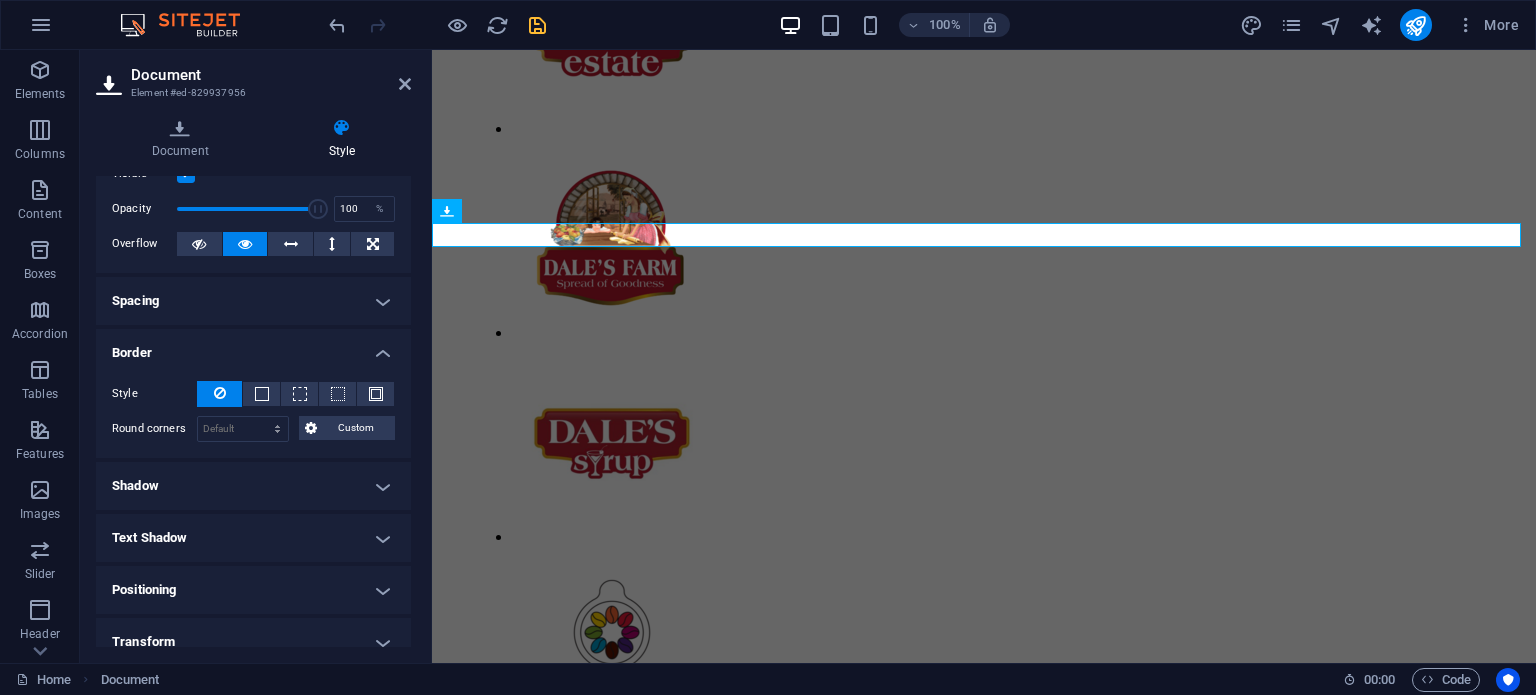click on "Shadow" at bounding box center (253, 486) 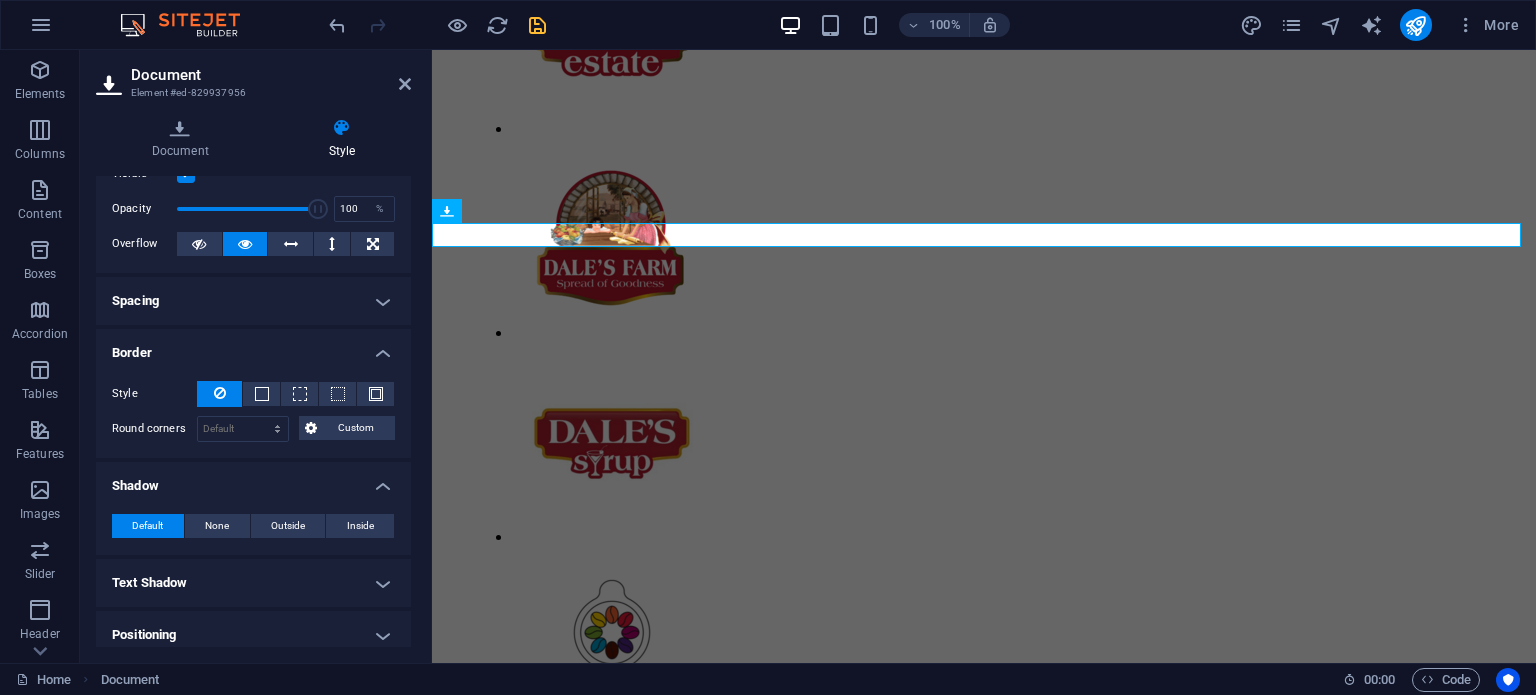 click on "Shadow" at bounding box center [253, 480] 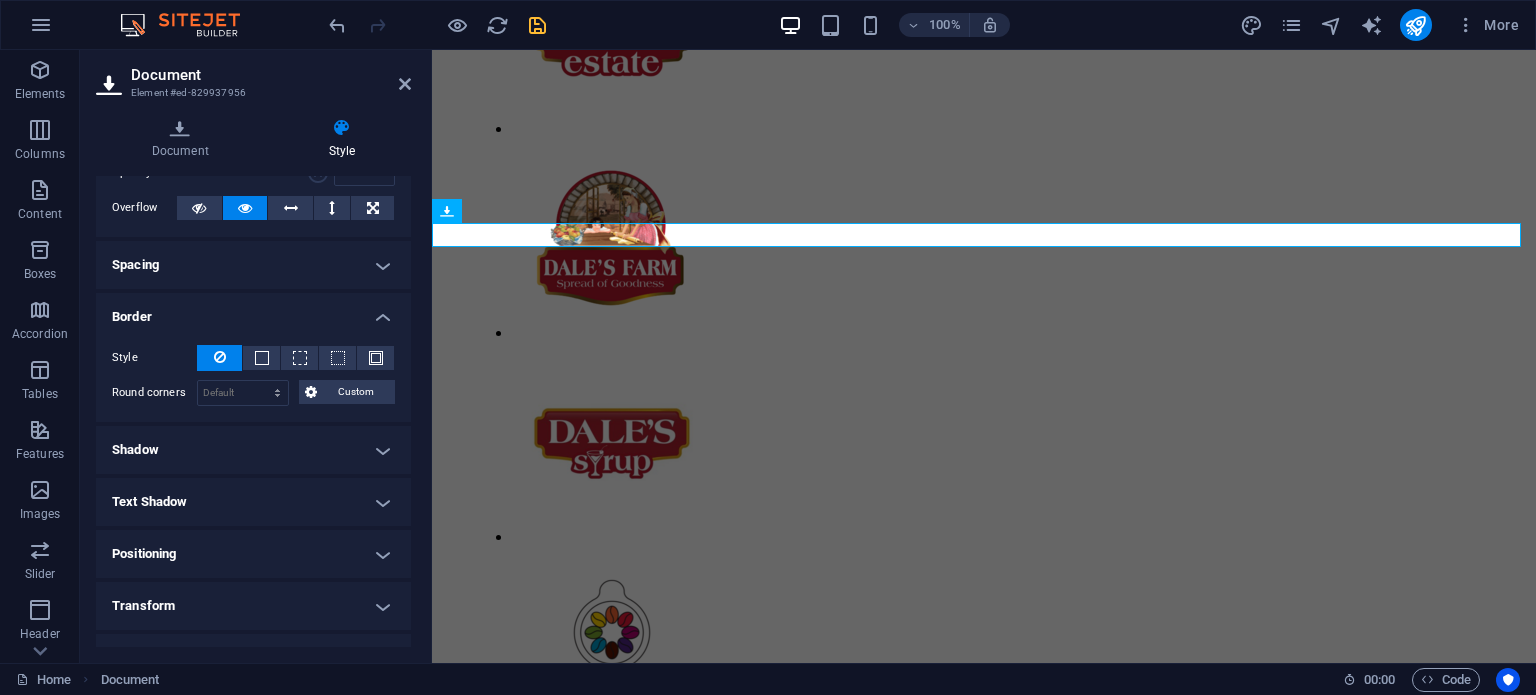 scroll, scrollTop: 239, scrollLeft: 0, axis: vertical 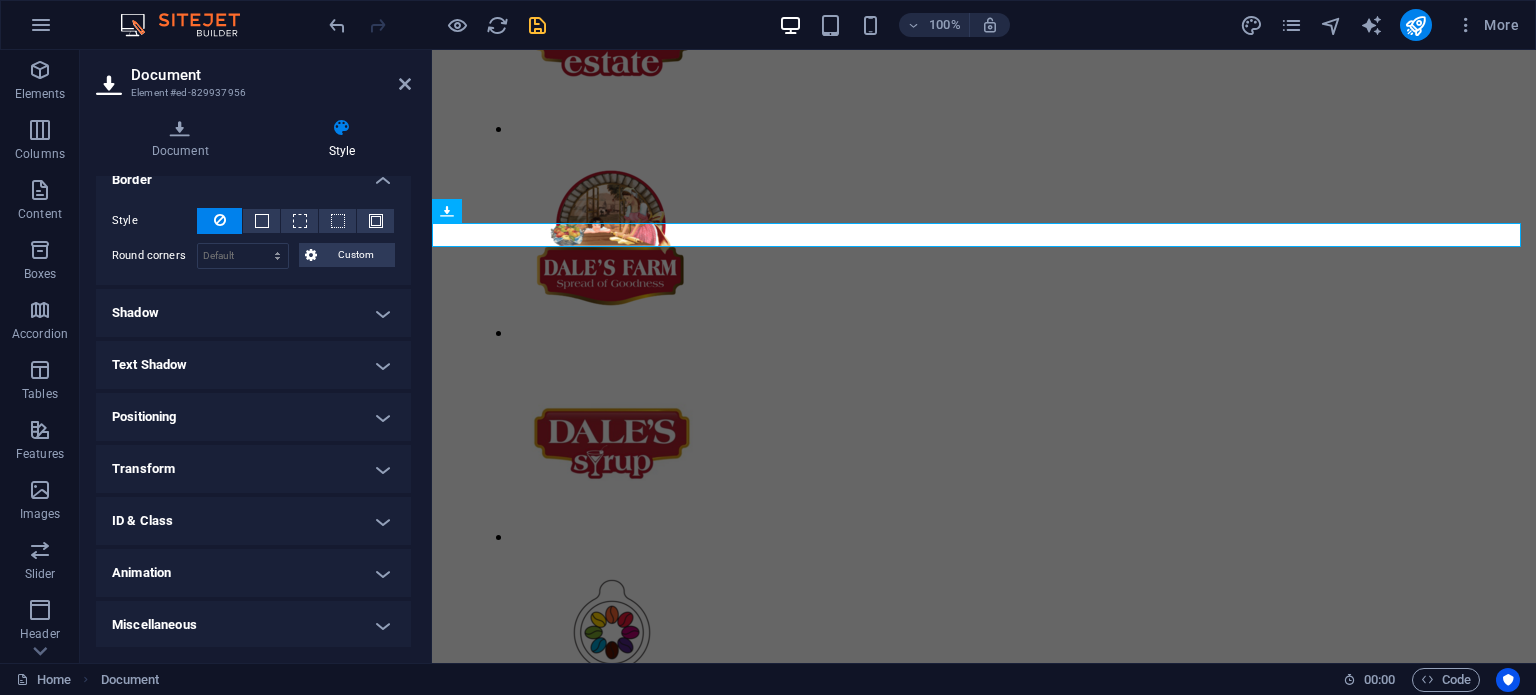 click on "Miscellaneous" at bounding box center (253, 625) 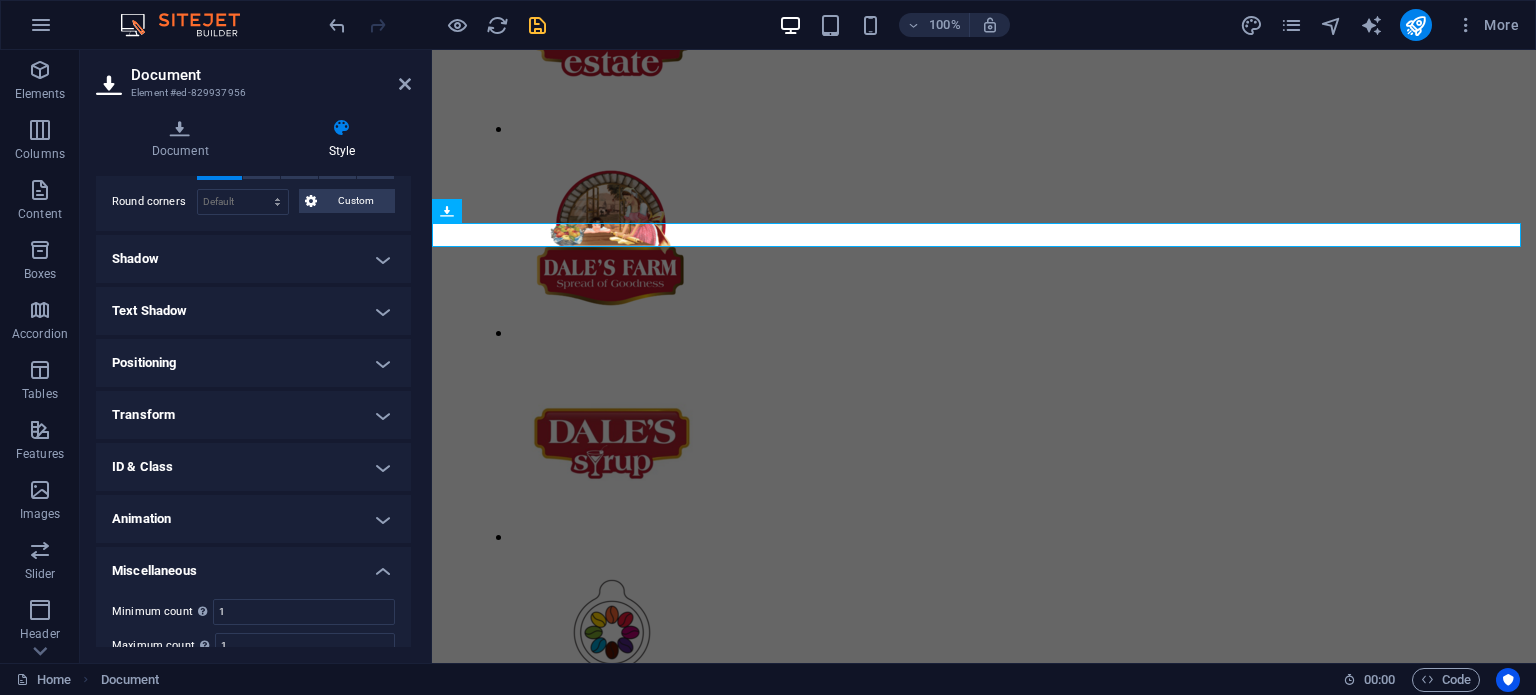 scroll, scrollTop: 362, scrollLeft: 0, axis: vertical 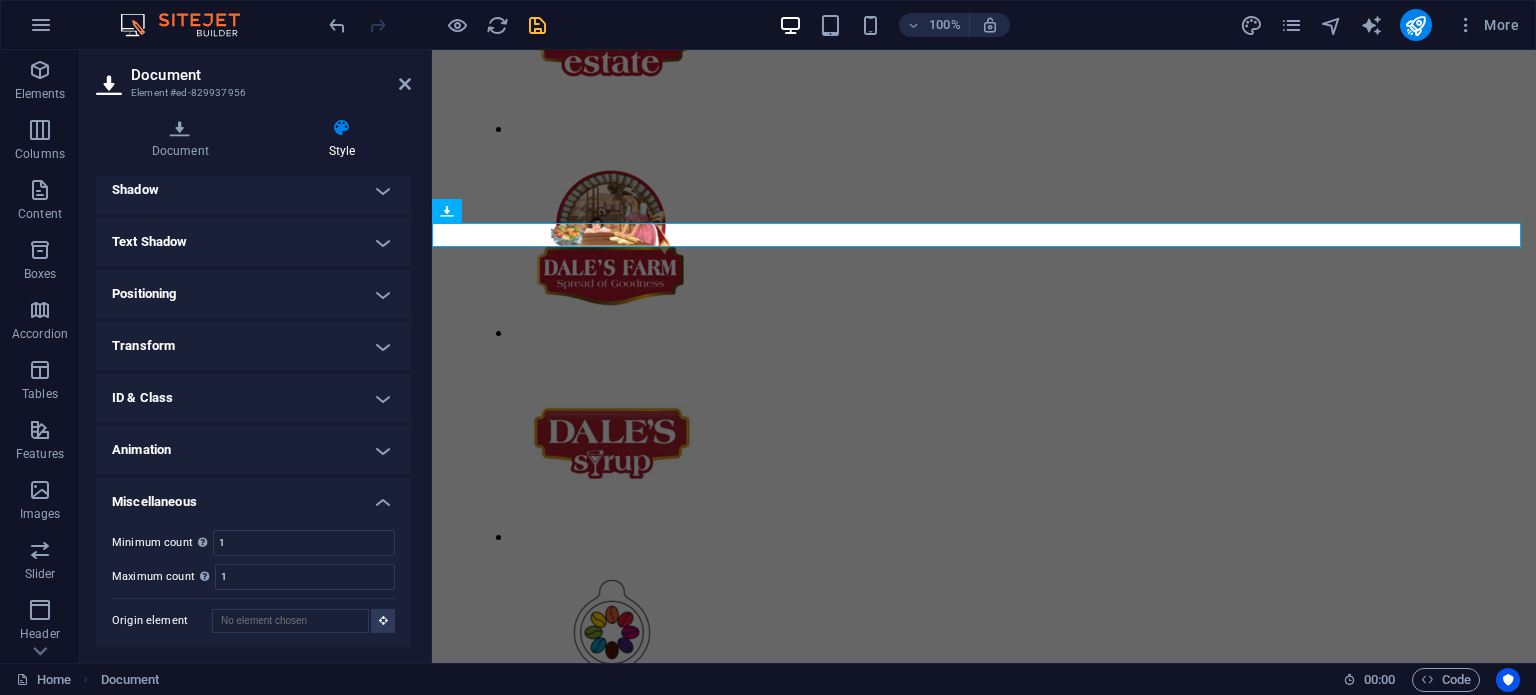 click on "Miscellaneous" at bounding box center [253, 496] 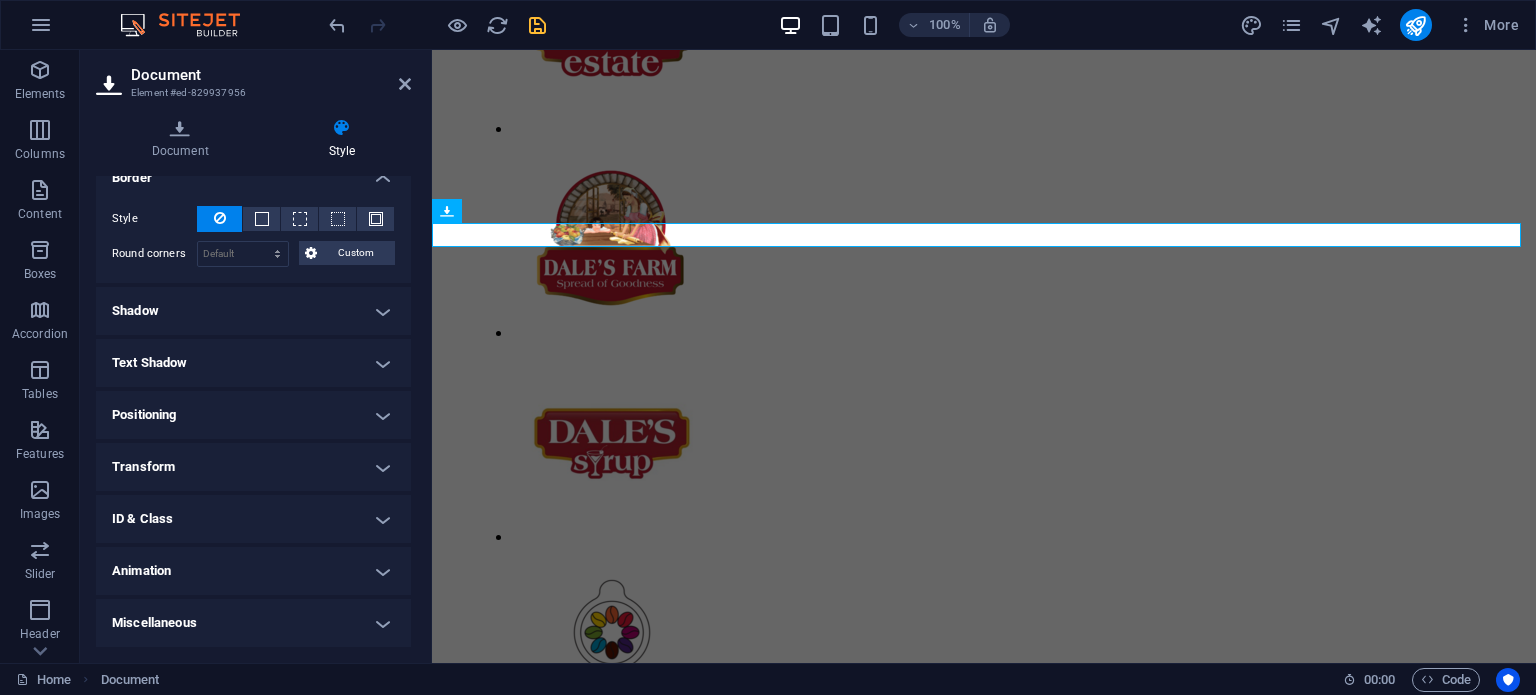scroll, scrollTop: 239, scrollLeft: 0, axis: vertical 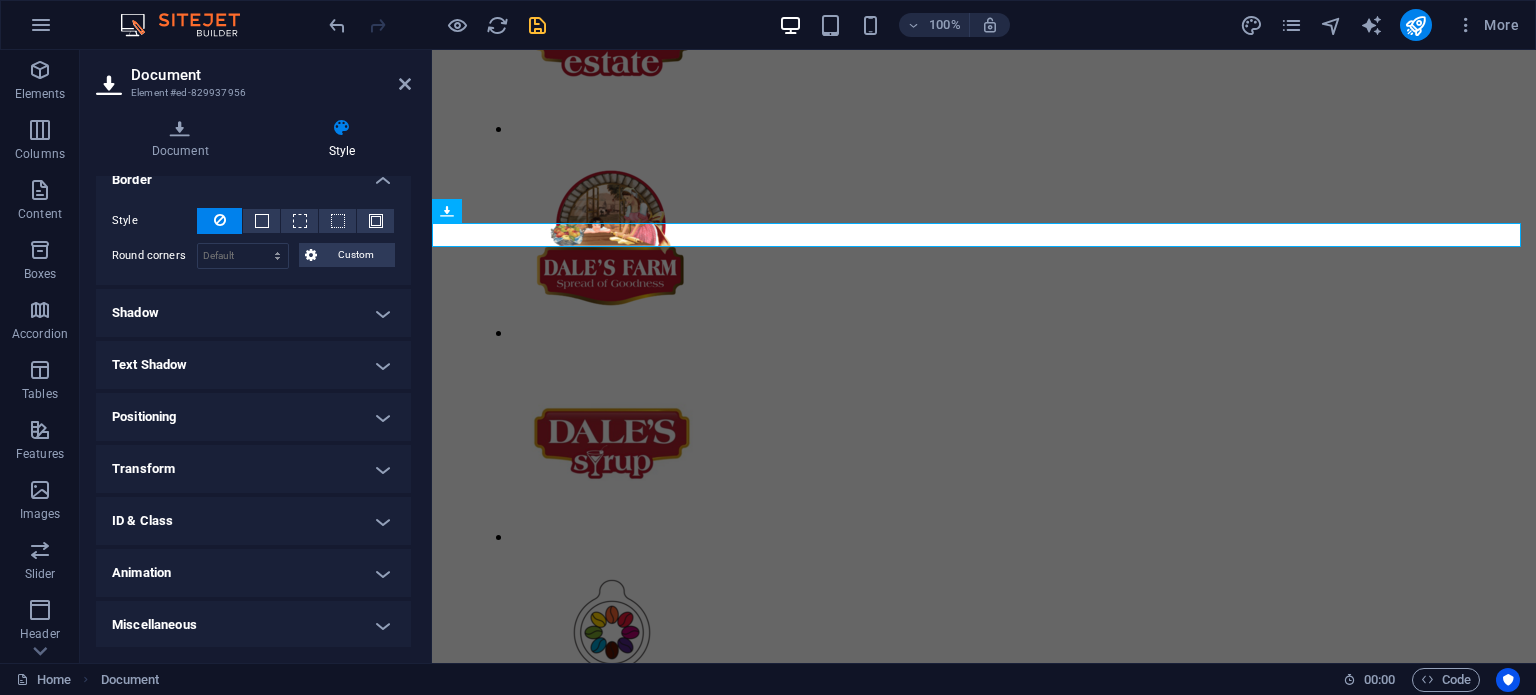 click on "ID & Class" at bounding box center [253, 521] 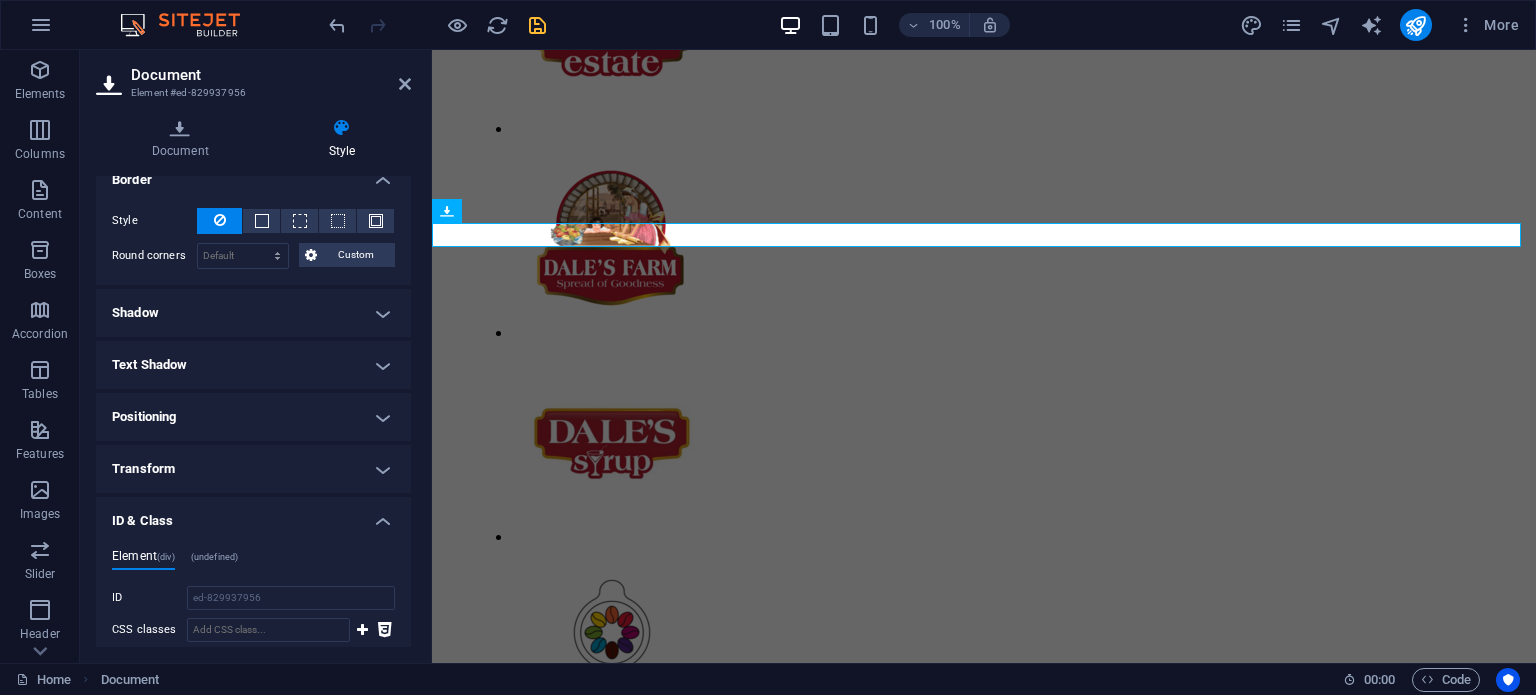 click on "ID & Class" at bounding box center [253, 515] 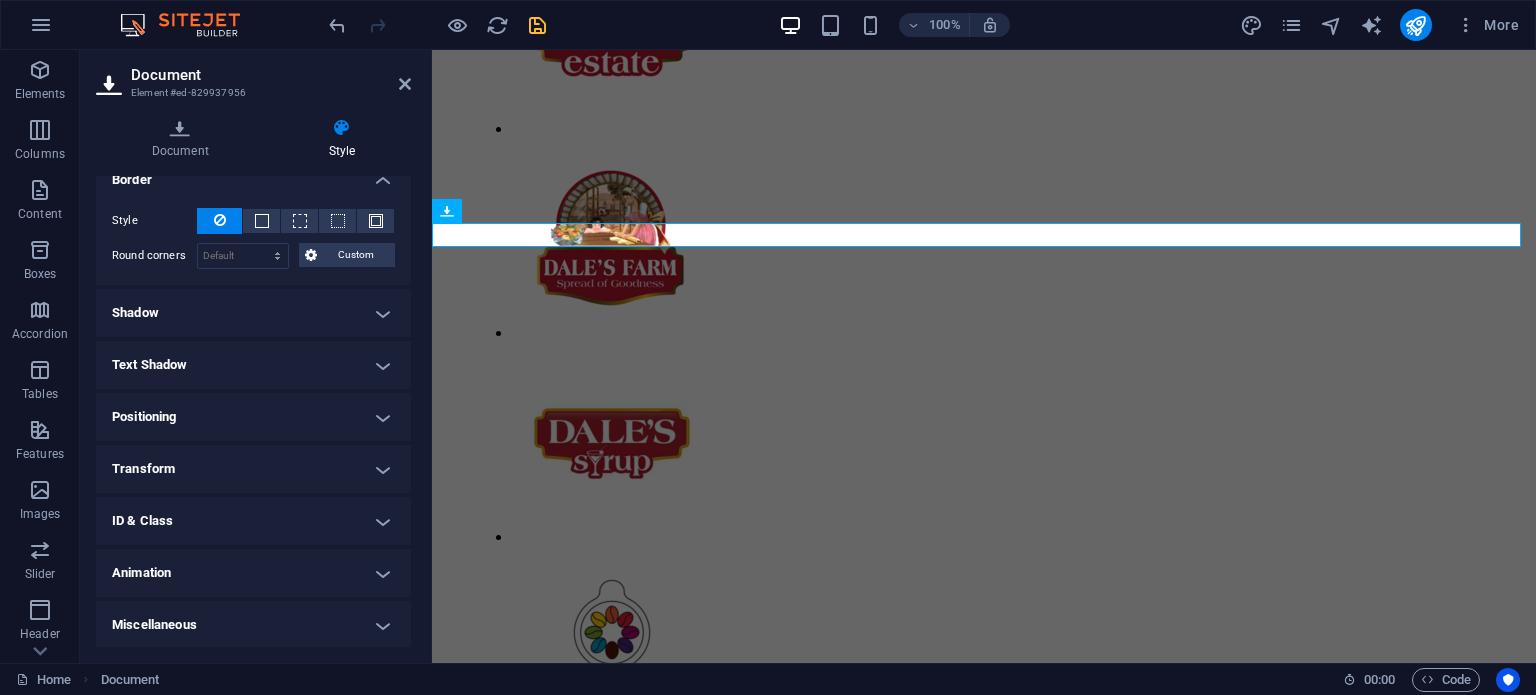 click on "Transform" at bounding box center (253, 469) 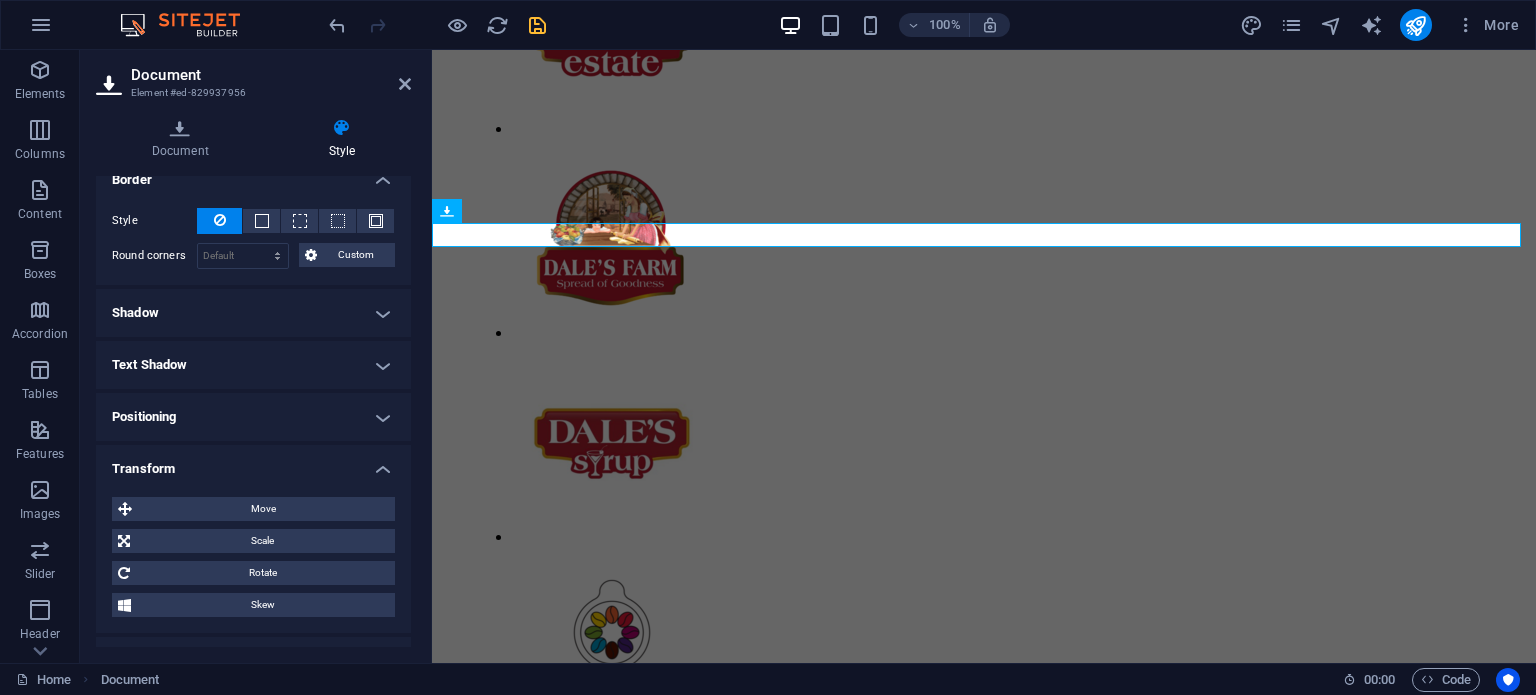 click on "Transform" at bounding box center (253, 463) 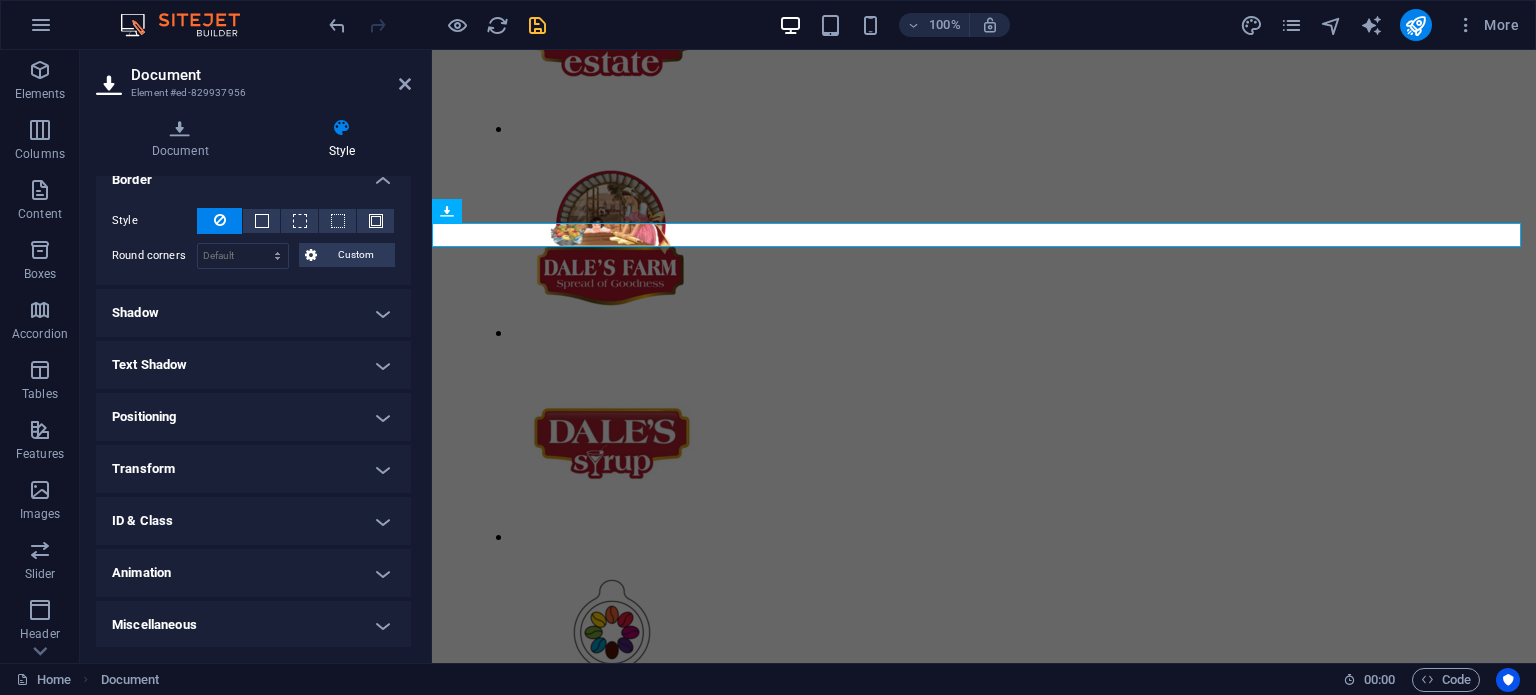 click on "Positioning" at bounding box center [253, 417] 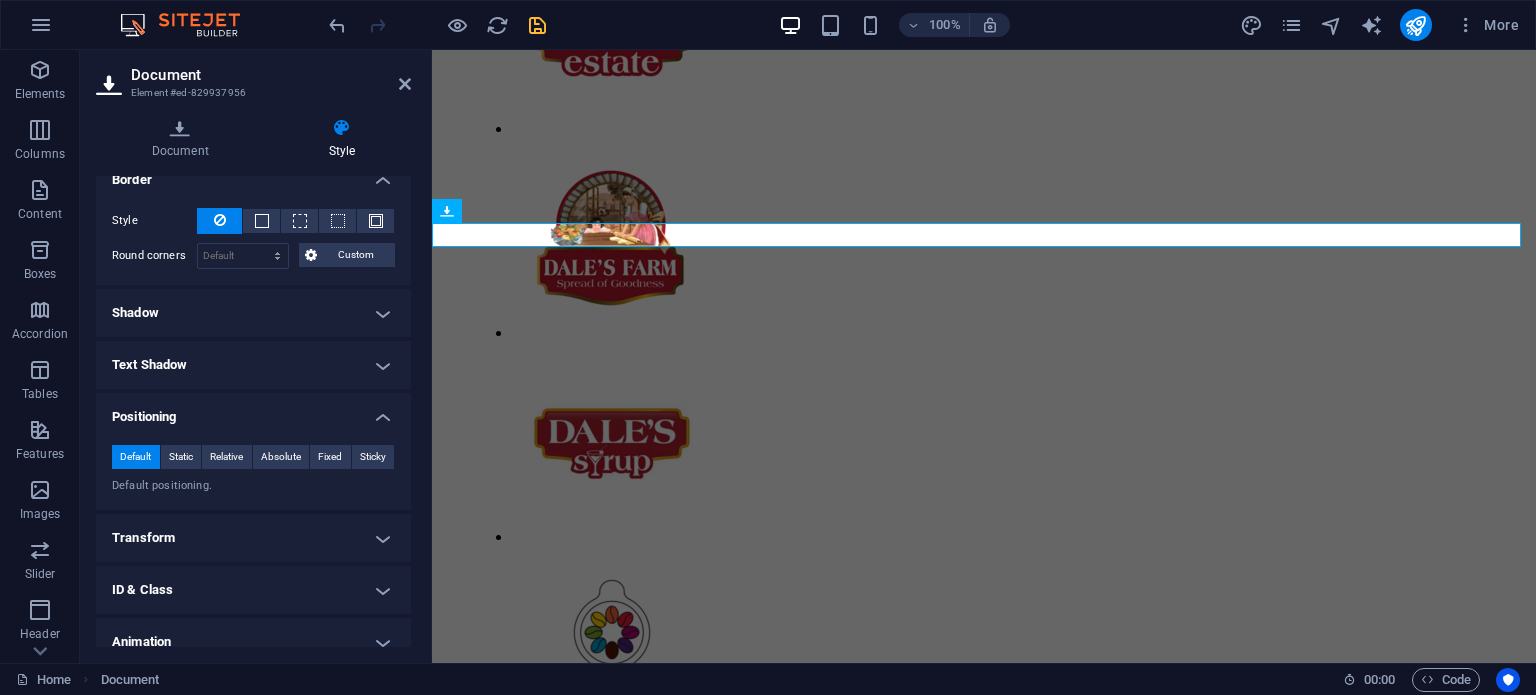 click on "Positioning" at bounding box center (253, 411) 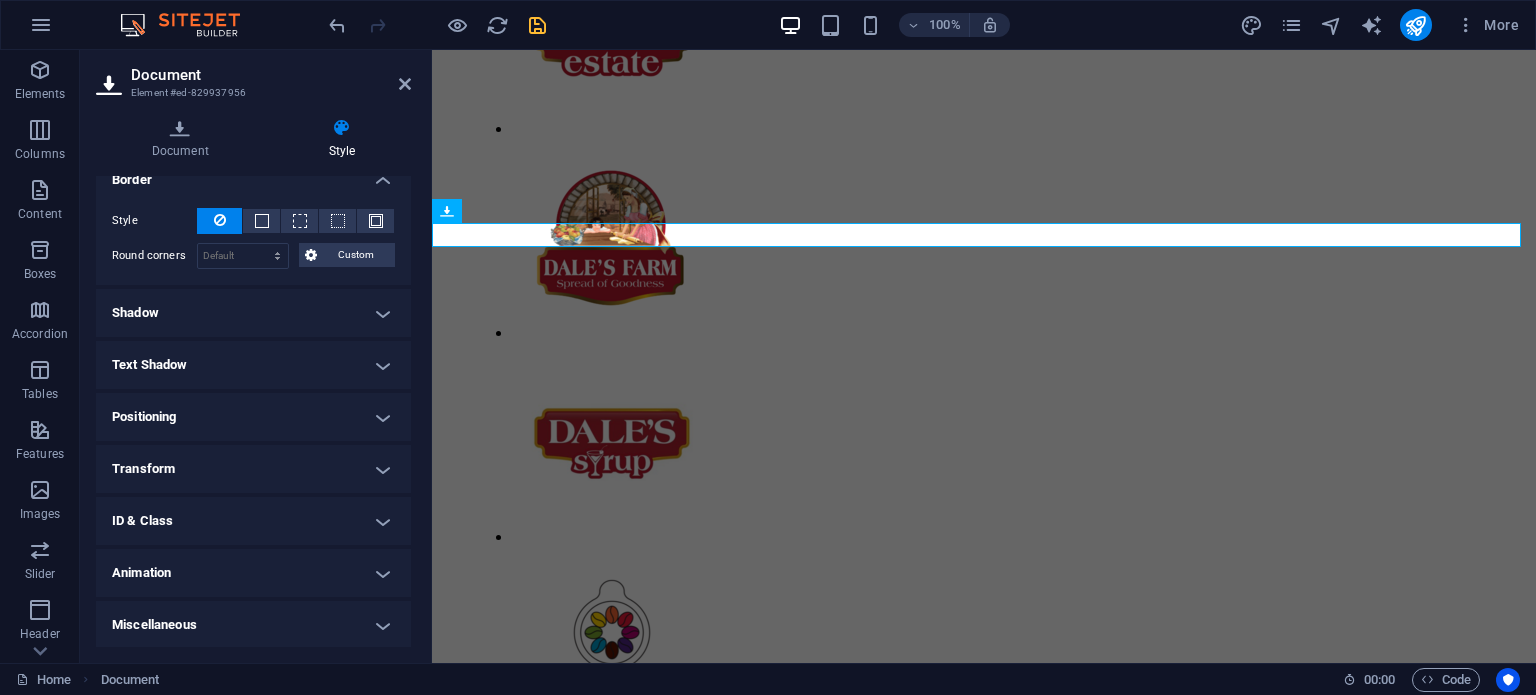 click on "Text Shadow" at bounding box center [253, 365] 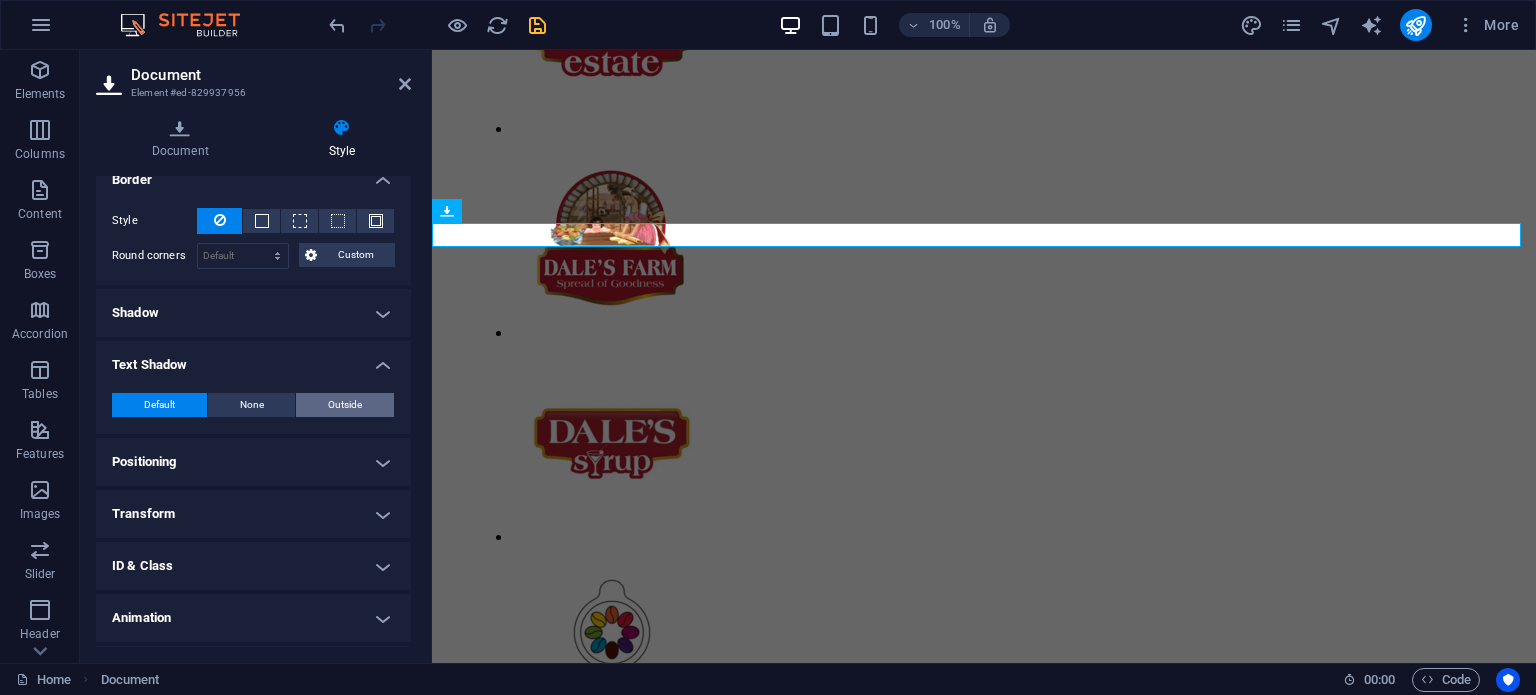 click on "Outside" at bounding box center [345, 405] 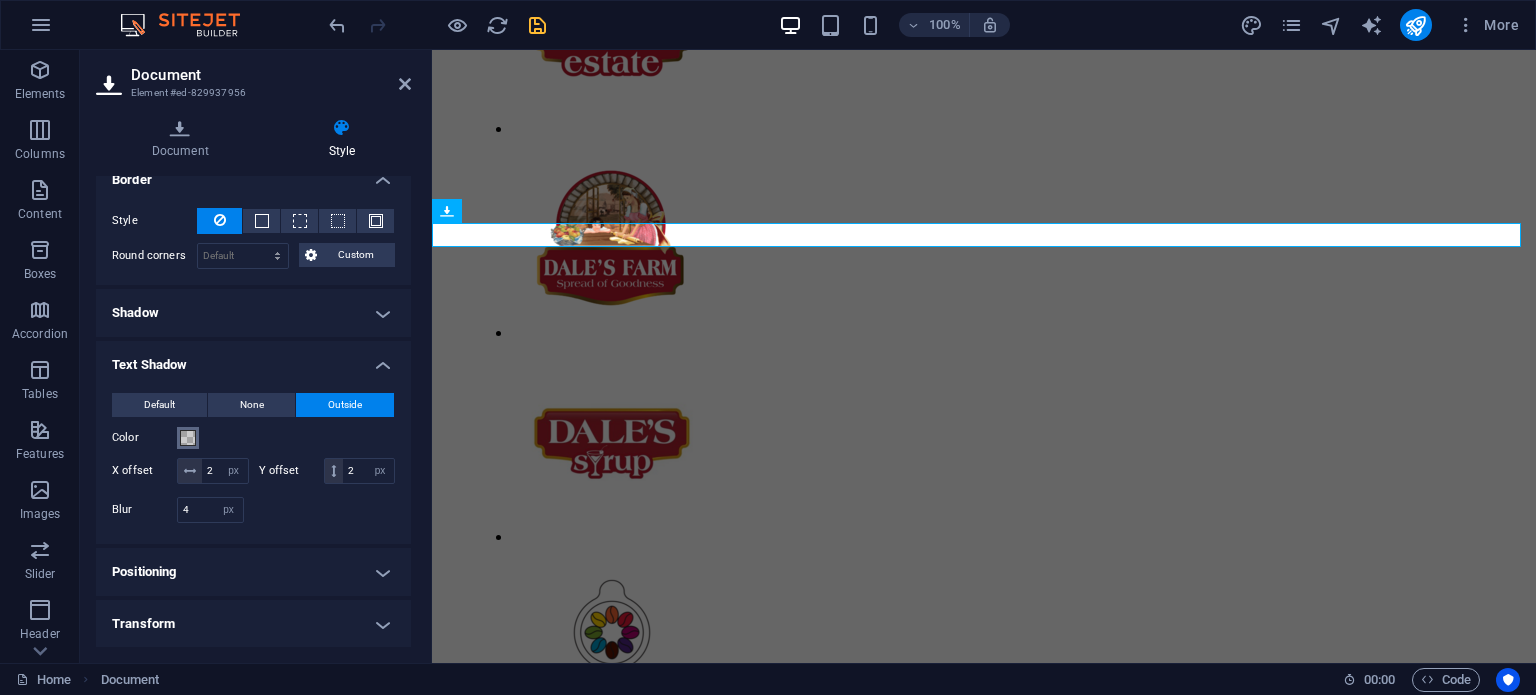 click at bounding box center (188, 438) 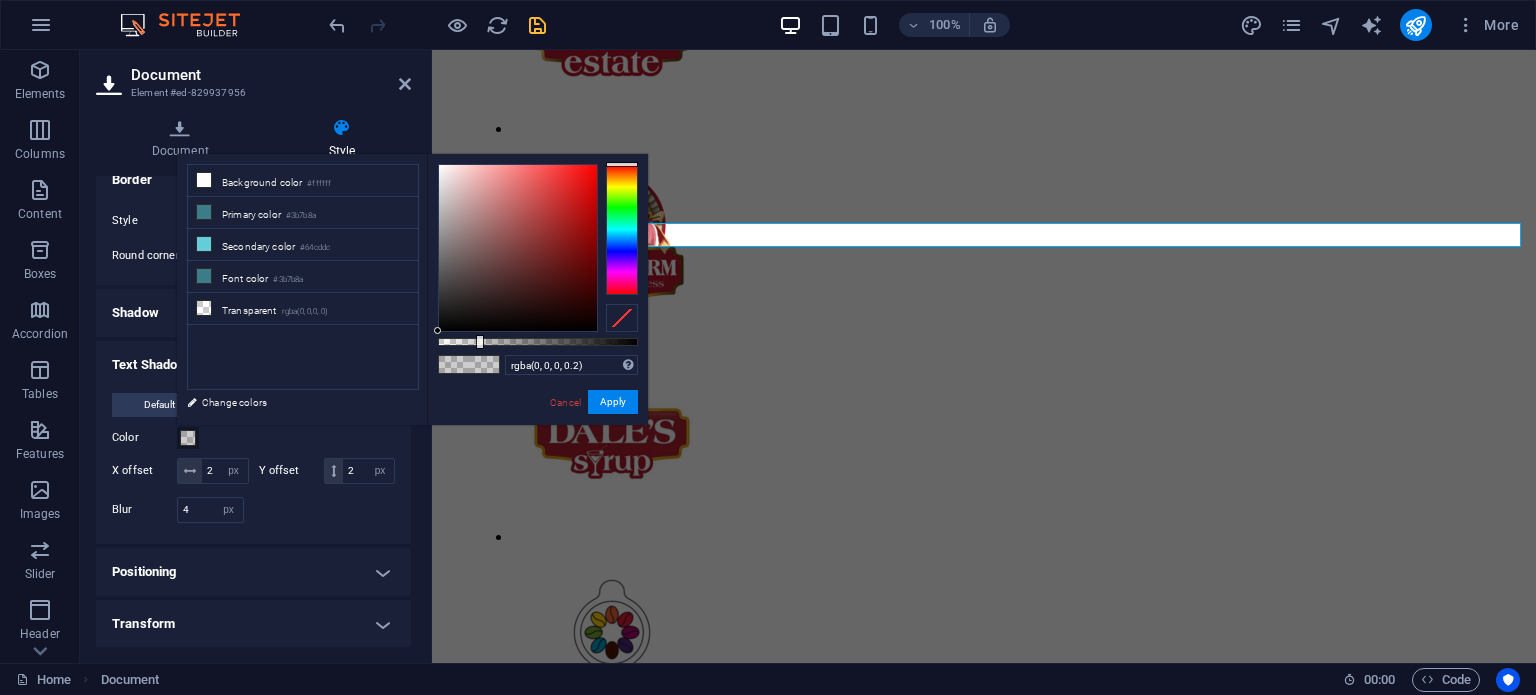 drag, startPoint x: 521, startPoint y: 281, endPoint x: 368, endPoint y: 385, distance: 185 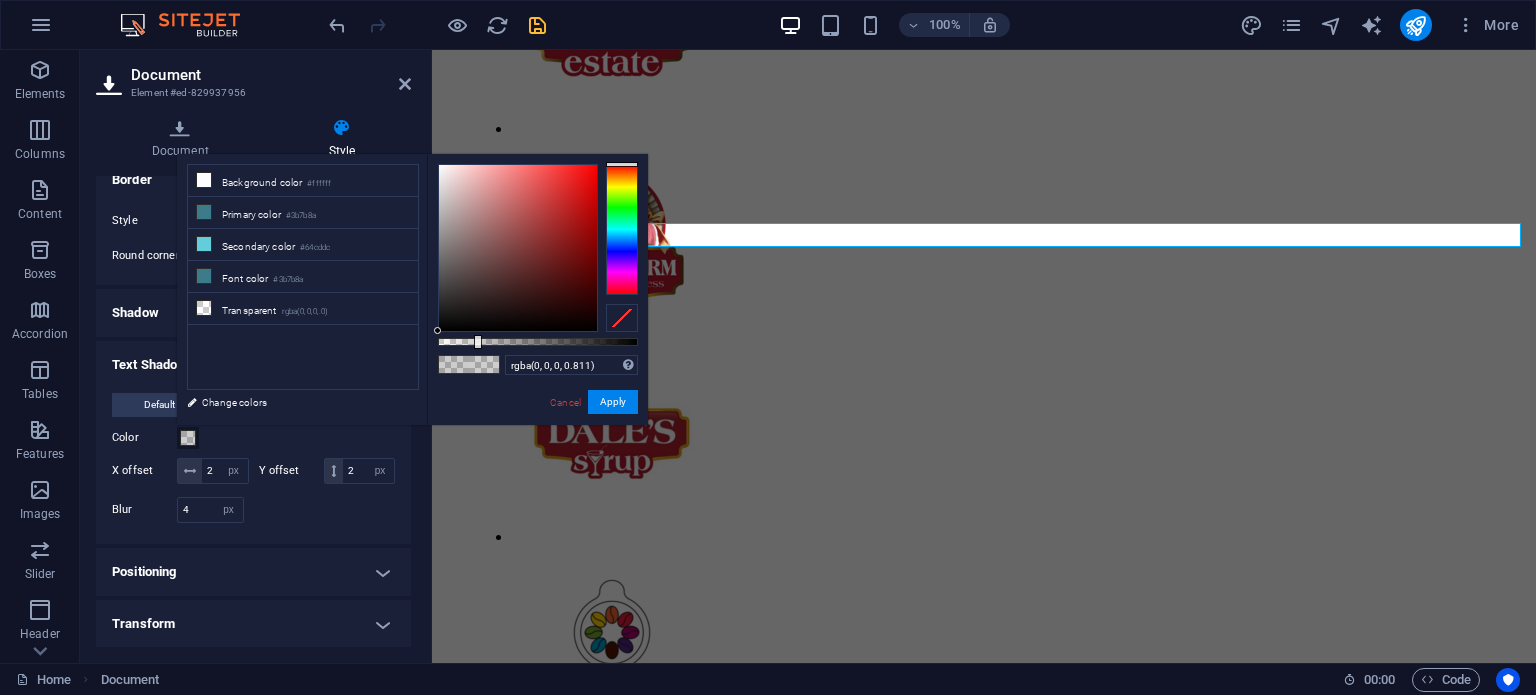type on "#000000" 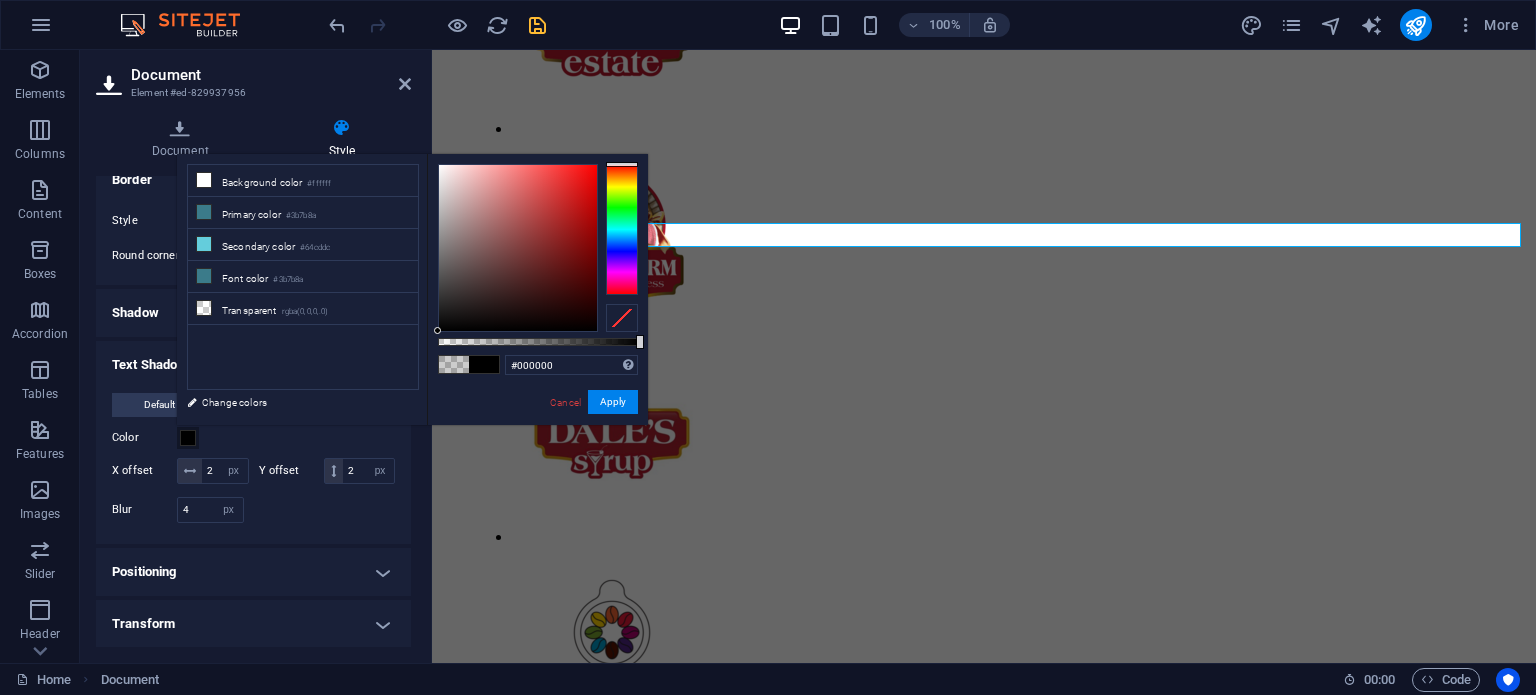 drag, startPoint x: 476, startPoint y: 336, endPoint x: 557, endPoint y: 295, distance: 90.78546 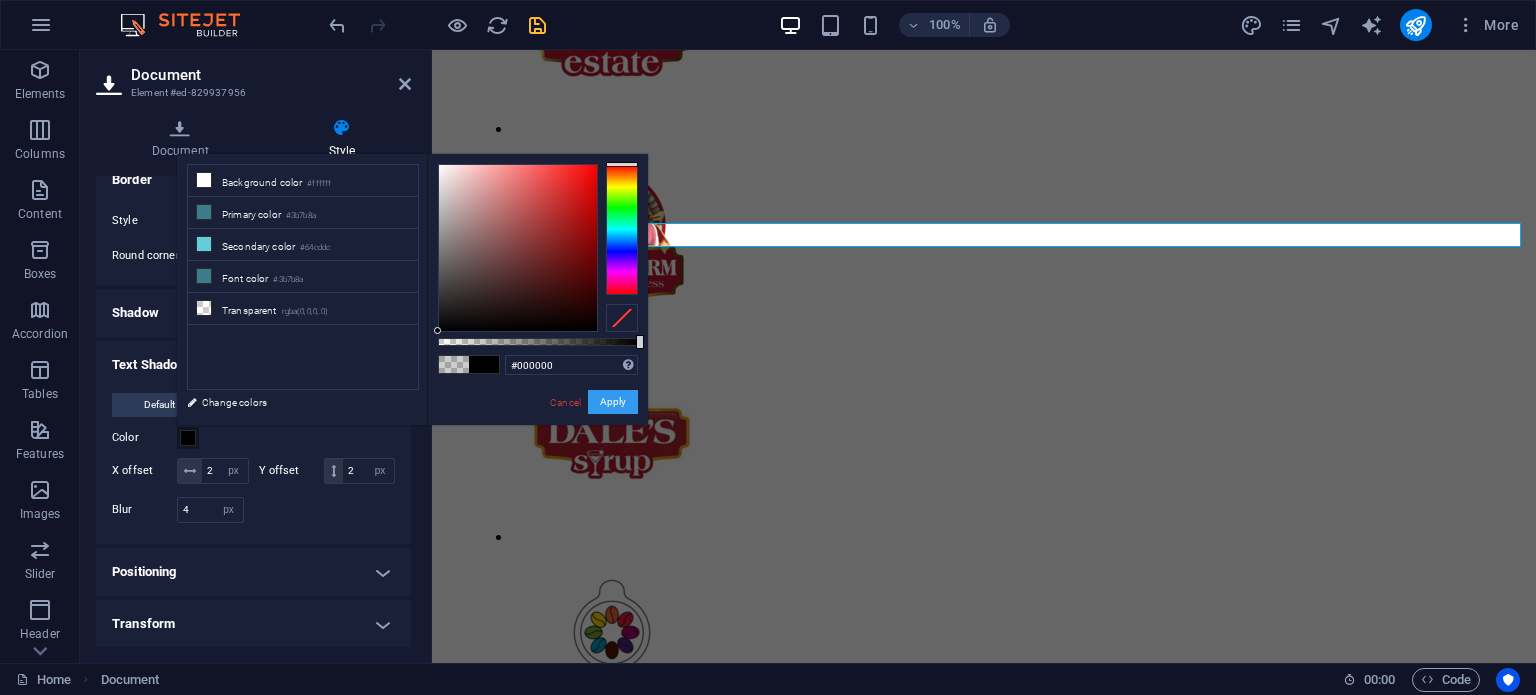 click on "Apply" at bounding box center (613, 402) 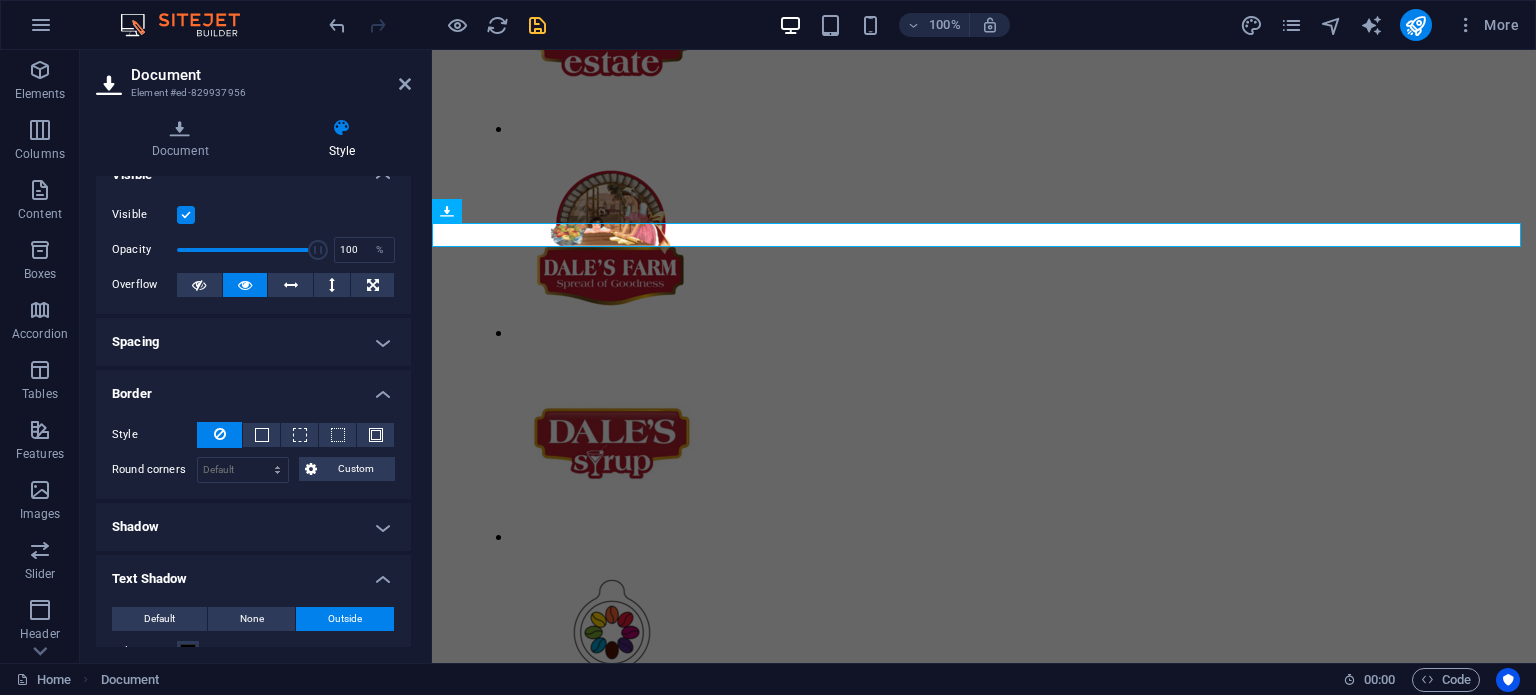 scroll, scrollTop: 0, scrollLeft: 0, axis: both 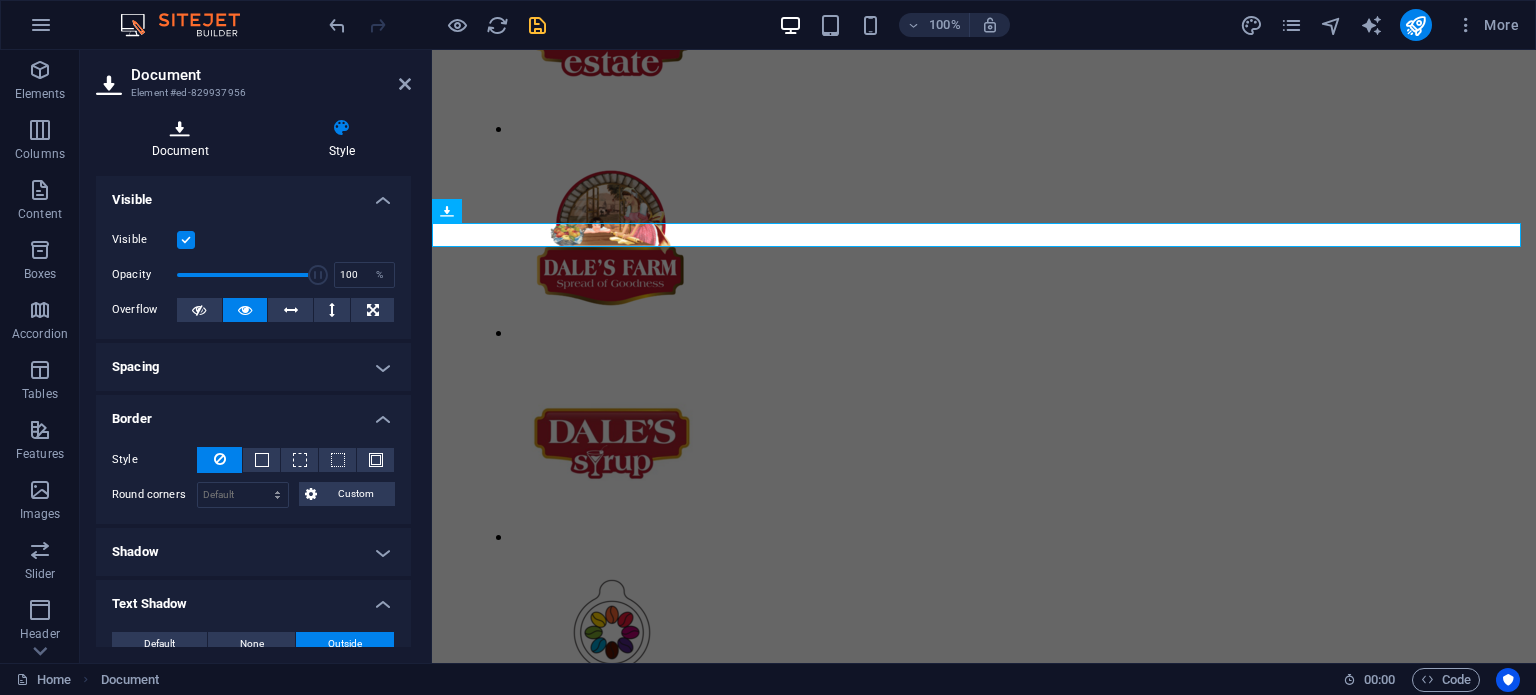 click at bounding box center [180, 128] 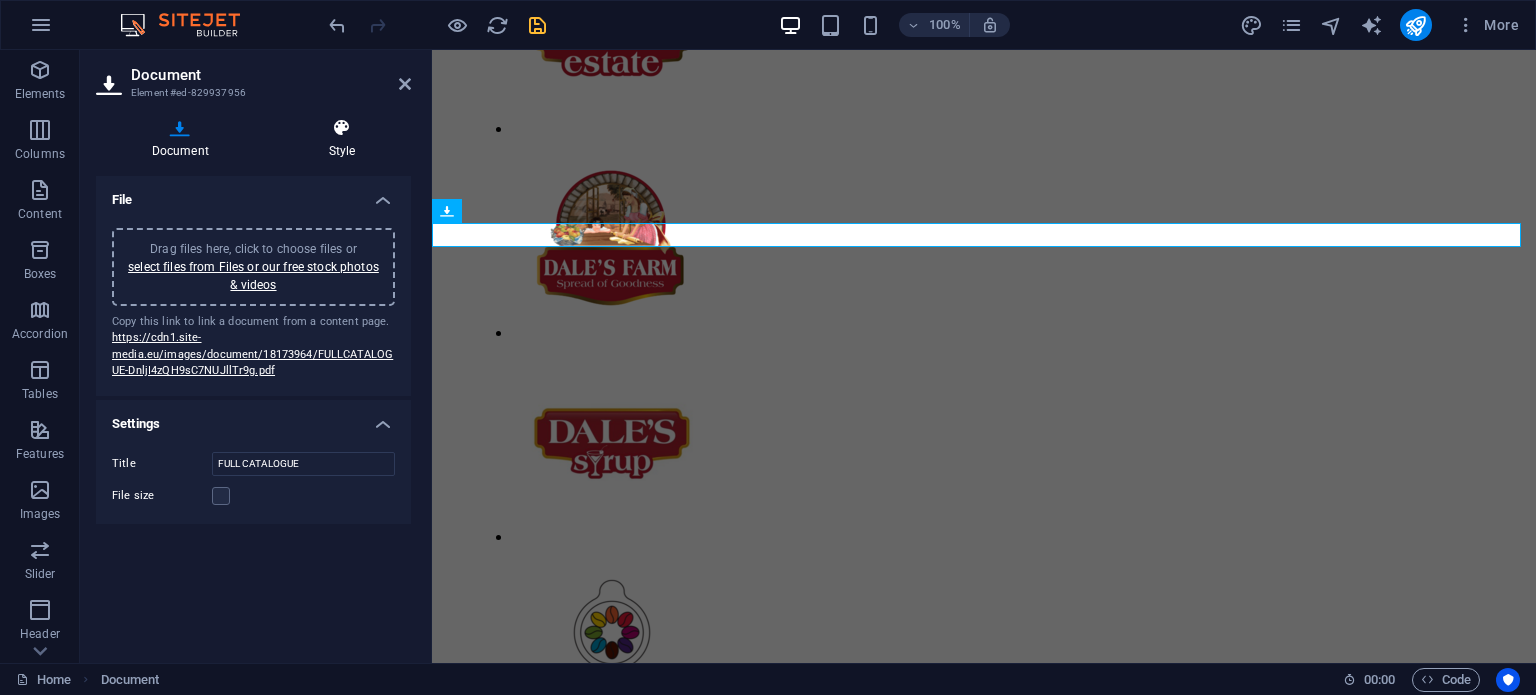 click on "Style" at bounding box center (342, 139) 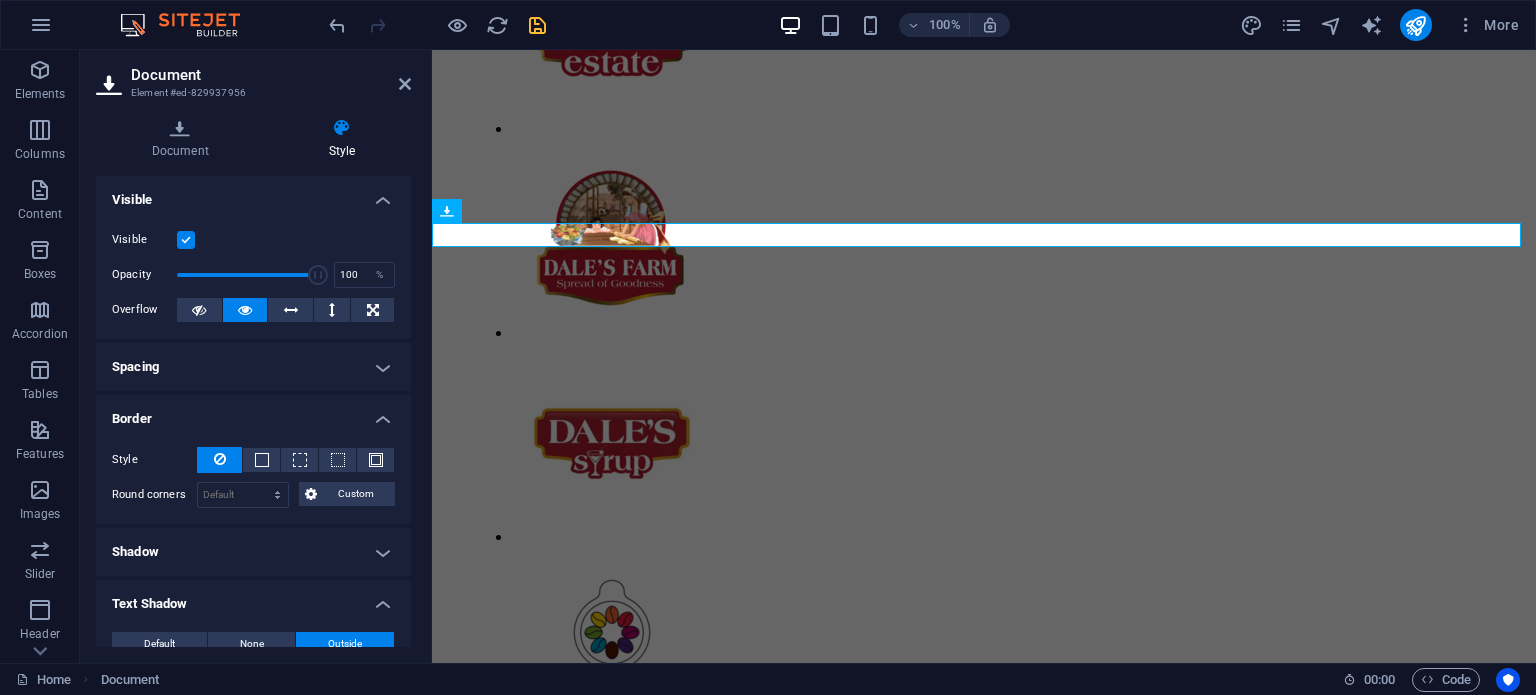 click at bounding box center (186, 240) 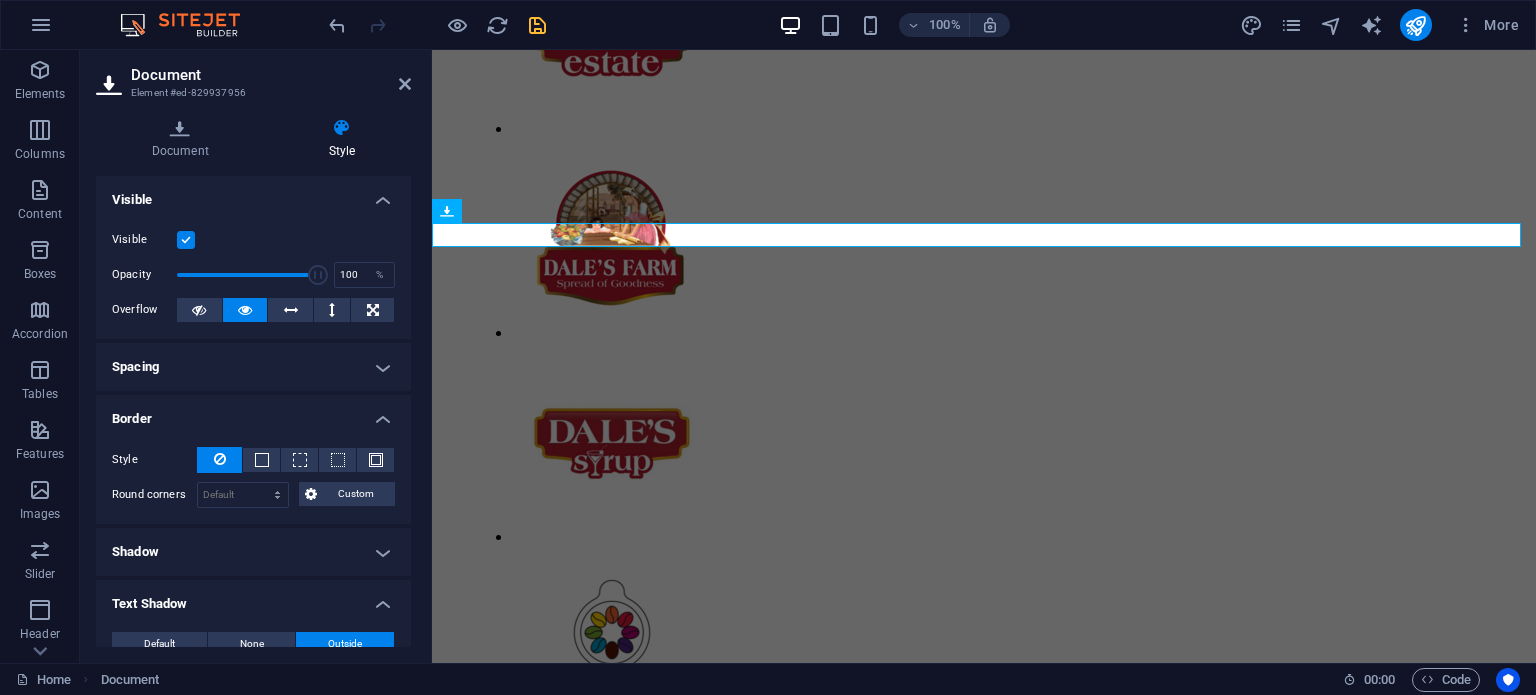 click on "Visible" at bounding box center [0, 0] 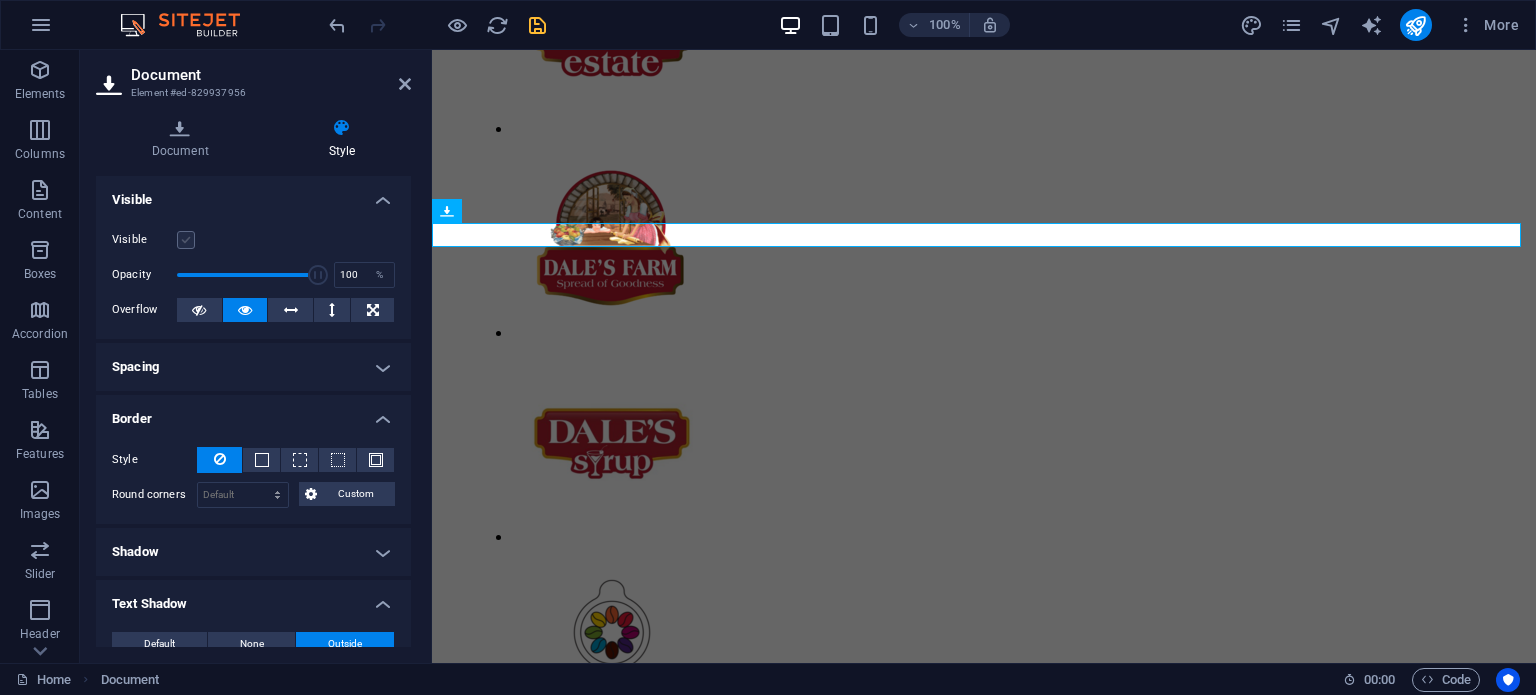 click at bounding box center [186, 240] 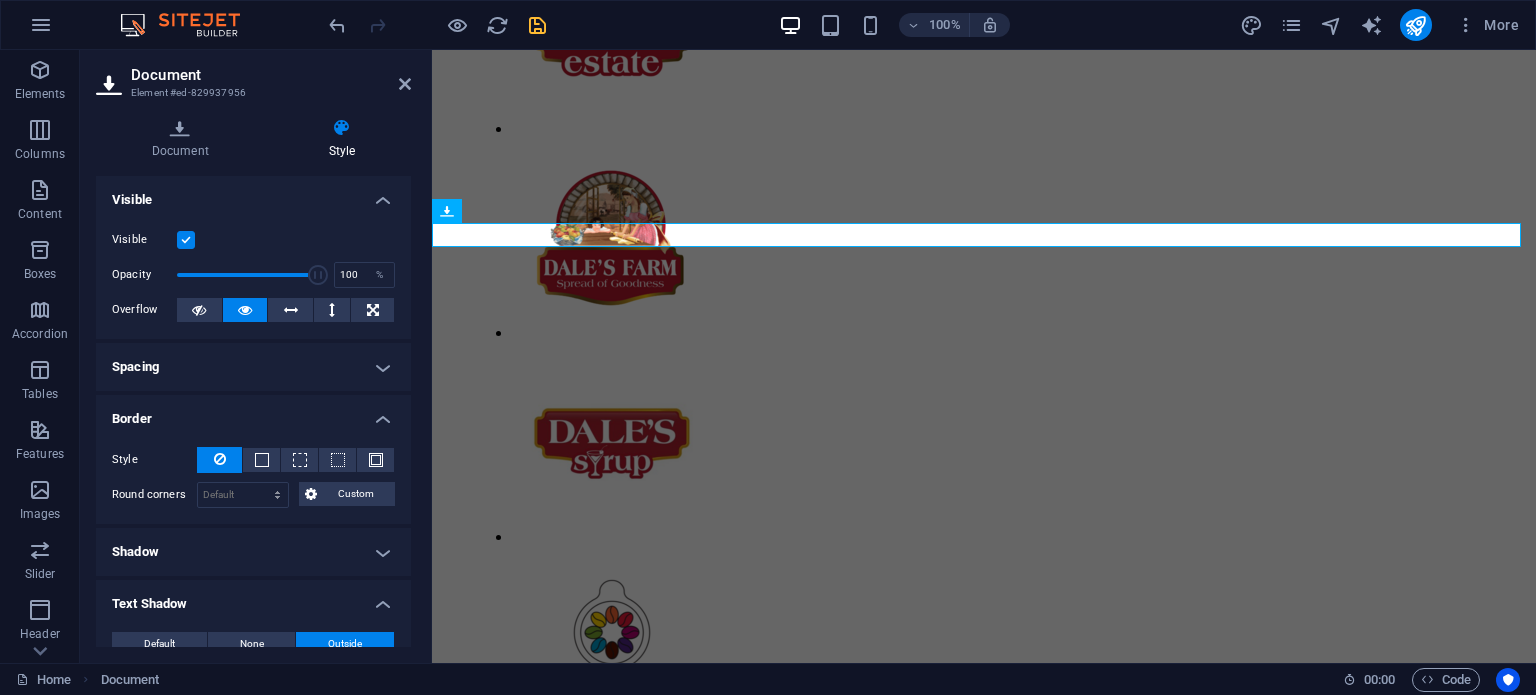 click at bounding box center (186, 240) 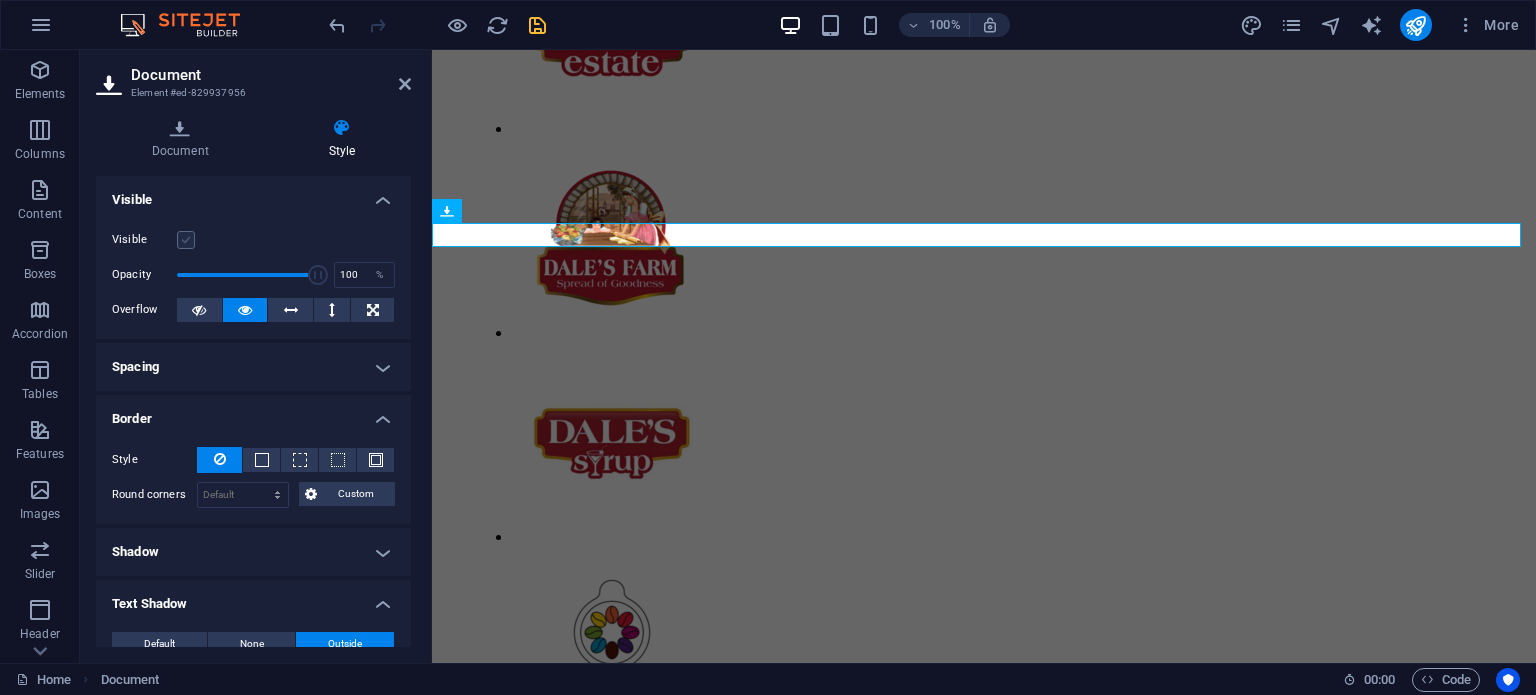 click at bounding box center [186, 240] 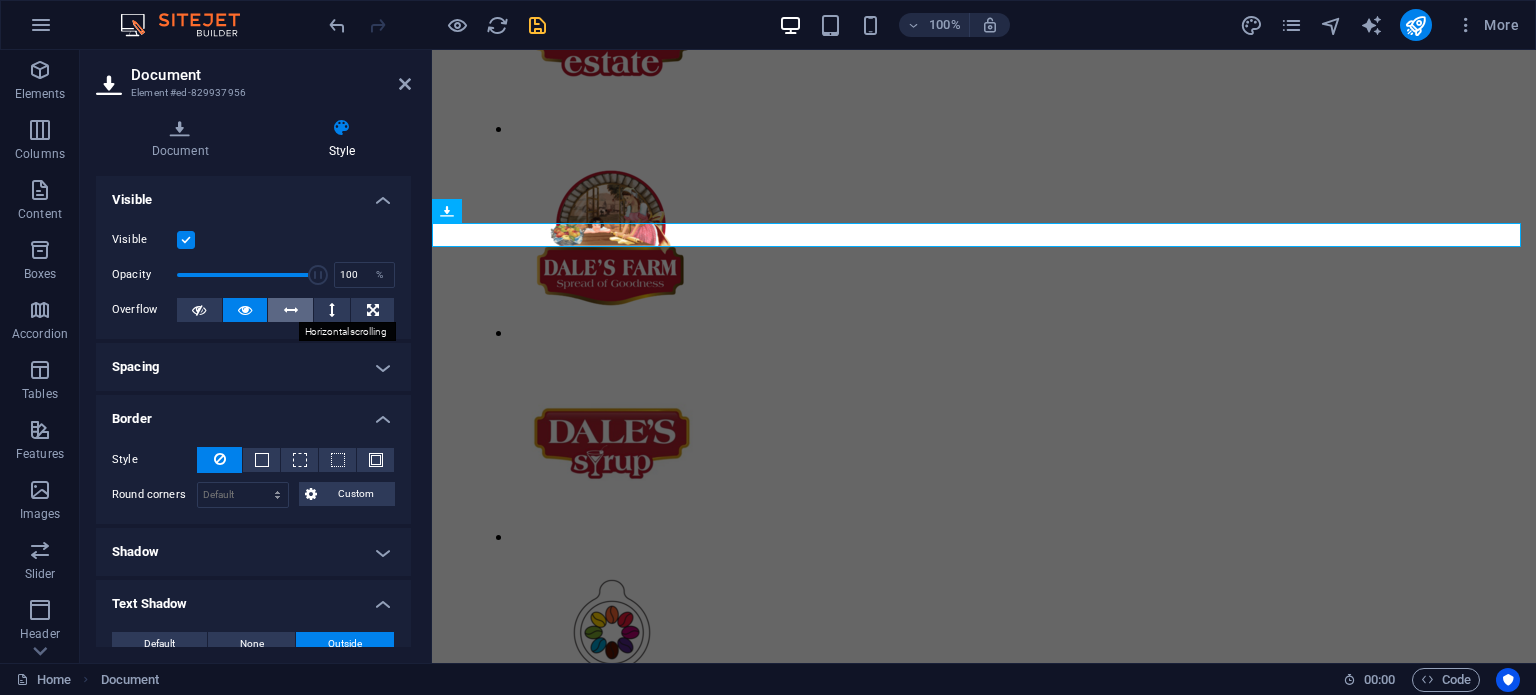 click at bounding box center (291, 310) 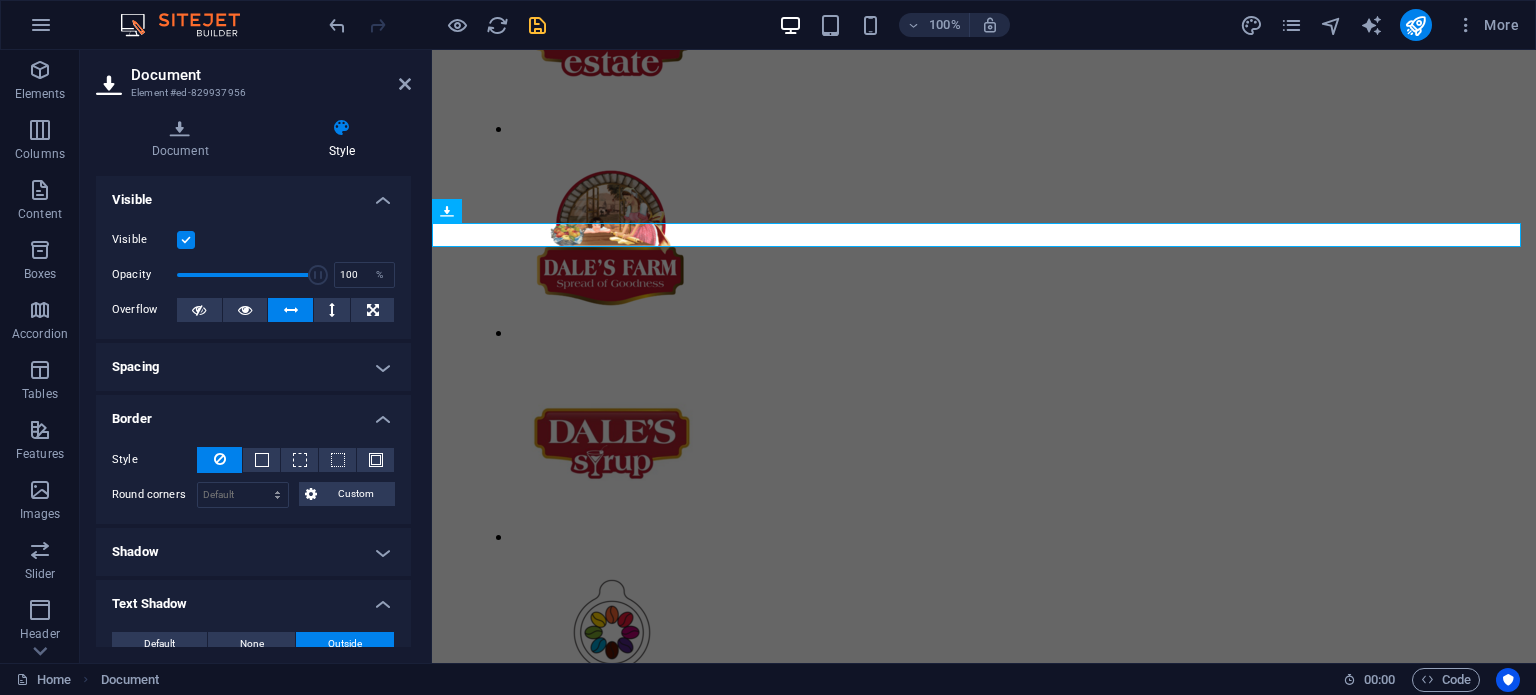 click at bounding box center [291, 310] 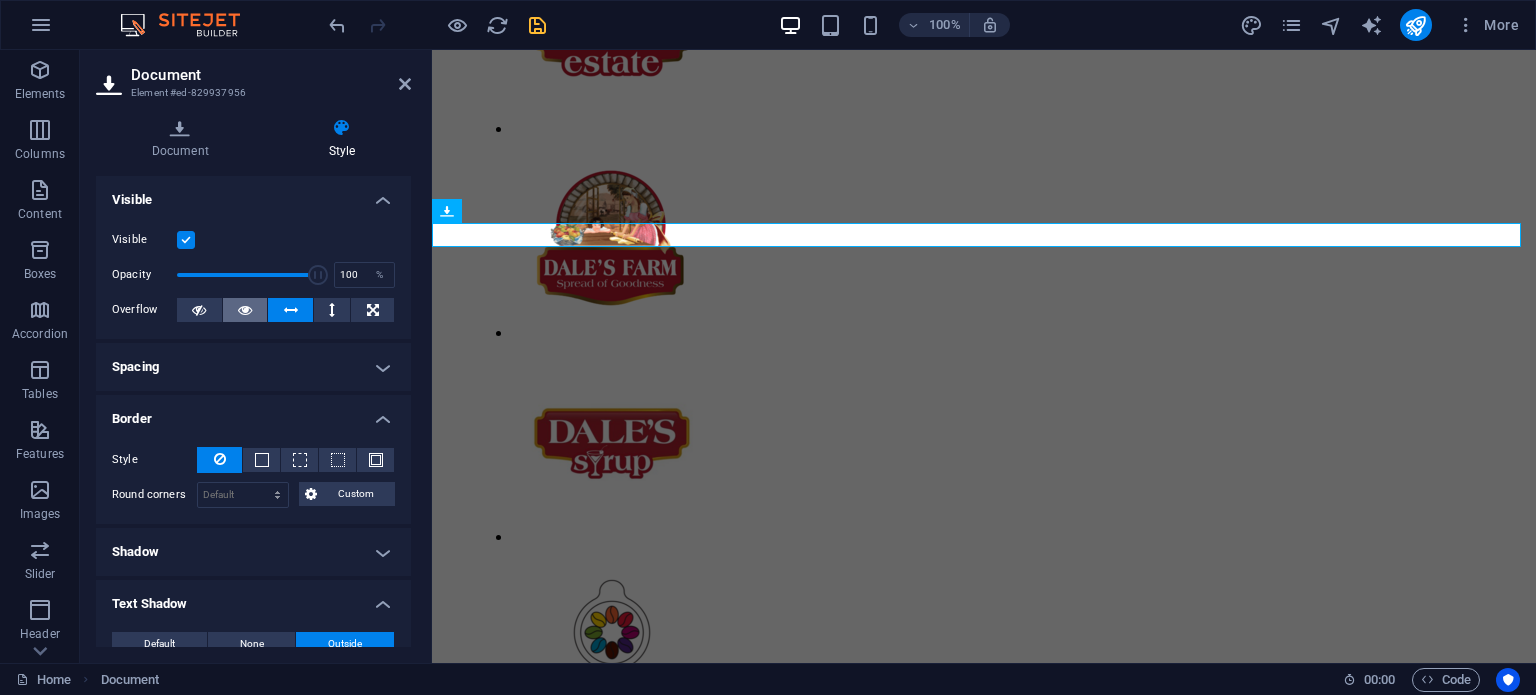 click at bounding box center [245, 310] 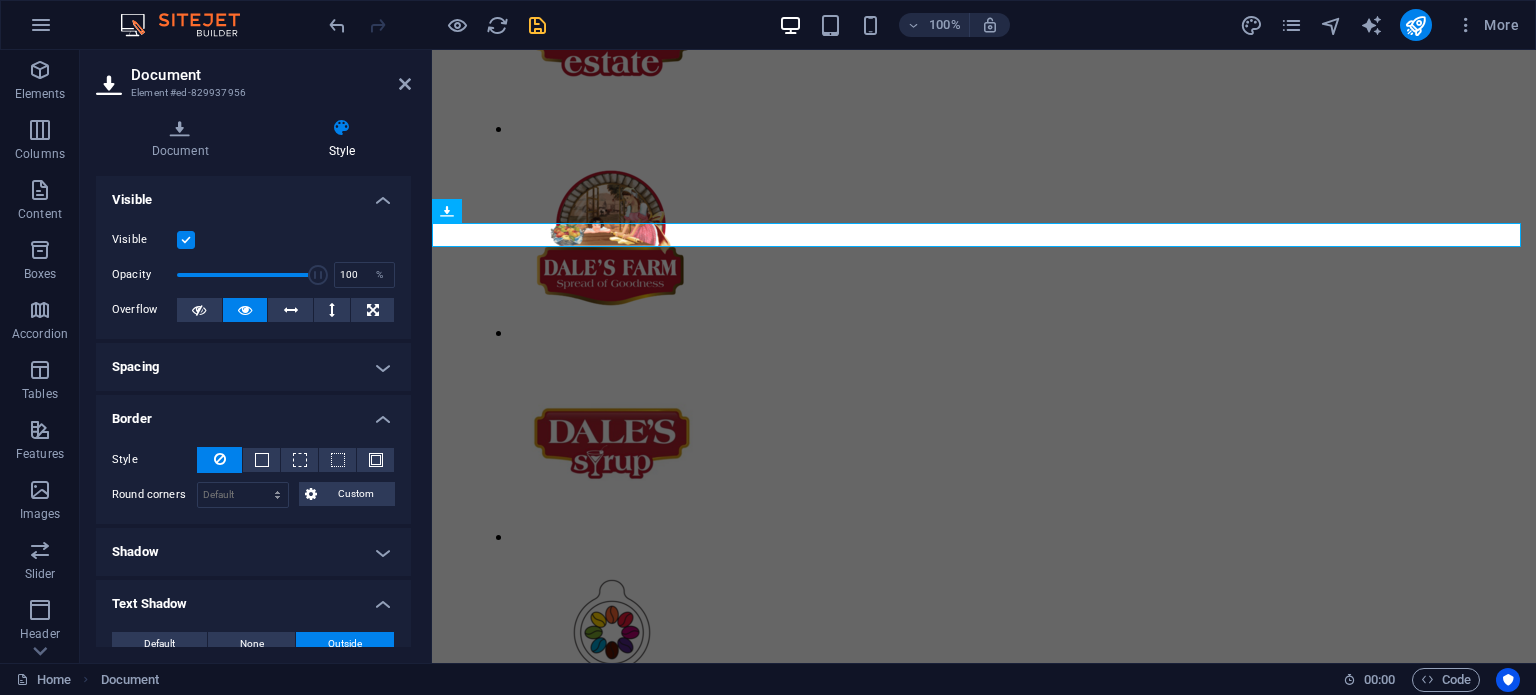 click on "Spacing" at bounding box center (253, 367) 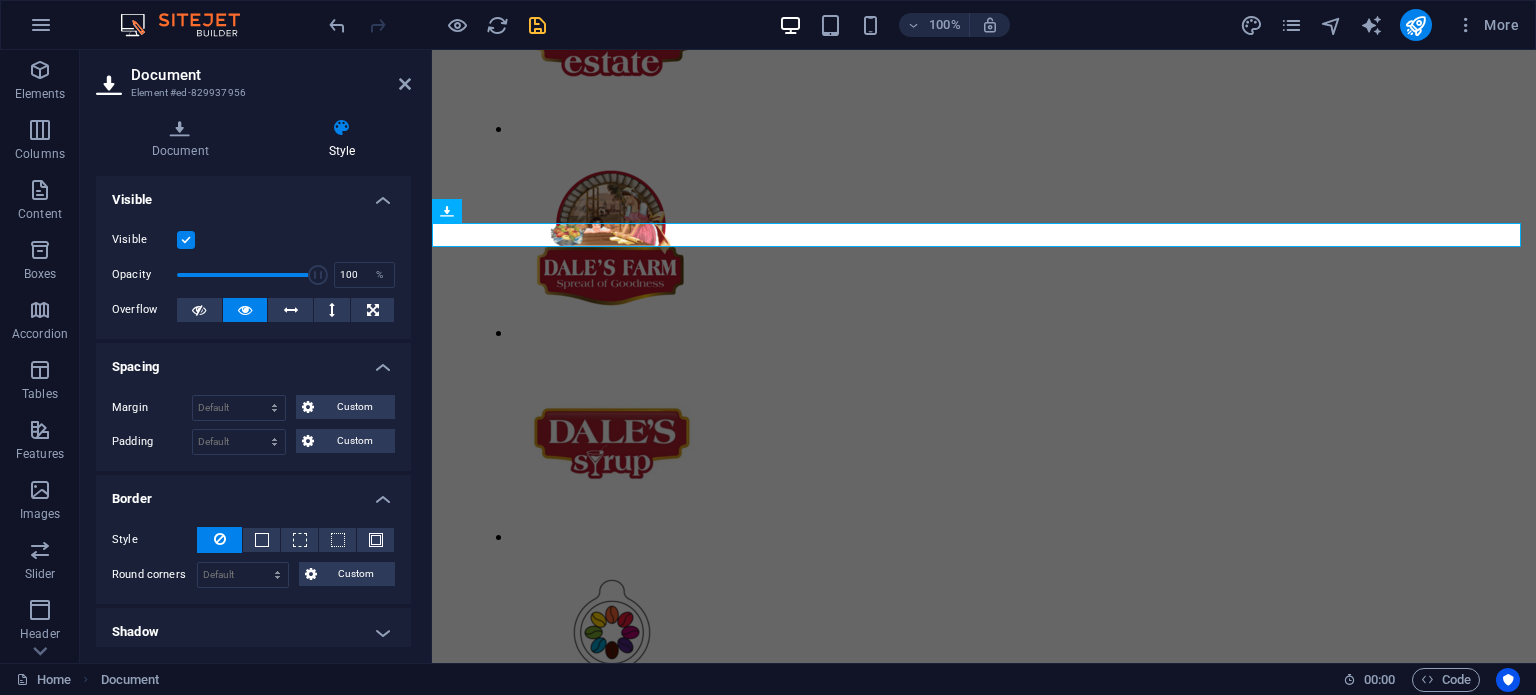click on "Spacing" at bounding box center [253, 361] 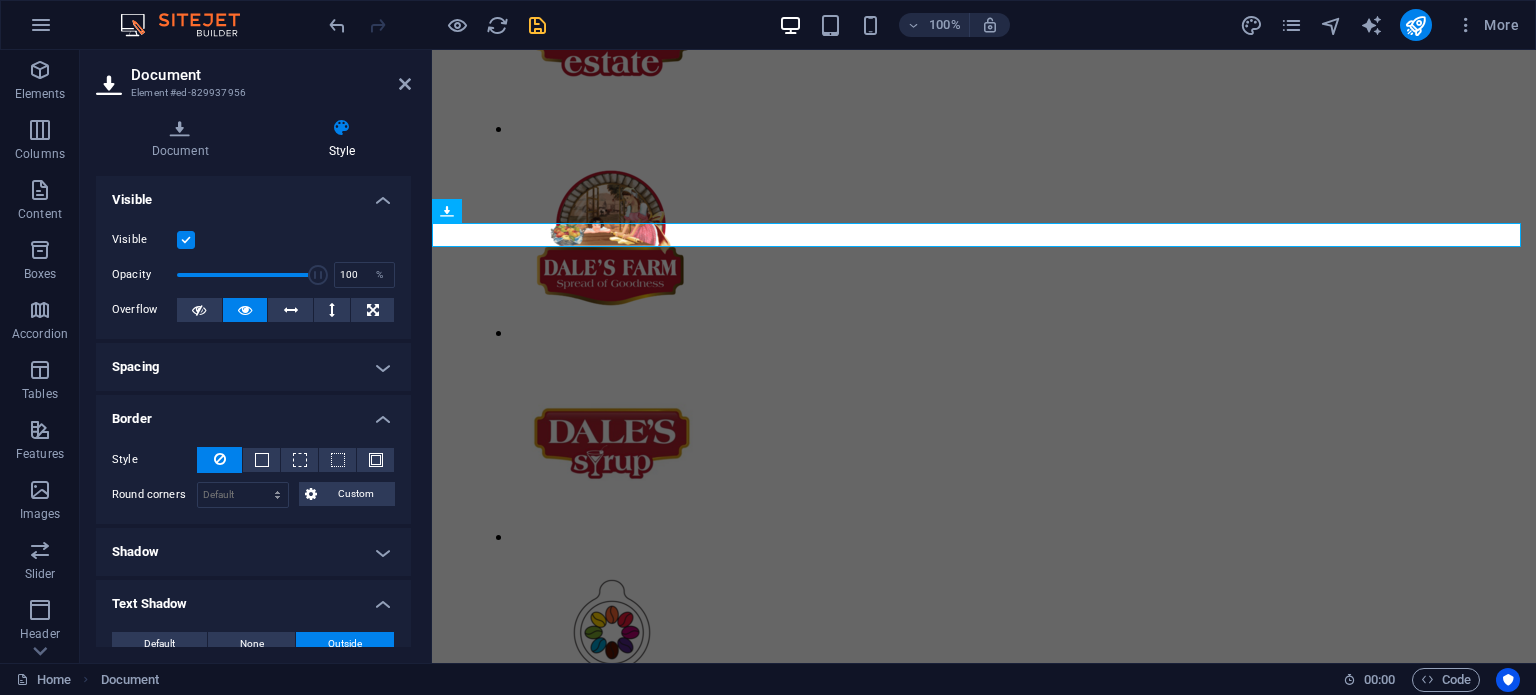 click on "Visible" at bounding box center [253, 194] 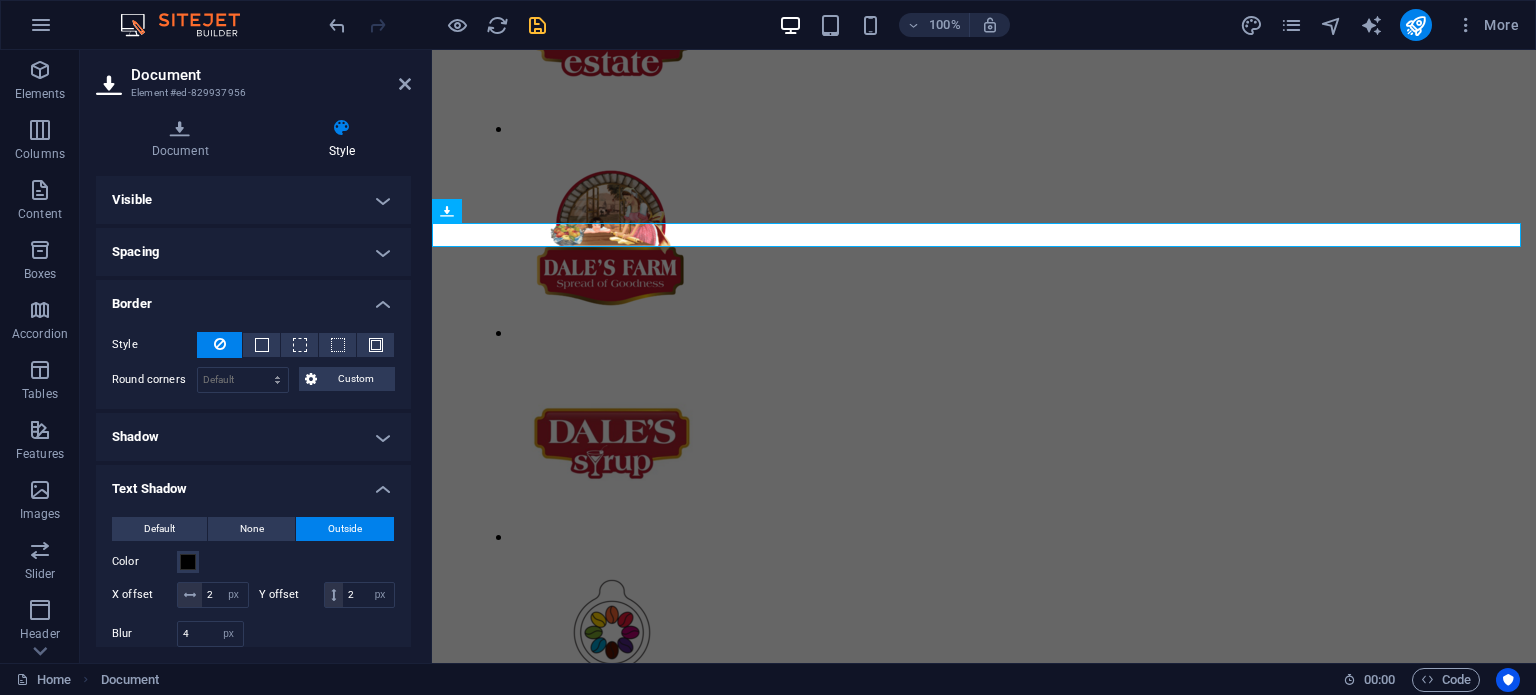 click on "Visible" at bounding box center (253, 200) 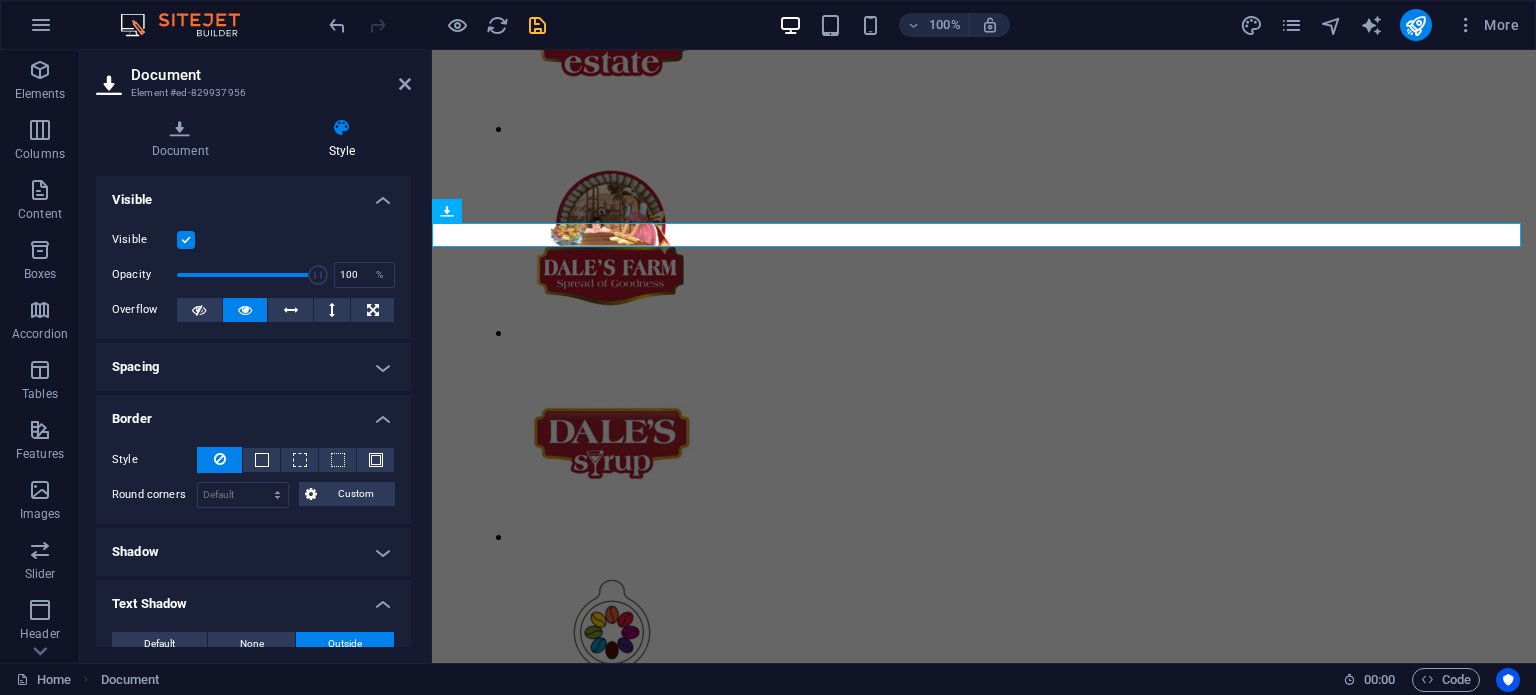 click on "Spacing" at bounding box center (253, 367) 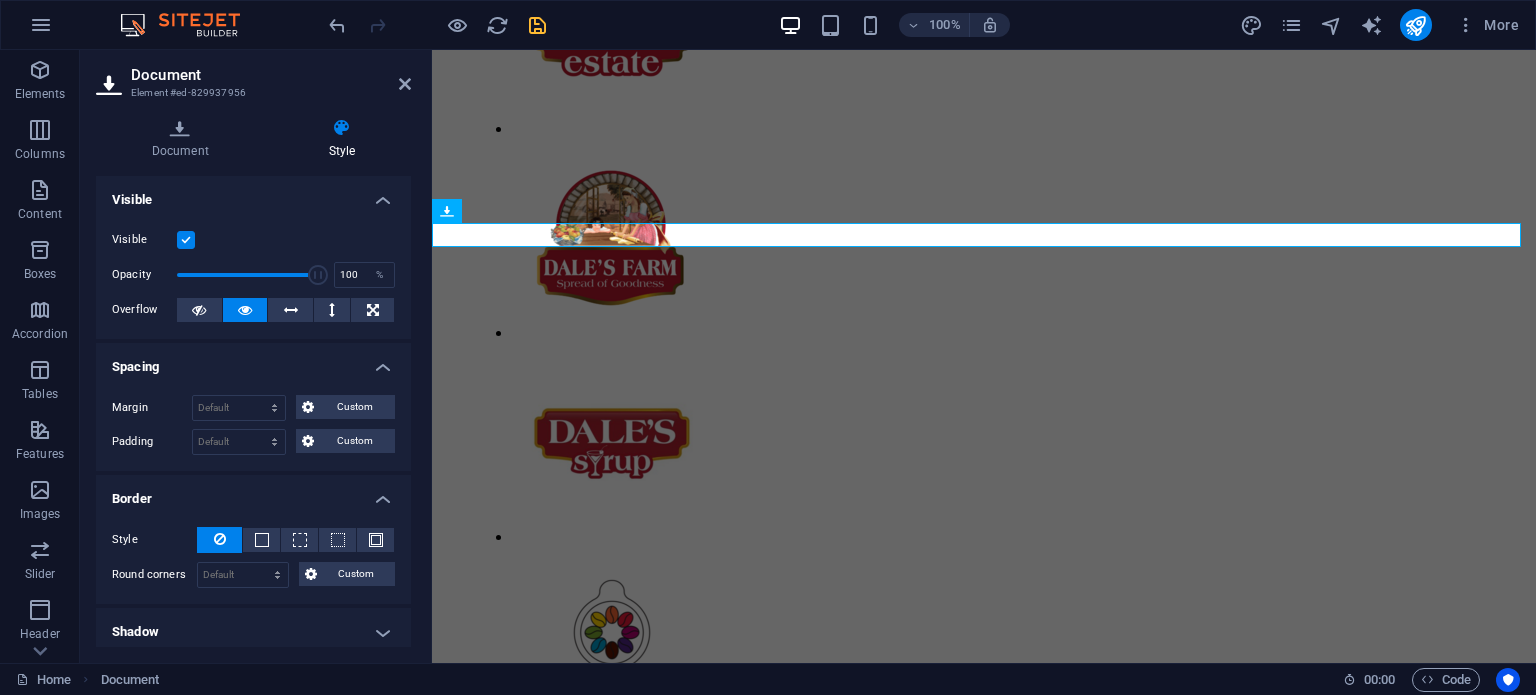scroll, scrollTop: 66, scrollLeft: 0, axis: vertical 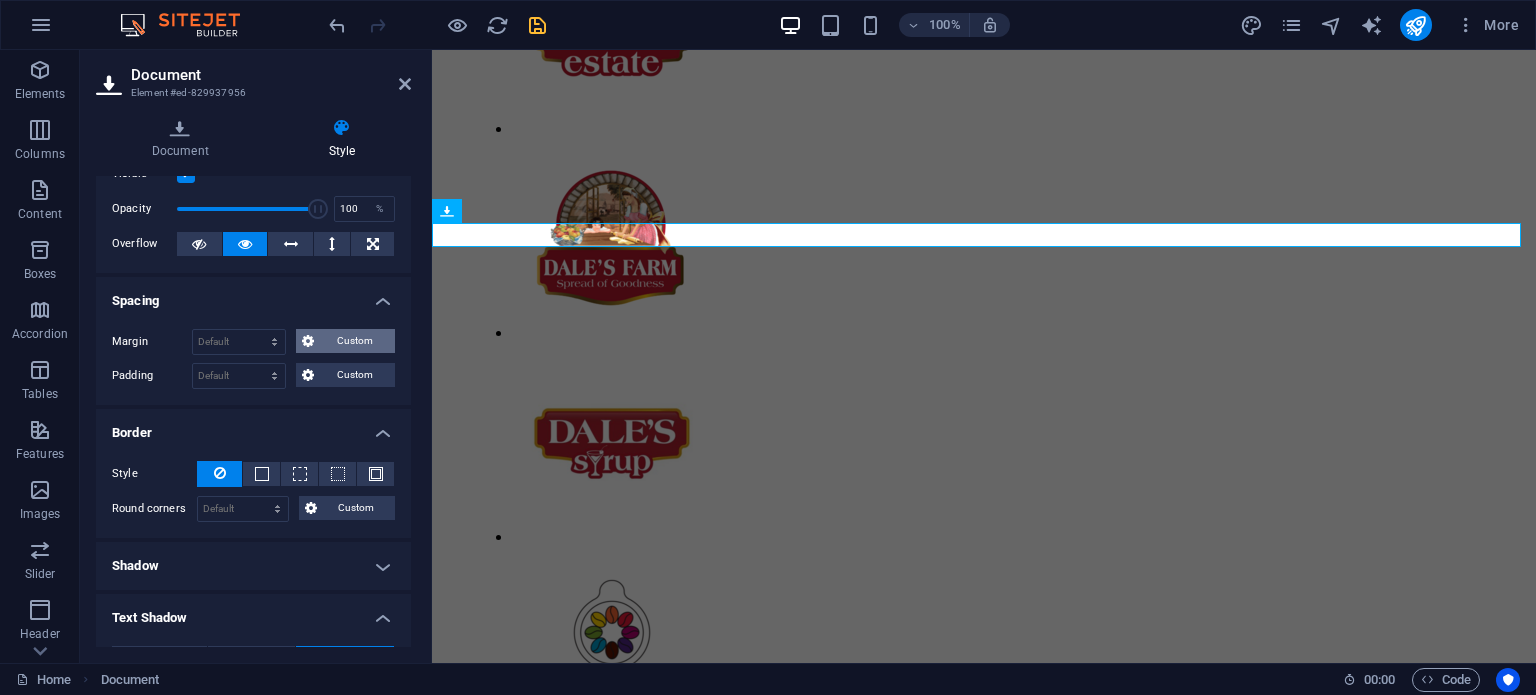 click on "Custom" at bounding box center [354, 341] 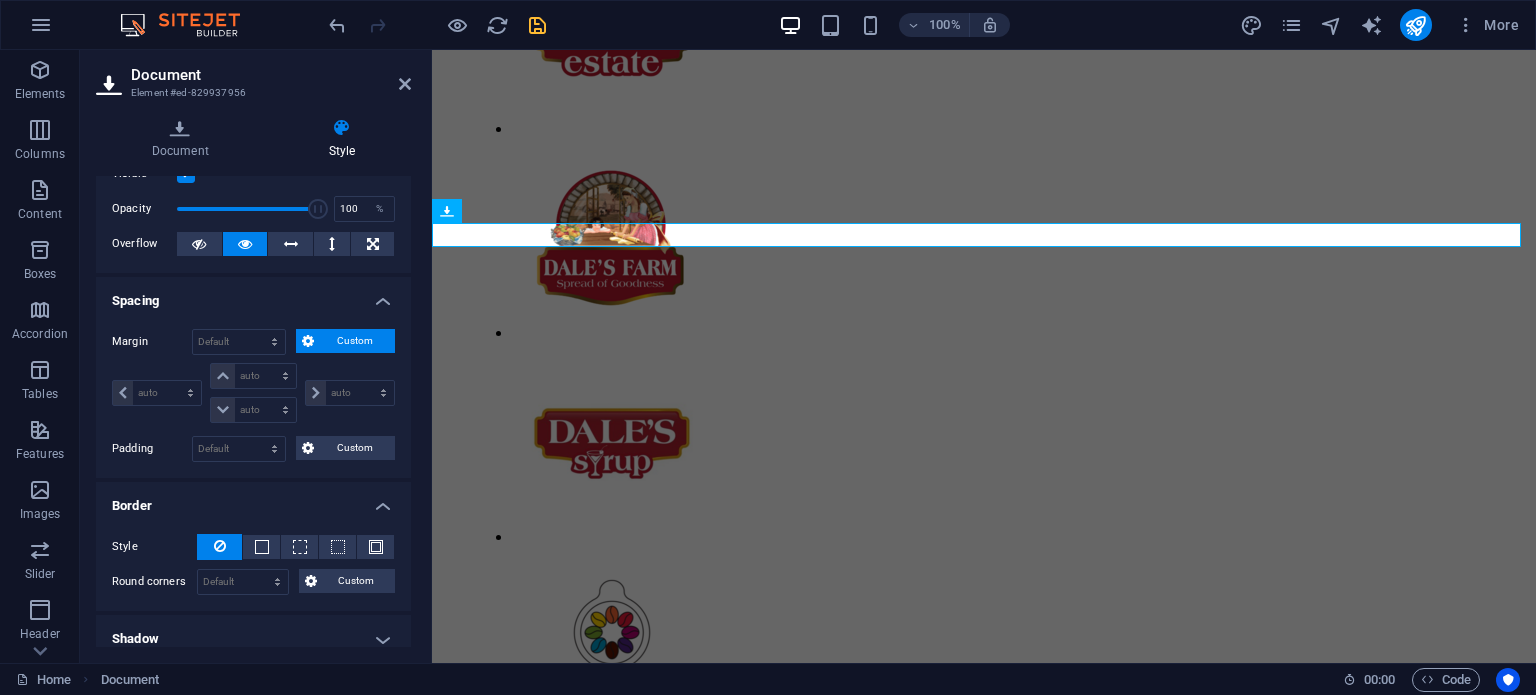 click on "Custom" at bounding box center (354, 341) 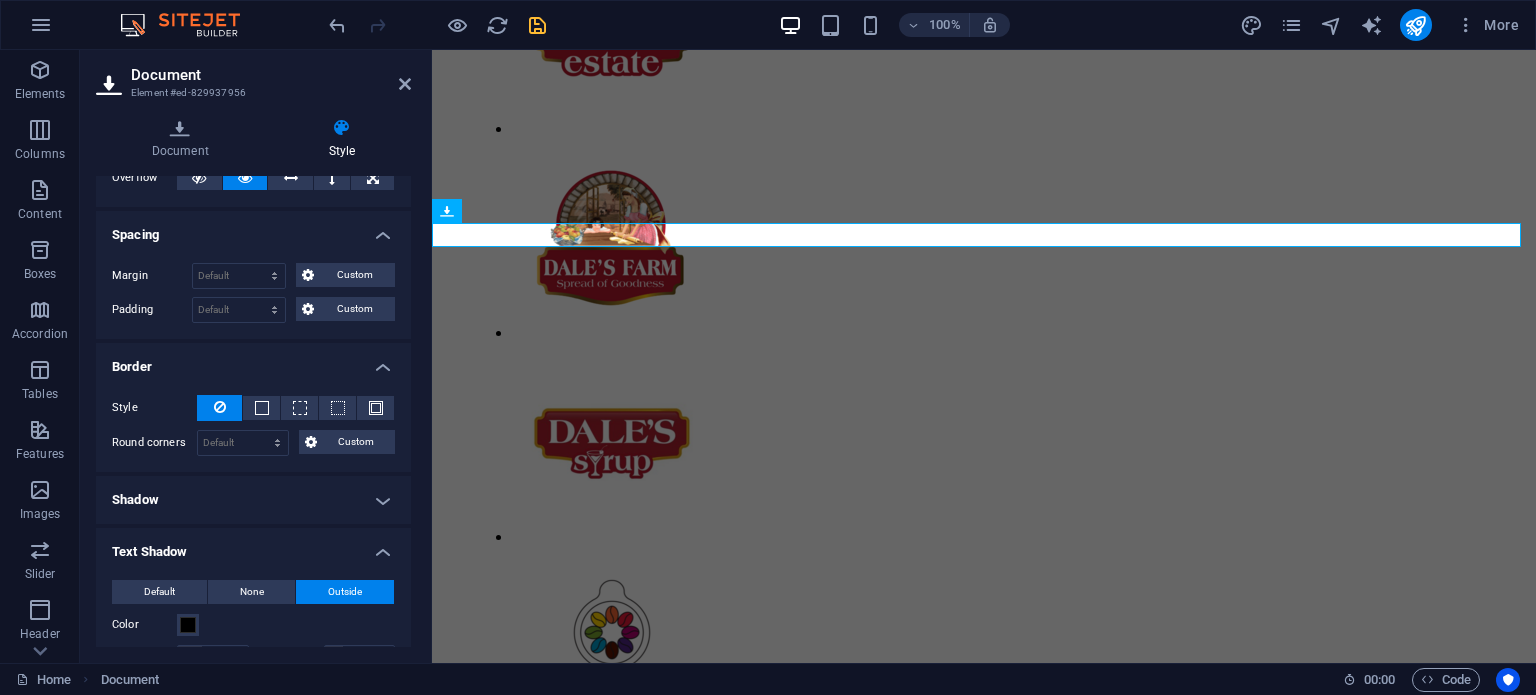 scroll, scrollTop: 133, scrollLeft: 0, axis: vertical 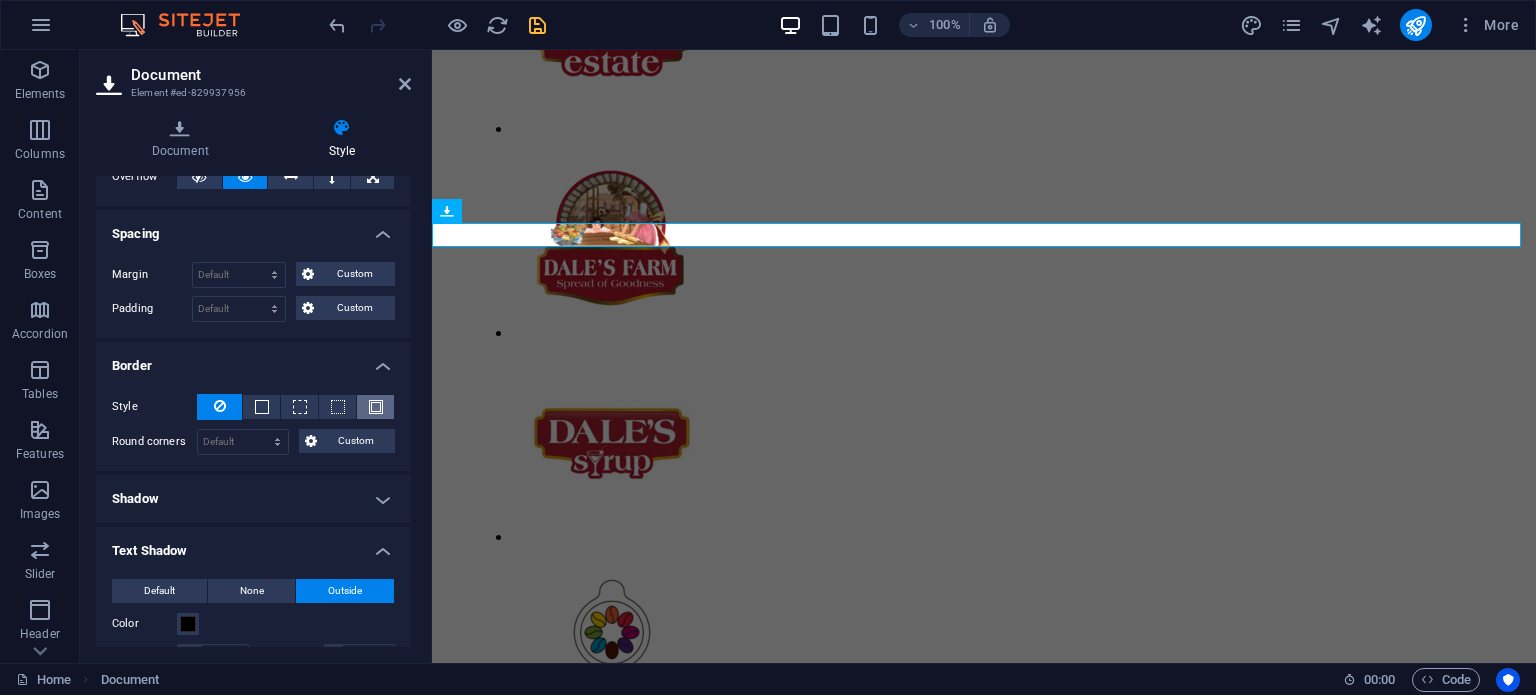 click at bounding box center (375, 407) 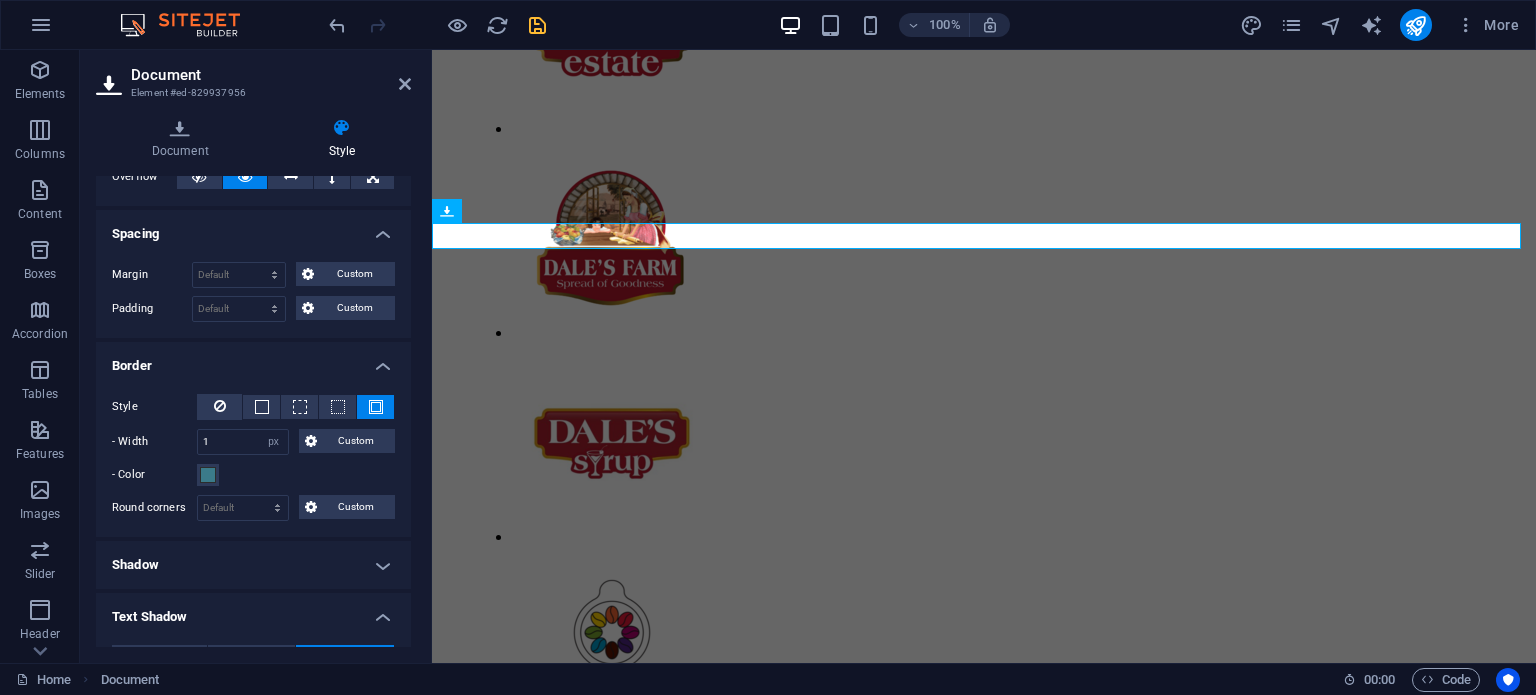 click at bounding box center [437, 25] 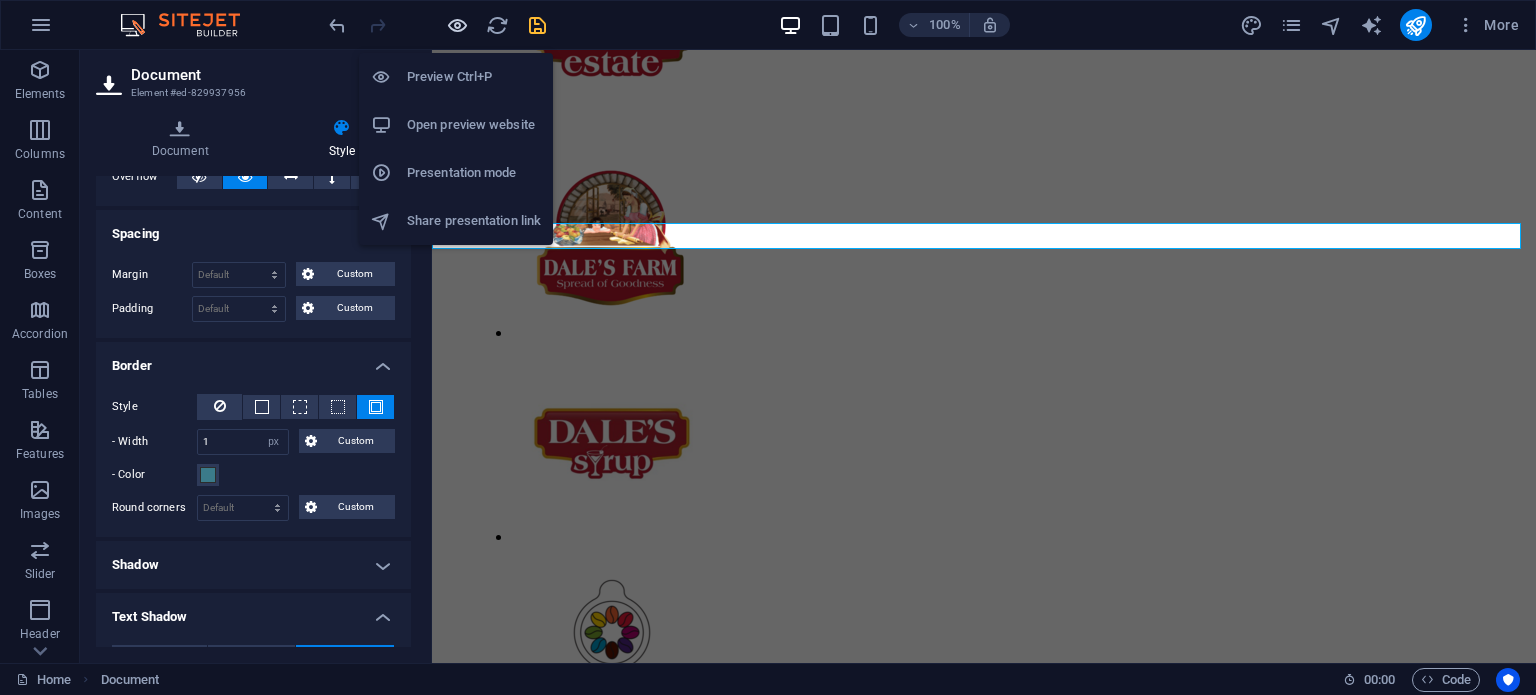 click at bounding box center (457, 25) 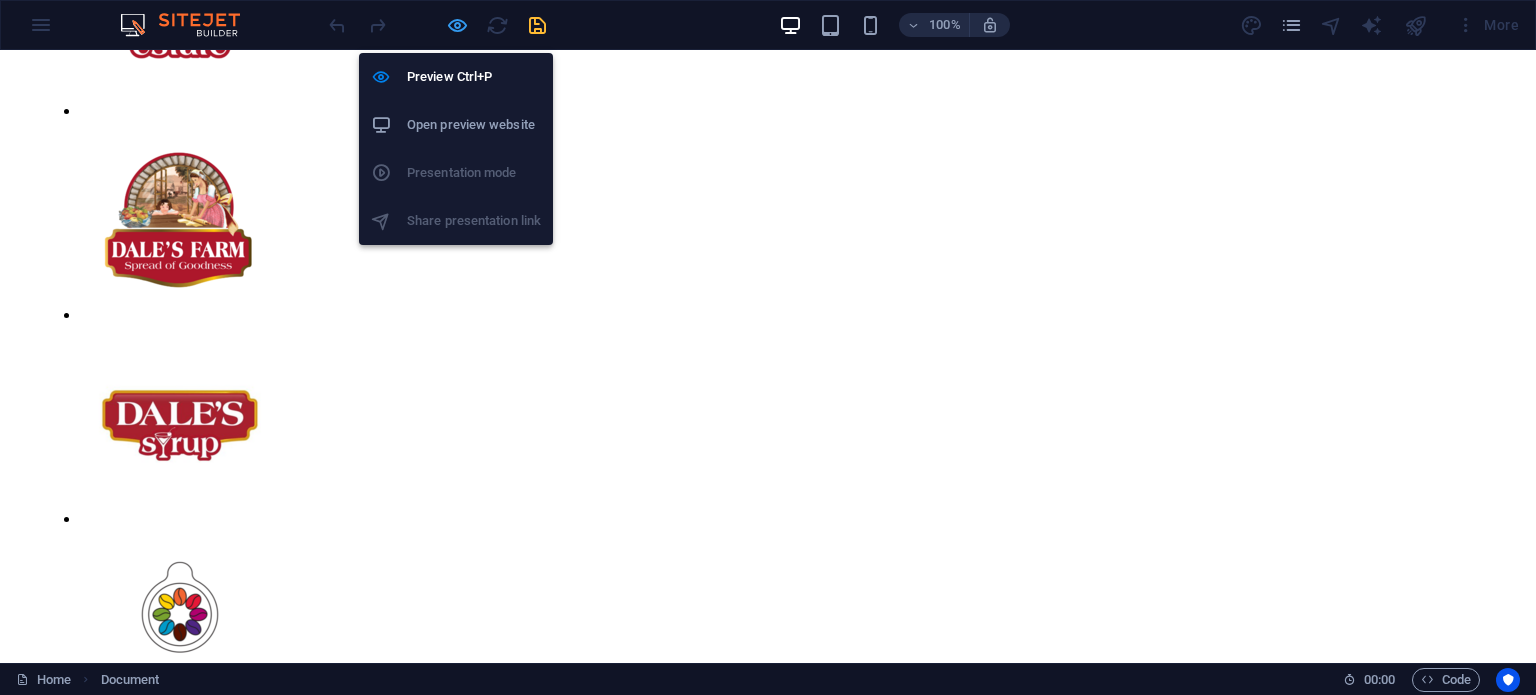 click at bounding box center [457, 25] 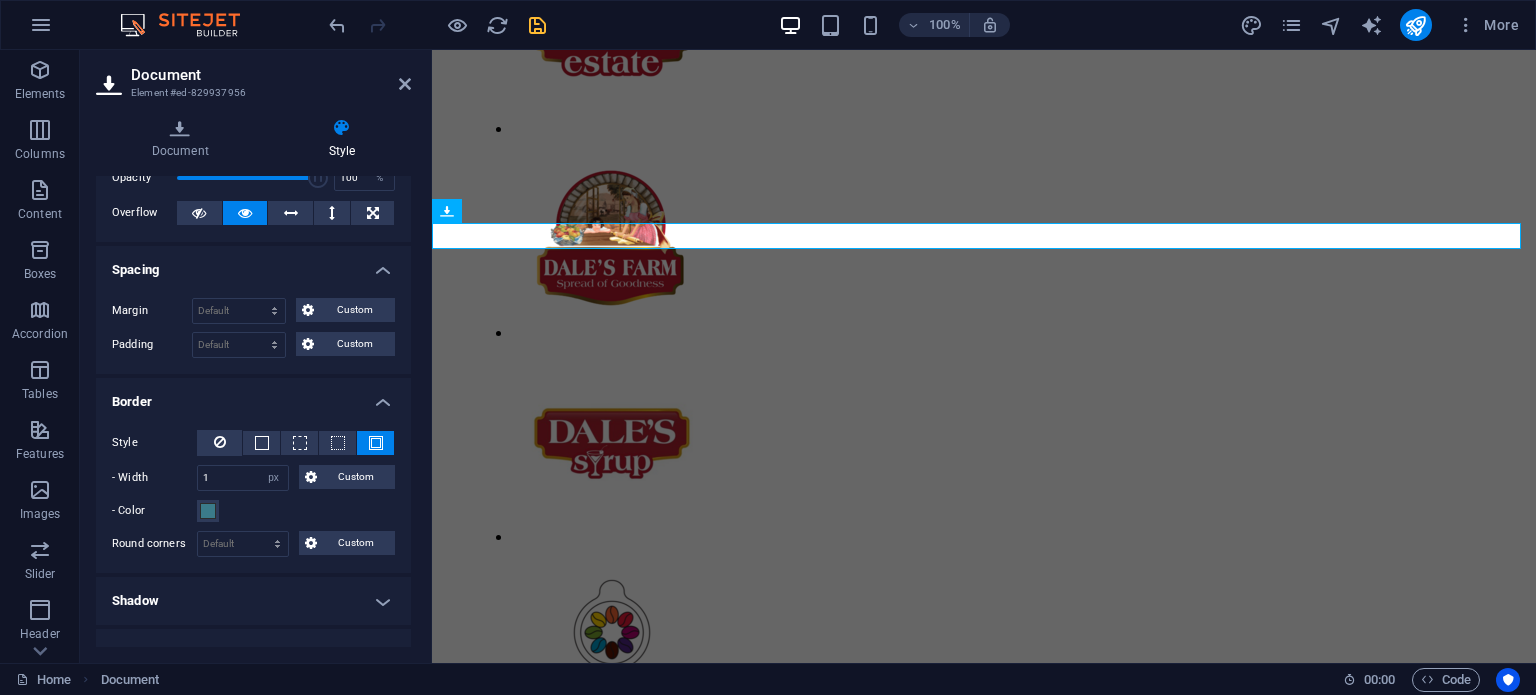 scroll, scrollTop: 100, scrollLeft: 0, axis: vertical 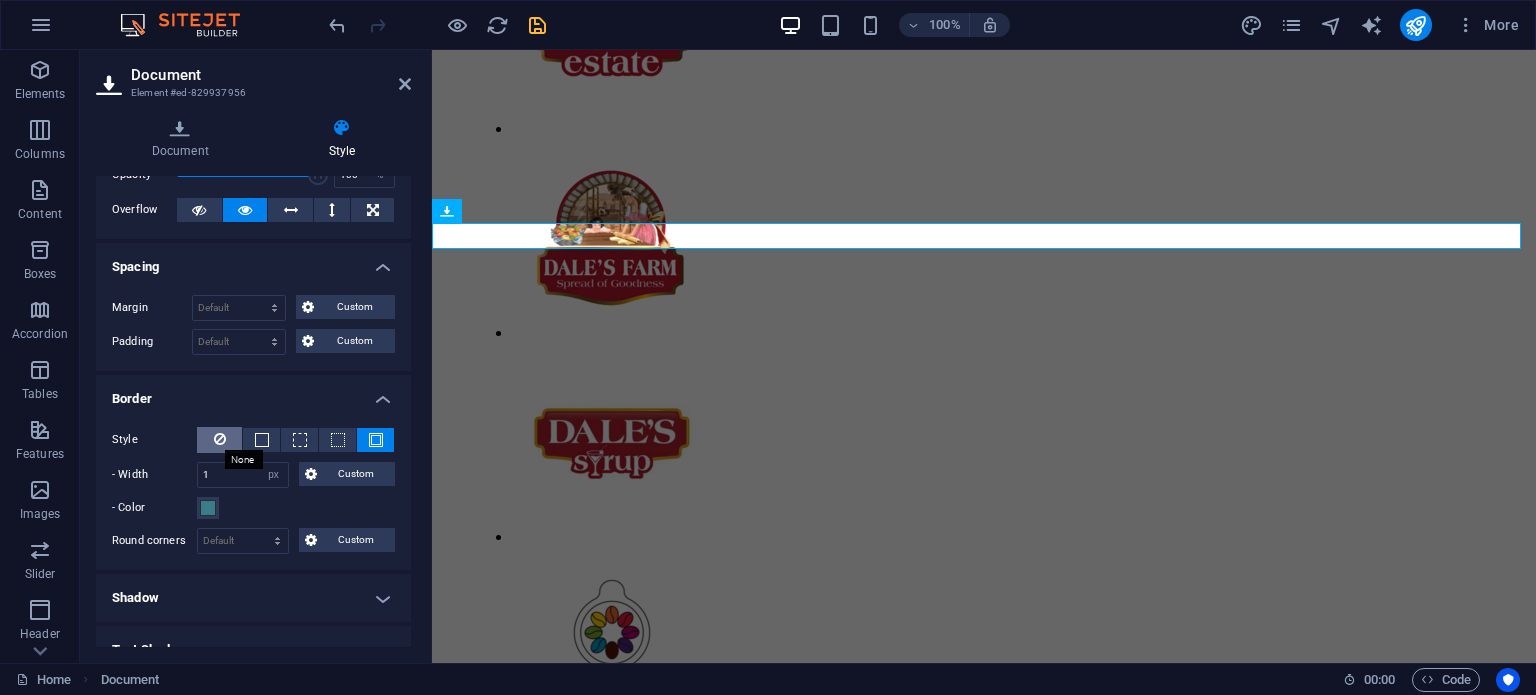 click at bounding box center (220, 439) 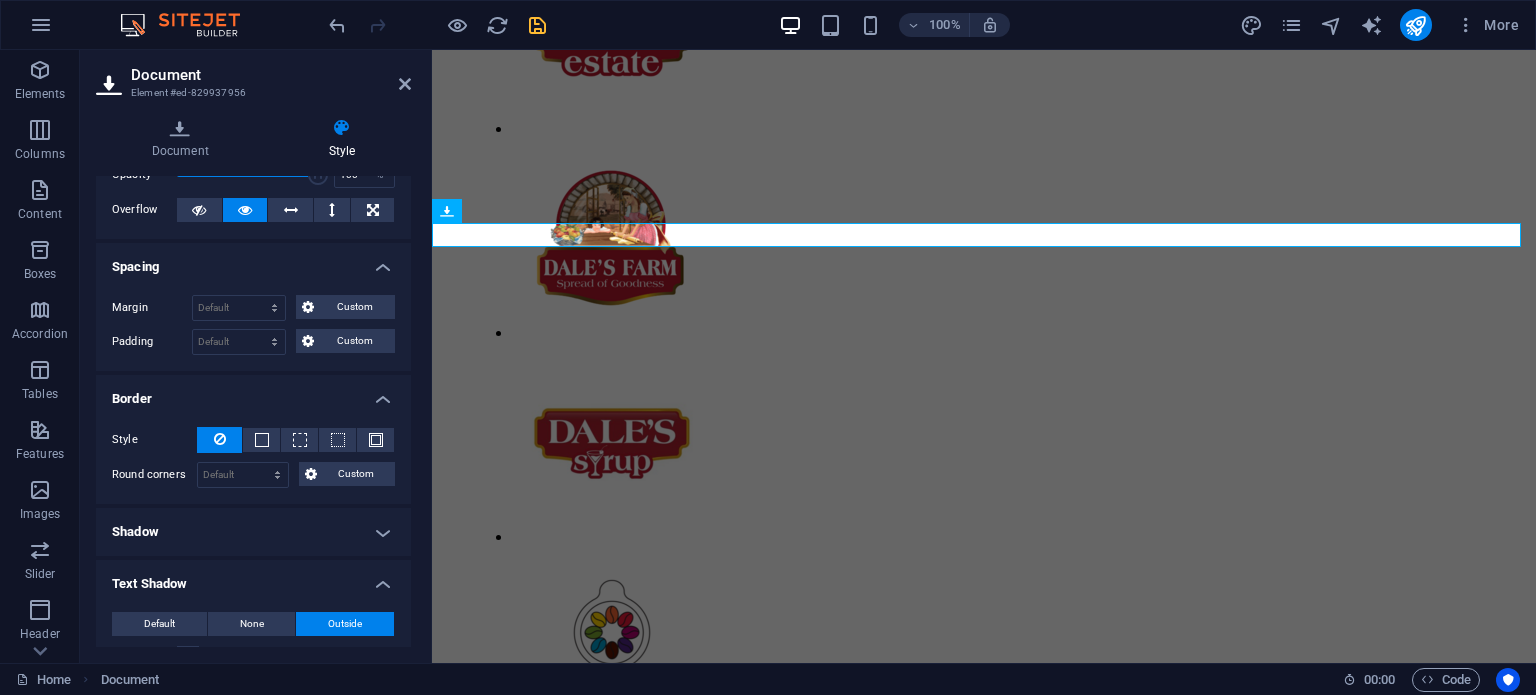 click on "Shadow" at bounding box center (253, 532) 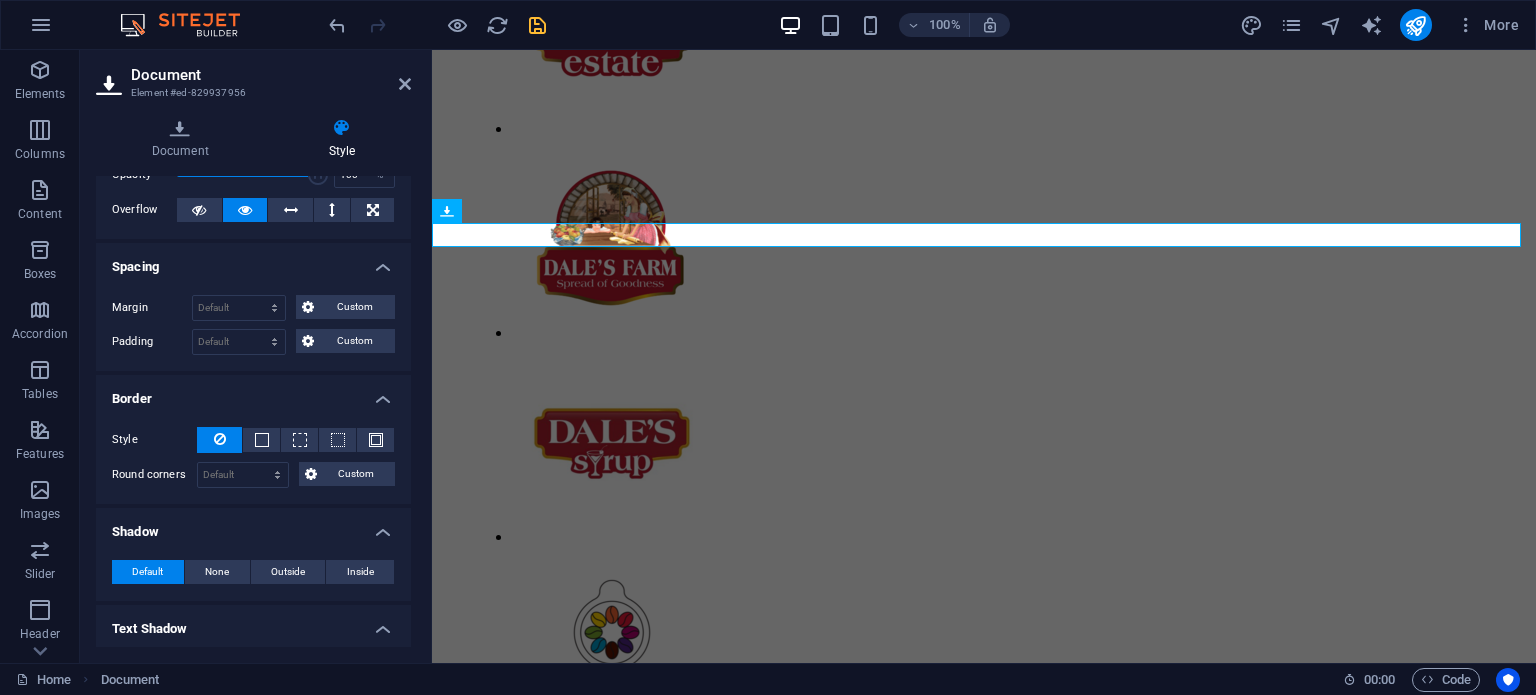 click on "Shadow" at bounding box center [253, 526] 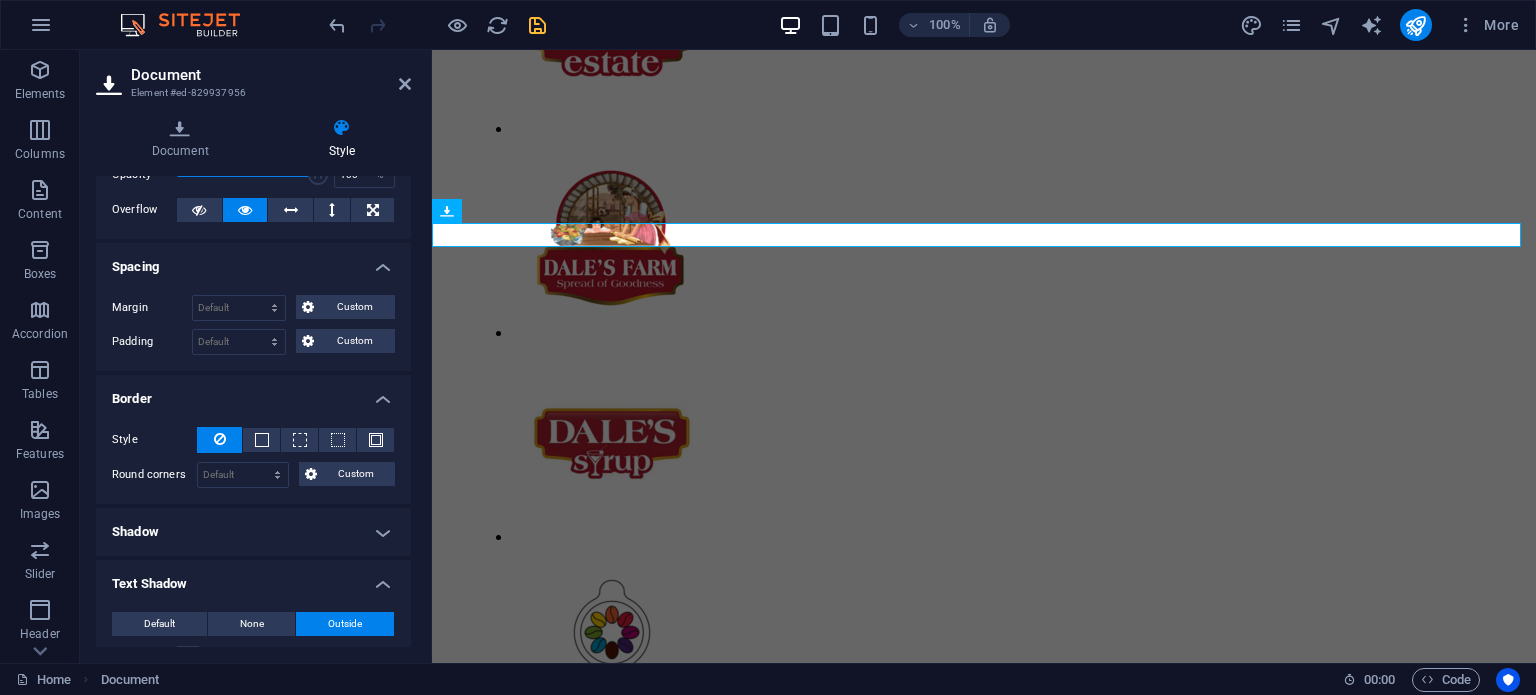click on "Shadow" at bounding box center (253, 532) 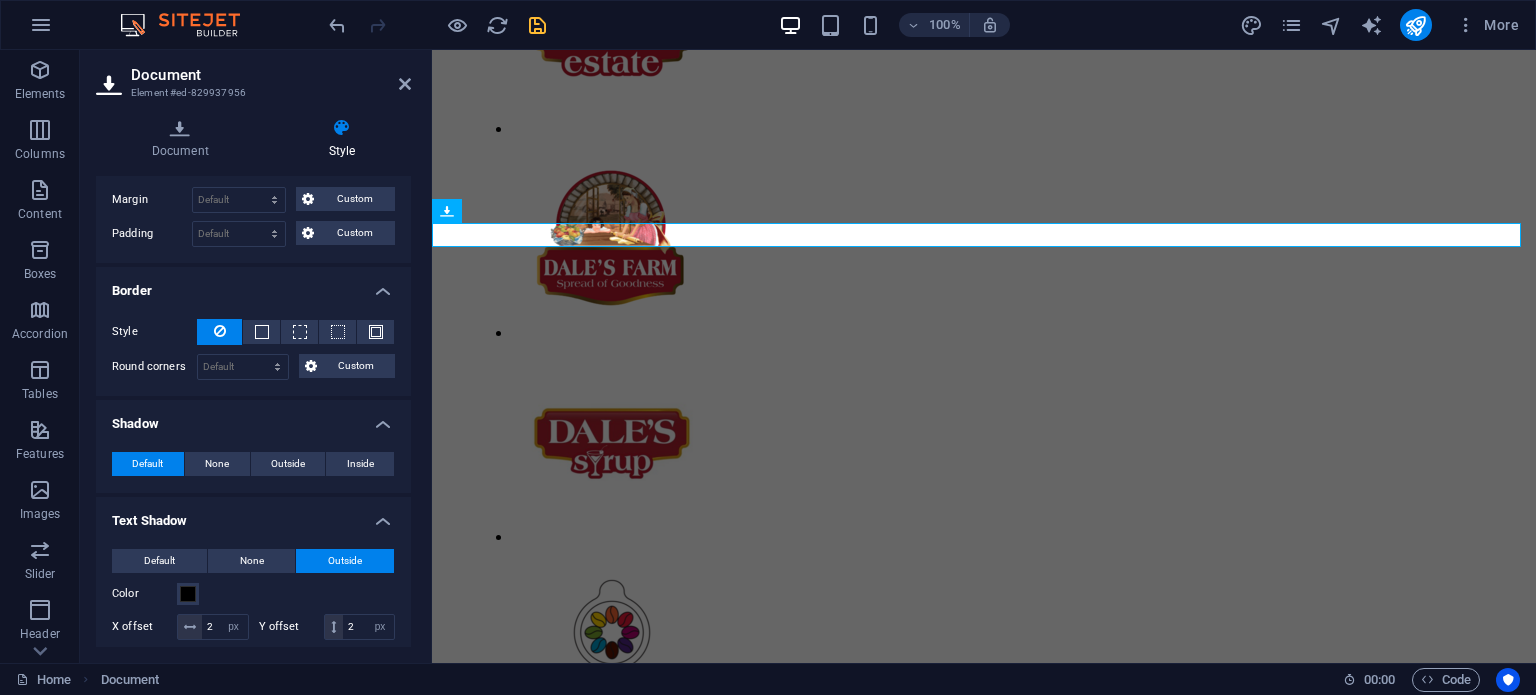 scroll, scrollTop: 300, scrollLeft: 0, axis: vertical 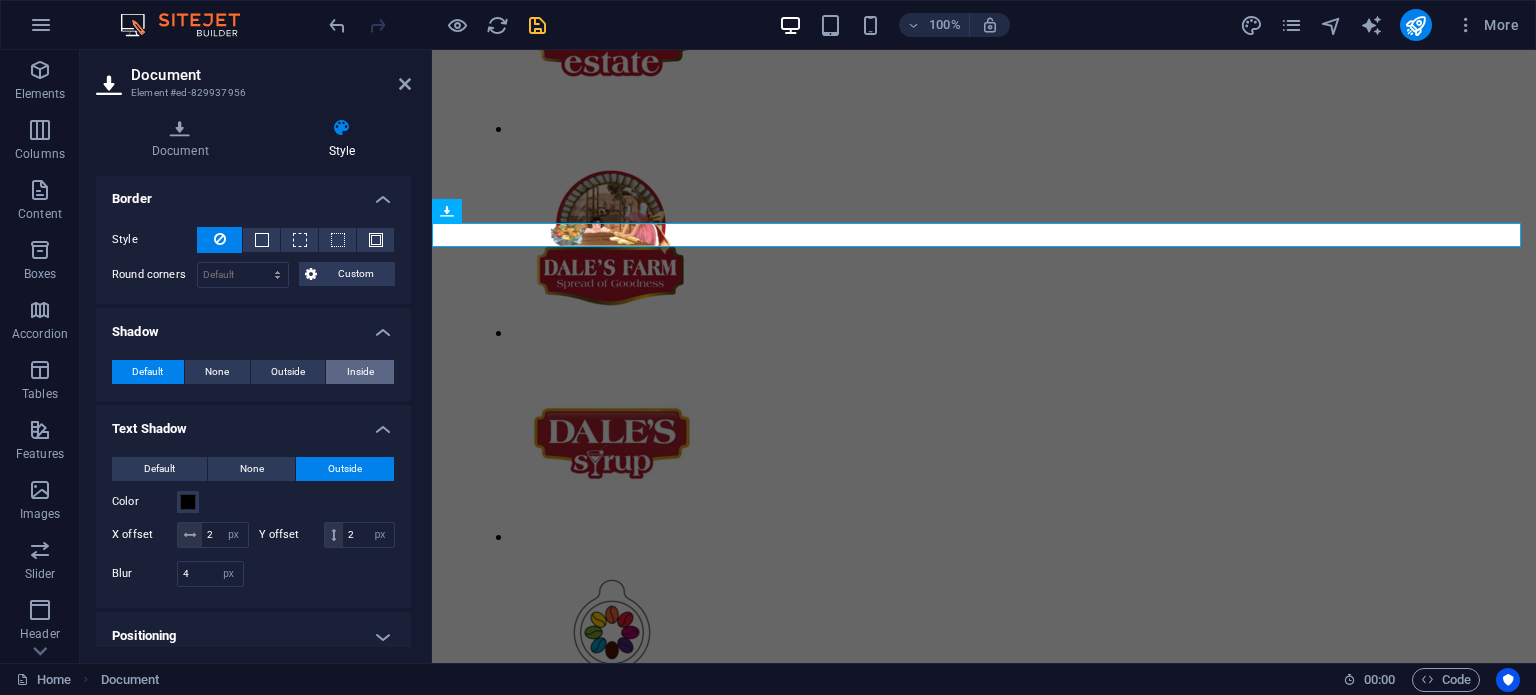 click on "Inside" at bounding box center [360, 372] 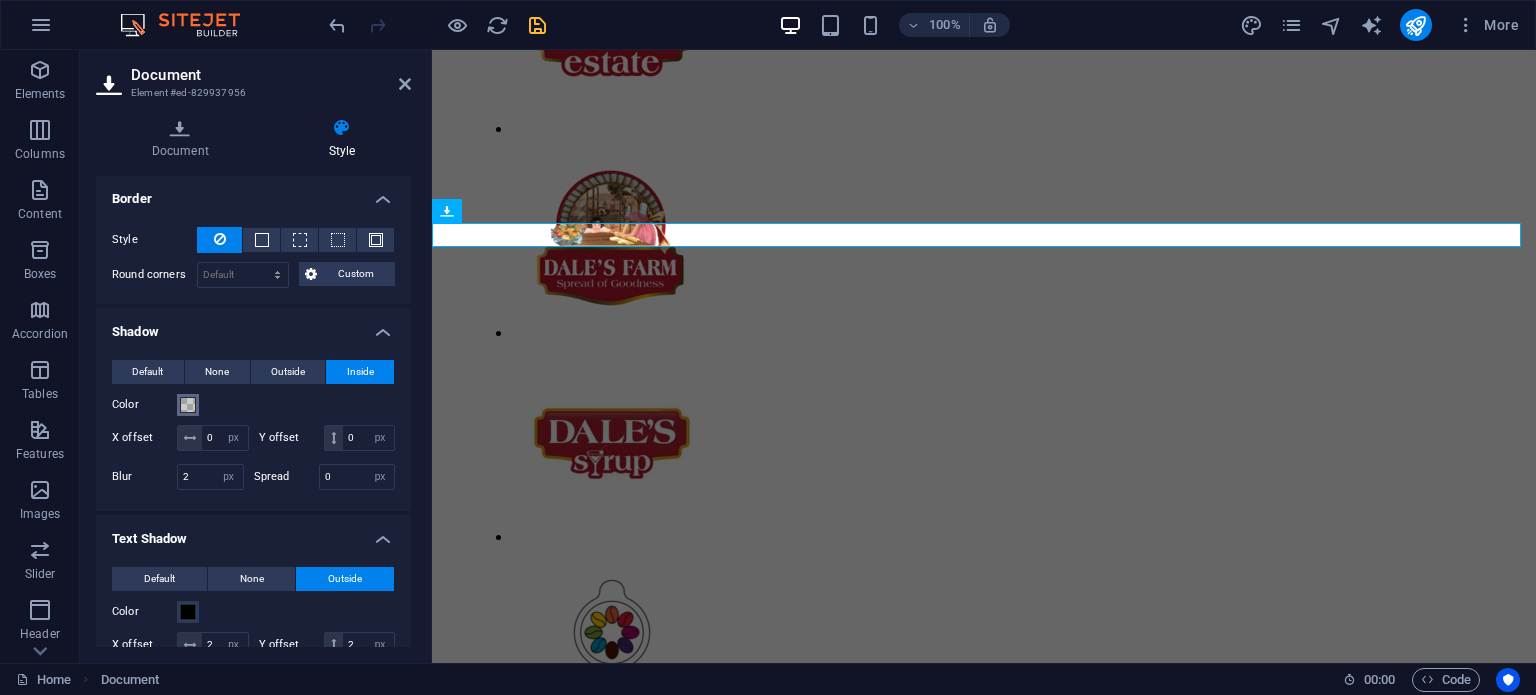 click at bounding box center [188, 405] 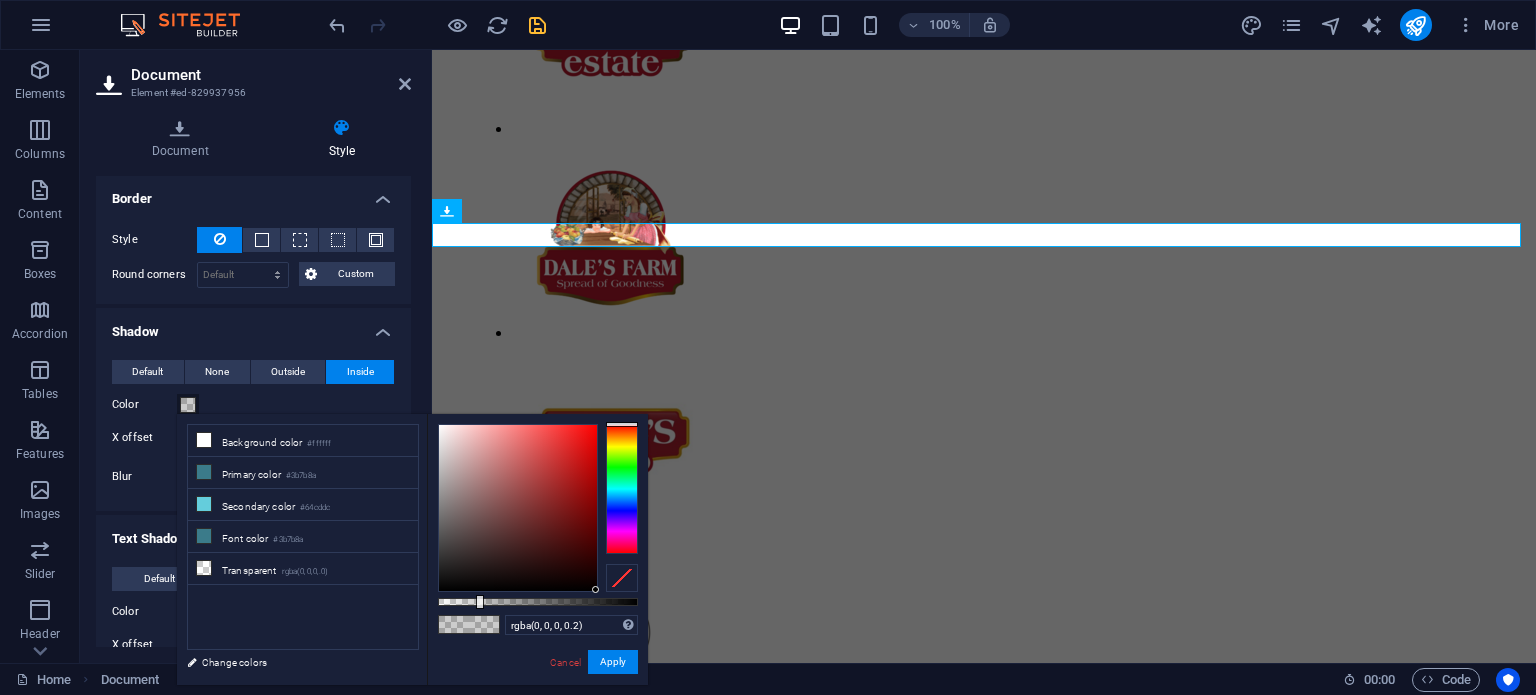 drag, startPoint x: 494, startPoint y: 497, endPoint x: 638, endPoint y: 594, distance: 173.62315 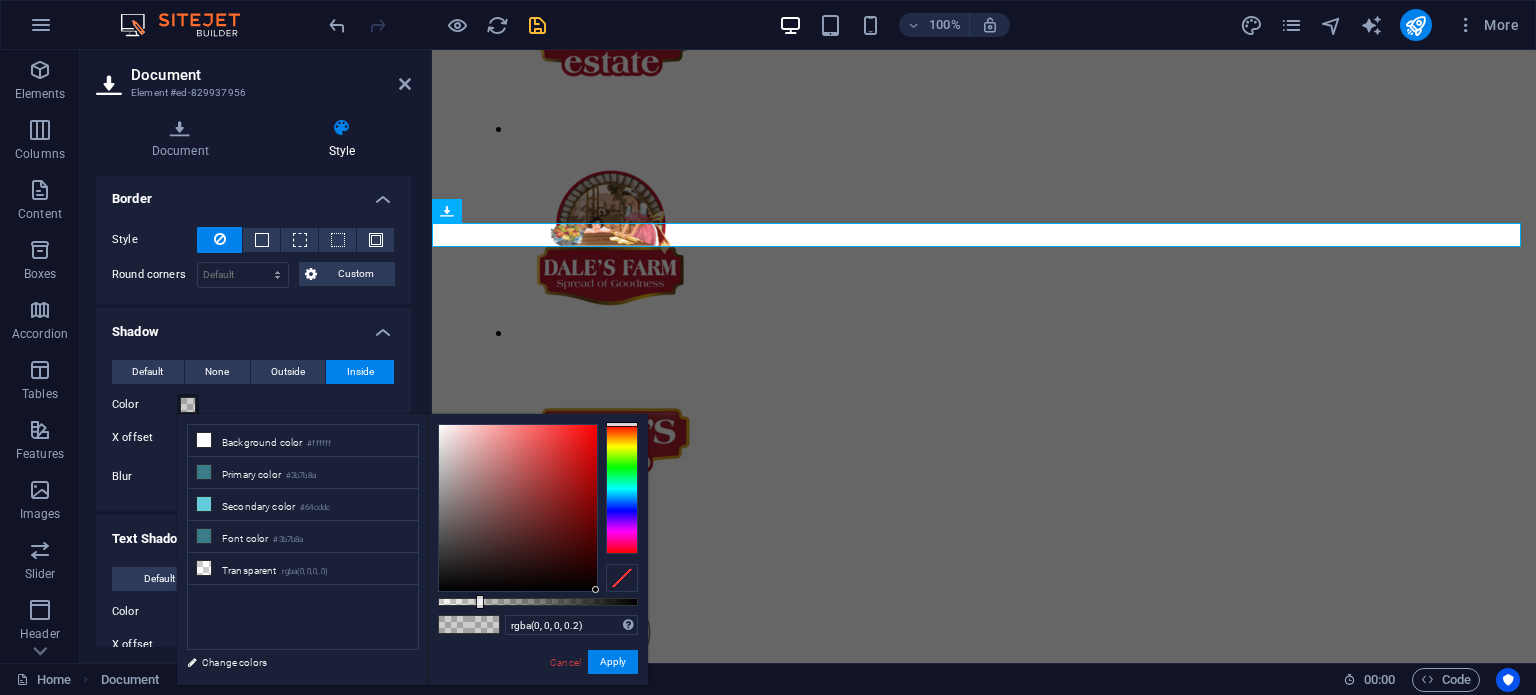 click on "rgba(0, 0, 0, 0.2) Supported formats #0852ed rgb(8, 82, 237) rgba(8, 82, 237, 90%) hsv(221,97,93) hsl(221, 93%, 48%) Cancel Apply" at bounding box center [537, 694] 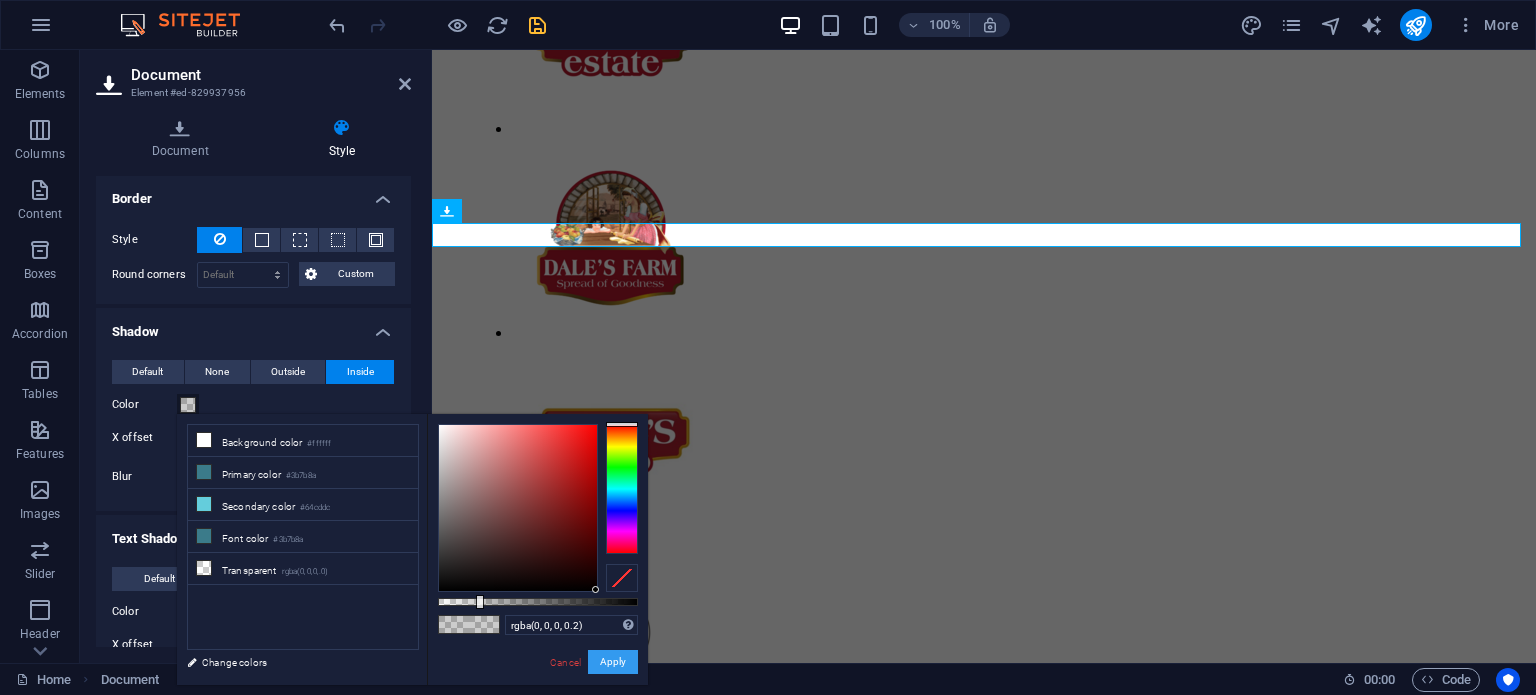 click on "Apply" at bounding box center [613, 662] 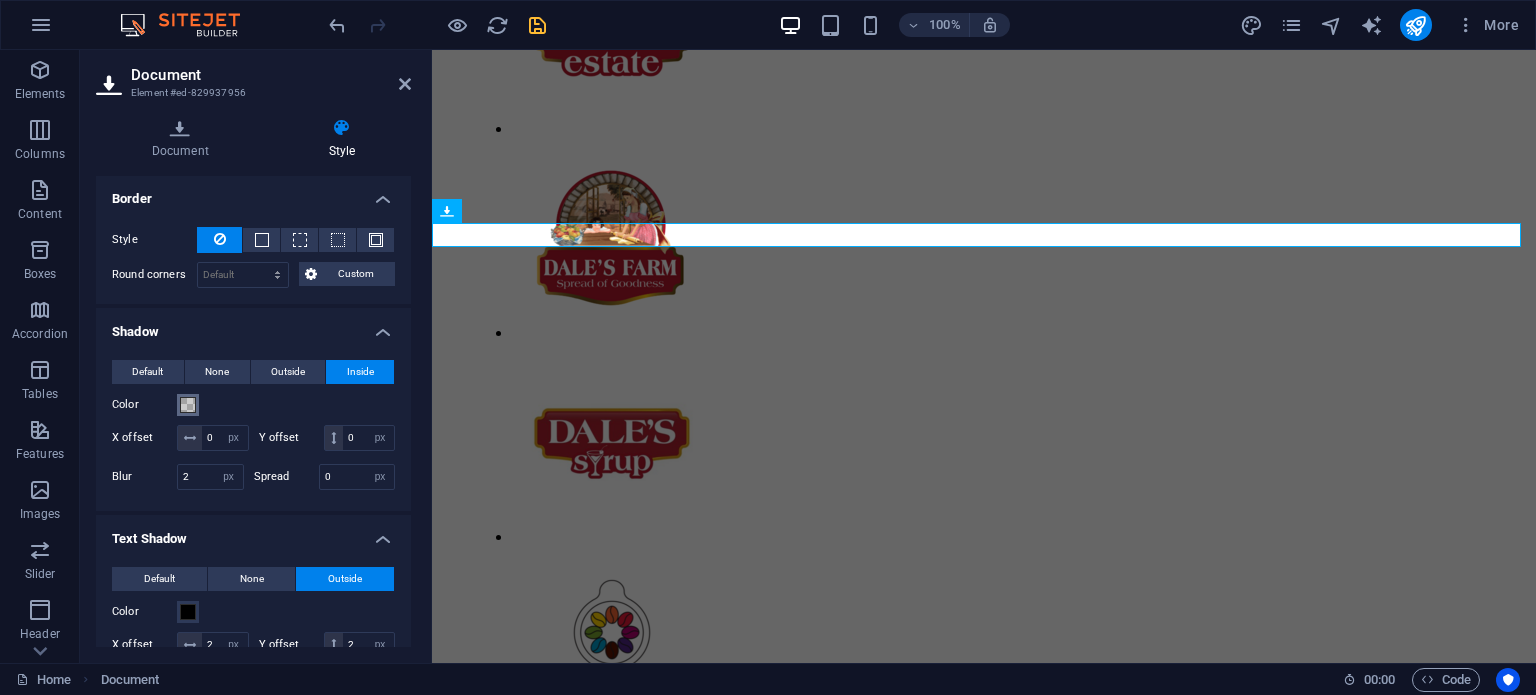 click at bounding box center (188, 405) 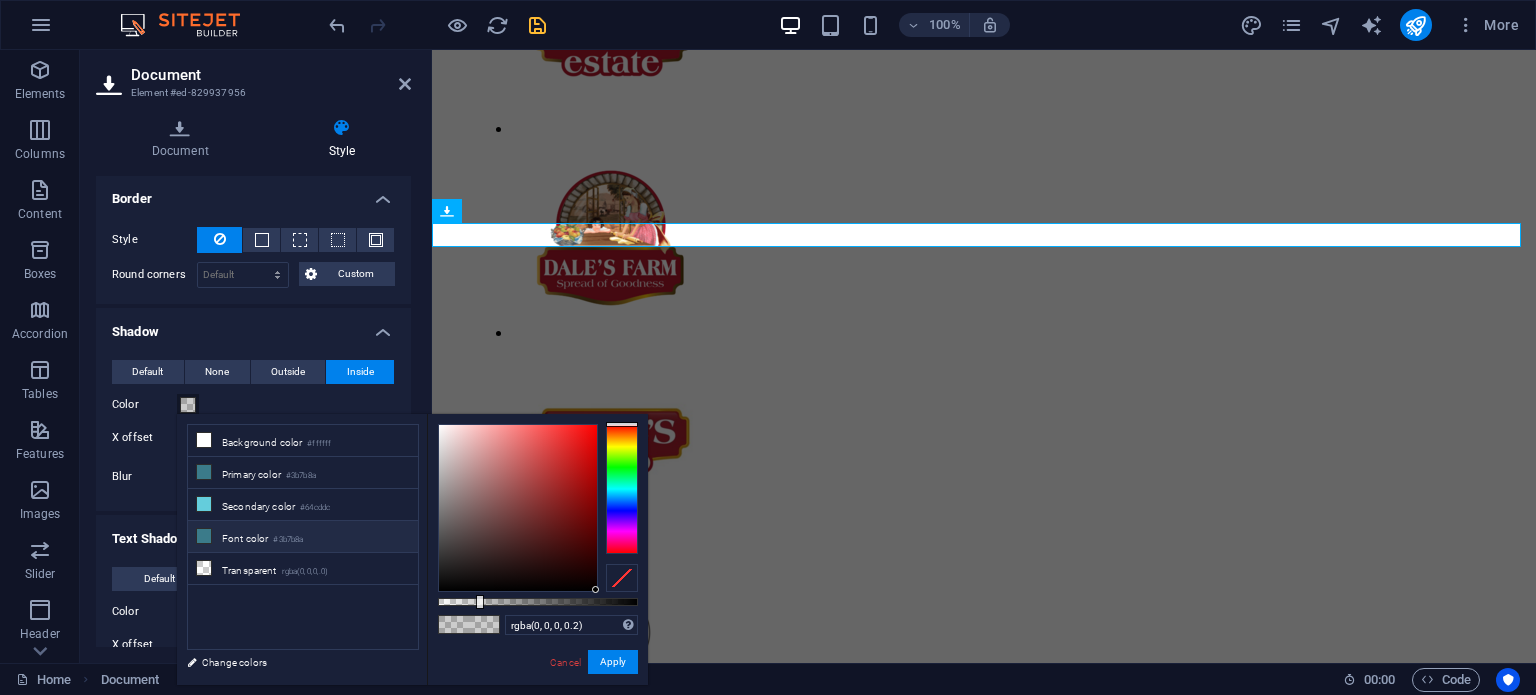 click on "Font color
#3b7b8a" at bounding box center (303, 537) 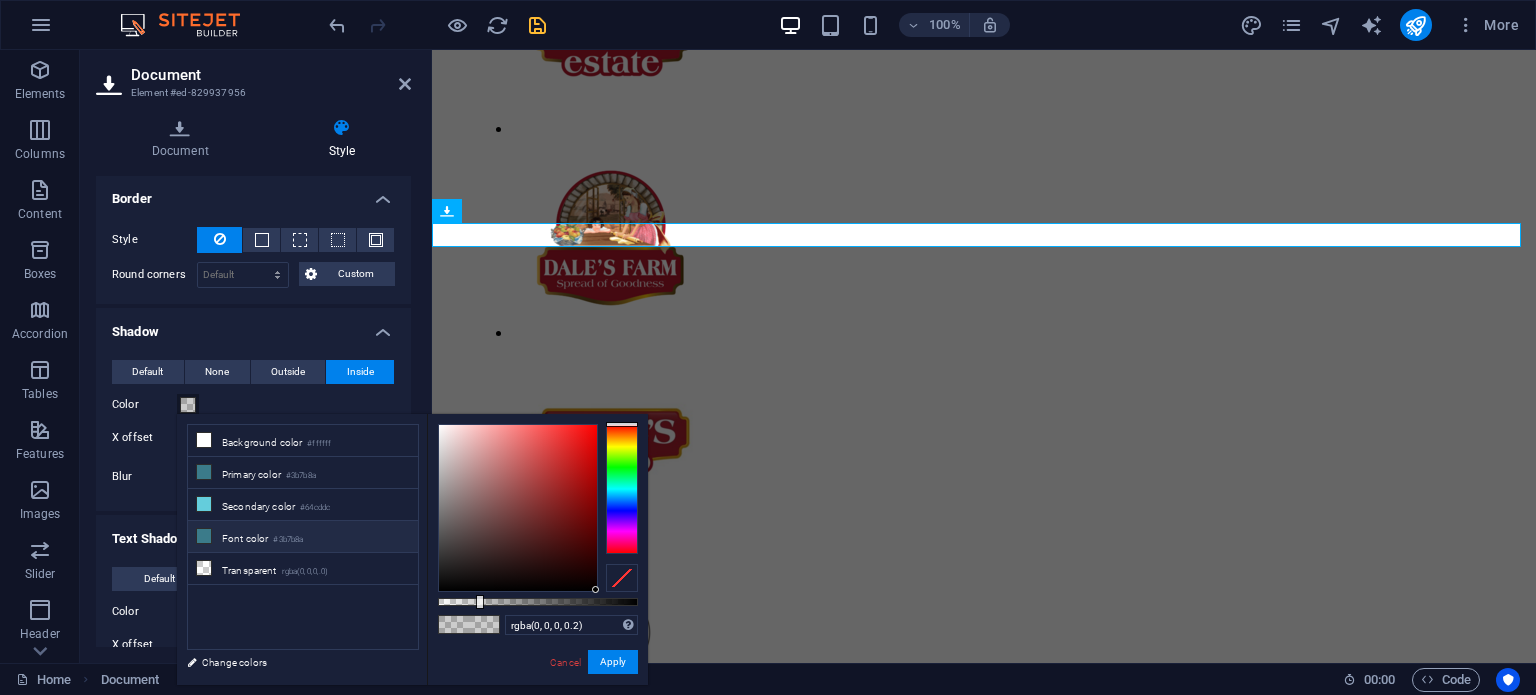 type on "#3b7b8a" 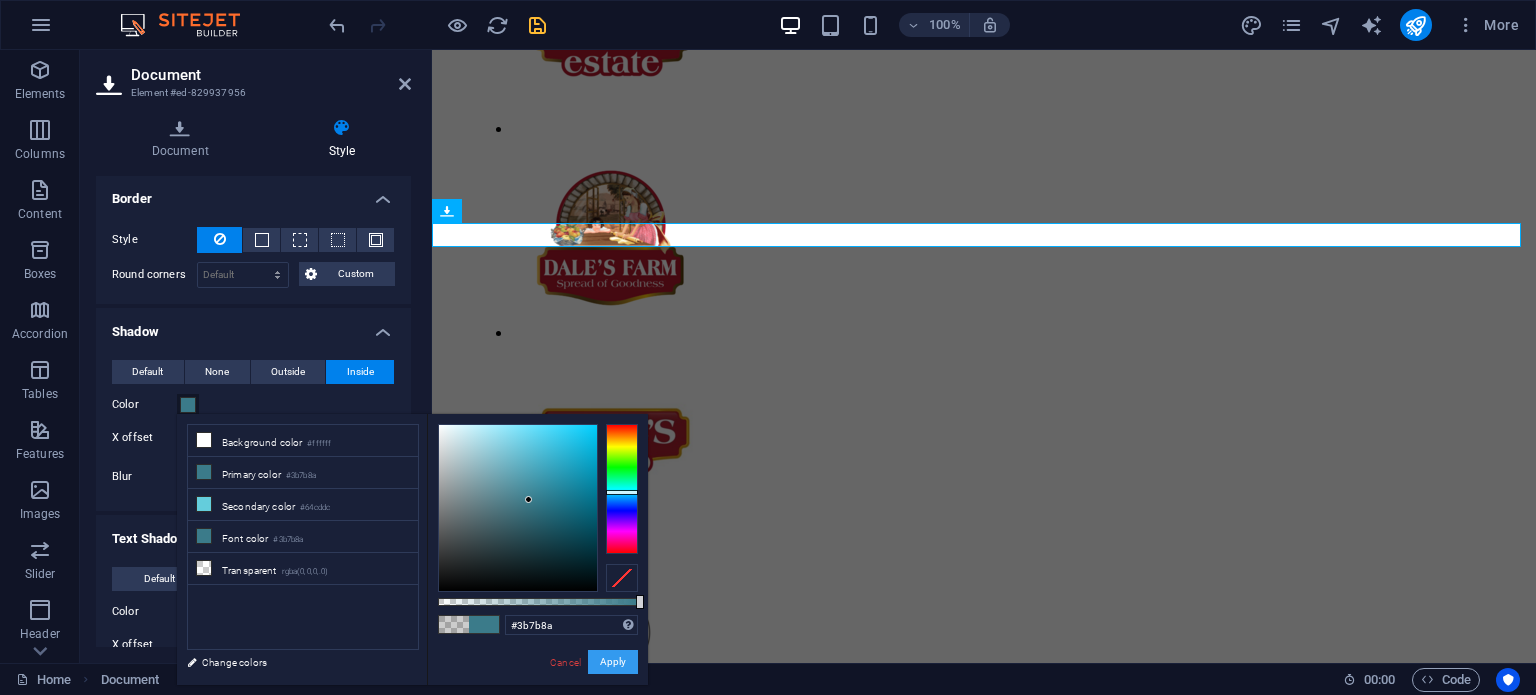 click on "Apply" at bounding box center (613, 662) 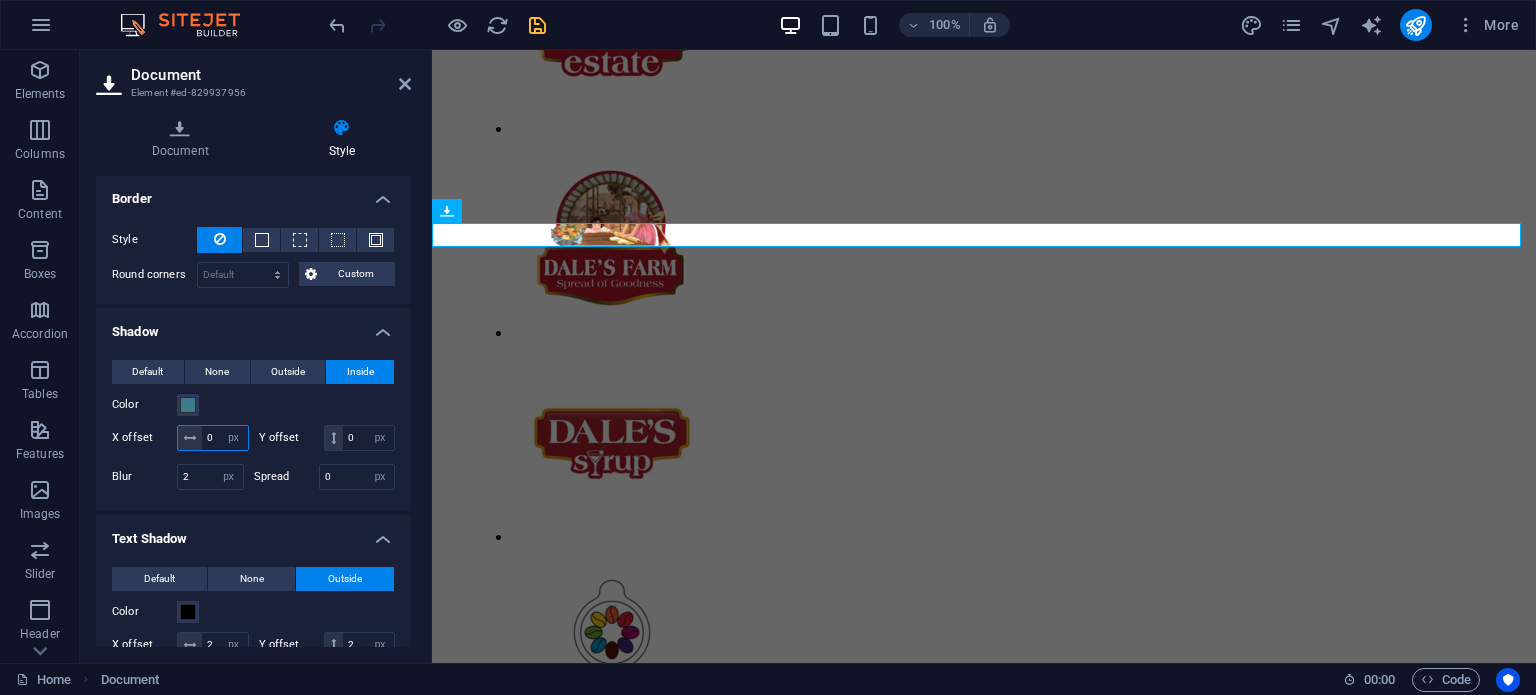 drag, startPoint x: 219, startPoint y: 439, endPoint x: 196, endPoint y: 435, distance: 23.345236 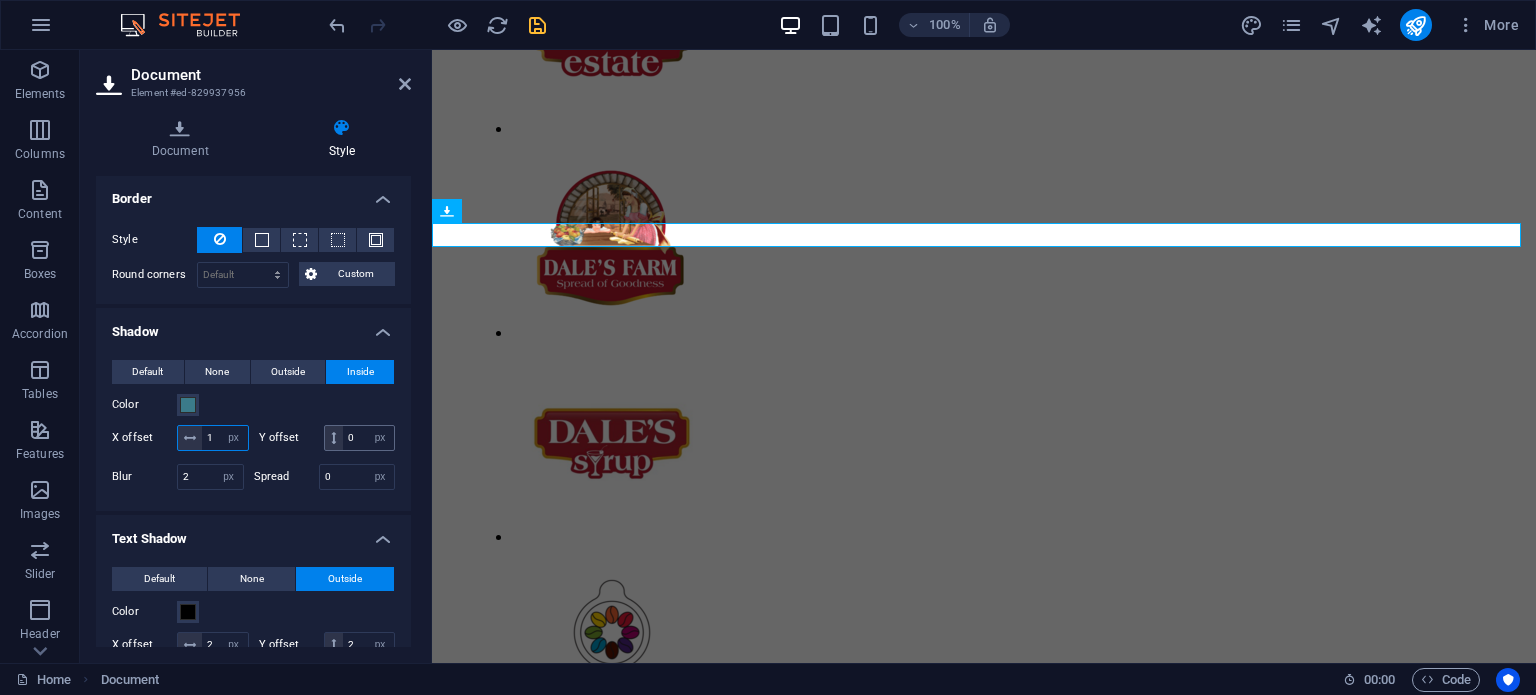 type on "1" 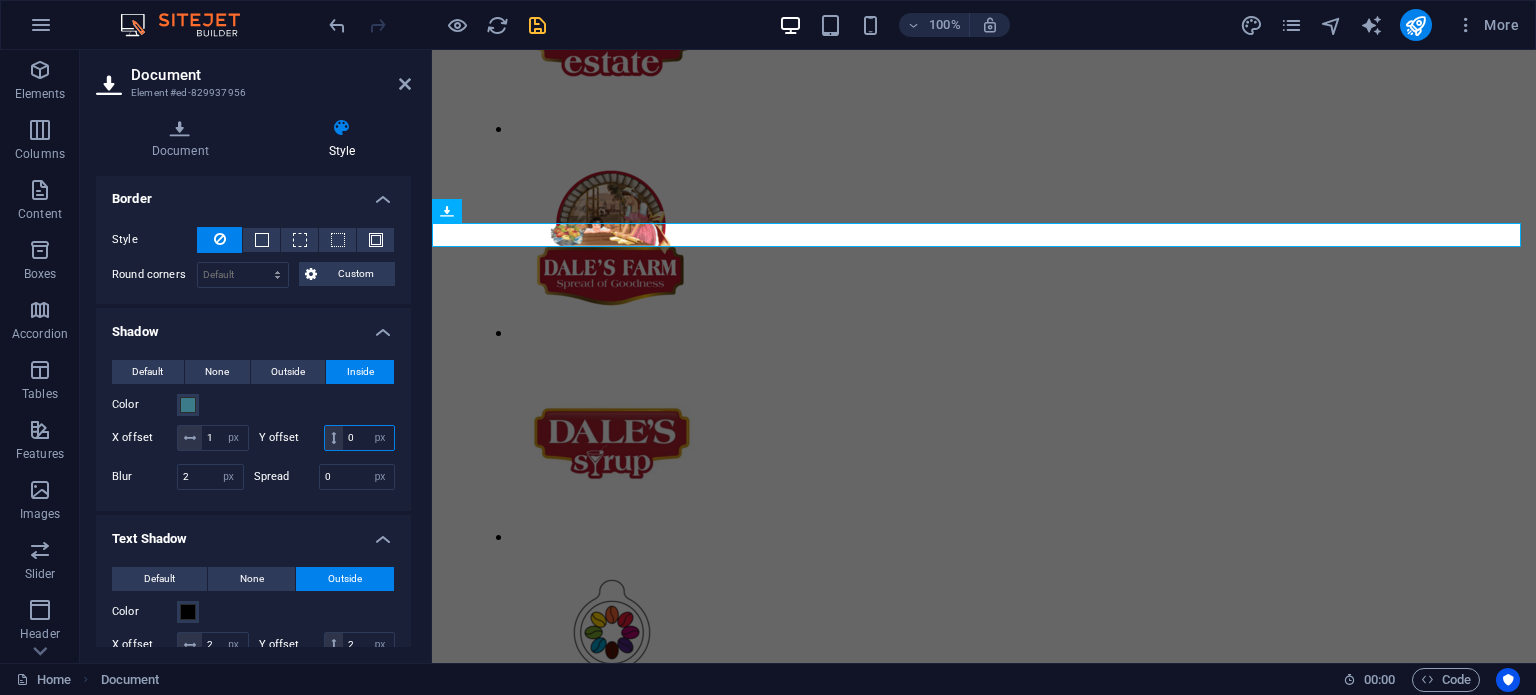 drag, startPoint x: 220, startPoint y: 468, endPoint x: 203, endPoint y: 455, distance: 21.400934 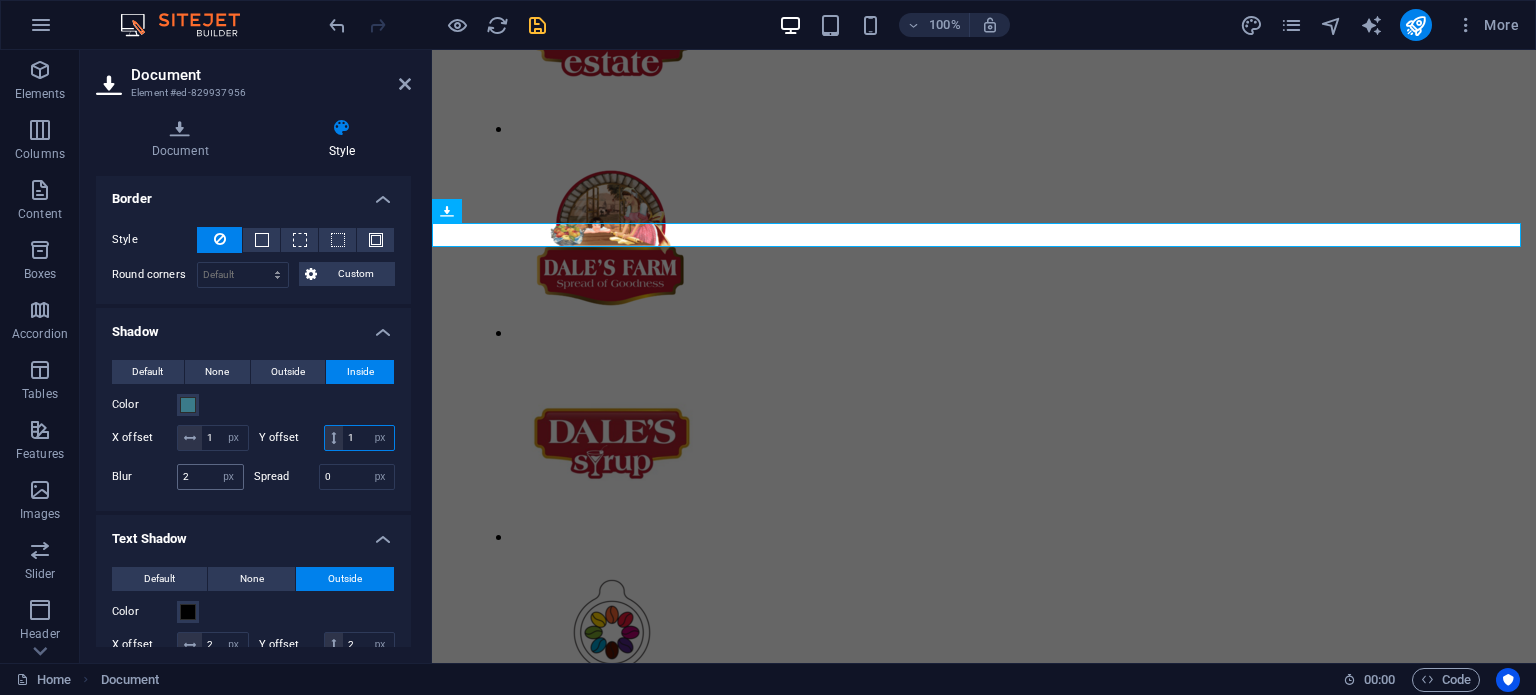type on "1" 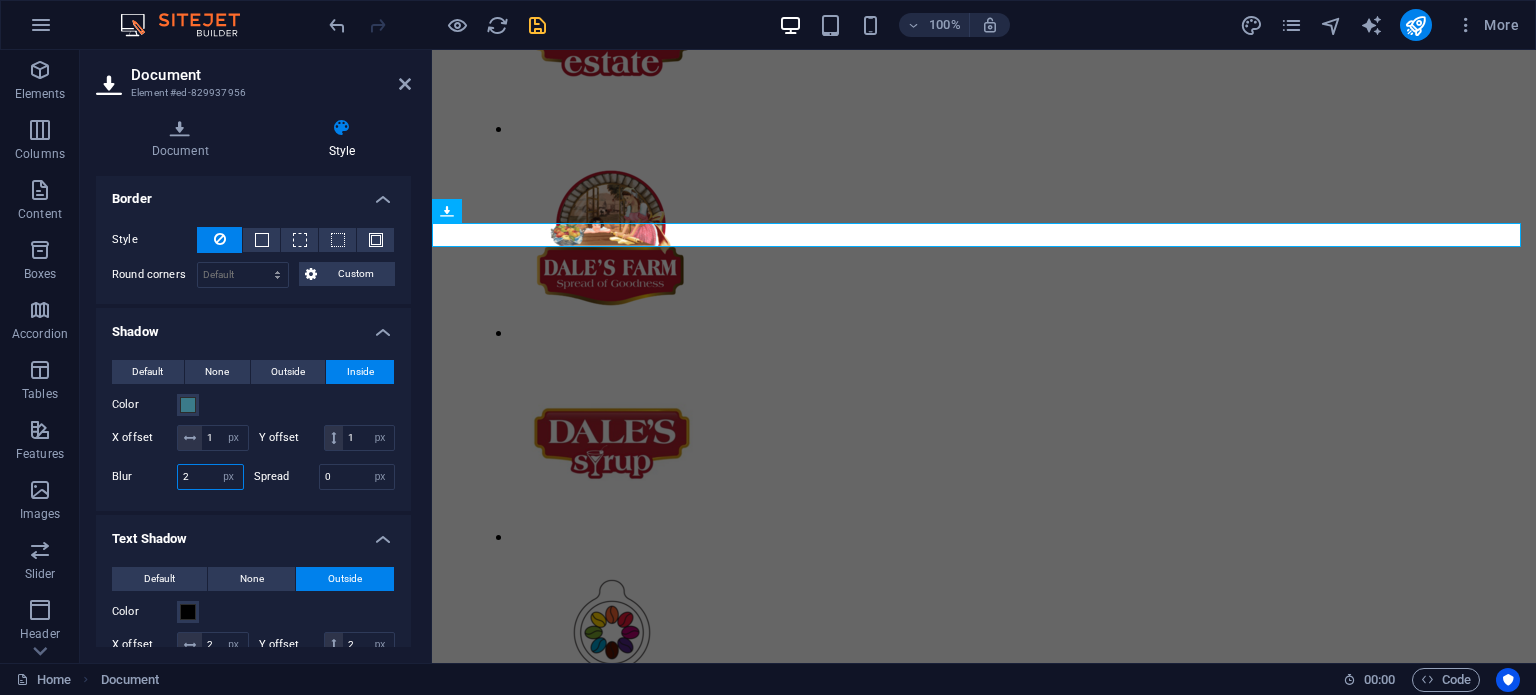 drag, startPoint x: 191, startPoint y: 495, endPoint x: 158, endPoint y: 491, distance: 33.24154 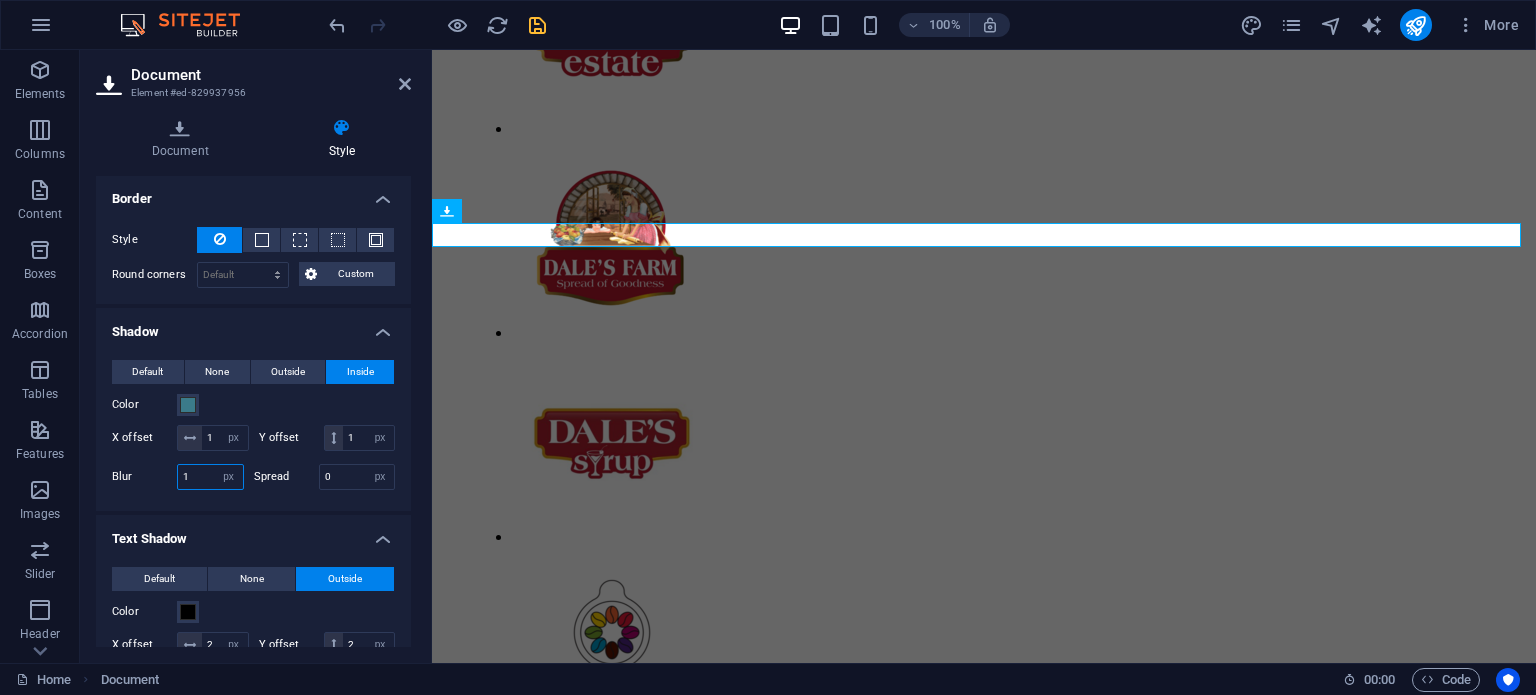 type on "1" 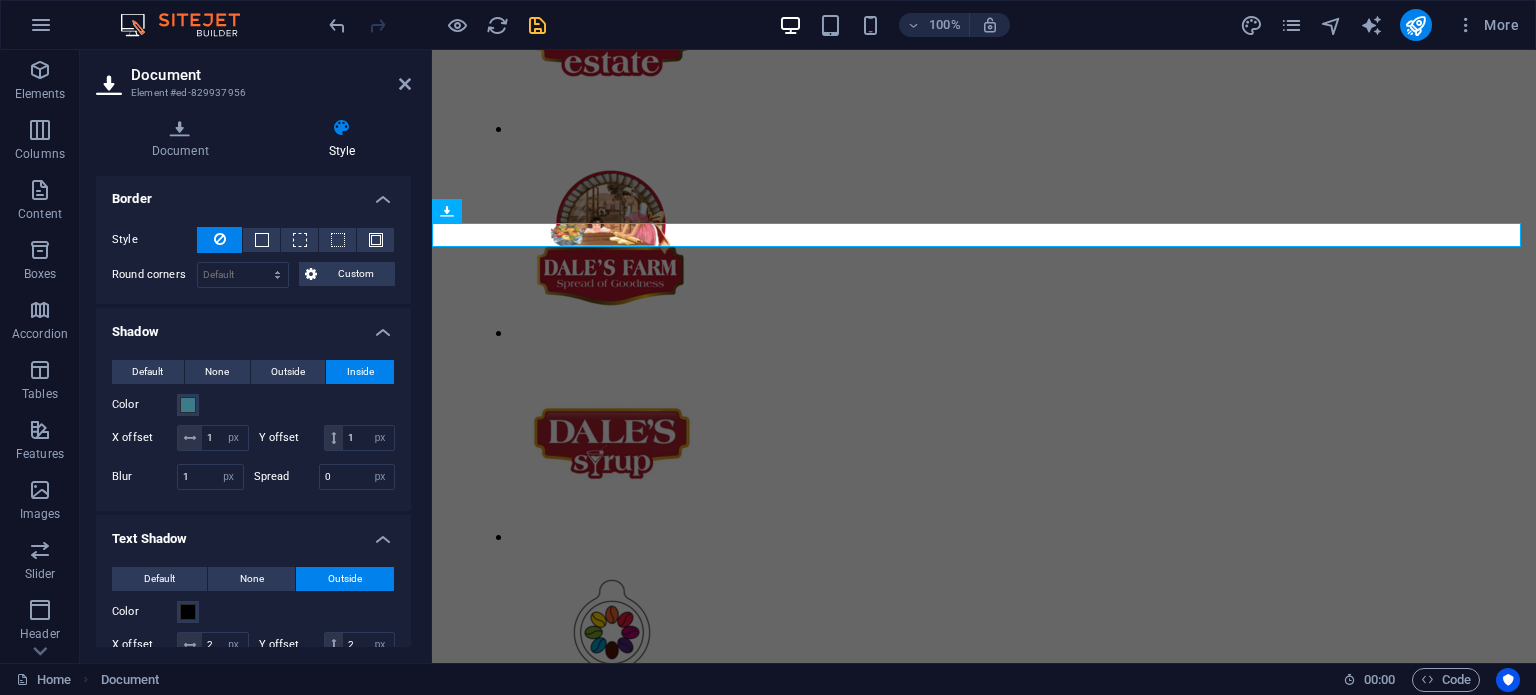 click on "Default None Outside Inside Color X offset 1 px rem vh vw Y offset 1 px rem vh vw Blur 1 px rem % vh vw Spread 0 px rem vh vw" at bounding box center [253, 427] 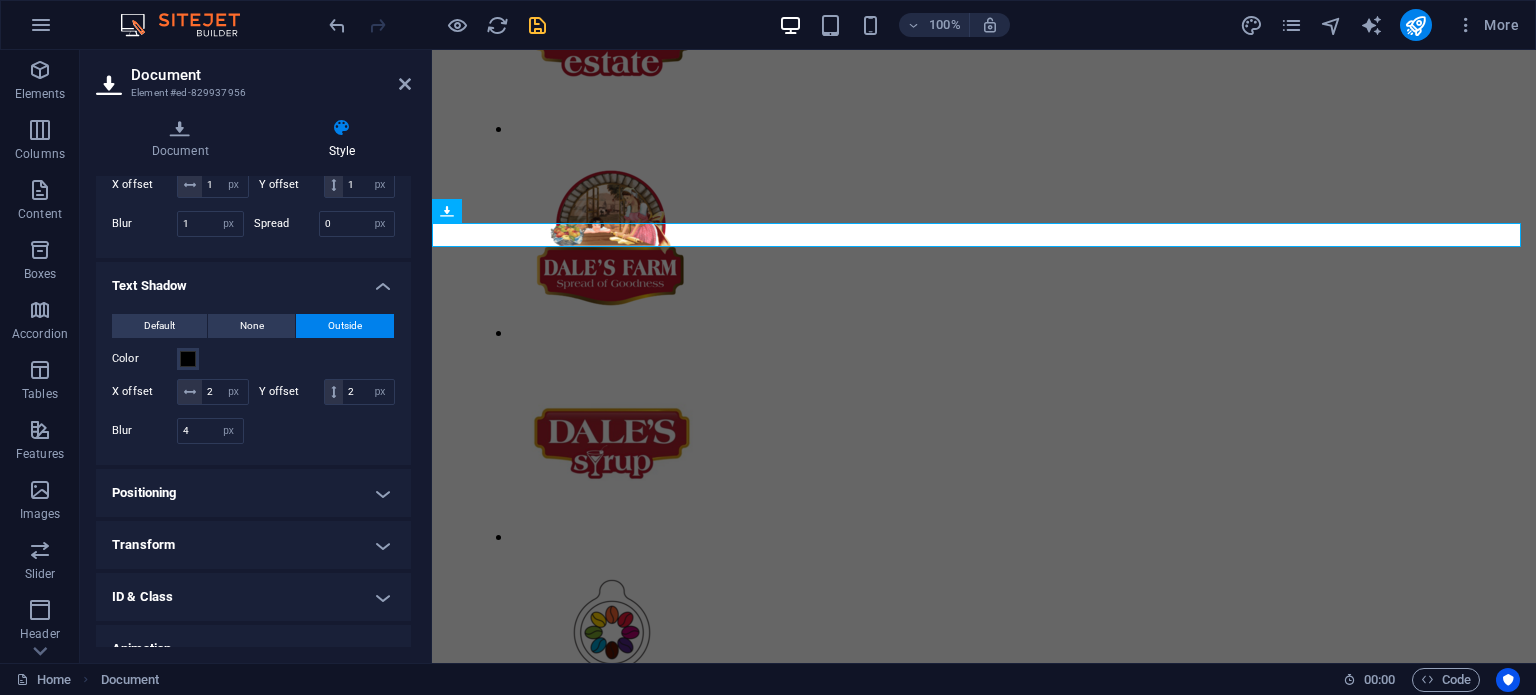 scroll, scrollTop: 566, scrollLeft: 0, axis: vertical 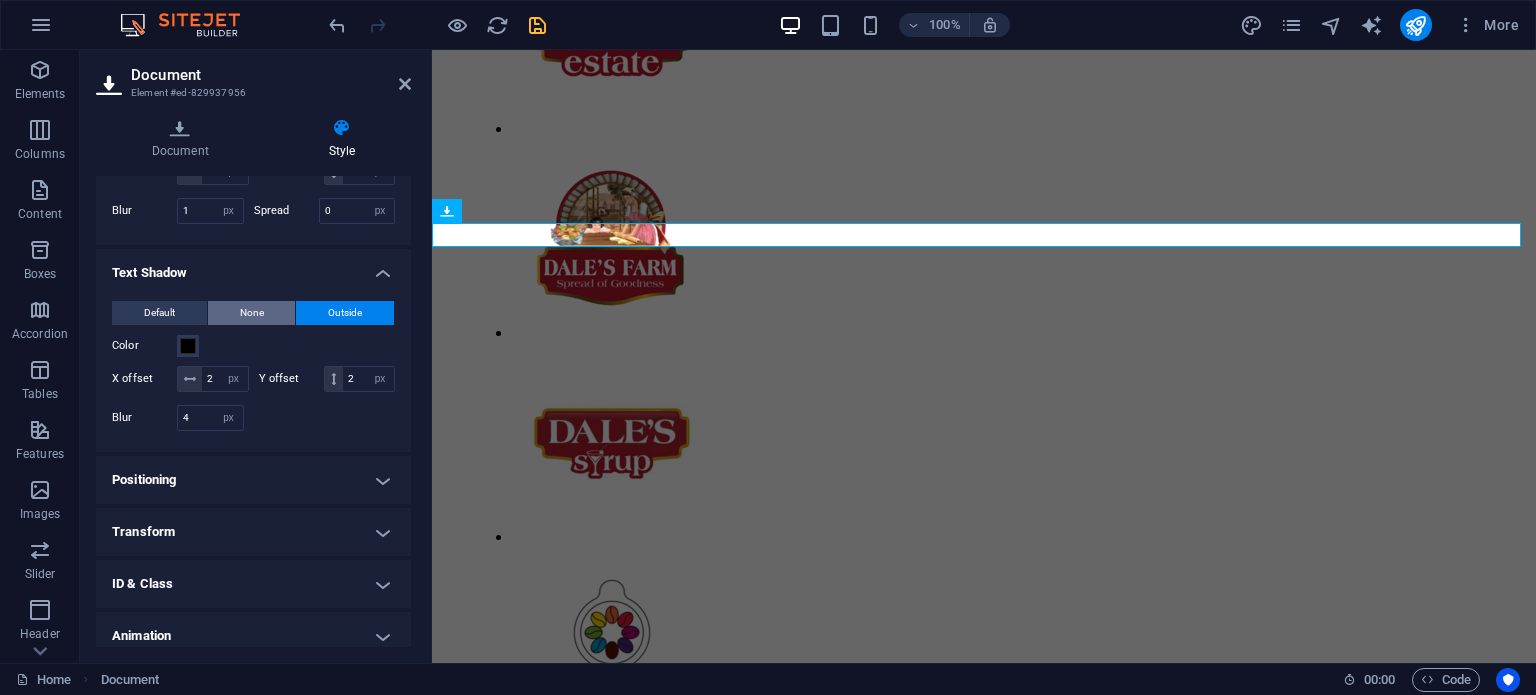 click on "None" at bounding box center [252, 313] 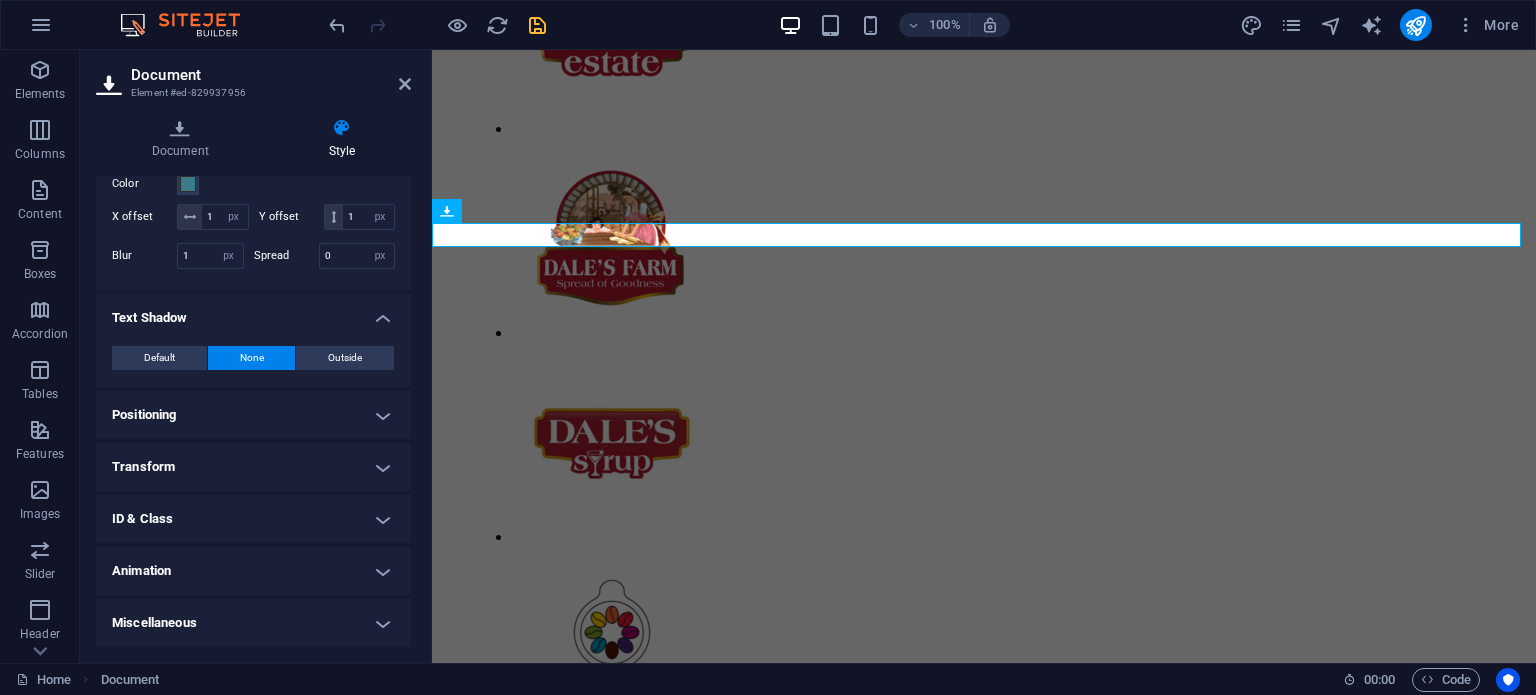 scroll, scrollTop: 543, scrollLeft: 0, axis: vertical 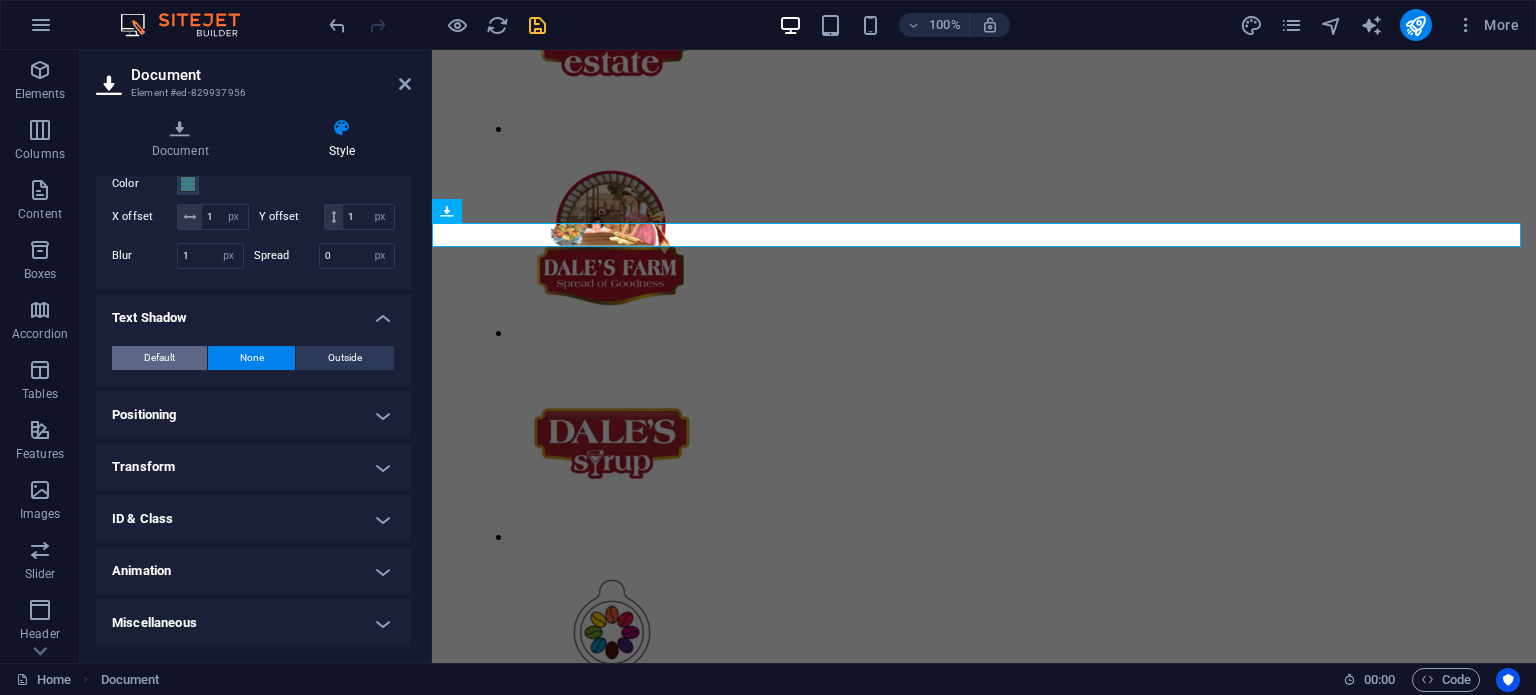 click on "Default" at bounding box center [159, 358] 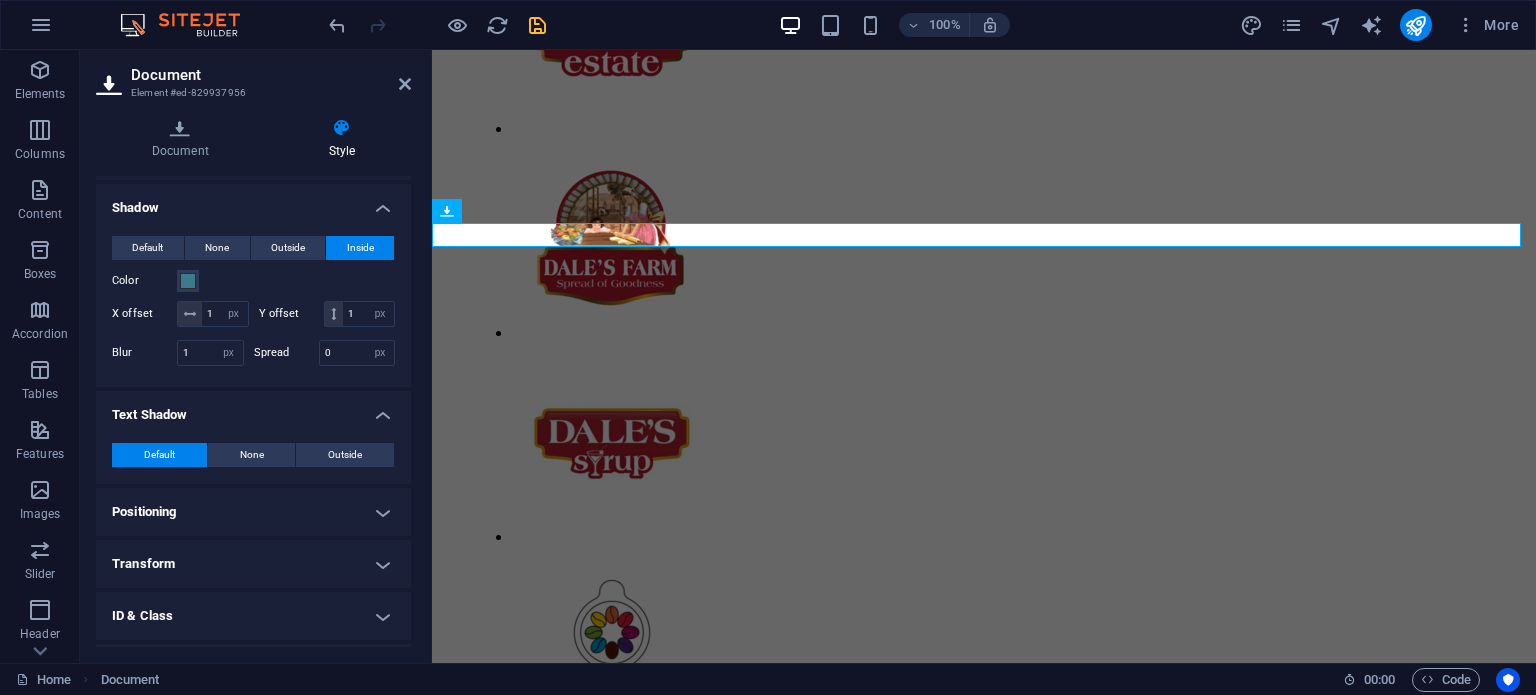 scroll, scrollTop: 376, scrollLeft: 0, axis: vertical 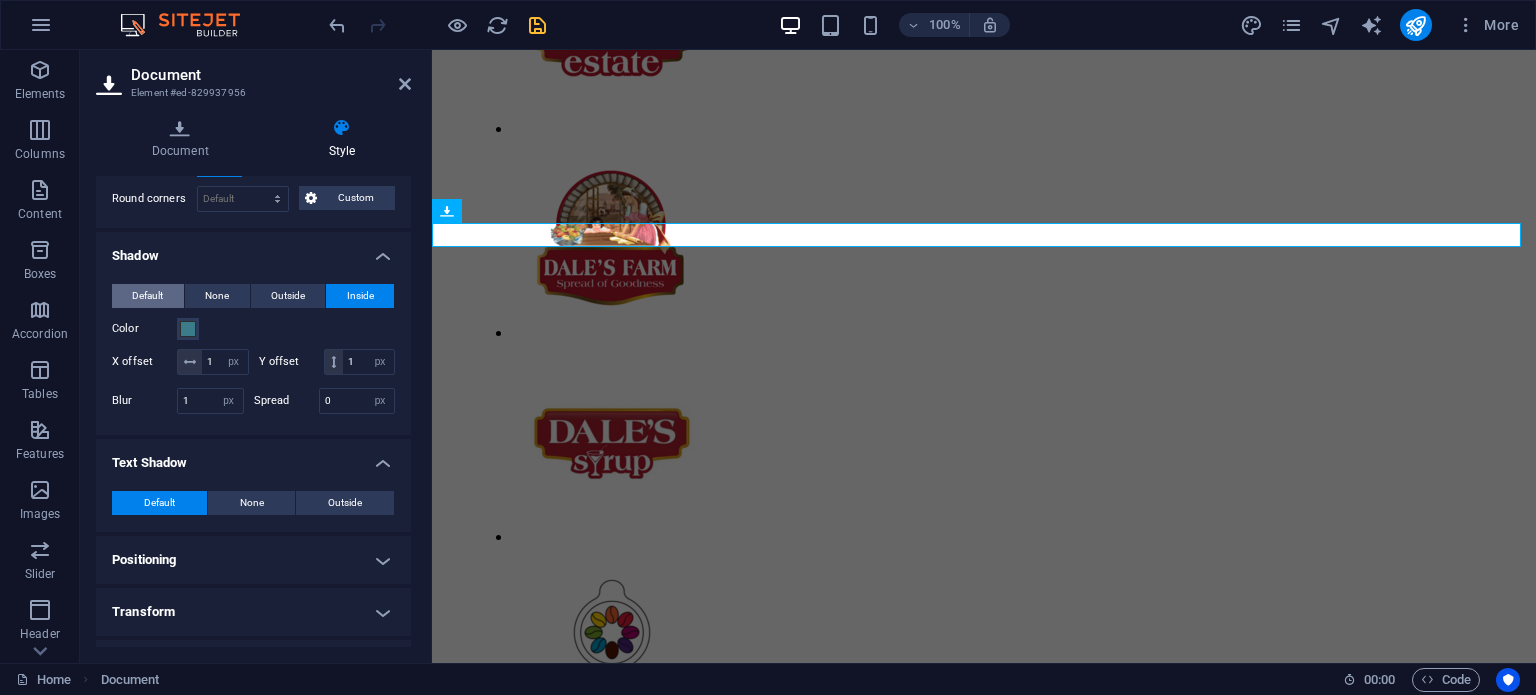 click on "Default" at bounding box center (147, 296) 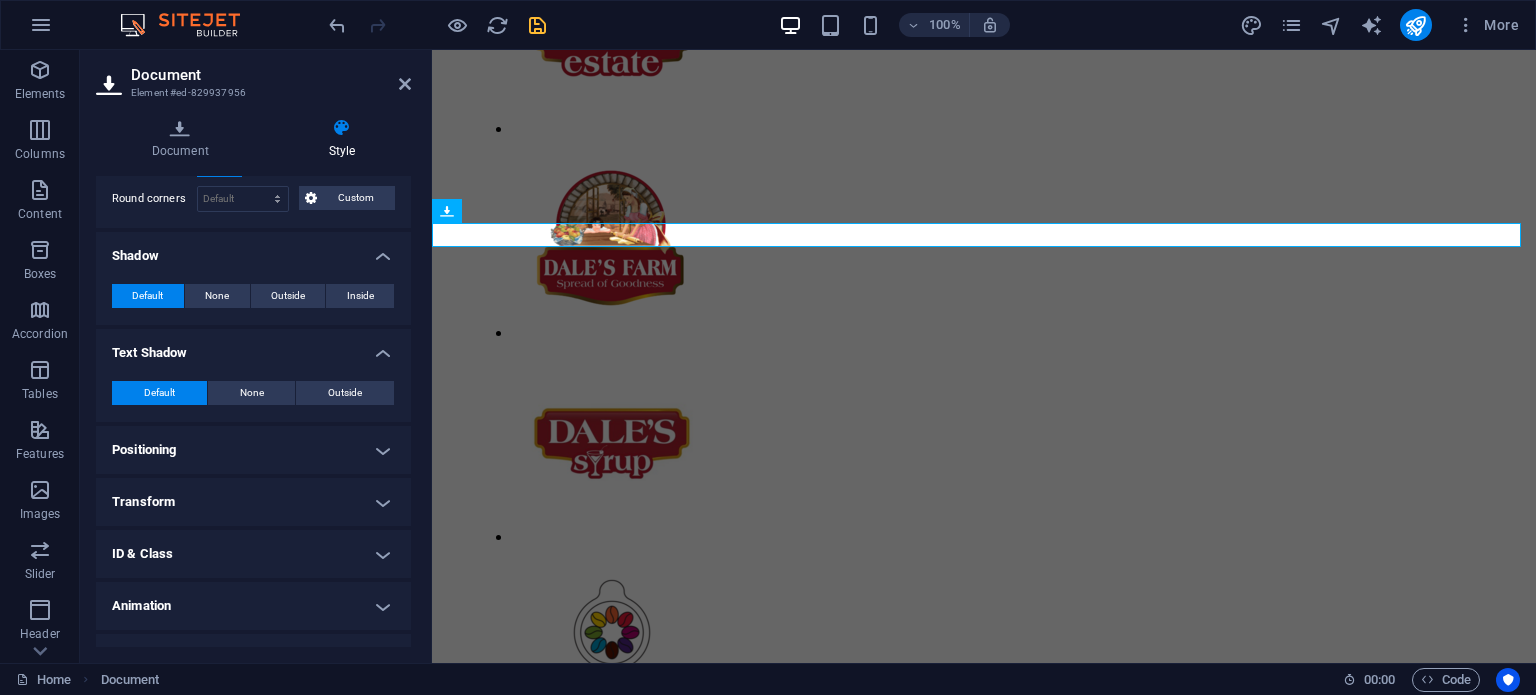 click on "Positioning" at bounding box center [253, 450] 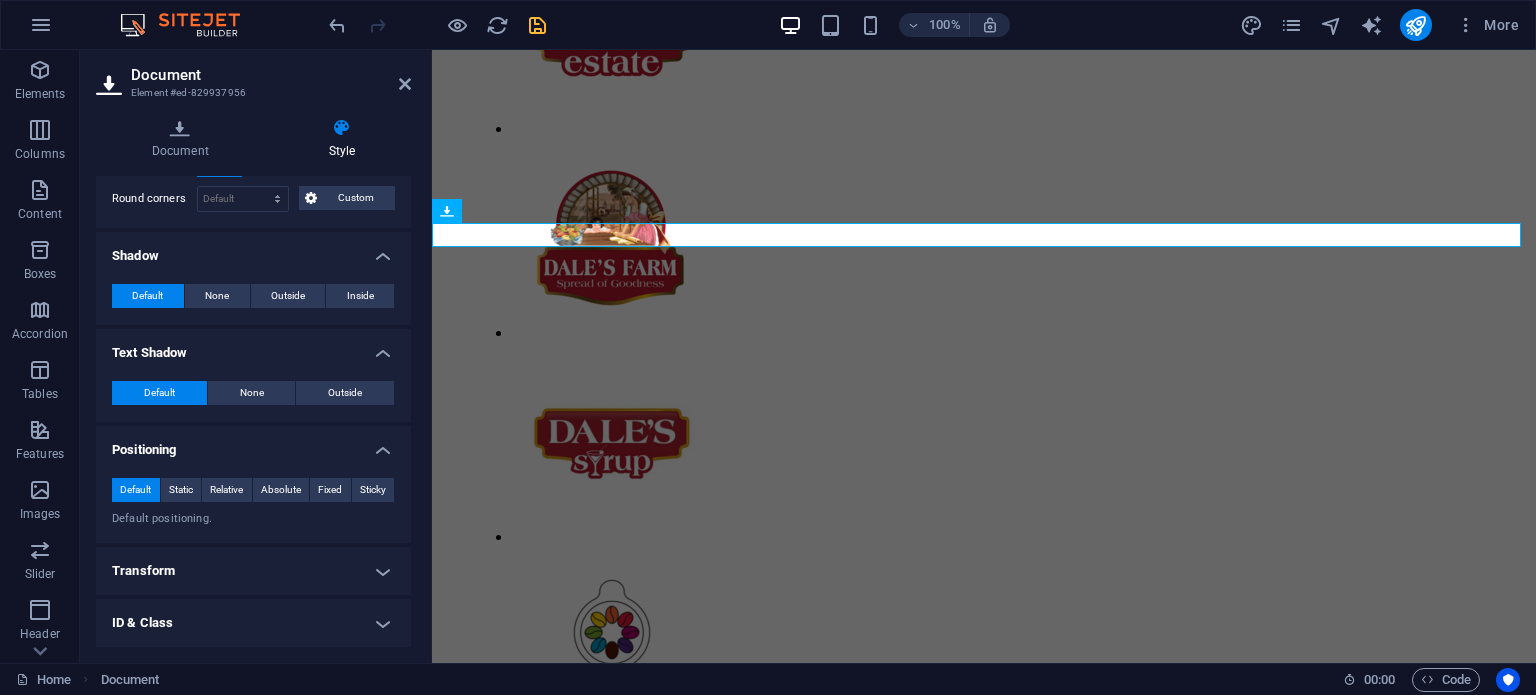 click on "Positioning" at bounding box center [253, 444] 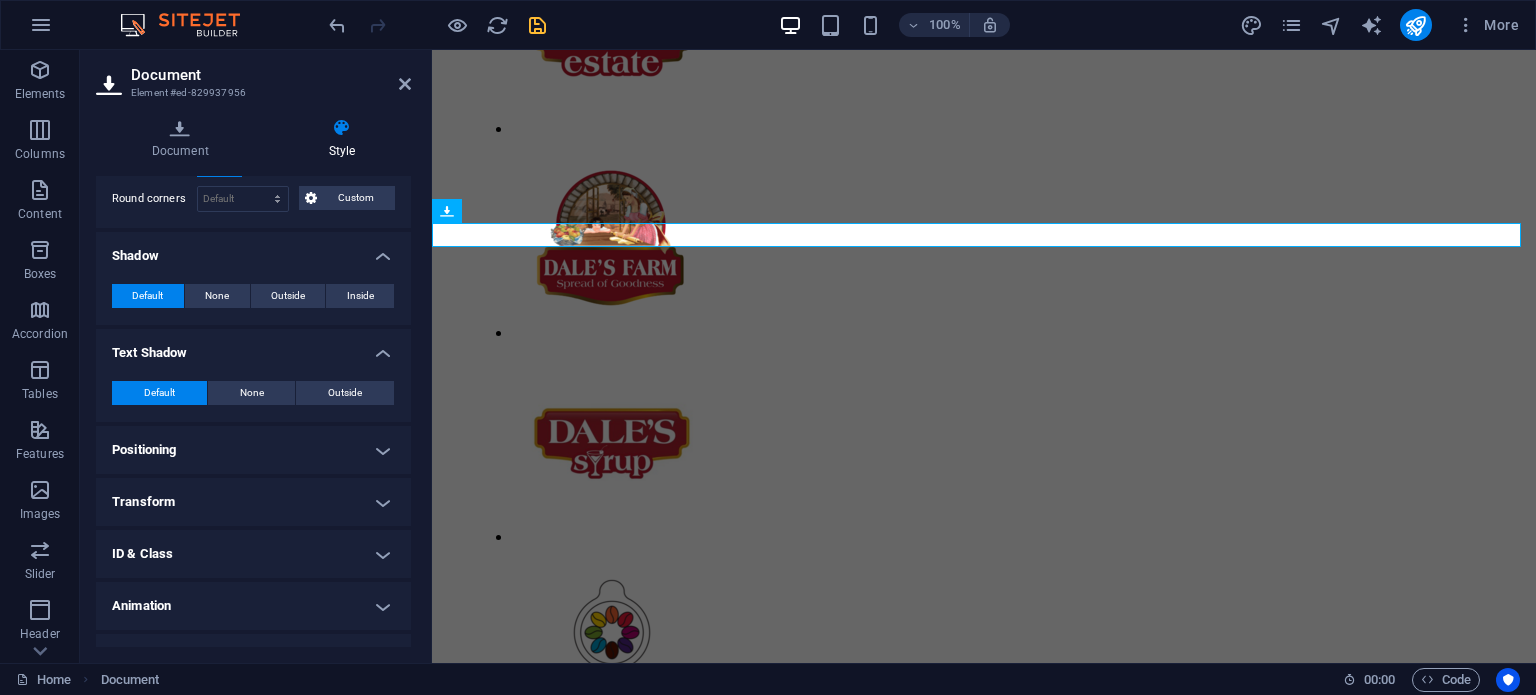 click on "Positioning" at bounding box center (253, 450) 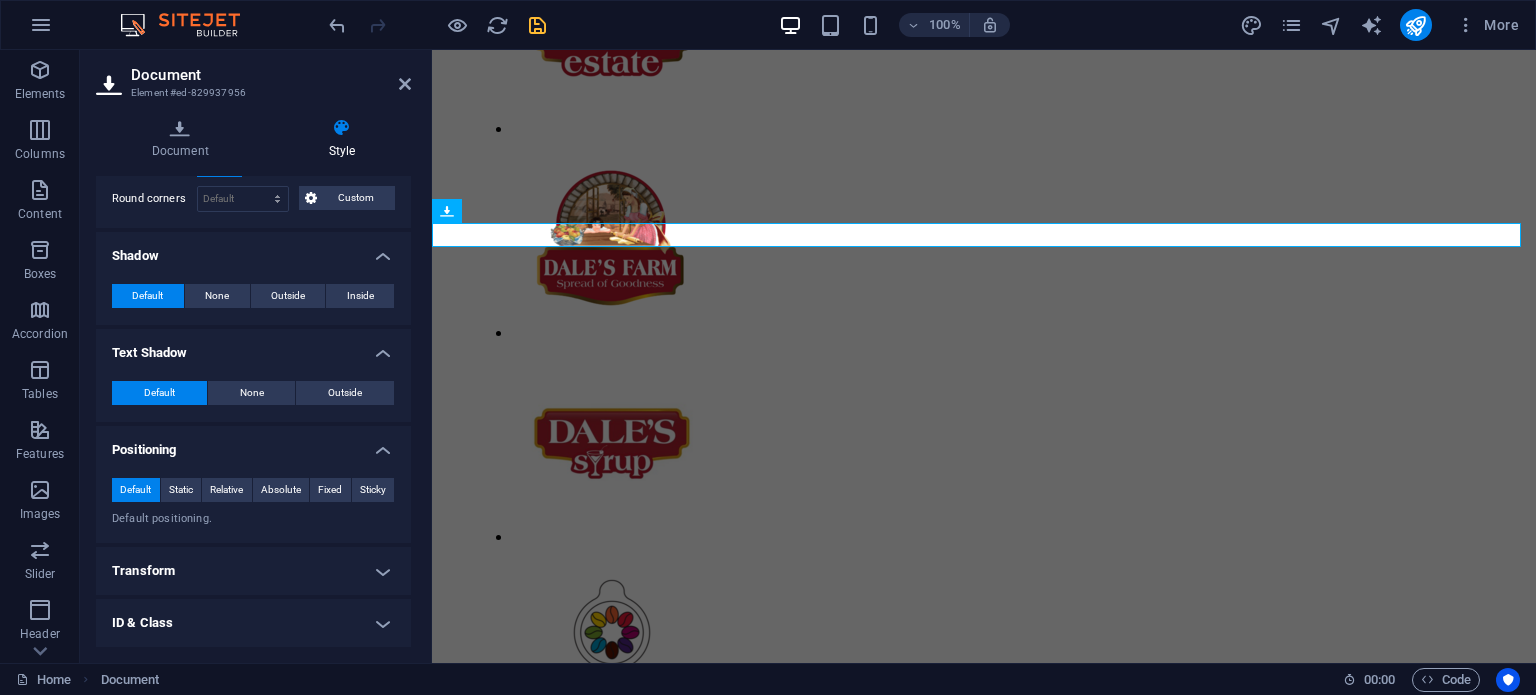 click on "Transform" at bounding box center (253, 571) 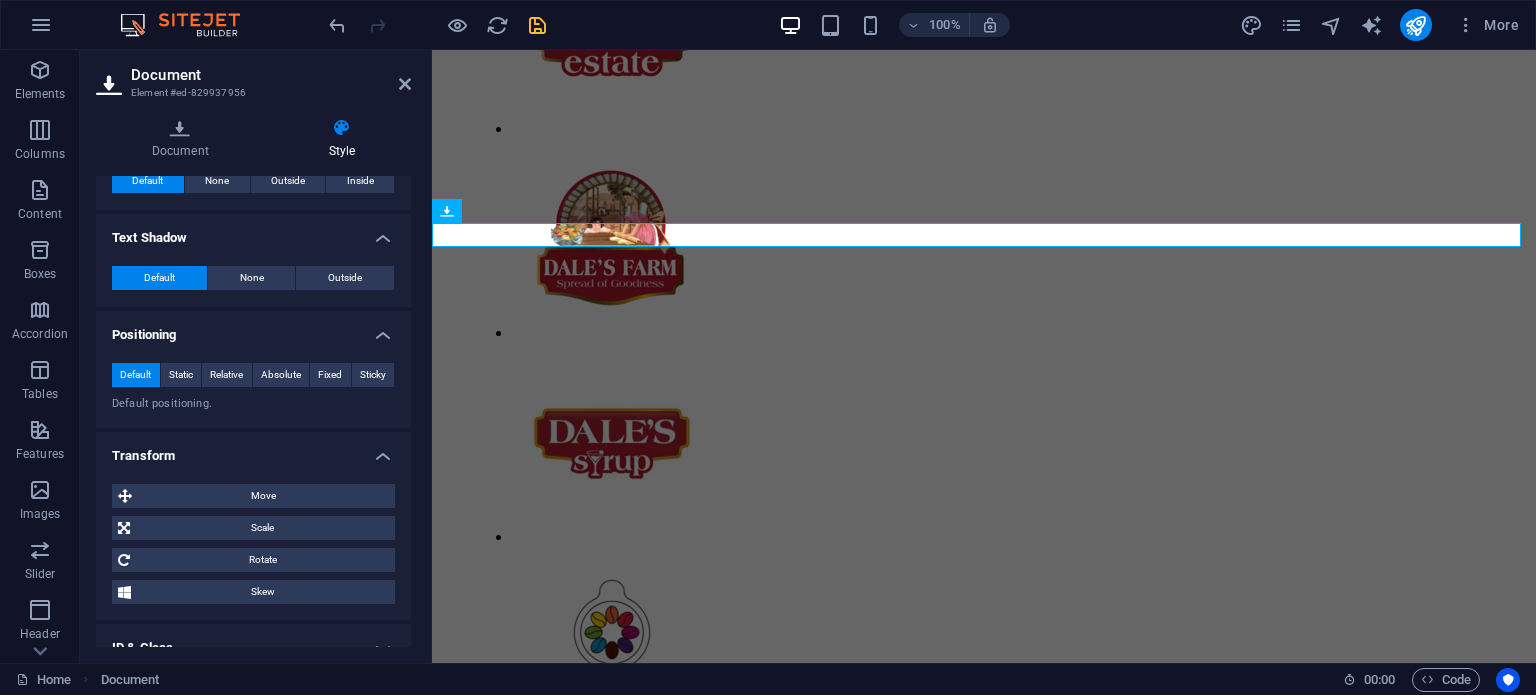 scroll, scrollTop: 543, scrollLeft: 0, axis: vertical 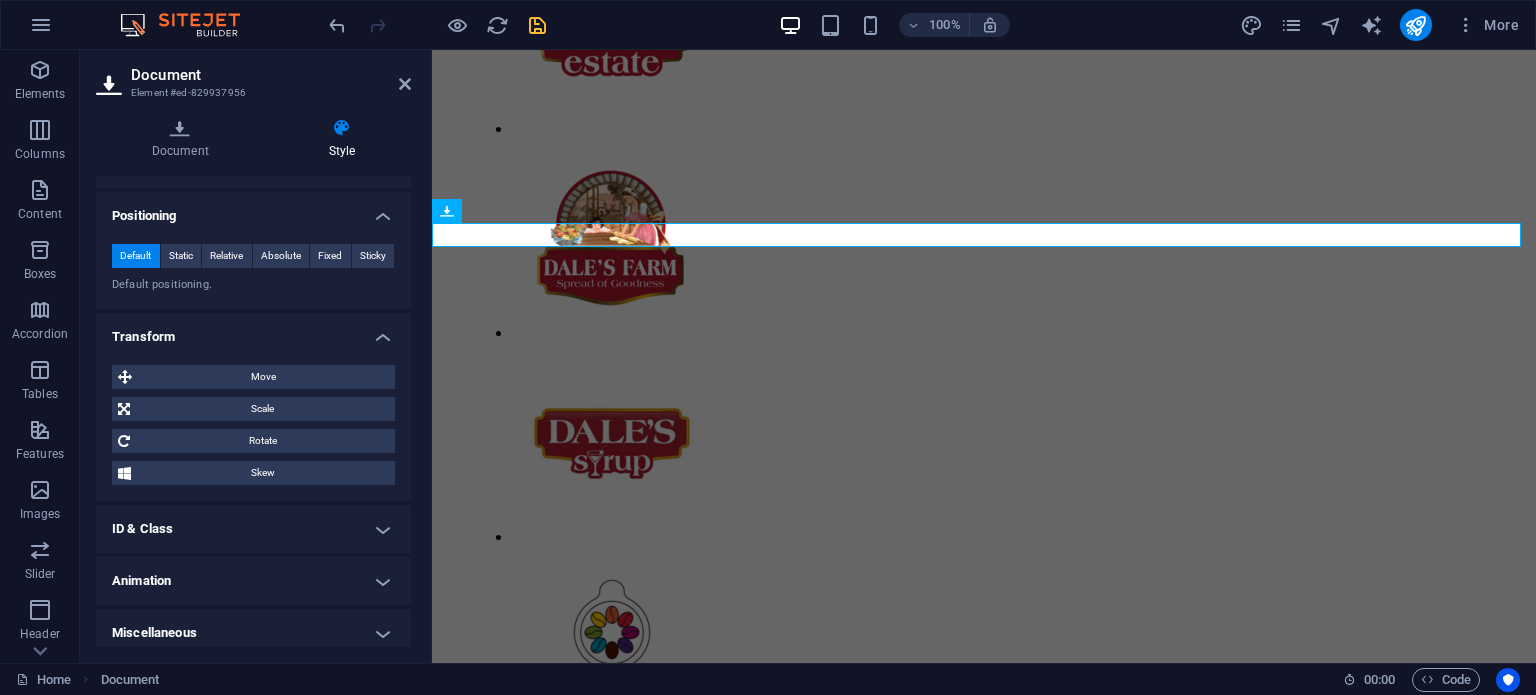 click on "ID & Class" at bounding box center (253, 529) 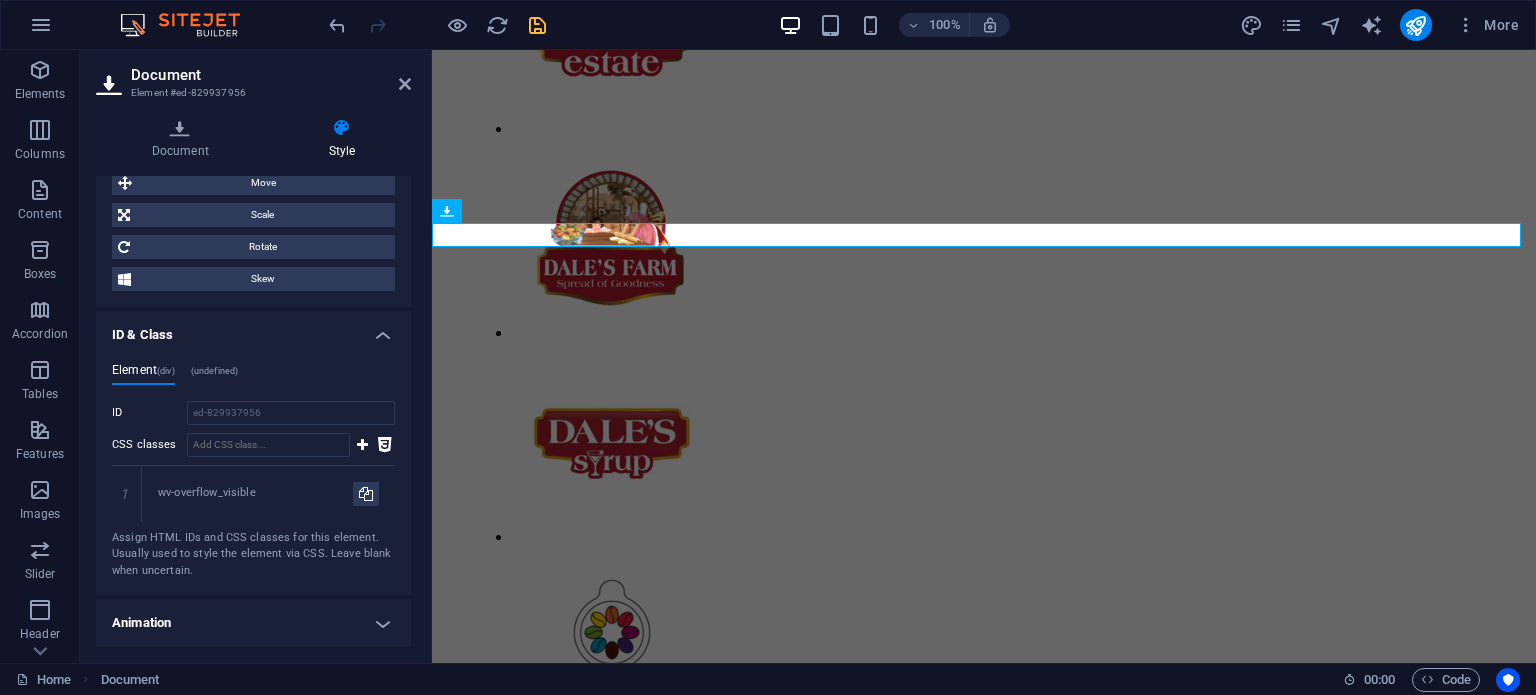 scroll, scrollTop: 853, scrollLeft: 0, axis: vertical 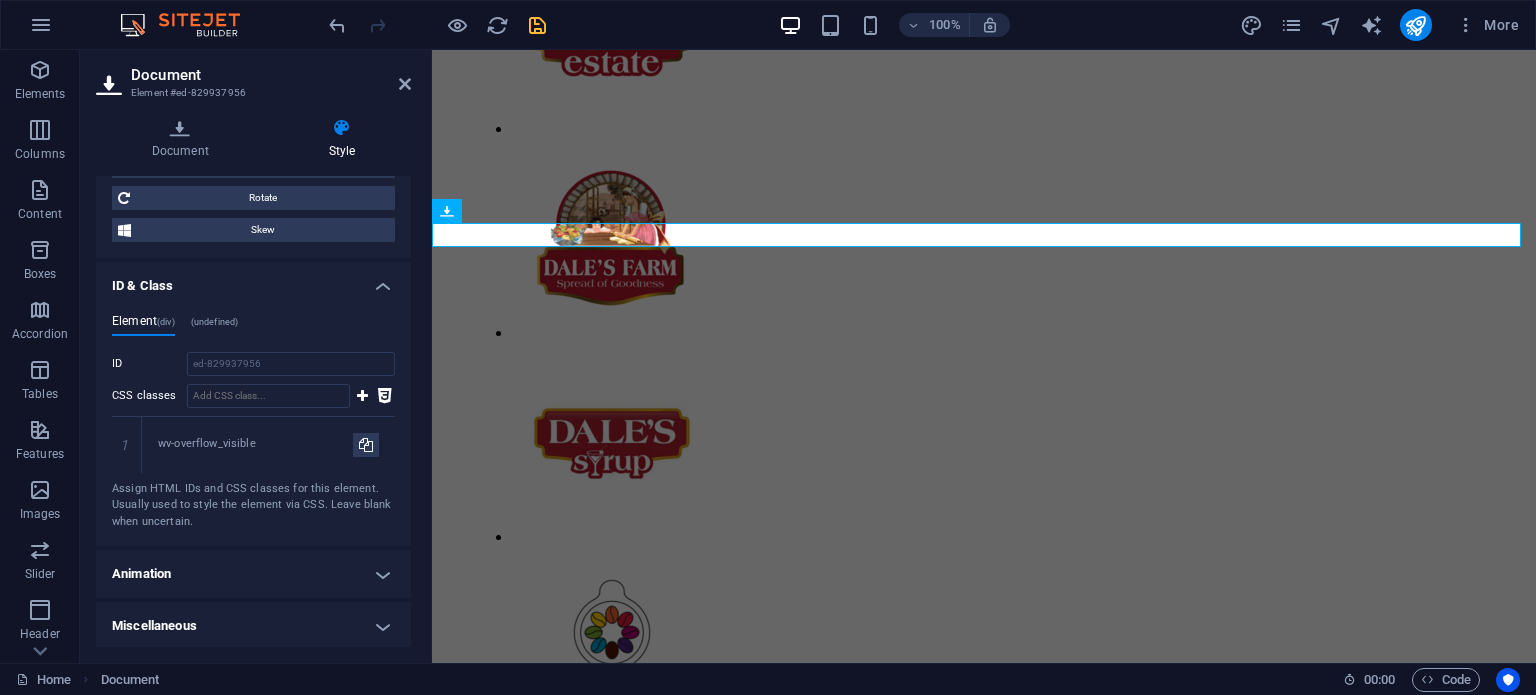click on "Animation" at bounding box center [253, 574] 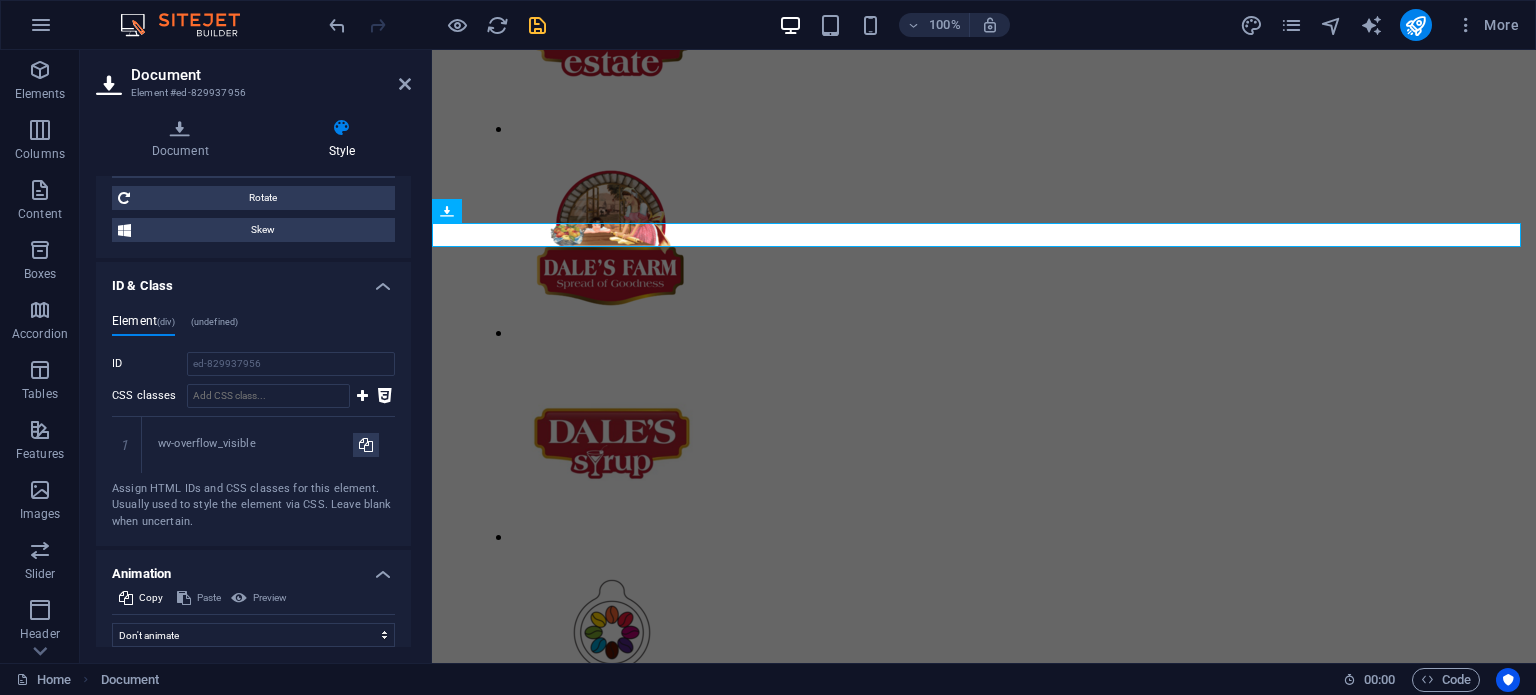 scroll, scrollTop: 918, scrollLeft: 0, axis: vertical 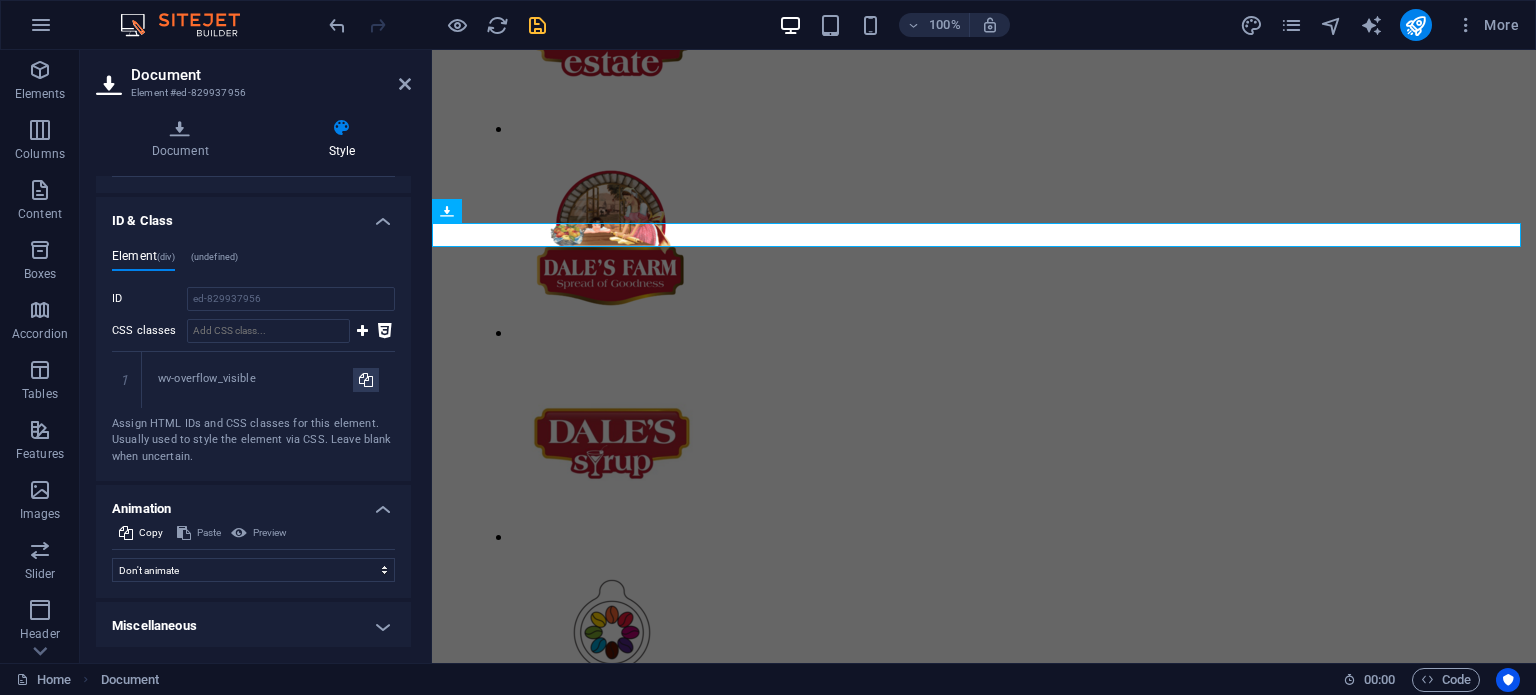 click on "Miscellaneous" at bounding box center [253, 626] 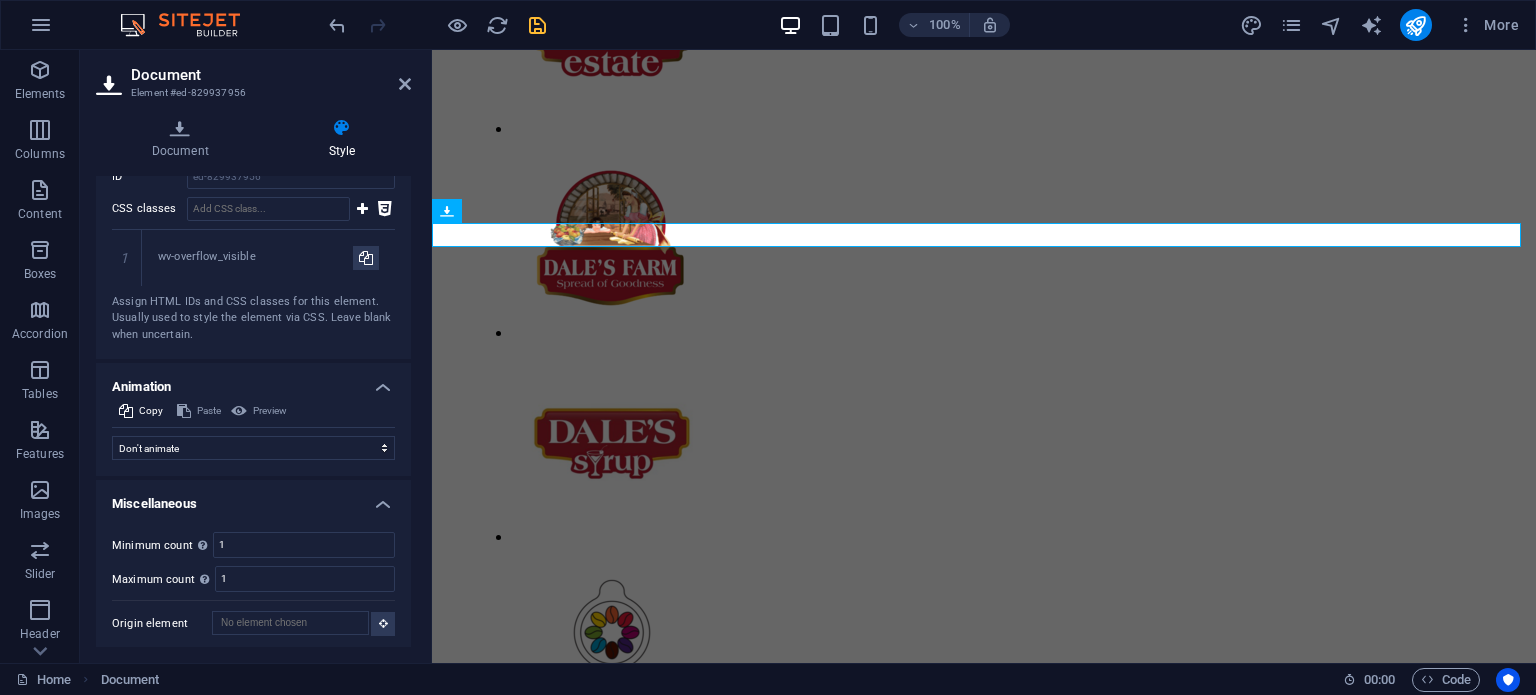 scroll, scrollTop: 1041, scrollLeft: 0, axis: vertical 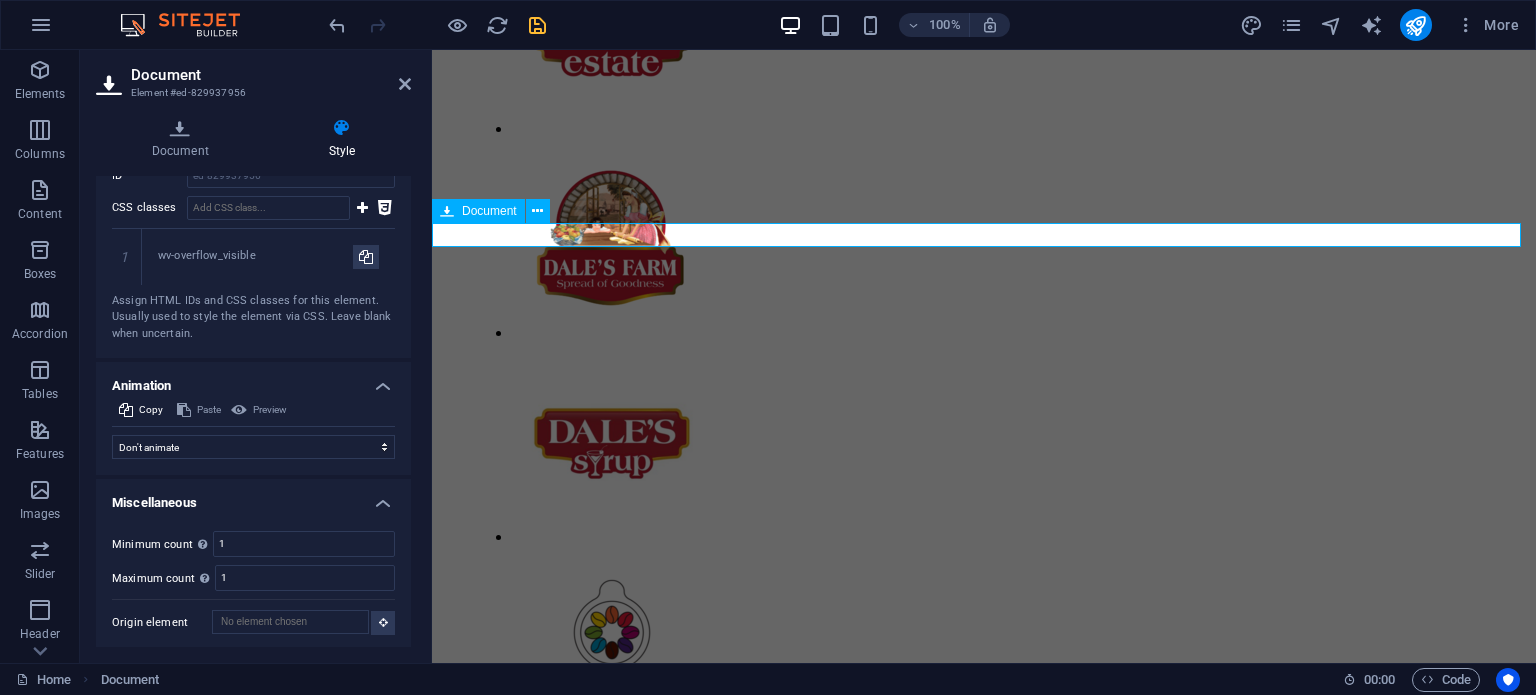 click on "FULL CATALOGUE 18.24 MB" at bounding box center (984, 1623) 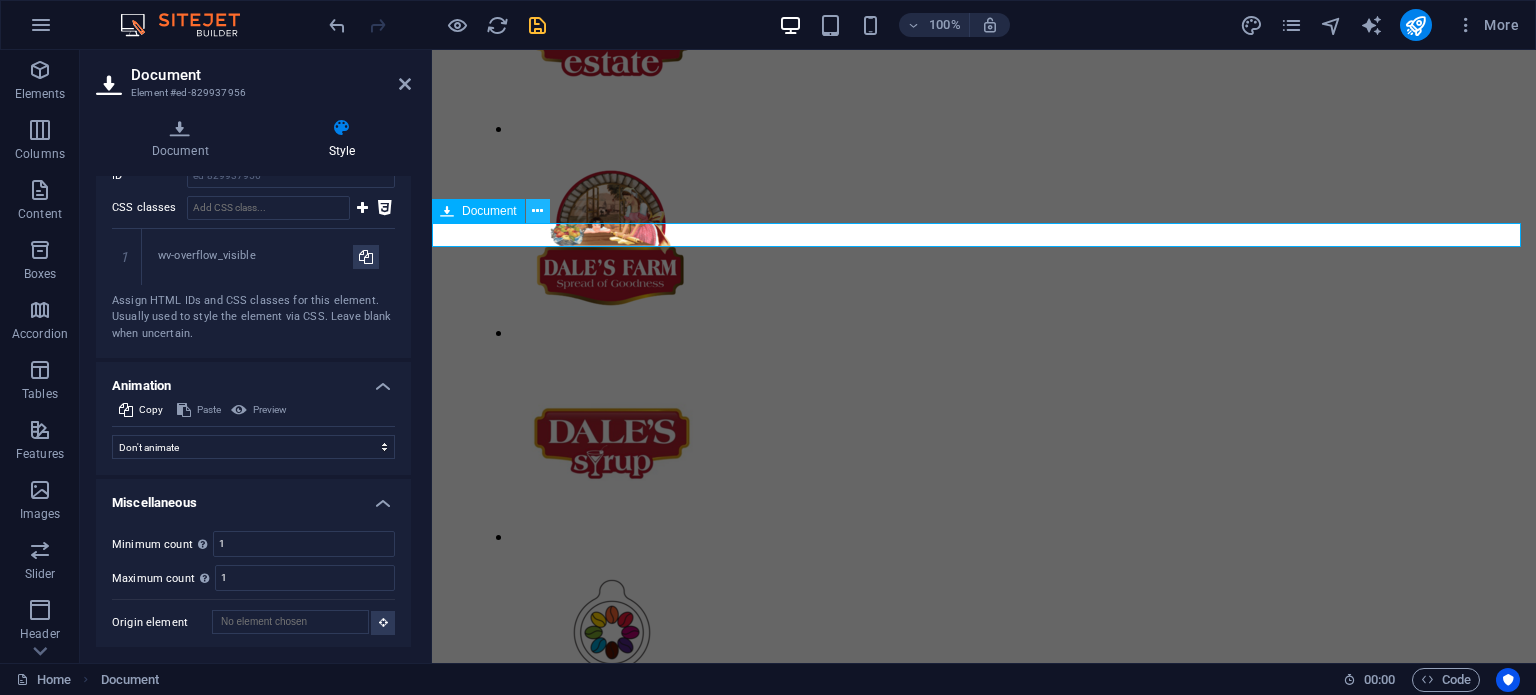 click at bounding box center [537, 211] 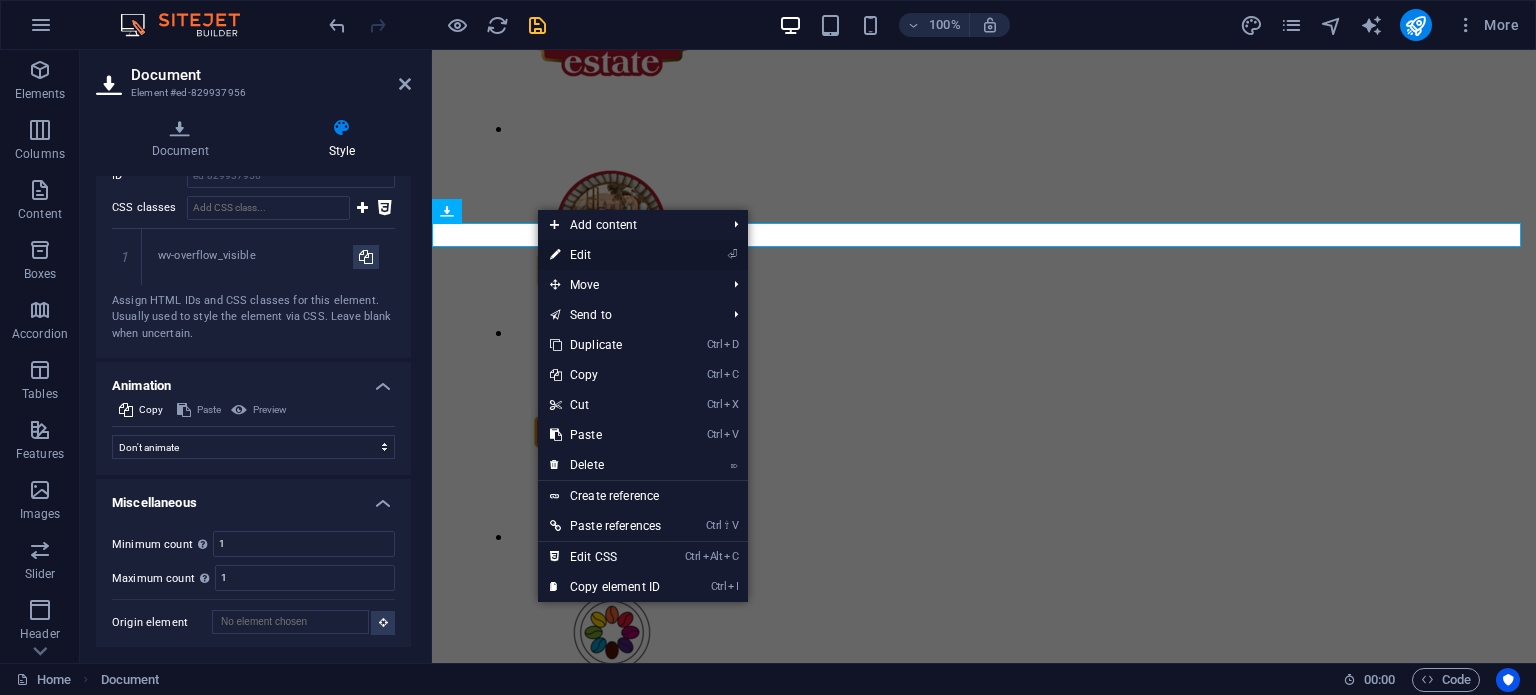 click on "⏎  Edit" at bounding box center (605, 255) 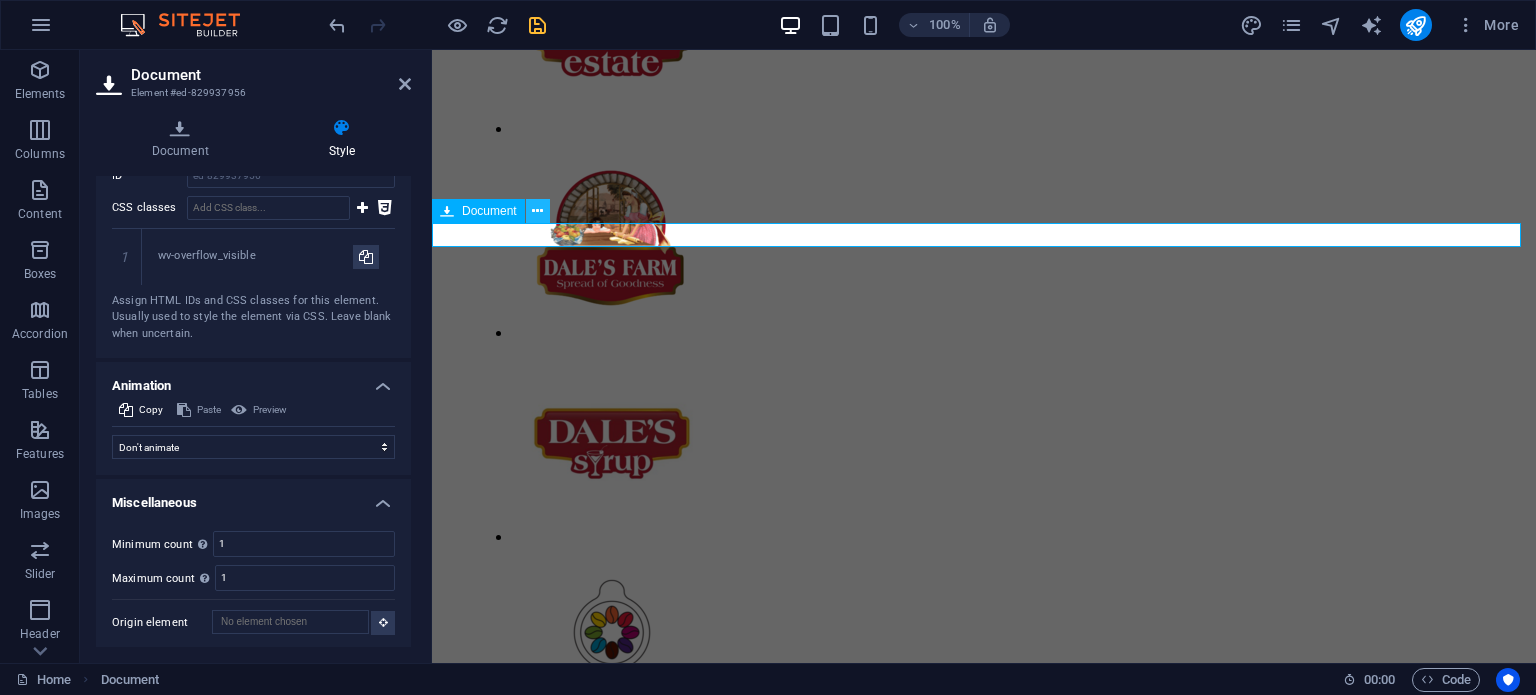 click at bounding box center [537, 211] 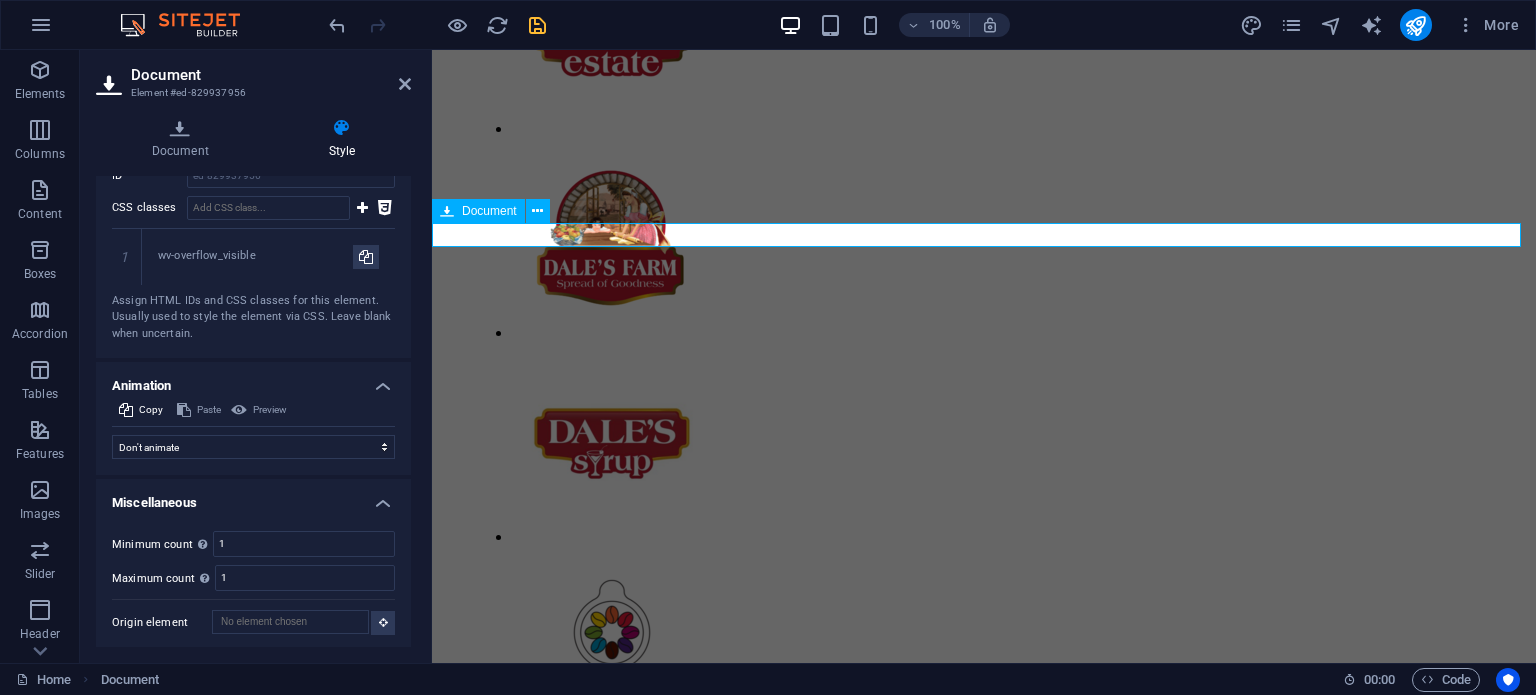 click on "FULL CATALOGUE 18.24 MB" at bounding box center [984, 1623] 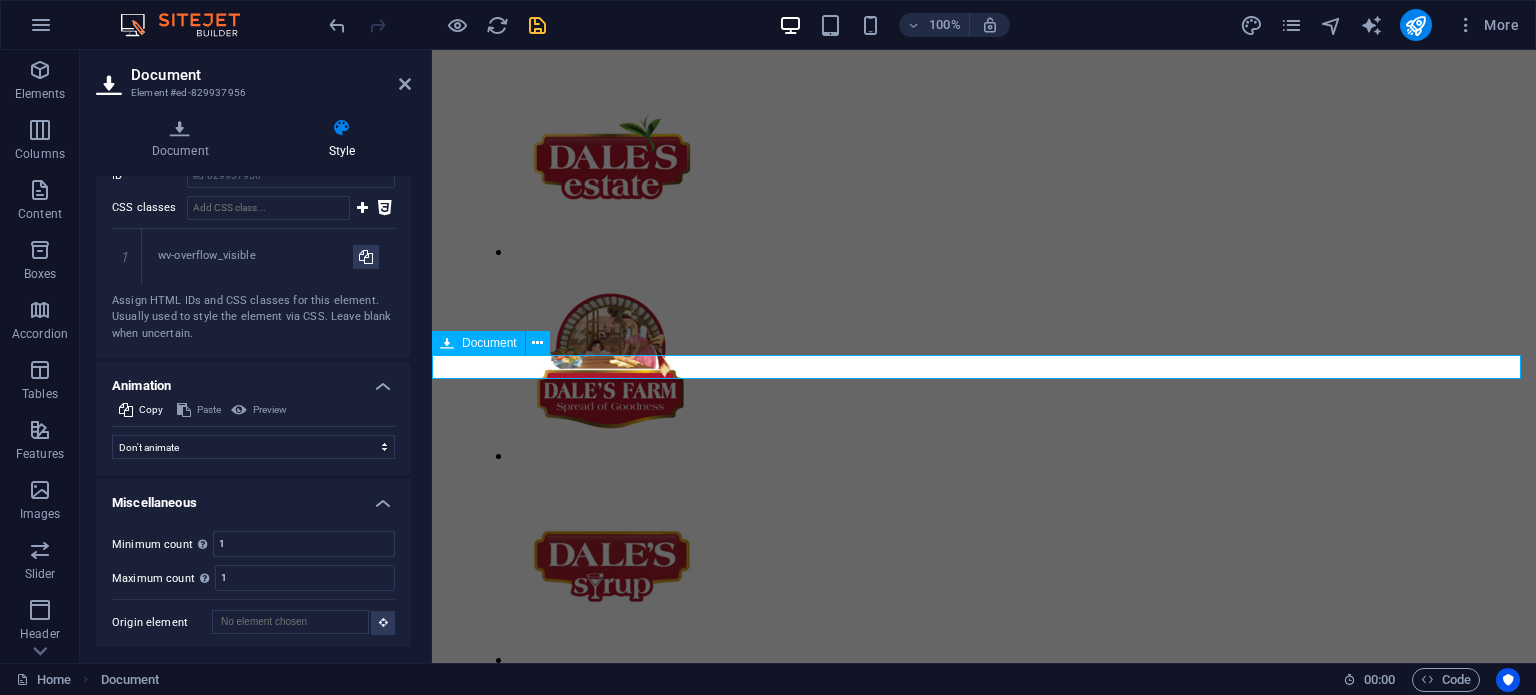 scroll, scrollTop: 866, scrollLeft: 0, axis: vertical 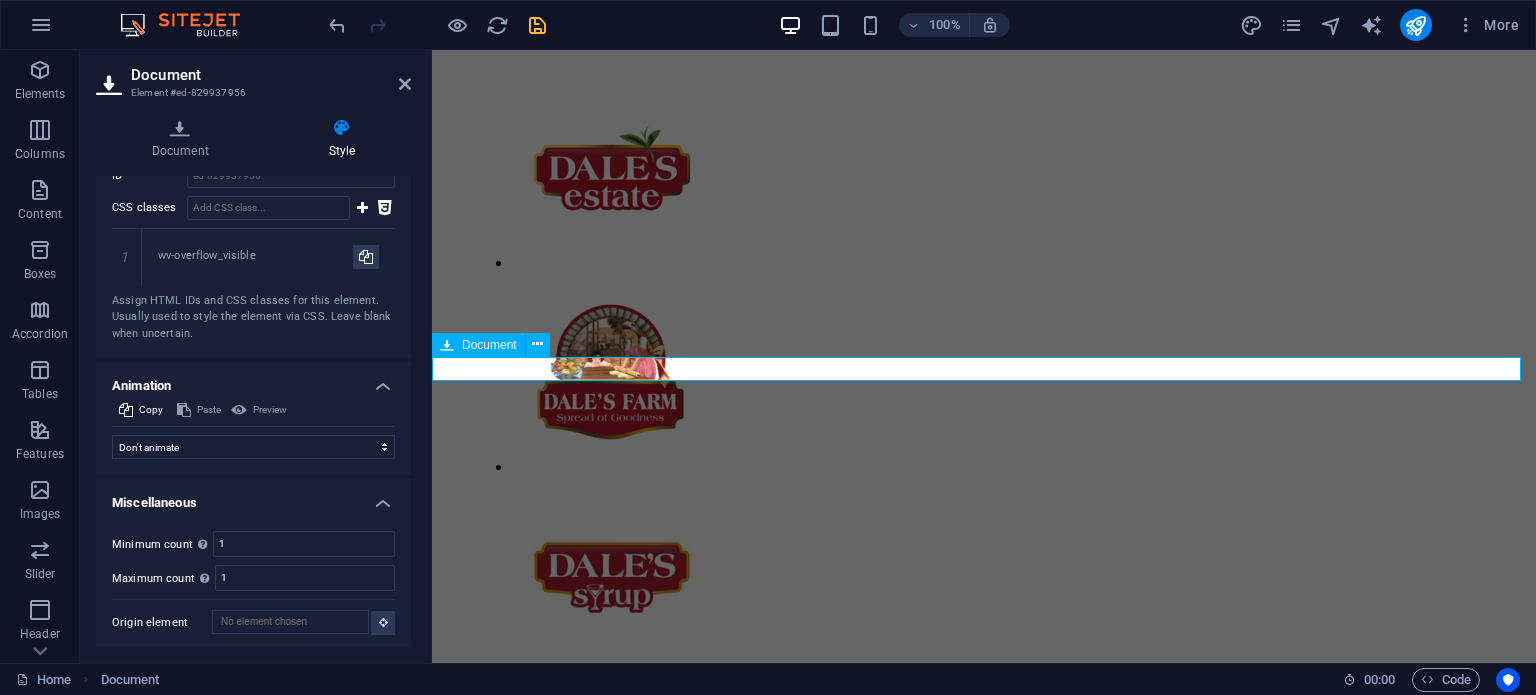 click on "FULL CATALOGUE 18.24 MB" at bounding box center (984, 1757) 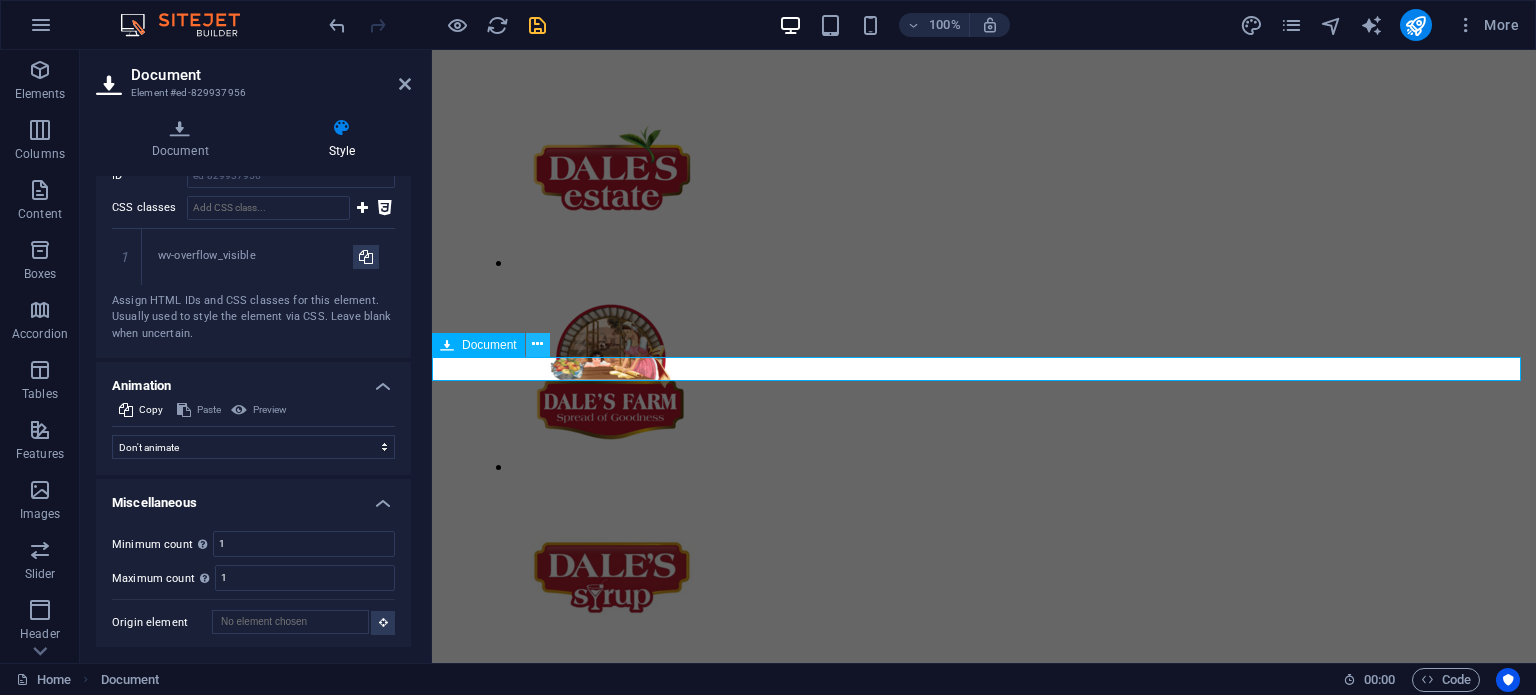 click at bounding box center (537, 344) 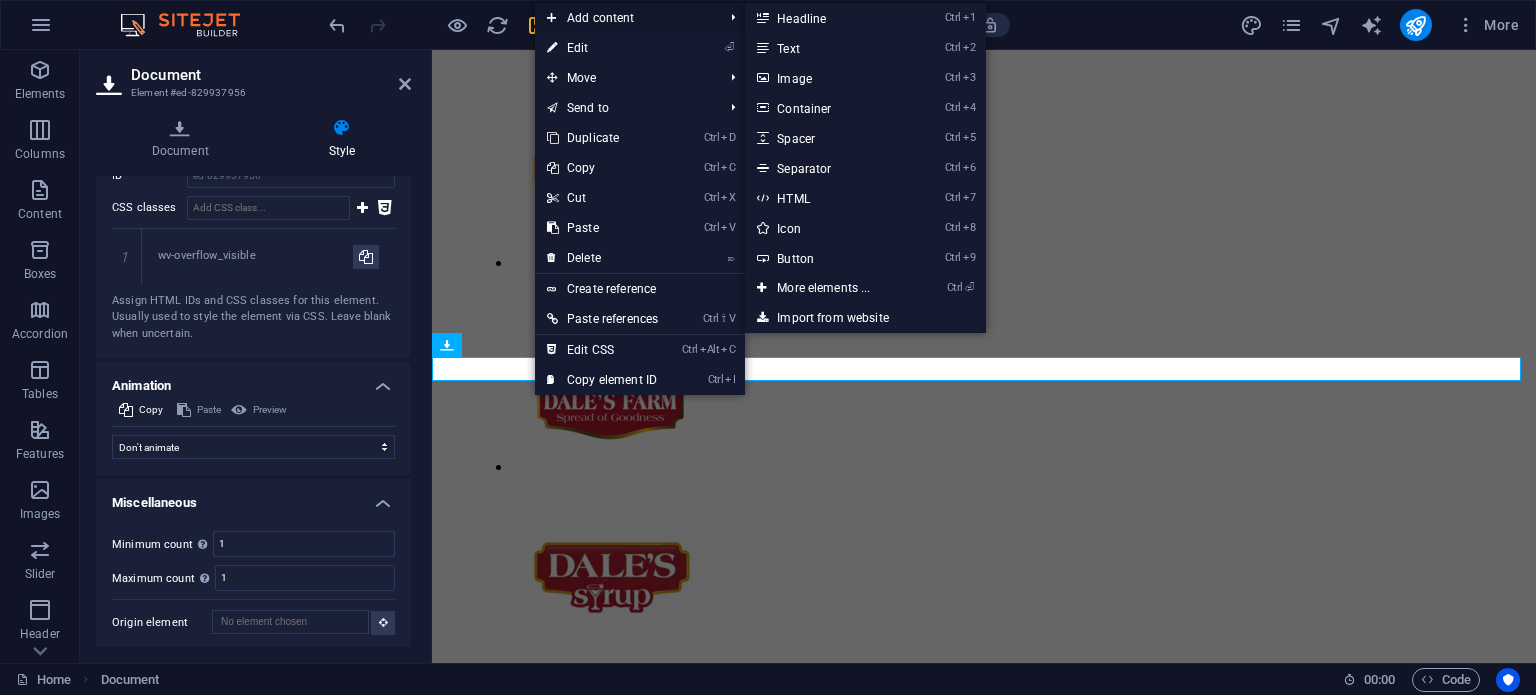 click on "Add content" at bounding box center [625, 18] 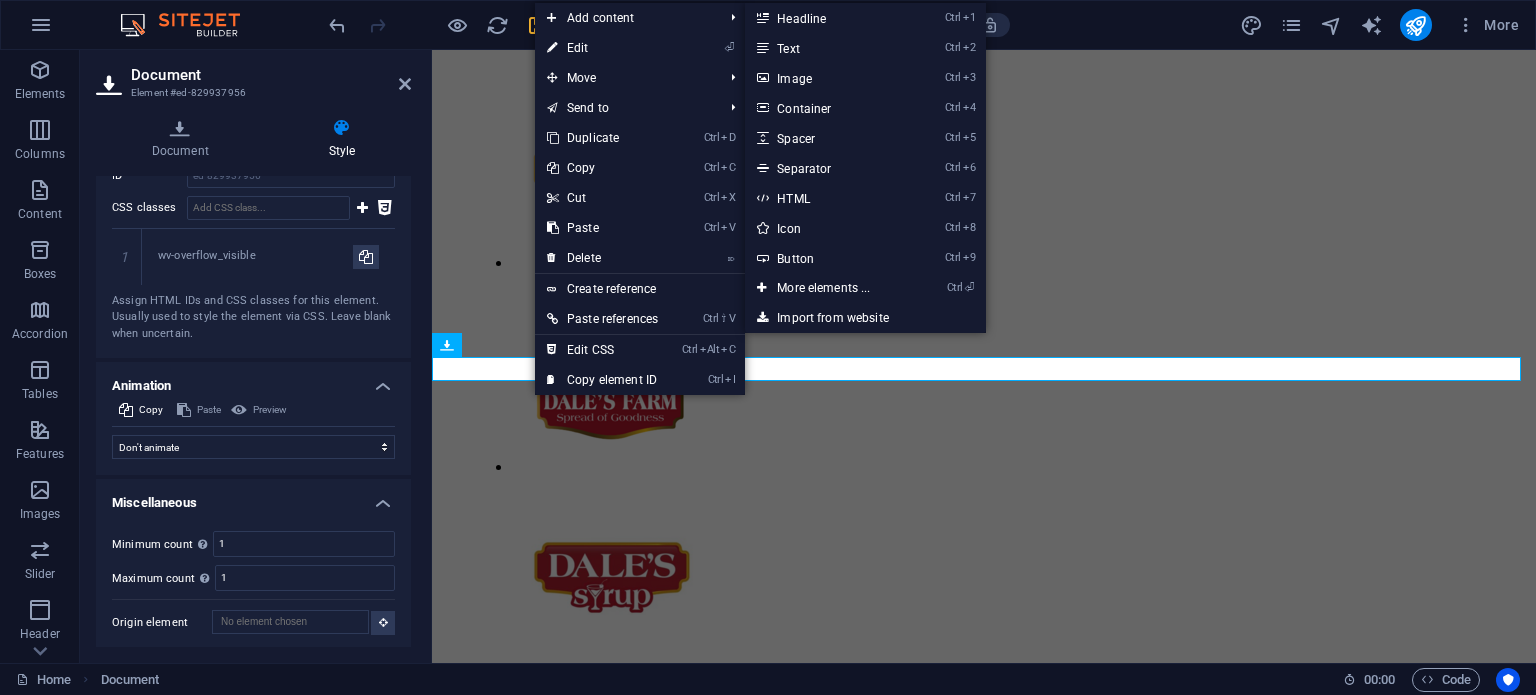 click on "Ctrl 2  Text" at bounding box center [827, 48] 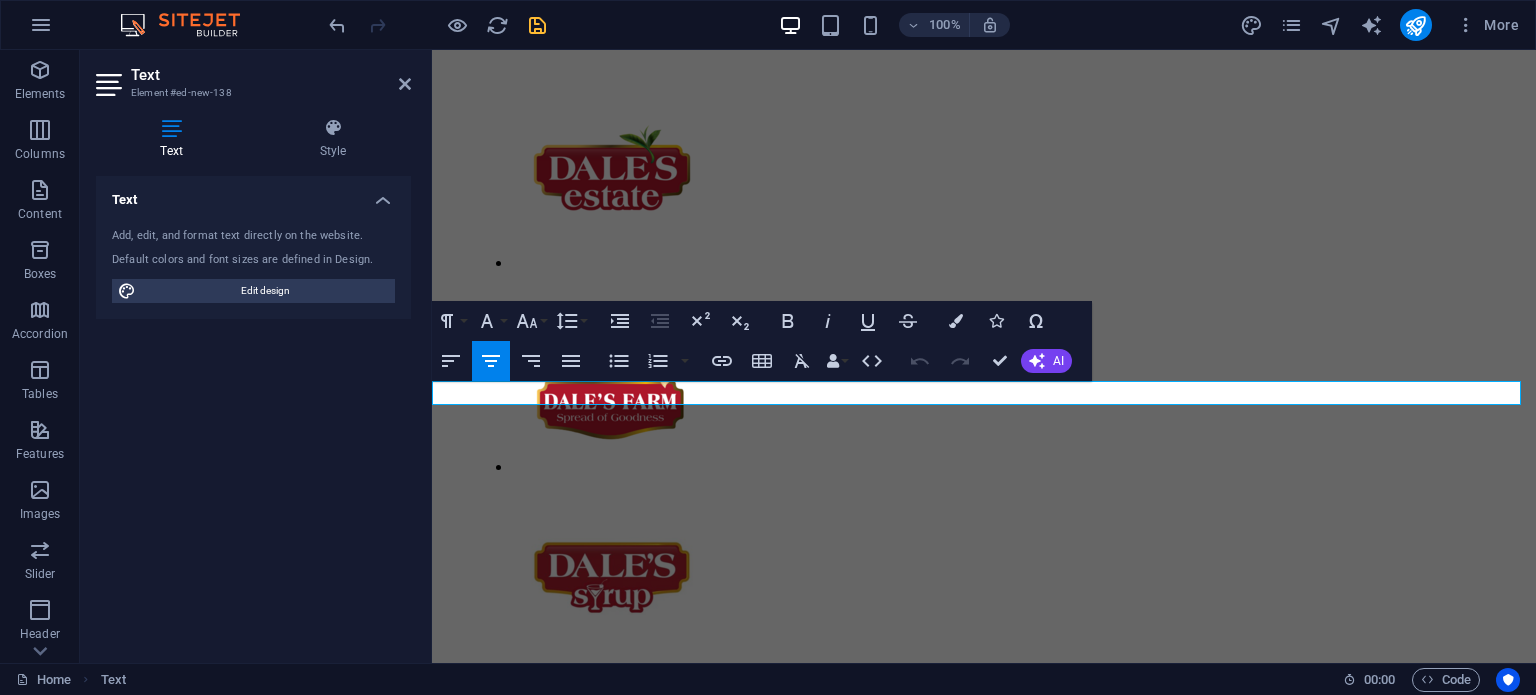 click on "New text element" at bounding box center (984, 1791) 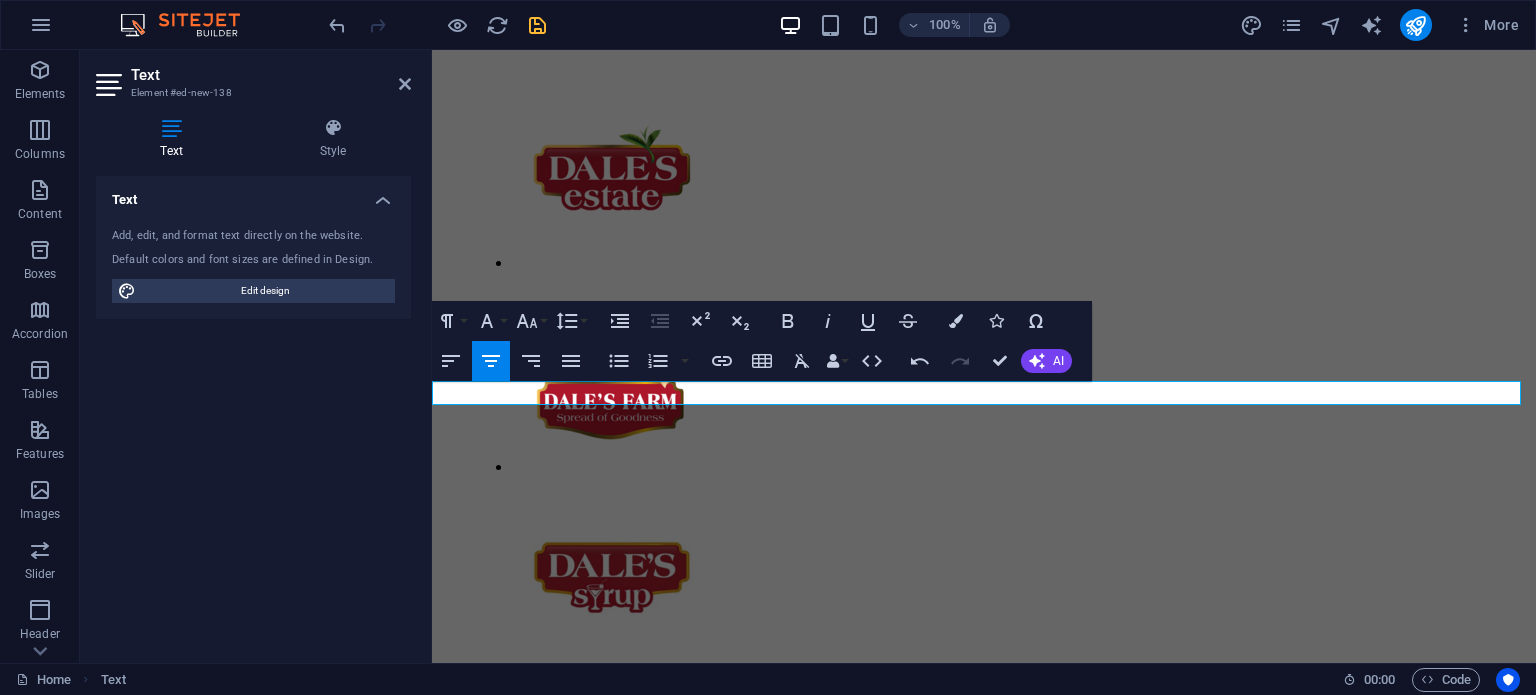 click on "FULL CATALOGUE" at bounding box center (984, 1791) 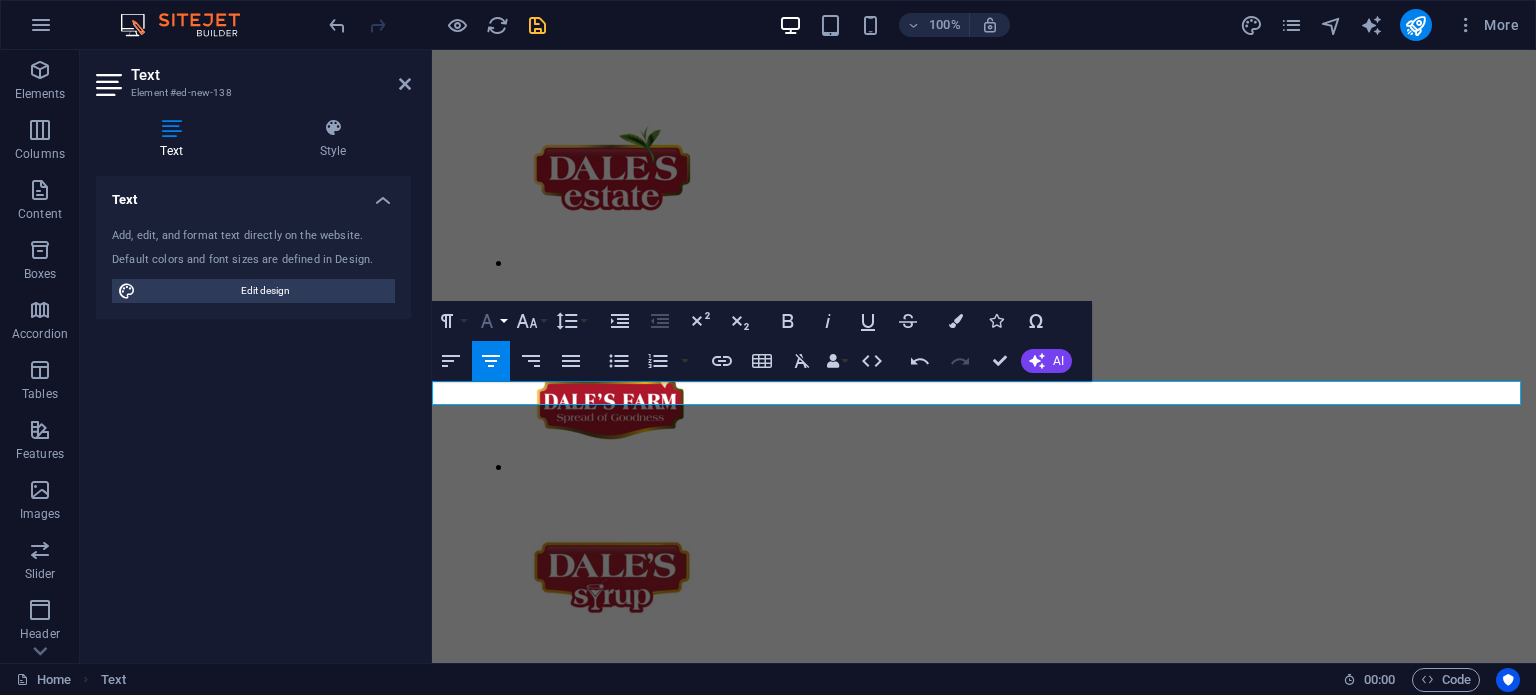 click 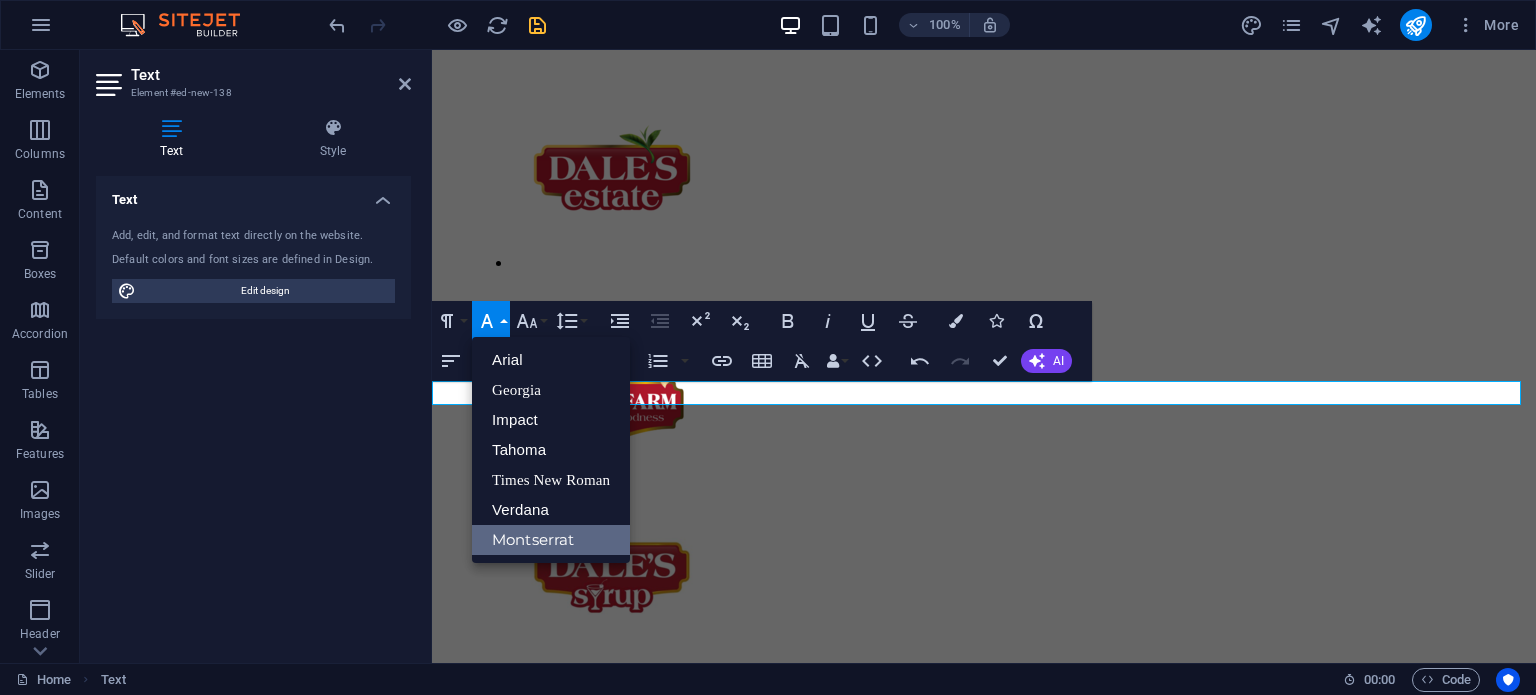 scroll, scrollTop: 0, scrollLeft: 0, axis: both 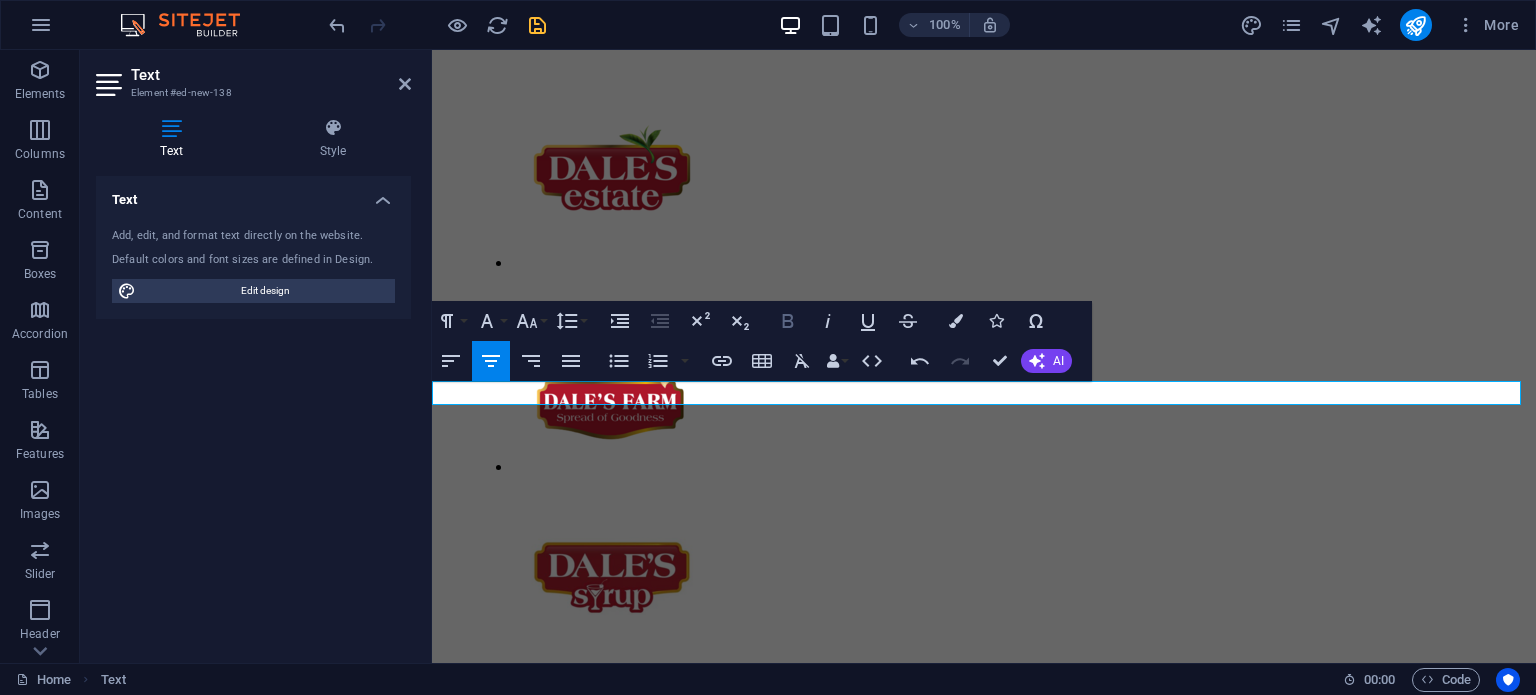 click 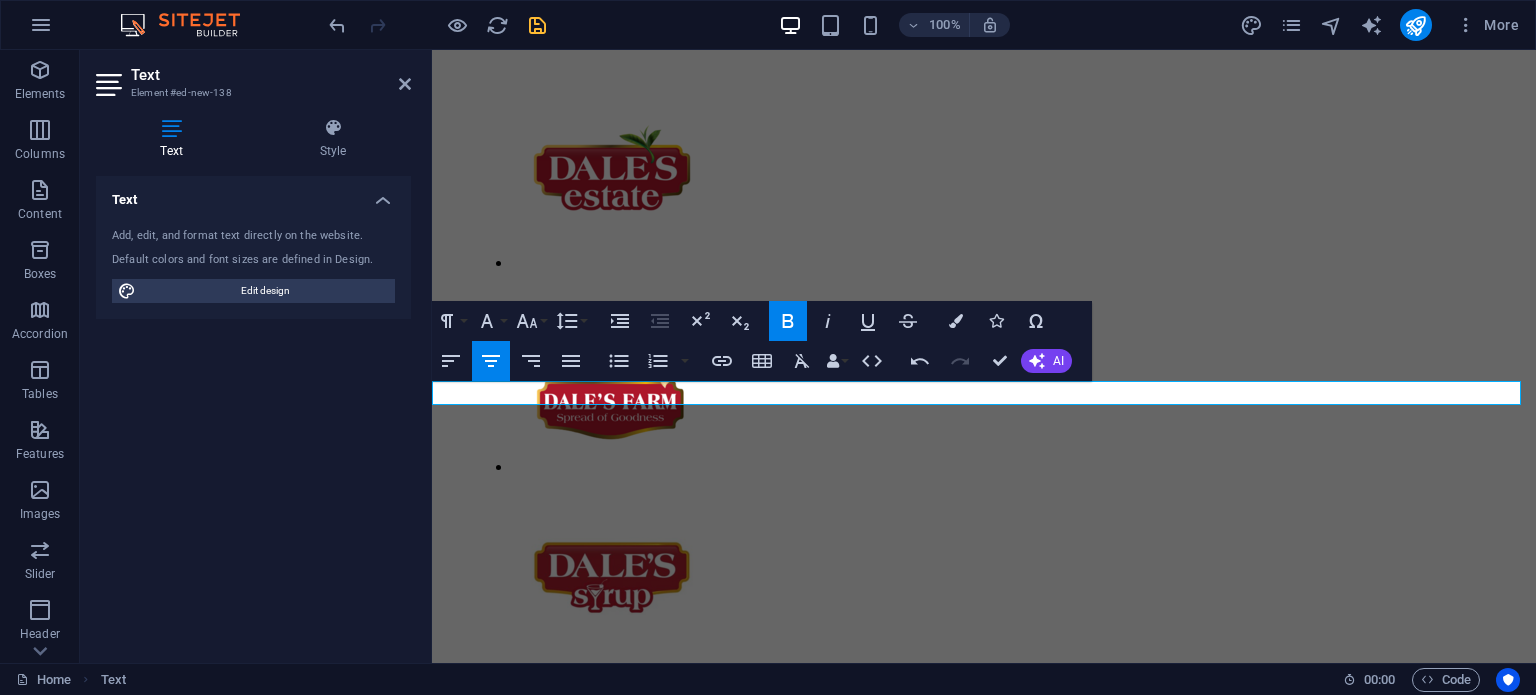 click on "FULL CATALOGUE" at bounding box center (513, 1790) 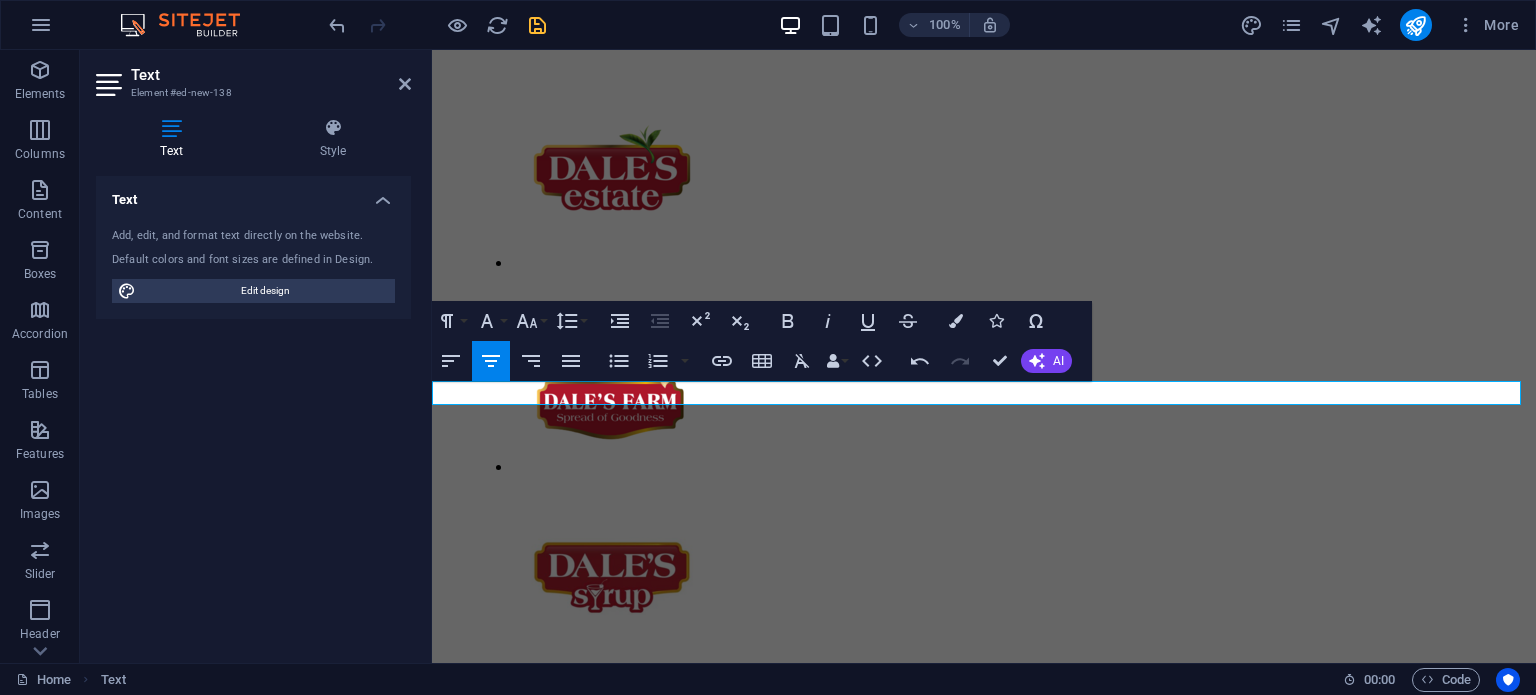 click on "Full Catalogue" at bounding box center (984, 1791) 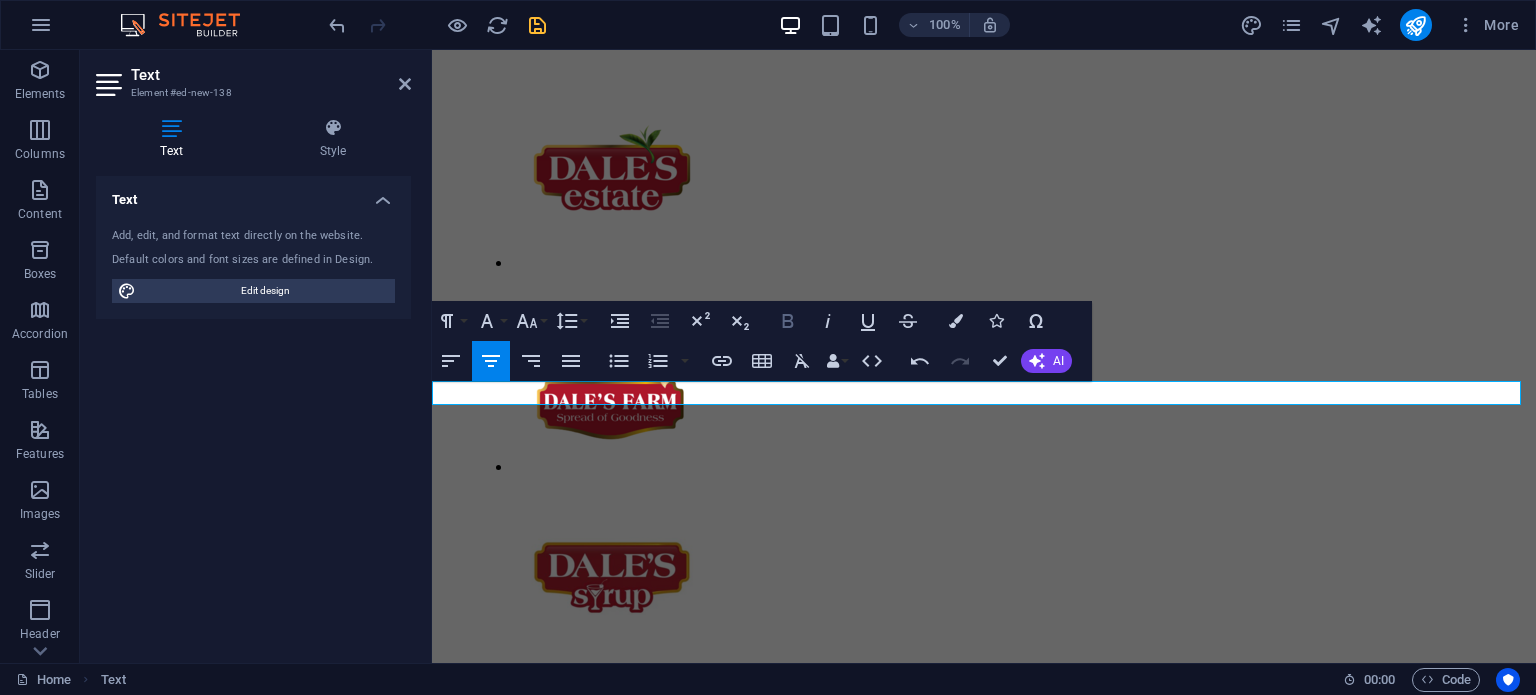 click 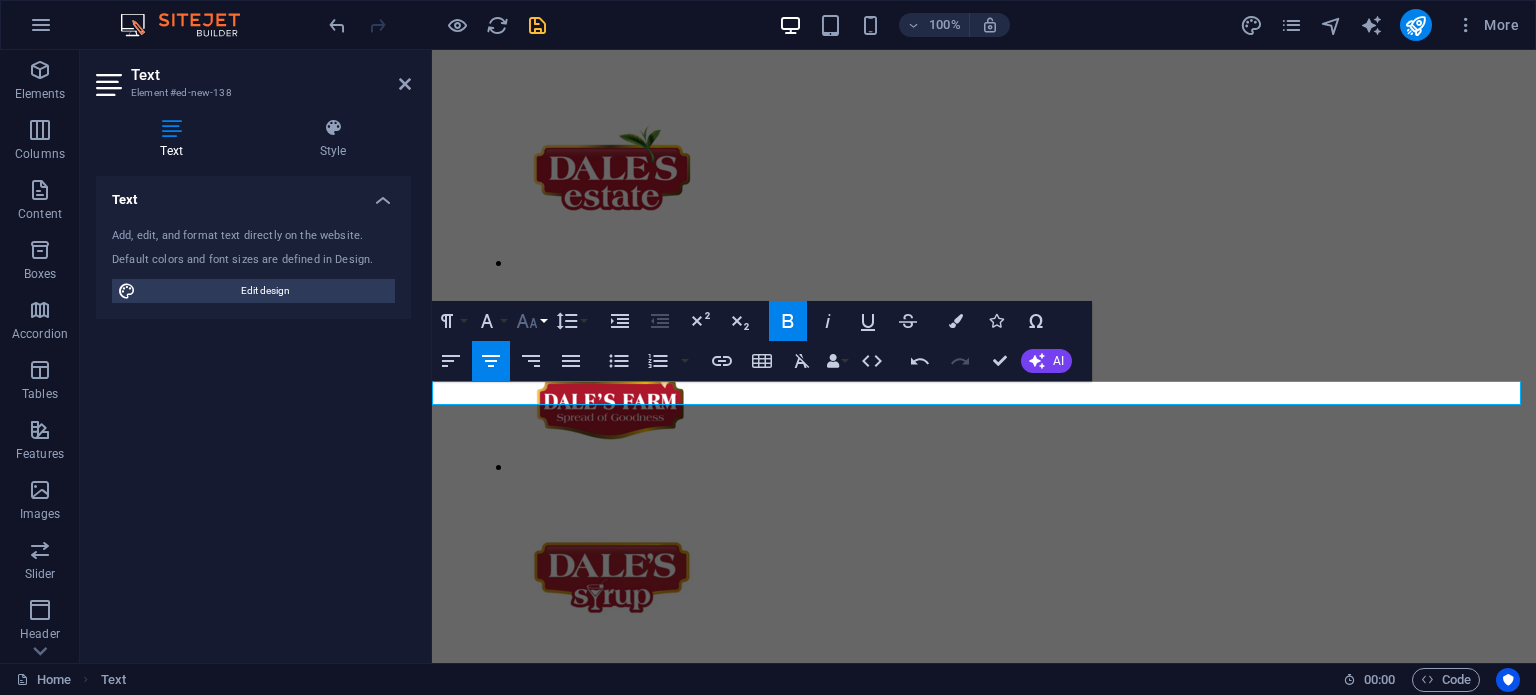 click 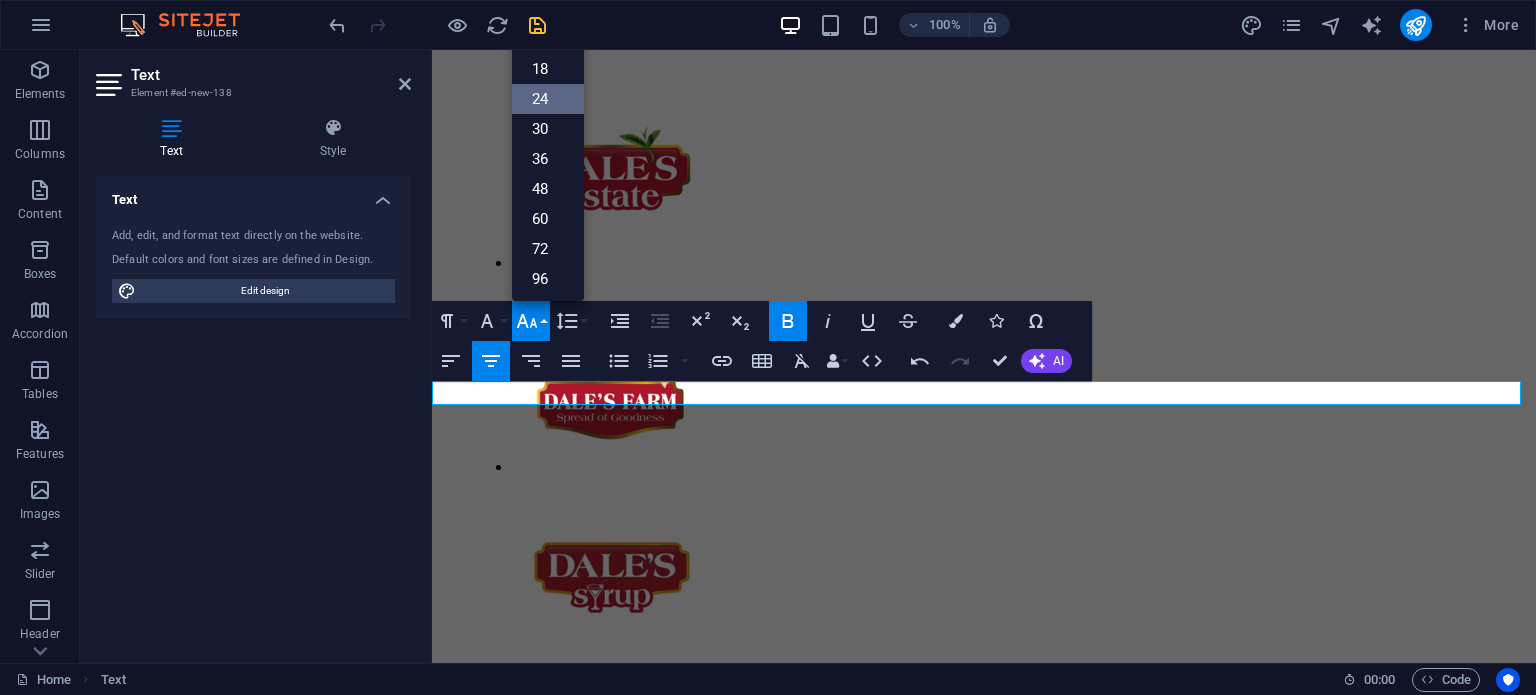 scroll, scrollTop: 0, scrollLeft: 0, axis: both 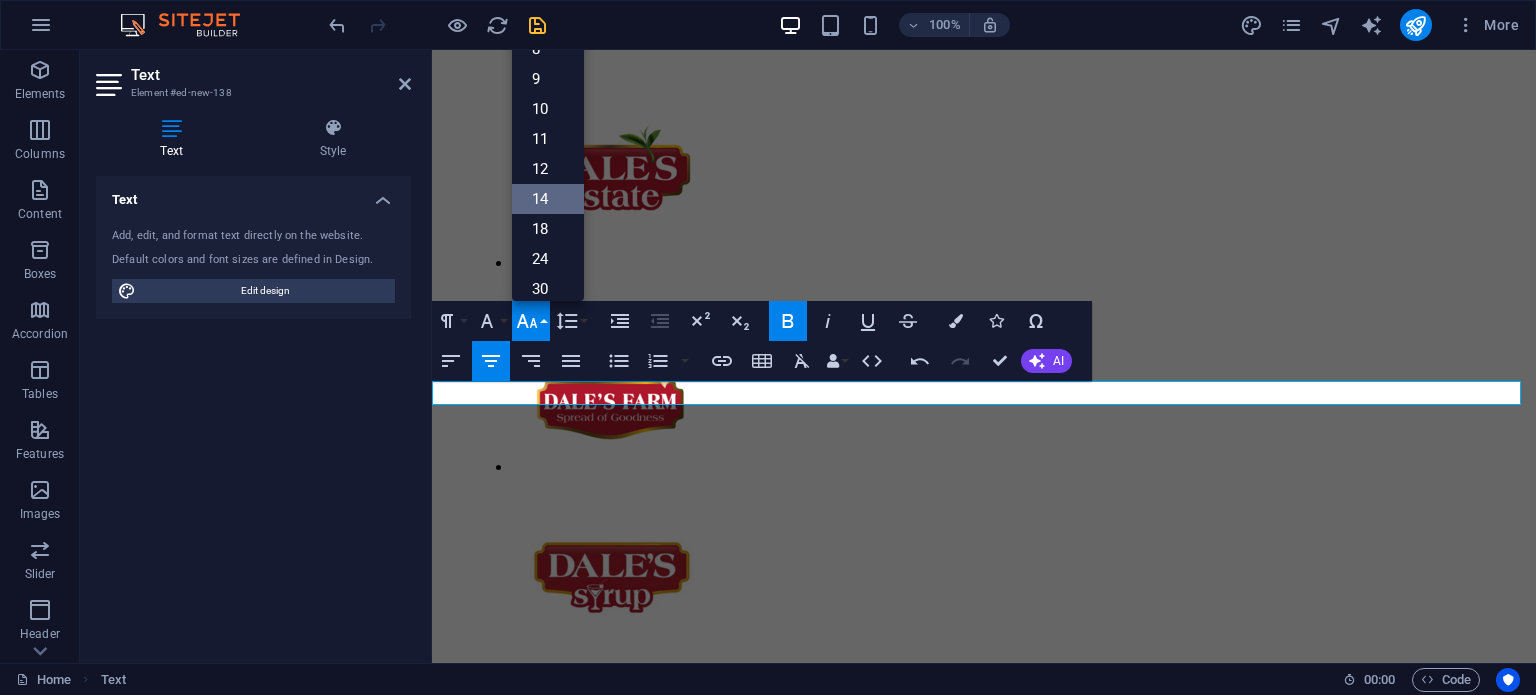 click on "14" at bounding box center (548, 199) 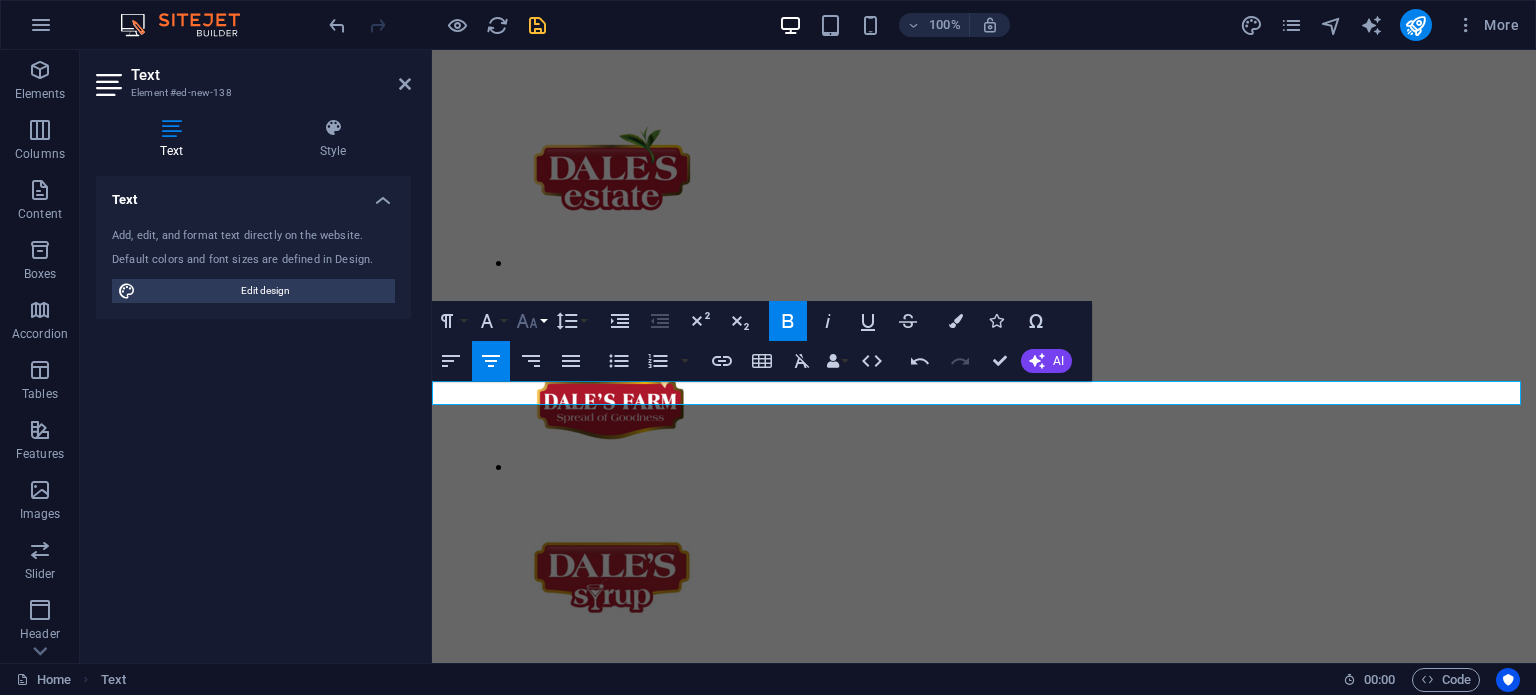 click 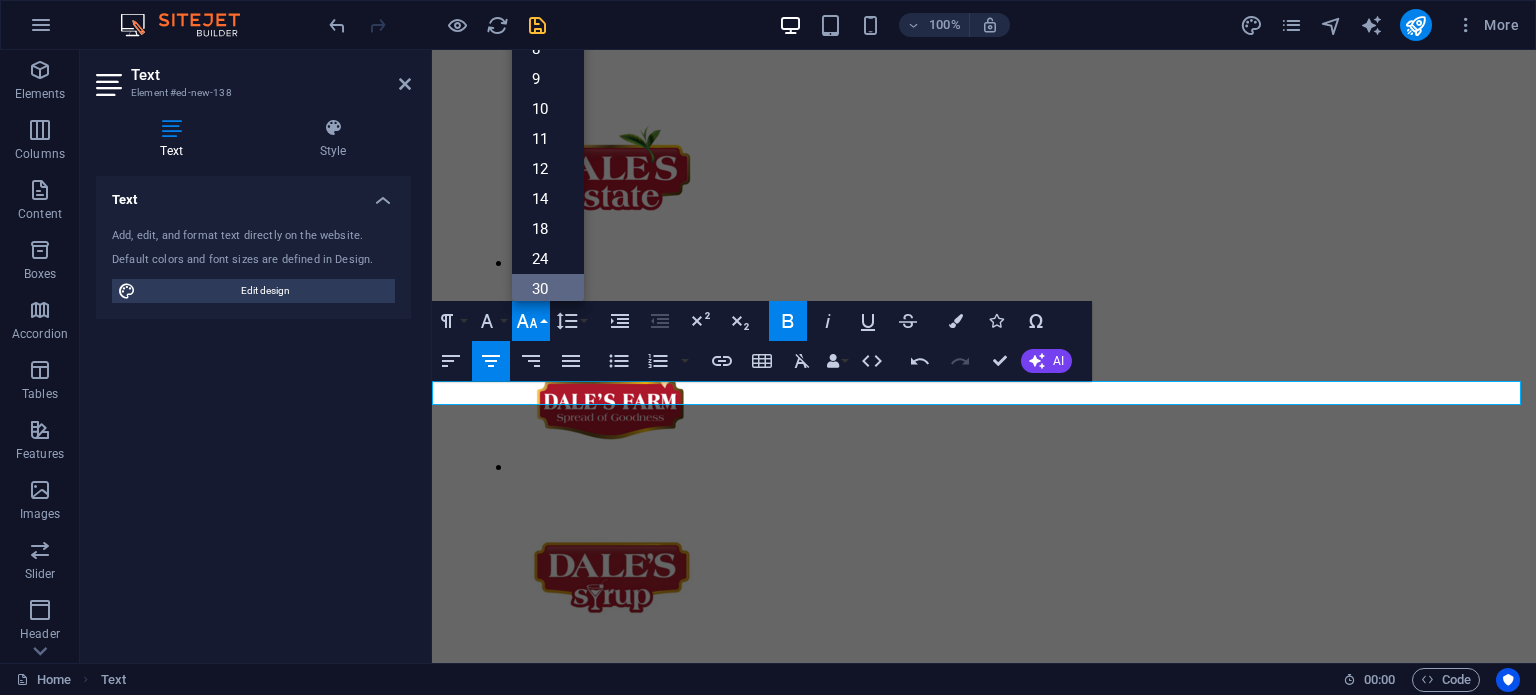 click on "30" at bounding box center [548, 289] 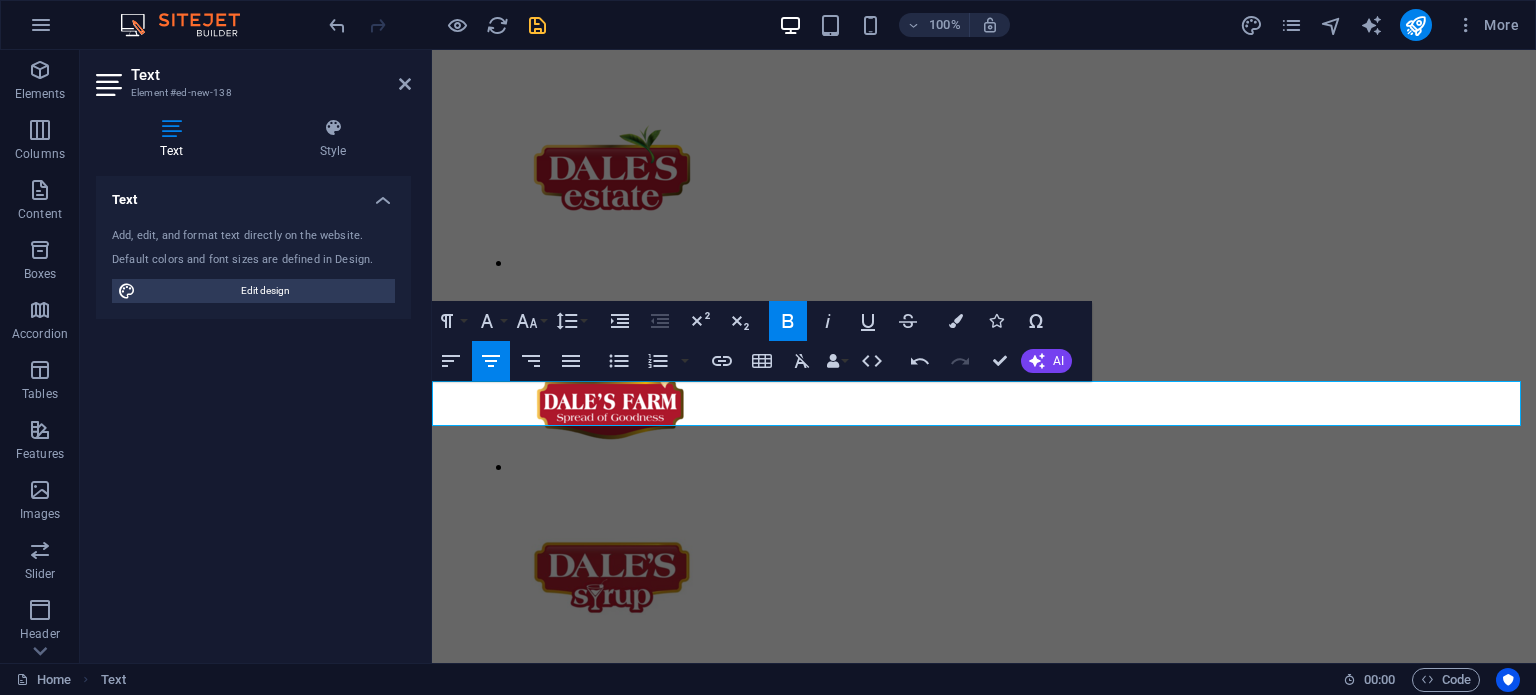 click on "Full Catalogue" at bounding box center [534, 1798] 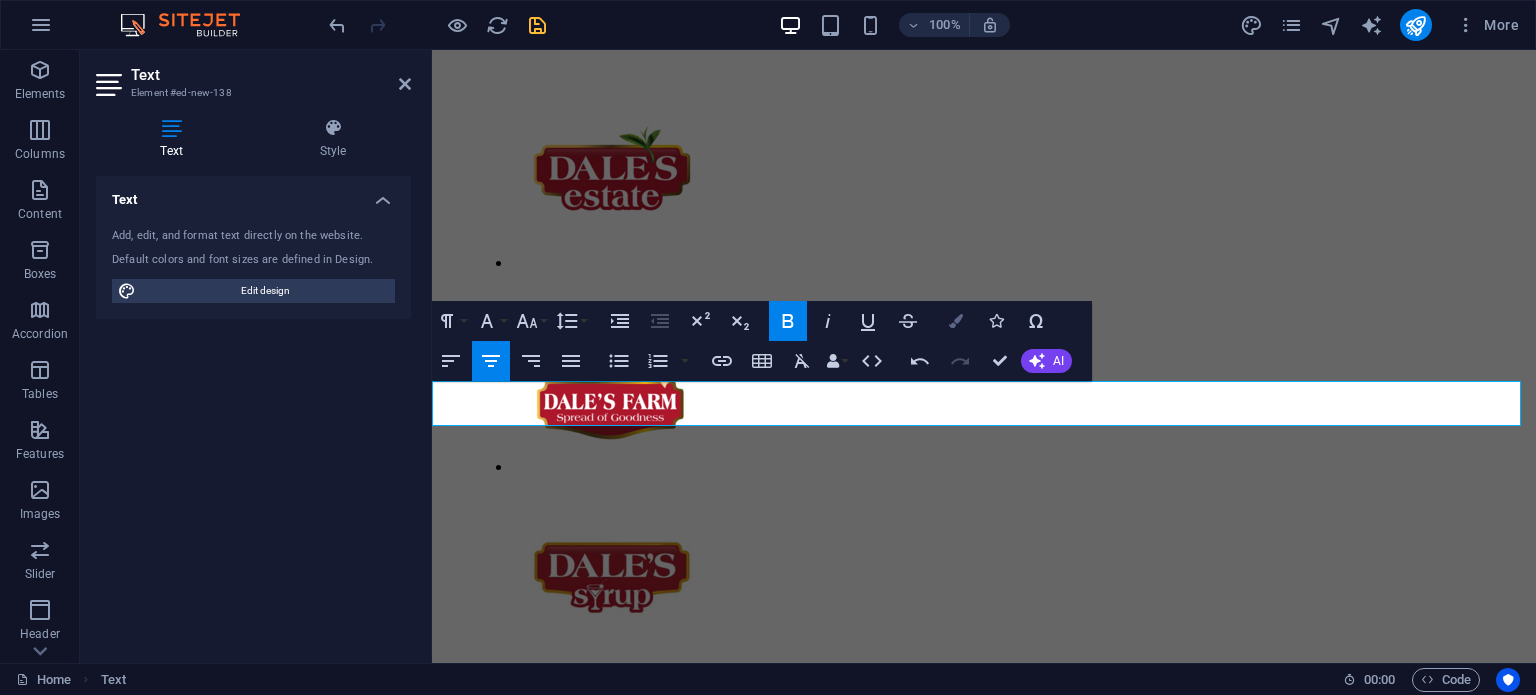 click on "Colors" at bounding box center [956, 321] 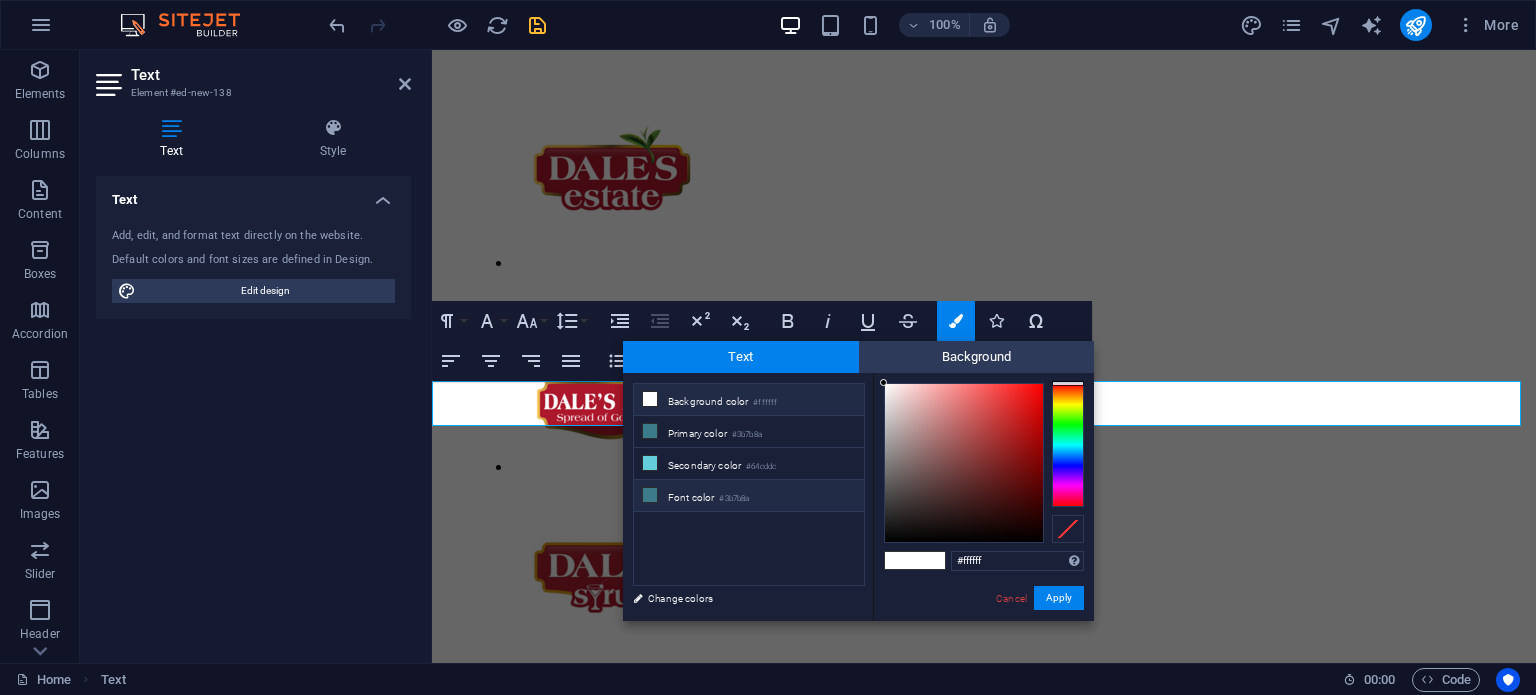 click on "#3b7b8a" at bounding box center [734, 499] 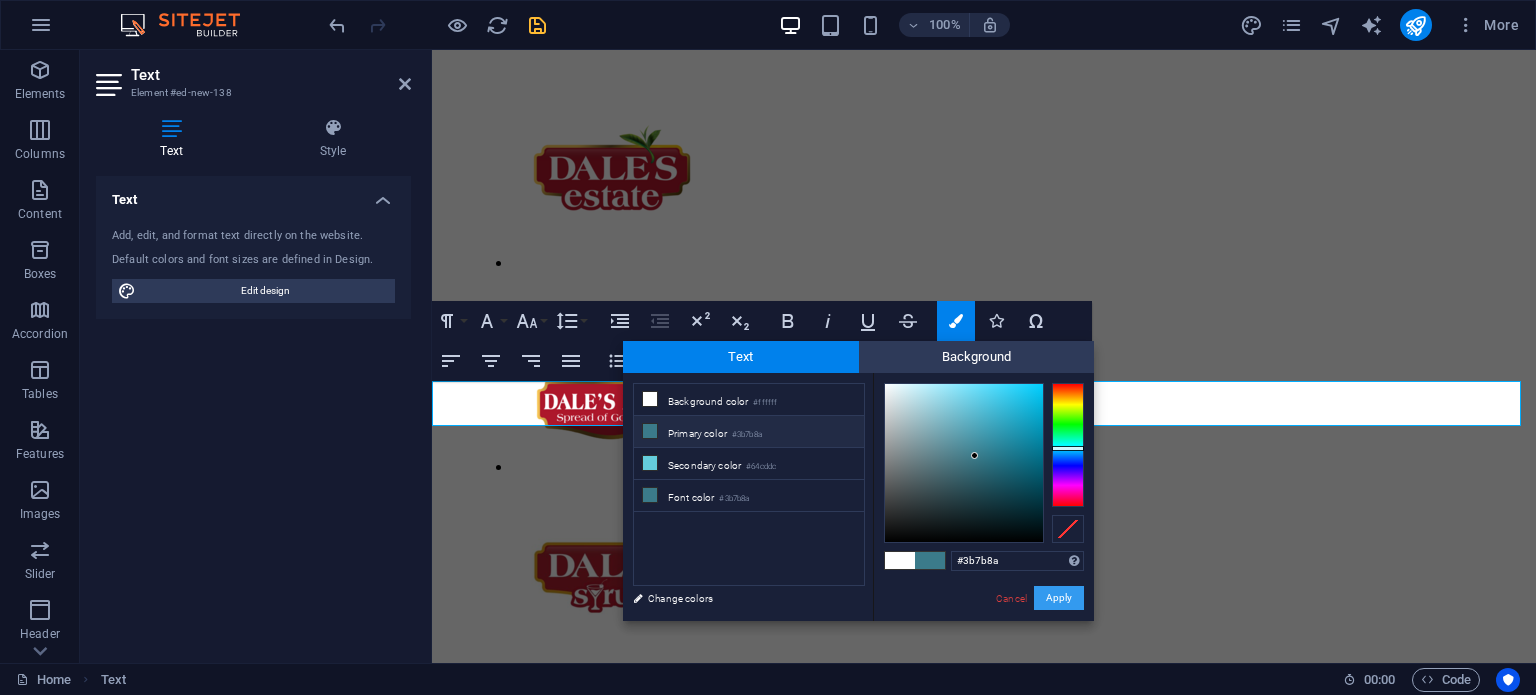 click on "Apply" at bounding box center (1059, 598) 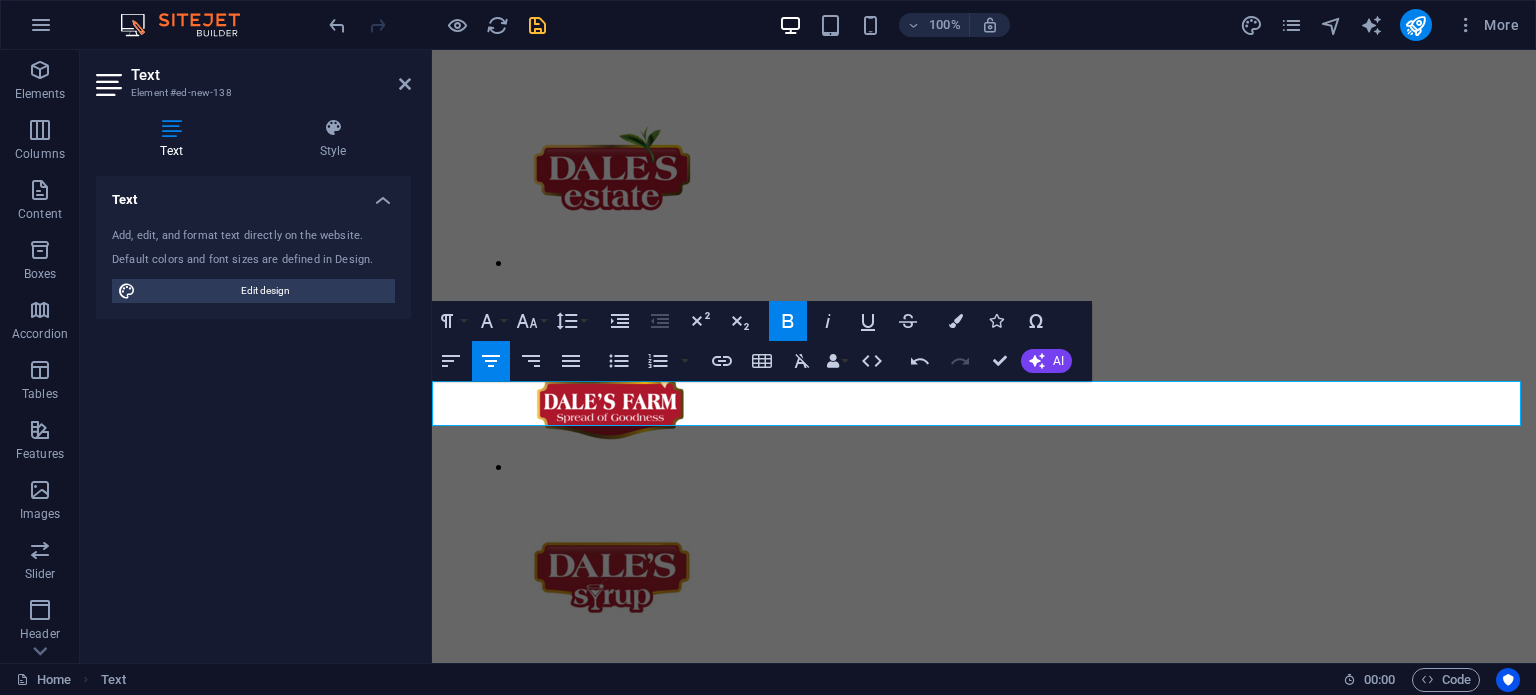 click on "Full Catalogue" at bounding box center [984, 1799] 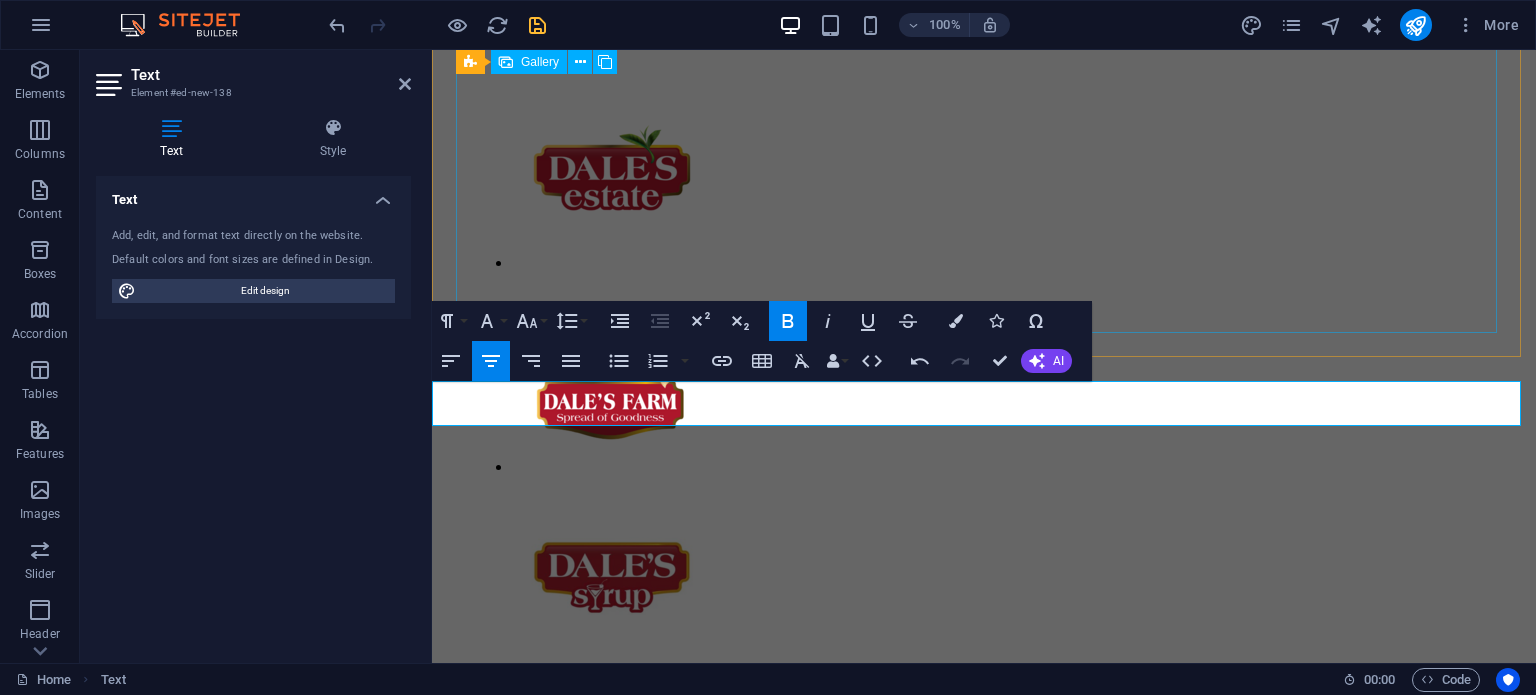 click at bounding box center (984, 884) 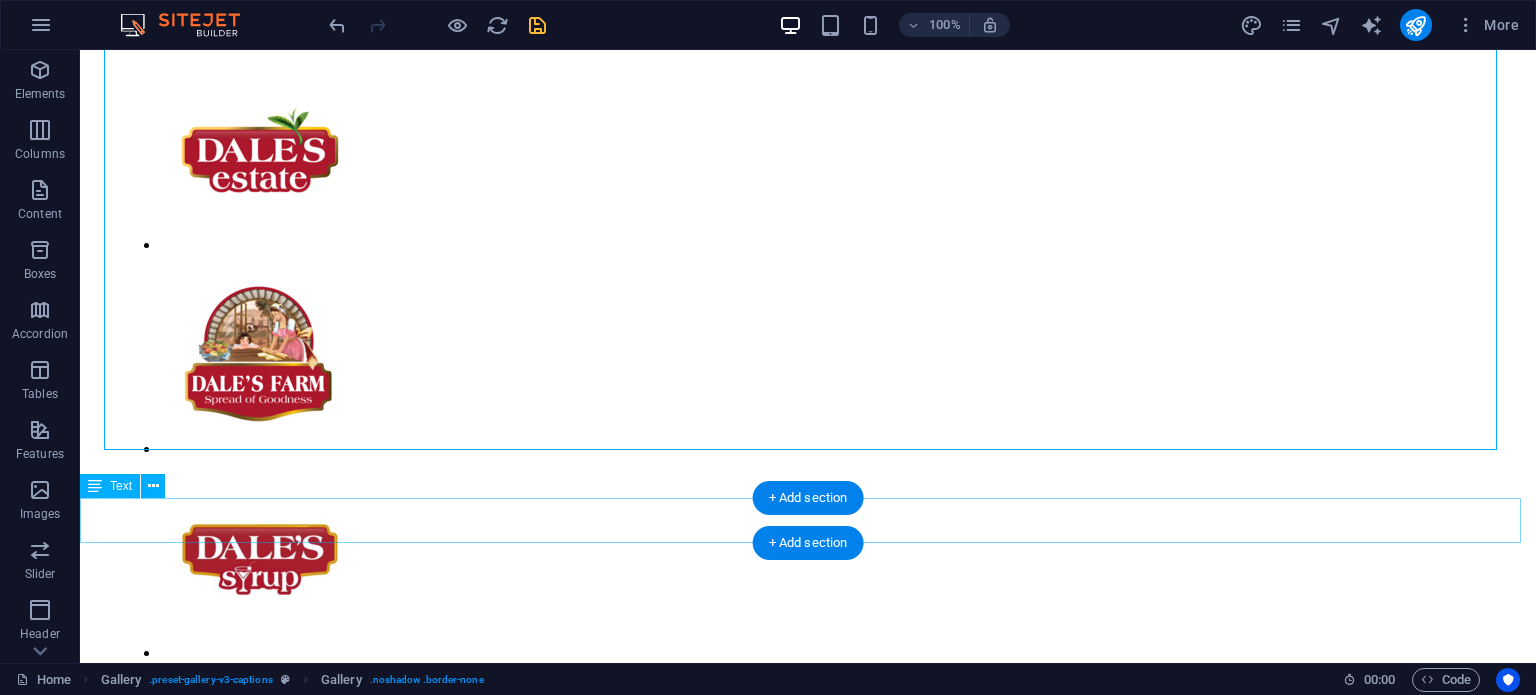 click on "Full Catalogue" at bounding box center [808, 1781] 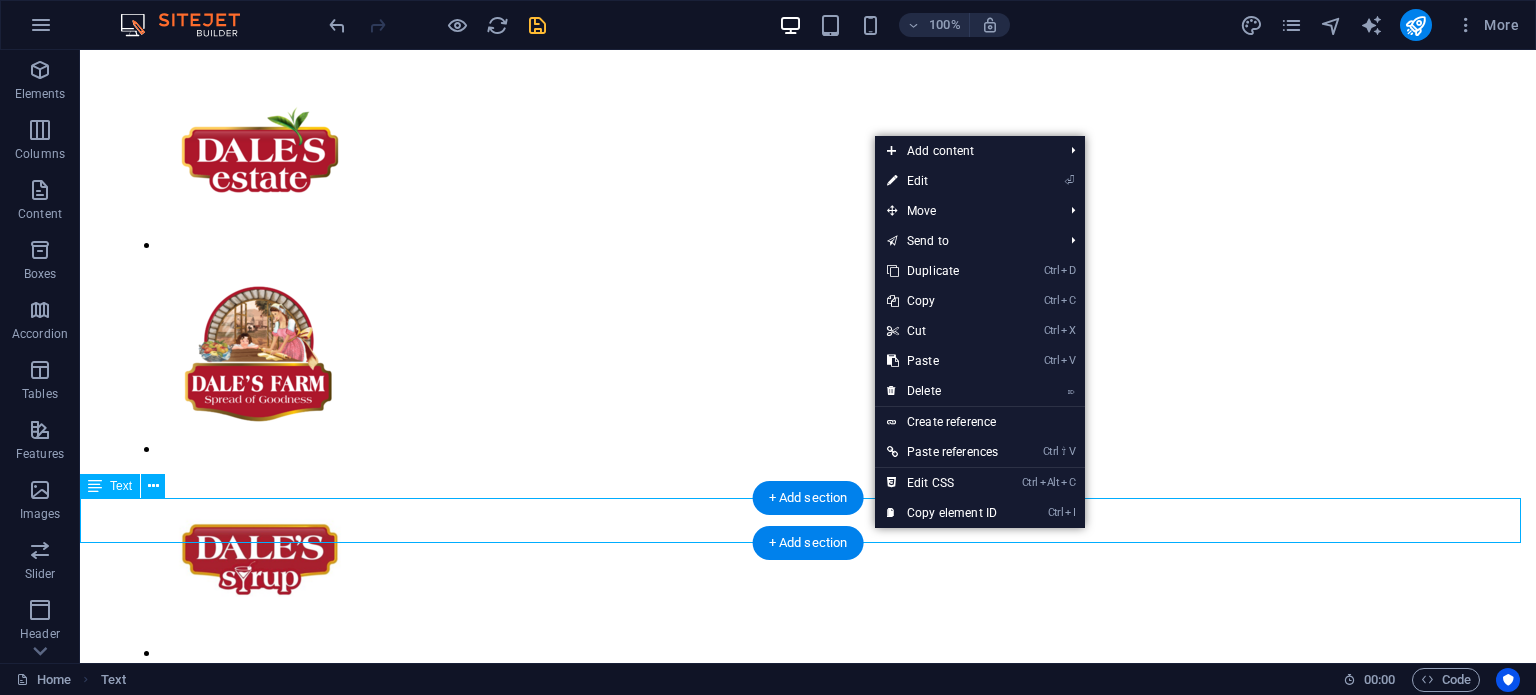 click on "Full Catalogue" at bounding box center [808, 1781] 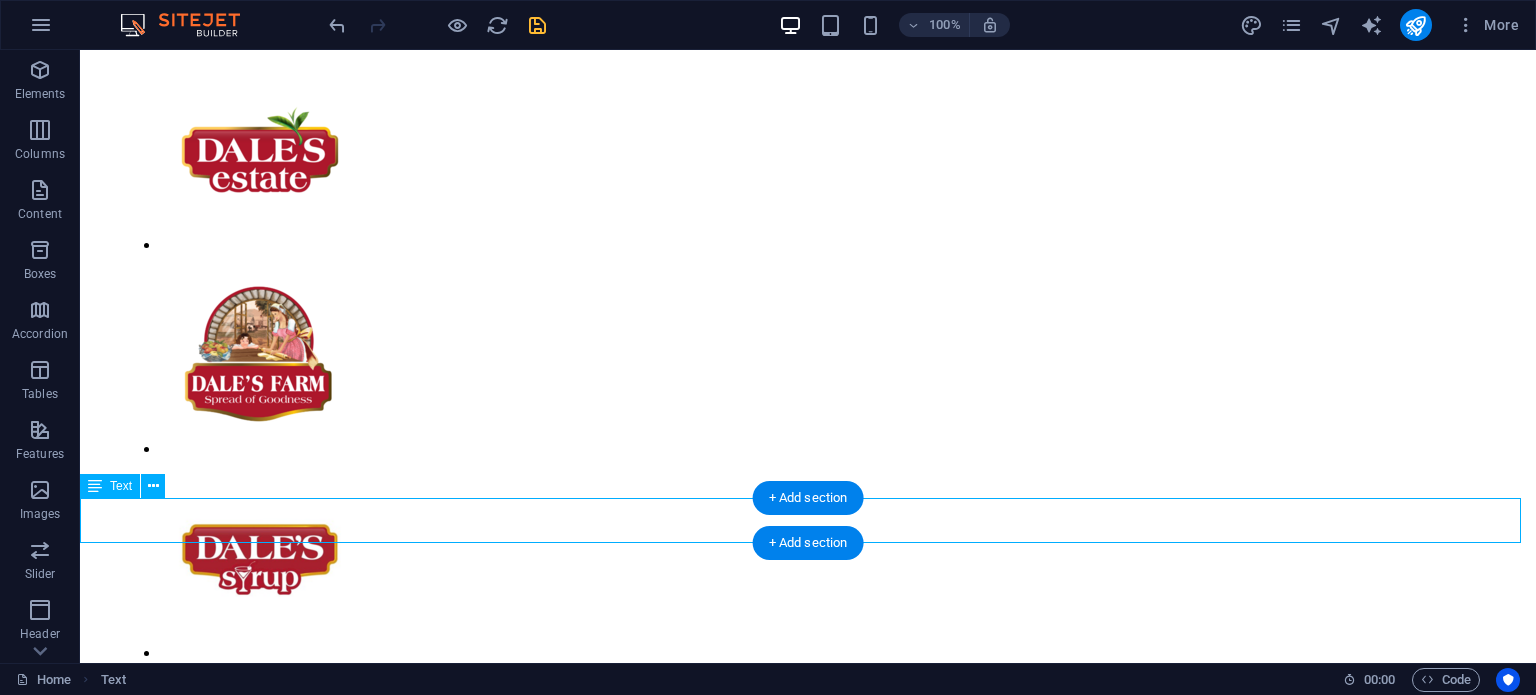 click on "Full Catalogue" at bounding box center [808, 1781] 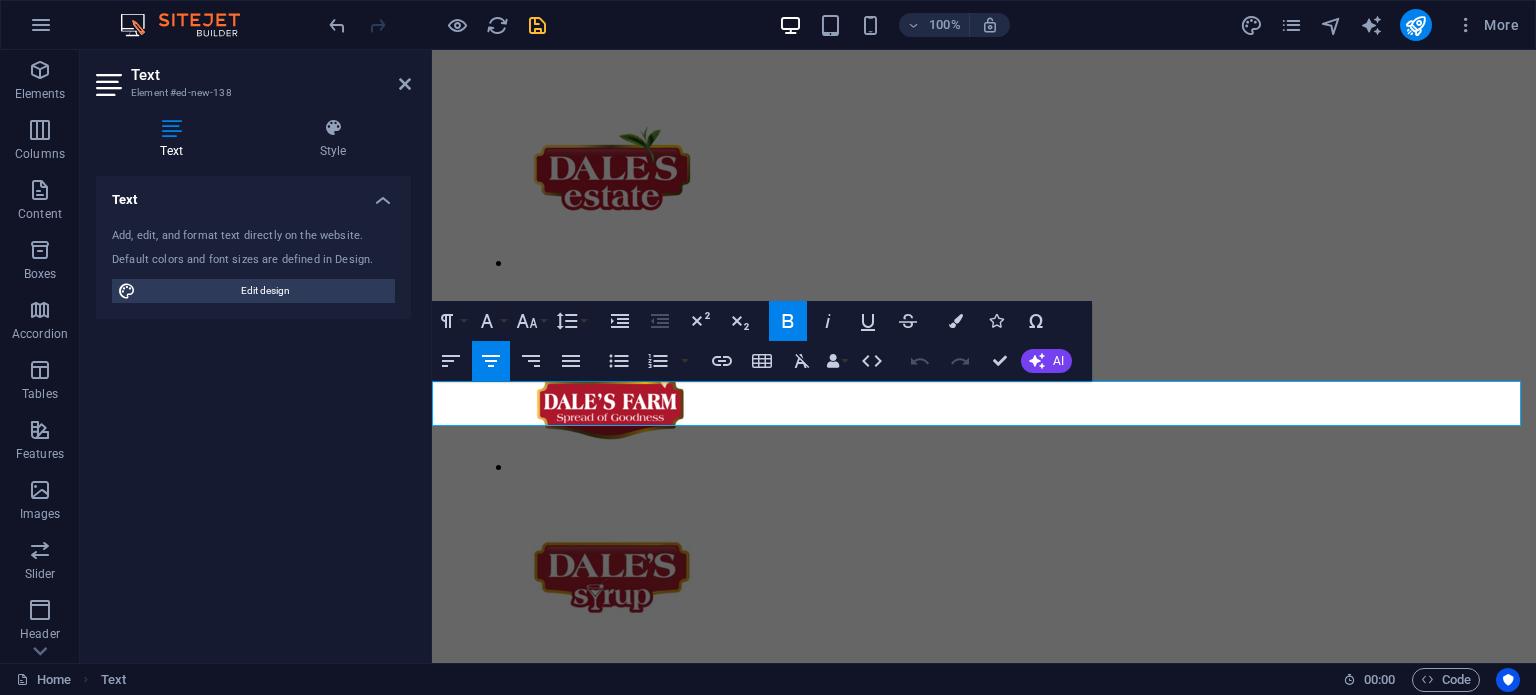 click on "Full Catalogue" at bounding box center (534, 1798) 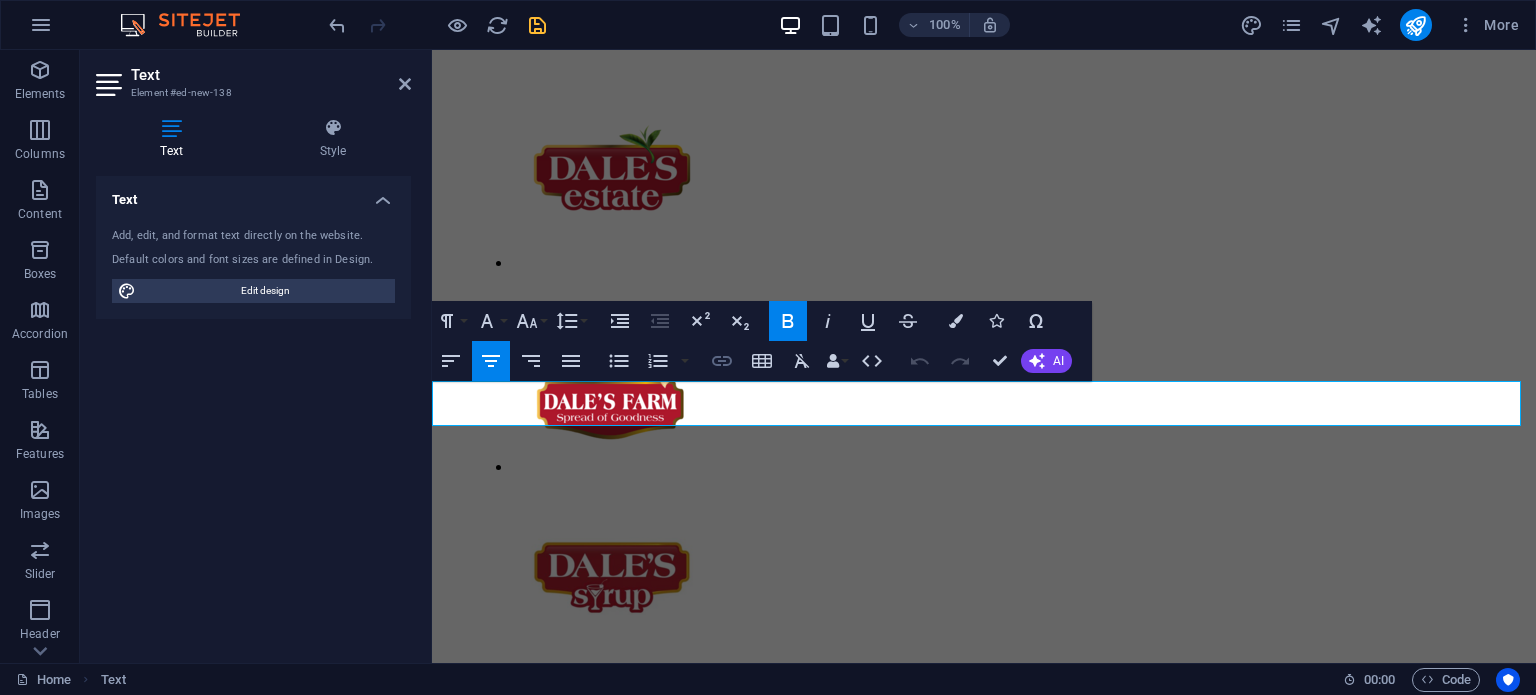 click 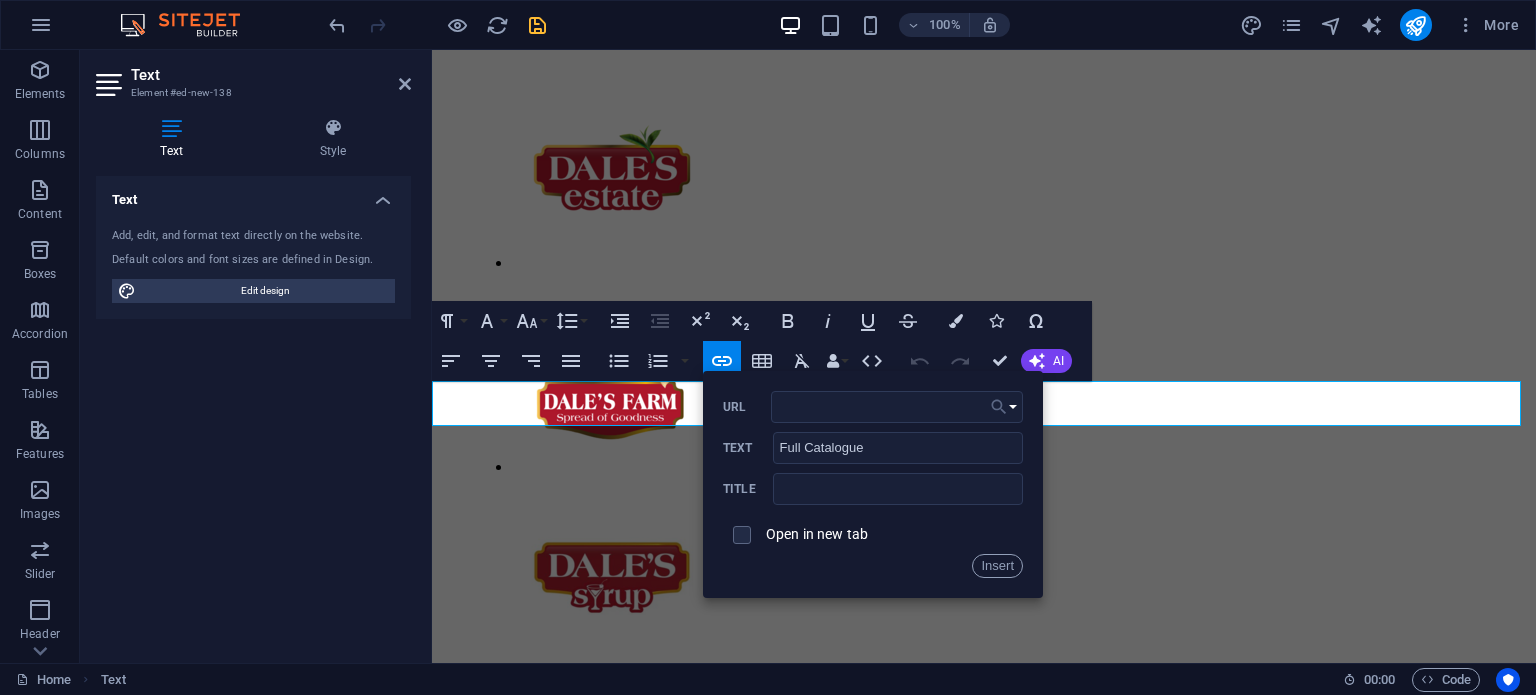 click on "Choose Link" at bounding box center (1004, 407) 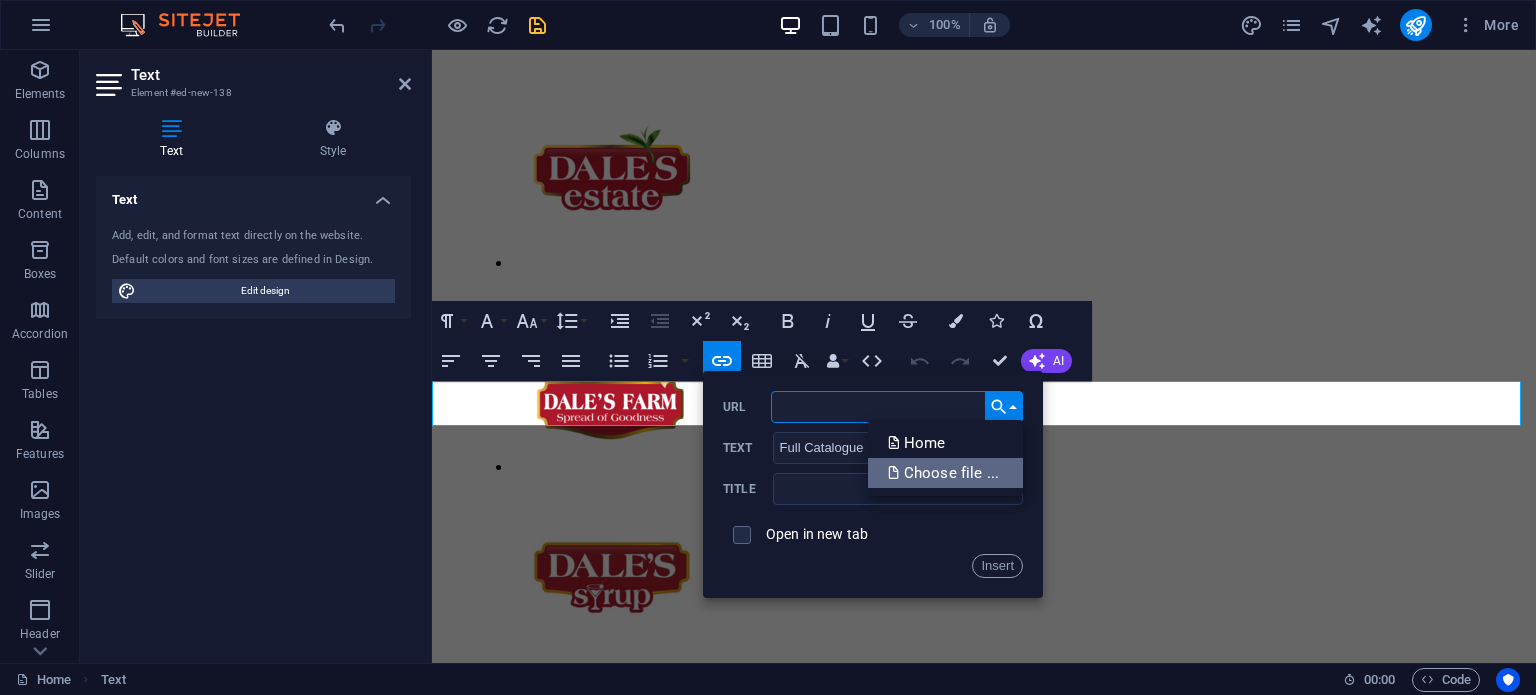 click on "Choose file ..." at bounding box center (945, 473) 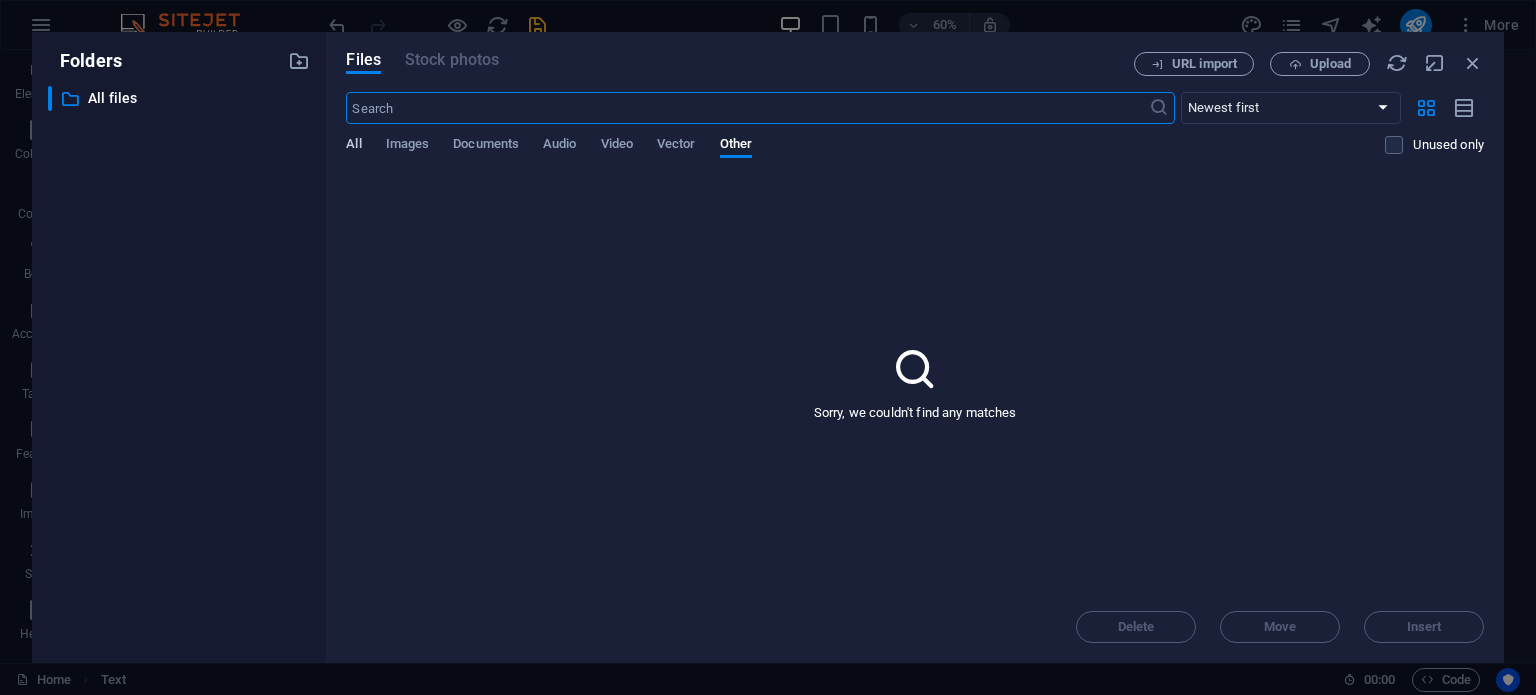 click on "All" at bounding box center (353, 146) 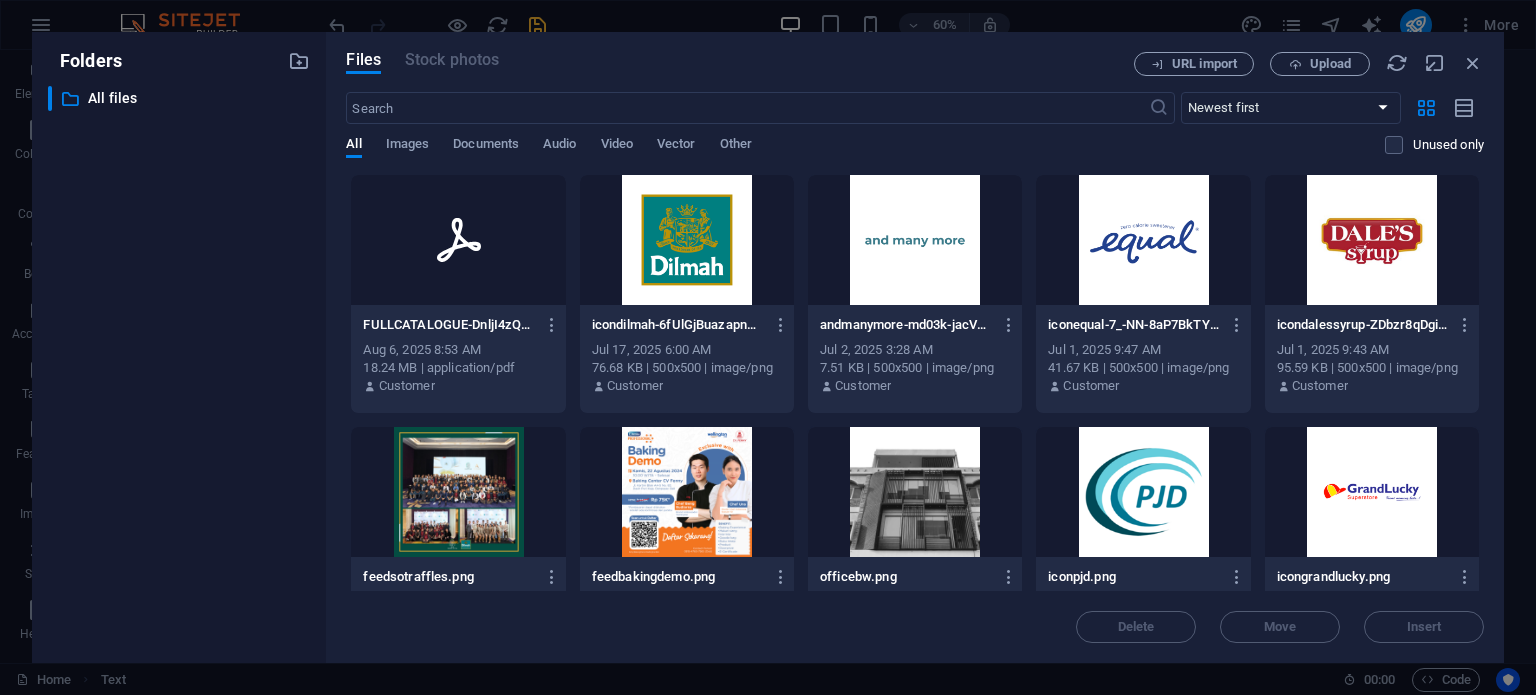 click at bounding box center [458, 240] 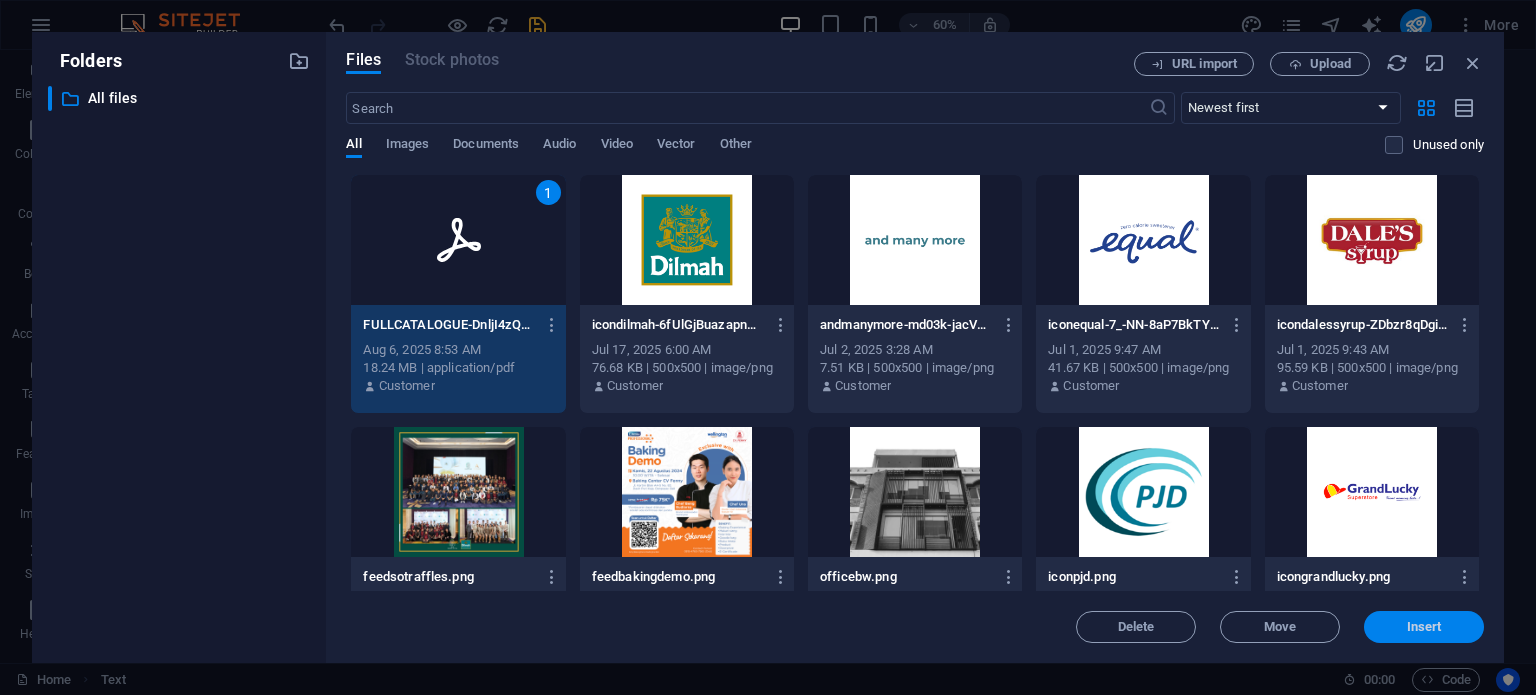 click on "Insert" at bounding box center [1424, 627] 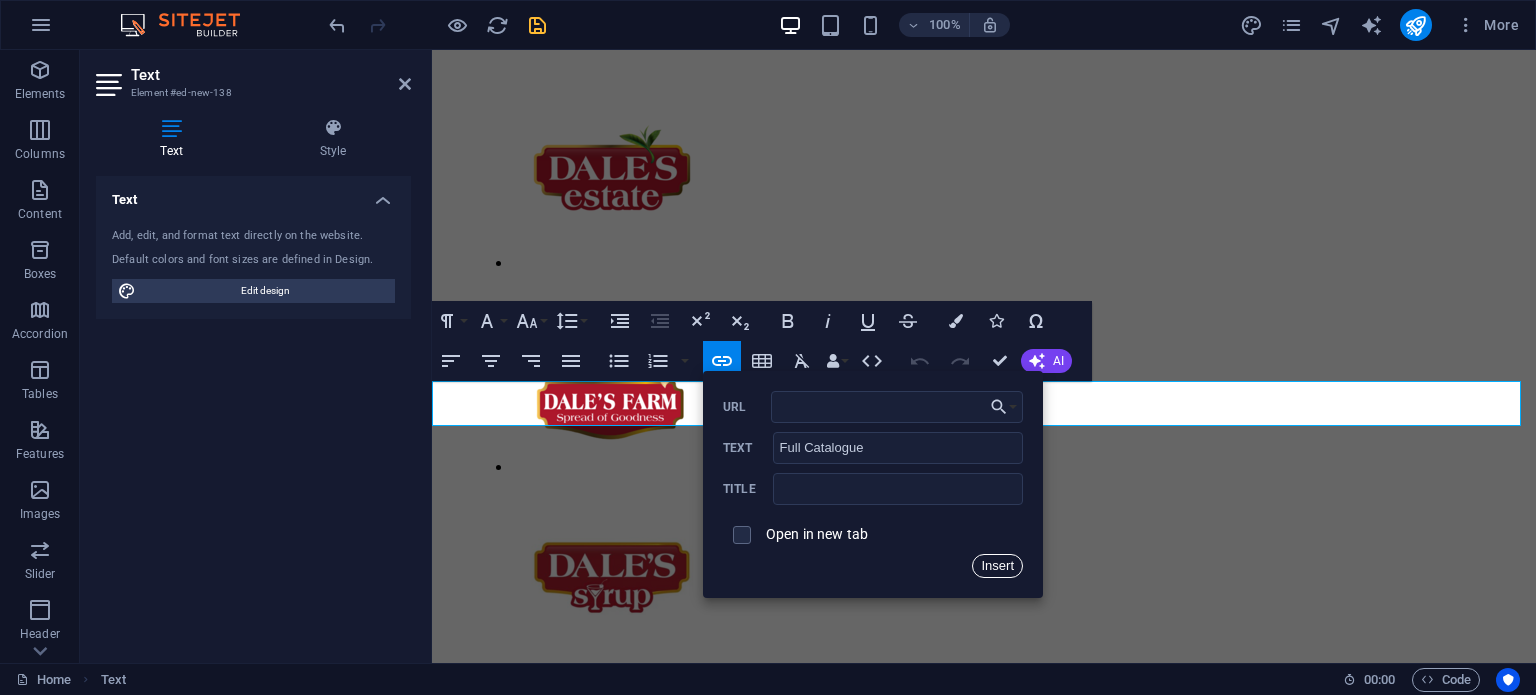 click on "Insert" at bounding box center [997, 566] 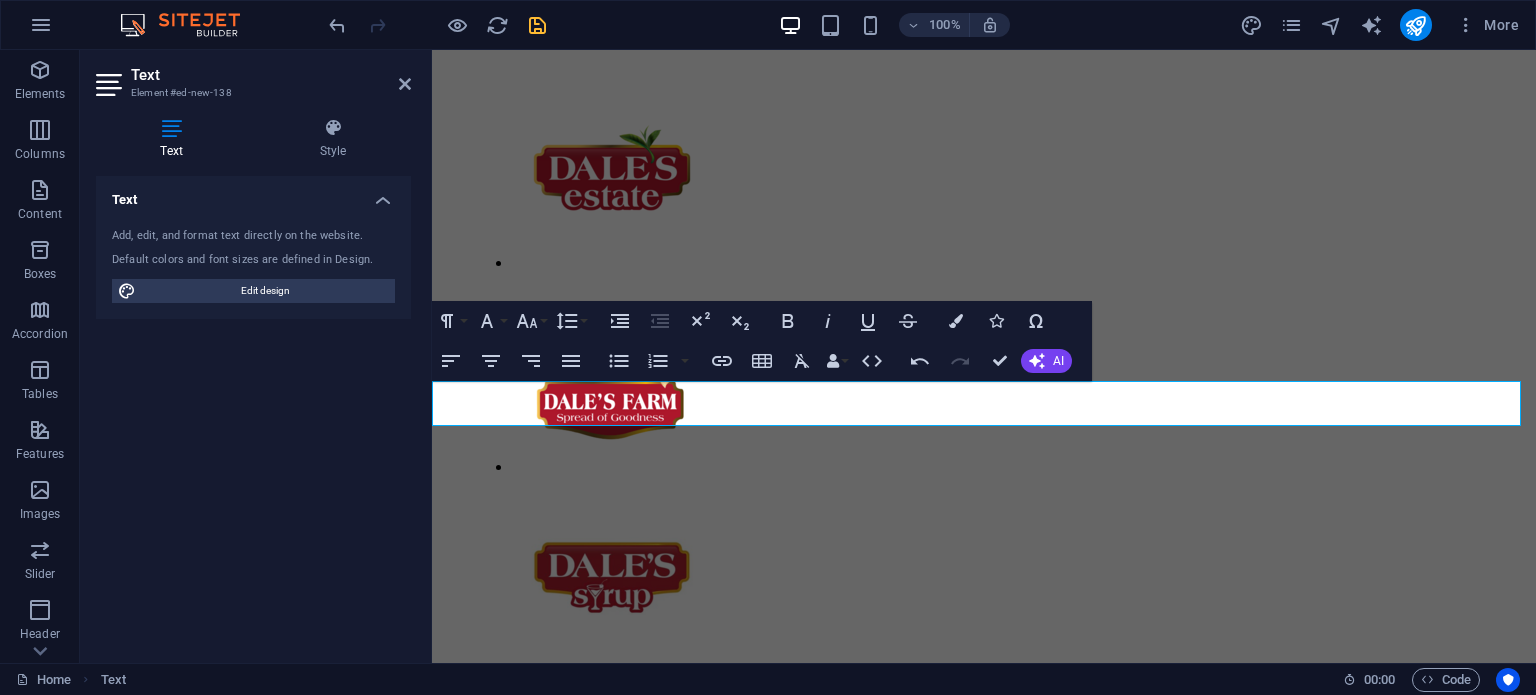 click on "Full Catalogue" at bounding box center (984, 1799) 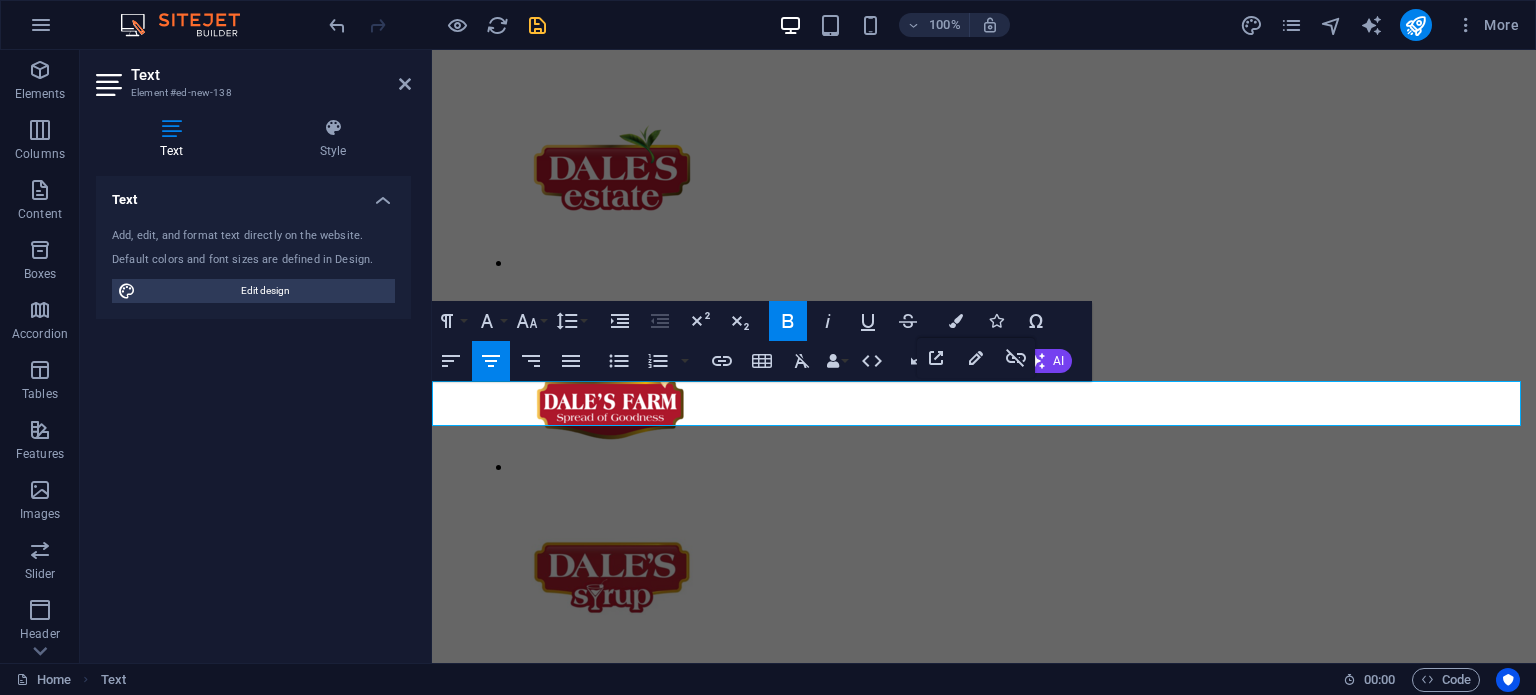 click on "Full Catalogue" at bounding box center (534, 1798) 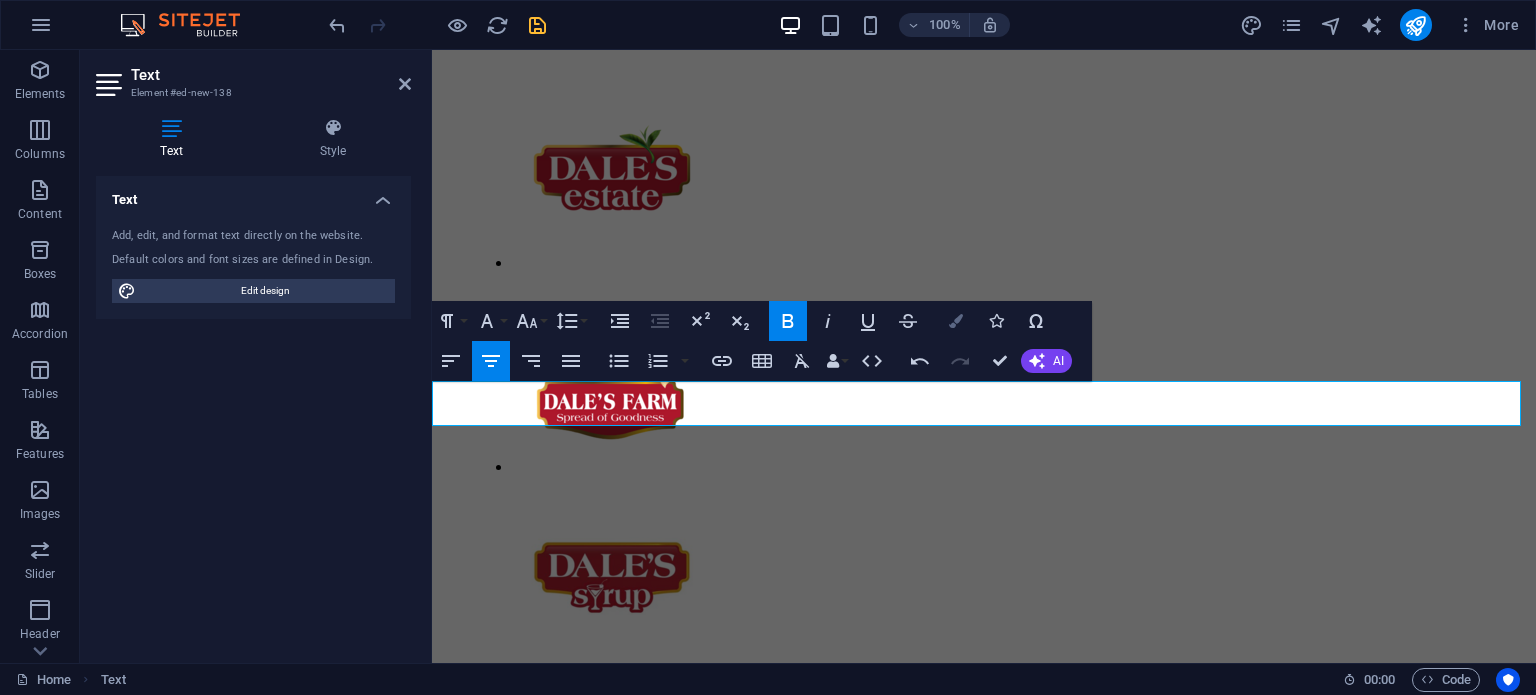 click at bounding box center (956, 321) 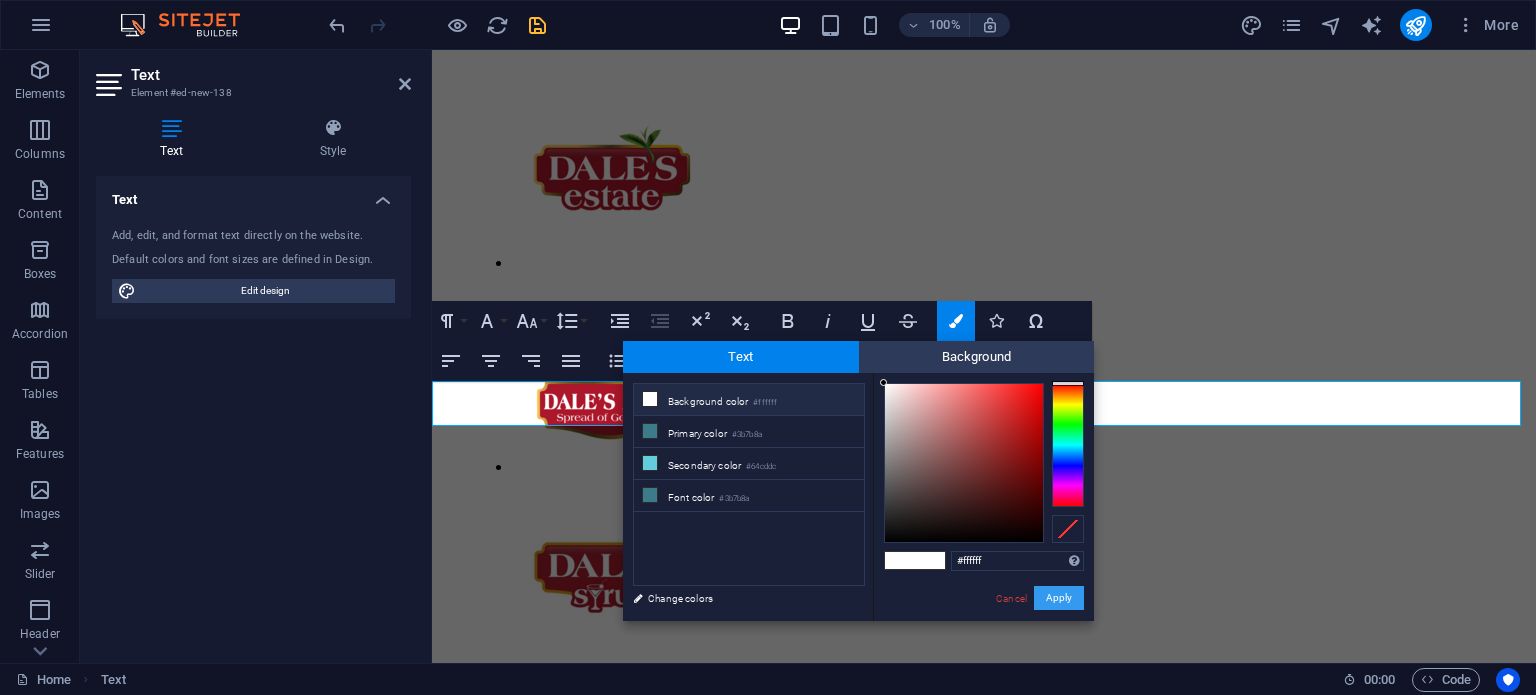click on "Apply" at bounding box center (1059, 598) 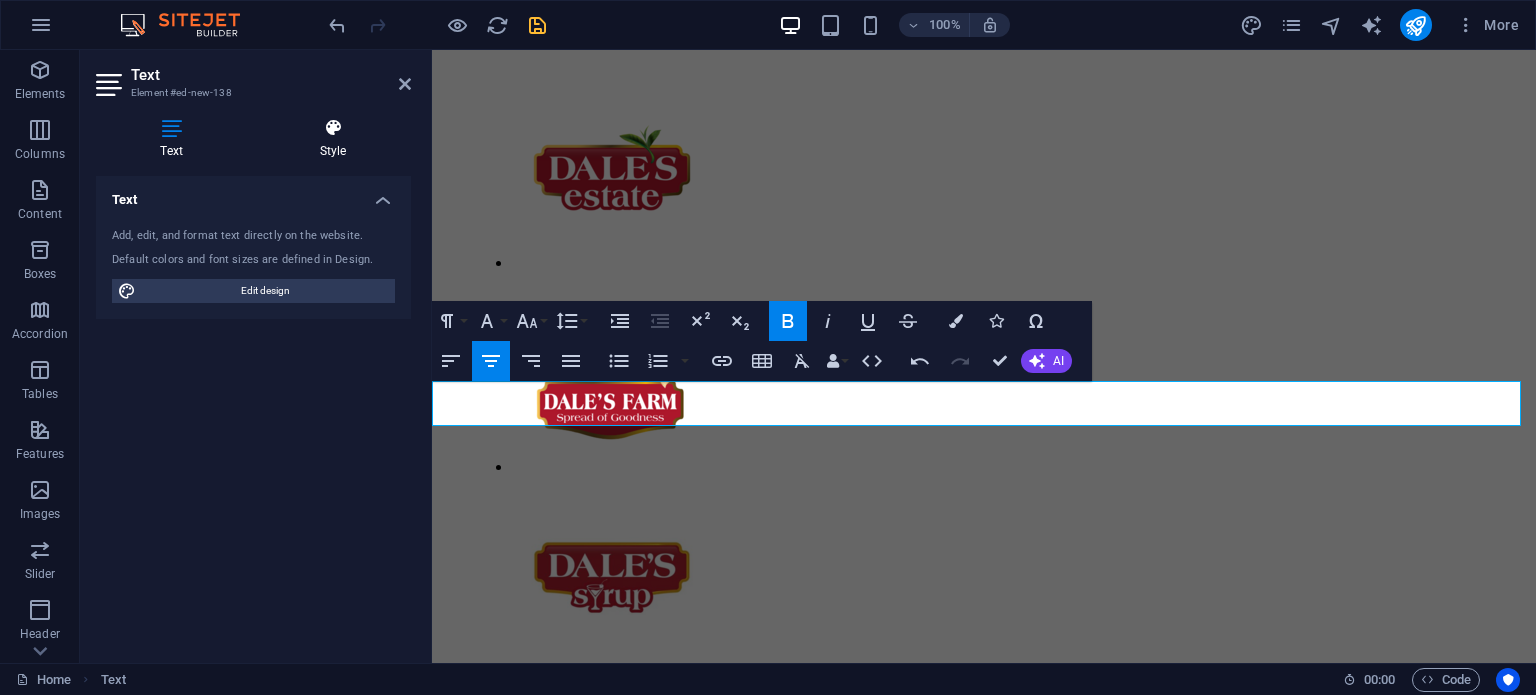 click at bounding box center (333, 128) 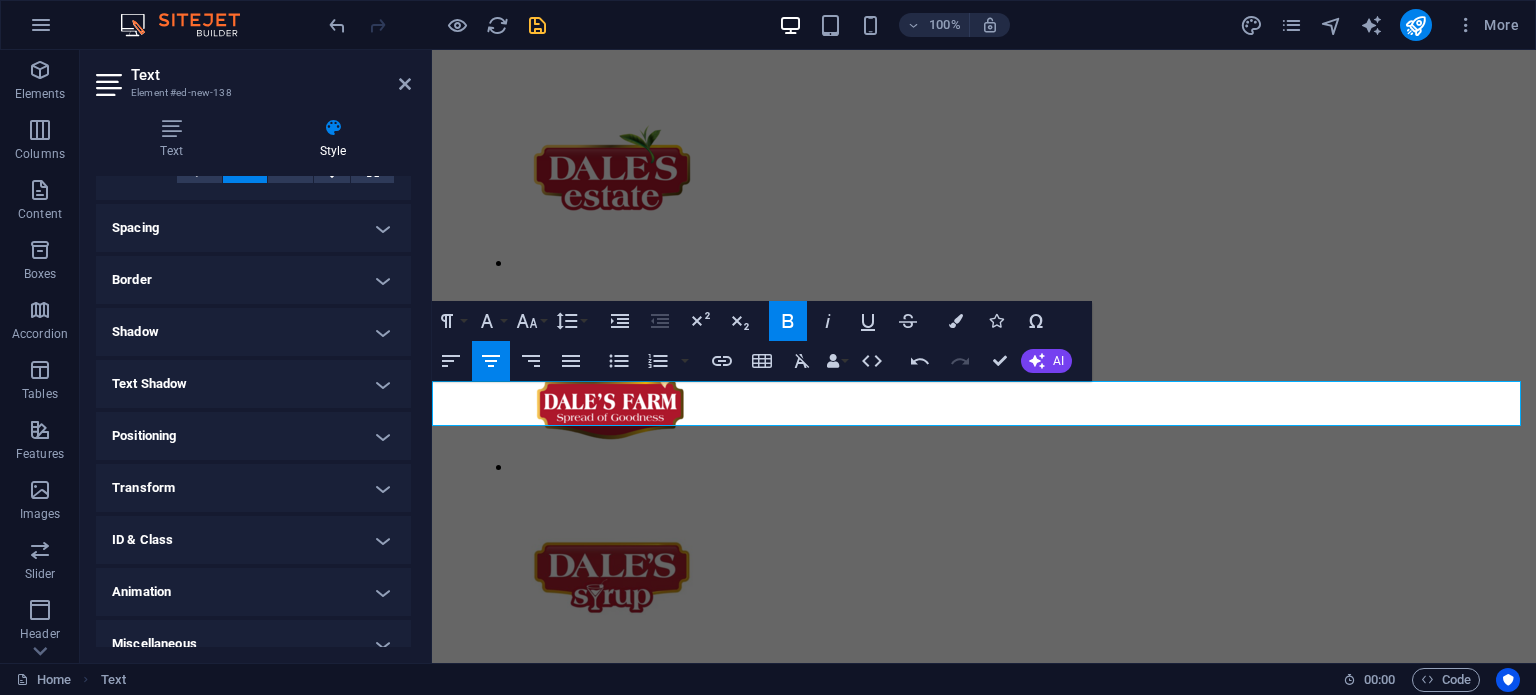 scroll, scrollTop: 159, scrollLeft: 0, axis: vertical 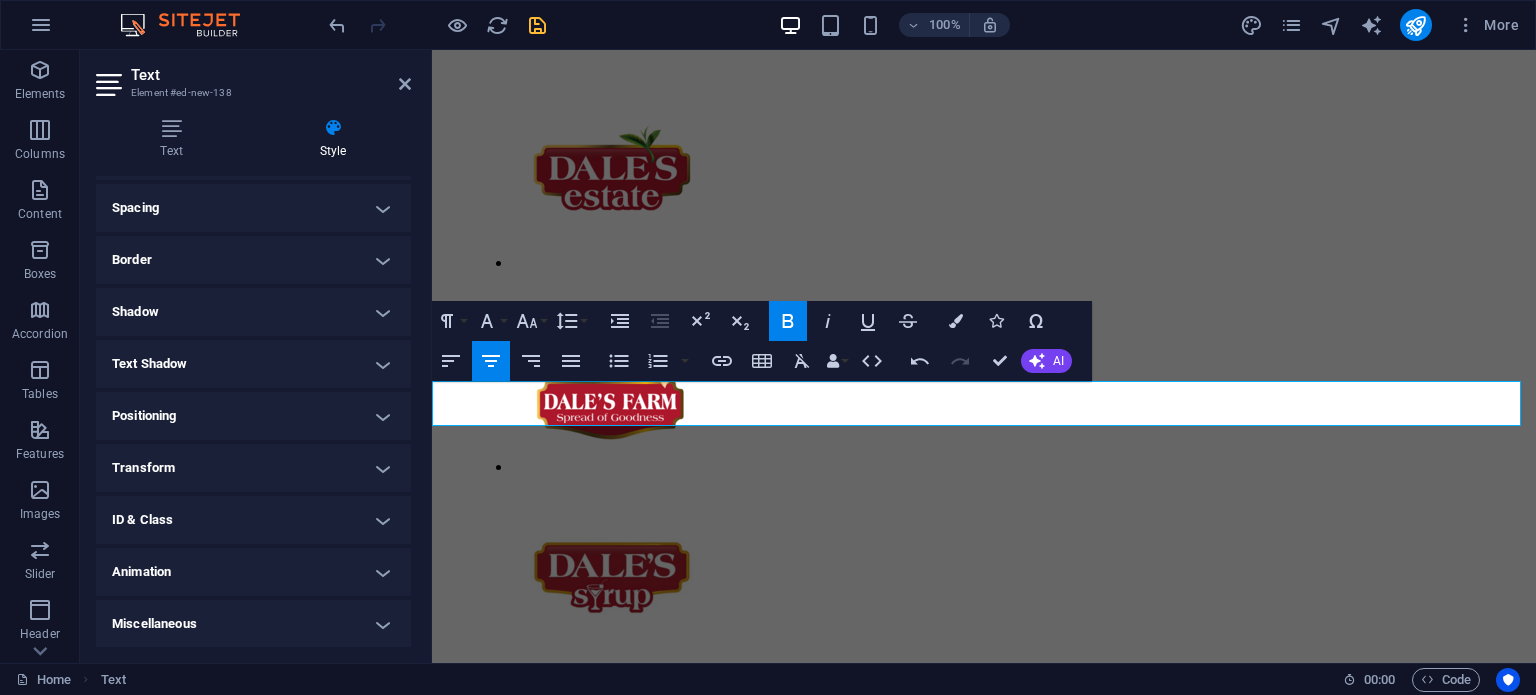 click on "Animation" at bounding box center (253, 572) 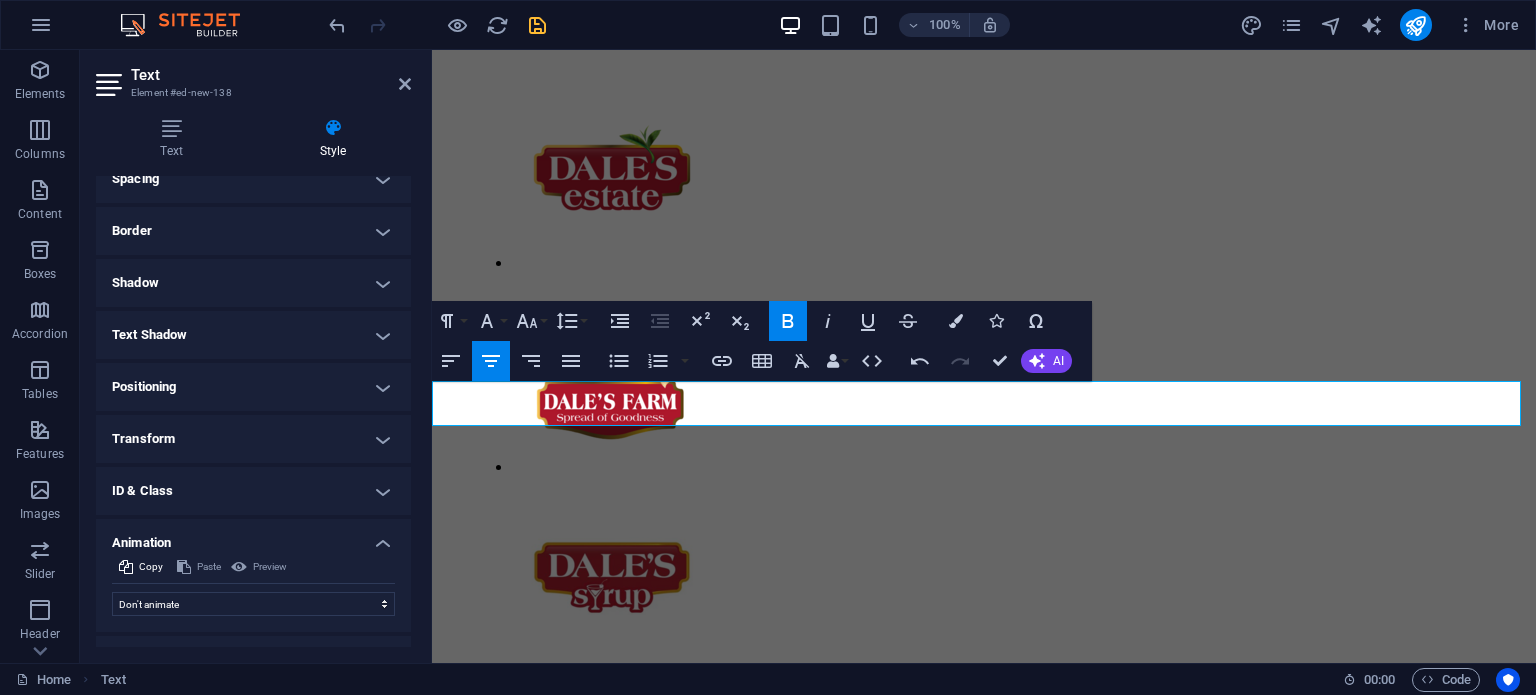 scroll, scrollTop: 224, scrollLeft: 0, axis: vertical 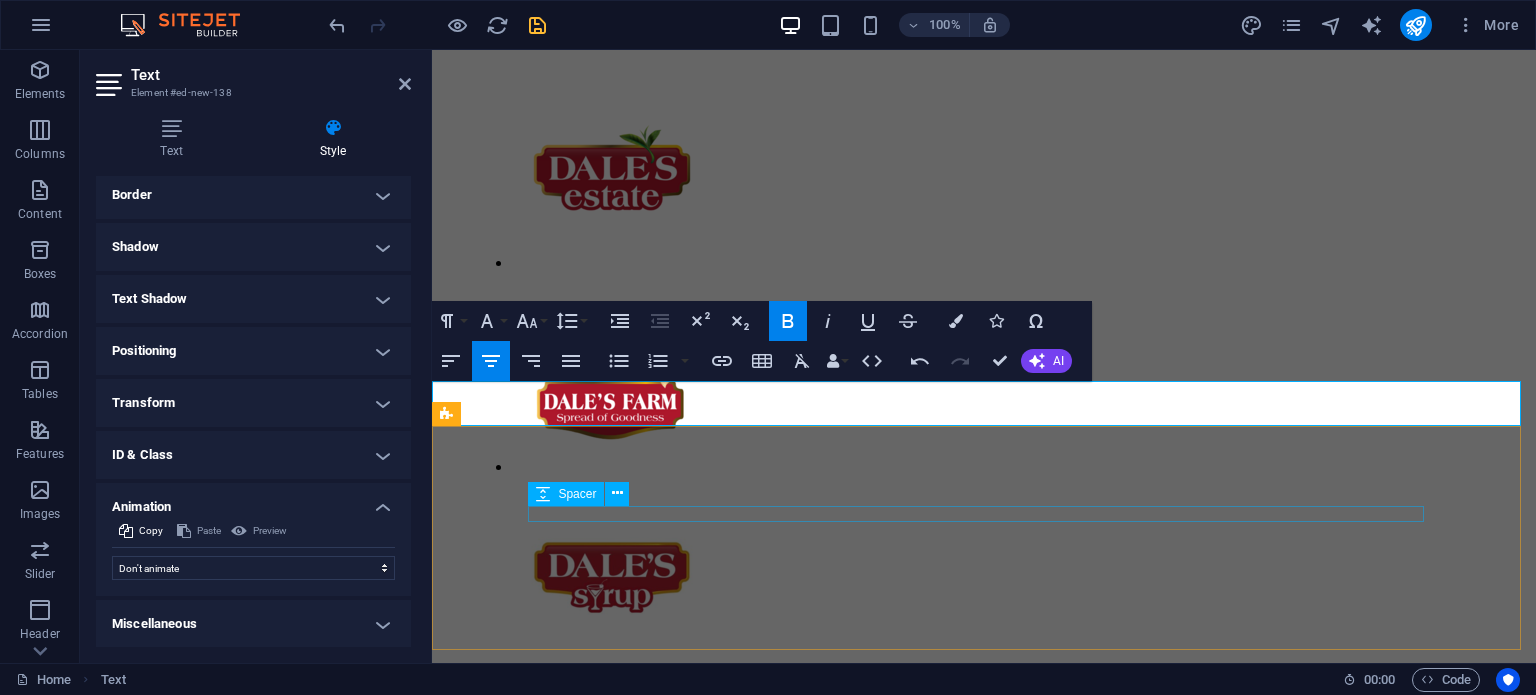 click at bounding box center [984, 1939] 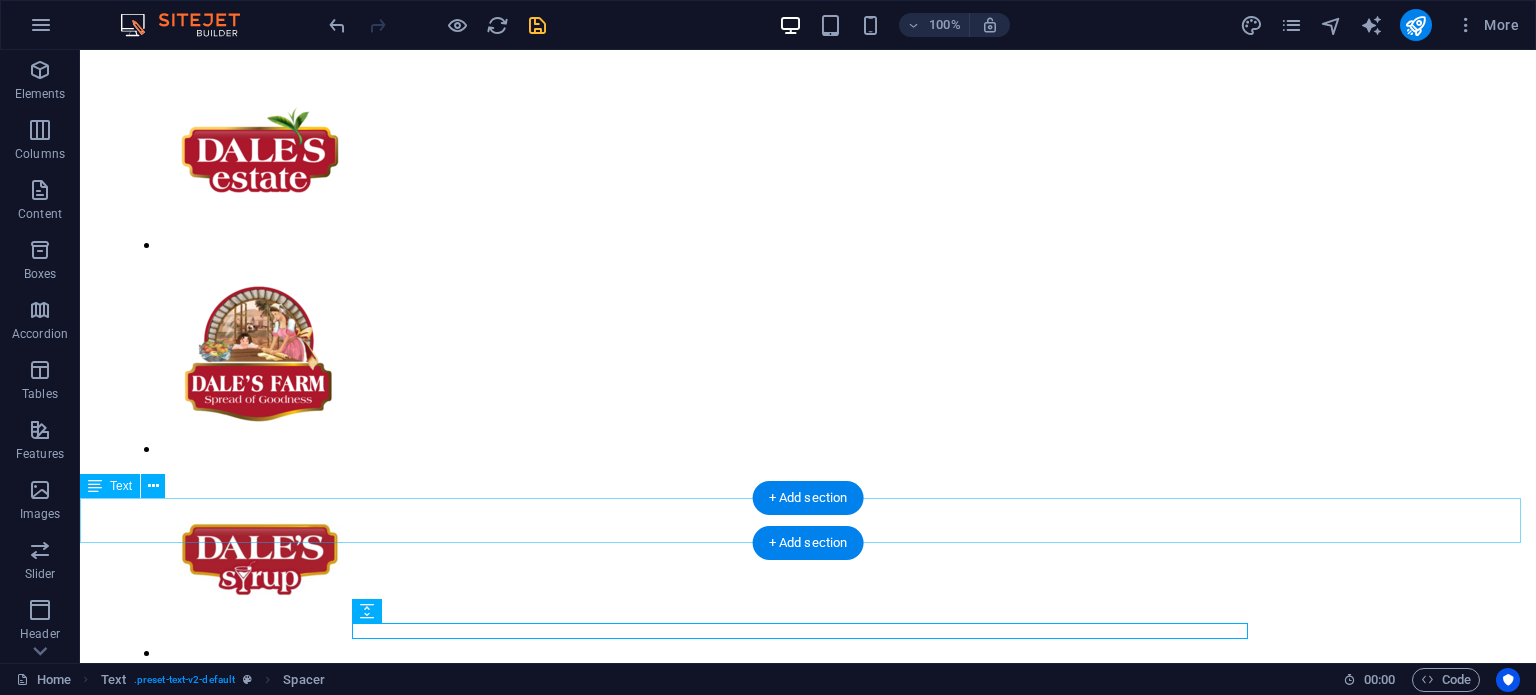 click on "Full Catalogue" at bounding box center (808, 1781) 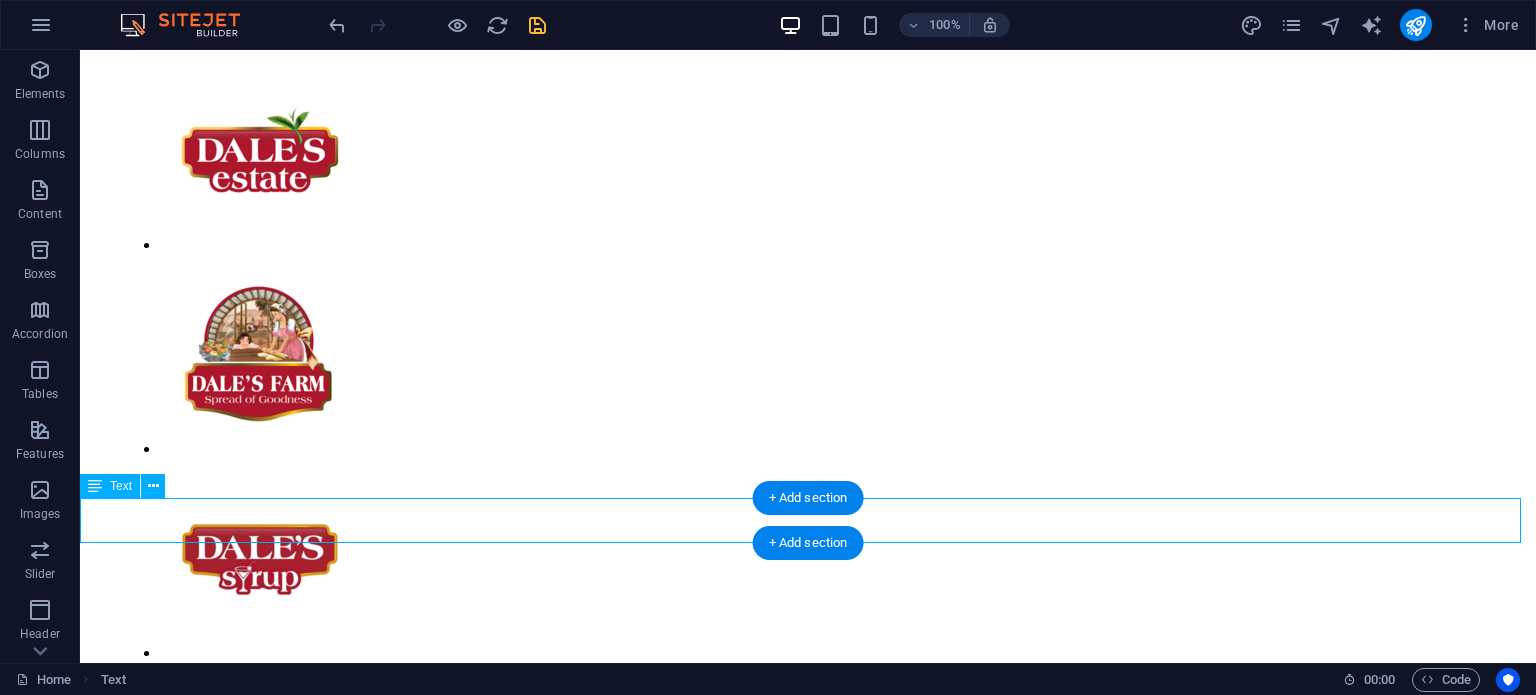 click on "Full Catalogue" at bounding box center (808, 1781) 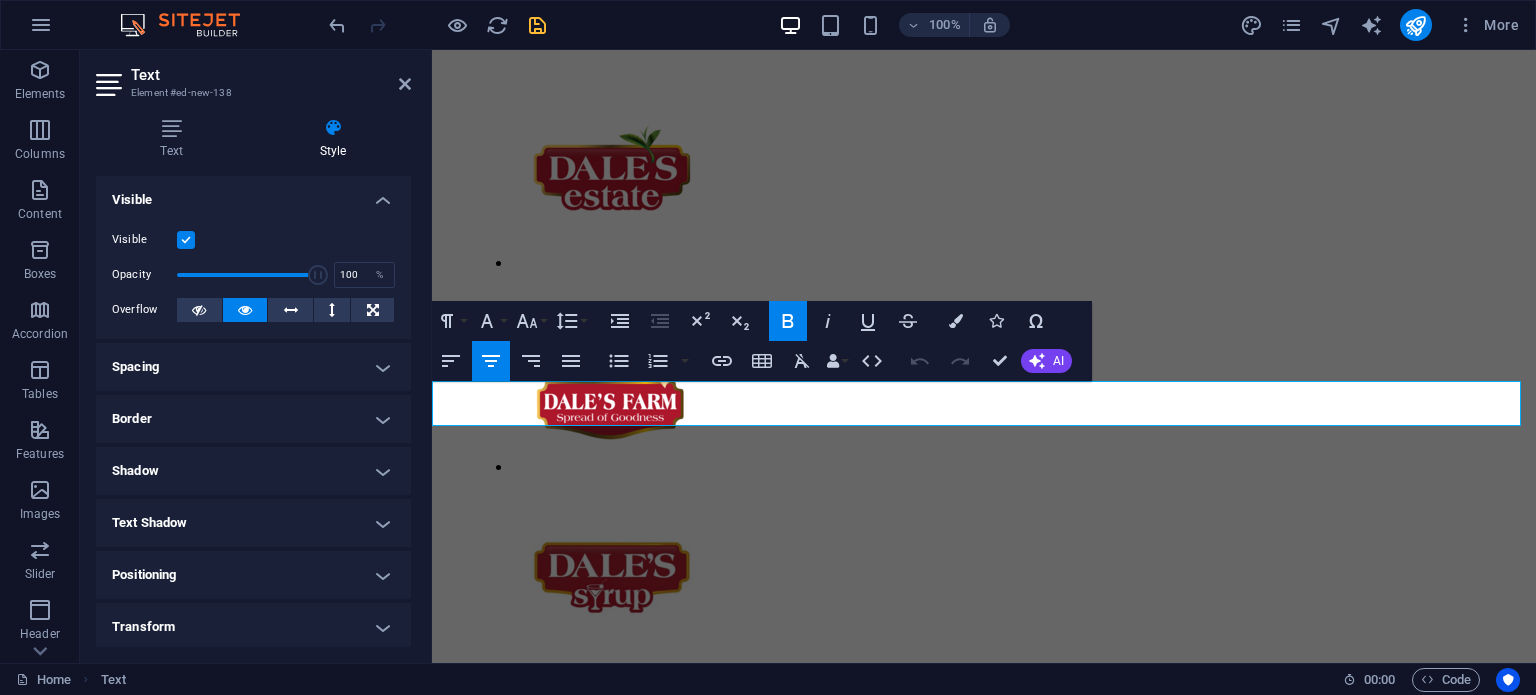 click on "Full Catalogue" at bounding box center (534, 1798) 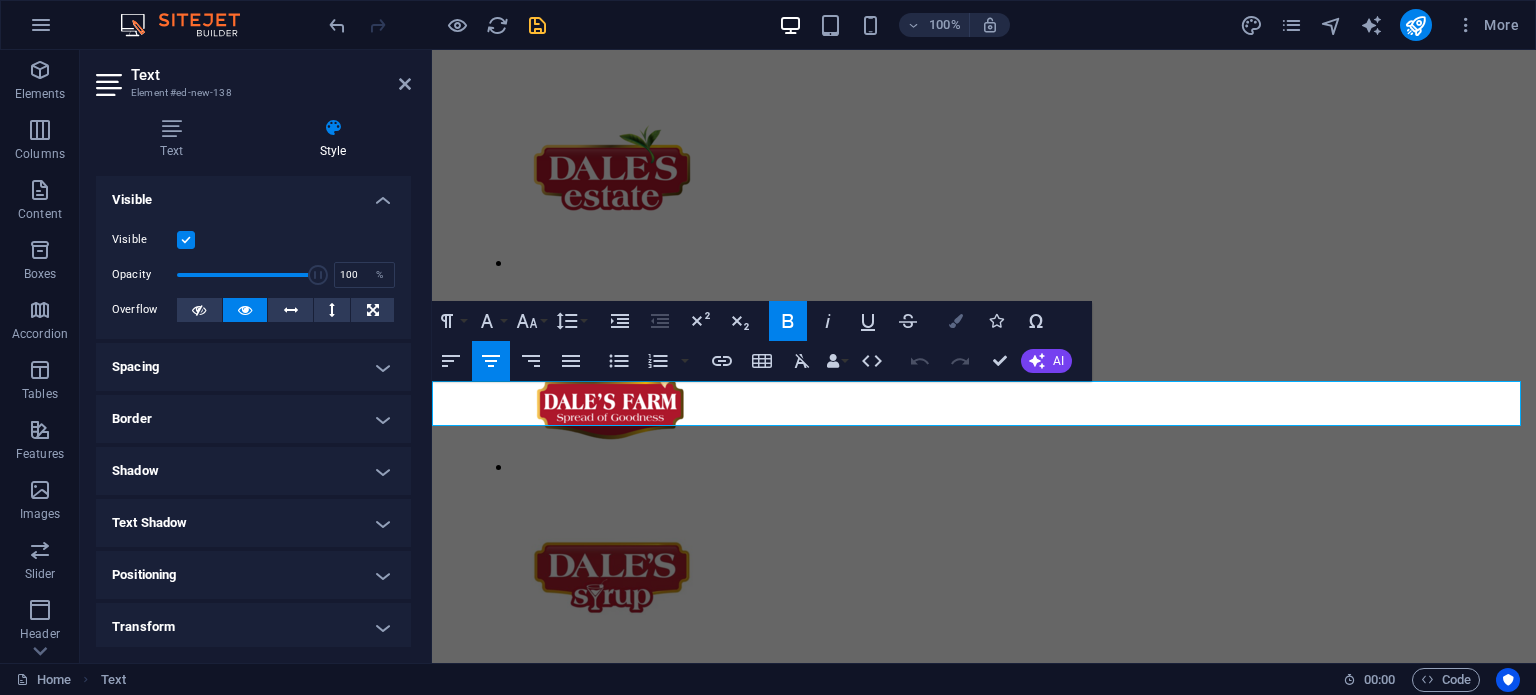 click at bounding box center (956, 321) 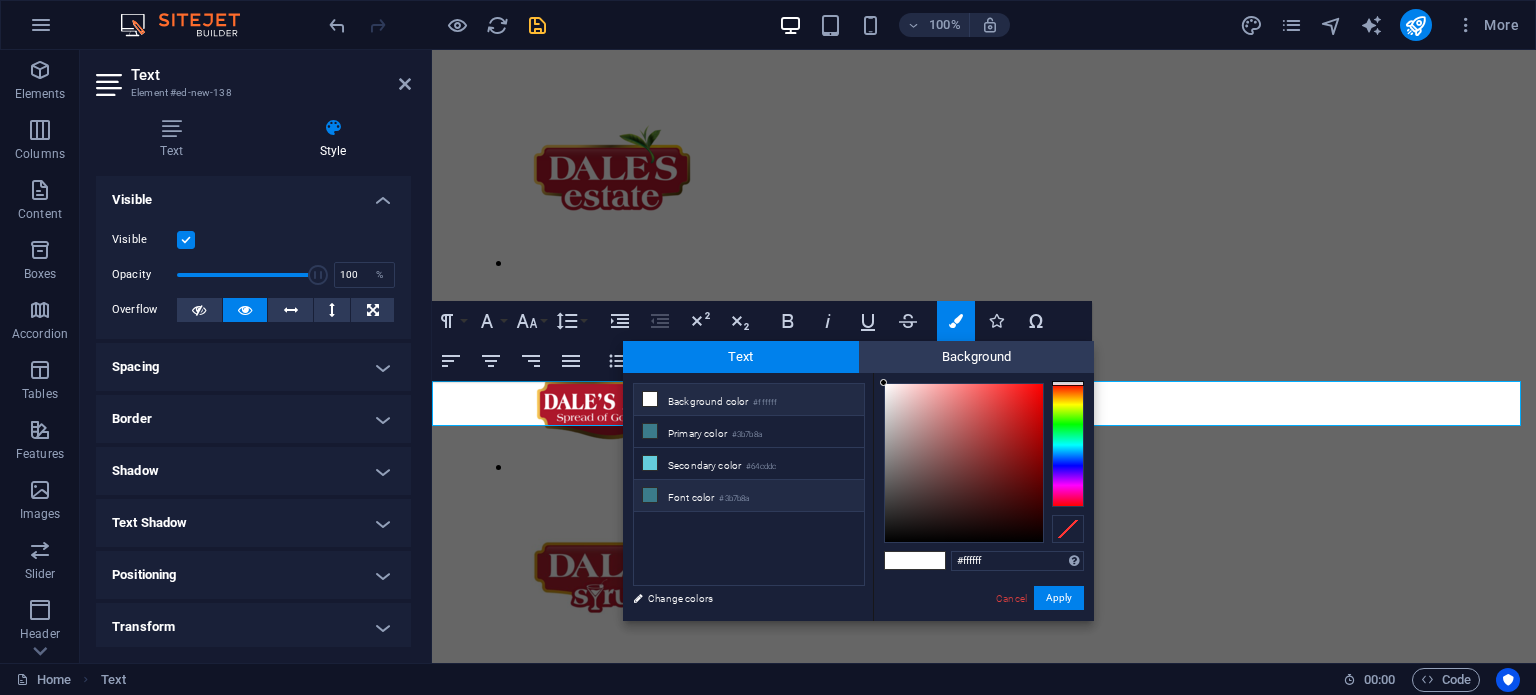 click on "#3b7b8a" at bounding box center (734, 499) 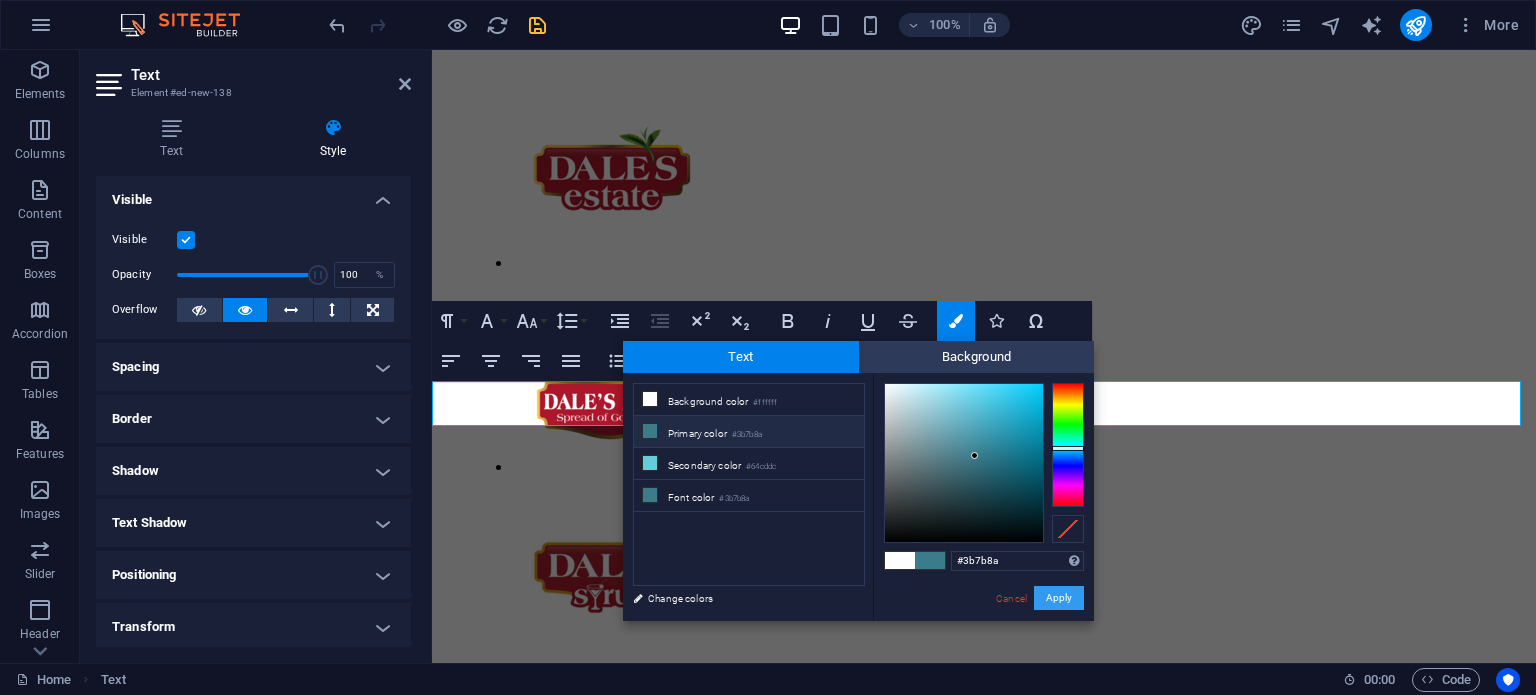 click on "Apply" at bounding box center [1059, 598] 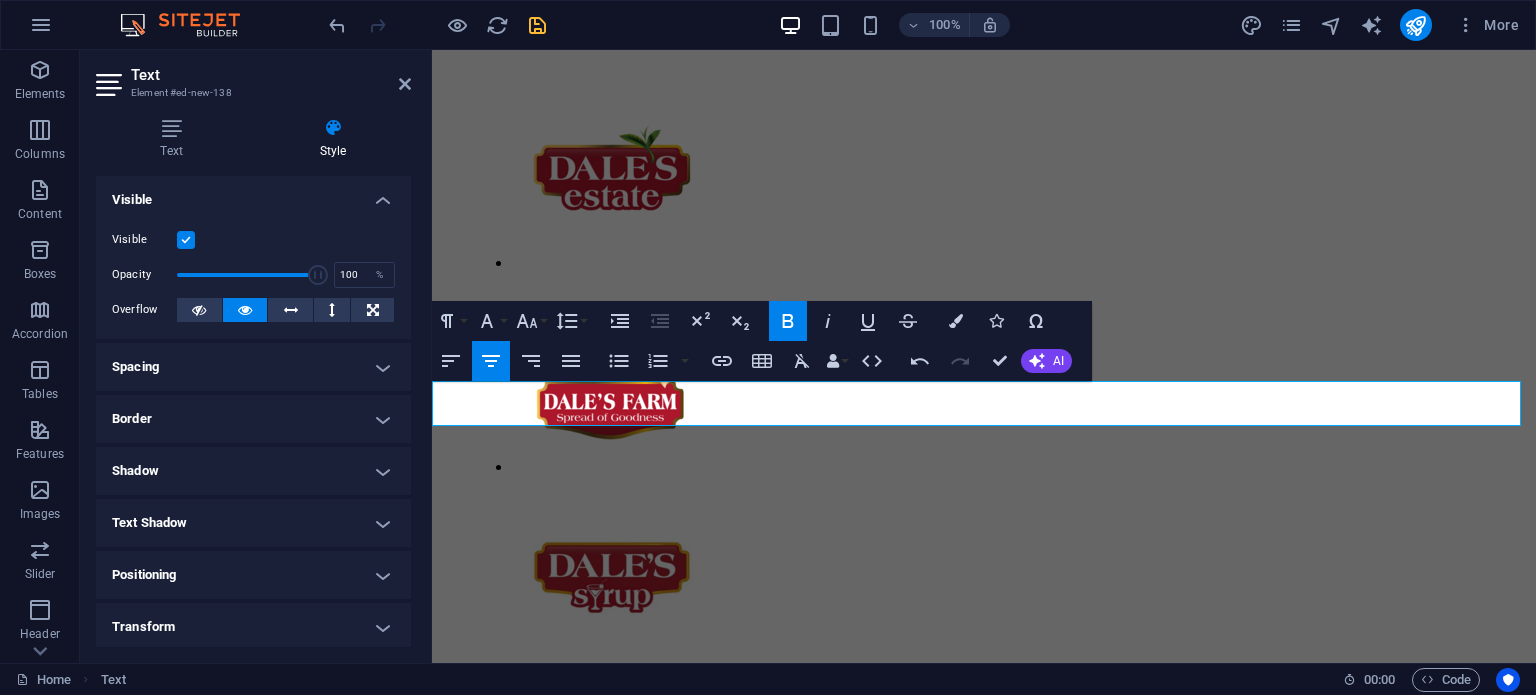 click on "Full Catalogue" at bounding box center (984, 1799) 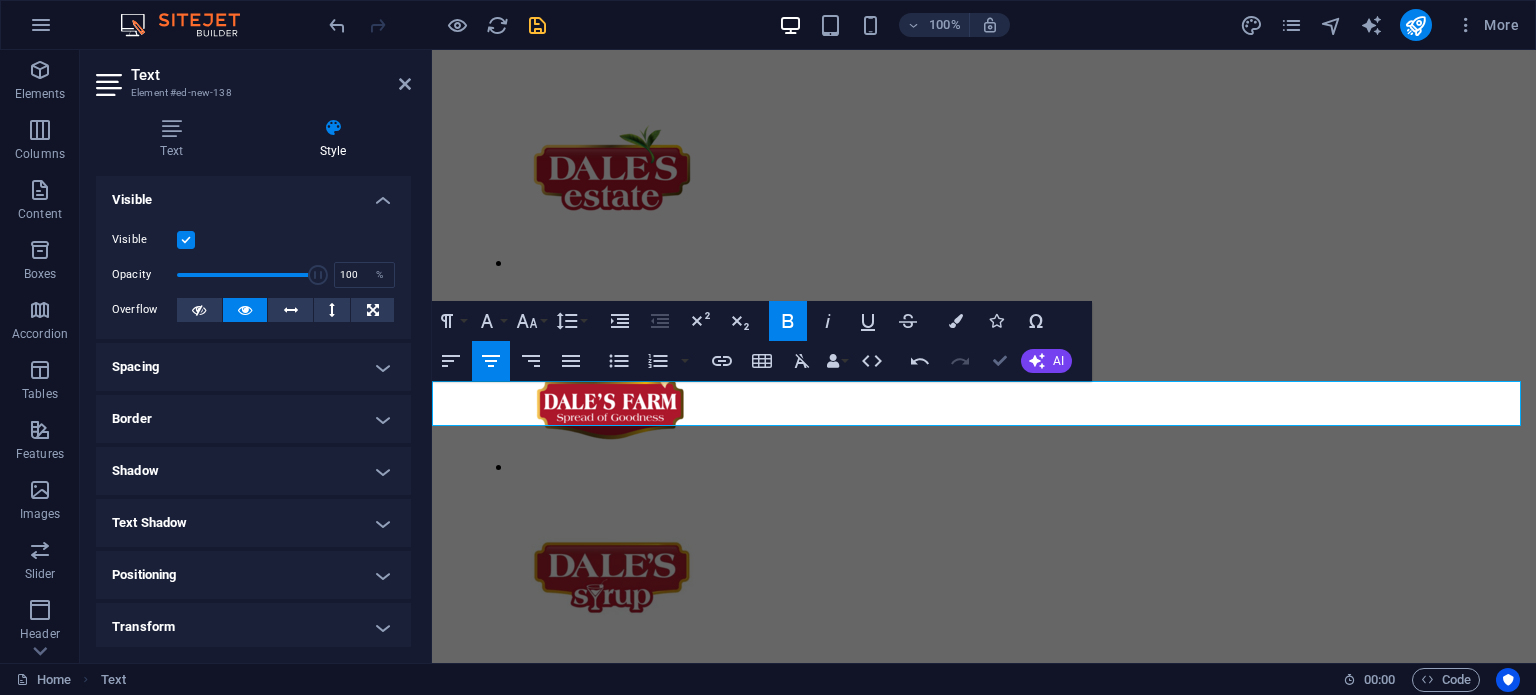 scroll, scrollTop: 983, scrollLeft: 0, axis: vertical 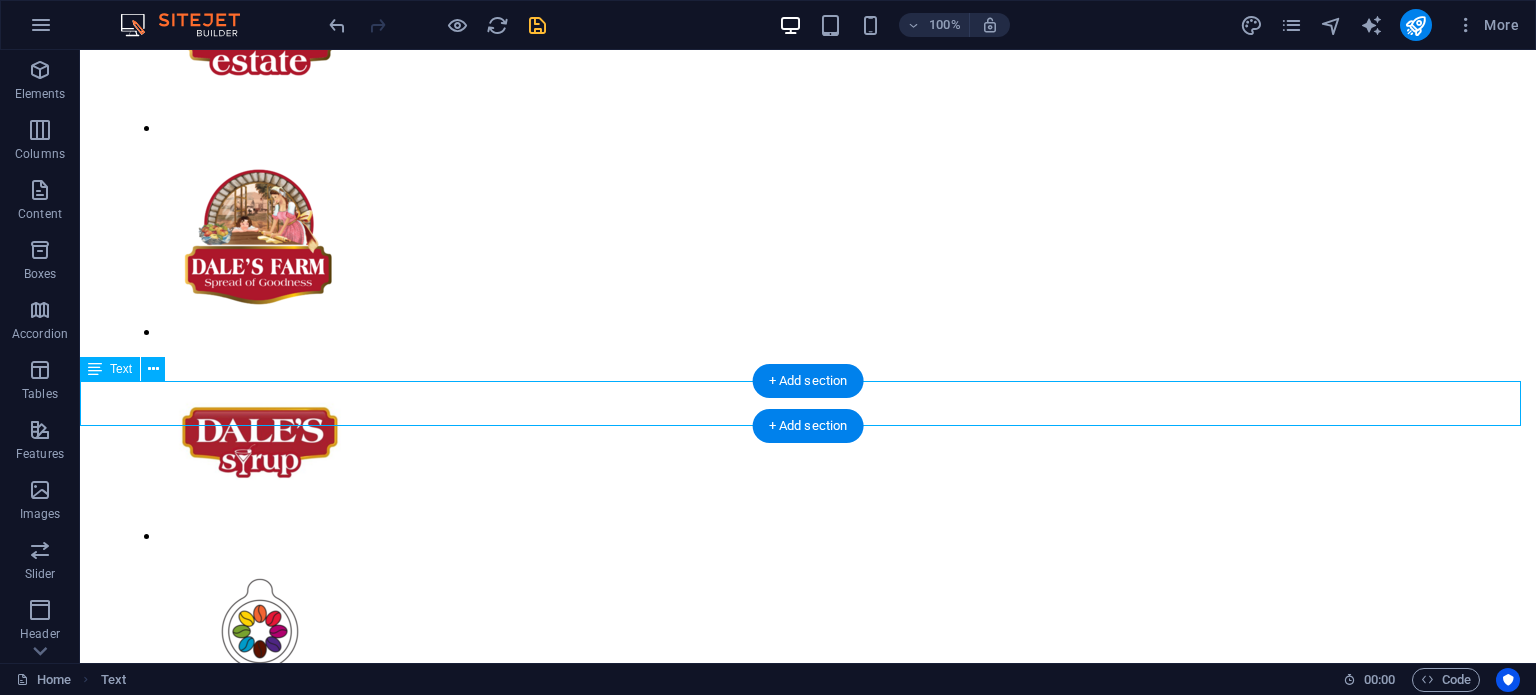 click on "Full Catalogue" at bounding box center (808, 1664) 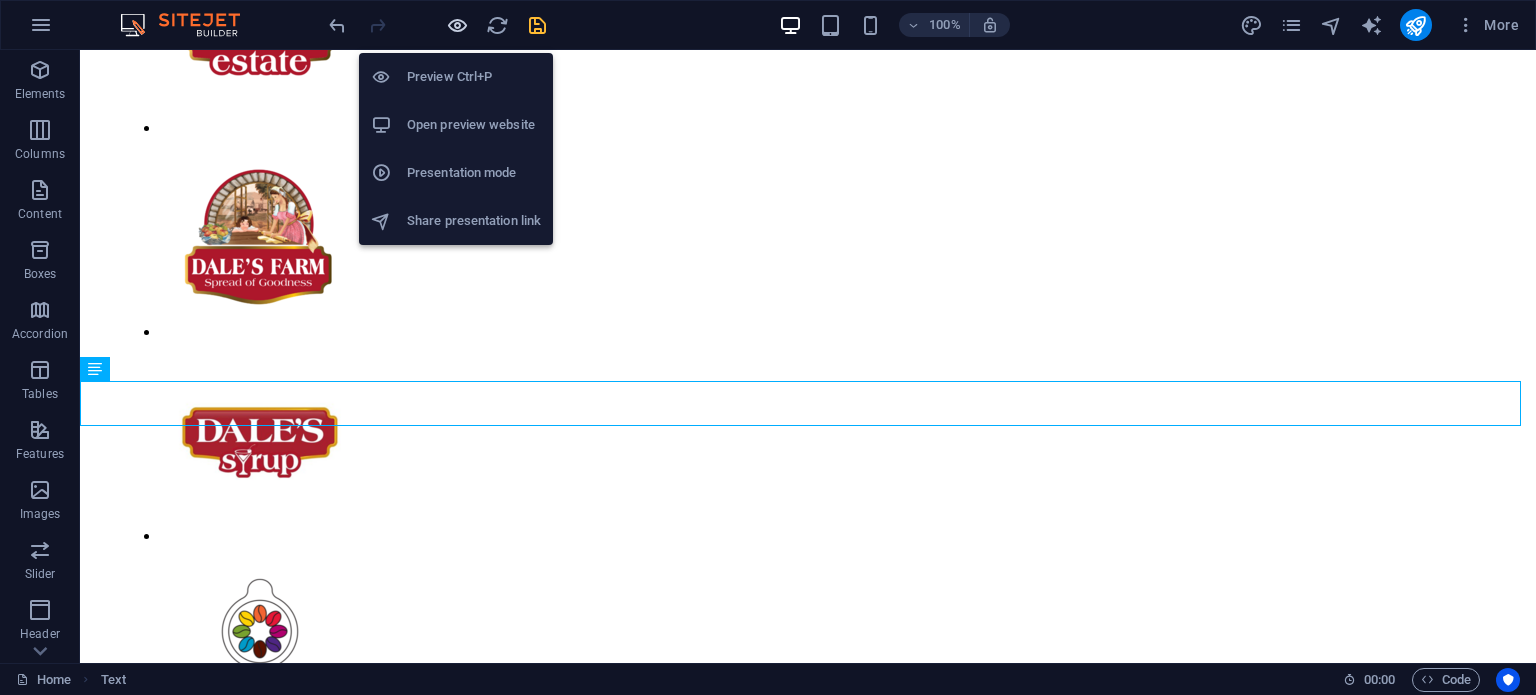 click at bounding box center (457, 25) 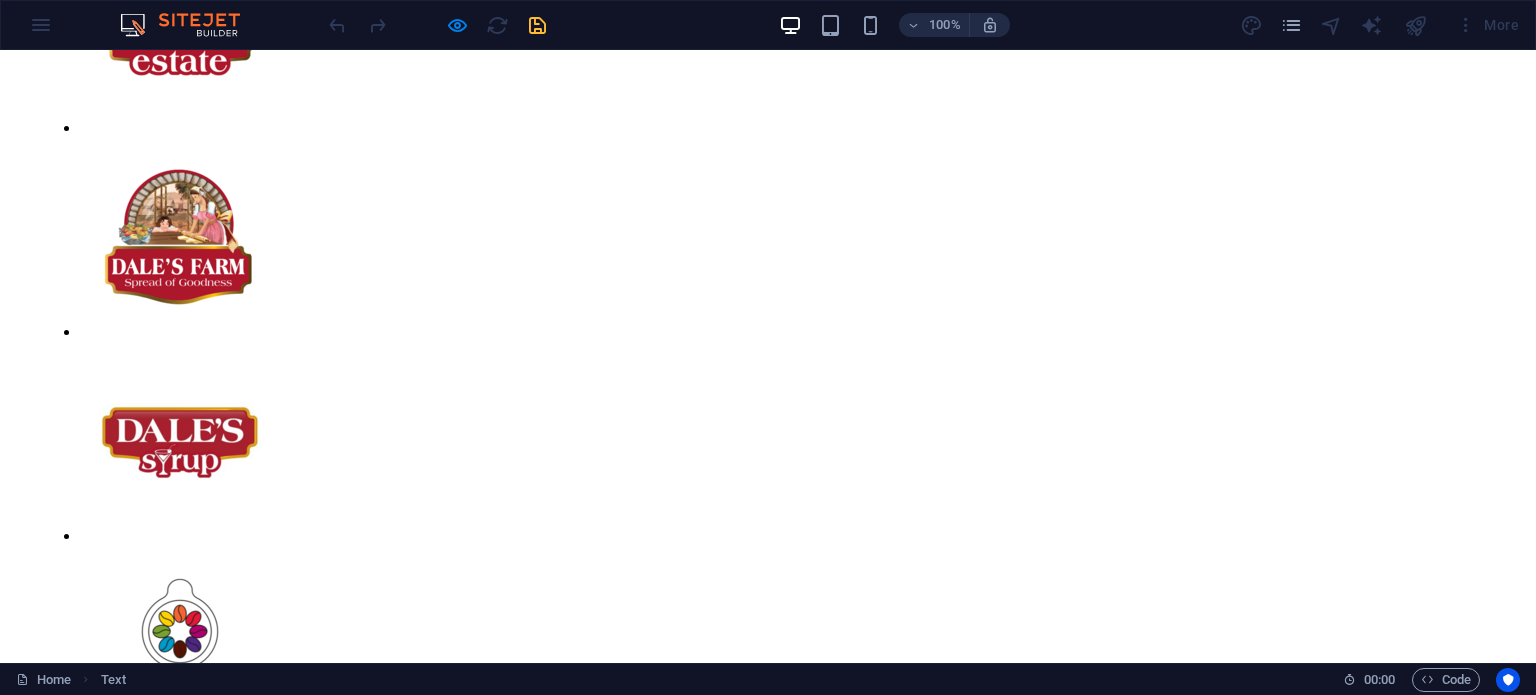 click on "Full Catalogue" at bounding box center [102, 1663] 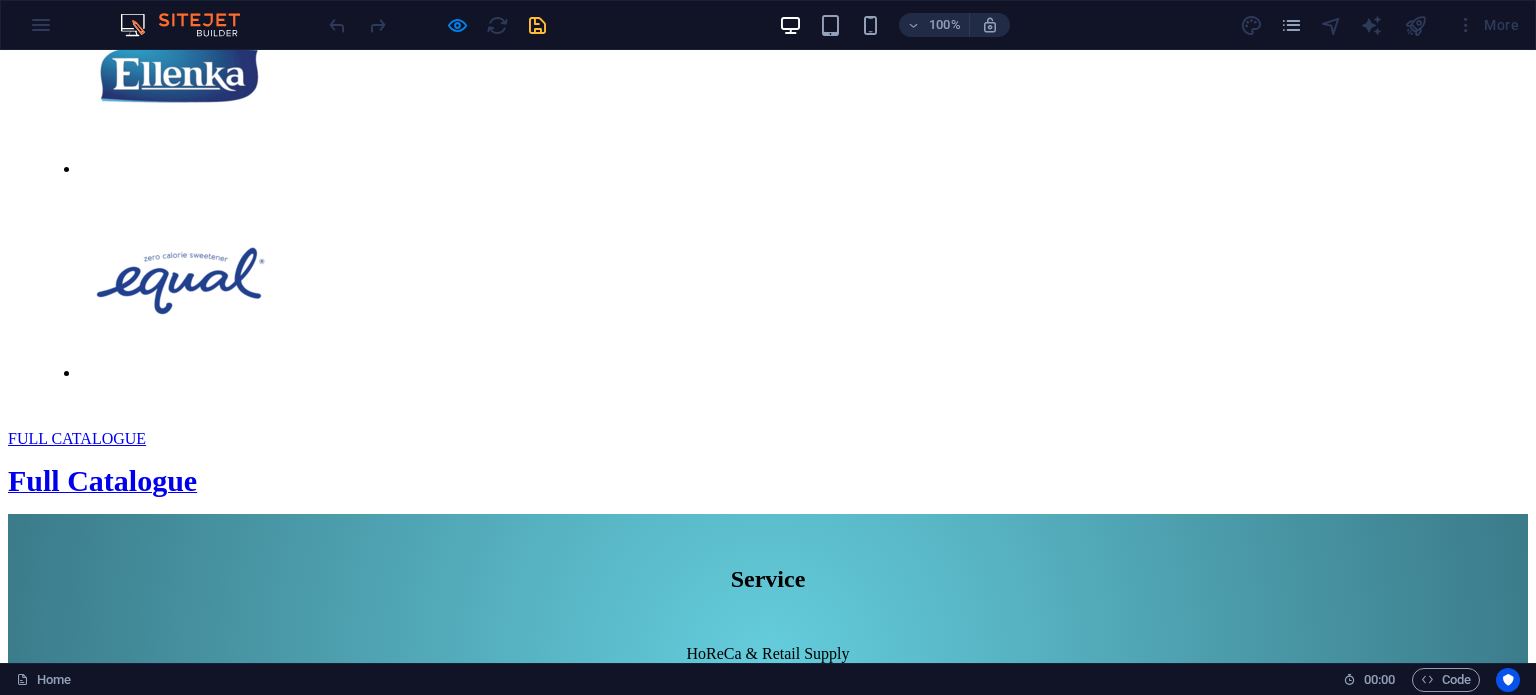 scroll, scrollTop: 2100, scrollLeft: 0, axis: vertical 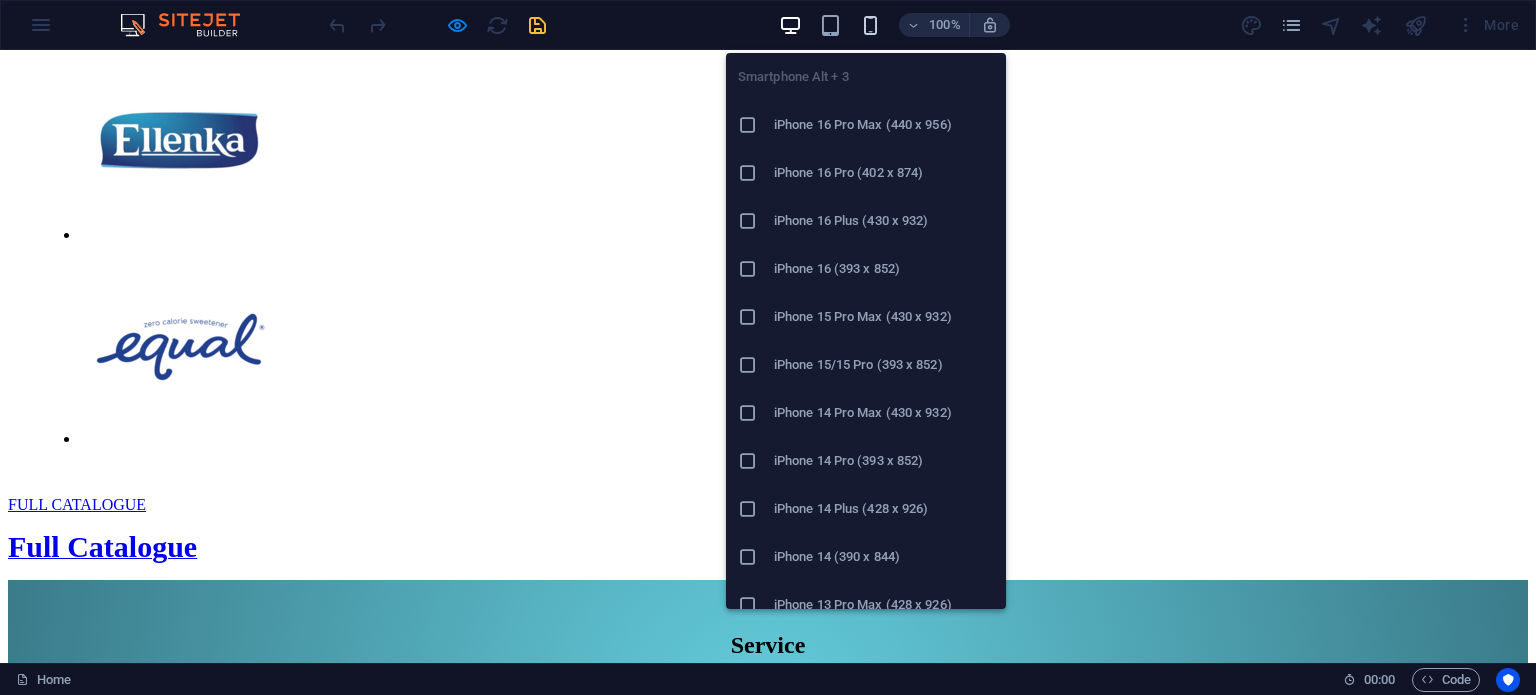 click at bounding box center [870, 25] 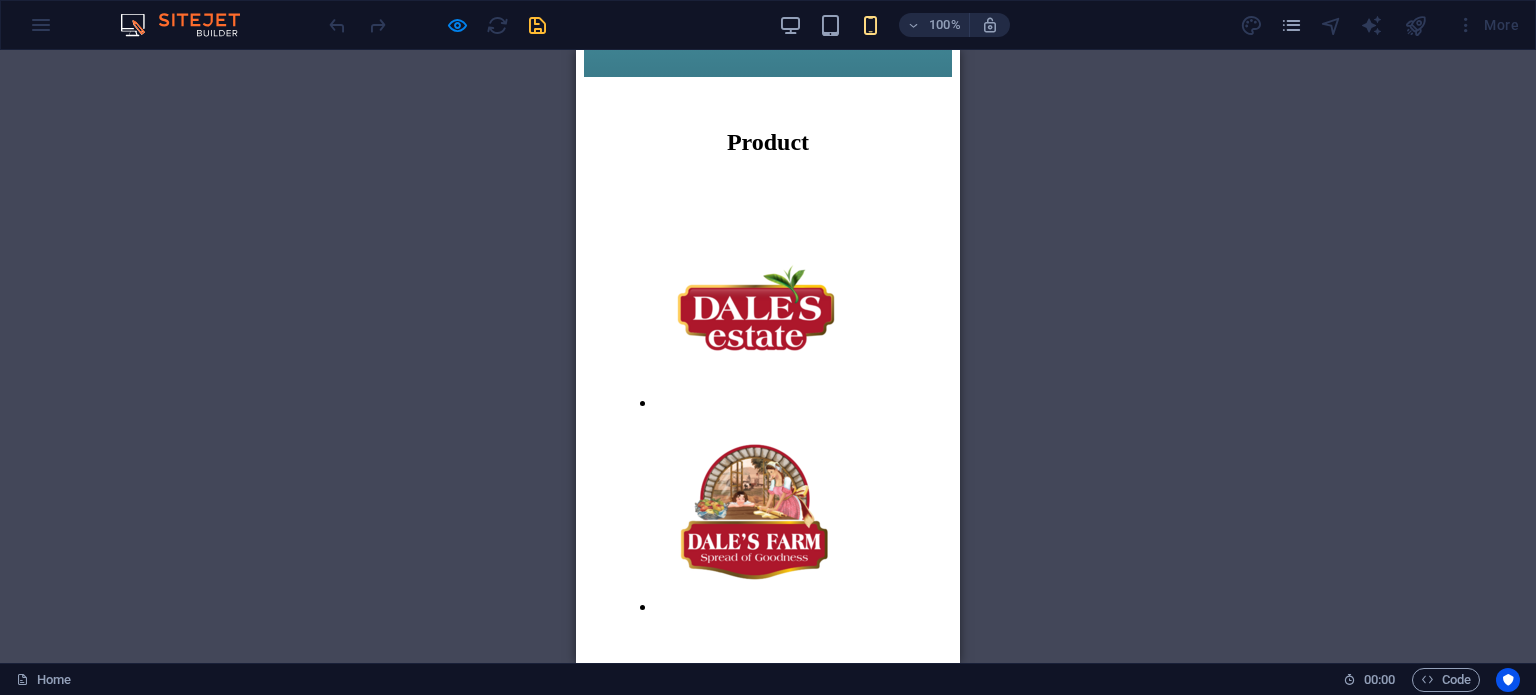 scroll, scrollTop: 726, scrollLeft: 0, axis: vertical 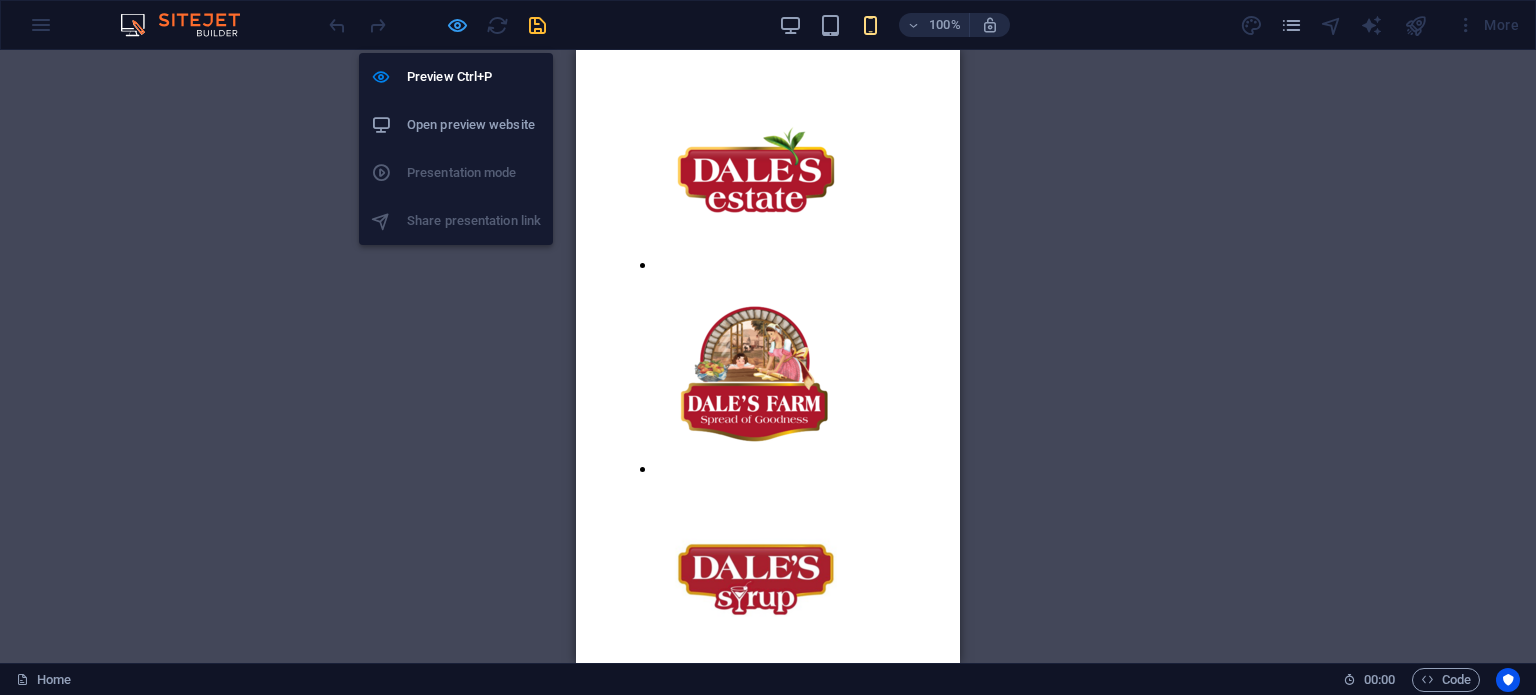 click at bounding box center (457, 25) 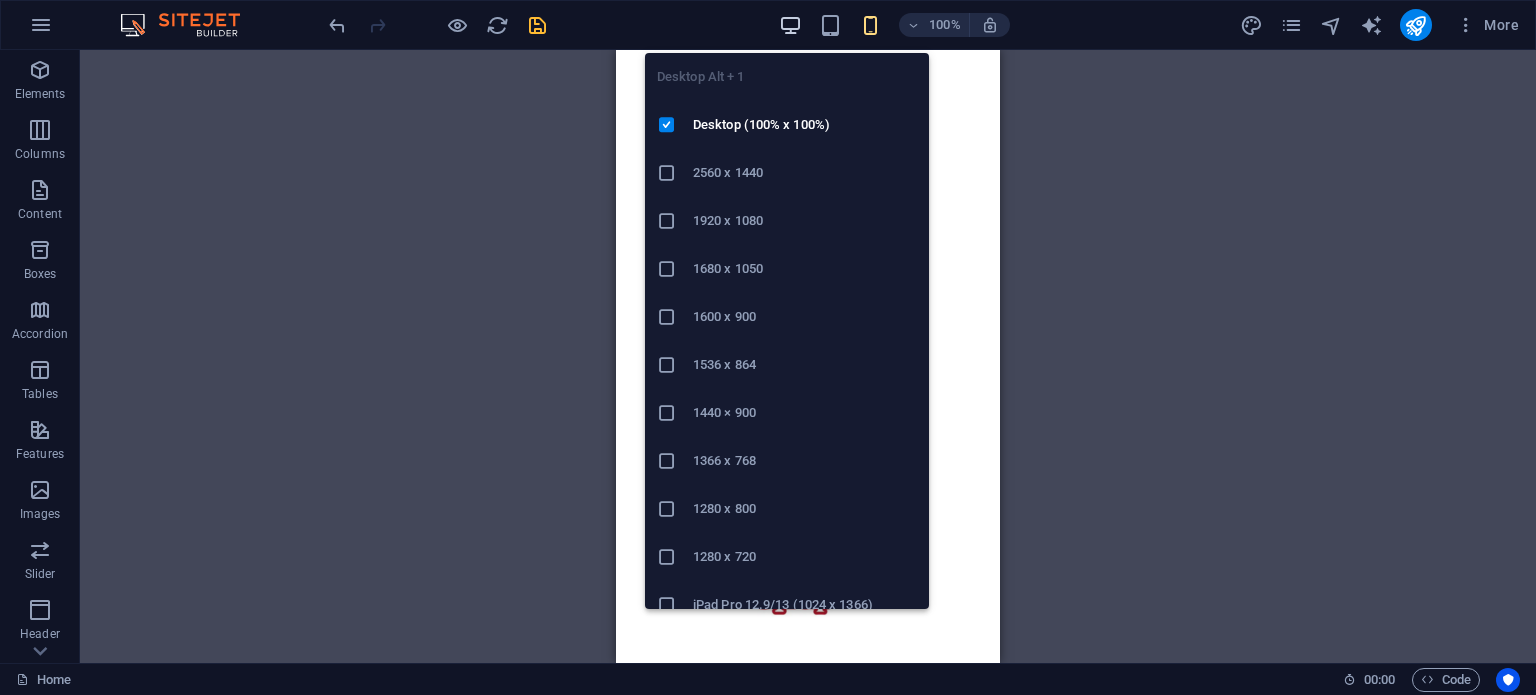 click at bounding box center [790, 25] 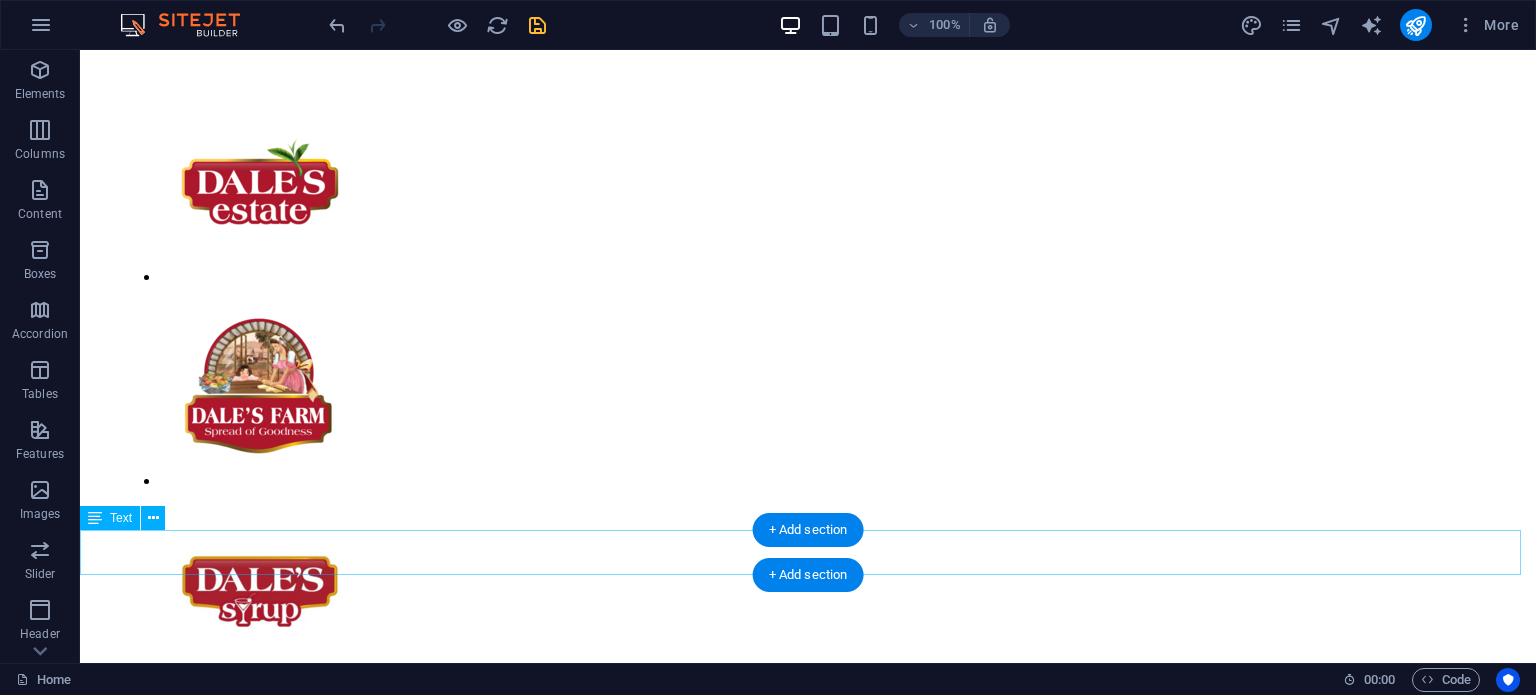 click on "Full Catalogue" at bounding box center (808, 1813) 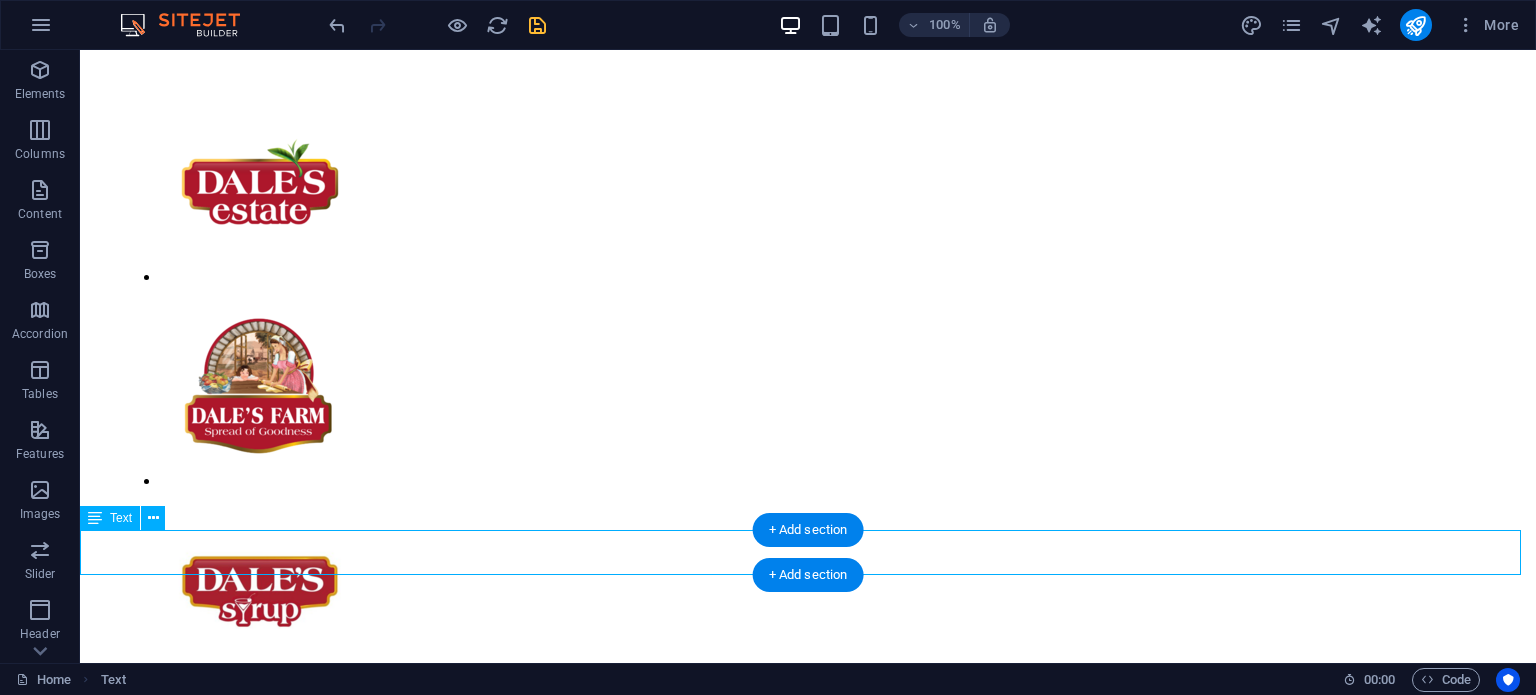 click on "Full Catalogue" at bounding box center [808, 1813] 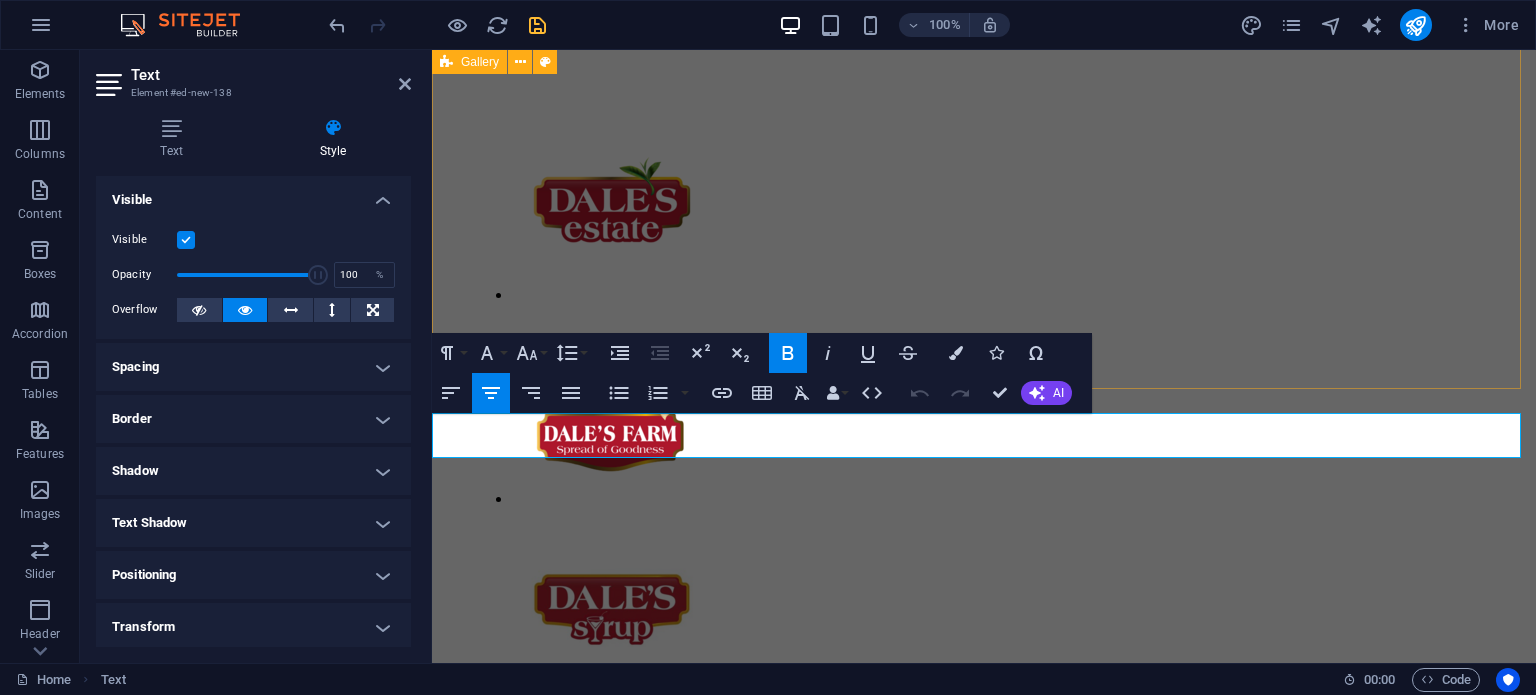 click at bounding box center (984, 916) 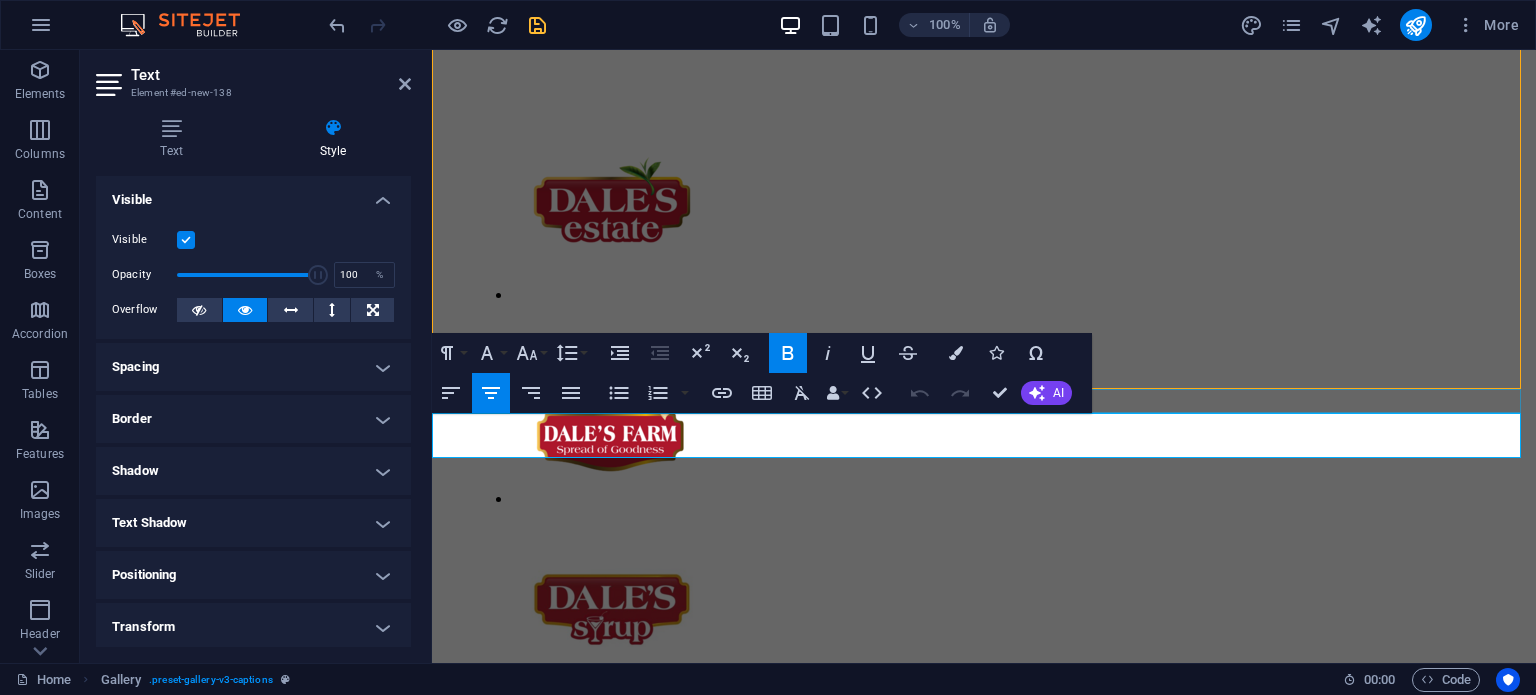 scroll, scrollTop: 951, scrollLeft: 0, axis: vertical 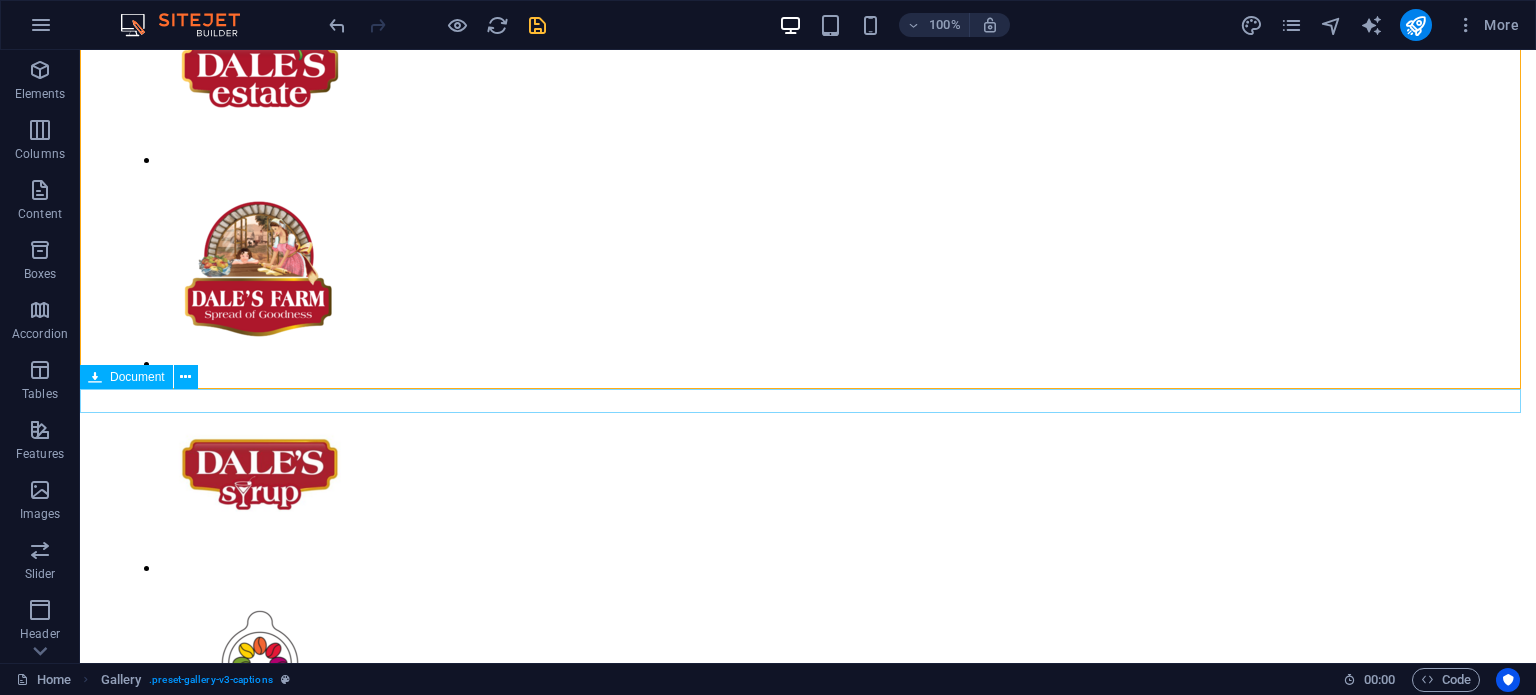 click on "FULL CATALOGUE 18.24 MB" at bounding box center [808, 1654] 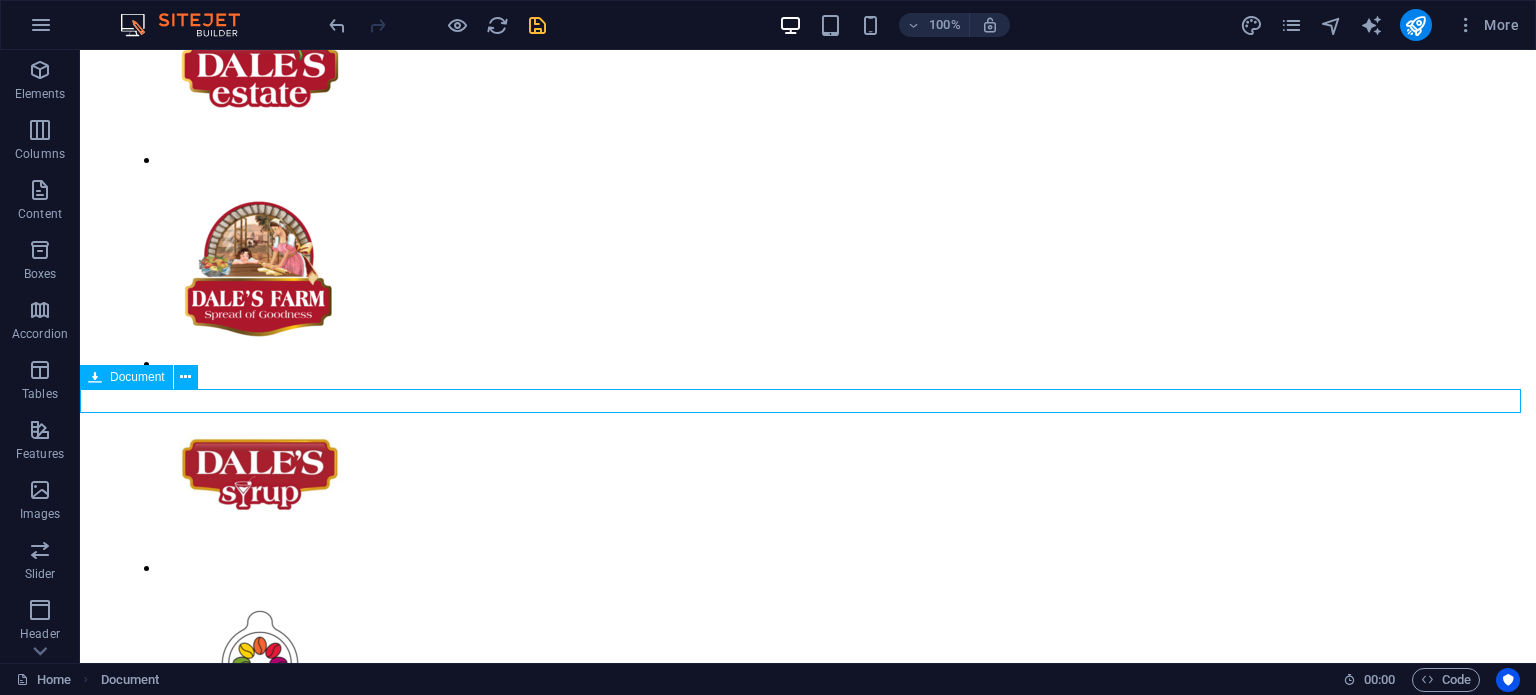 click on "FULL CATALOGUE 18.24 MB" at bounding box center [808, 1654] 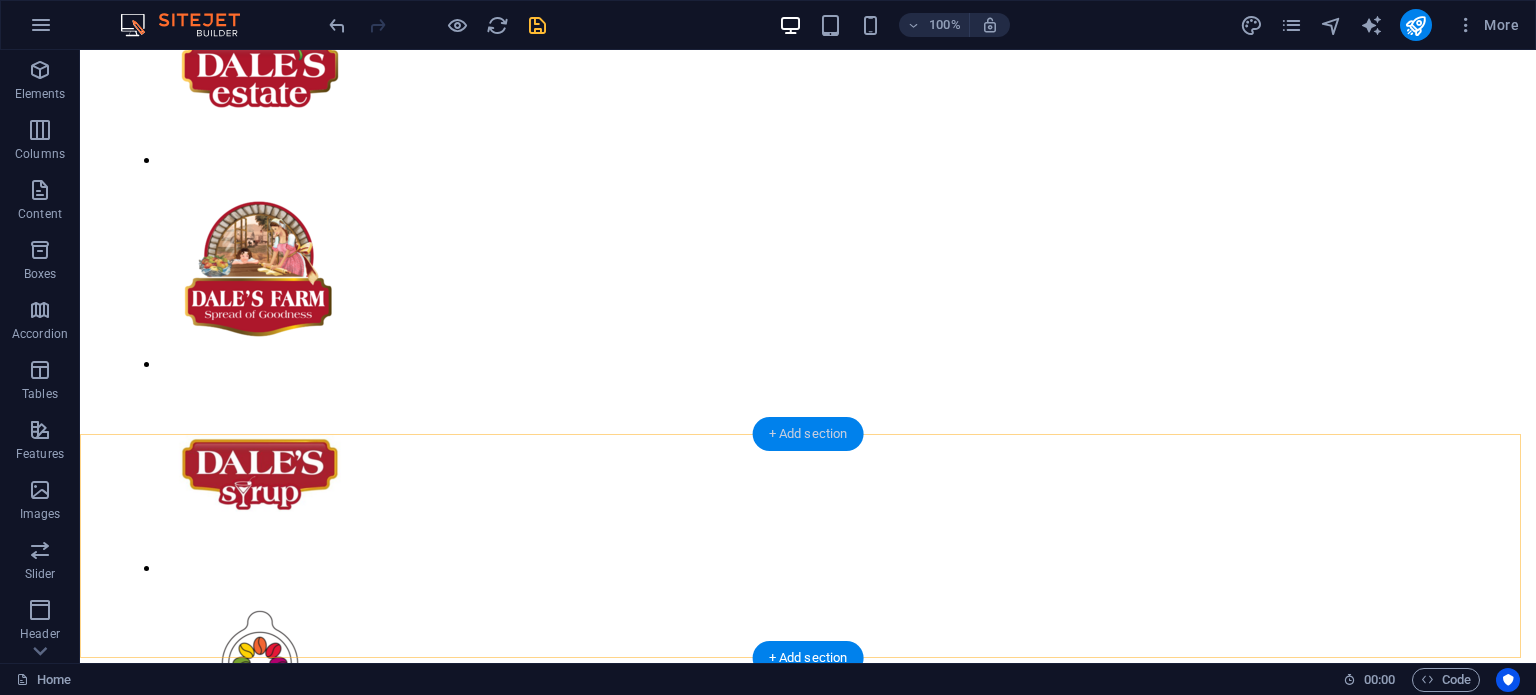 click on "+ Add section" at bounding box center [808, 434] 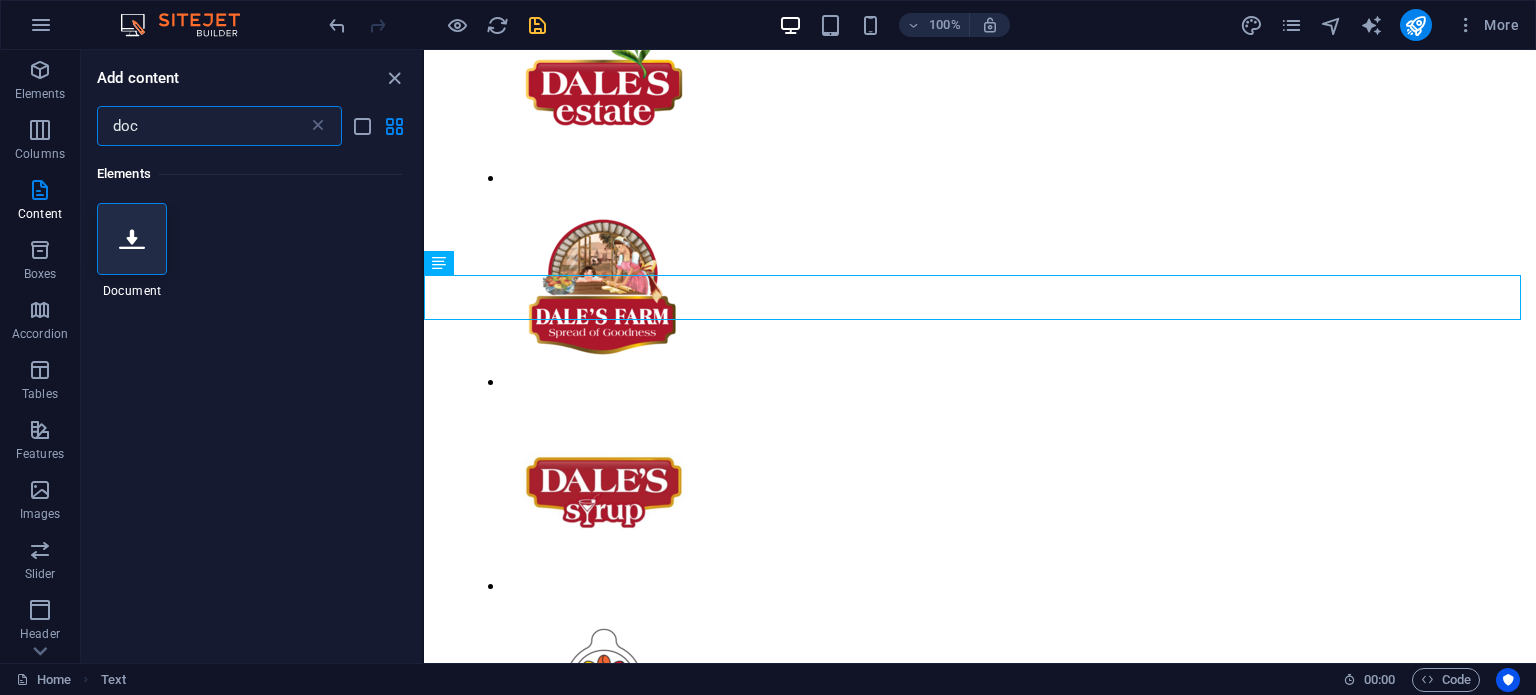 drag, startPoint x: 160, startPoint y: 121, endPoint x: 80, endPoint y: 121, distance: 80 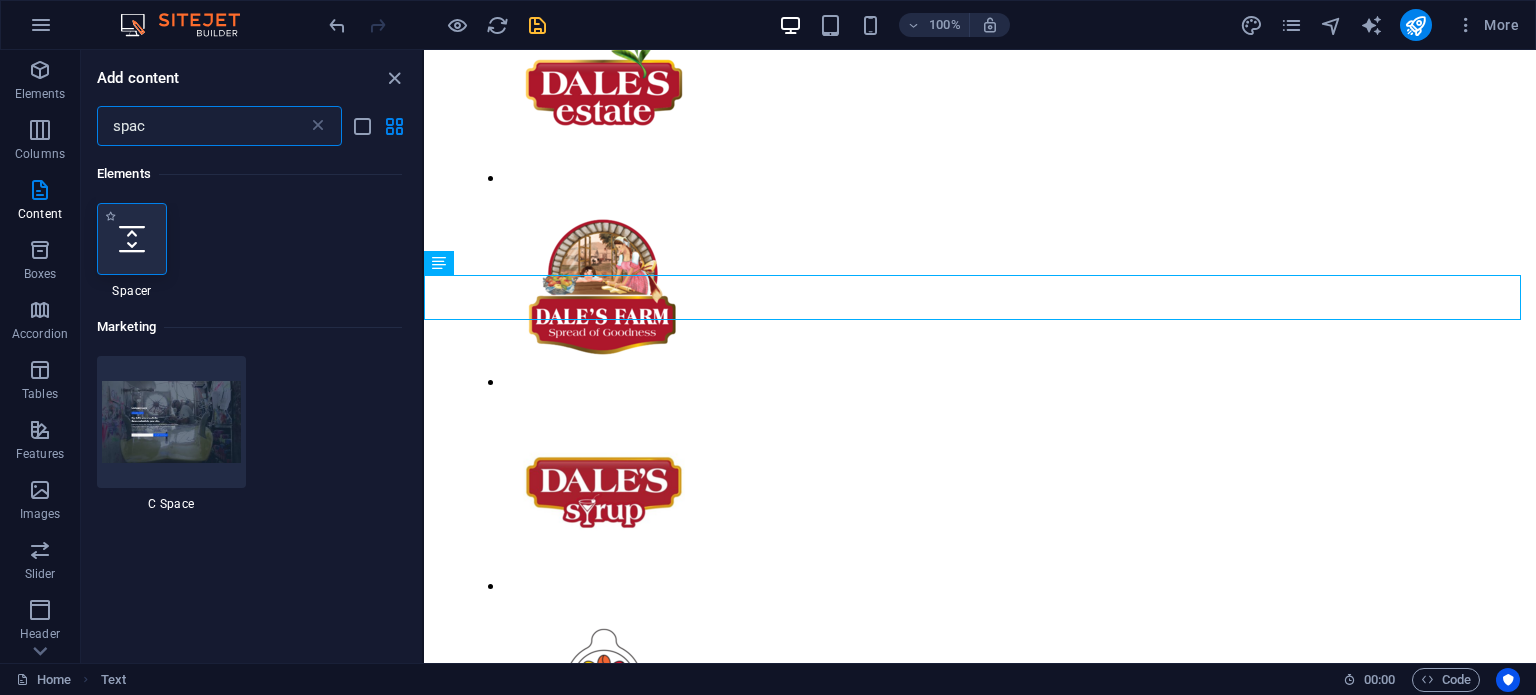 type on "spac" 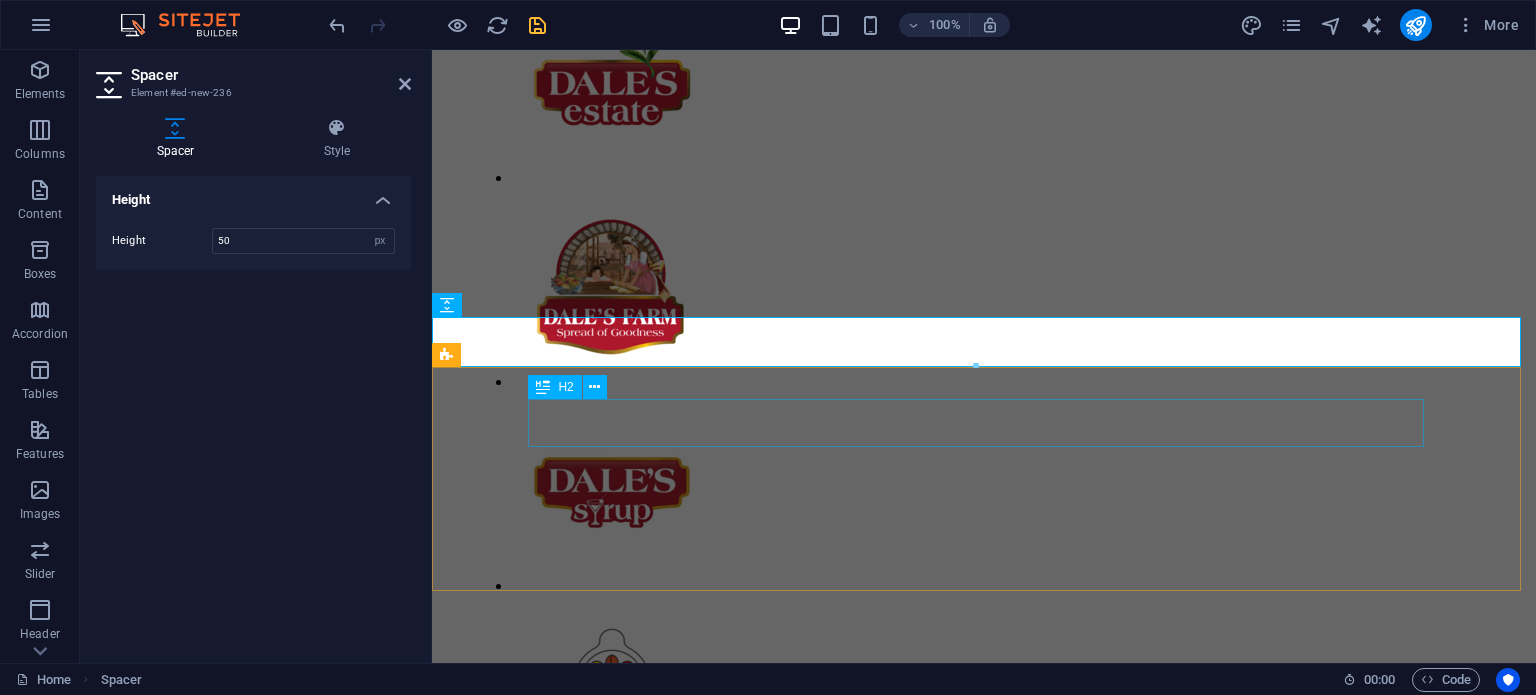 click on "Service" at bounding box center [984, 1828] 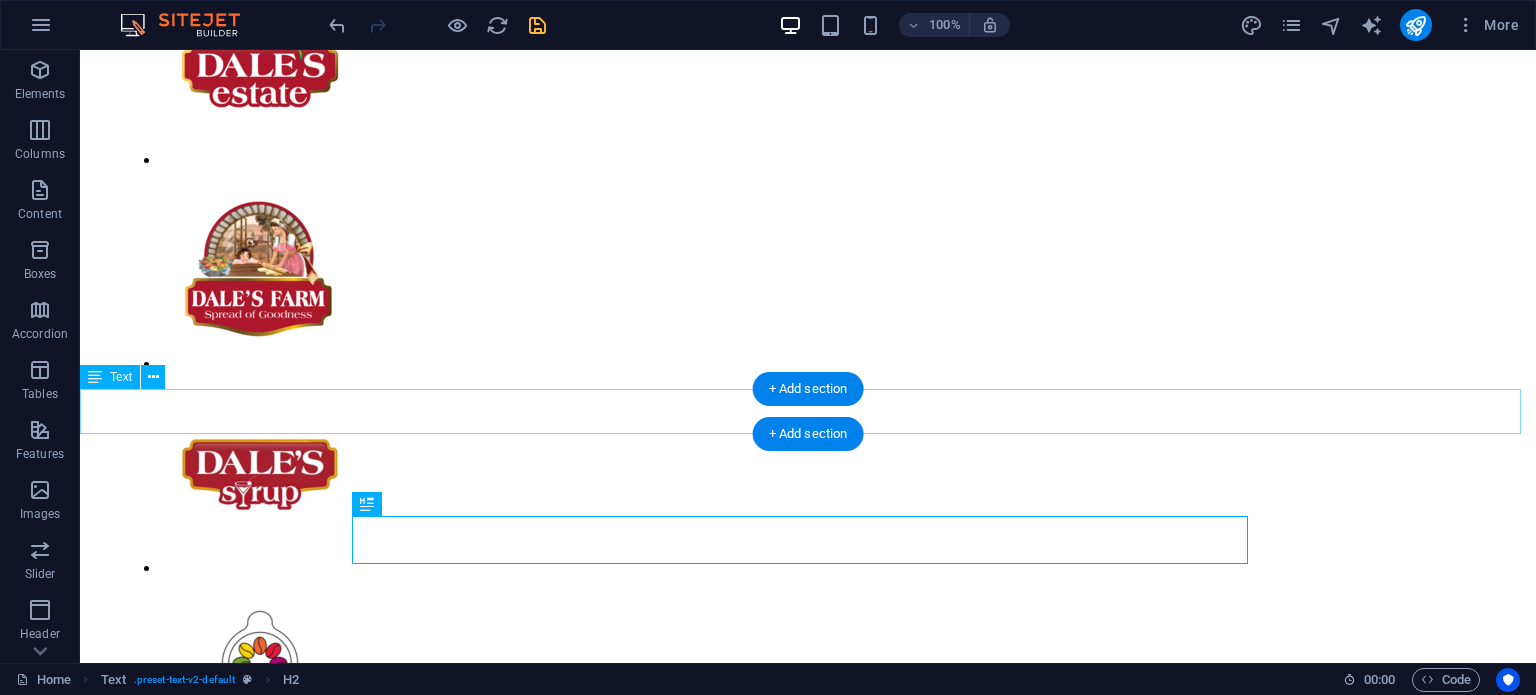 click on "Full Catalogue" at bounding box center [808, 1662] 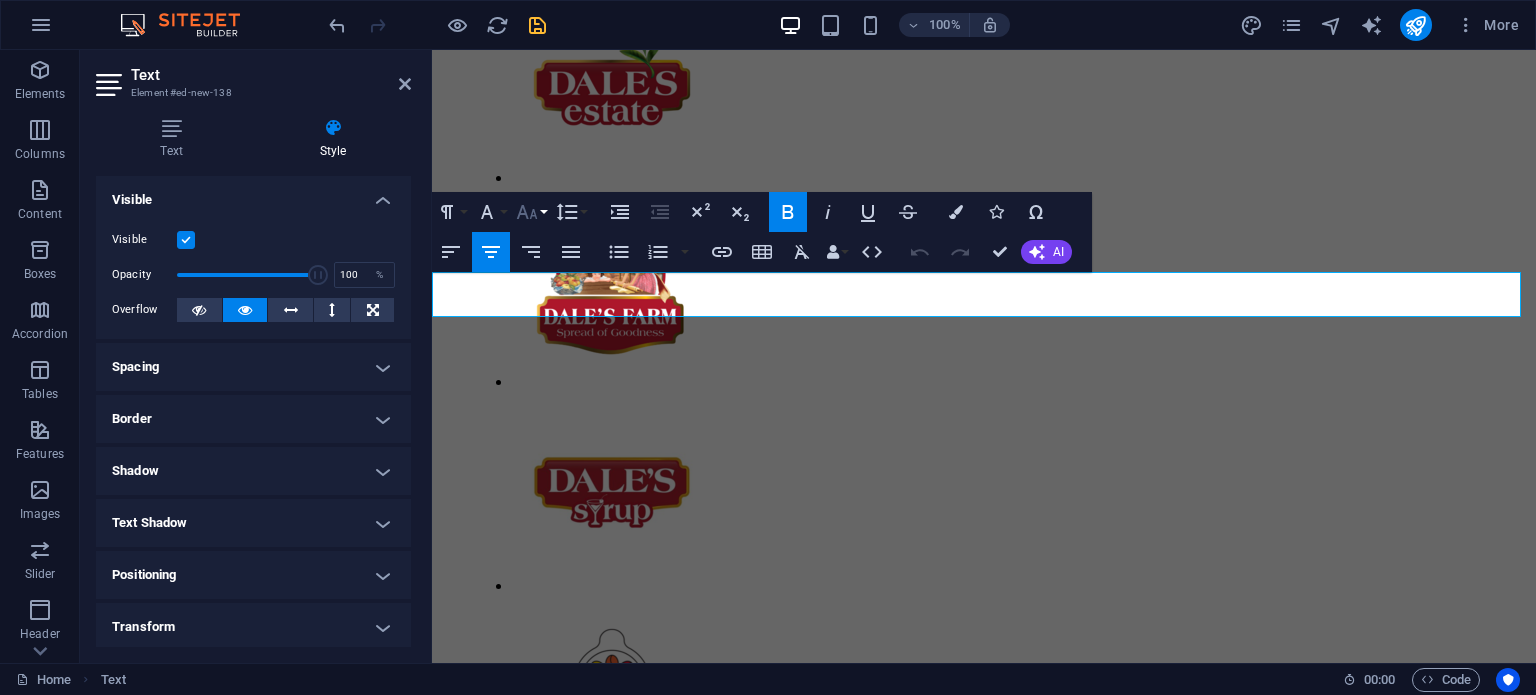click 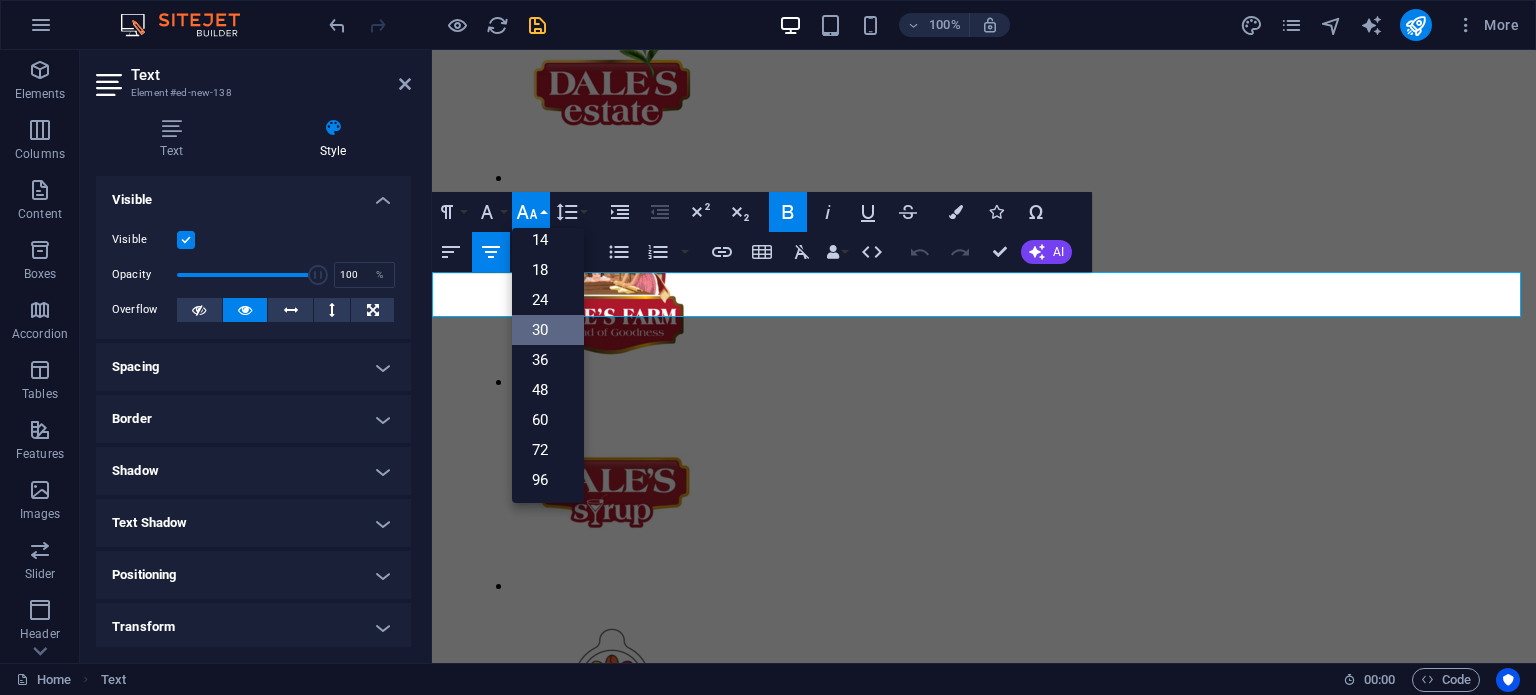 scroll, scrollTop: 160, scrollLeft: 0, axis: vertical 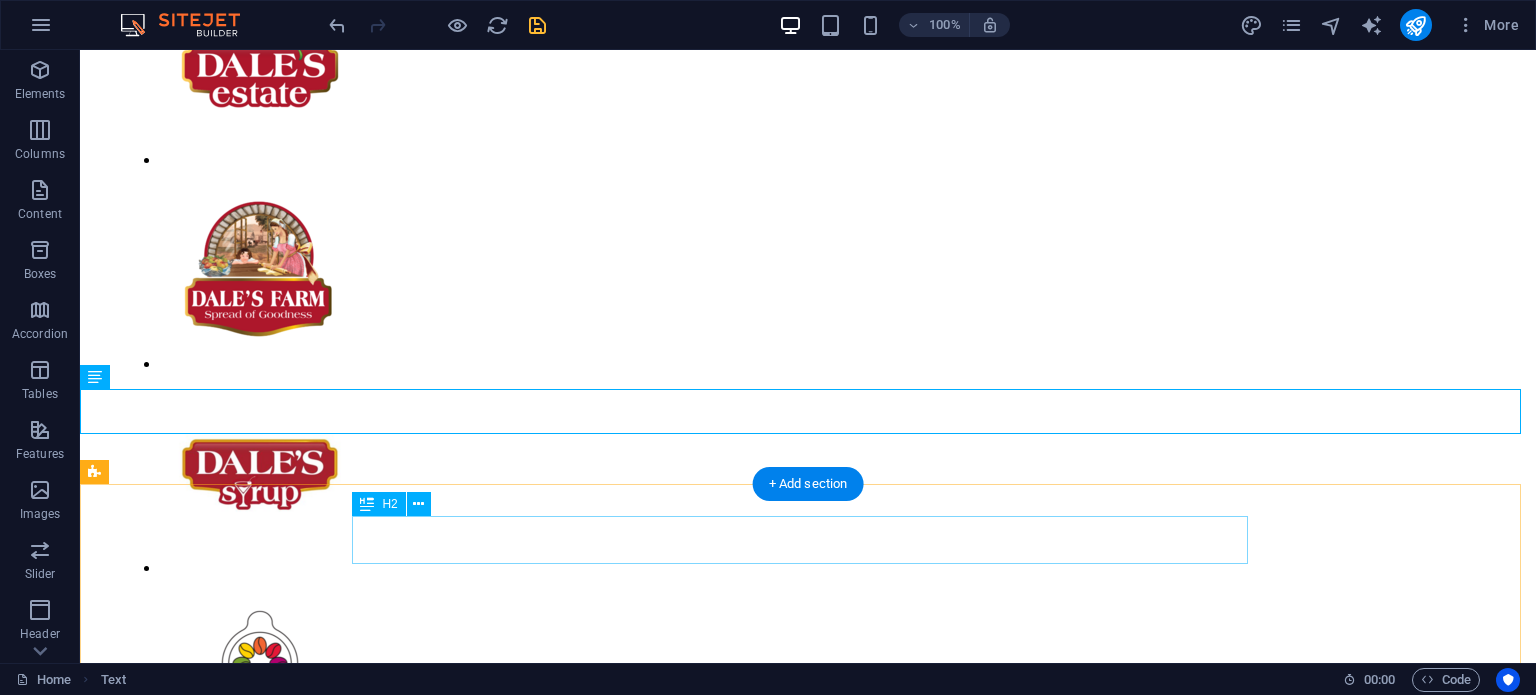 click on "Service" at bounding box center (808, 1810) 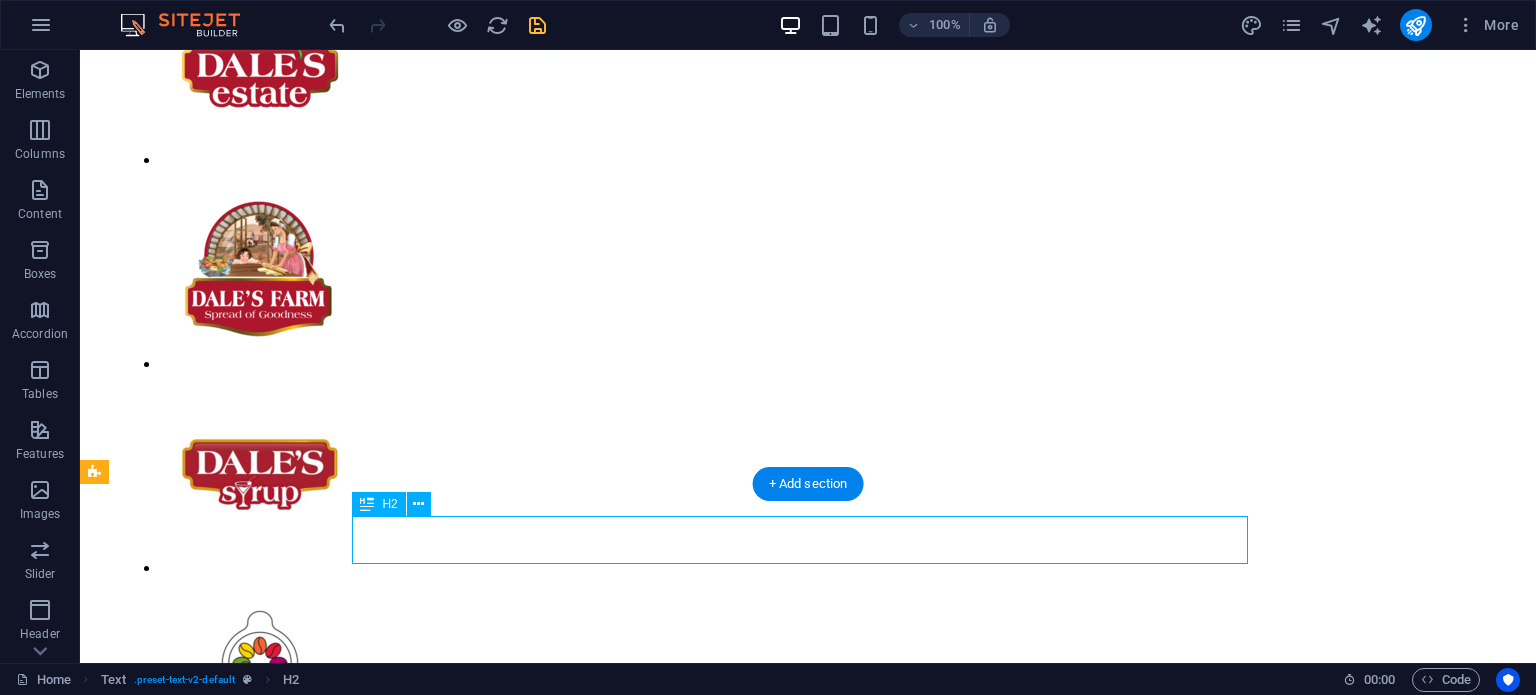 click on "Service" at bounding box center [808, 1810] 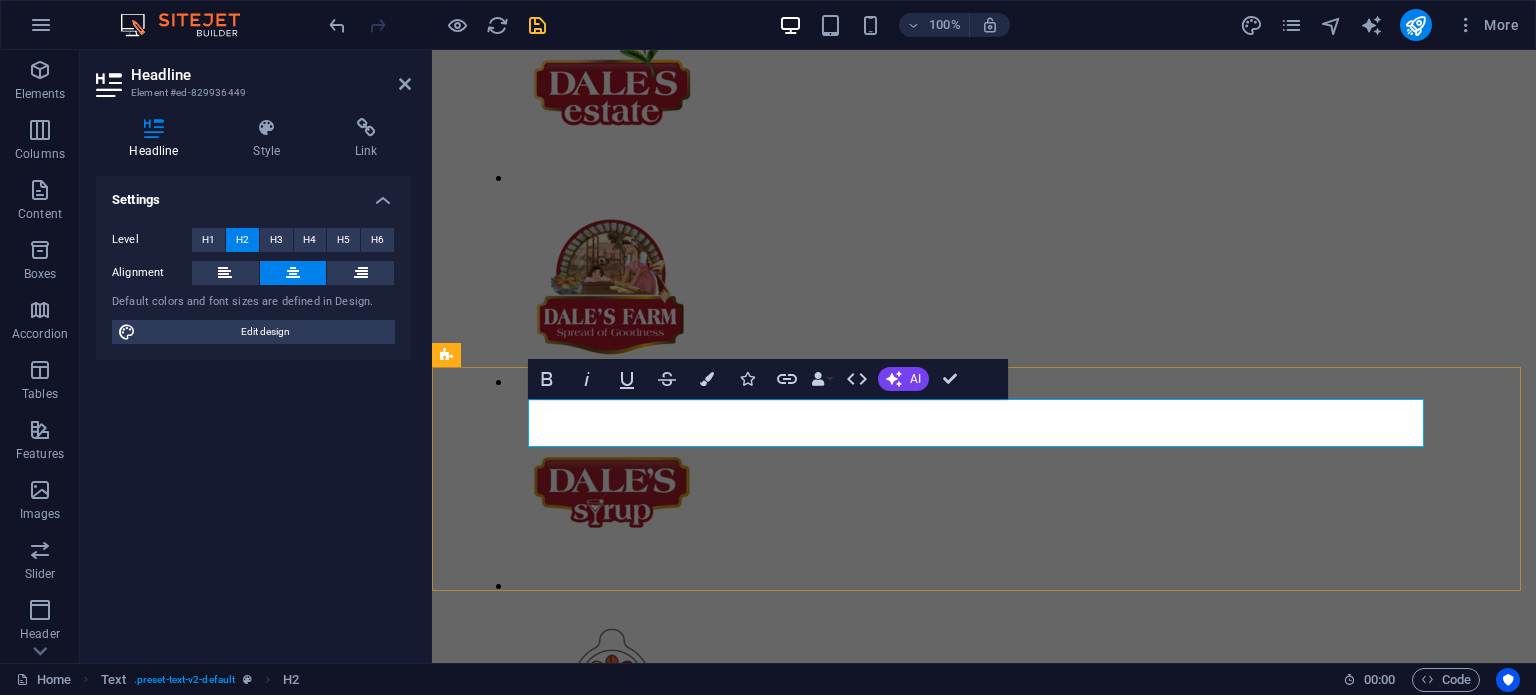 click on "Service" at bounding box center (984, 1828) 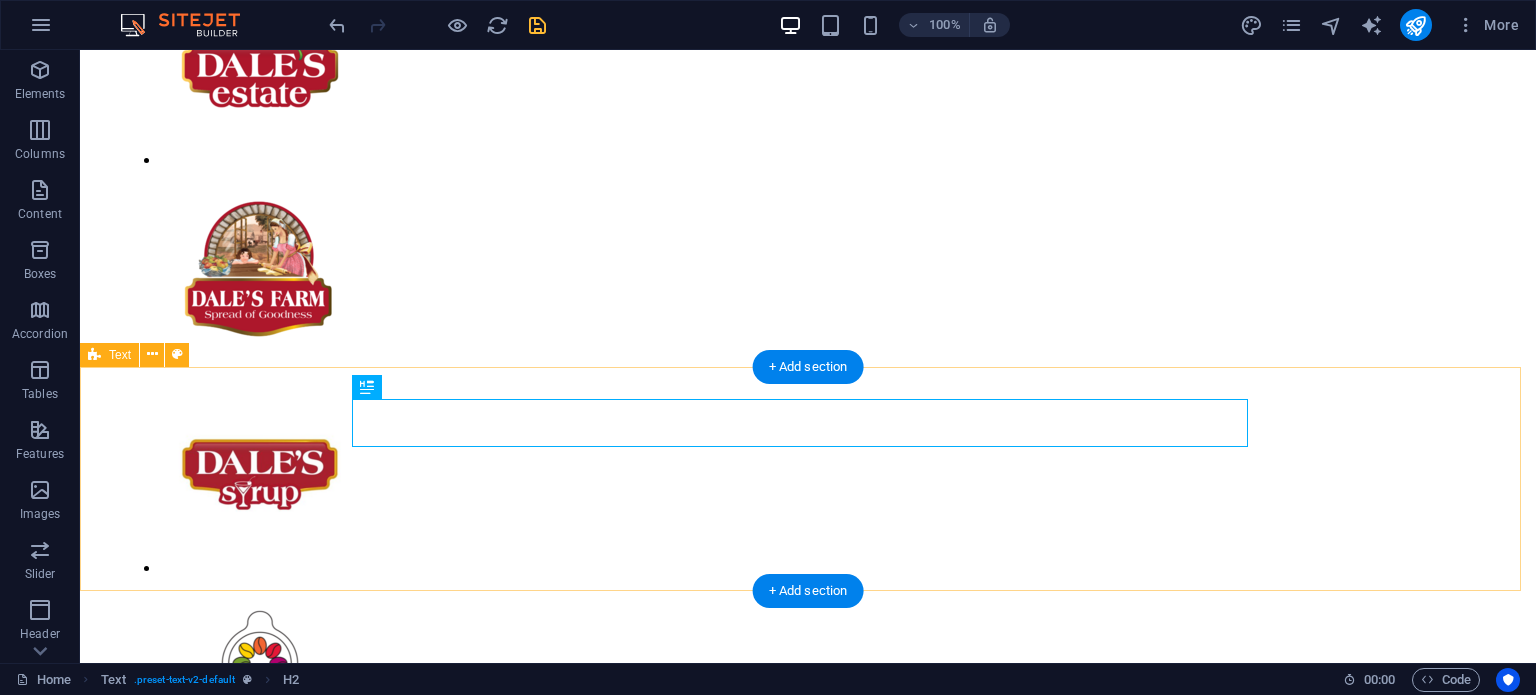 scroll, scrollTop: 1068, scrollLeft: 0, axis: vertical 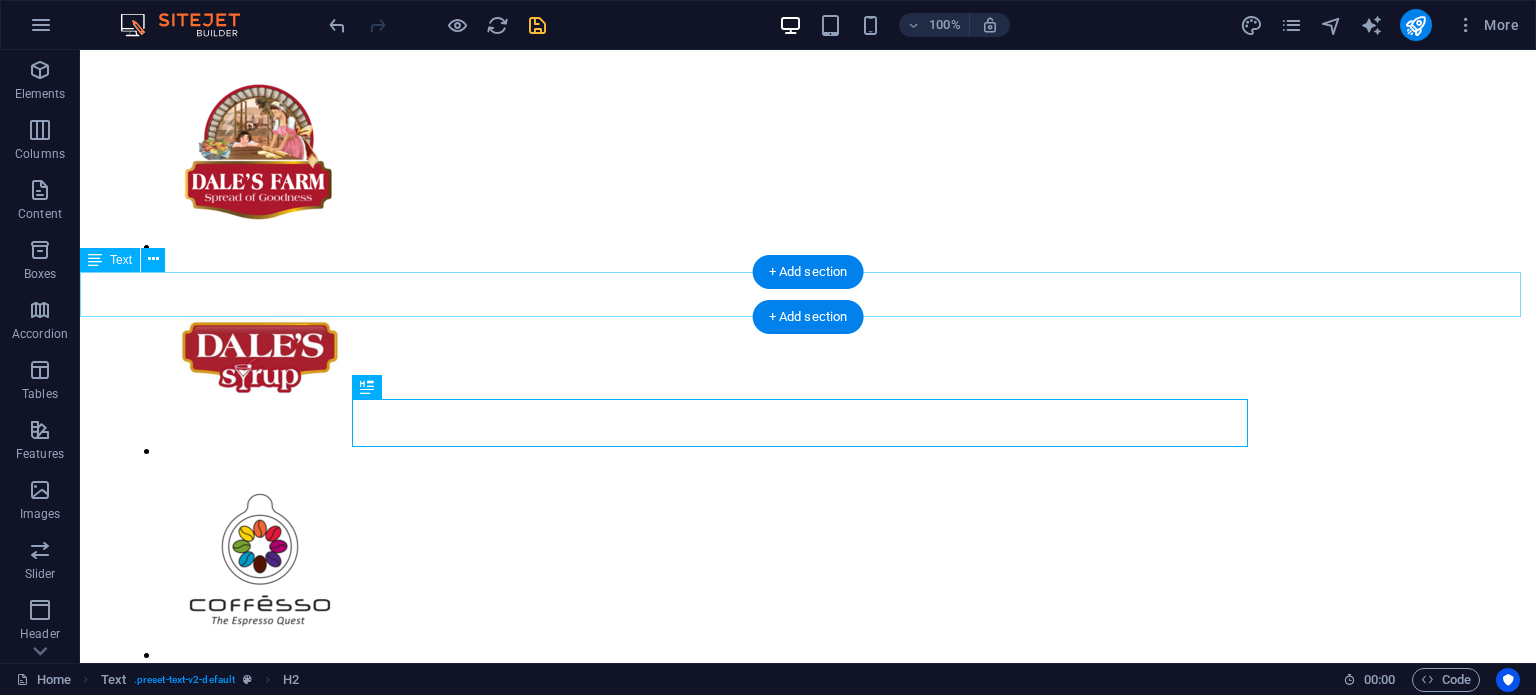 click on "Full Catalogue" at bounding box center (808, 1545) 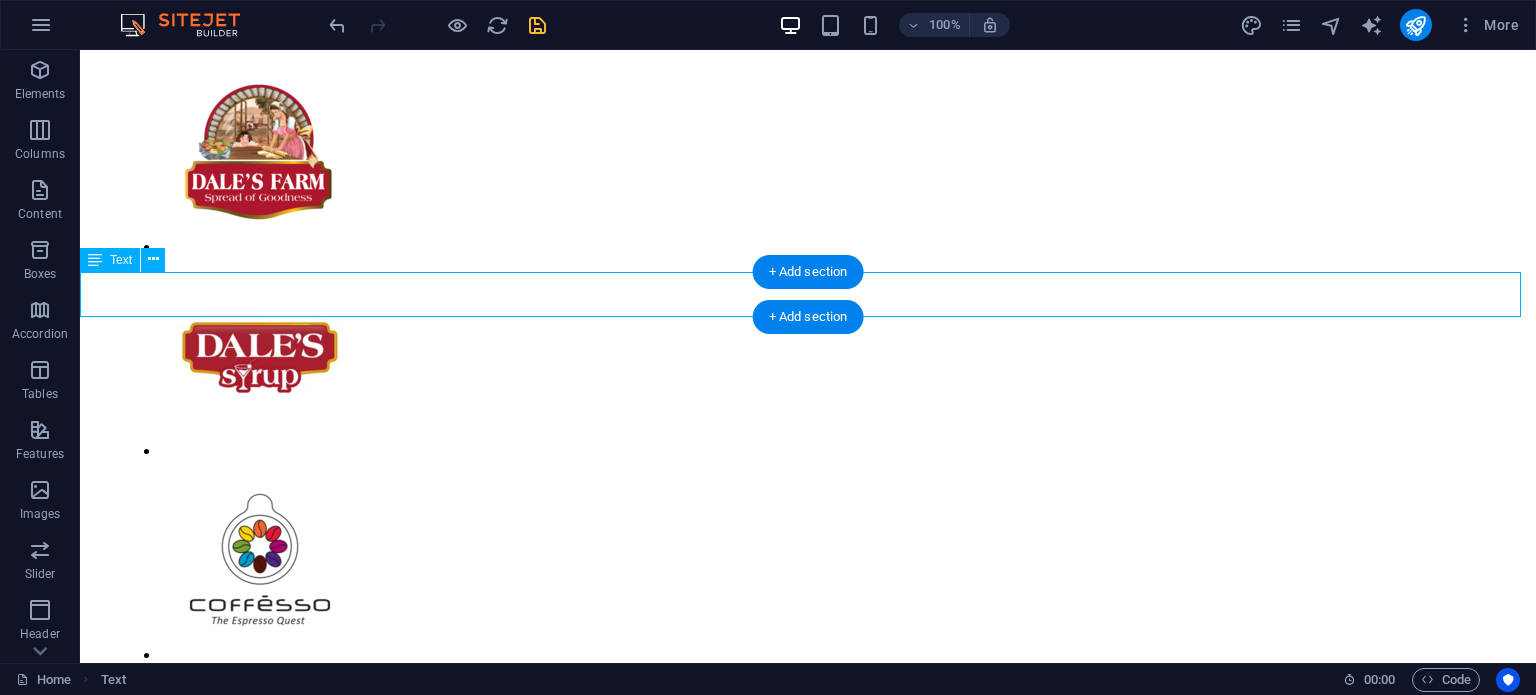 click on "Full Catalogue" at bounding box center (808, 1545) 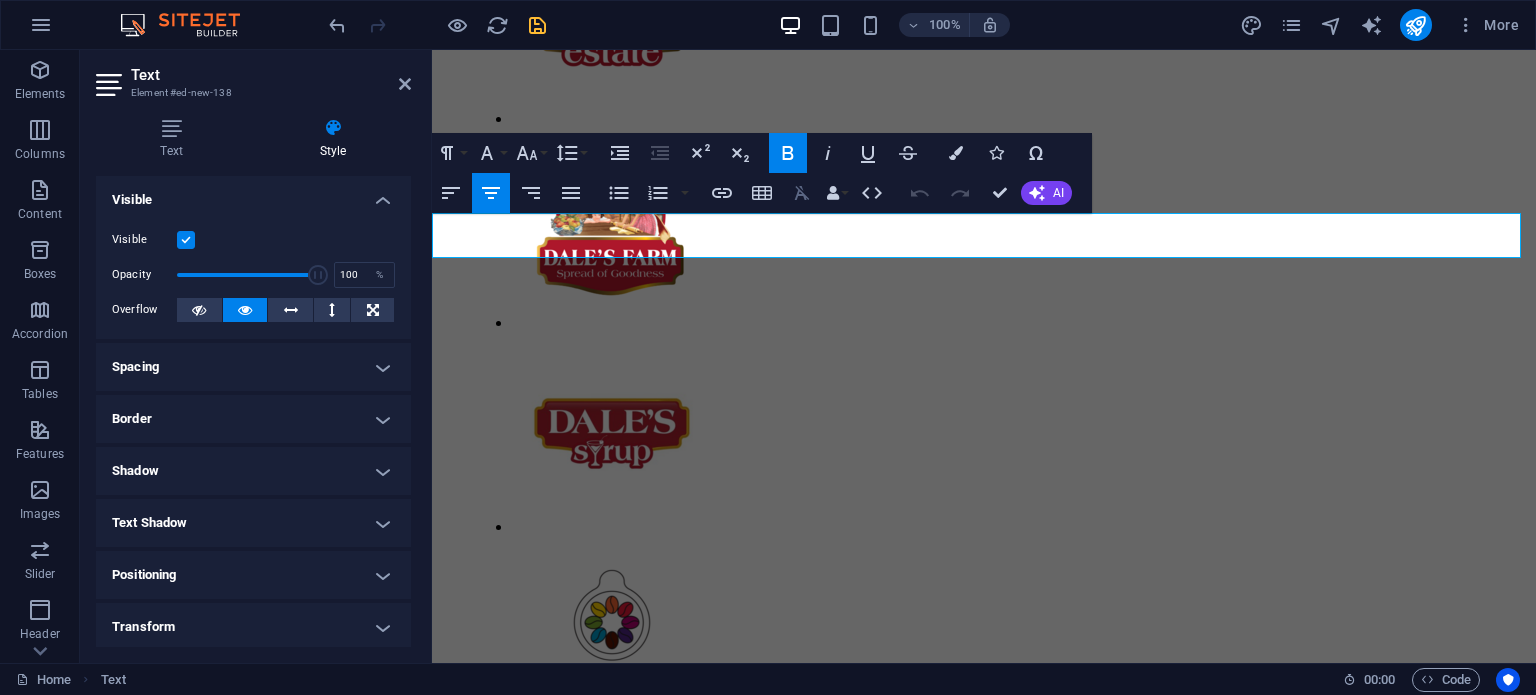 click 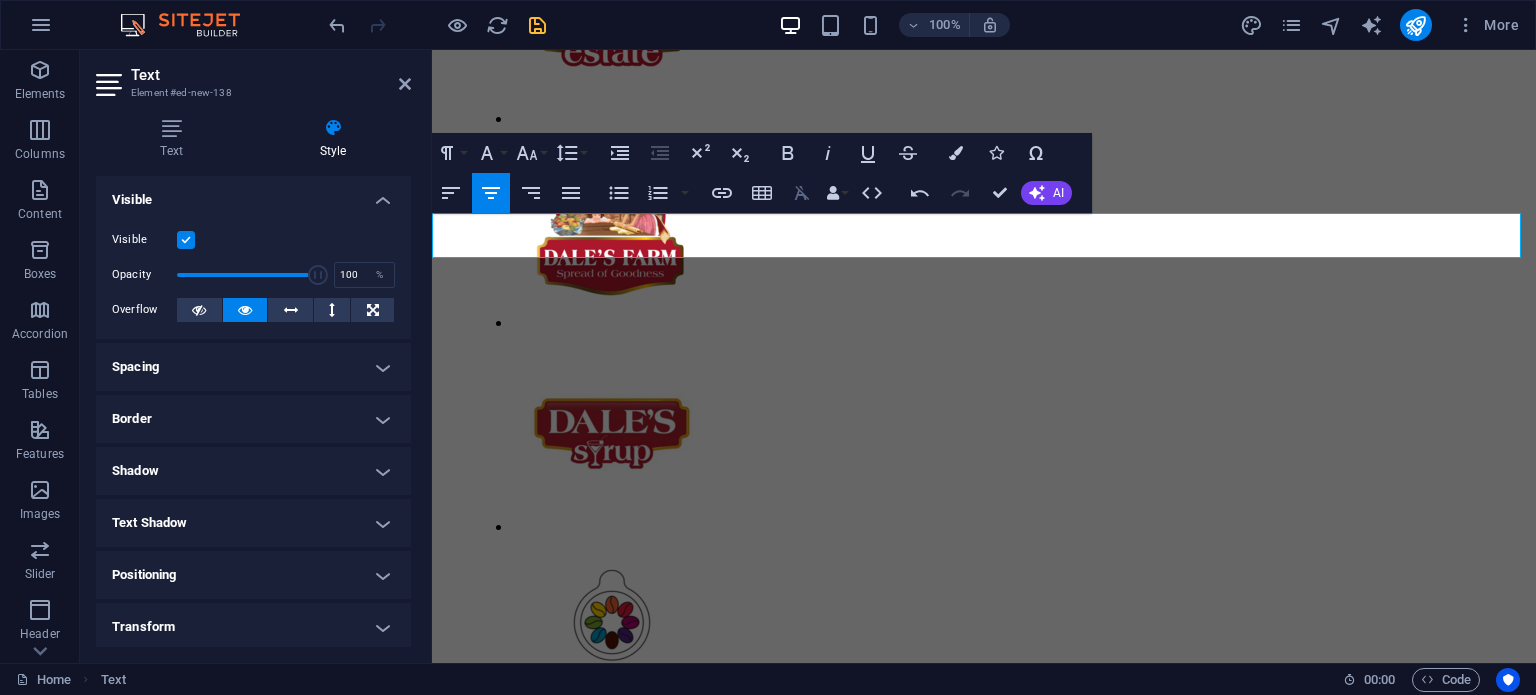 click 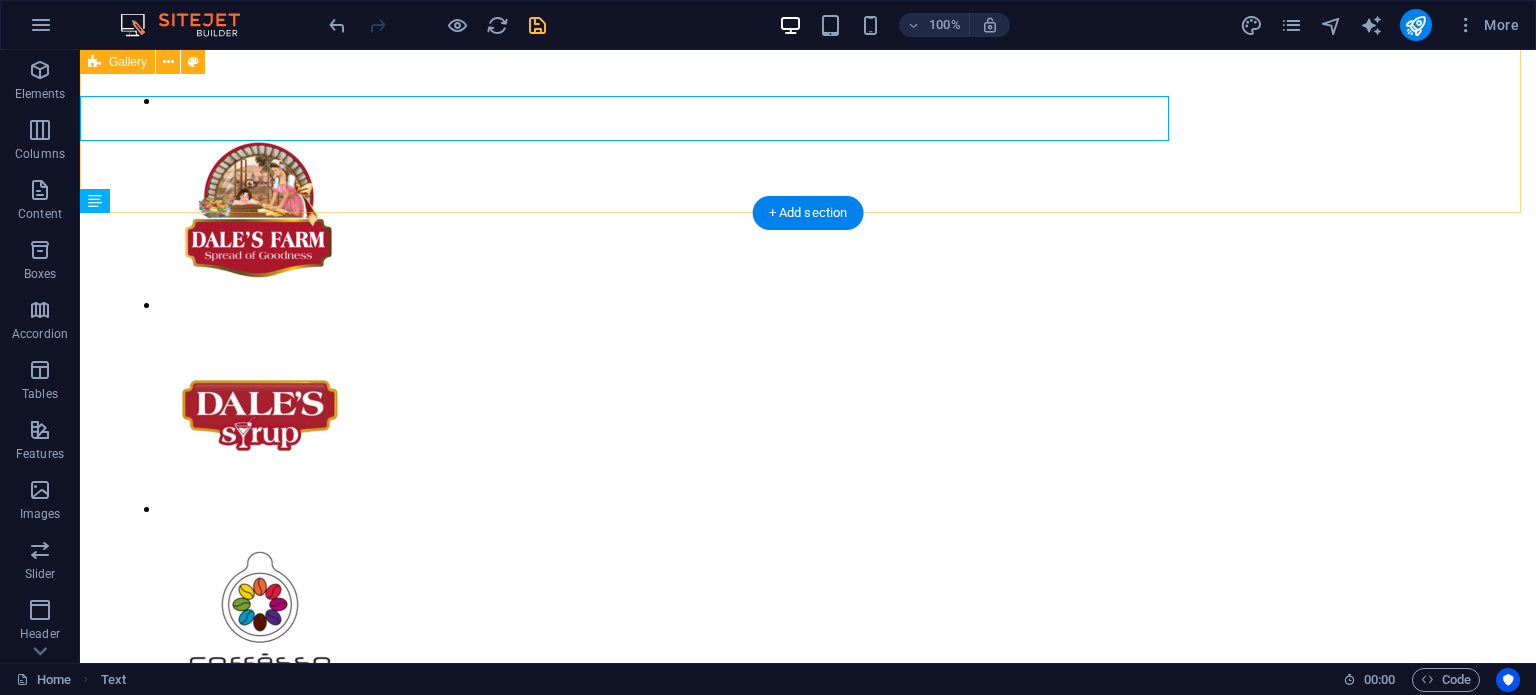 scroll, scrollTop: 1127, scrollLeft: 0, axis: vertical 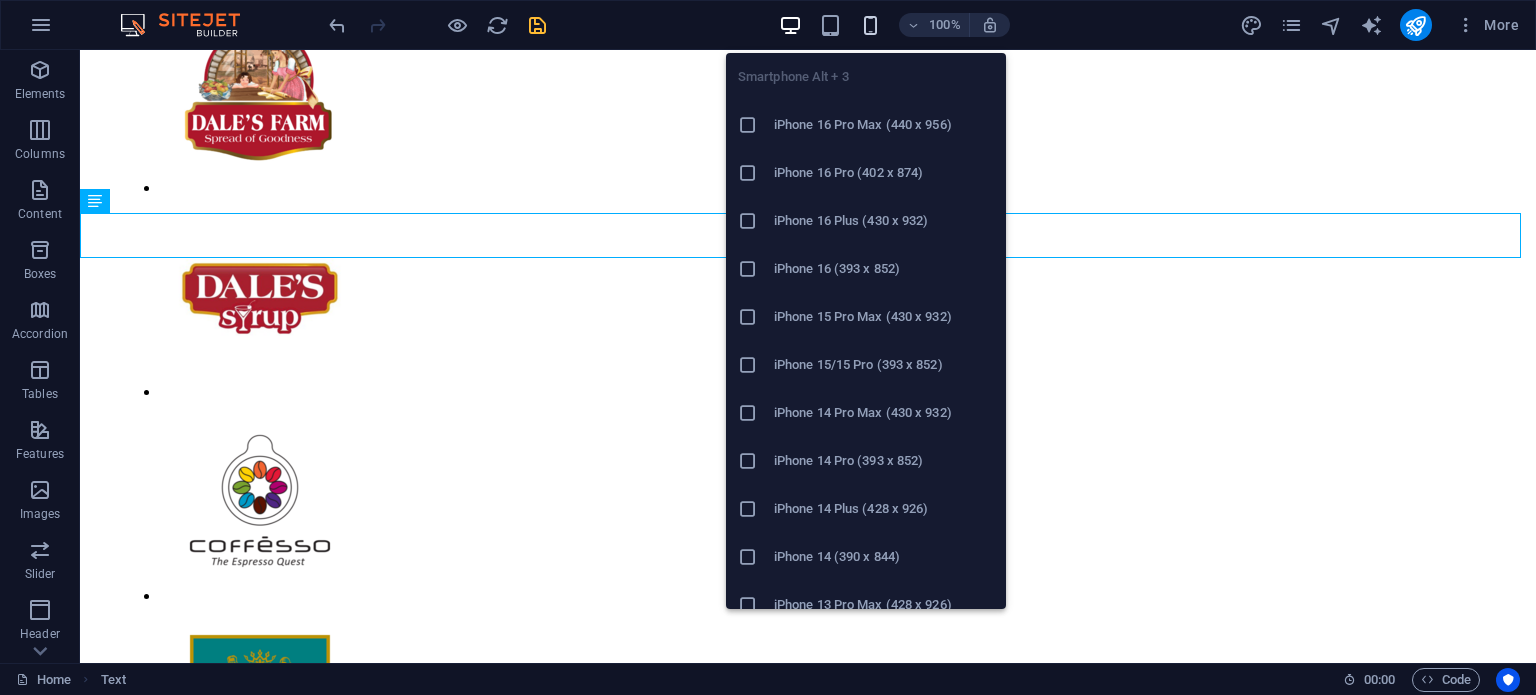 click at bounding box center (870, 25) 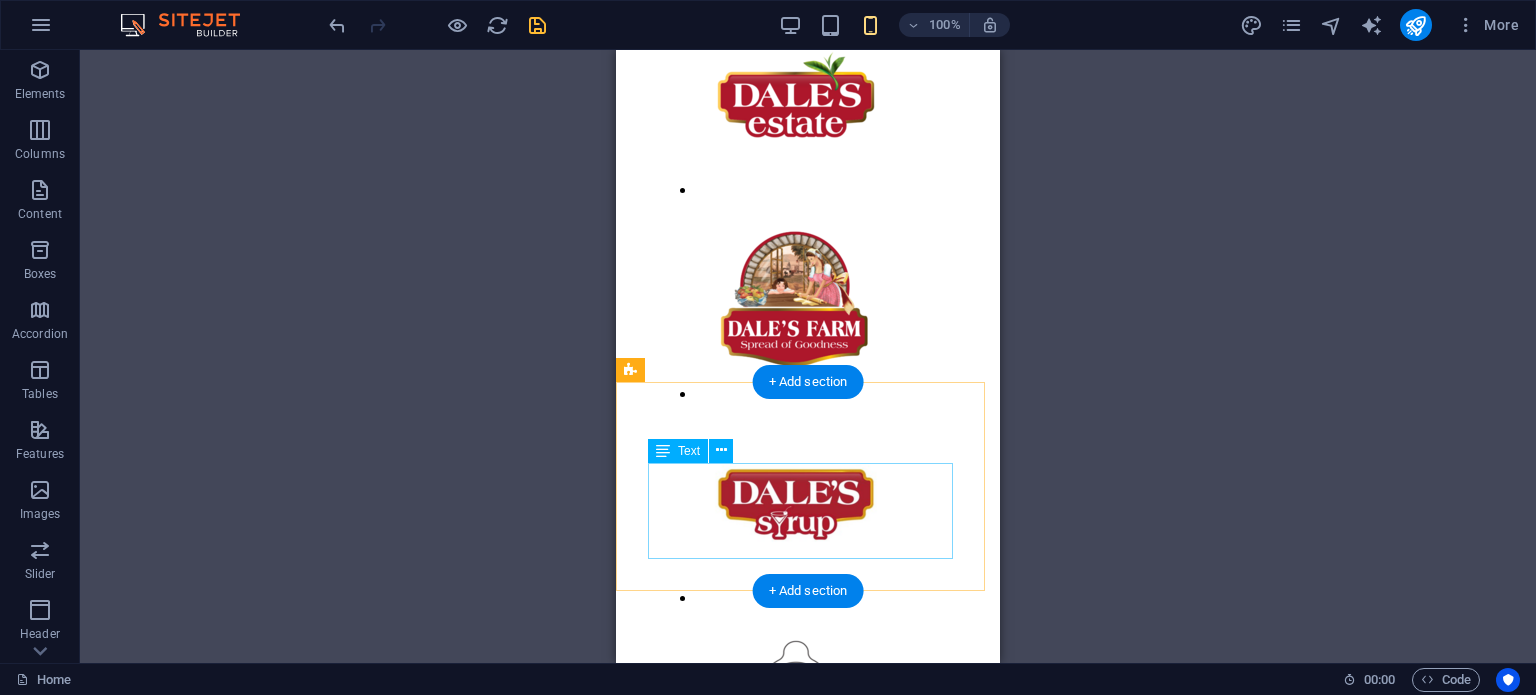 scroll, scrollTop: 800, scrollLeft: 0, axis: vertical 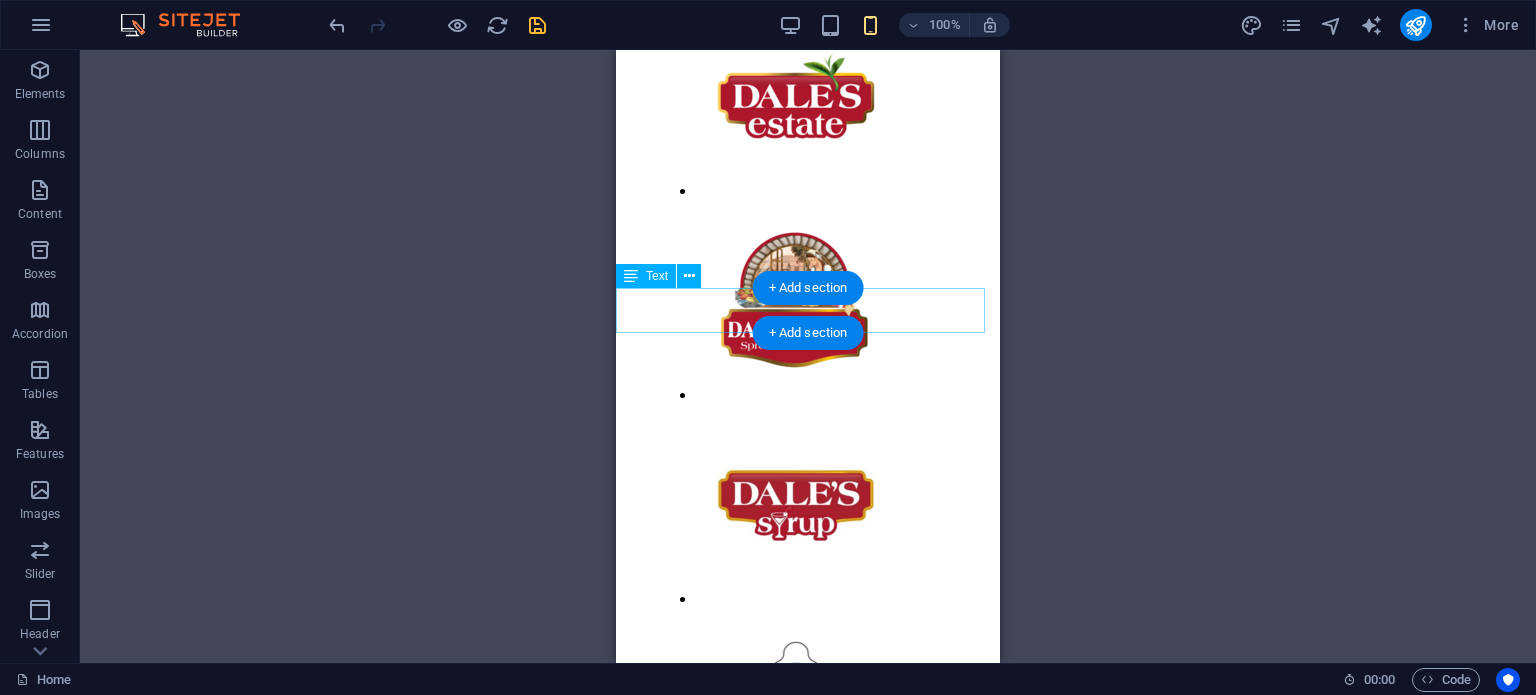 click on "Full Catalogue" at bounding box center [808, 1693] 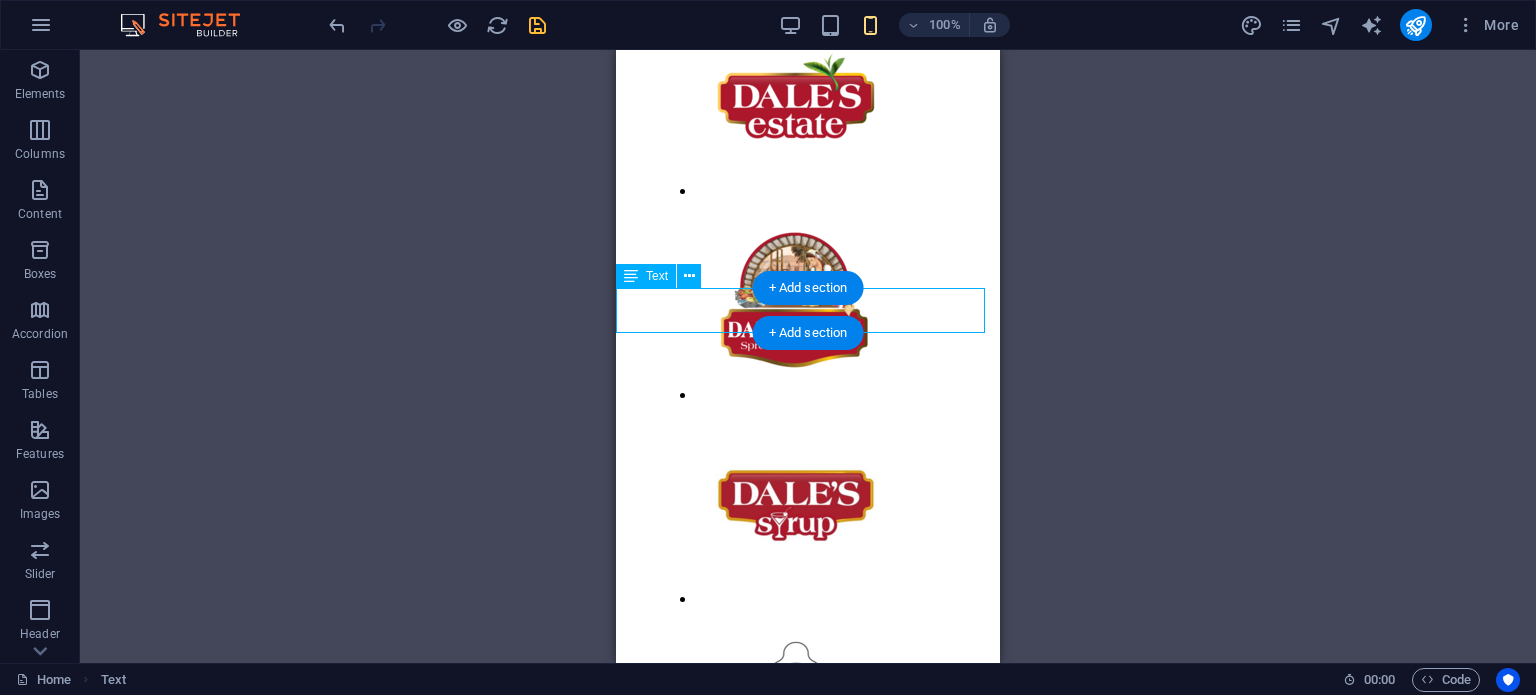 click on "Full Catalogue" at bounding box center (808, 1693) 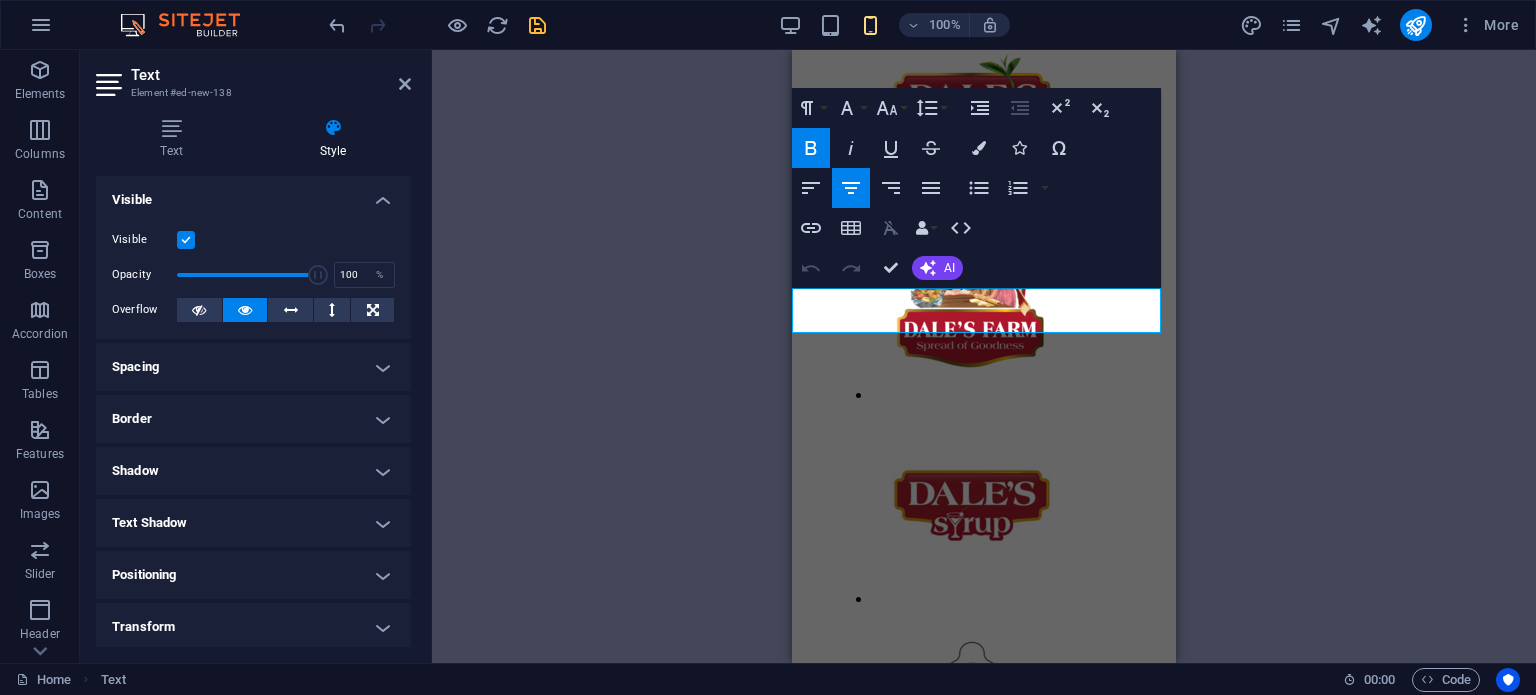 click 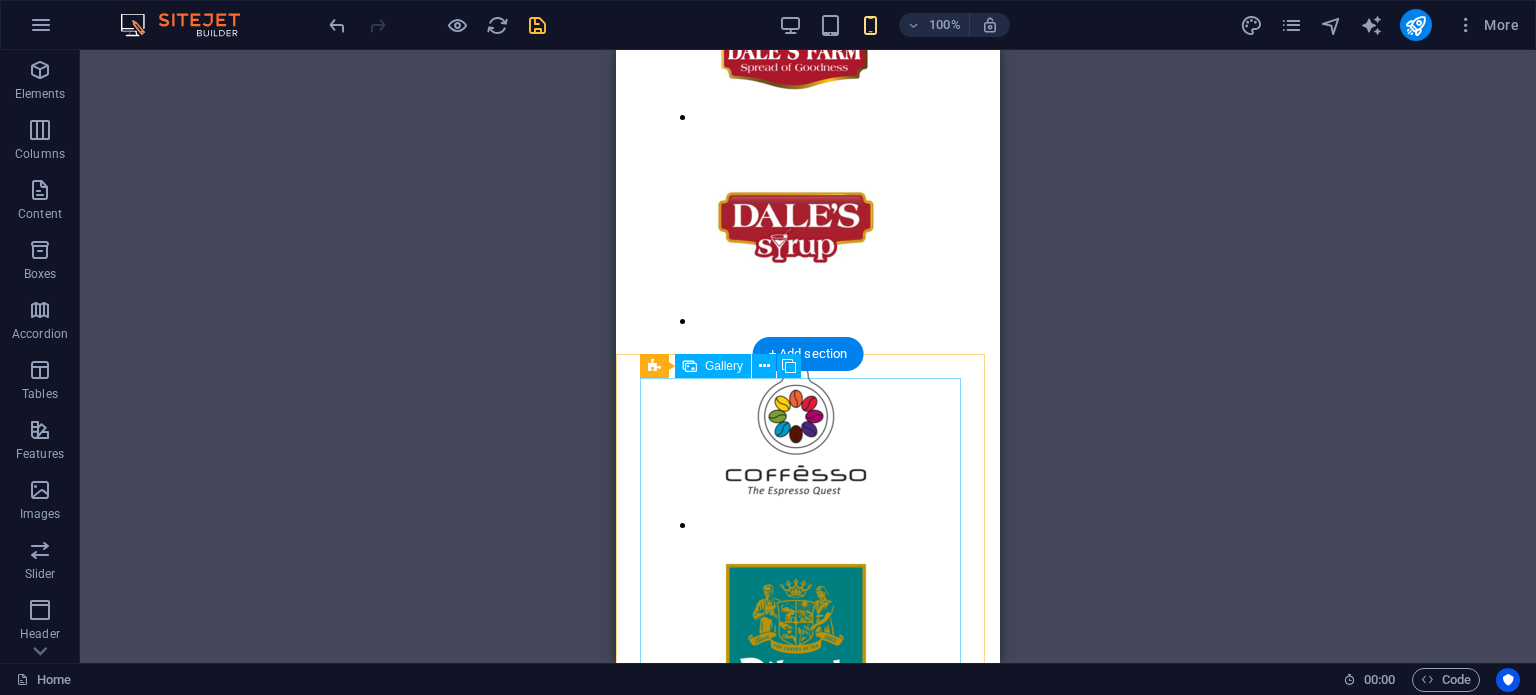 scroll, scrollTop: 1068, scrollLeft: 0, axis: vertical 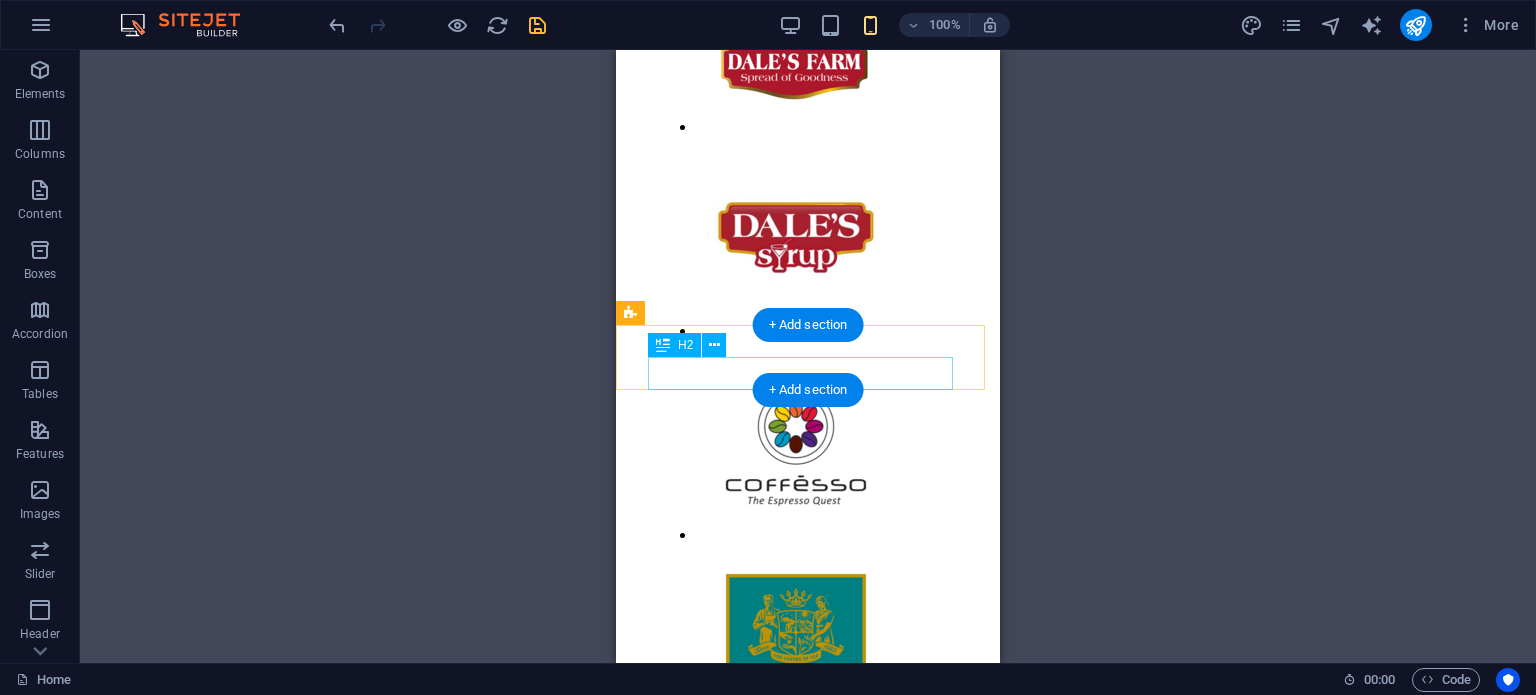 click on "Customer" at bounding box center [808, 1872] 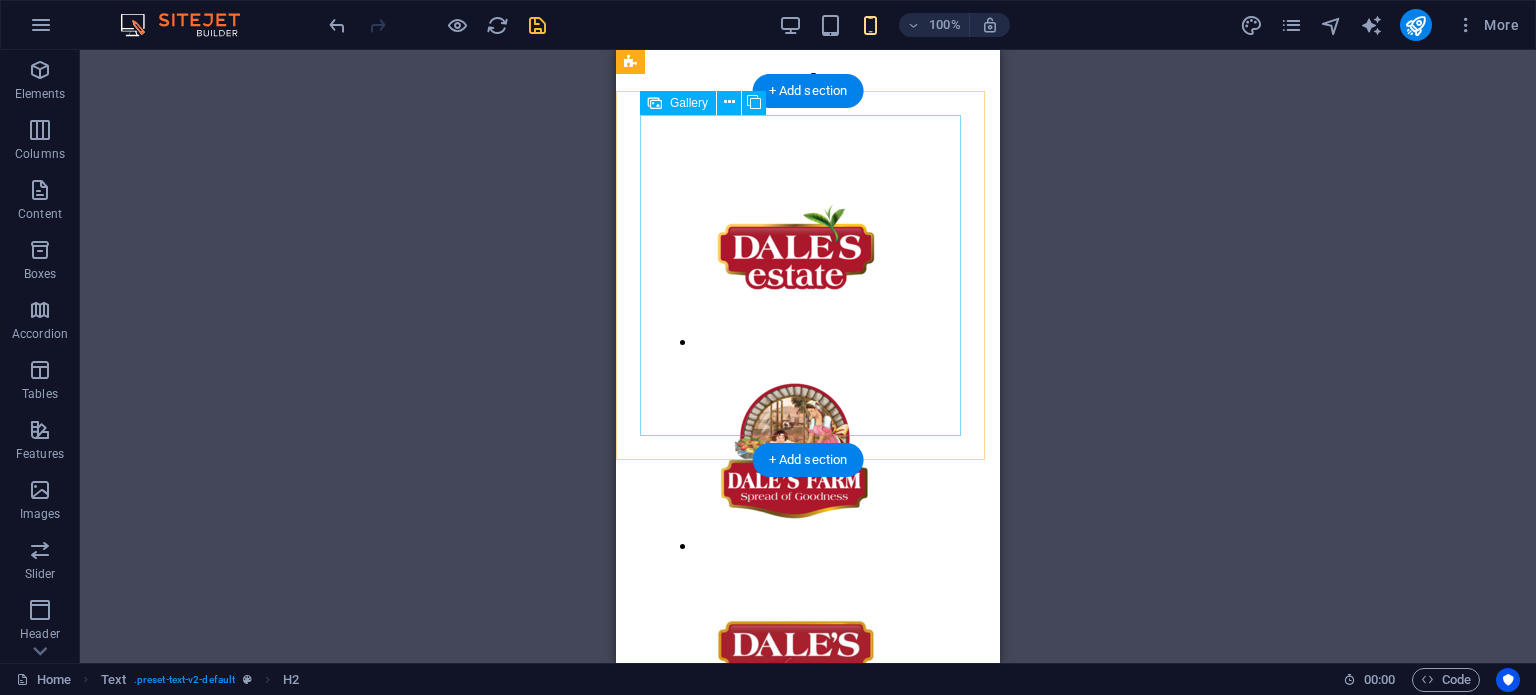 scroll, scrollTop: 700, scrollLeft: 0, axis: vertical 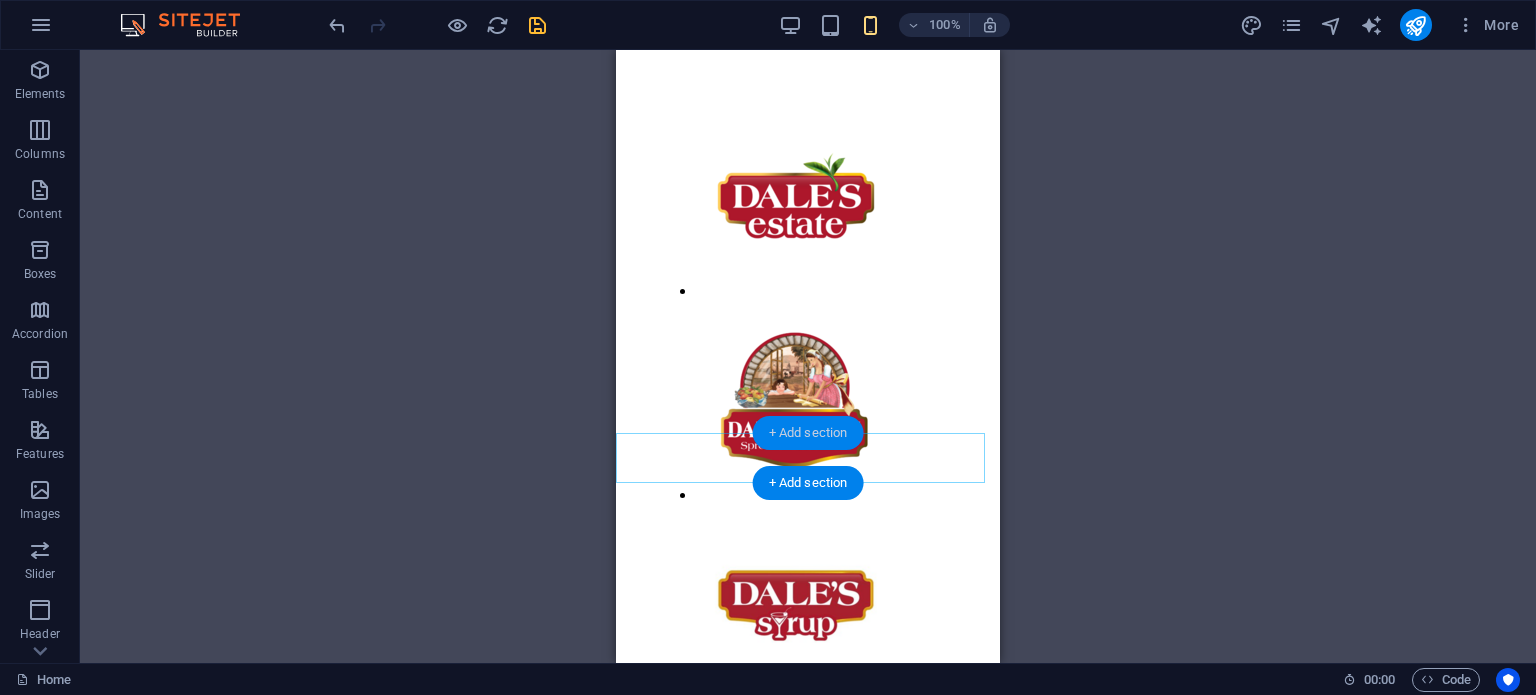 click on "+ Add section" at bounding box center (808, 433) 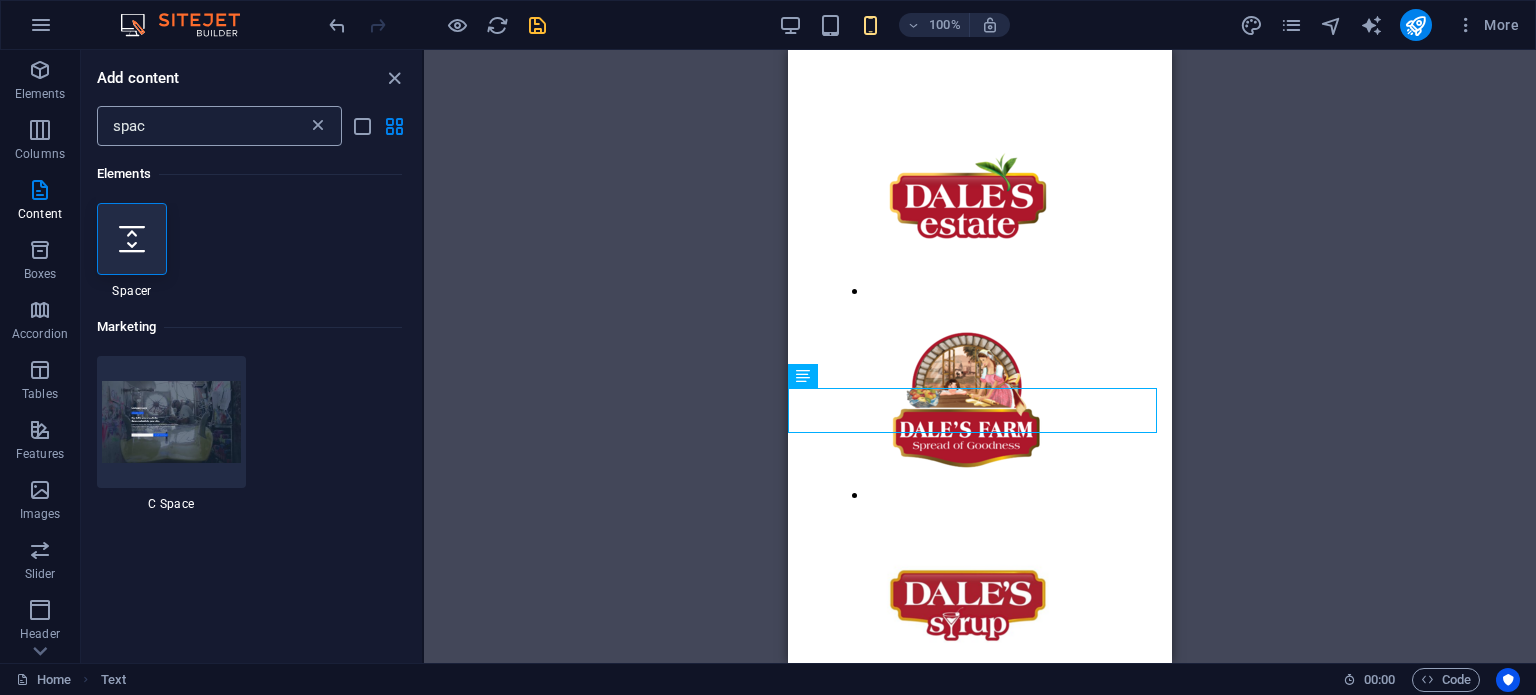 click at bounding box center (318, 126) 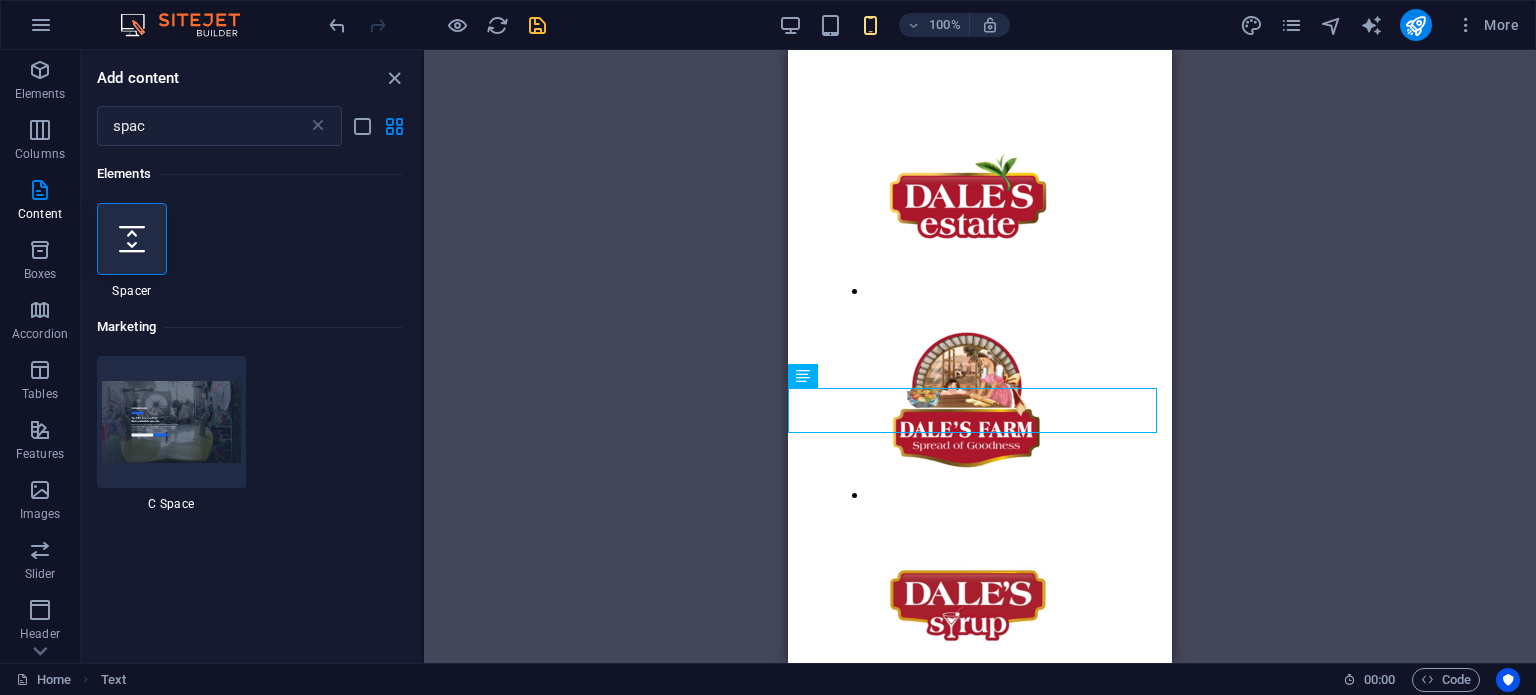 type 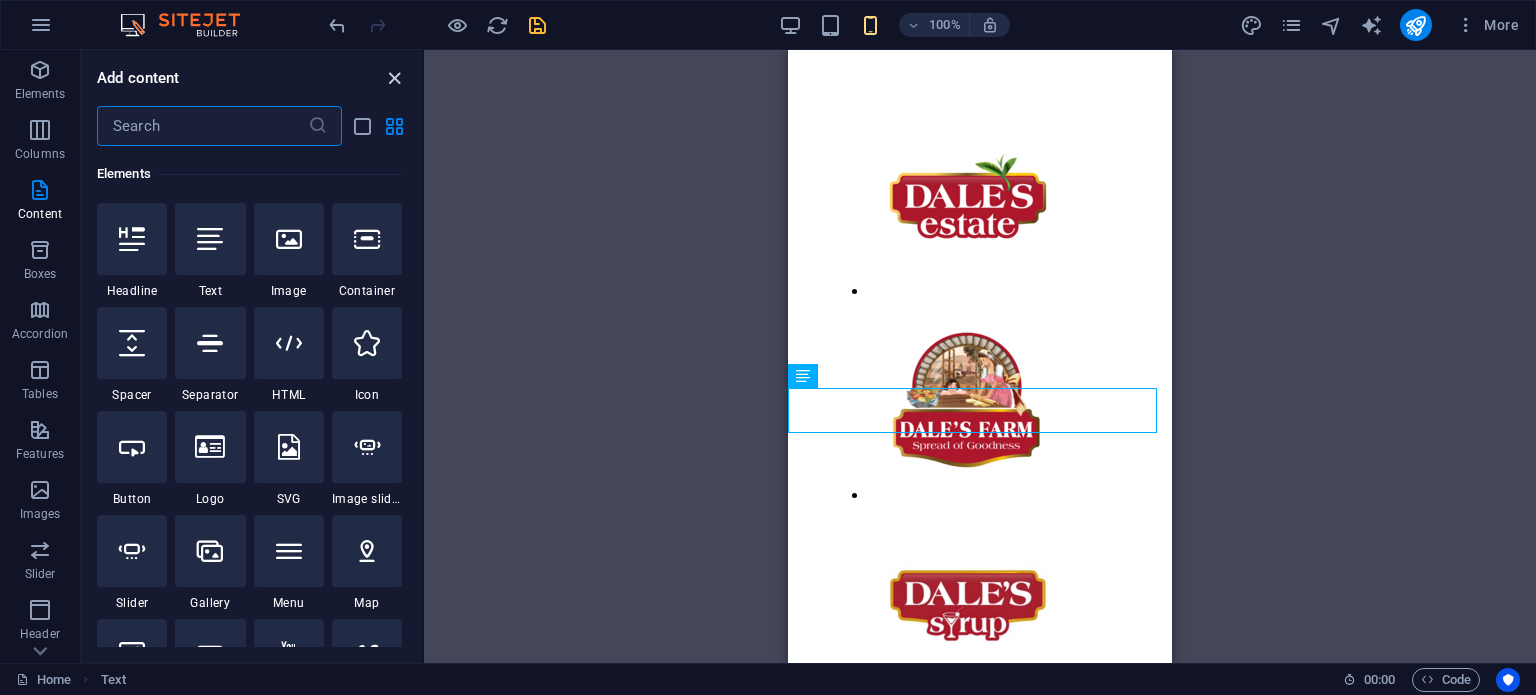 click at bounding box center [394, 78] 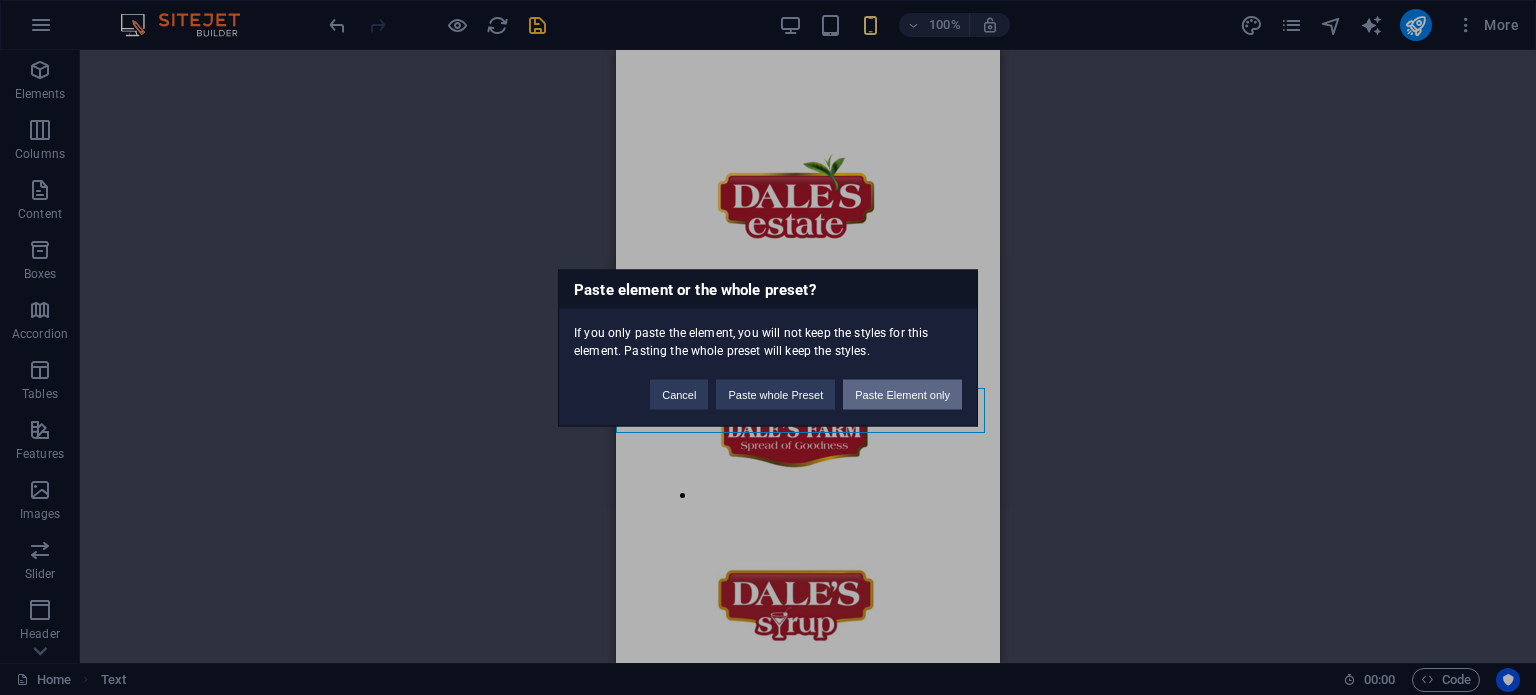 type 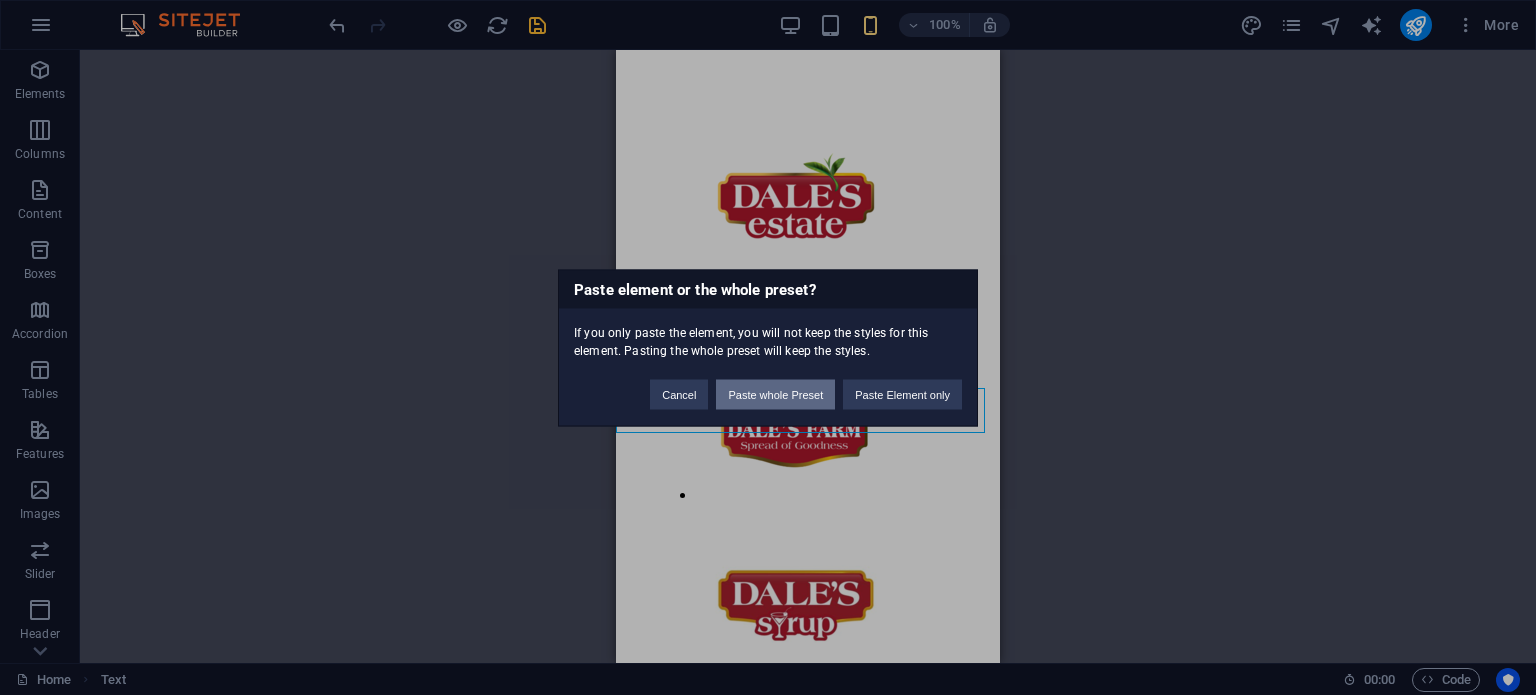 click on "Paste whole Preset" at bounding box center (775, 394) 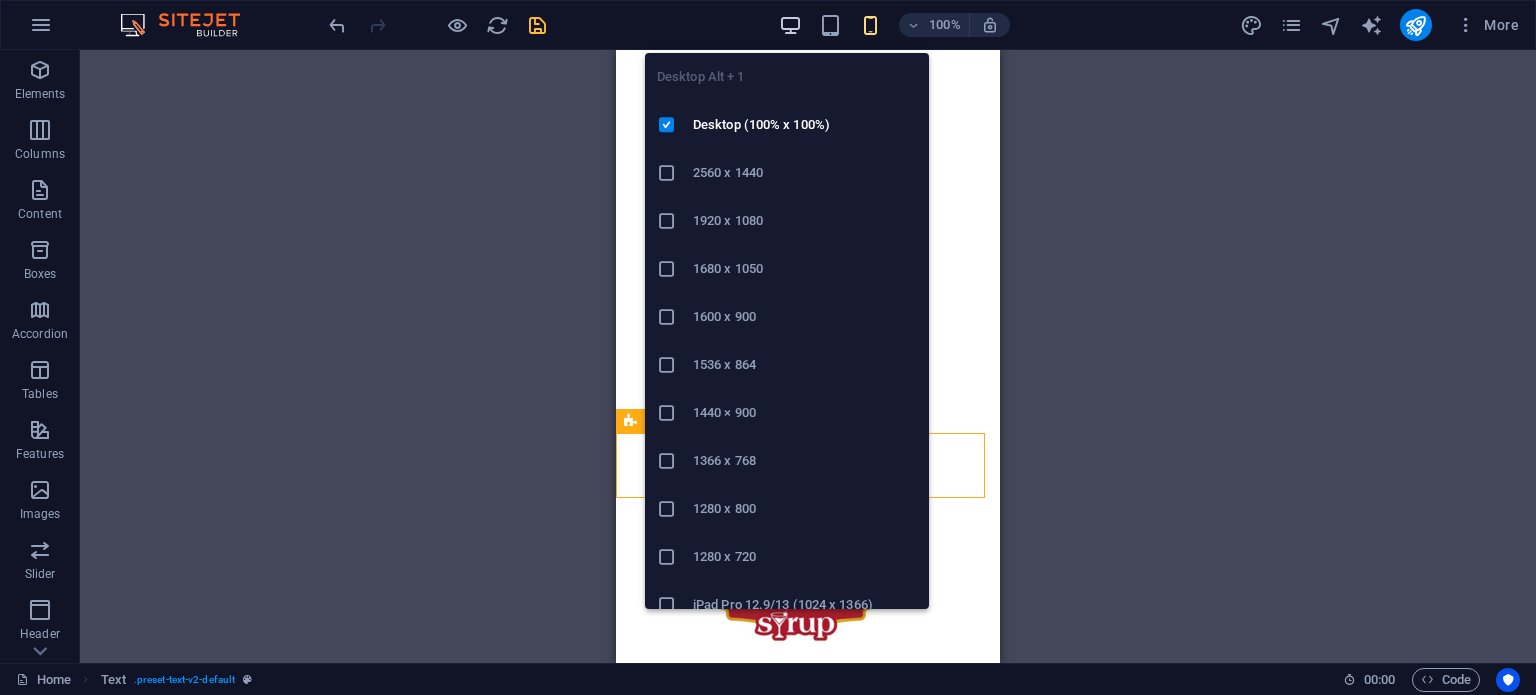 click at bounding box center [790, 25] 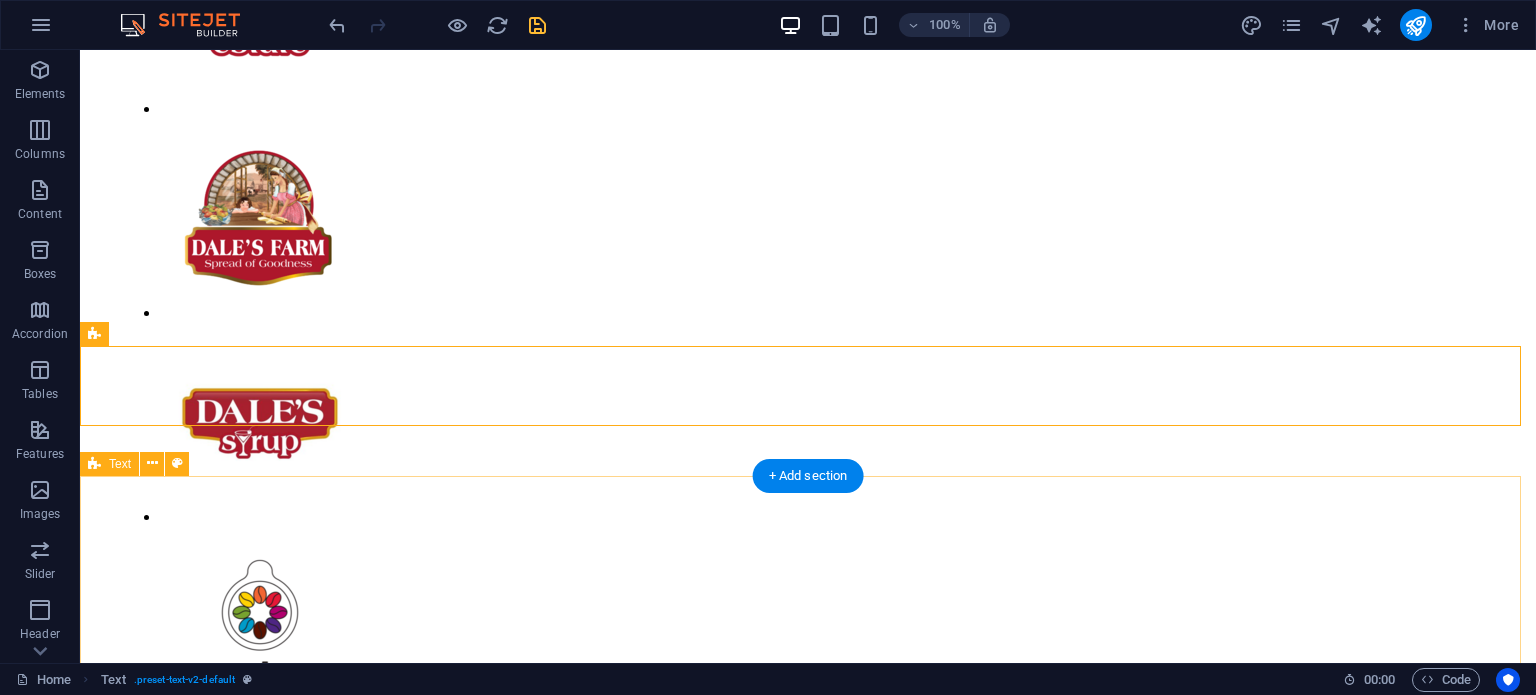 scroll, scrollTop: 1042, scrollLeft: 0, axis: vertical 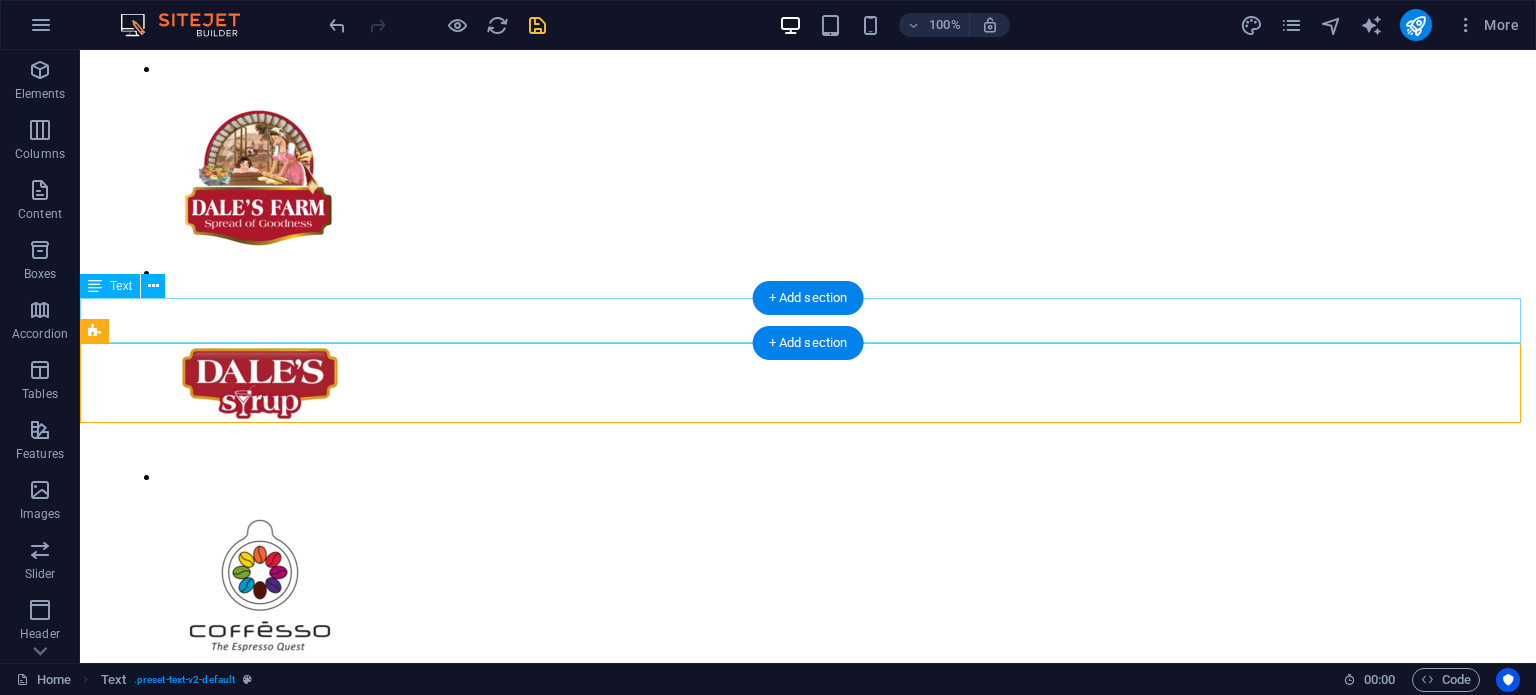click on "Full Catalogue" at bounding box center [808, 1571] 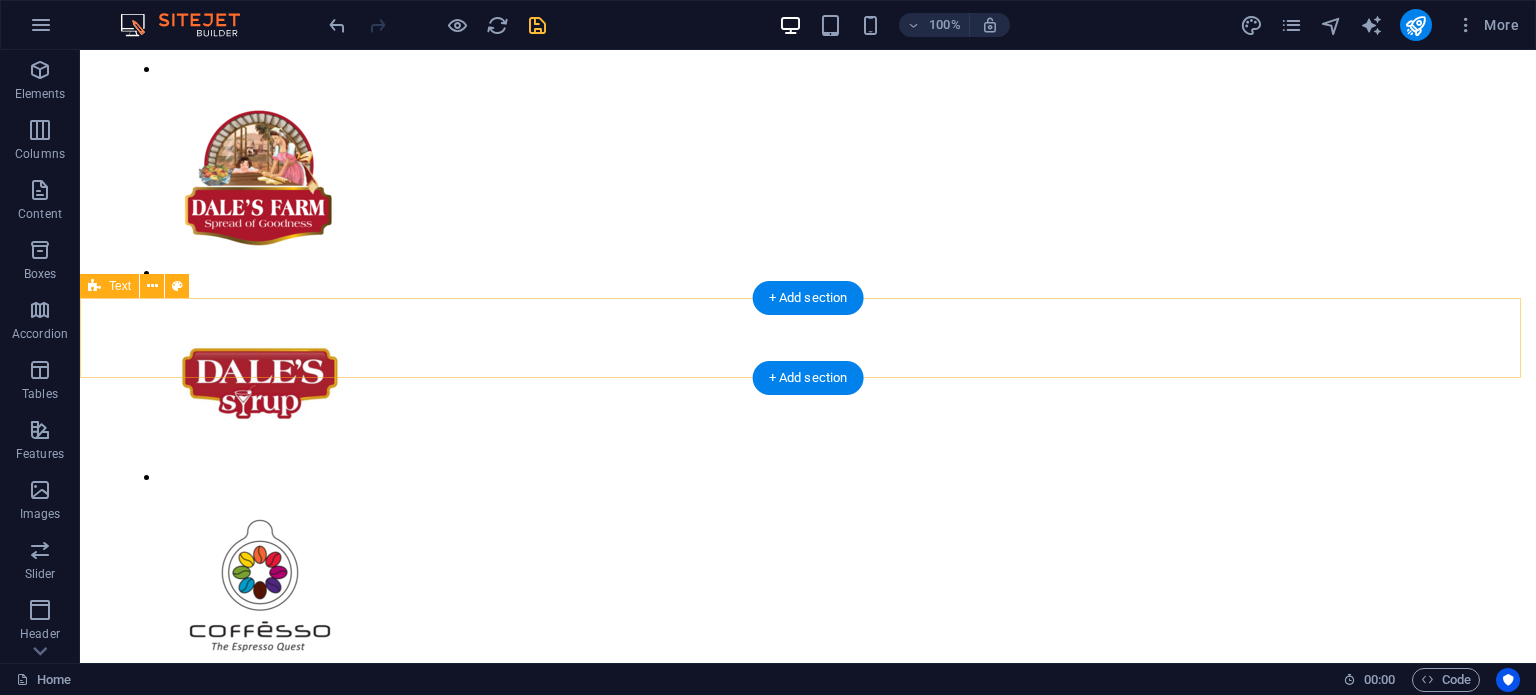 click on "Customer" at bounding box center [808, 1577] 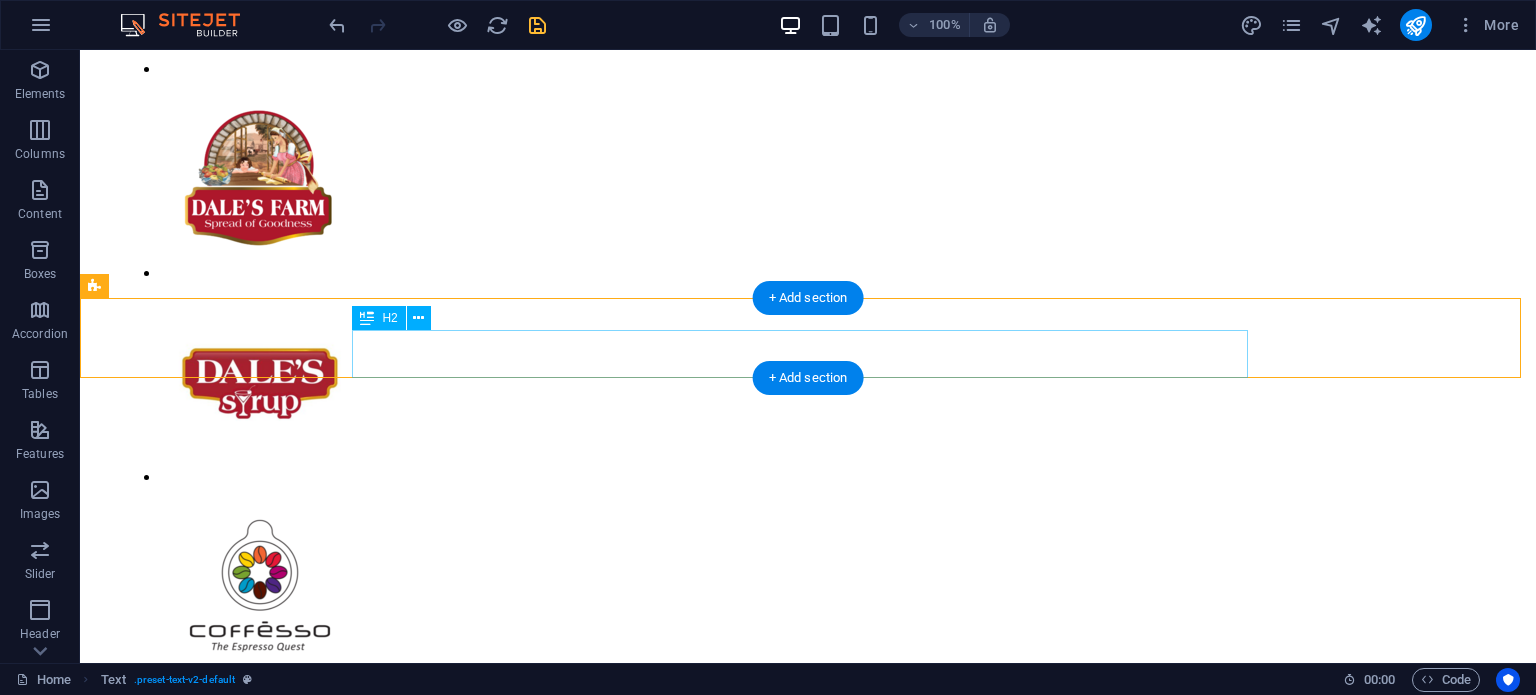 click on "Customer" at bounding box center (808, 1603) 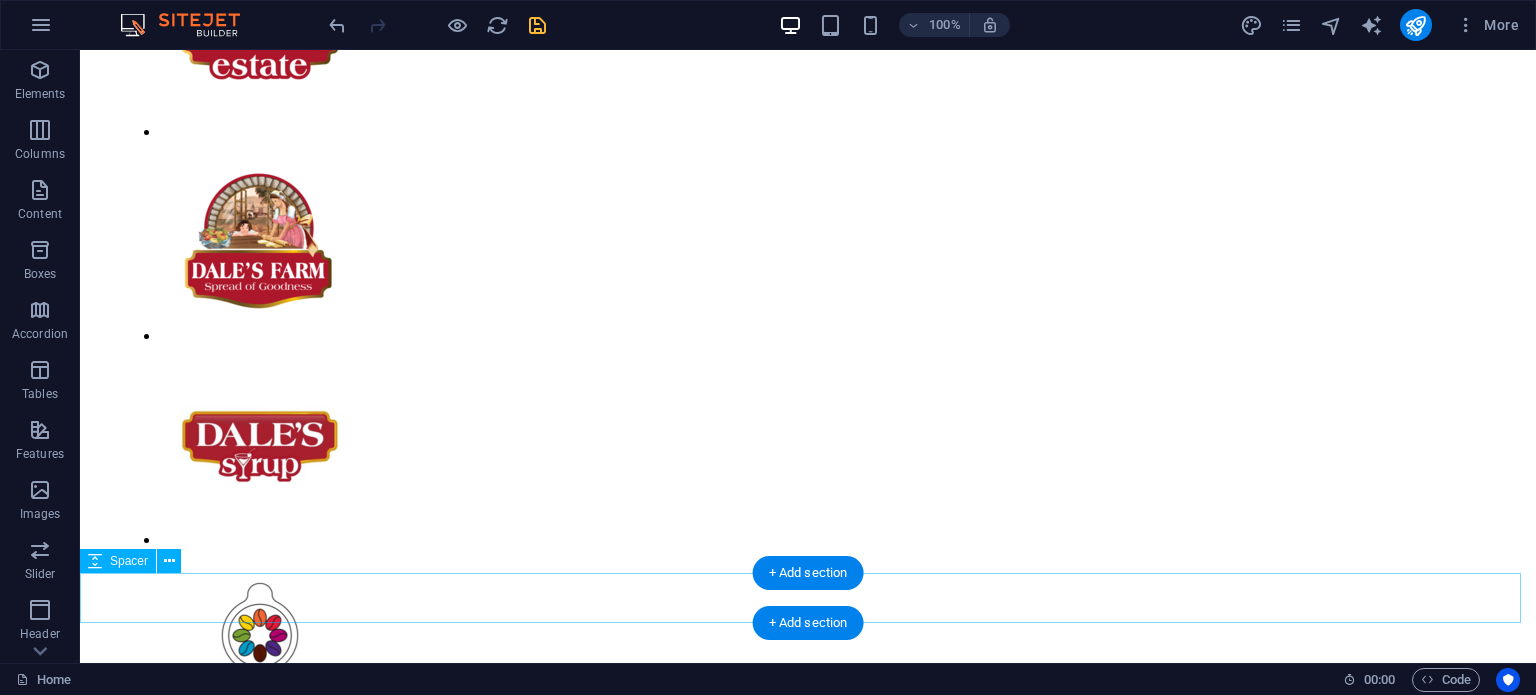 scroll, scrollTop: 980, scrollLeft: 0, axis: vertical 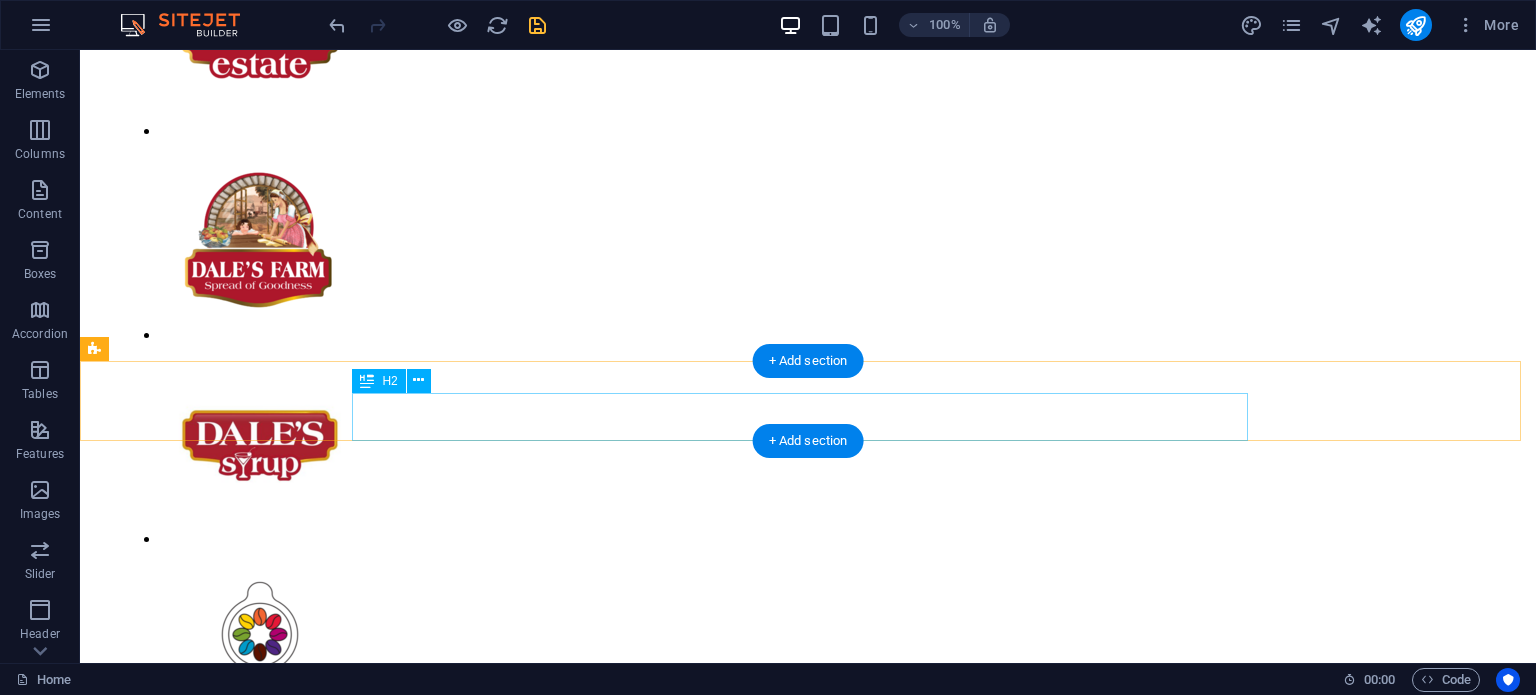 click on "Customer" at bounding box center (808, 1665) 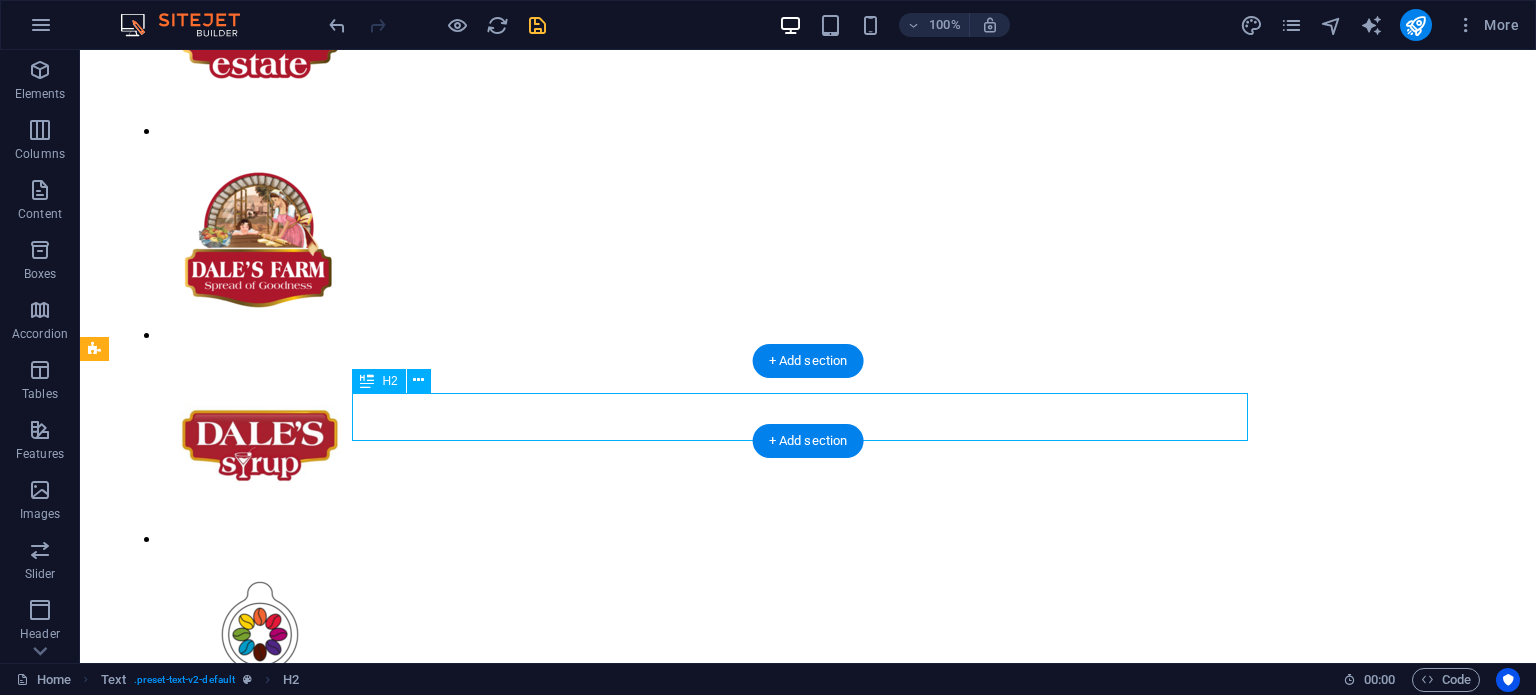 click on "Customer" at bounding box center (808, 1665) 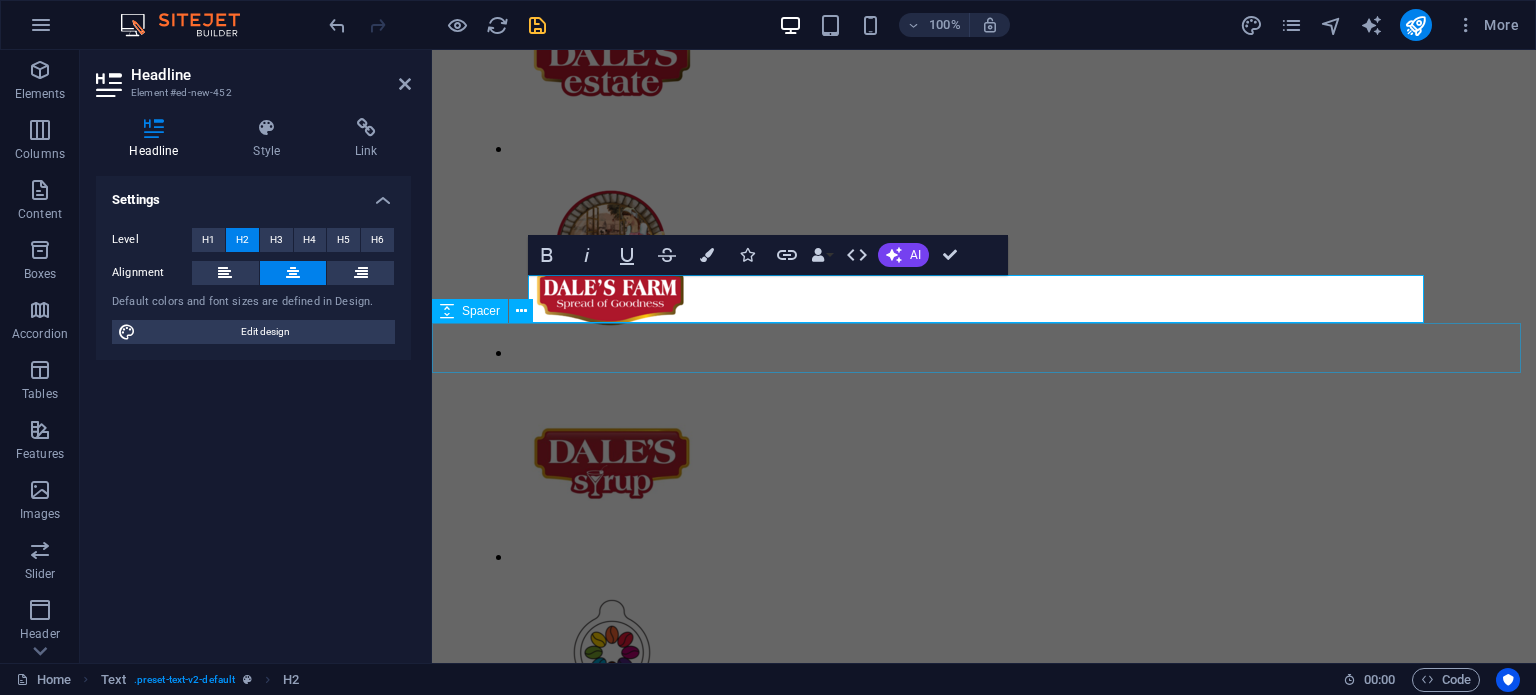 type 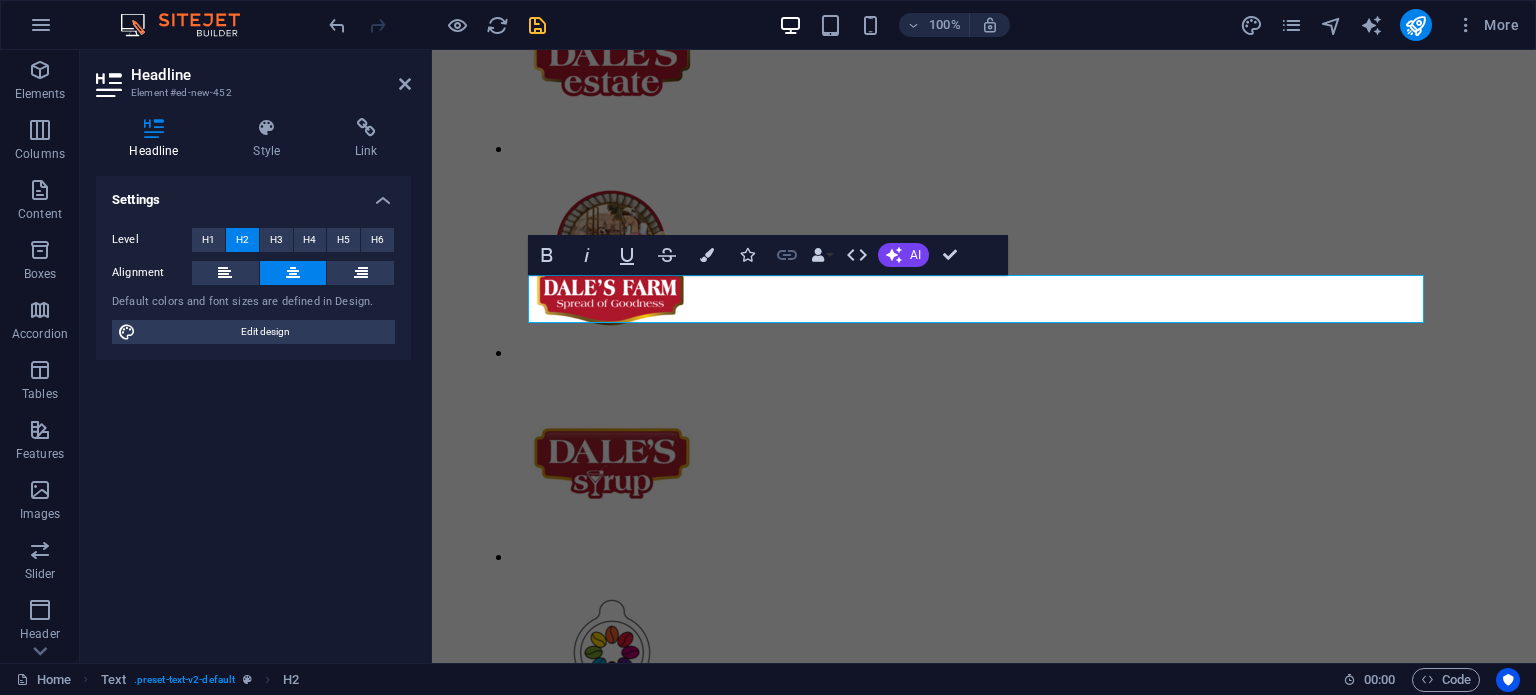 click 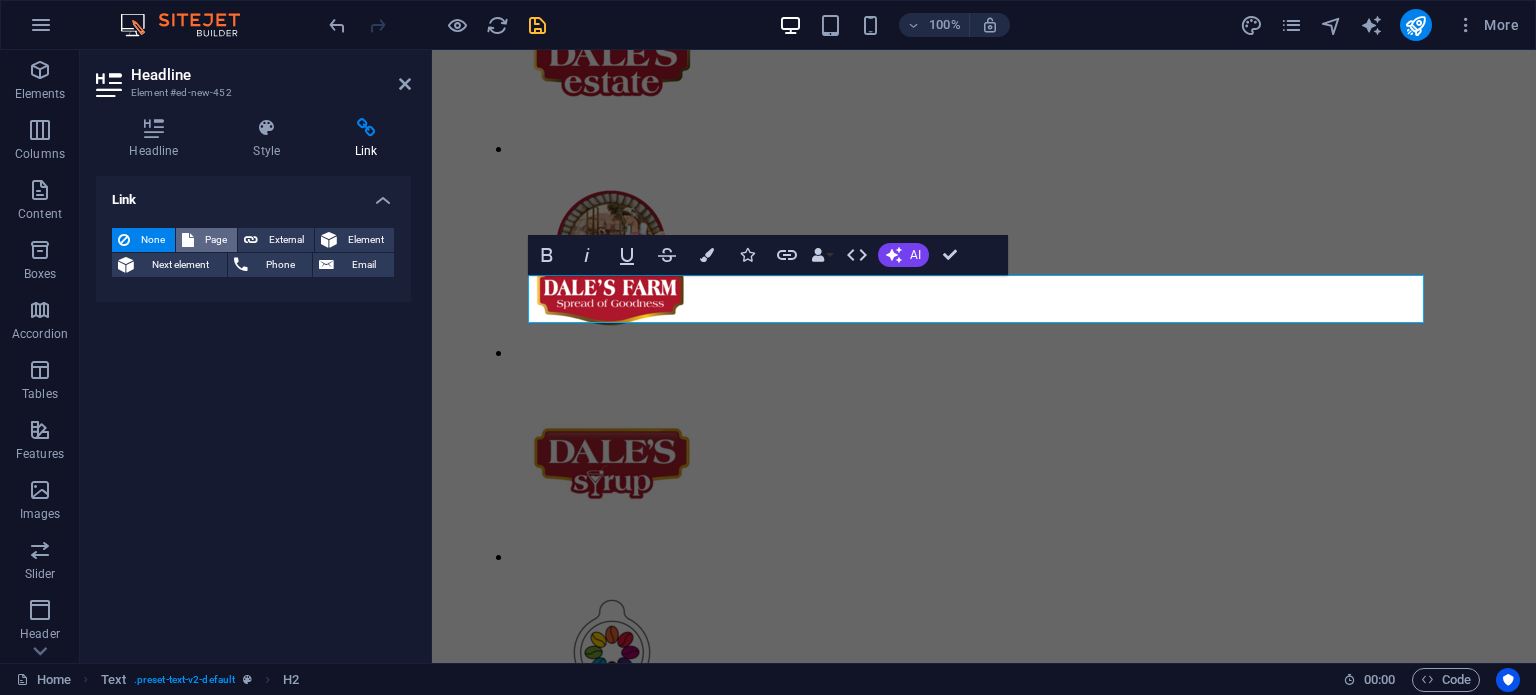 click on "Page" at bounding box center [215, 240] 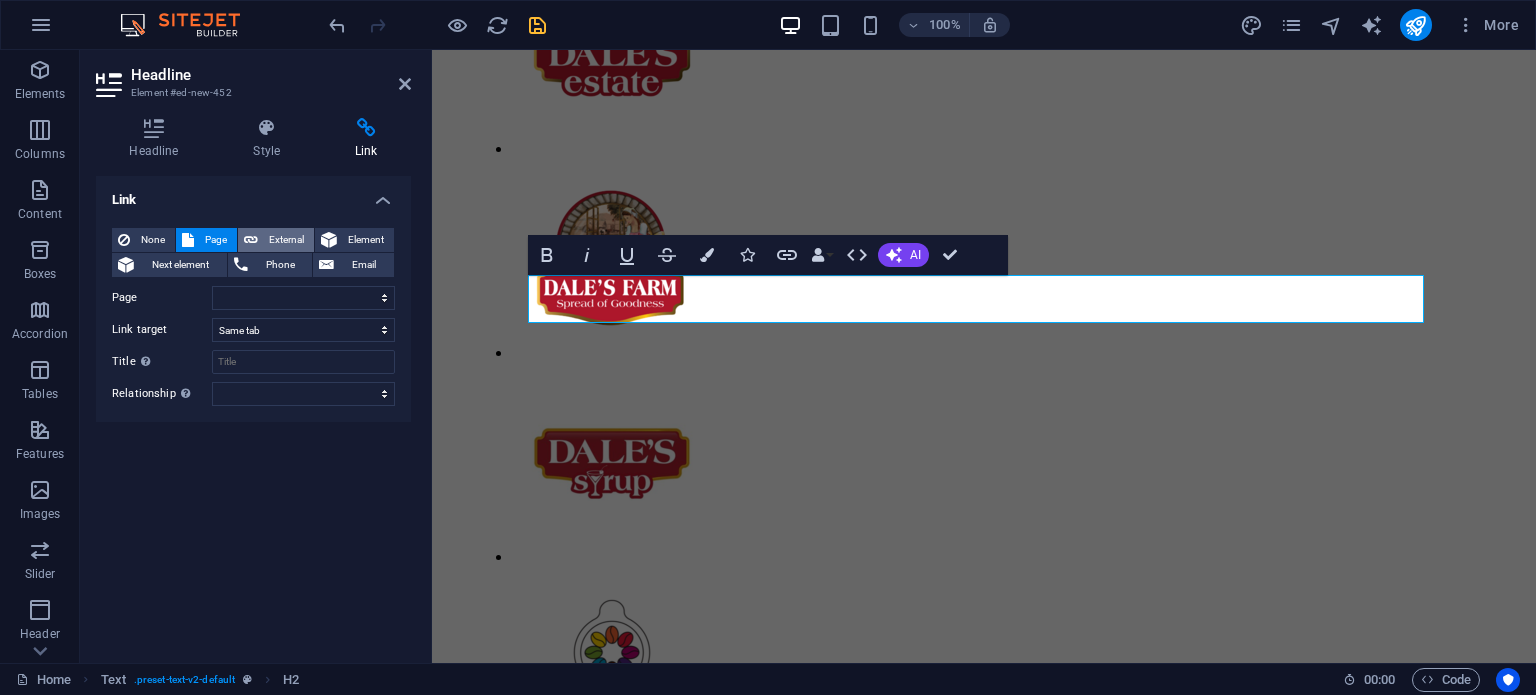 click on "External" at bounding box center [276, 240] 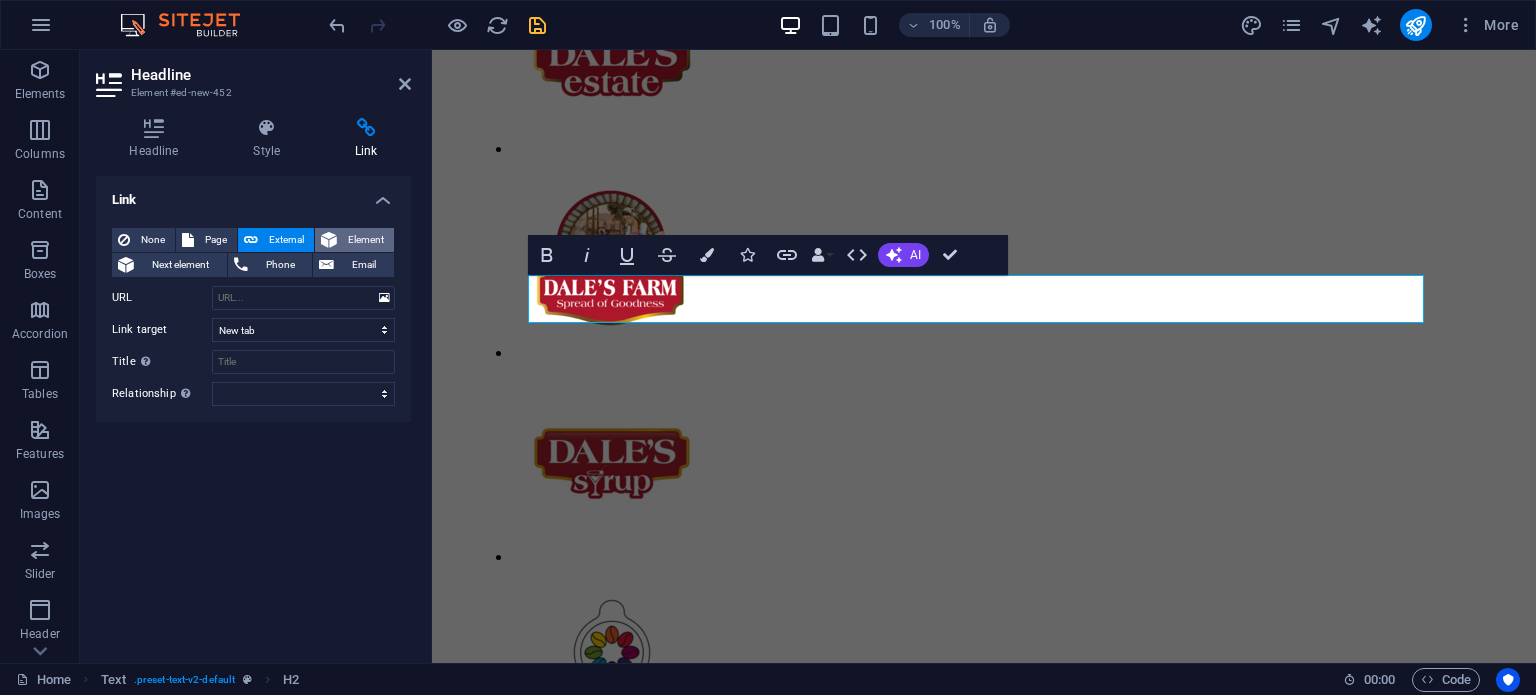 click at bounding box center (329, 240) 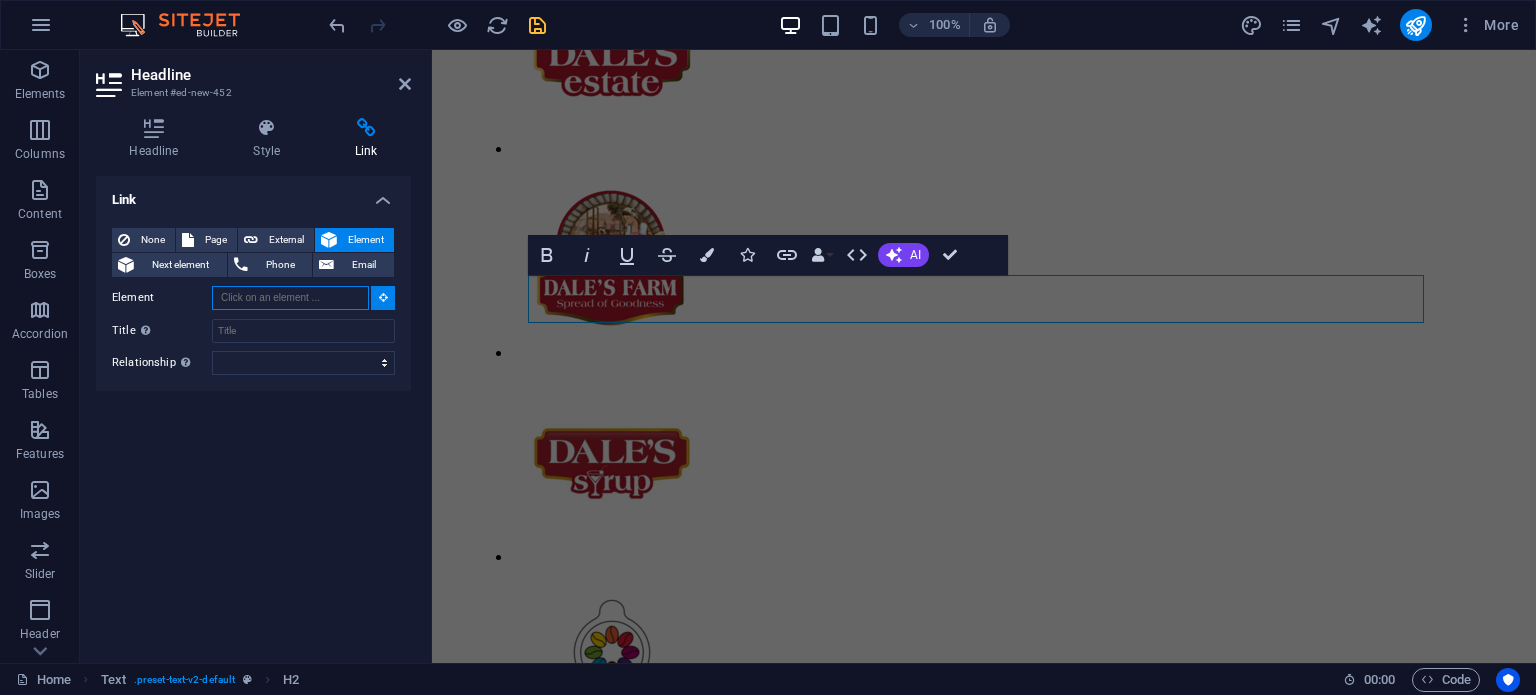 click on "Element" at bounding box center [290, 298] 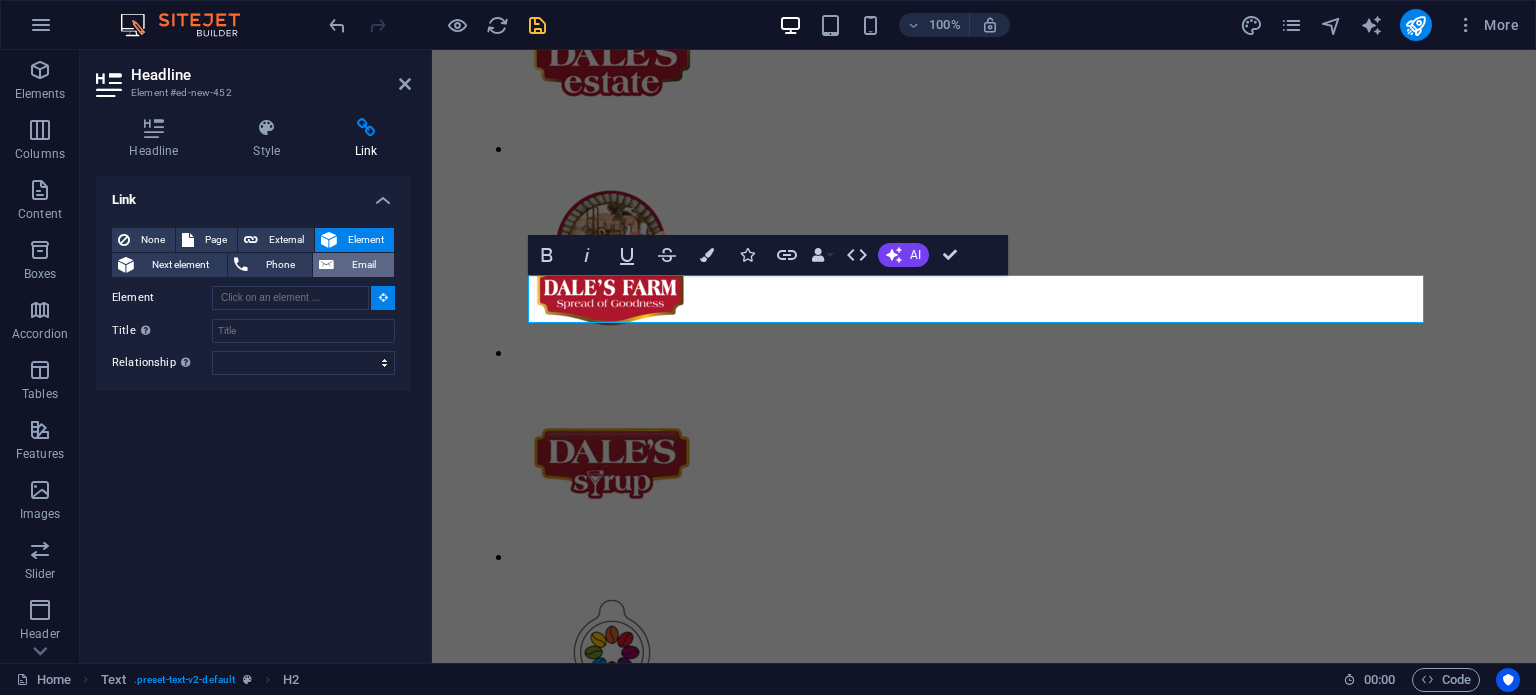 click on "Email" at bounding box center [364, 265] 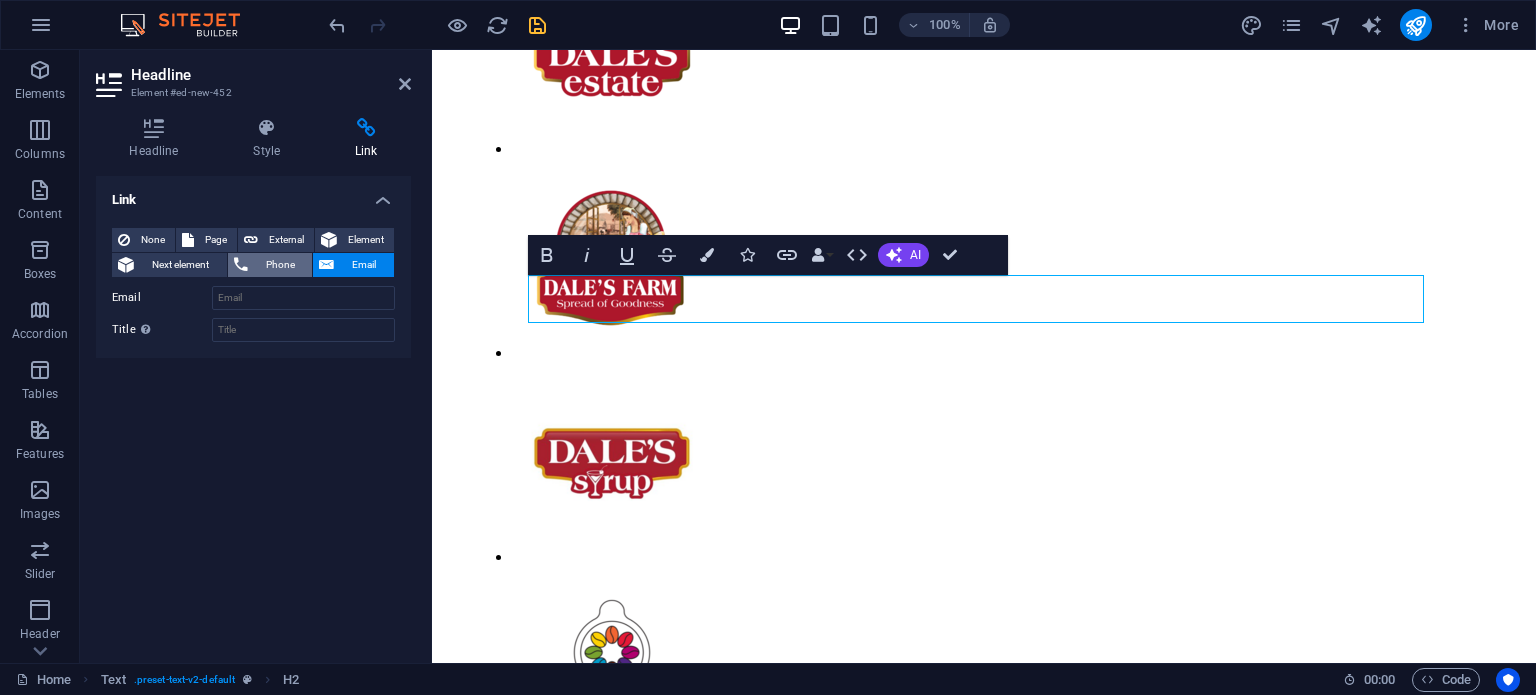 click on "Phone" at bounding box center (280, 265) 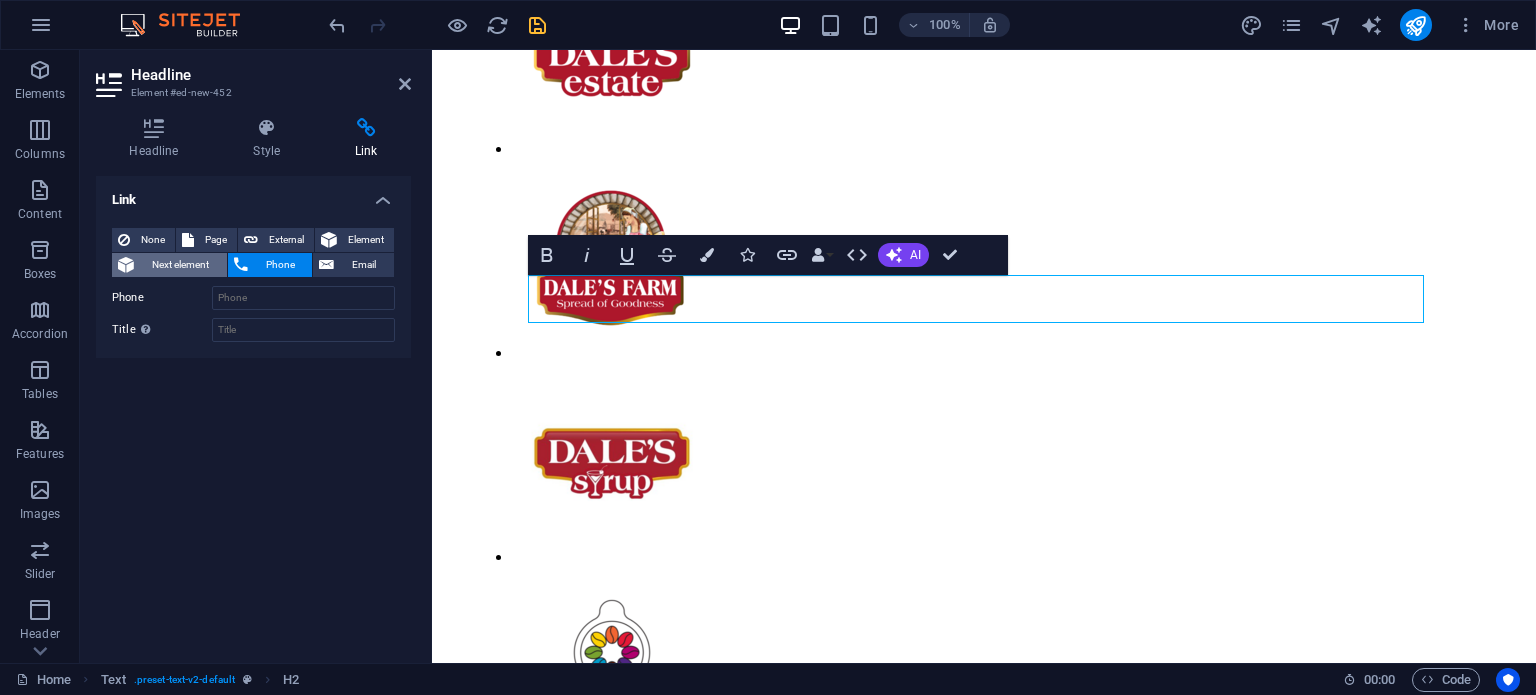 click on "Next element" at bounding box center (180, 265) 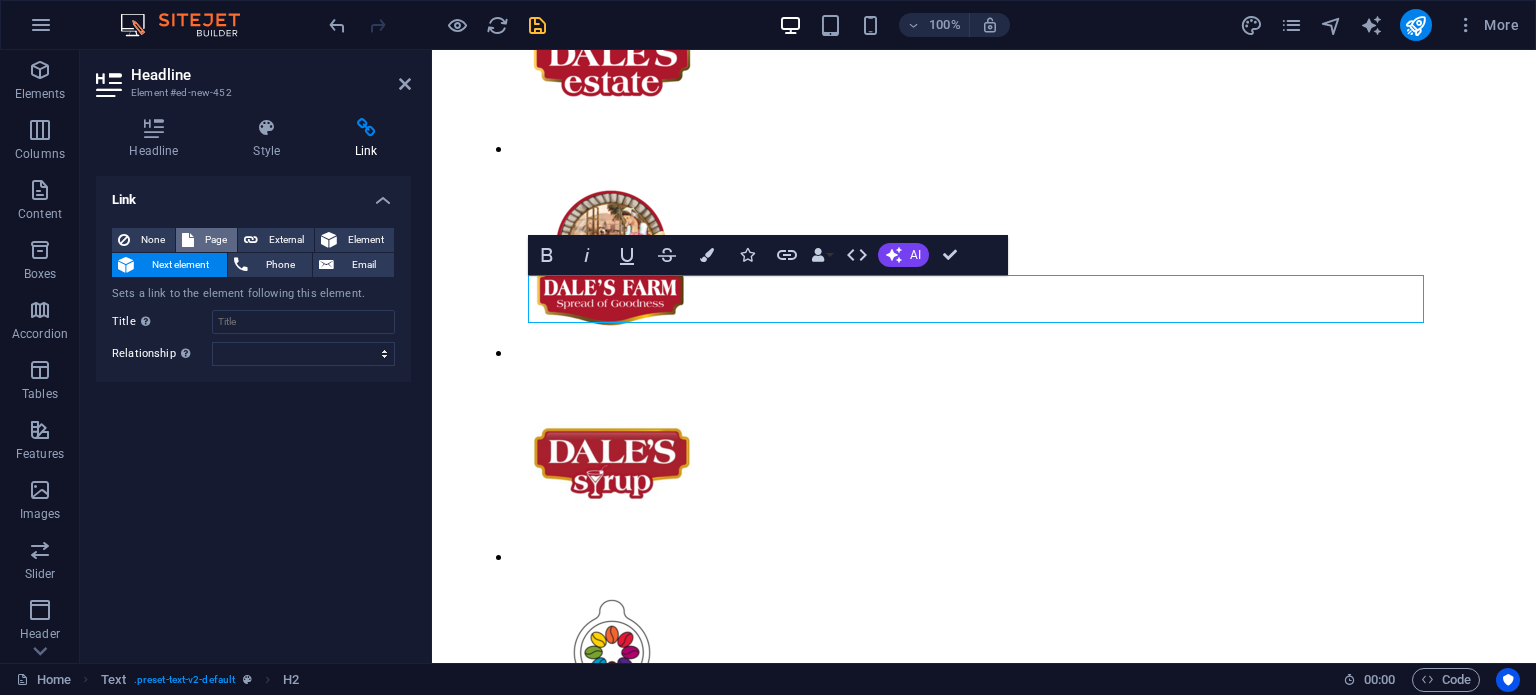 click on "Page" at bounding box center [215, 240] 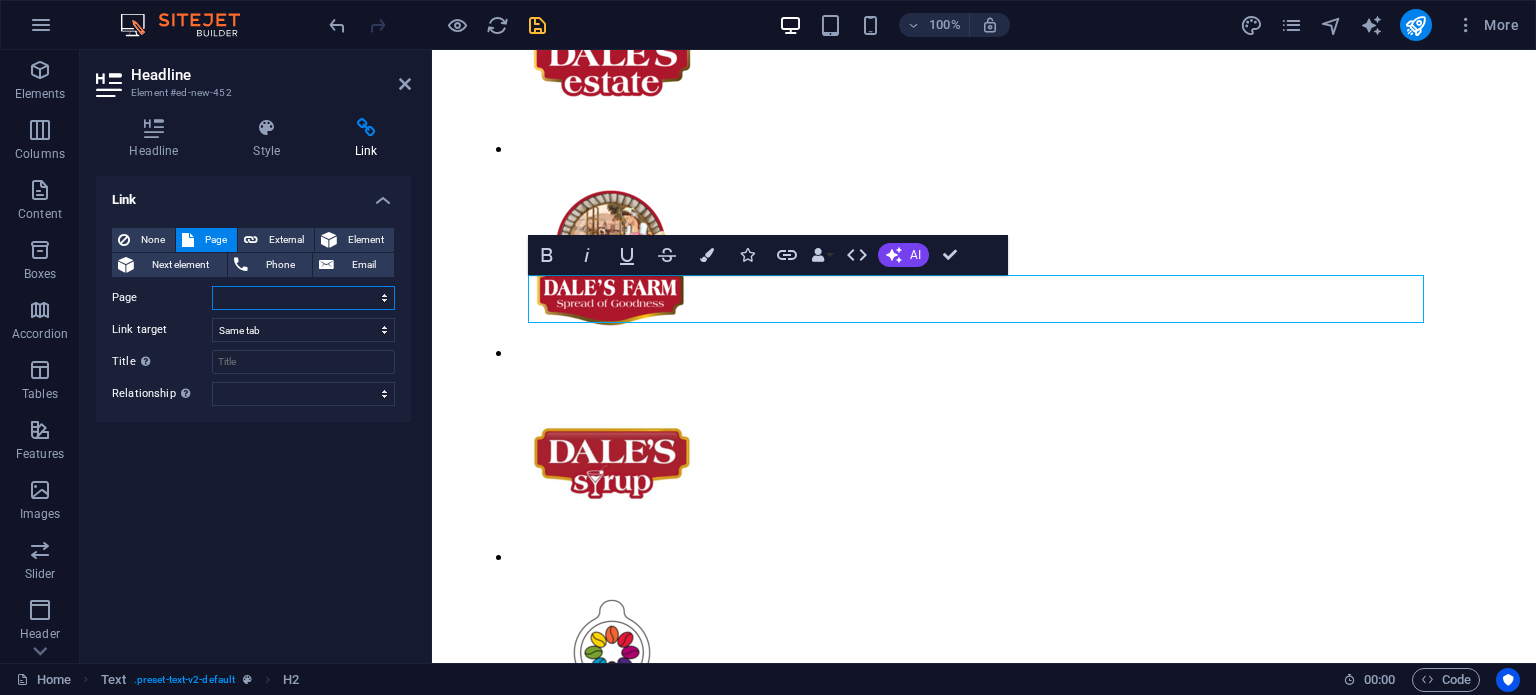 click on "Home" at bounding box center (303, 298) 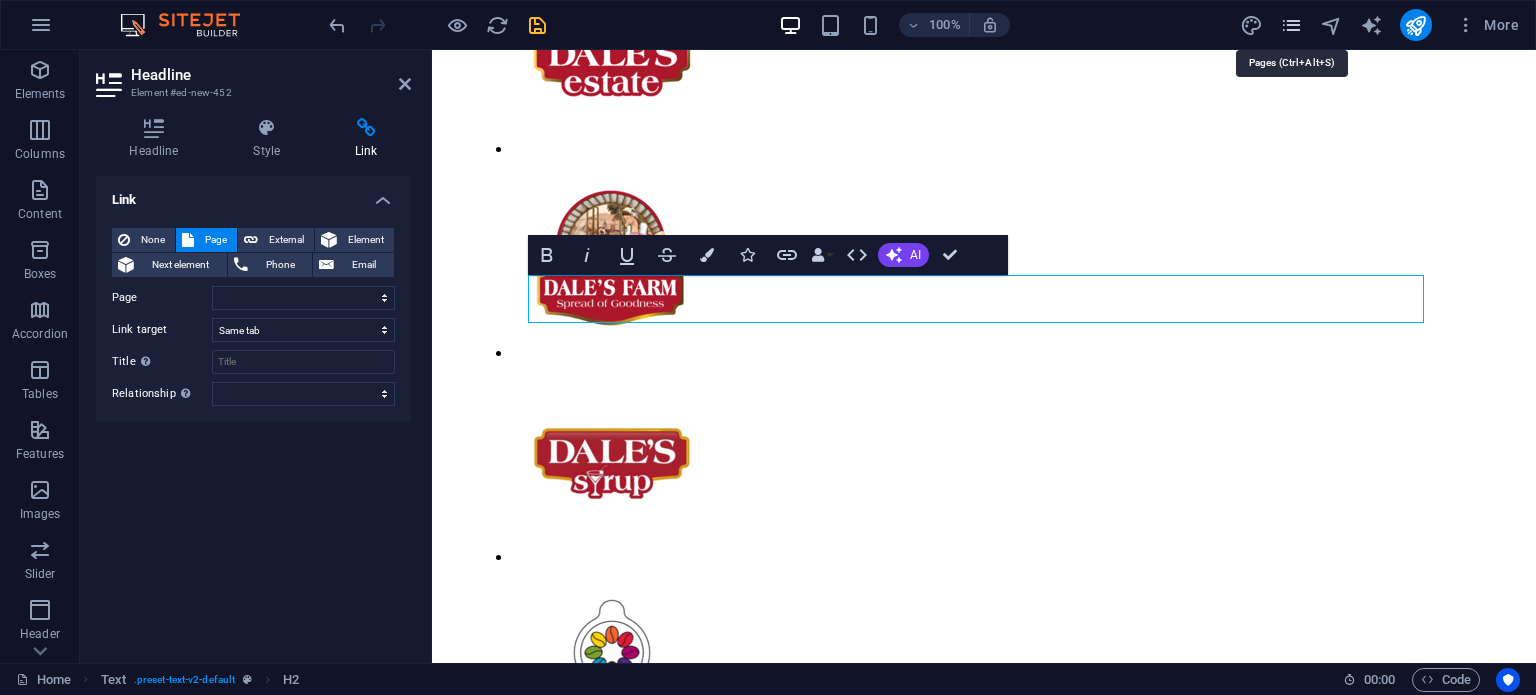 click at bounding box center (1291, 25) 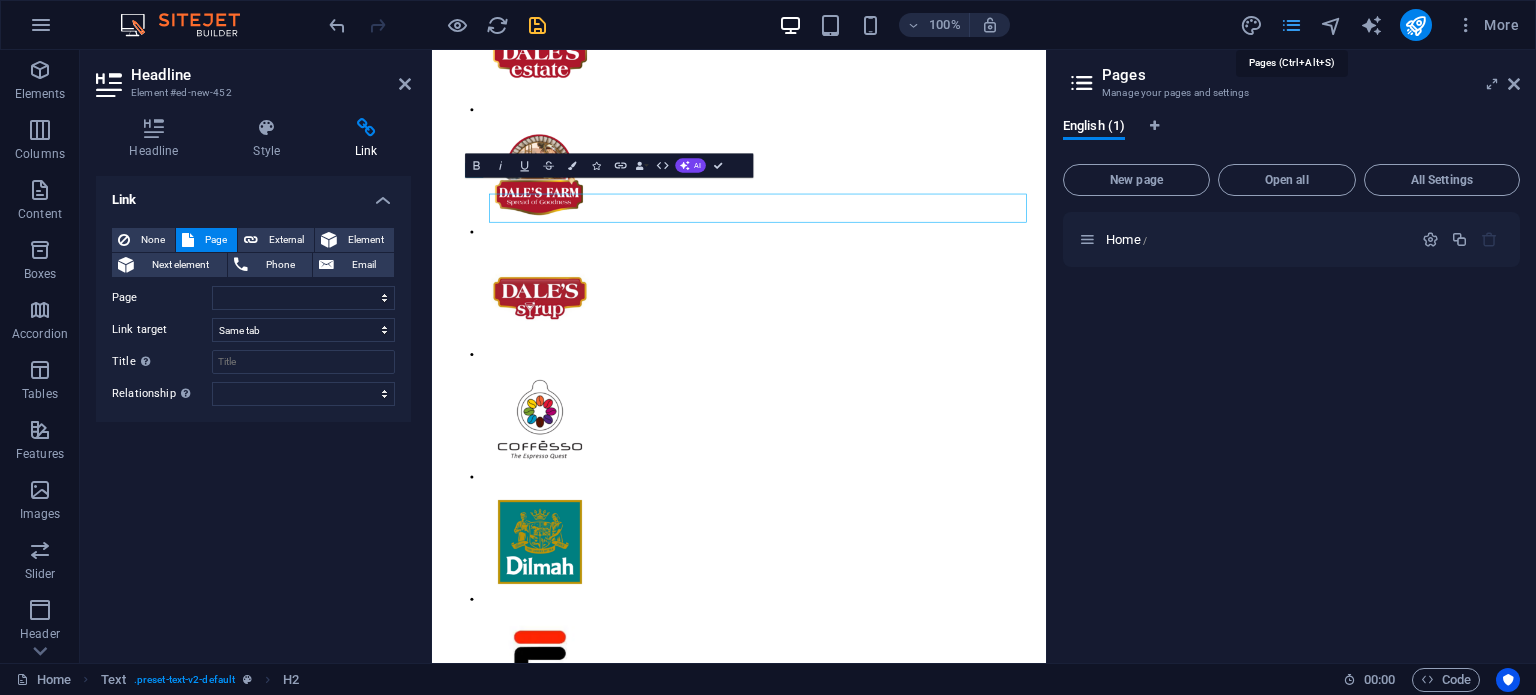 scroll, scrollTop: 966, scrollLeft: 0, axis: vertical 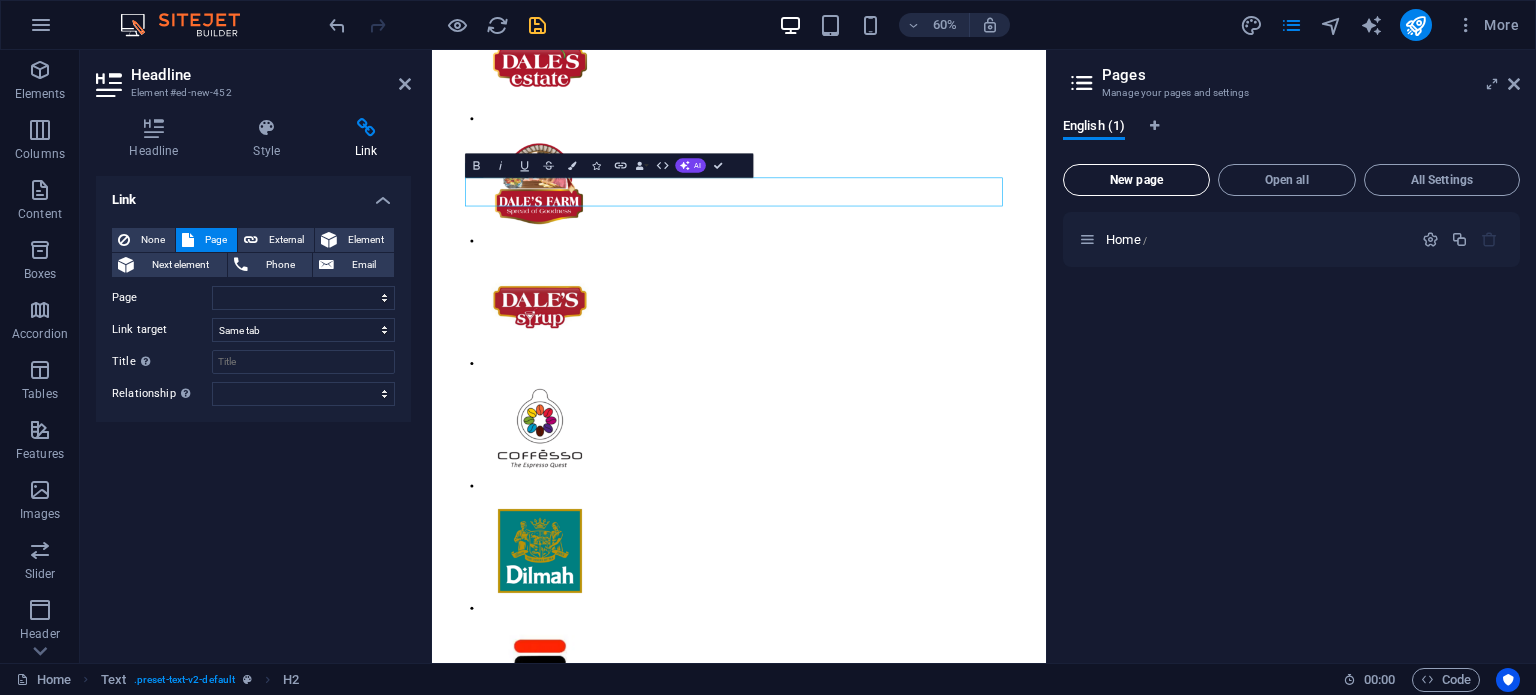 click on "New page" at bounding box center (1136, 180) 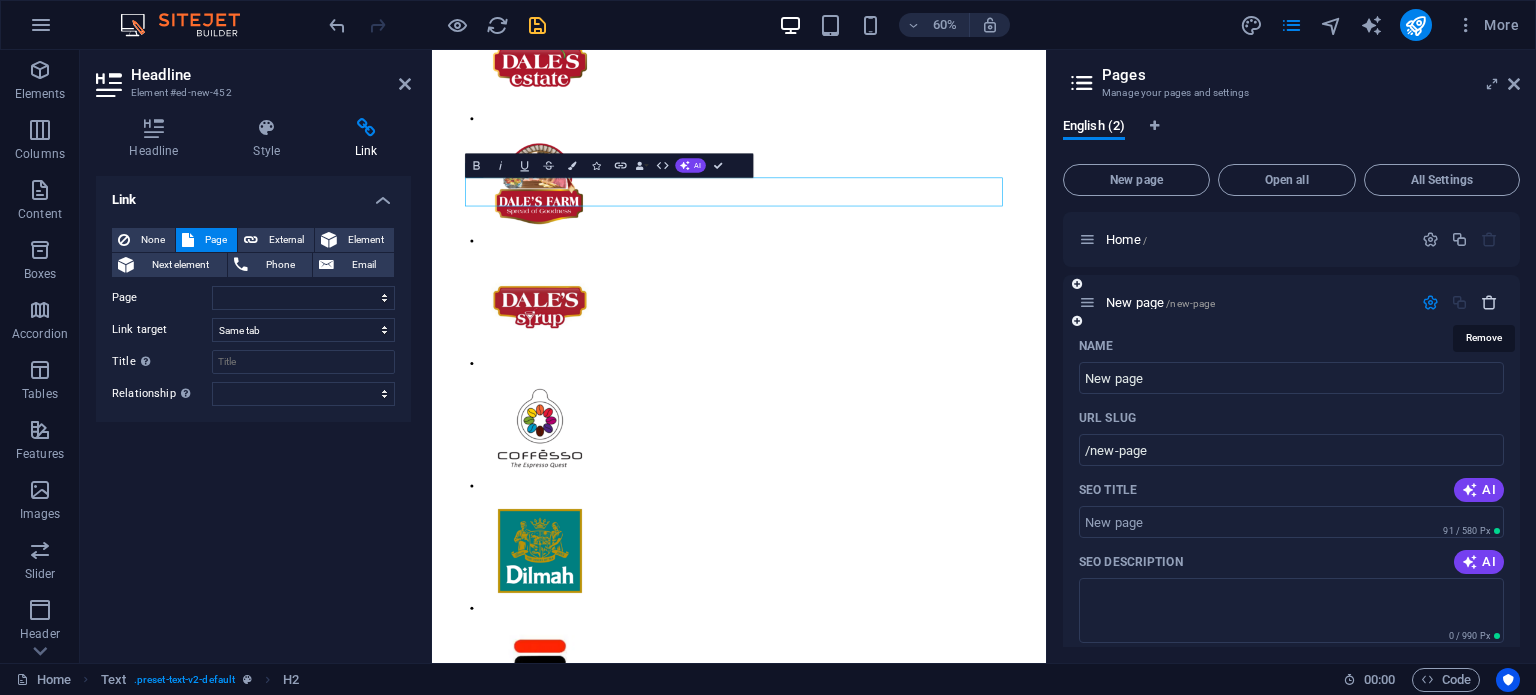 click at bounding box center (1489, 302) 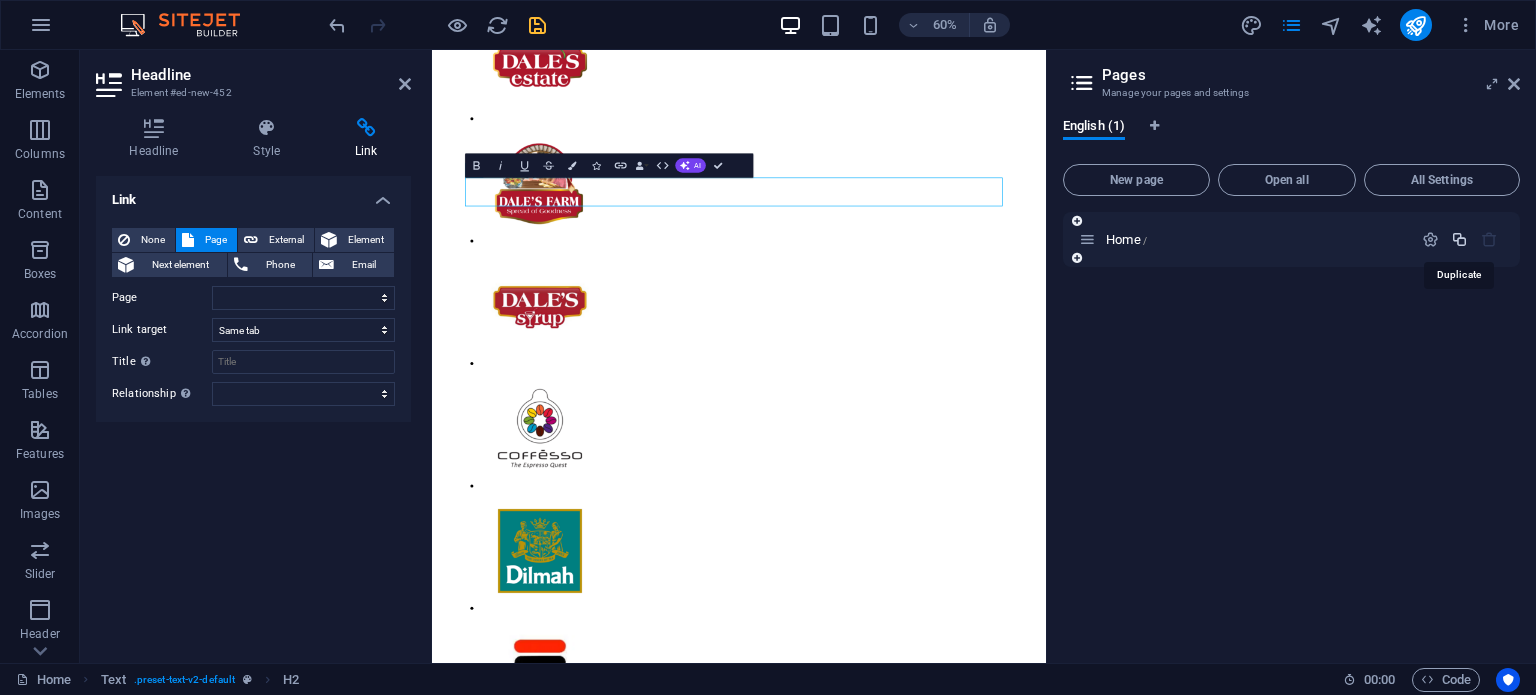 click at bounding box center [1459, 239] 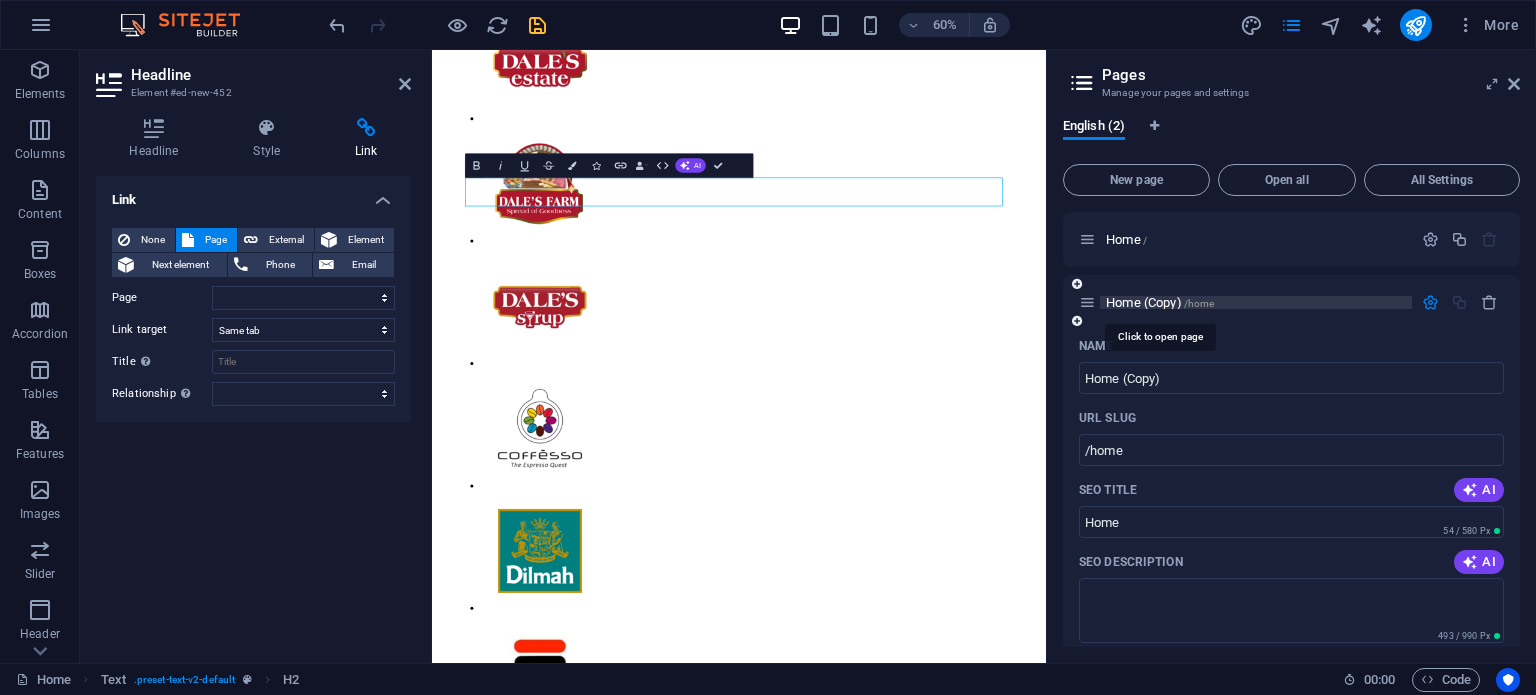 click on "Home (Copy) /home" at bounding box center (1160, 302) 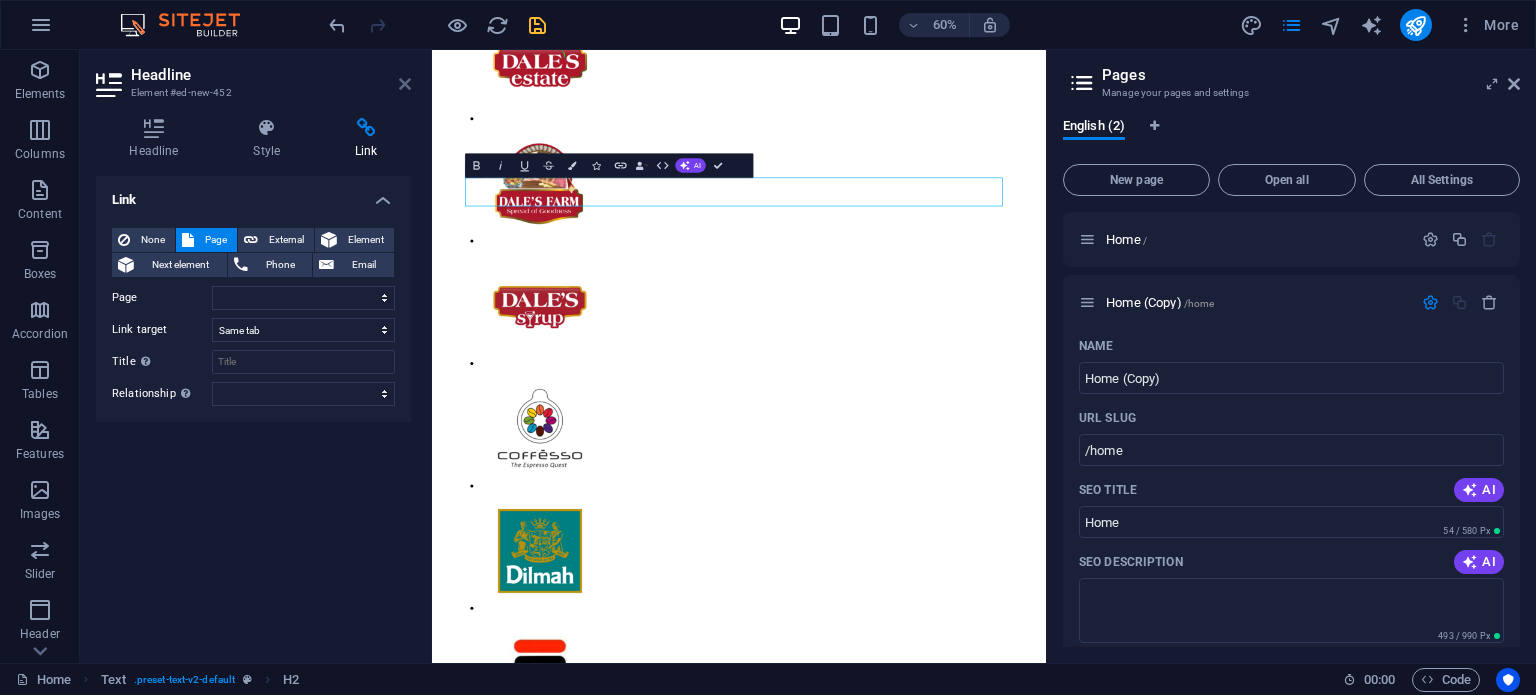 click at bounding box center (405, 84) 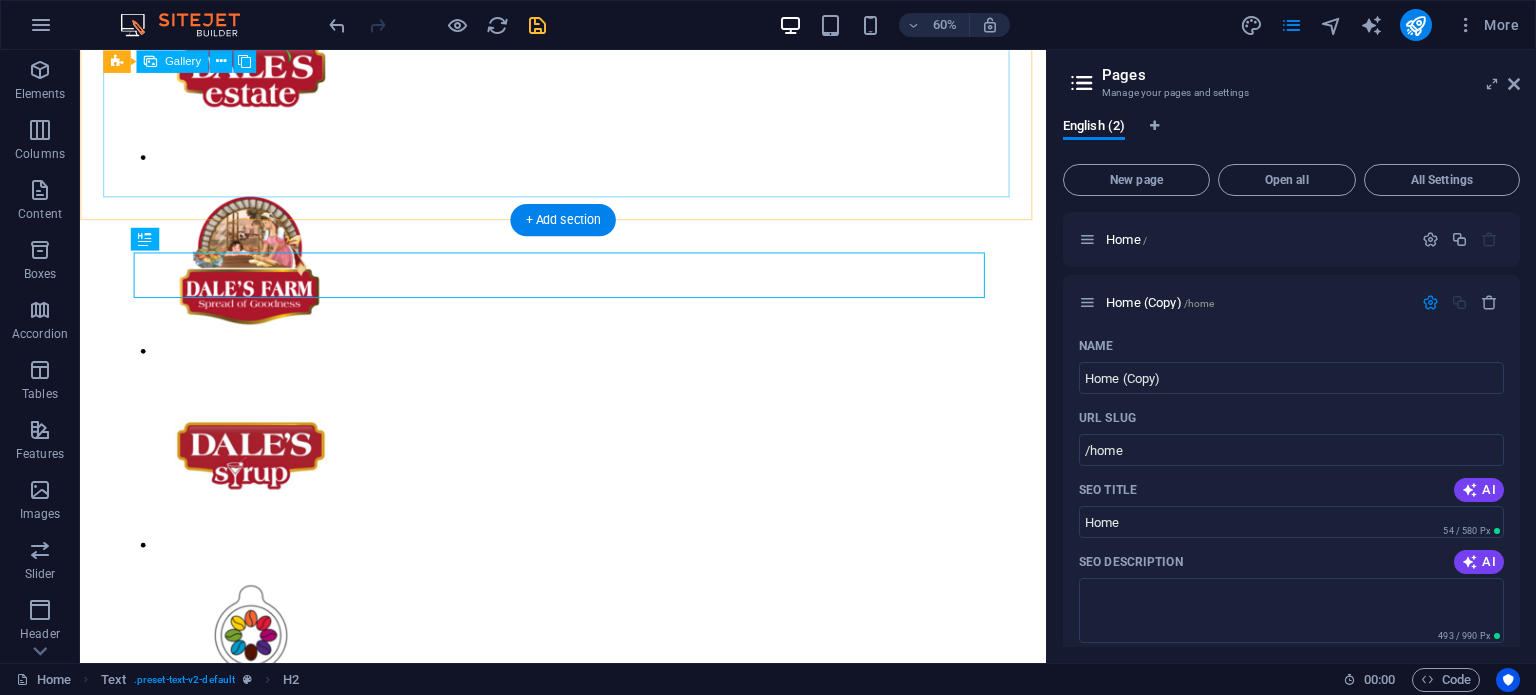 scroll, scrollTop: 965, scrollLeft: 0, axis: vertical 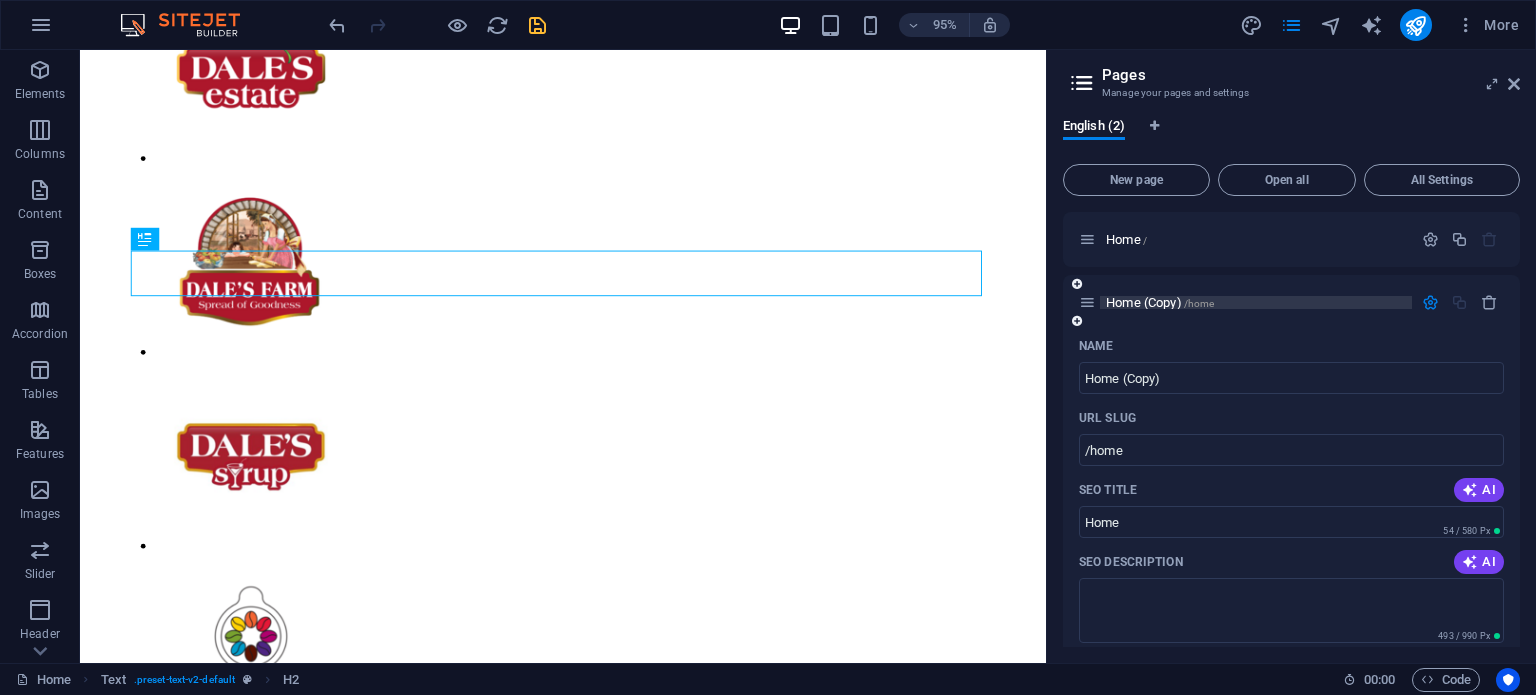 click on "Home (Copy) /home" at bounding box center [1160, 302] 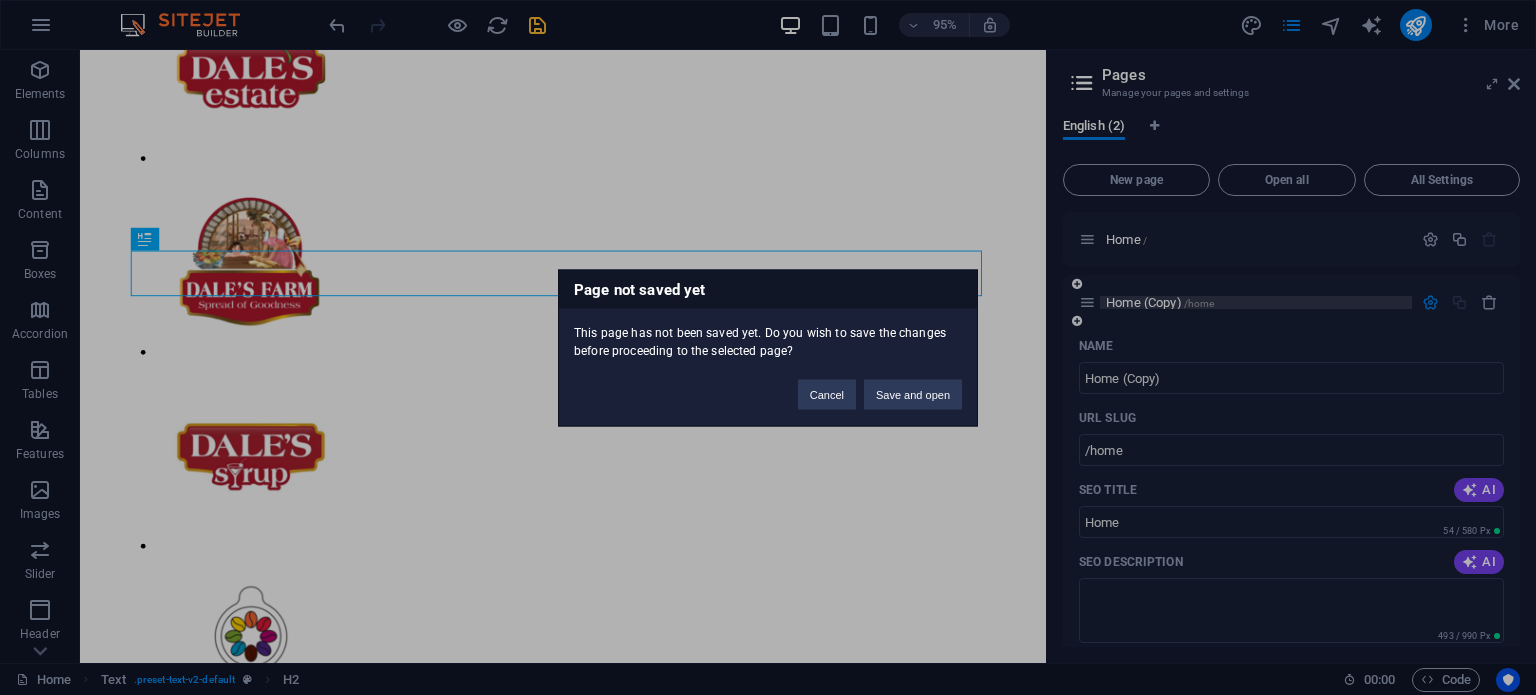 click on "Page not saved yet This page has not been saved yet. Do you wish to save the changes before proceeding to the selected page? Cancel Save and open" at bounding box center [768, 347] 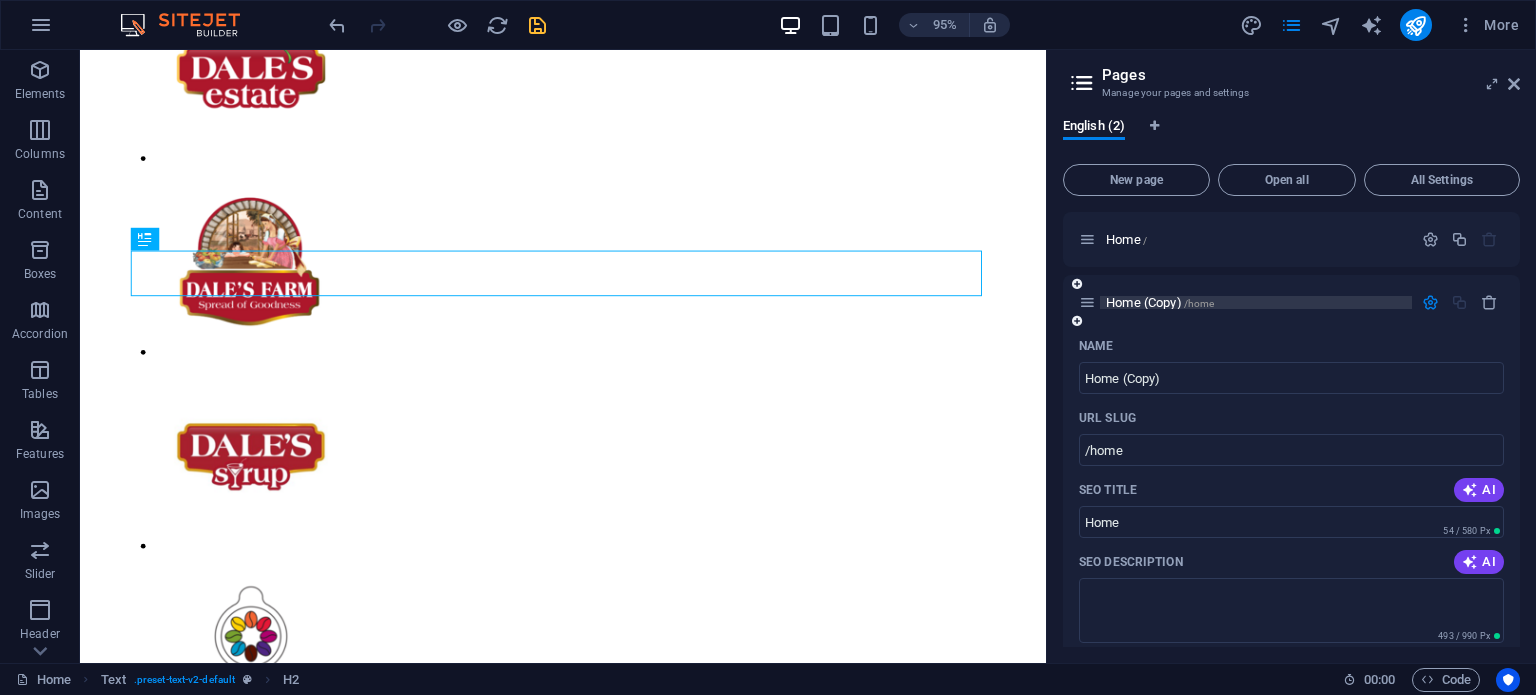 click on "Home (Copy) /home" at bounding box center (1160, 302) 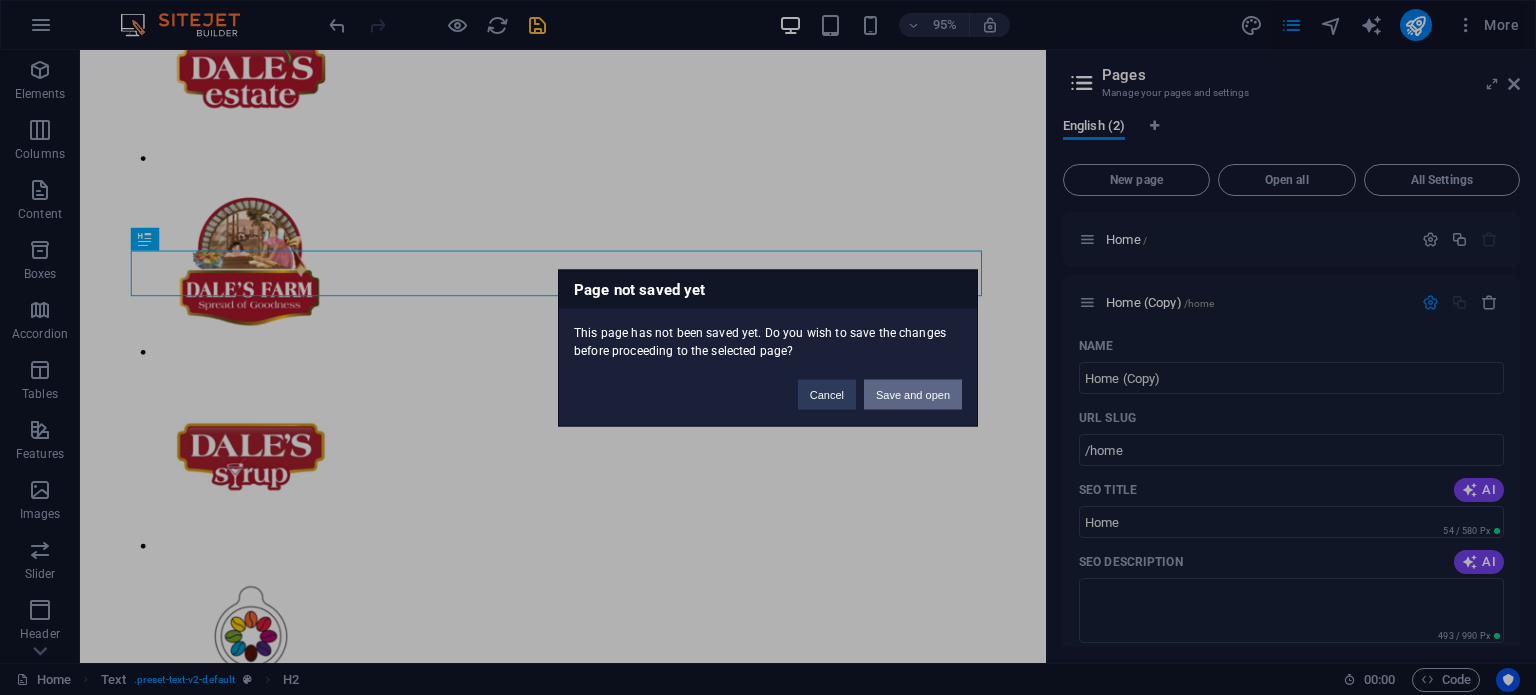click on "Save and open" at bounding box center [913, 394] 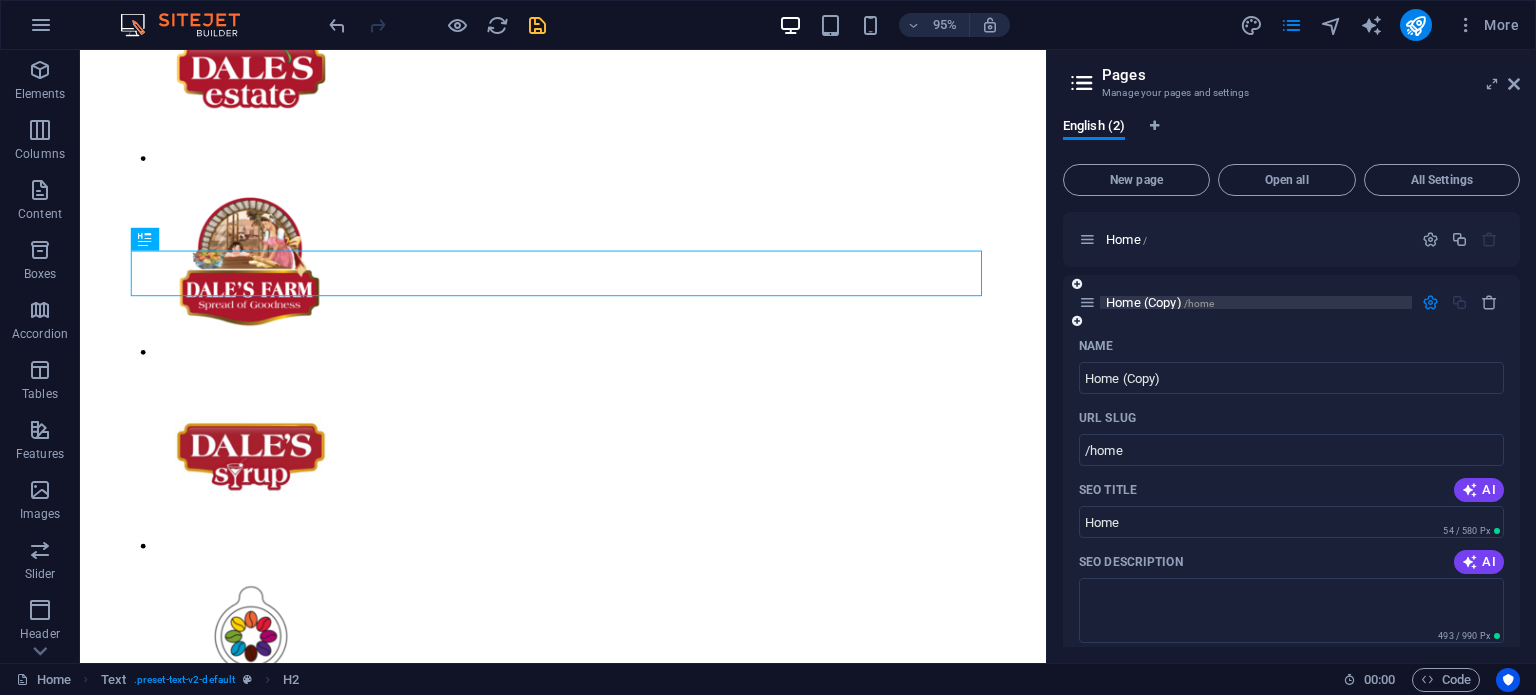 click on "Home (Copy) /home" at bounding box center [1160, 302] 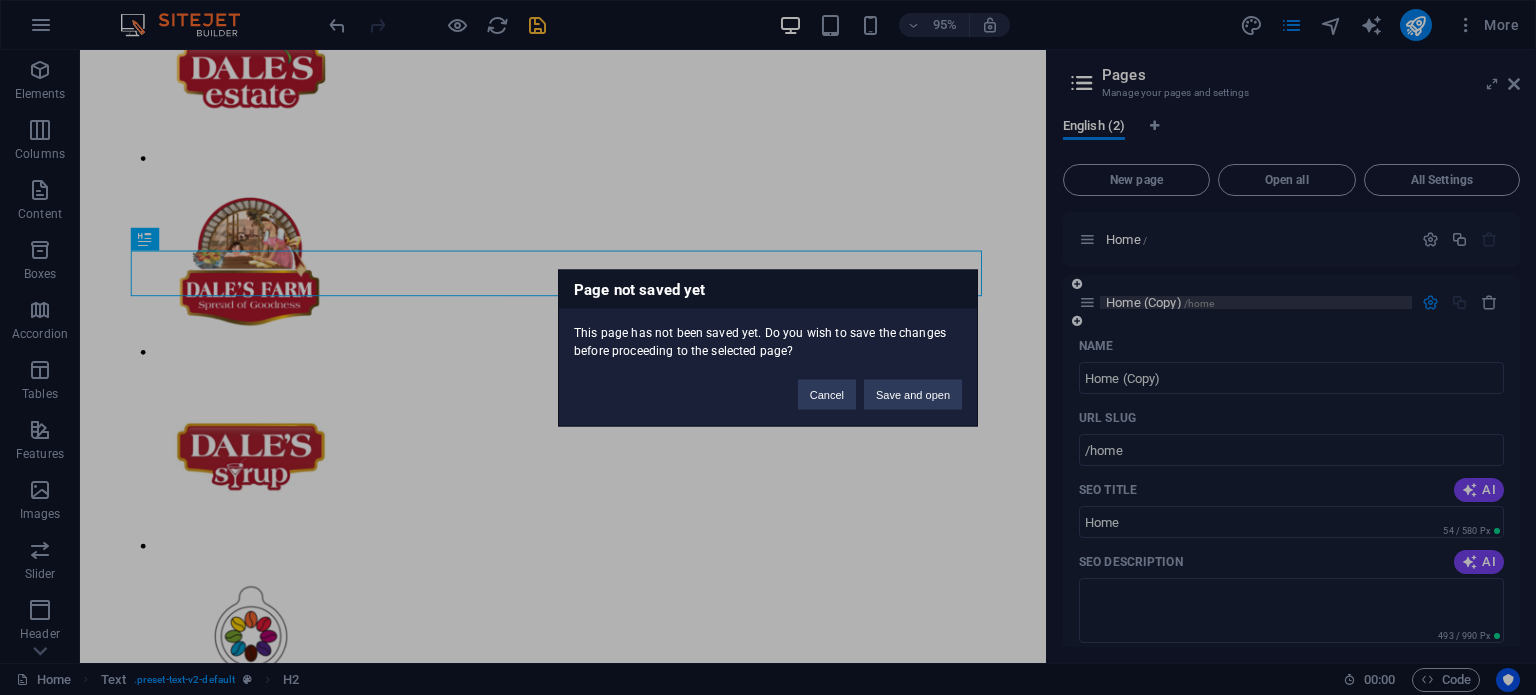 click on "Page not saved yet This page has not been saved yet. Do you wish to save the changes before proceeding to the selected page? Cancel Save and open" at bounding box center (768, 347) 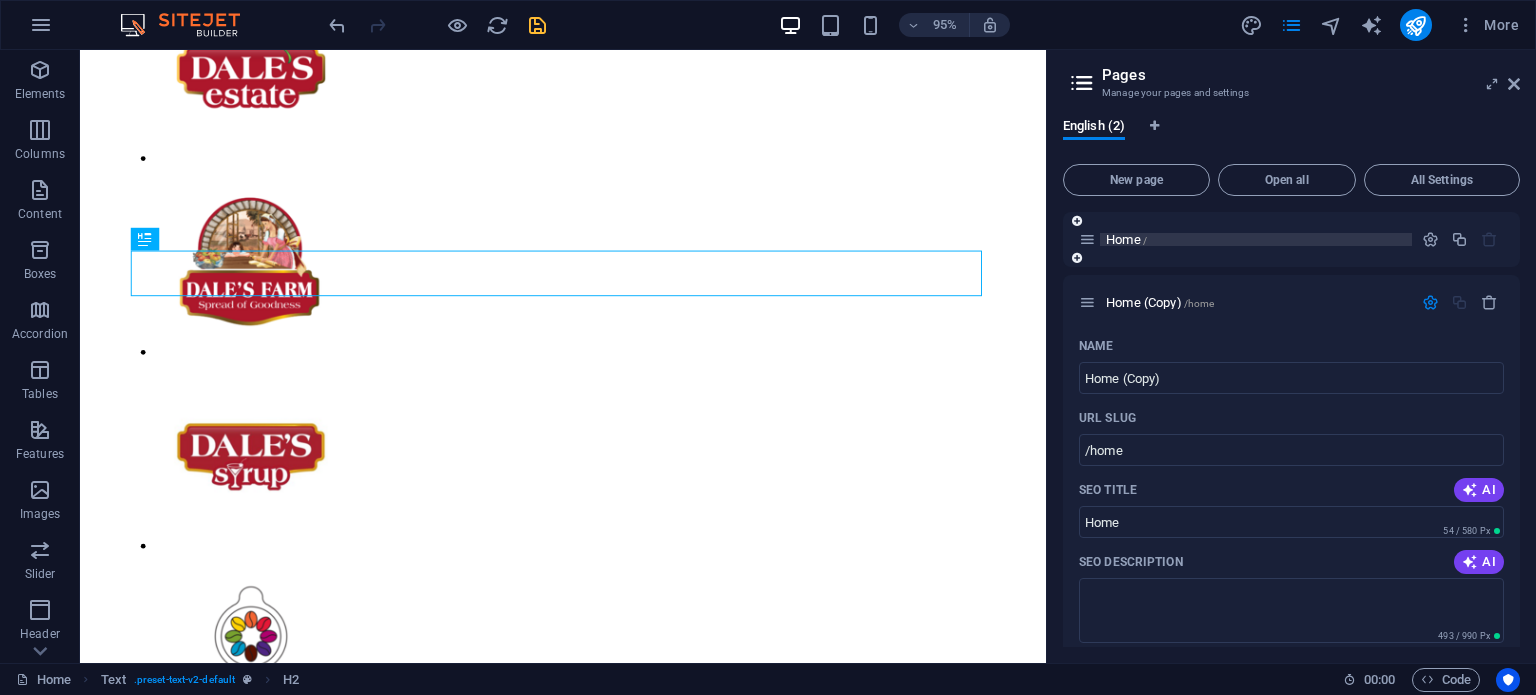 scroll, scrollTop: 0, scrollLeft: 0, axis: both 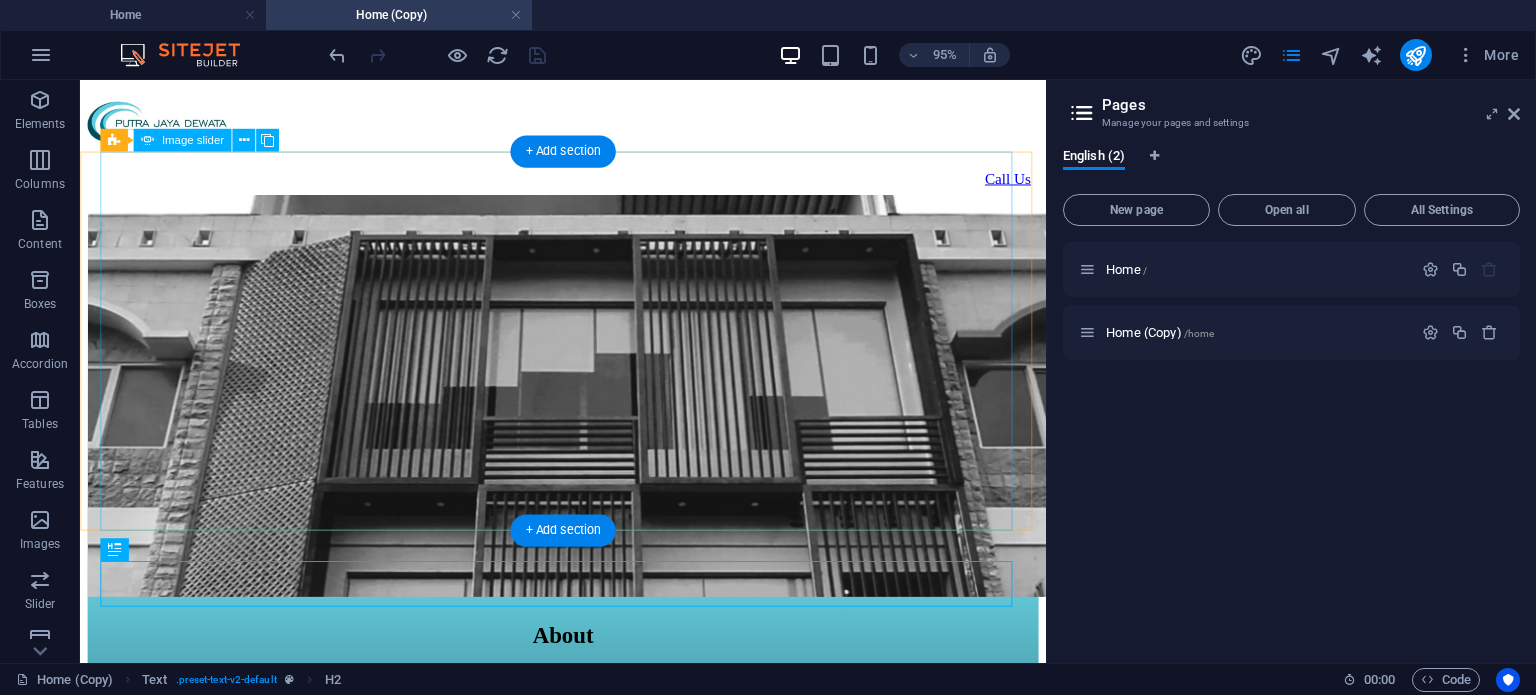click at bounding box center (568, 414) 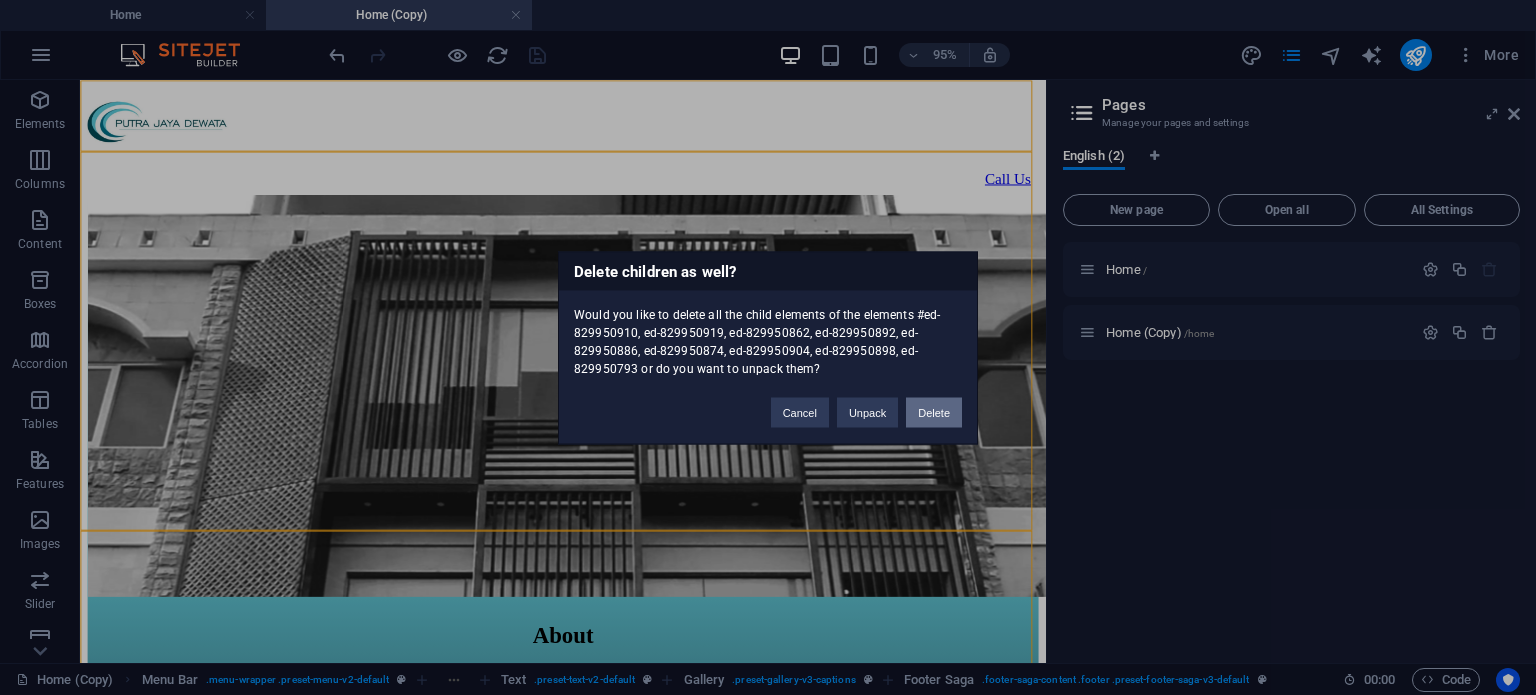 click on "Delete" at bounding box center (934, 412) 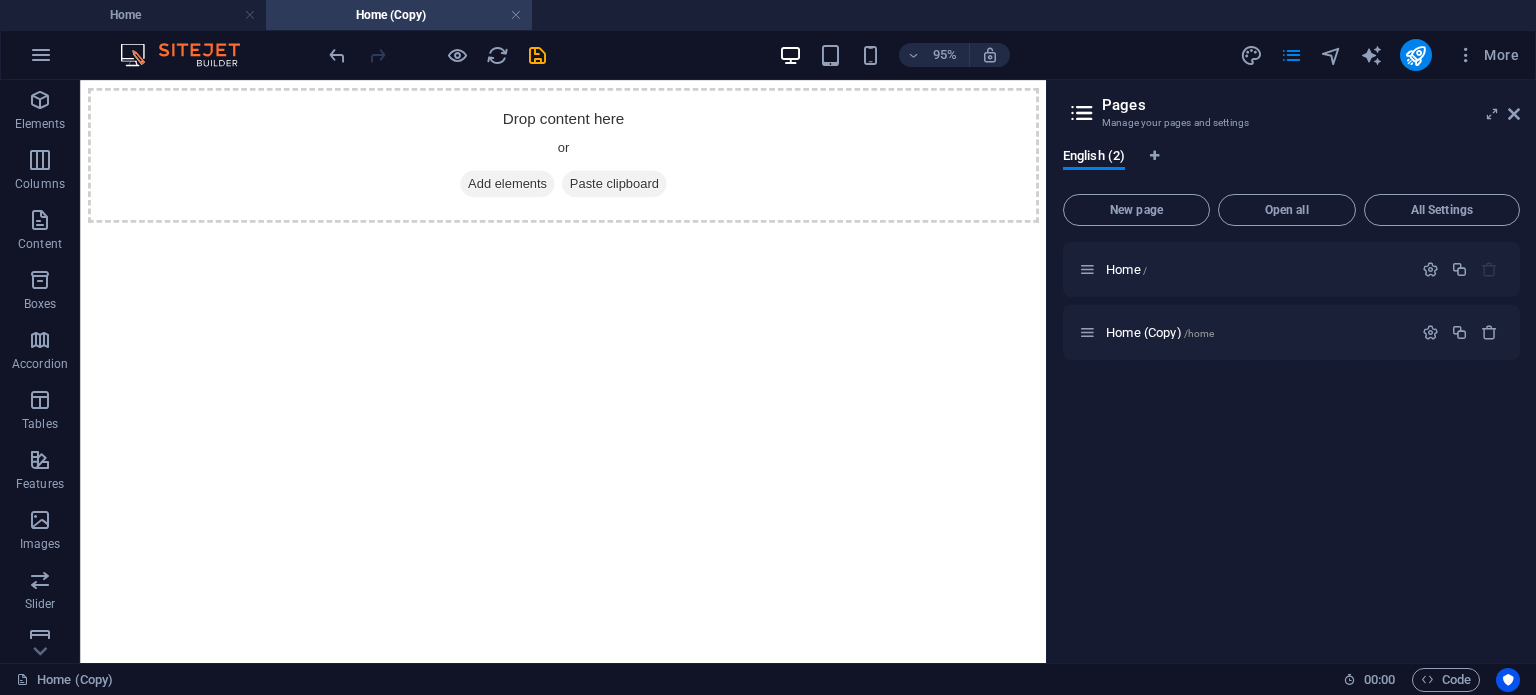 click on "Drop content here or  Add elements  Paste clipboard" at bounding box center (588, 159) 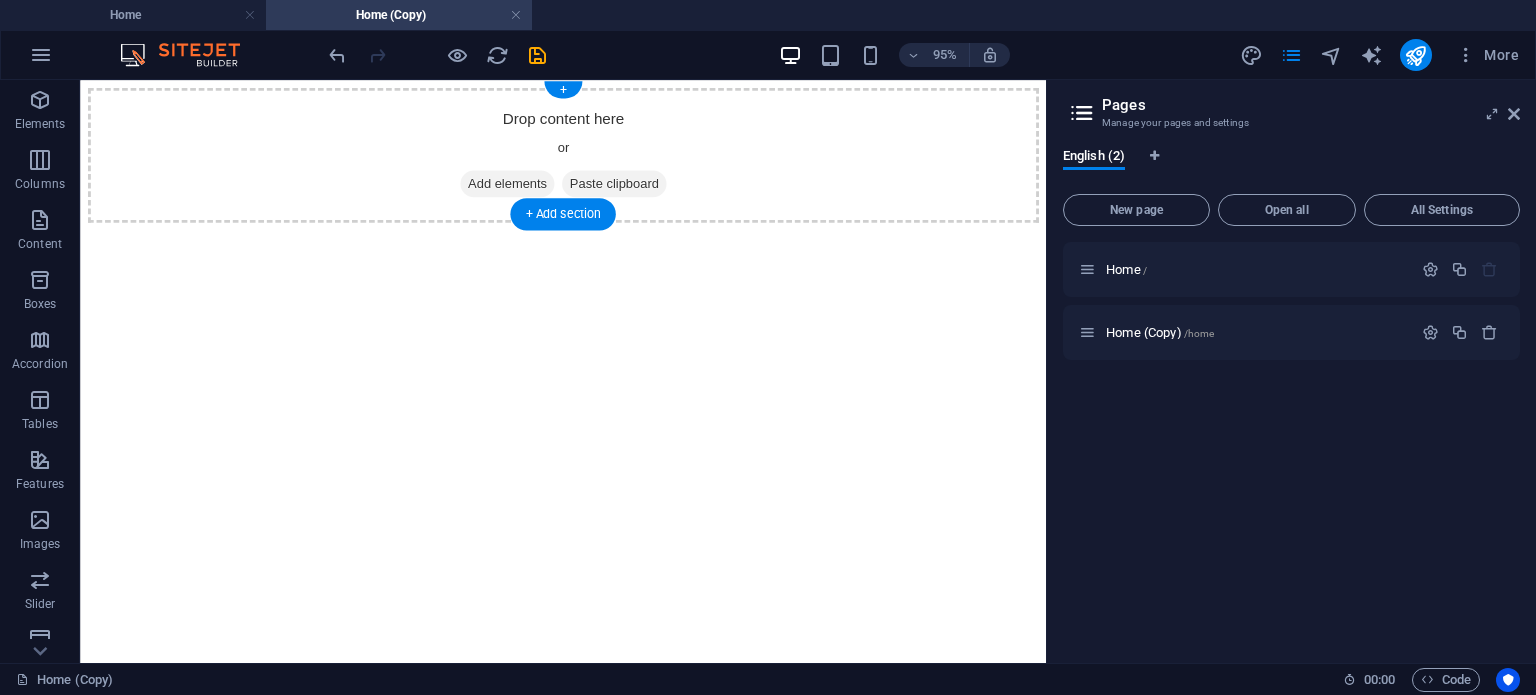 click on "Add elements" at bounding box center (529, 189) 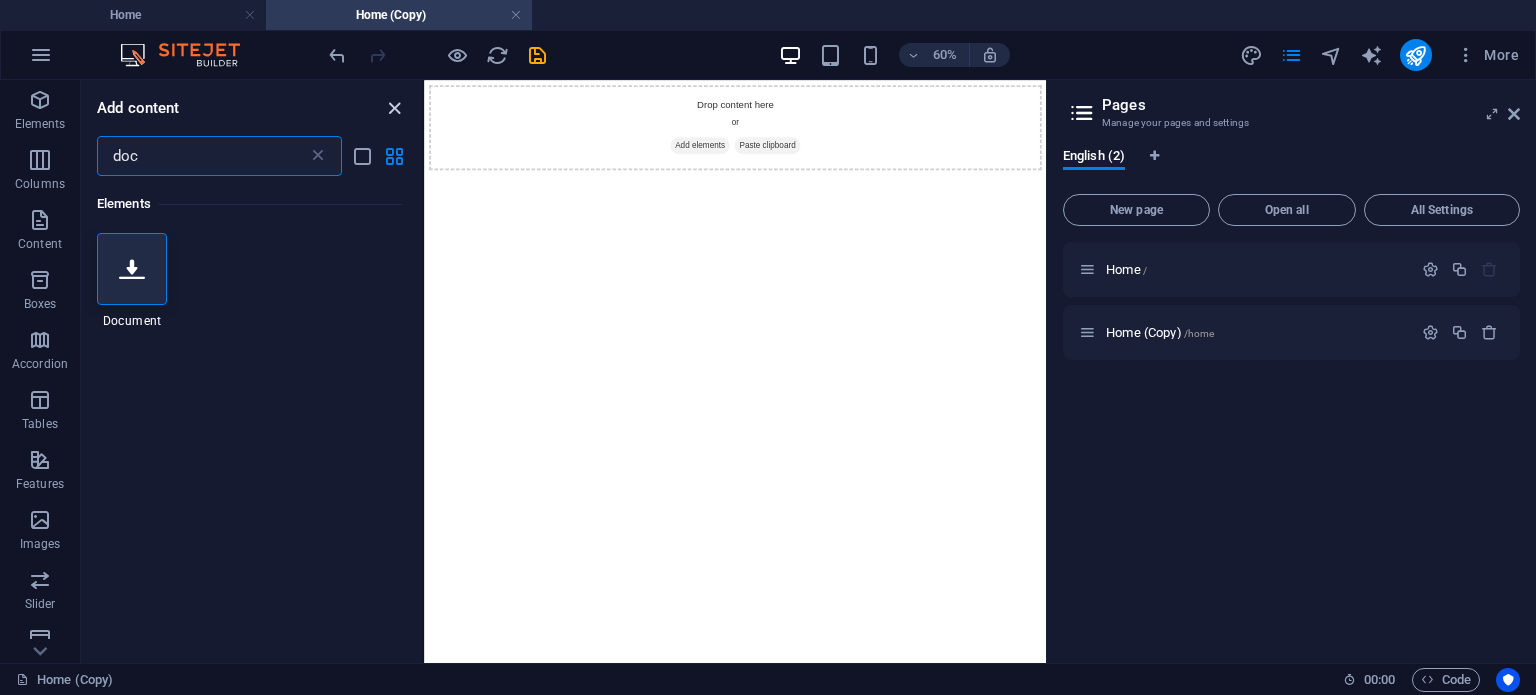type on "doc" 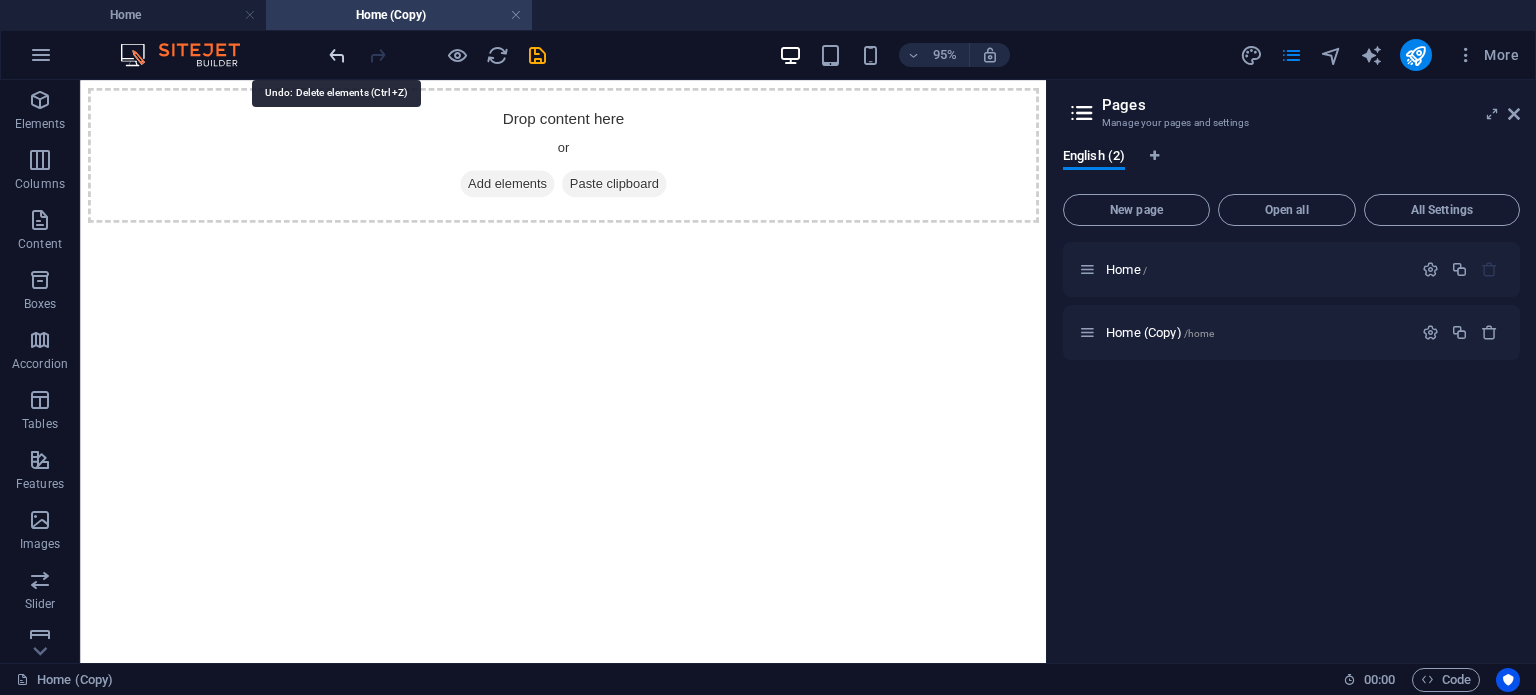 click at bounding box center (337, 55) 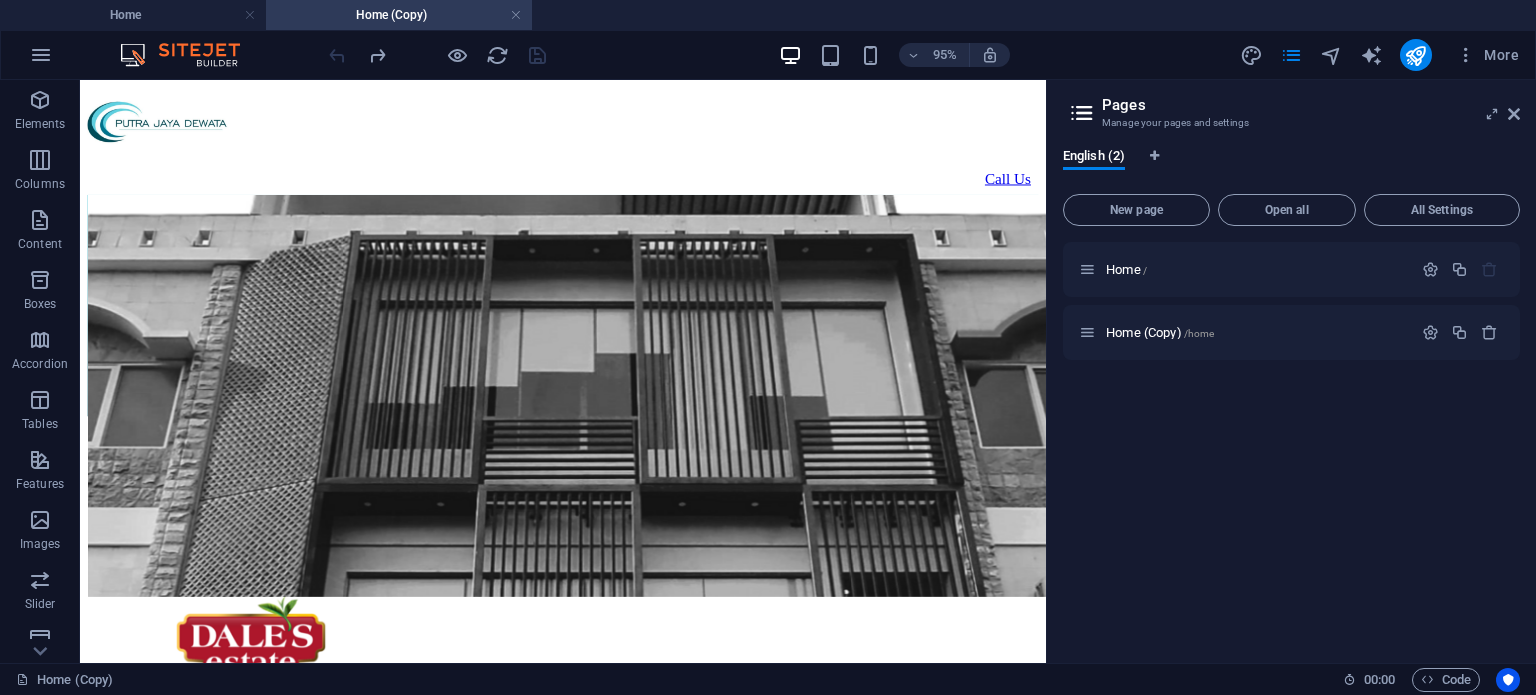 click at bounding box center (437, 55) 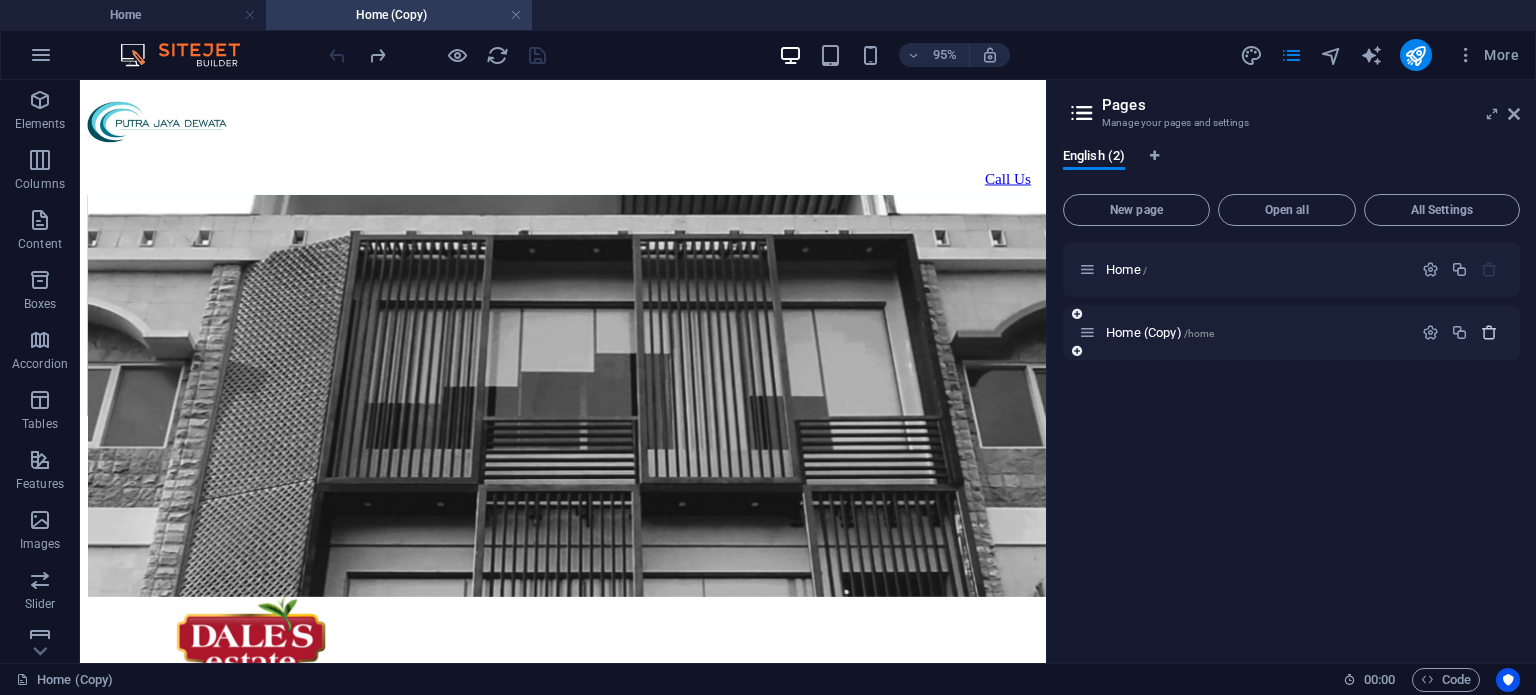 click at bounding box center (1489, 332) 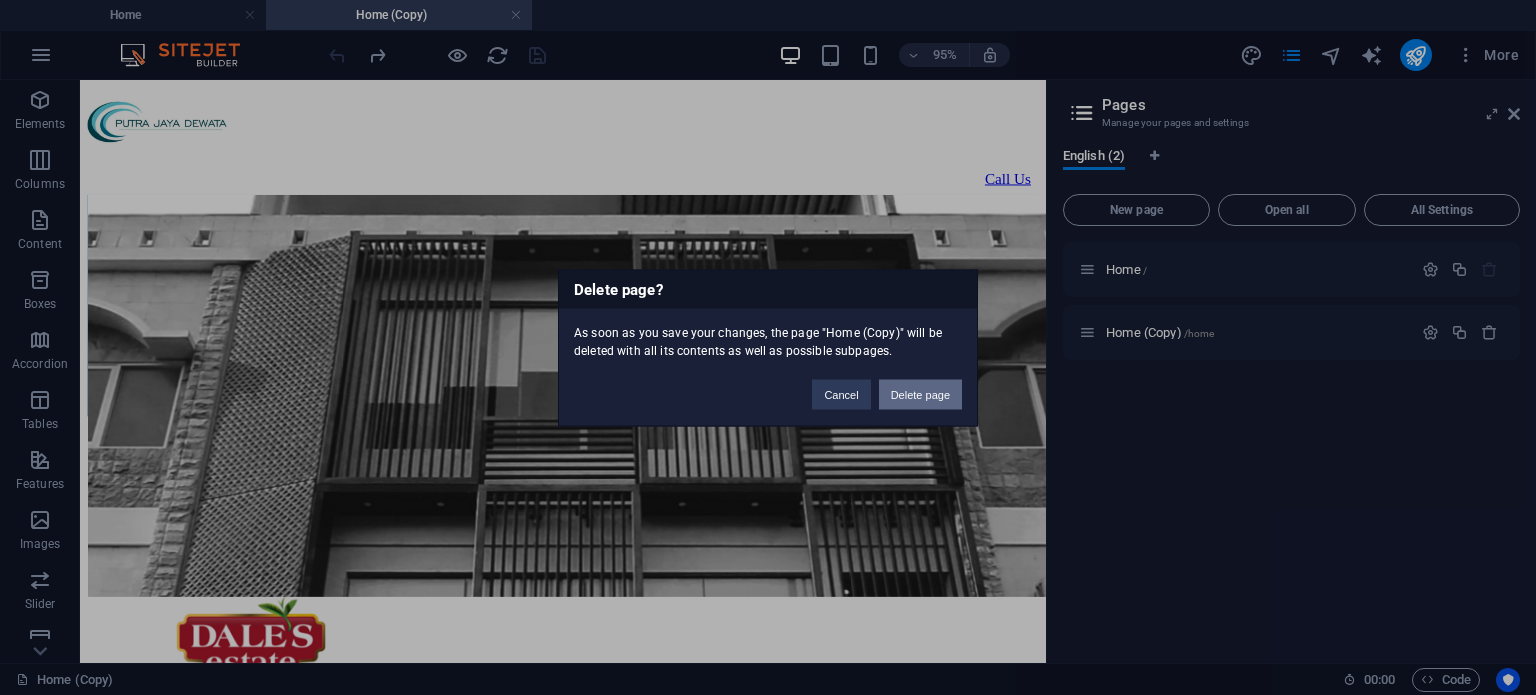 click on "Delete page" at bounding box center [920, 394] 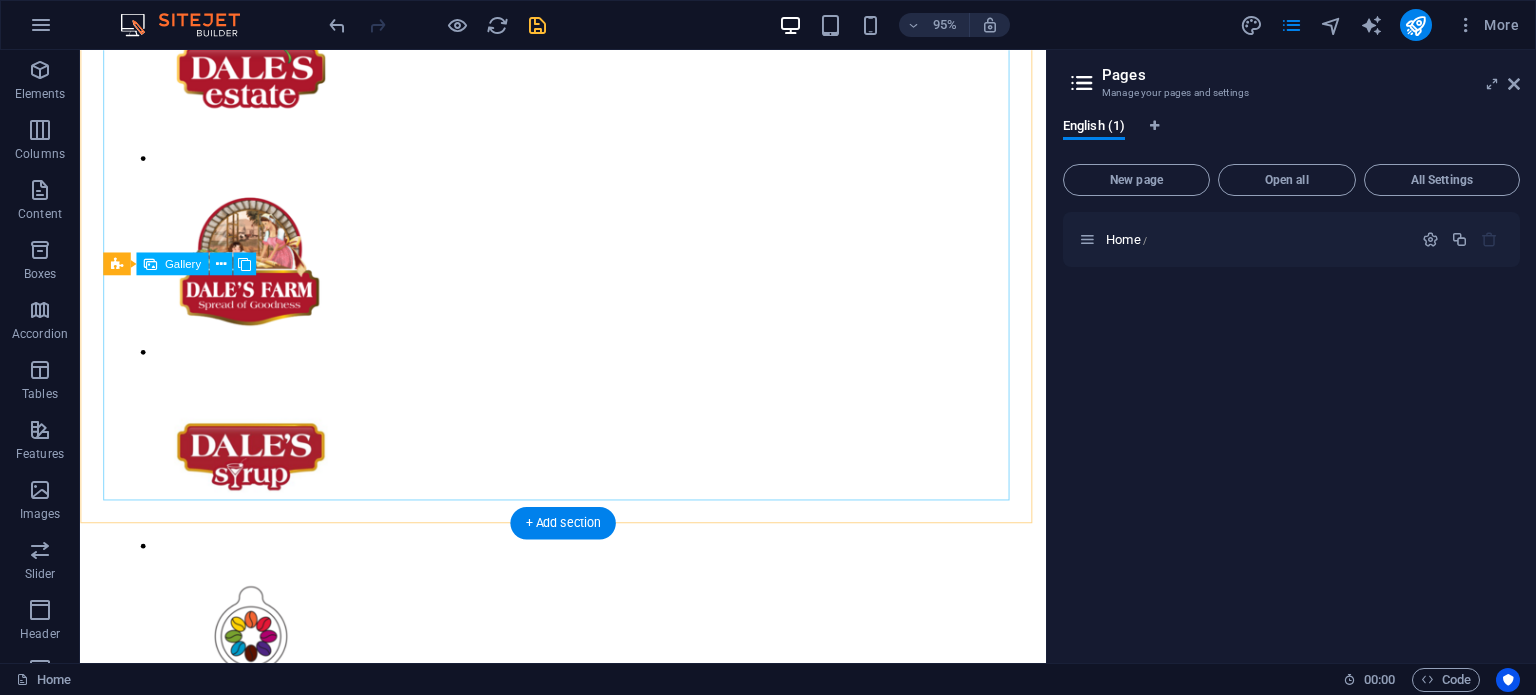 scroll, scrollTop: 1364, scrollLeft: 0, axis: vertical 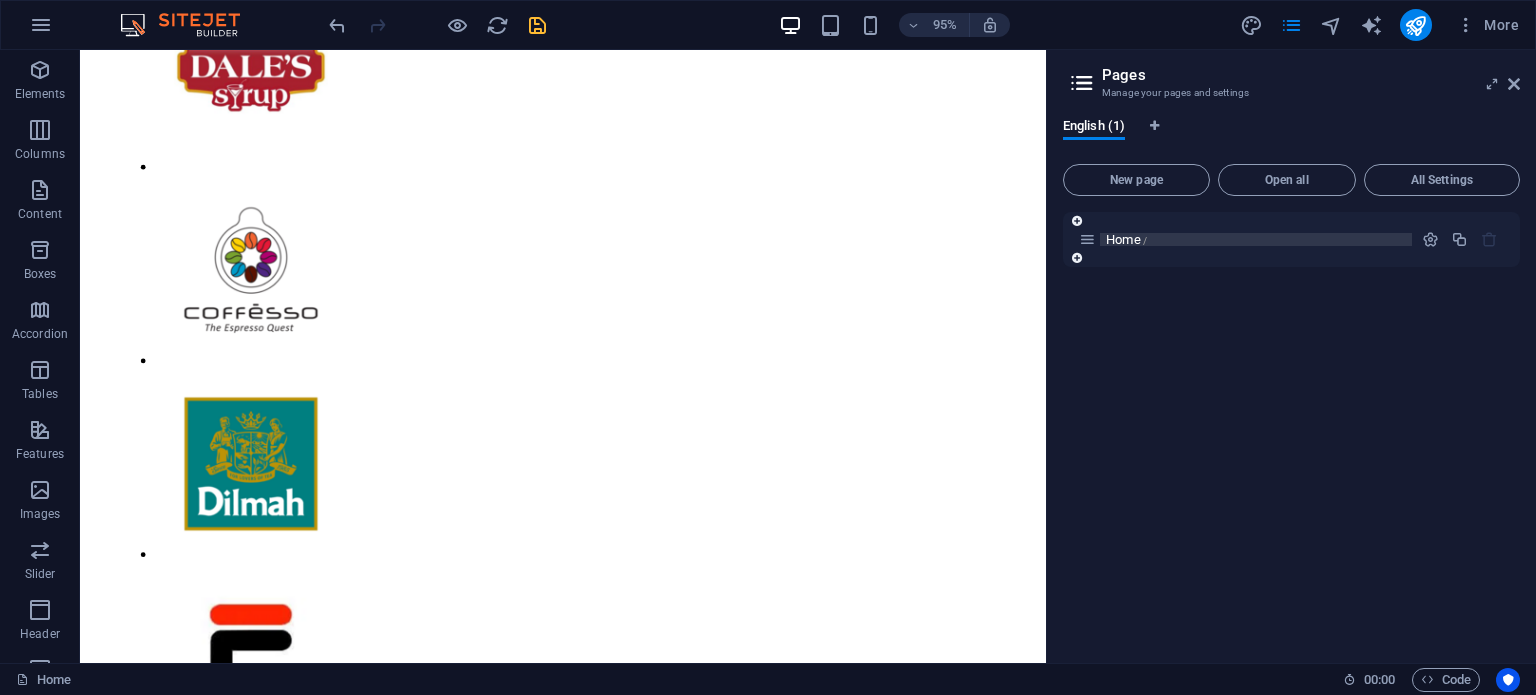 click on "Home /" at bounding box center [1126, 239] 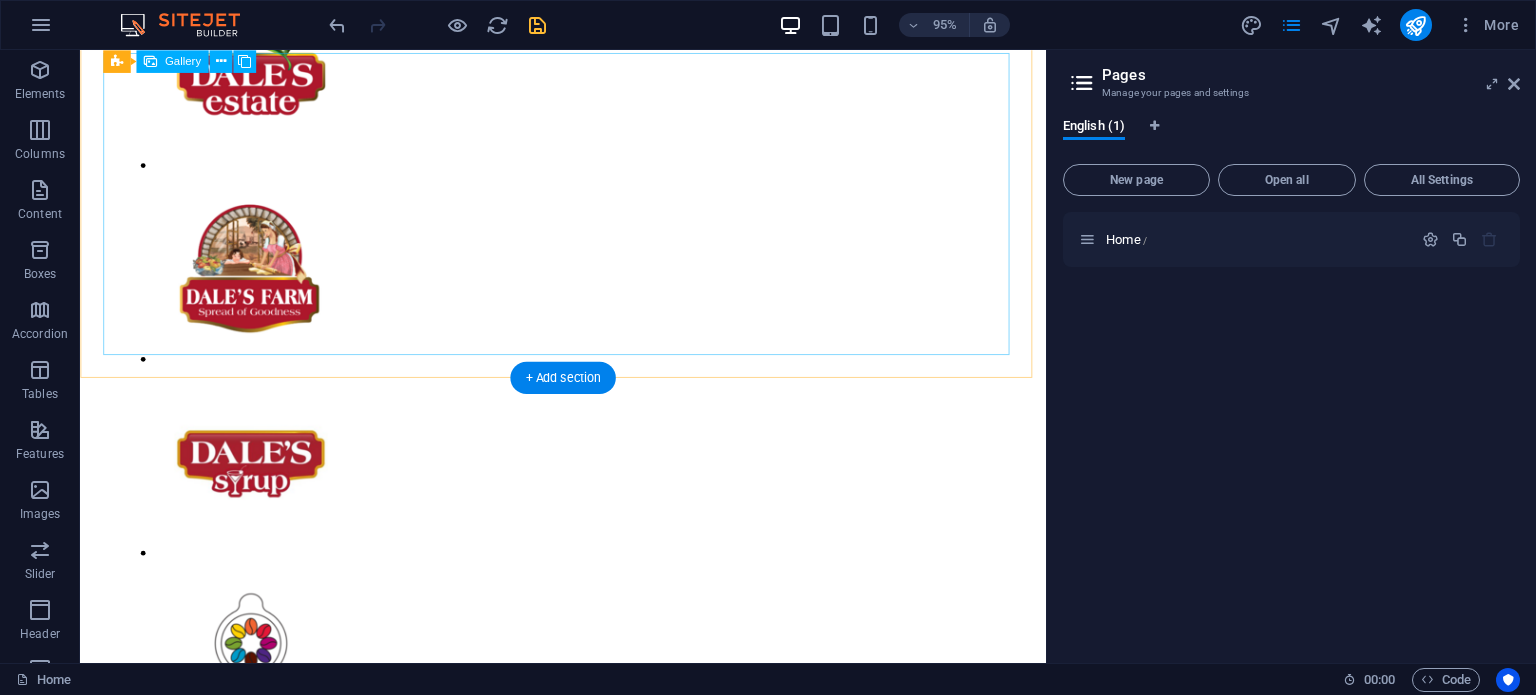 scroll, scrollTop: 764, scrollLeft: 0, axis: vertical 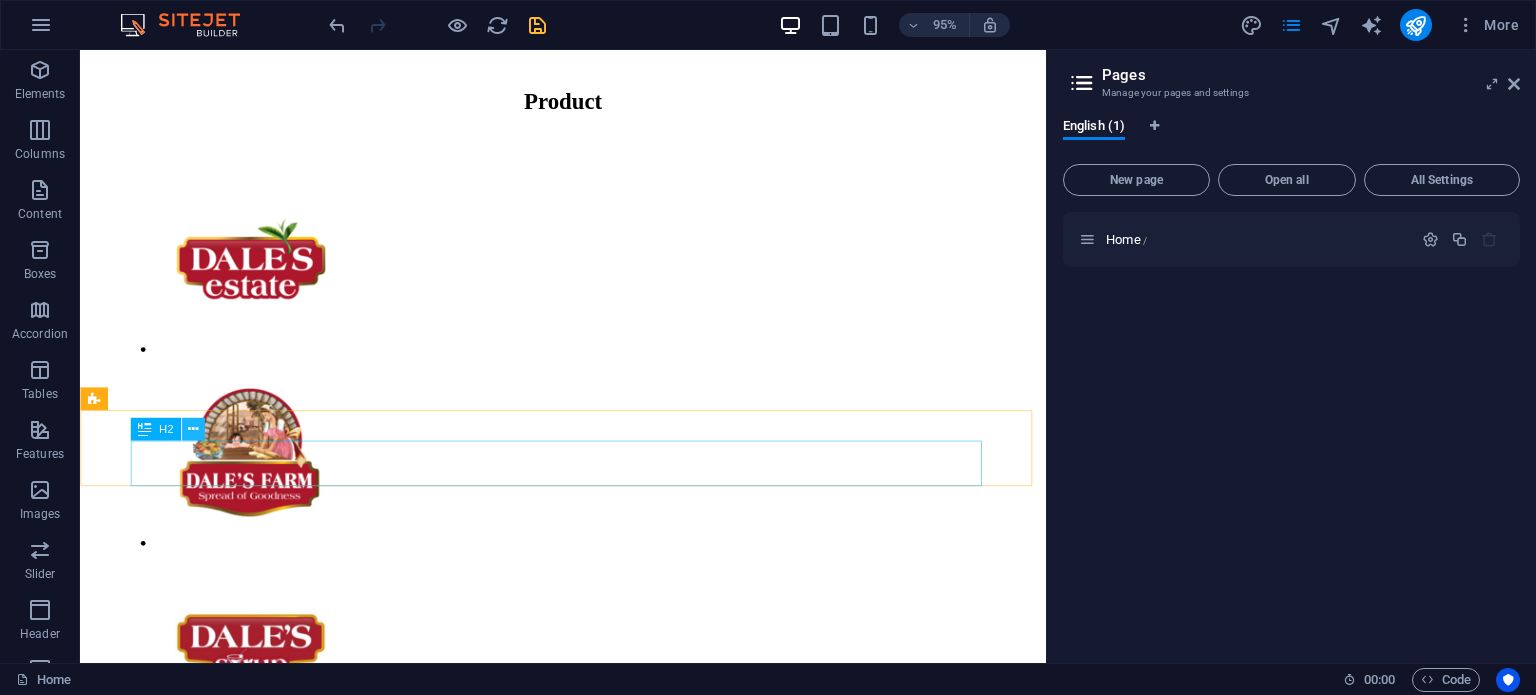 click at bounding box center [193, 429] 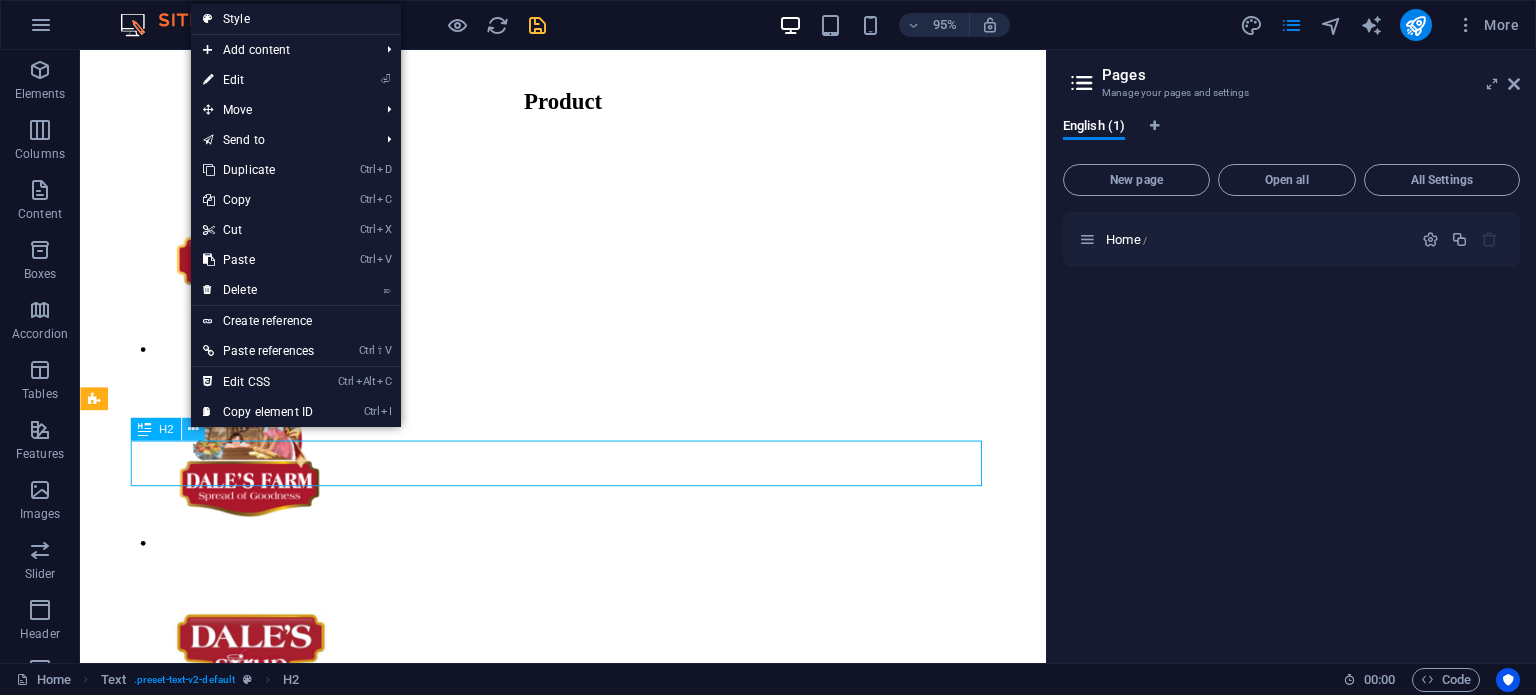 click at bounding box center [193, 429] 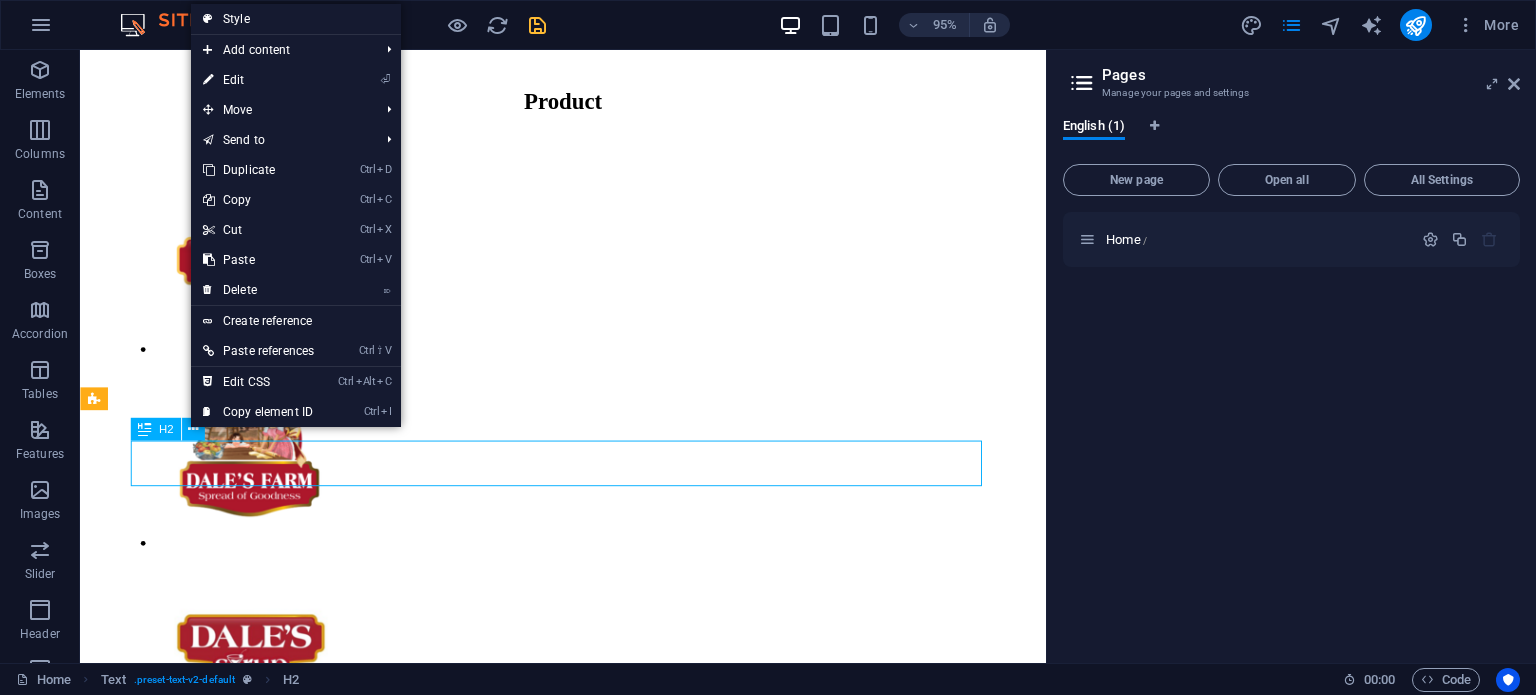 click at bounding box center [144, 429] 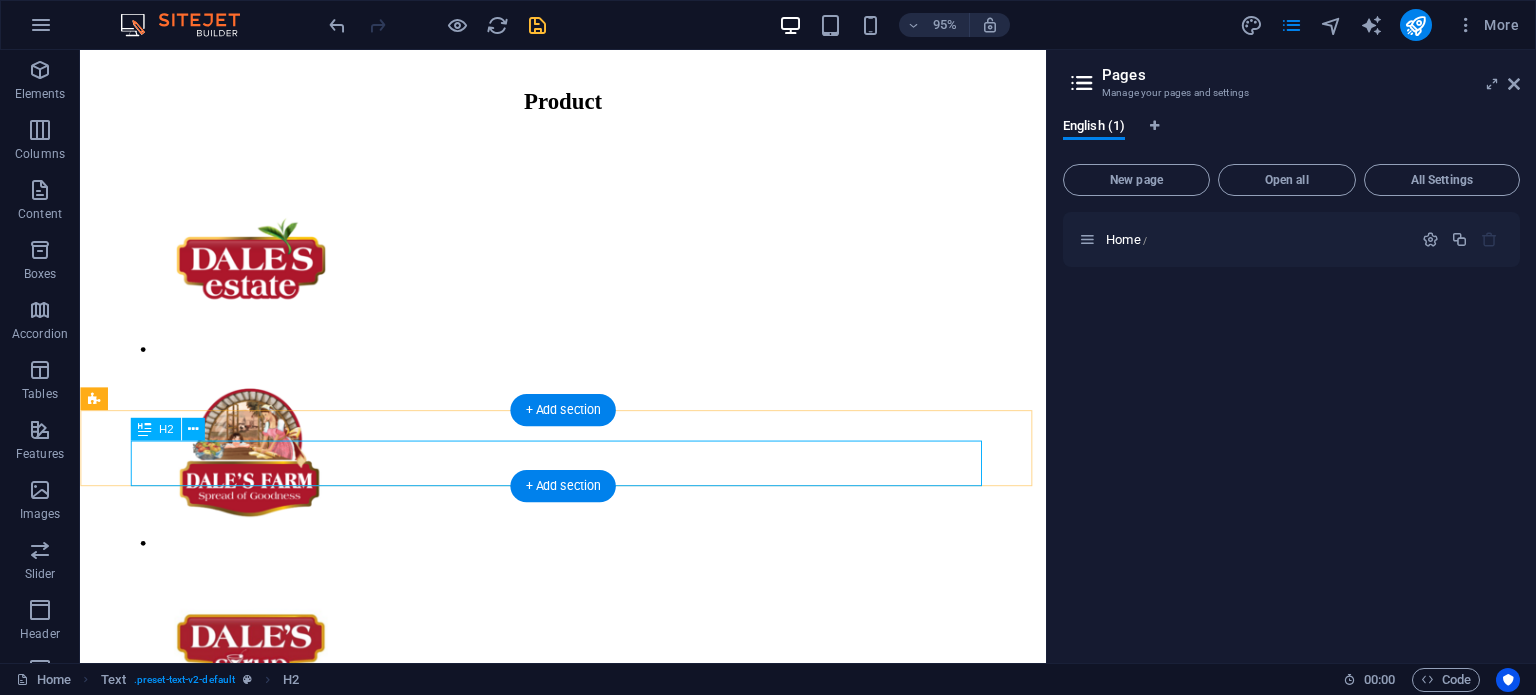 click on "Full Catalogue" at bounding box center [588, 1899] 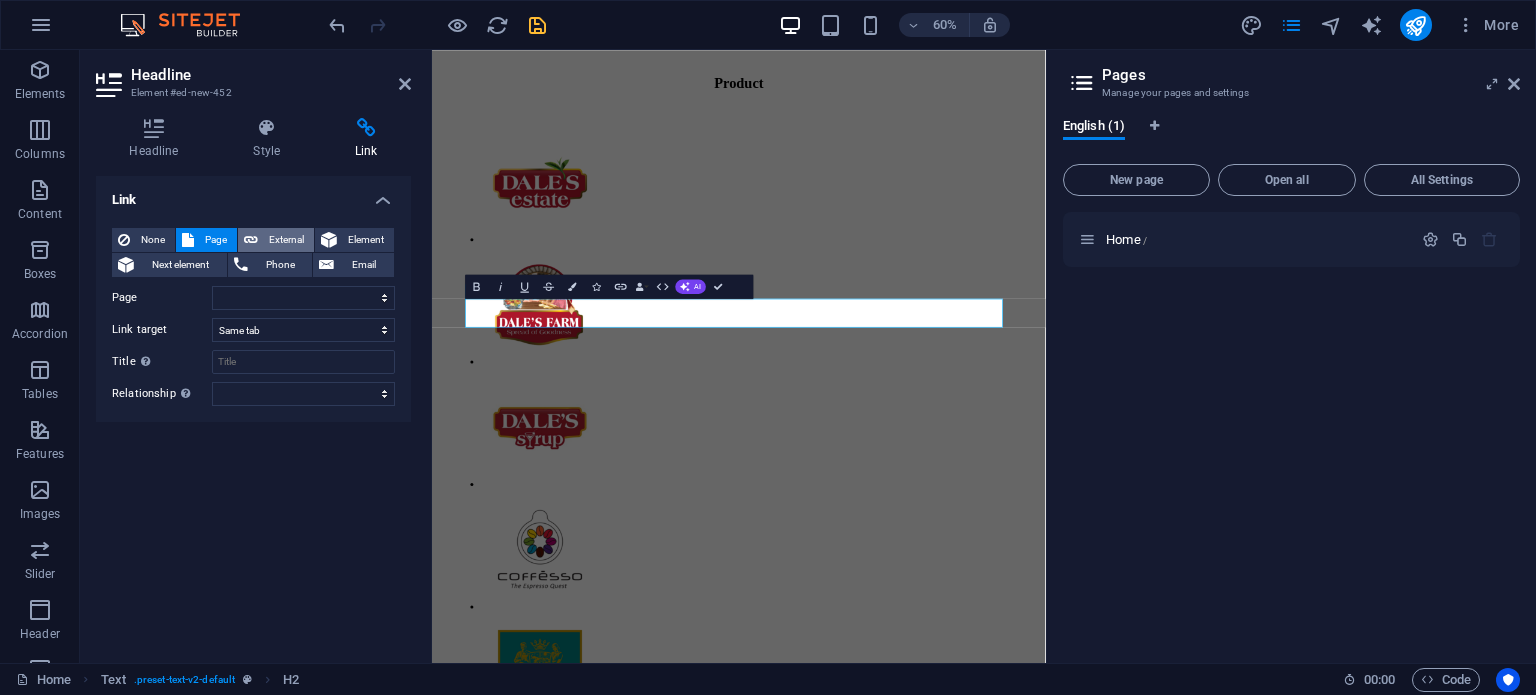 click on "External" at bounding box center [286, 240] 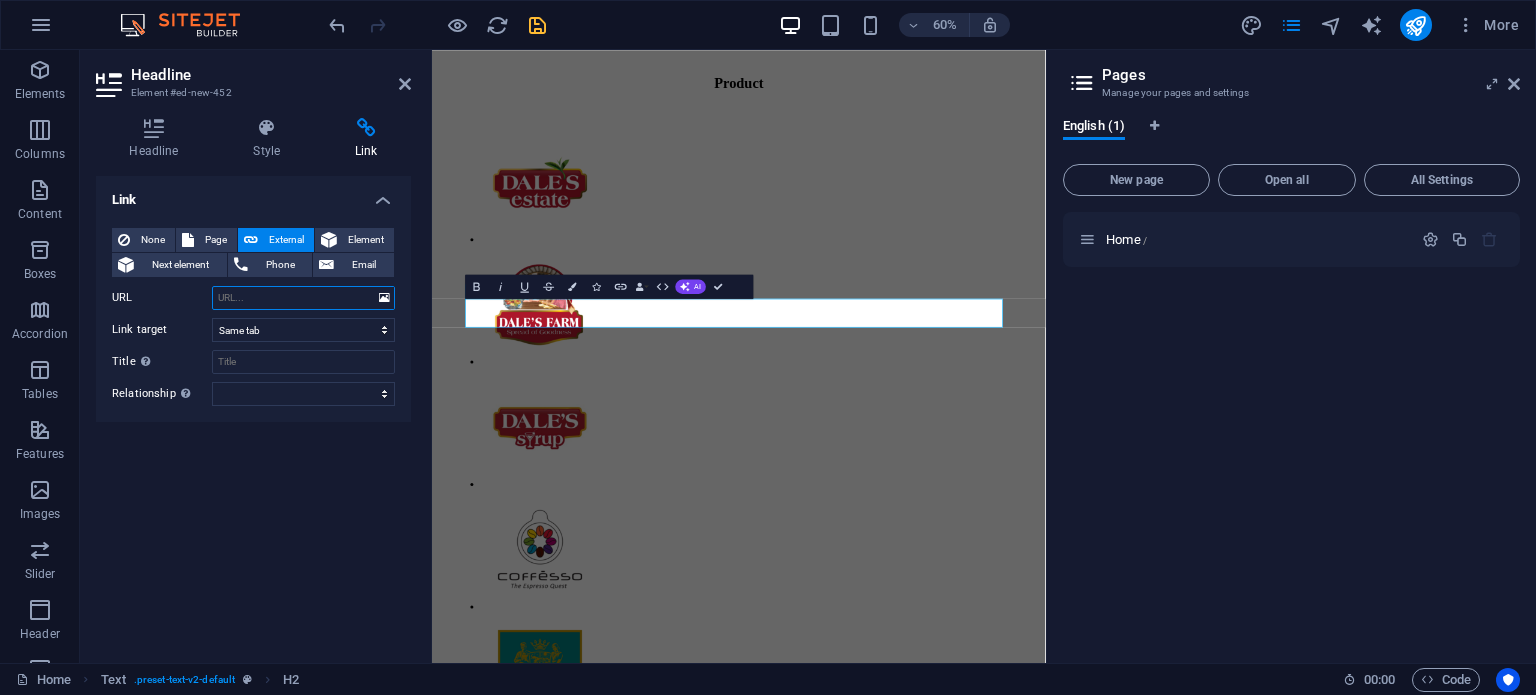 select on "blank" 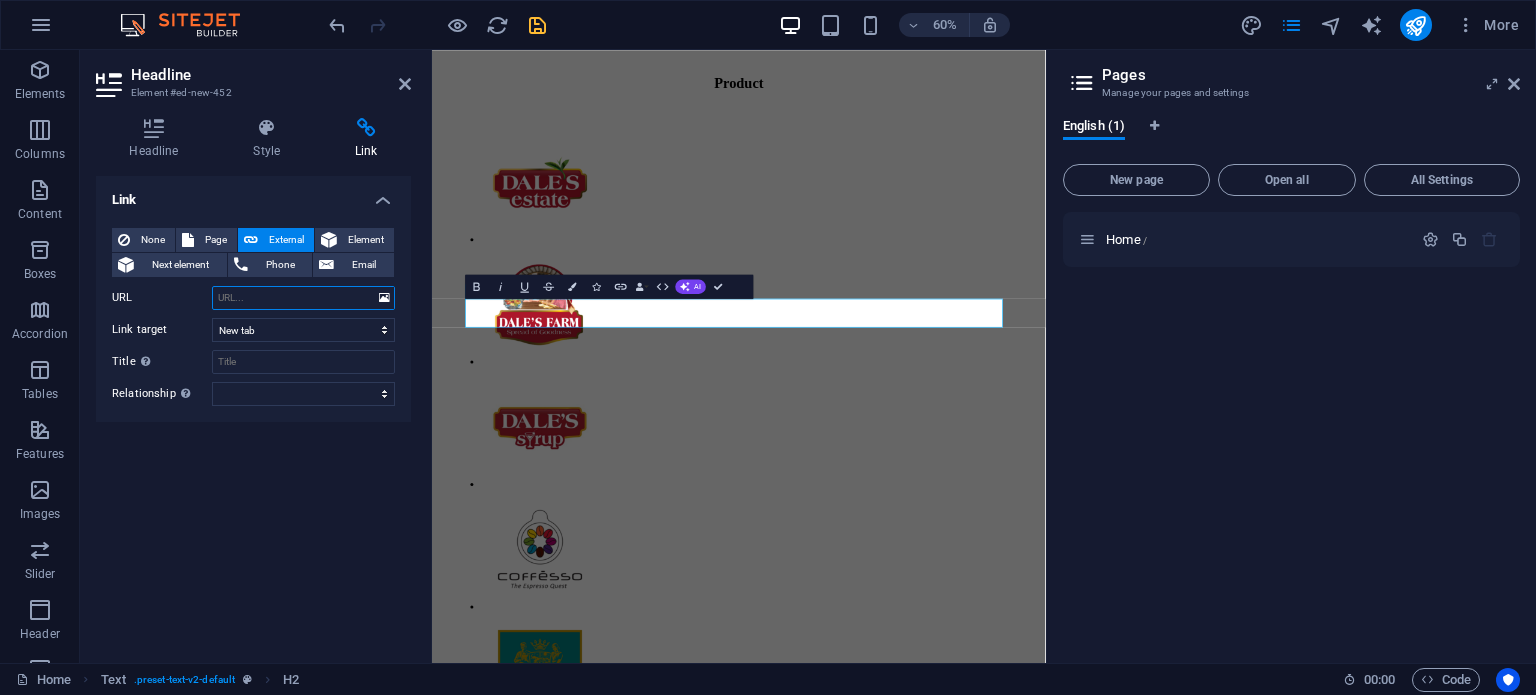 drag, startPoint x: 278, startPoint y: 291, endPoint x: 339, endPoint y: 293, distance: 61.03278 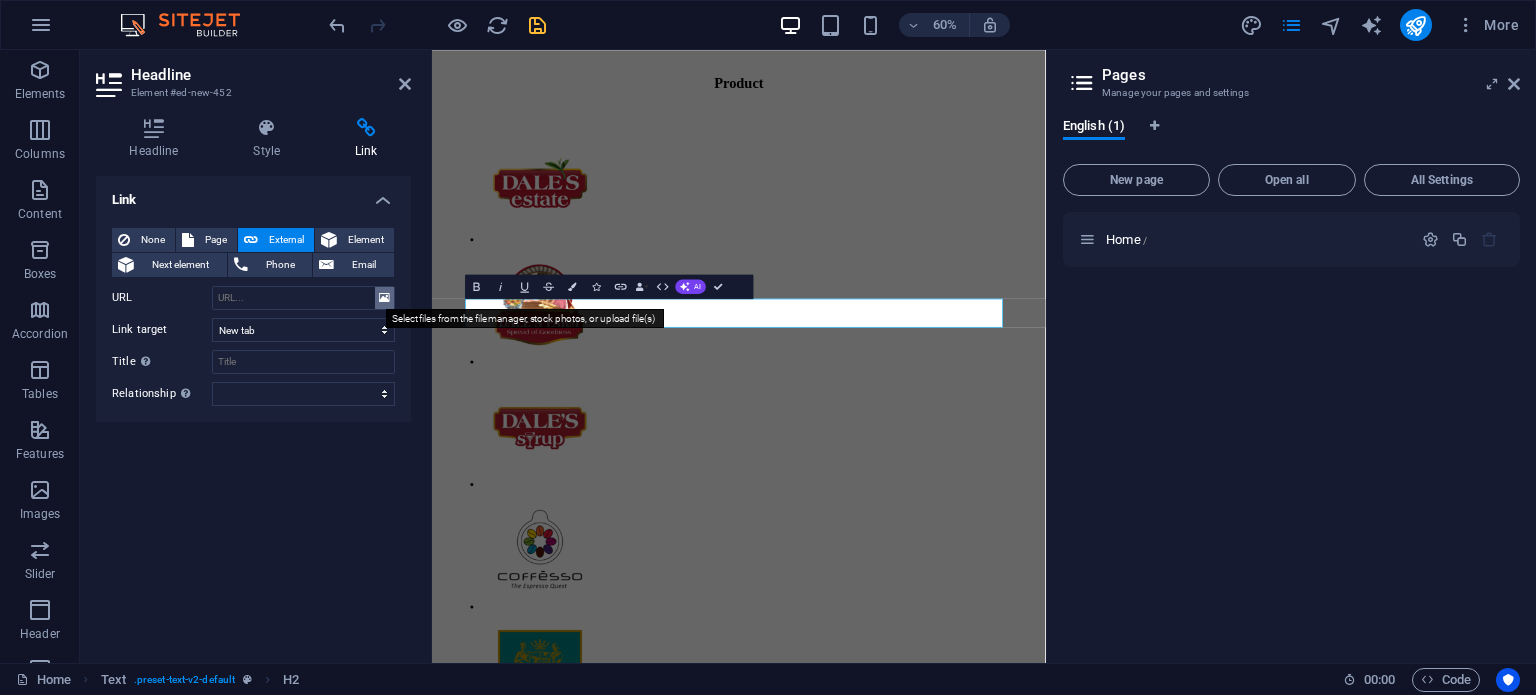 click at bounding box center (384, 298) 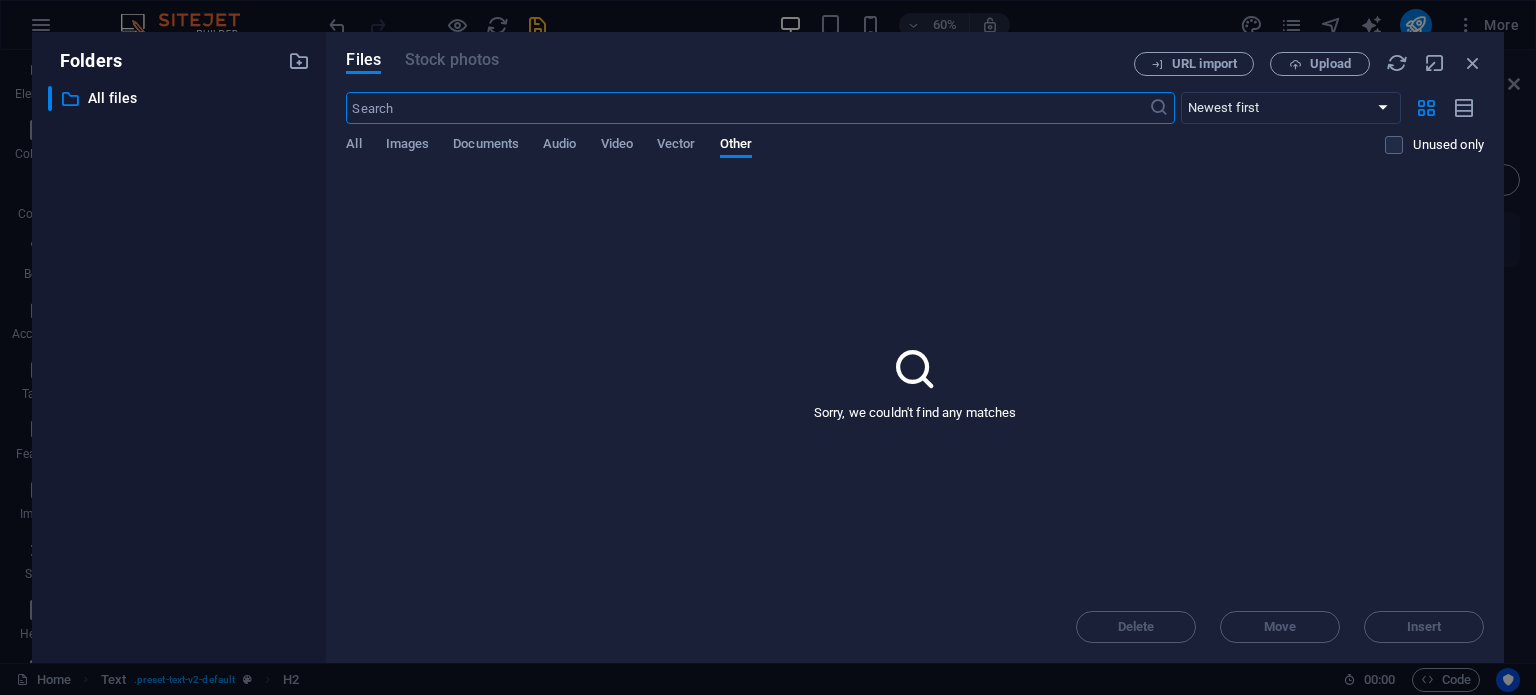 scroll, scrollTop: 0, scrollLeft: 0, axis: both 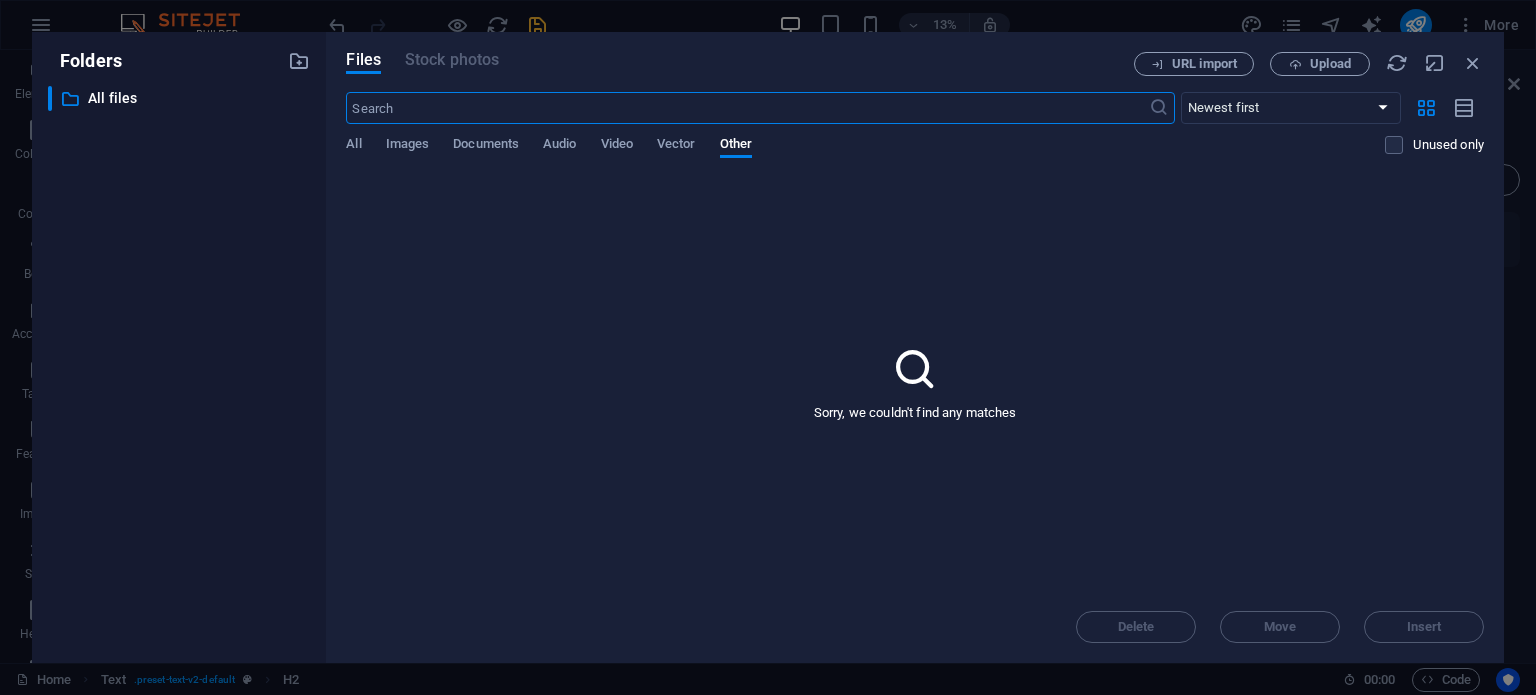 click on "​ Newest first Oldest first Name (A-Z) Name (Z-A) Size (0-9) Size (9-0) Resolution (0-9) Resolution (9-0) All Images Documents Audio Video Vector Other Unused only" at bounding box center (915, 133) 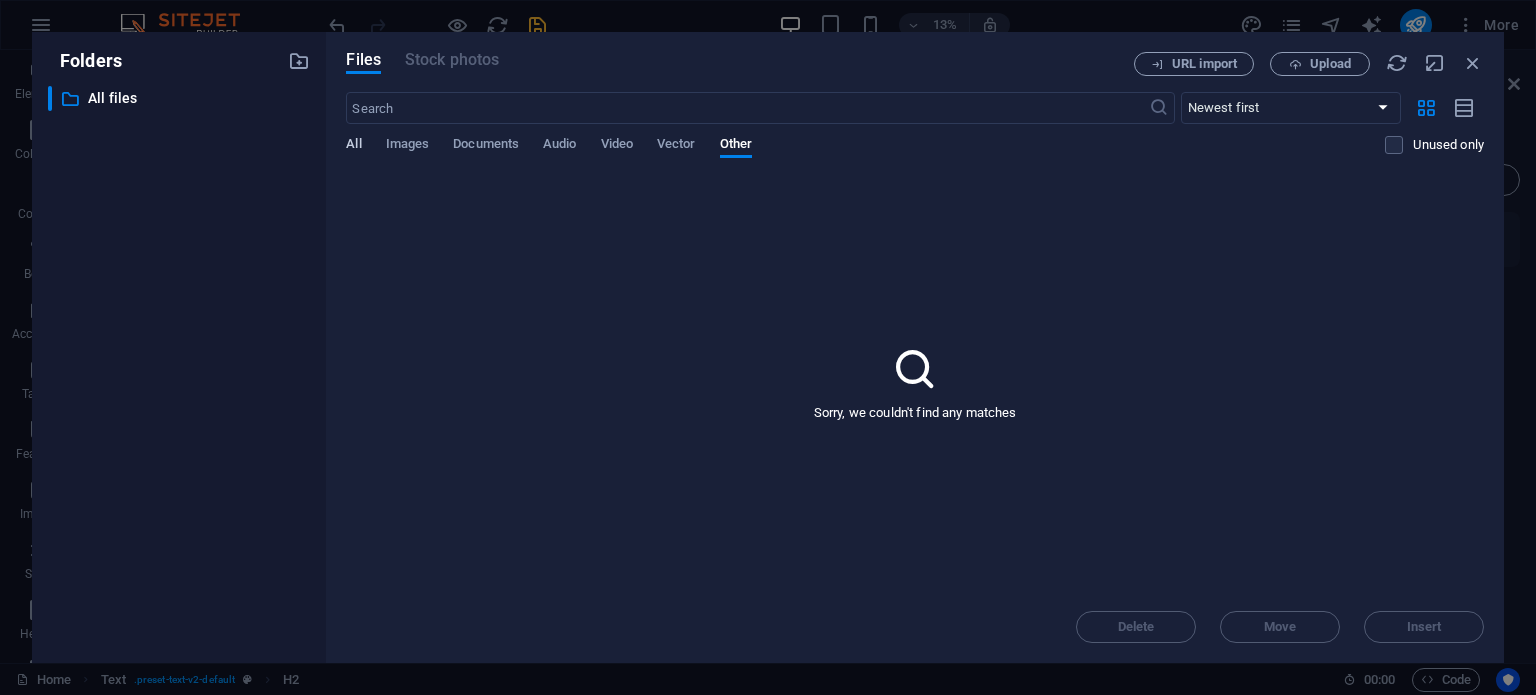 click on "All" at bounding box center [353, 146] 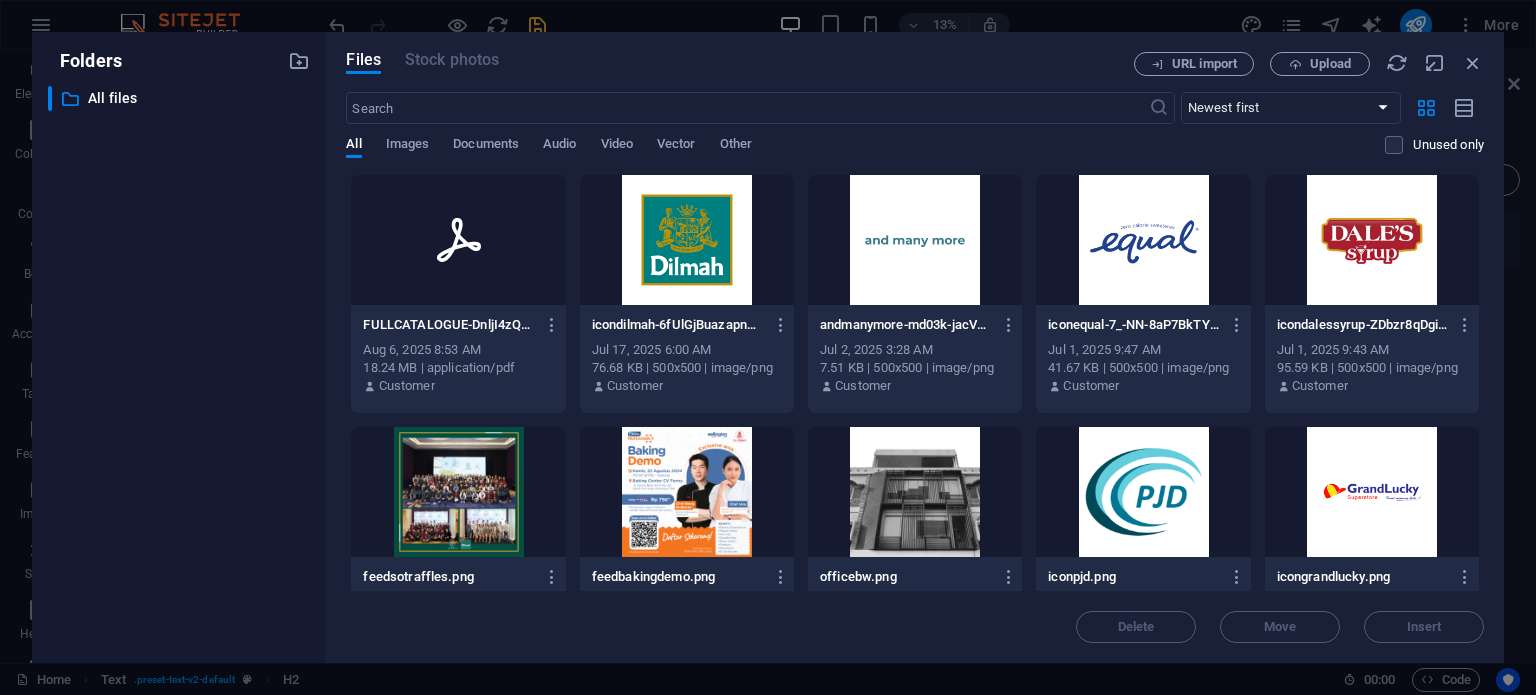 click on "FULLCATALOGUE-DnljI4zQH9sC7NUJllTr9g.pdf" at bounding box center (449, 325) 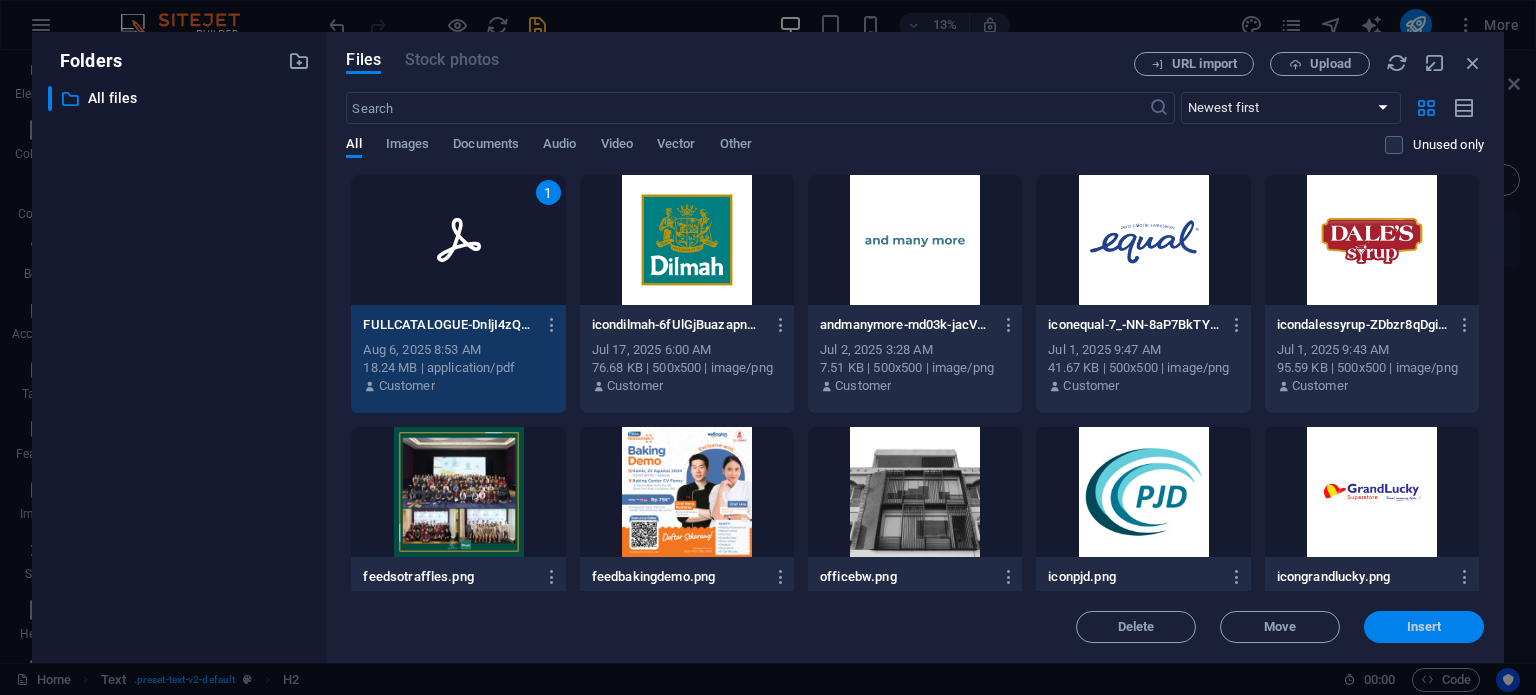 click on "Insert" at bounding box center (1424, 627) 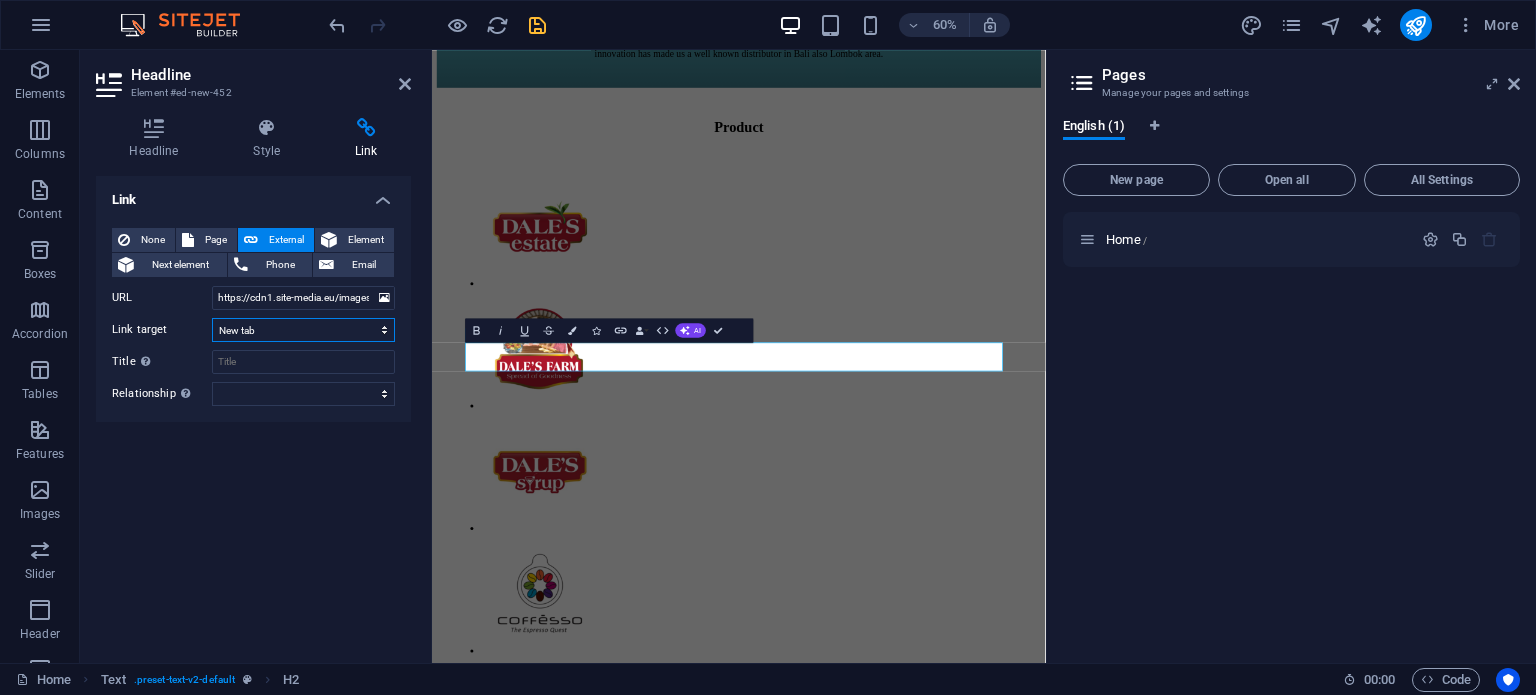click on "New tab Same tab Overlay" at bounding box center (303, 330) 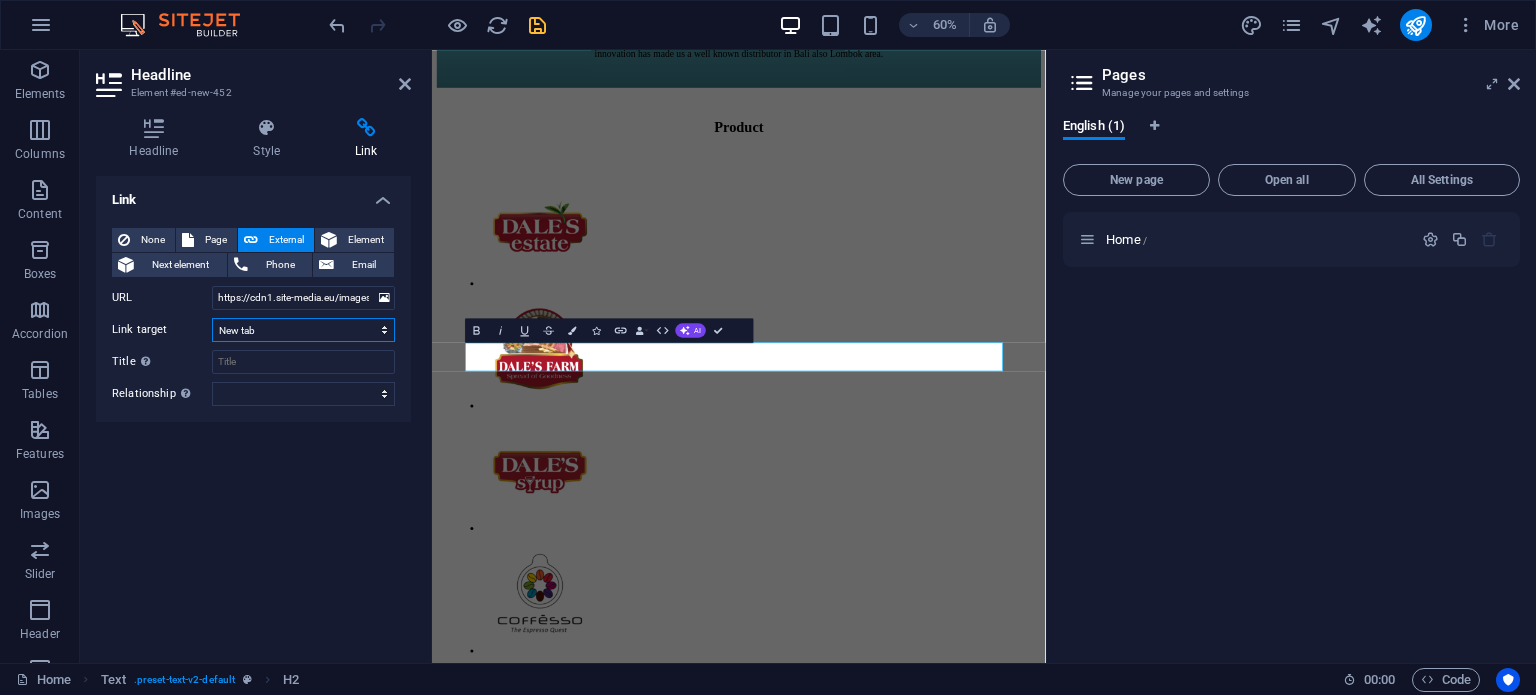 click on "New tab Same tab Overlay" at bounding box center [303, 330] 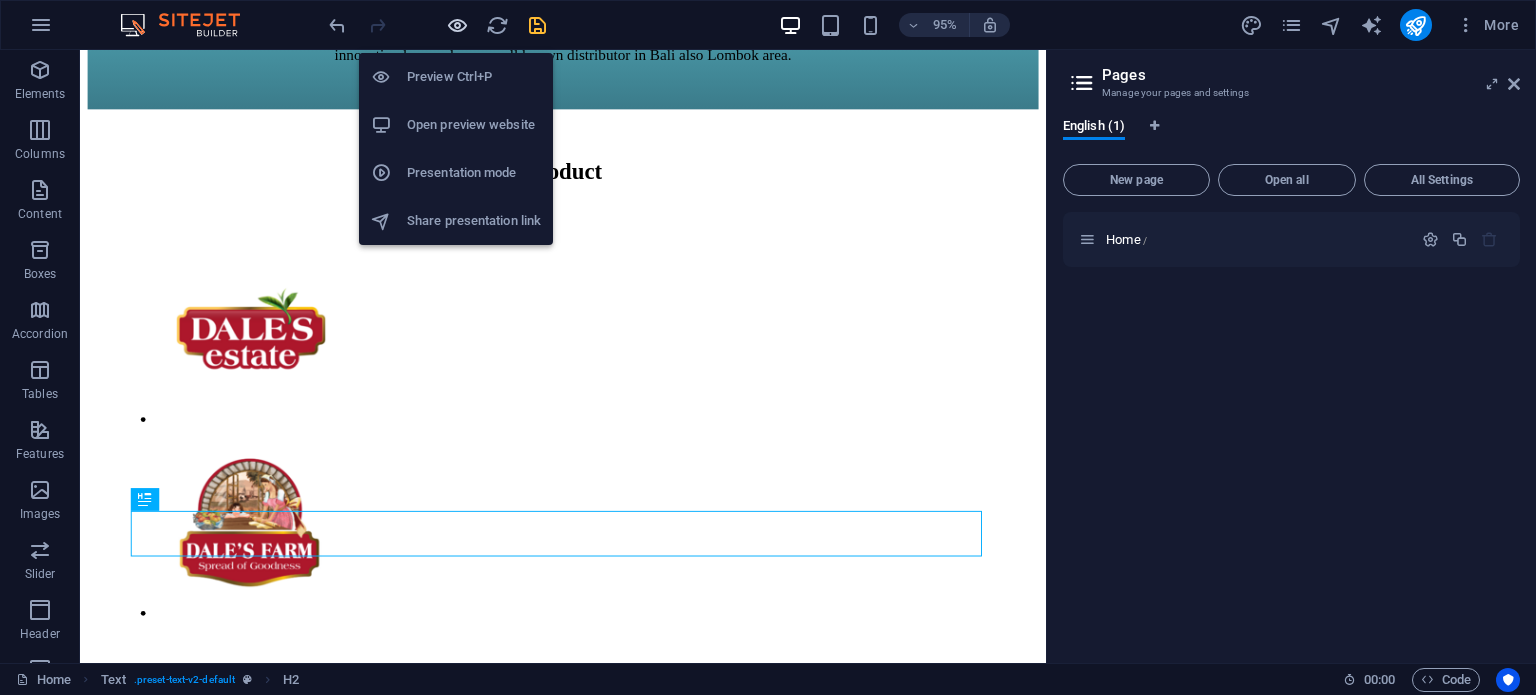 click at bounding box center [457, 25] 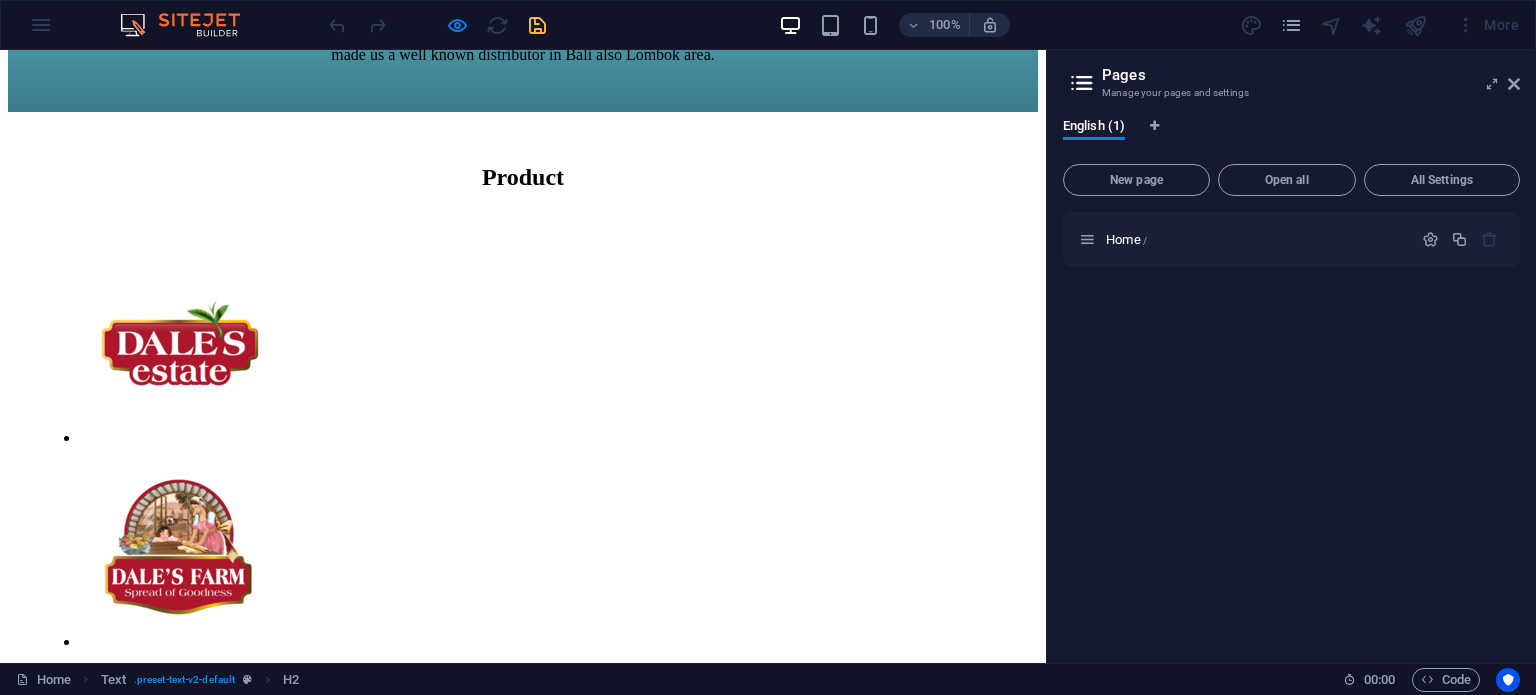 click on "Pages Manage your pages and settings English (1) New page Open all All Settings Home /" at bounding box center [1291, 356] 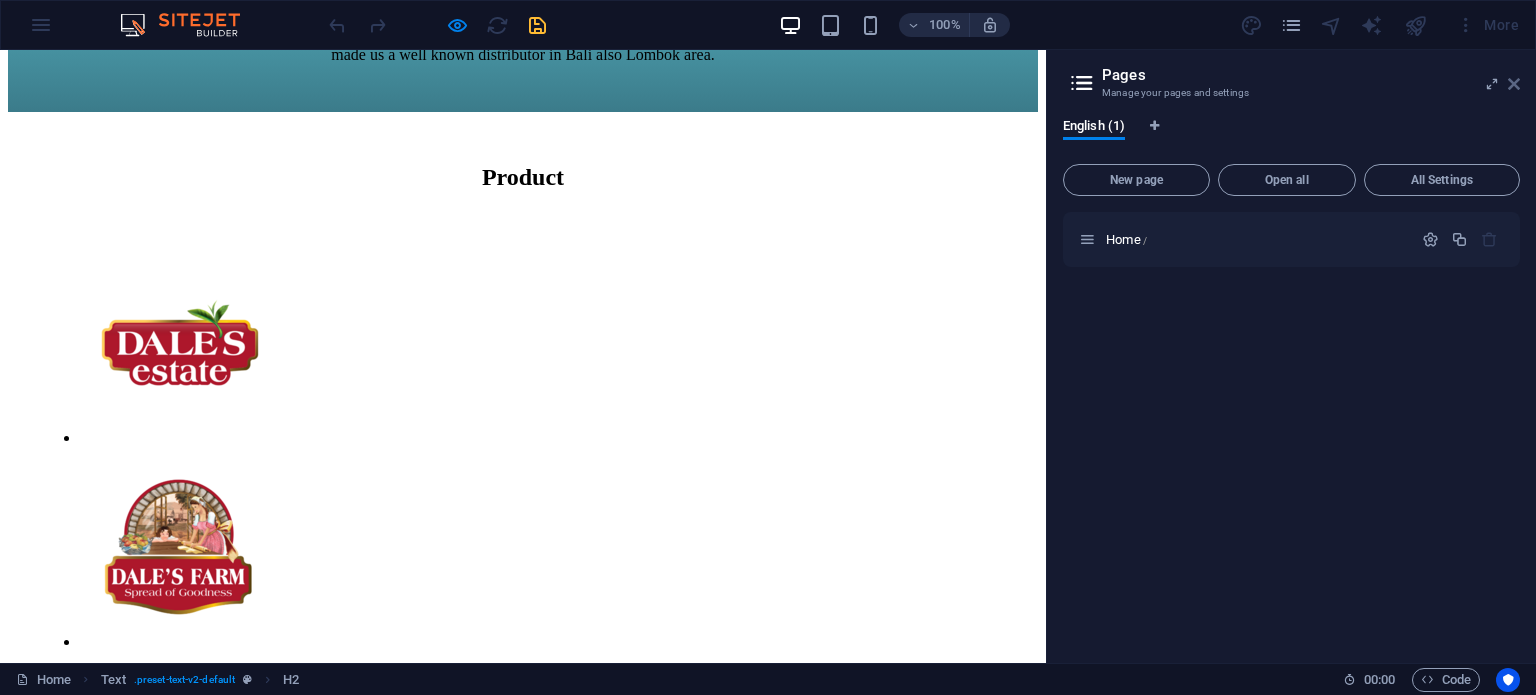 drag, startPoint x: 1511, startPoint y: 79, endPoint x: 1510, endPoint y: 41, distance: 38.013157 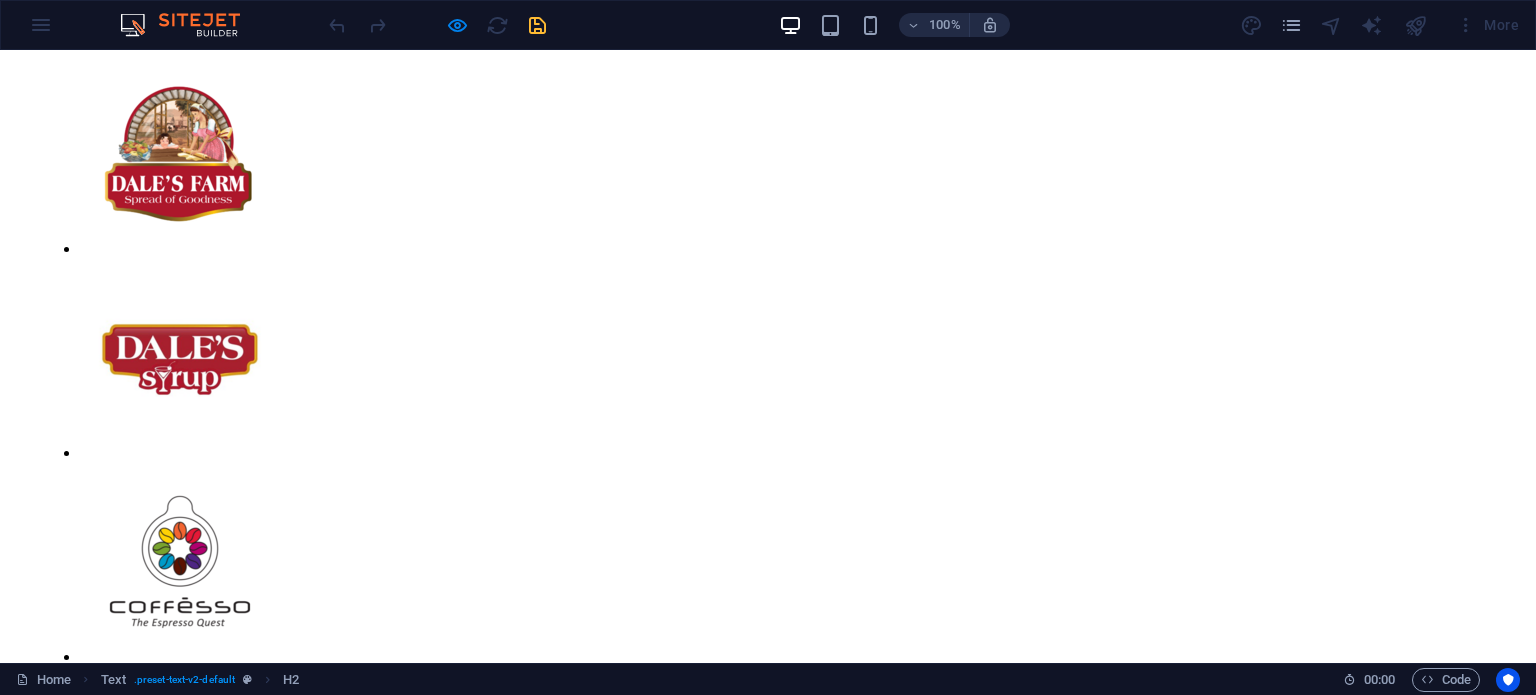 click on "Full Catalogue" at bounding box center [767, 1579] 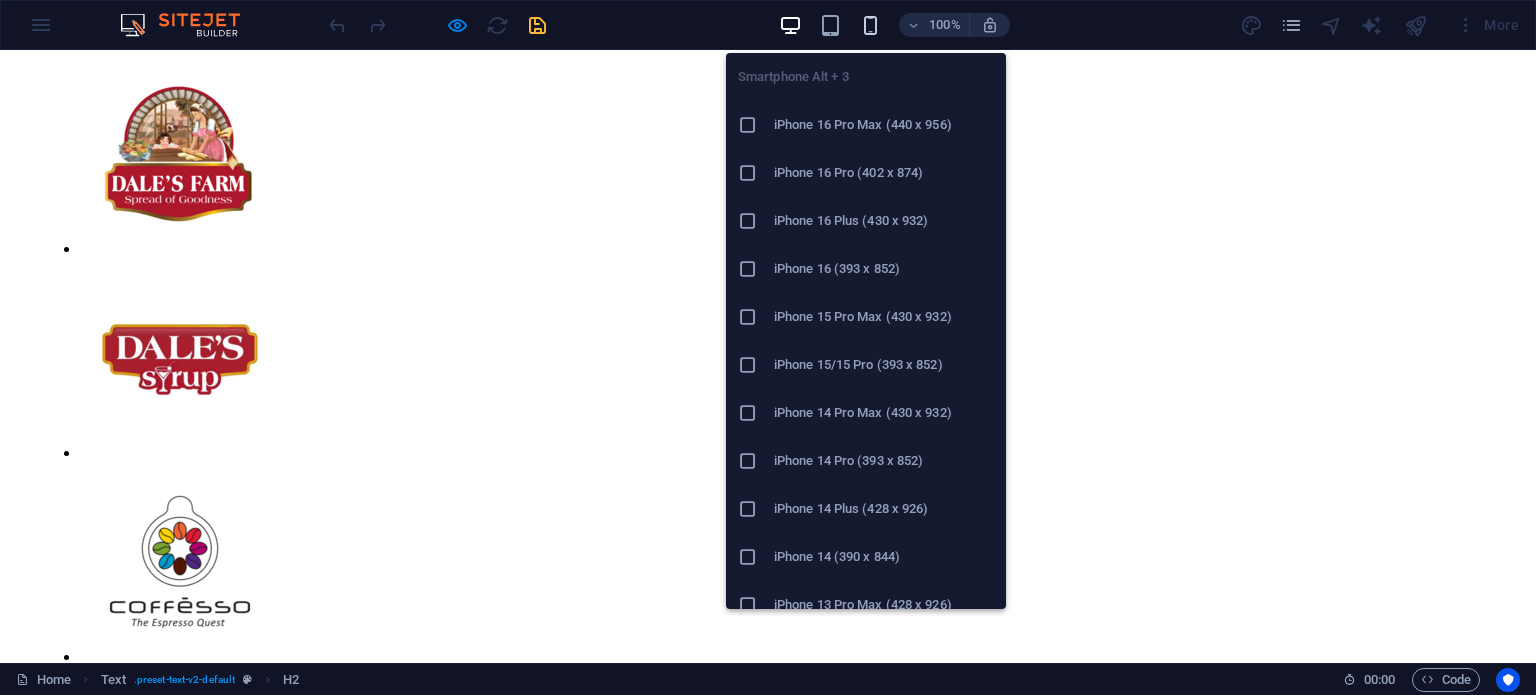 click at bounding box center [870, 25] 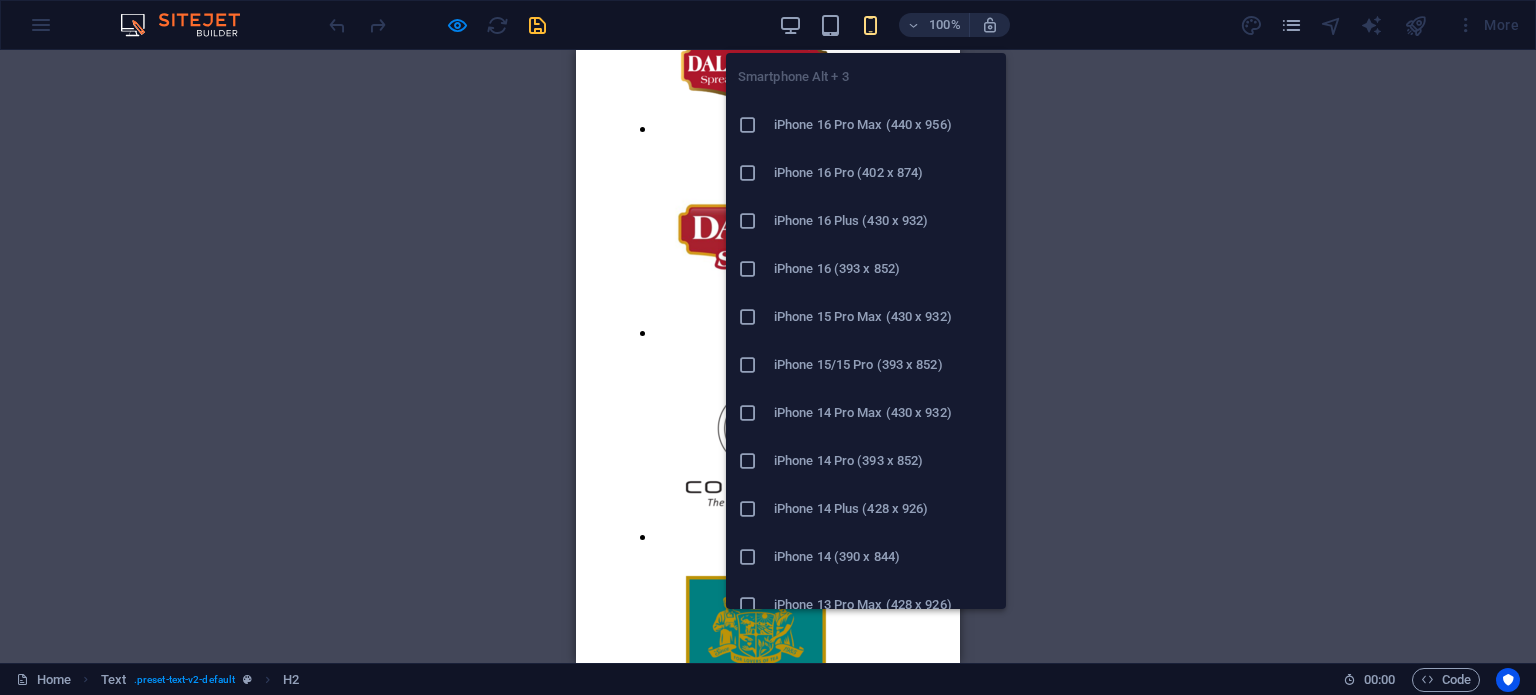 scroll, scrollTop: 958, scrollLeft: 0, axis: vertical 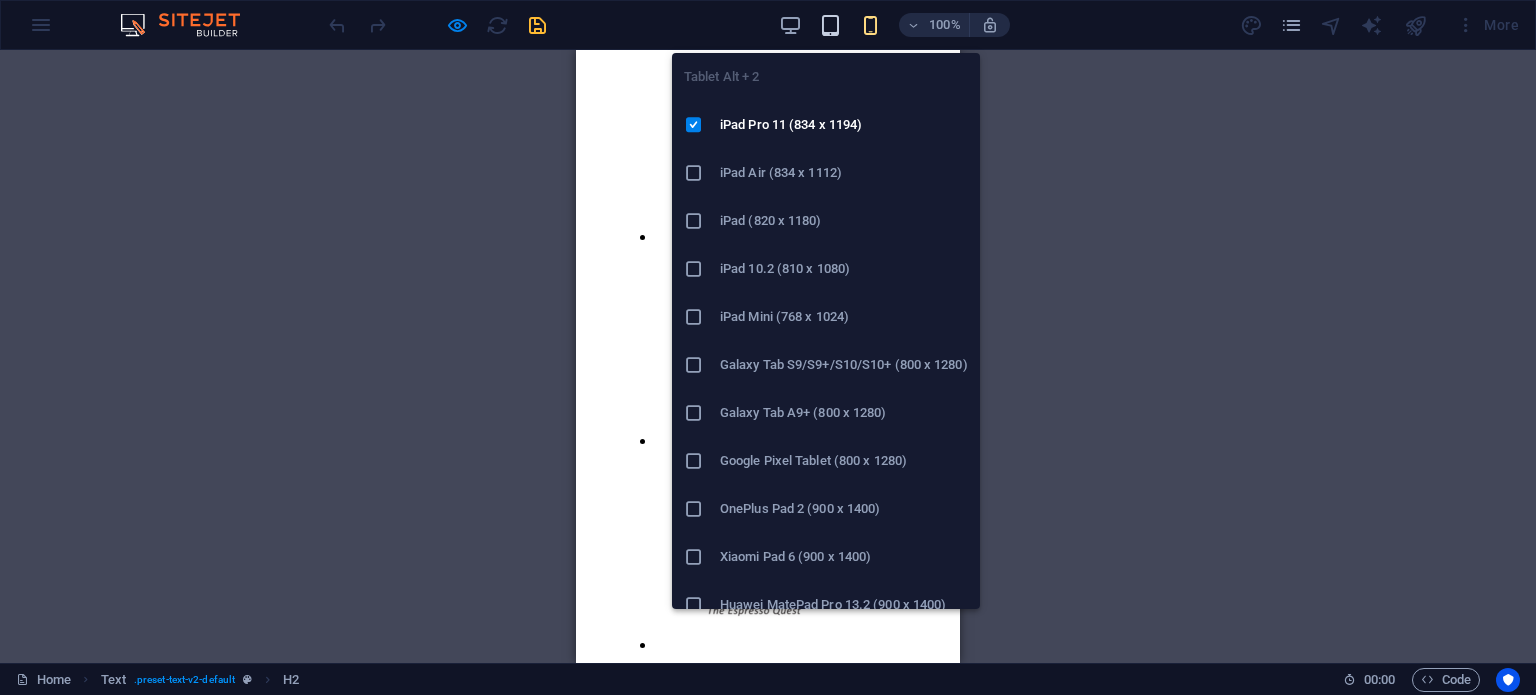 click at bounding box center (830, 25) 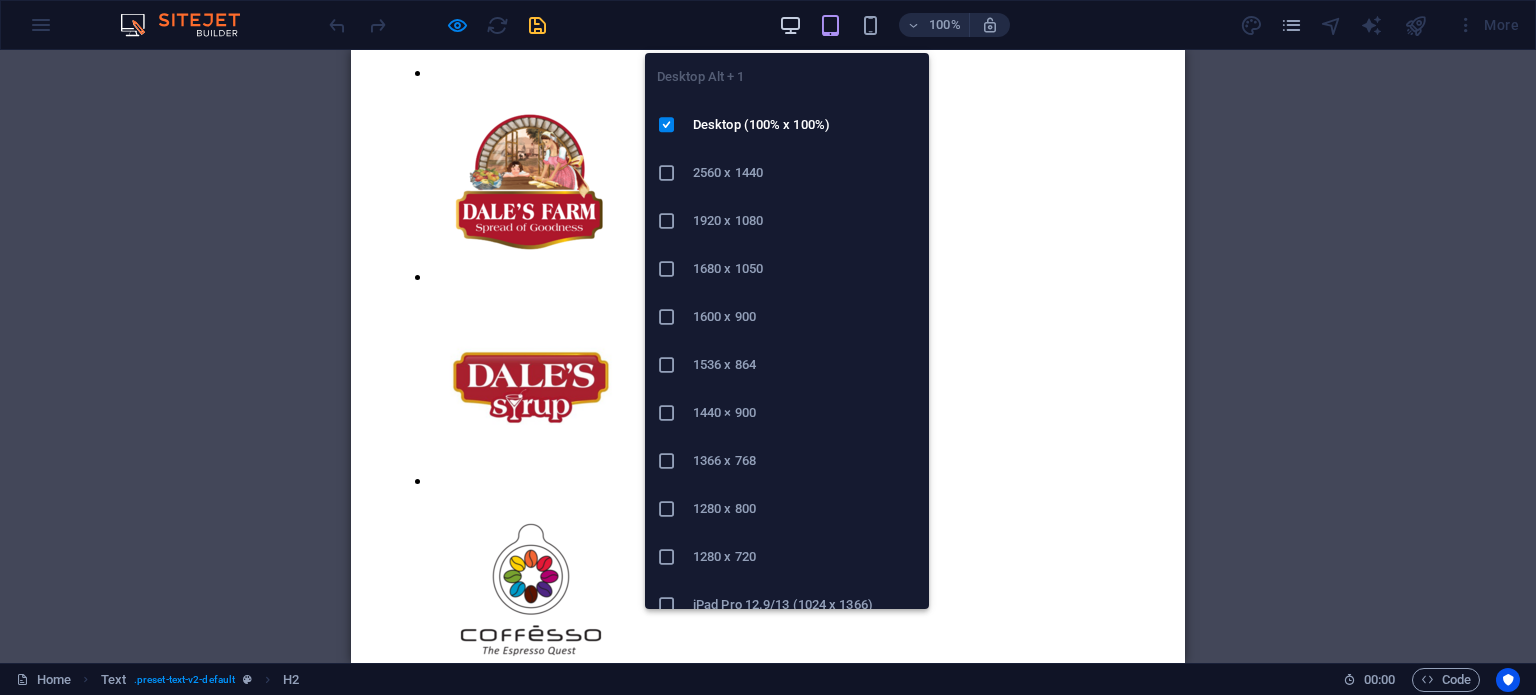 click at bounding box center [790, 25] 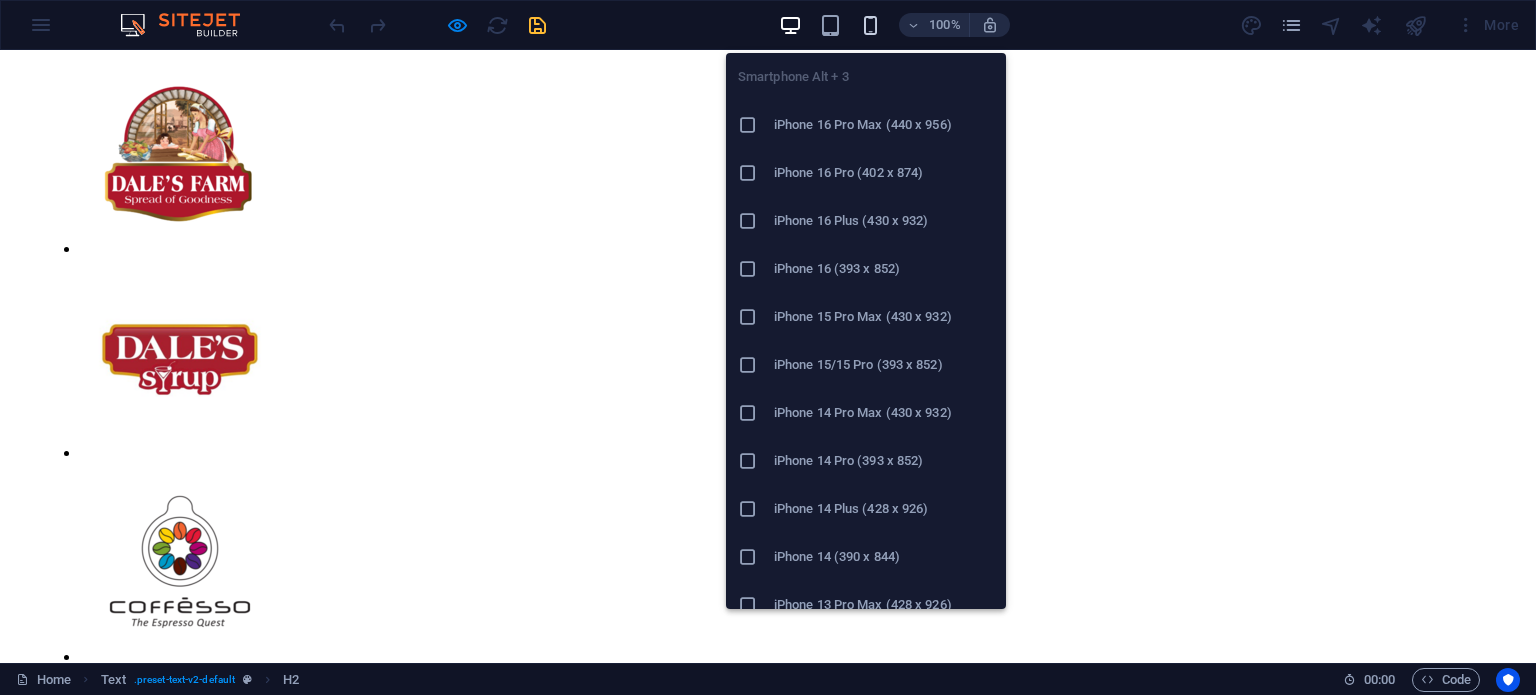 click at bounding box center (870, 25) 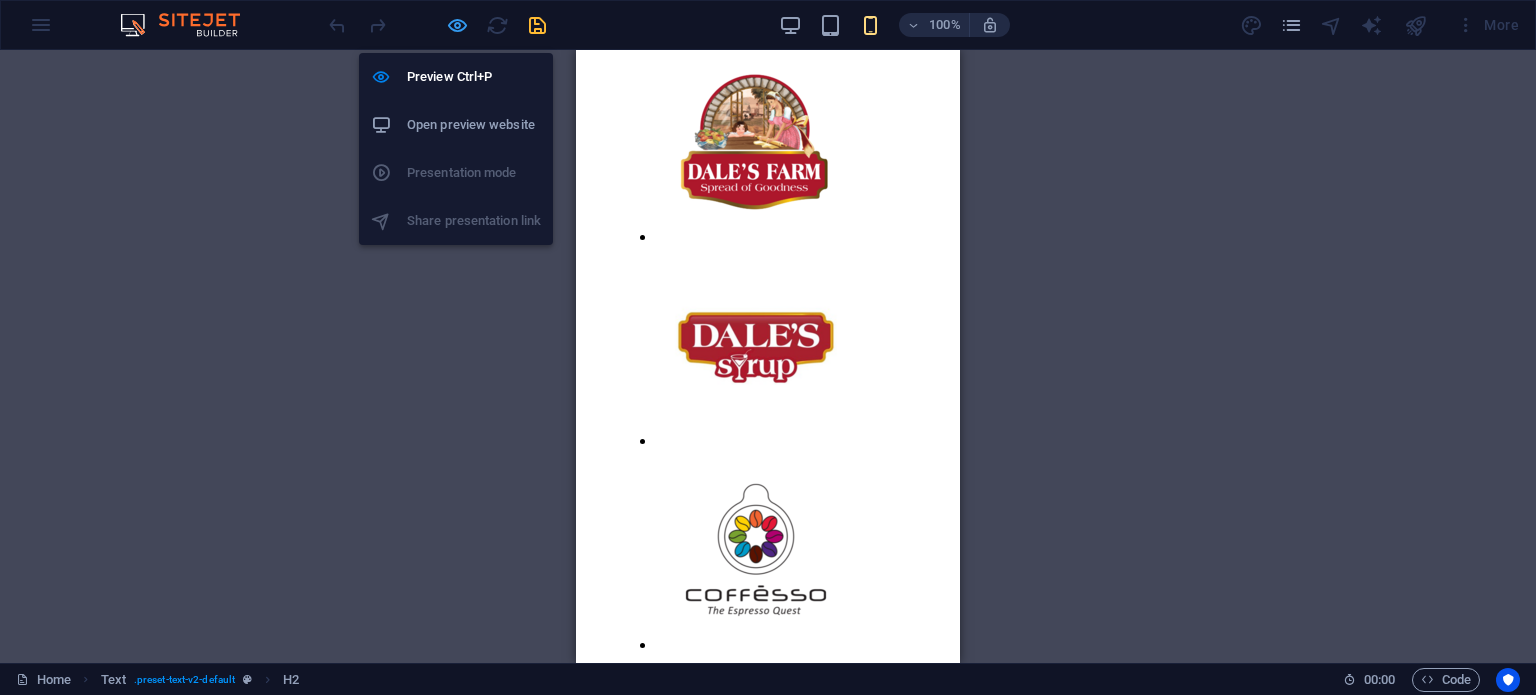 click at bounding box center [457, 25] 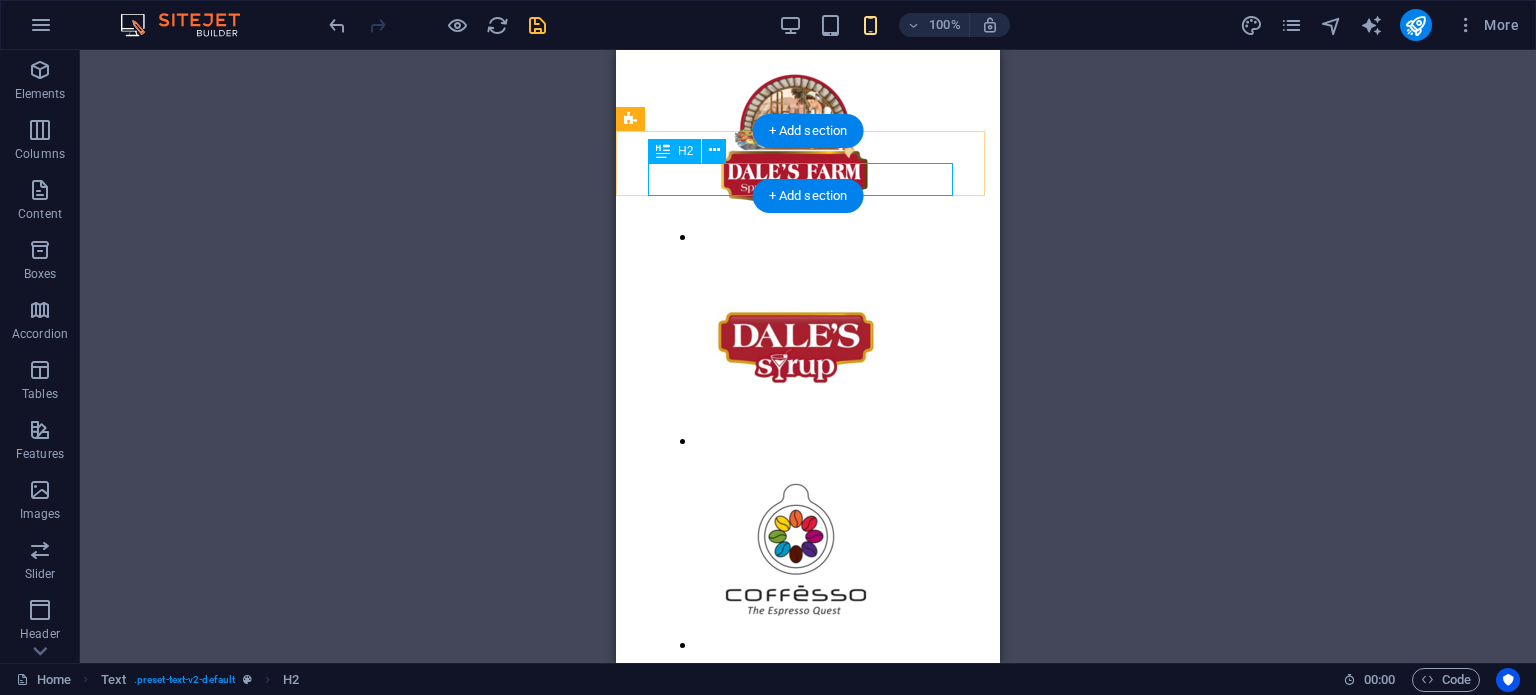 click on "Full Catalogue" at bounding box center [808, 1567] 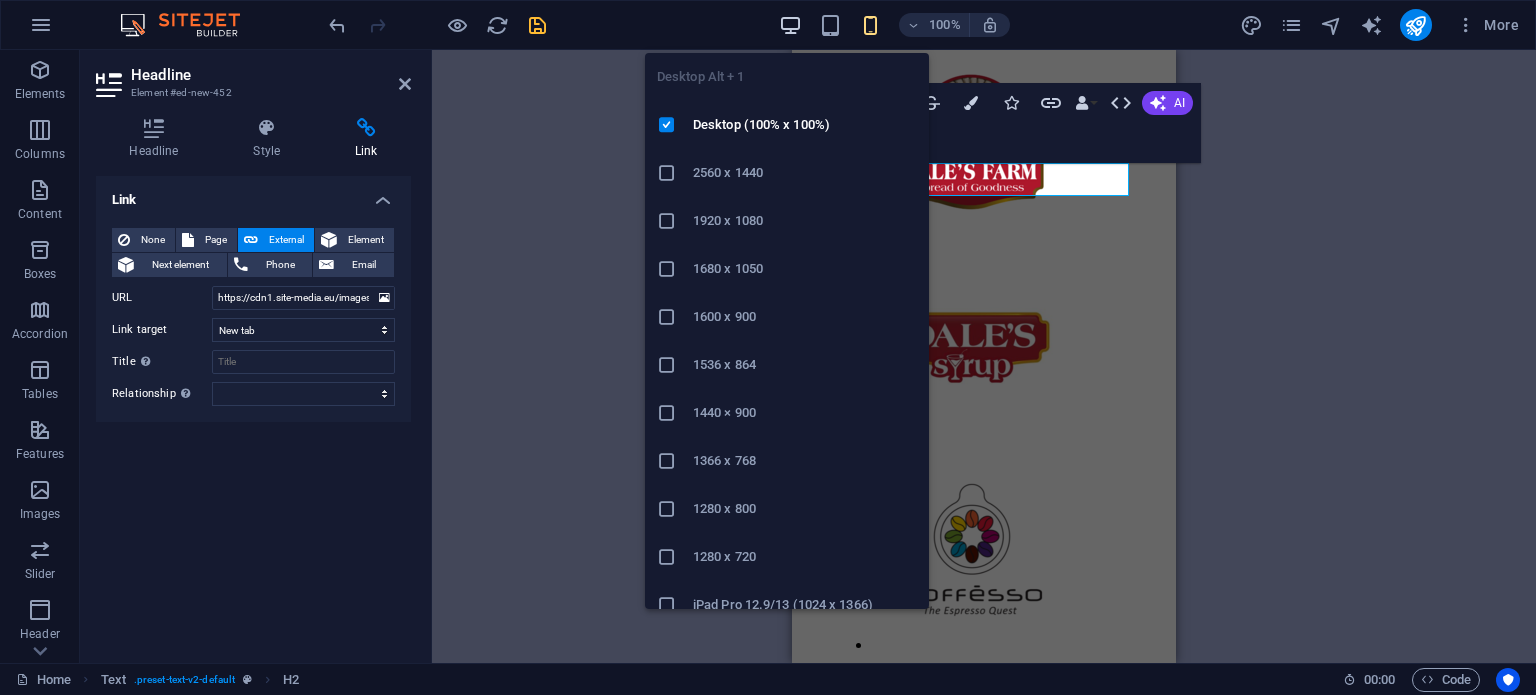 click at bounding box center [790, 25] 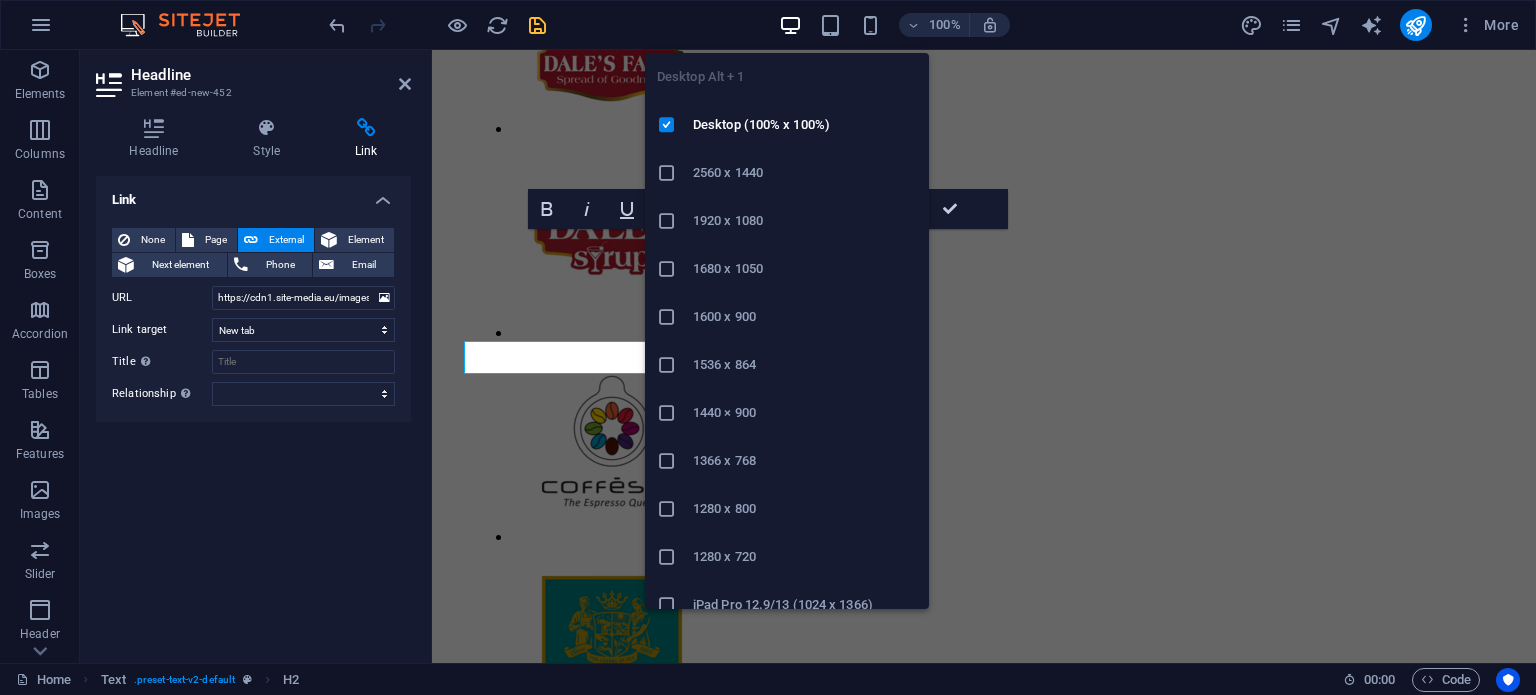 scroll, scrollTop: 1026, scrollLeft: 0, axis: vertical 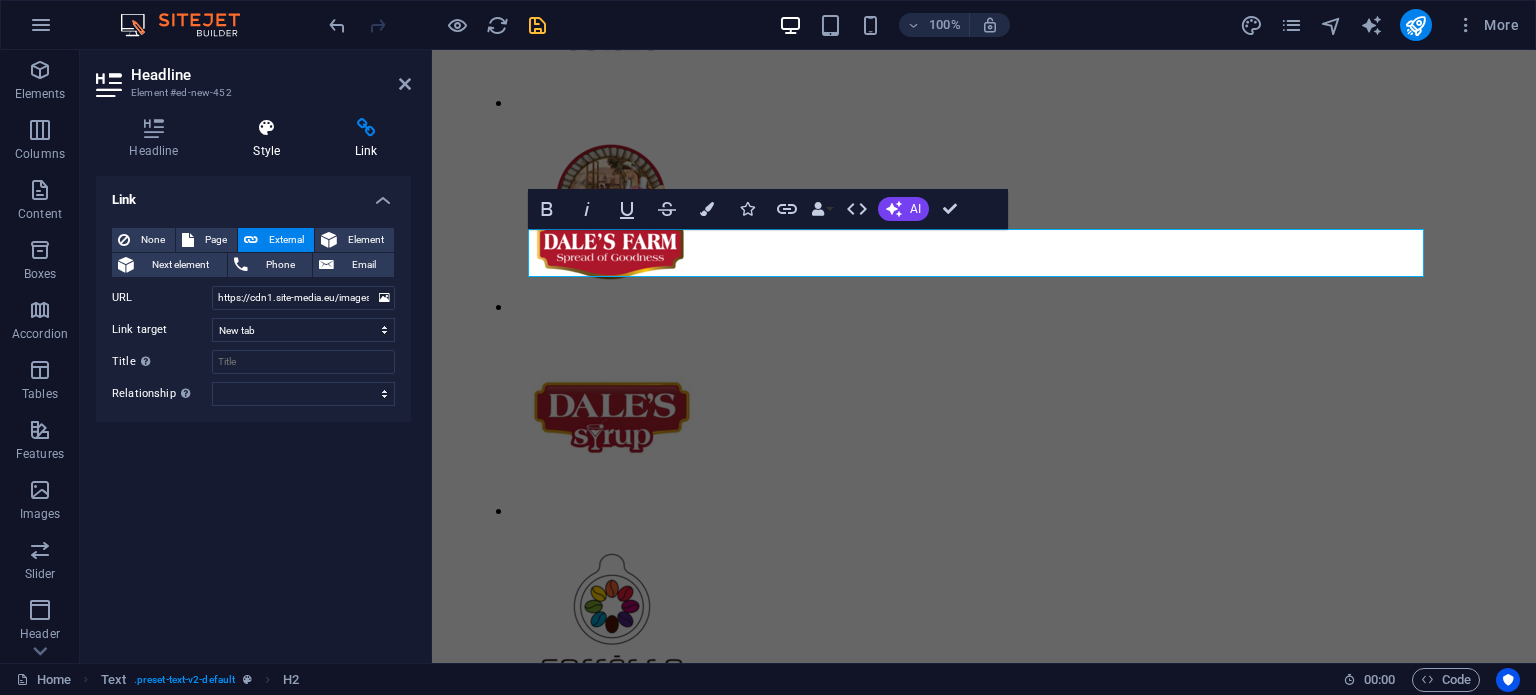 click on "Style" at bounding box center (271, 139) 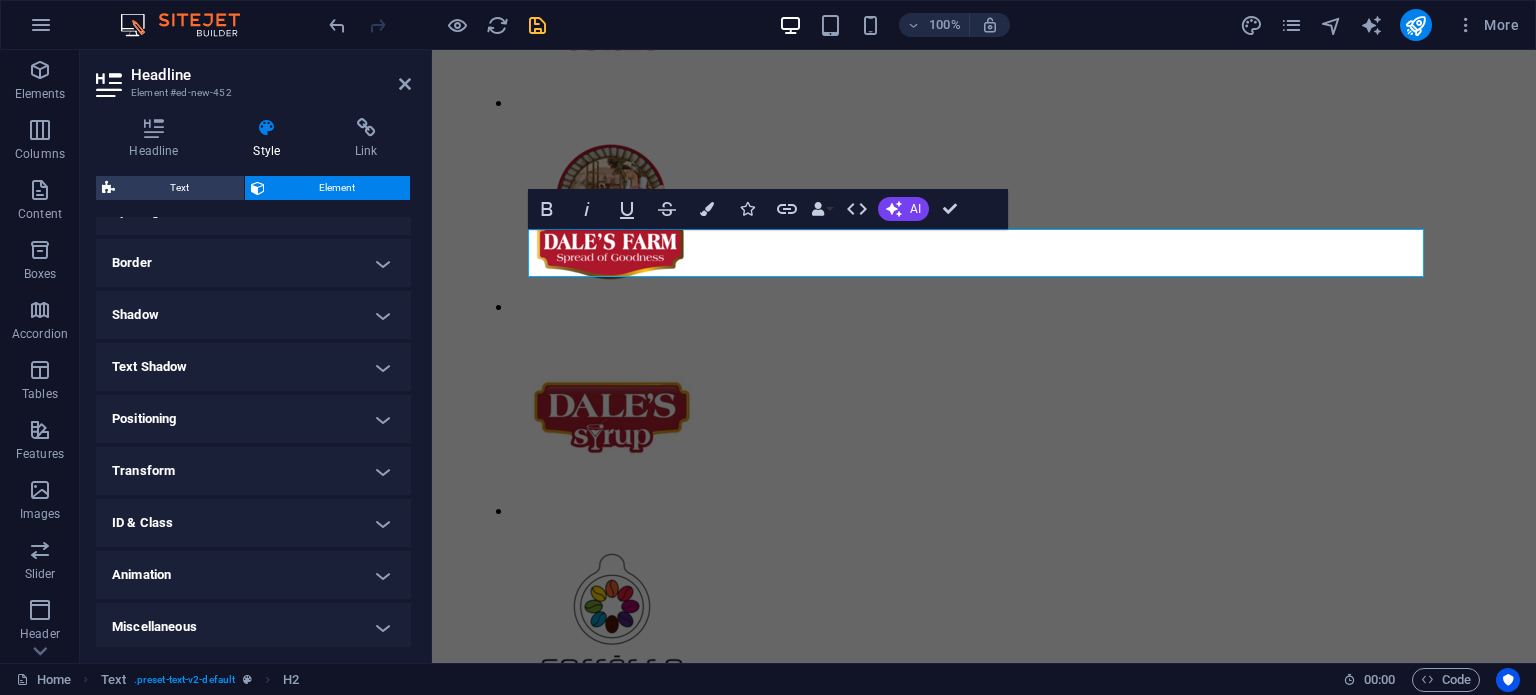 scroll, scrollTop: 414, scrollLeft: 0, axis: vertical 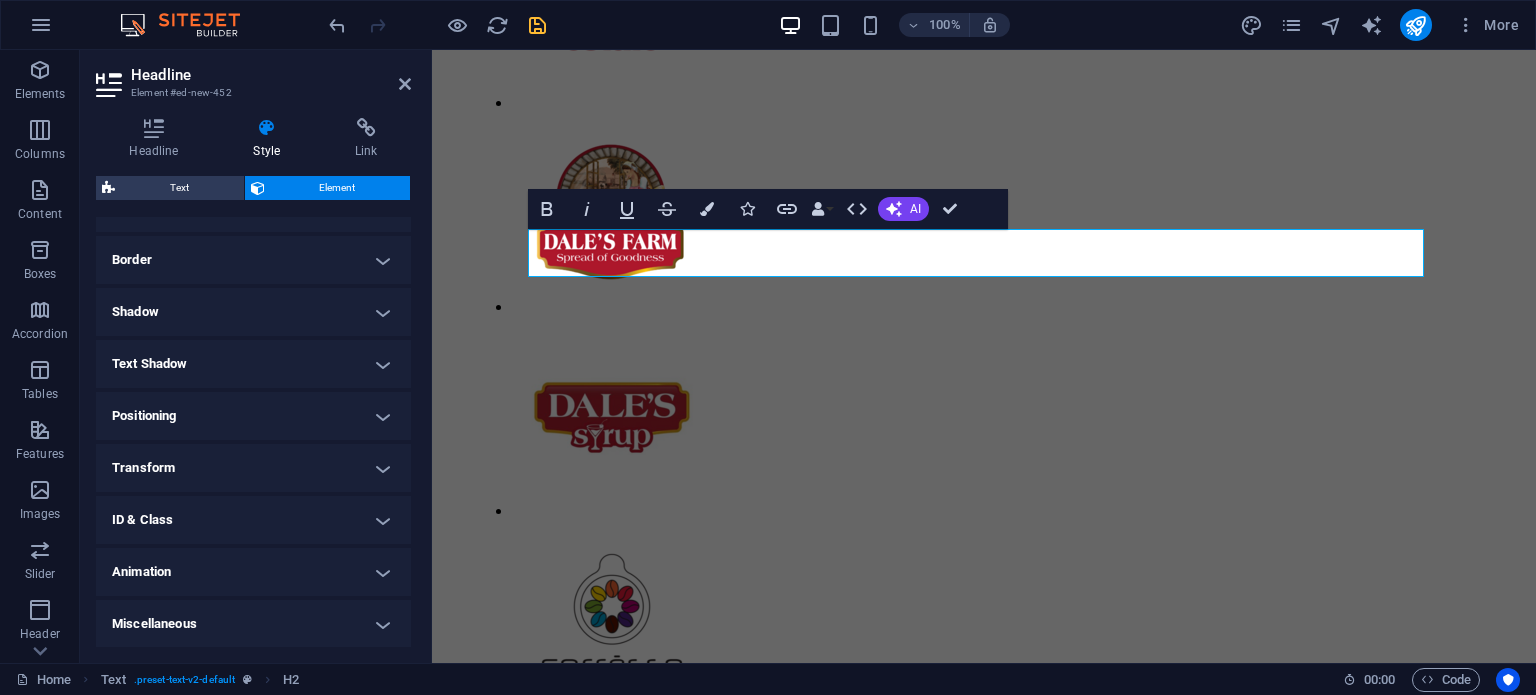 click on "Animation" at bounding box center [253, 572] 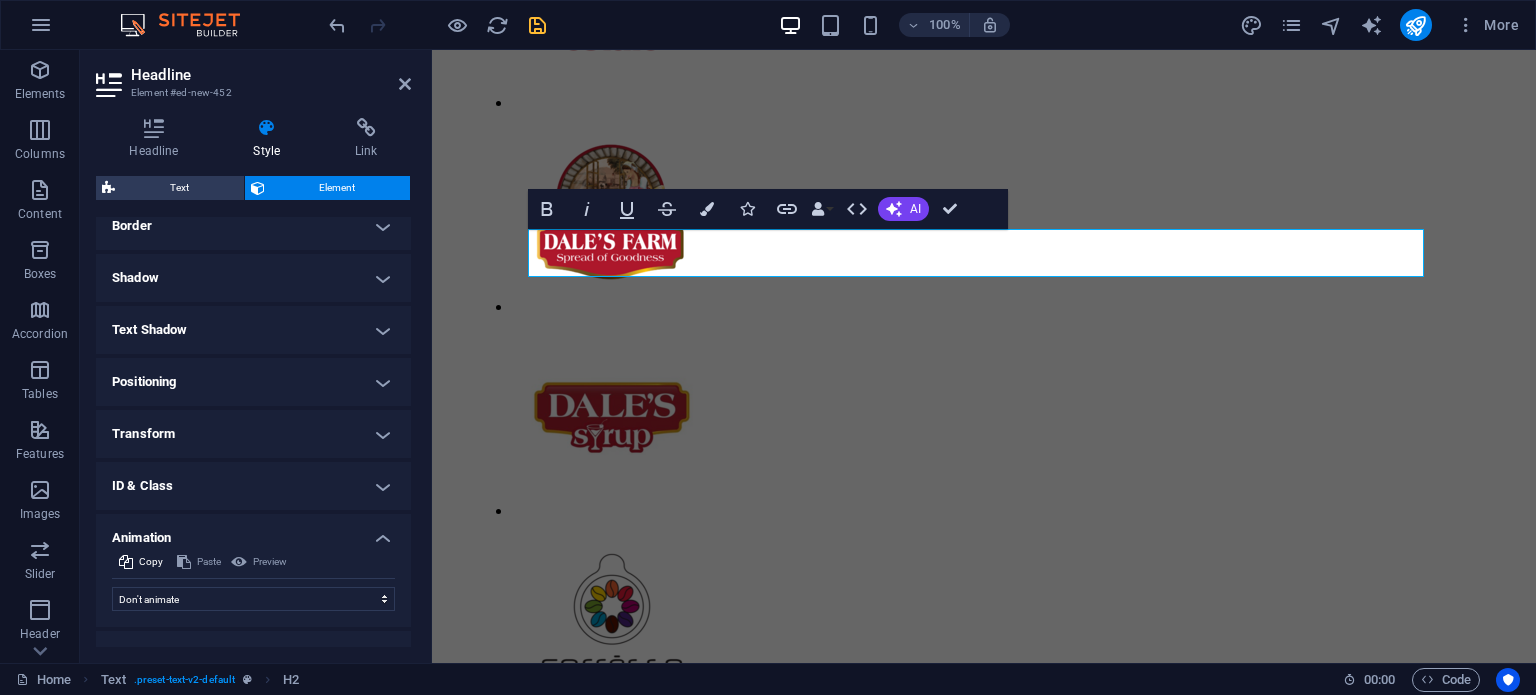 scroll, scrollTop: 479, scrollLeft: 0, axis: vertical 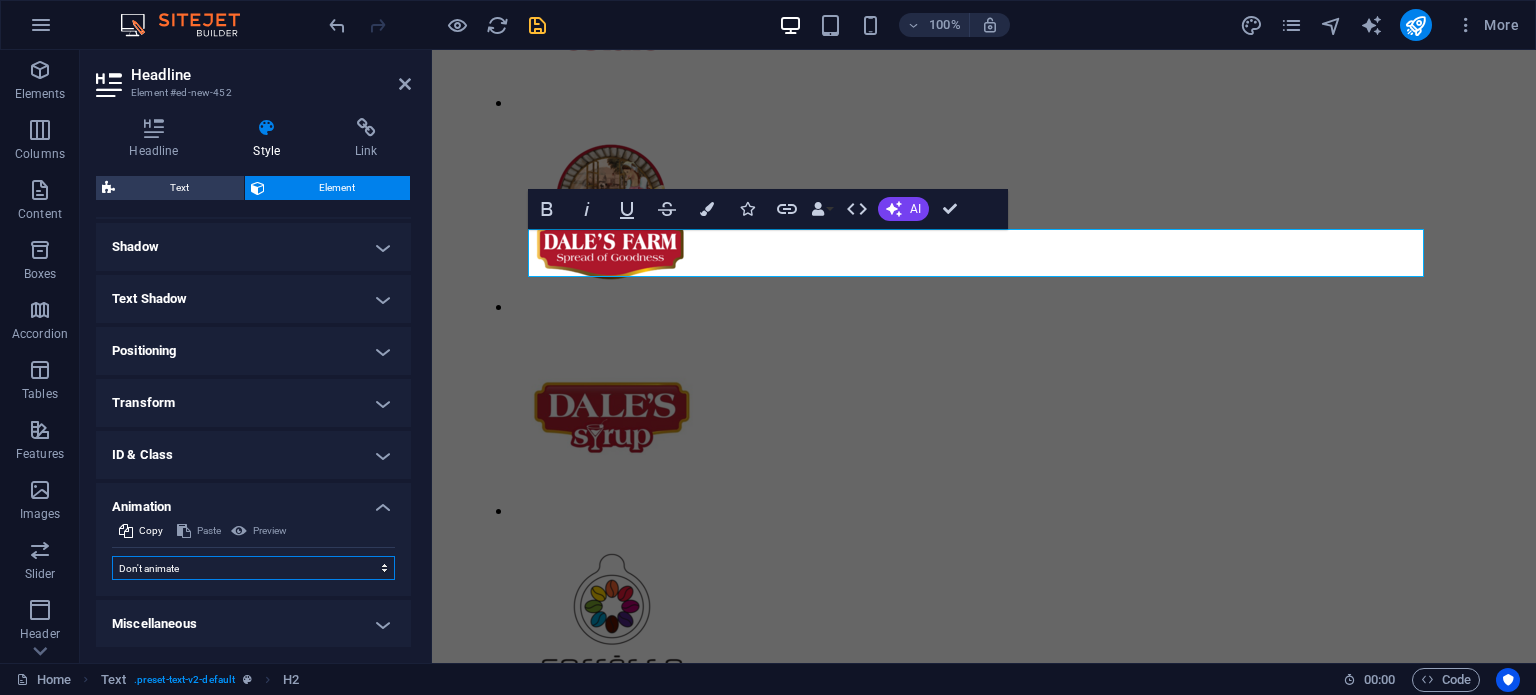 click on "Don't animate Show / Hide Slide up/down Zoom in/out Slide left to right Slide right to left Slide top to bottom Slide bottom to top Pulse Blink Open as overlay" at bounding box center [253, 568] 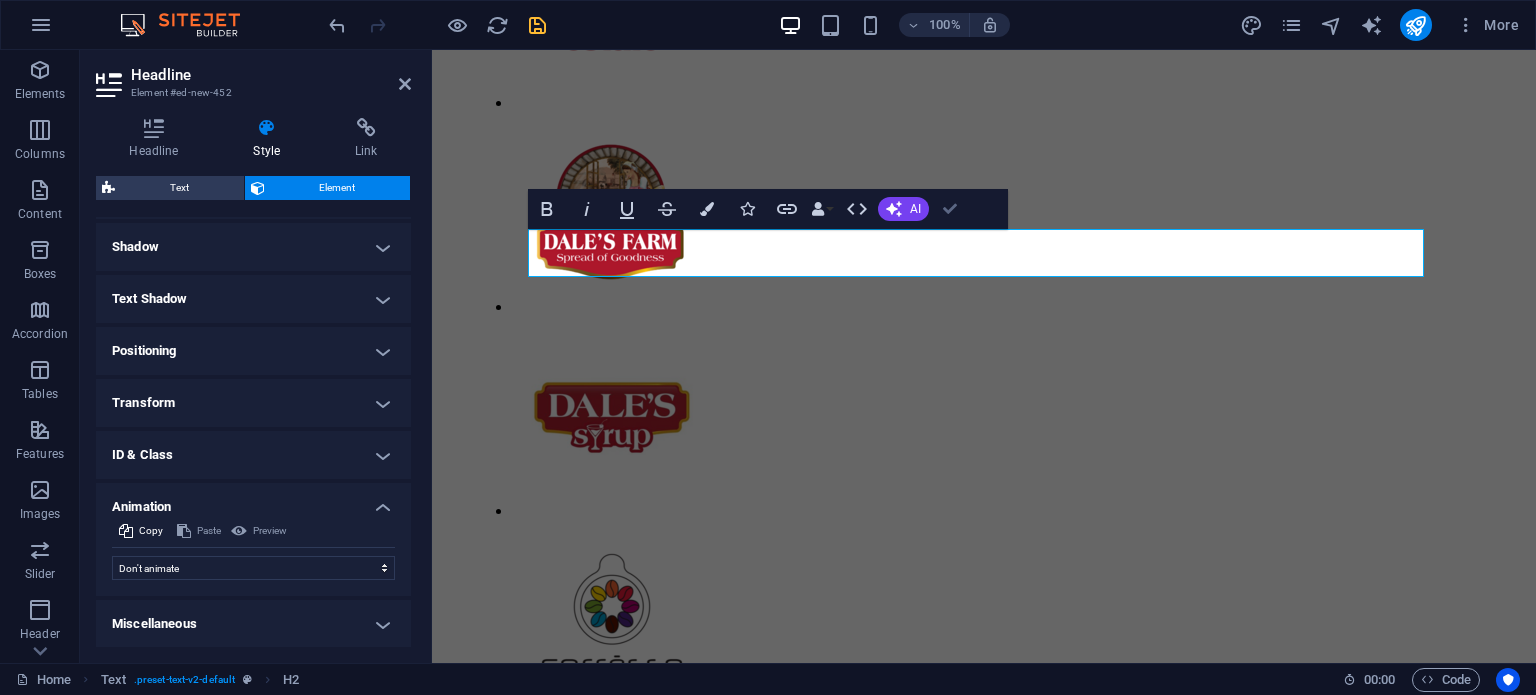 scroll, scrollTop: 1084, scrollLeft: 0, axis: vertical 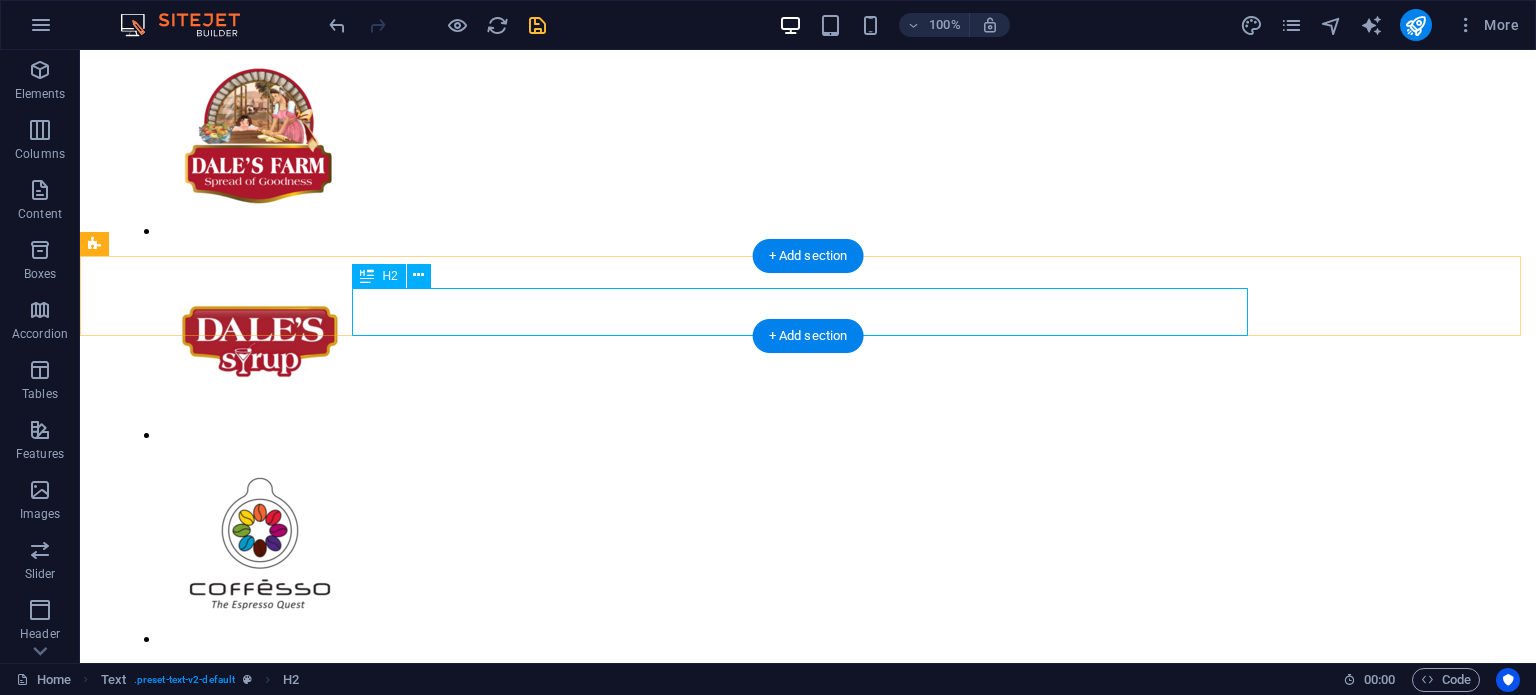 click on "Full Catalogue" at bounding box center (808, 1561) 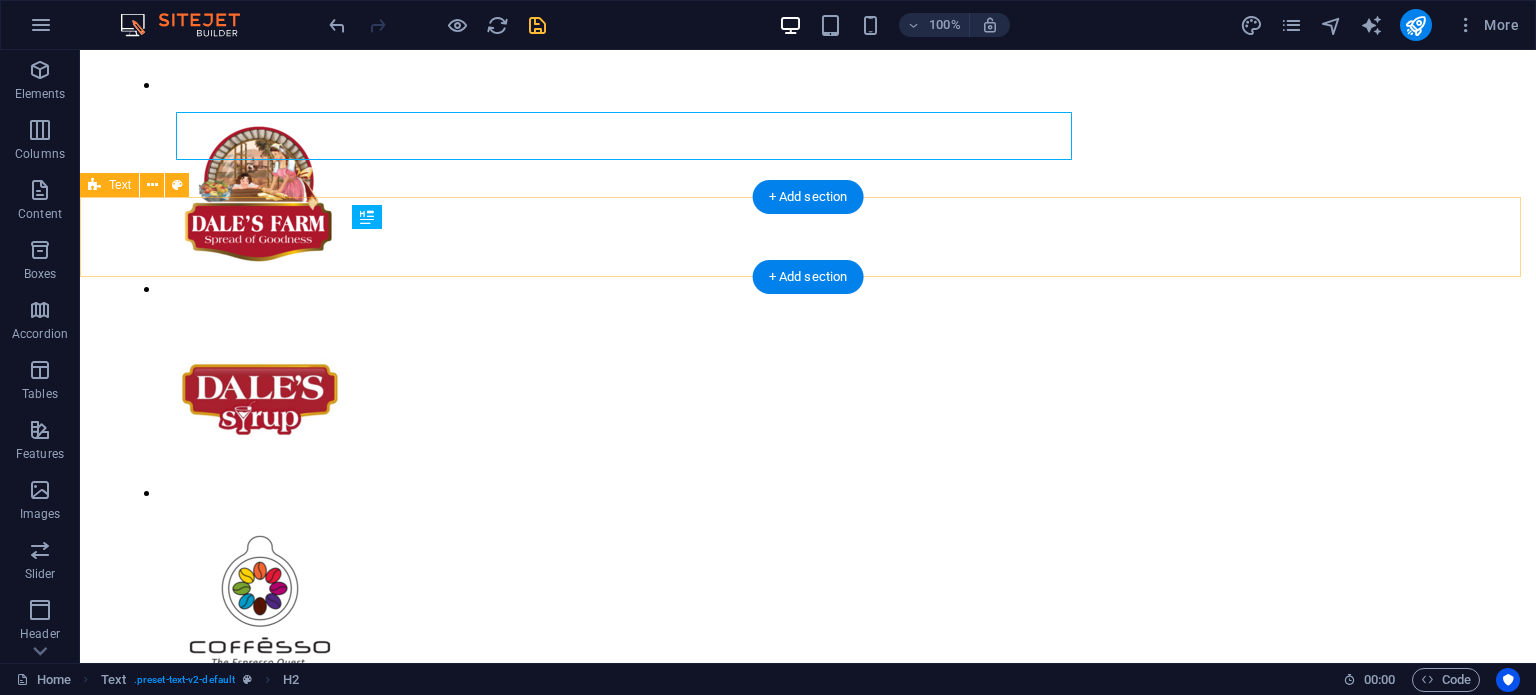 scroll, scrollTop: 1143, scrollLeft: 0, axis: vertical 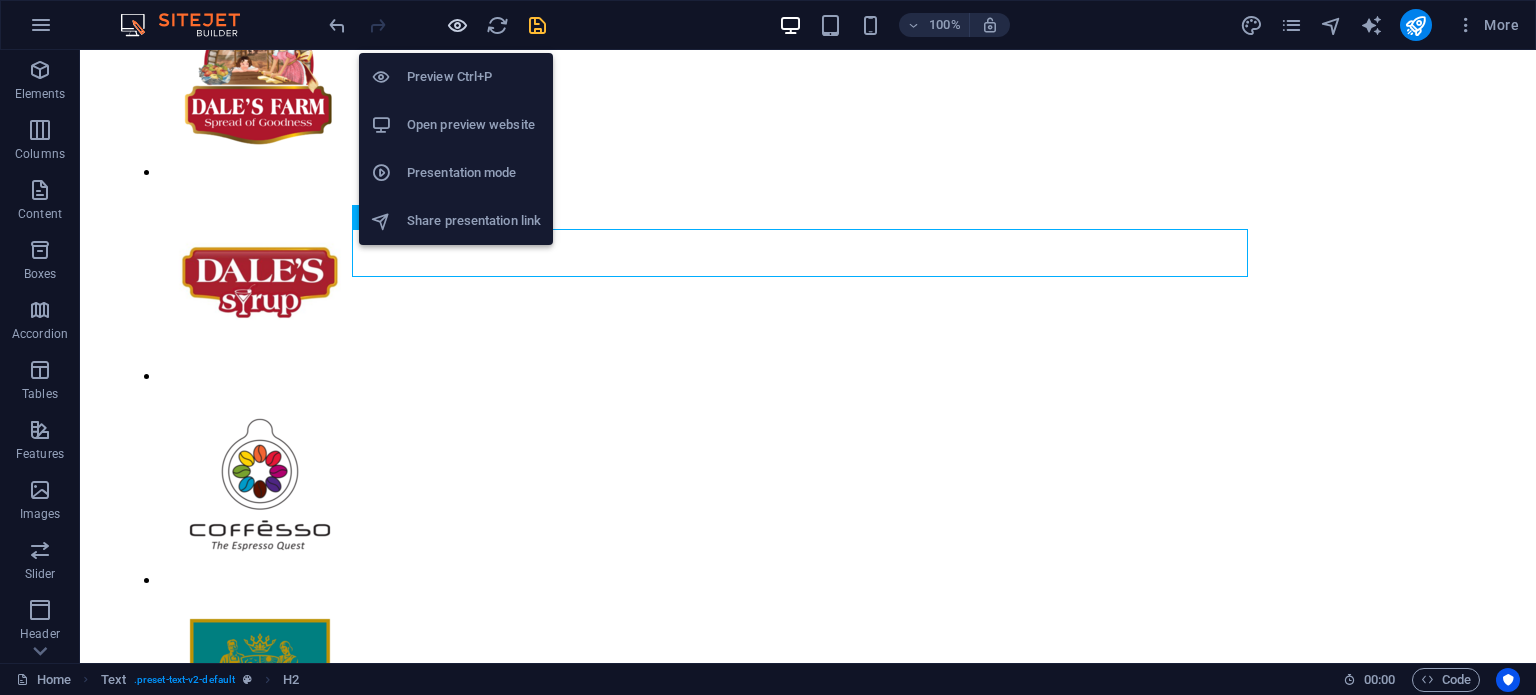 click at bounding box center [457, 25] 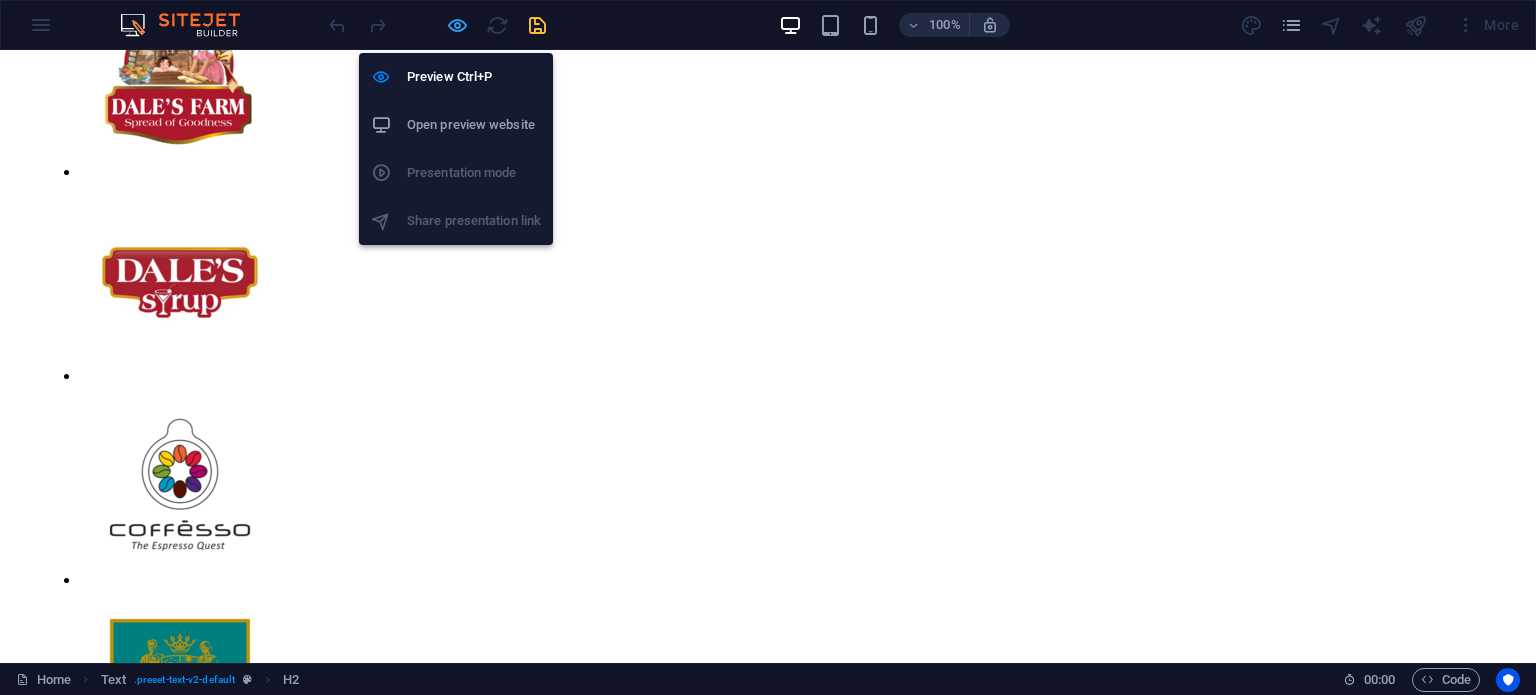 scroll, scrollTop: 1156, scrollLeft: 0, axis: vertical 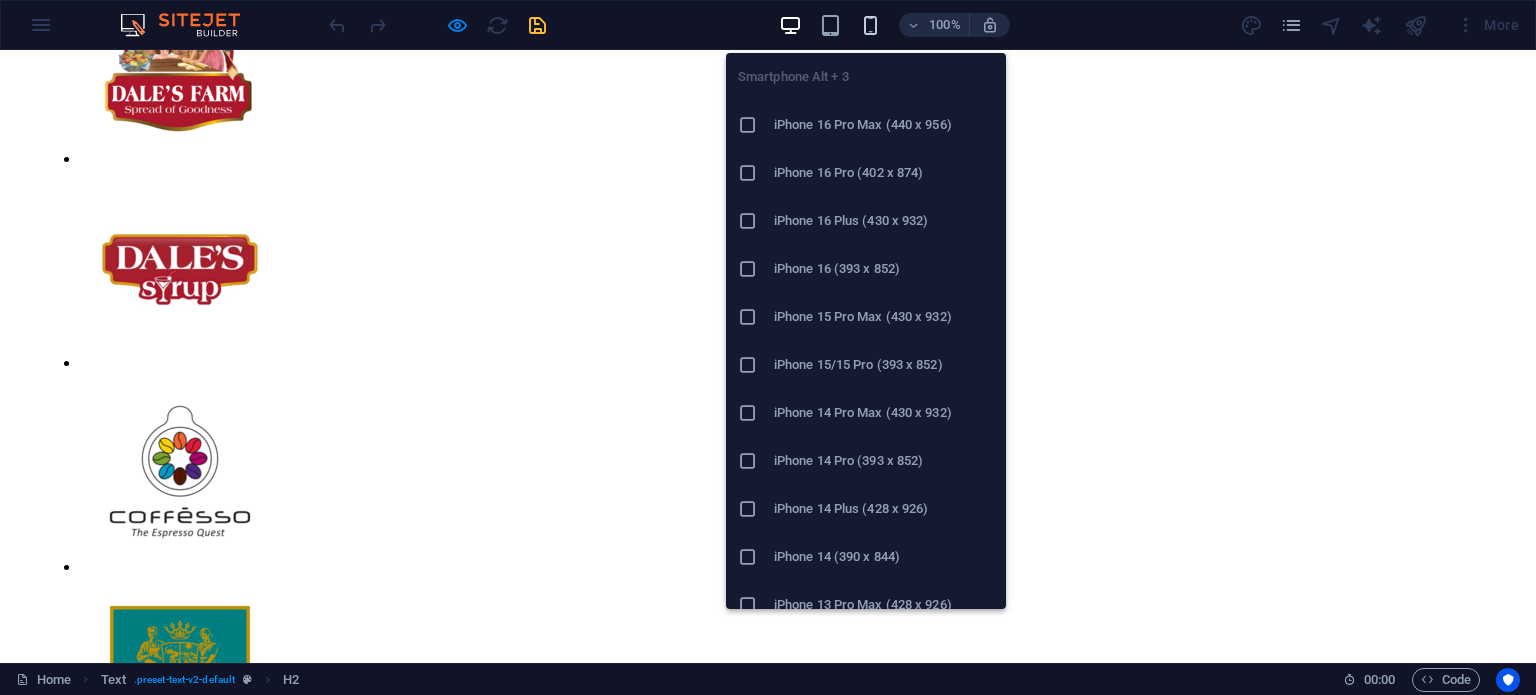 click at bounding box center [870, 25] 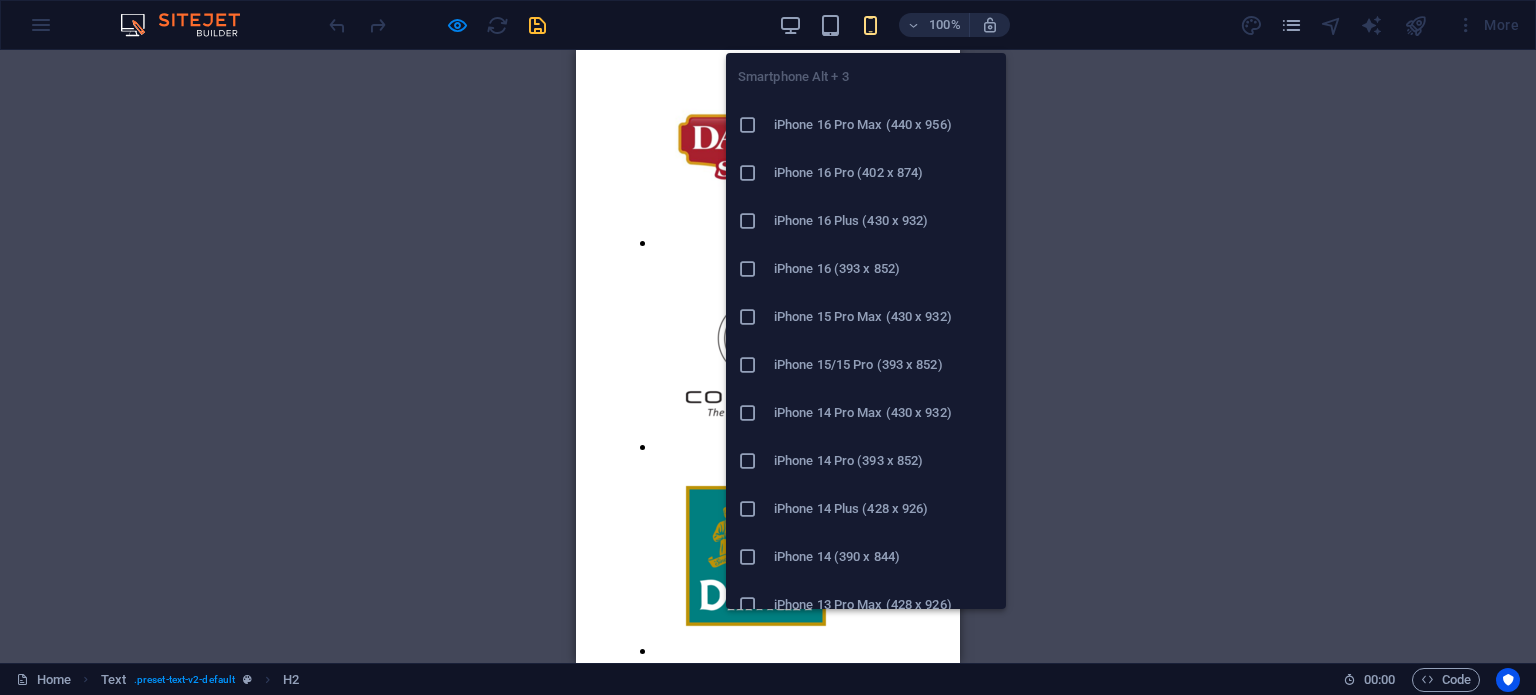 scroll, scrollTop: 1016, scrollLeft: 0, axis: vertical 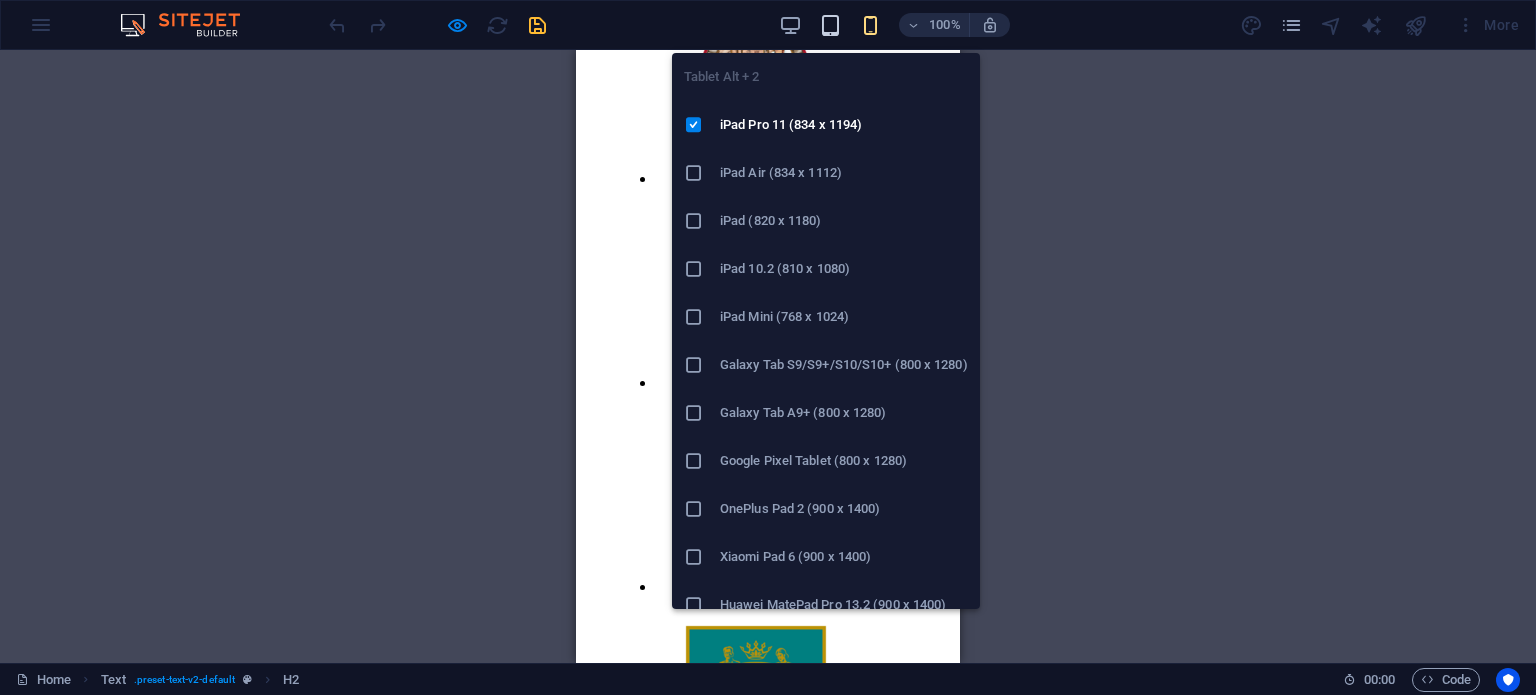click at bounding box center [830, 25] 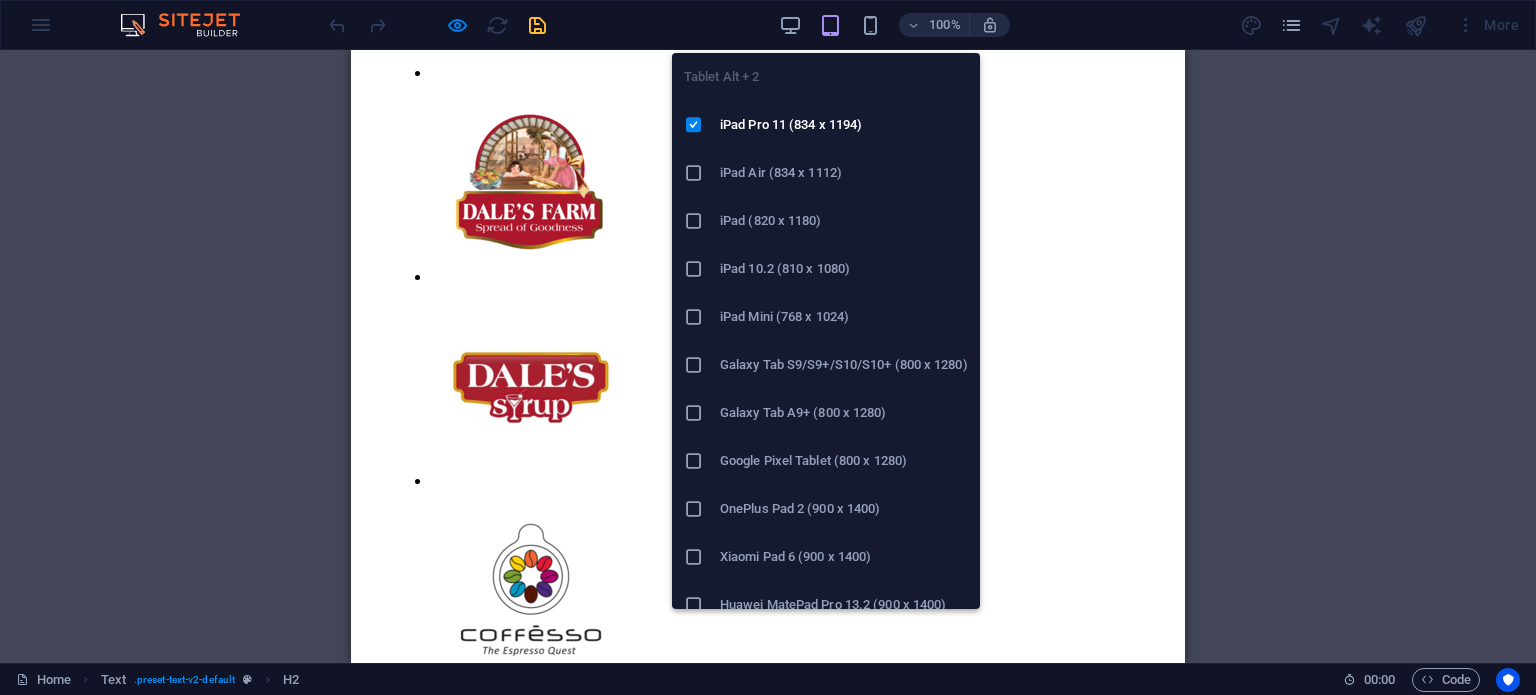 scroll, scrollTop: 990, scrollLeft: 0, axis: vertical 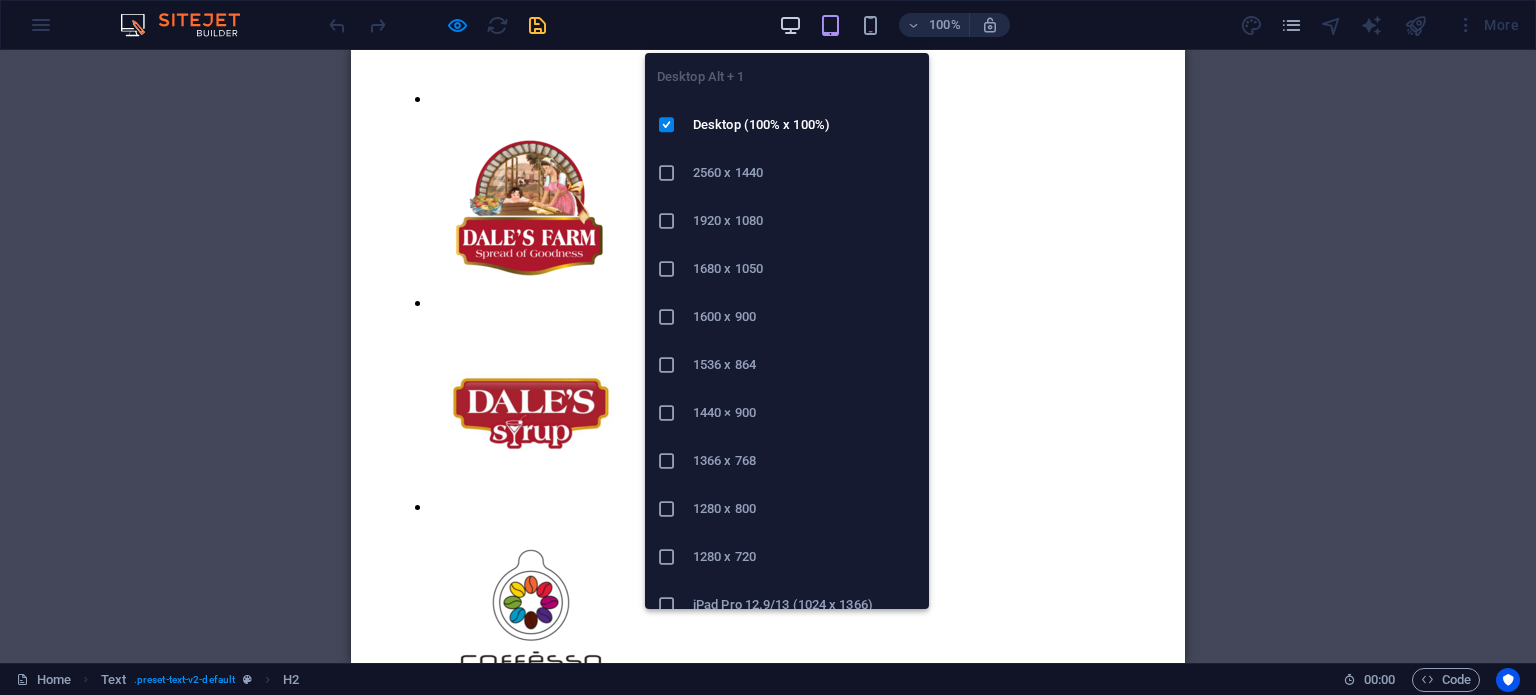 click at bounding box center (790, 25) 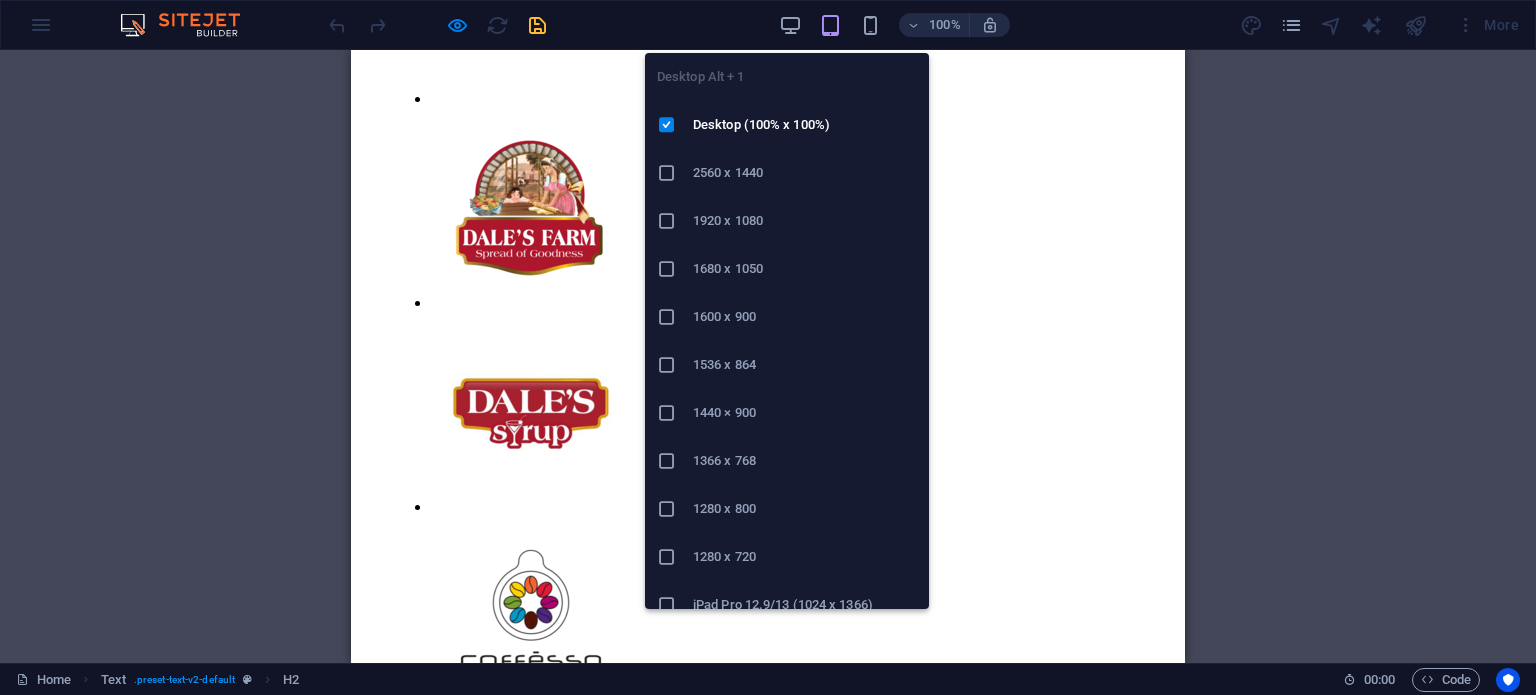 scroll, scrollTop: 1156, scrollLeft: 0, axis: vertical 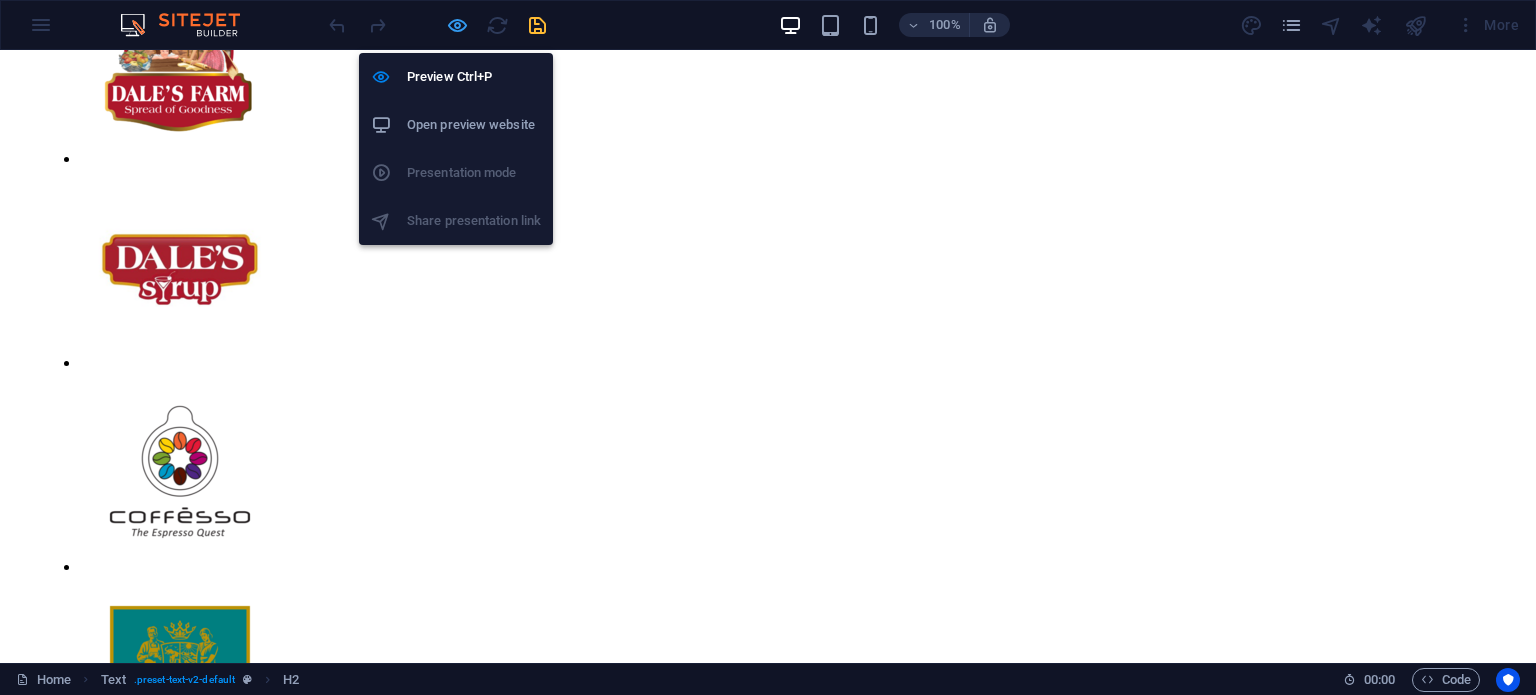 click at bounding box center [457, 25] 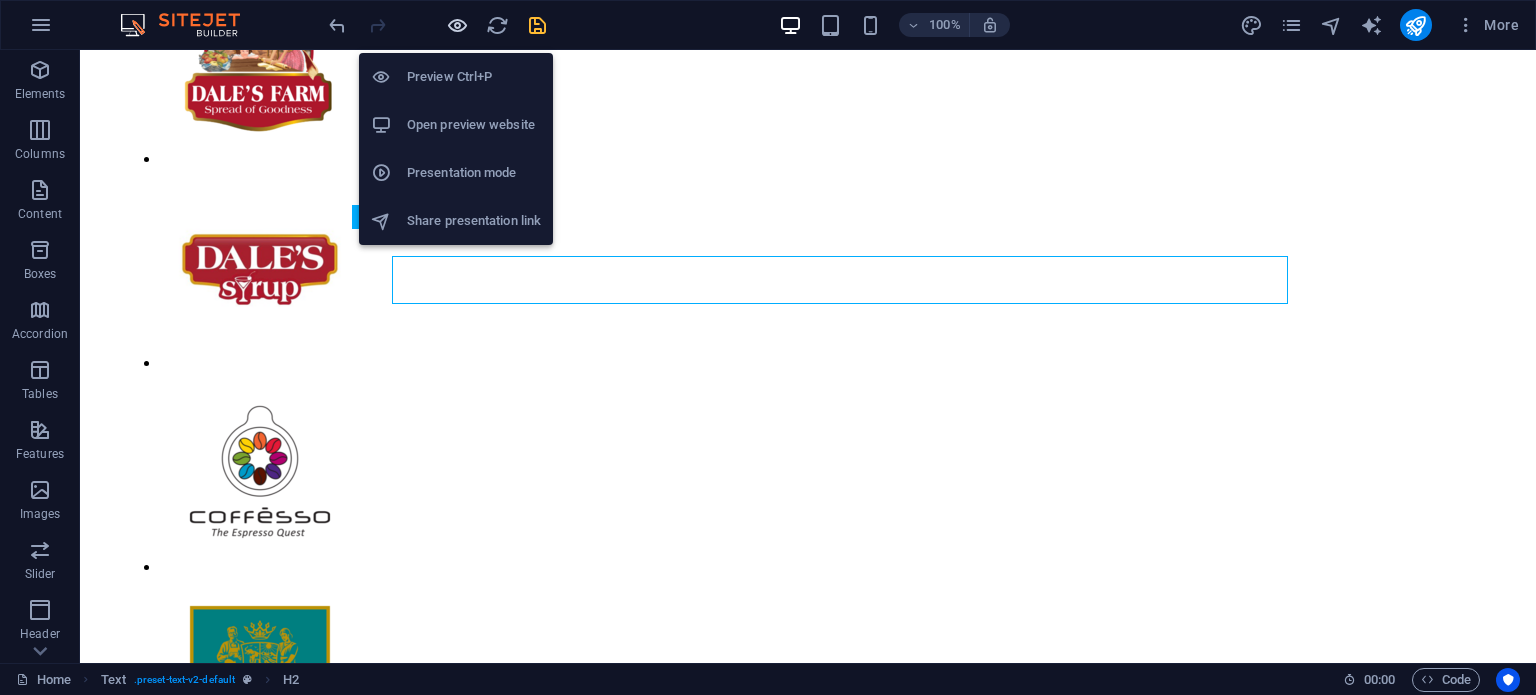 scroll, scrollTop: 1143, scrollLeft: 0, axis: vertical 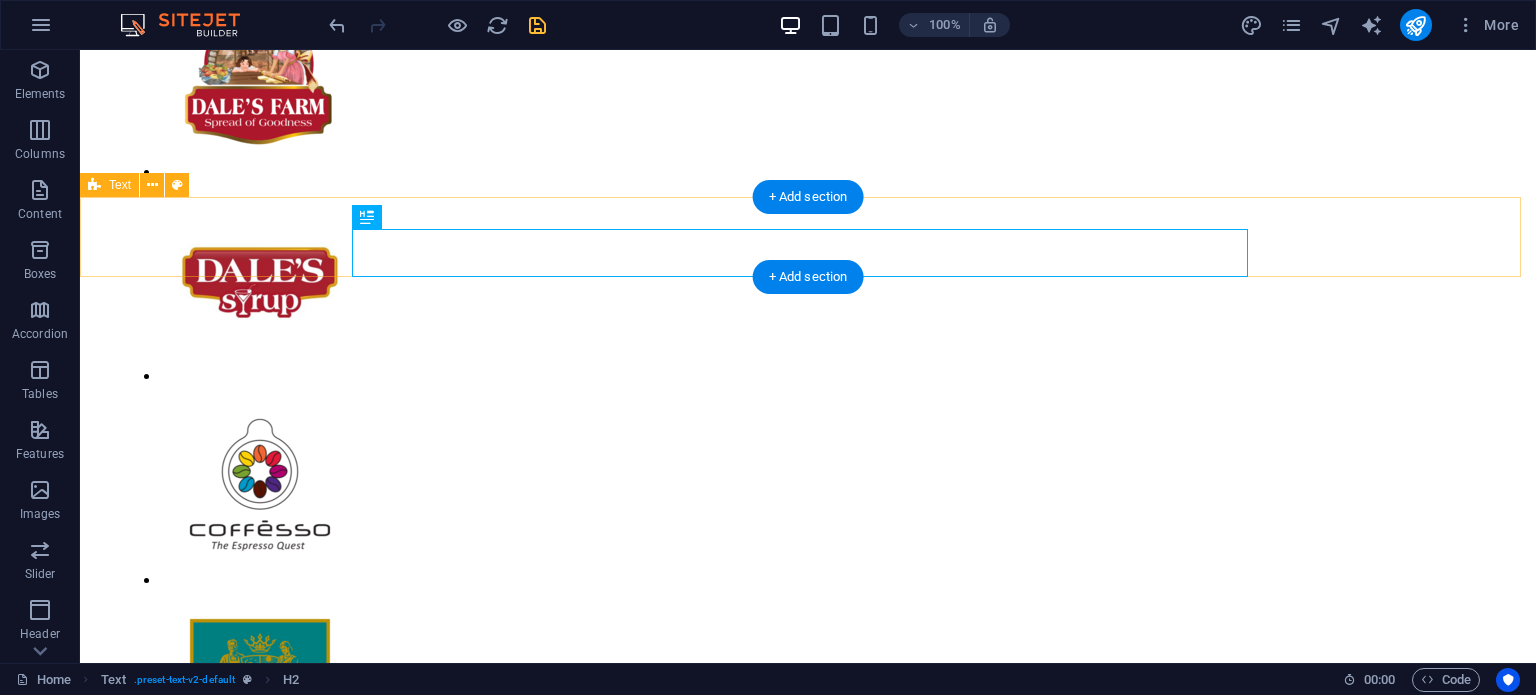 click on "Full Catalogue" at bounding box center (808, 1476) 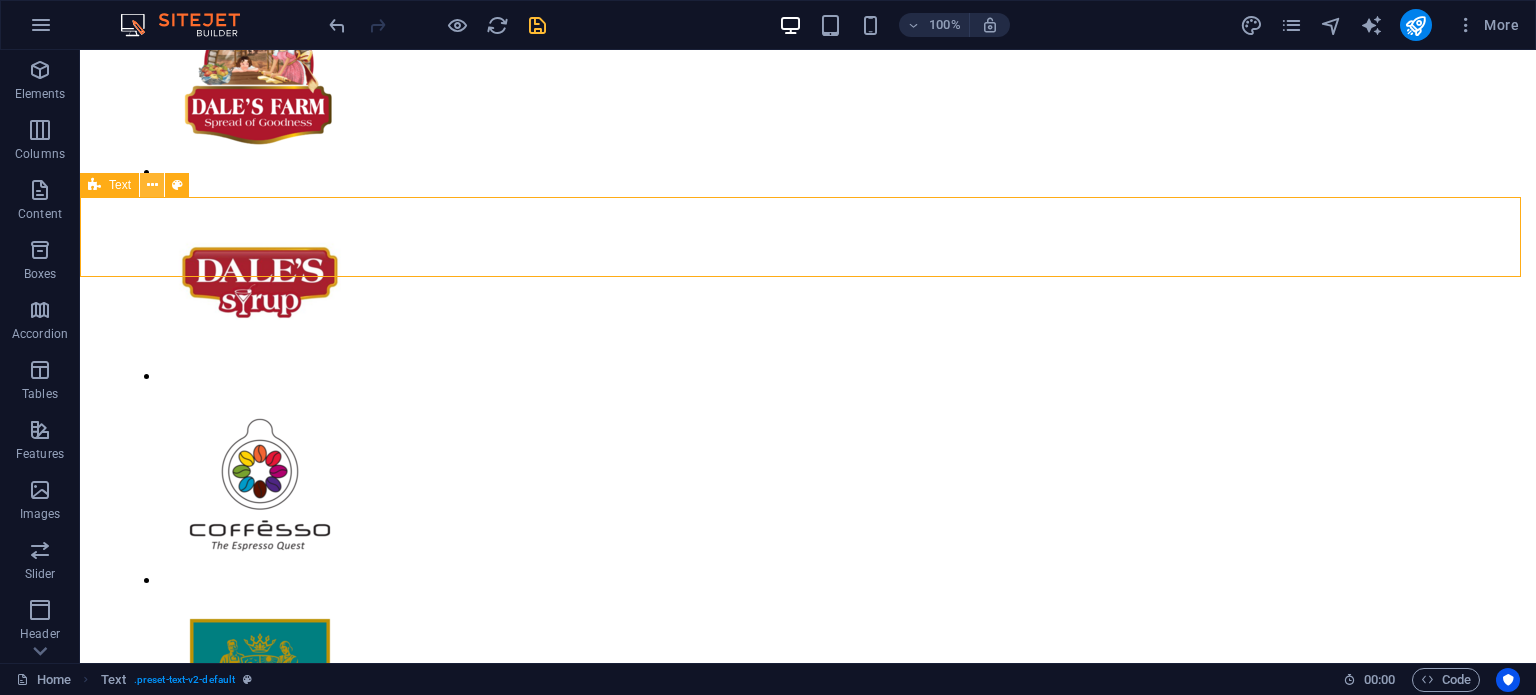 click at bounding box center (152, 185) 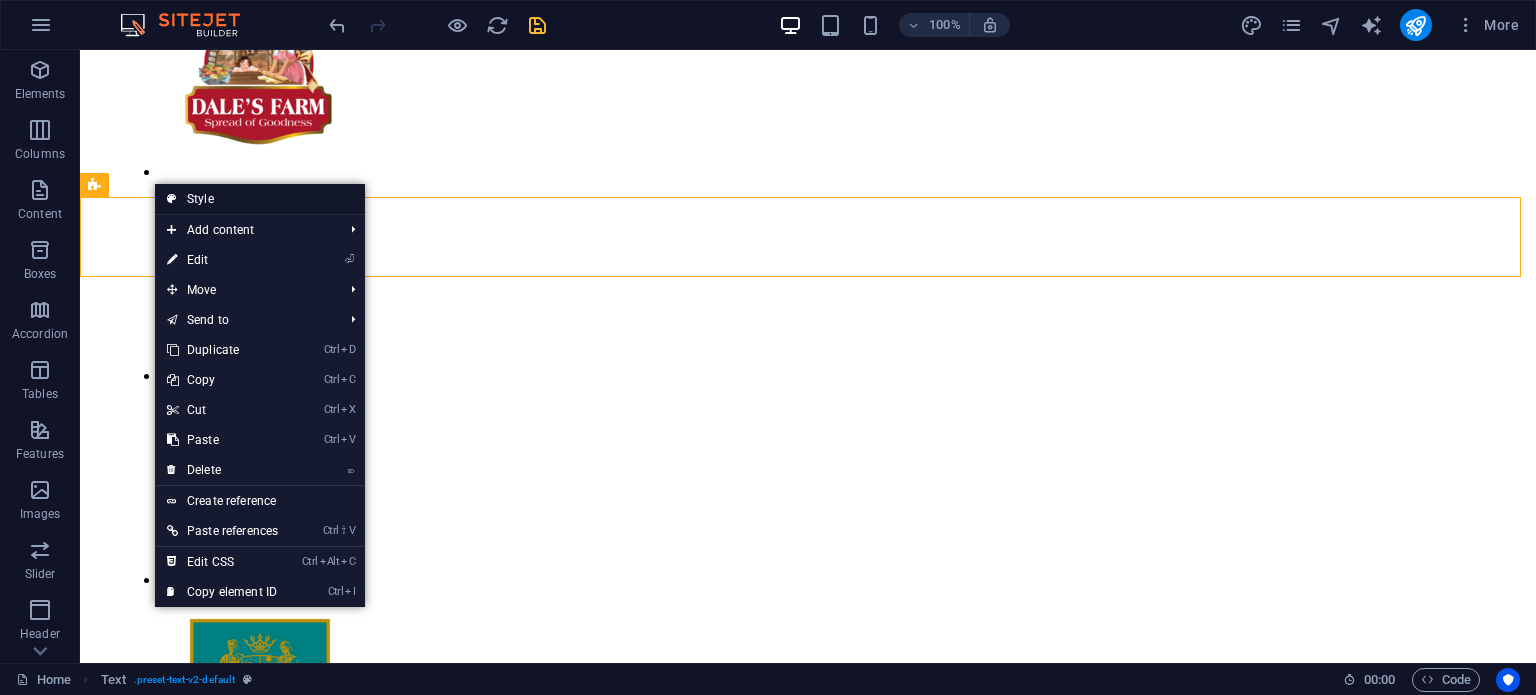 click on "Style" at bounding box center (260, 199) 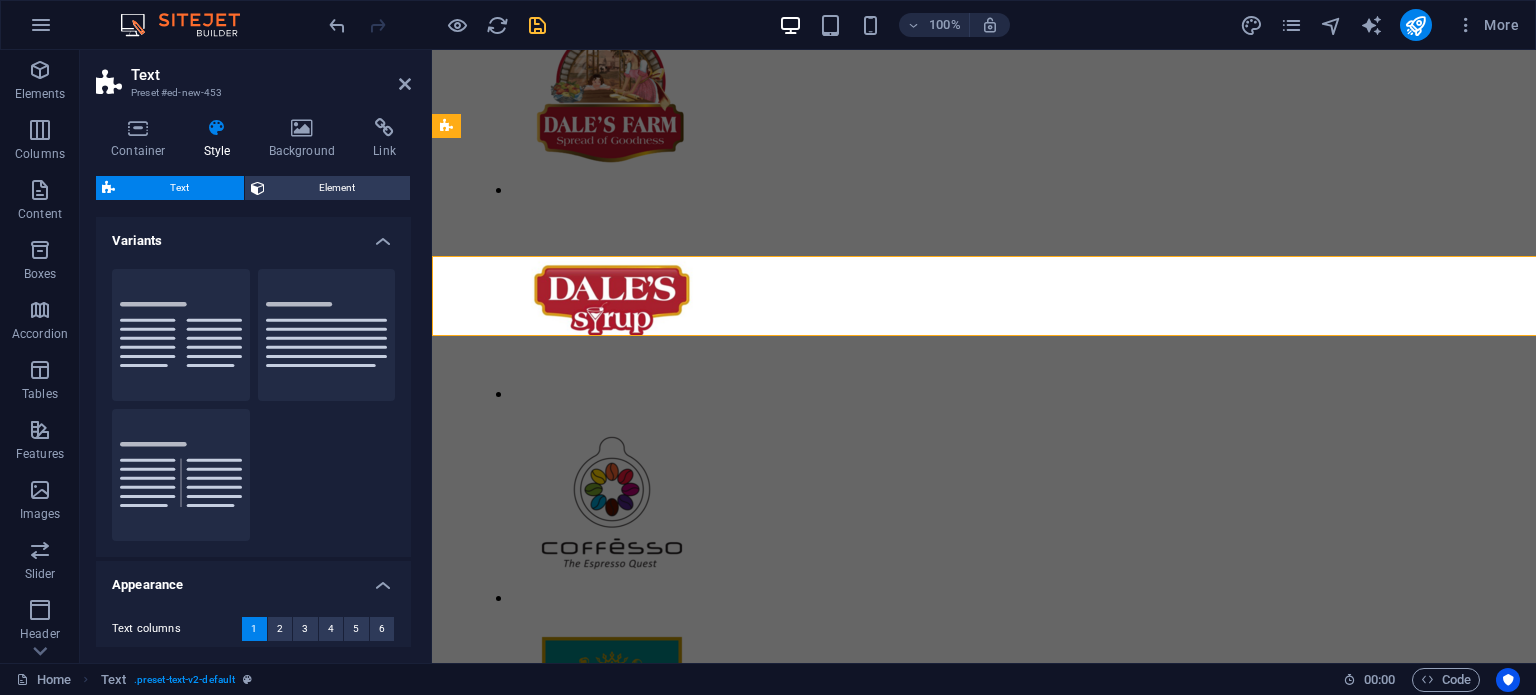 scroll, scrollTop: 1084, scrollLeft: 0, axis: vertical 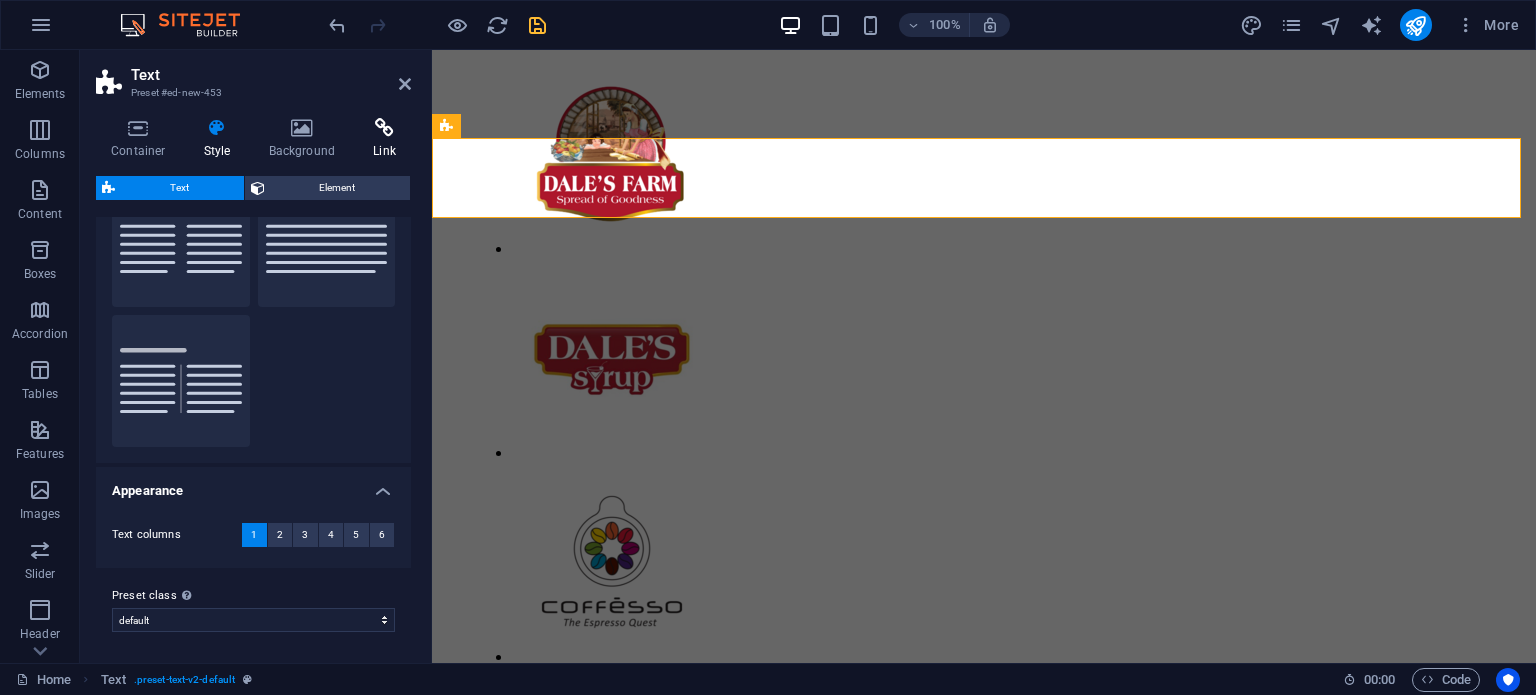 click on "Link" at bounding box center [384, 139] 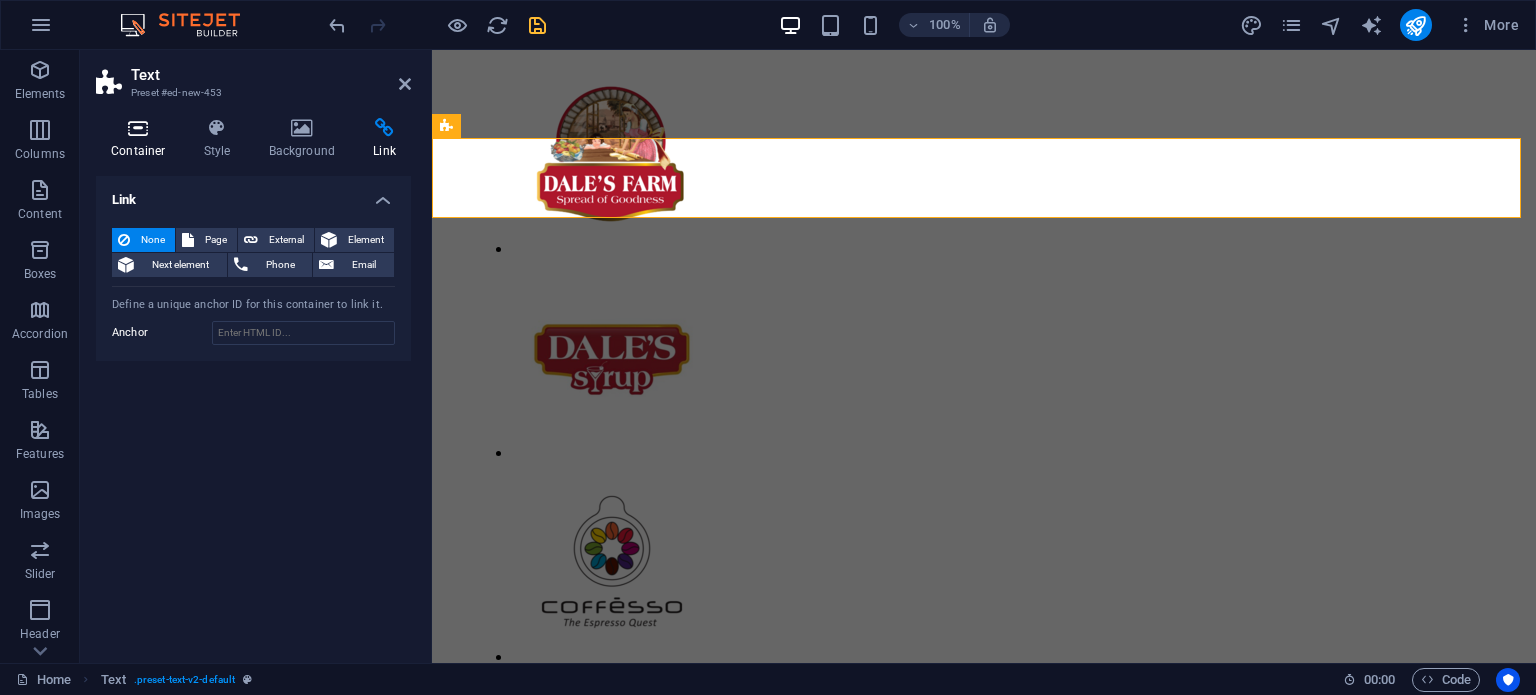 click on "Container" at bounding box center (142, 139) 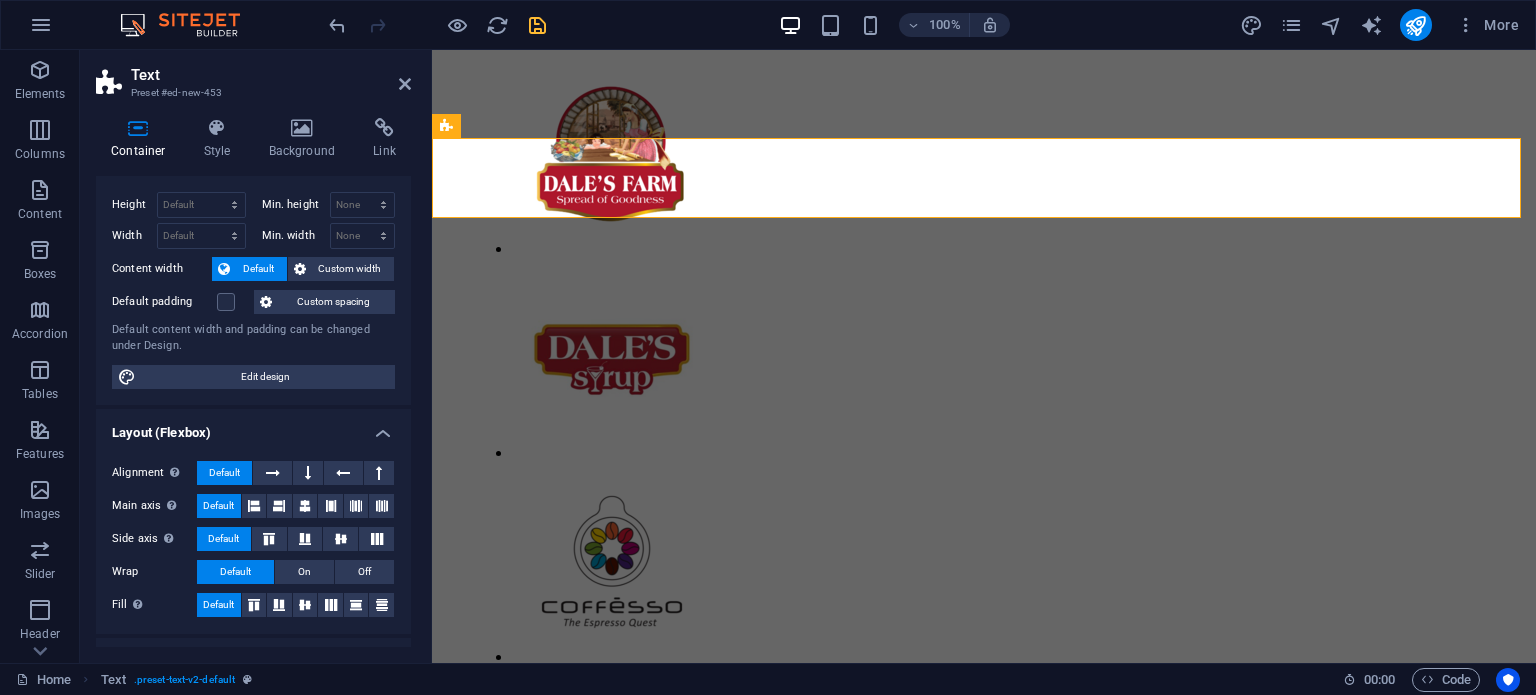scroll, scrollTop: 0, scrollLeft: 0, axis: both 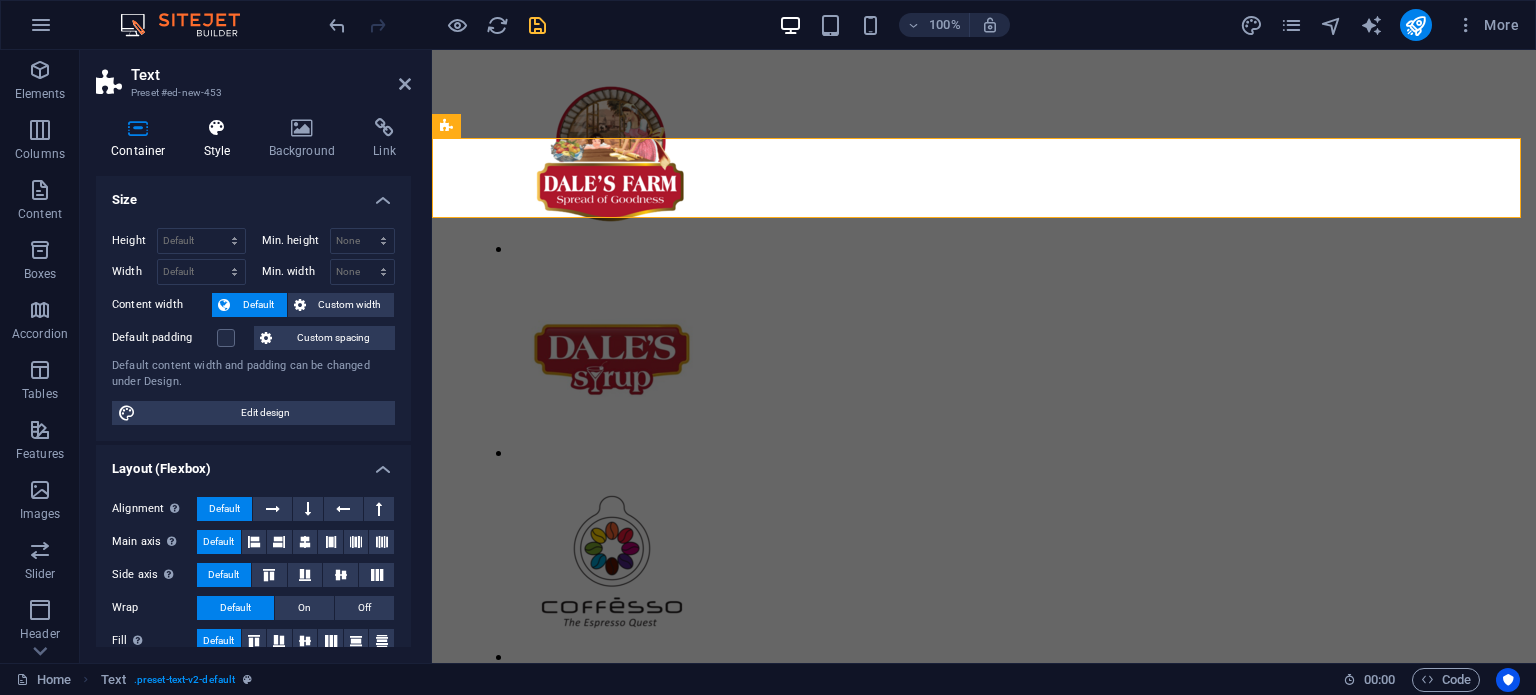 click at bounding box center [217, 128] 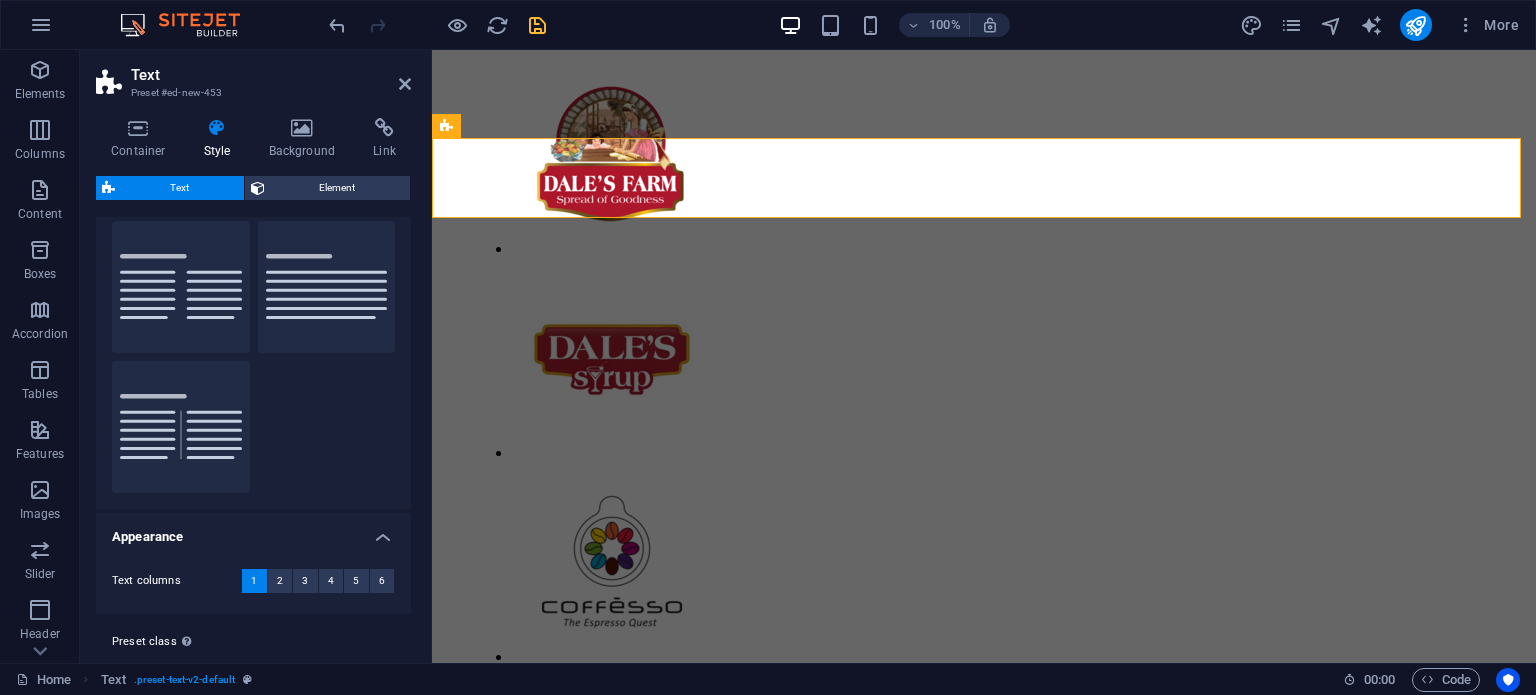 scroll, scrollTop: 0, scrollLeft: 0, axis: both 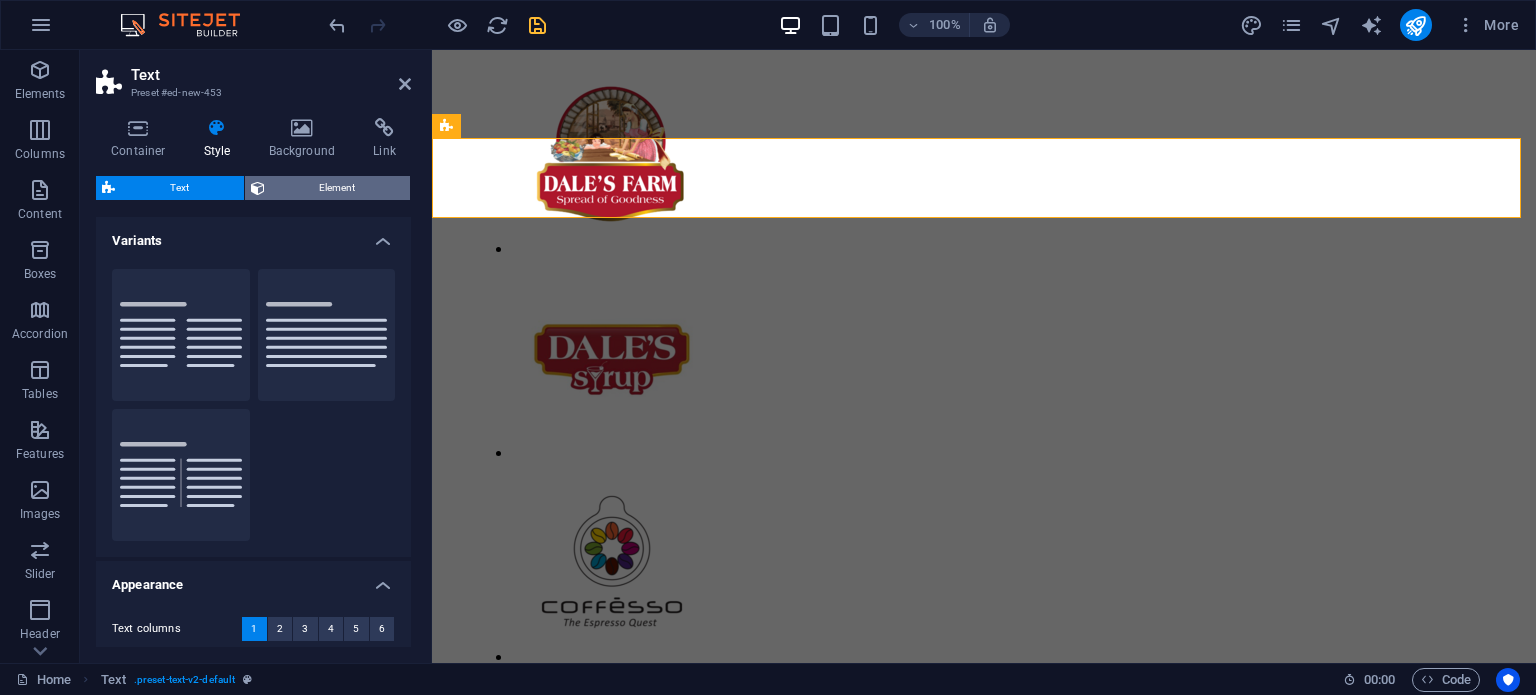 click on "Element" at bounding box center [338, 188] 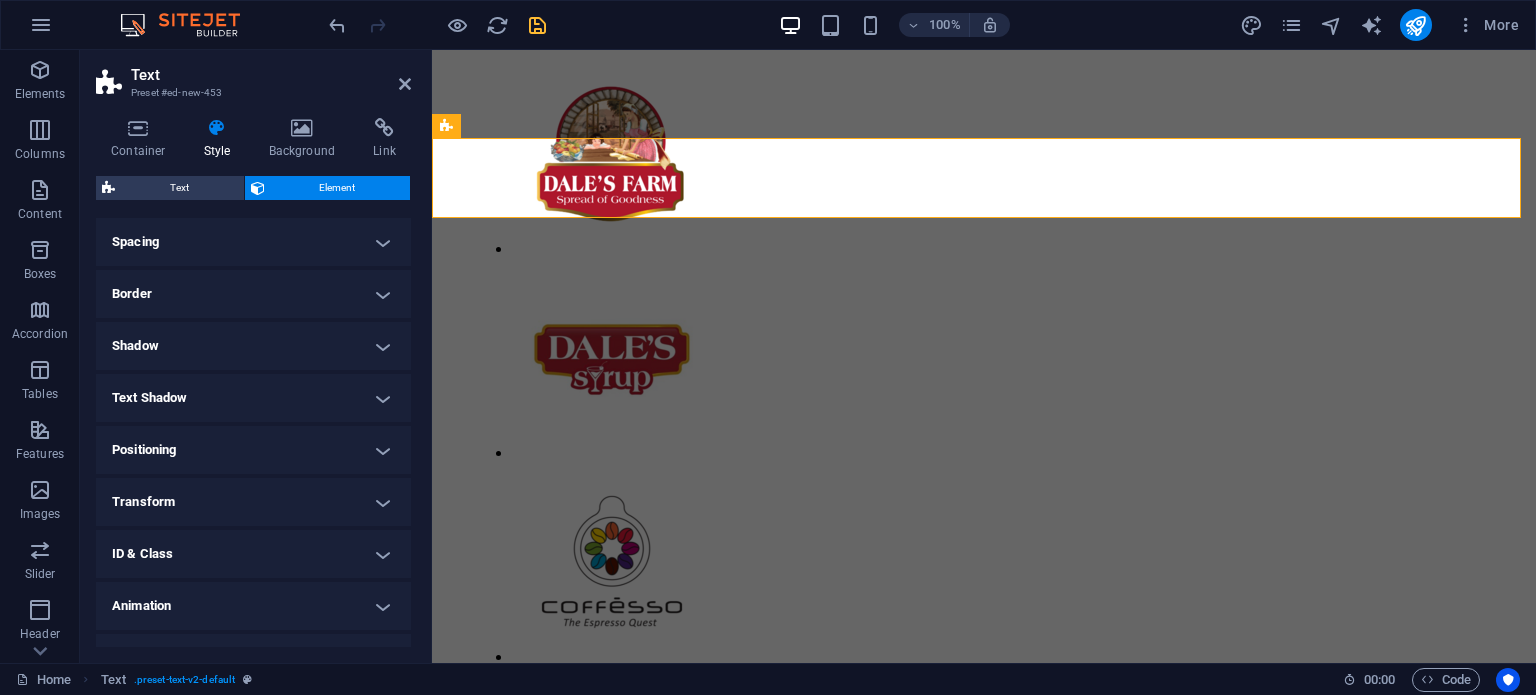 scroll, scrollTop: 200, scrollLeft: 0, axis: vertical 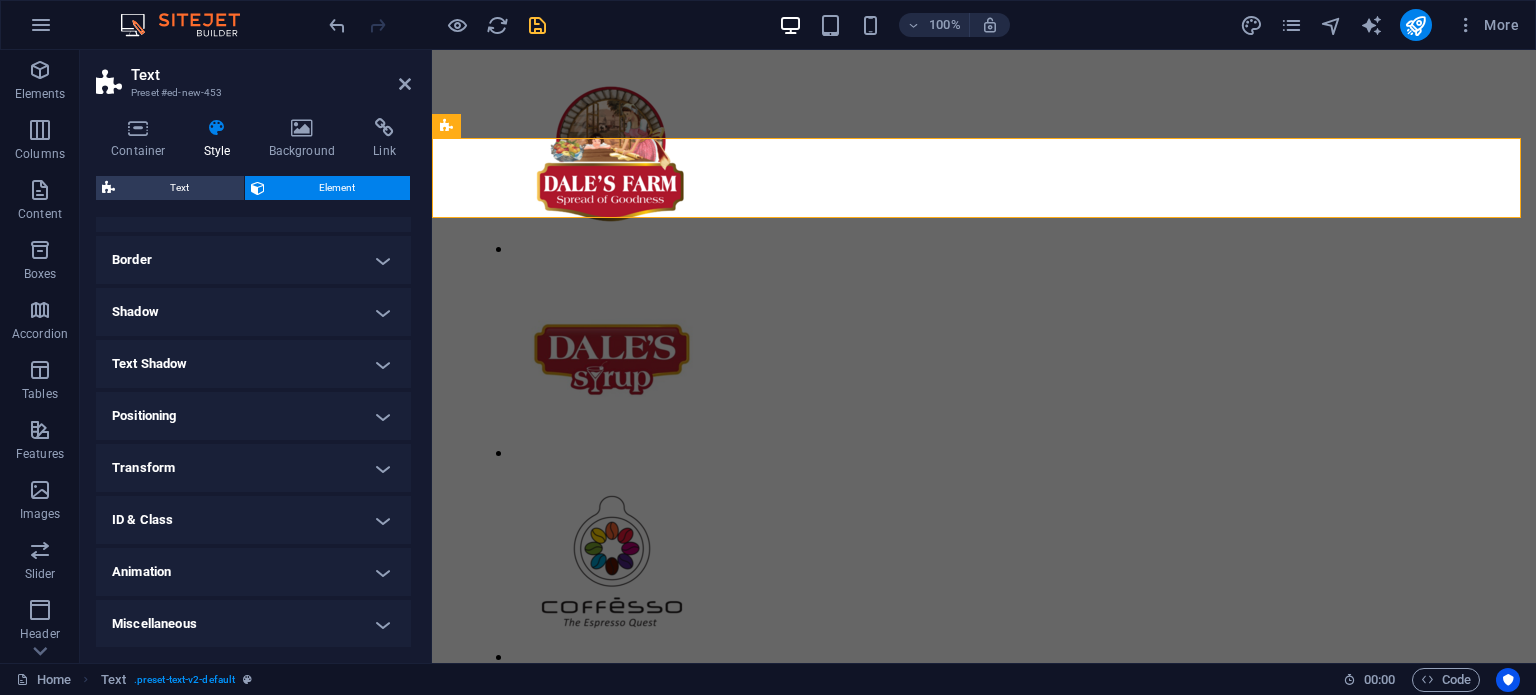 click on "Animation" at bounding box center [253, 572] 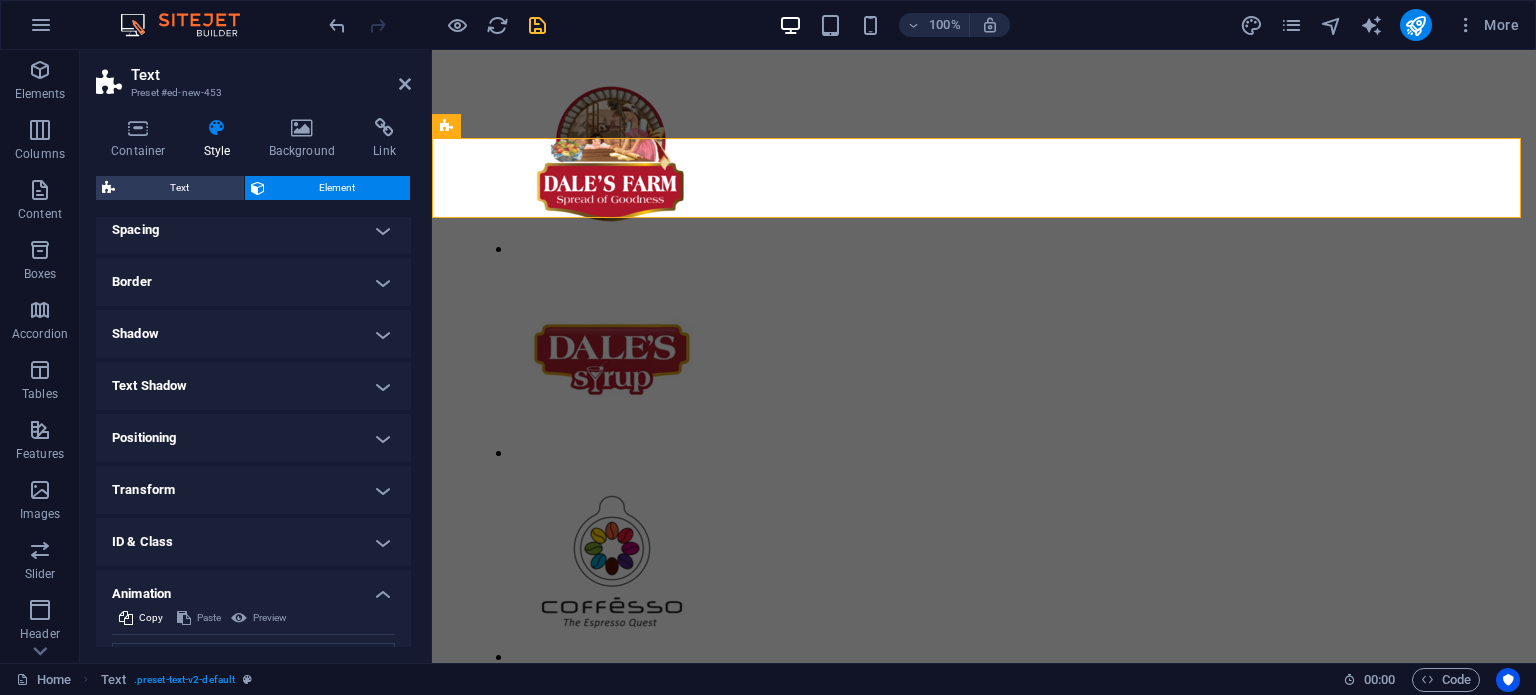scroll, scrollTop: 132, scrollLeft: 0, axis: vertical 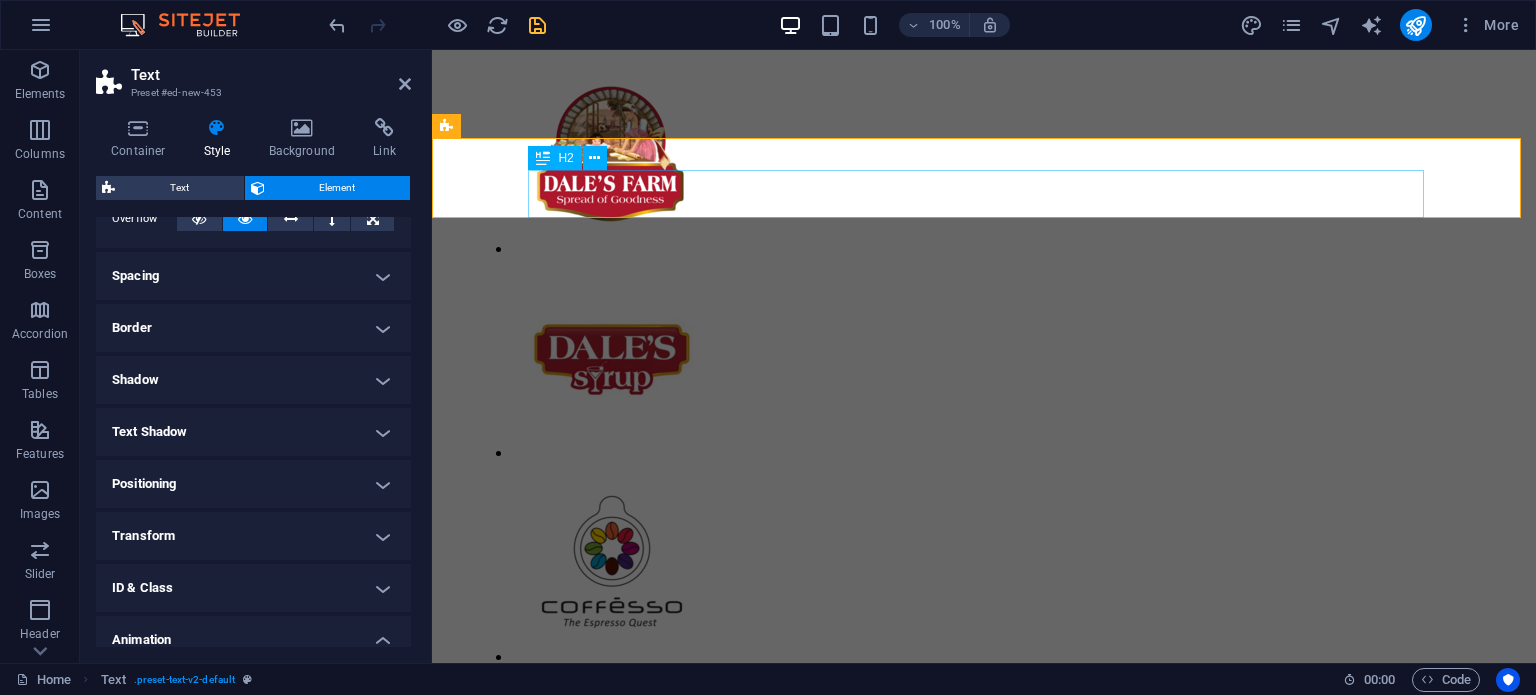 click on "Full Catalogue" at bounding box center [984, 1579] 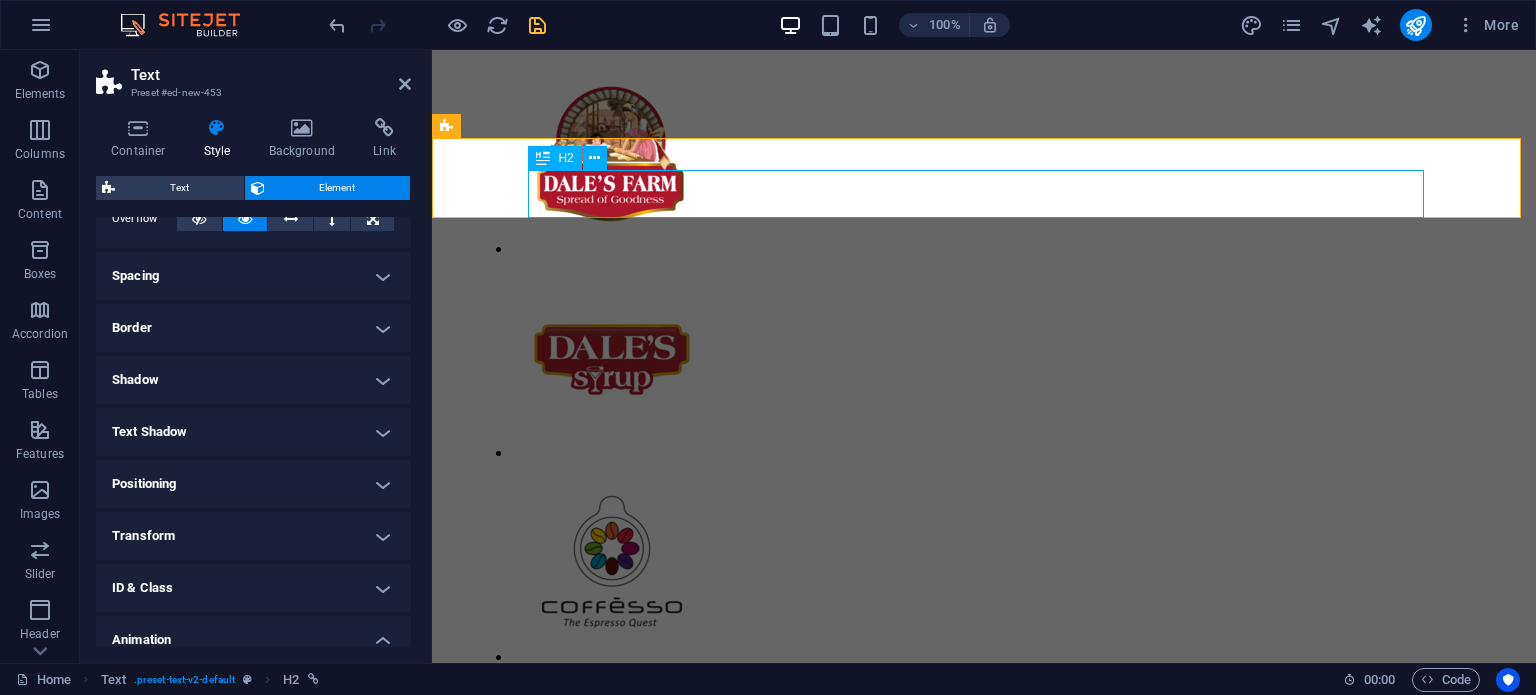 click on "Full Catalogue" at bounding box center (984, 1579) 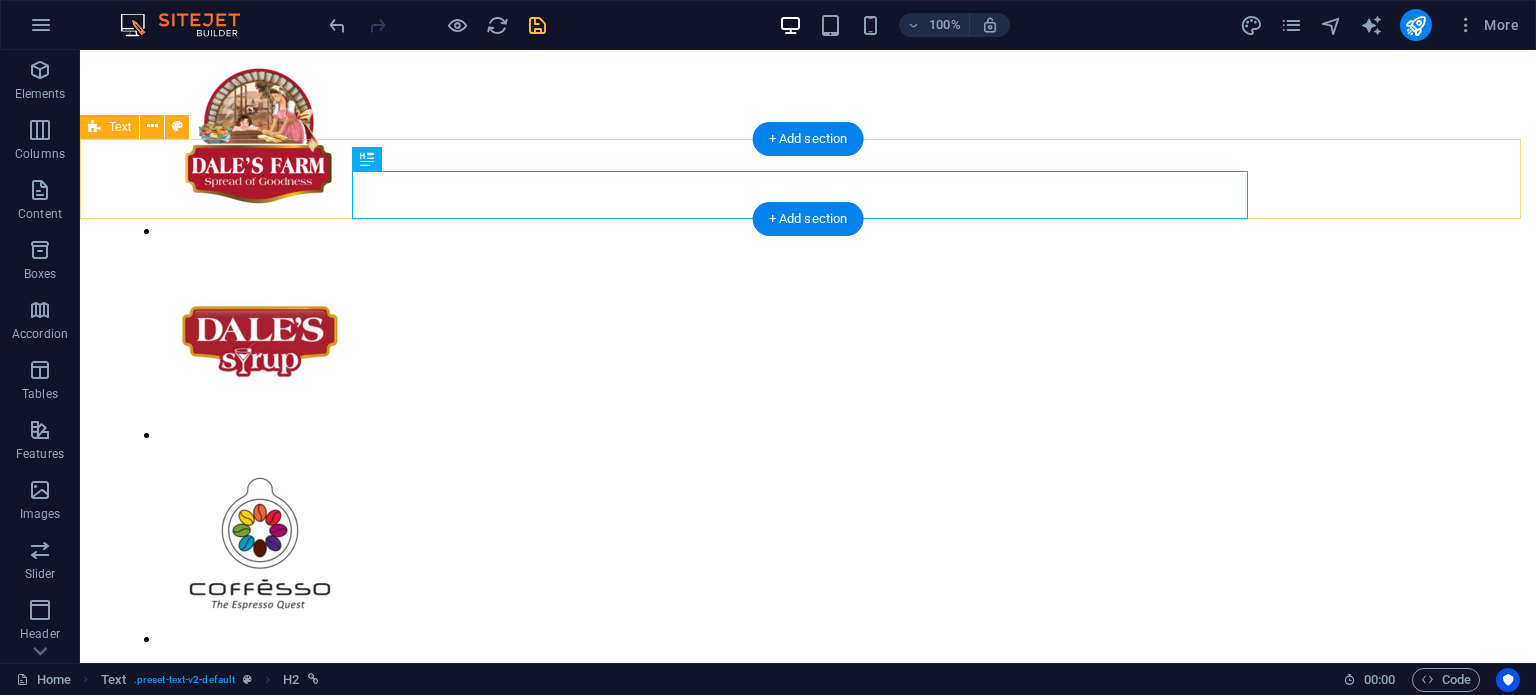 scroll, scrollTop: 1201, scrollLeft: 0, axis: vertical 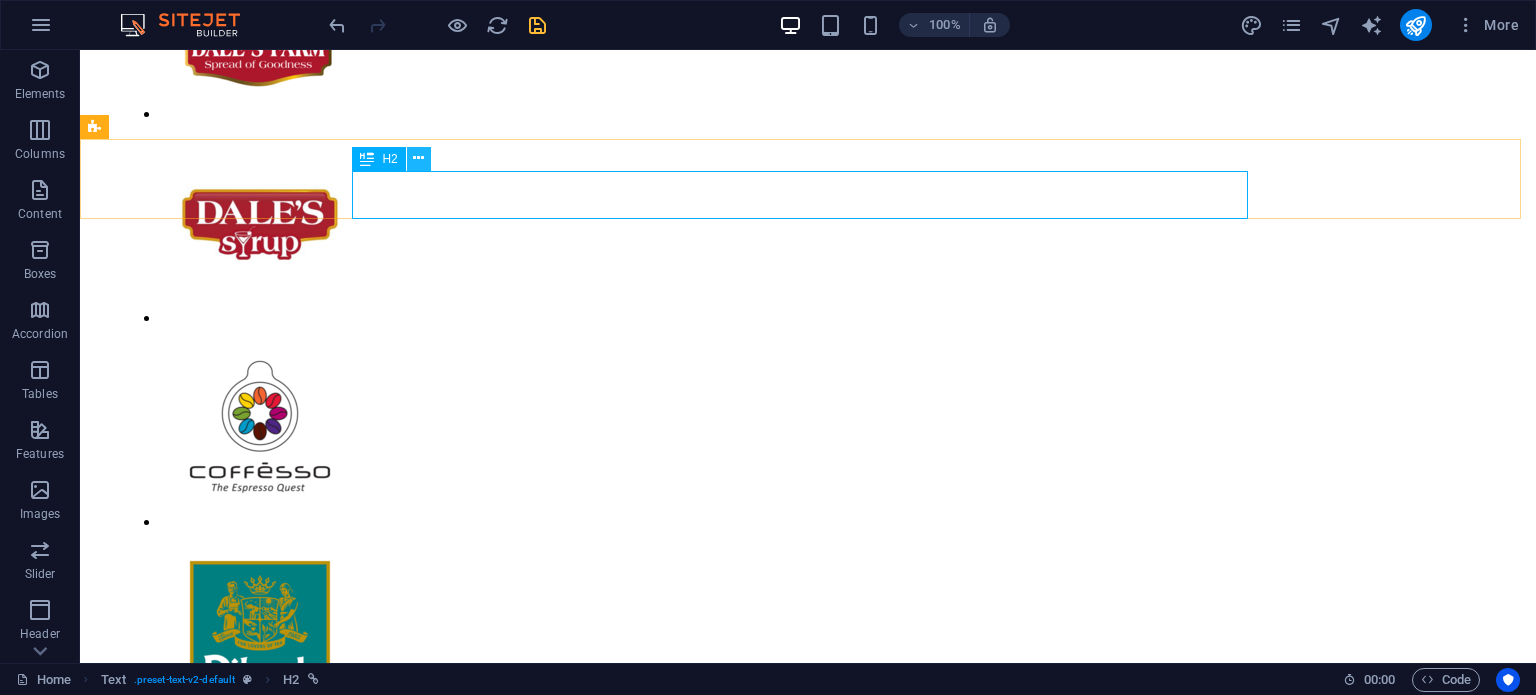 click at bounding box center [419, 159] 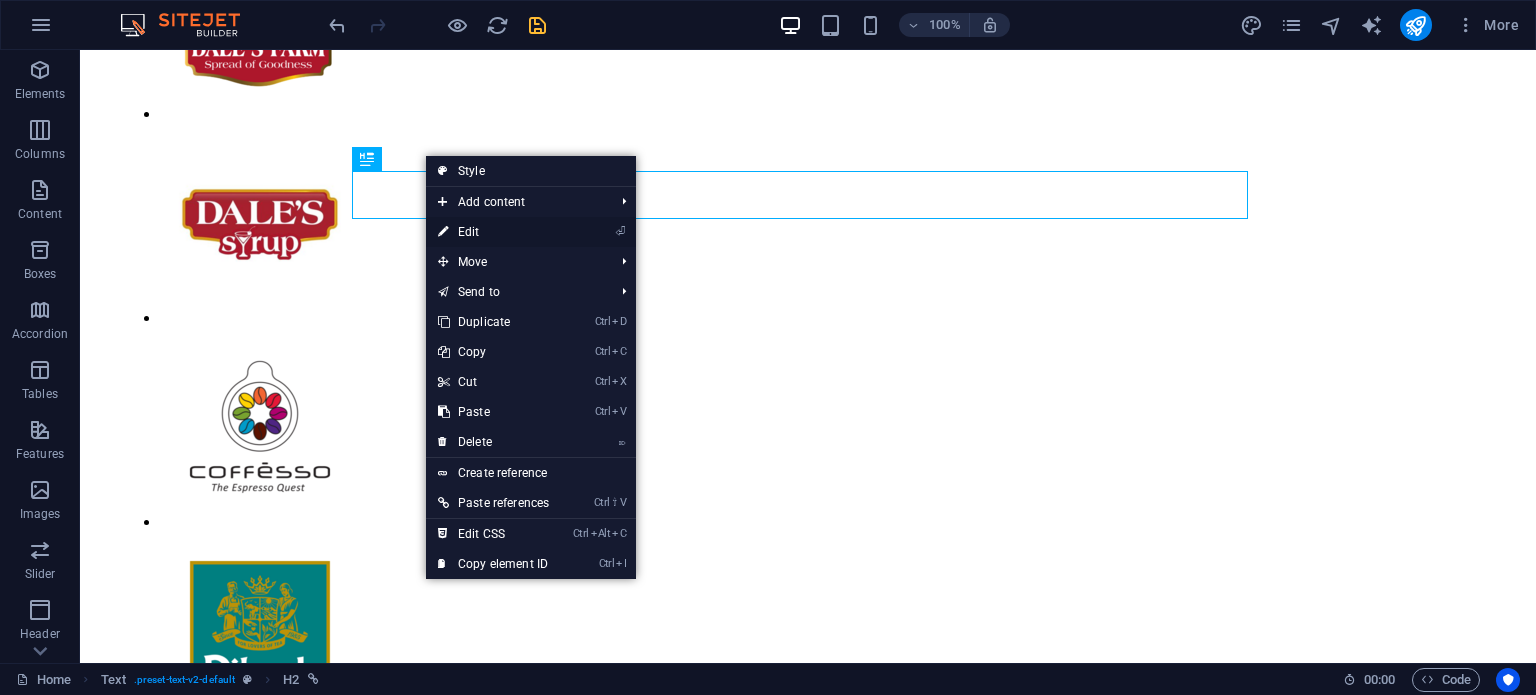 click on "⏎  Edit" at bounding box center (493, 232) 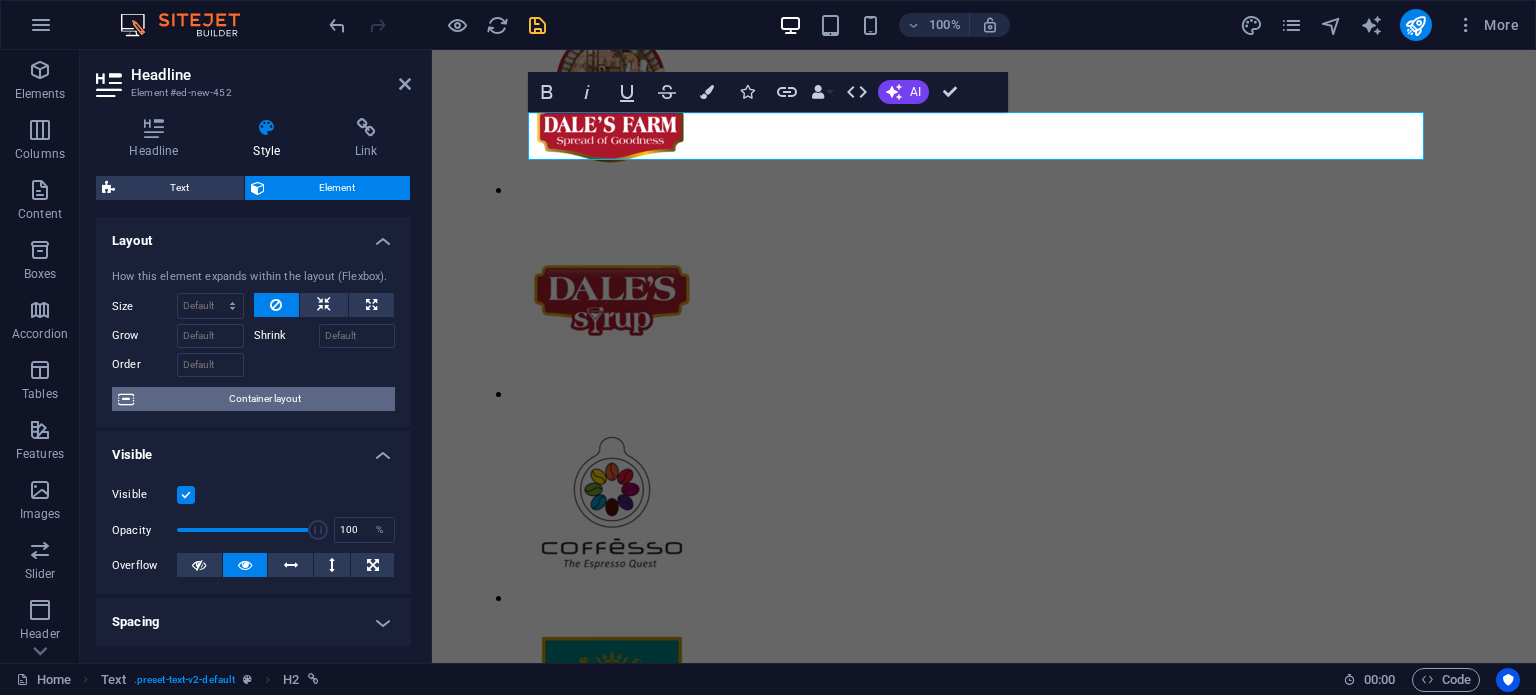 click on "Container layout" at bounding box center (264, 399) 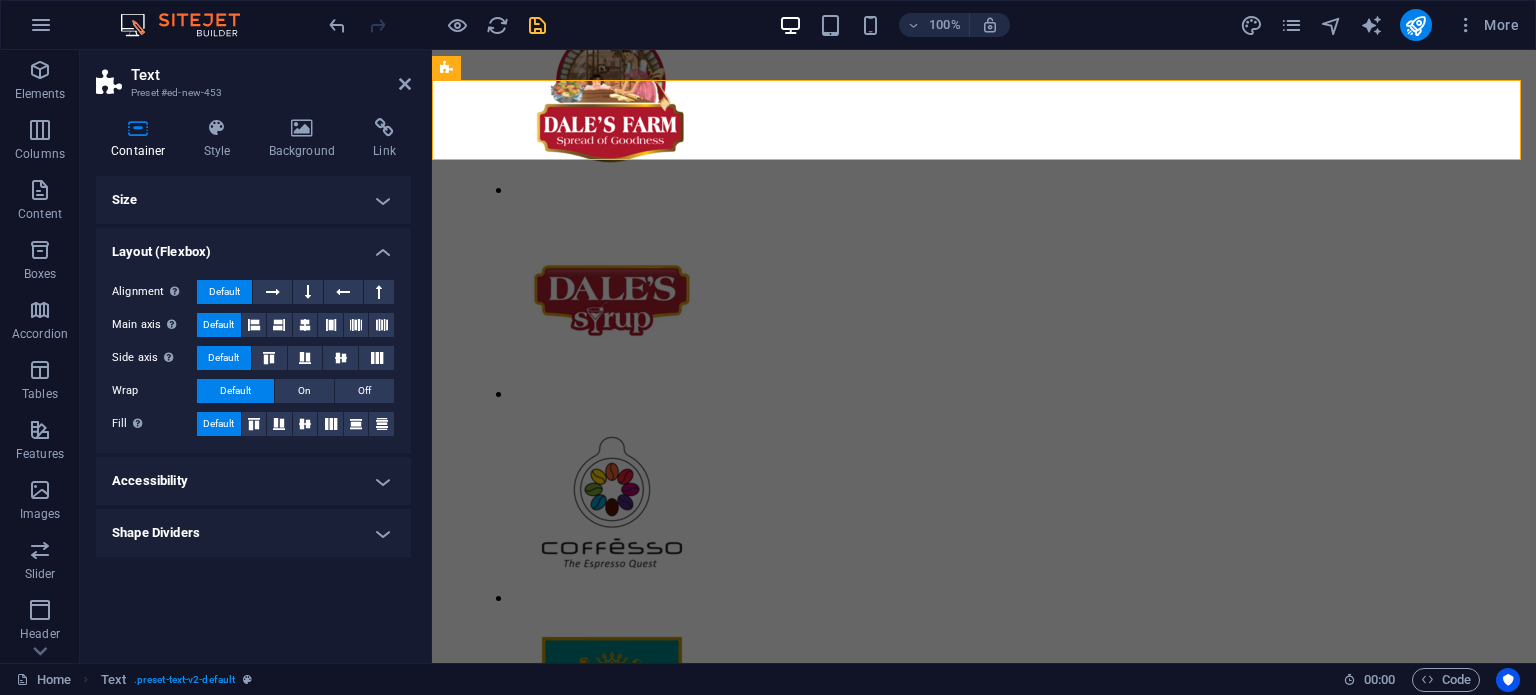 click on "Accessibility" at bounding box center [253, 481] 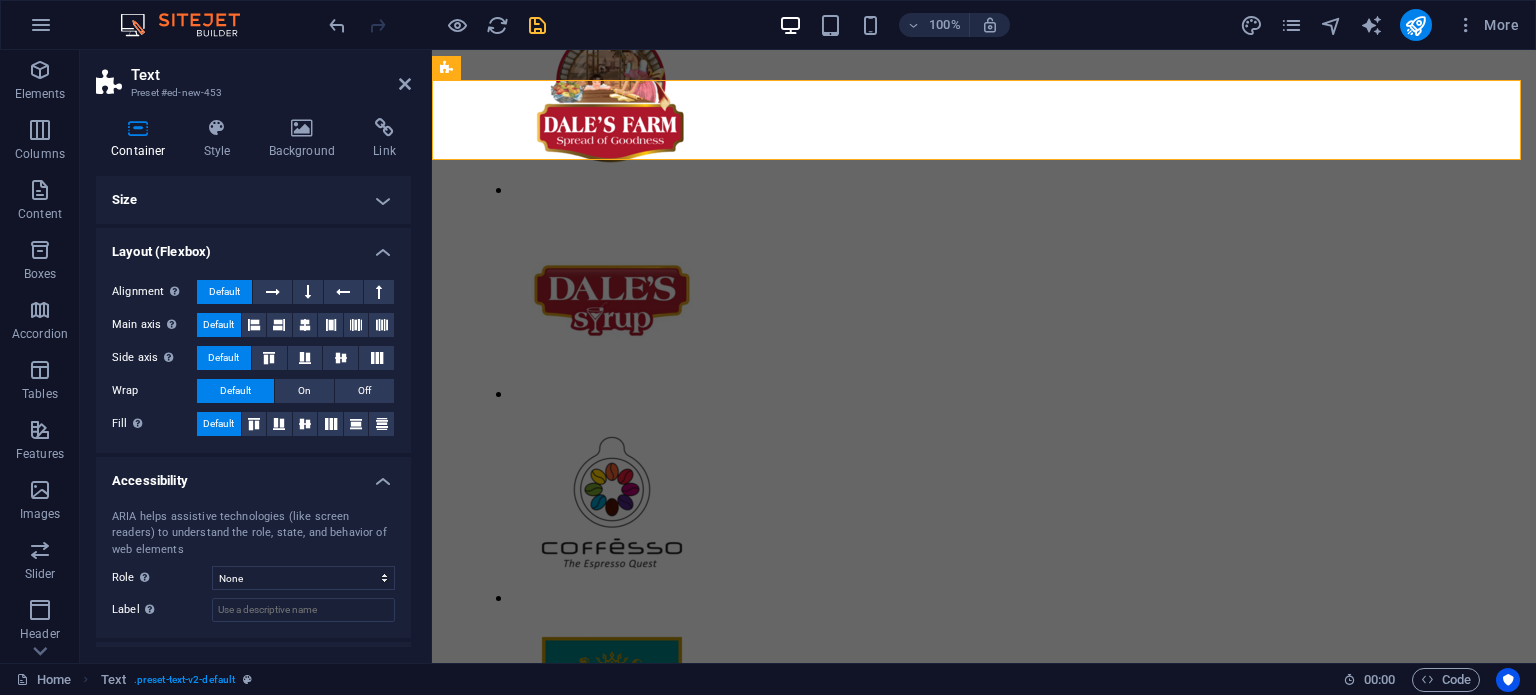 click on "Accessibility" at bounding box center (253, 475) 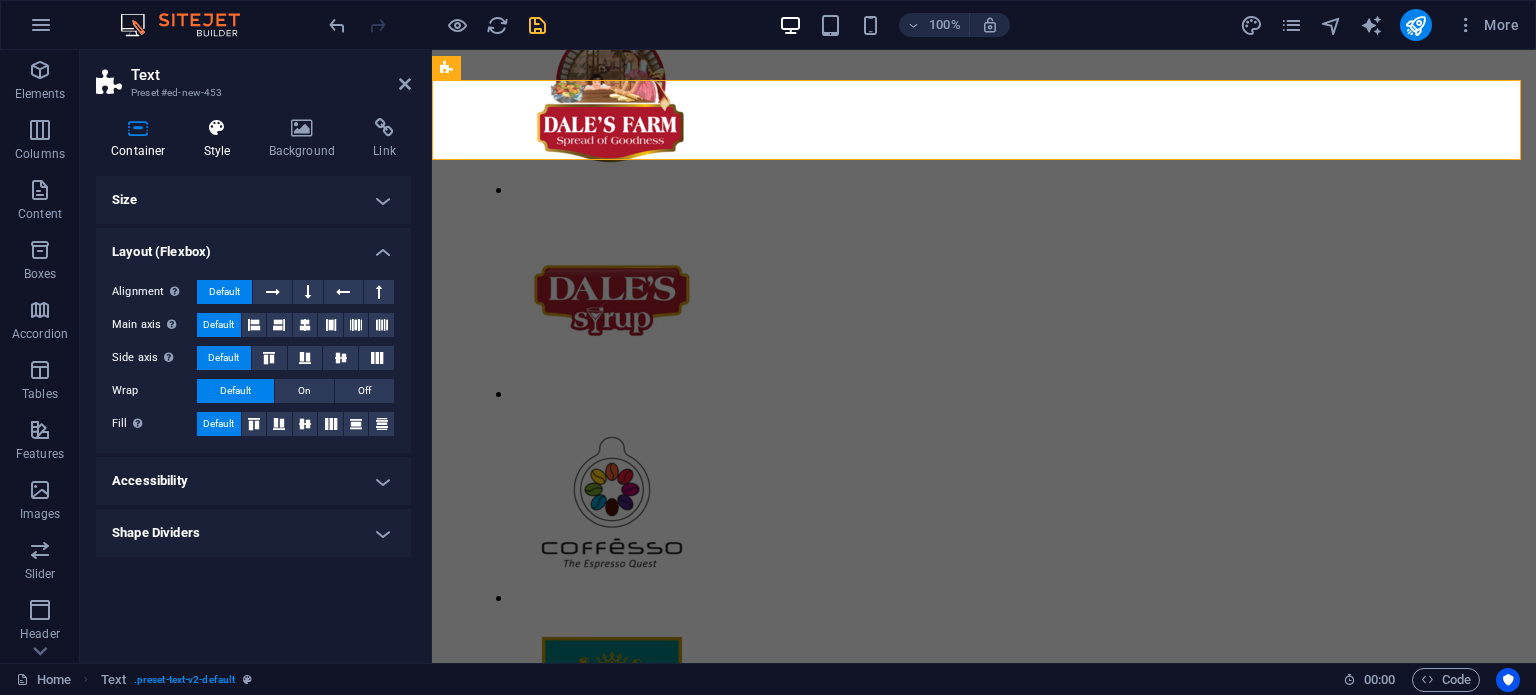 click at bounding box center (217, 128) 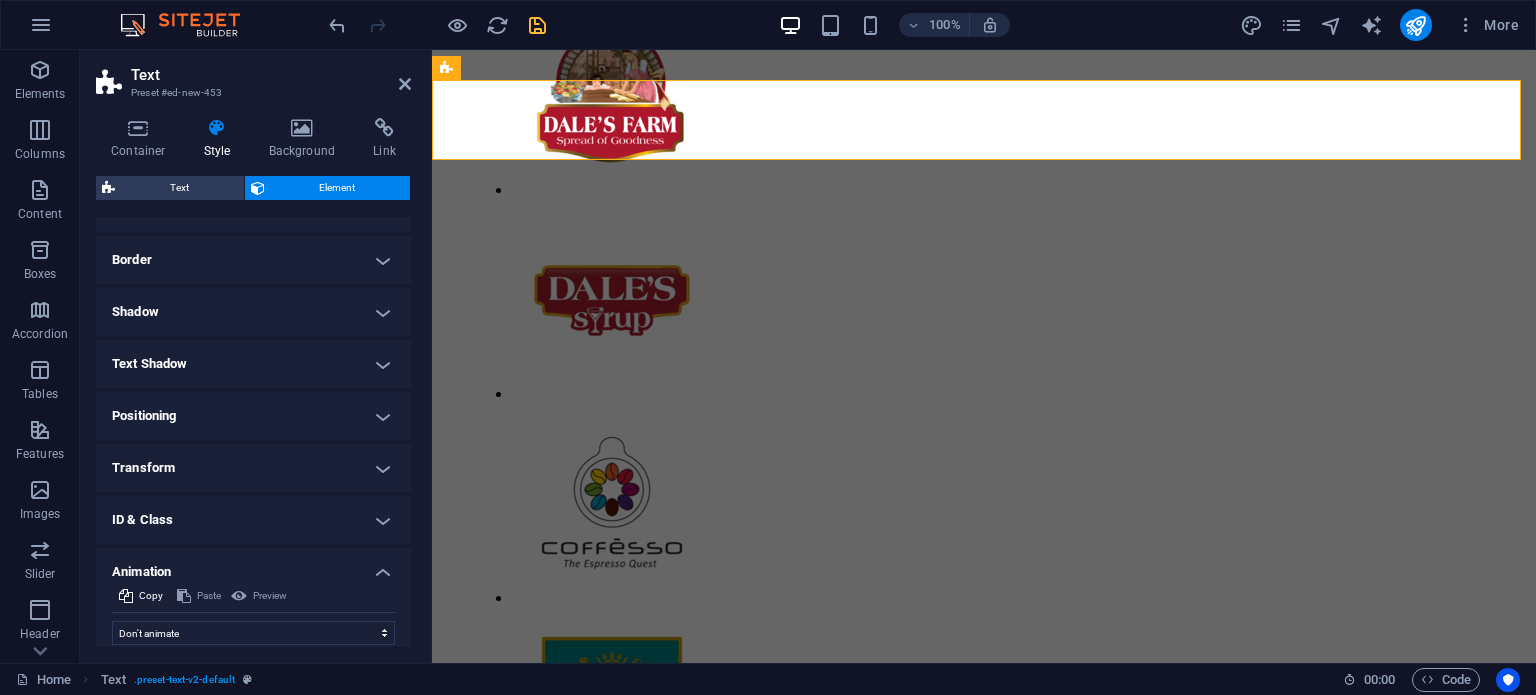 scroll, scrollTop: 265, scrollLeft: 0, axis: vertical 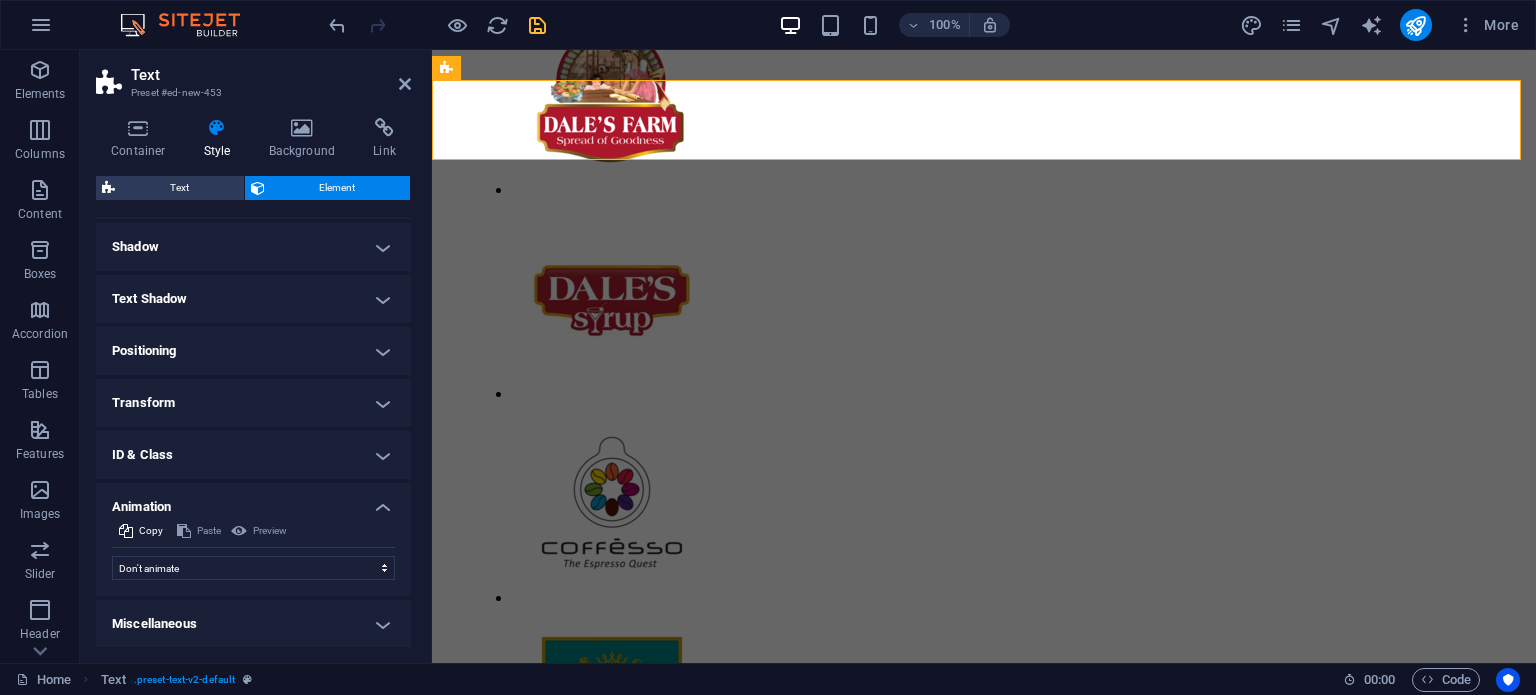 click on "Preview" at bounding box center (259, 531) 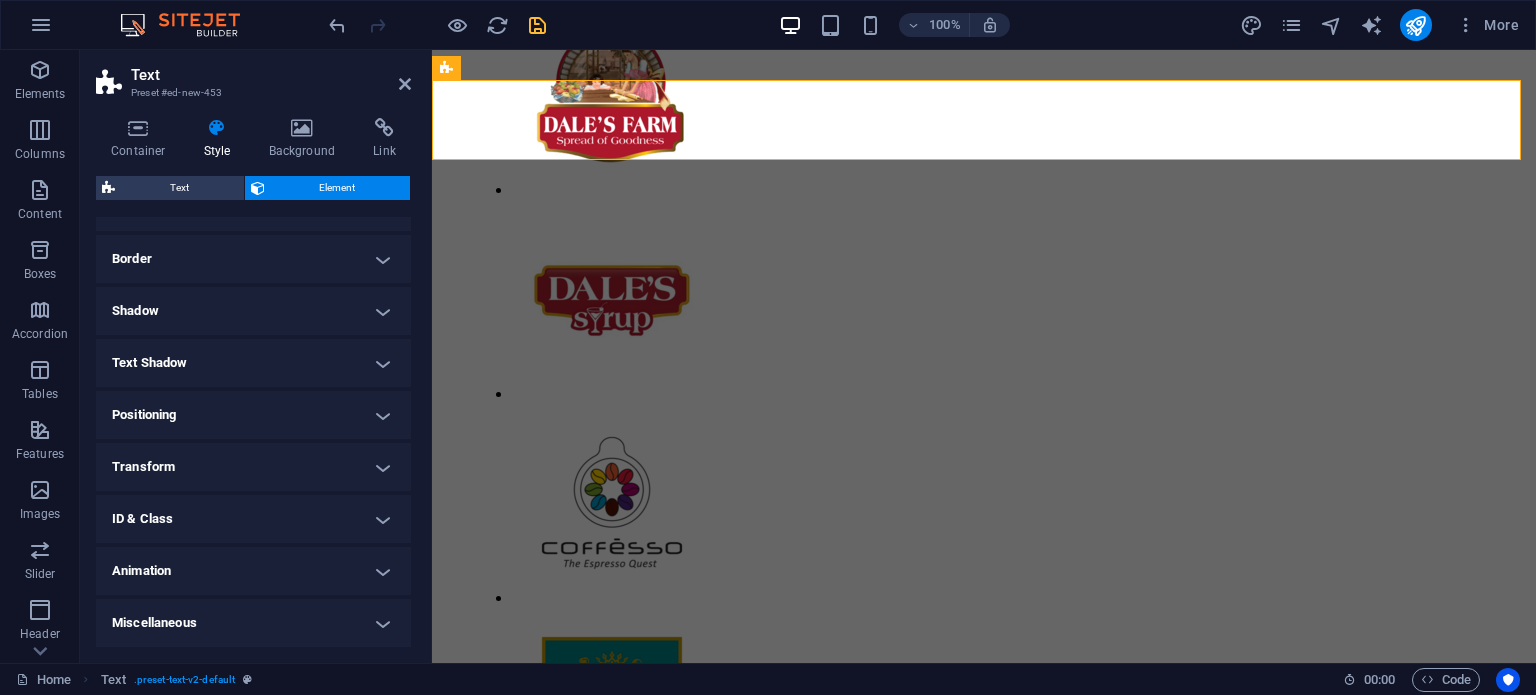 scroll, scrollTop: 200, scrollLeft: 0, axis: vertical 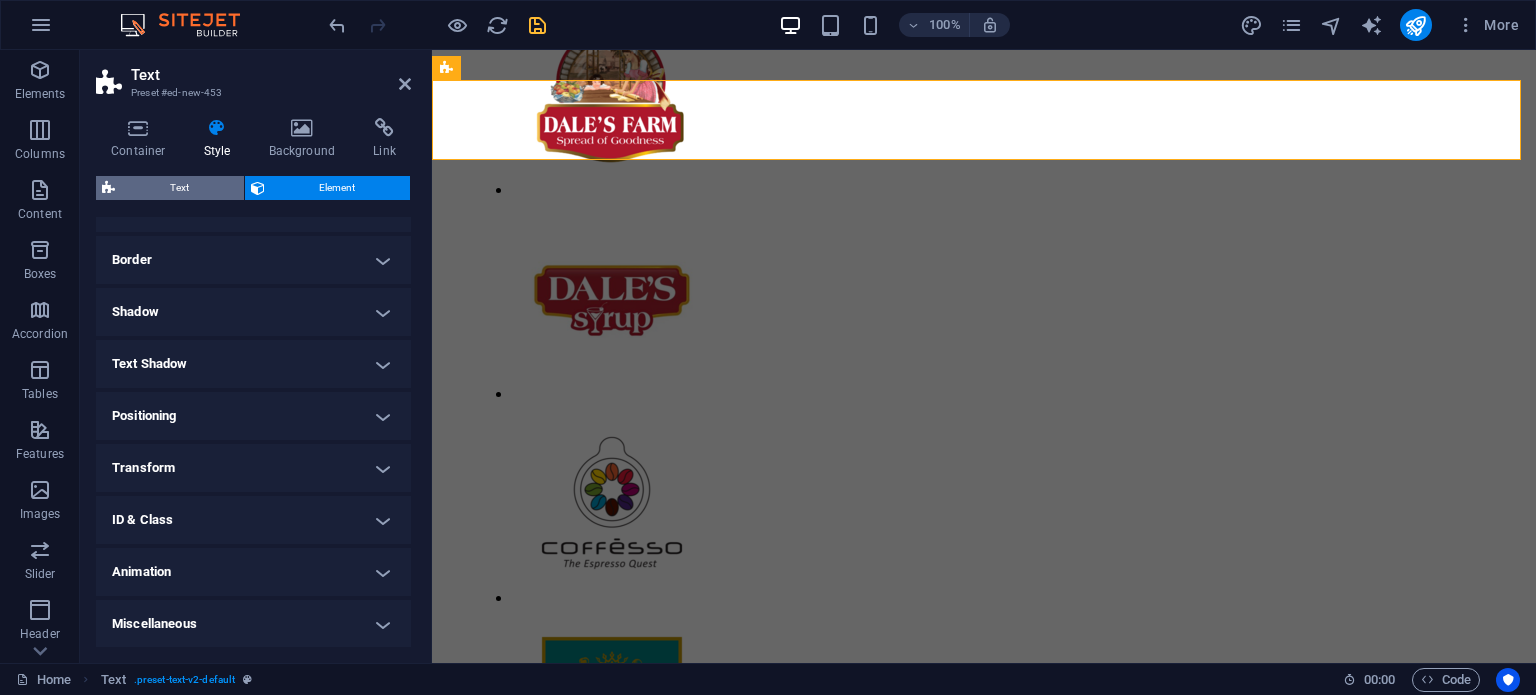 click on "Text" at bounding box center [179, 188] 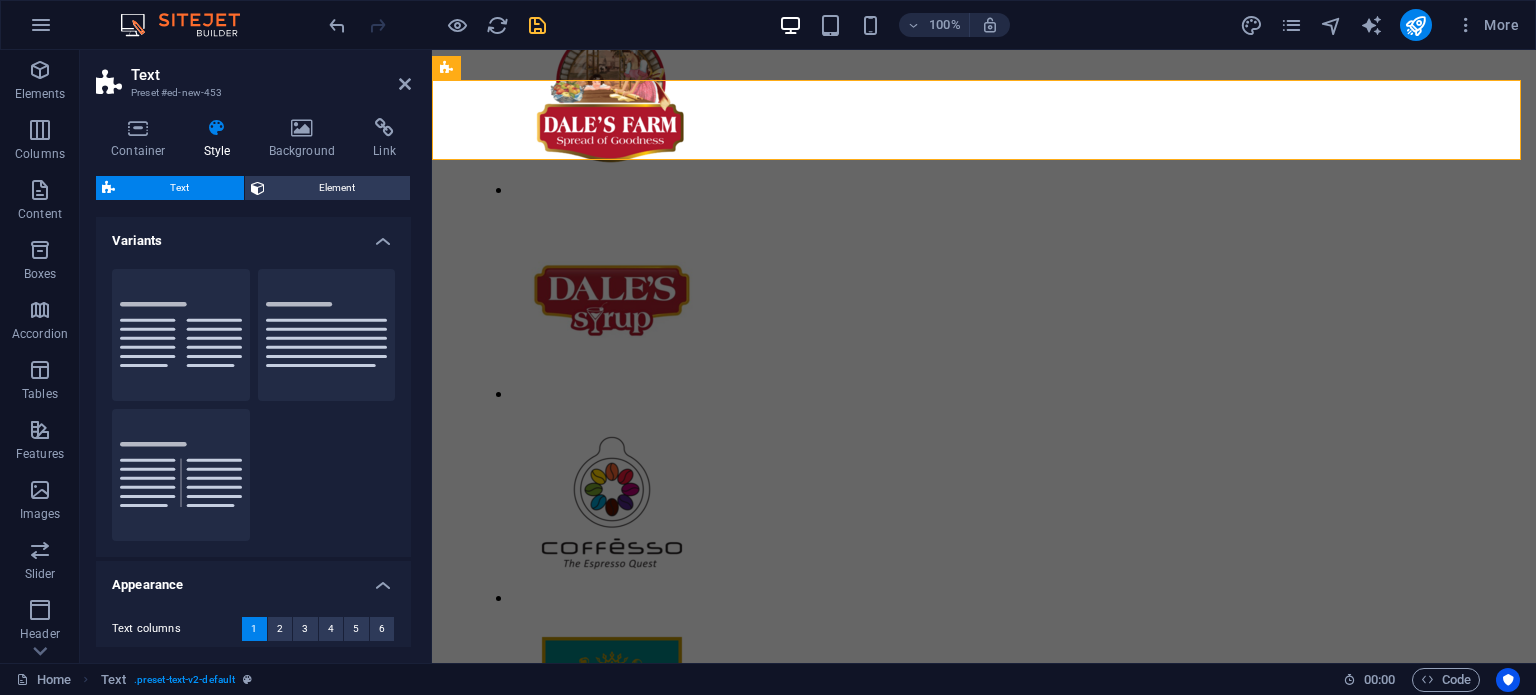 click on "Text" at bounding box center (271, 75) 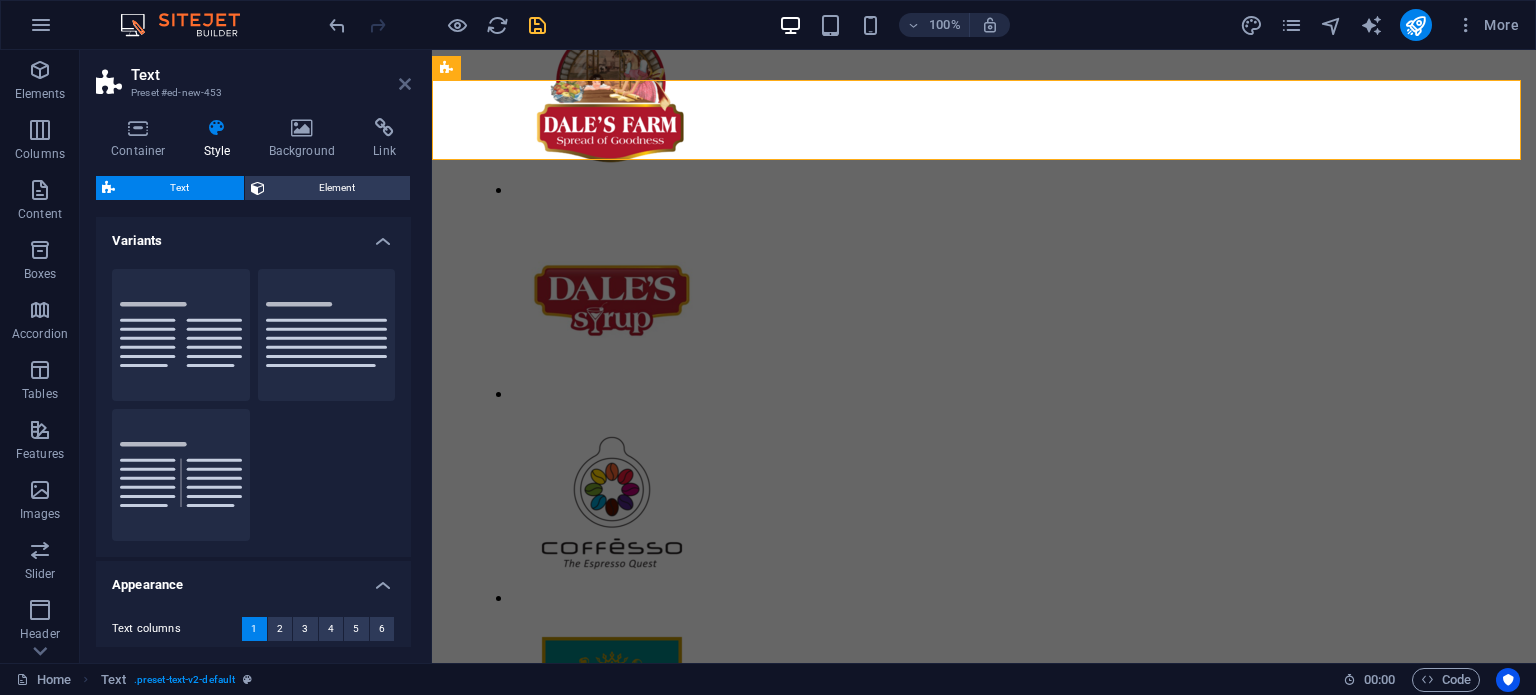click at bounding box center (405, 84) 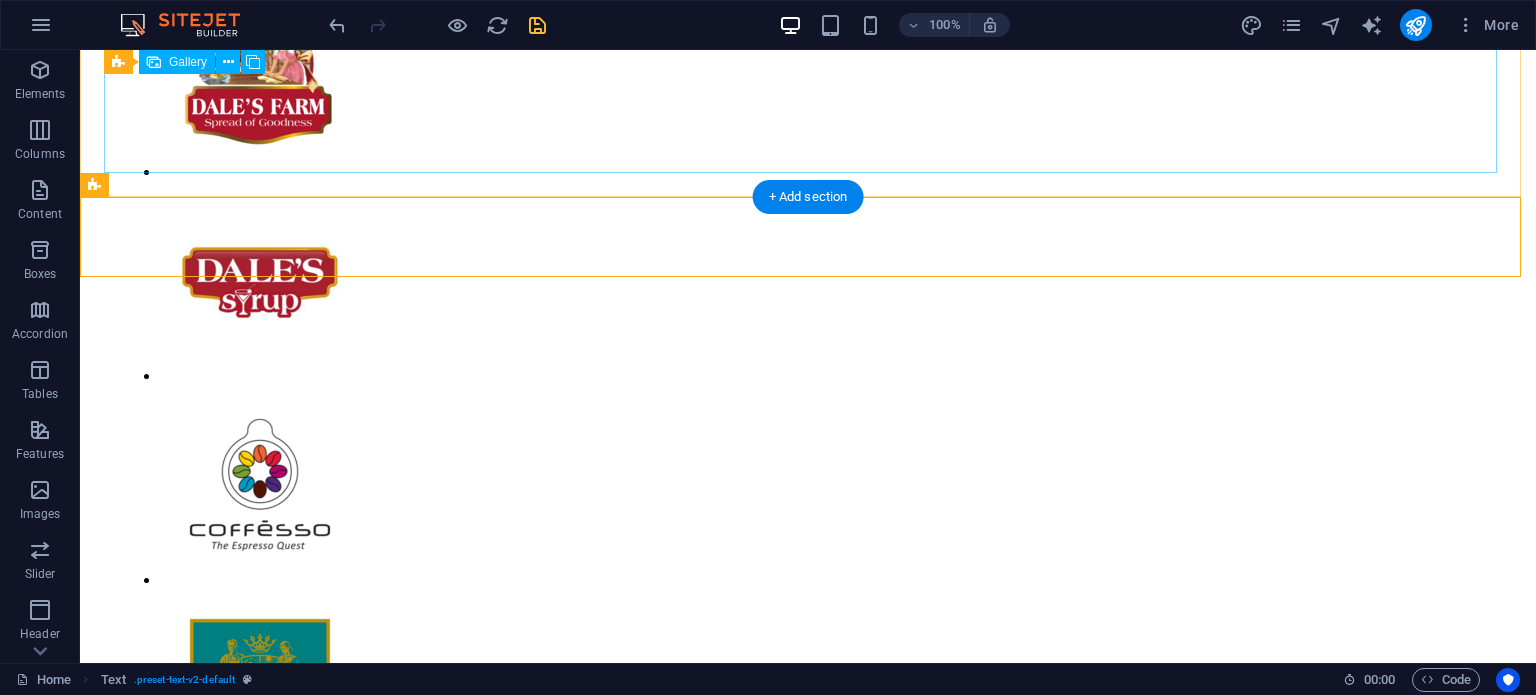 click at bounding box center (260, 1097) 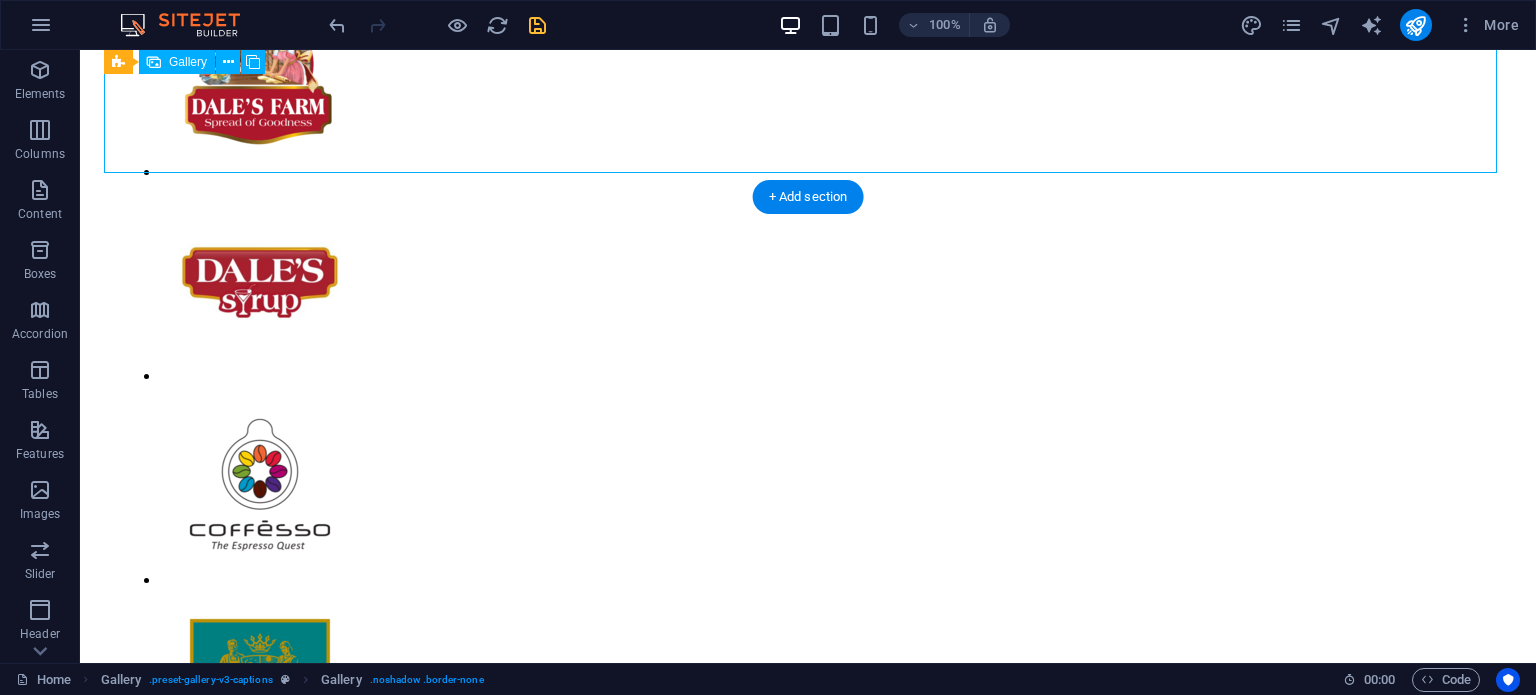 click at bounding box center [260, 1097] 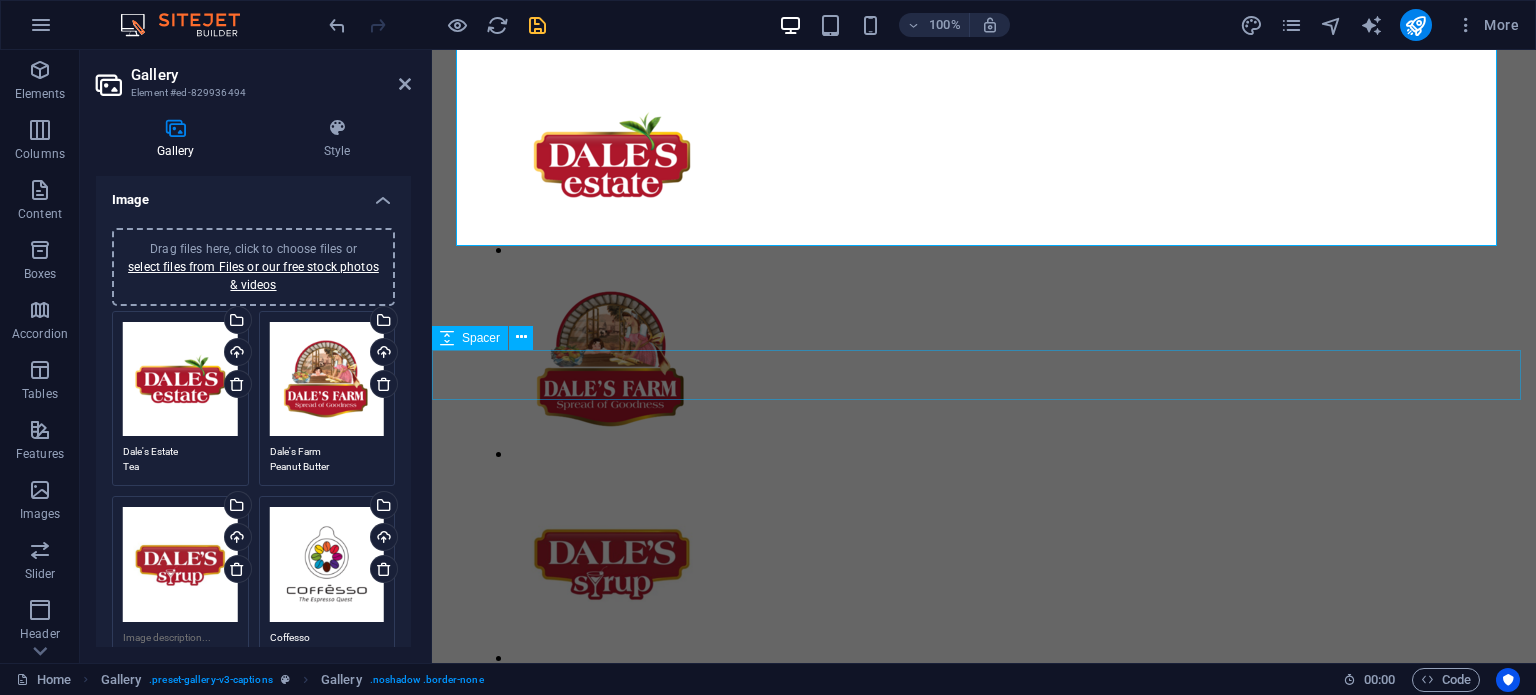 scroll, scrollTop: 876, scrollLeft: 0, axis: vertical 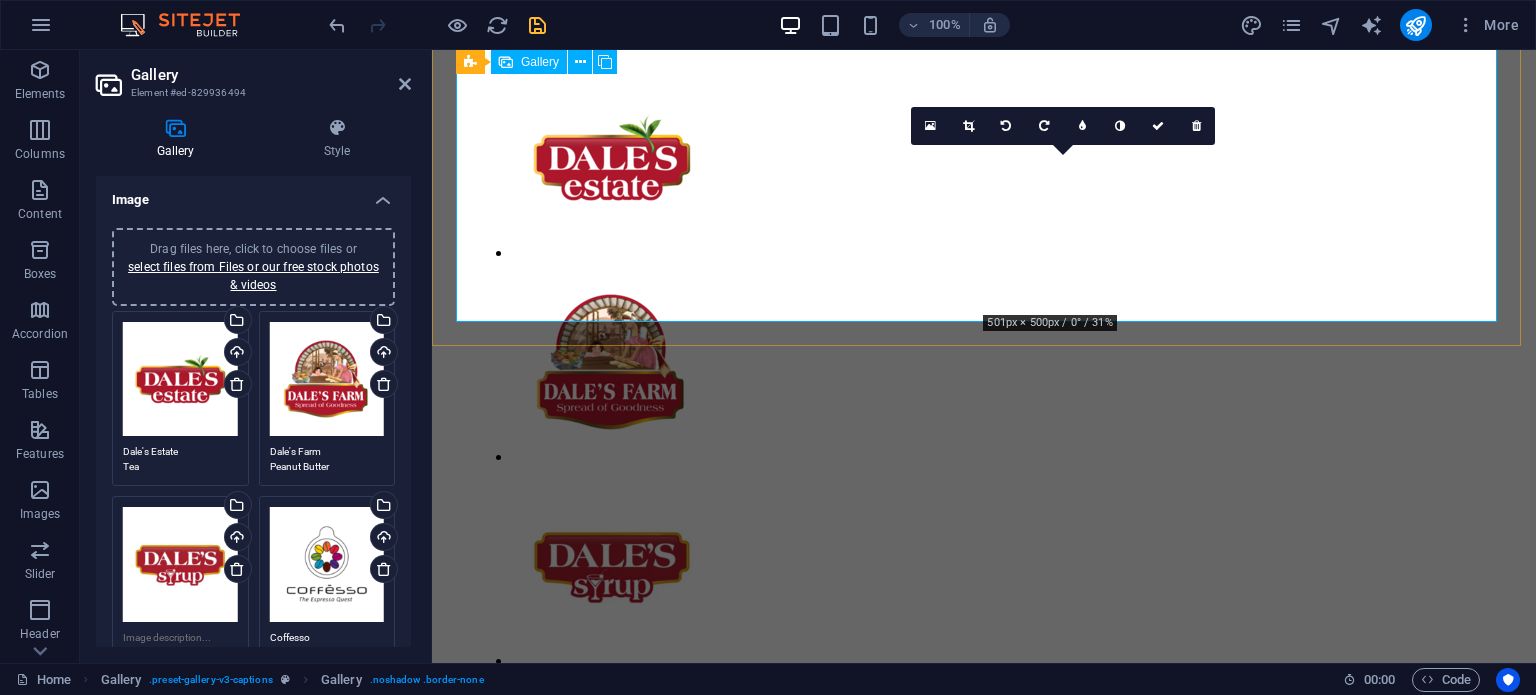 click at bounding box center (612, 1586) 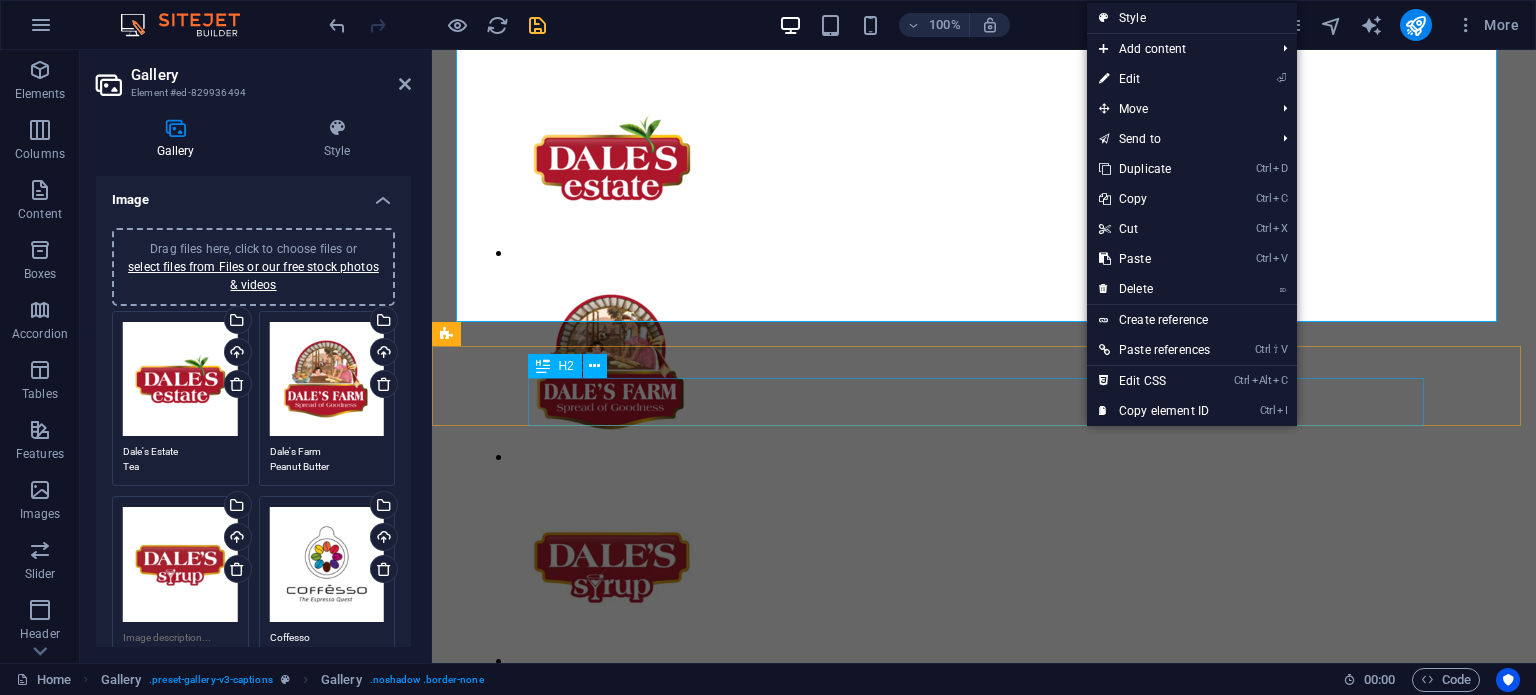 click on "Full Catalogue" at bounding box center (984, 1787) 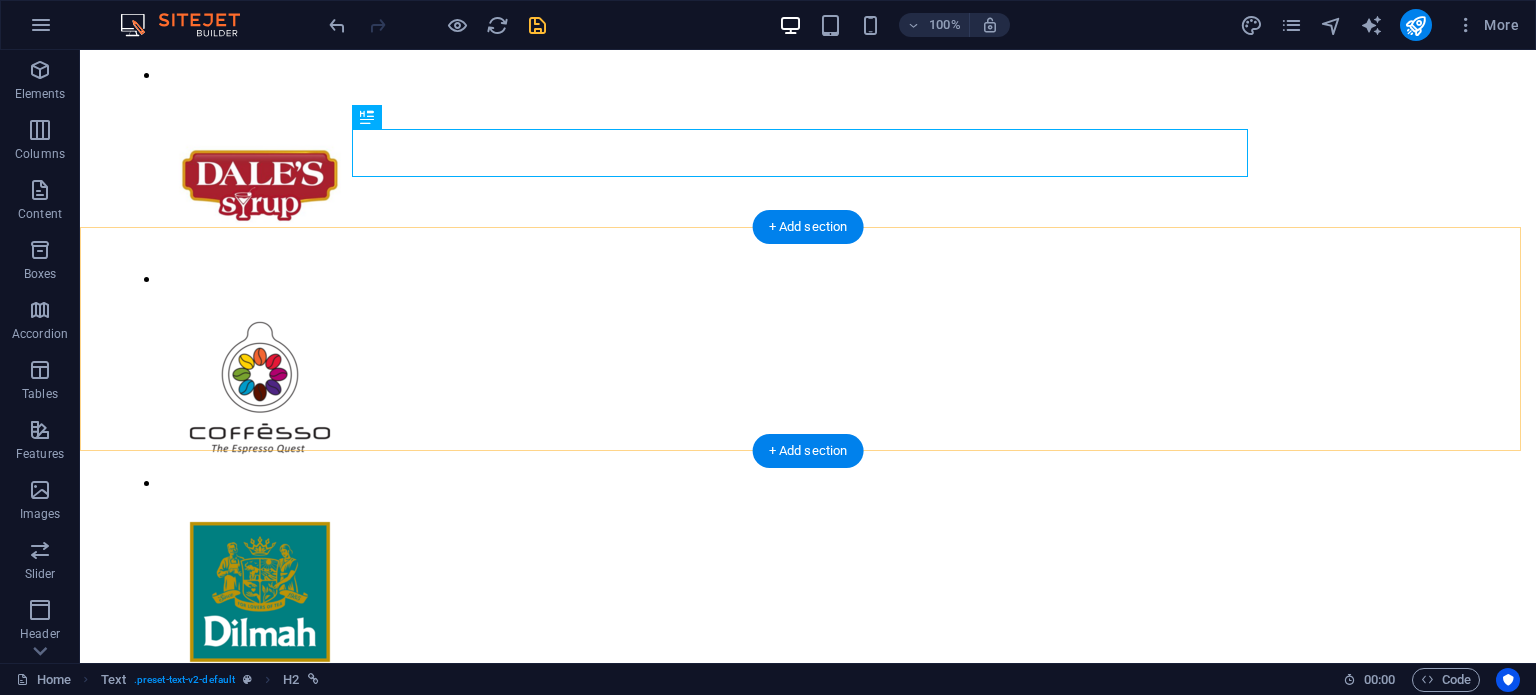 scroll, scrollTop: 1243, scrollLeft: 0, axis: vertical 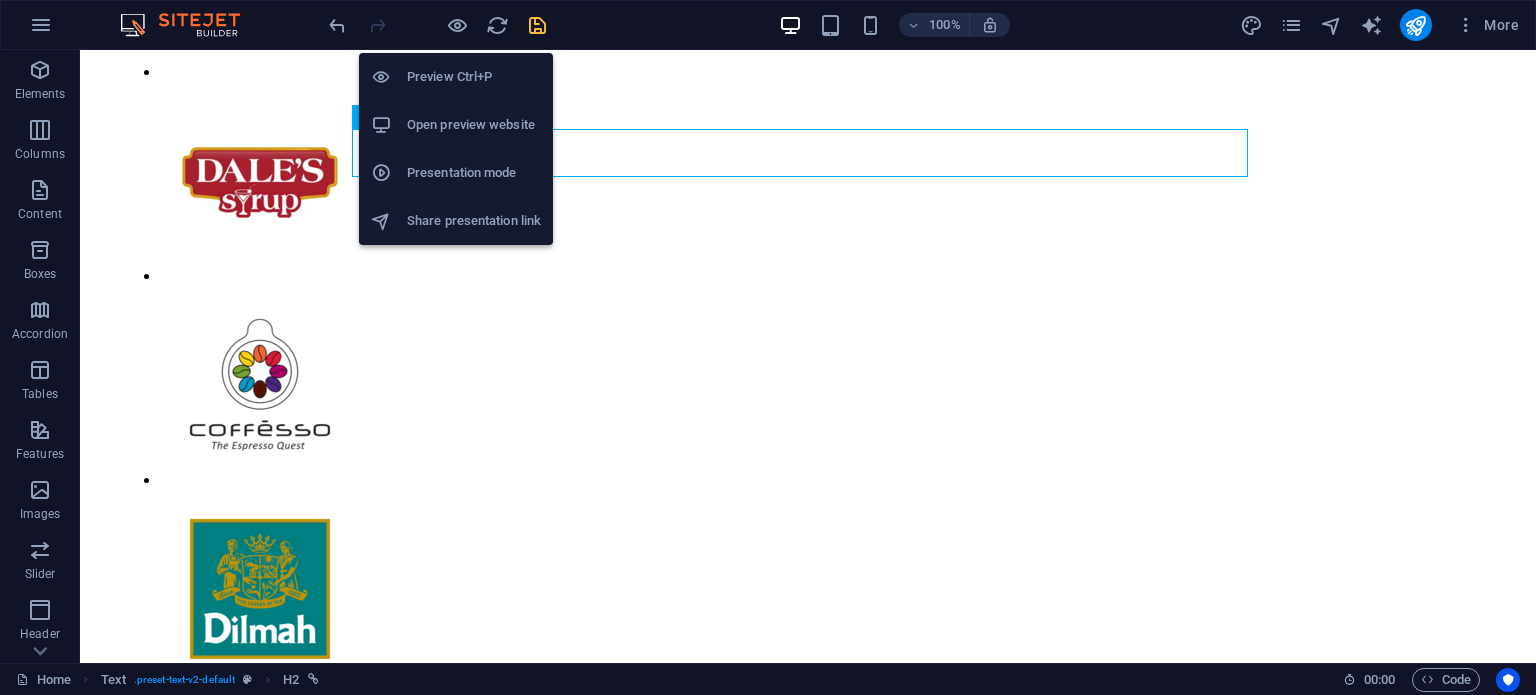 click at bounding box center [437, 25] 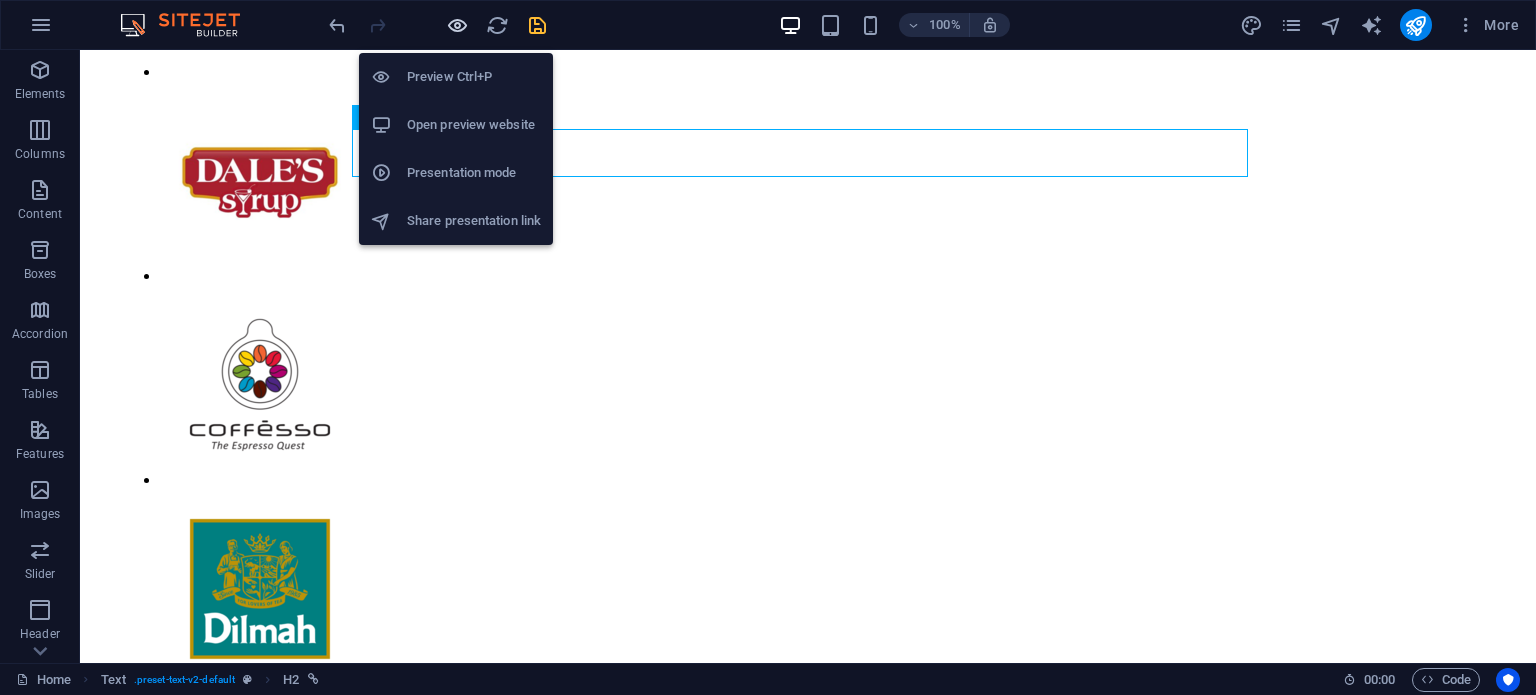 click at bounding box center [457, 25] 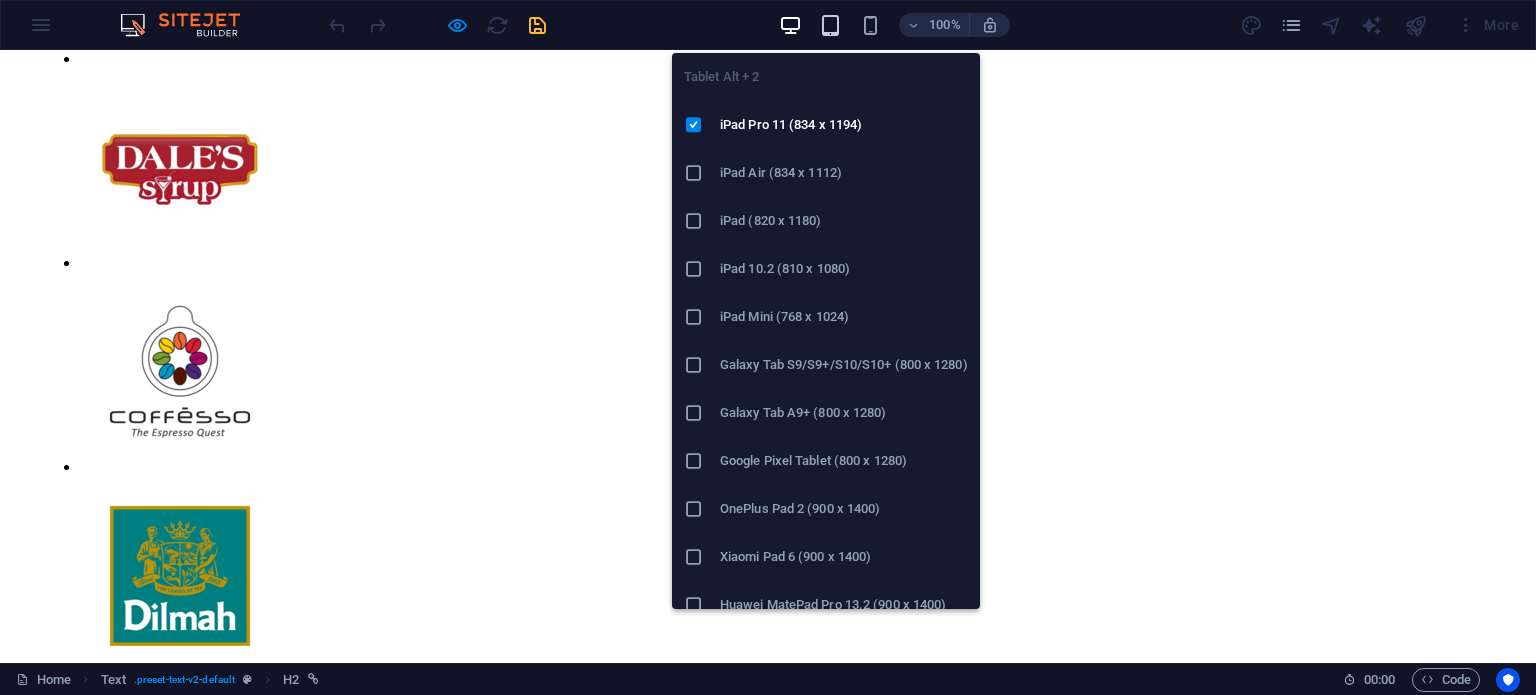 click at bounding box center [830, 25] 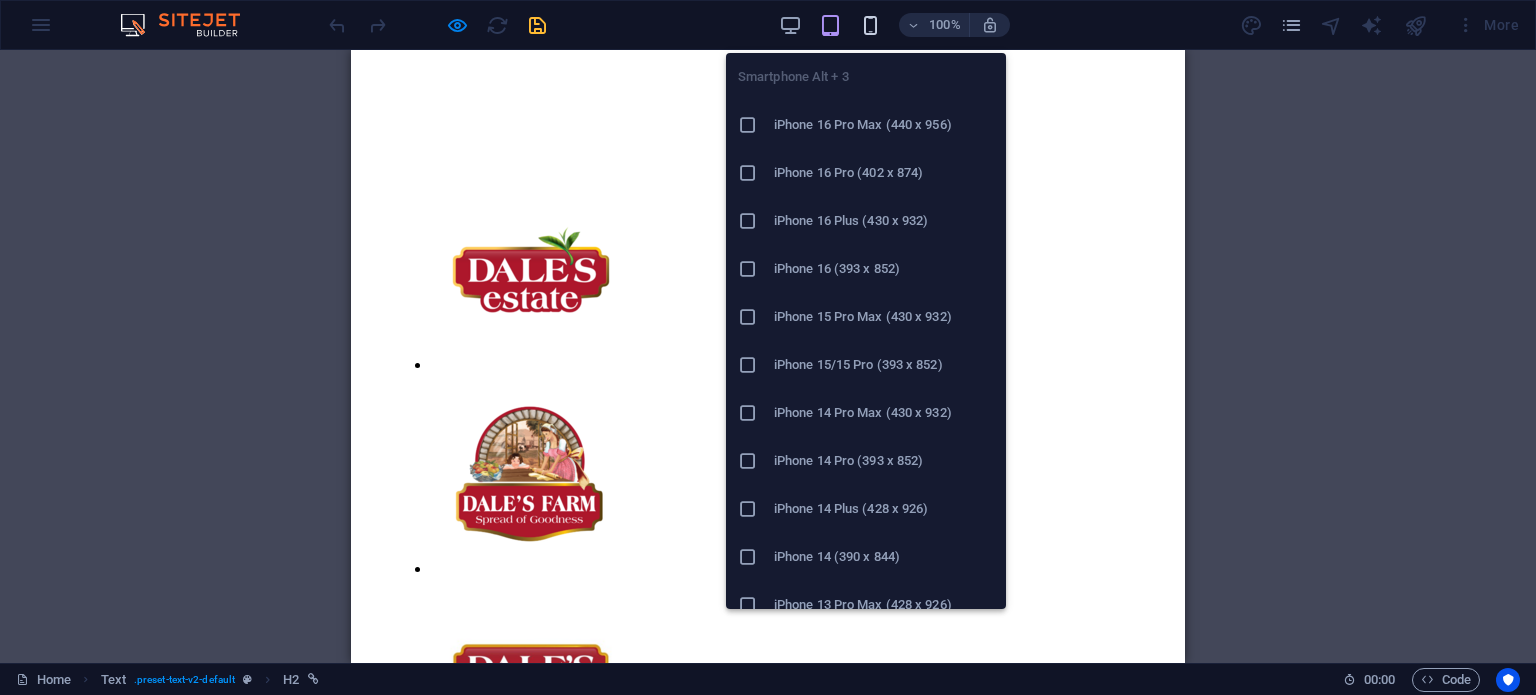click at bounding box center [870, 25] 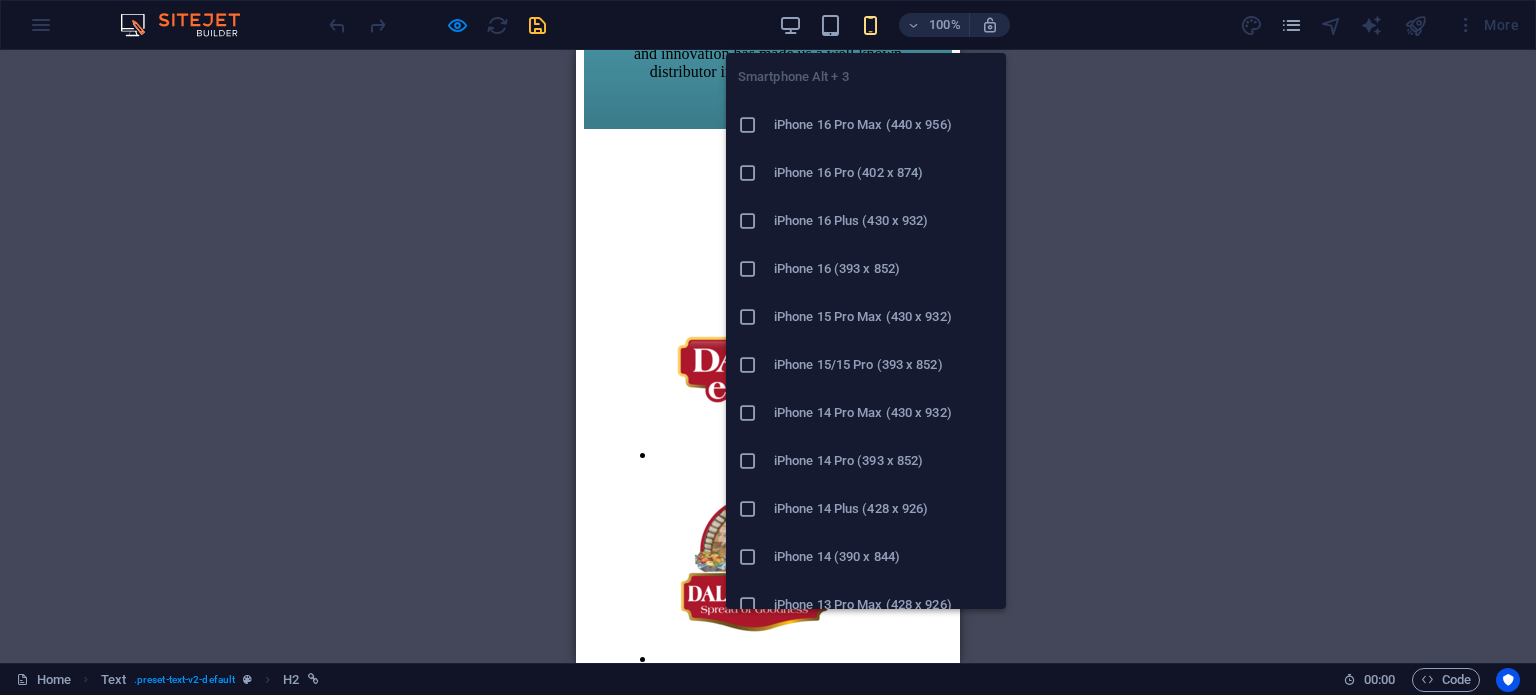 scroll, scrollTop: 672, scrollLeft: 0, axis: vertical 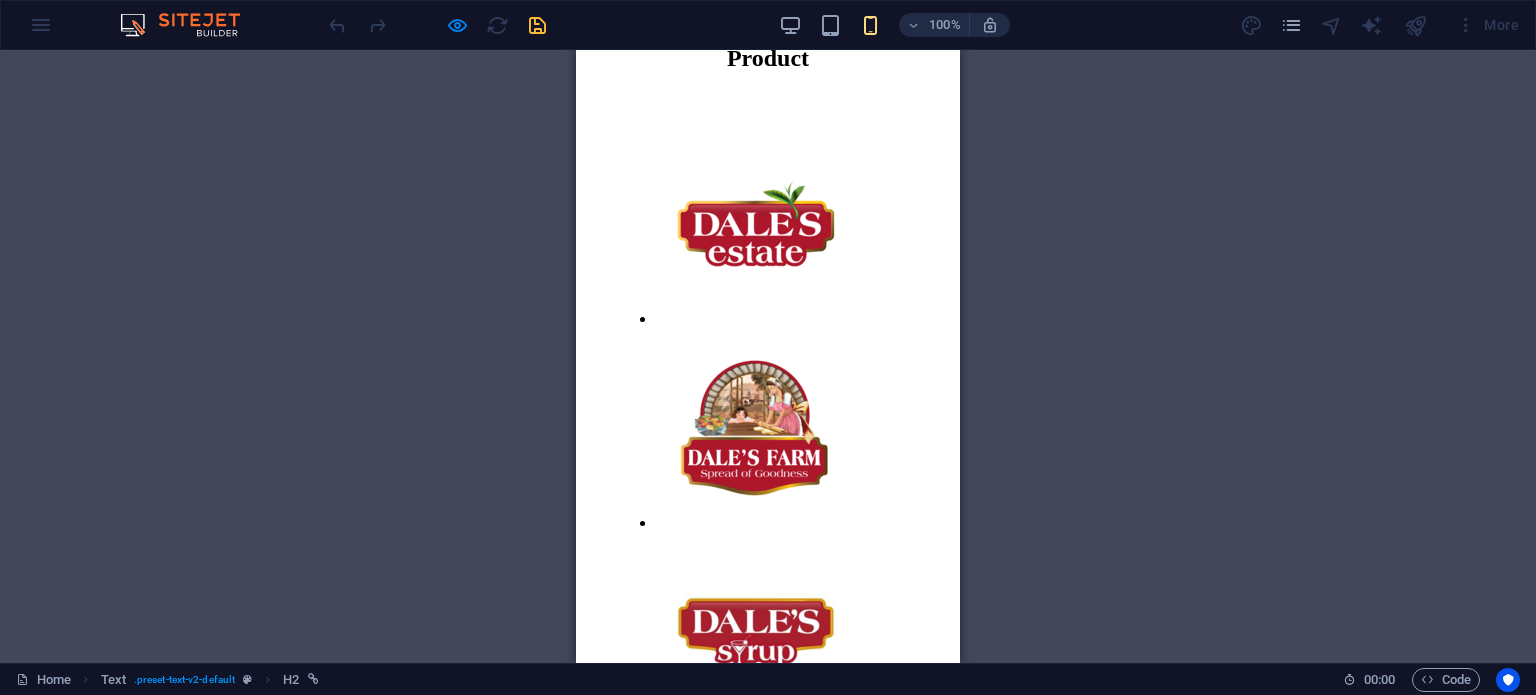 click on "100%" at bounding box center [894, 25] 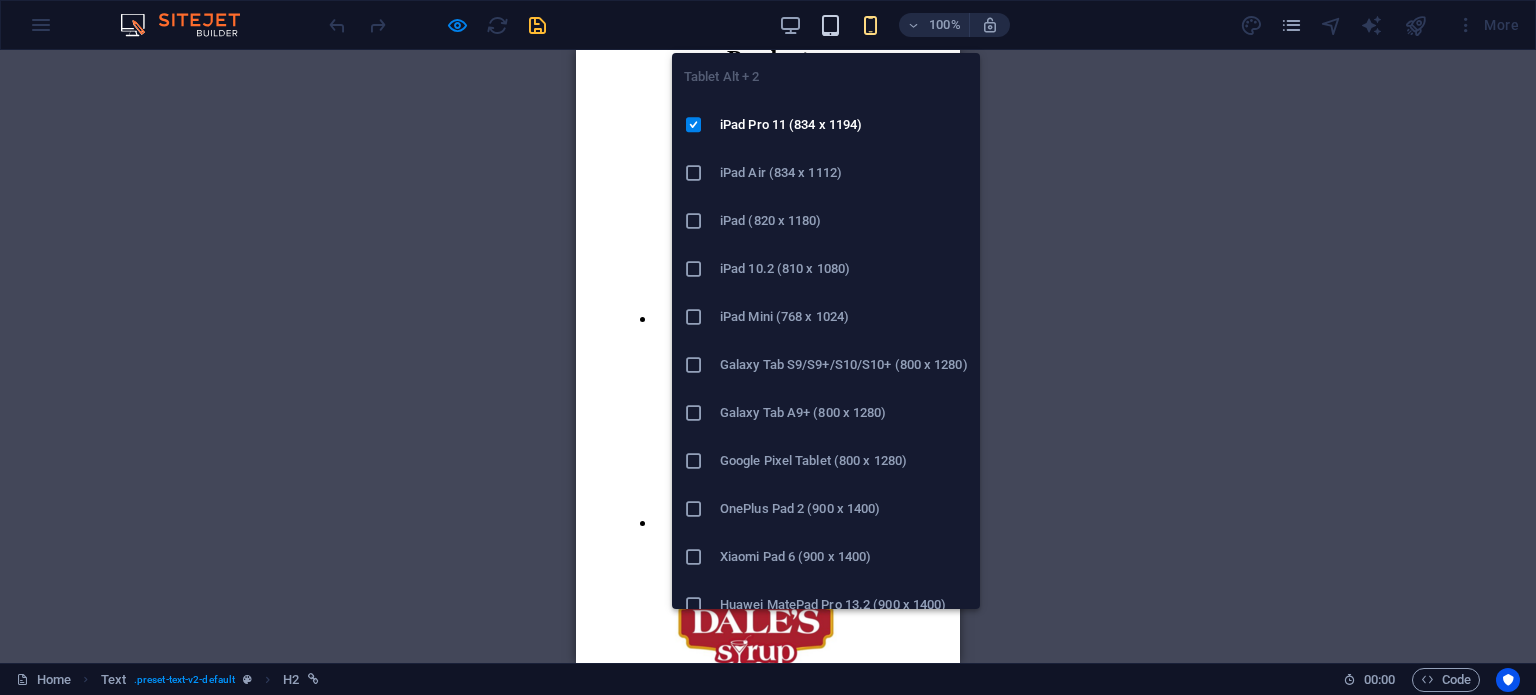 click at bounding box center [830, 25] 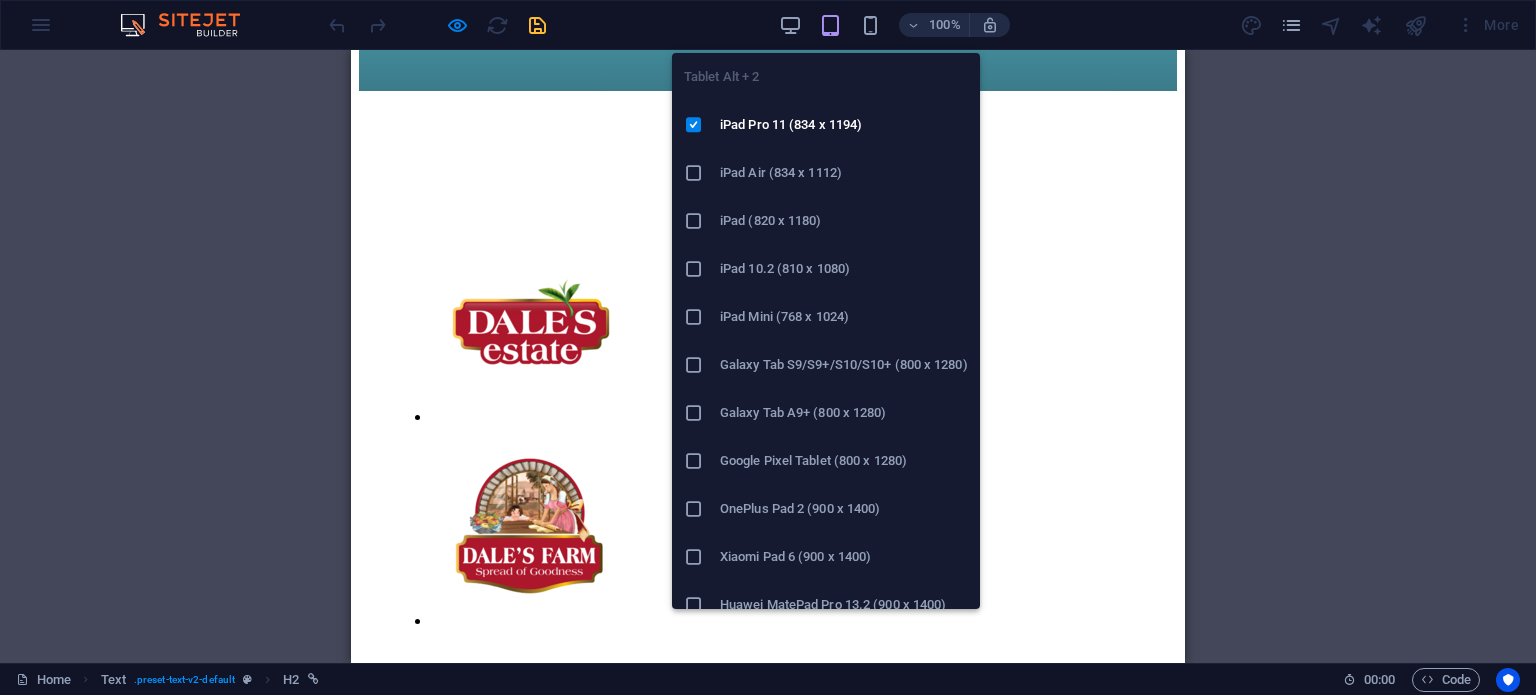 scroll, scrollTop: 724, scrollLeft: 0, axis: vertical 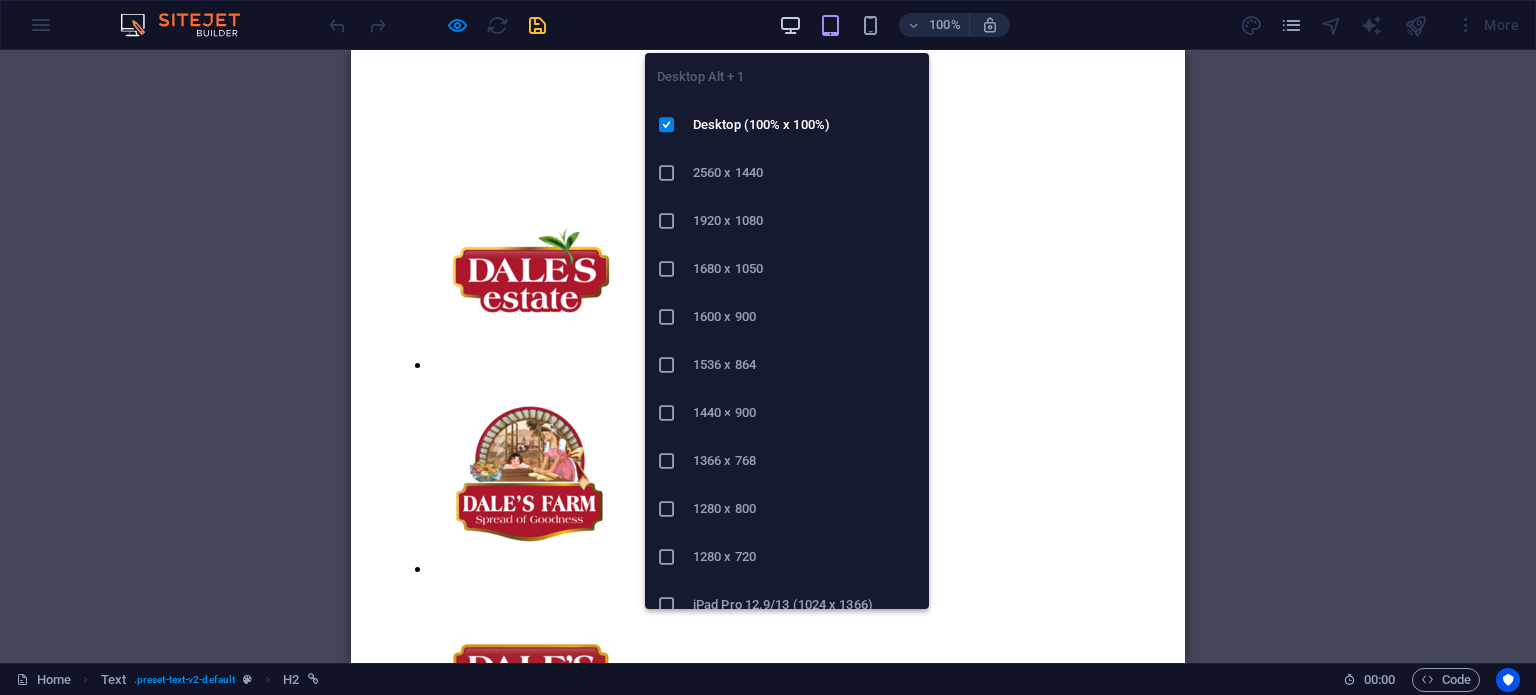 click at bounding box center [790, 25] 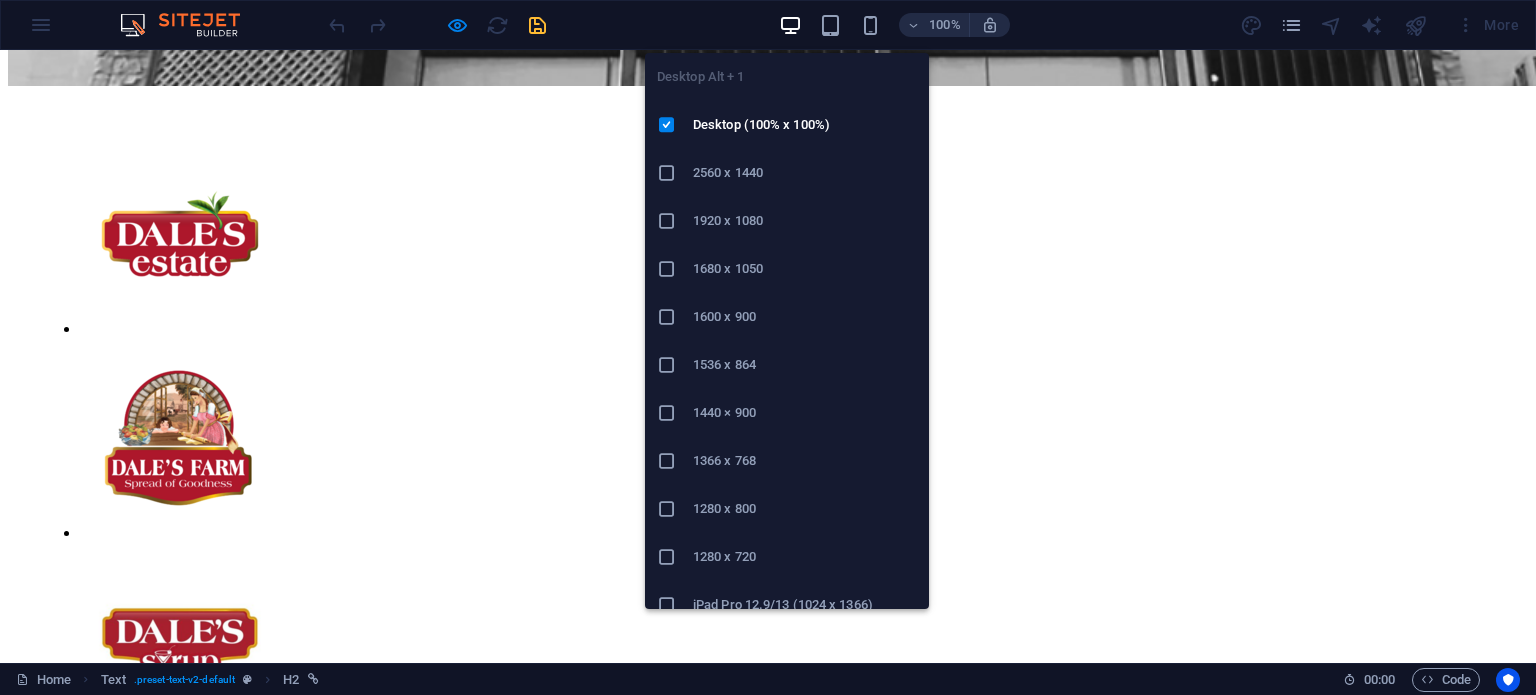 scroll, scrollTop: 766, scrollLeft: 0, axis: vertical 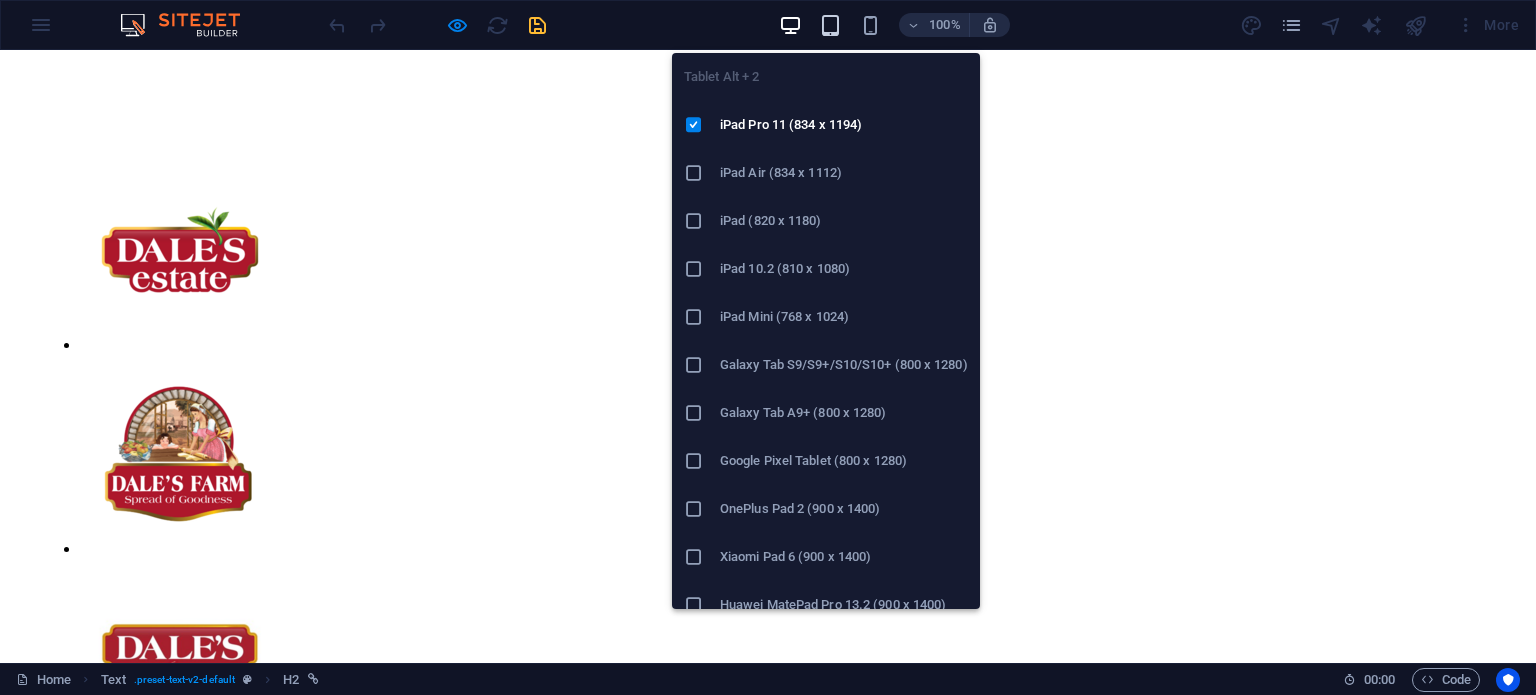 click at bounding box center (830, 25) 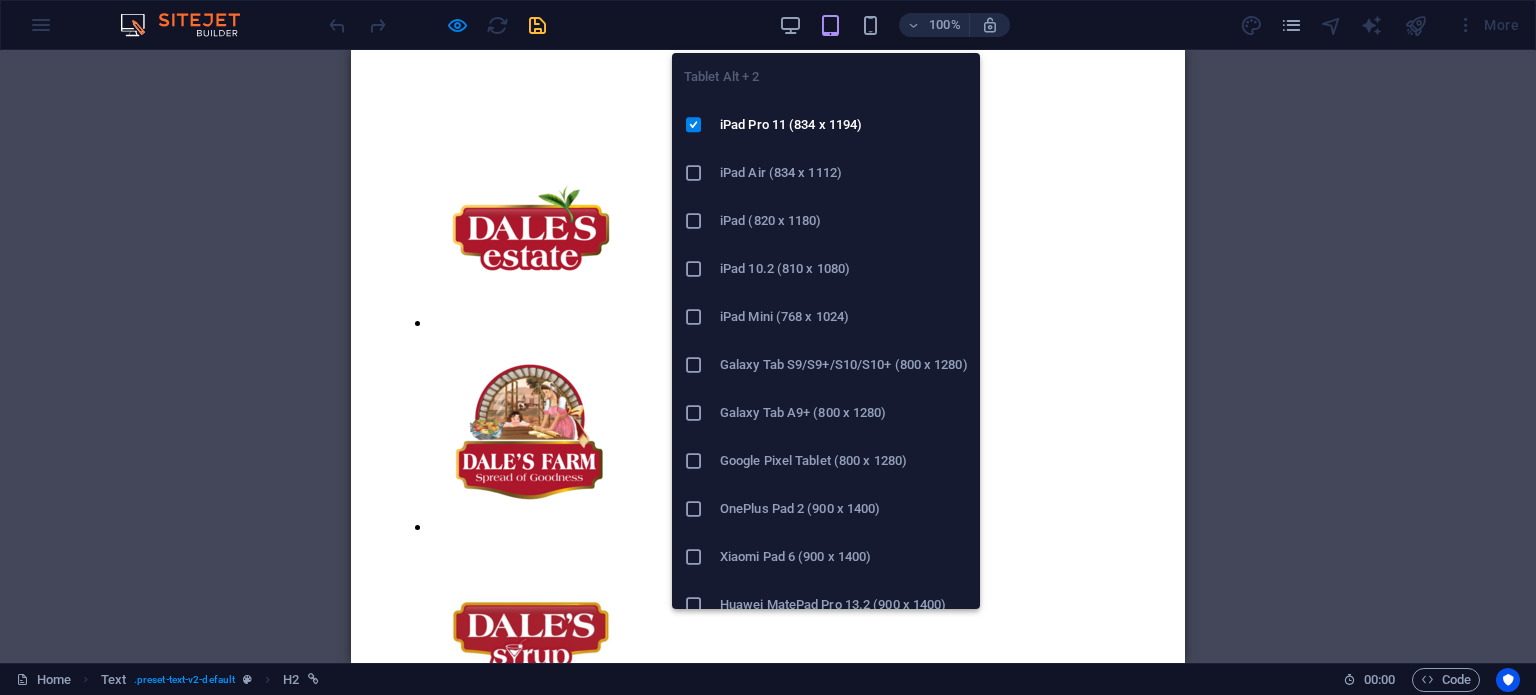 scroll, scrollTop: 724, scrollLeft: 0, axis: vertical 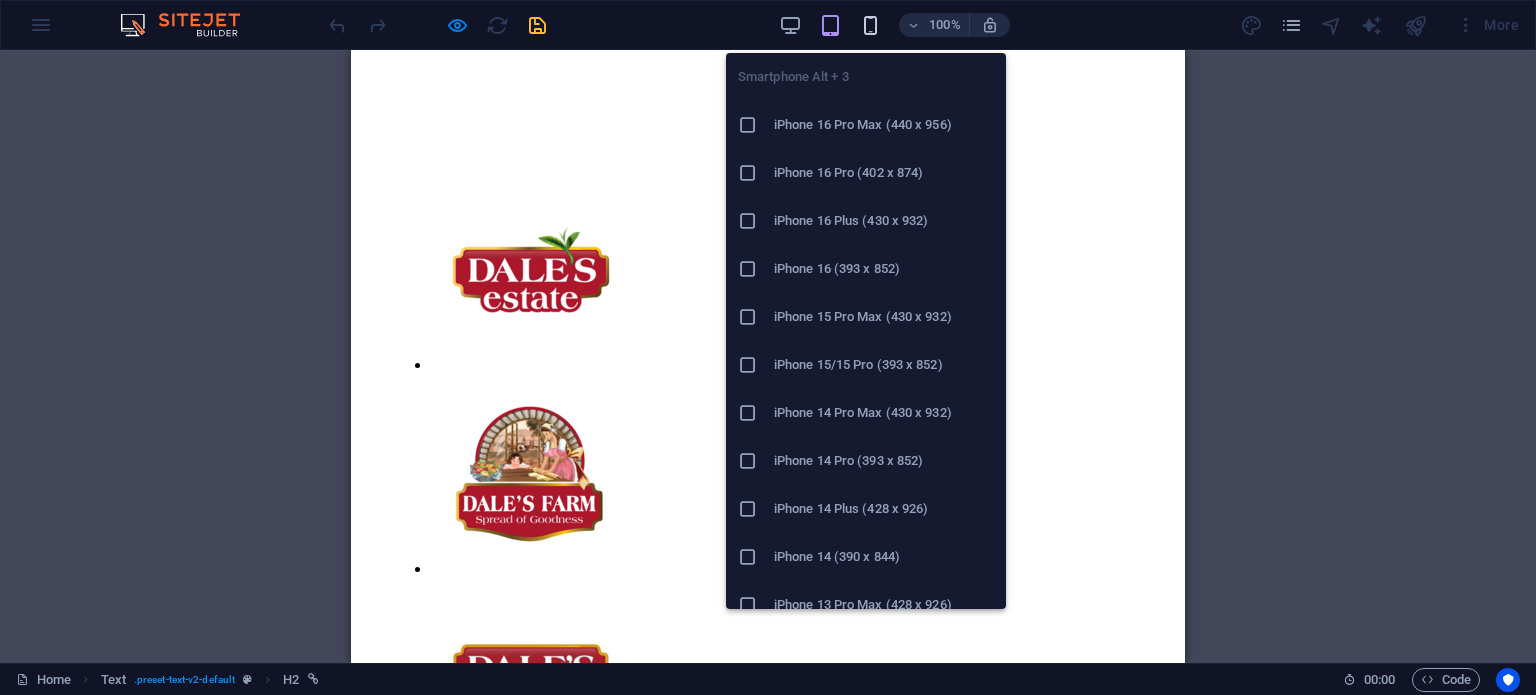 click at bounding box center (870, 25) 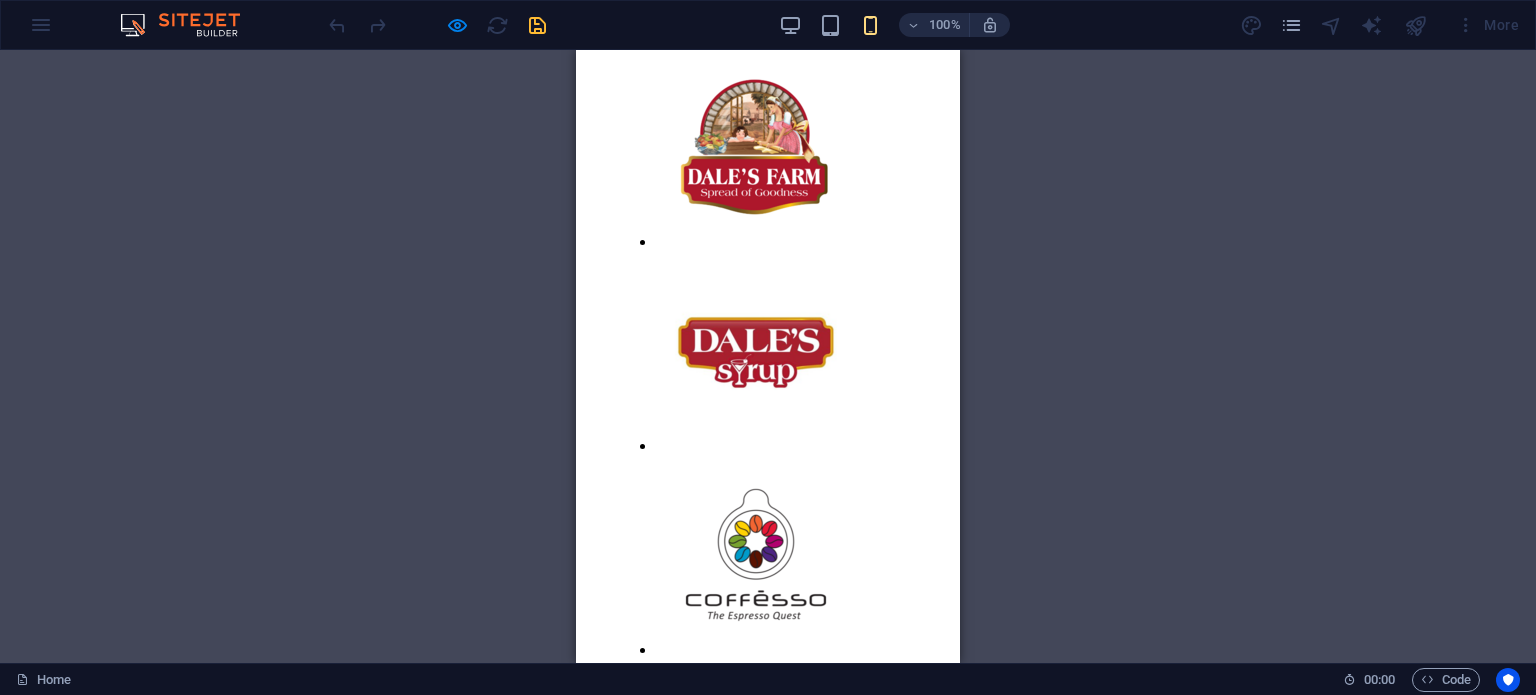 scroll, scrollTop: 938, scrollLeft: 0, axis: vertical 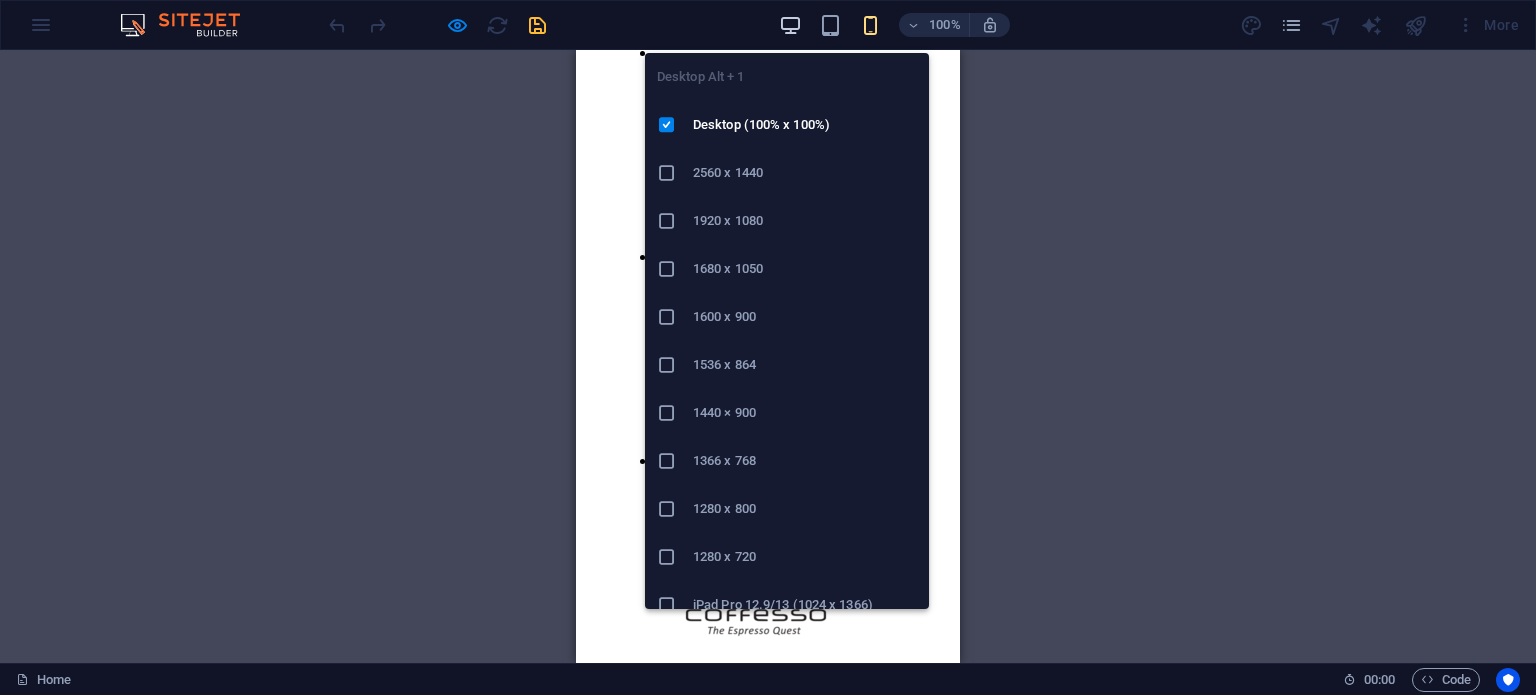 click at bounding box center (790, 25) 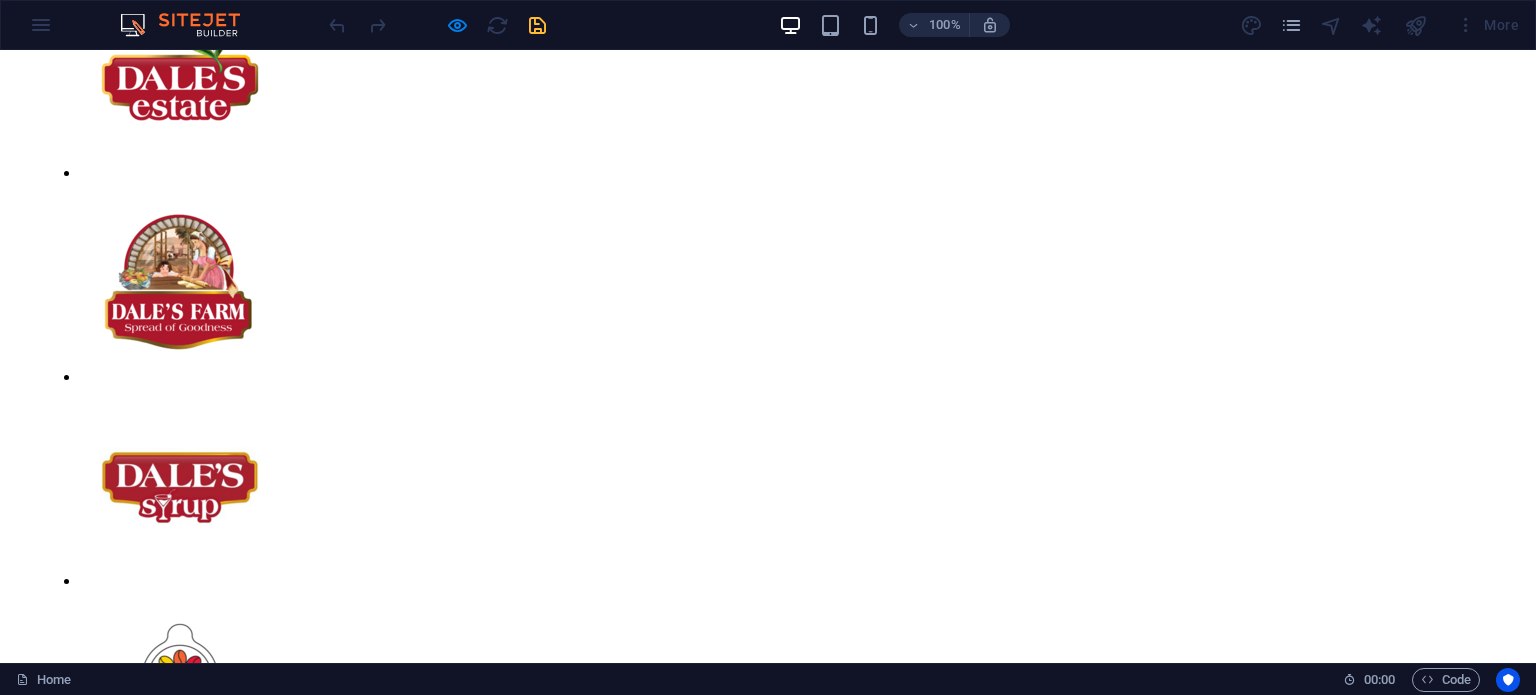 scroll, scrollTop: 1078, scrollLeft: 0, axis: vertical 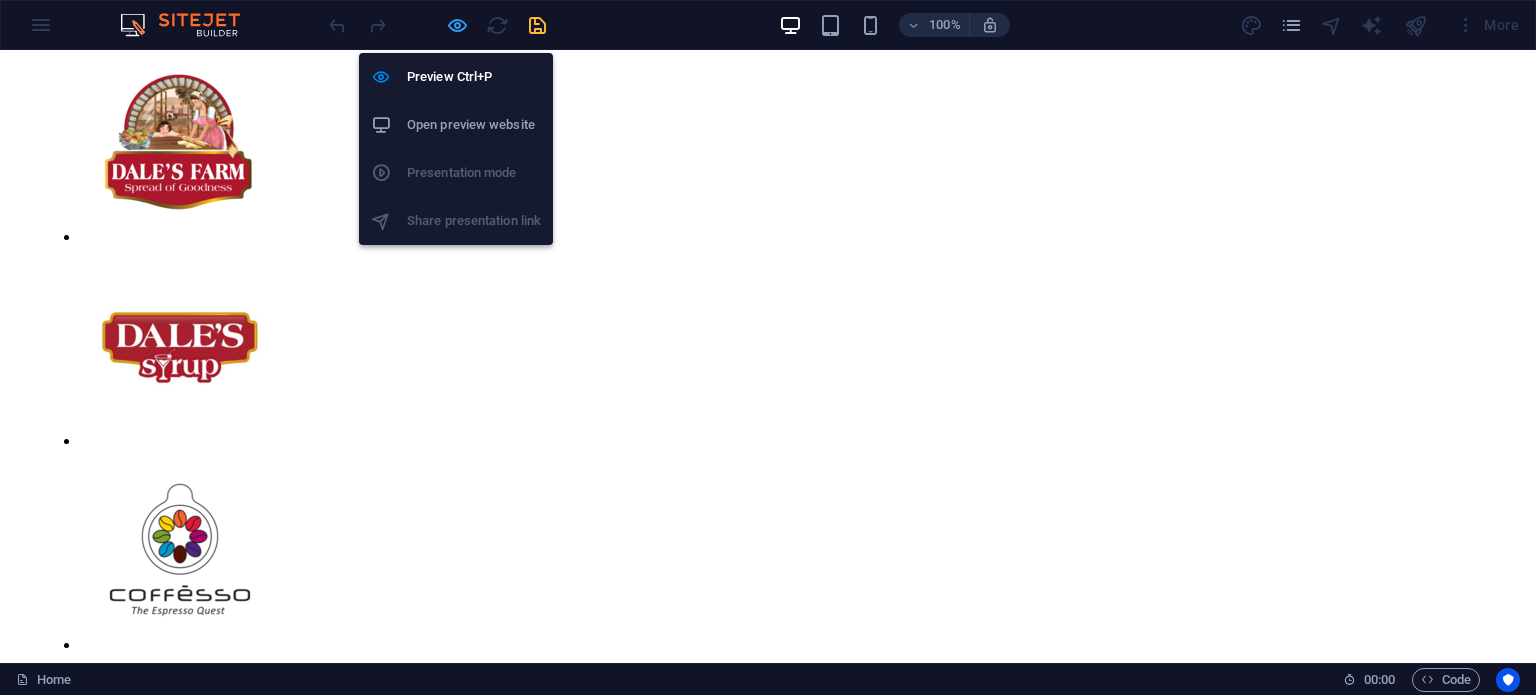 click at bounding box center (457, 25) 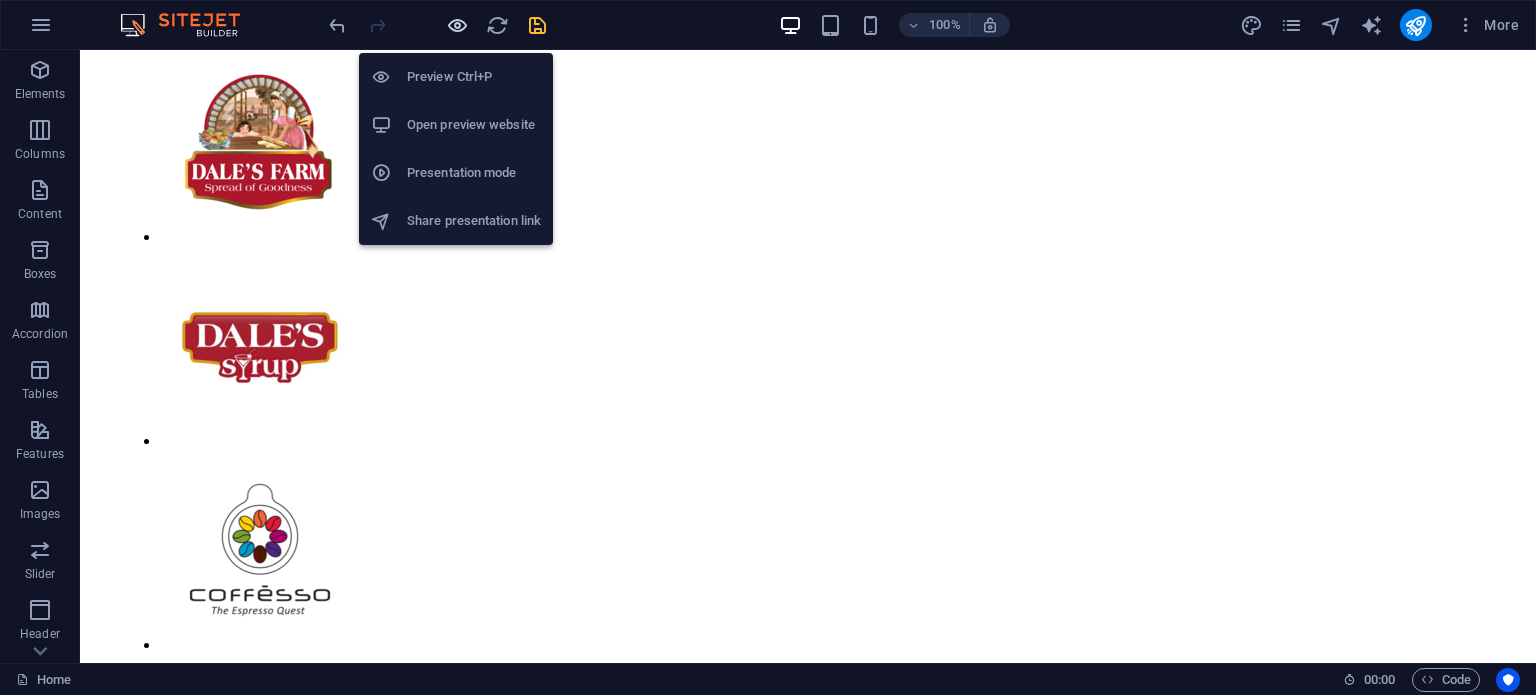 scroll, scrollTop: 1064, scrollLeft: 0, axis: vertical 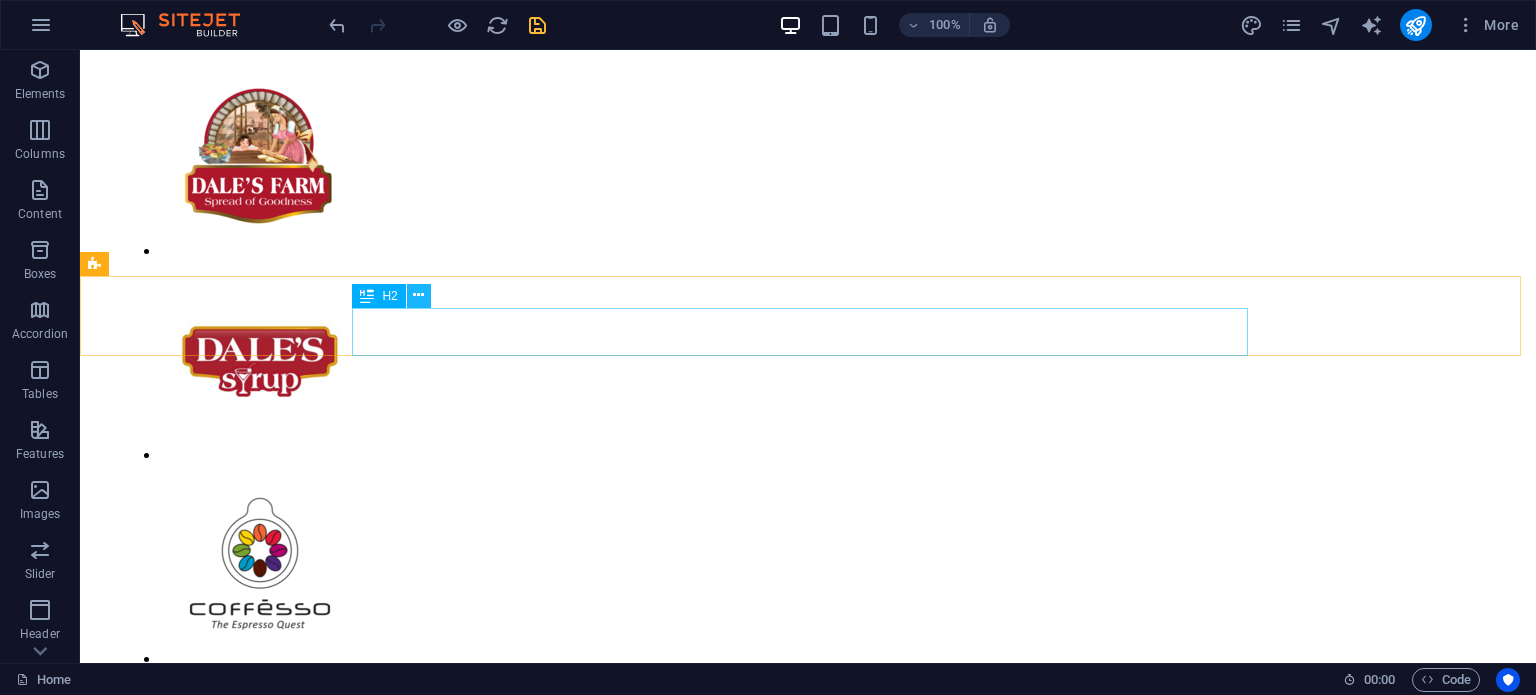 click at bounding box center [418, 295] 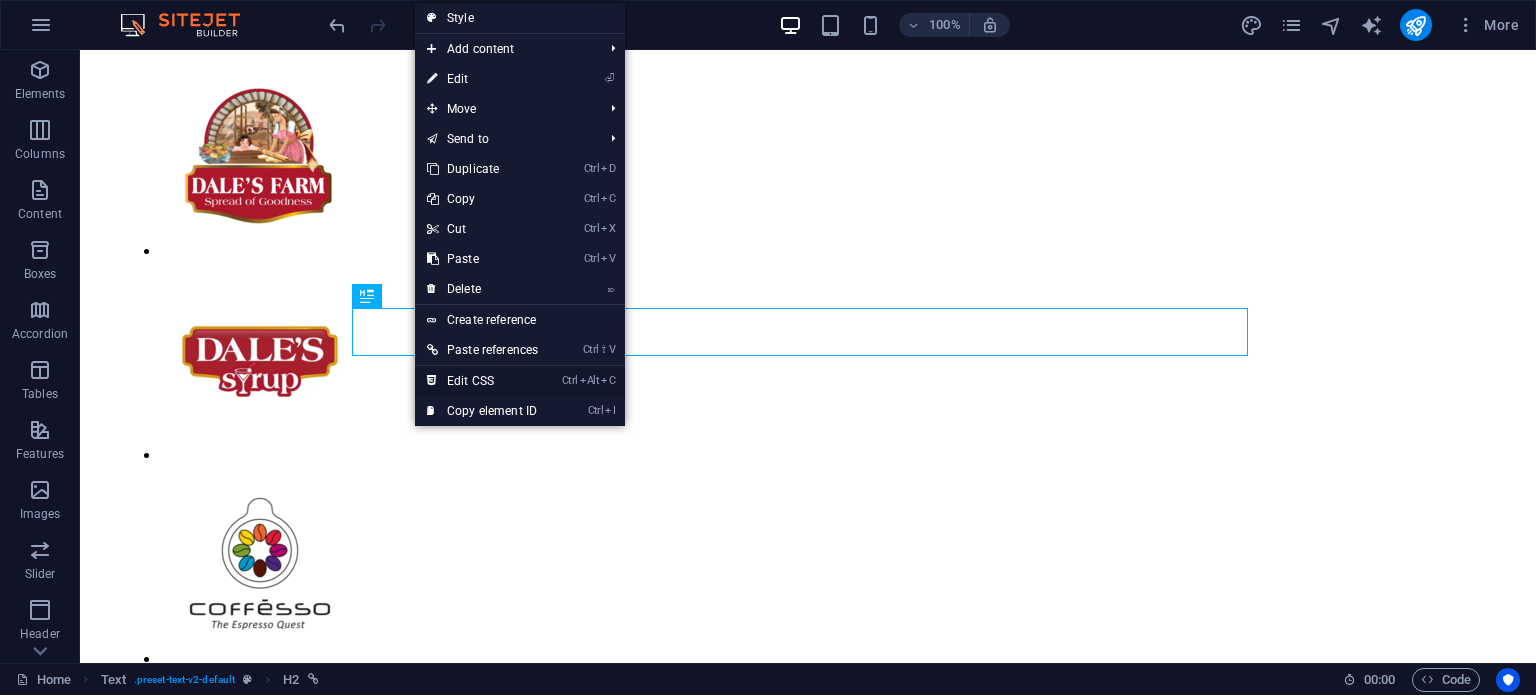 click on "Ctrl Alt C  Edit CSS" at bounding box center [482, 381] 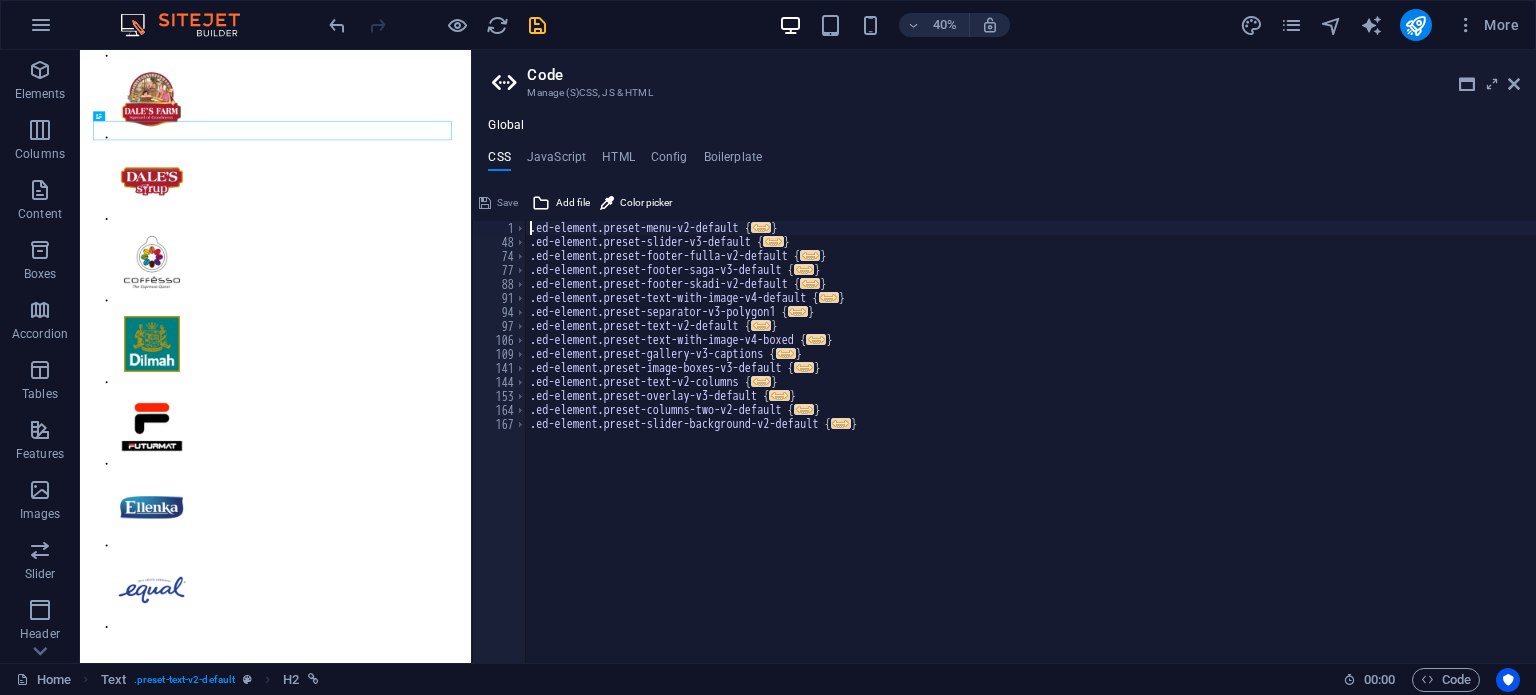 scroll, scrollTop: 985, scrollLeft: 0, axis: vertical 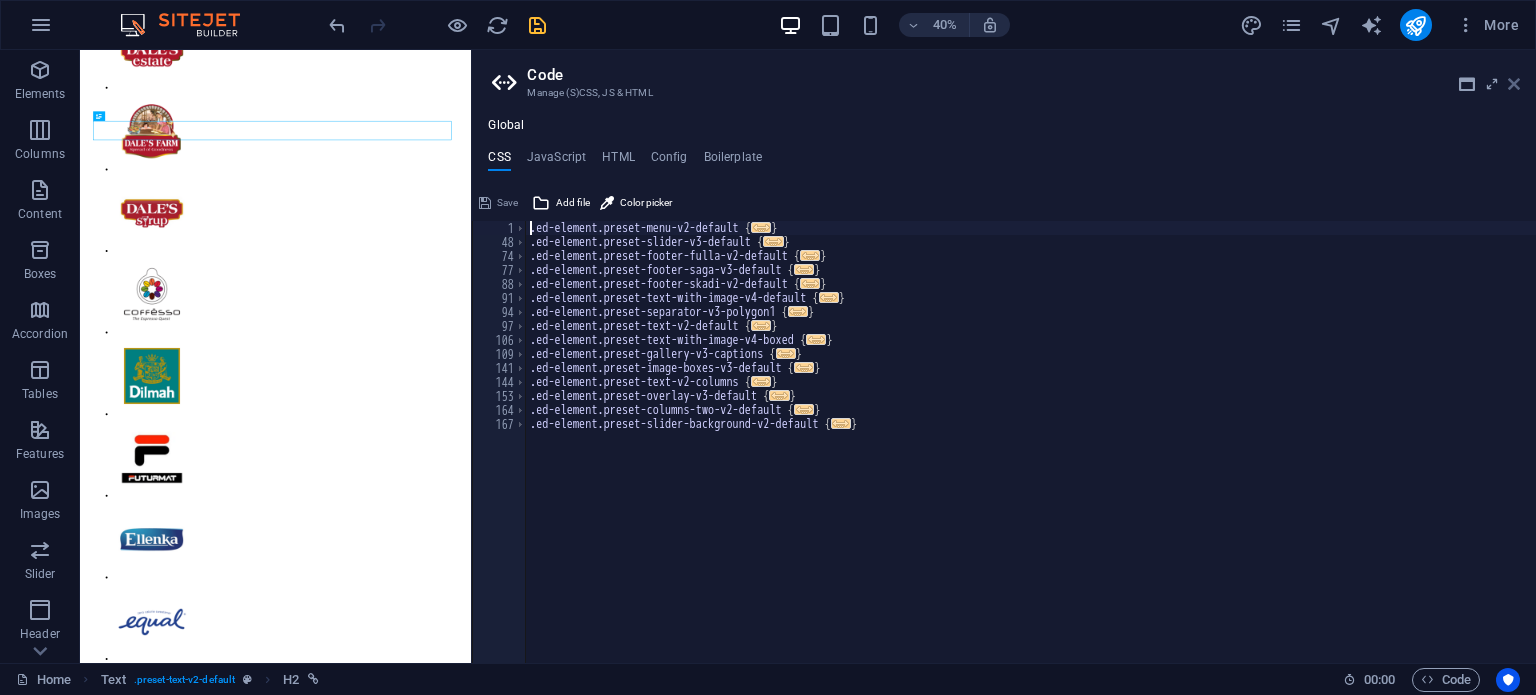 click at bounding box center [1514, 84] 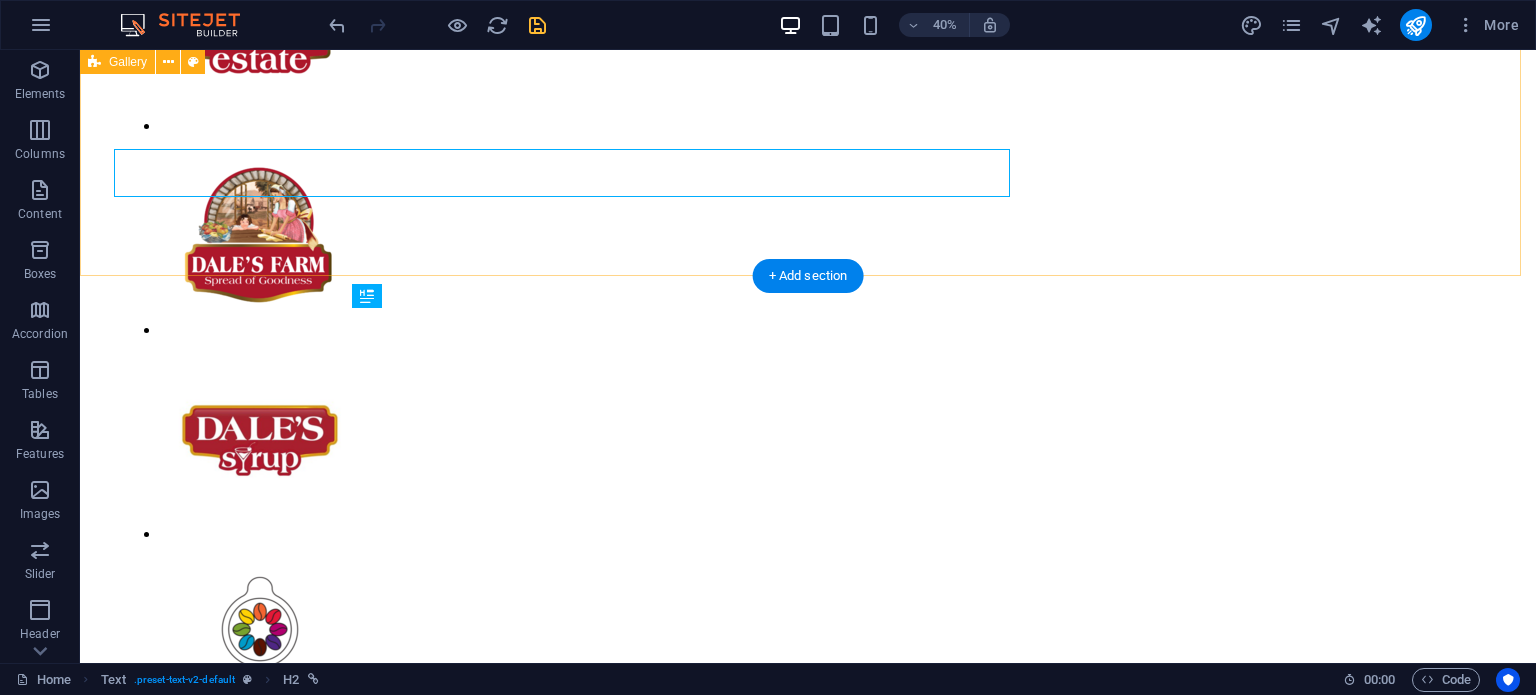 scroll, scrollTop: 1064, scrollLeft: 0, axis: vertical 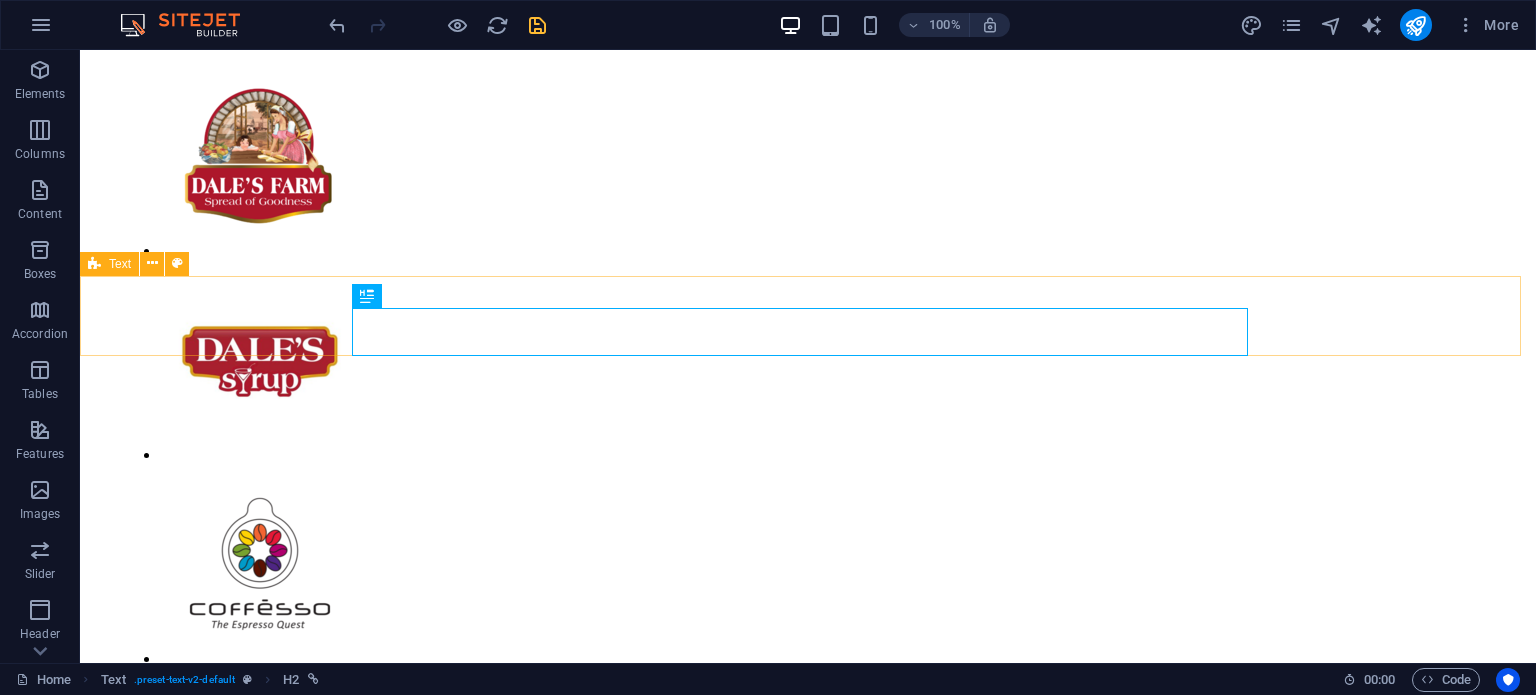 click on "Text" at bounding box center [109, 264] 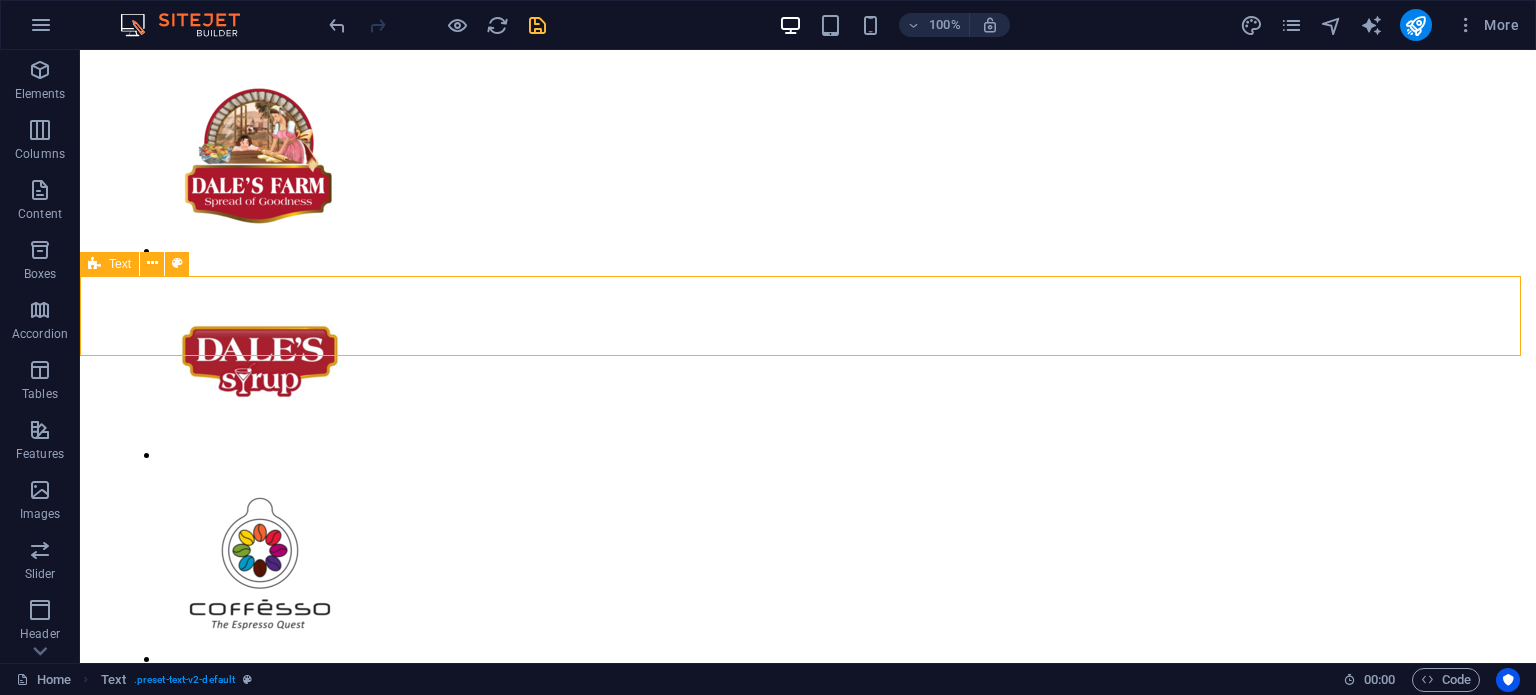 click at bounding box center [94, 264] 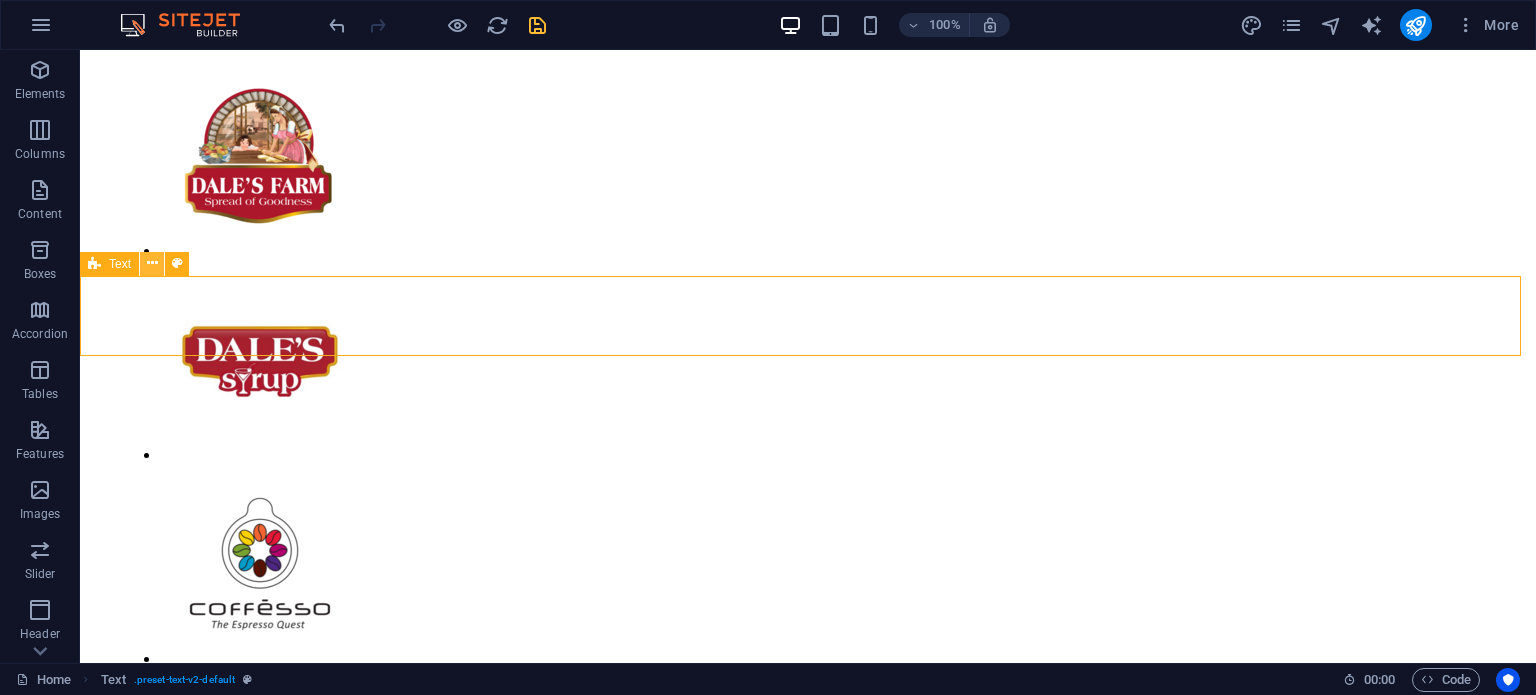 click at bounding box center (152, 263) 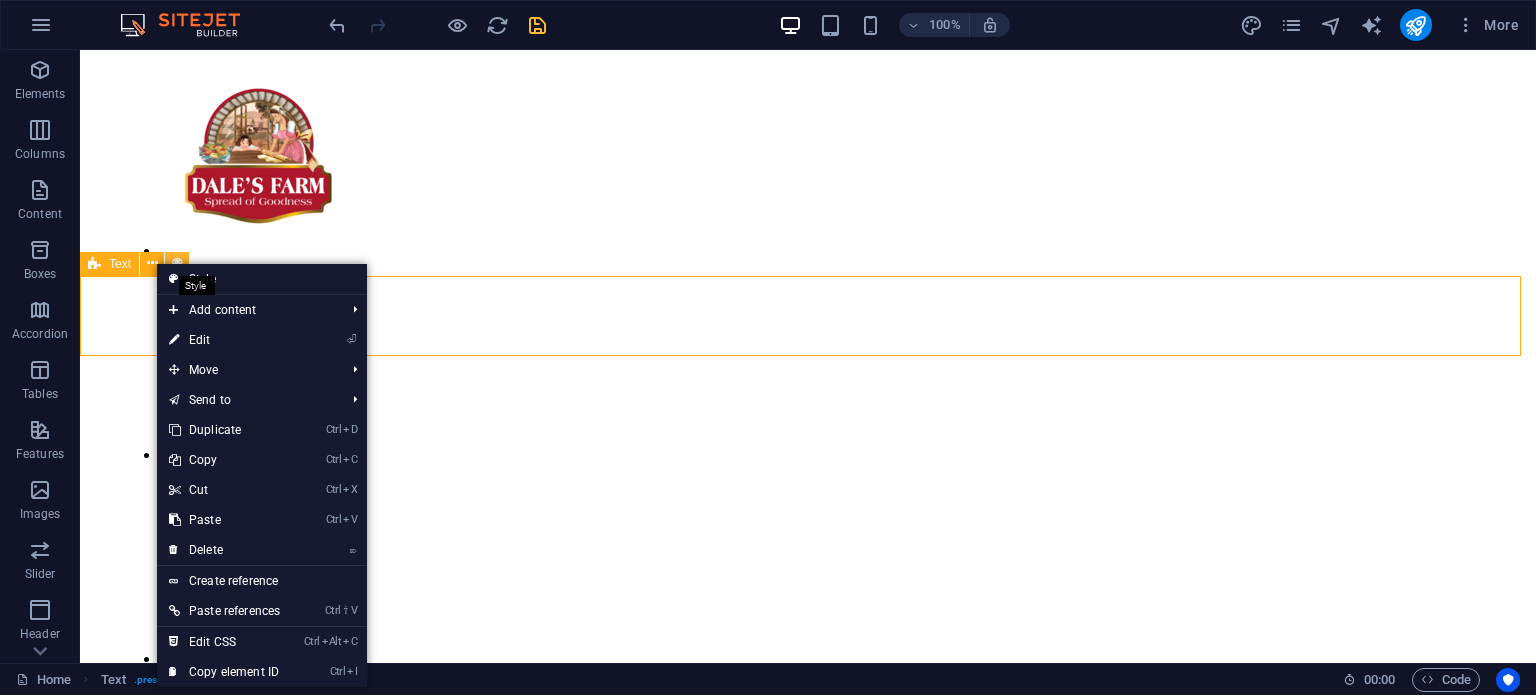 click at bounding box center [177, 263] 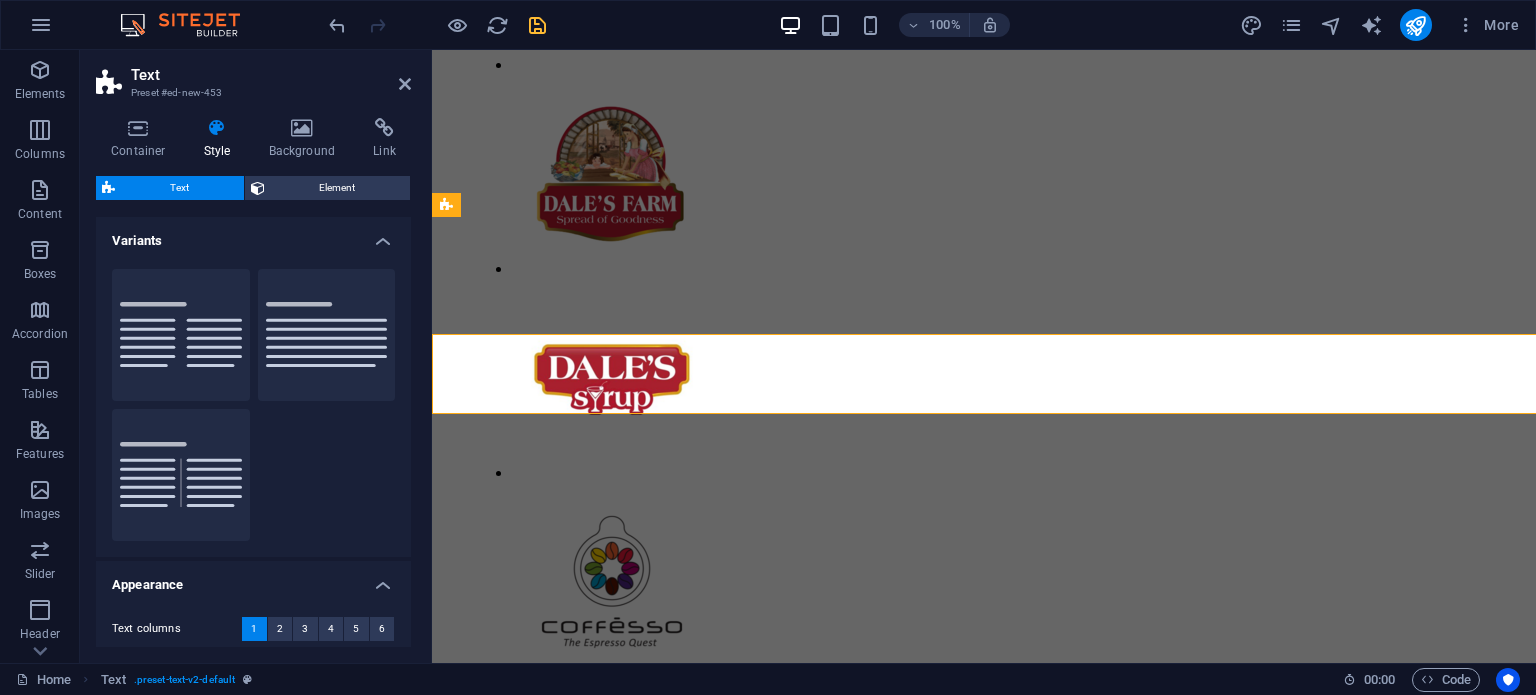 scroll, scrollTop: 1006, scrollLeft: 0, axis: vertical 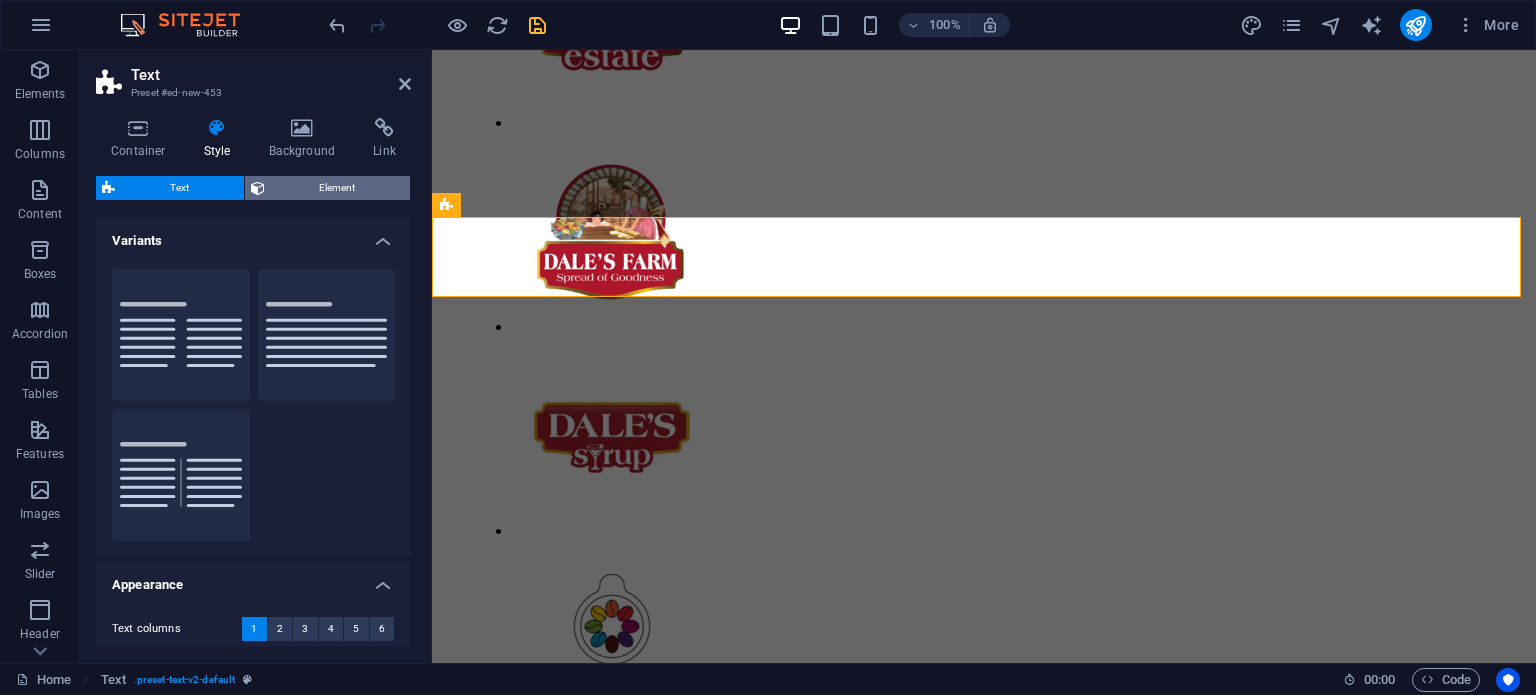 click at bounding box center (258, 188) 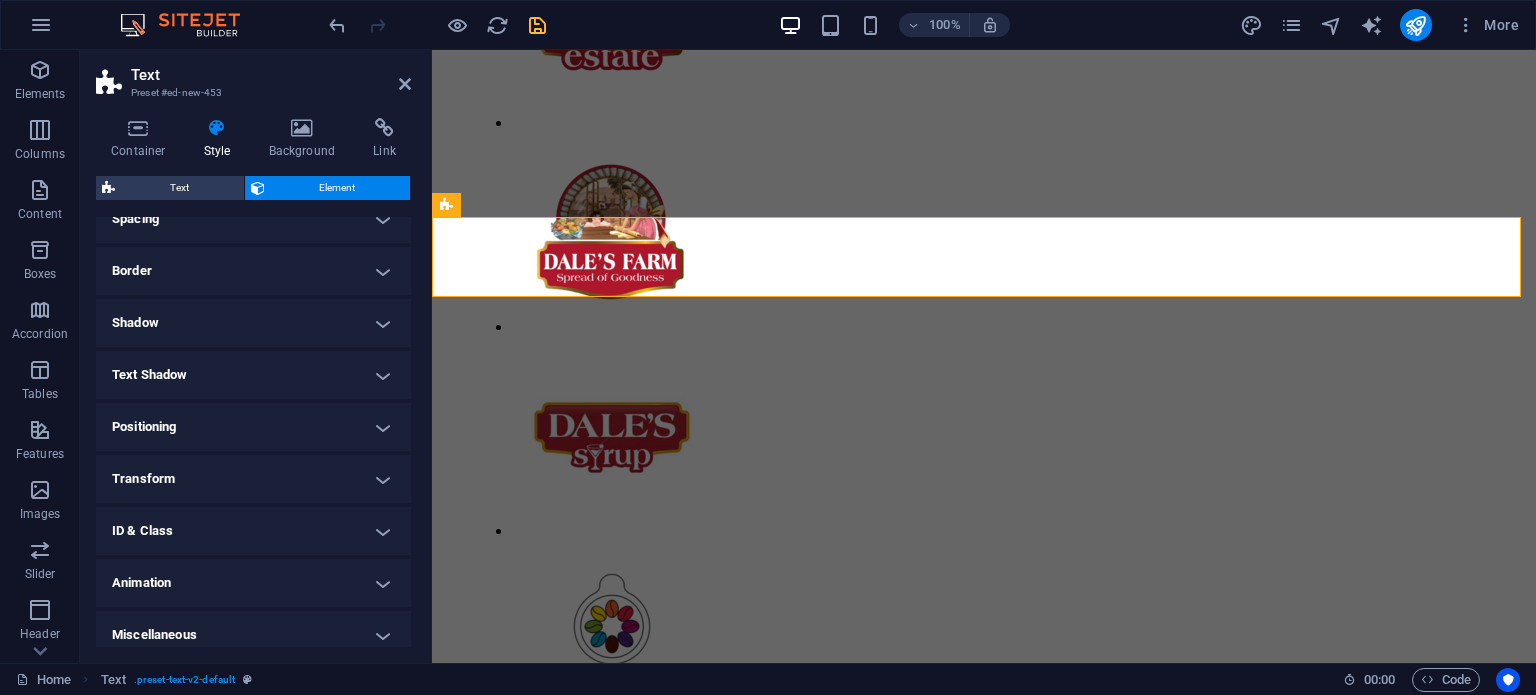 scroll, scrollTop: 200, scrollLeft: 0, axis: vertical 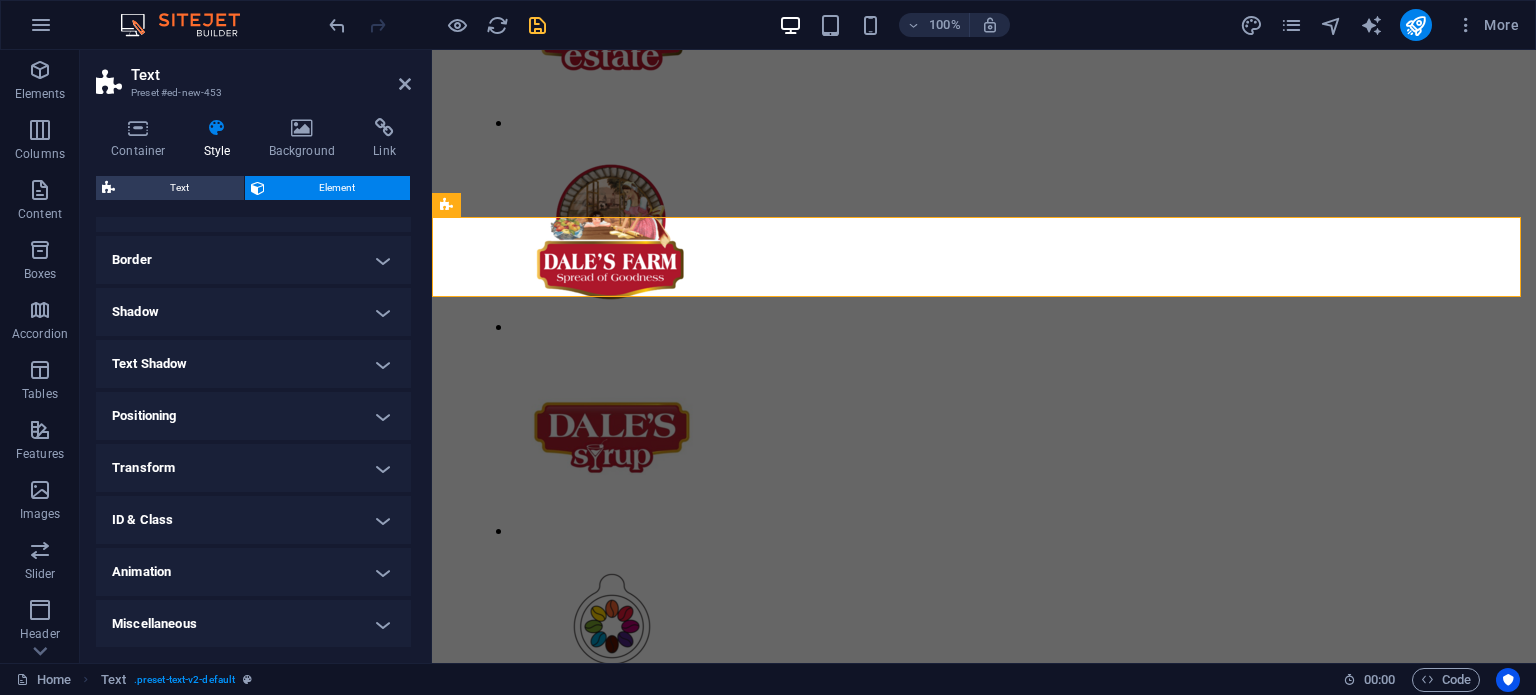 click on "Positioning" at bounding box center [253, 416] 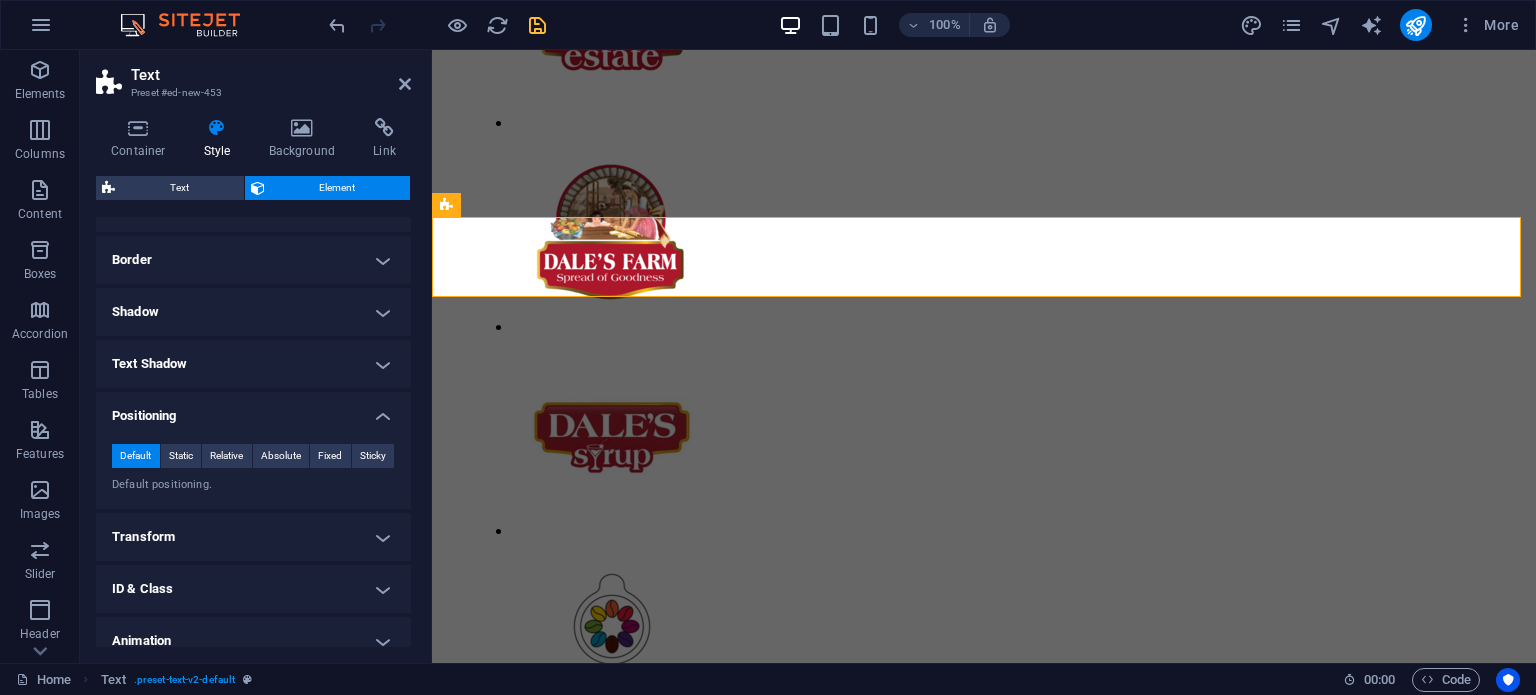 click on "Positioning" at bounding box center [253, 410] 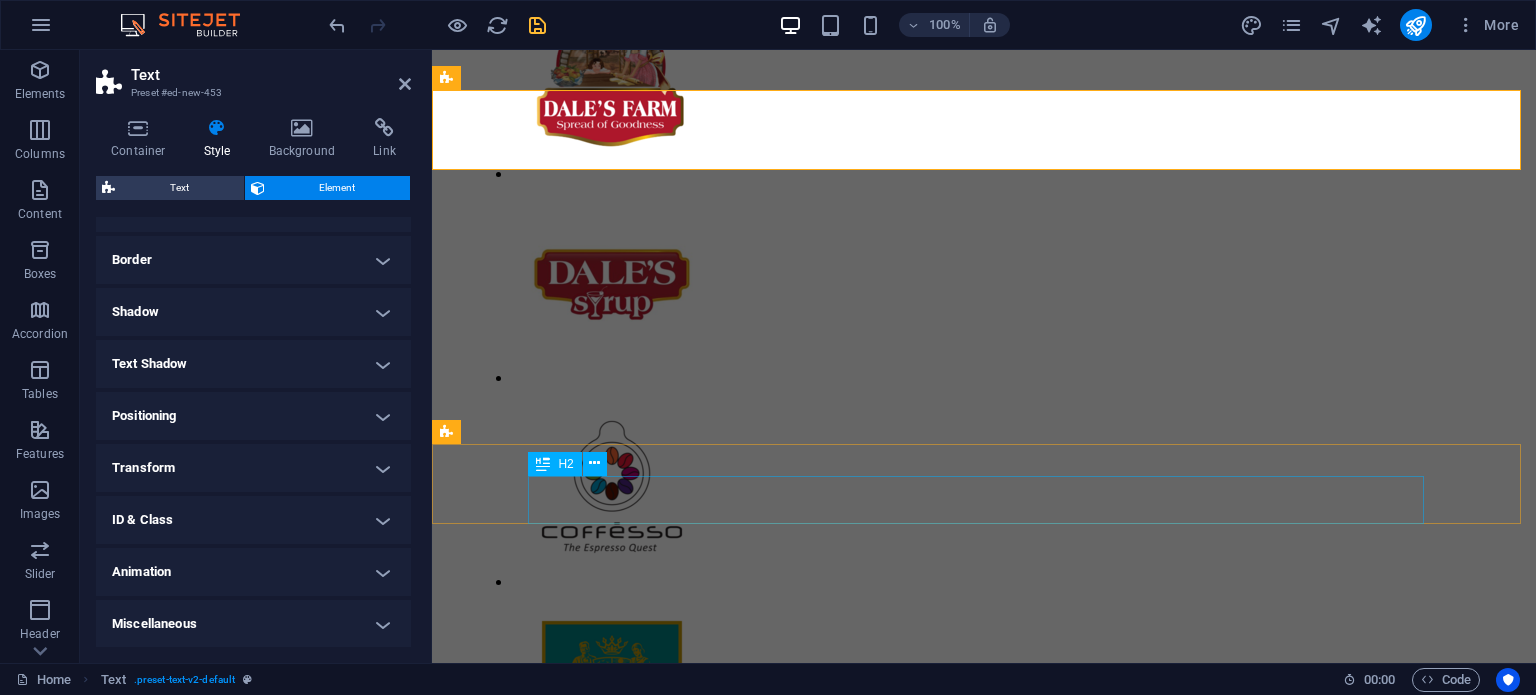 scroll, scrollTop: 1172, scrollLeft: 0, axis: vertical 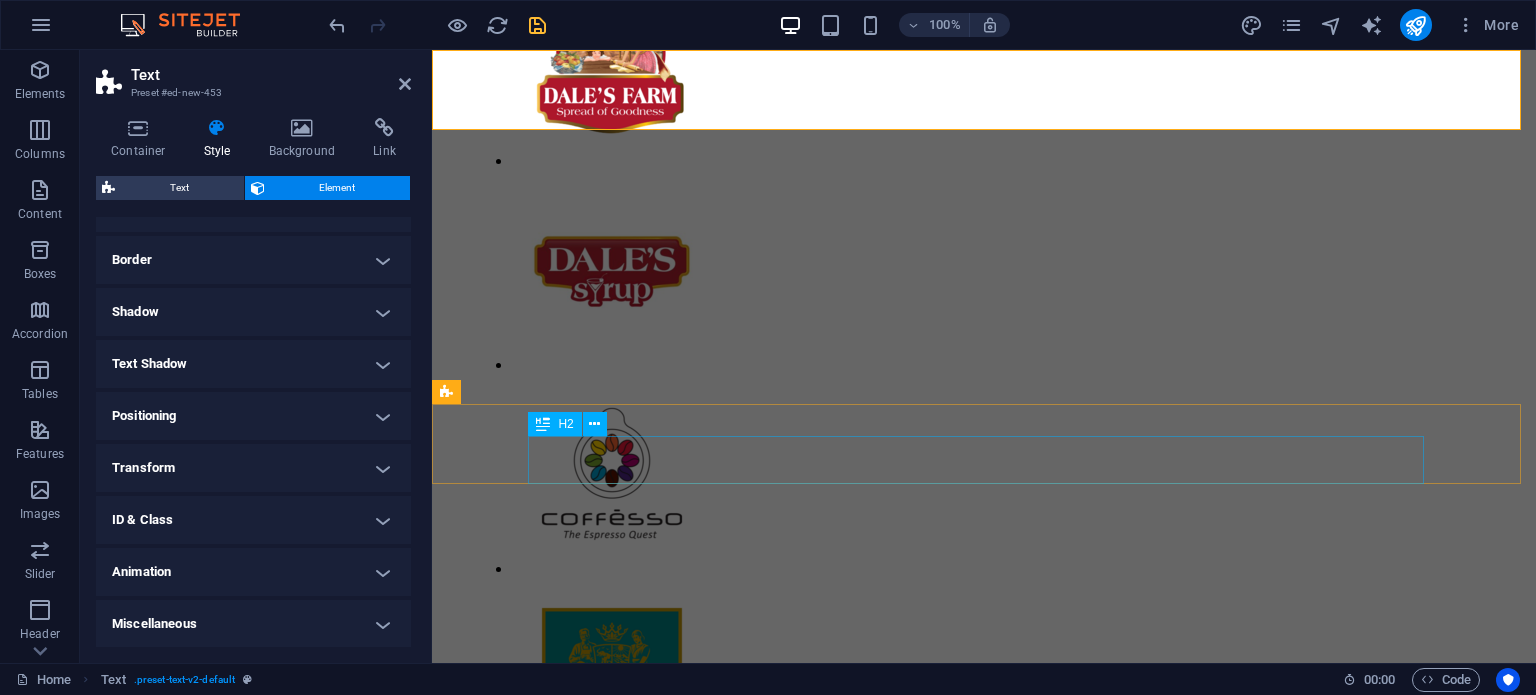 click on "Customer" at bounding box center (984, 1938) 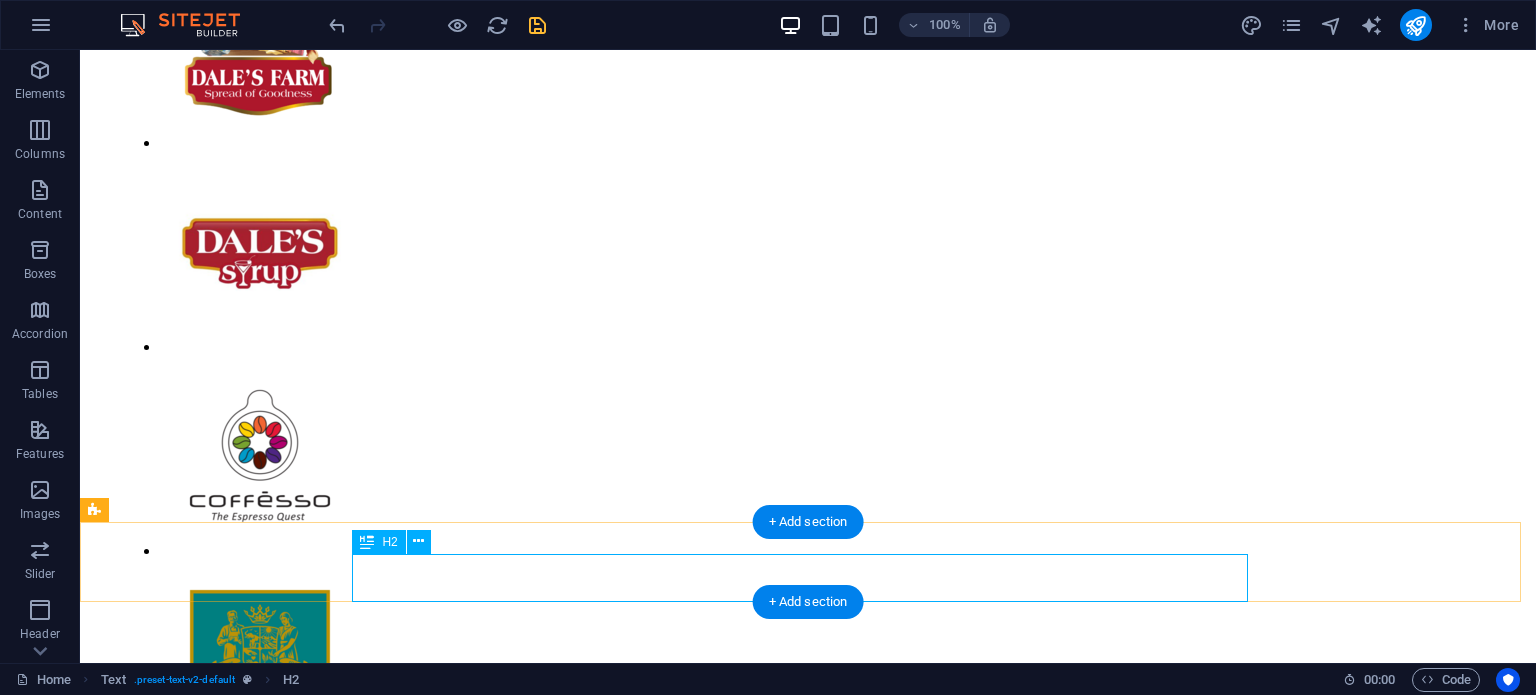 click on "Customer" at bounding box center [808, 1920] 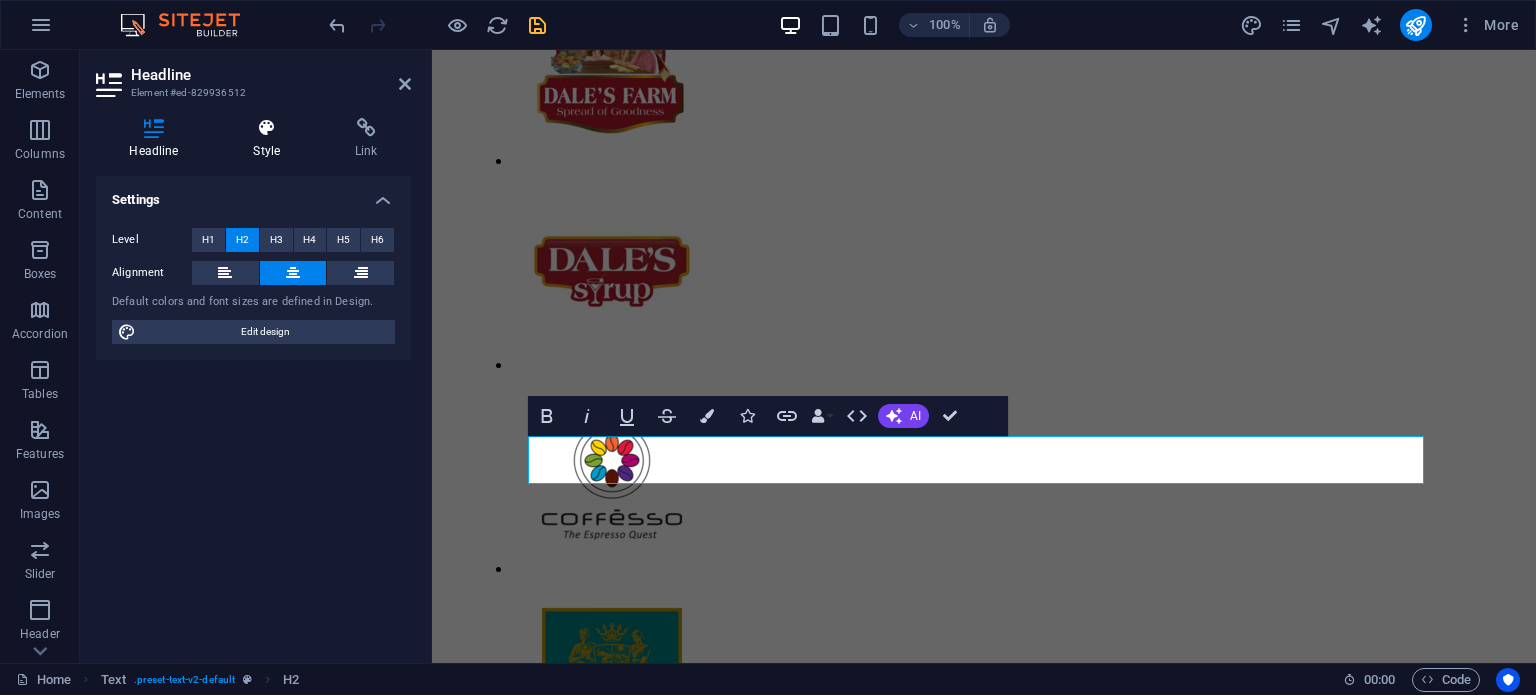 click on "Style" at bounding box center (271, 139) 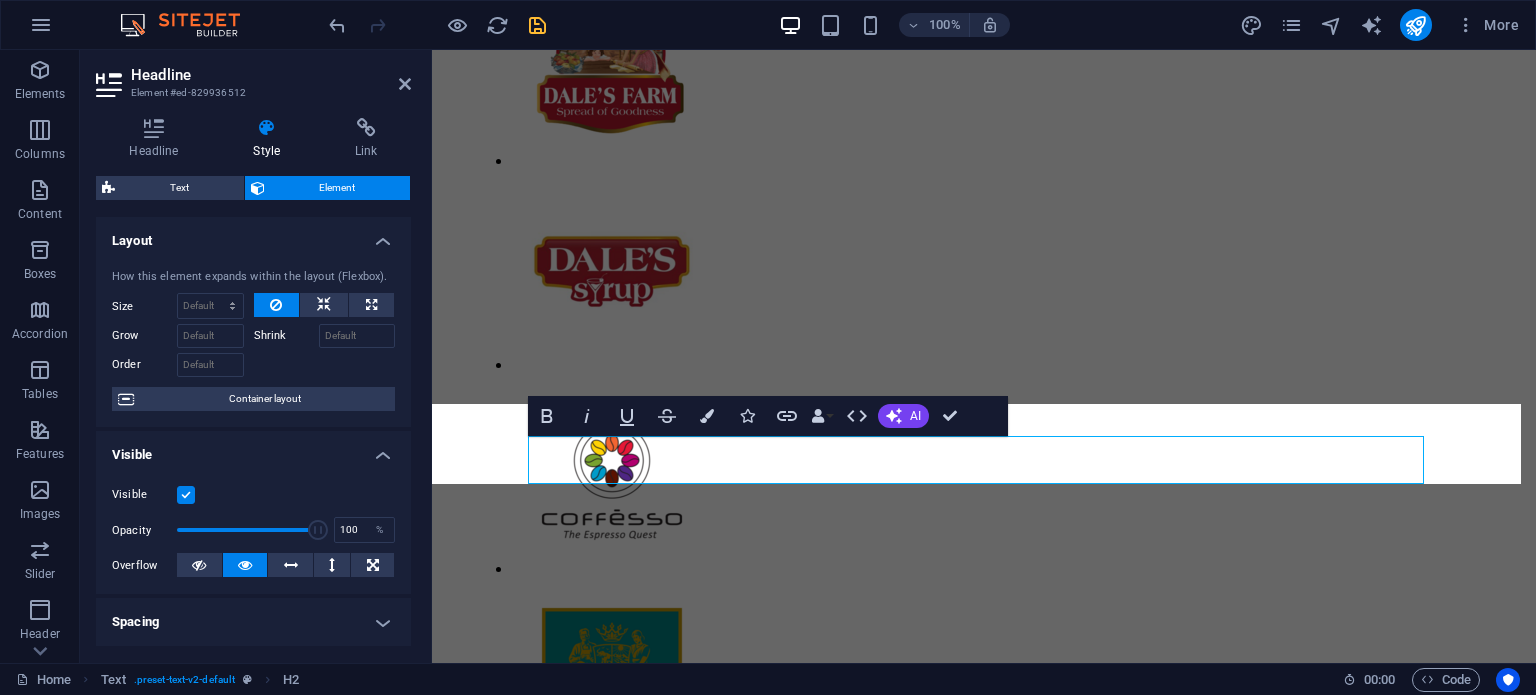 click on "Text" at bounding box center [179, 188] 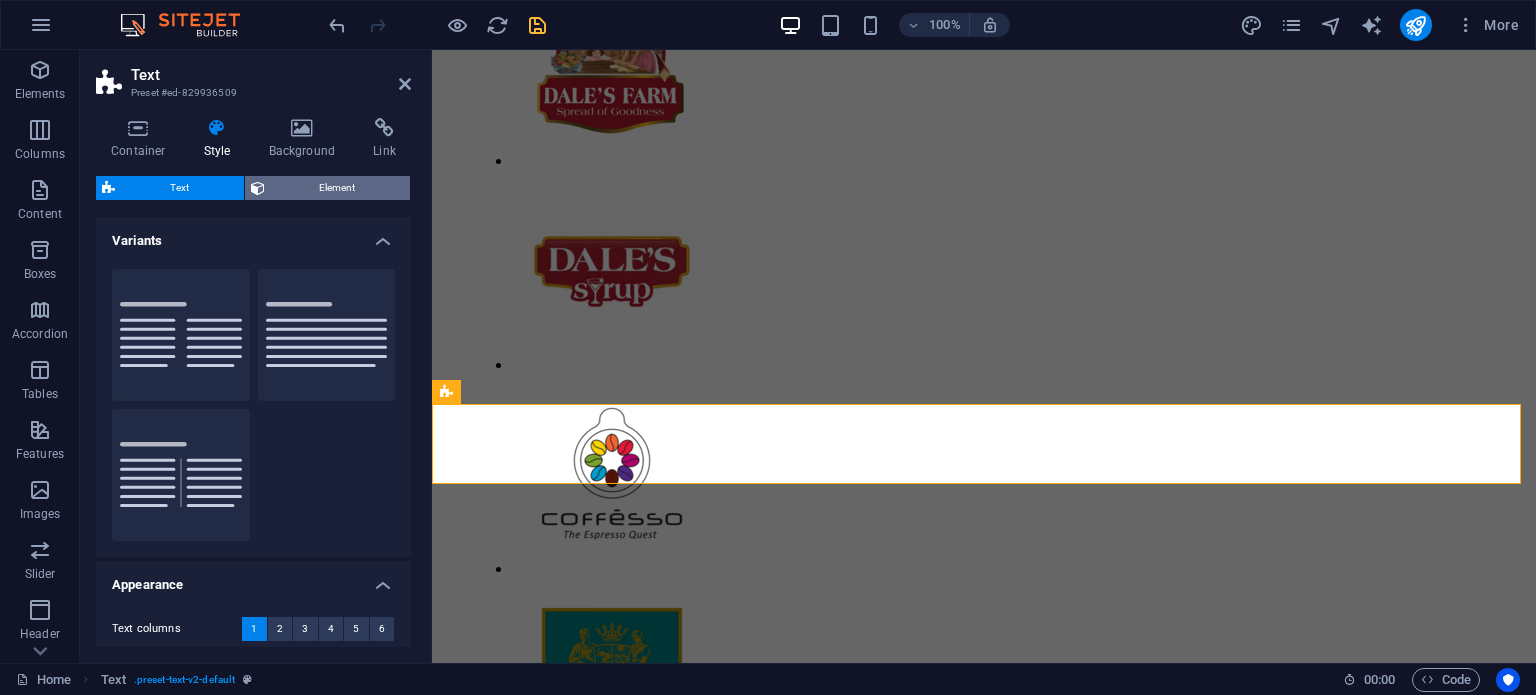 click at bounding box center (258, 188) 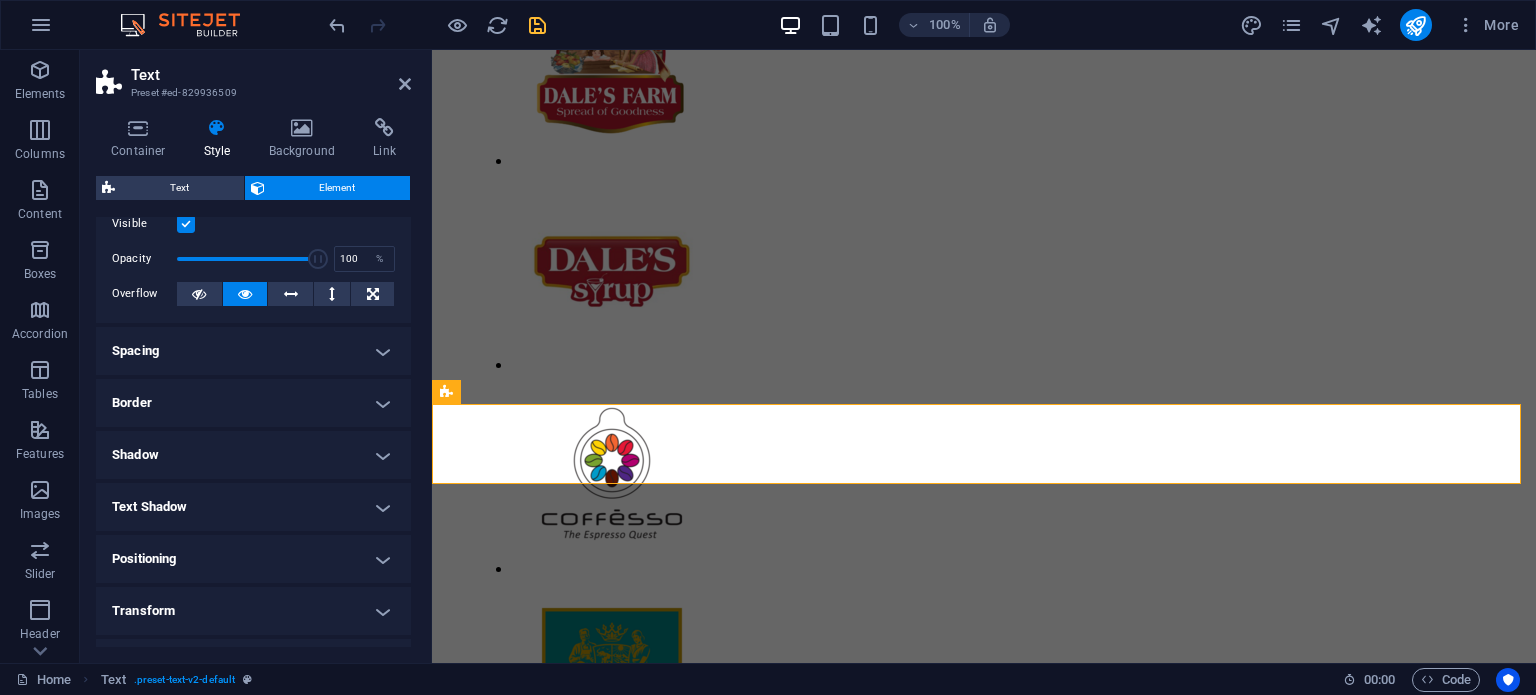 scroll, scrollTop: 66, scrollLeft: 0, axis: vertical 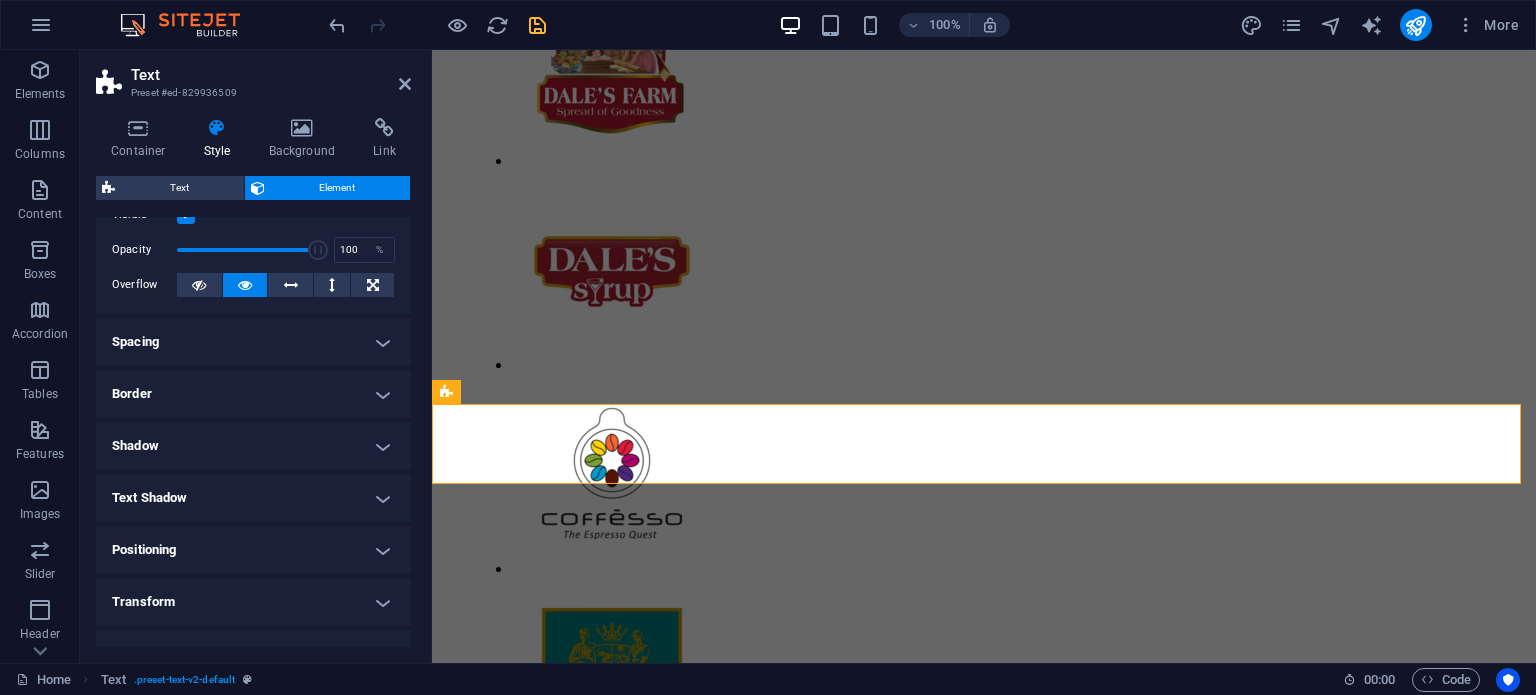 click on "Positioning" at bounding box center [253, 550] 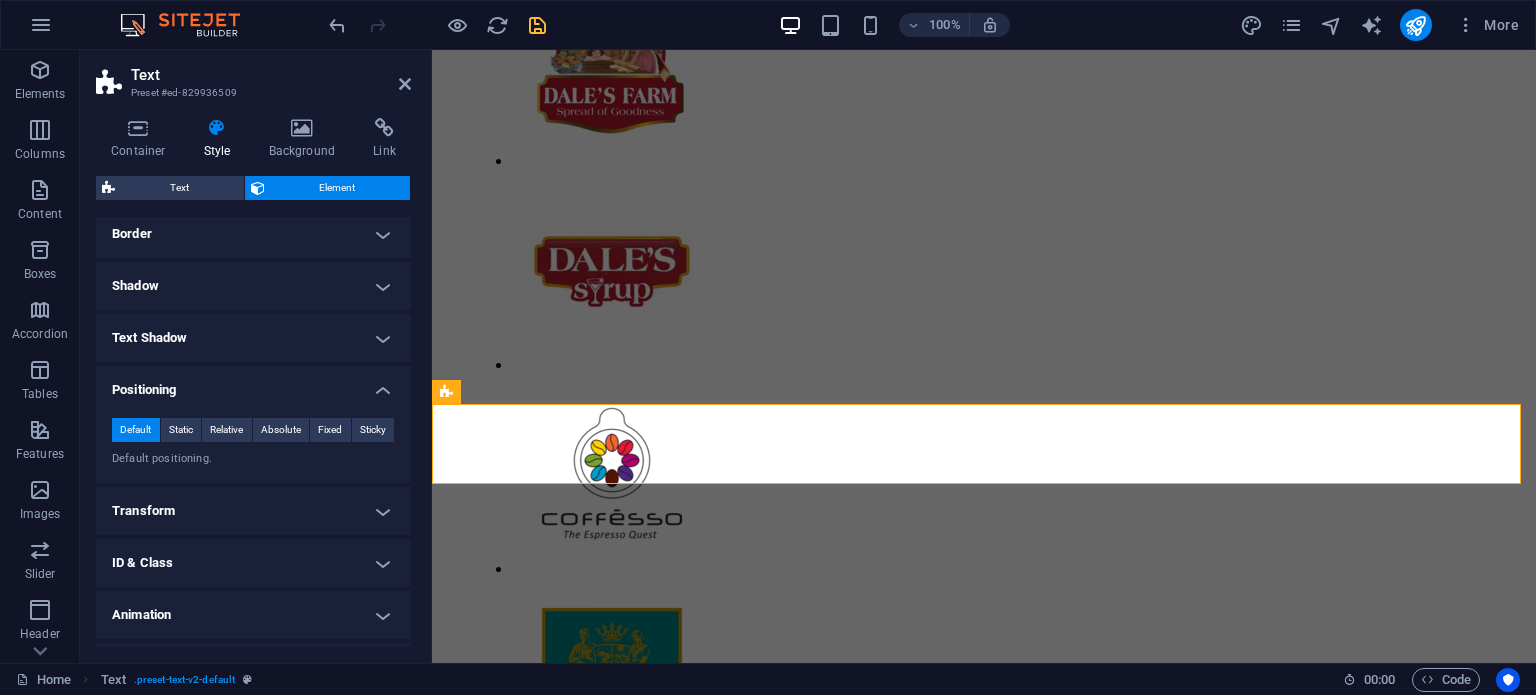scroll, scrollTop: 266, scrollLeft: 0, axis: vertical 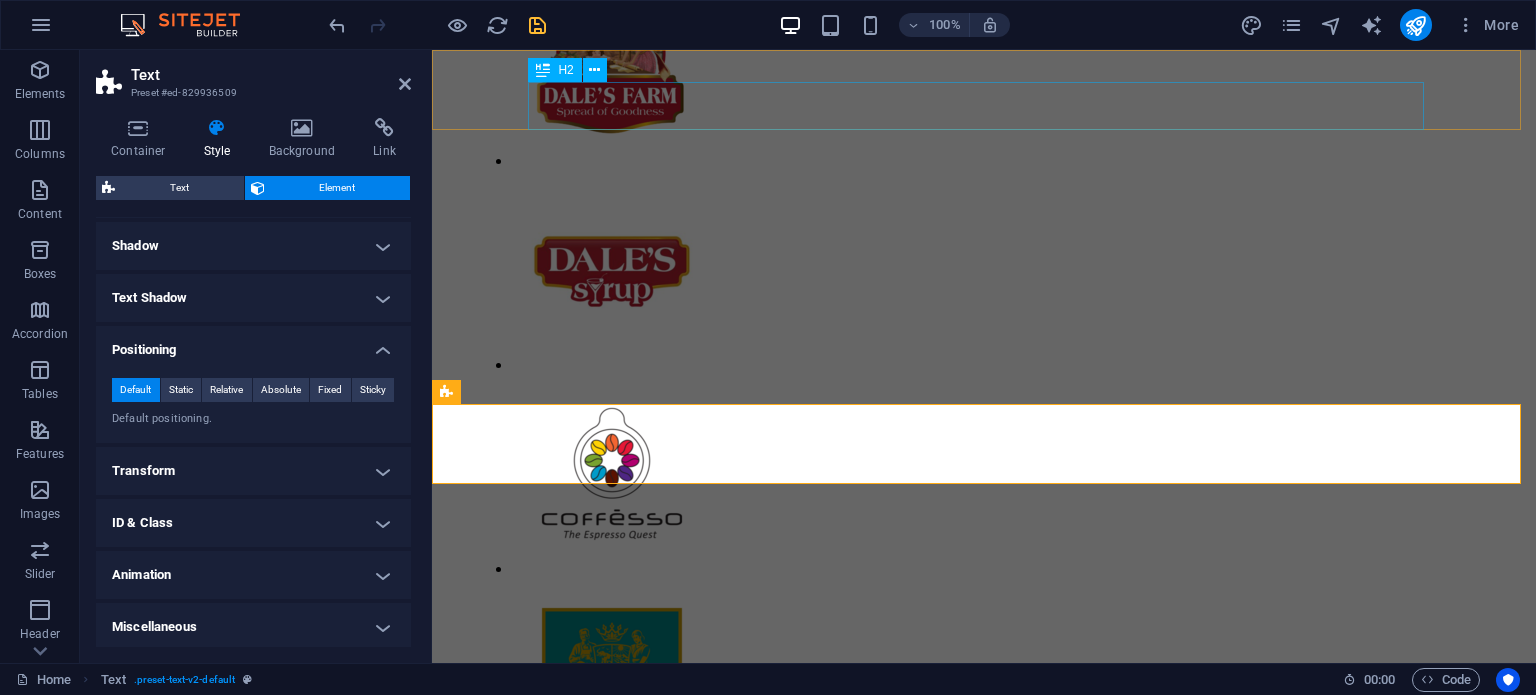 click on "Full Catalogue" at bounding box center (984, 1491) 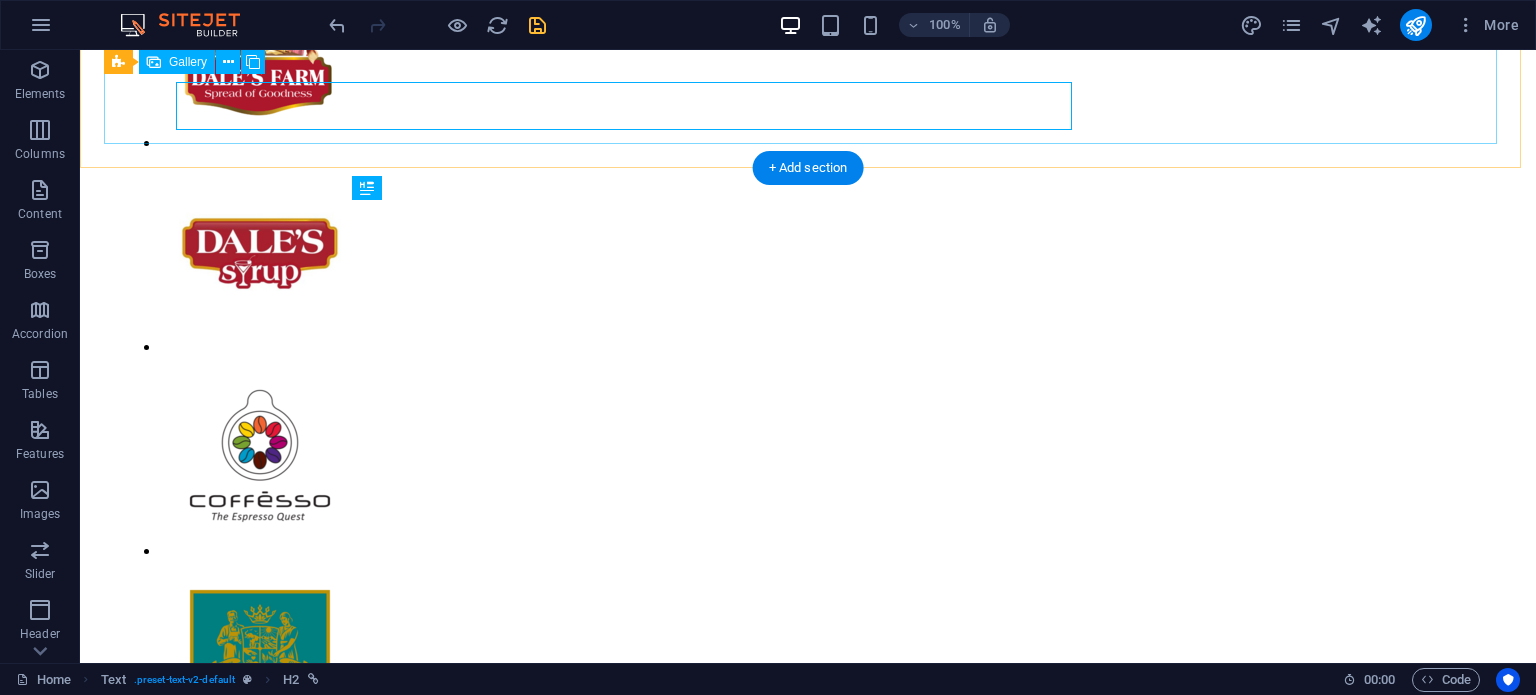 click at bounding box center [260, 1272] 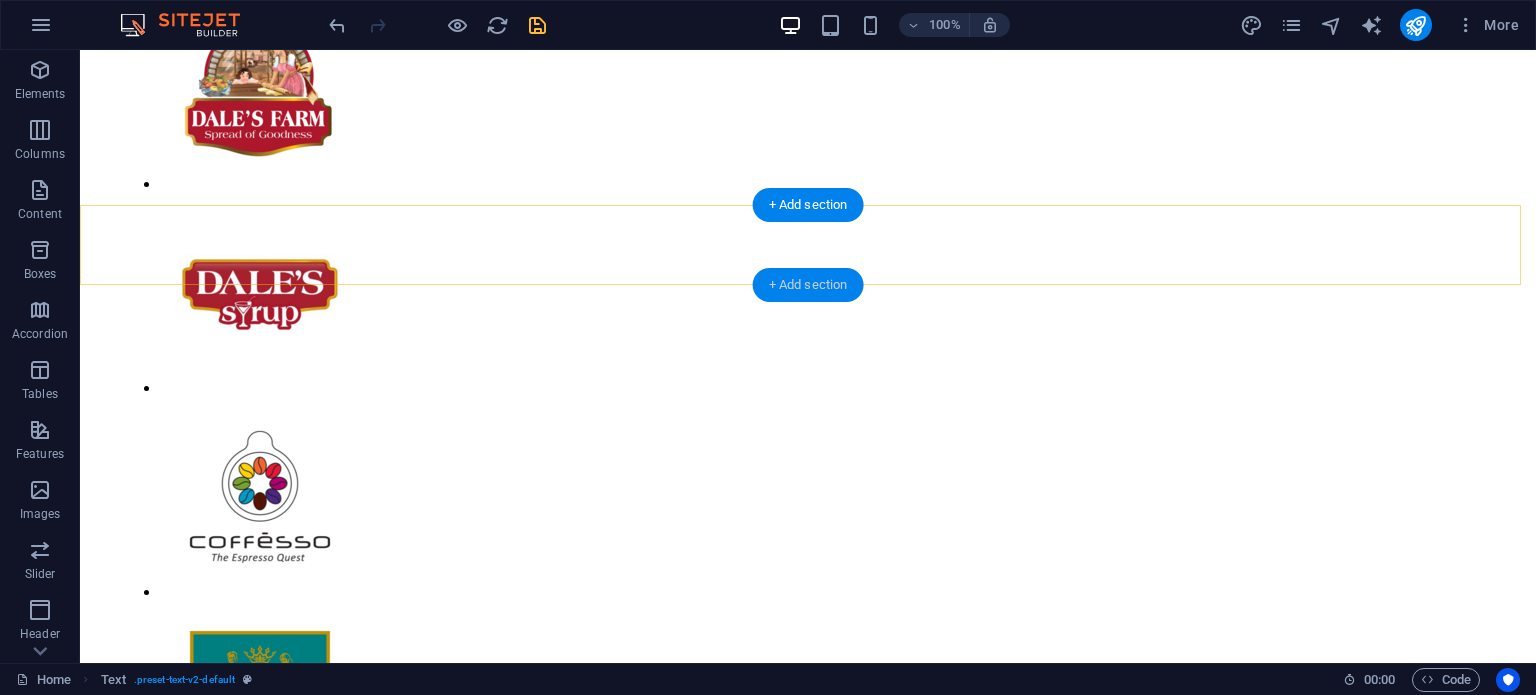 scroll, scrollTop: 1136, scrollLeft: 0, axis: vertical 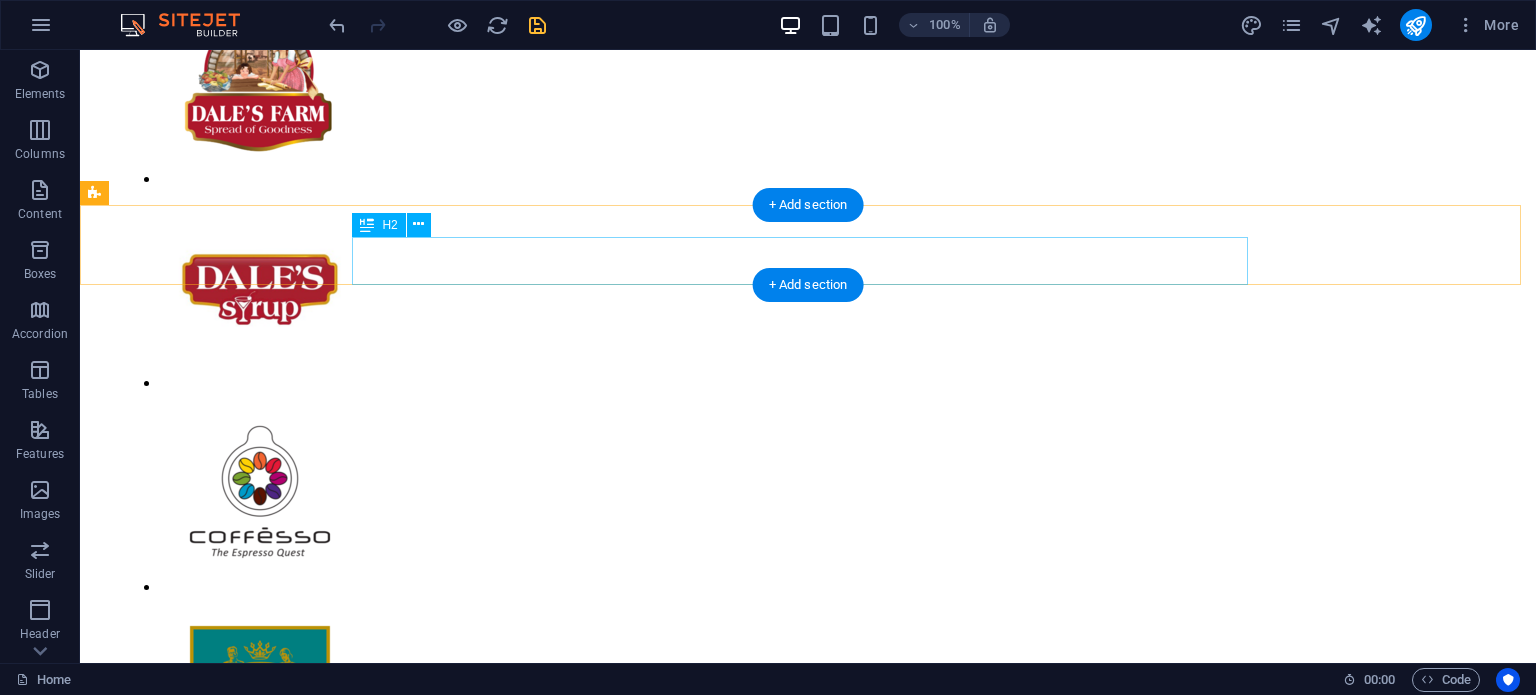 click on "Full Catalogue" at bounding box center [808, 1509] 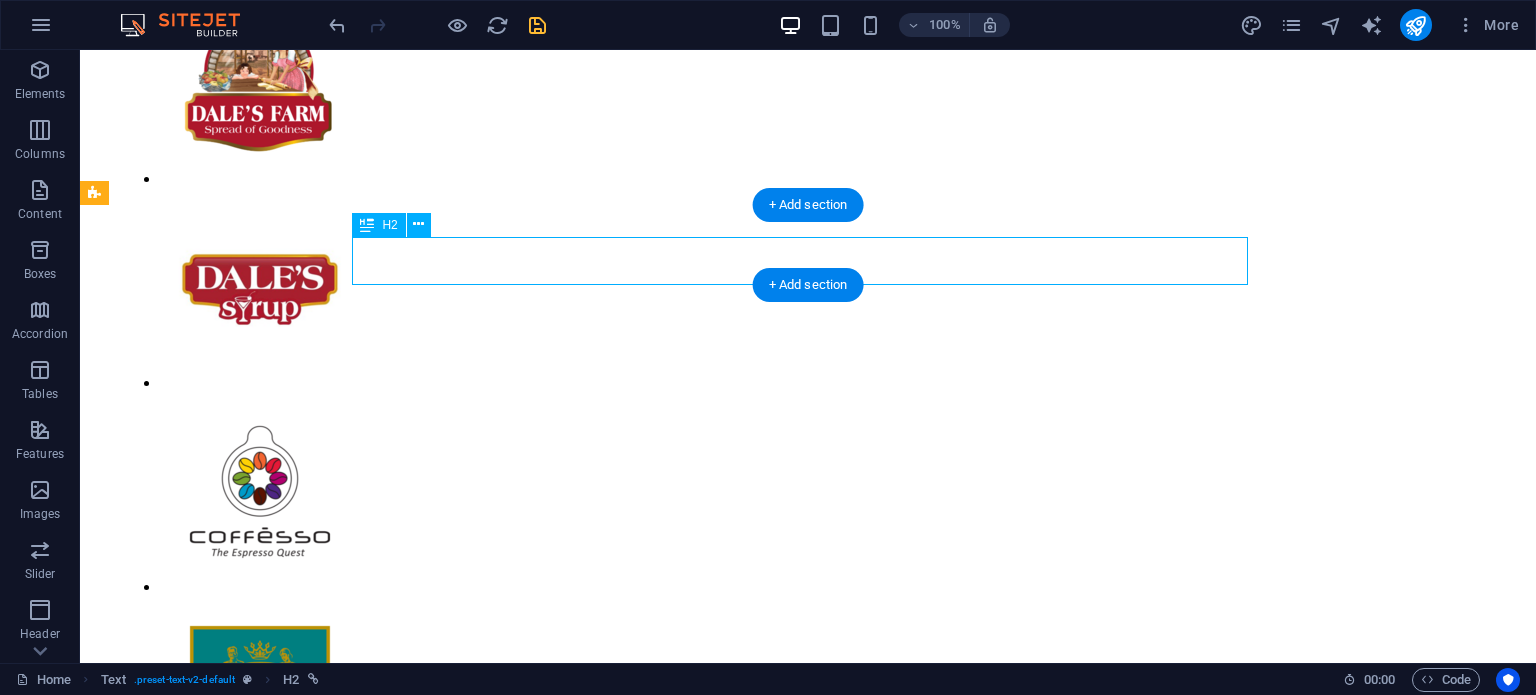 click on "Full Catalogue" at bounding box center [808, 1509] 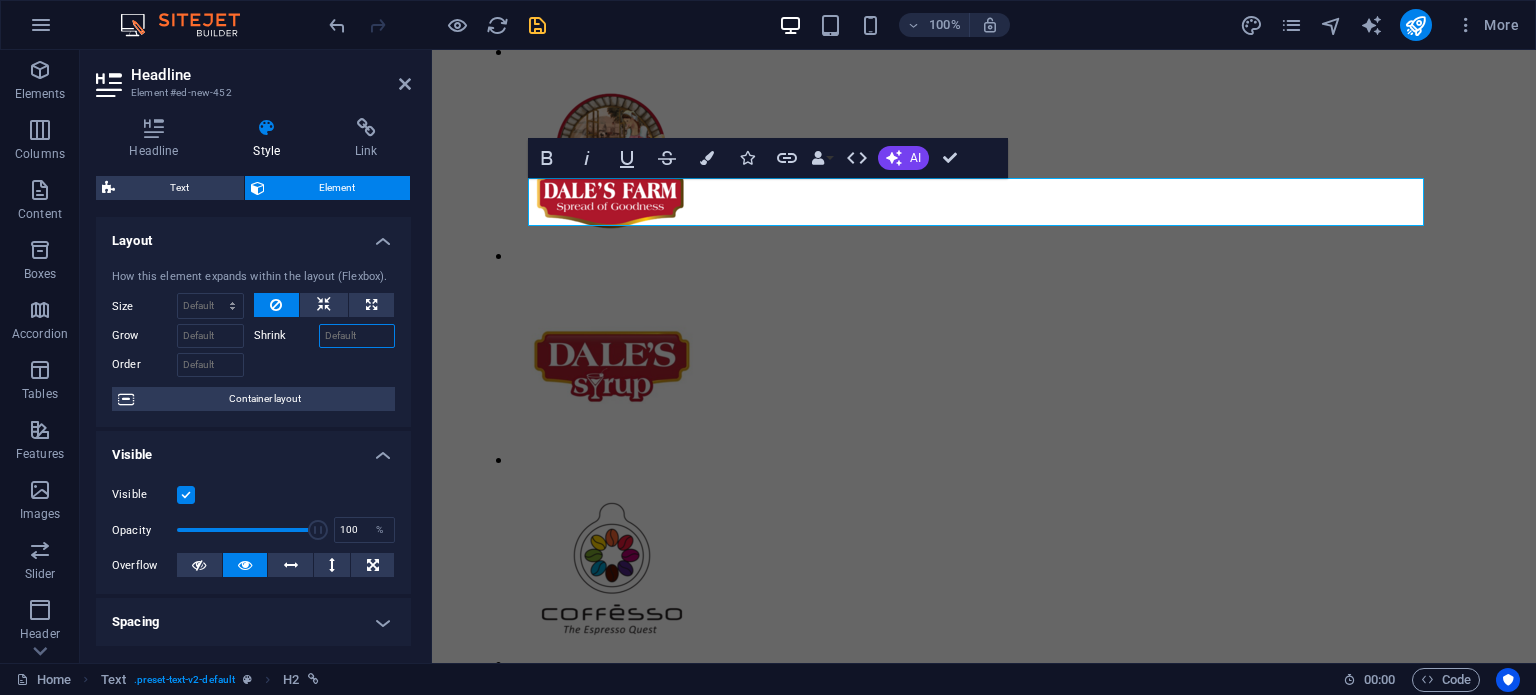click on "Shrink" at bounding box center [357, 336] 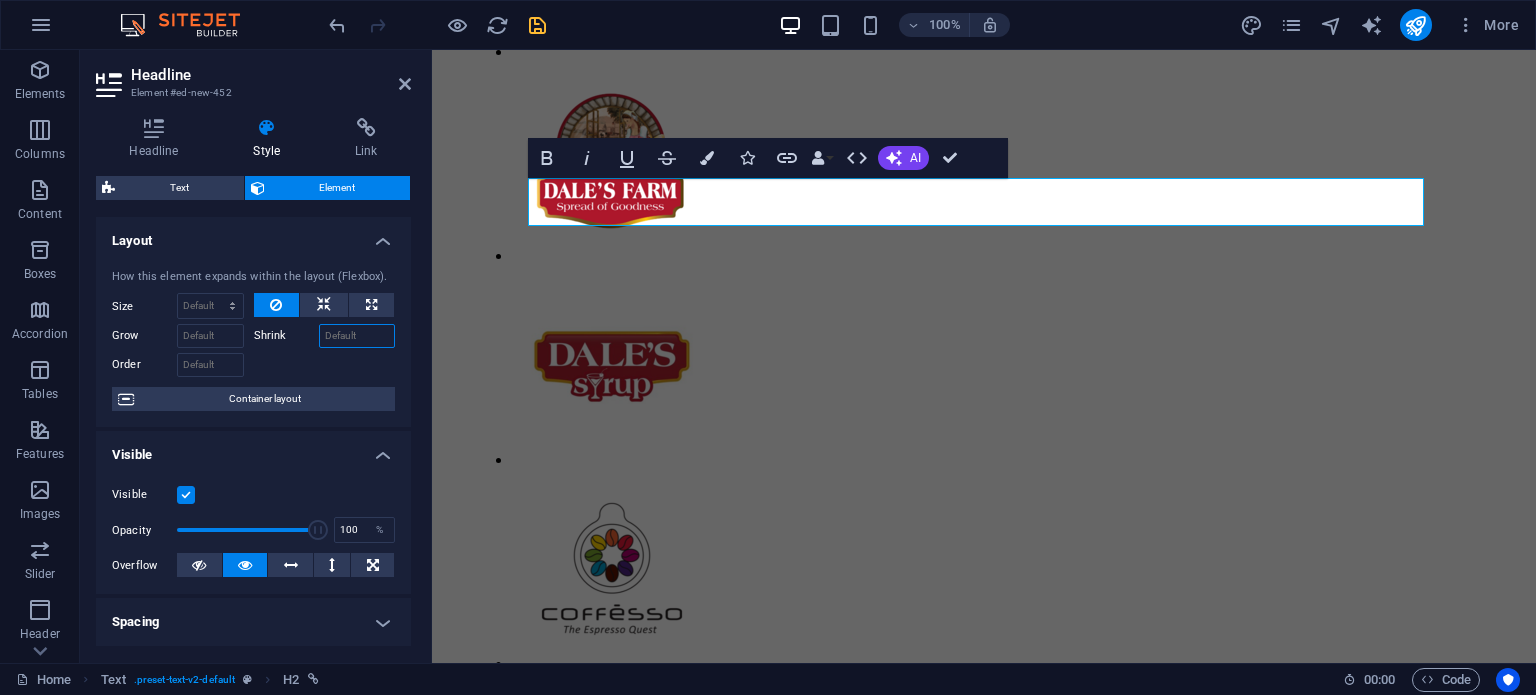 click on "Shrink" at bounding box center [357, 336] 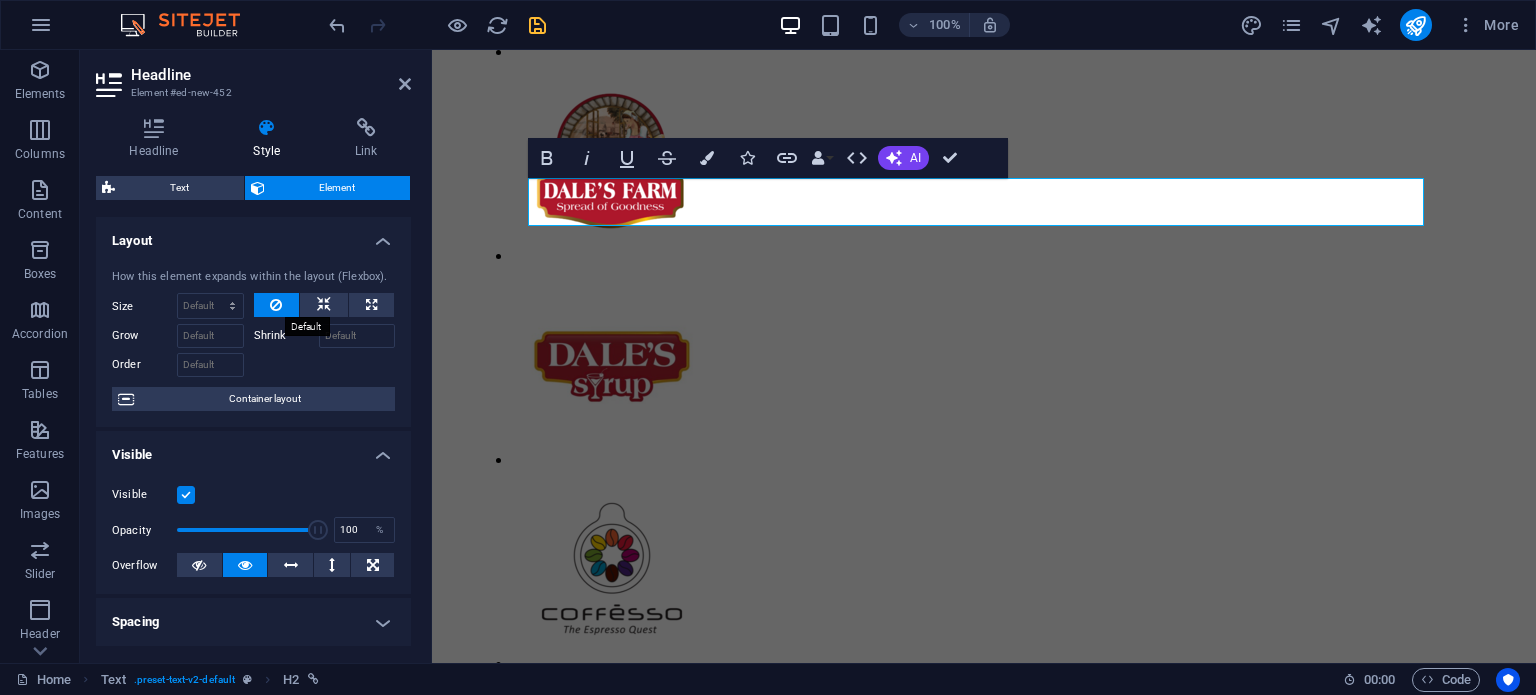 click at bounding box center [277, 305] 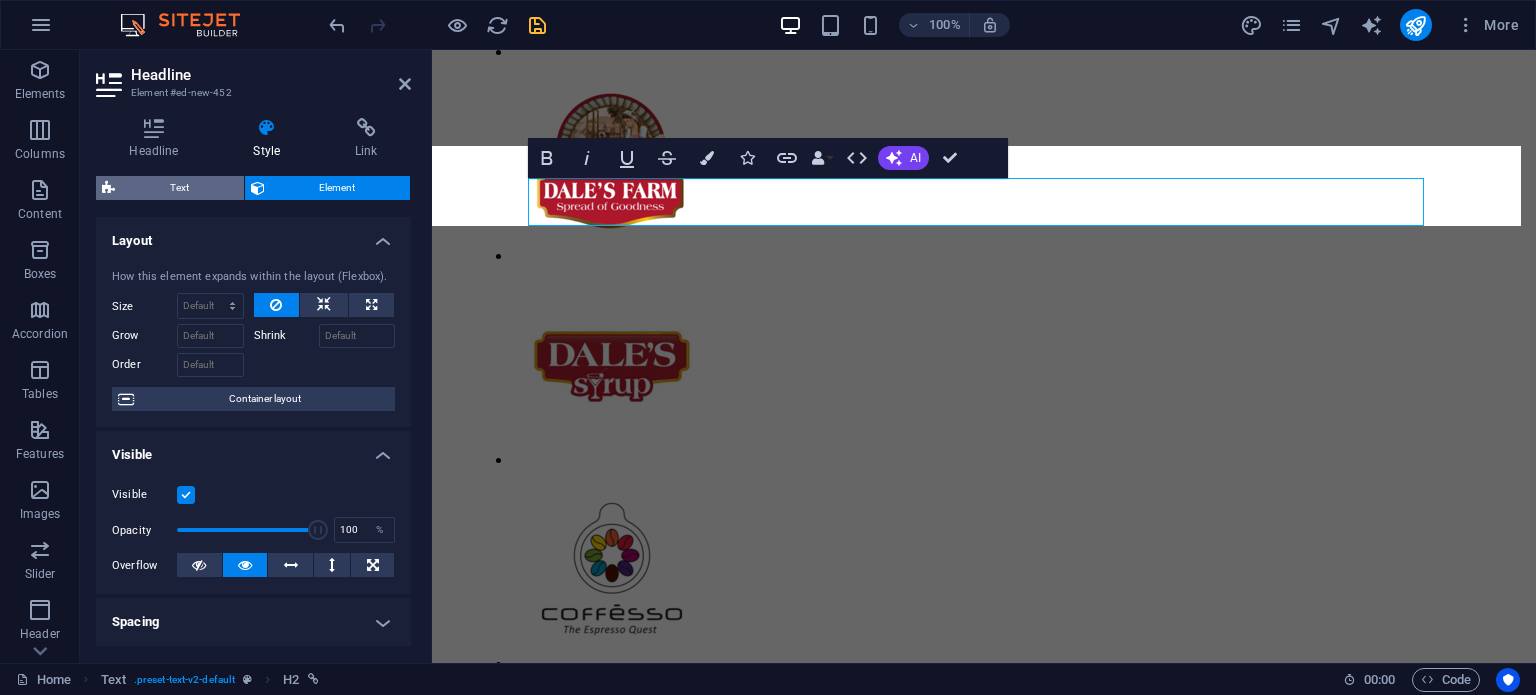 click on "Text" at bounding box center [179, 188] 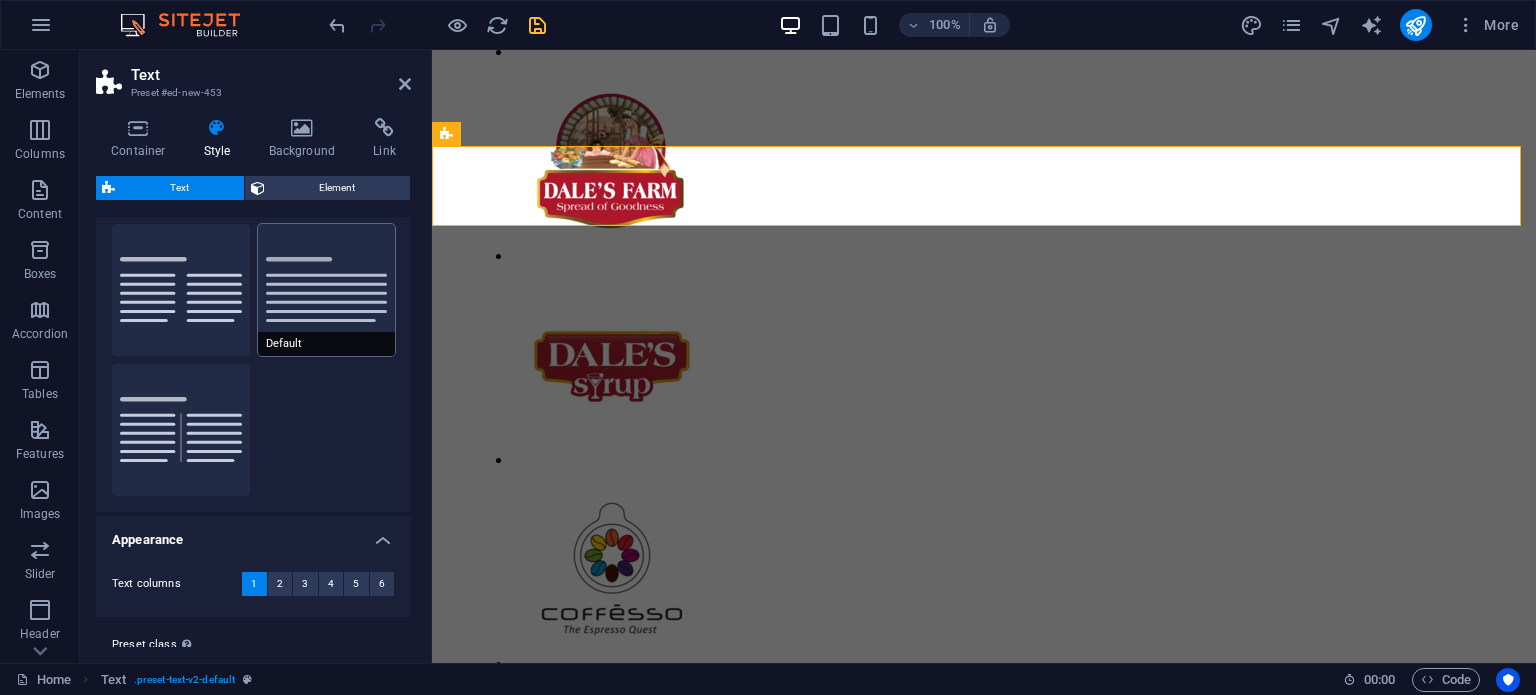 scroll, scrollTop: 94, scrollLeft: 0, axis: vertical 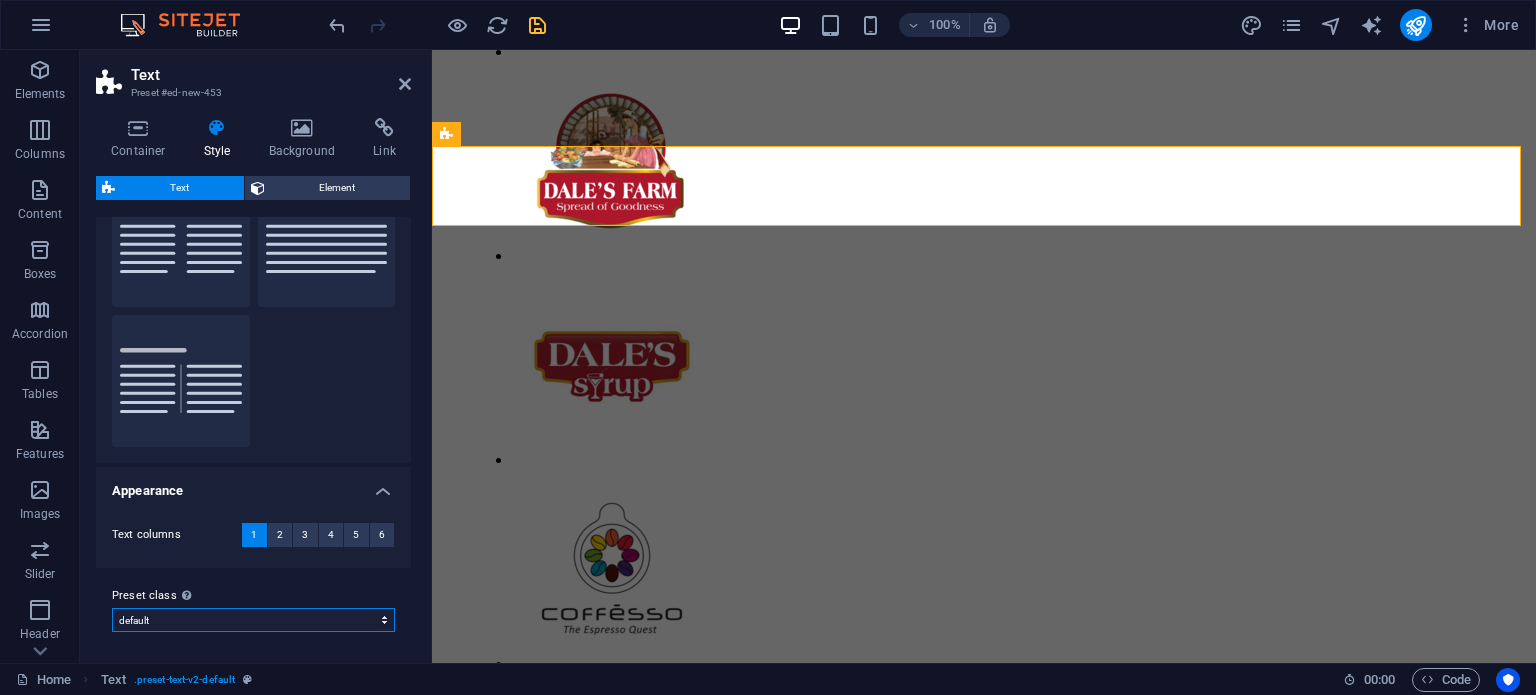click on "default columns Add preset class" at bounding box center [253, 620] 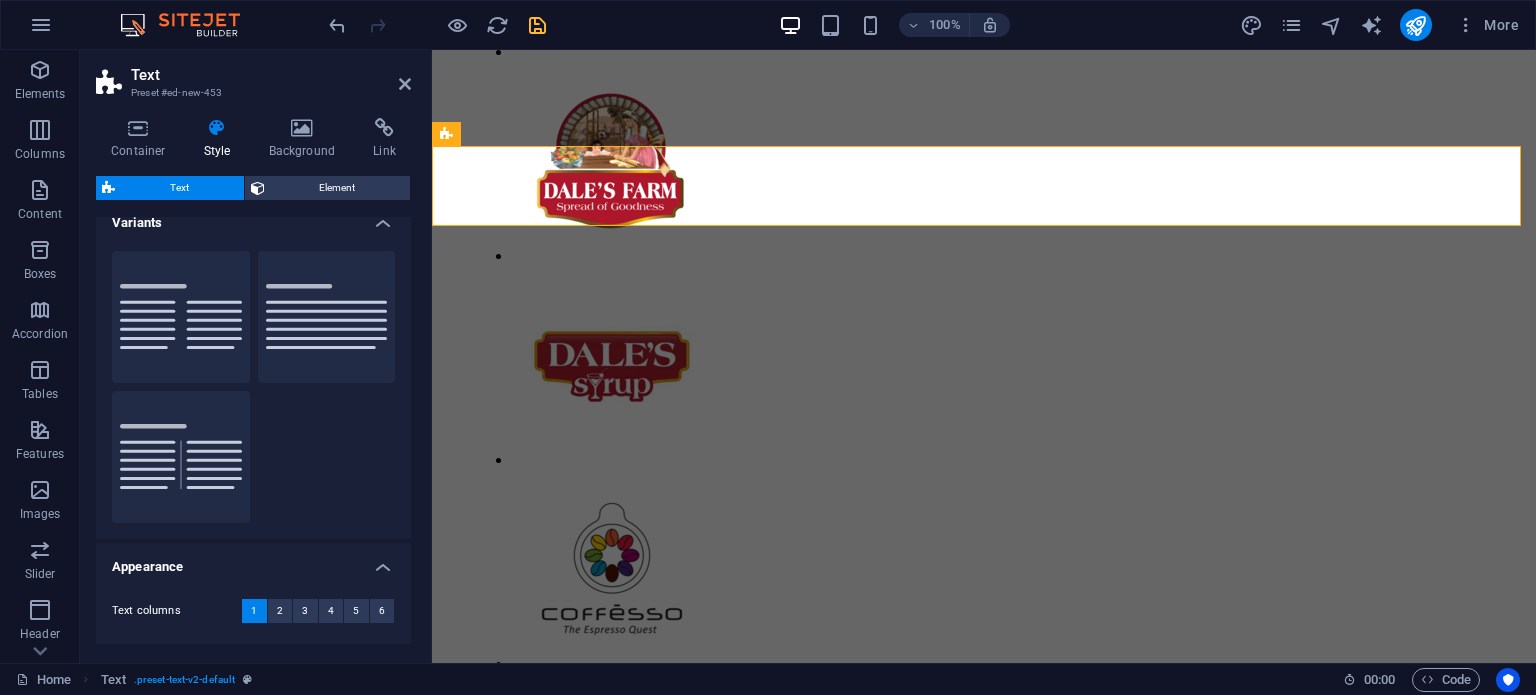 scroll, scrollTop: 0, scrollLeft: 0, axis: both 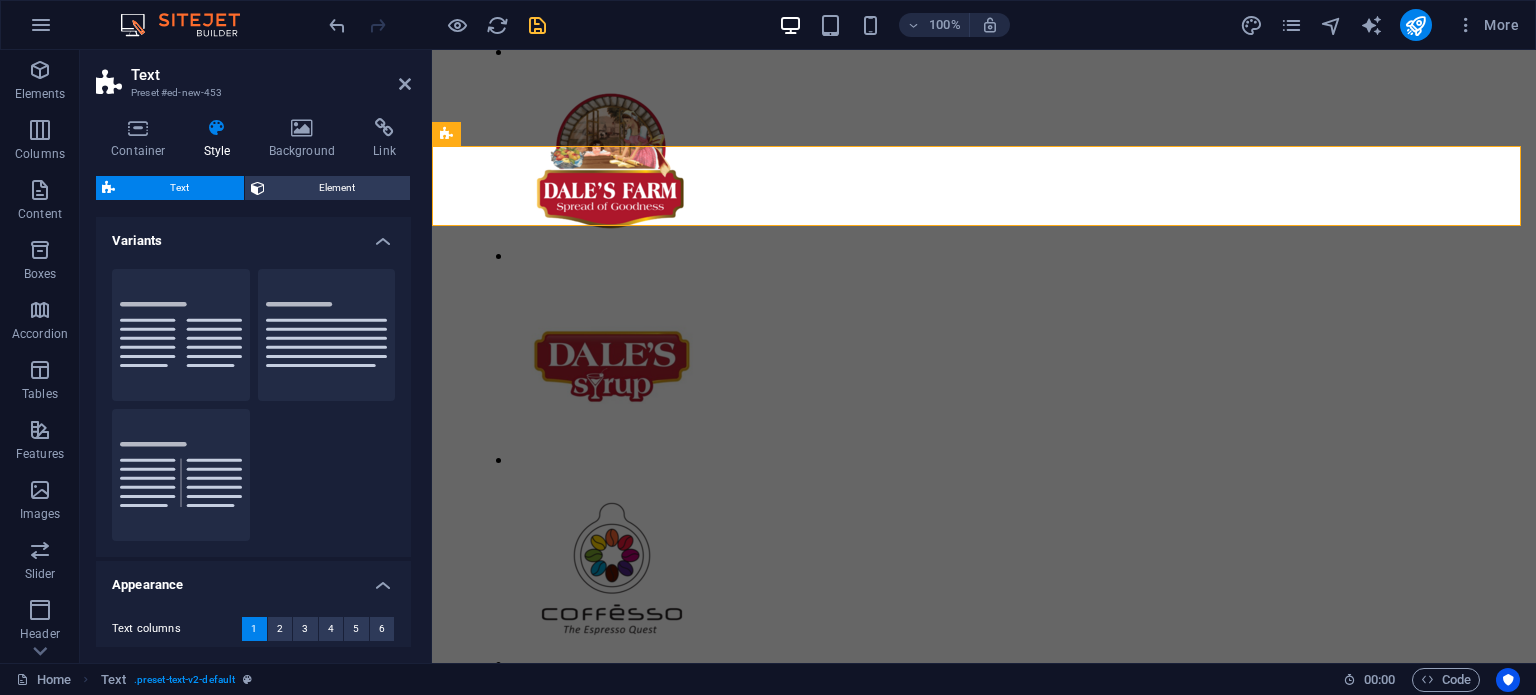 click on "Container Style Background Link Size Height Default px rem % vh vw Min. height None px rem % vh vw Width Default px rem % em vh vw Min. width None px rem % vh vw Content width Default Custom width Width Default px rem % em vh vw Min. width None px rem % vh vw Default padding Custom spacing Default content width and padding can be changed under Design. Edit design Layout (Flexbox) Alignment Determines the flex direction. Default Main axis Determine how elements should behave along the main axis inside this container (justify content). Default Side axis Control the vertical direction of the element inside of the container (align items). Default Wrap Default On Off Fill Controls the distances and direction of elements on the y-axis across several lines (align content). Default Accessibility ARIA helps assistive technologies (like screen readers) to understand the role, state, and behavior of web elements Role The ARIA role defines the purpose of an element.  None Alert Article Banner Comment Fan" at bounding box center (253, 382) 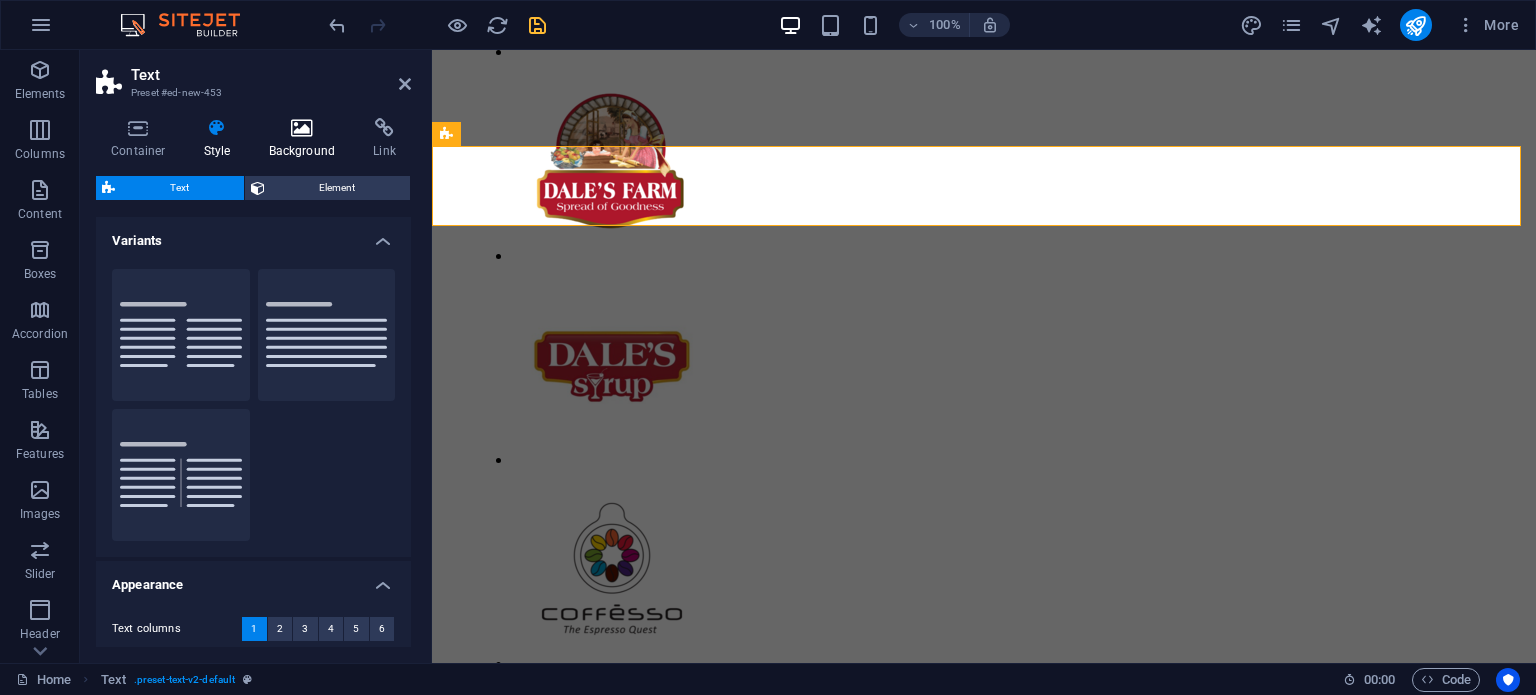 click at bounding box center [302, 128] 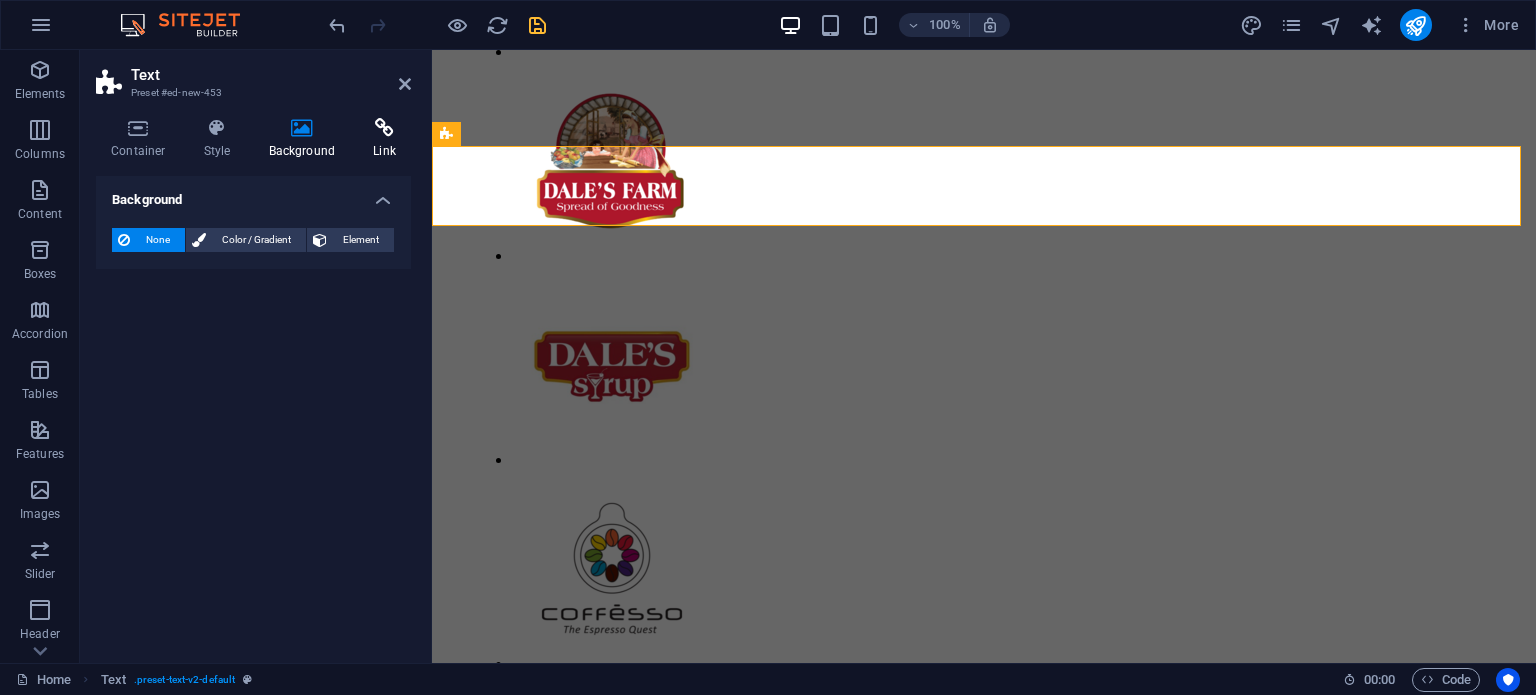click on "Link" at bounding box center [384, 139] 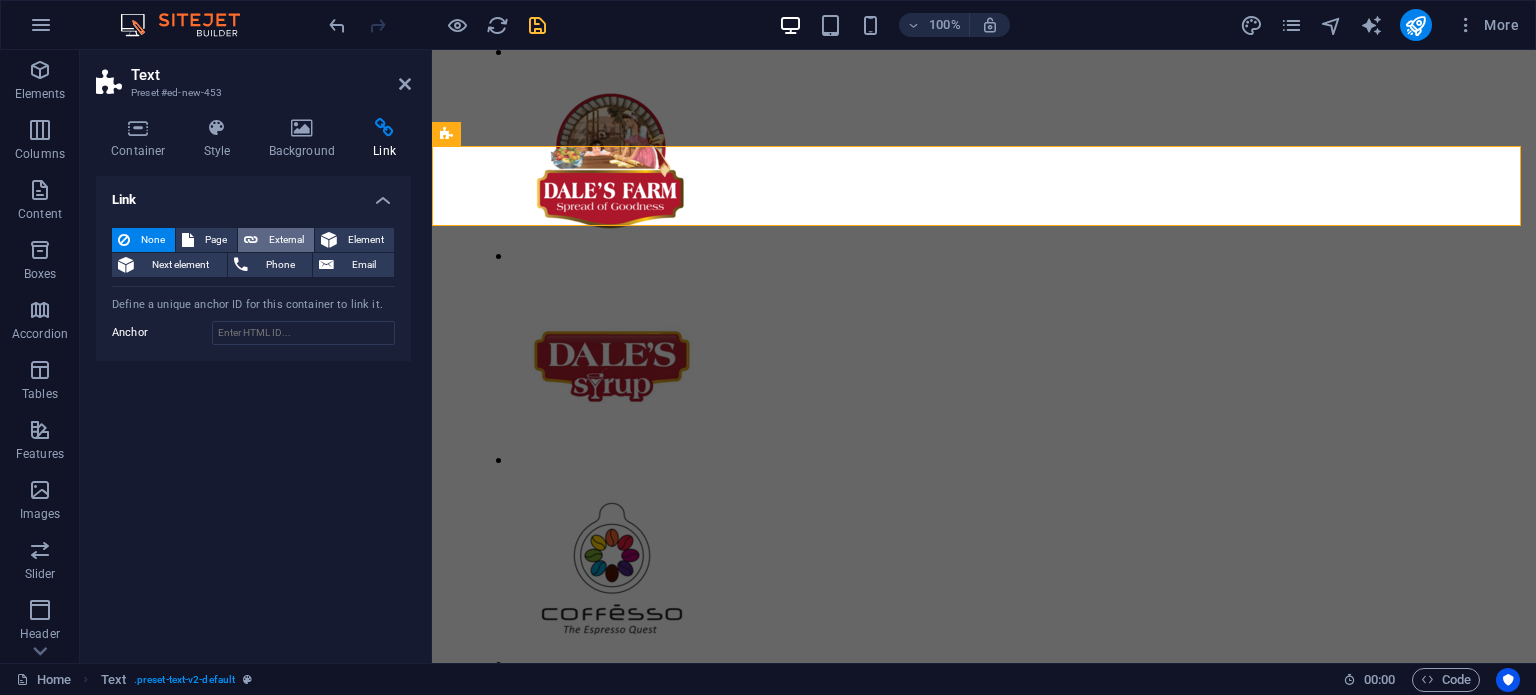 click on "External" at bounding box center (276, 240) 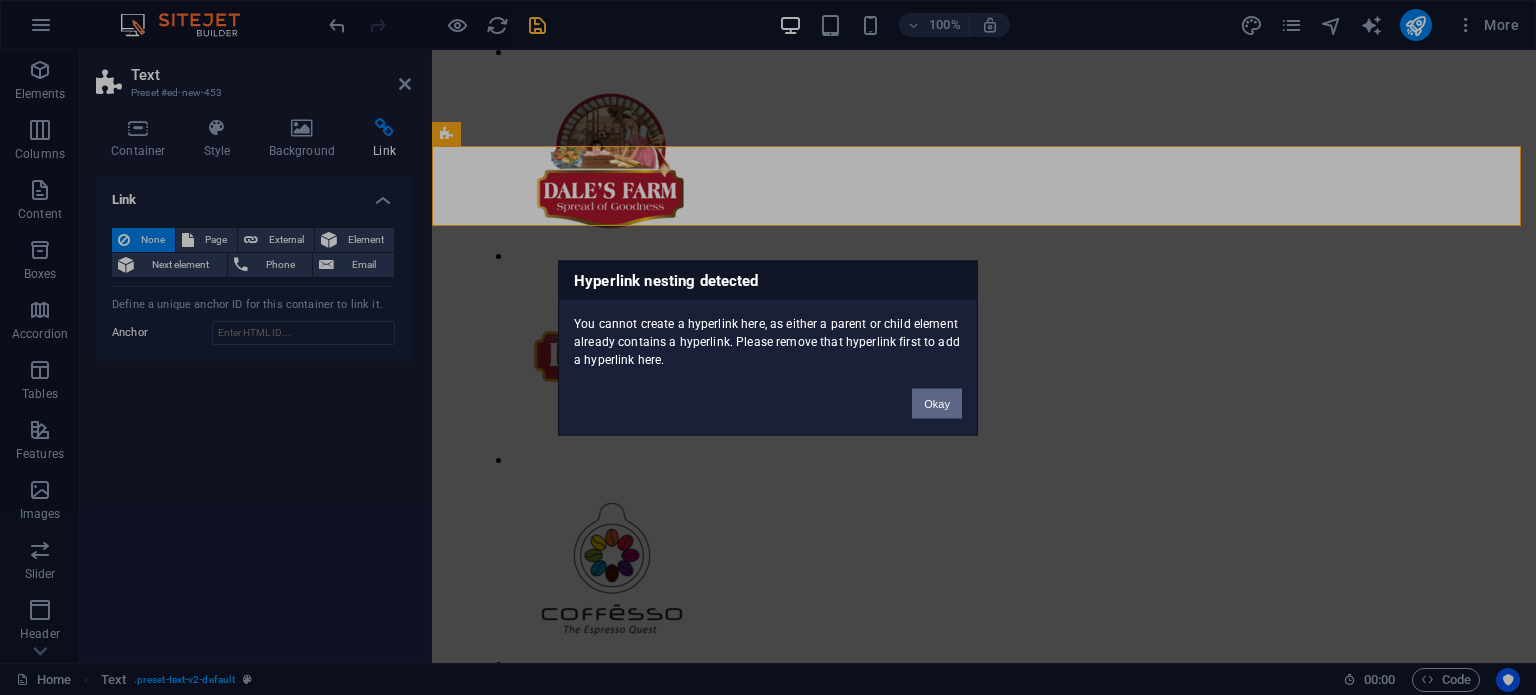 click on "Okay" at bounding box center [937, 403] 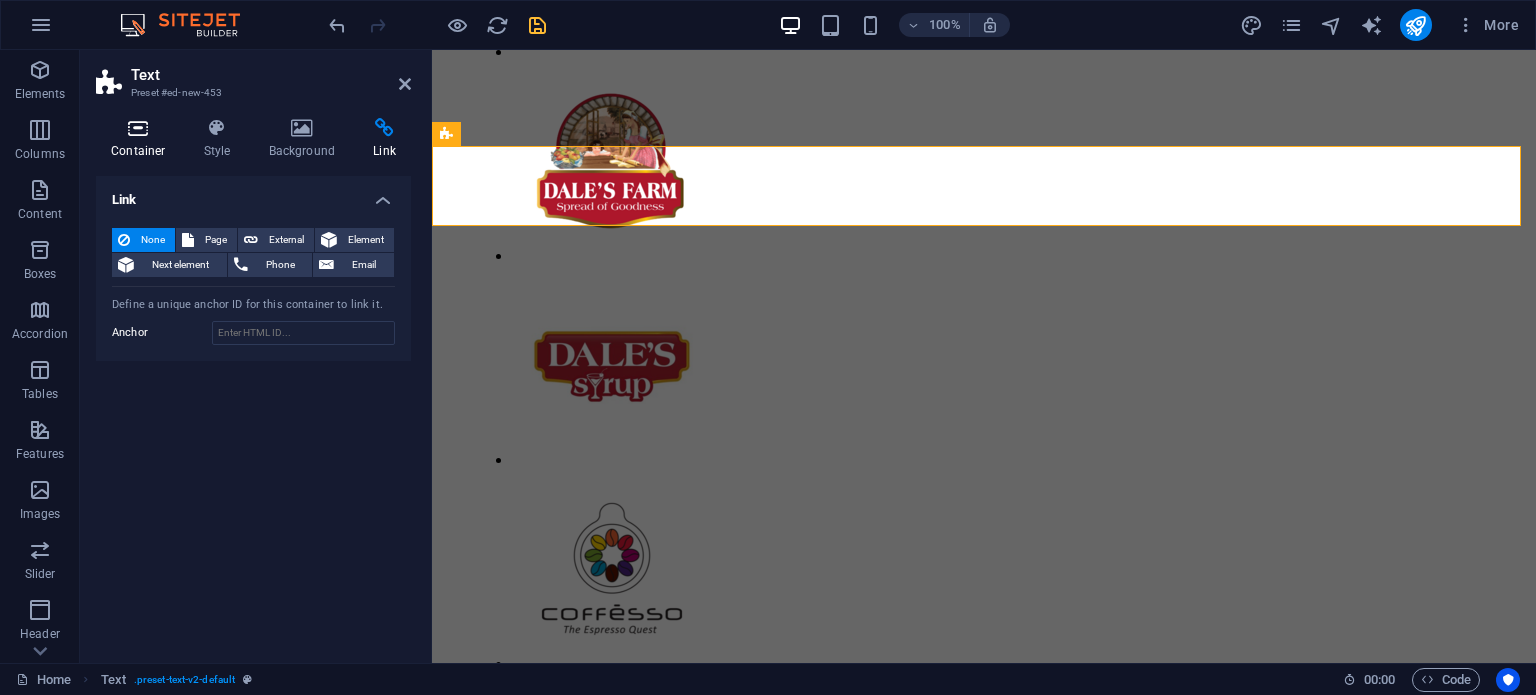 click on "Container" at bounding box center (142, 139) 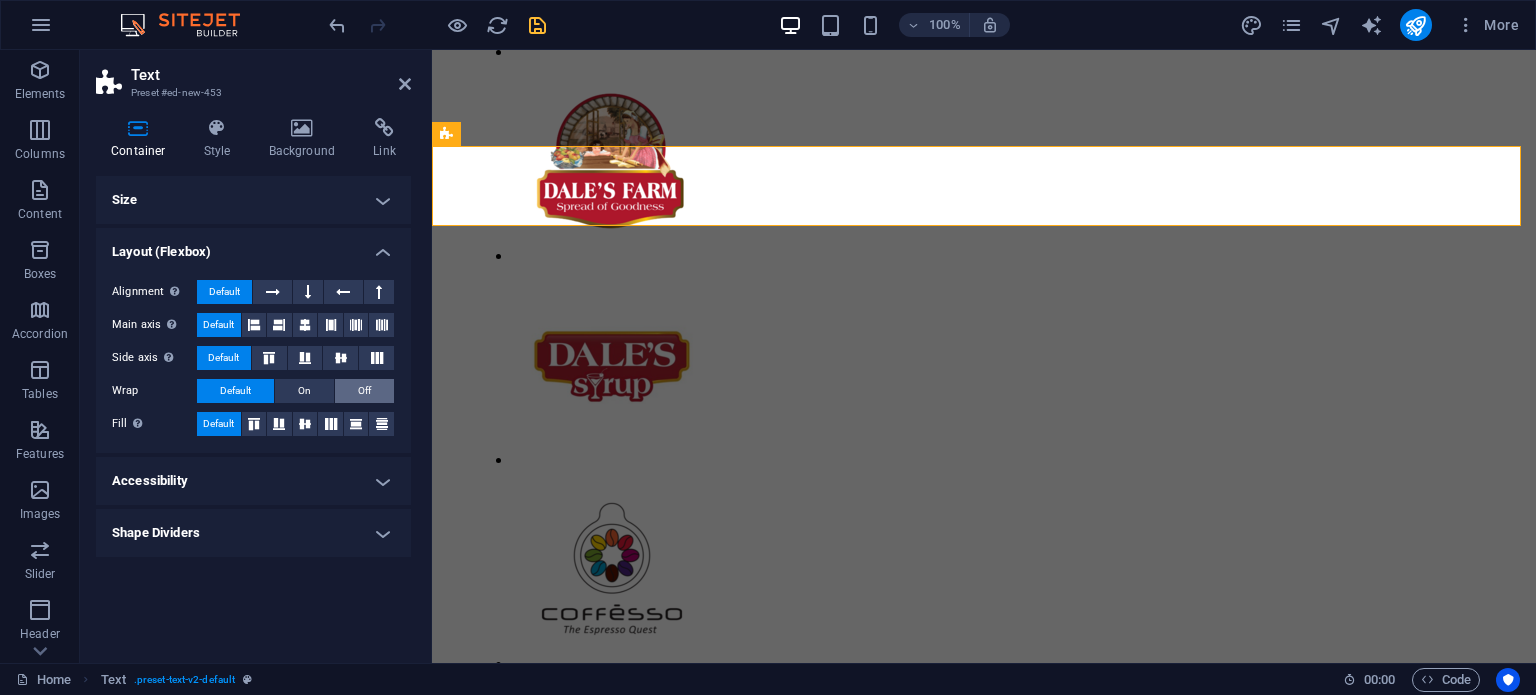 click on "Off" at bounding box center [364, 391] 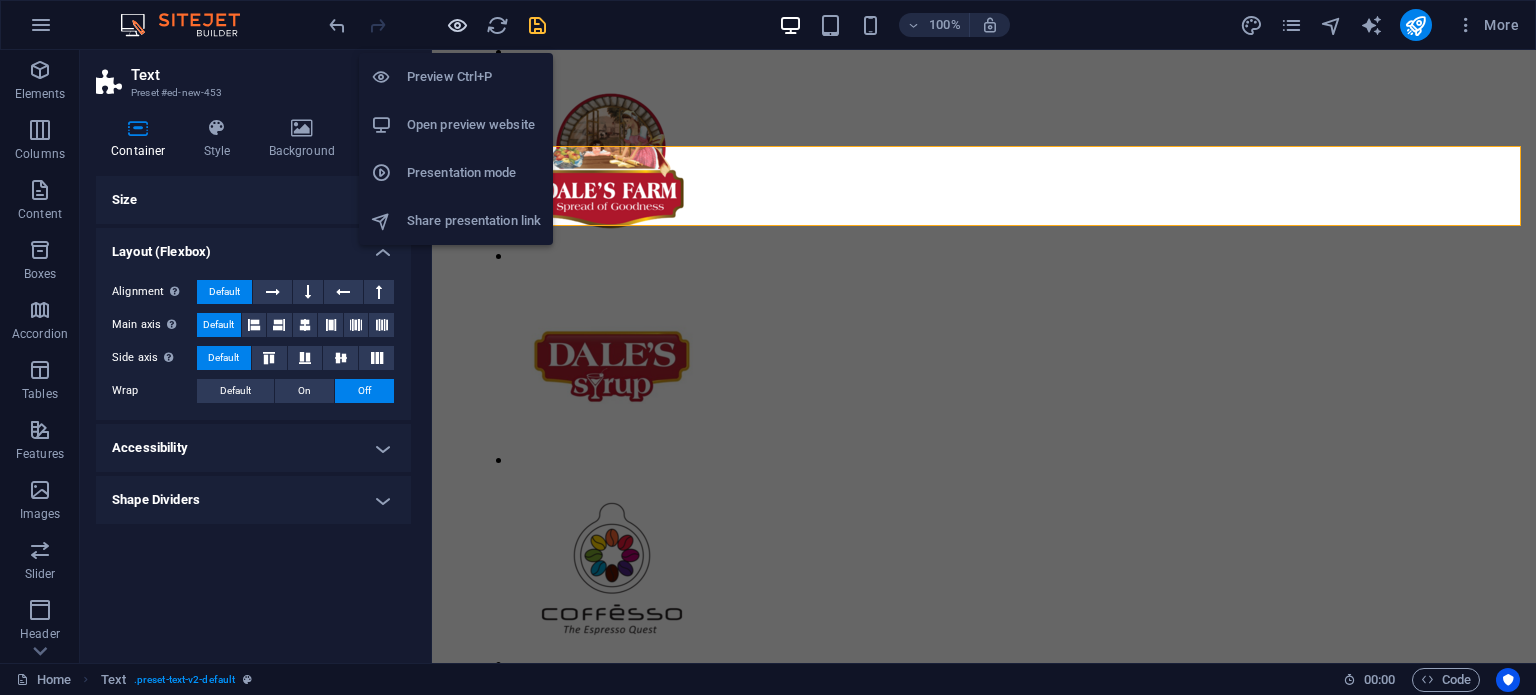 click at bounding box center [457, 25] 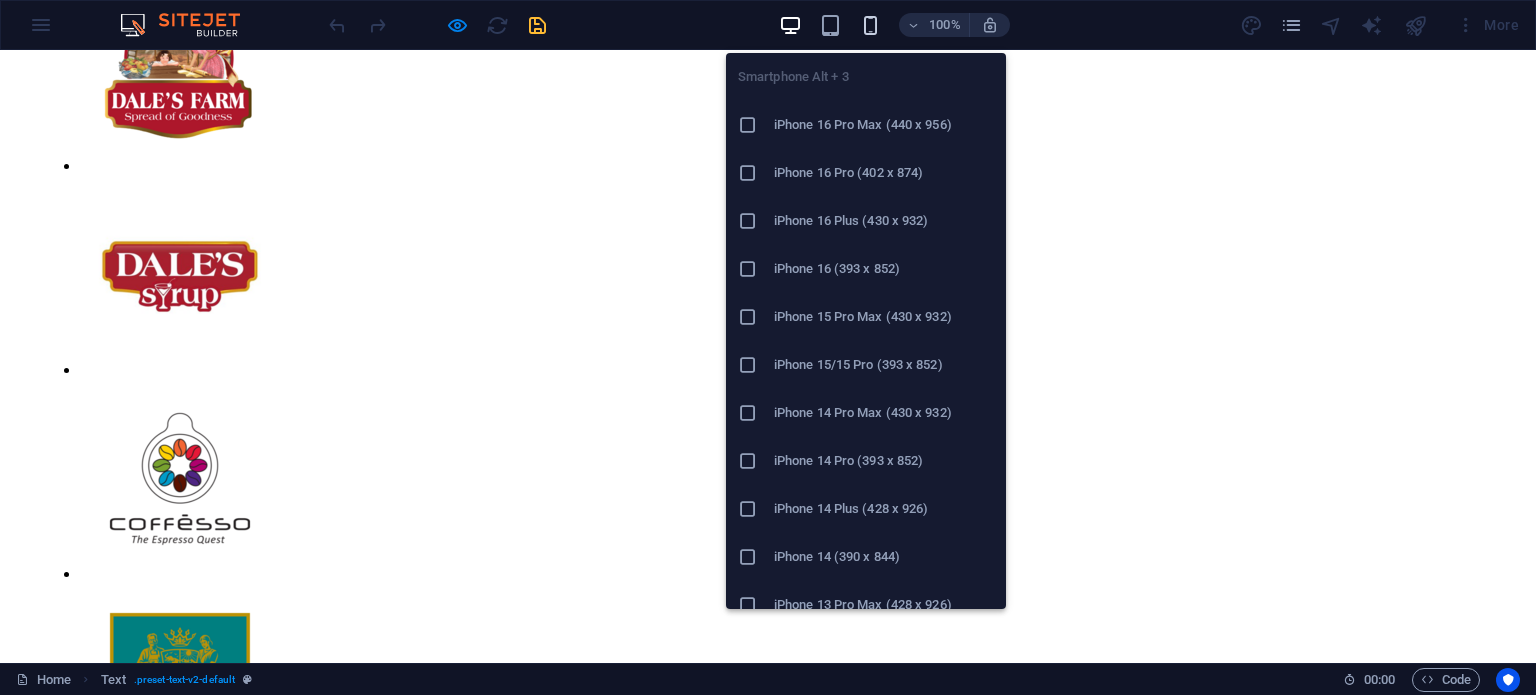click at bounding box center (870, 25) 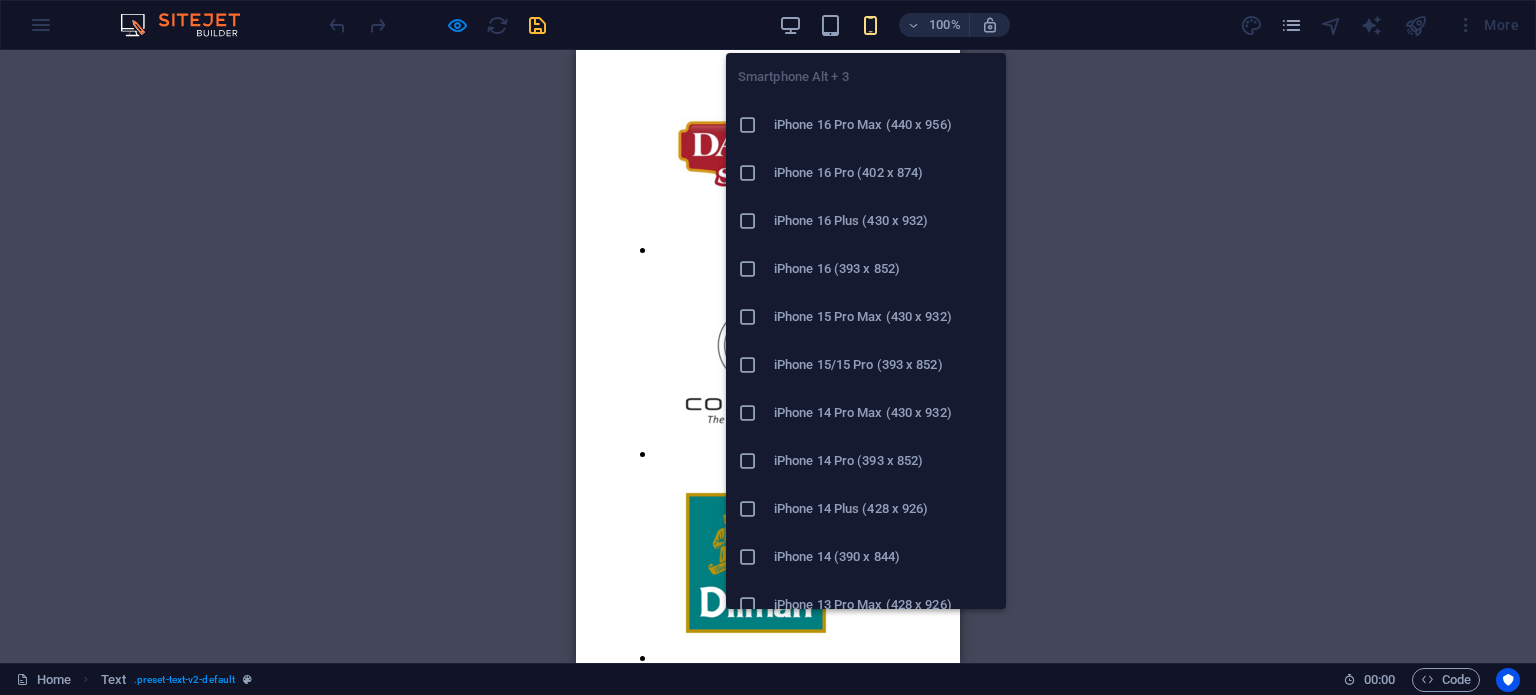 scroll, scrollTop: 1009, scrollLeft: 0, axis: vertical 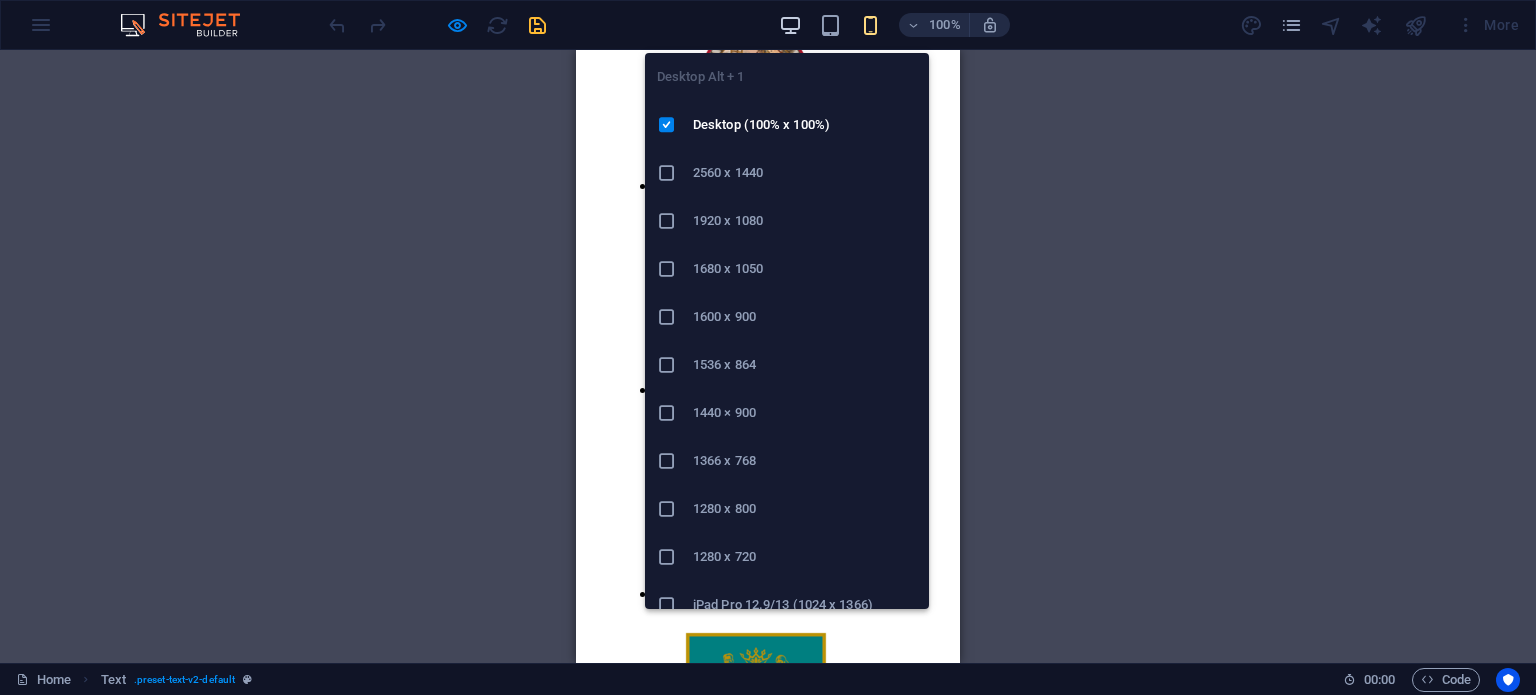 click at bounding box center [790, 25] 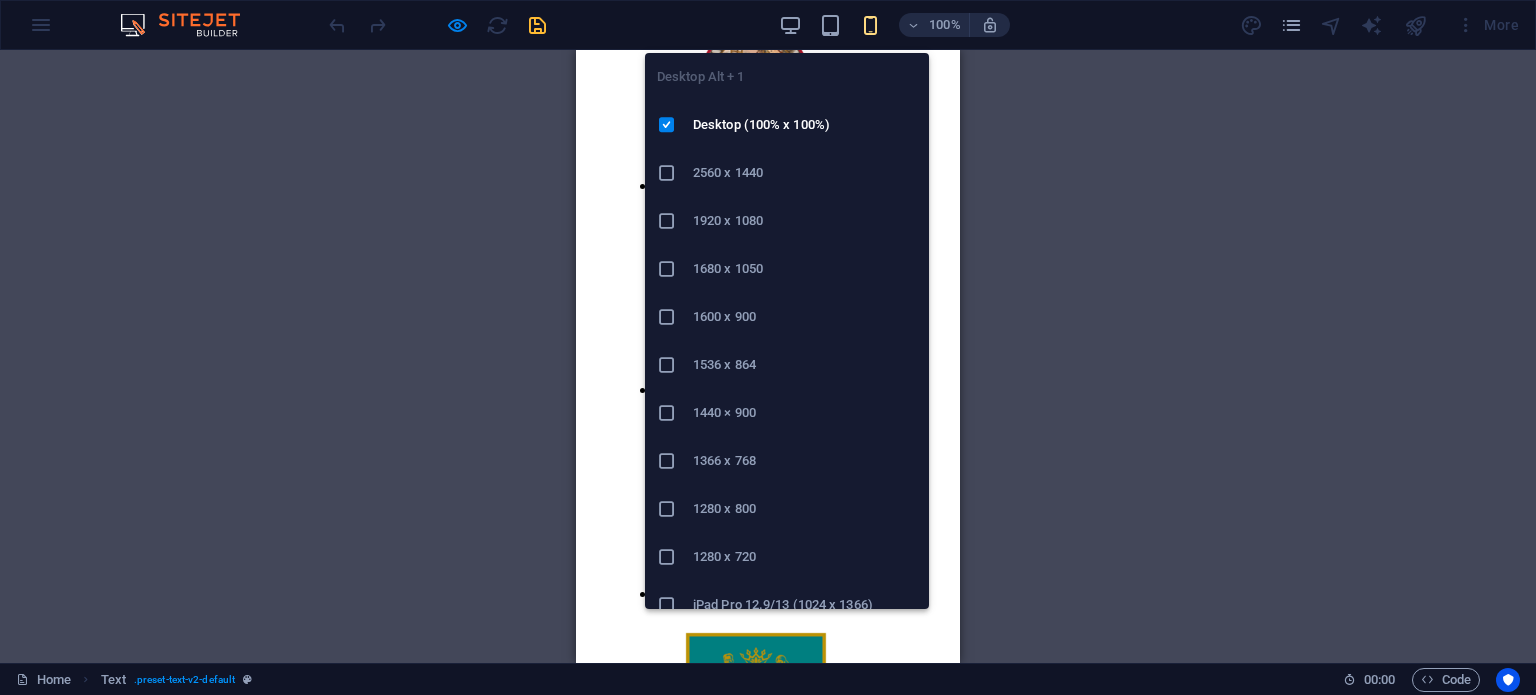 scroll, scrollTop: 1149, scrollLeft: 0, axis: vertical 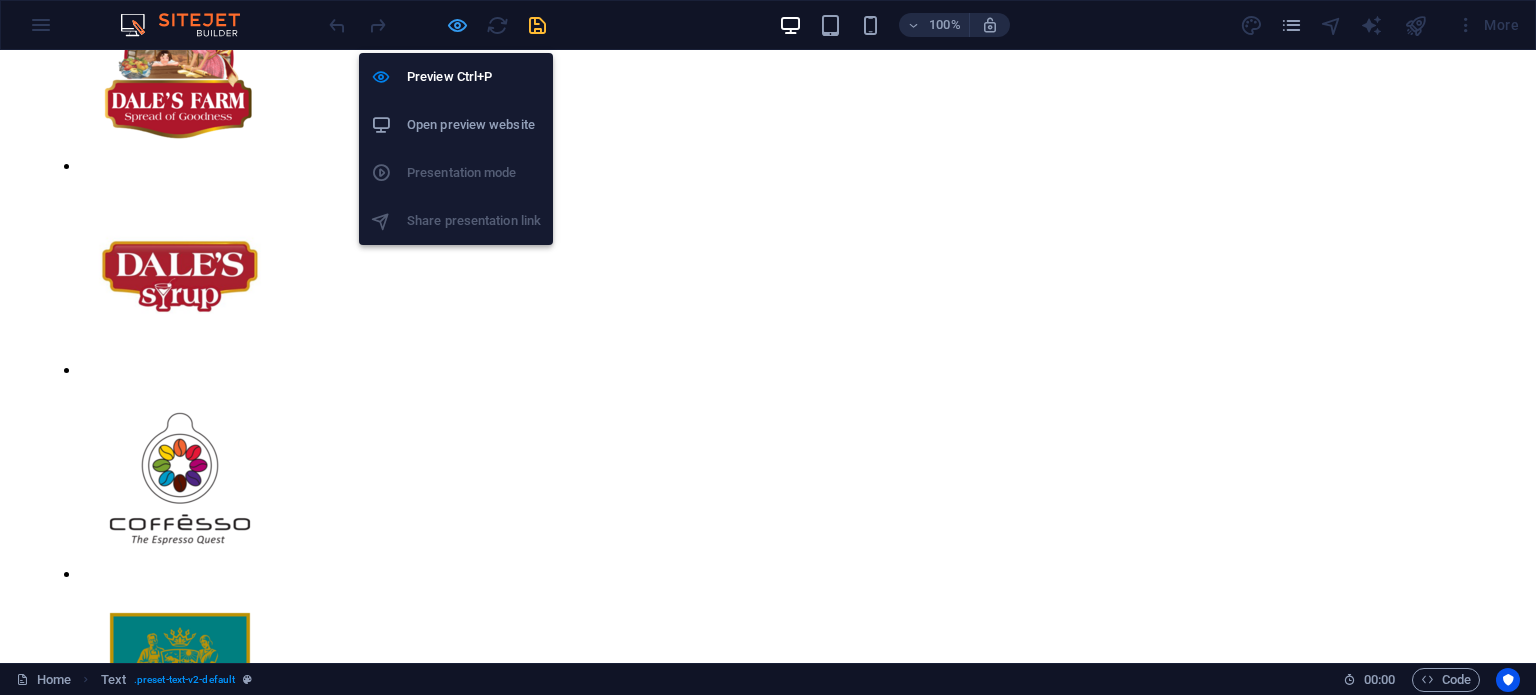 click at bounding box center [457, 25] 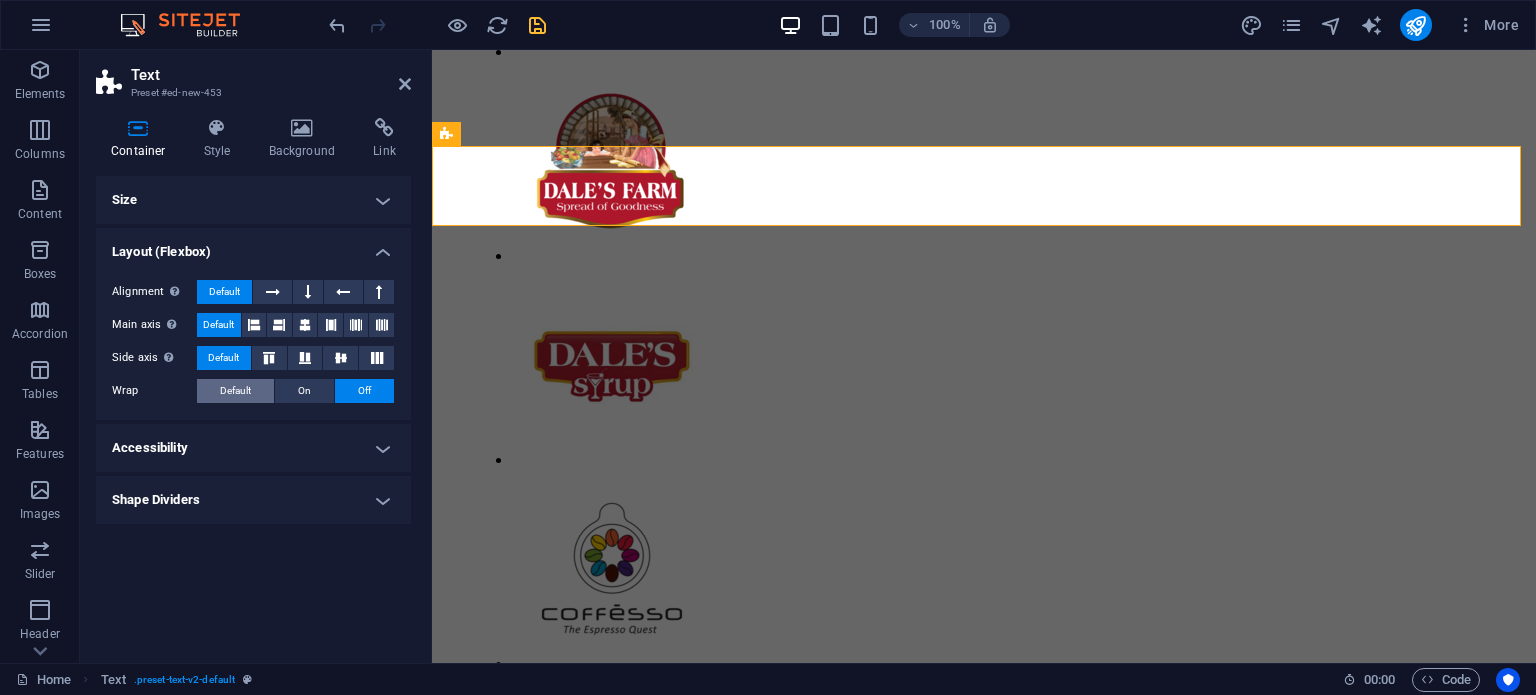 click on "Default" at bounding box center (235, 391) 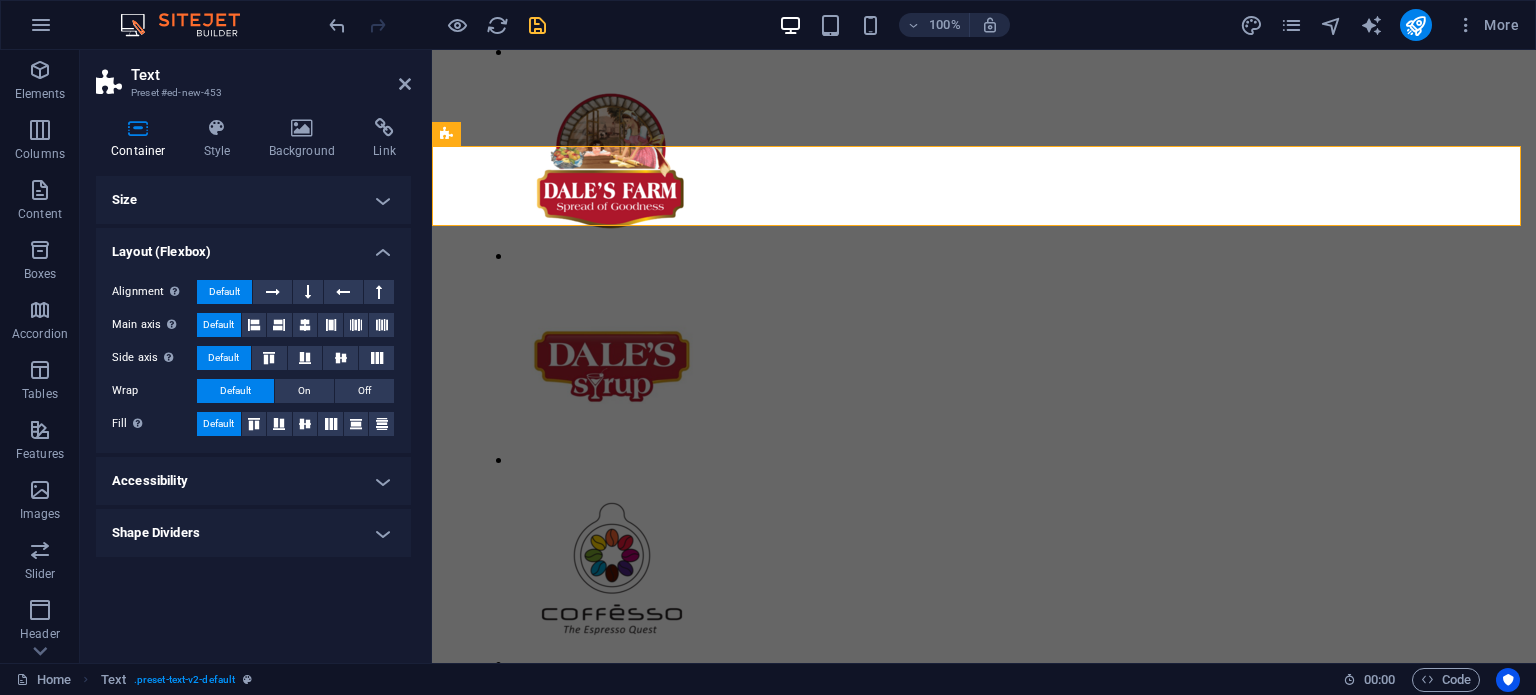 click on "Accessibility" at bounding box center (253, 481) 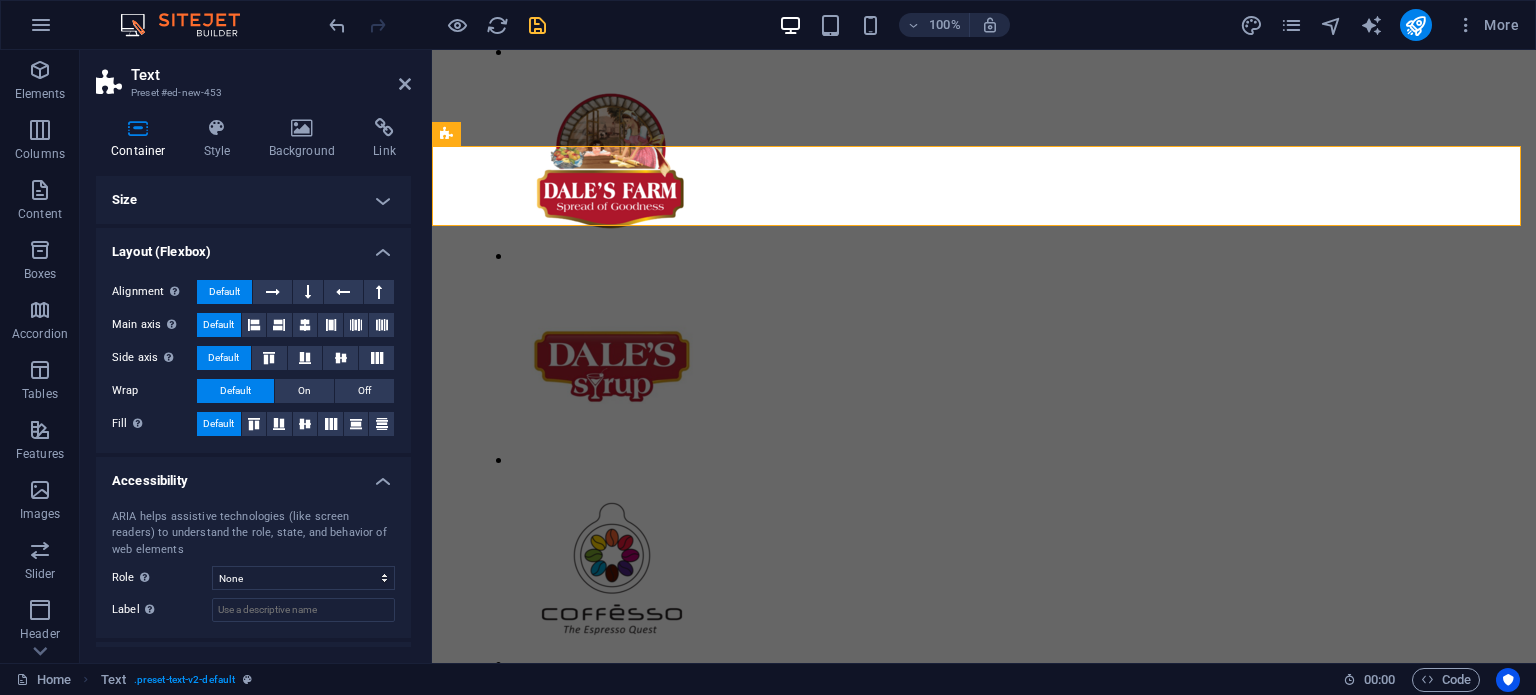 scroll, scrollTop: 42, scrollLeft: 0, axis: vertical 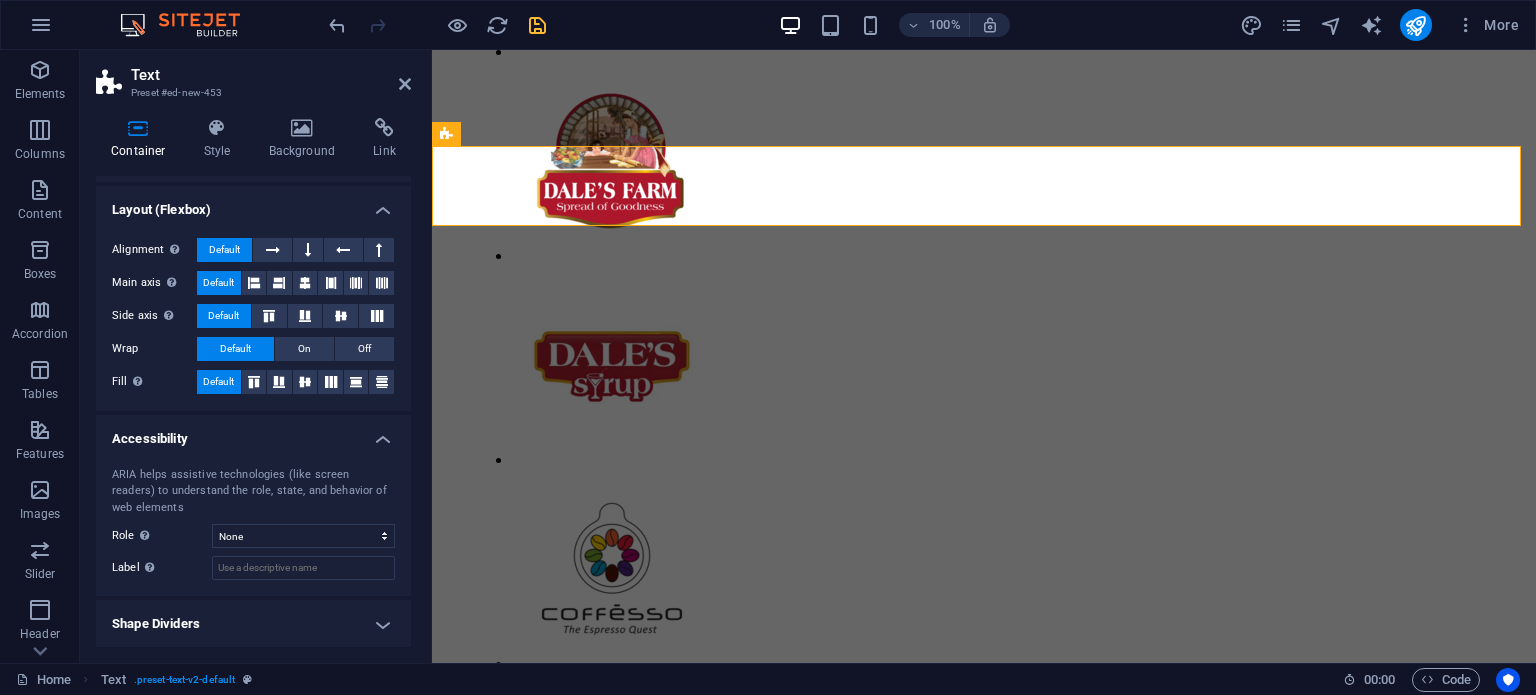 click on "Shape Dividers" at bounding box center (253, 624) 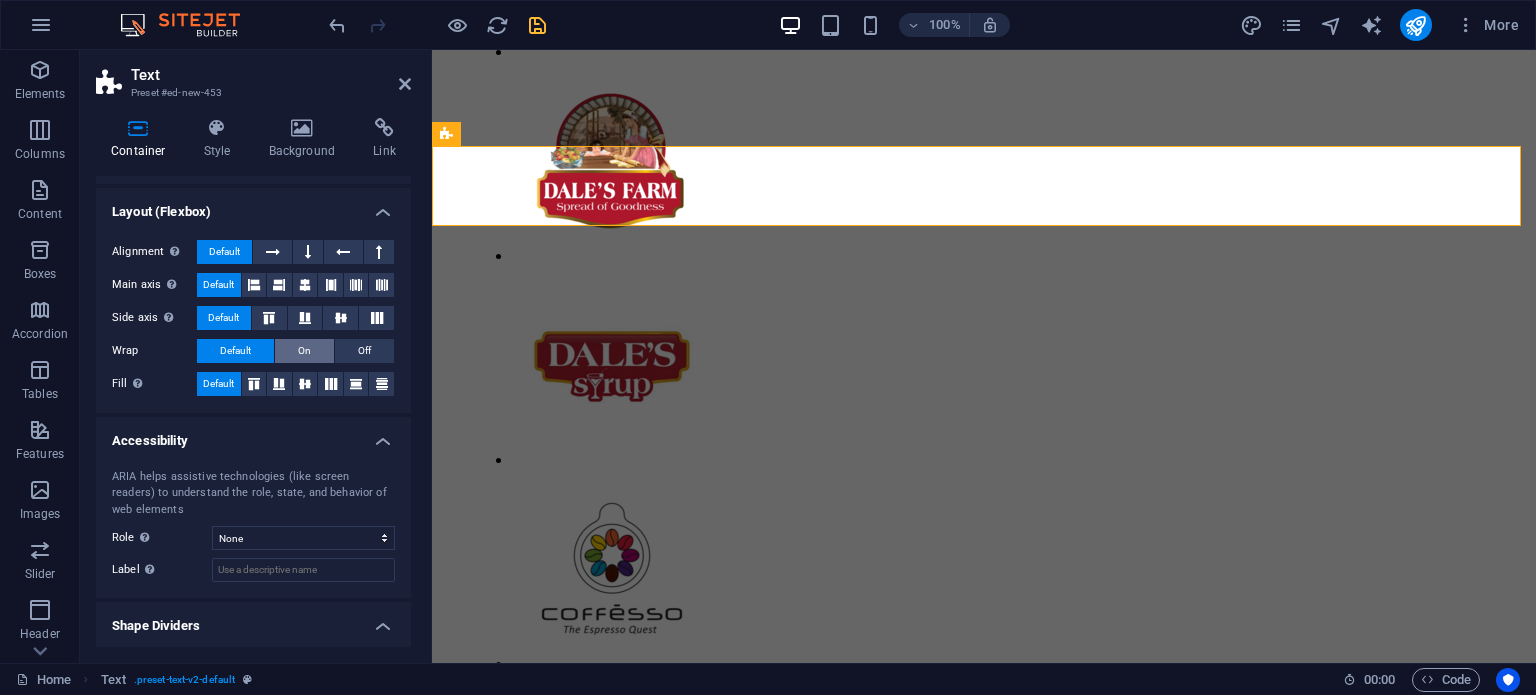 scroll, scrollTop: 0, scrollLeft: 0, axis: both 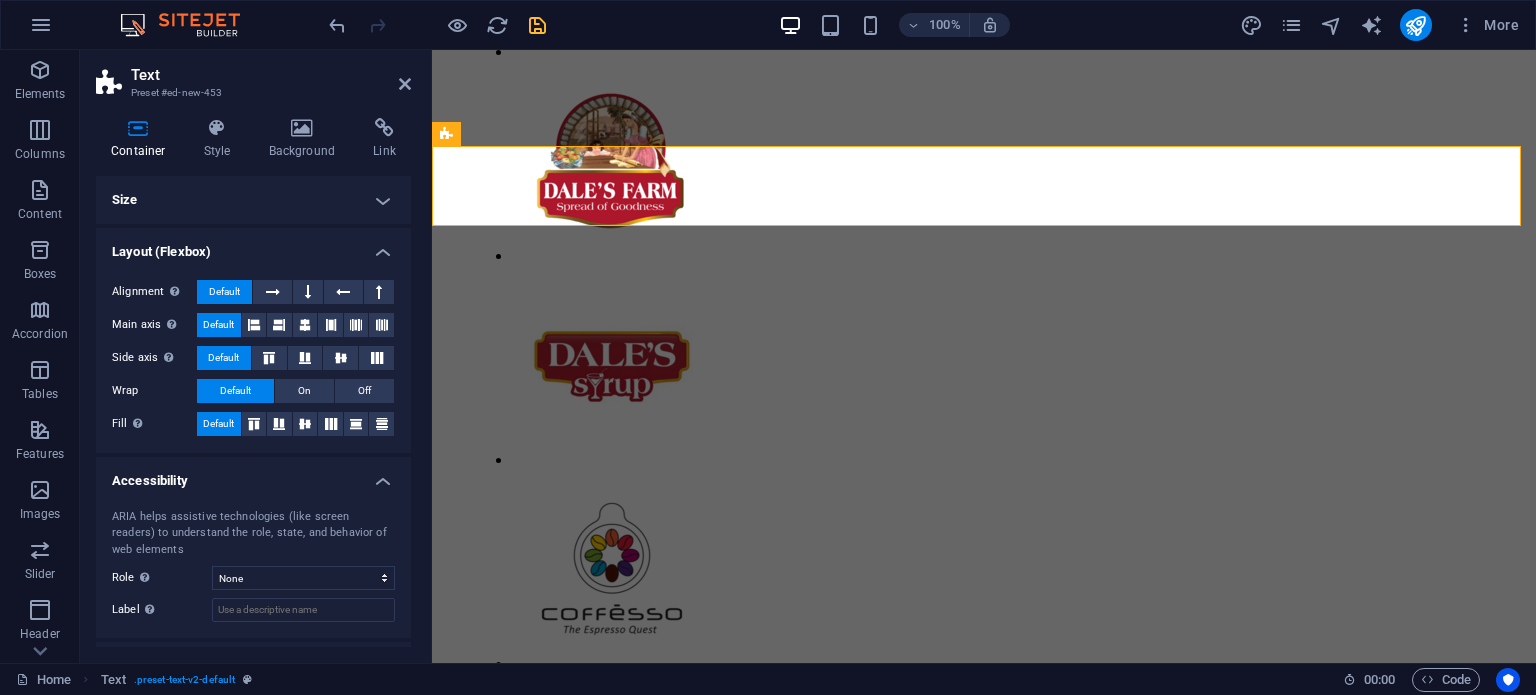 click on "Size" at bounding box center [253, 200] 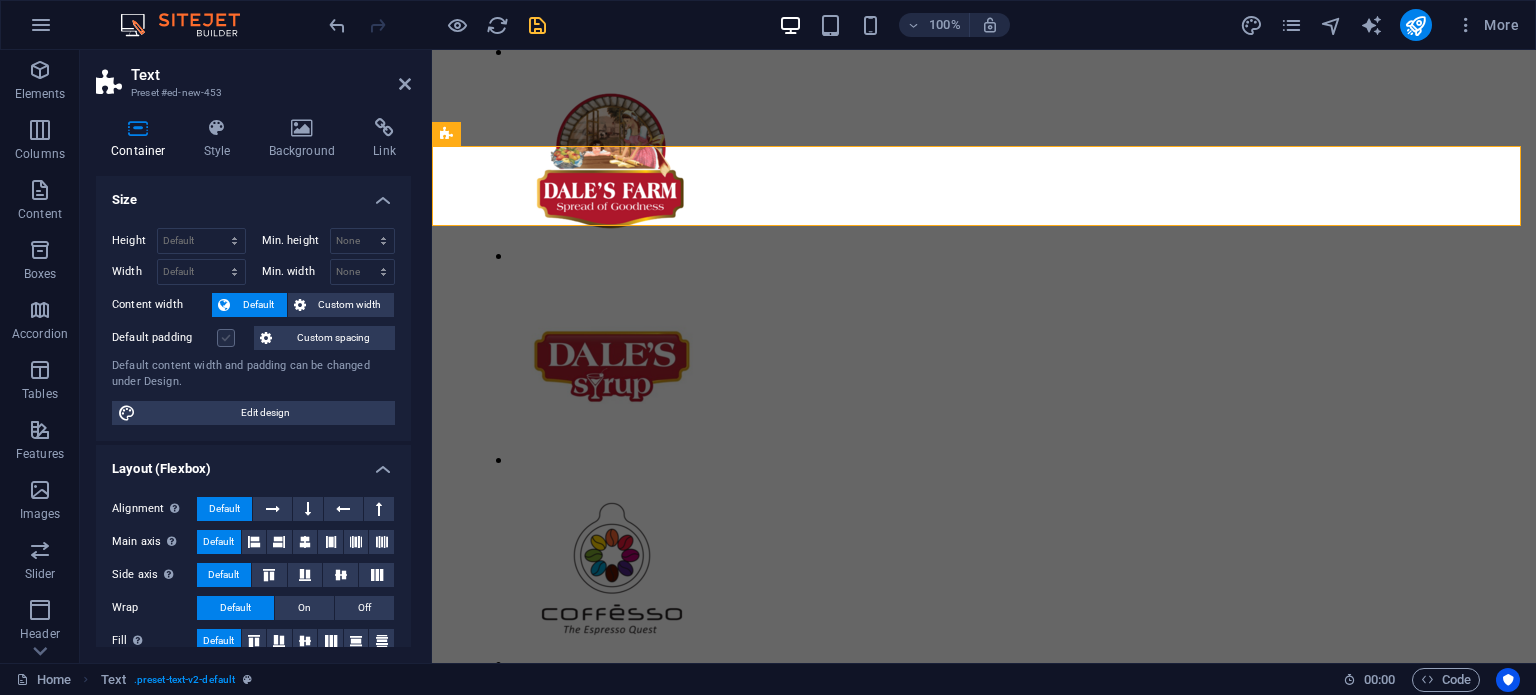 click at bounding box center (226, 338) 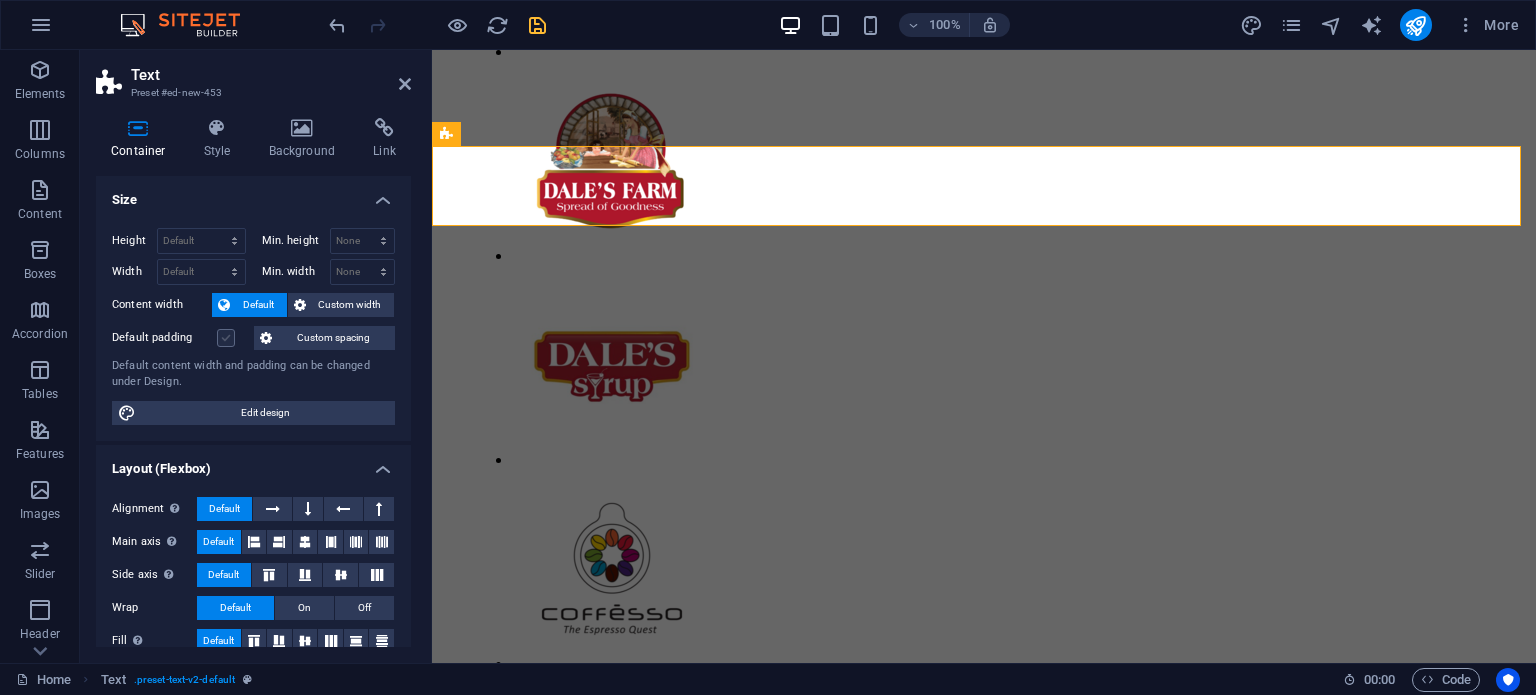 click on "Default padding" at bounding box center (0, 0) 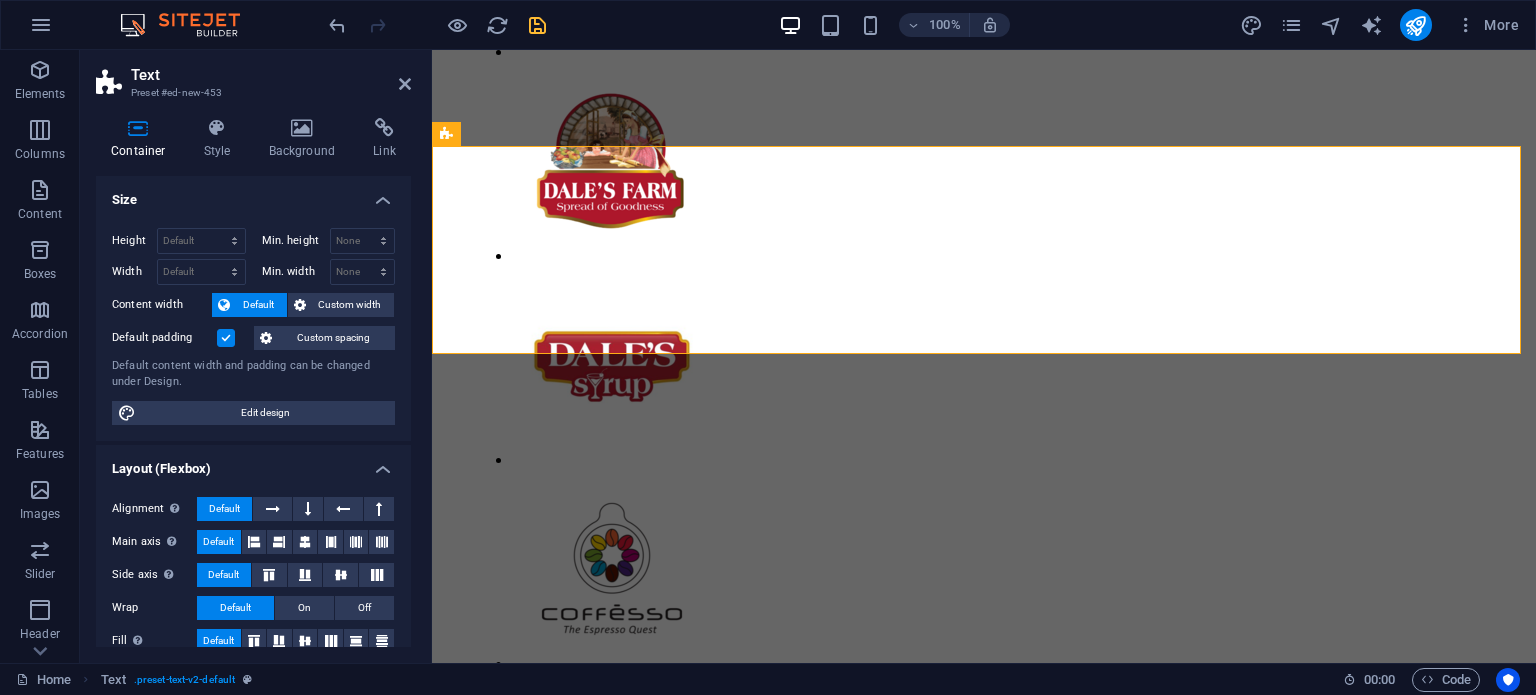 click at bounding box center [226, 338] 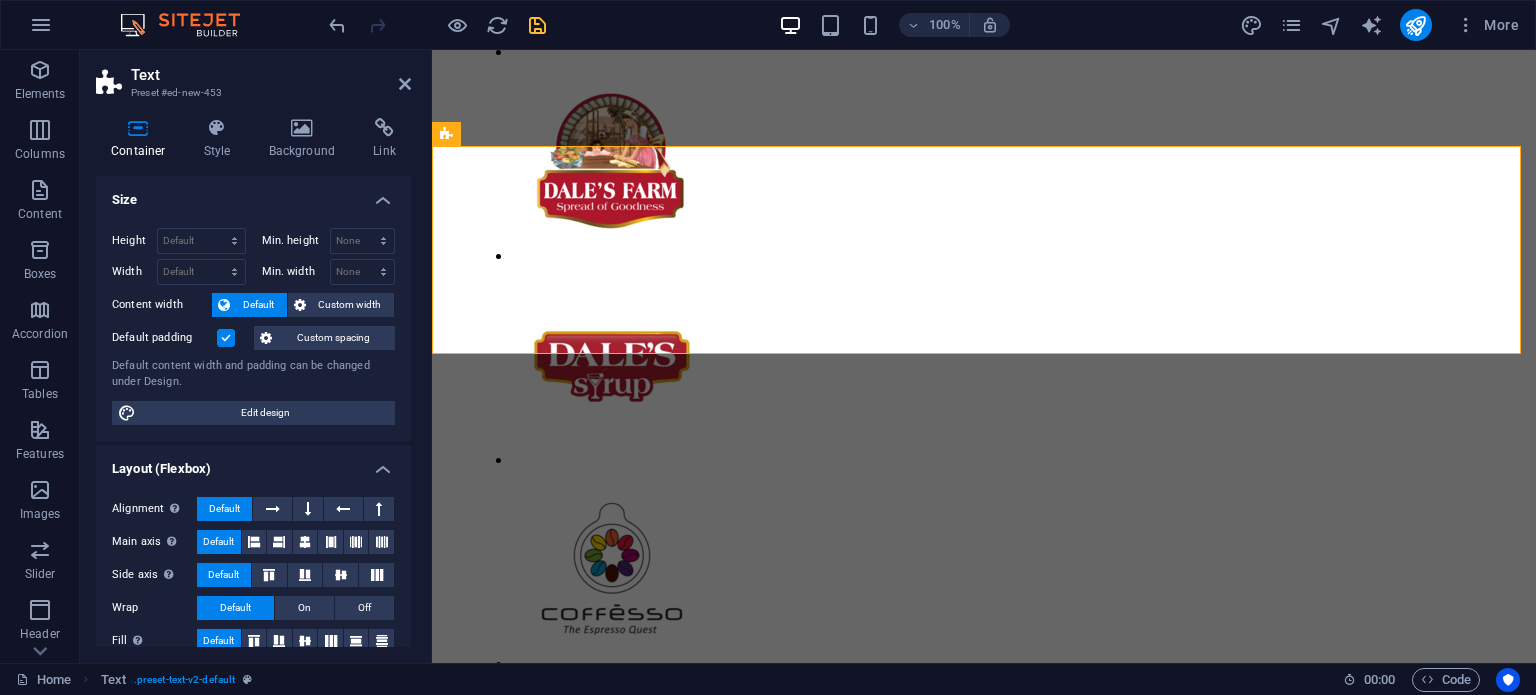 click on "Default padding" at bounding box center (0, 0) 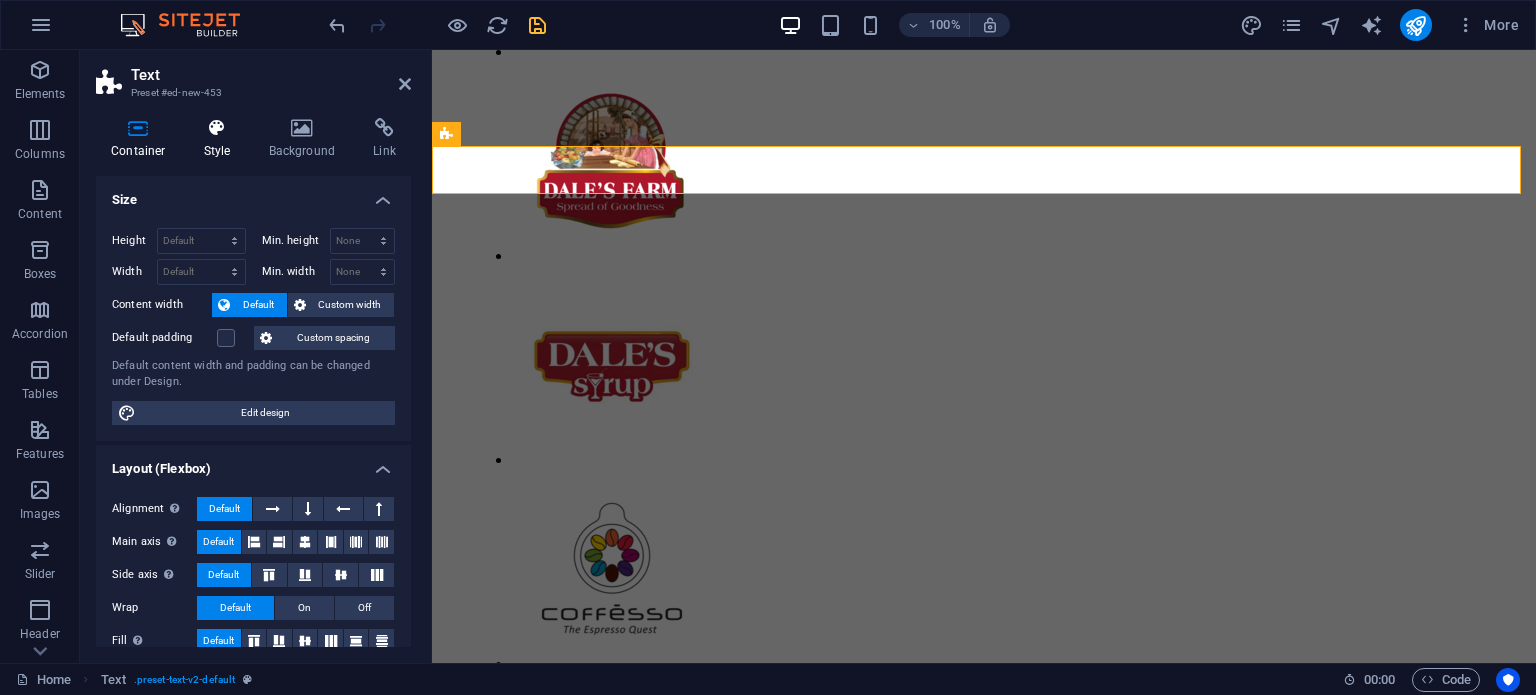 click on "Style" at bounding box center [221, 139] 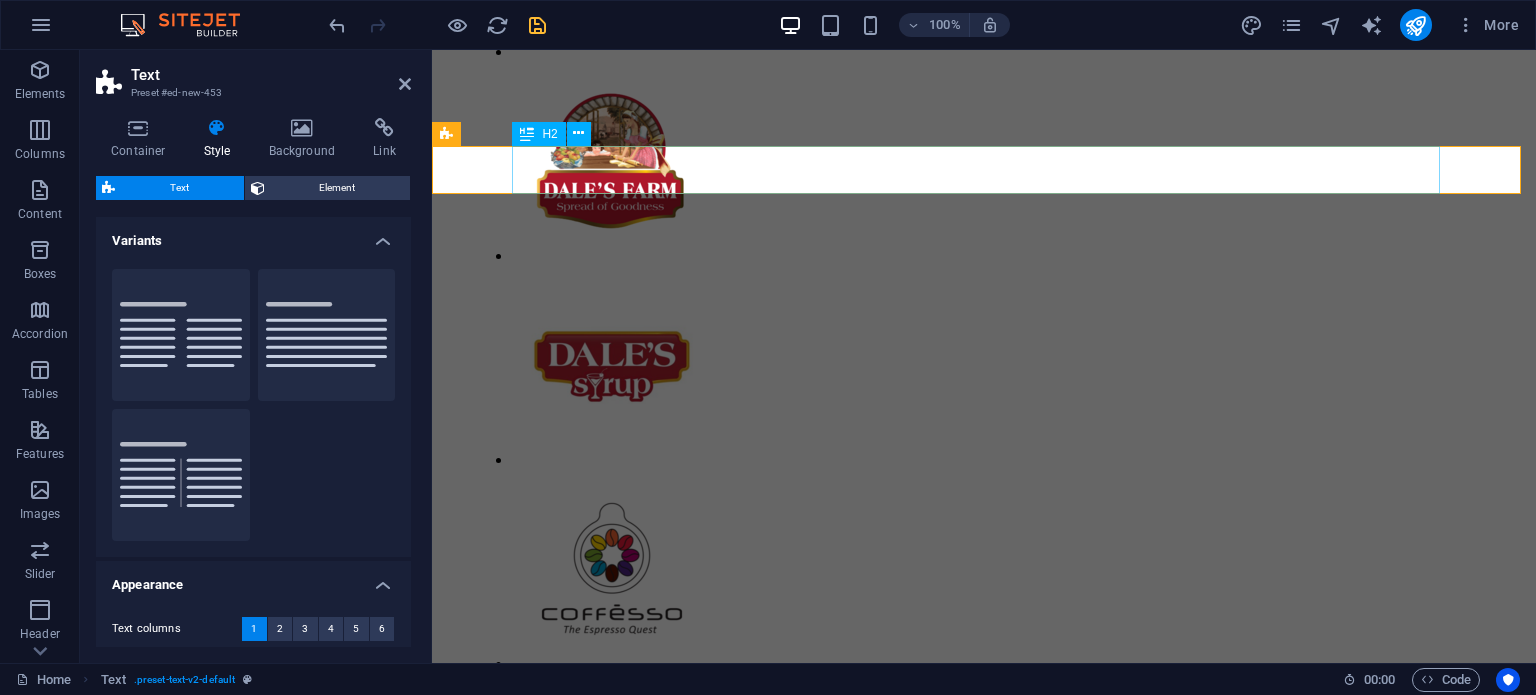 click on "Full Catalogue" at bounding box center [984, 1554] 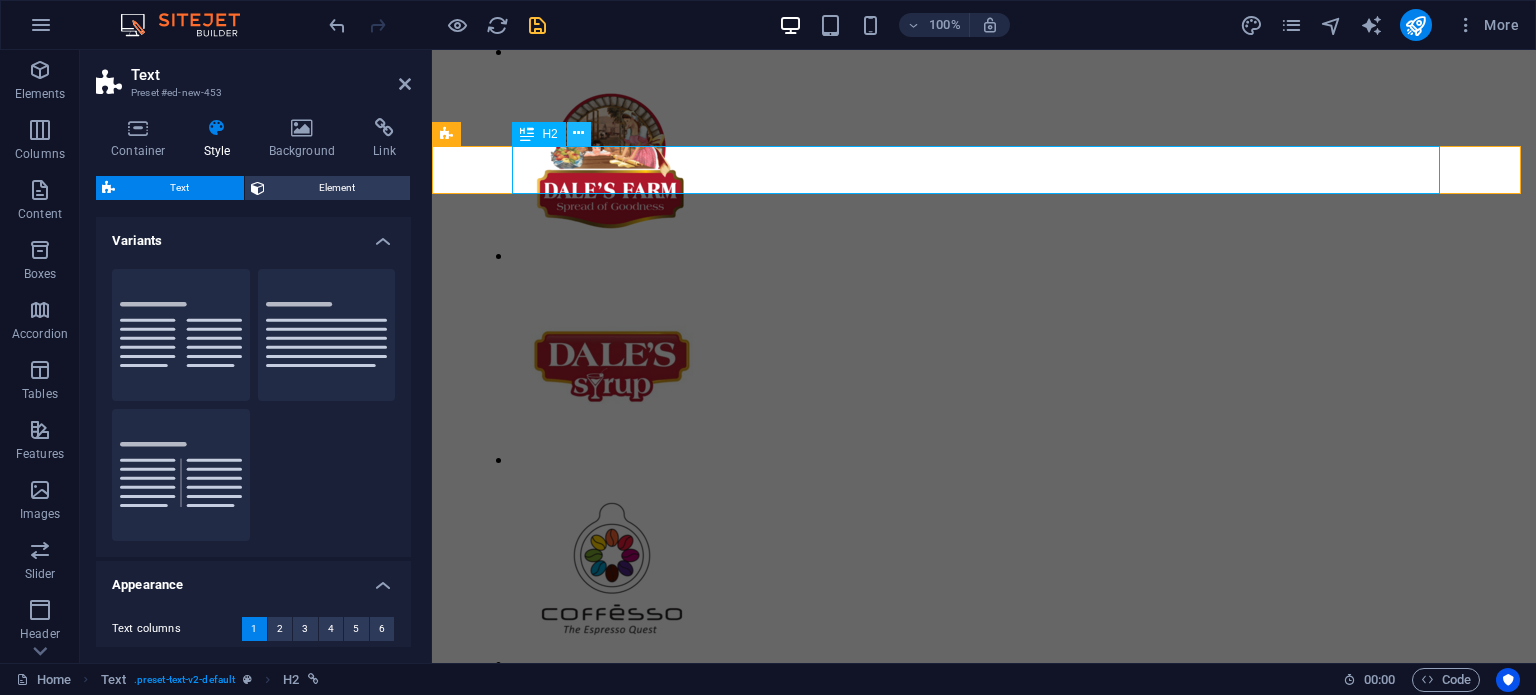 click at bounding box center (578, 133) 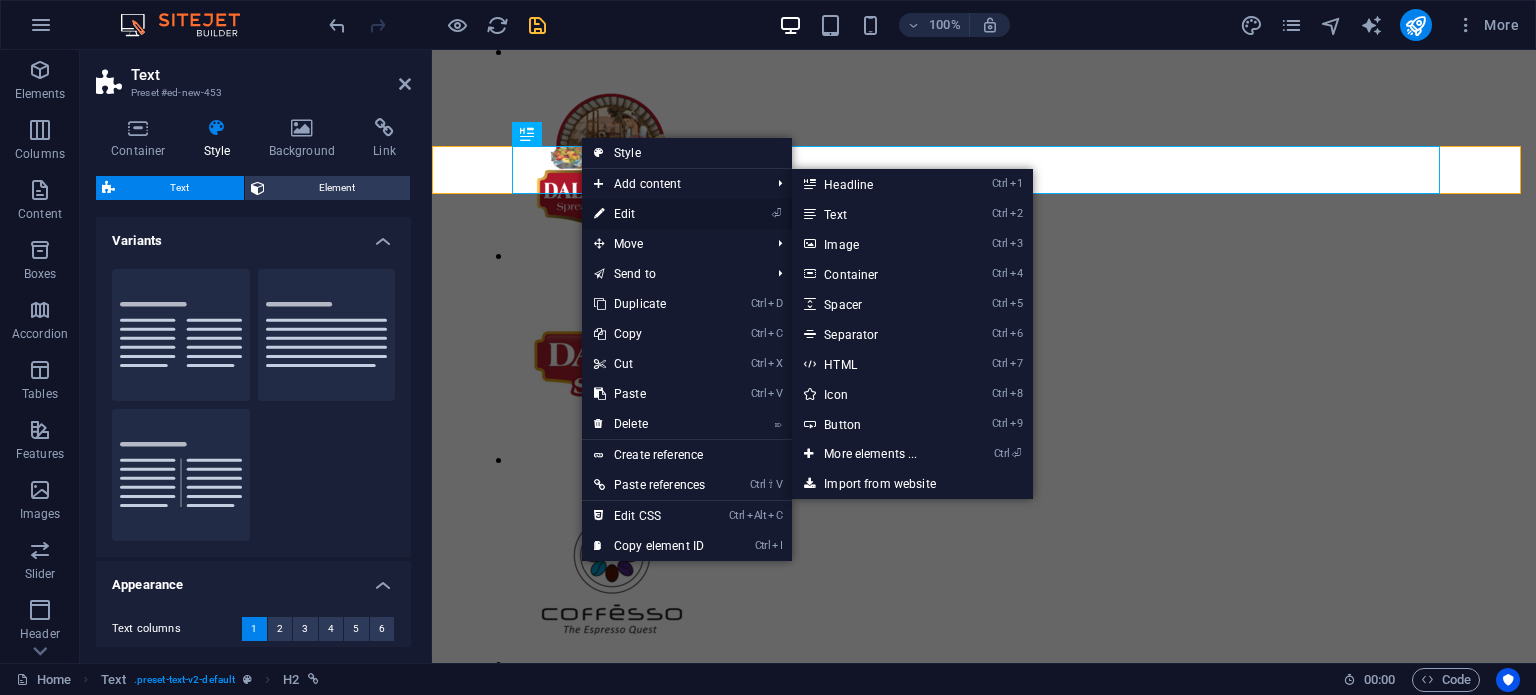 click on "⏎  Edit" at bounding box center [649, 214] 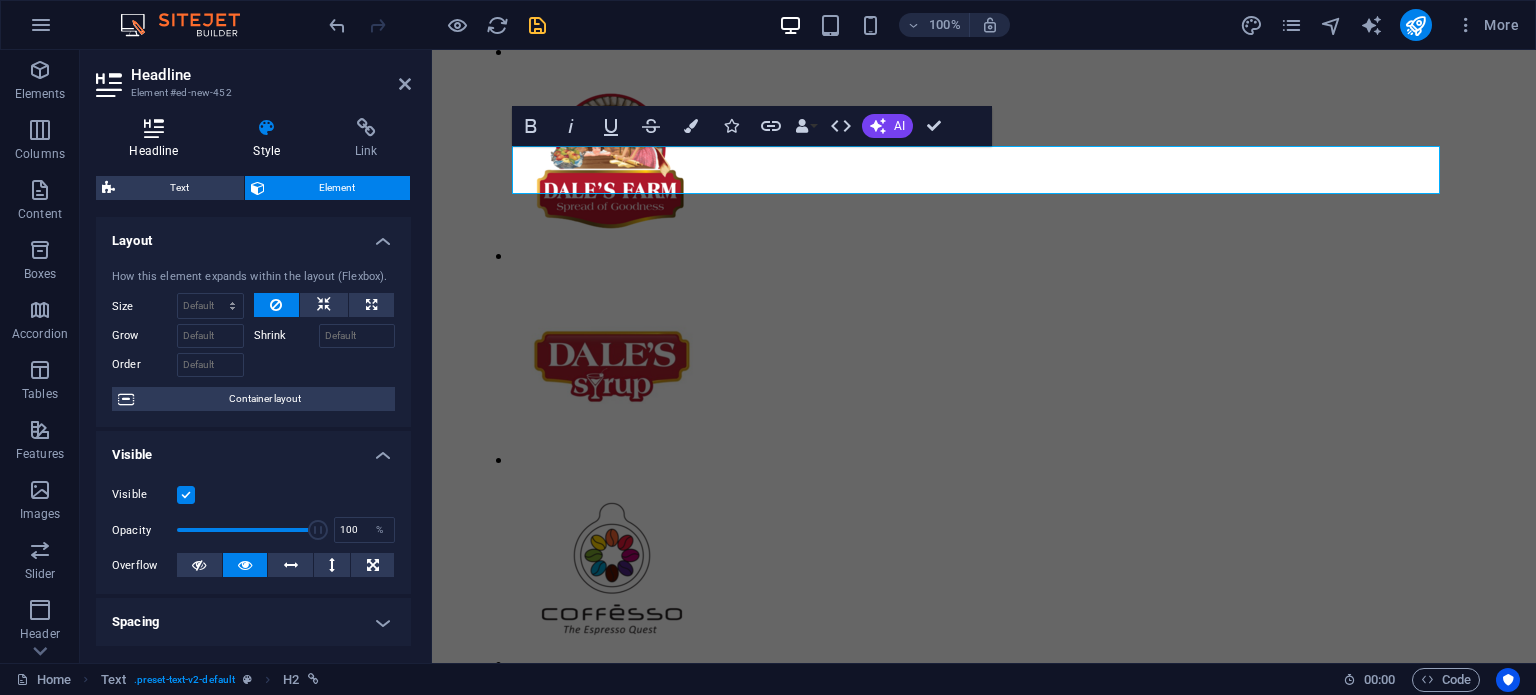 click on "Headline" at bounding box center [158, 139] 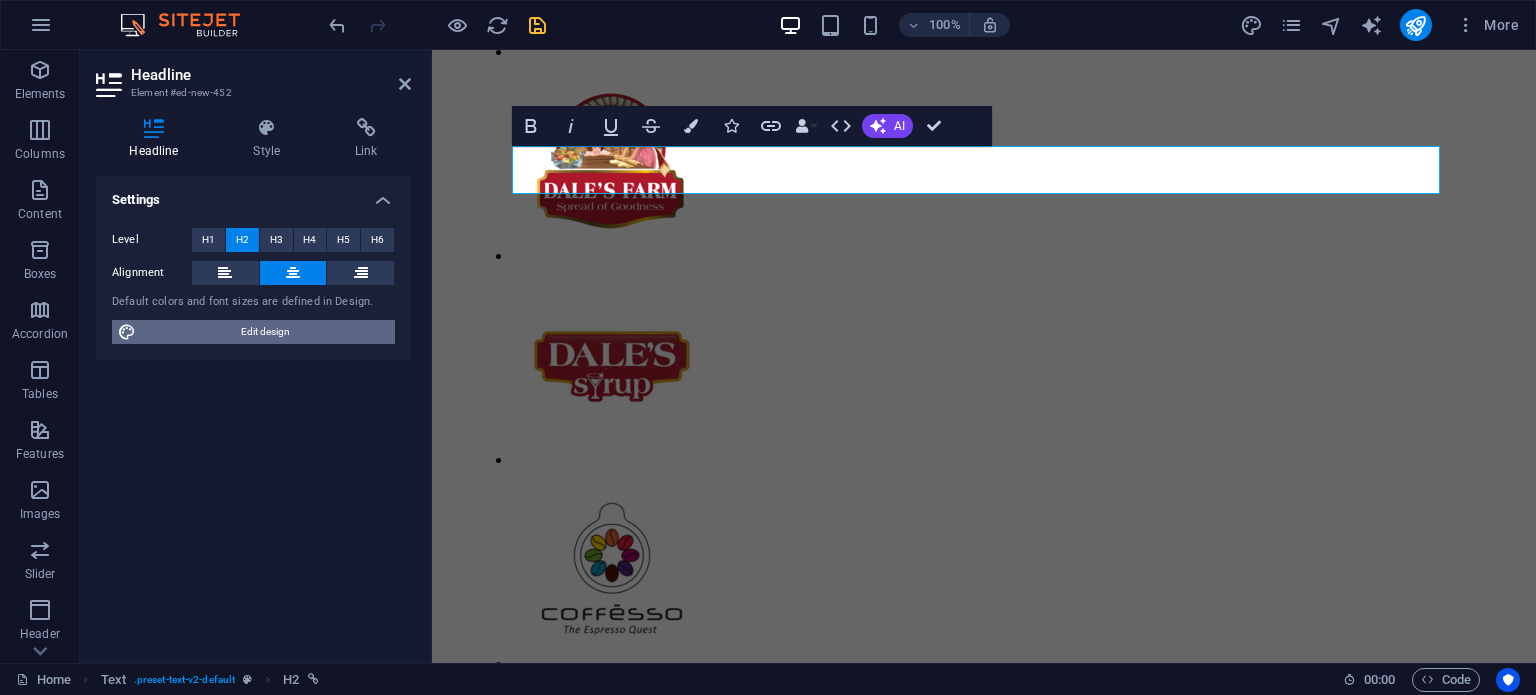 click on "Edit design" at bounding box center (265, 332) 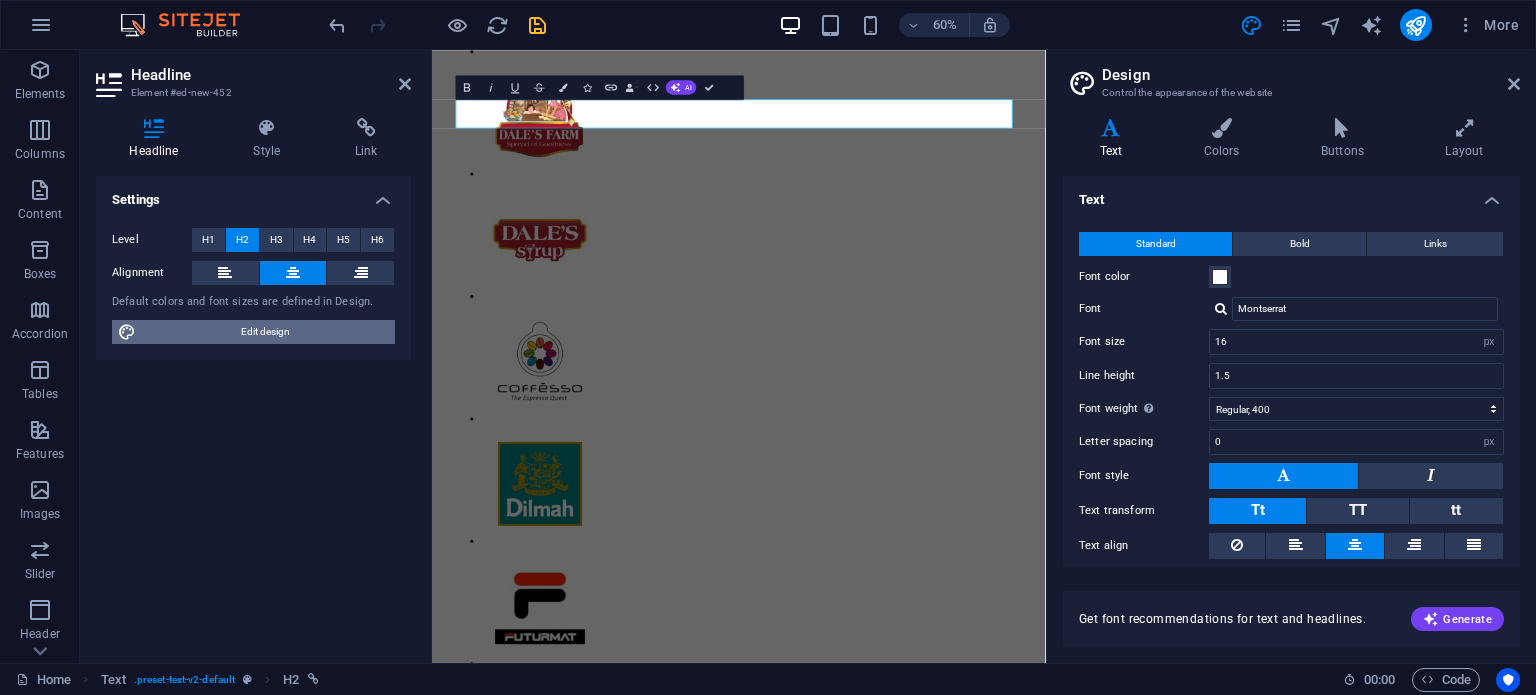 scroll, scrollTop: 1064, scrollLeft: 0, axis: vertical 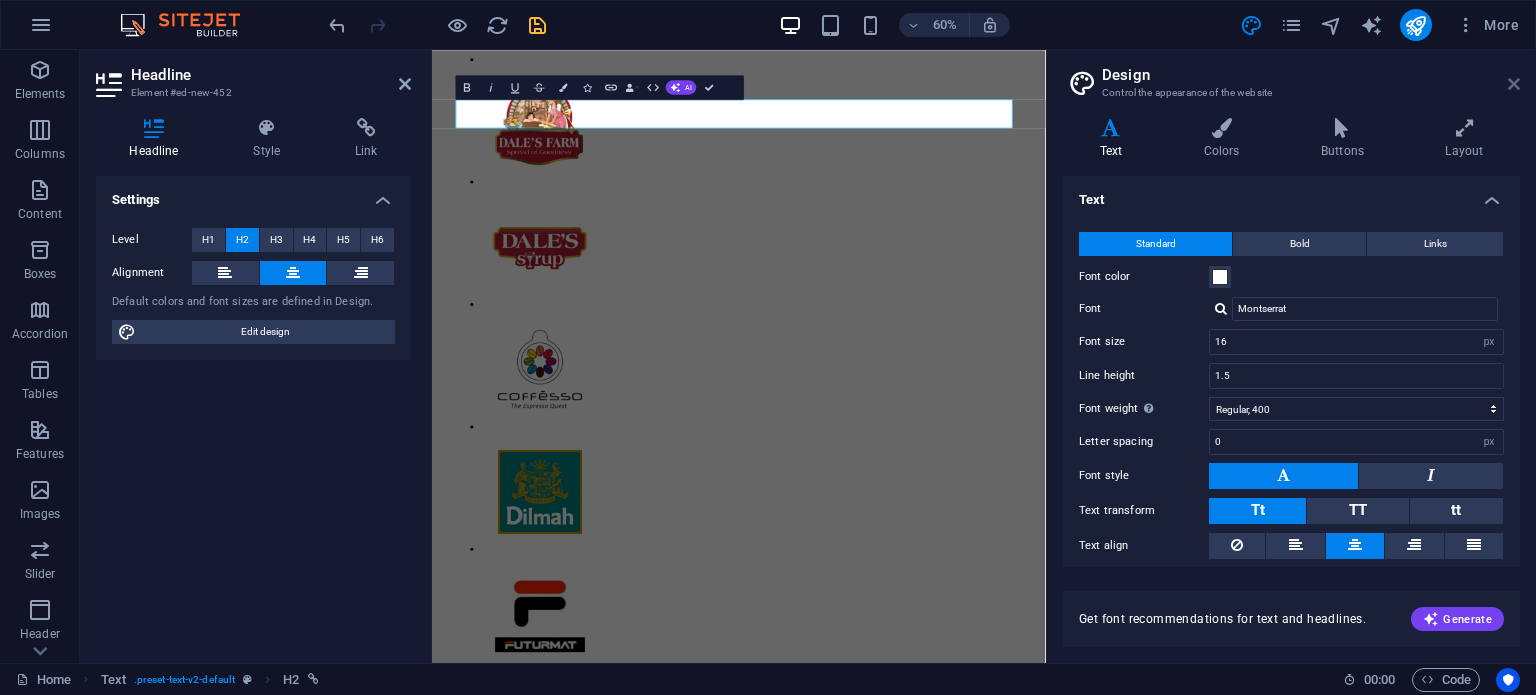 click at bounding box center (1514, 84) 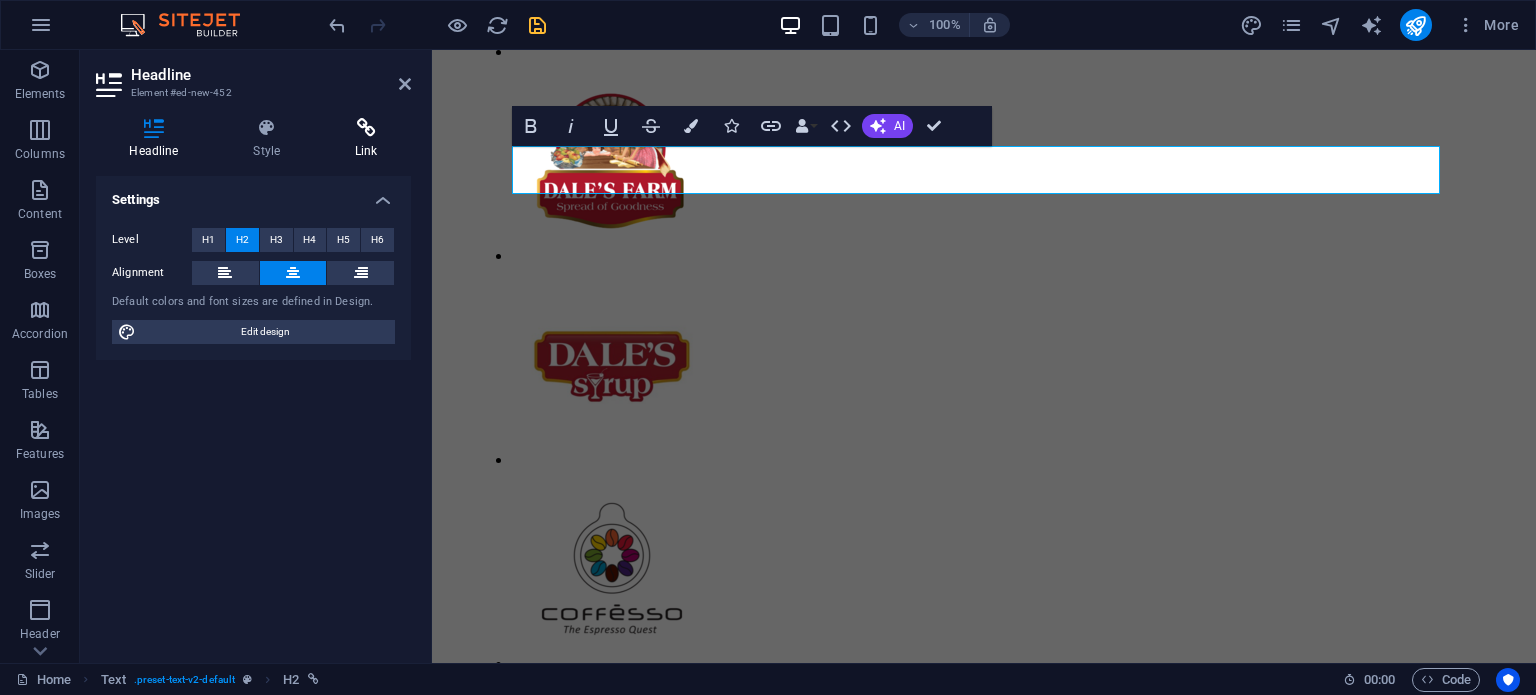 click on "Link" at bounding box center [366, 139] 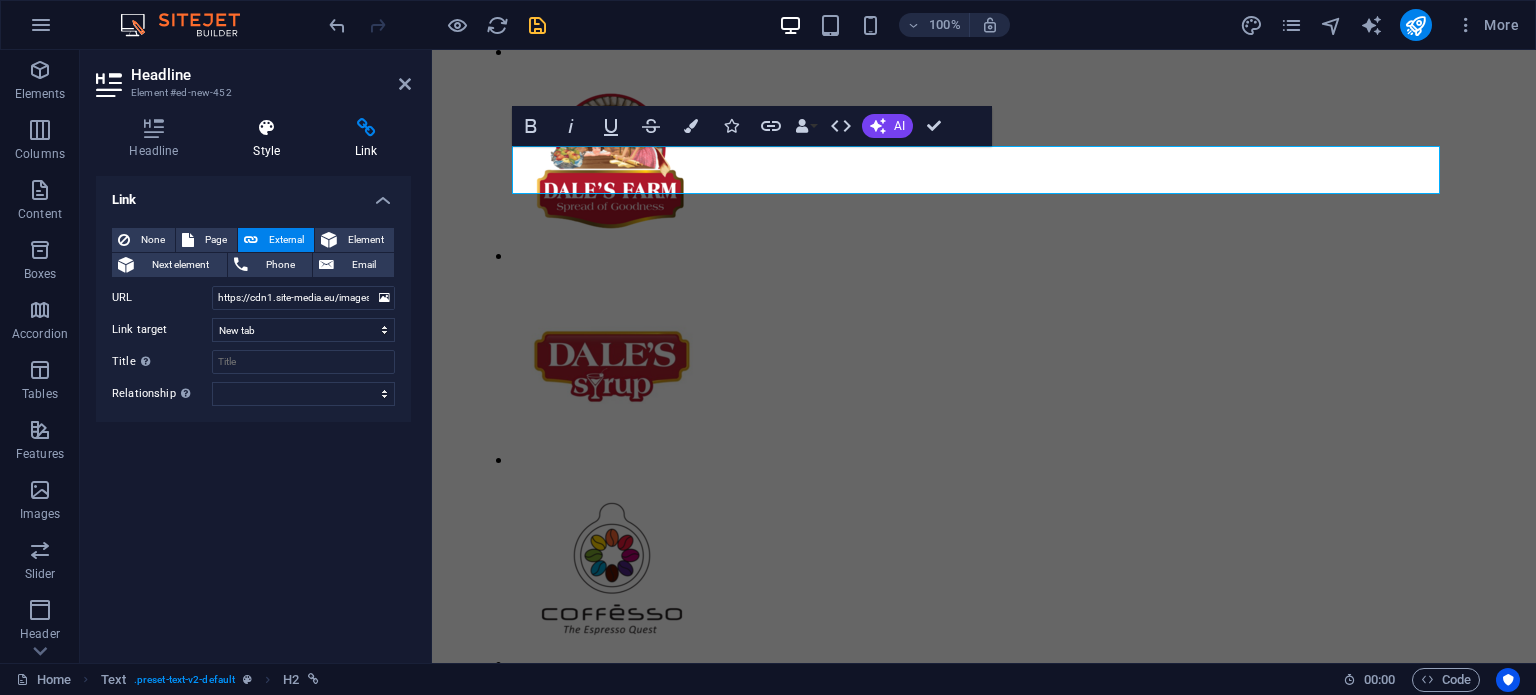 click on "Style" at bounding box center (271, 139) 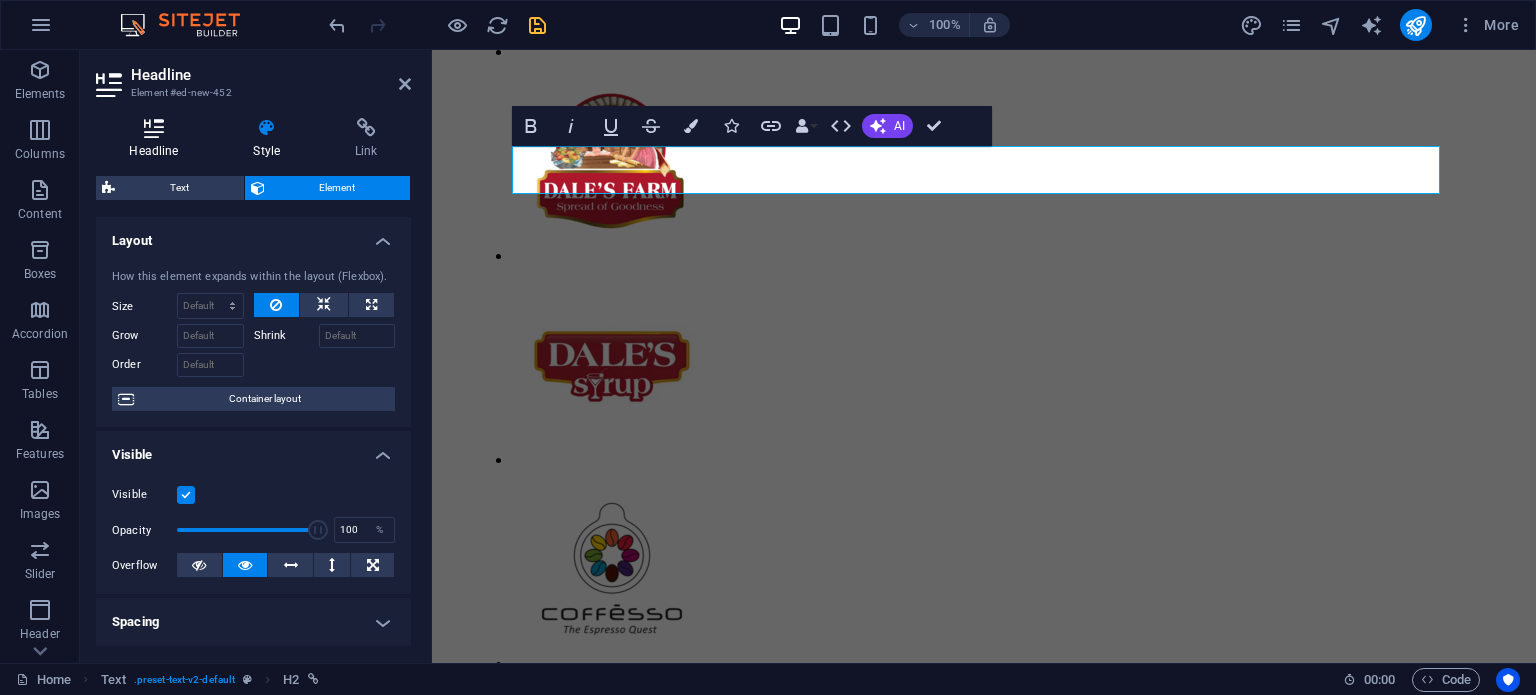 click at bounding box center (154, 128) 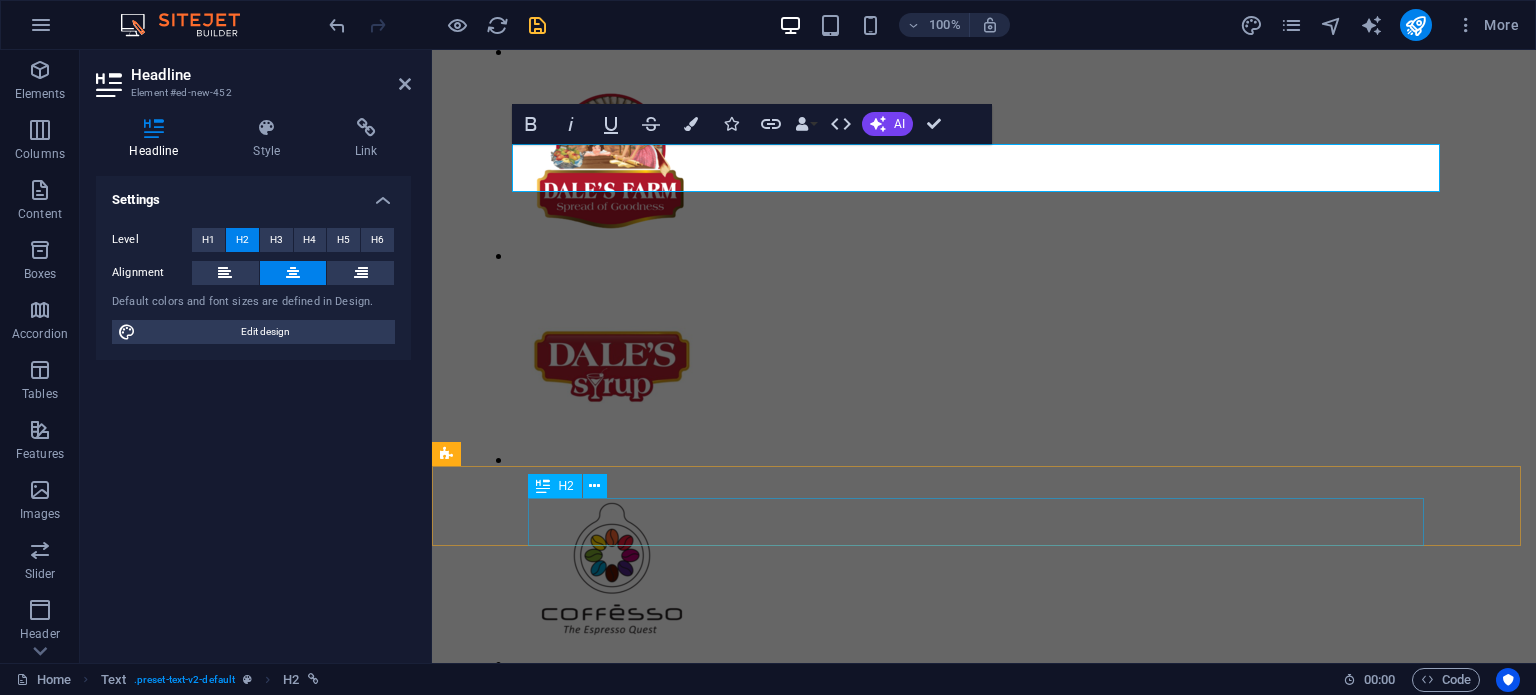 scroll, scrollTop: 1110, scrollLeft: 0, axis: vertical 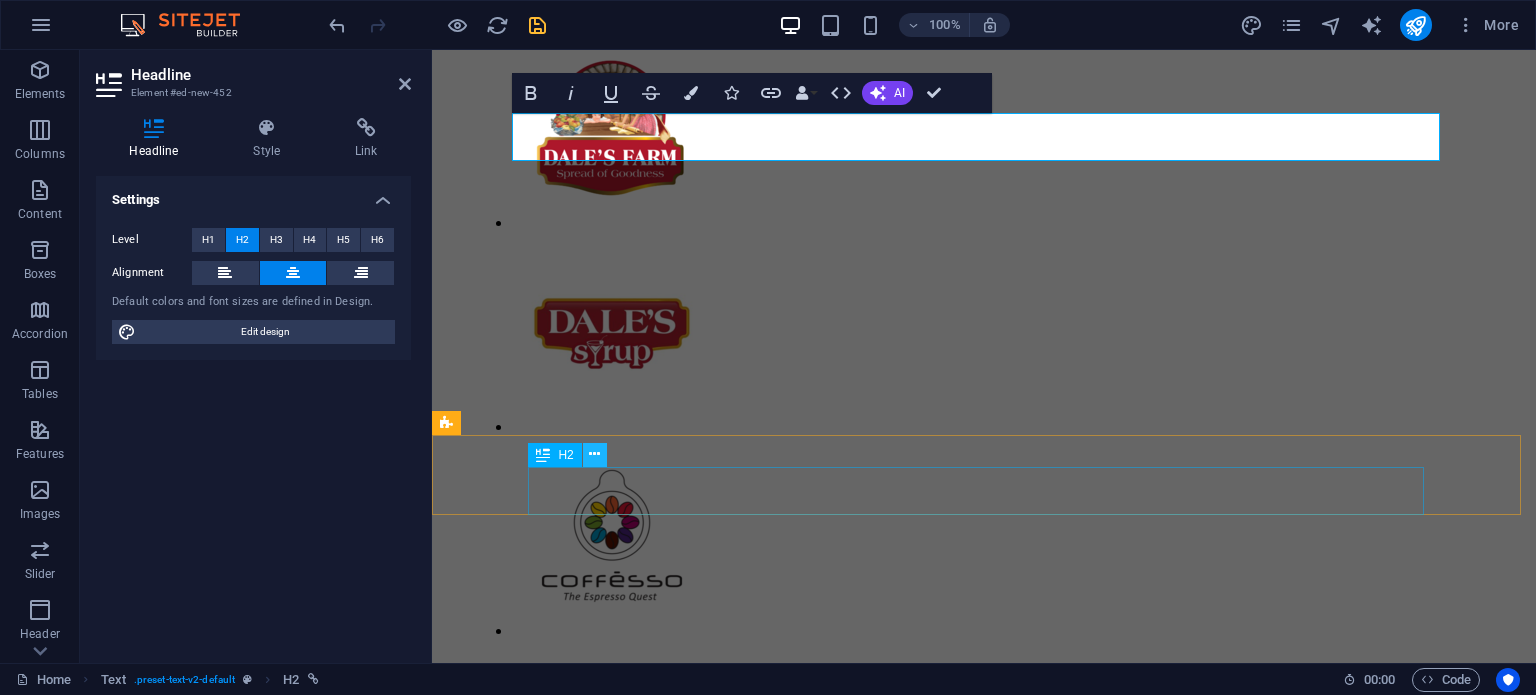 click at bounding box center [594, 454] 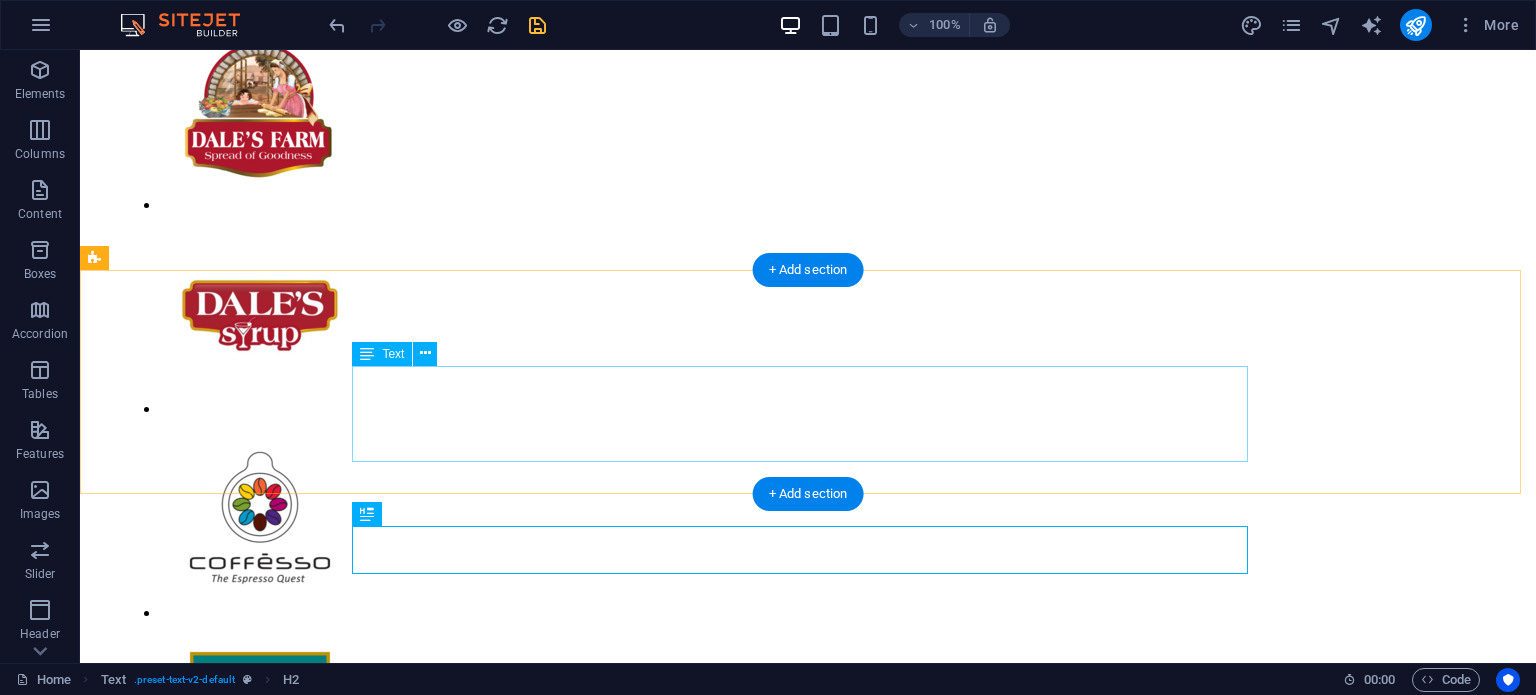 scroll, scrollTop: 1168, scrollLeft: 0, axis: vertical 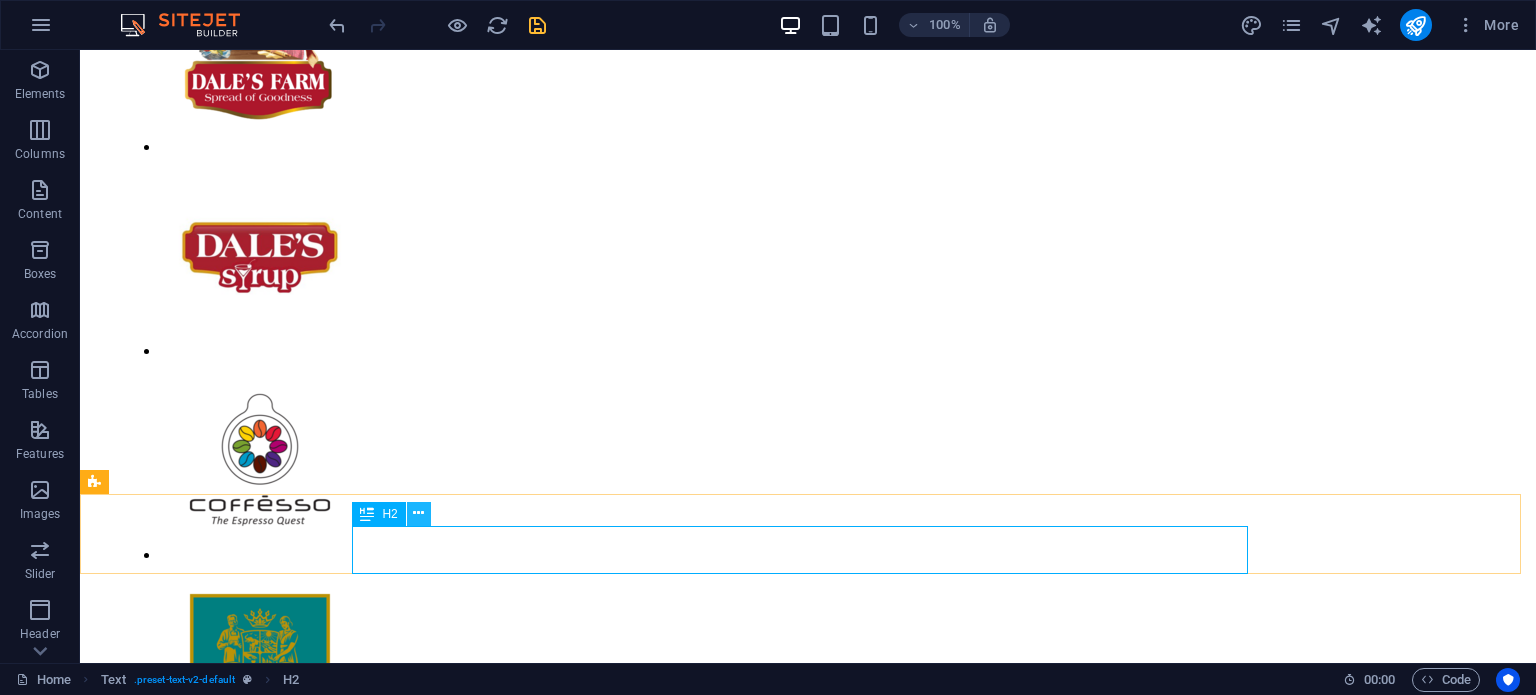 click at bounding box center [418, 513] 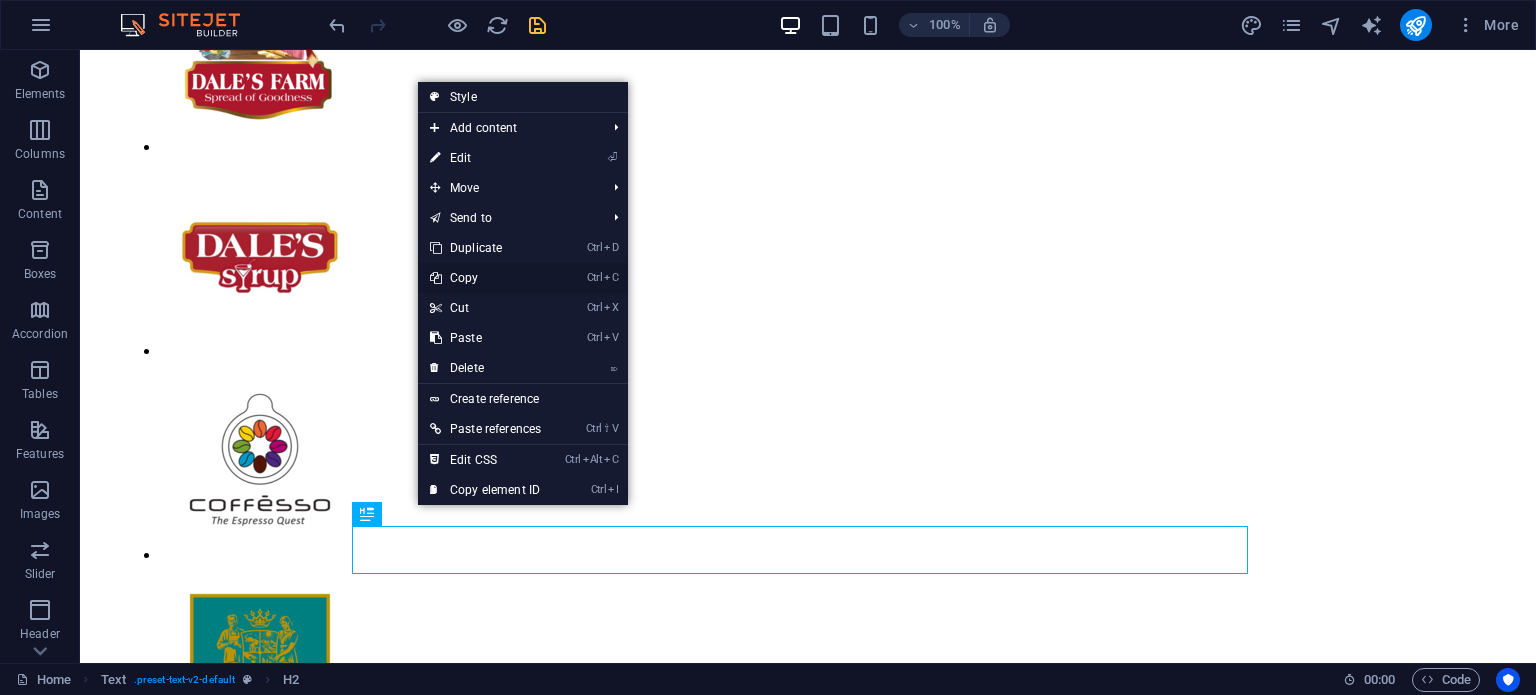 click on "Ctrl C  Copy" at bounding box center (485, 278) 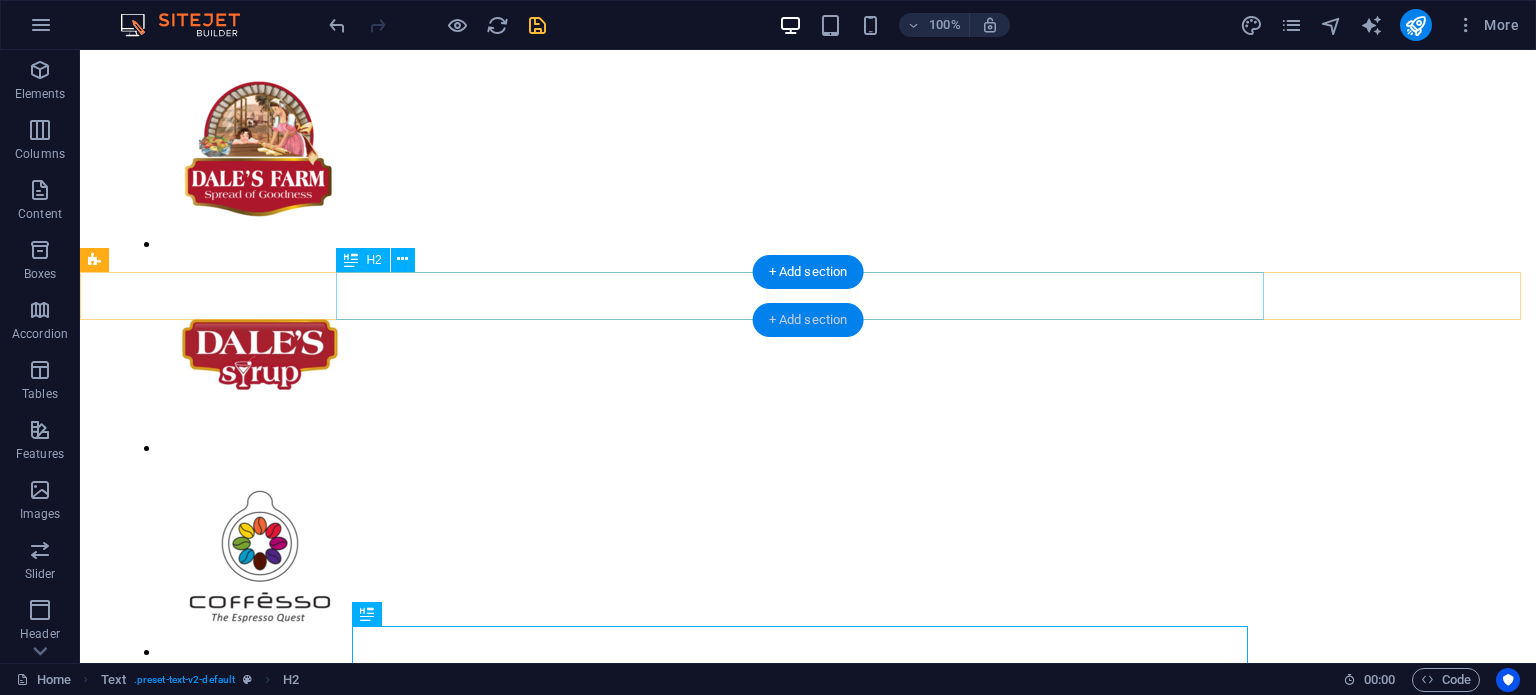 scroll, scrollTop: 1068, scrollLeft: 0, axis: vertical 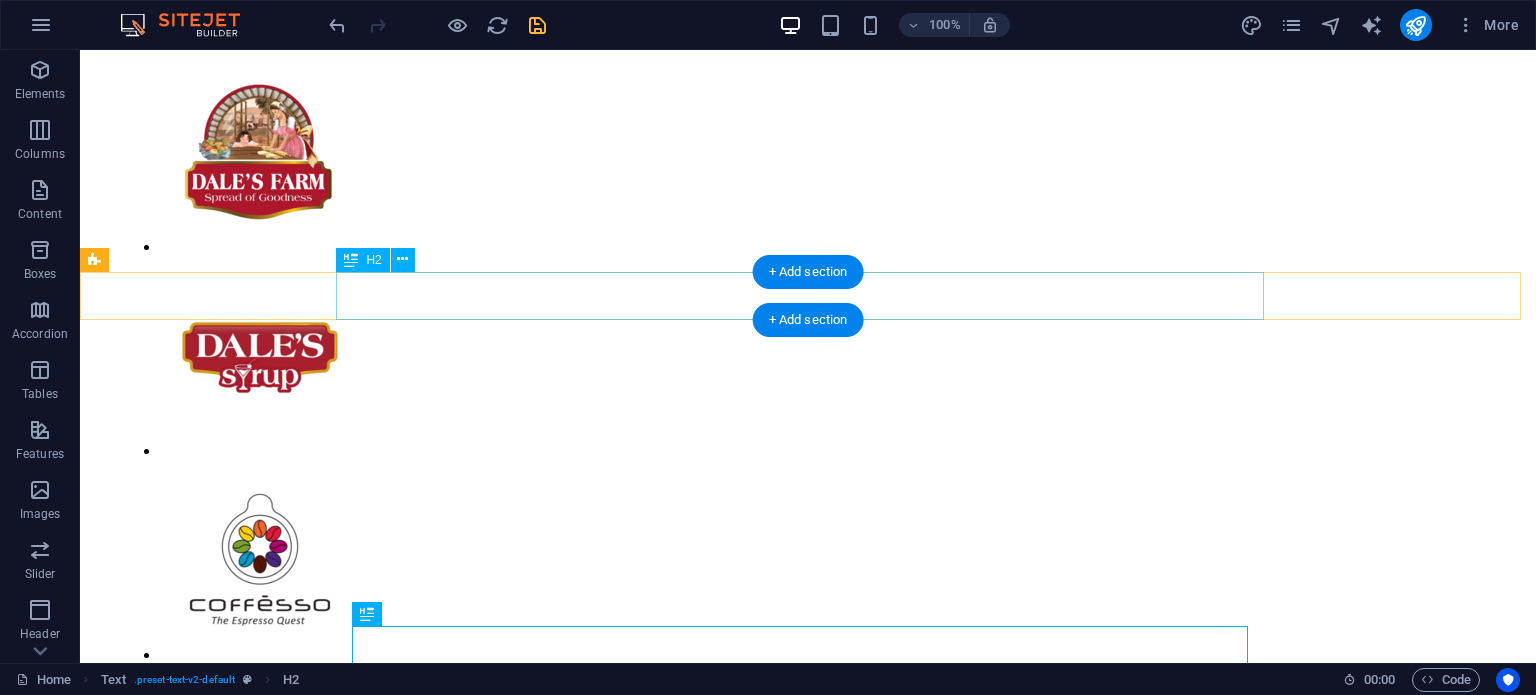 click on "Full Catalogue" at bounding box center [808, 1545] 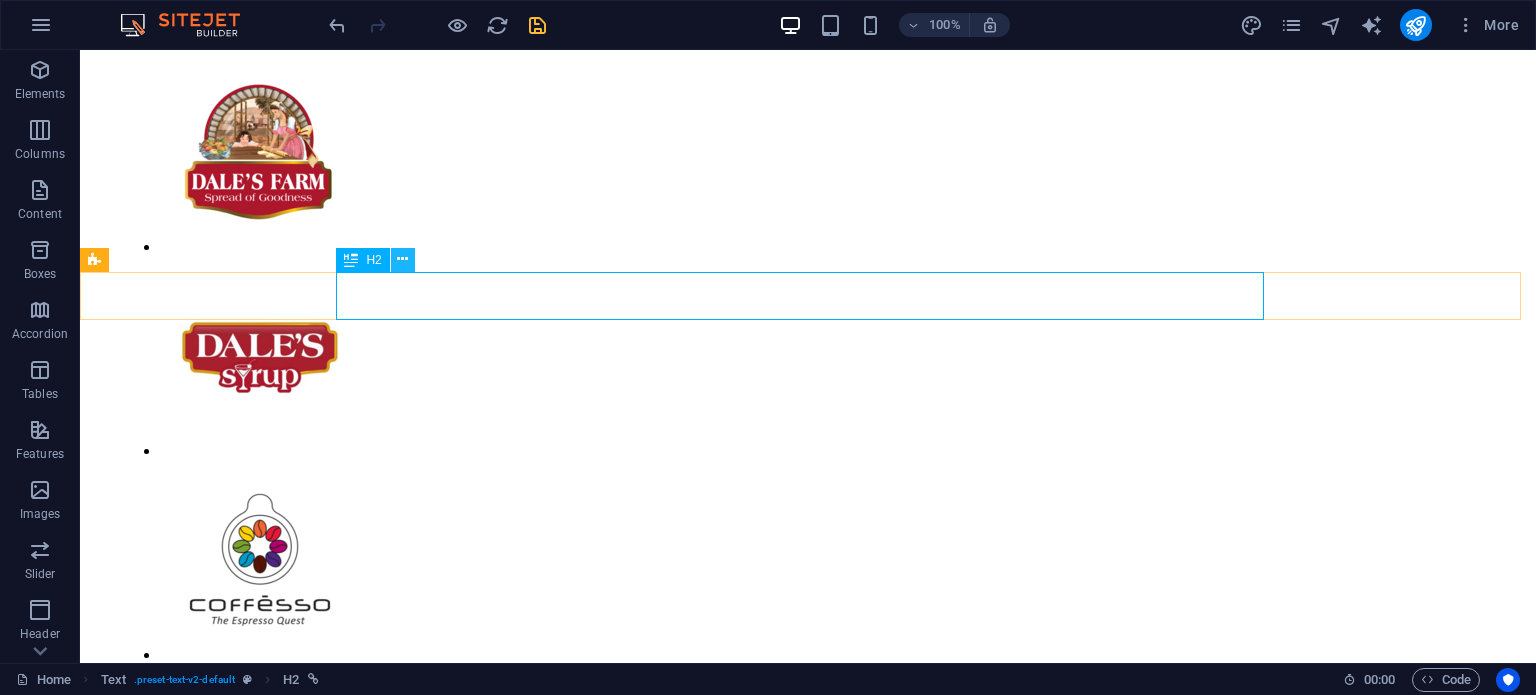 click at bounding box center (402, 259) 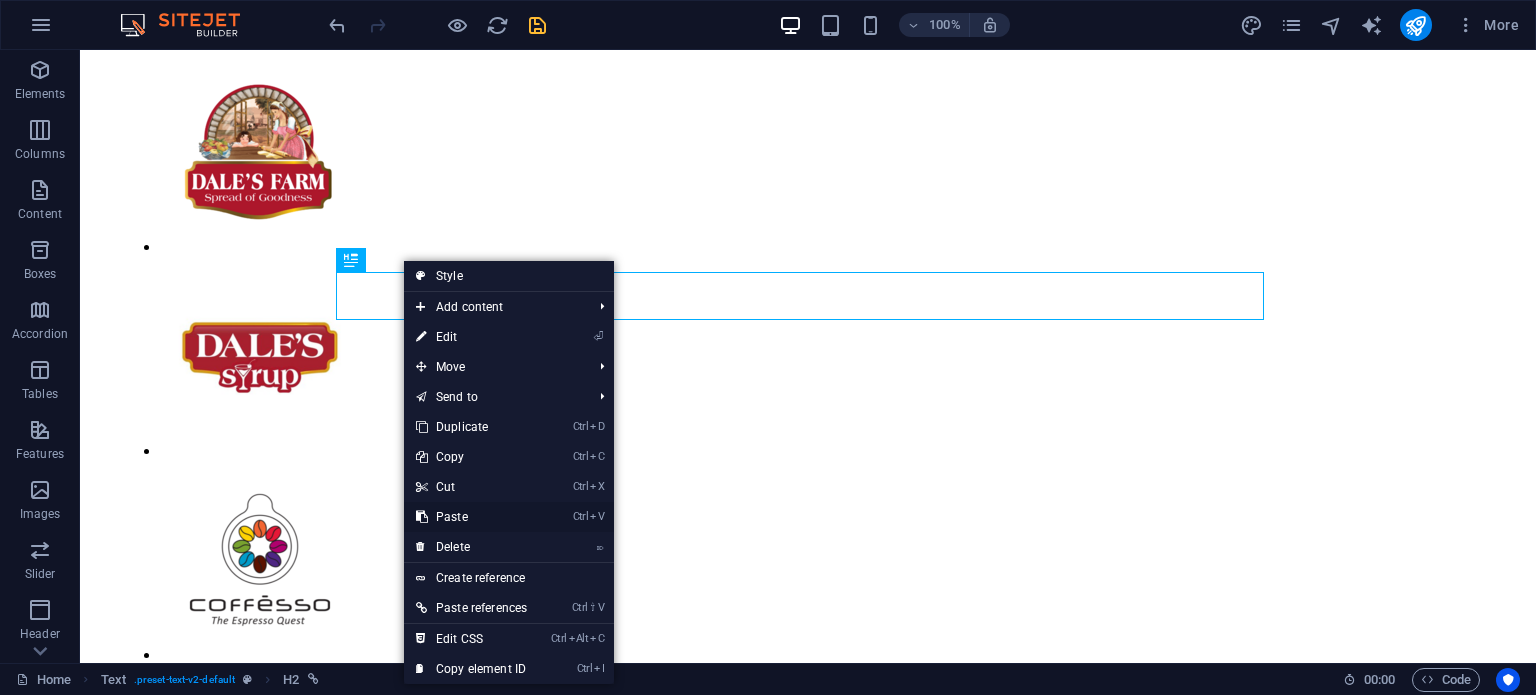 click on "Ctrl V  Paste" at bounding box center [471, 517] 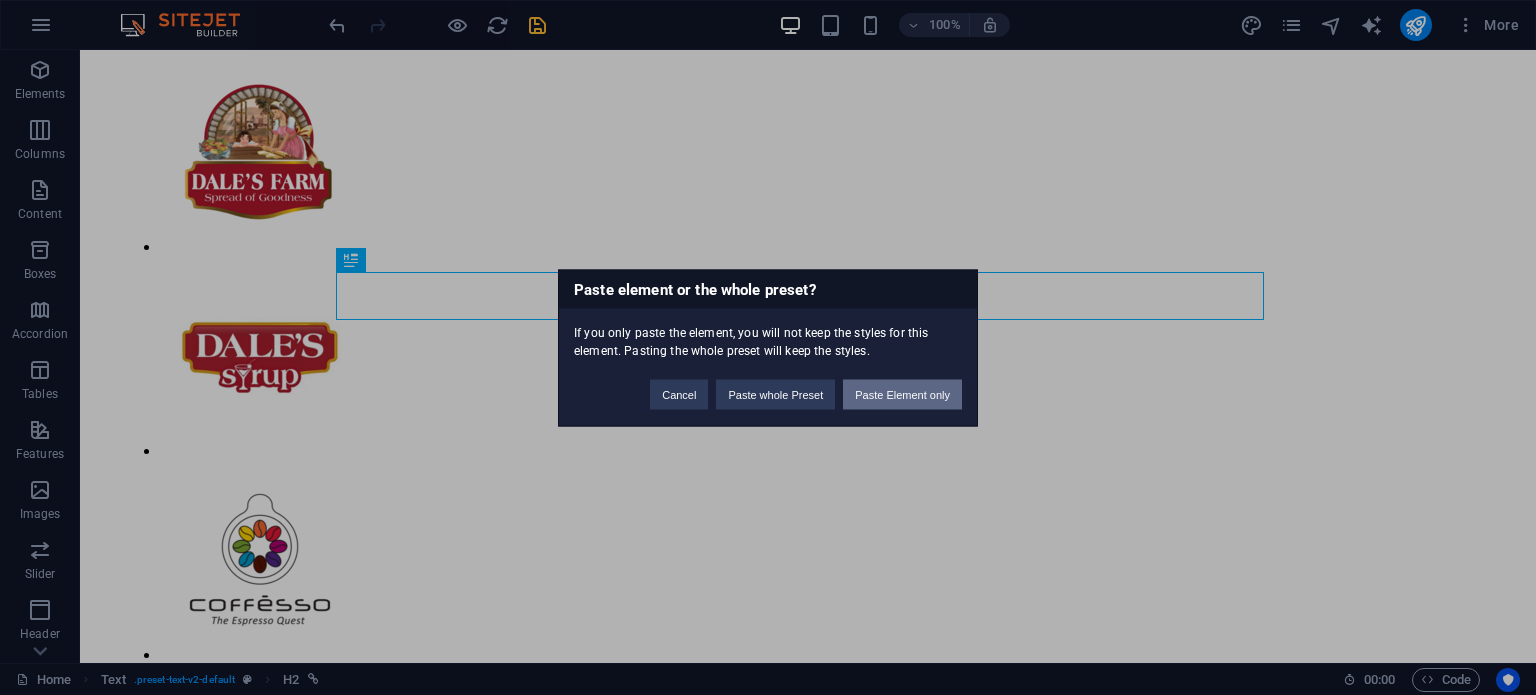 click on "Paste Element only" at bounding box center [902, 394] 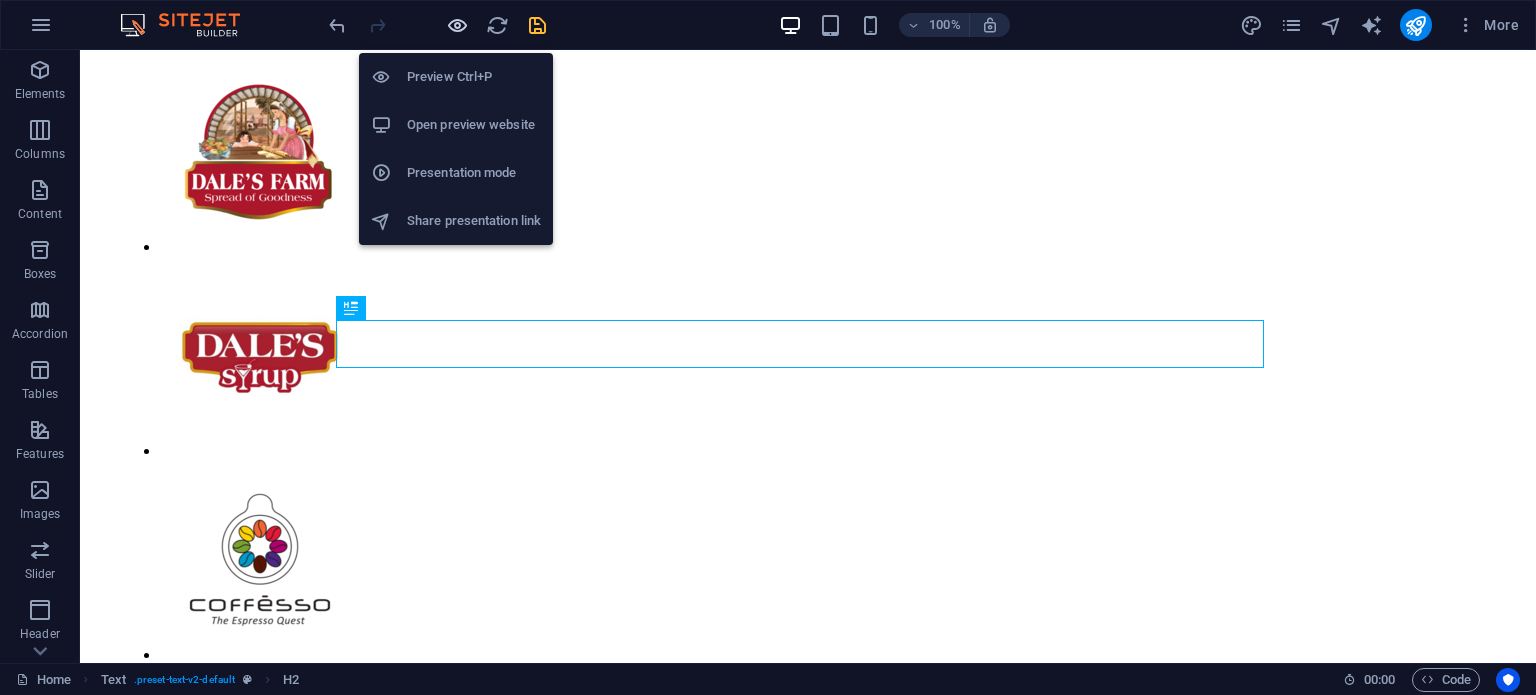click at bounding box center [457, 25] 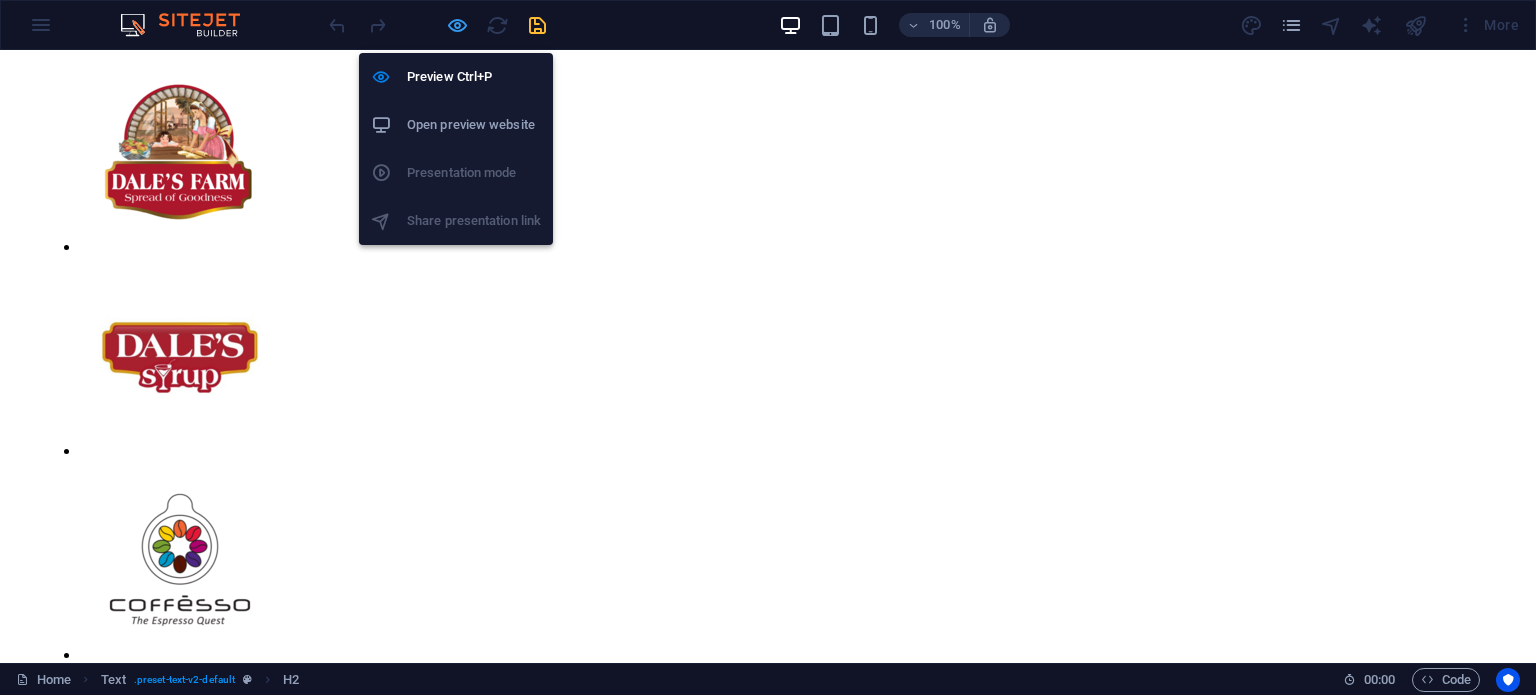 scroll, scrollTop: 1082, scrollLeft: 0, axis: vertical 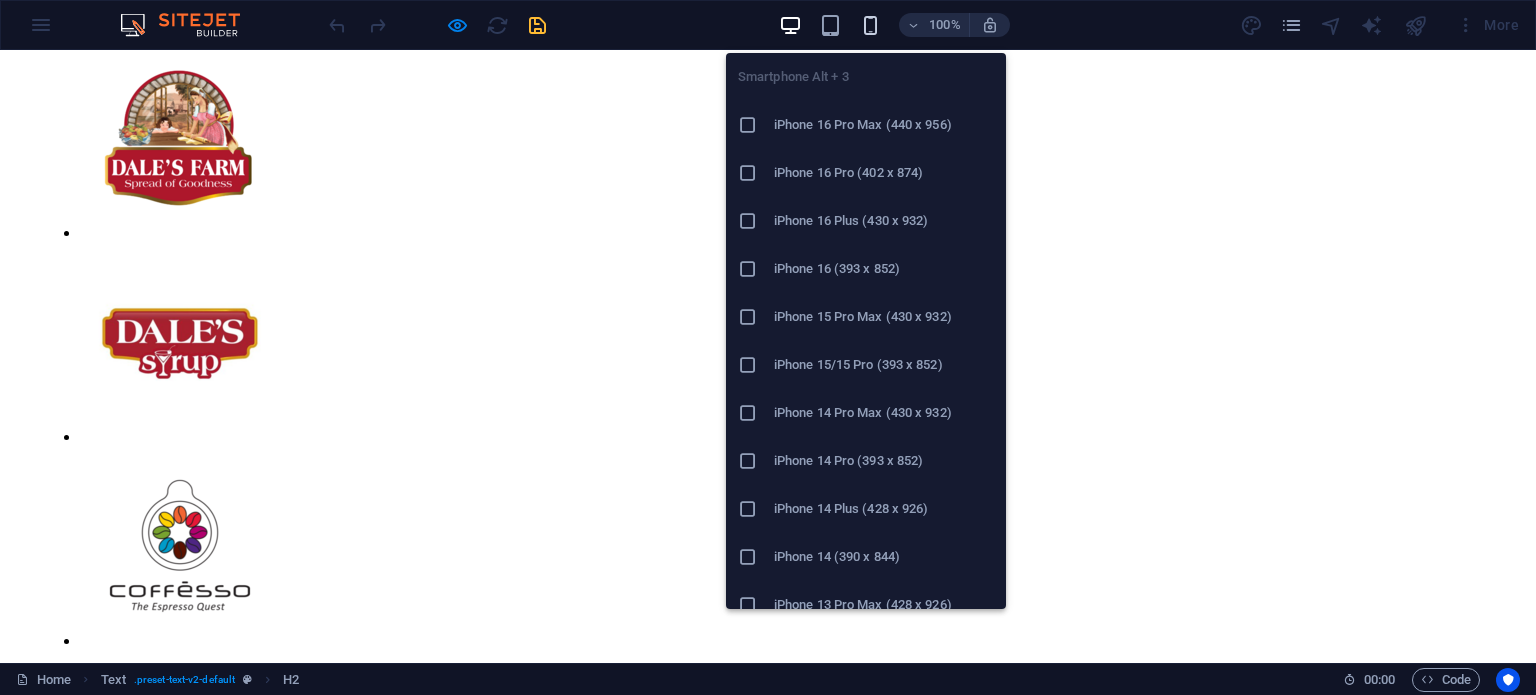 click at bounding box center [871, 25] 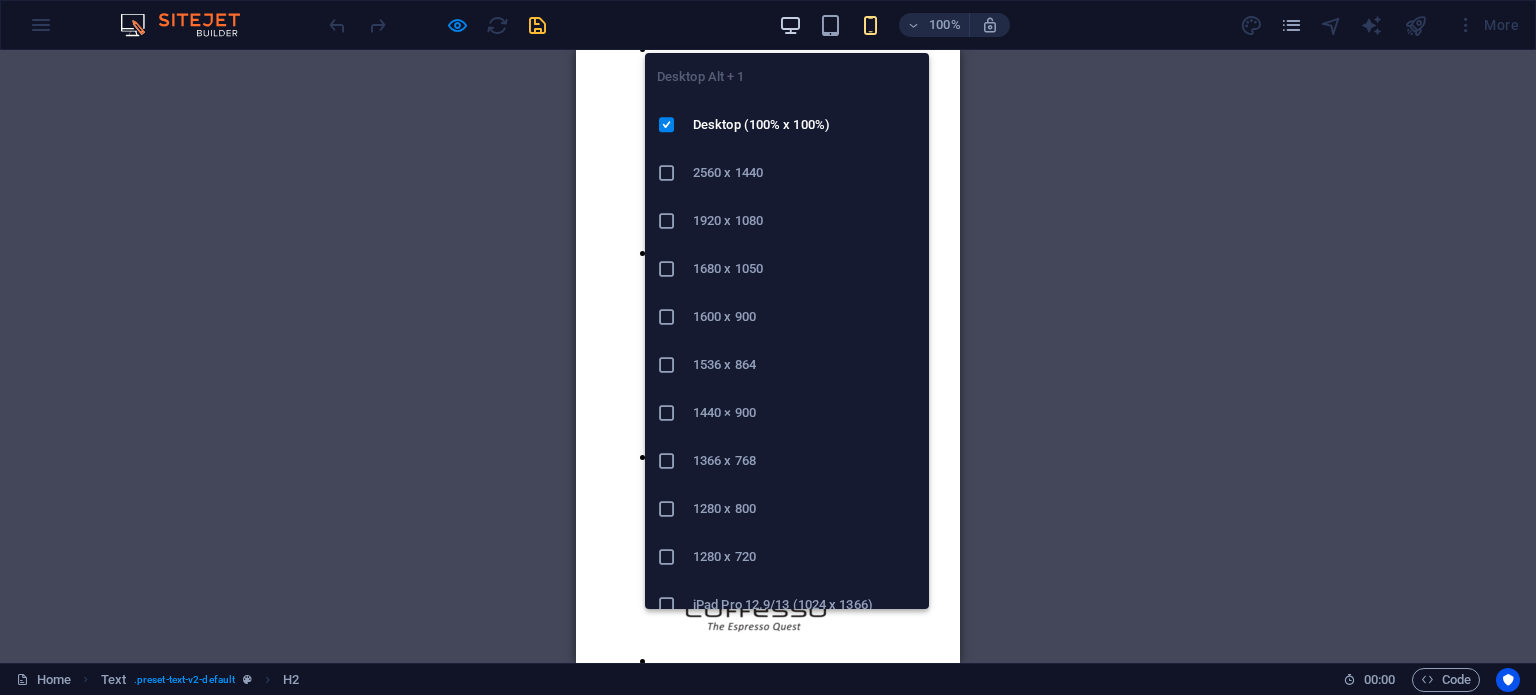 click at bounding box center [790, 25] 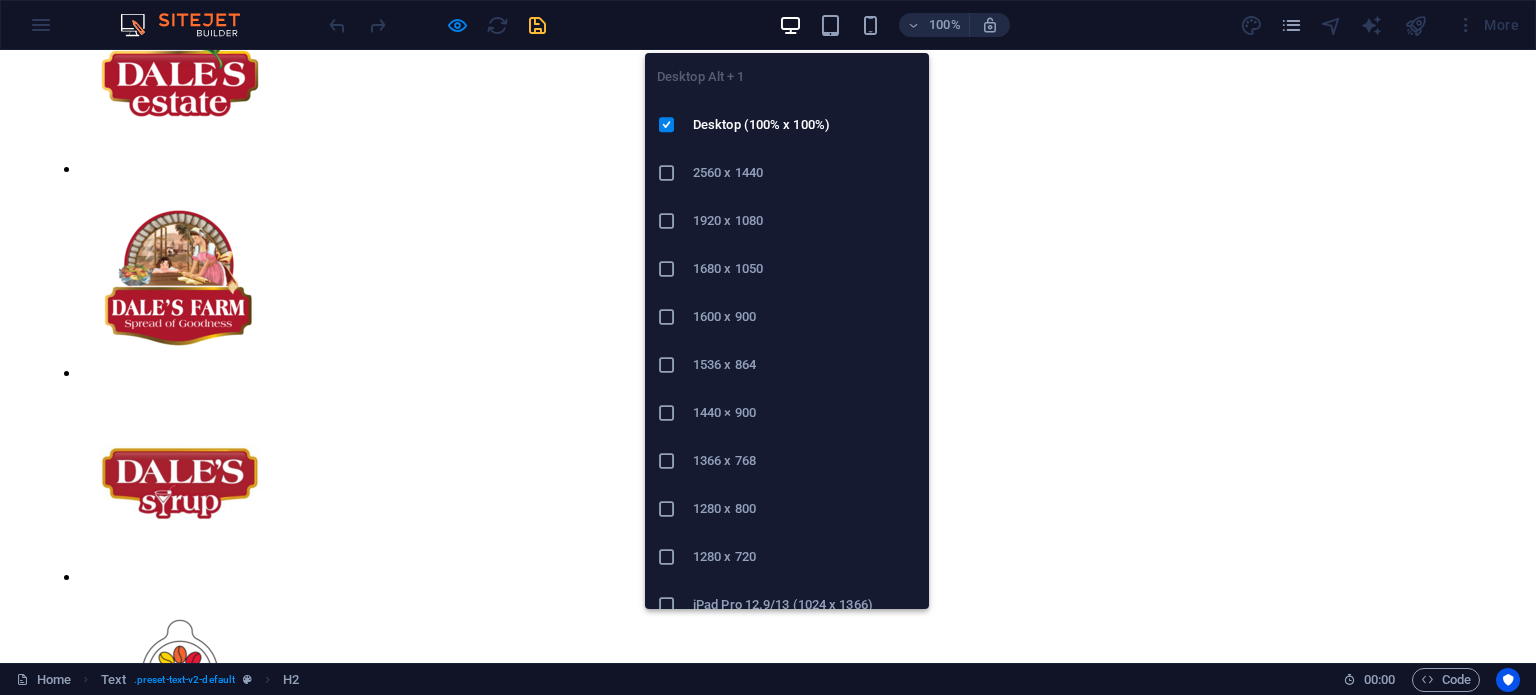 scroll, scrollTop: 1082, scrollLeft: 0, axis: vertical 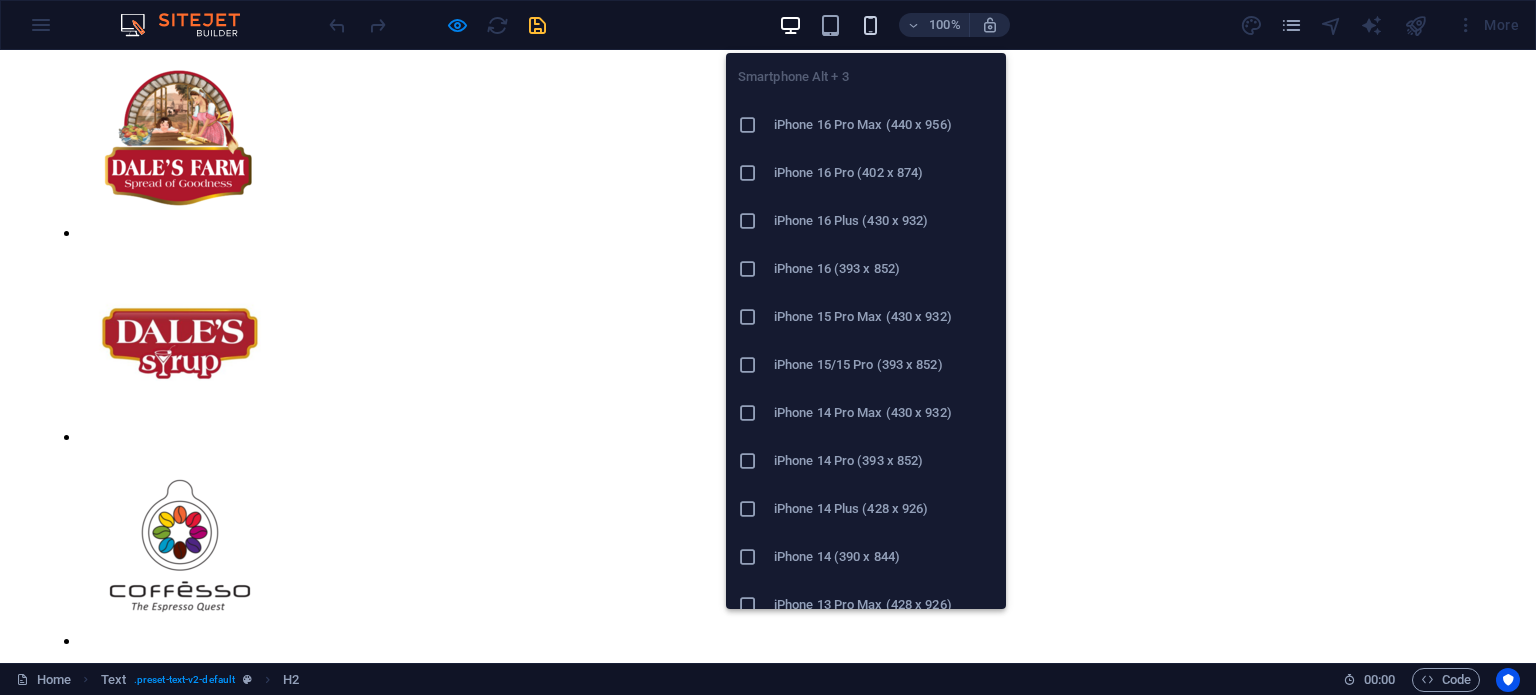 click at bounding box center [870, 25] 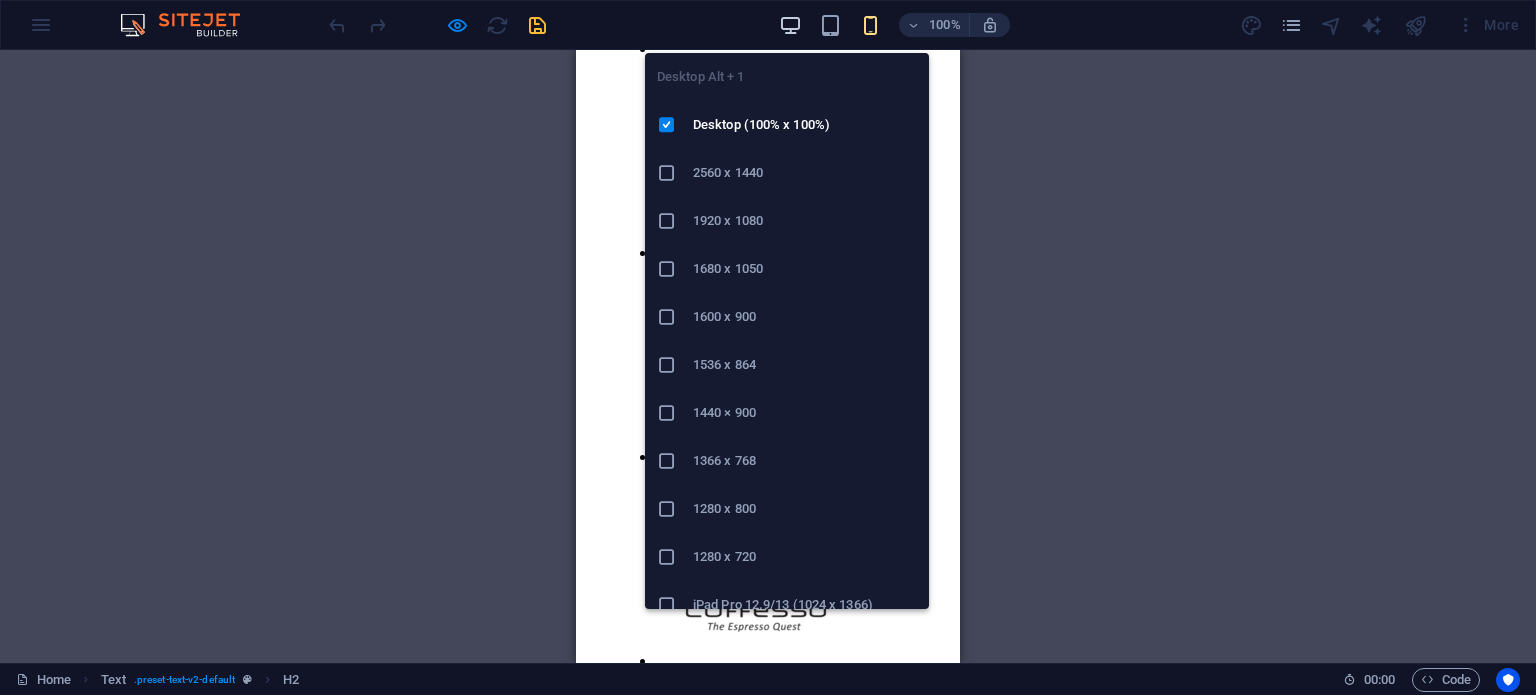 click at bounding box center [790, 25] 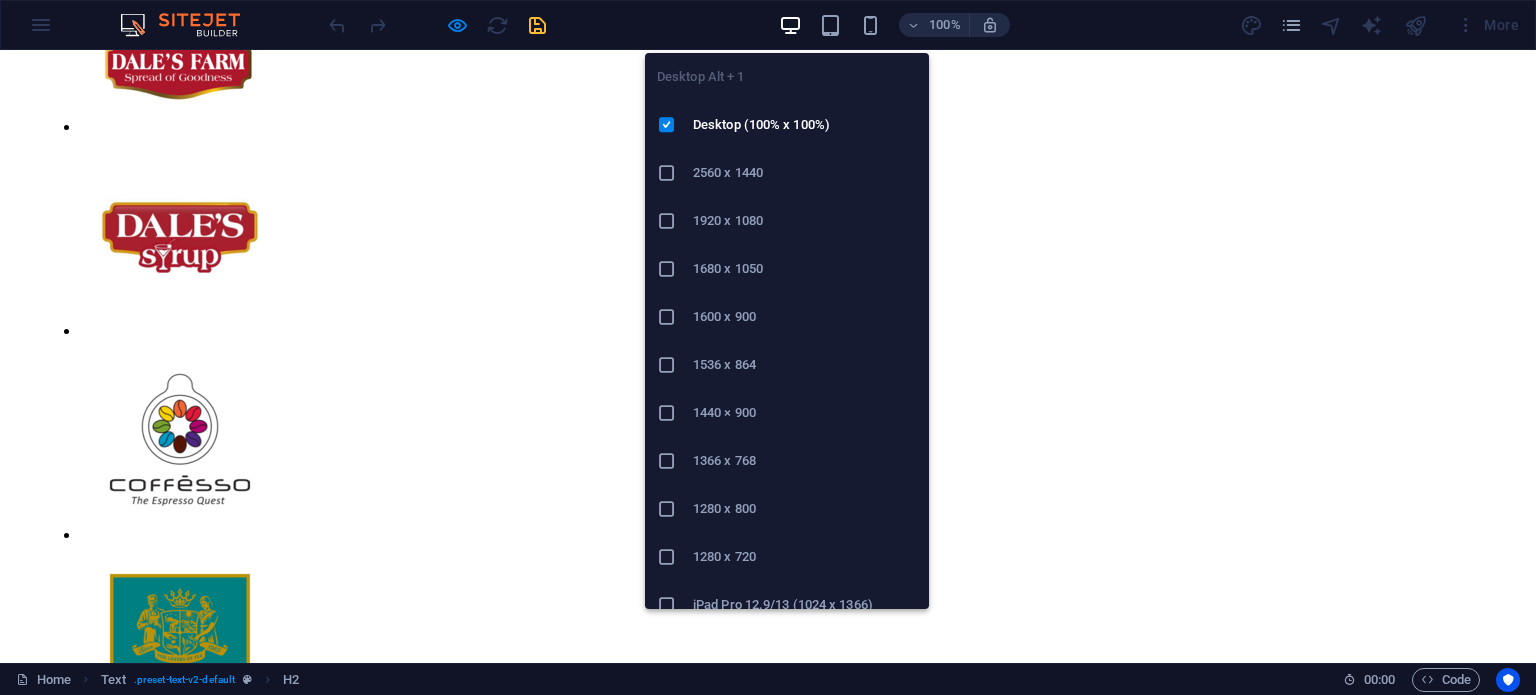 scroll, scrollTop: 1082, scrollLeft: 0, axis: vertical 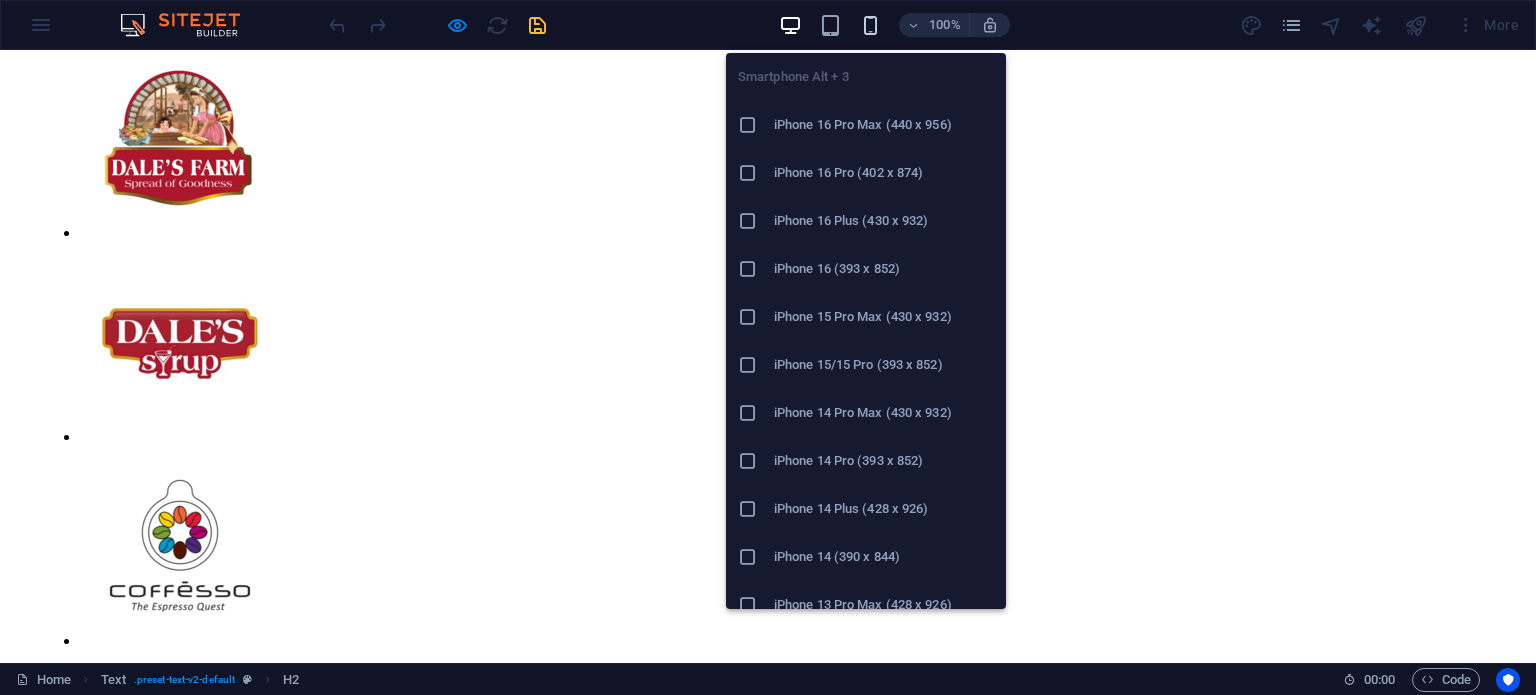 click at bounding box center [870, 25] 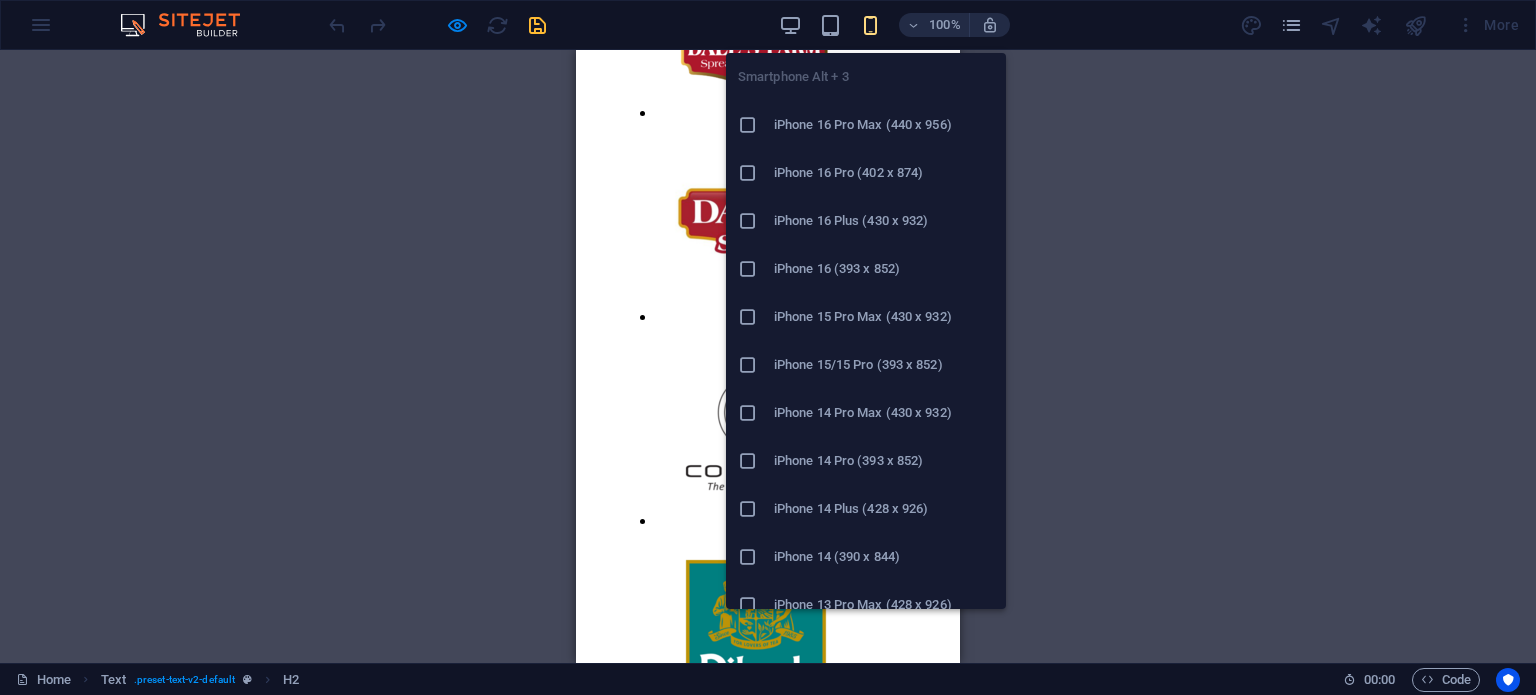 scroll, scrollTop: 942, scrollLeft: 0, axis: vertical 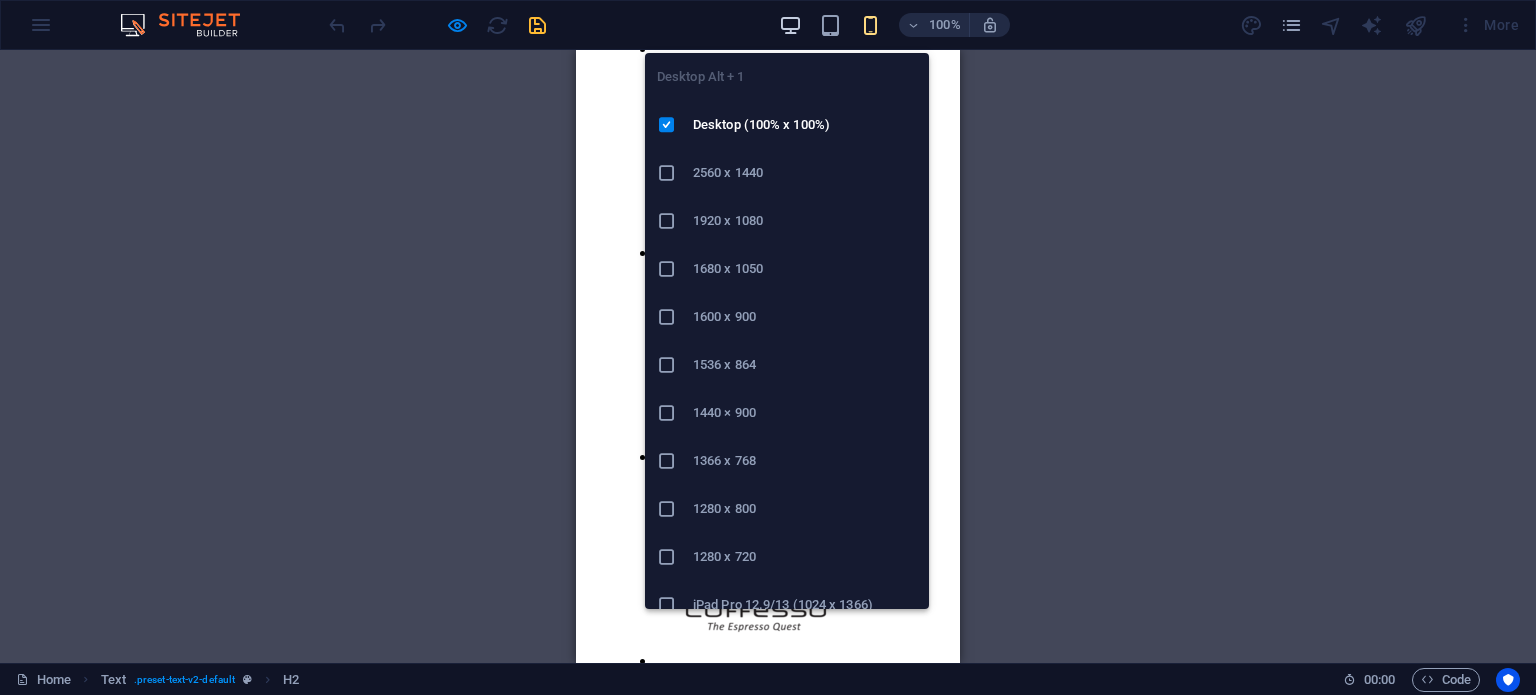click at bounding box center [790, 25] 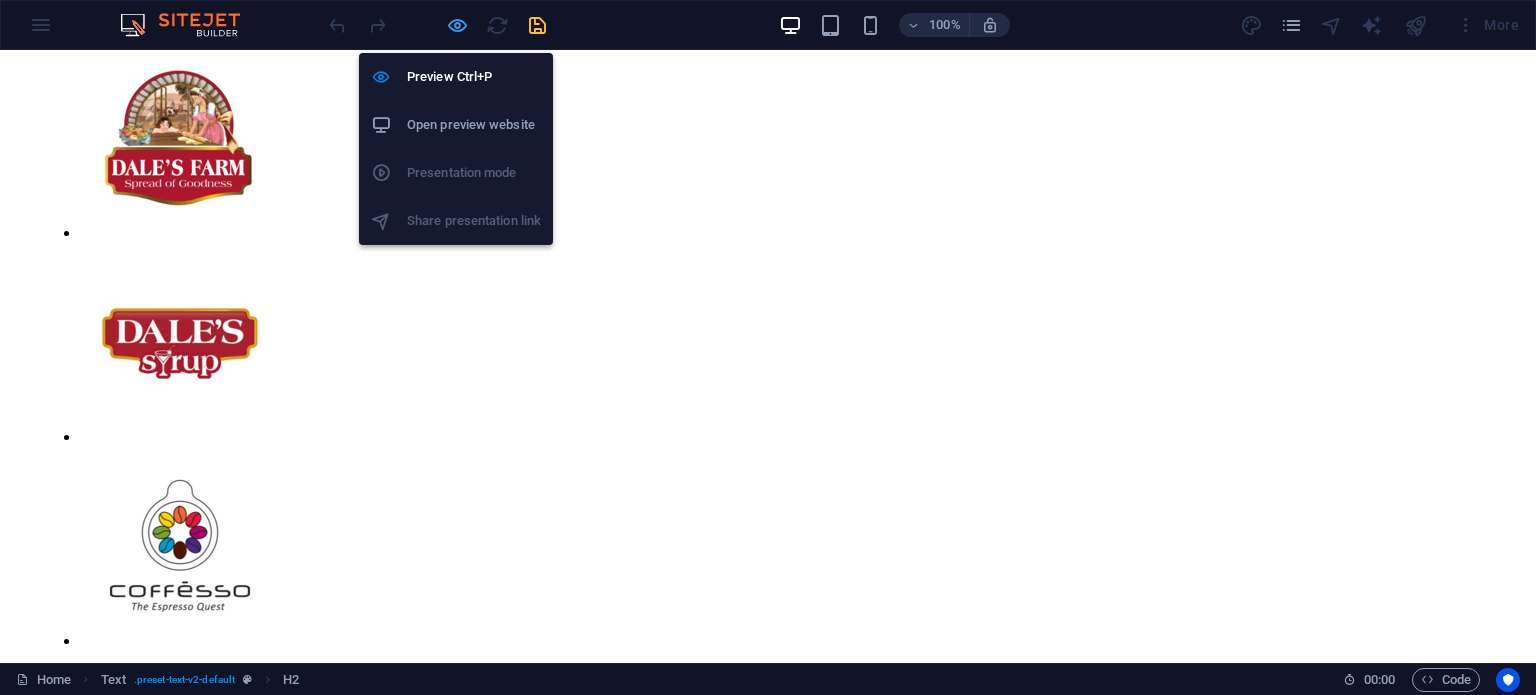click at bounding box center [457, 25] 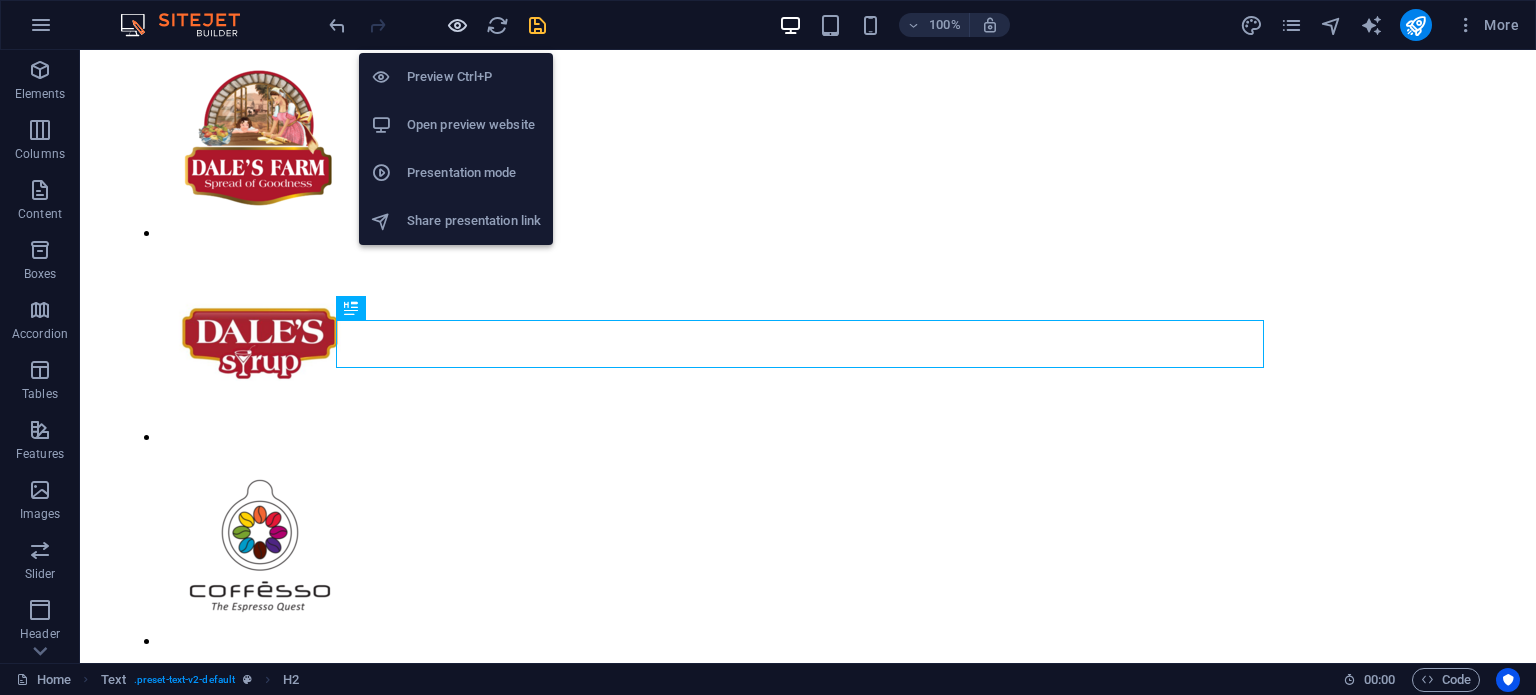 scroll, scrollTop: 1068, scrollLeft: 0, axis: vertical 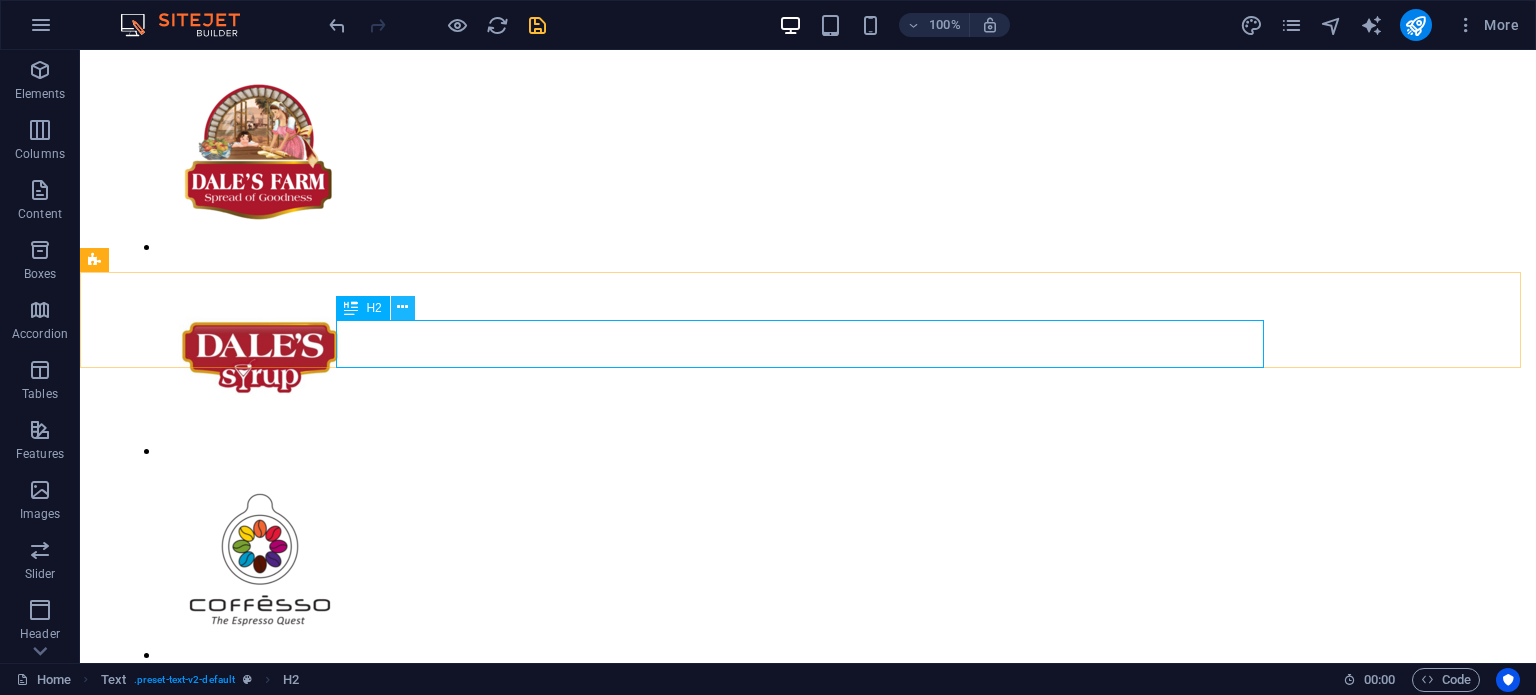 click at bounding box center (402, 307) 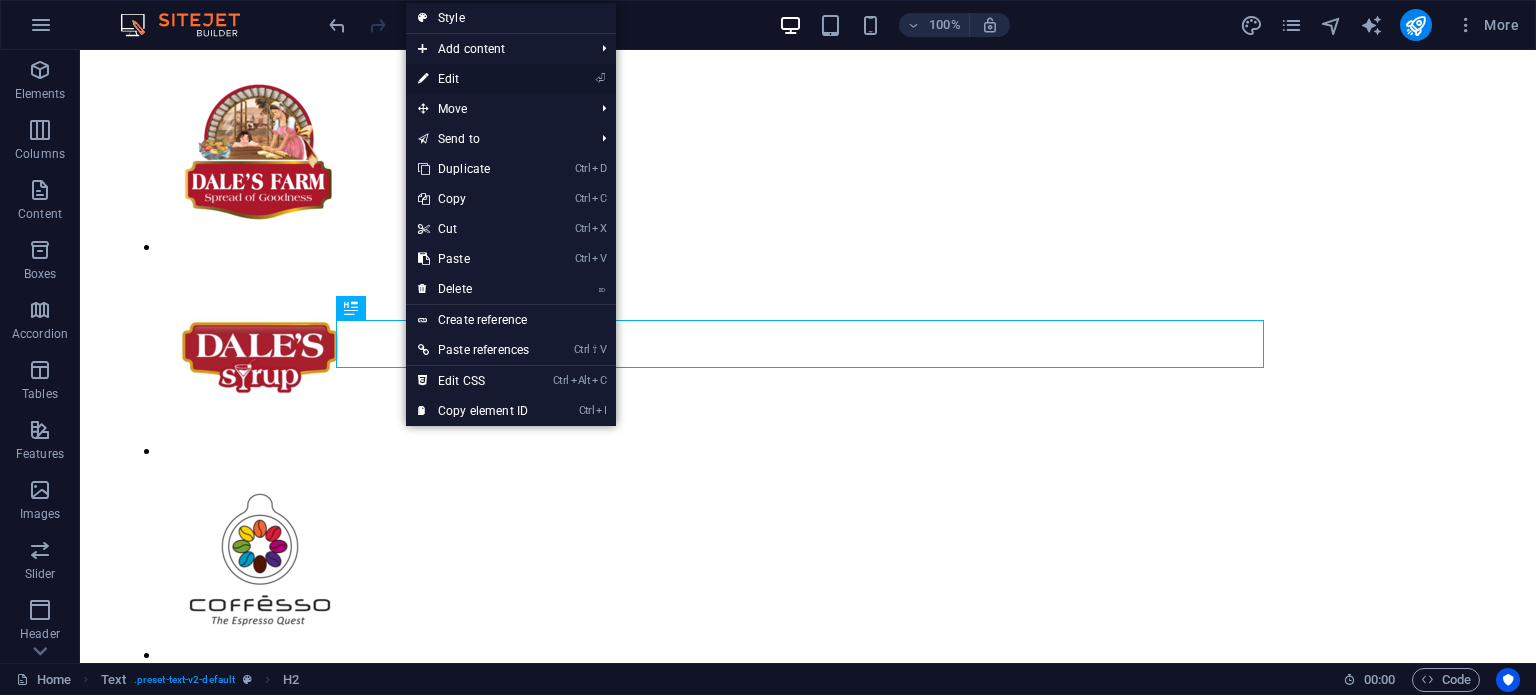 click on "⏎  Edit" at bounding box center (473, 79) 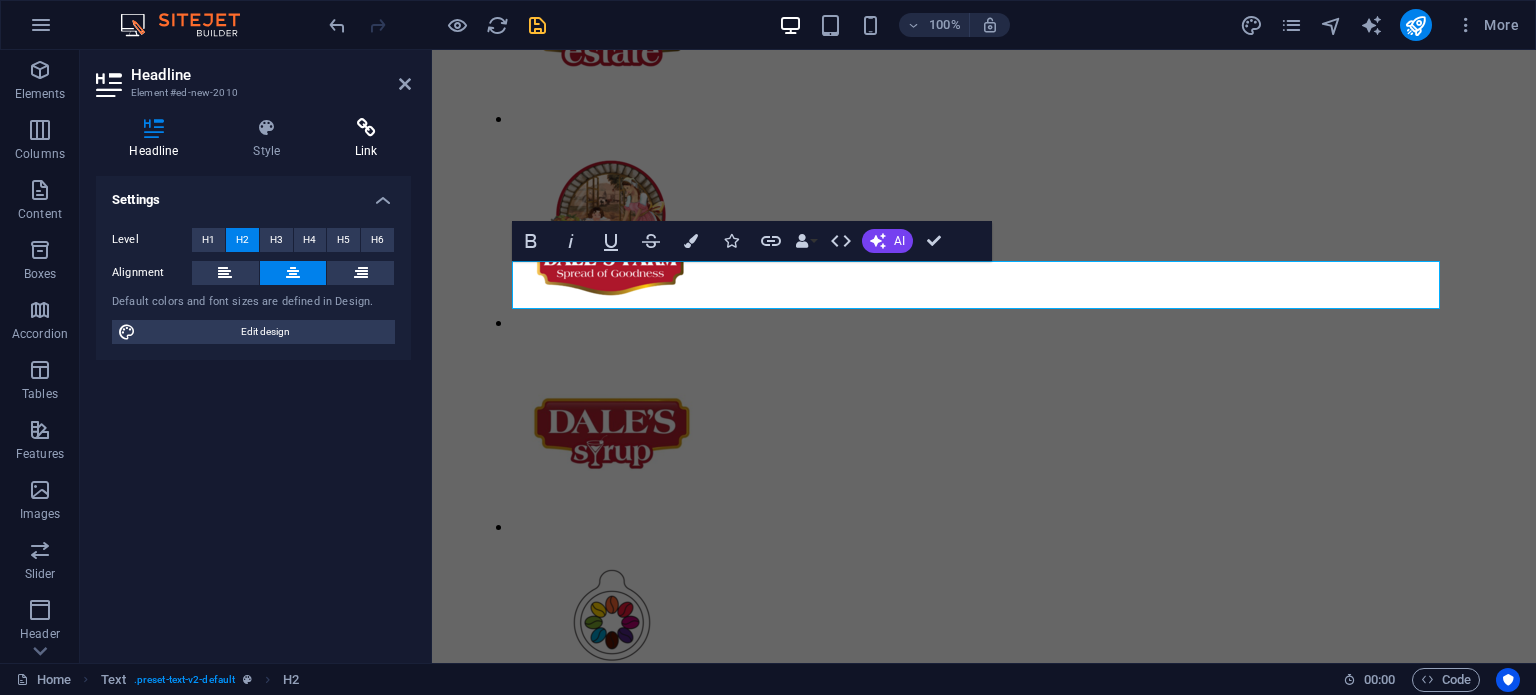 click at bounding box center [366, 128] 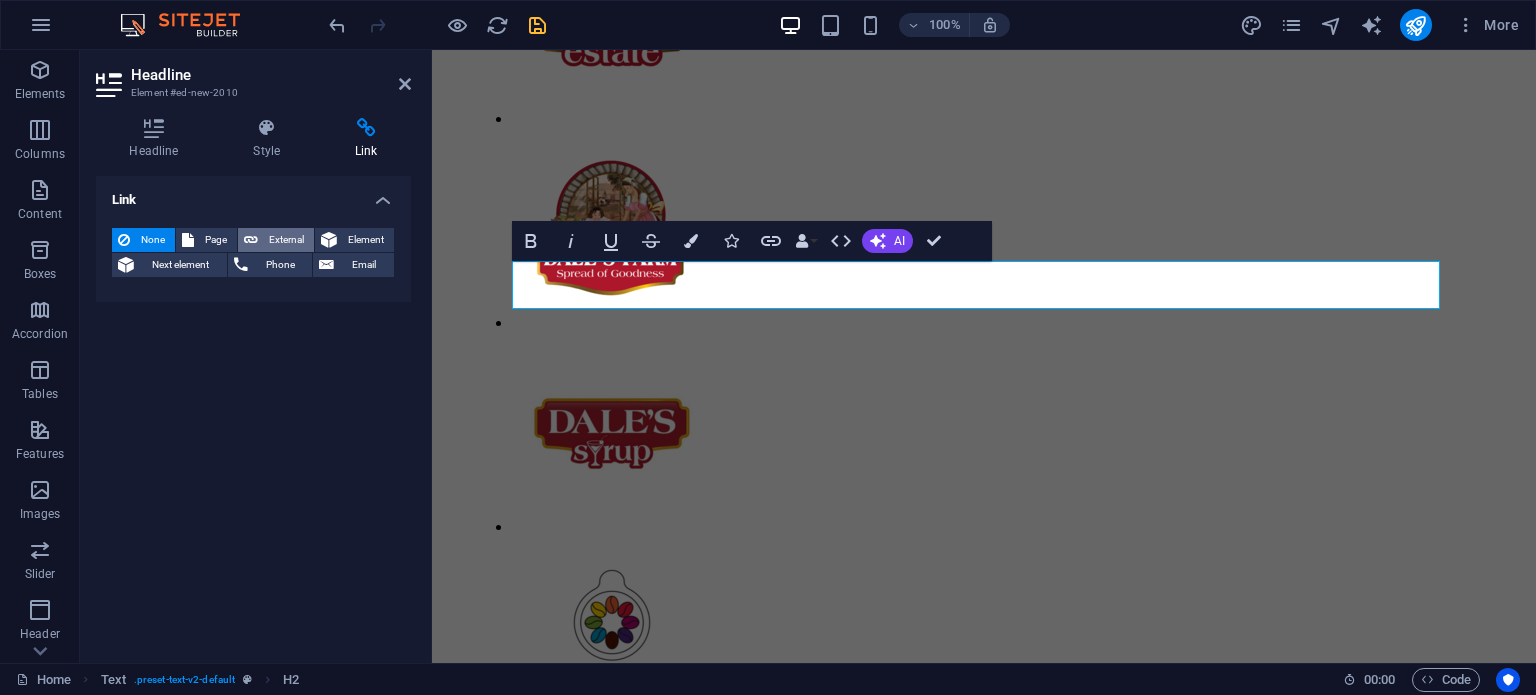 click on "External" at bounding box center (286, 240) 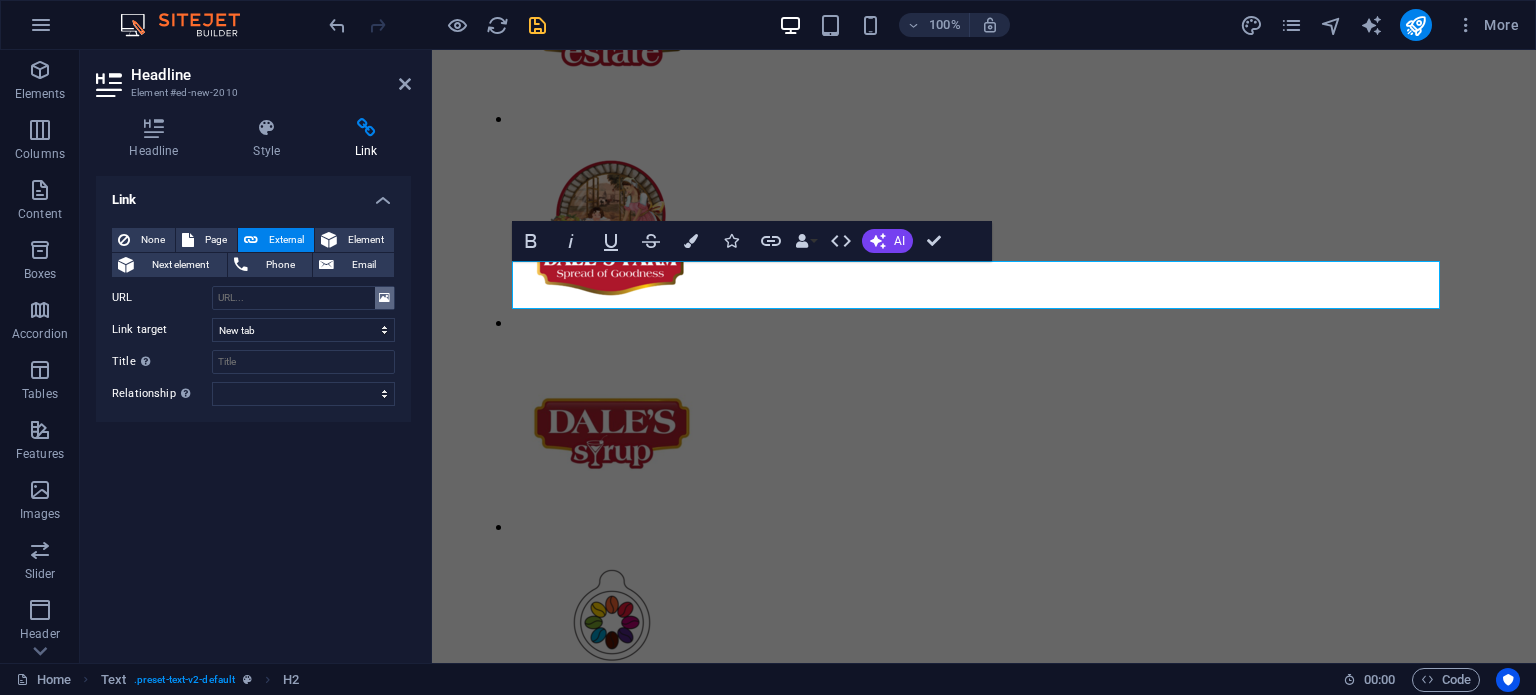 click at bounding box center (384, 298) 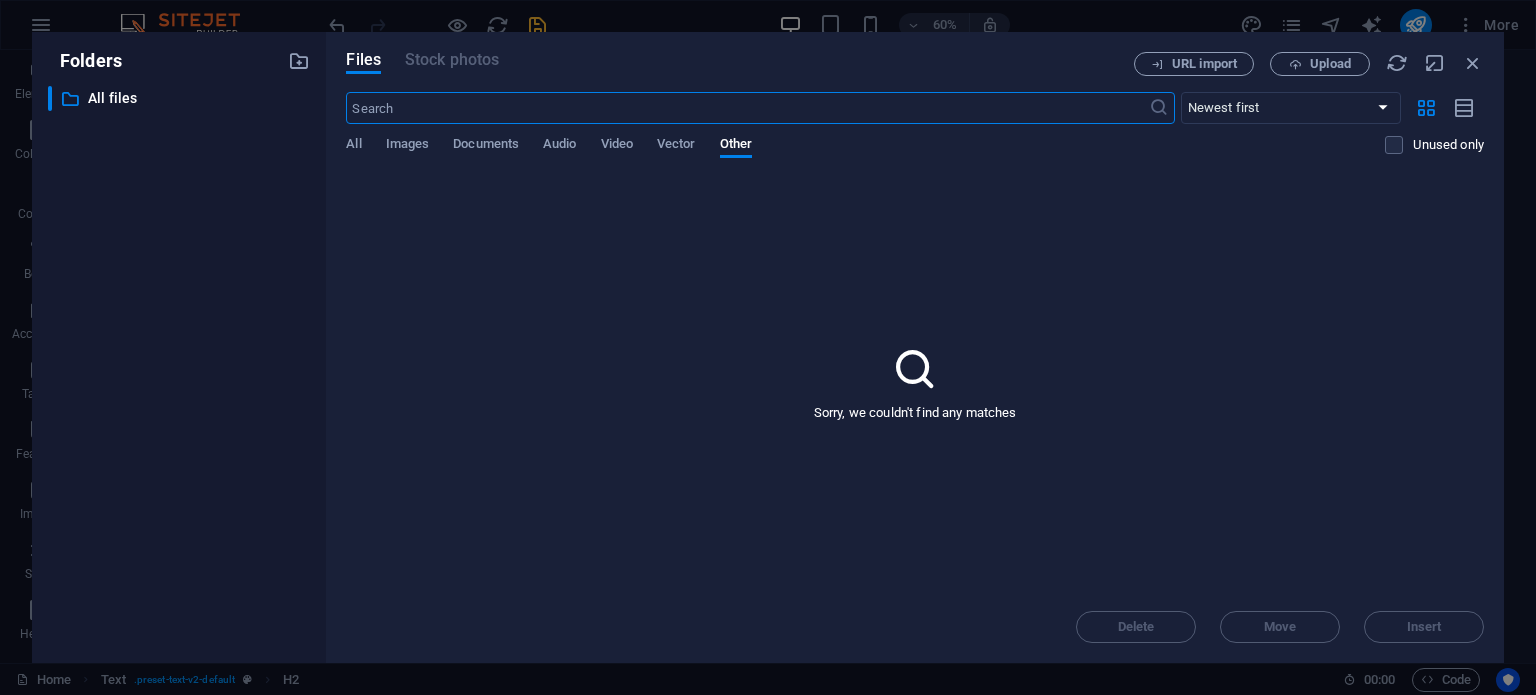 scroll, scrollTop: 996, scrollLeft: 0, axis: vertical 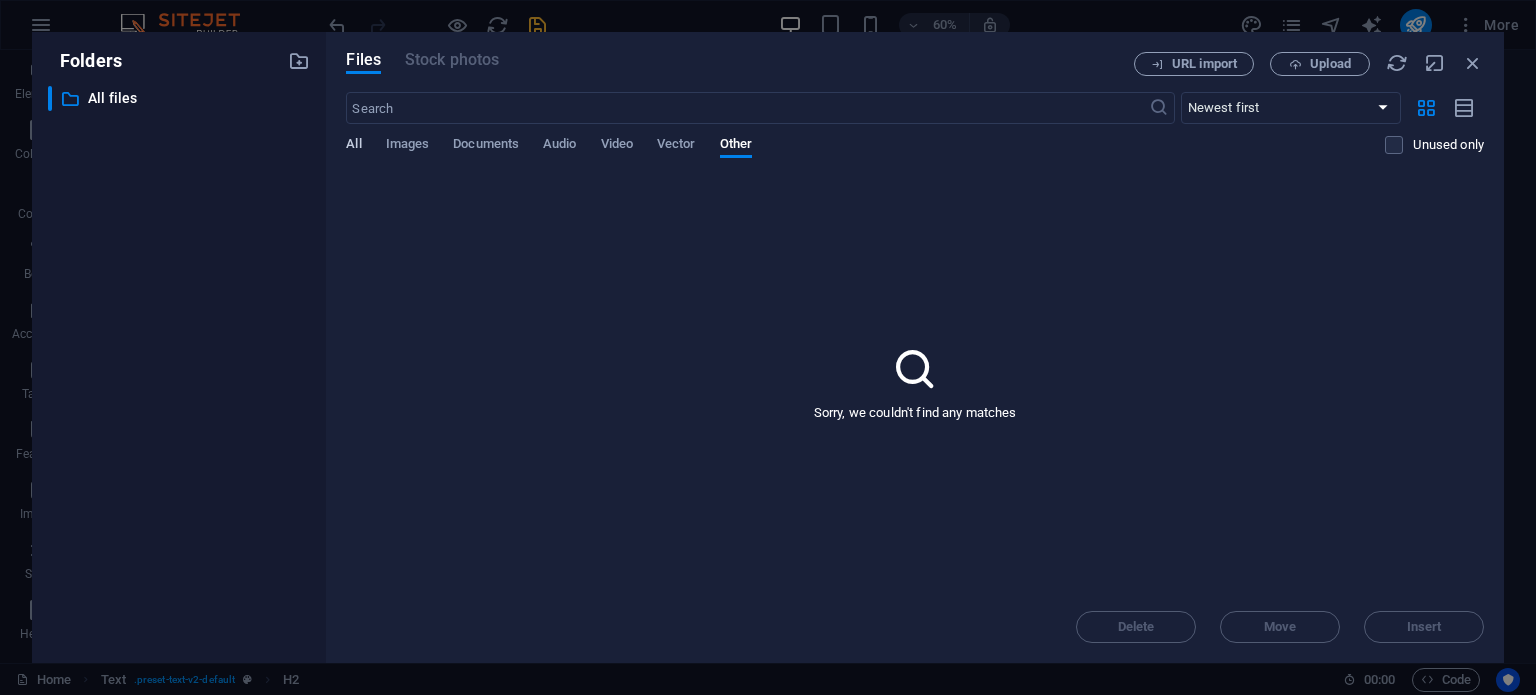 click on "All" at bounding box center (353, 146) 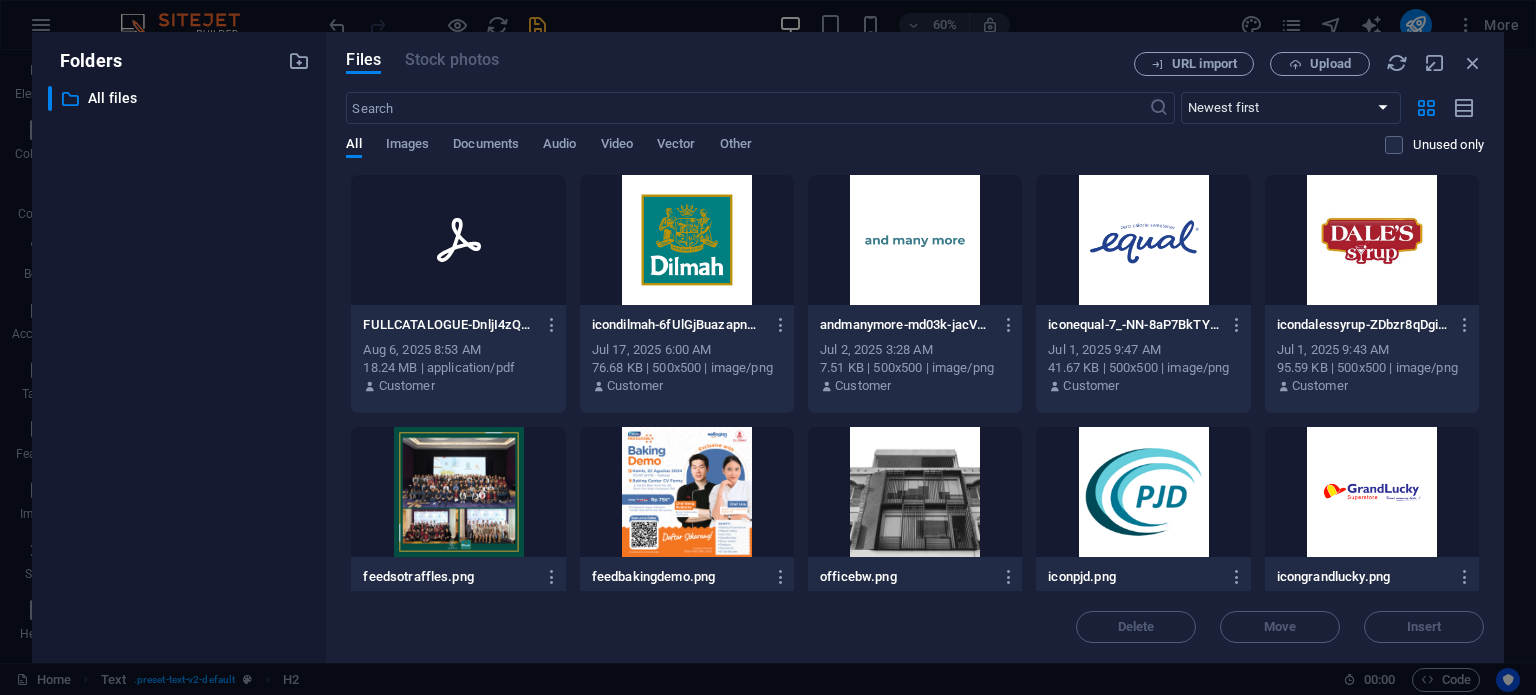 click at bounding box center (458, 240) 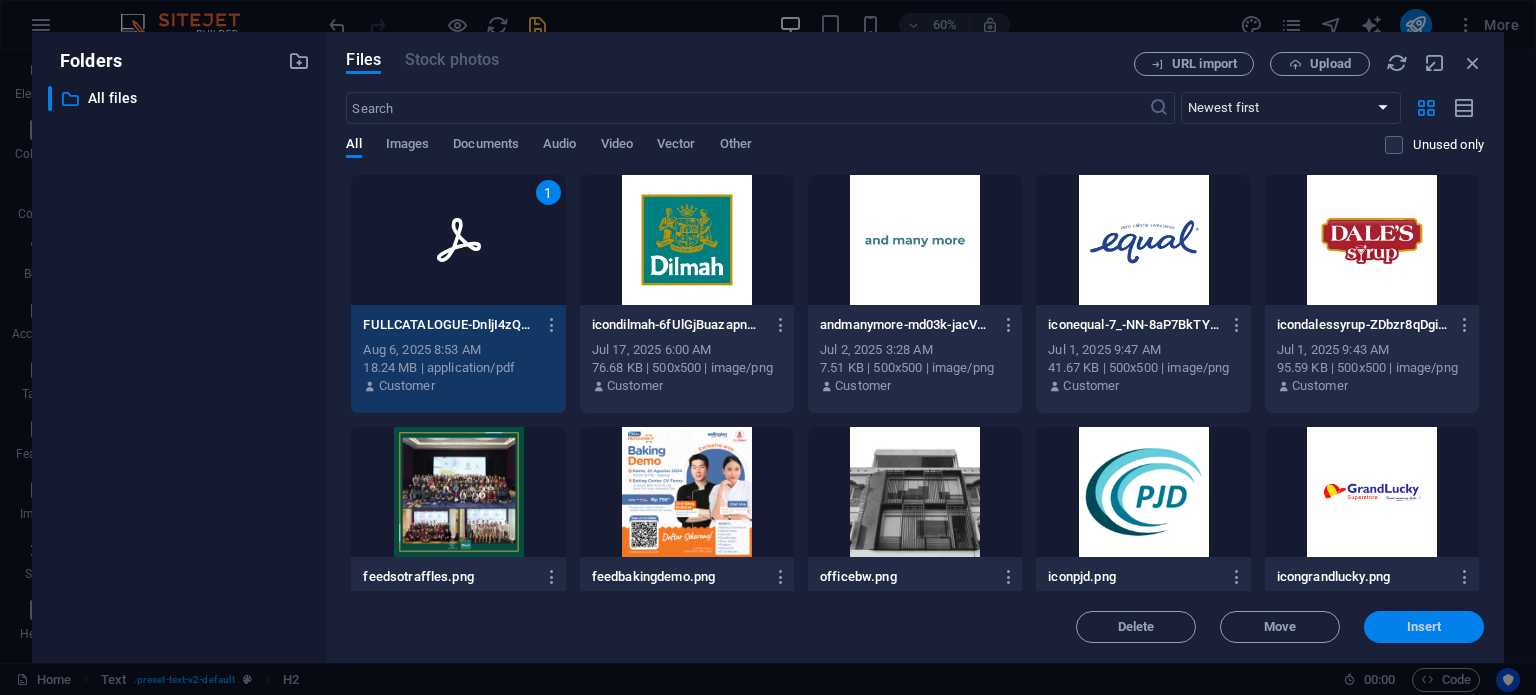 click on "Insert" at bounding box center [1424, 627] 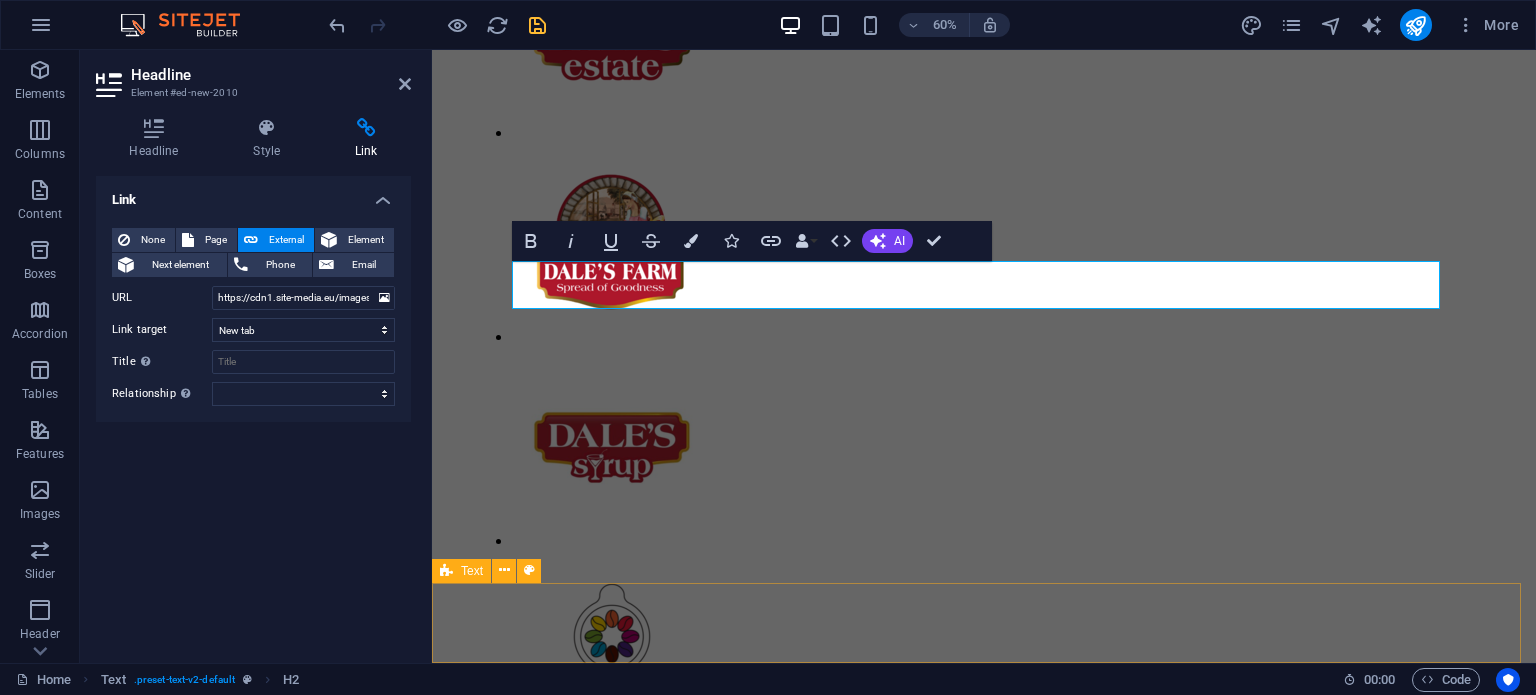 scroll, scrollTop: 1010, scrollLeft: 0, axis: vertical 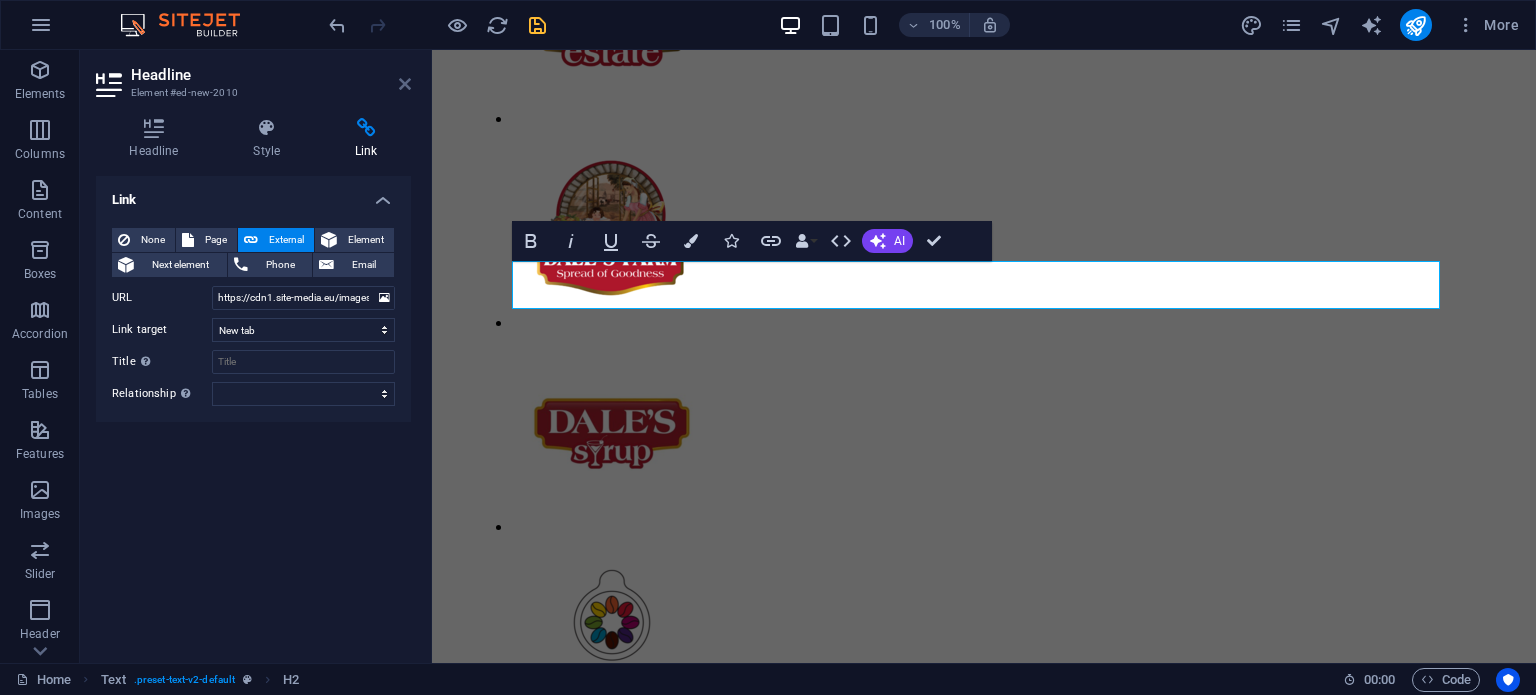 click at bounding box center [405, 84] 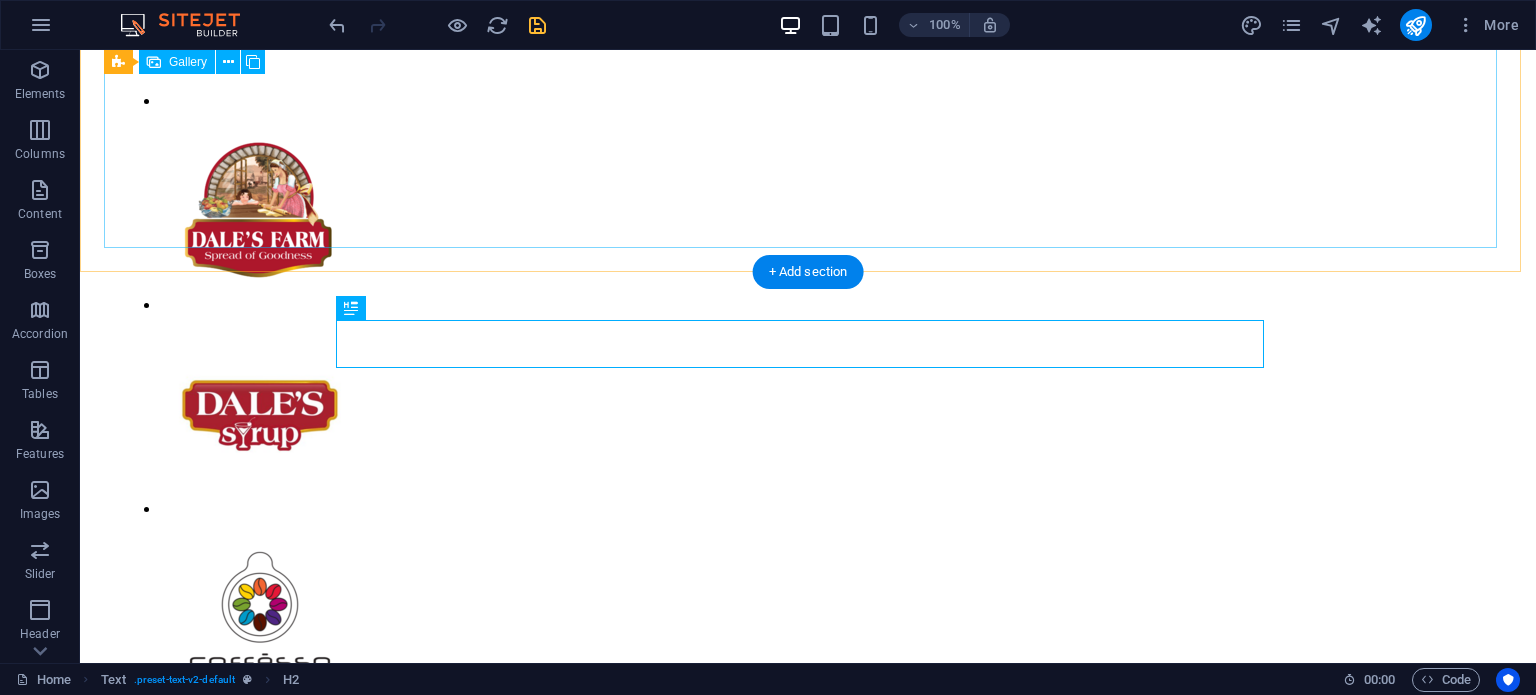 scroll, scrollTop: 1068, scrollLeft: 0, axis: vertical 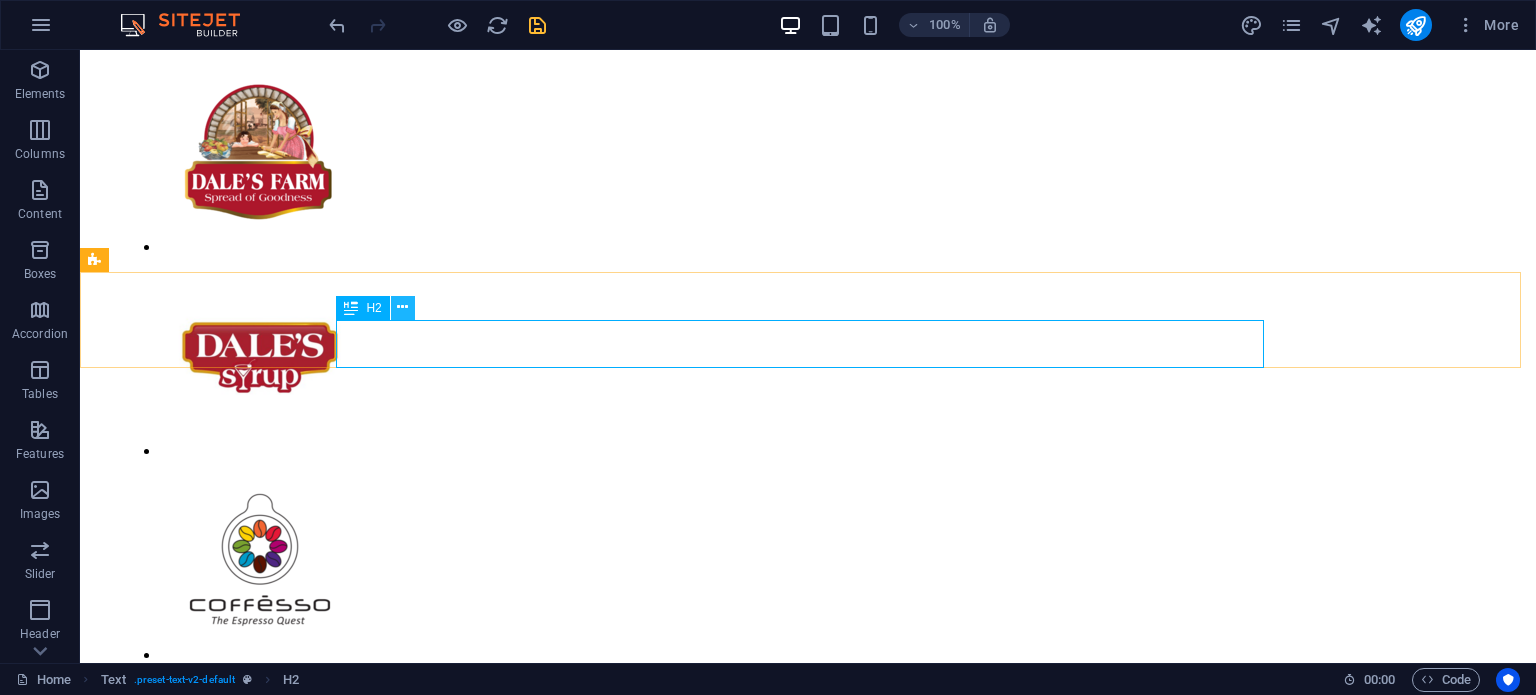 click at bounding box center (402, 307) 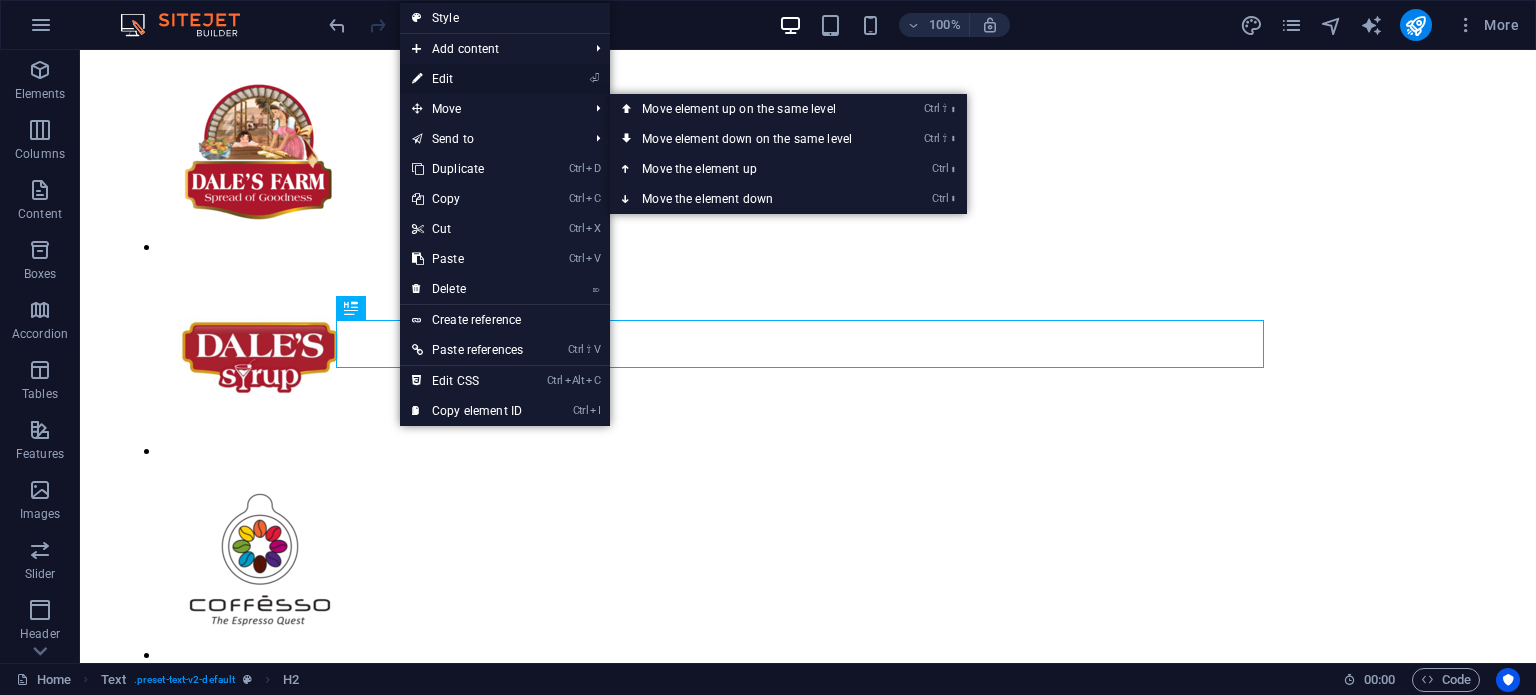click at bounding box center (417, 79) 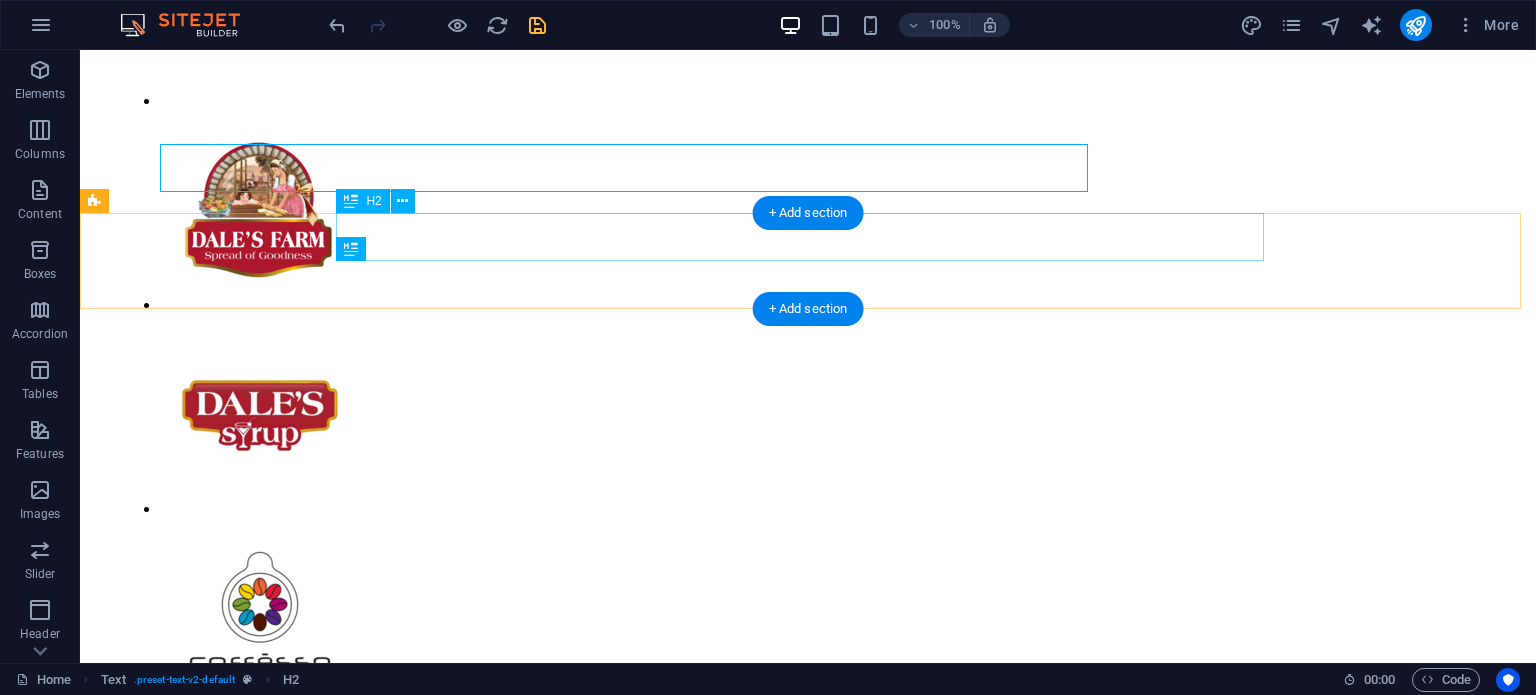 scroll, scrollTop: 1127, scrollLeft: 0, axis: vertical 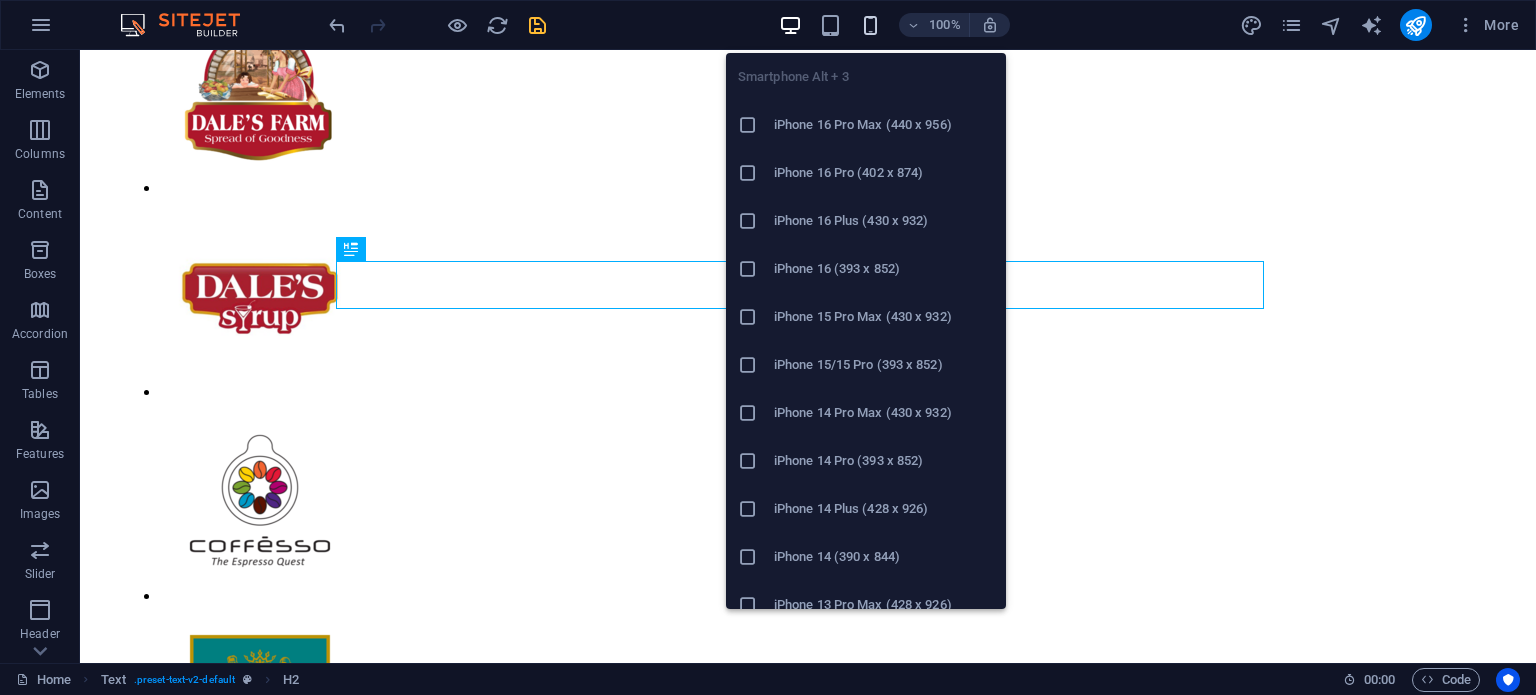 click at bounding box center [870, 25] 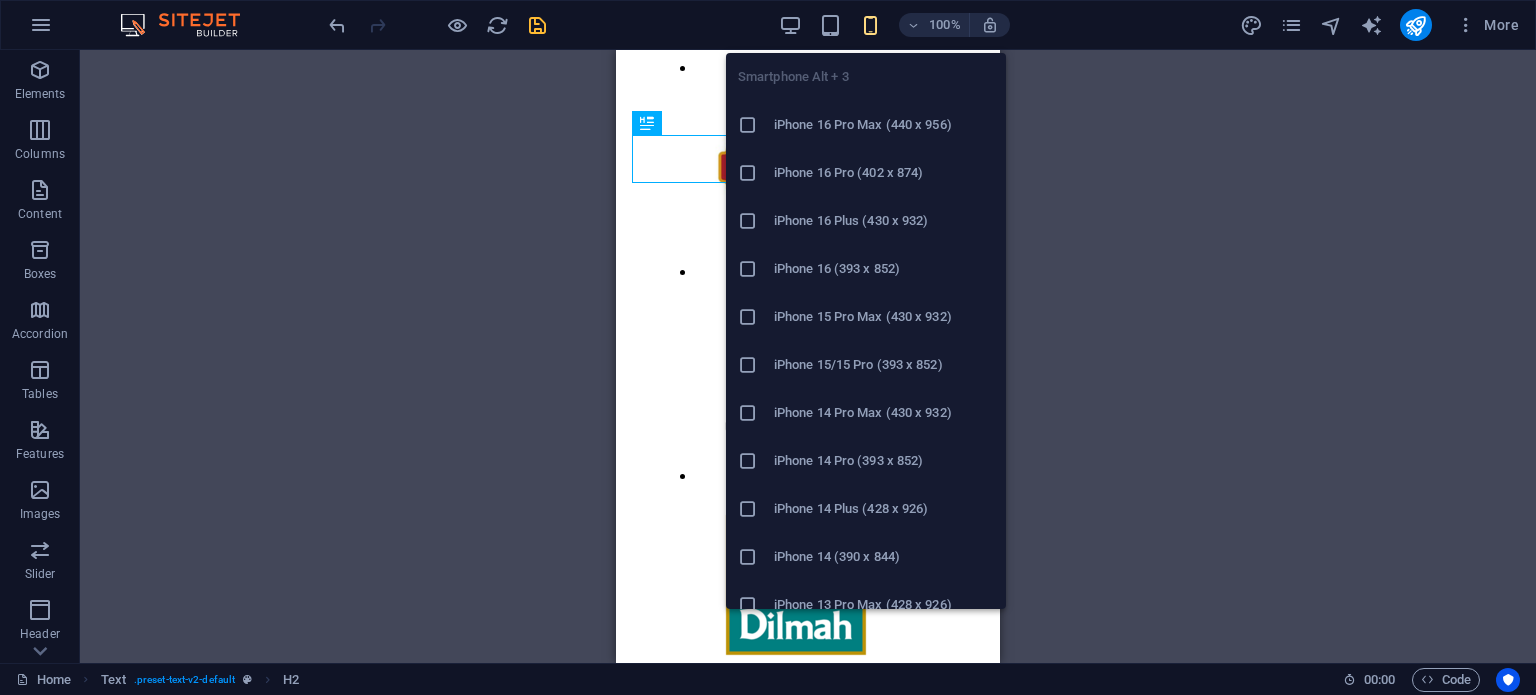 scroll, scrollTop: 1000, scrollLeft: 0, axis: vertical 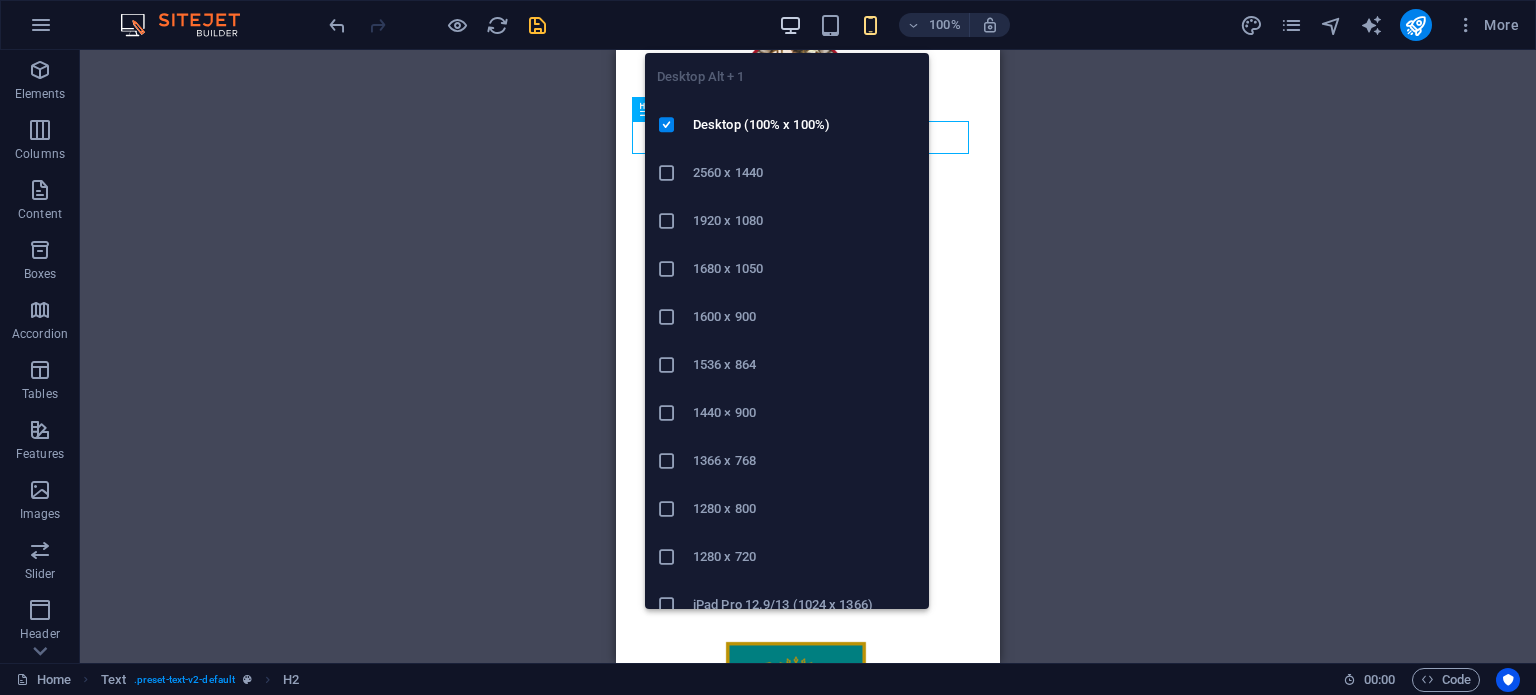 click at bounding box center [790, 25] 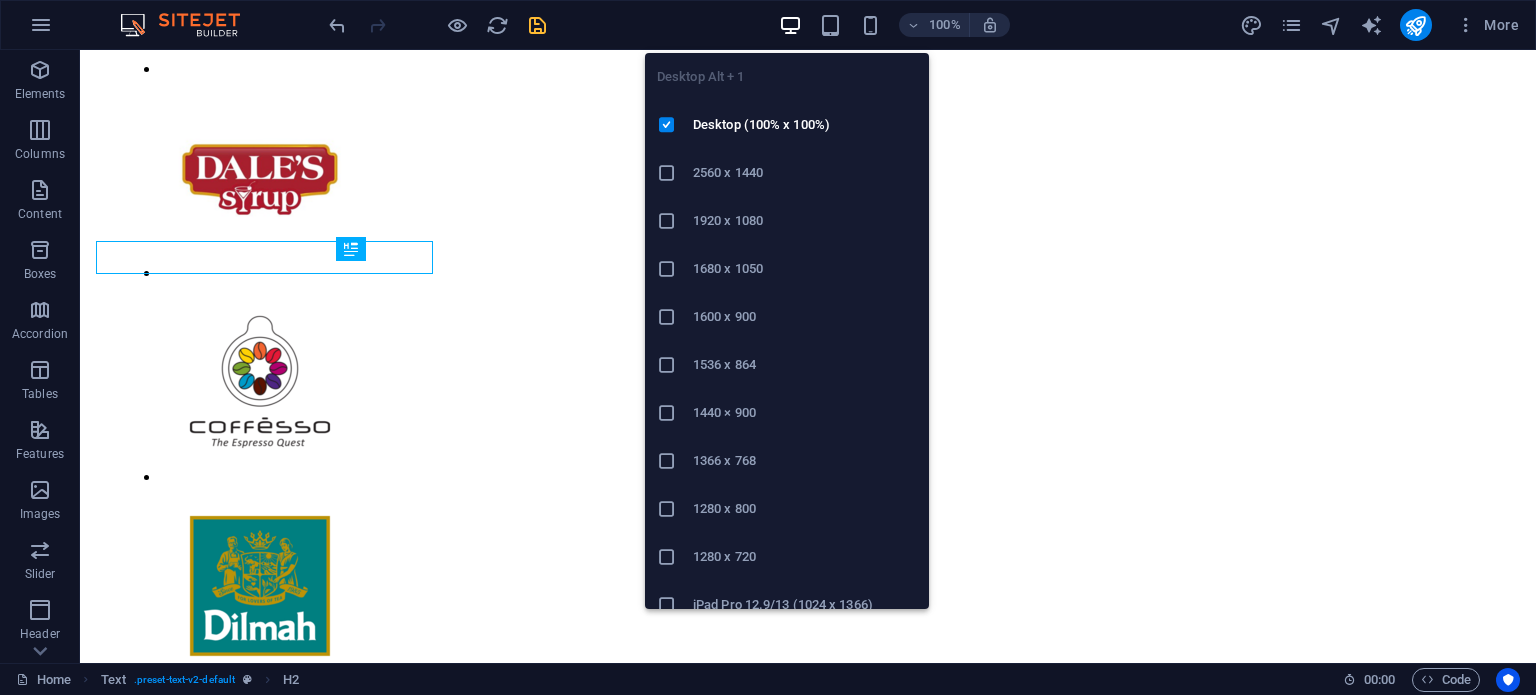 scroll, scrollTop: 1127, scrollLeft: 0, axis: vertical 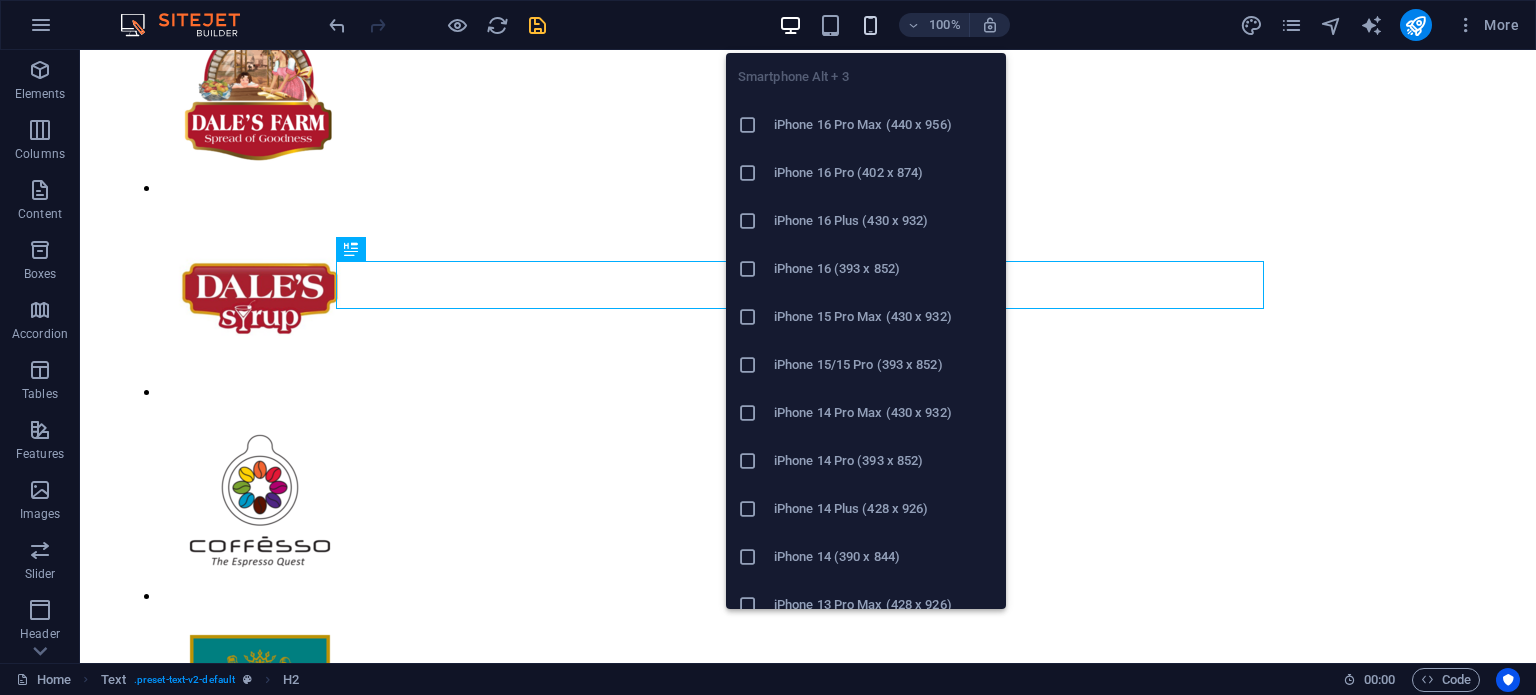 click at bounding box center [870, 25] 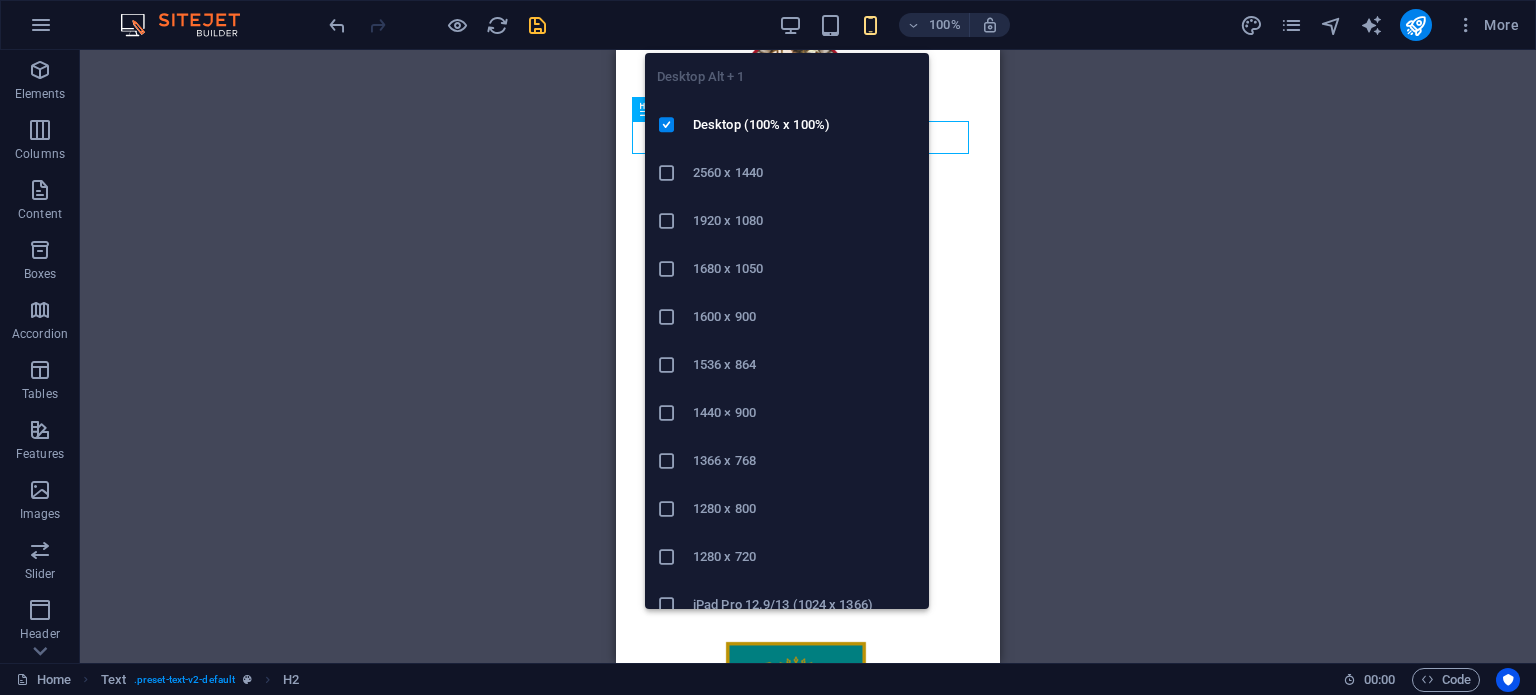 click on "Desktop Alt + 1 Desktop (100% x 100%) 2560 x 1440 1920 x 1080 1680 x 1050 1600 x 900 1536 x 864 1440 × 900 1366 x 768 1280 x 800 1280 x 720 iPad Pro 12.9/13 (1024 x 1366) Galaxy Tab S9/S10 Ultra (1024 x 1366)" at bounding box center [787, 323] 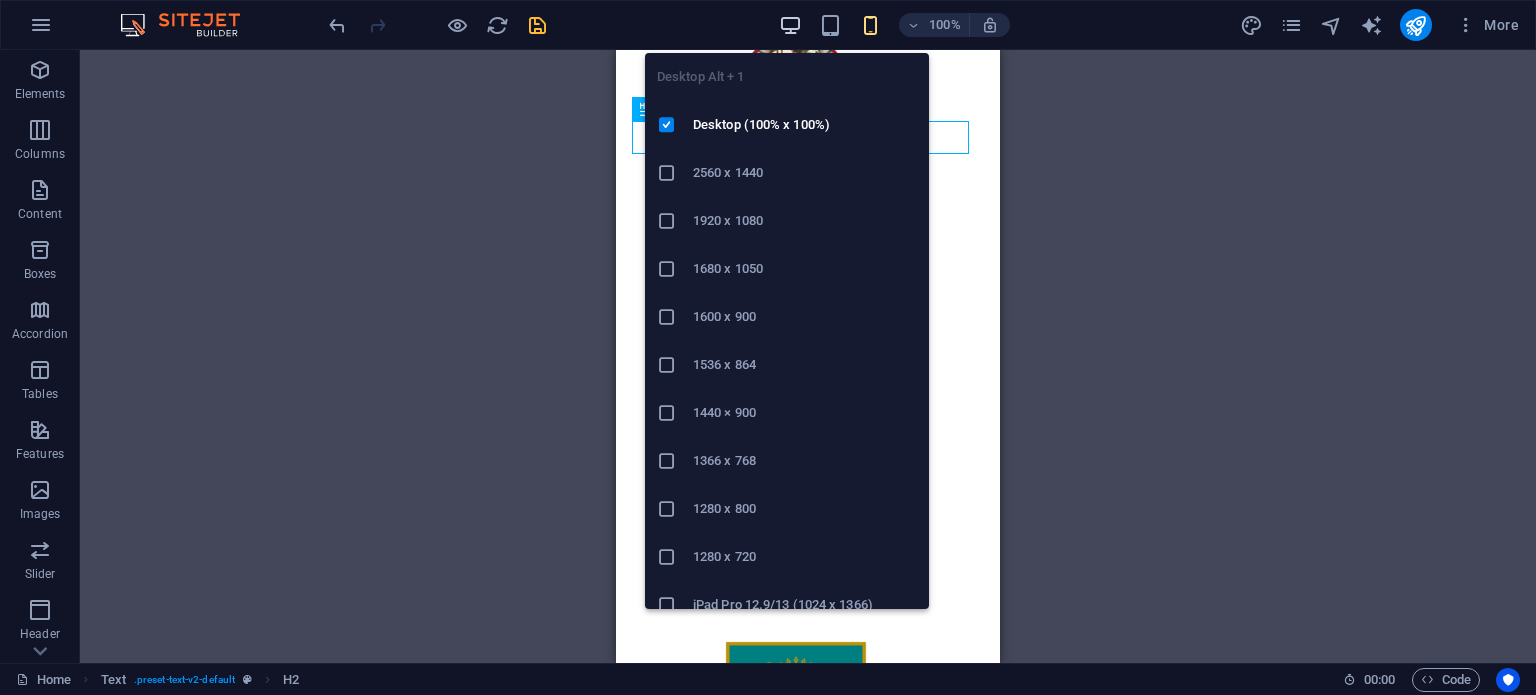 click at bounding box center [790, 25] 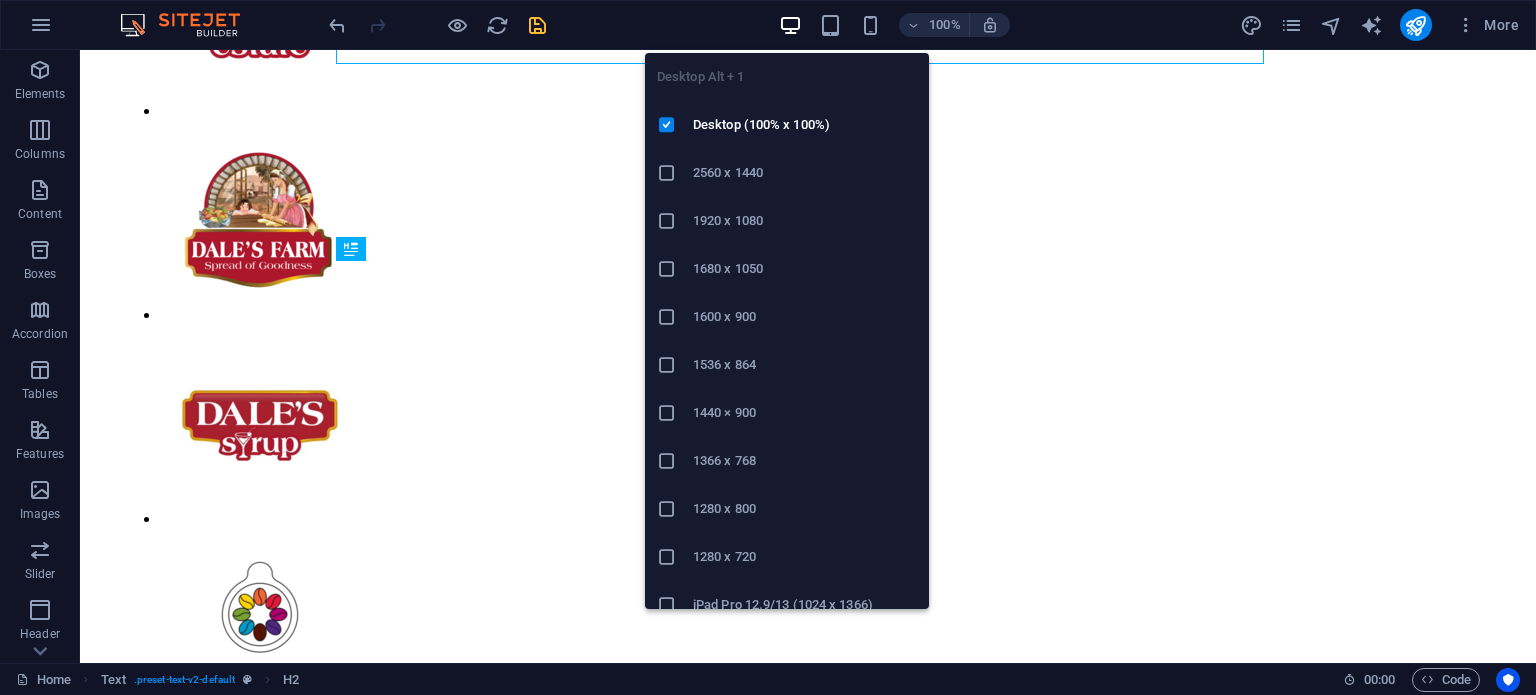 scroll, scrollTop: 1127, scrollLeft: 0, axis: vertical 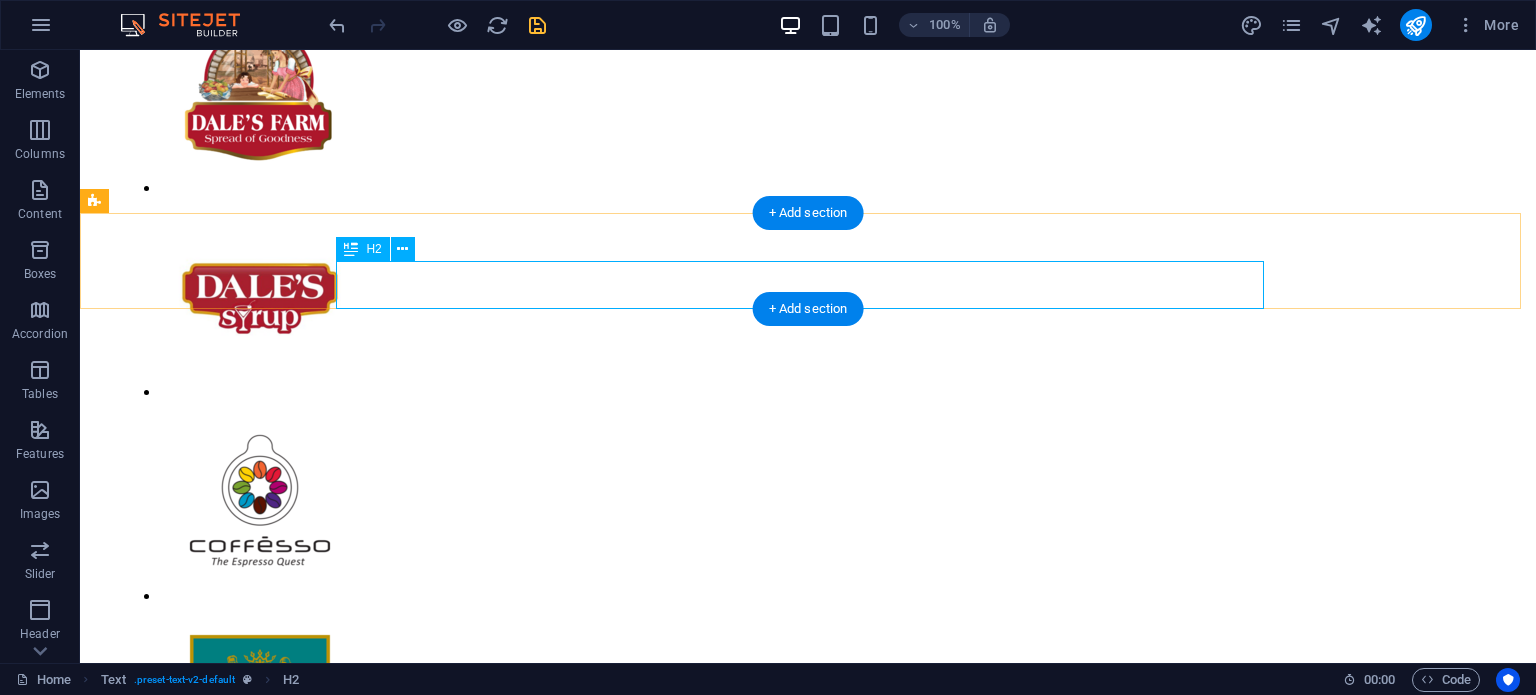 click on "Customer" at bounding box center [808, 1533] 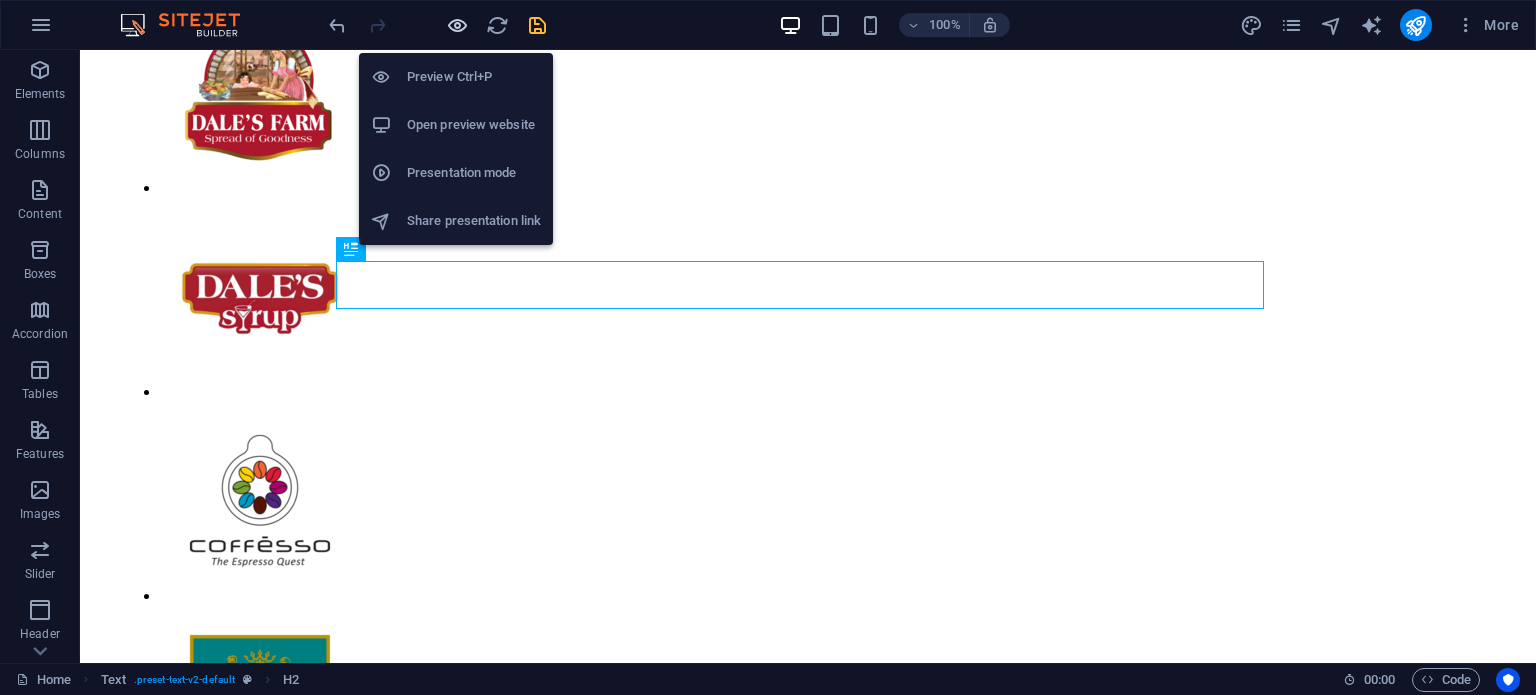 click at bounding box center (457, 25) 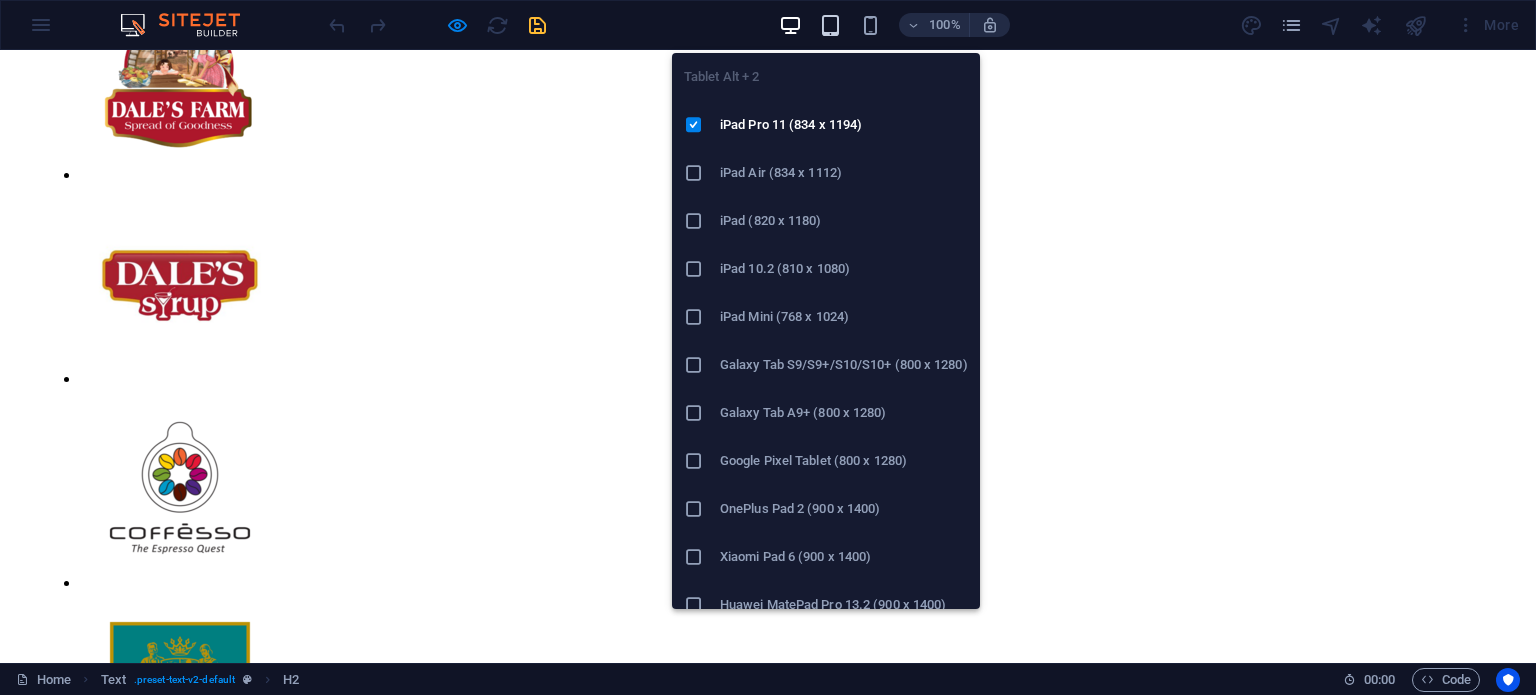 click at bounding box center [830, 25] 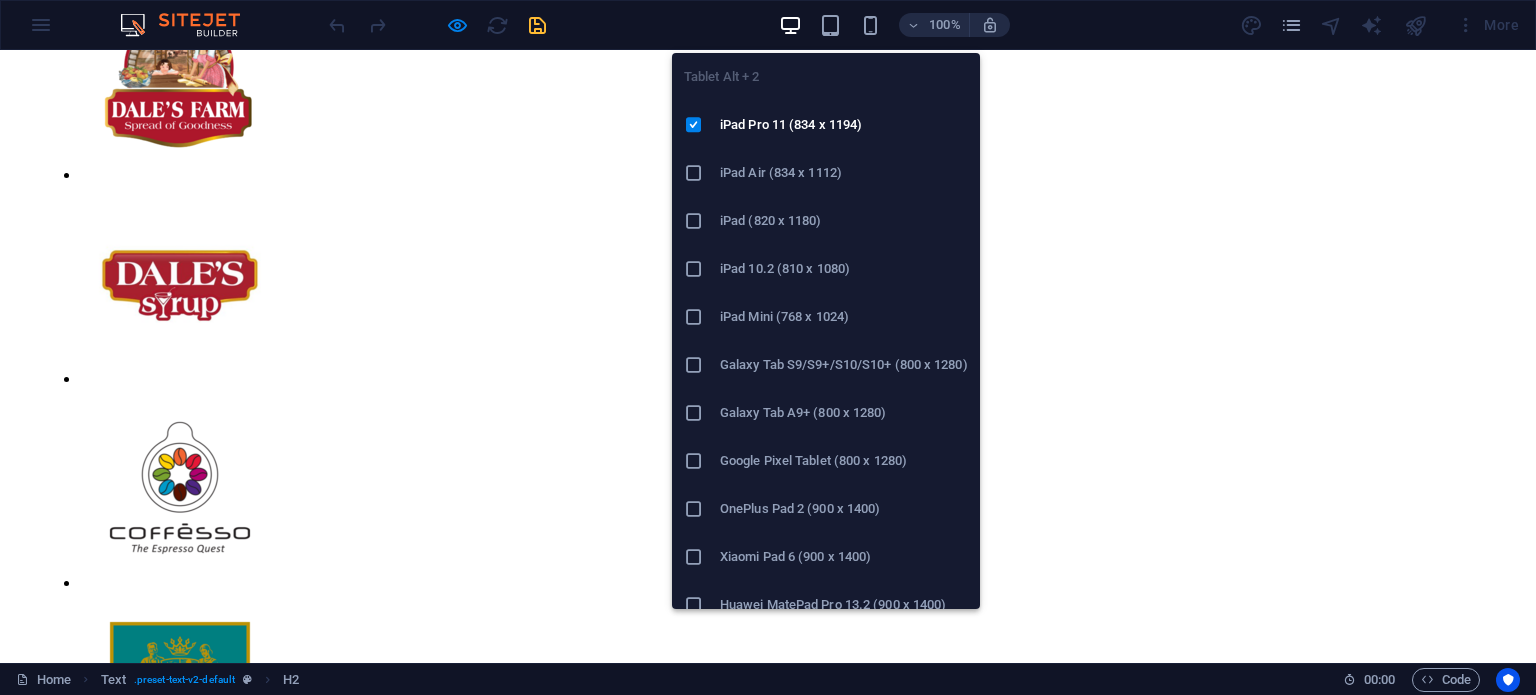 scroll, scrollTop: 974, scrollLeft: 0, axis: vertical 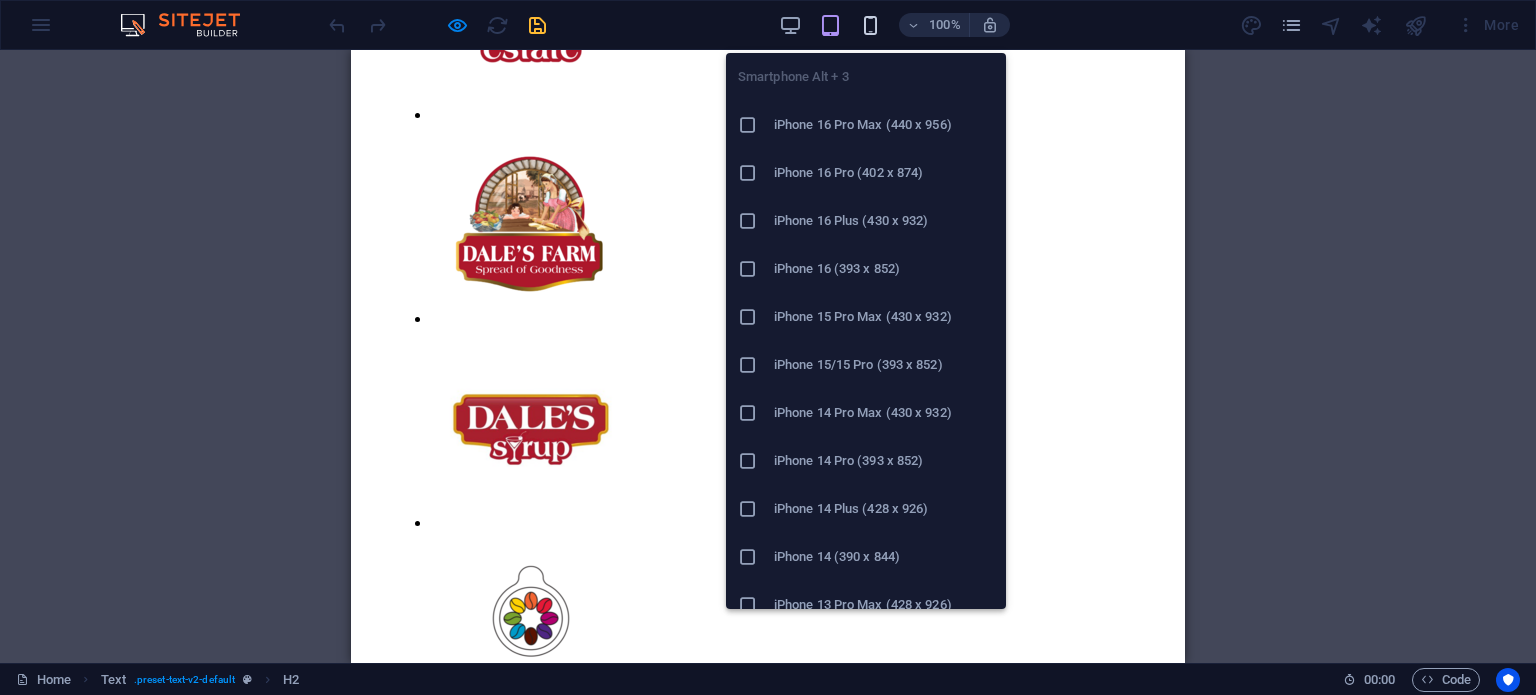 click at bounding box center [870, 25] 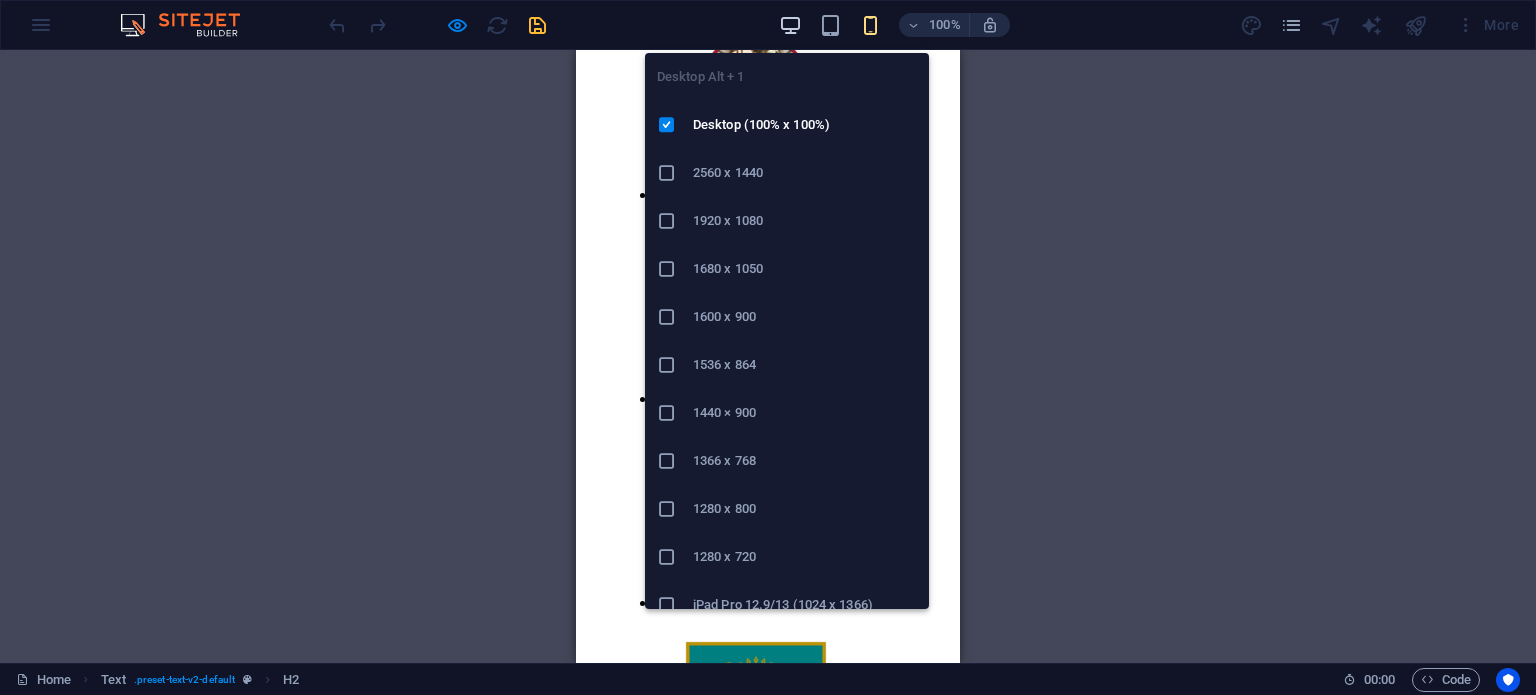 click at bounding box center [790, 25] 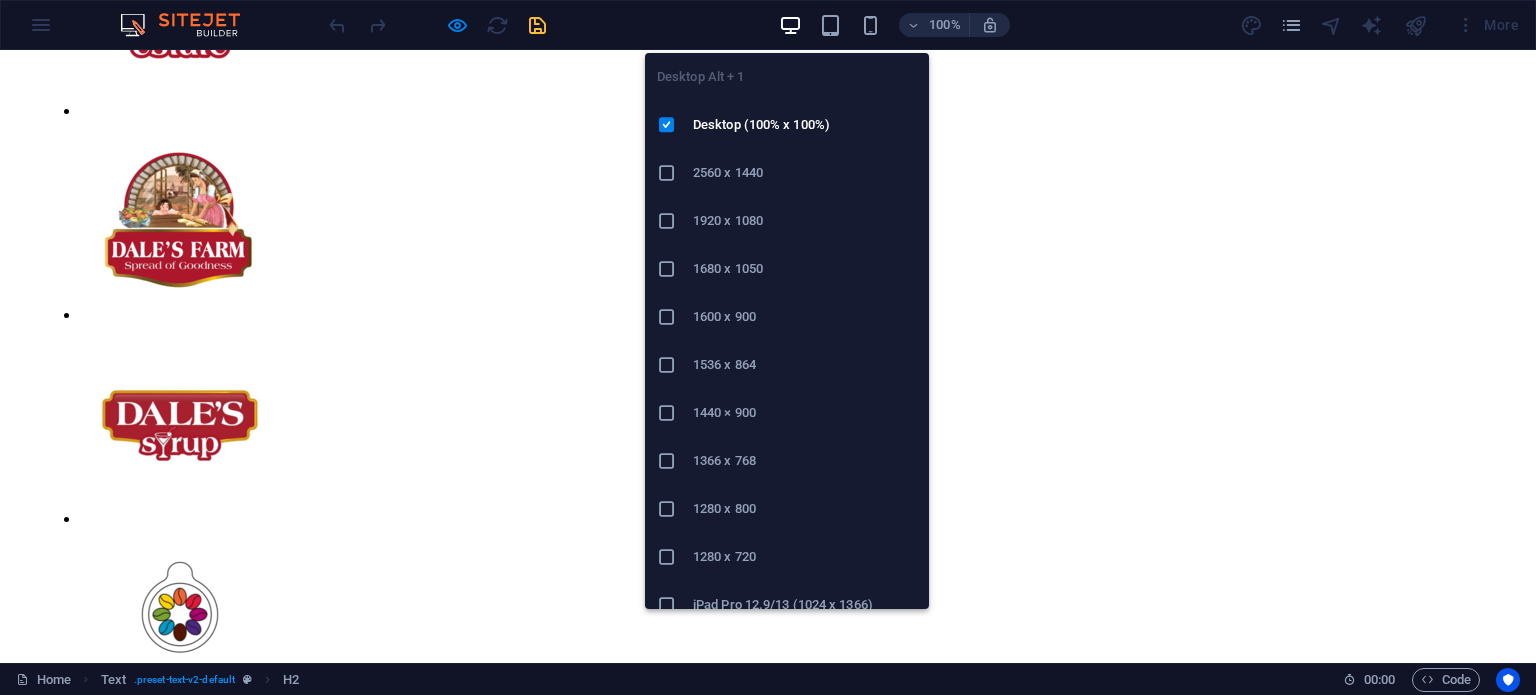 scroll, scrollTop: 1140, scrollLeft: 0, axis: vertical 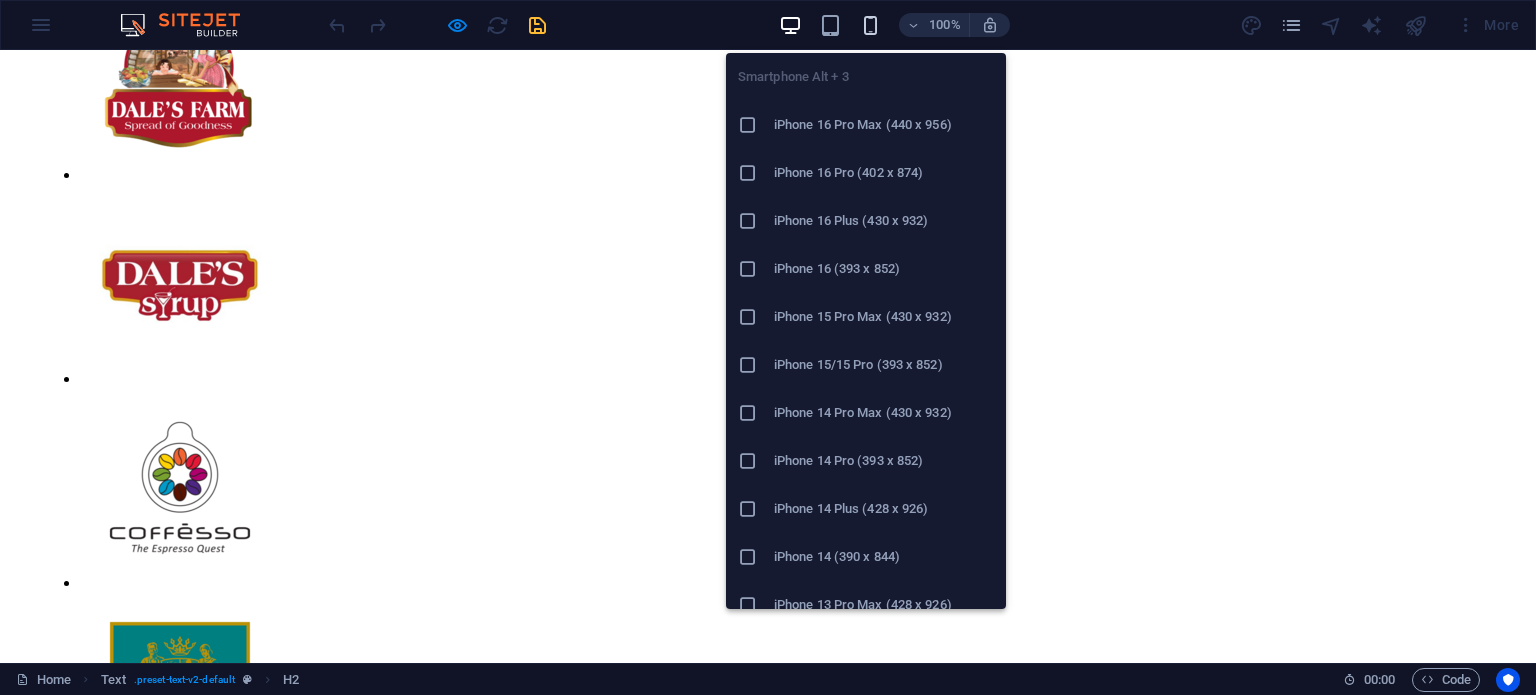 click at bounding box center [870, 25] 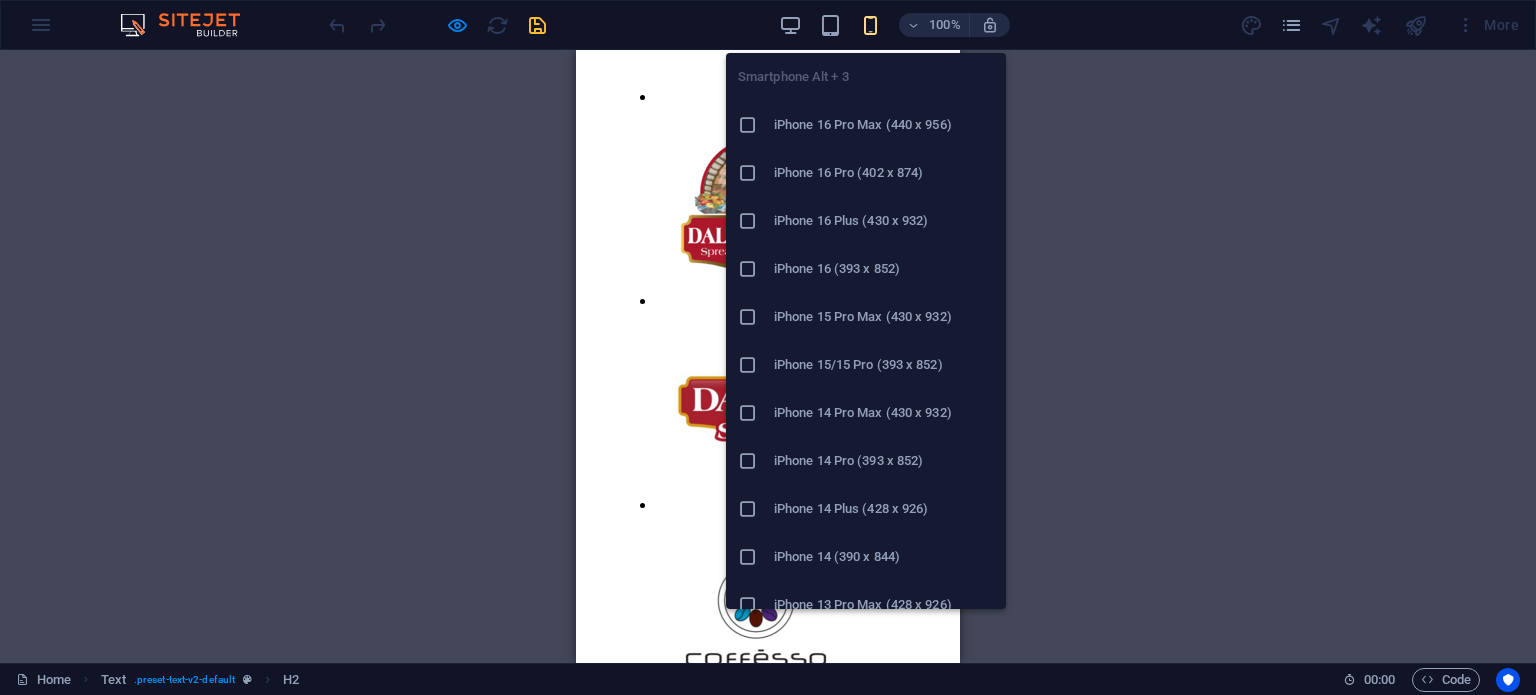 scroll, scrollTop: 1000, scrollLeft: 0, axis: vertical 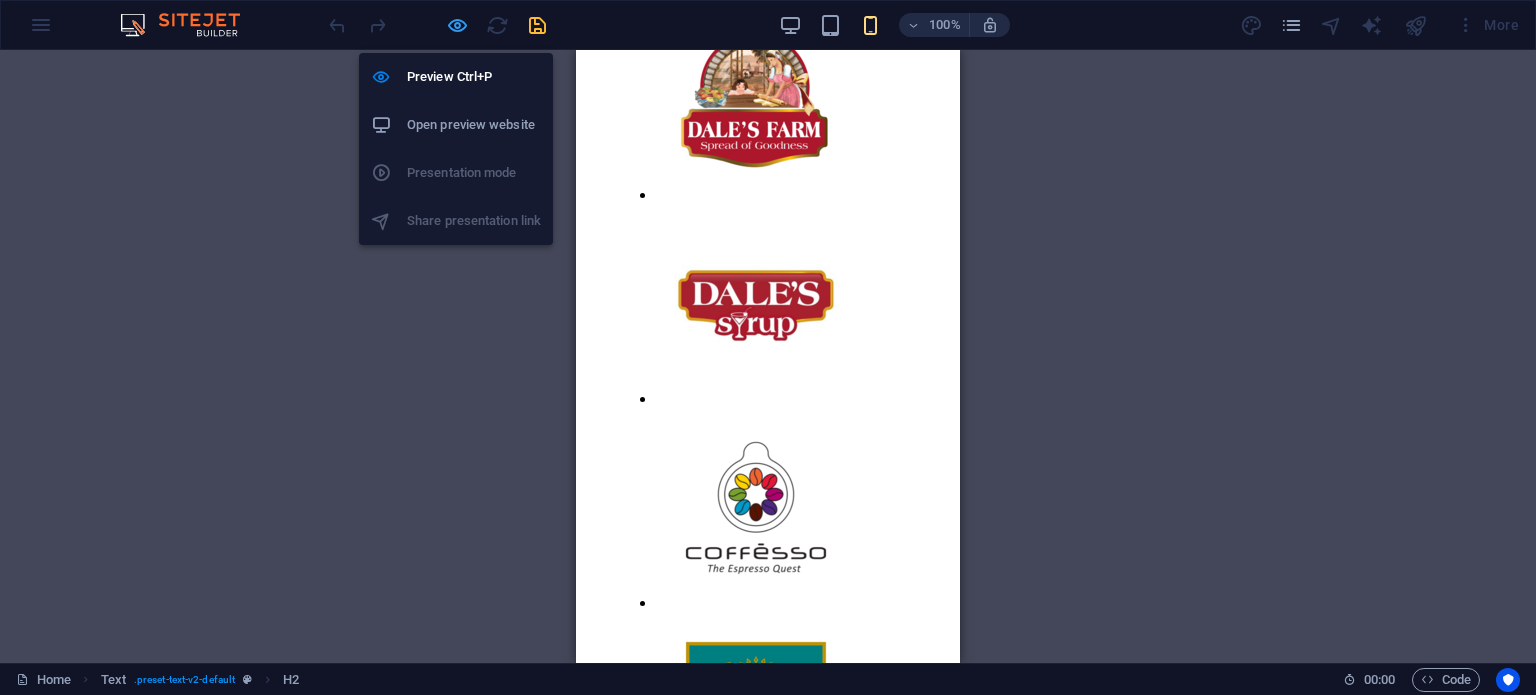 click at bounding box center (457, 25) 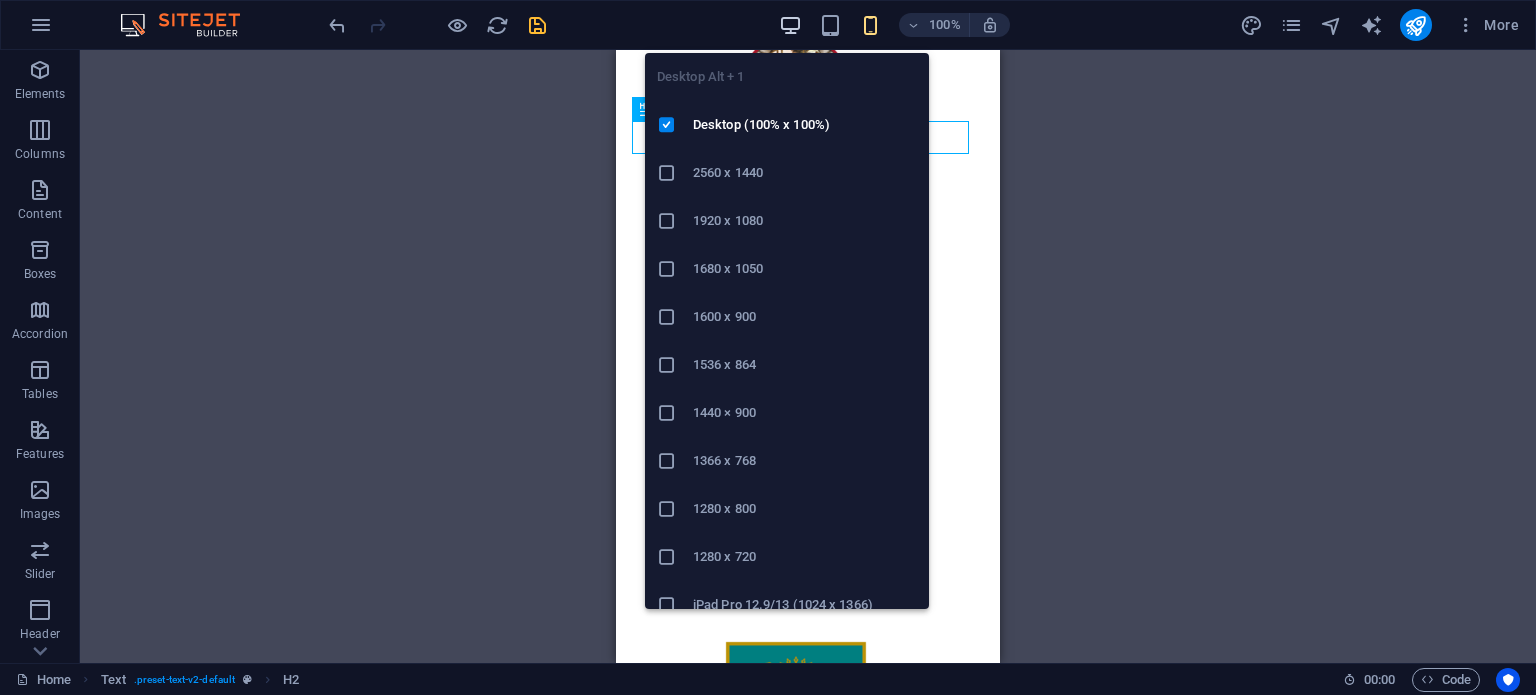 click at bounding box center (790, 25) 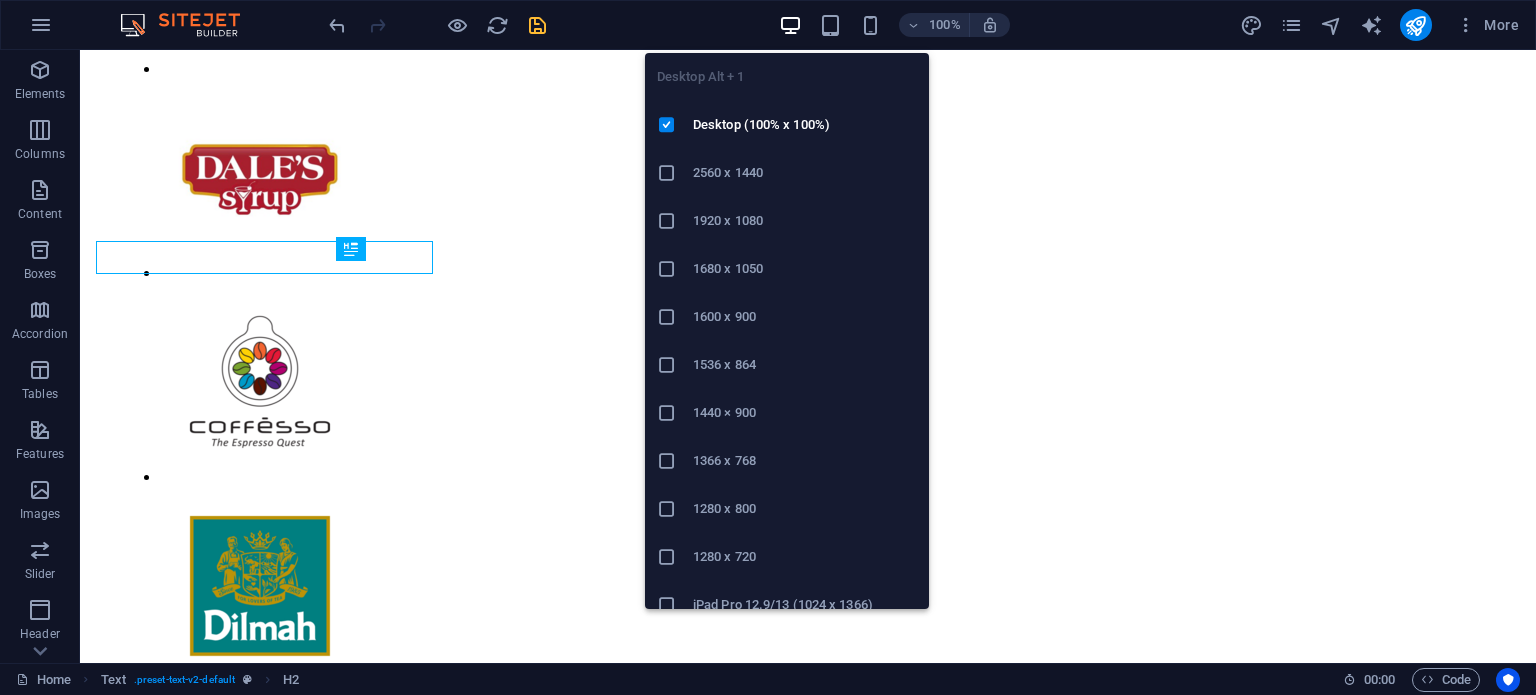 scroll, scrollTop: 1127, scrollLeft: 0, axis: vertical 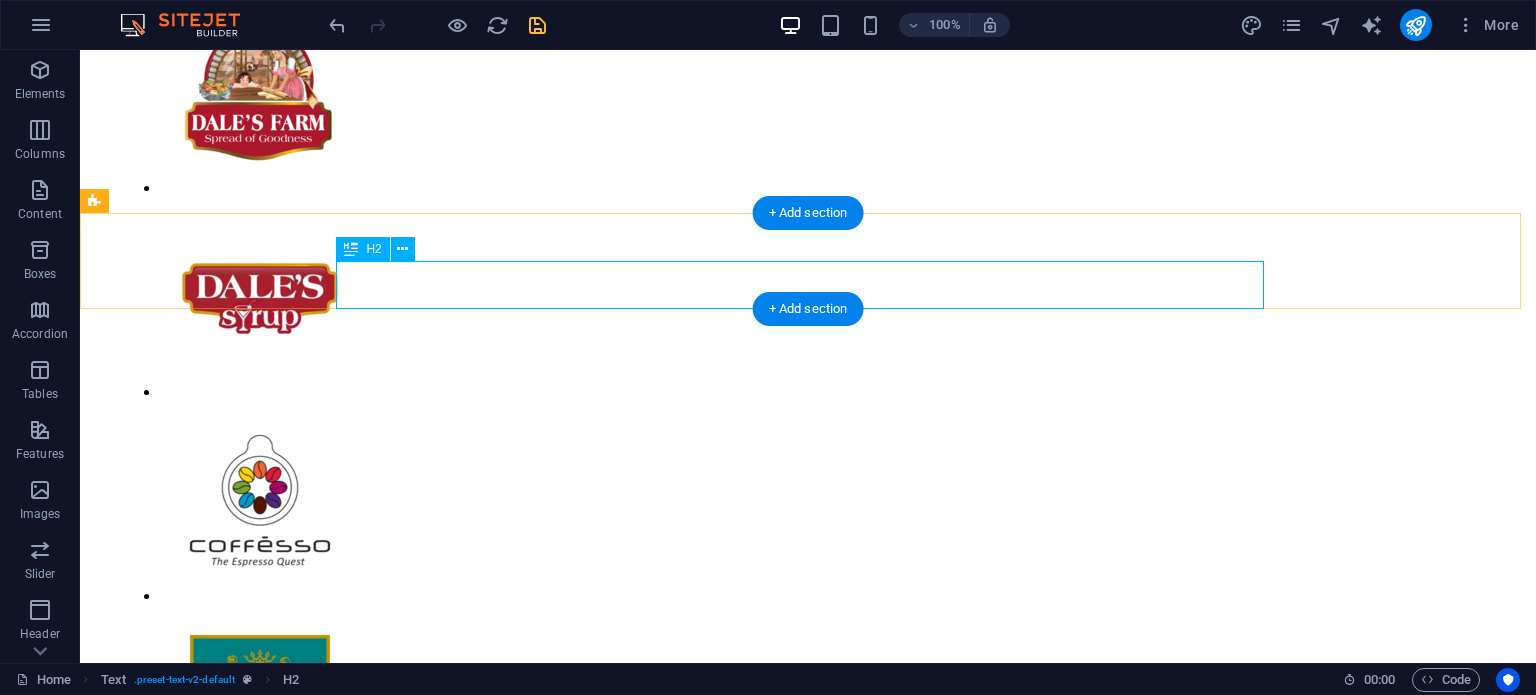 click on "Customer" at bounding box center [808, 1533] 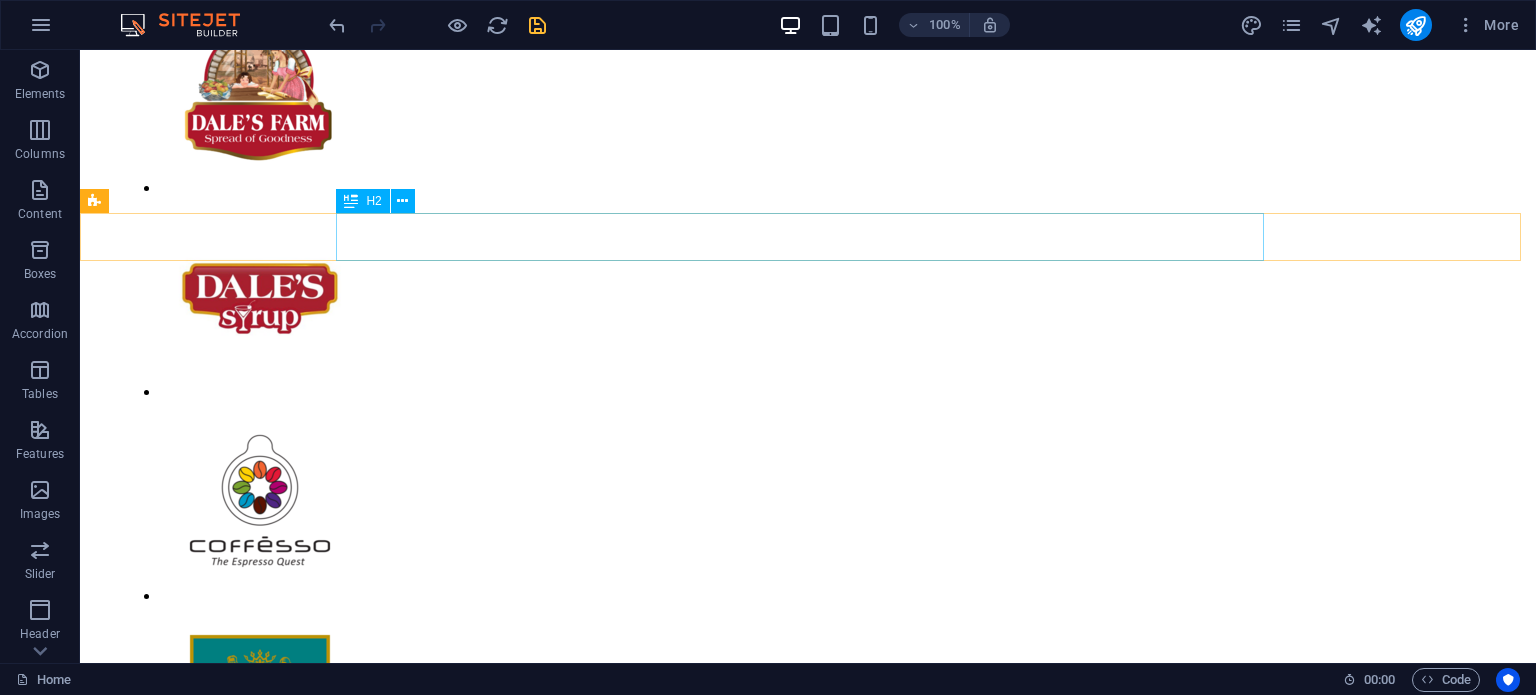 click on "H2" at bounding box center (373, 201) 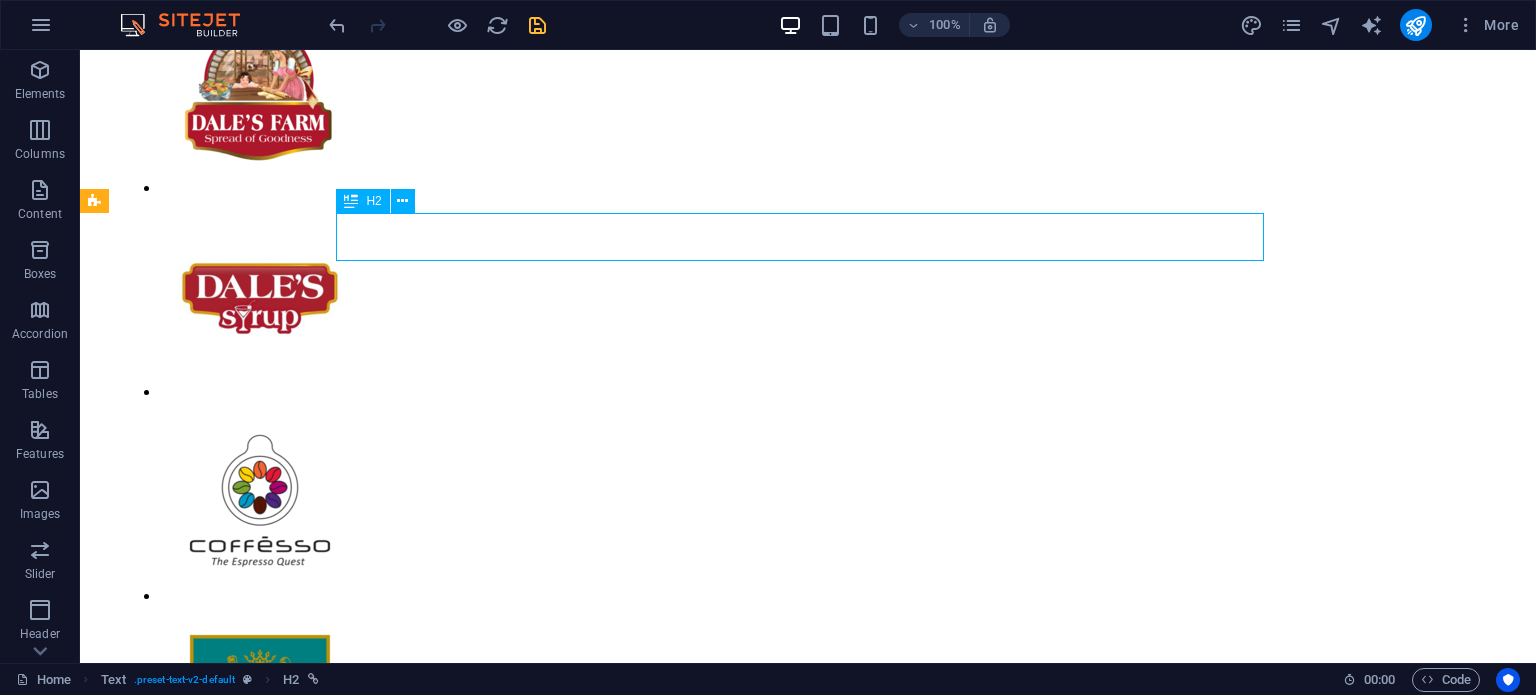 click on "H2" at bounding box center (373, 201) 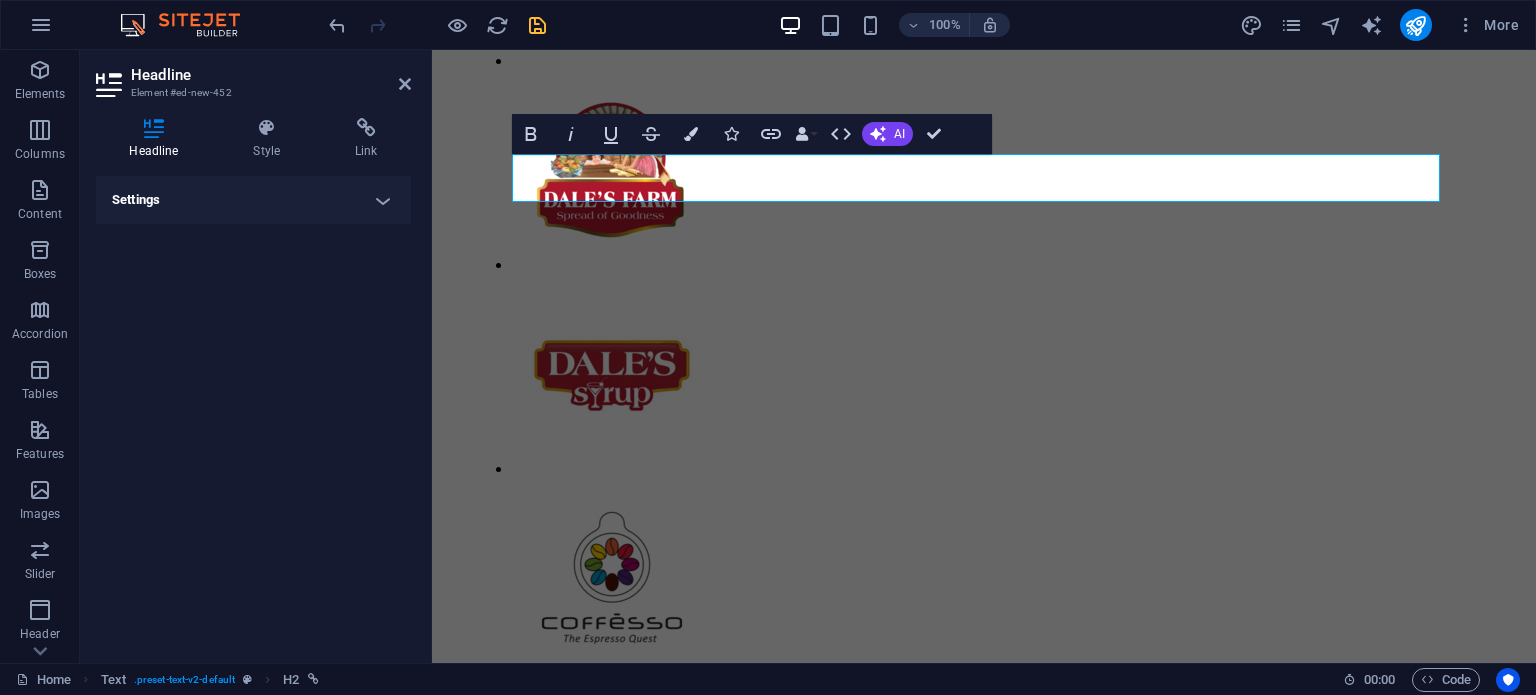 click on "Settings" at bounding box center (253, 200) 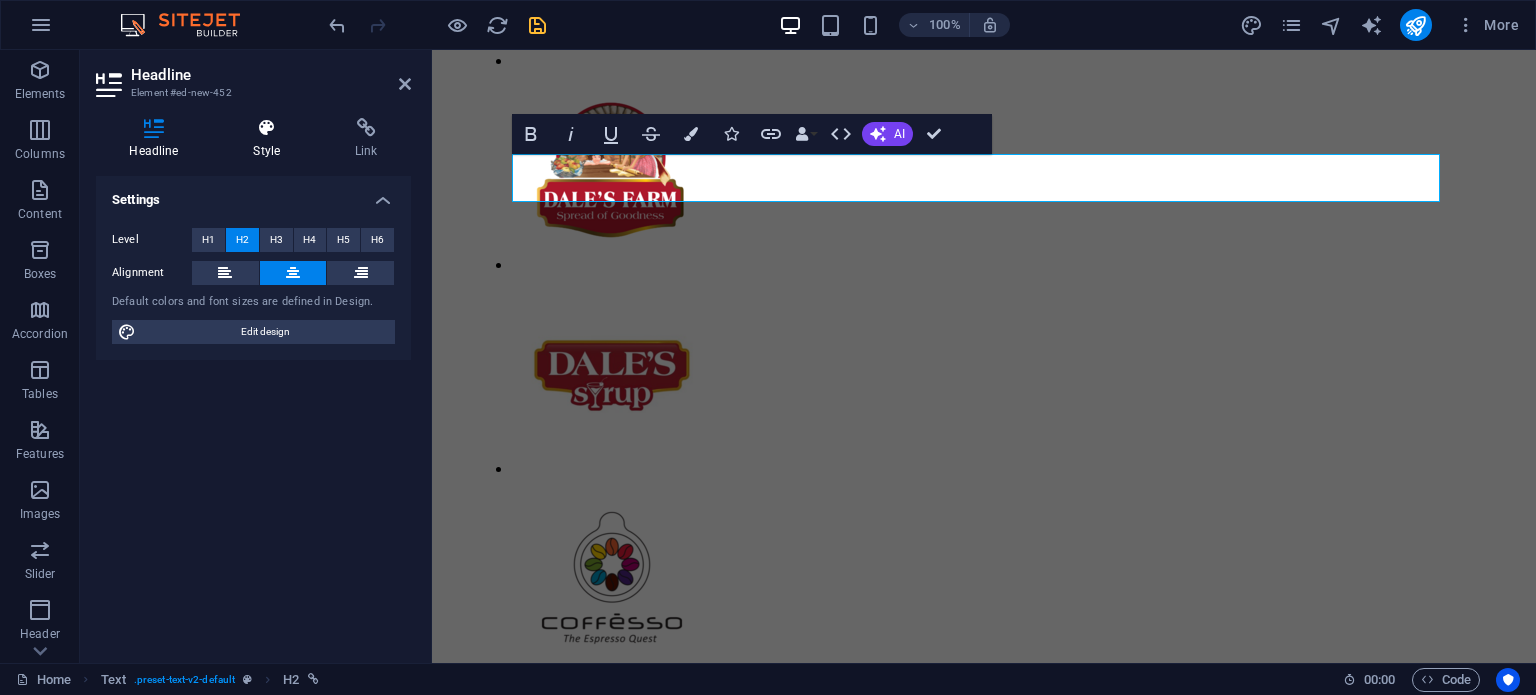 click on "Style" at bounding box center (271, 139) 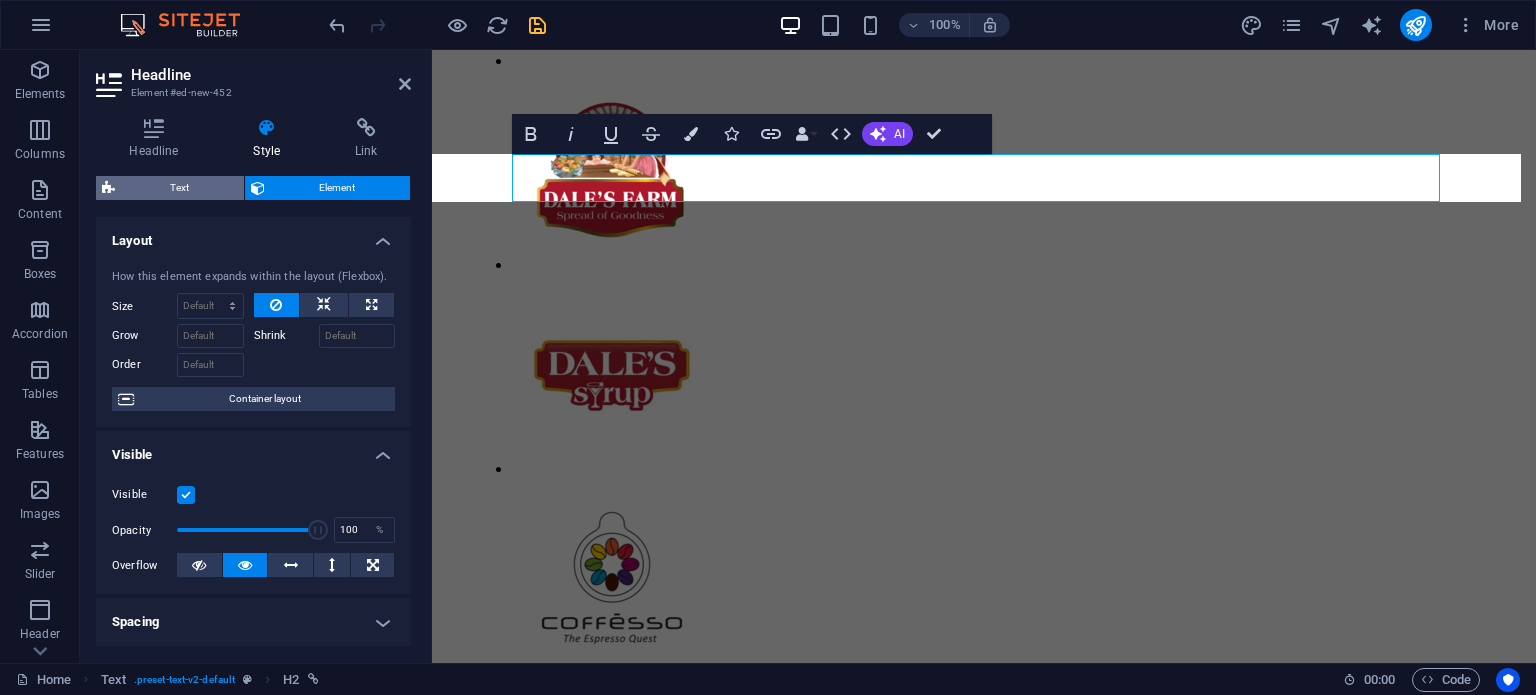 click on "Text" at bounding box center [179, 188] 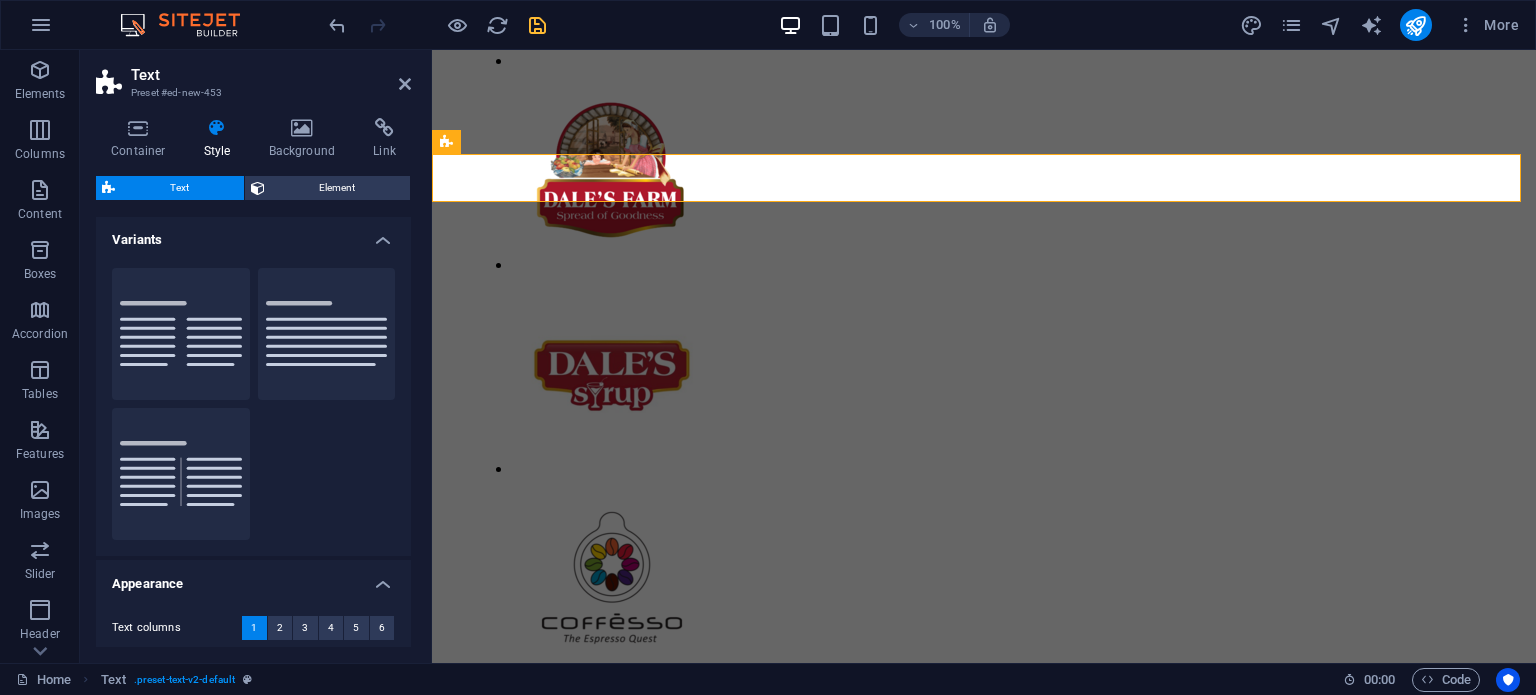 scroll, scrollTop: 0, scrollLeft: 0, axis: both 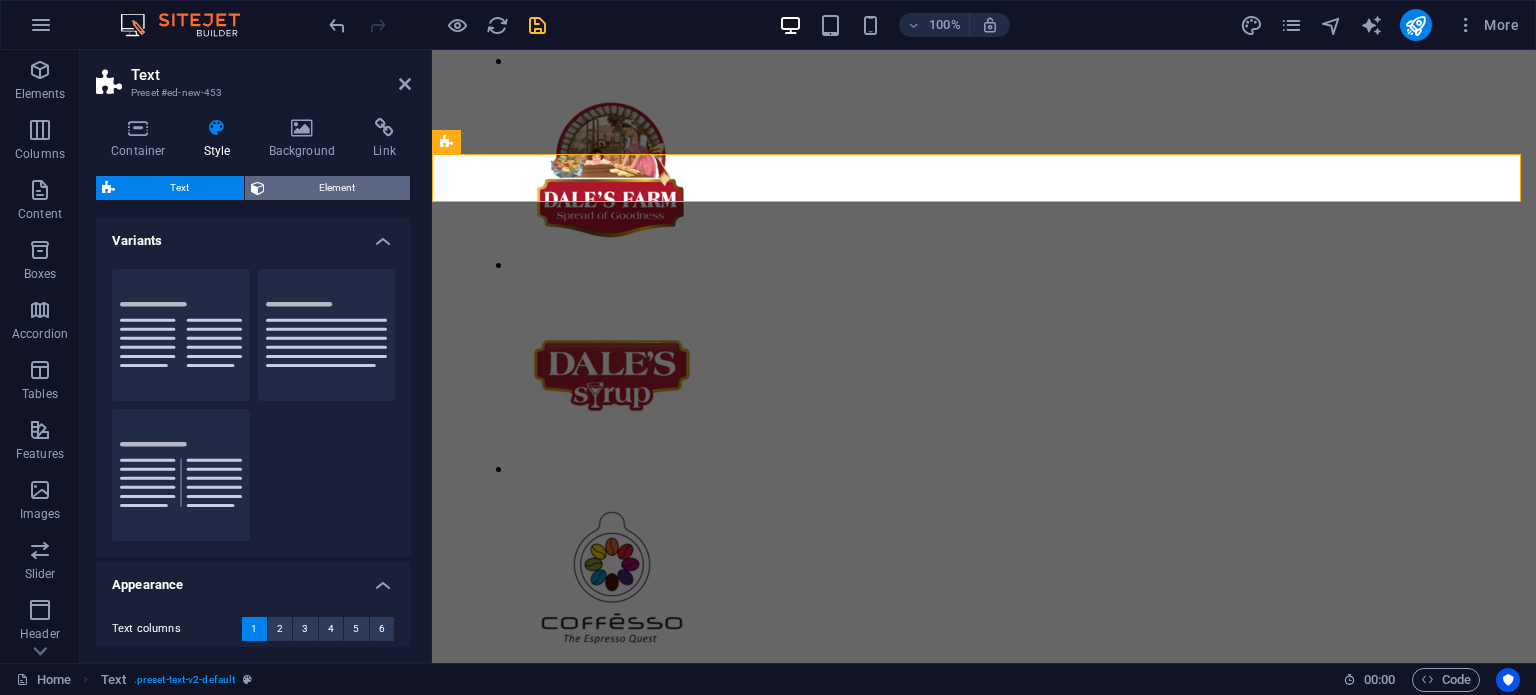click on "Element" at bounding box center (338, 188) 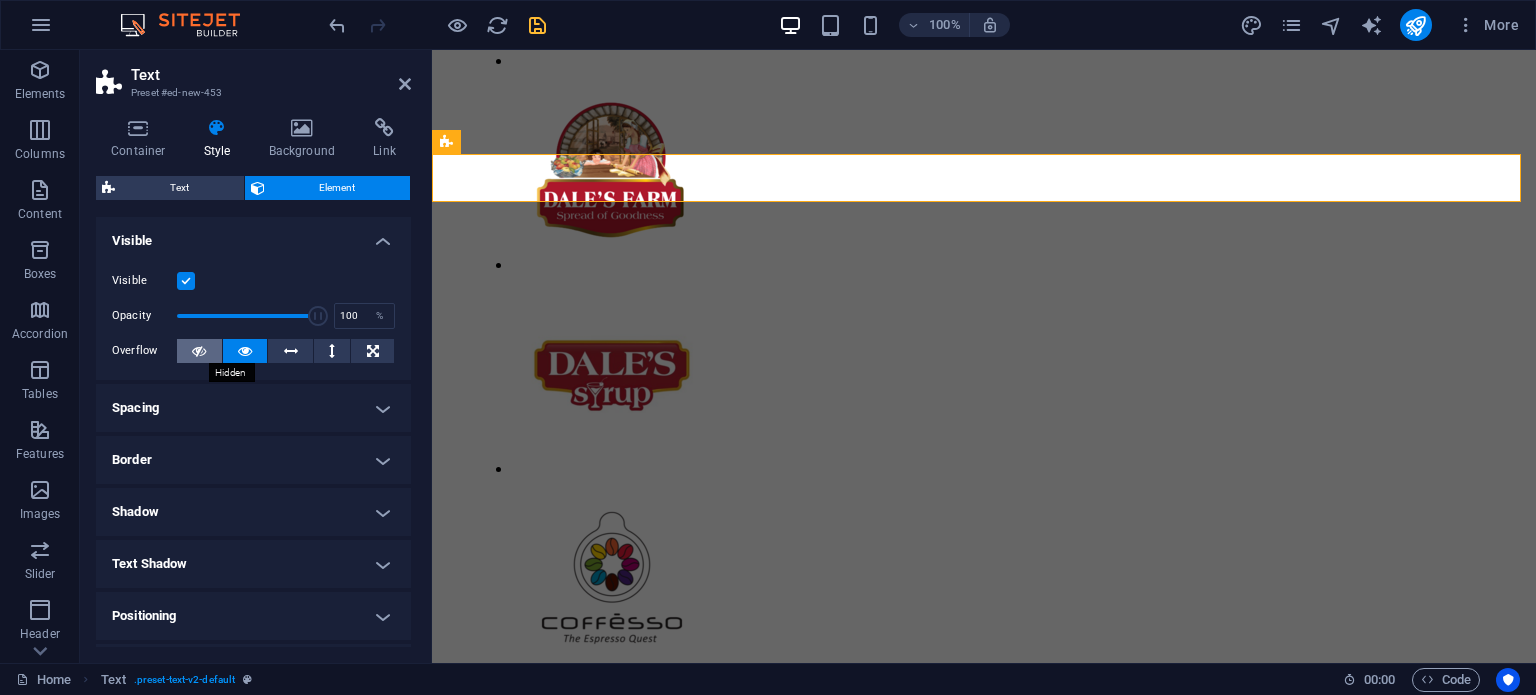 click at bounding box center (199, 351) 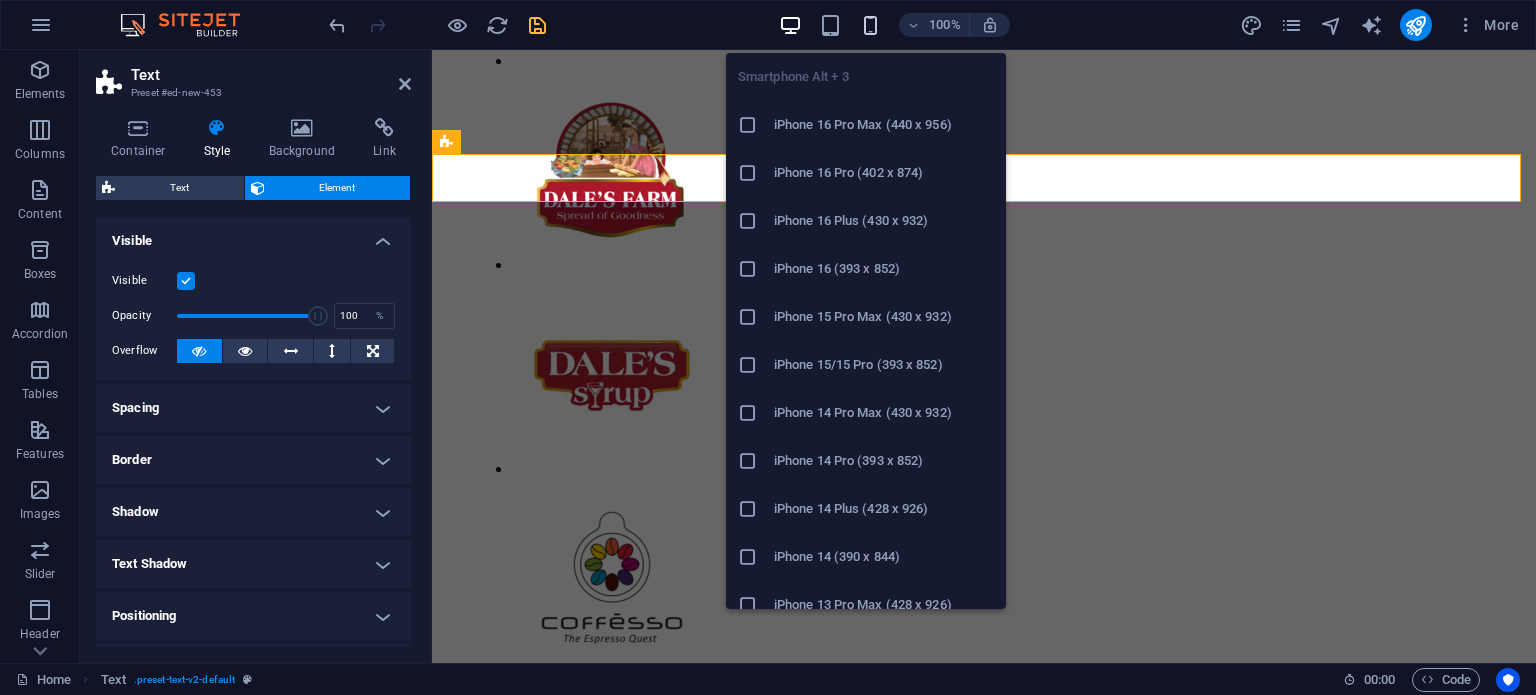 click at bounding box center [870, 25] 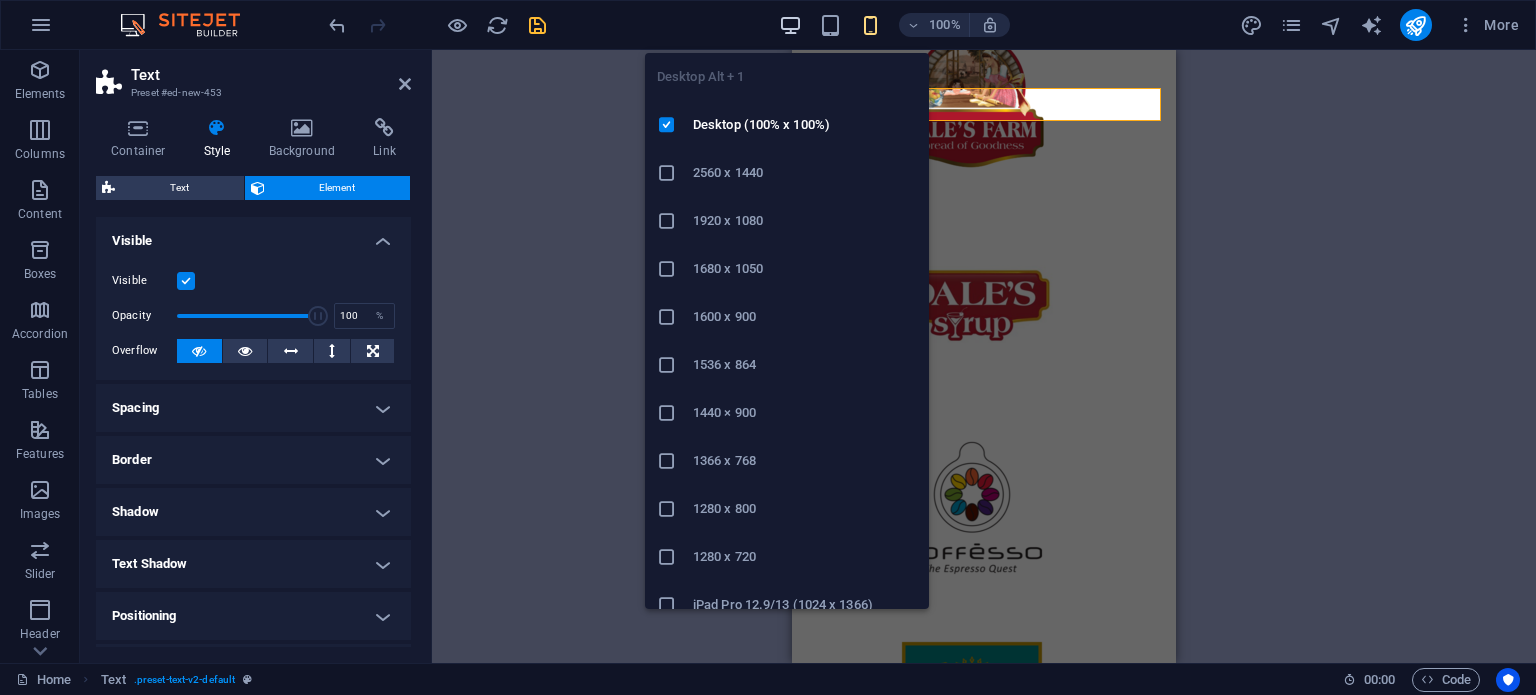 click at bounding box center (790, 25) 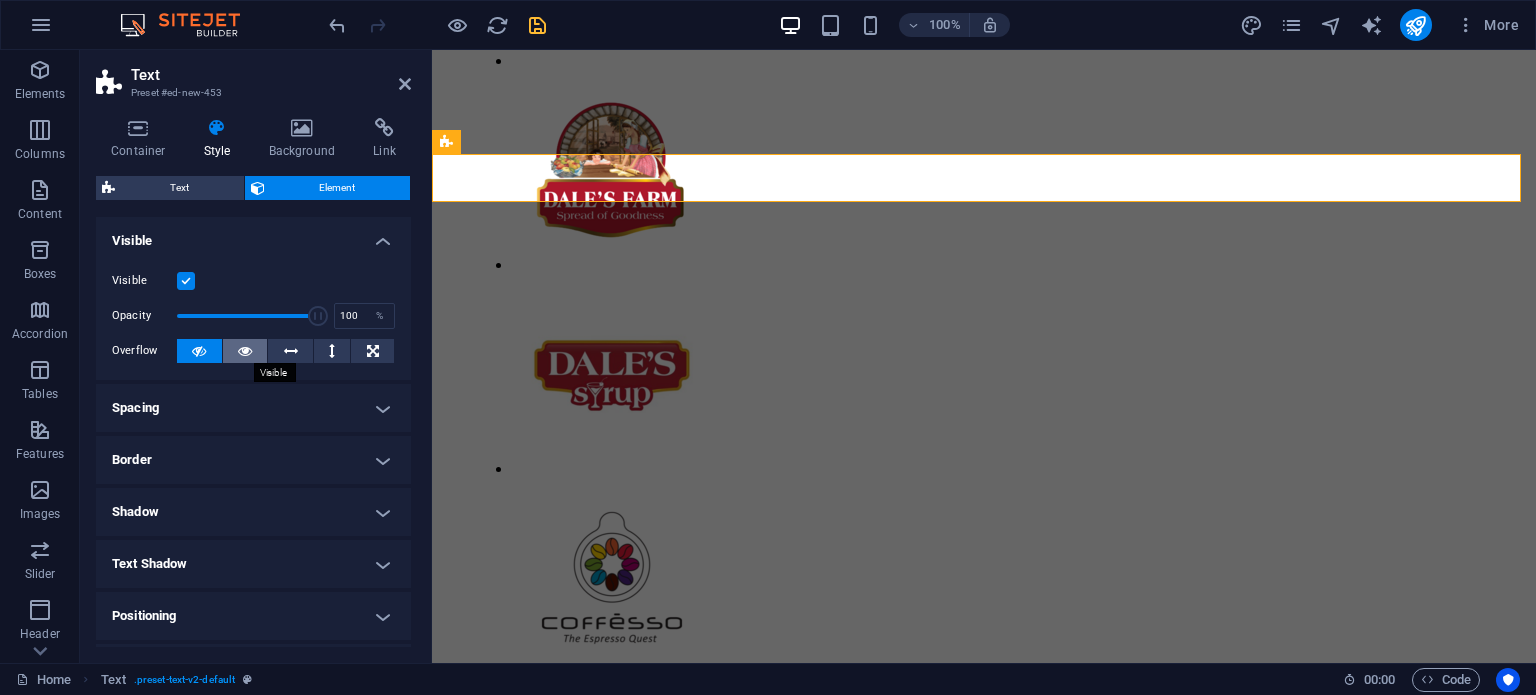 click at bounding box center [245, 351] 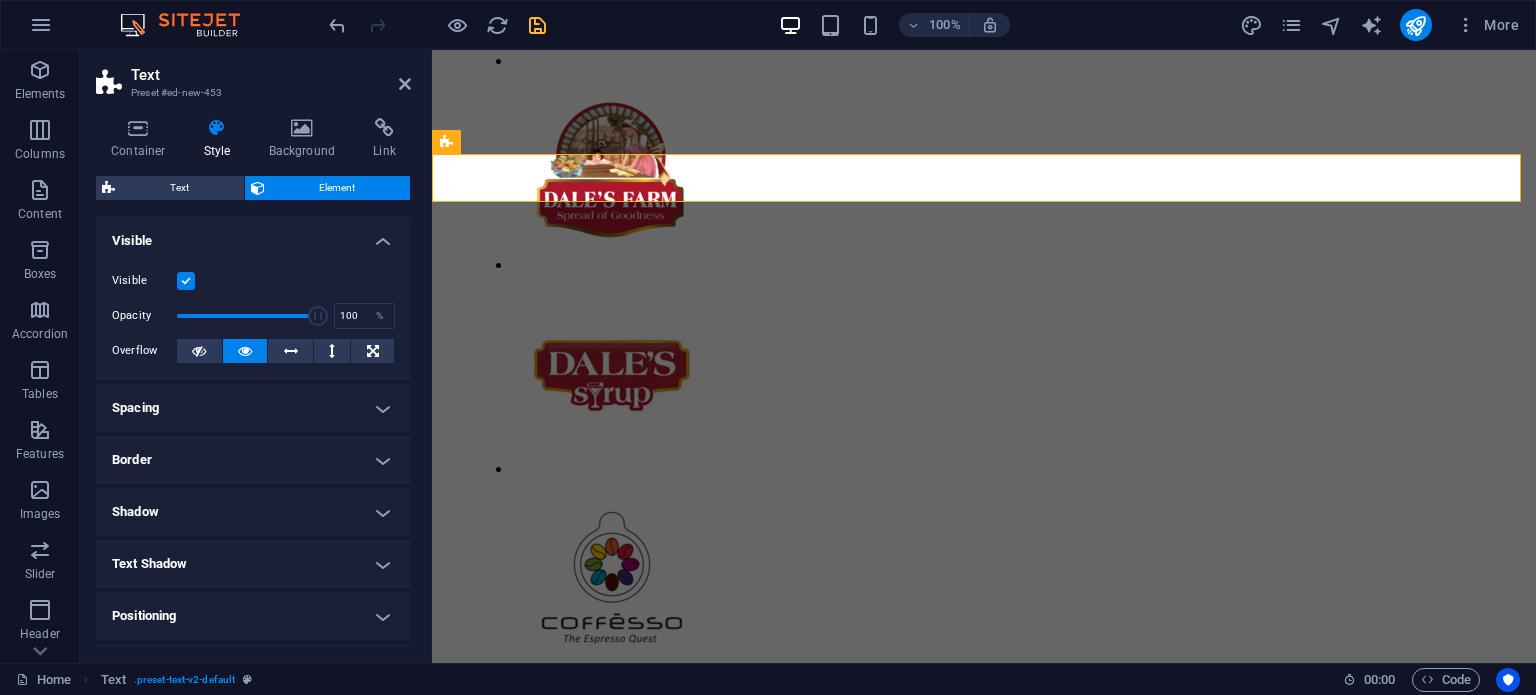 click on "Spacing" at bounding box center (253, 408) 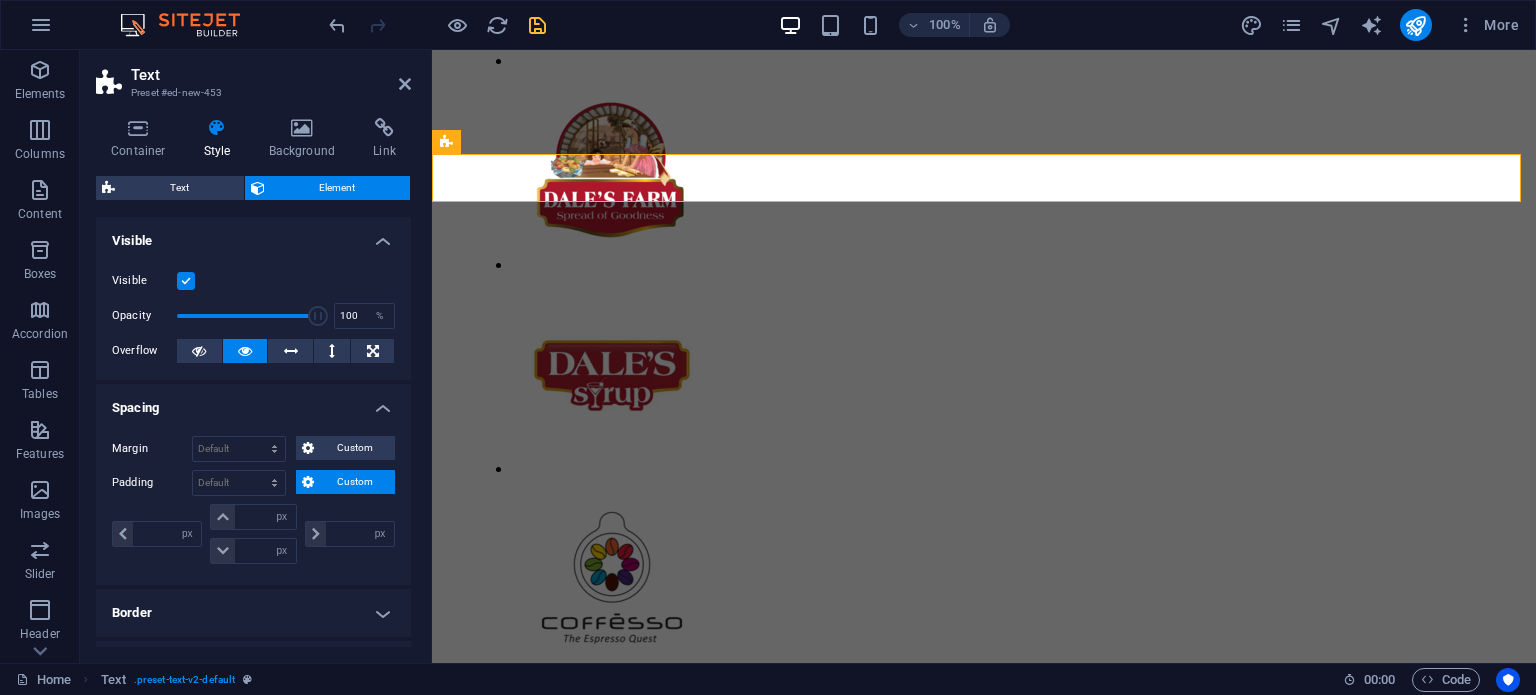 click on "Custom" at bounding box center [354, 482] 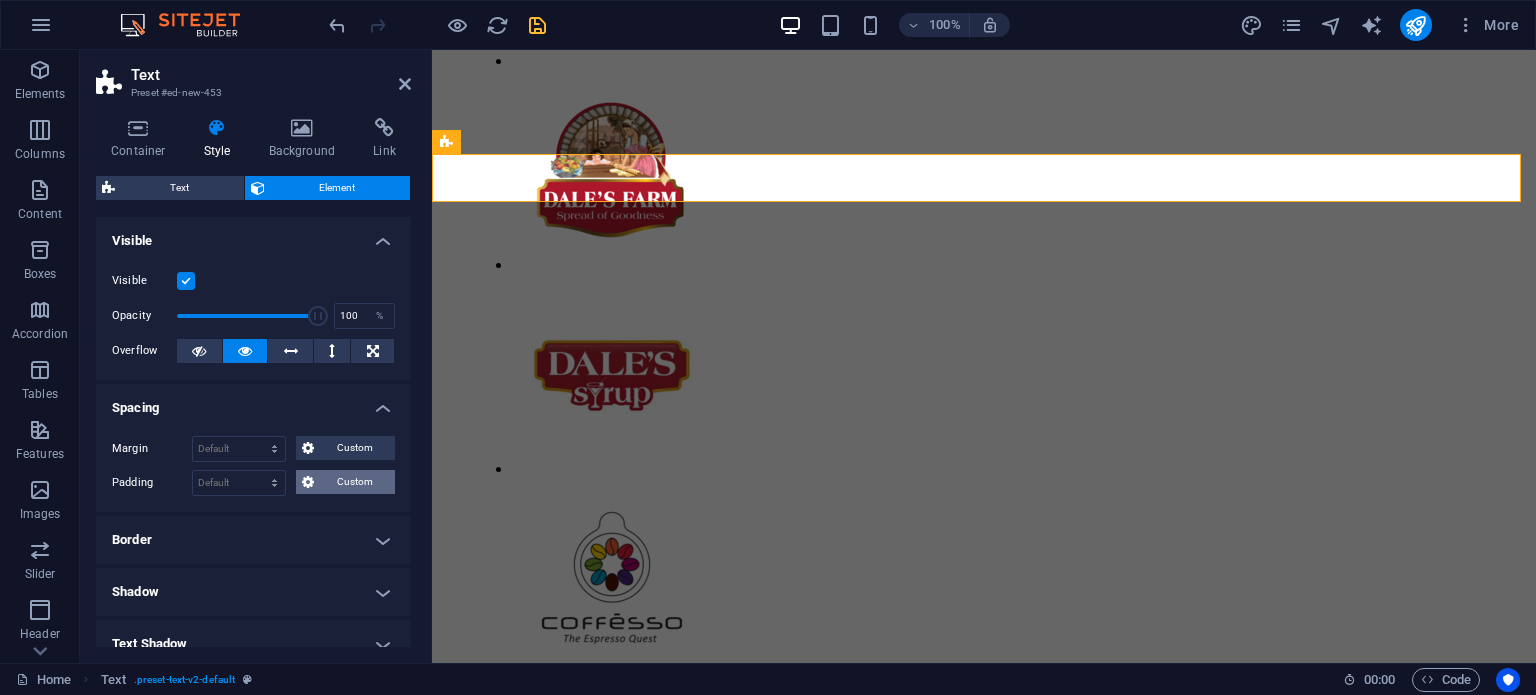 click on "Custom" at bounding box center [354, 482] 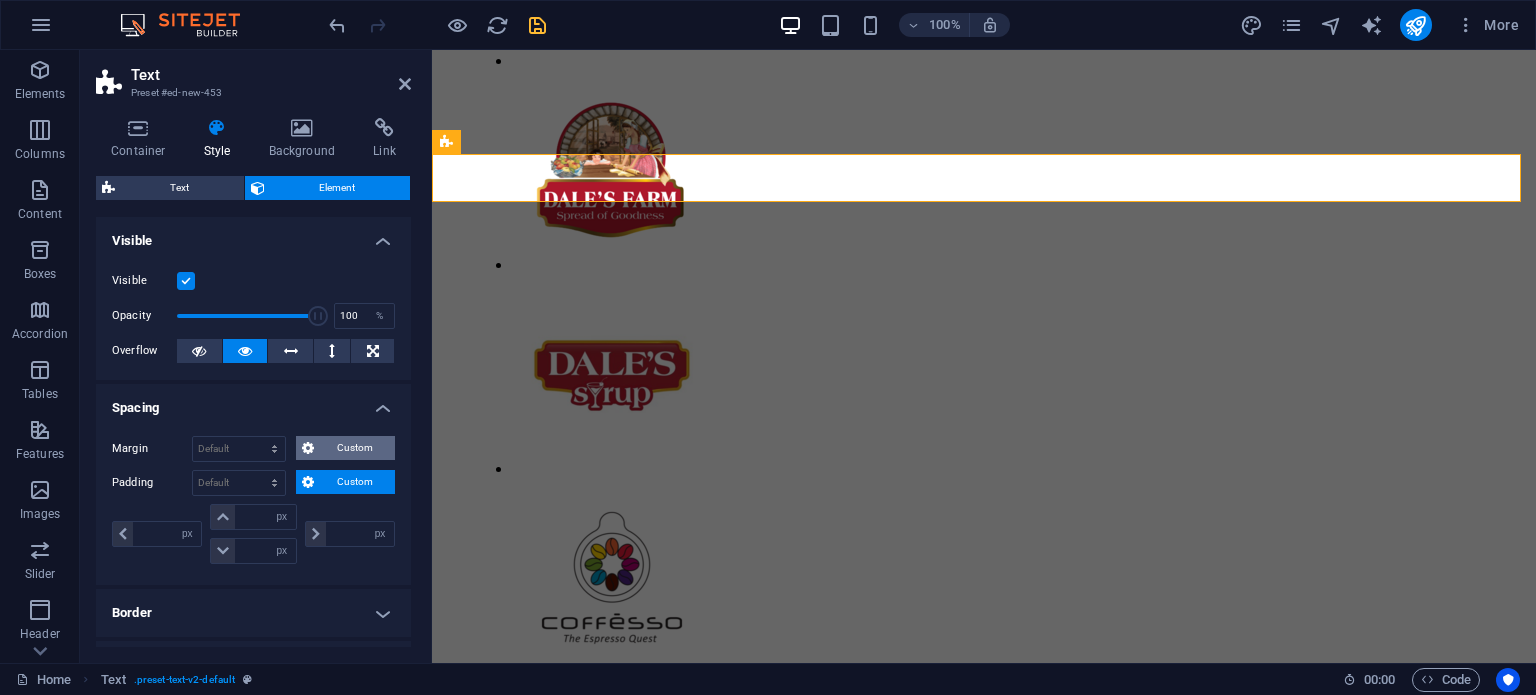 click on "Custom" at bounding box center (354, 448) 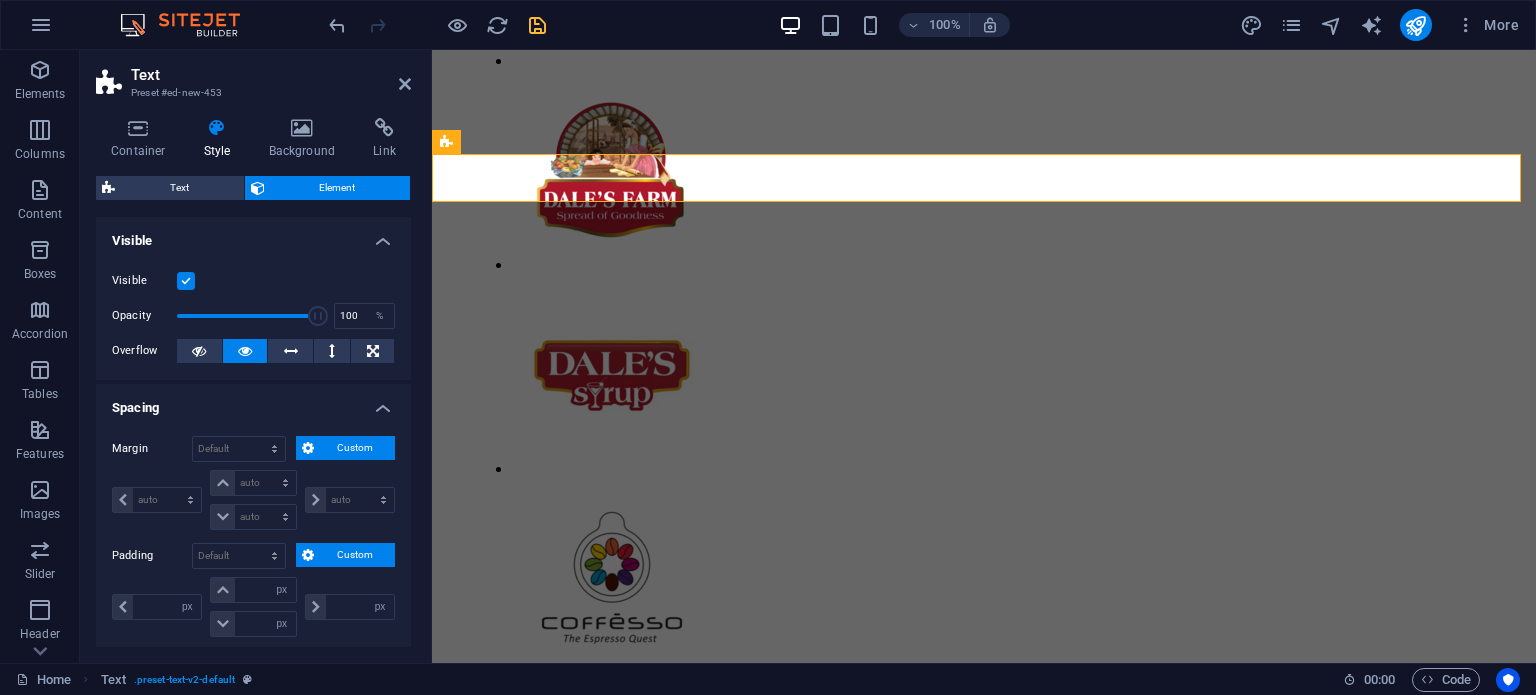 click on "Custom" at bounding box center [354, 448] 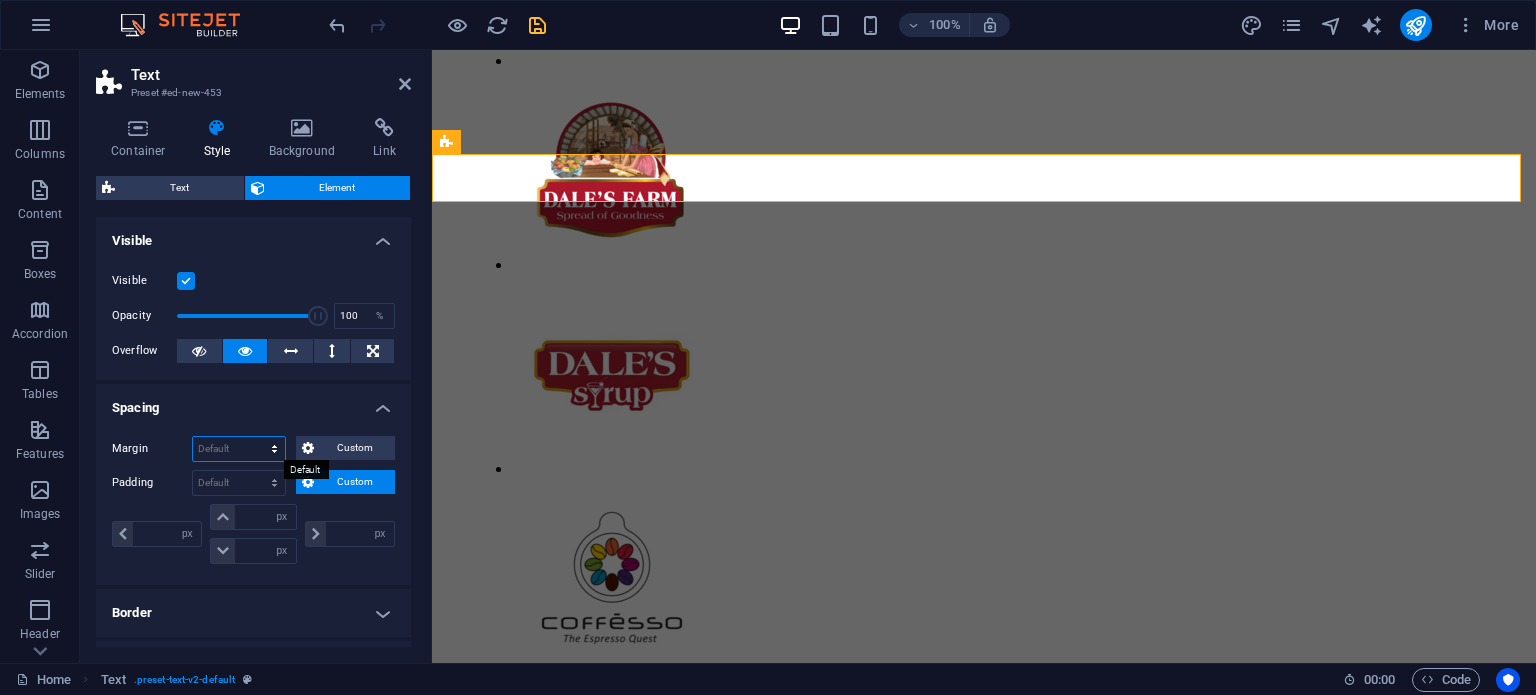 click on "Default auto px % rem vw vh Custom" at bounding box center (239, 449) 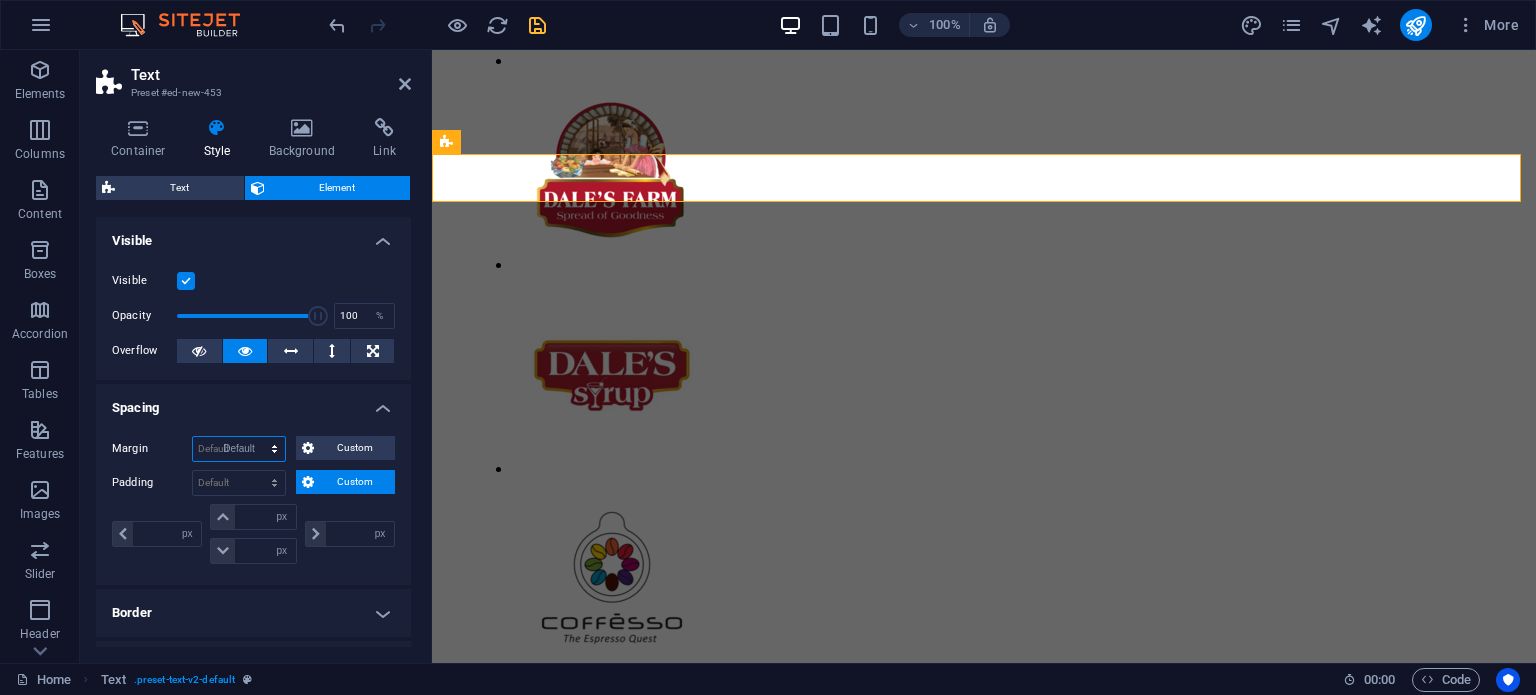 click on "Default auto px % rem vw vh Custom" at bounding box center [239, 449] 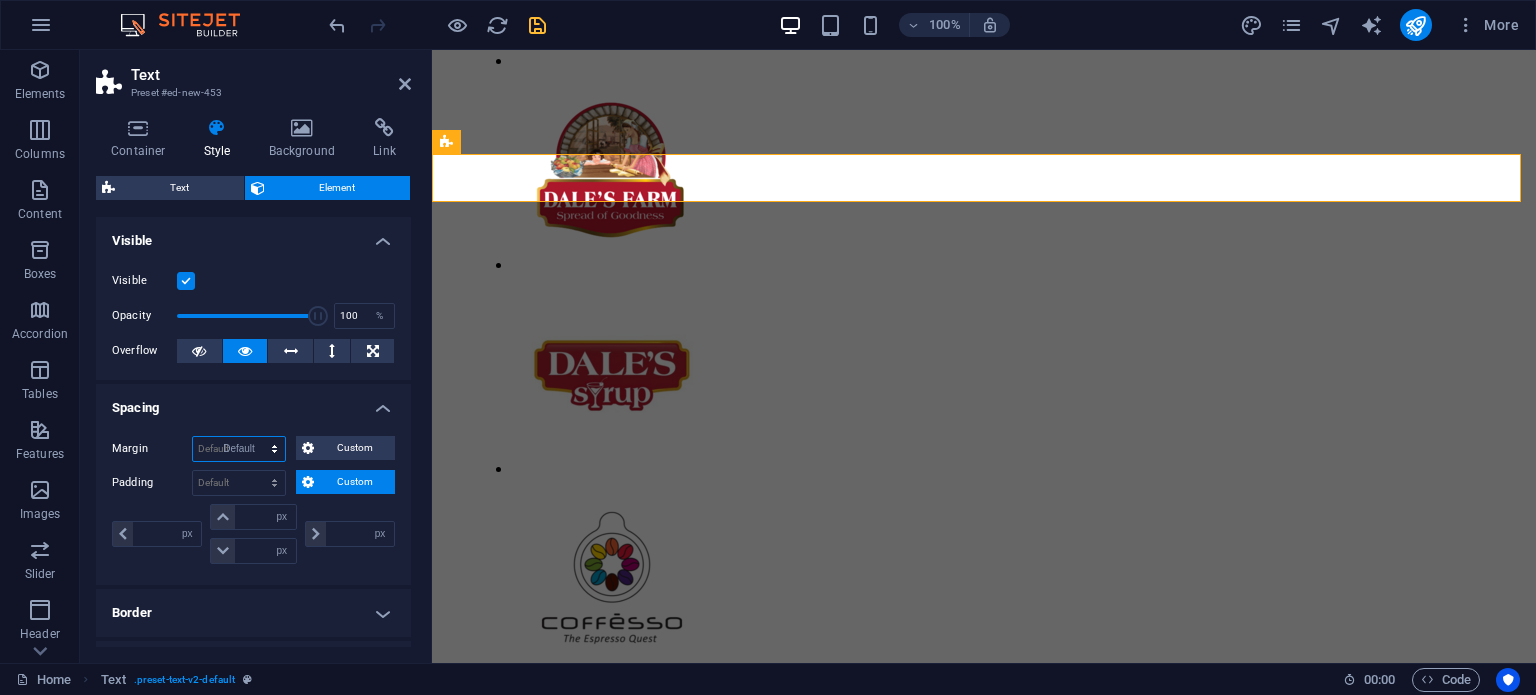 select on "DISABLED_OPTION_VALUE" 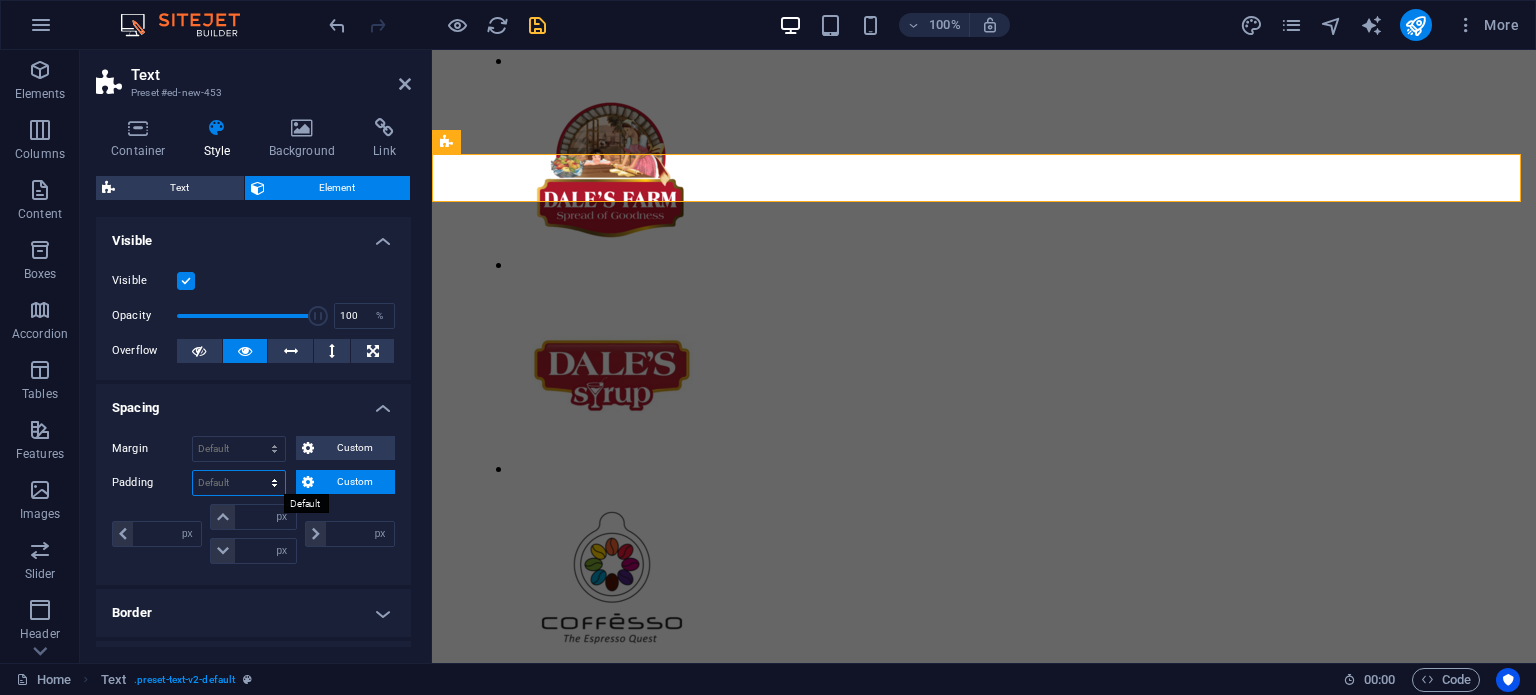 click on "Default px rem % vh vw Custom" at bounding box center [239, 483] 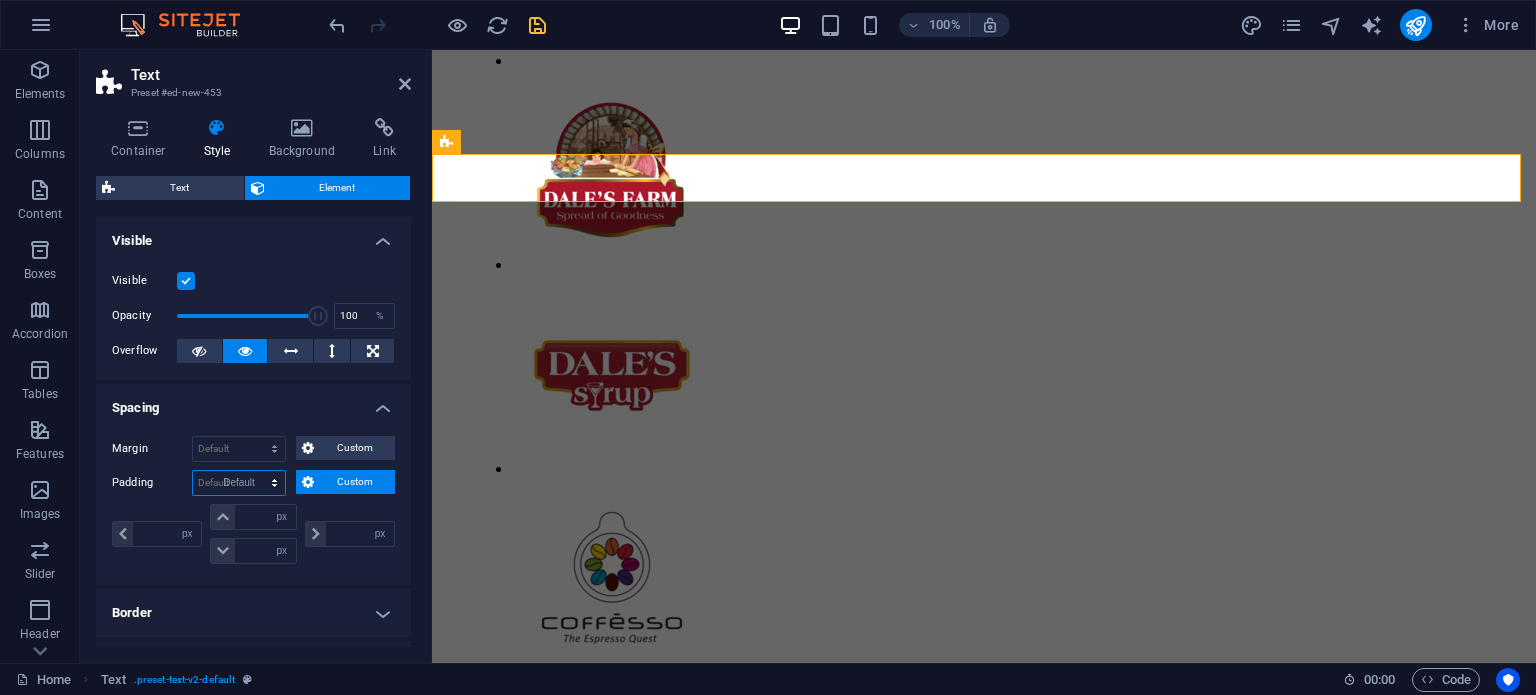 click on "Default px rem % vh vw Custom" at bounding box center [239, 483] 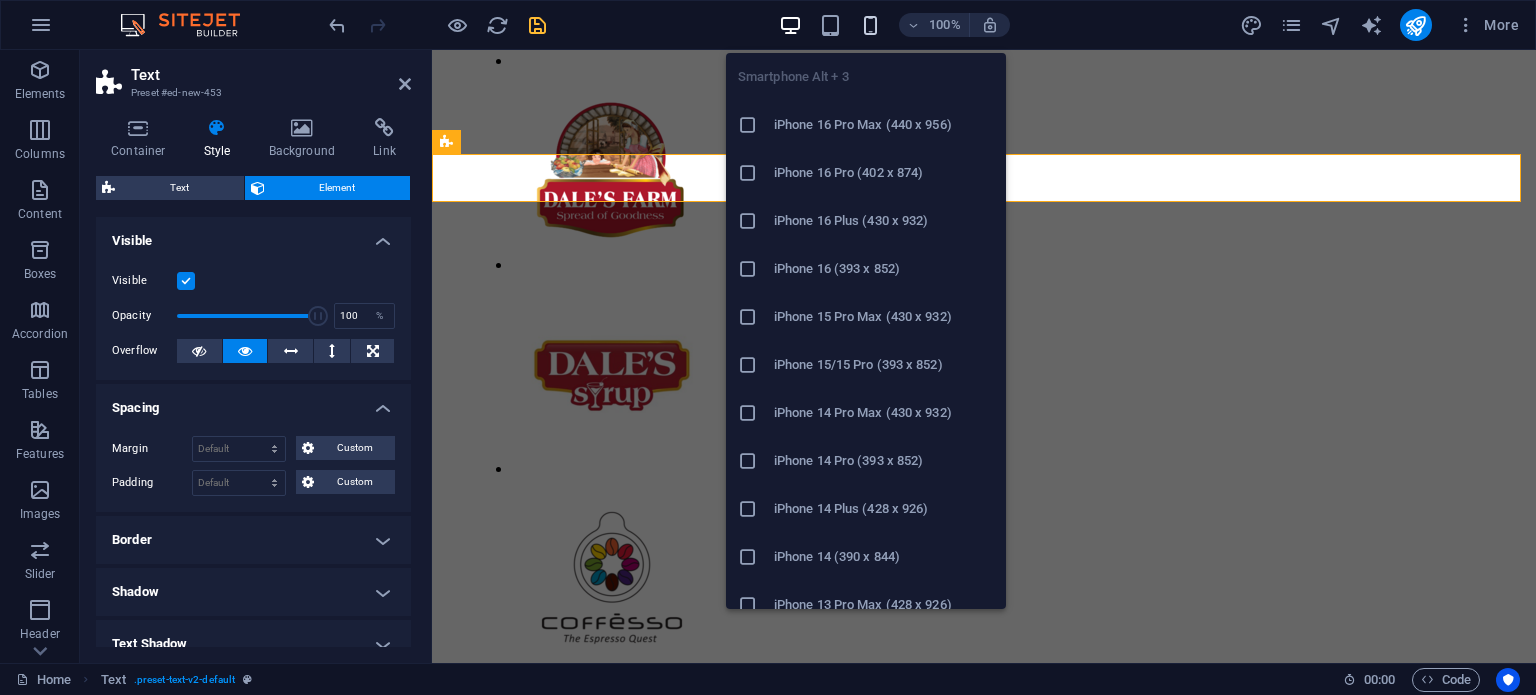 click at bounding box center [870, 25] 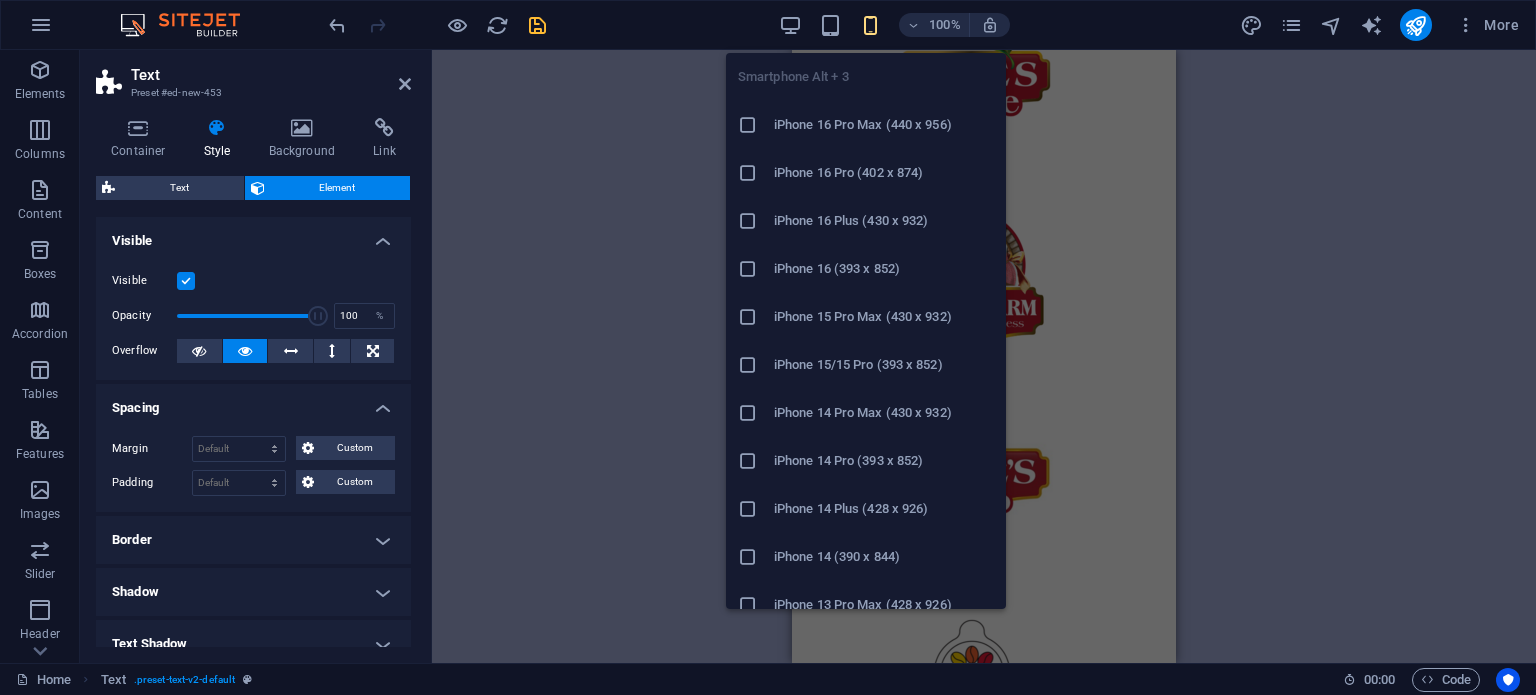 scroll, scrollTop: 1000, scrollLeft: 0, axis: vertical 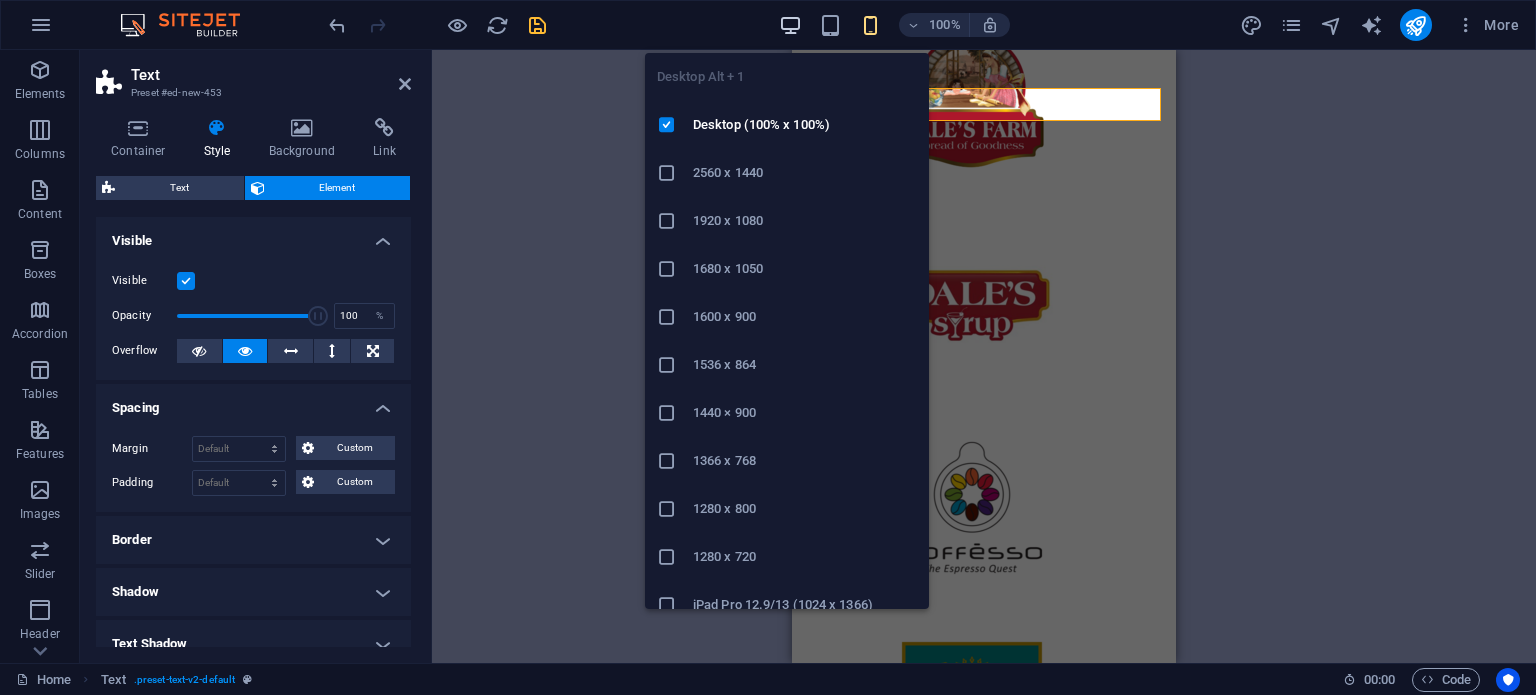 click at bounding box center (790, 25) 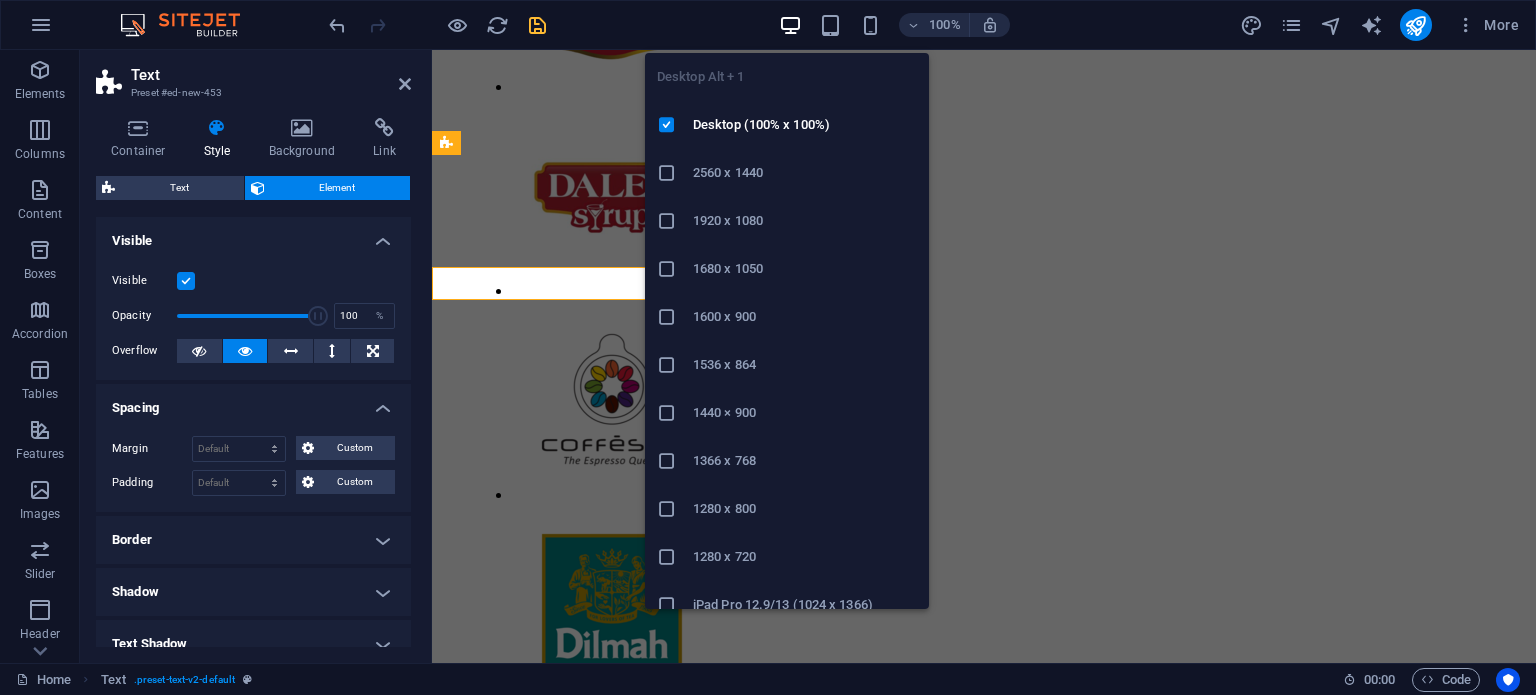 scroll, scrollTop: 1068, scrollLeft: 0, axis: vertical 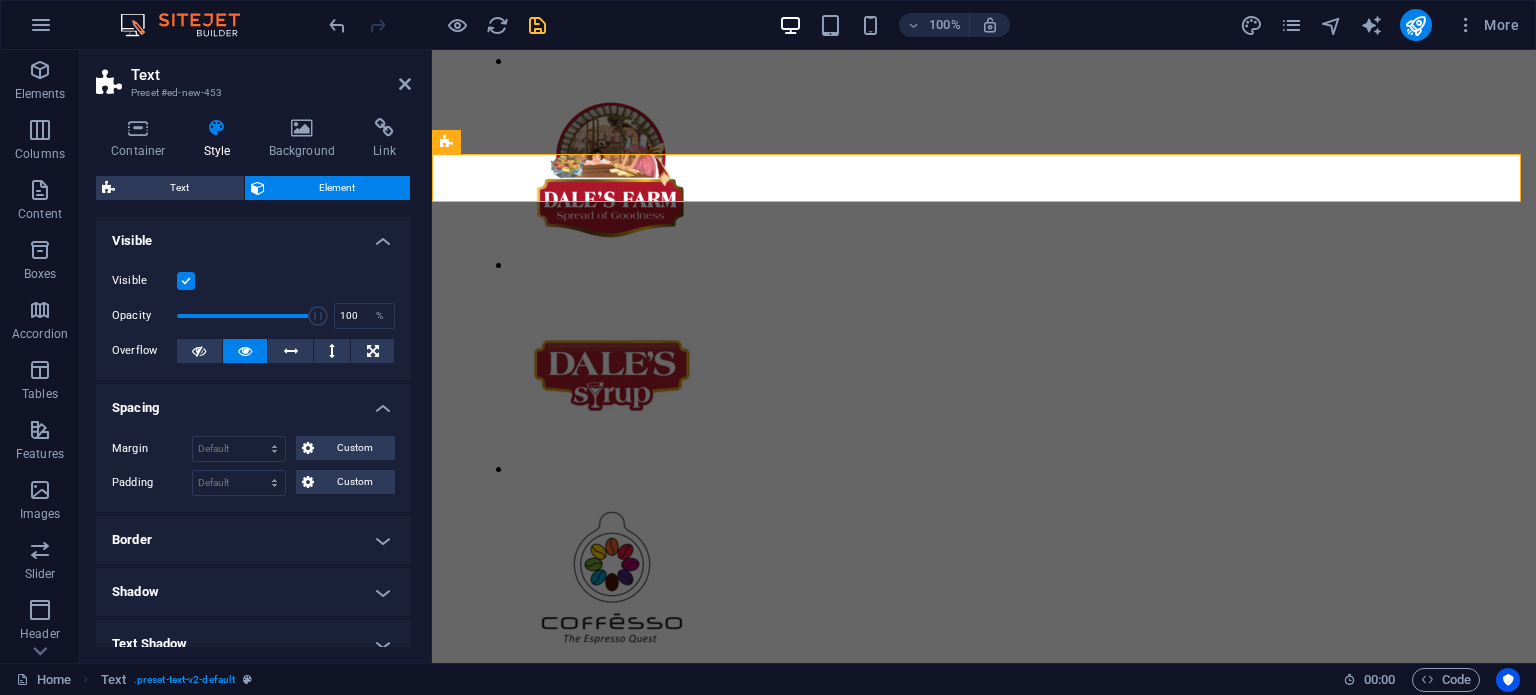 click on "Spacing" at bounding box center [253, 402] 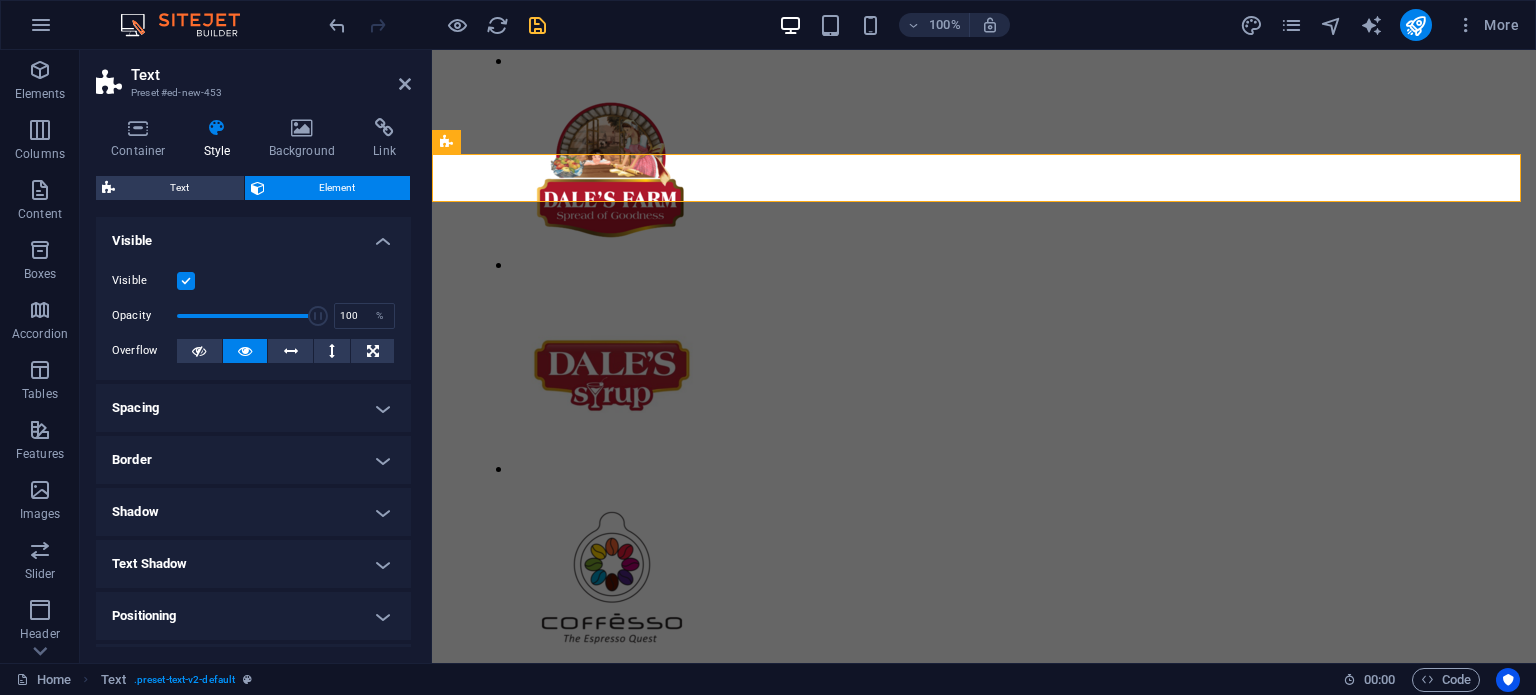 click on "Border" at bounding box center [253, 460] 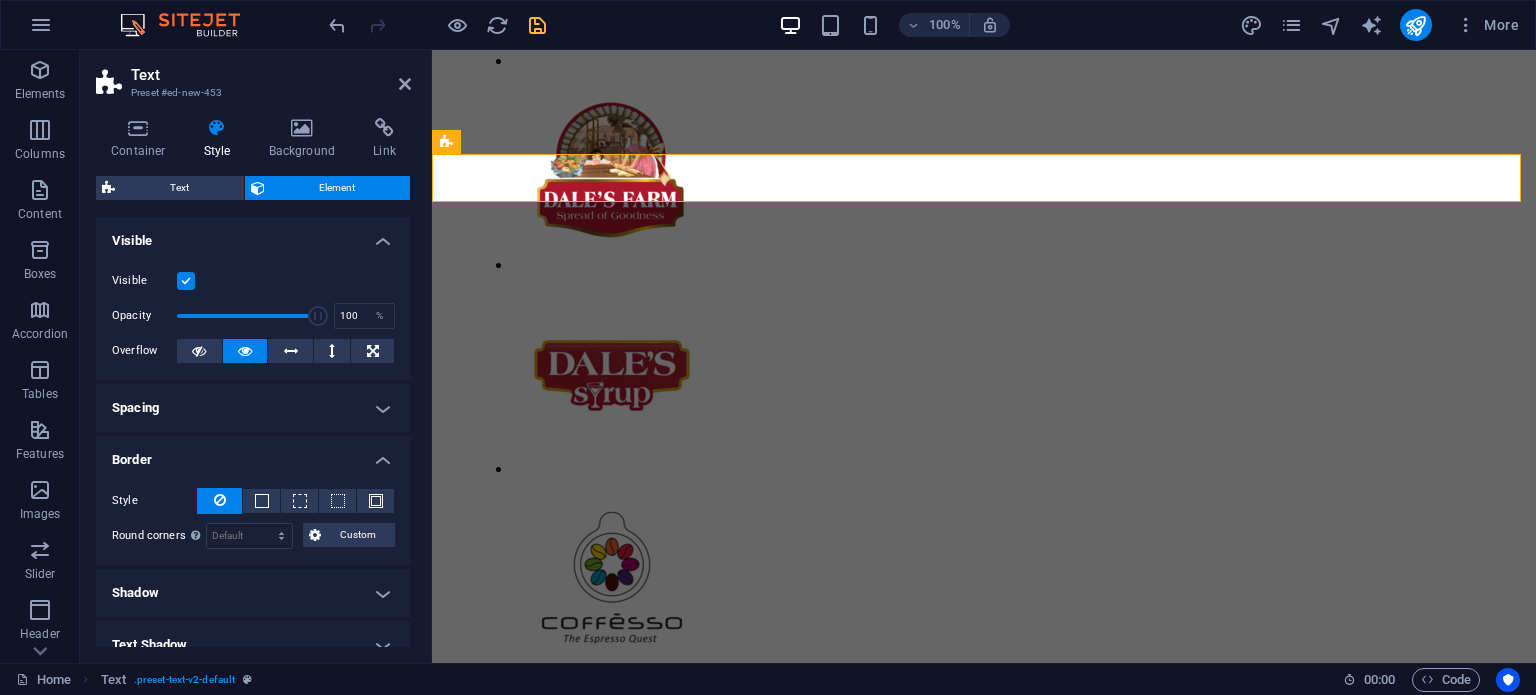 click on "Border" at bounding box center (253, 454) 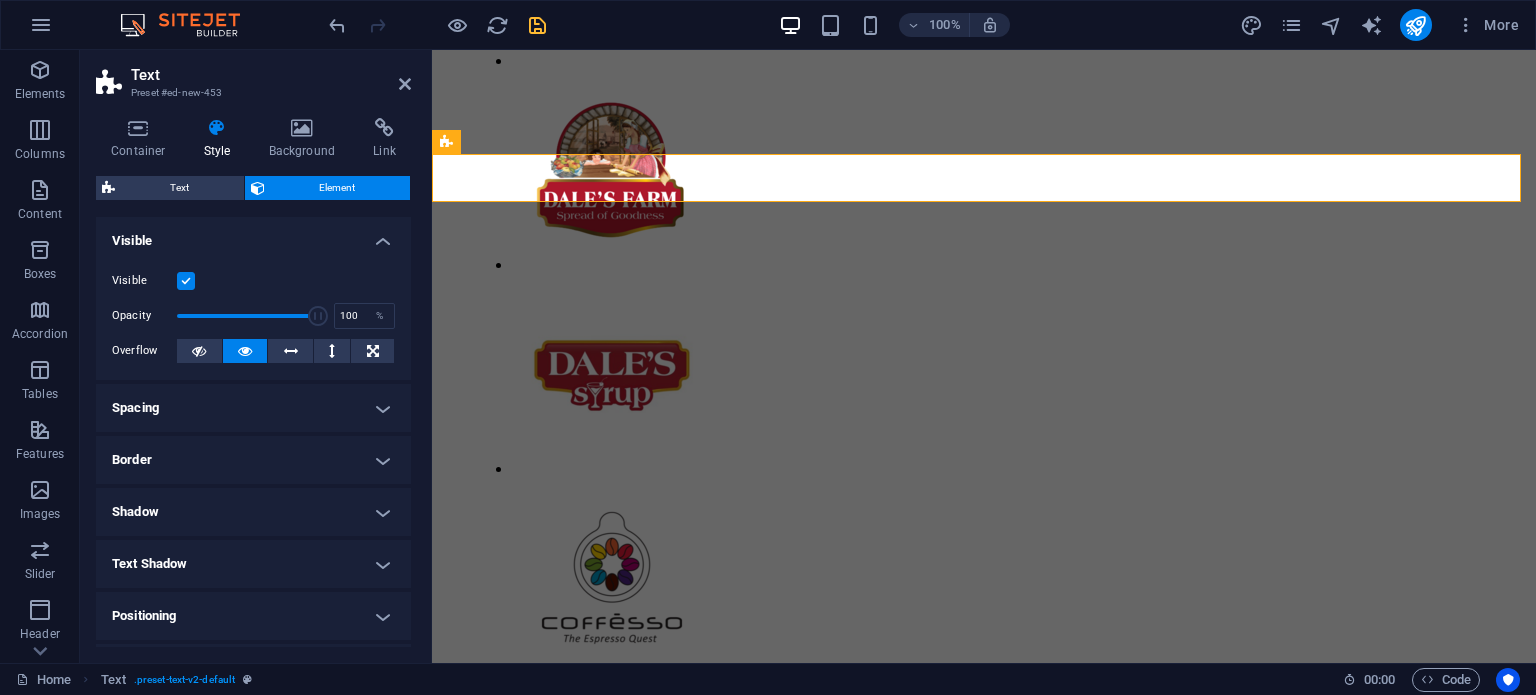 click on "Shadow" at bounding box center (253, 512) 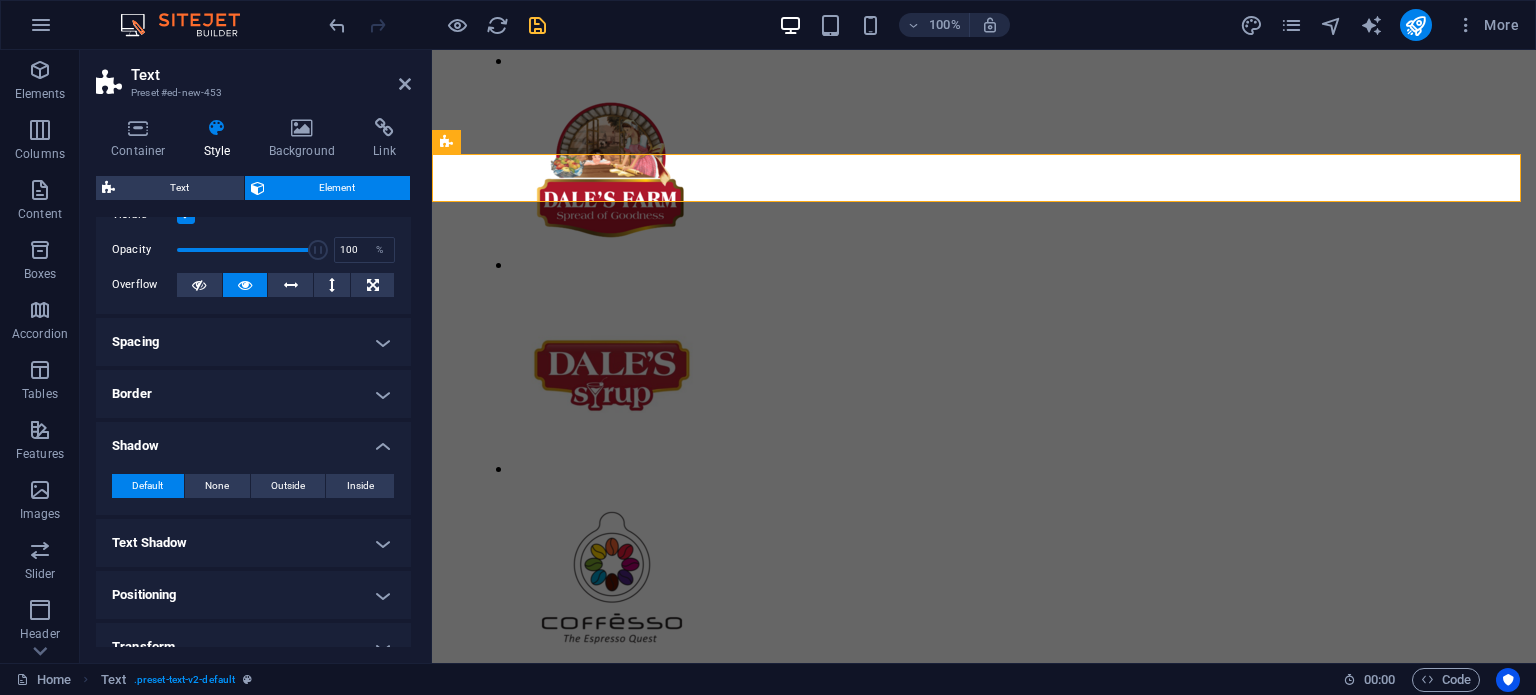 scroll, scrollTop: 100, scrollLeft: 0, axis: vertical 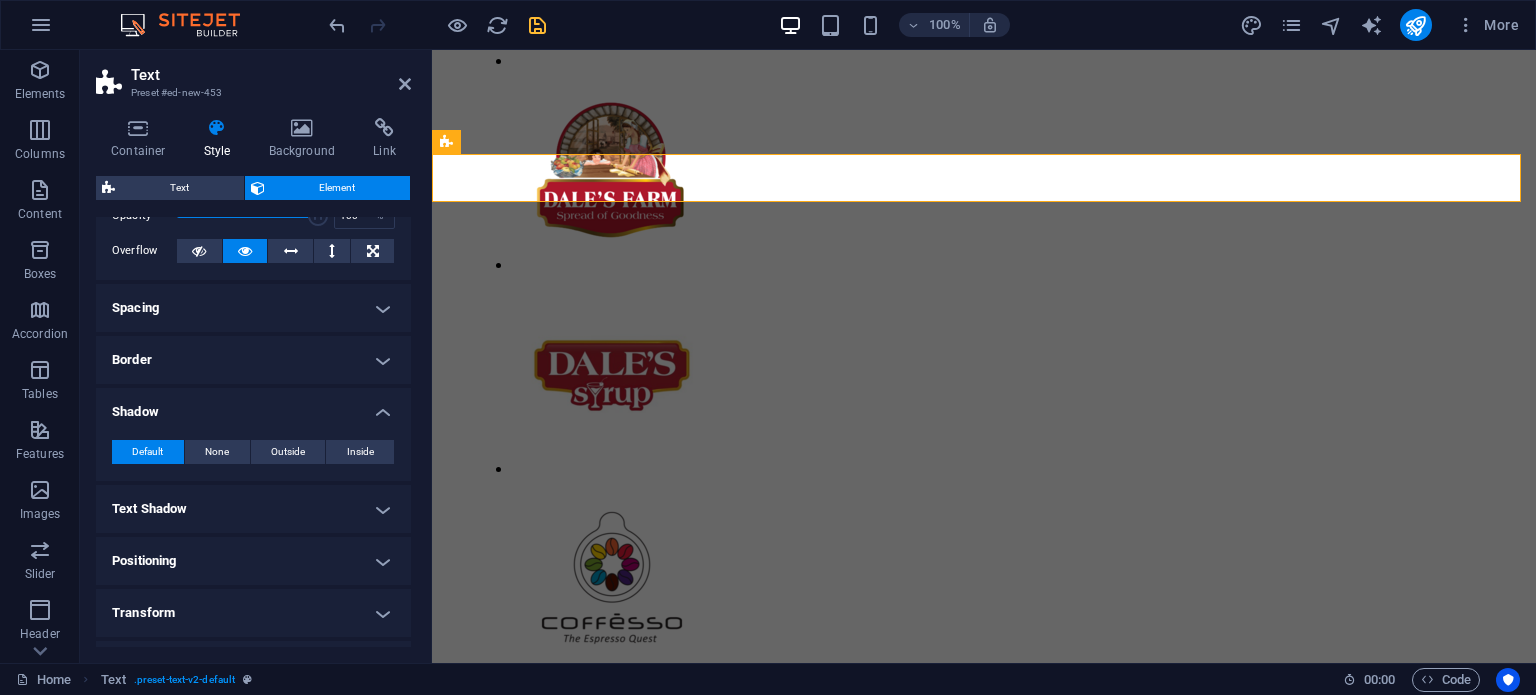 click on "Text Shadow" at bounding box center (253, 509) 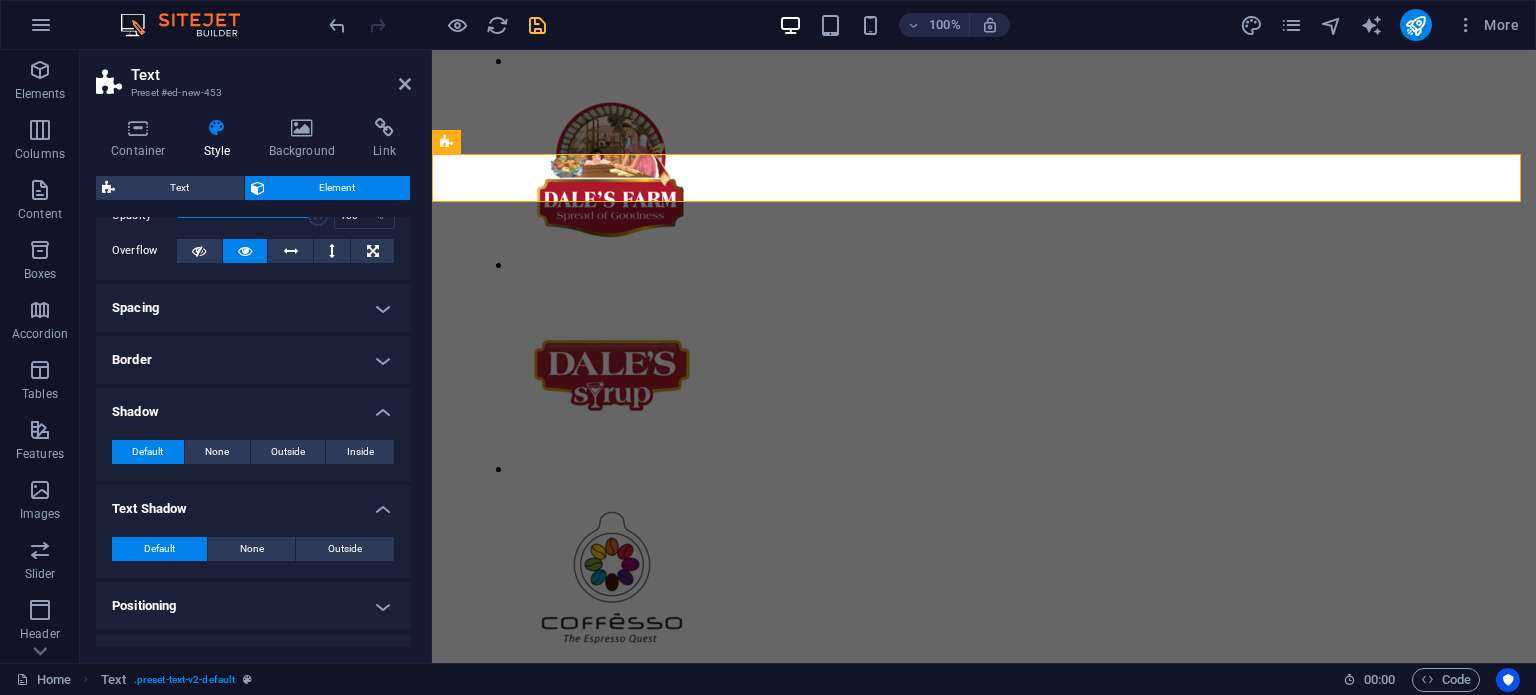 click on "Text Shadow" at bounding box center [253, 503] 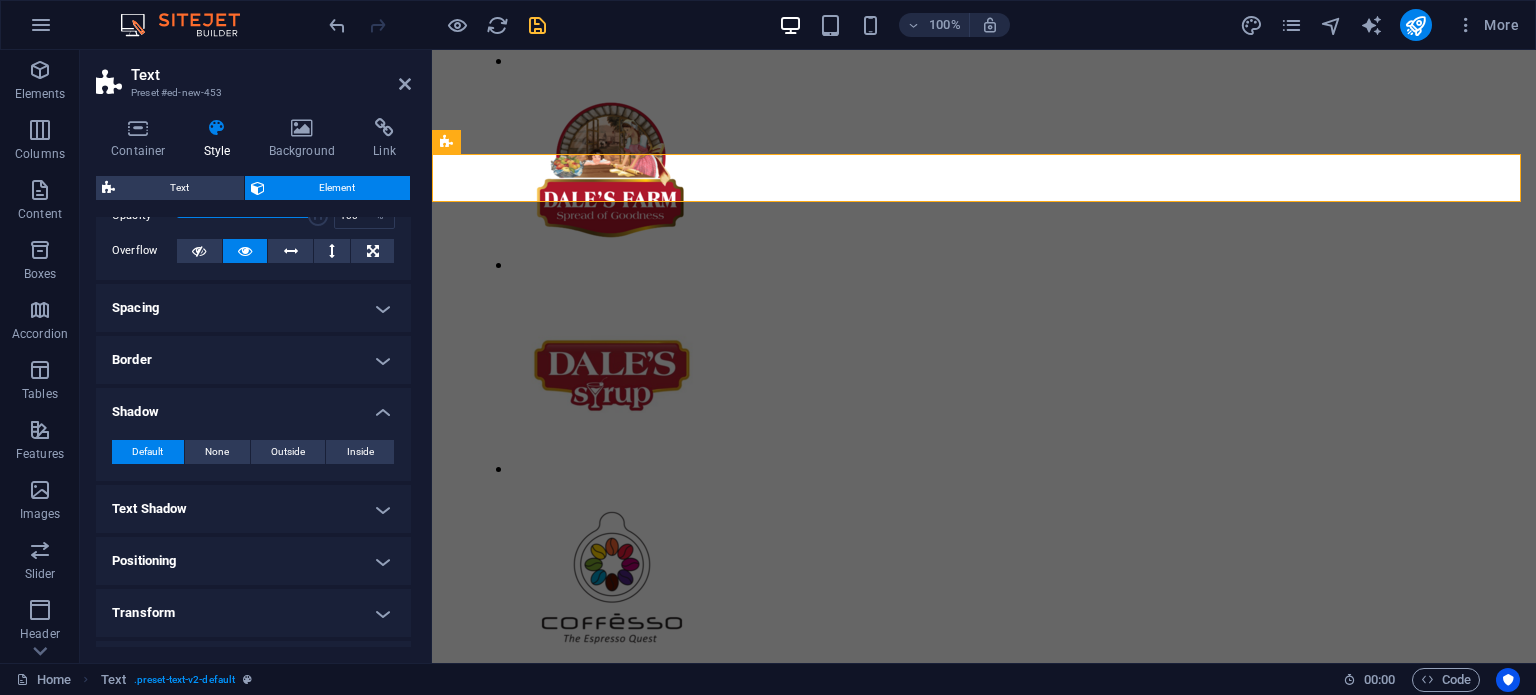 click on "Shadow" at bounding box center [253, 406] 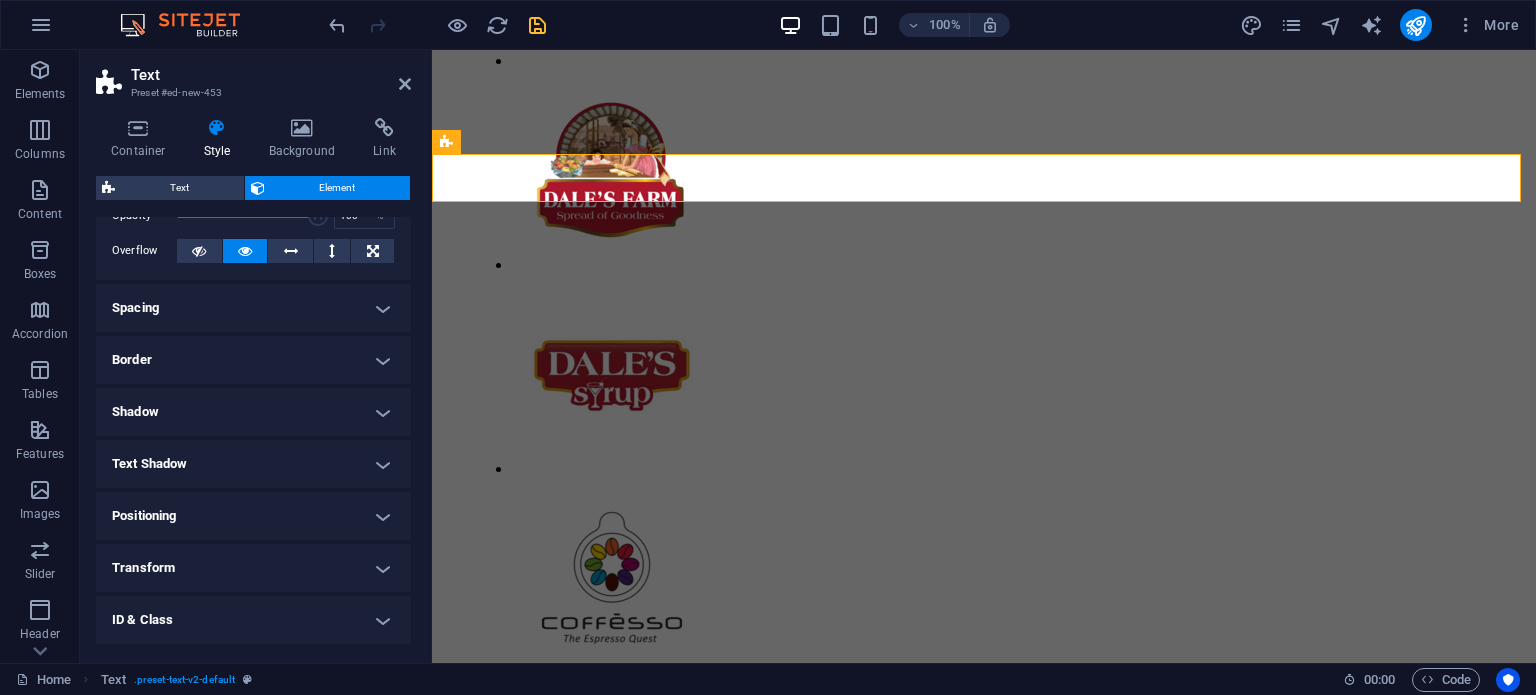 click on "Positioning" at bounding box center [253, 516] 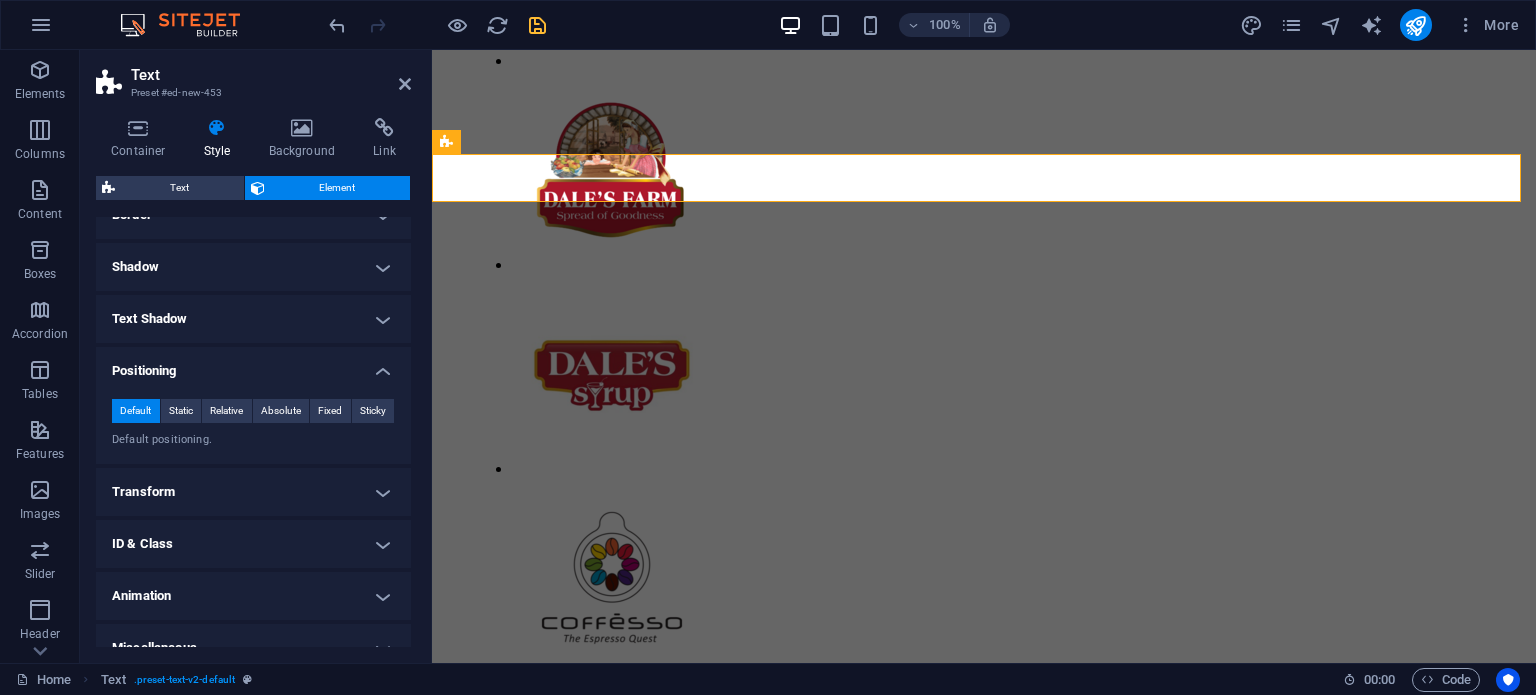 scroll, scrollTop: 266, scrollLeft: 0, axis: vertical 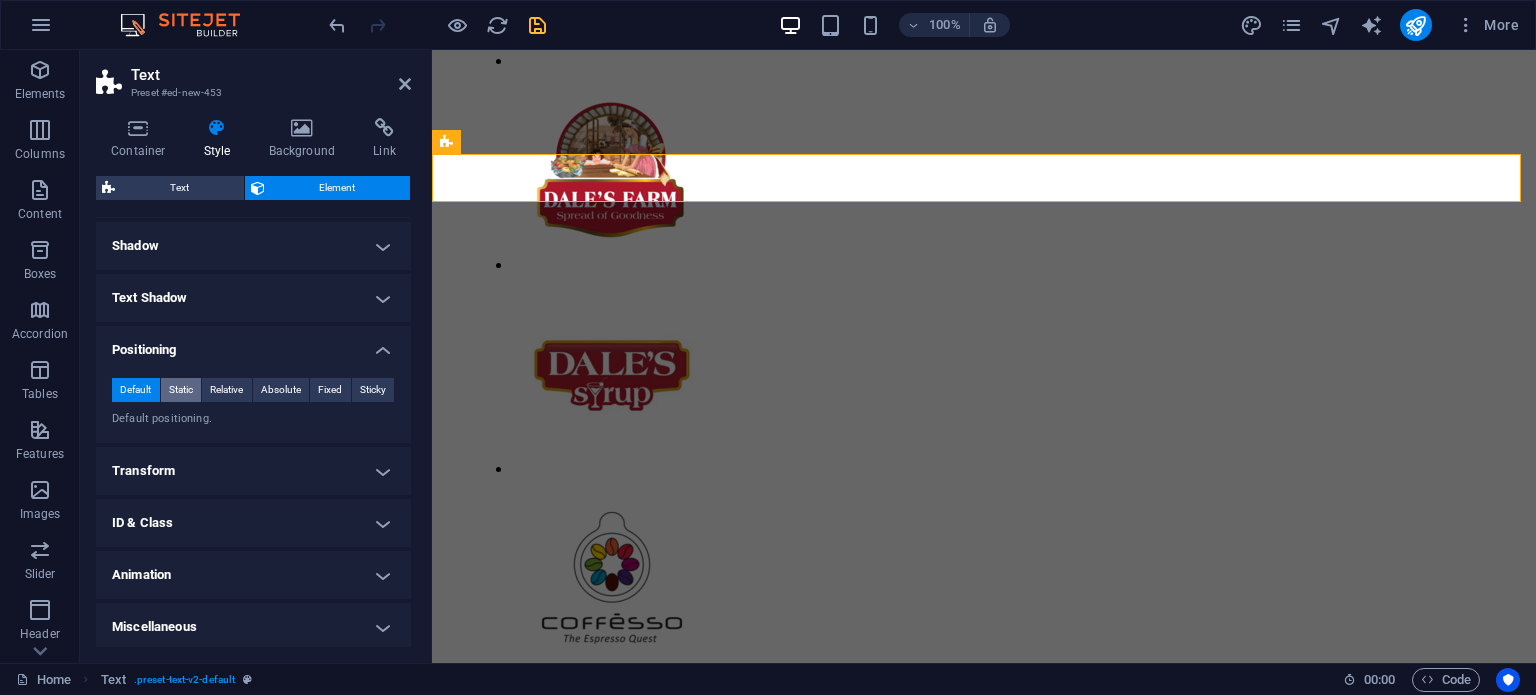click on "Static" at bounding box center (181, 390) 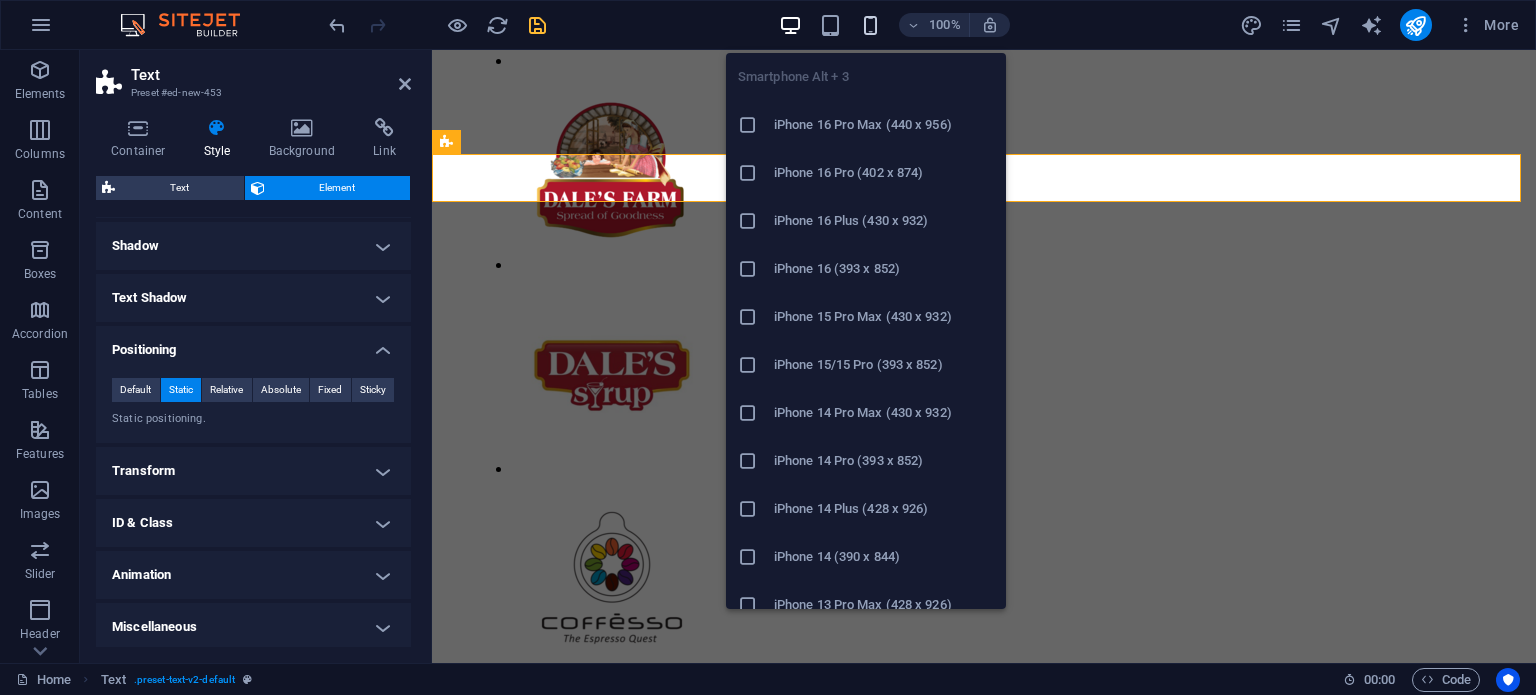 click at bounding box center [871, 25] 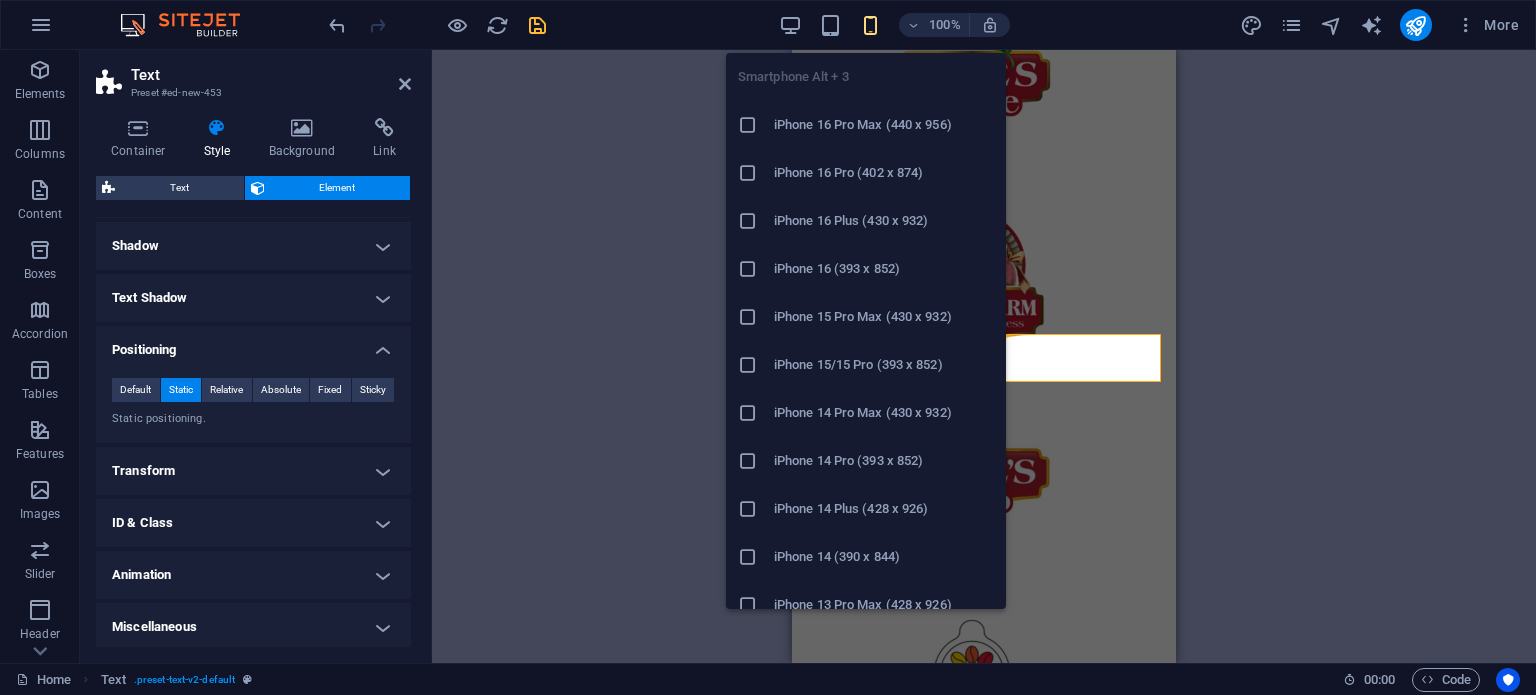 scroll, scrollTop: 1000, scrollLeft: 0, axis: vertical 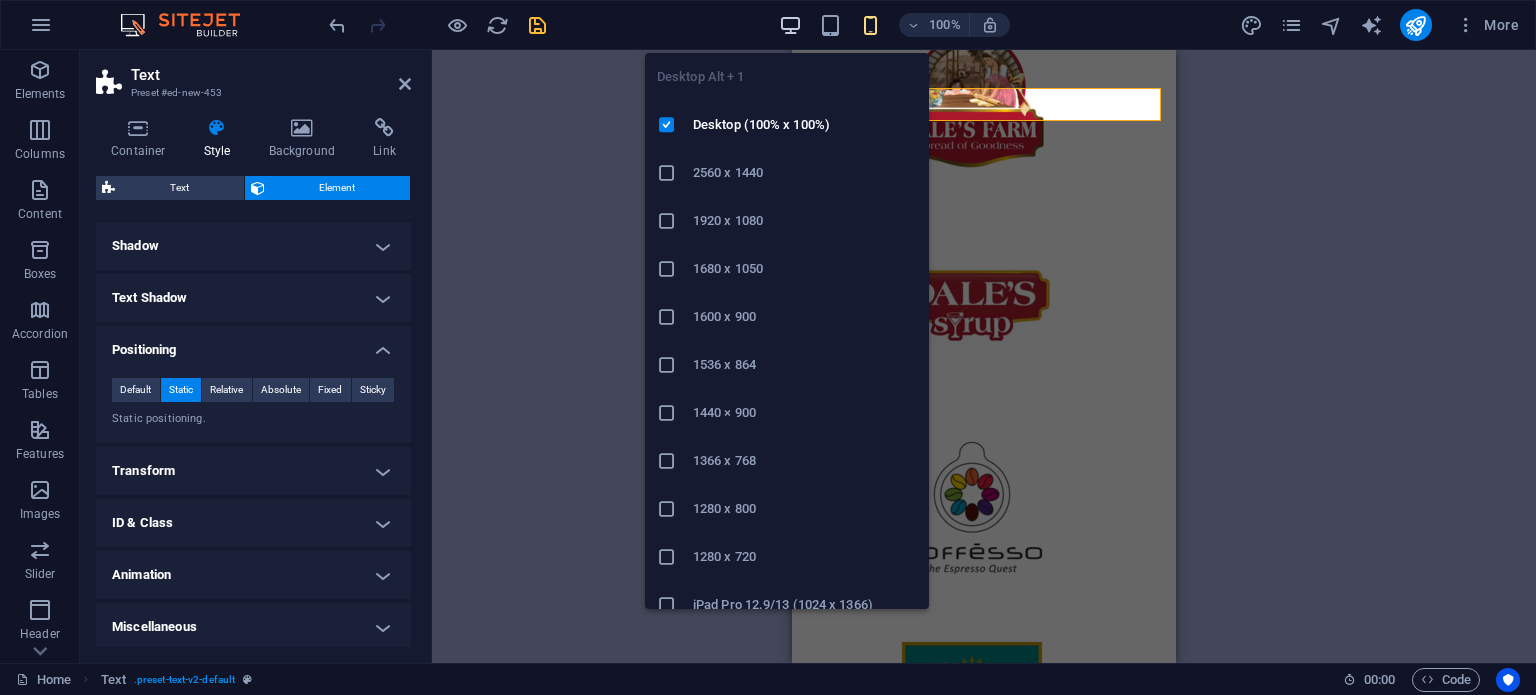 click at bounding box center [790, 25] 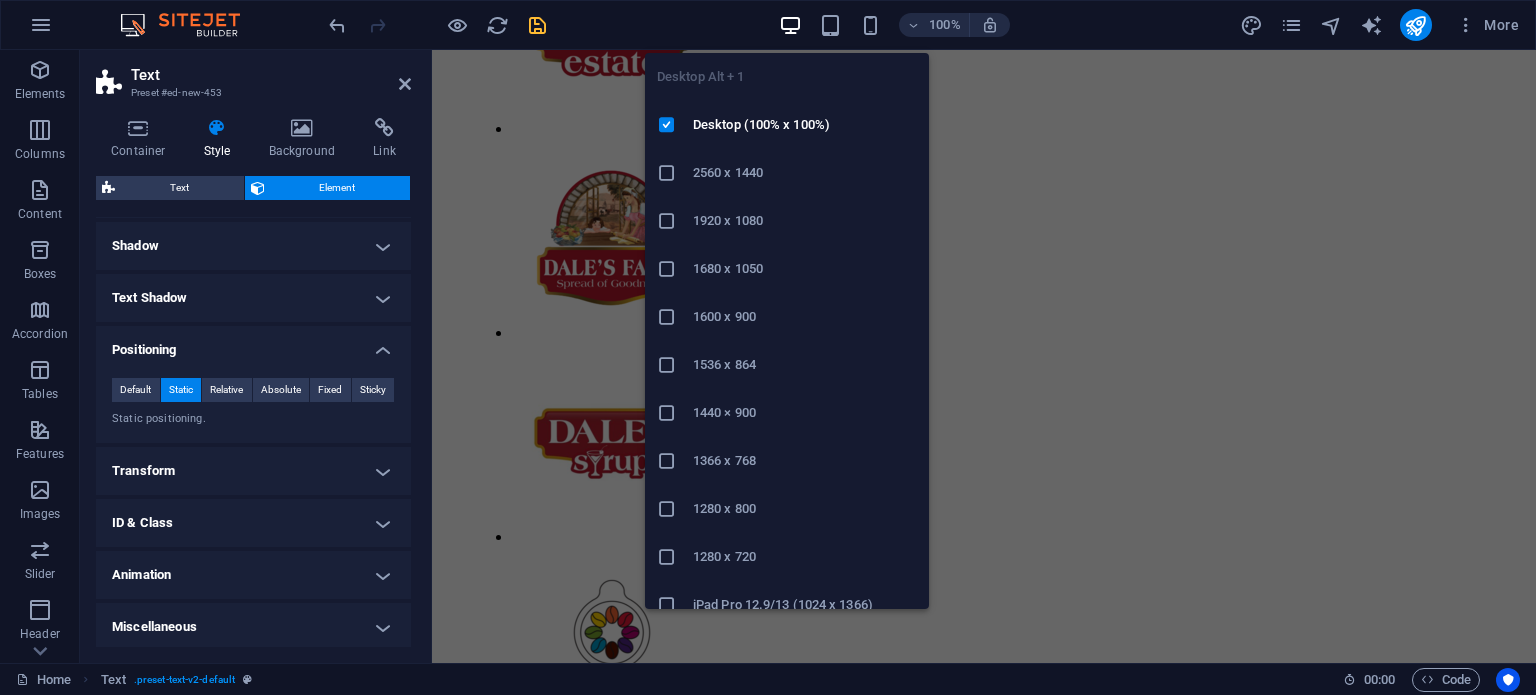 scroll, scrollTop: 1068, scrollLeft: 0, axis: vertical 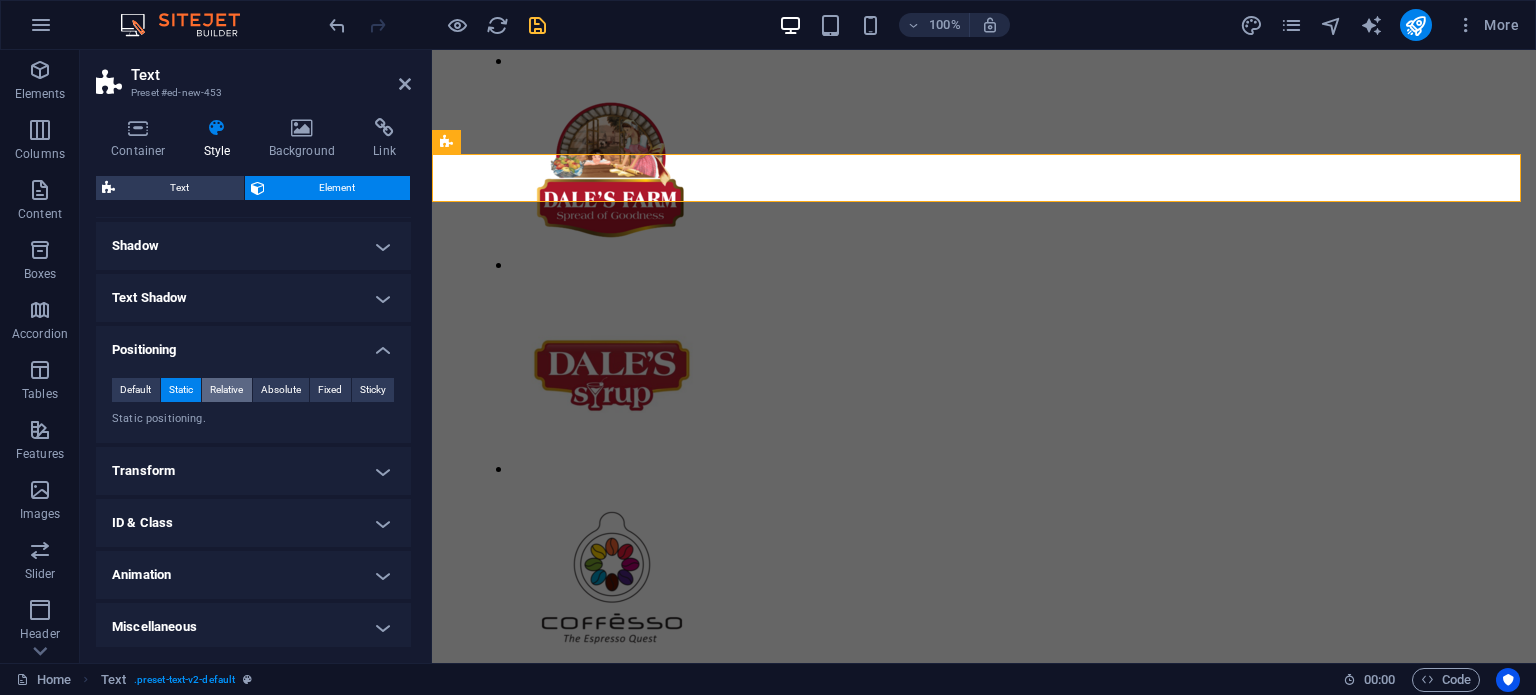 click on "Relative" at bounding box center (227, 390) 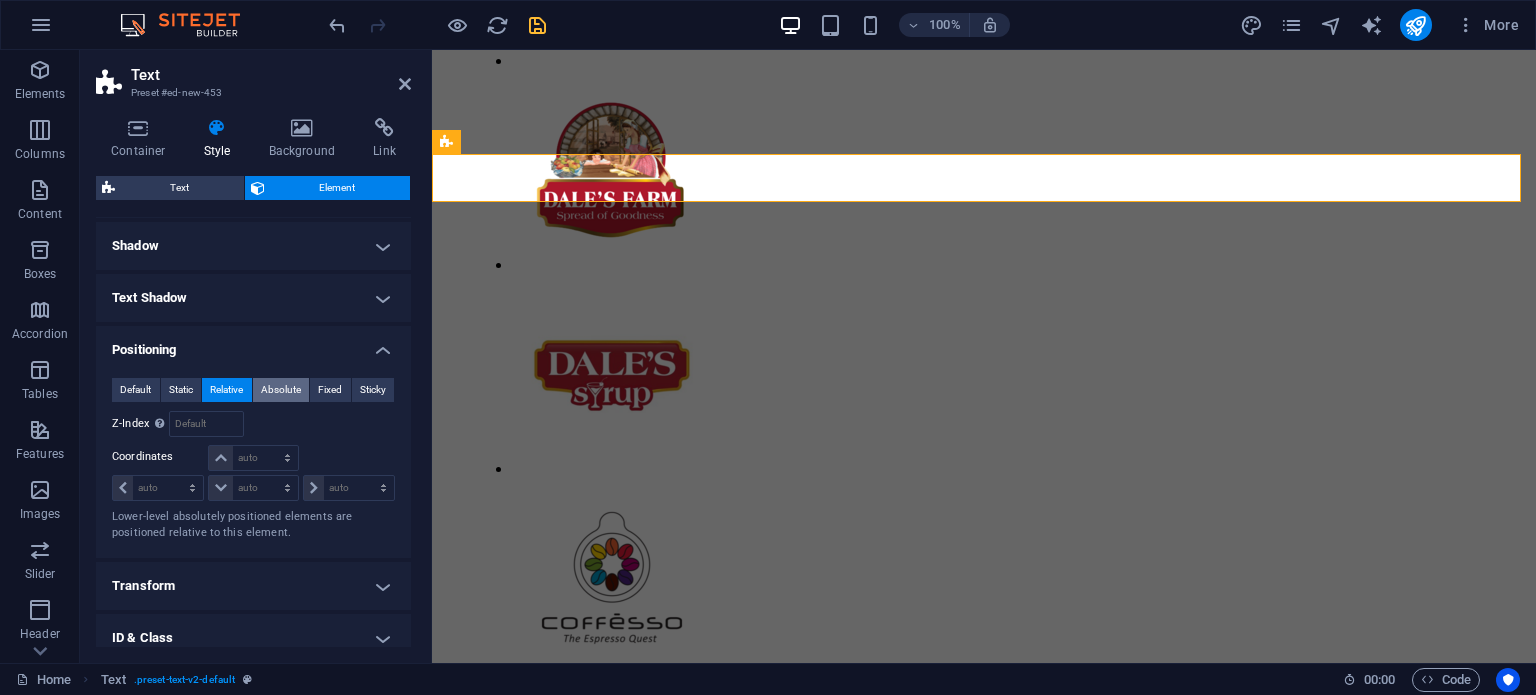 click on "Absolute" at bounding box center [281, 390] 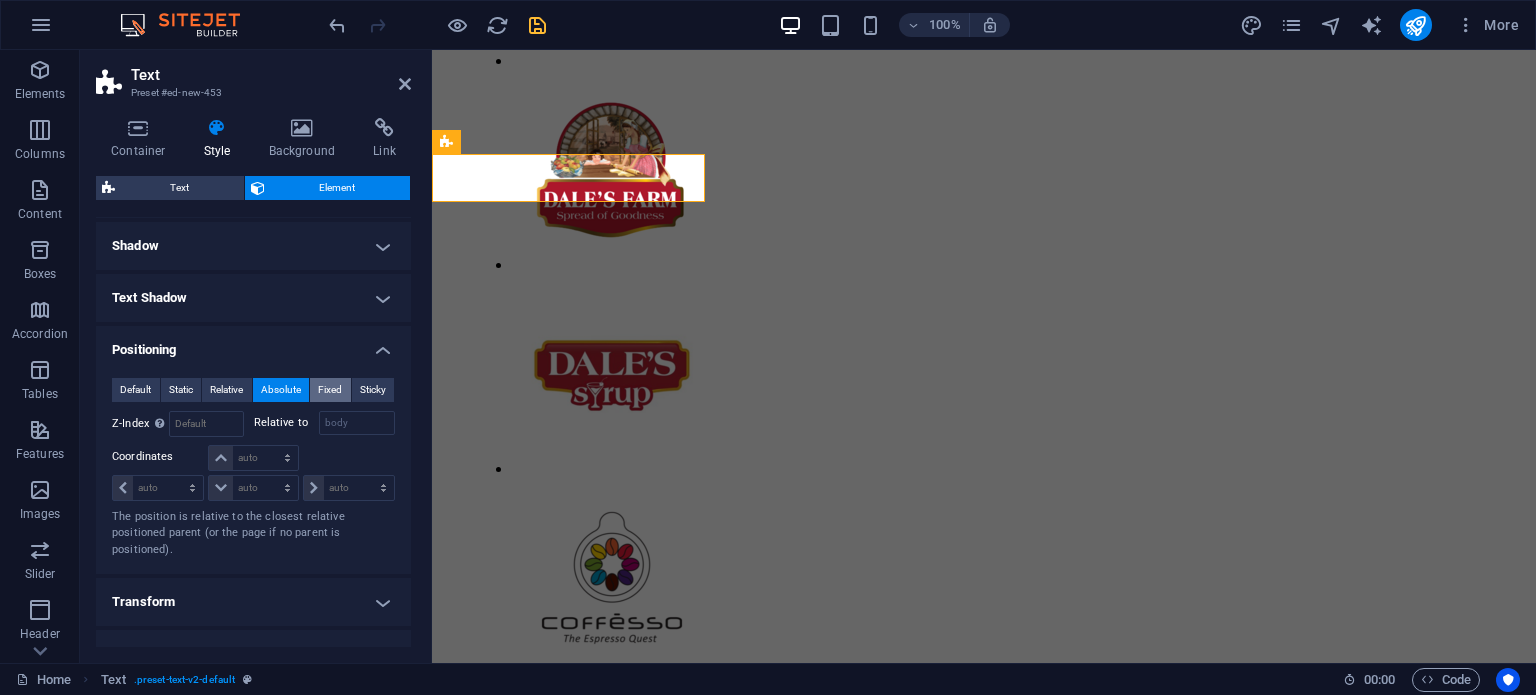 click on "Fixed" at bounding box center (330, 390) 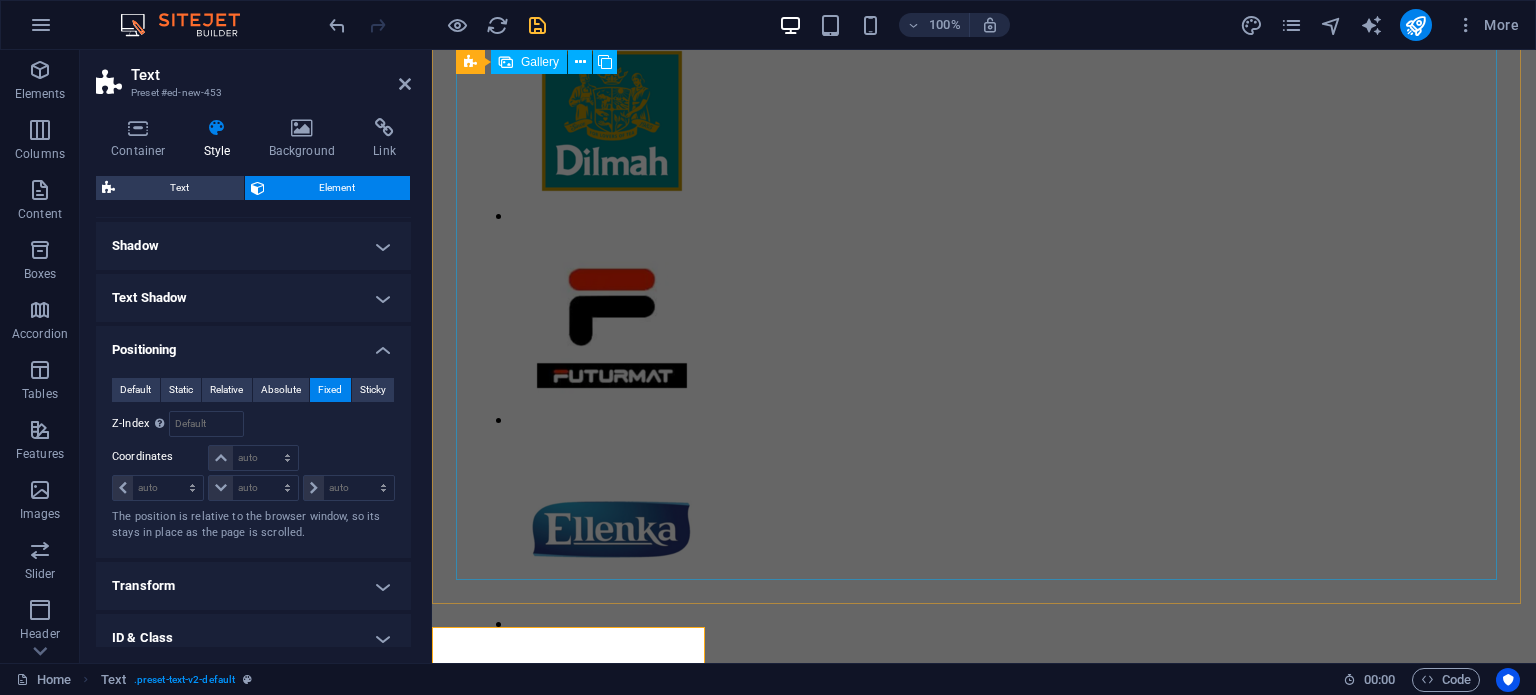 scroll, scrollTop: 1715, scrollLeft: 0, axis: vertical 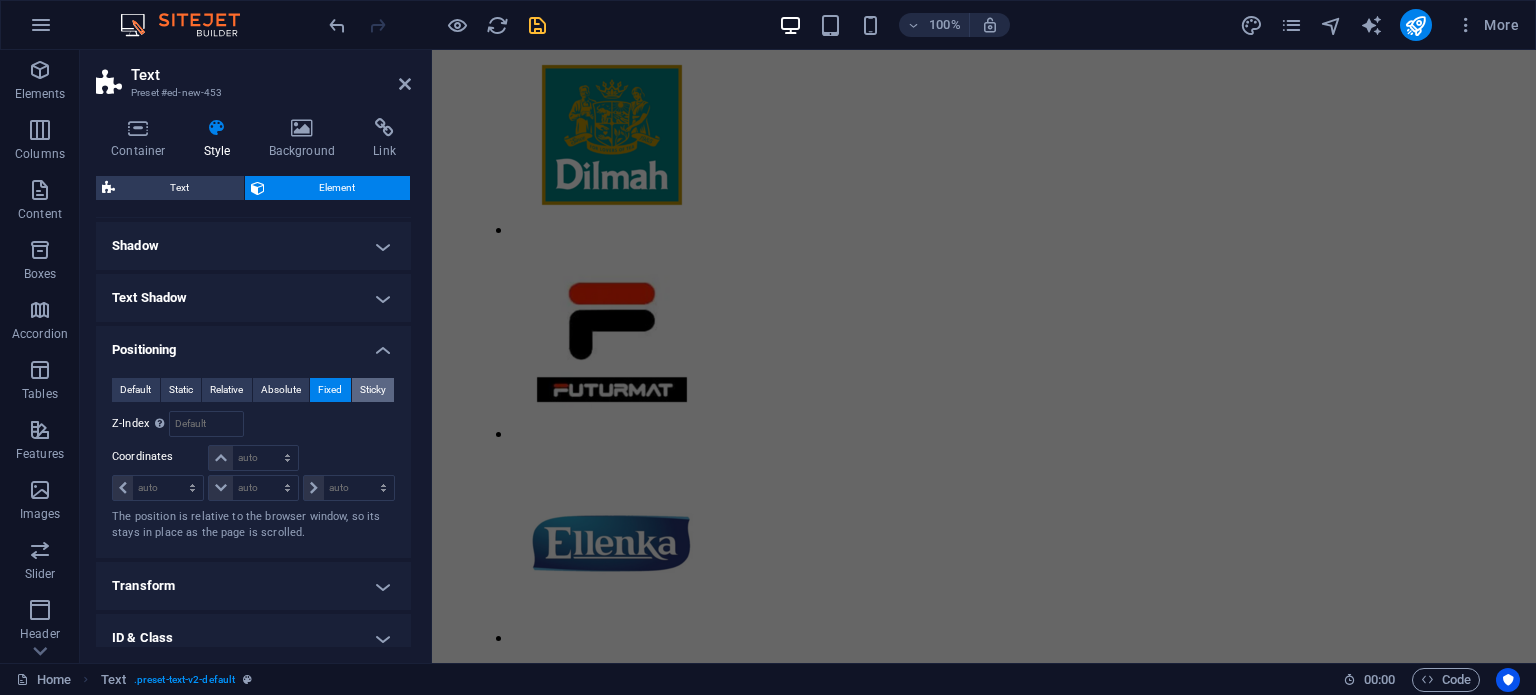 click on "Sticky" at bounding box center [373, 390] 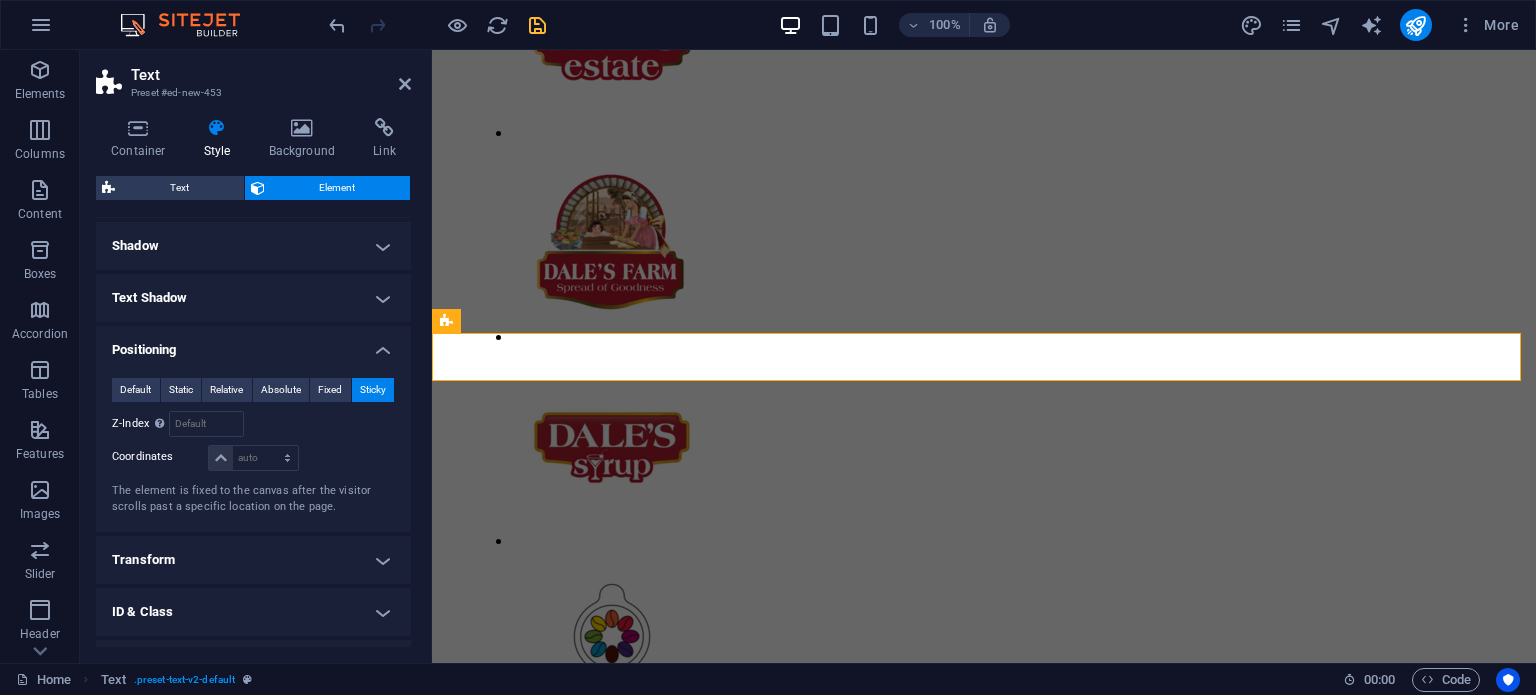 scroll, scrollTop: 890, scrollLeft: 0, axis: vertical 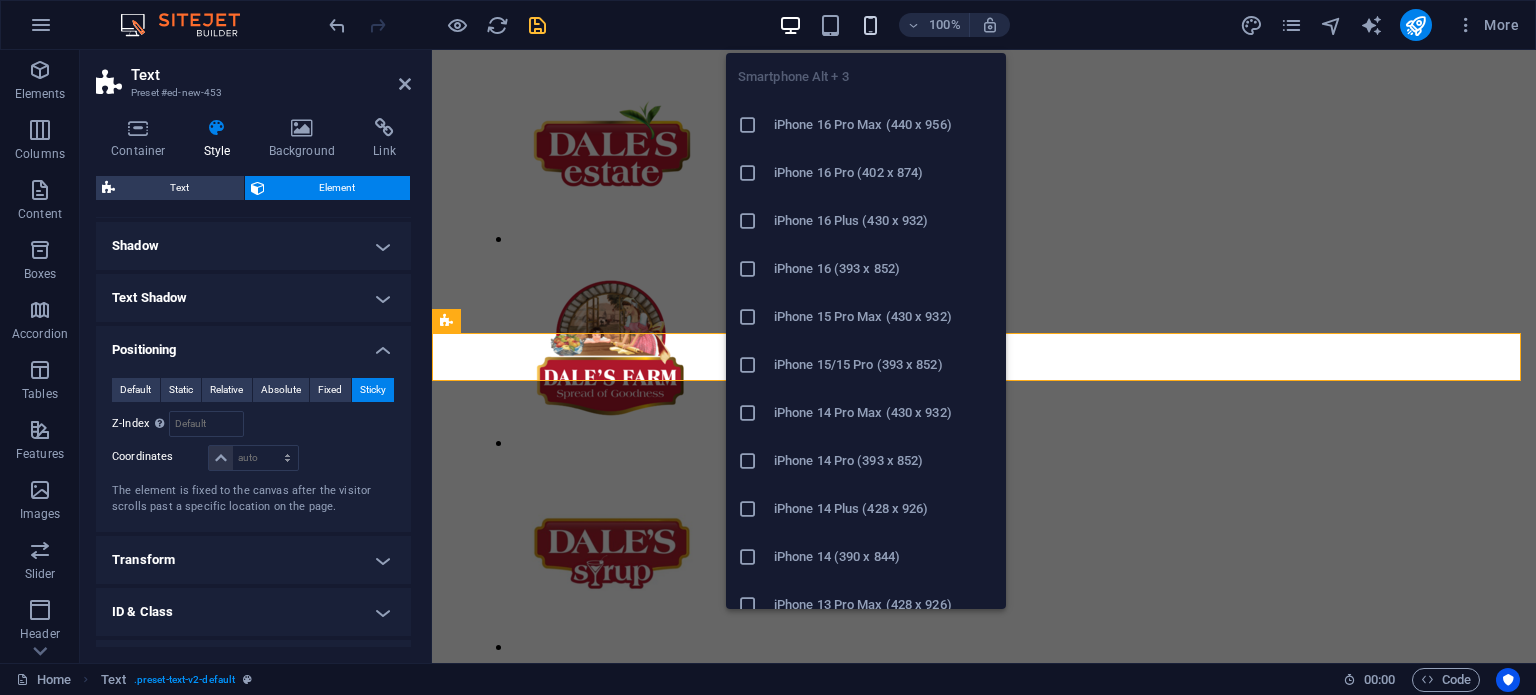 click at bounding box center [870, 25] 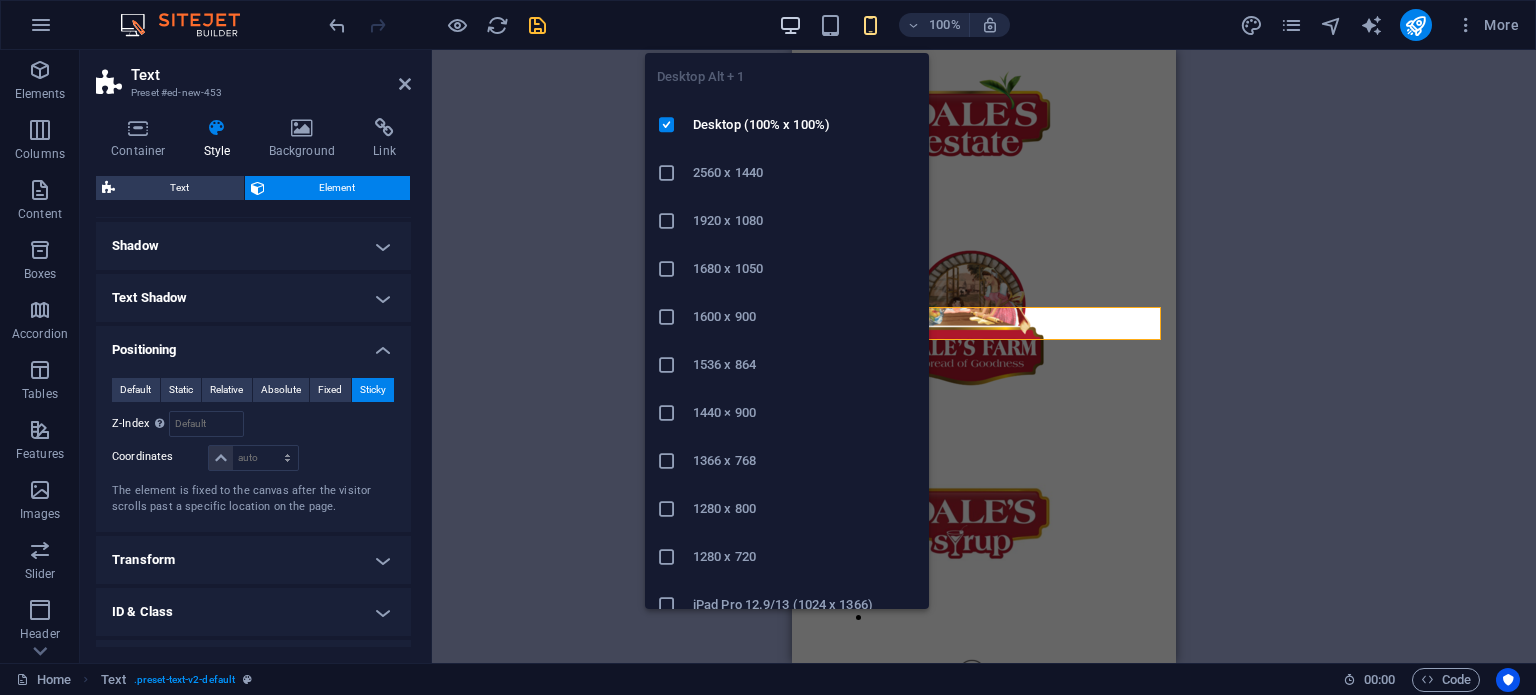click at bounding box center (790, 25) 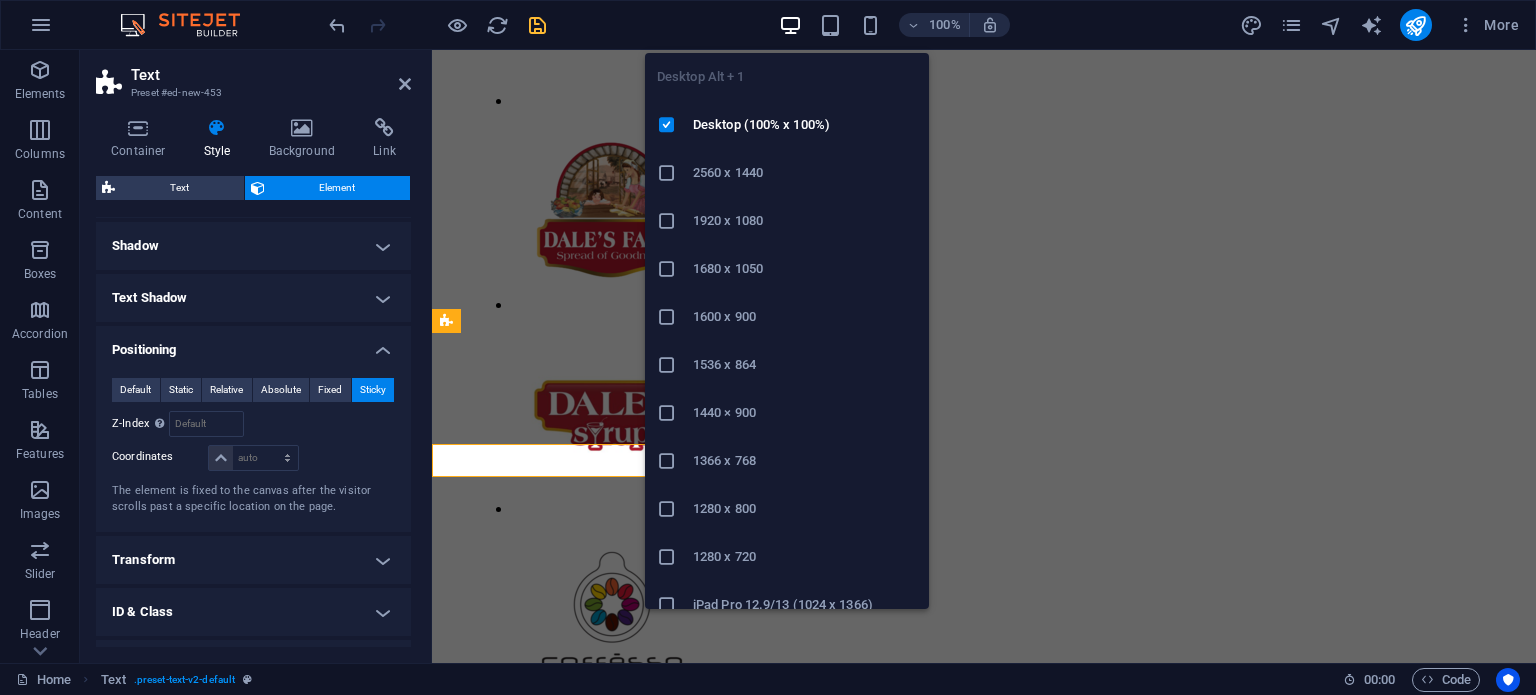 scroll, scrollTop: 890, scrollLeft: 0, axis: vertical 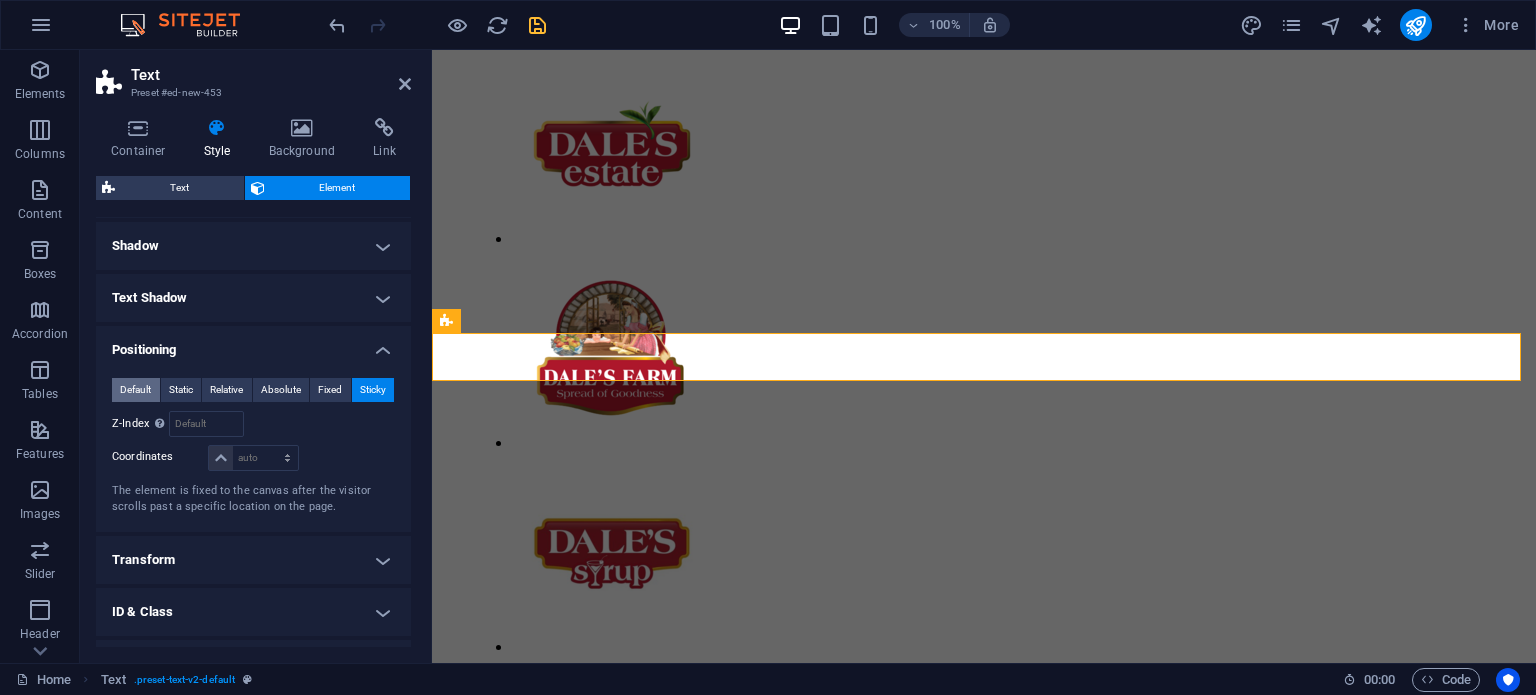 click on "Default" at bounding box center [135, 390] 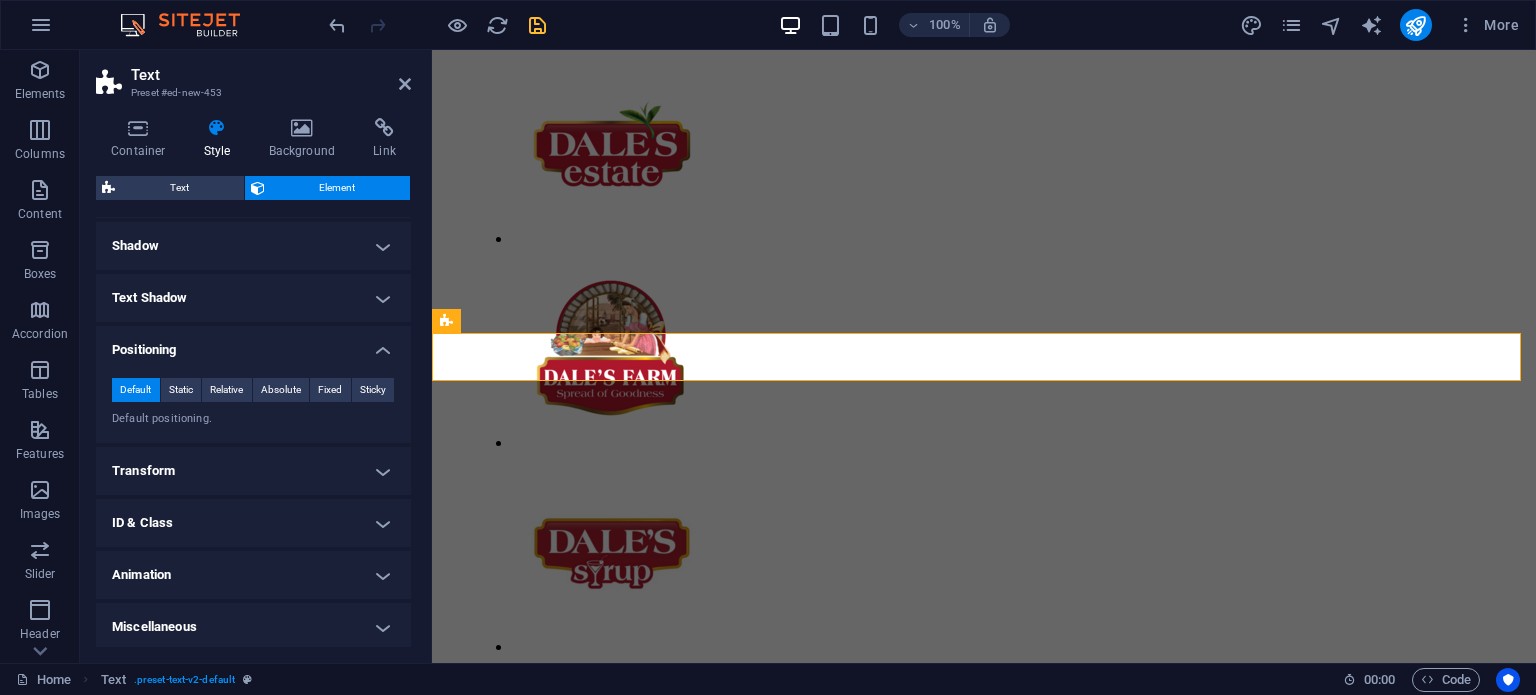 click on "Transform" at bounding box center [253, 471] 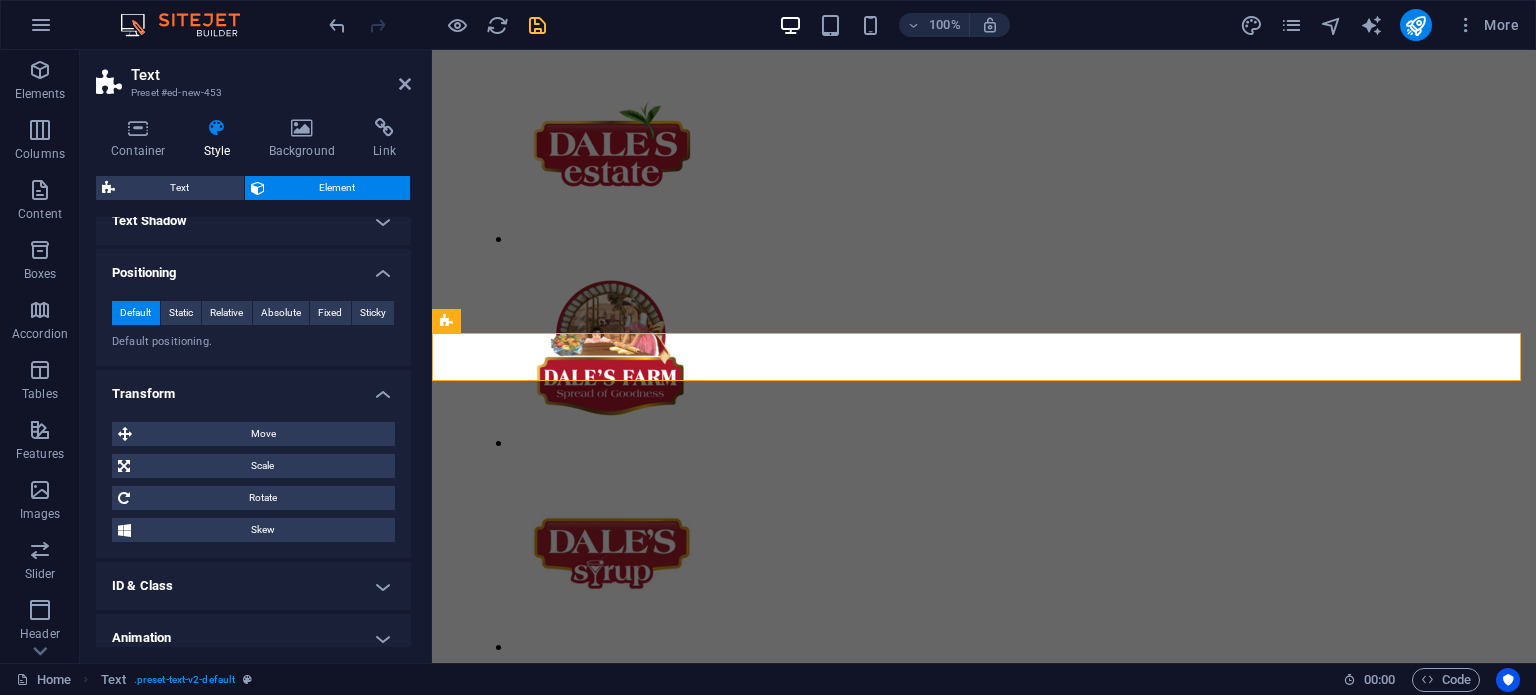 scroll, scrollTop: 366, scrollLeft: 0, axis: vertical 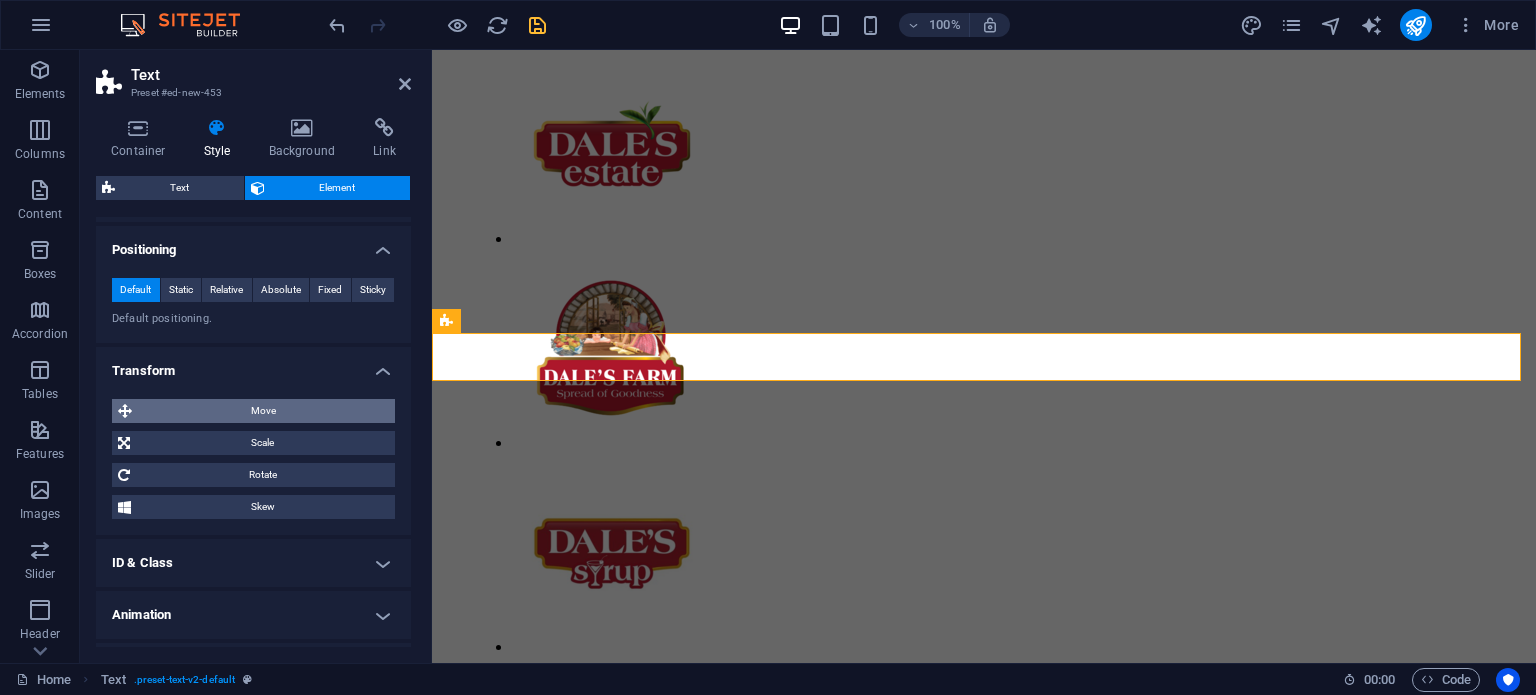 click on "Move" at bounding box center [263, 411] 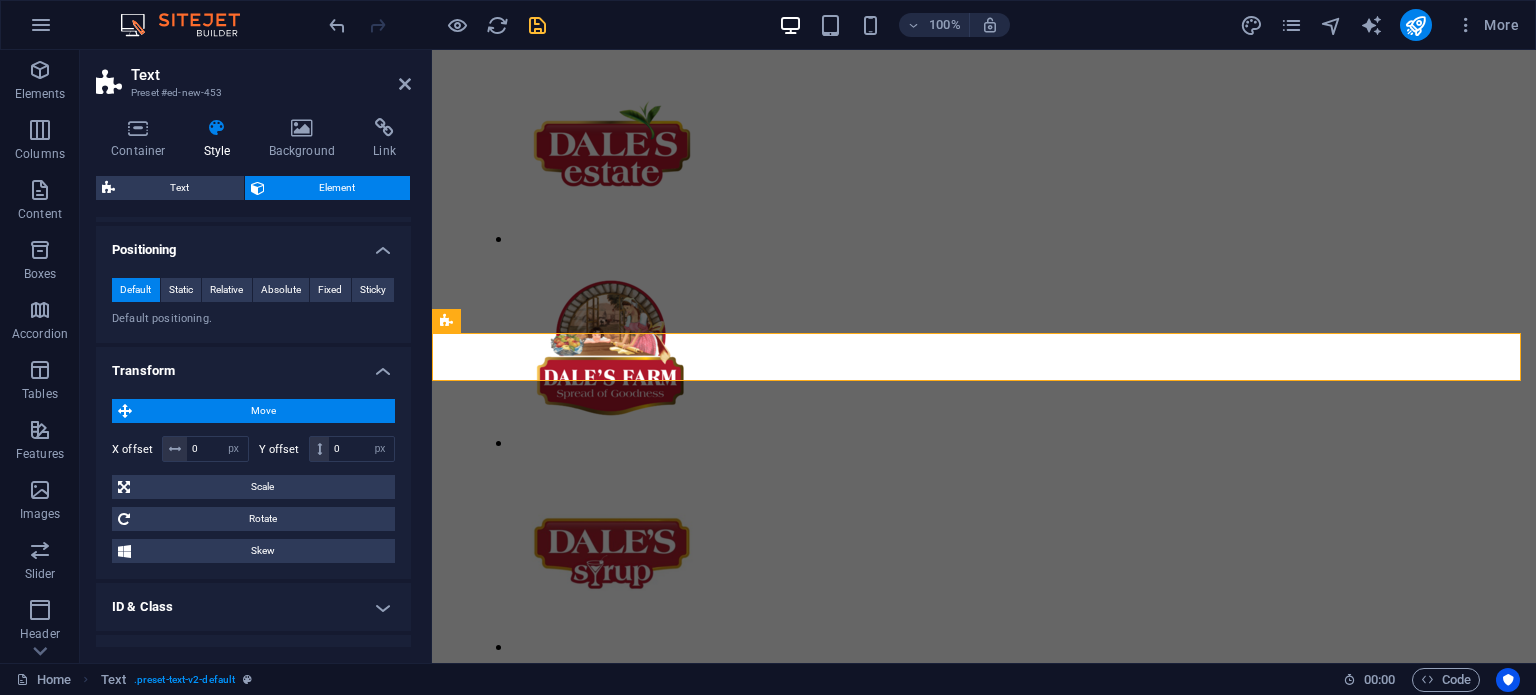 click on "Move" at bounding box center (263, 411) 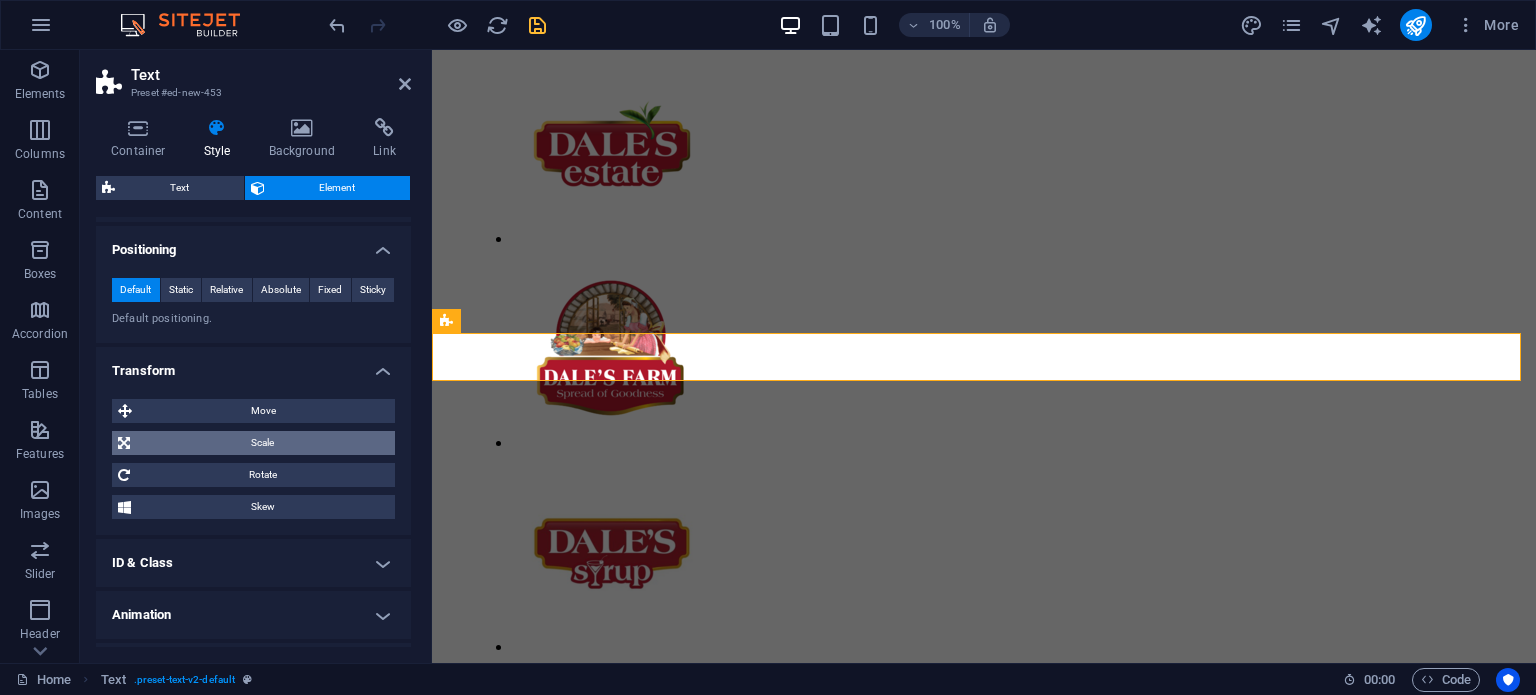 click on "Scale" at bounding box center (262, 443) 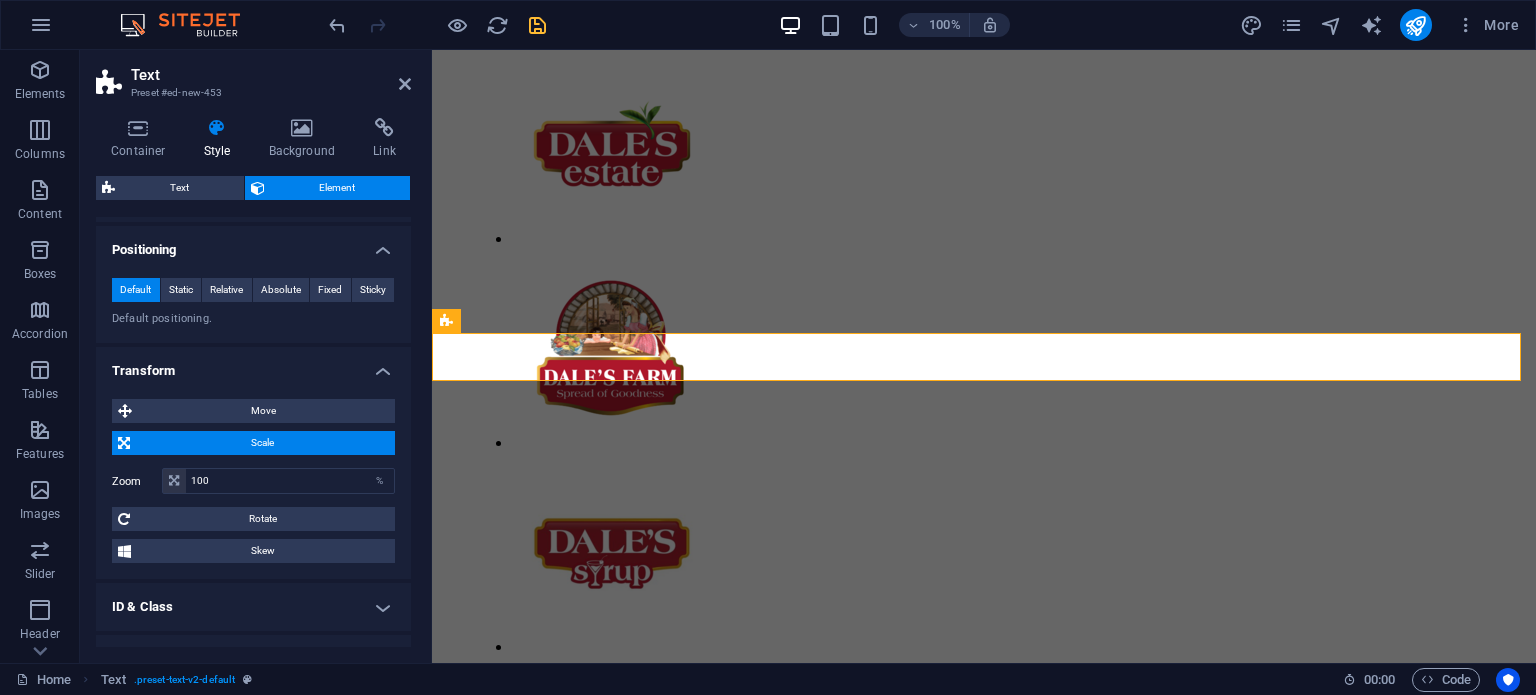 click on "Scale" at bounding box center (262, 443) 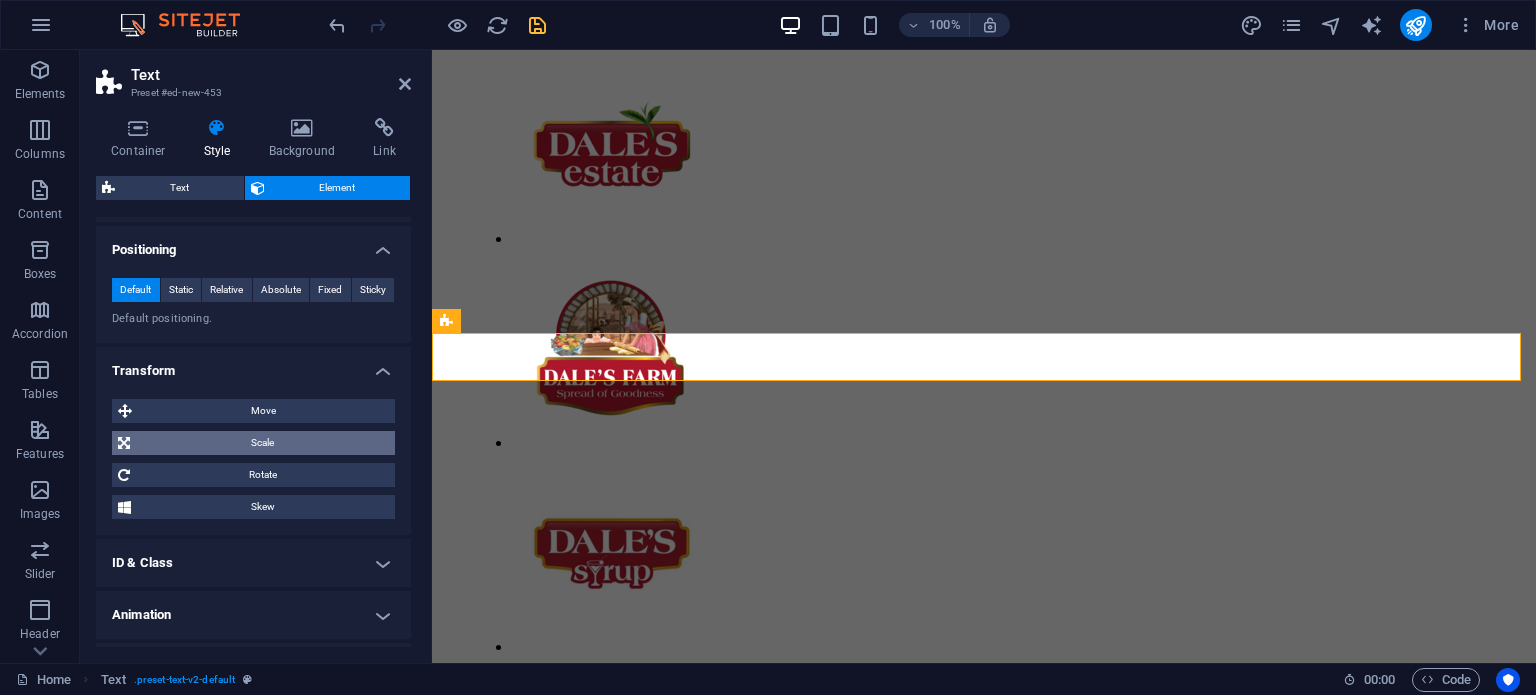 click on "Scale" at bounding box center (262, 443) 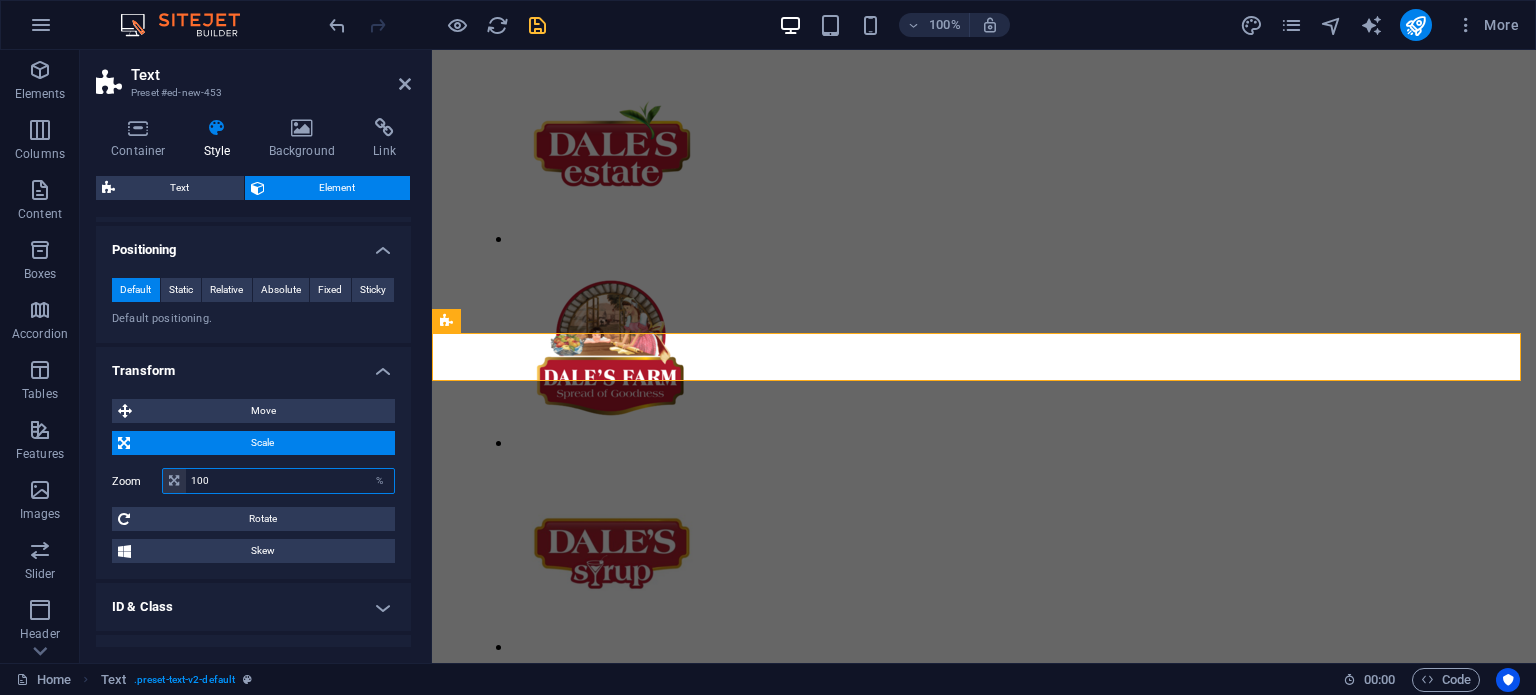 drag, startPoint x: 212, startPoint y: 475, endPoint x: 180, endPoint y: 475, distance: 32 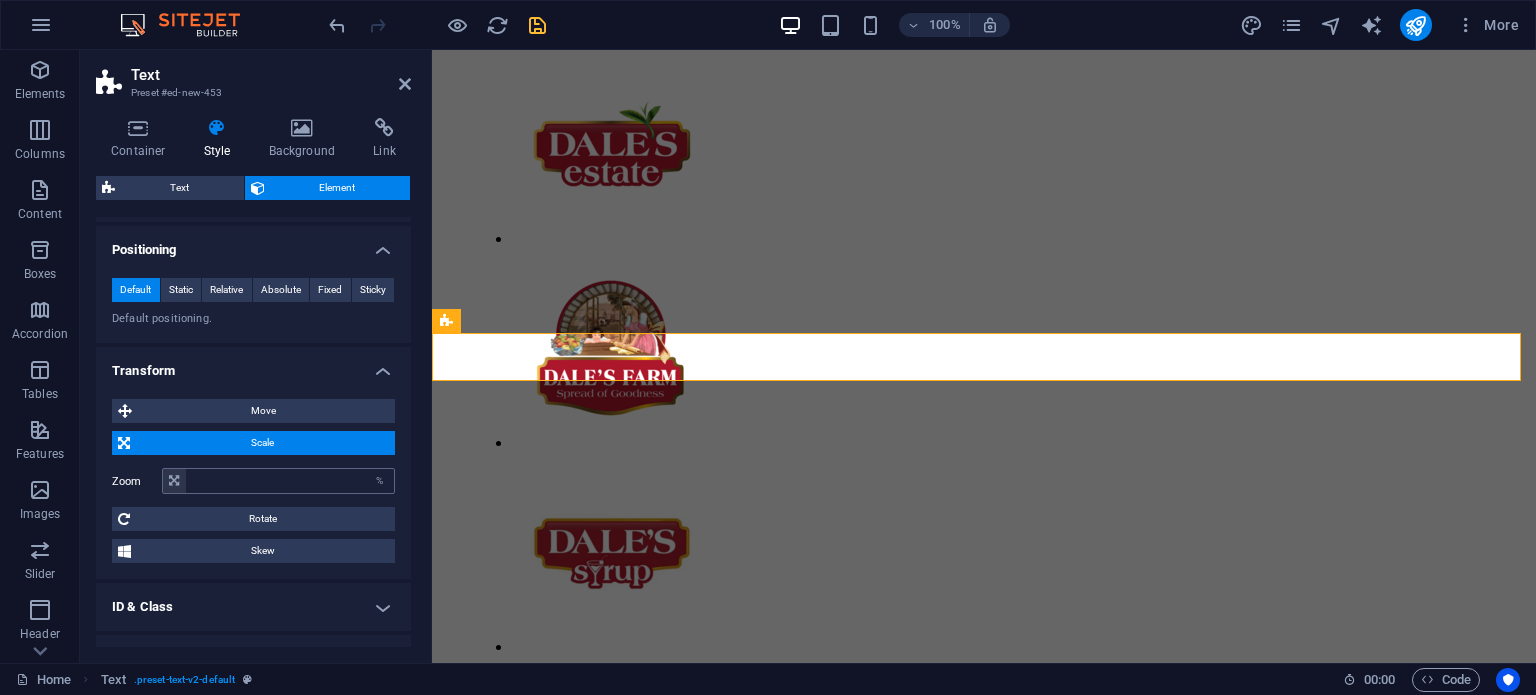 click at bounding box center (174, 481) 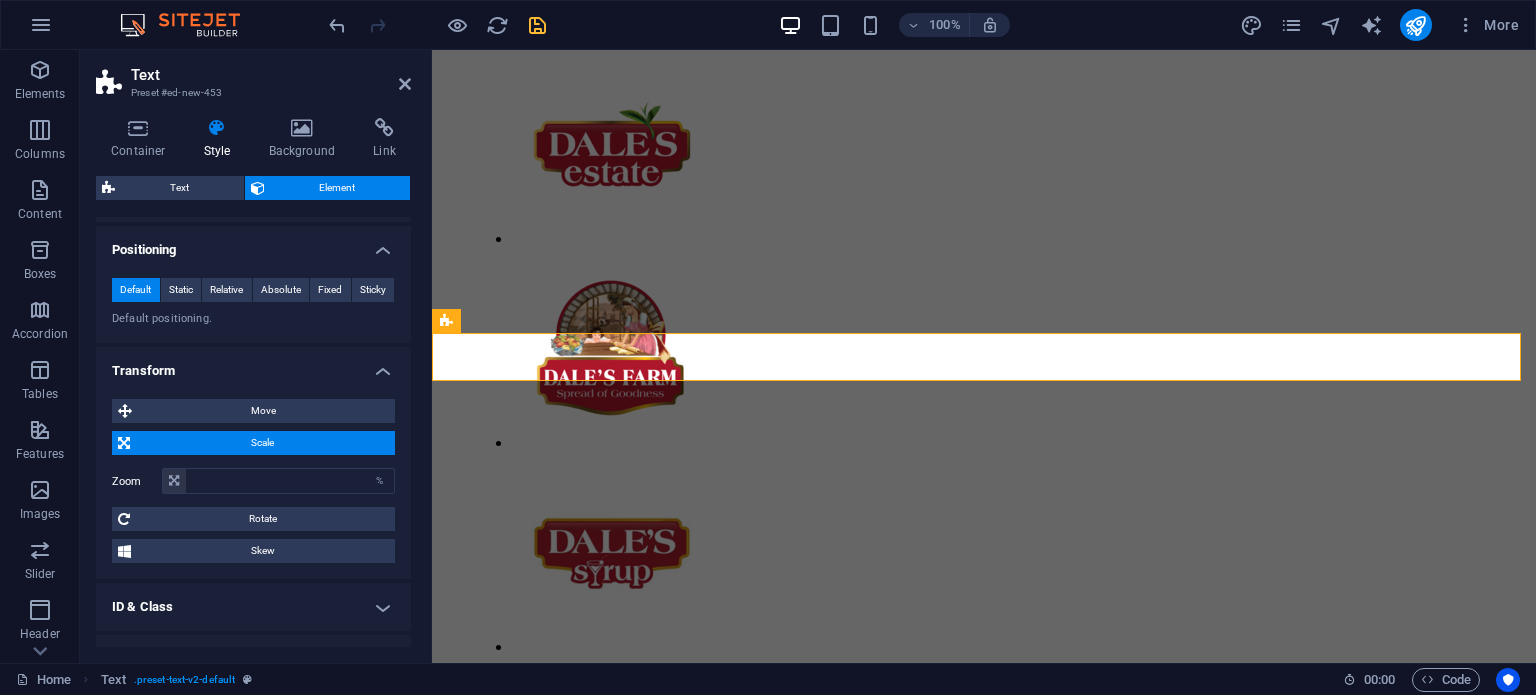 click on "Scale" at bounding box center [262, 443] 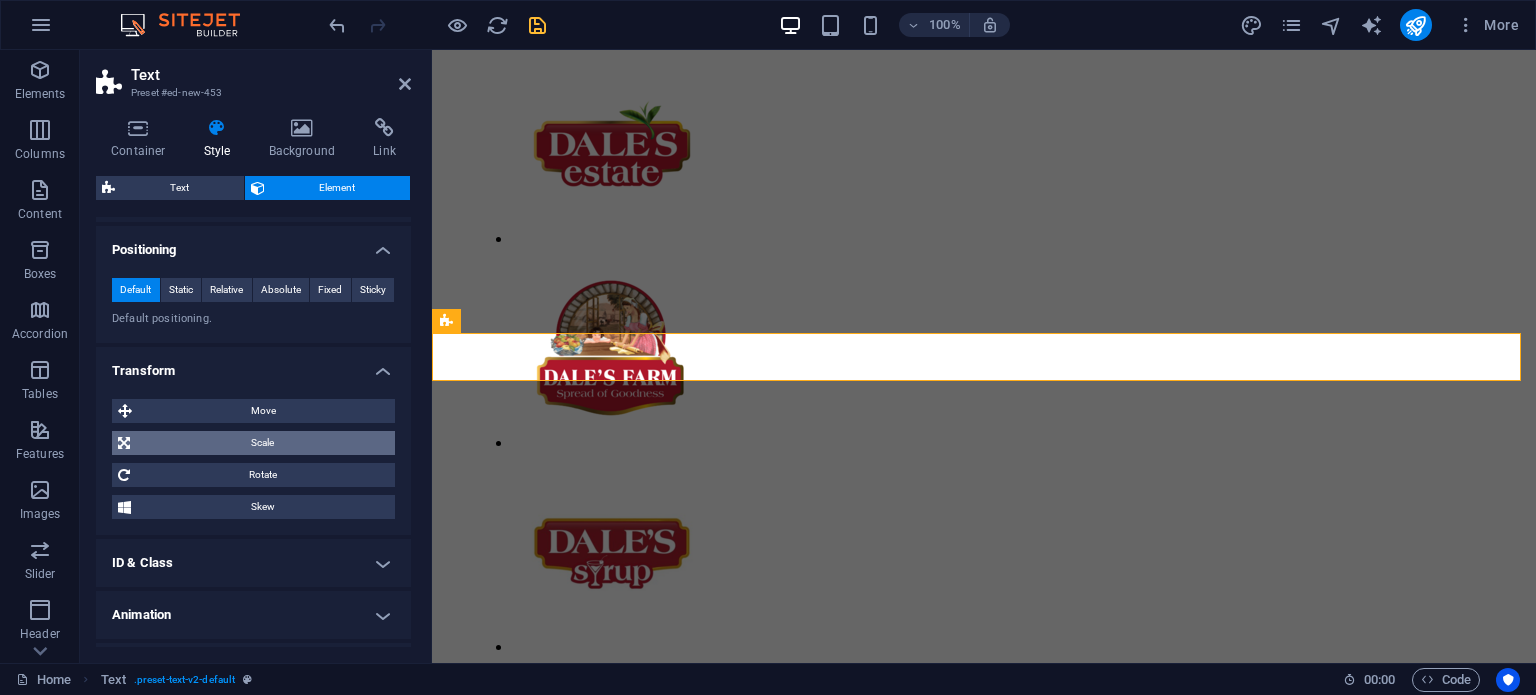 click on "Scale" at bounding box center [262, 443] 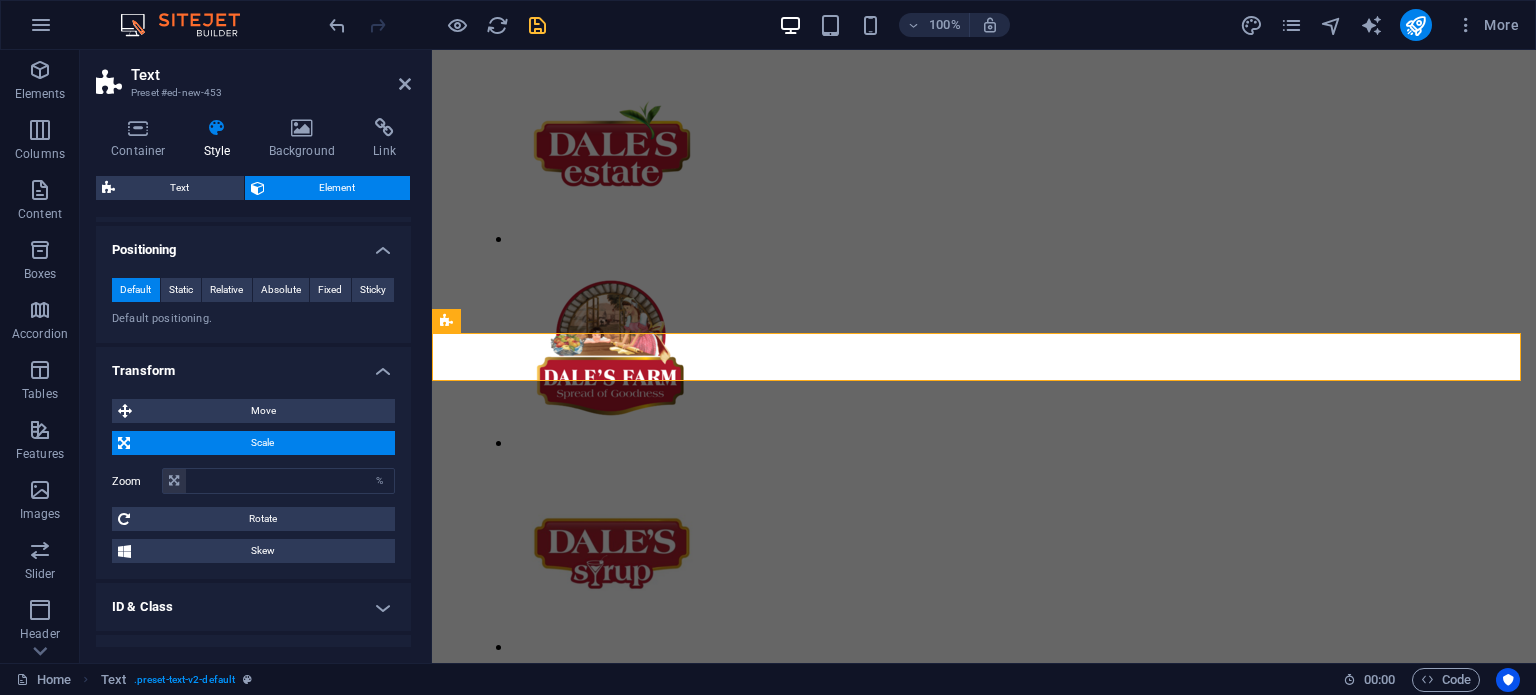 click on "Scale" at bounding box center (262, 443) 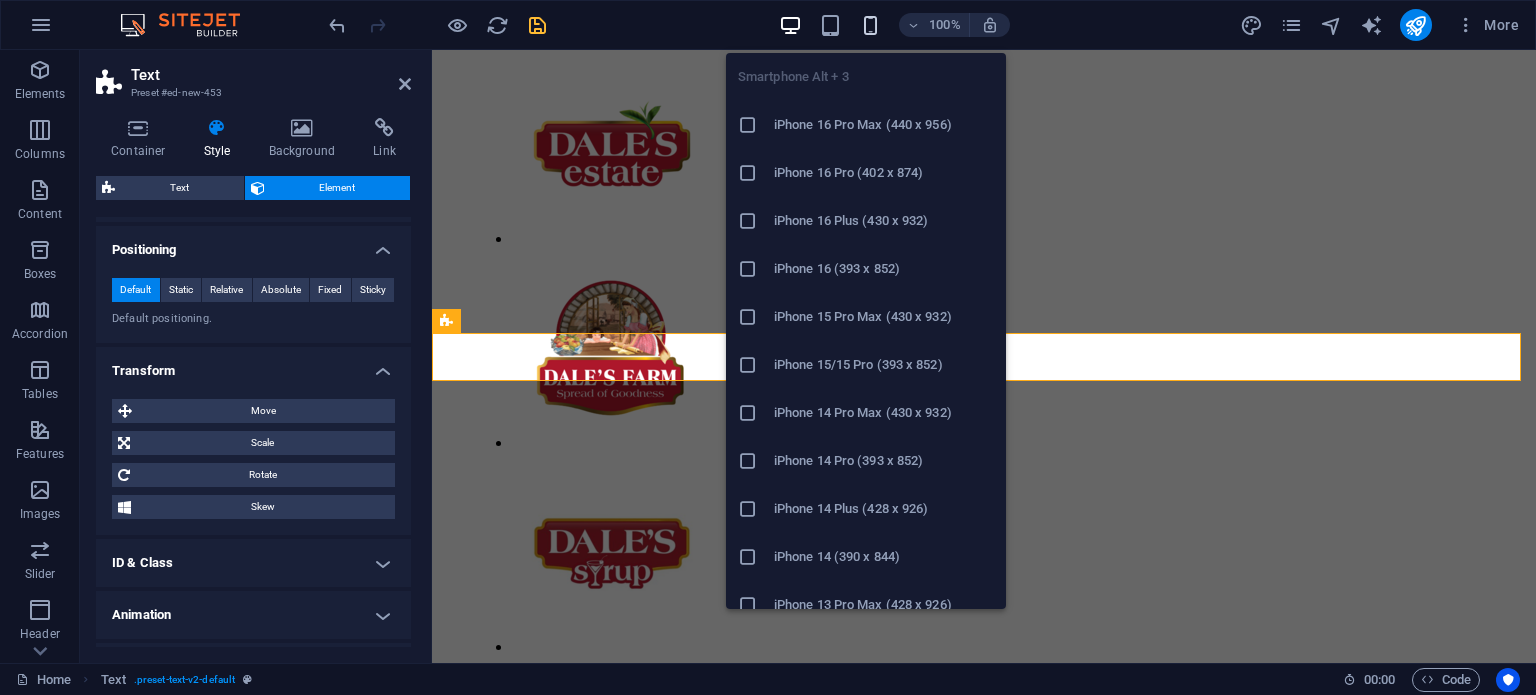 click at bounding box center [870, 25] 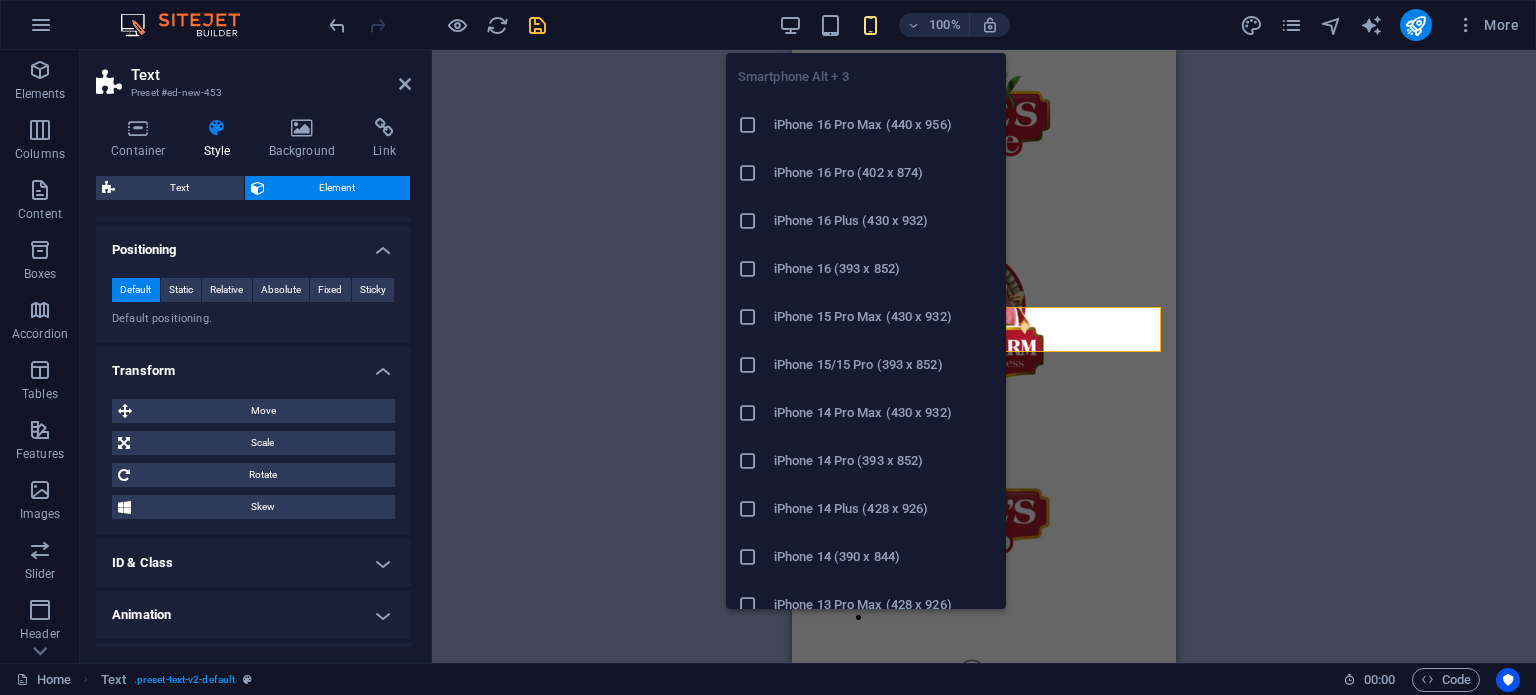 type on "100" 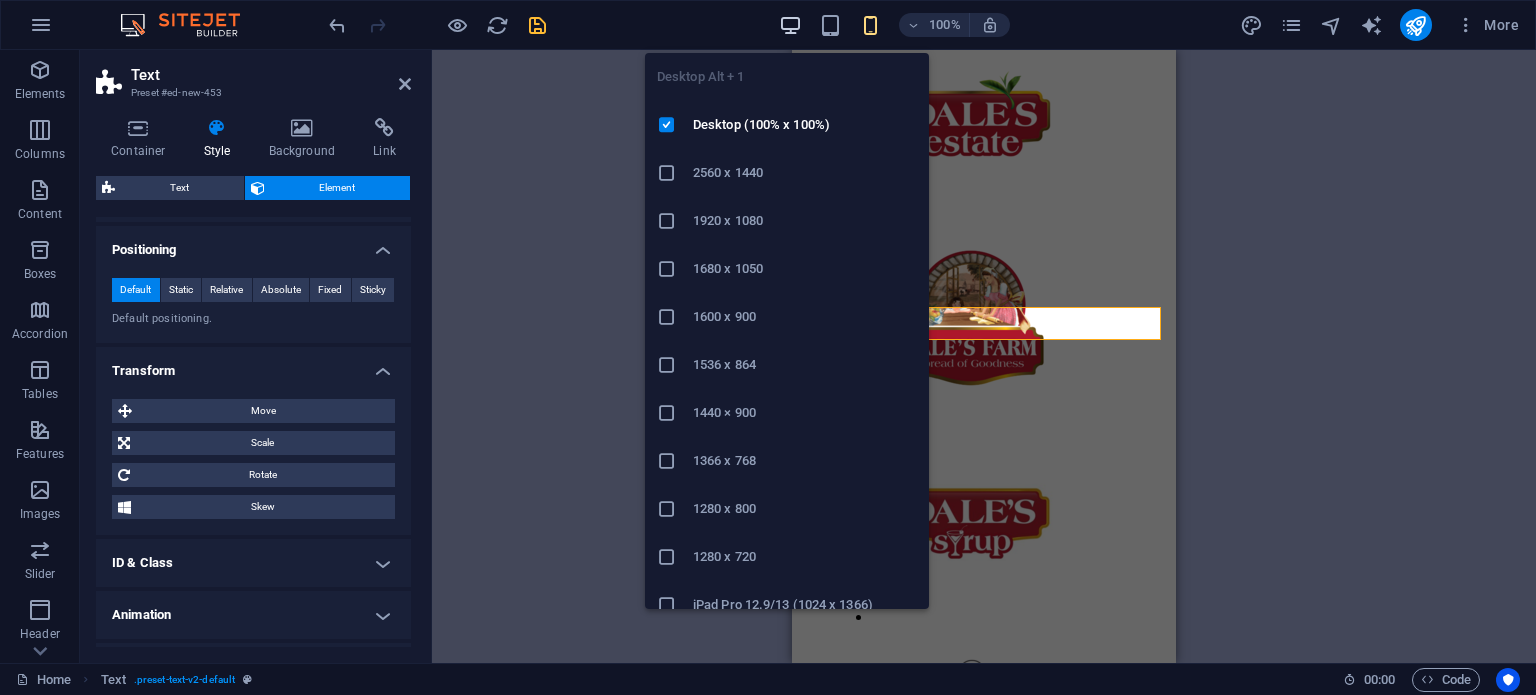click at bounding box center [790, 25] 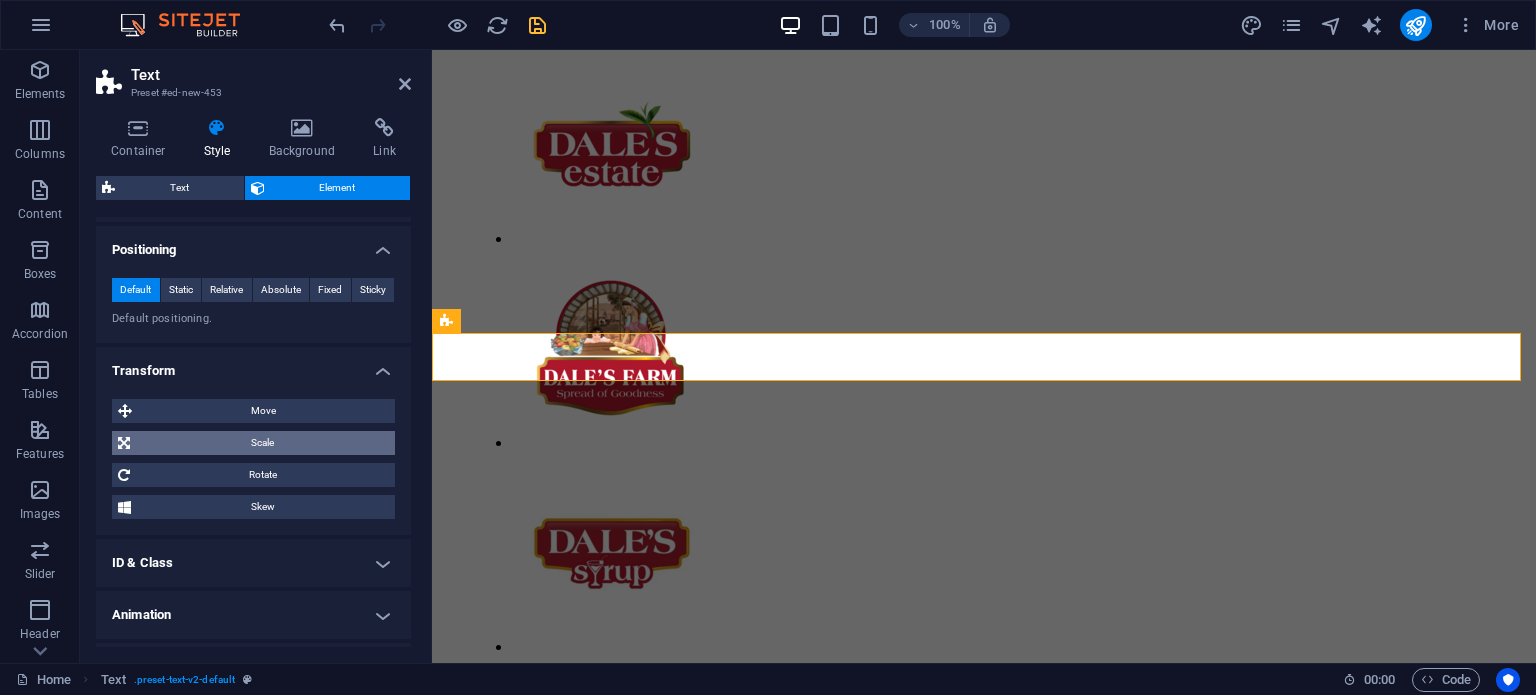 click on "Scale" at bounding box center [262, 443] 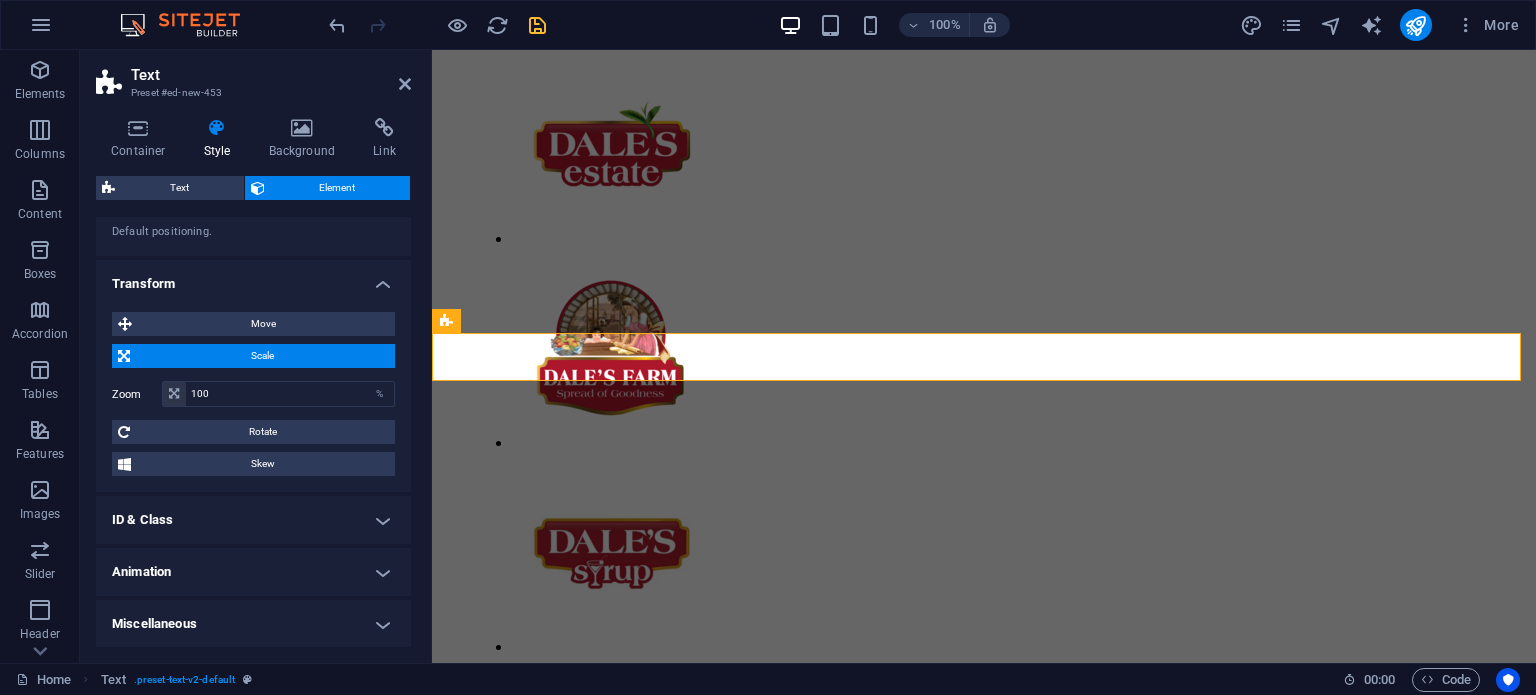 click on "ID & Class" at bounding box center [253, 520] 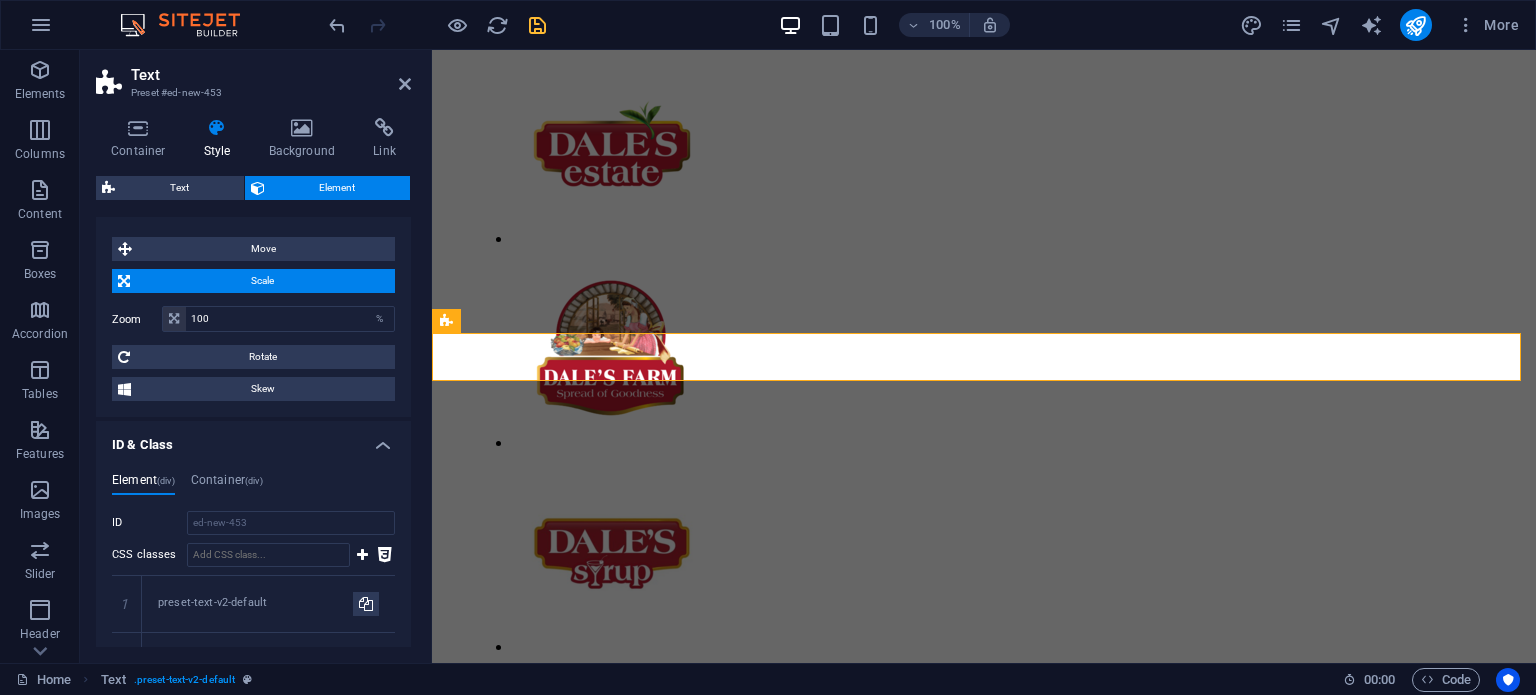 scroll, scrollTop: 587, scrollLeft: 0, axis: vertical 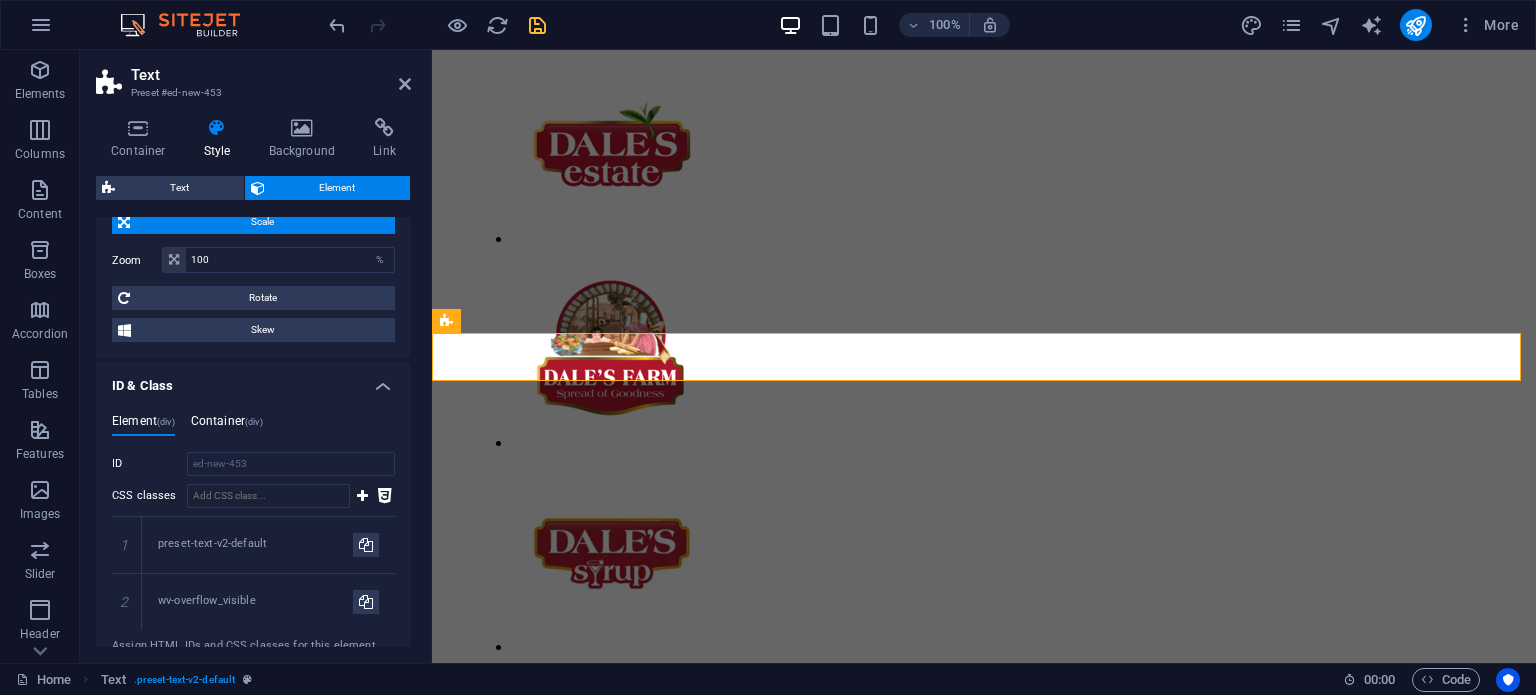 click on "Container  (div)" at bounding box center [227, 425] 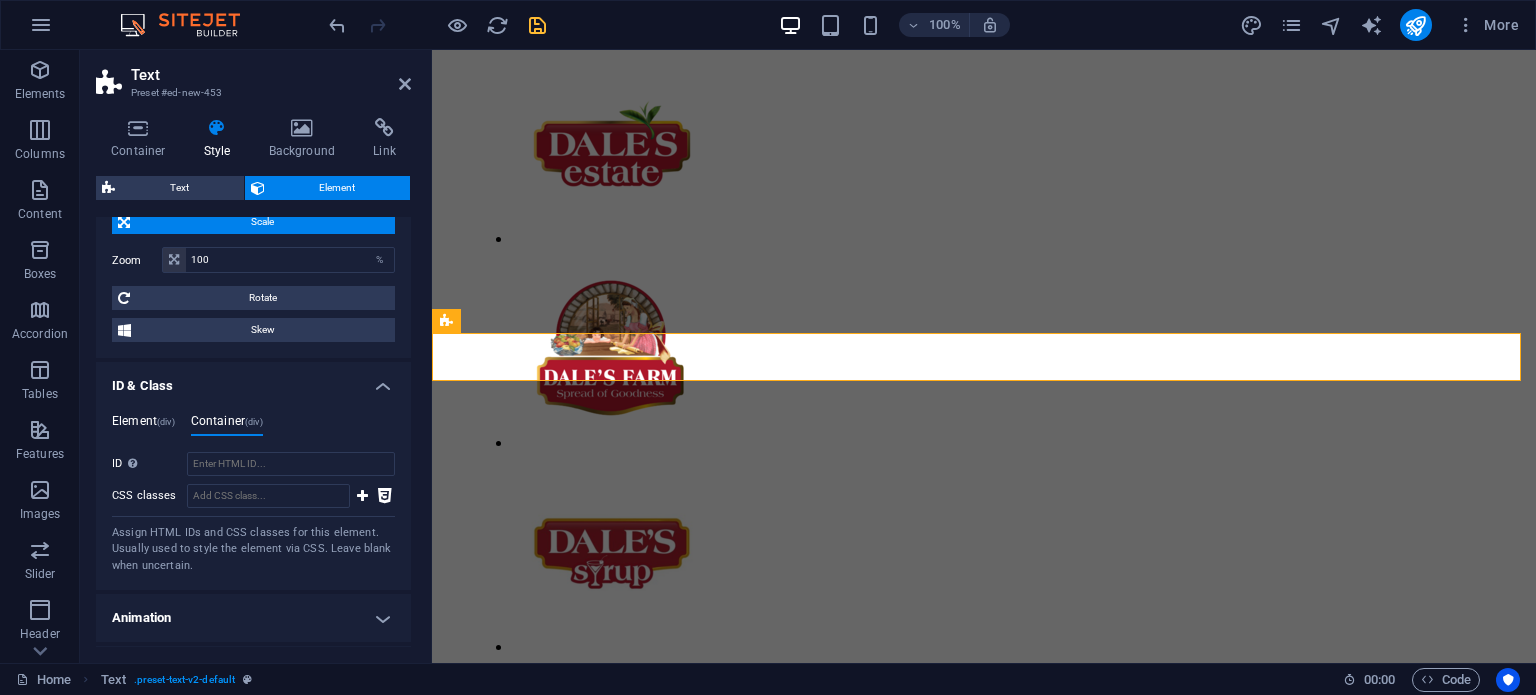 click on "Element  (div)" at bounding box center [143, 425] 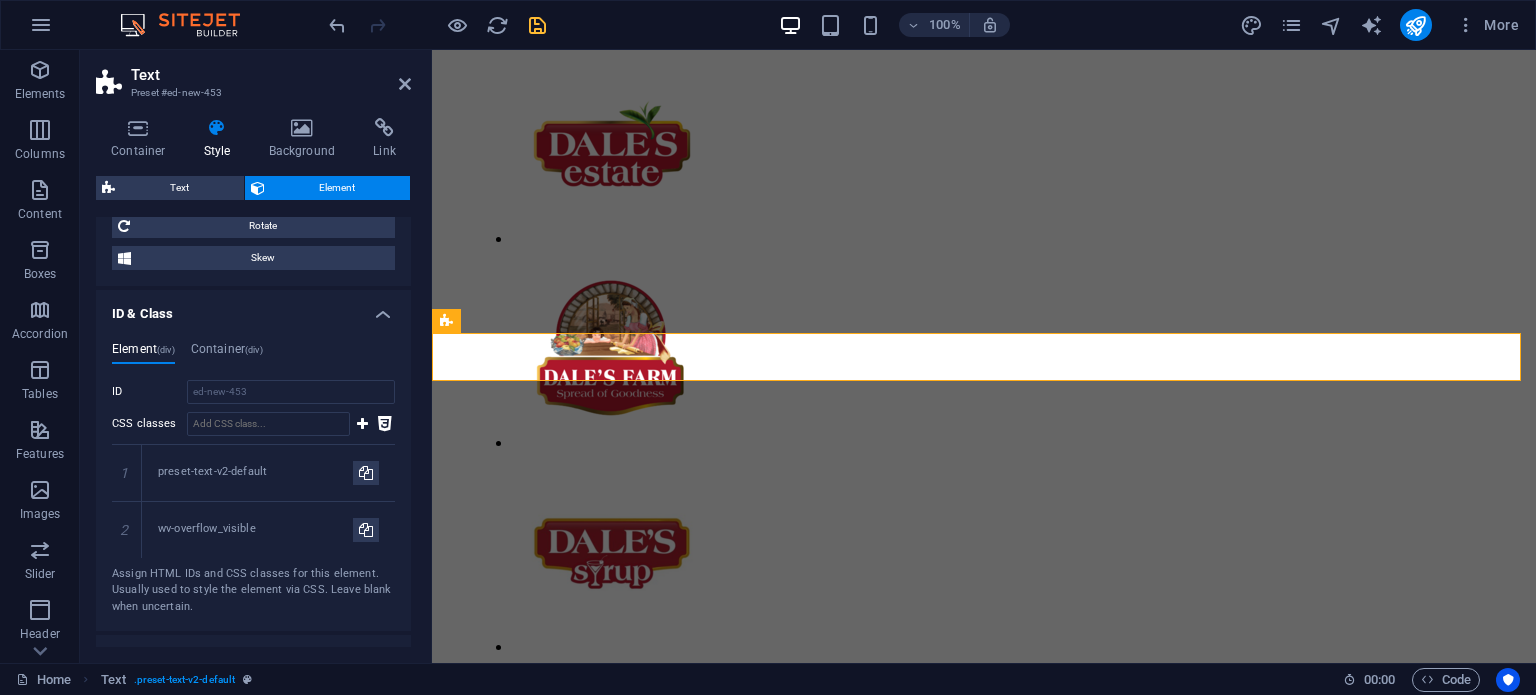 scroll, scrollTop: 720, scrollLeft: 0, axis: vertical 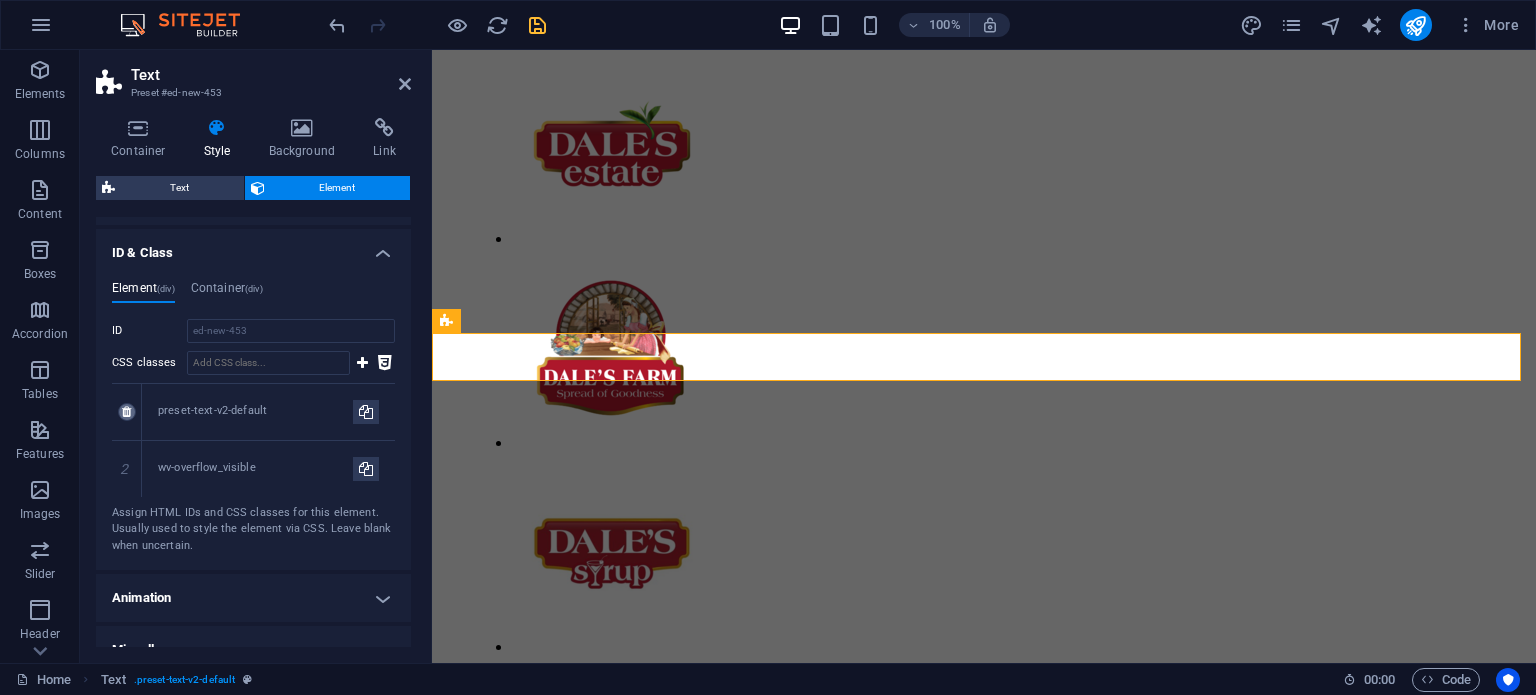 click at bounding box center [126, 412] 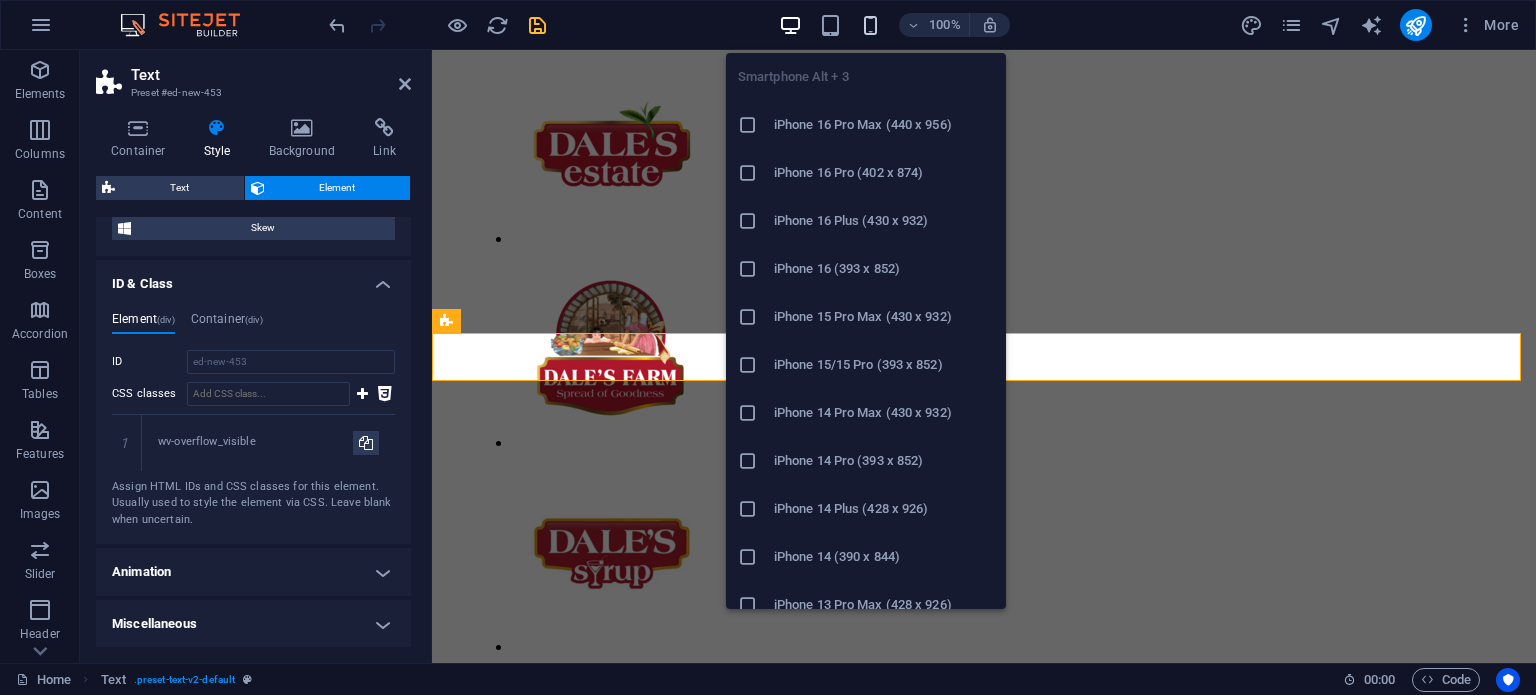 click at bounding box center (870, 25) 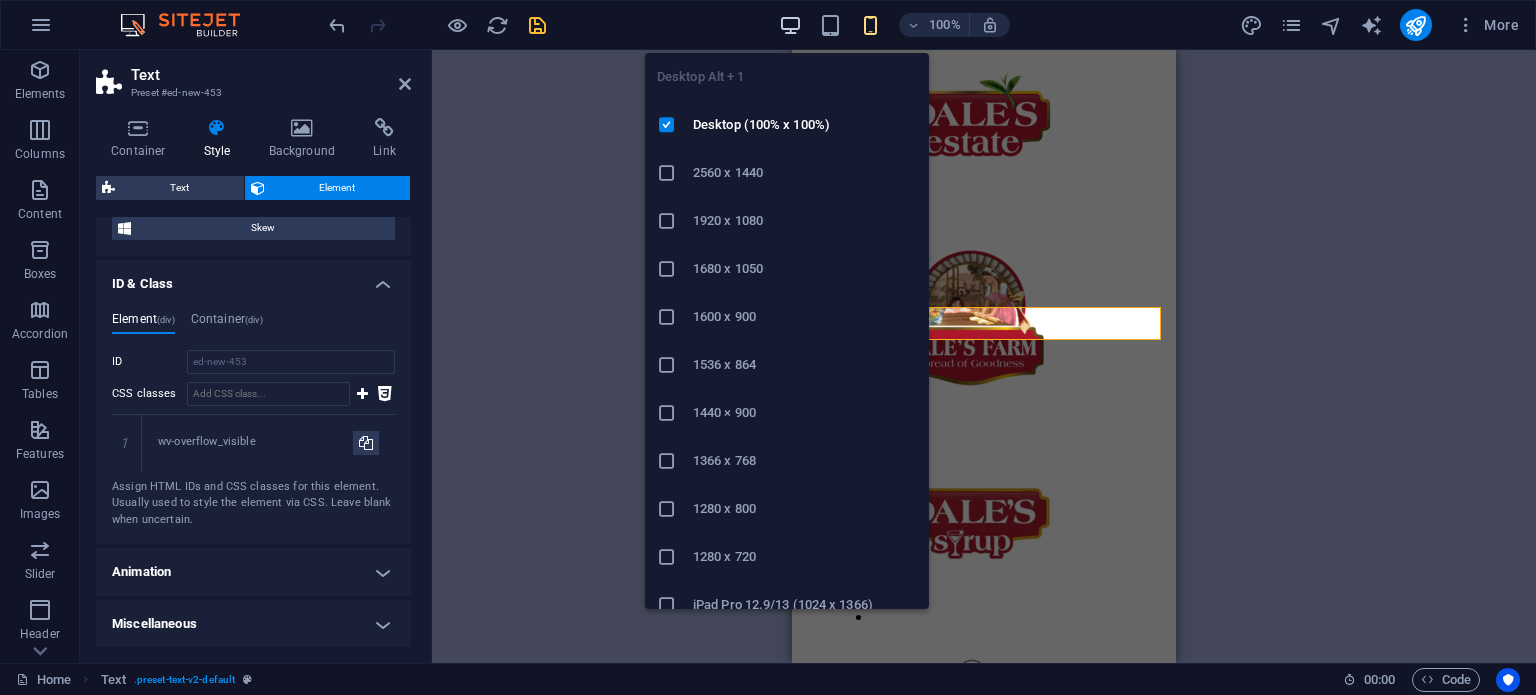 click at bounding box center (790, 25) 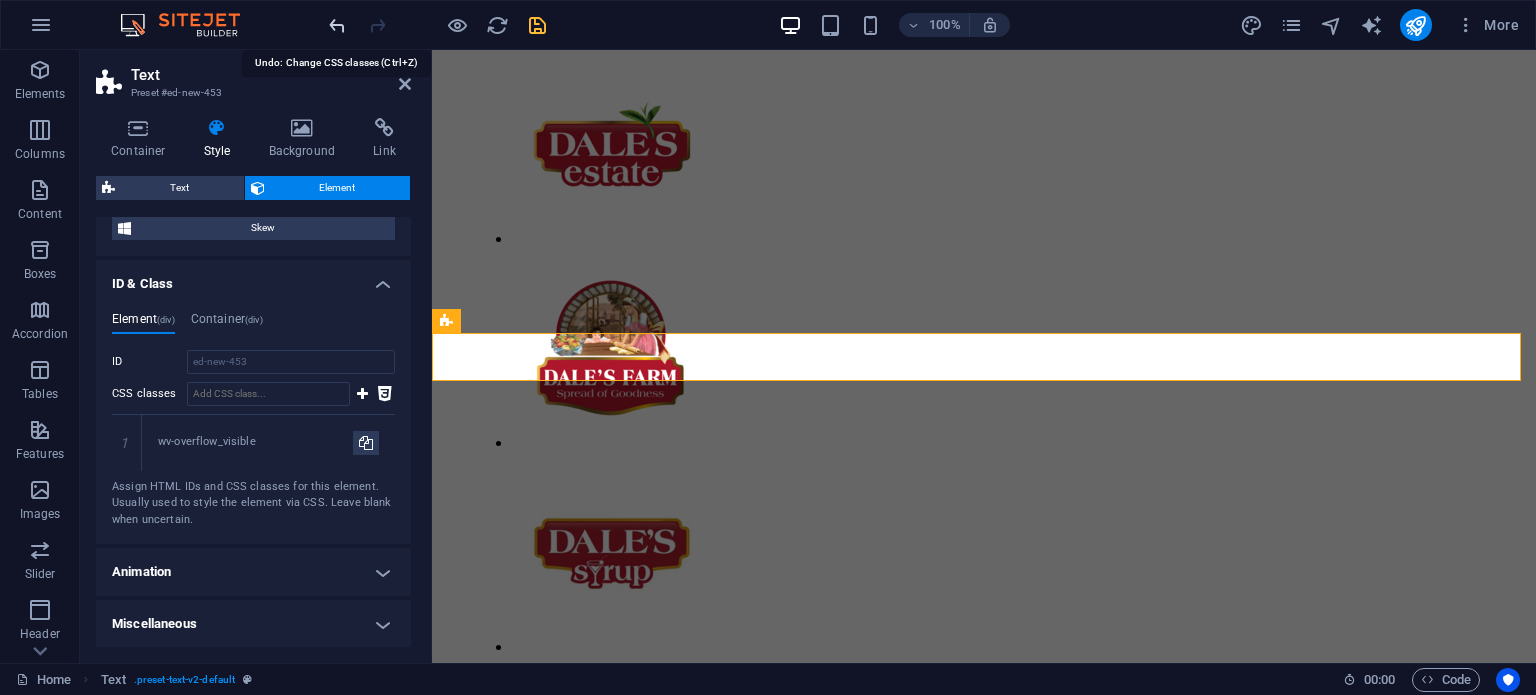 click at bounding box center [337, 25] 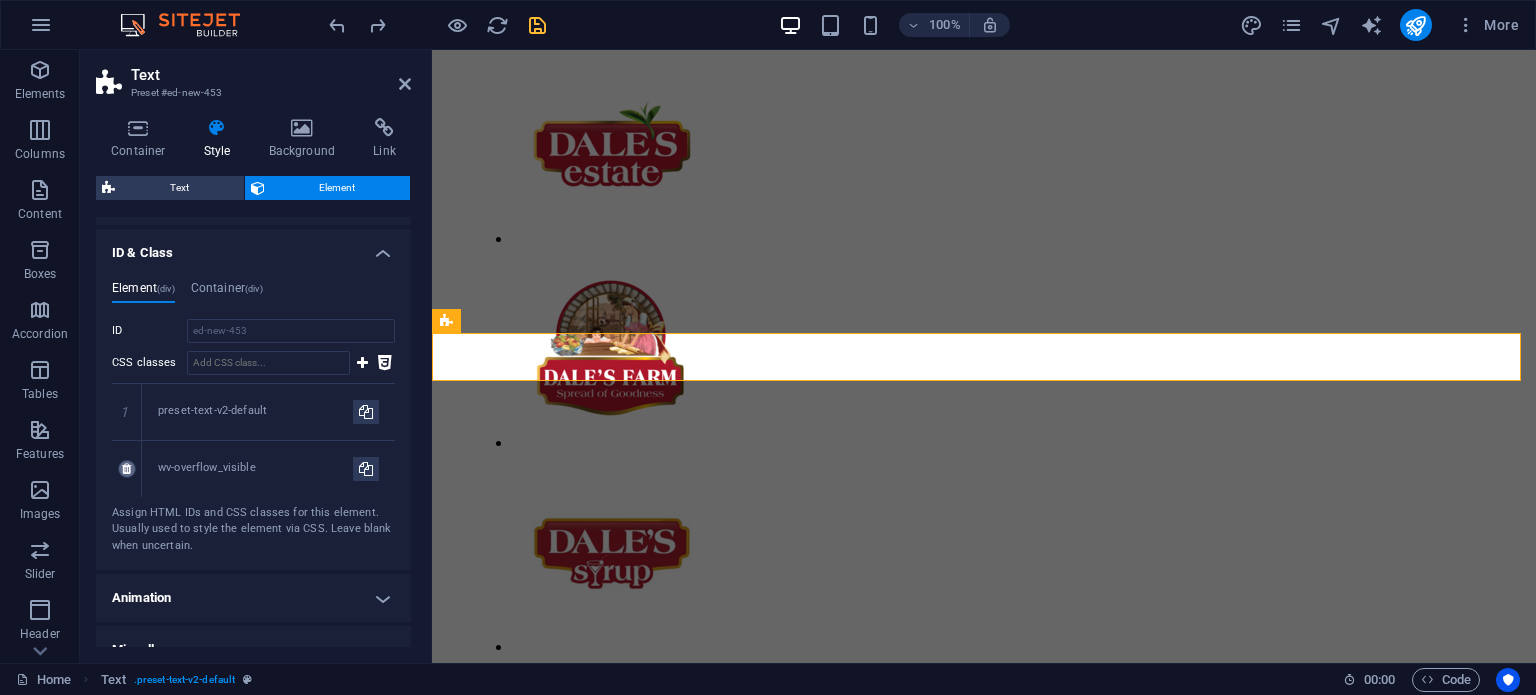 click at bounding box center (127, 469) 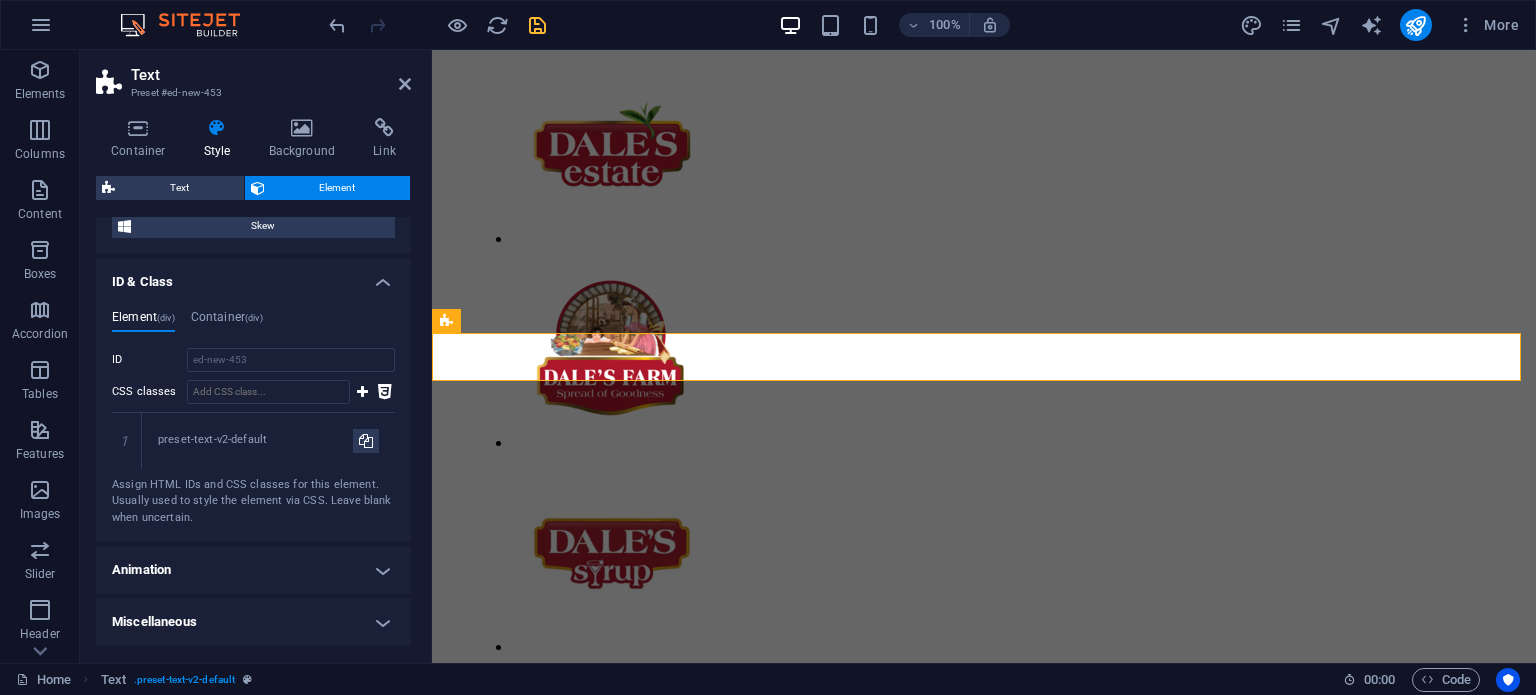 scroll, scrollTop: 689, scrollLeft: 0, axis: vertical 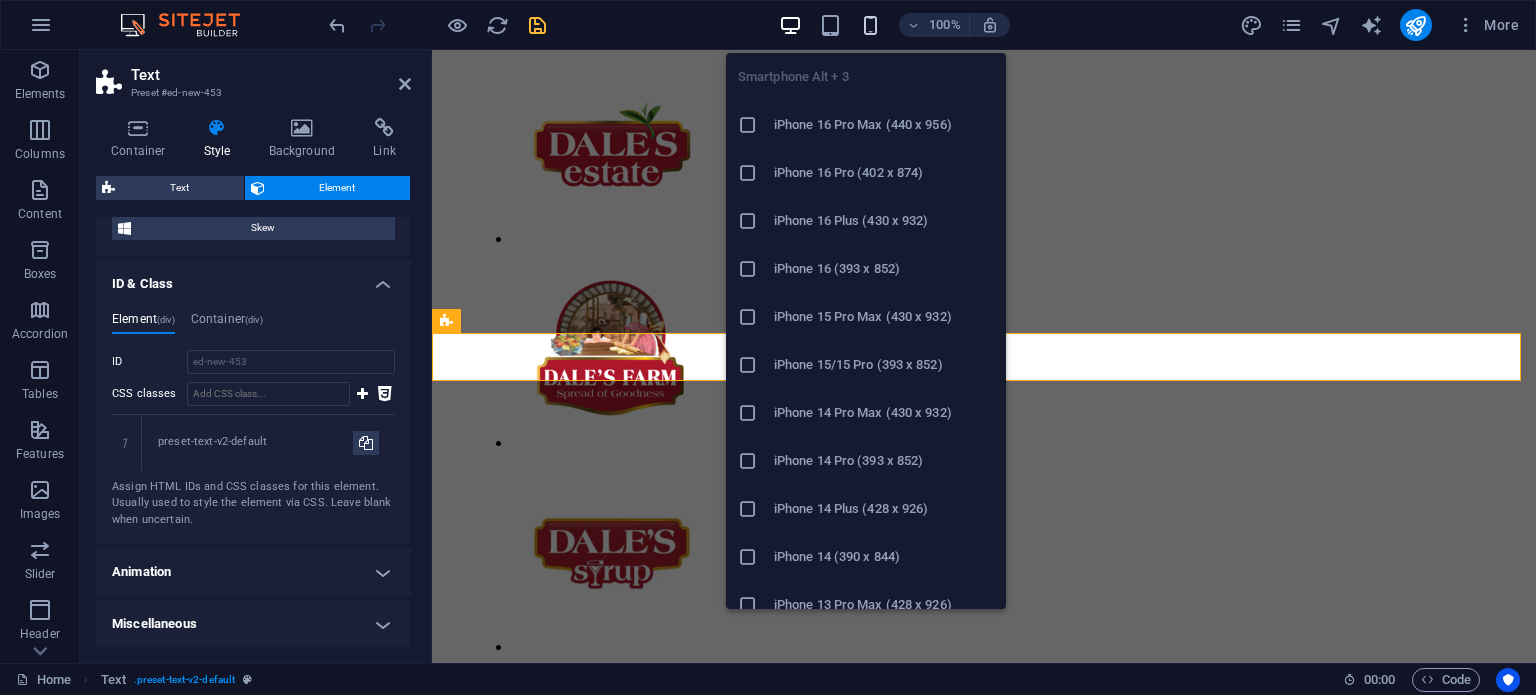 click at bounding box center [870, 25] 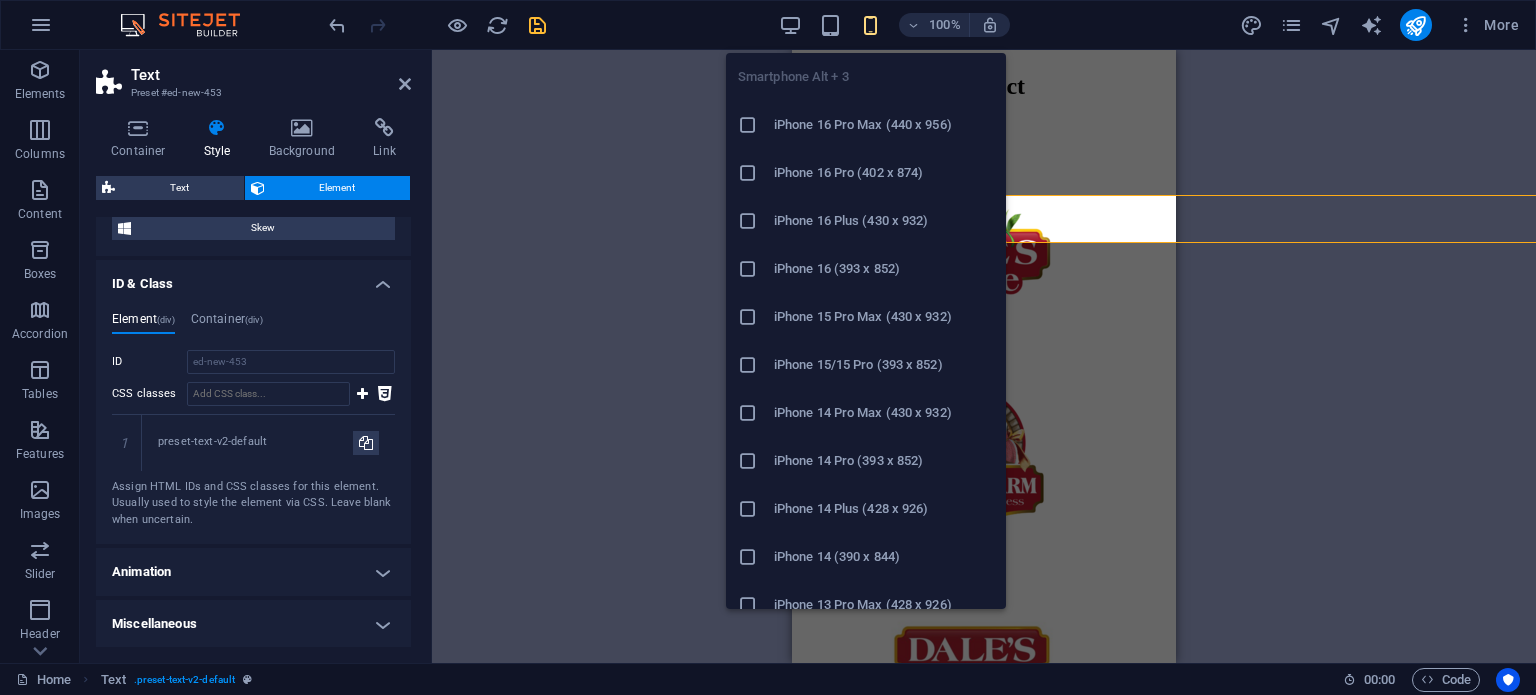 scroll, scrollTop: 782, scrollLeft: 0, axis: vertical 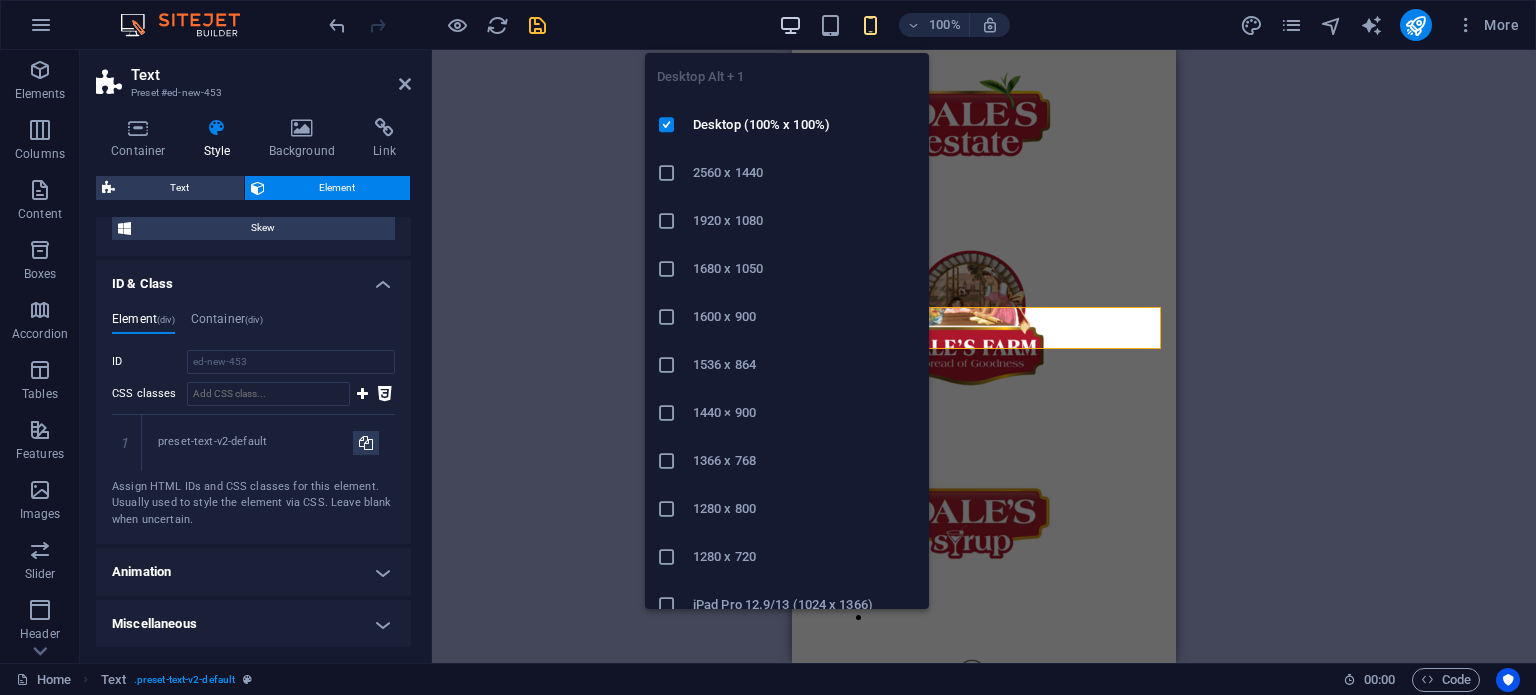 click at bounding box center (790, 25) 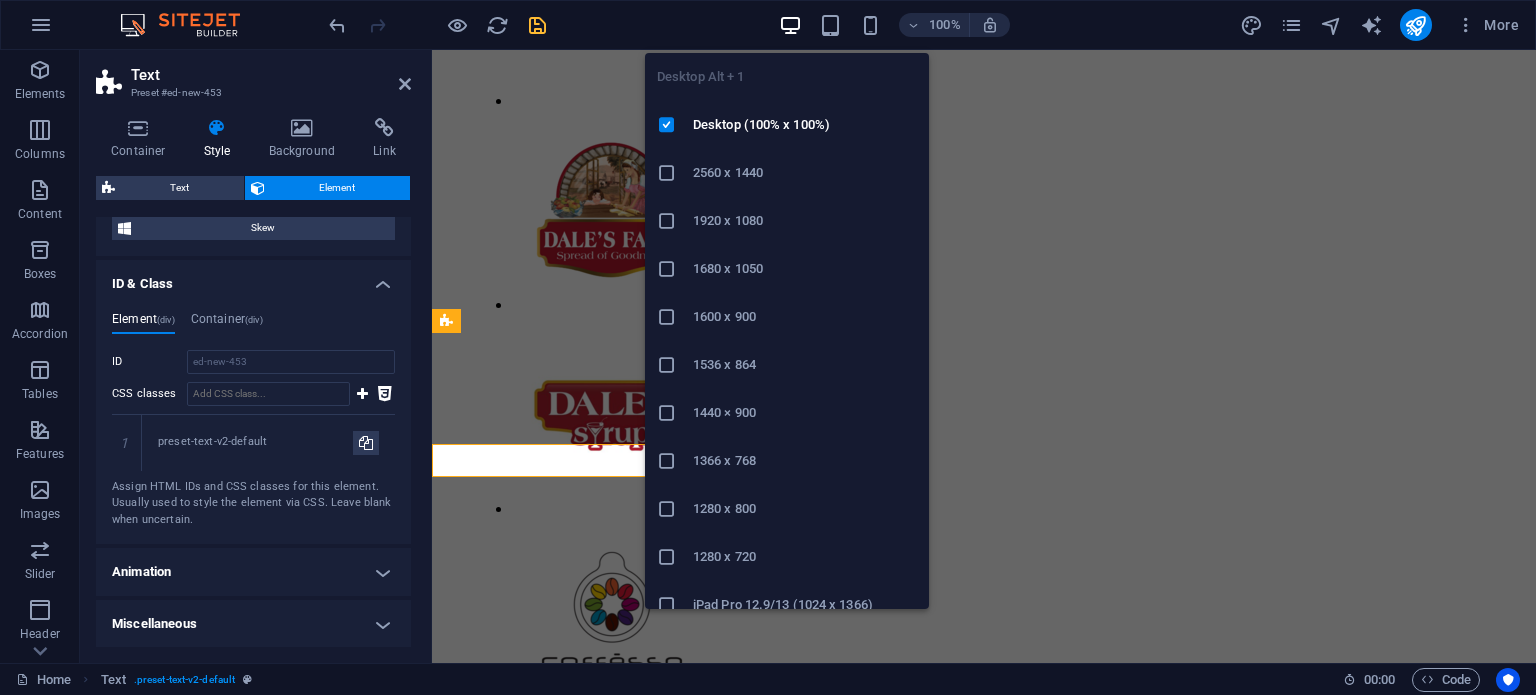 scroll, scrollTop: 890, scrollLeft: 0, axis: vertical 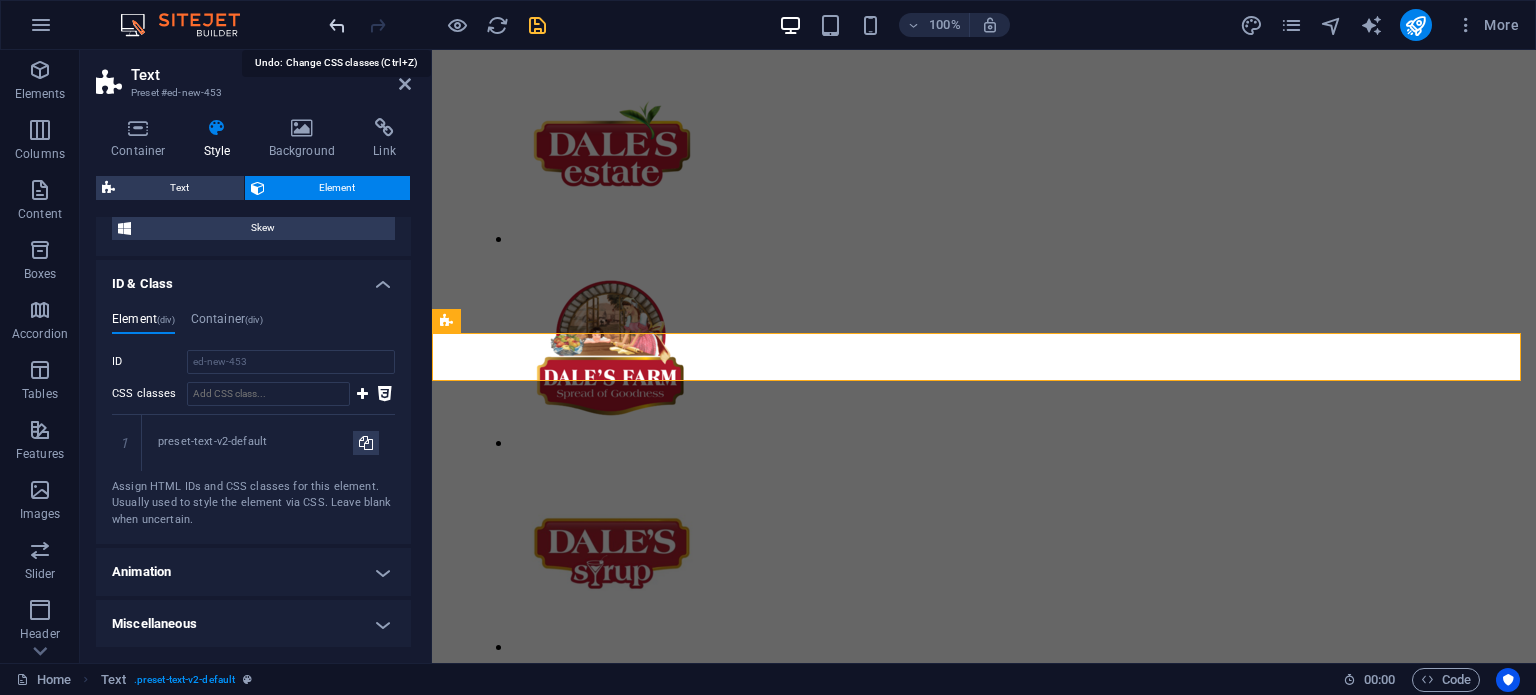 click at bounding box center (337, 25) 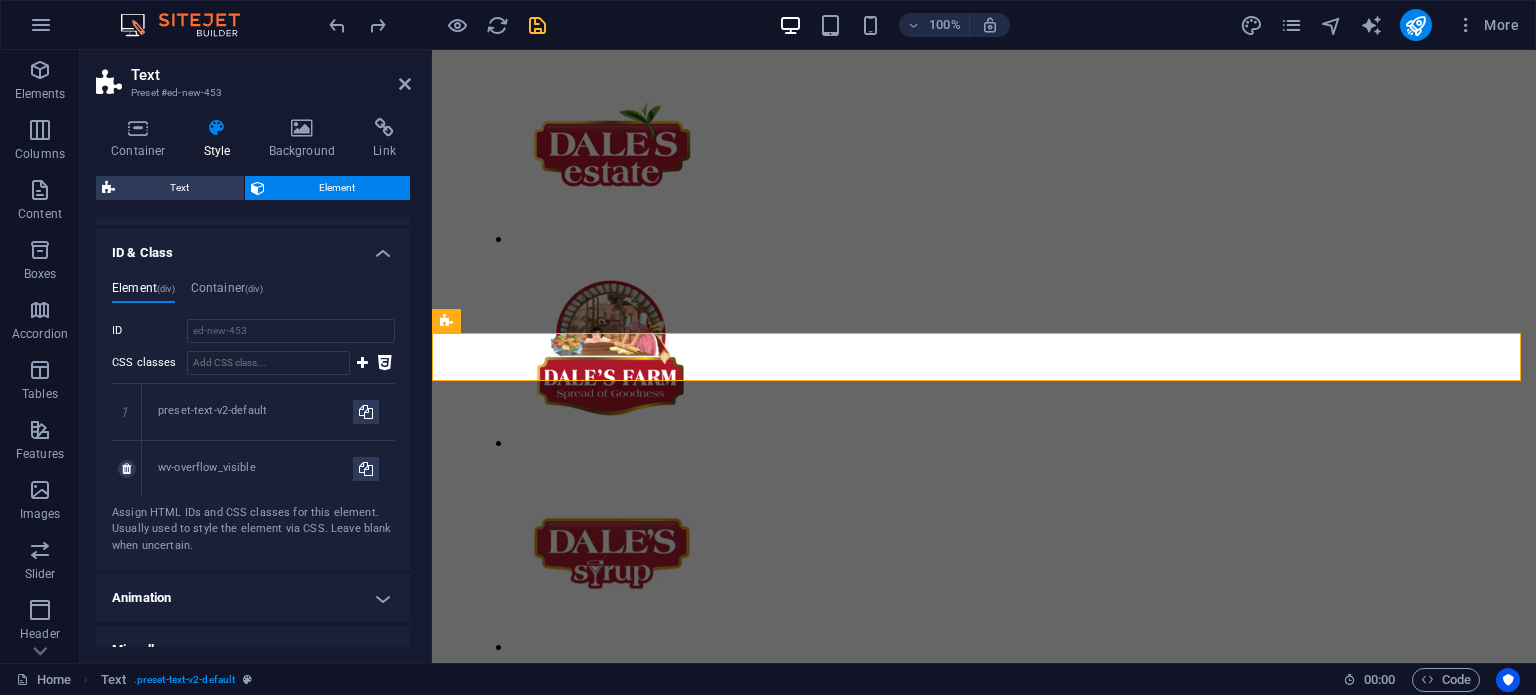 scroll, scrollTop: 745, scrollLeft: 0, axis: vertical 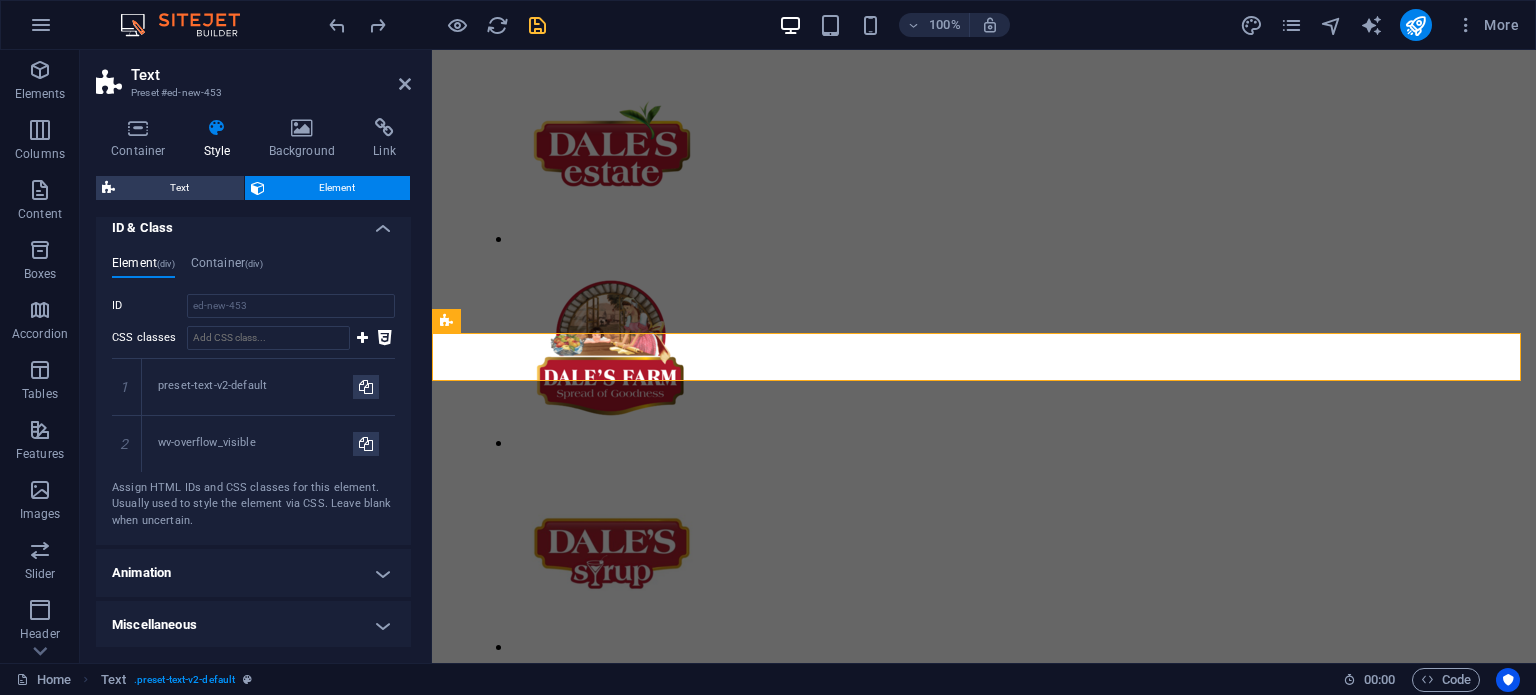 click on "Animation" at bounding box center (253, 573) 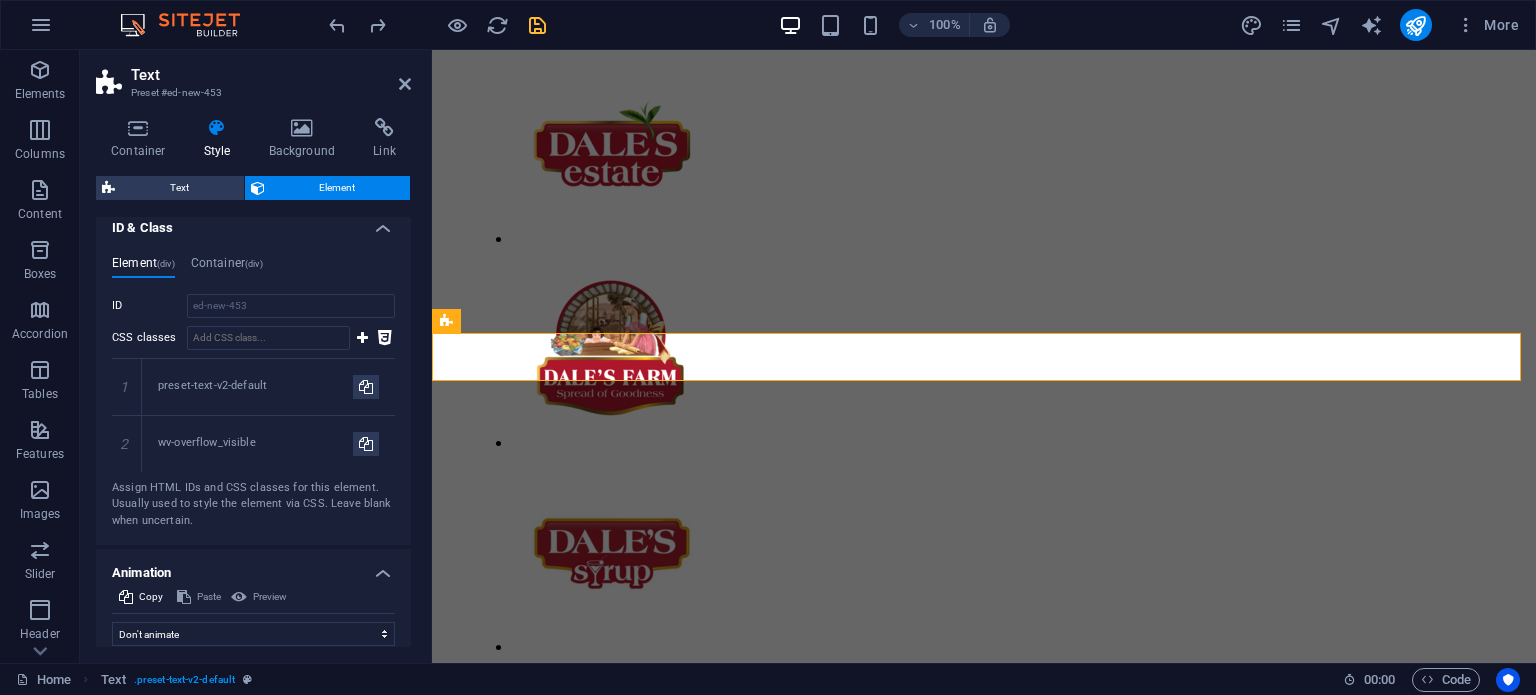scroll, scrollTop: 810, scrollLeft: 0, axis: vertical 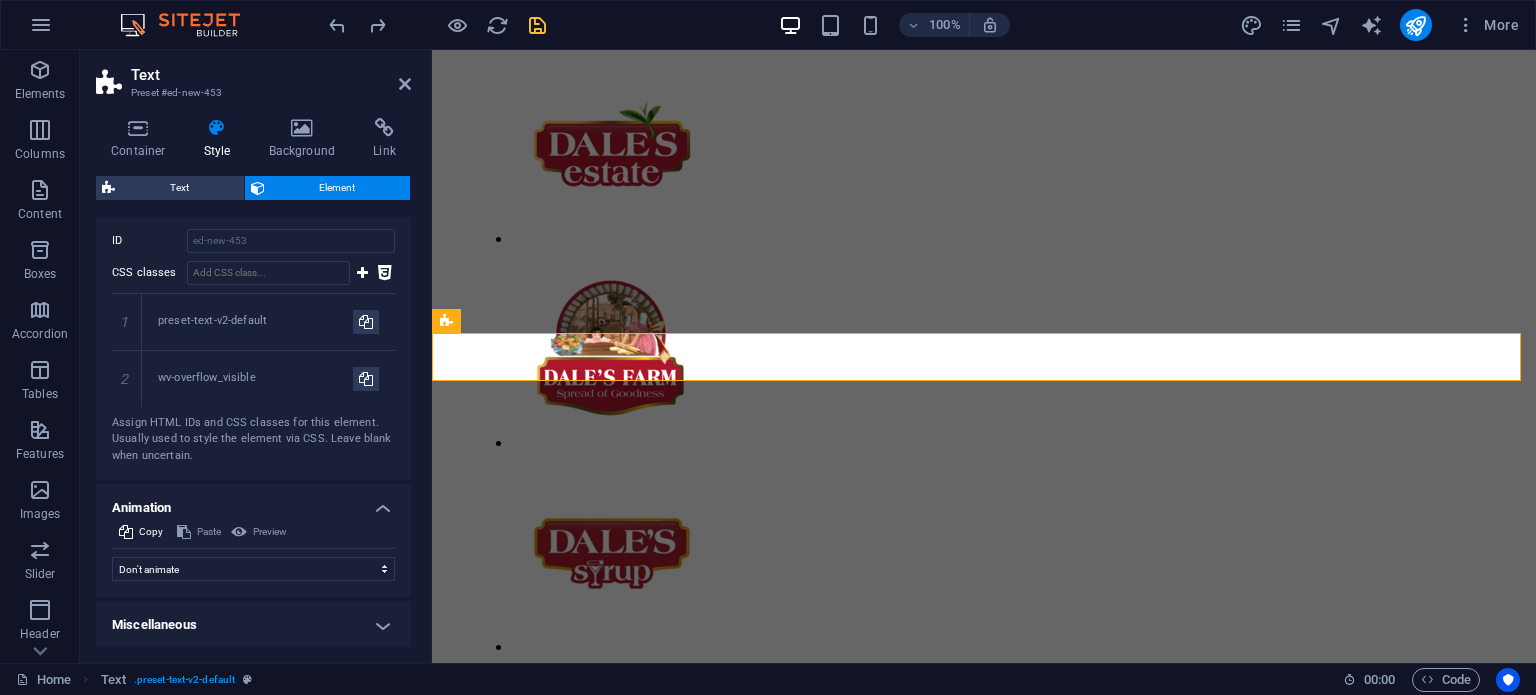 click on "Preview" at bounding box center [259, 532] 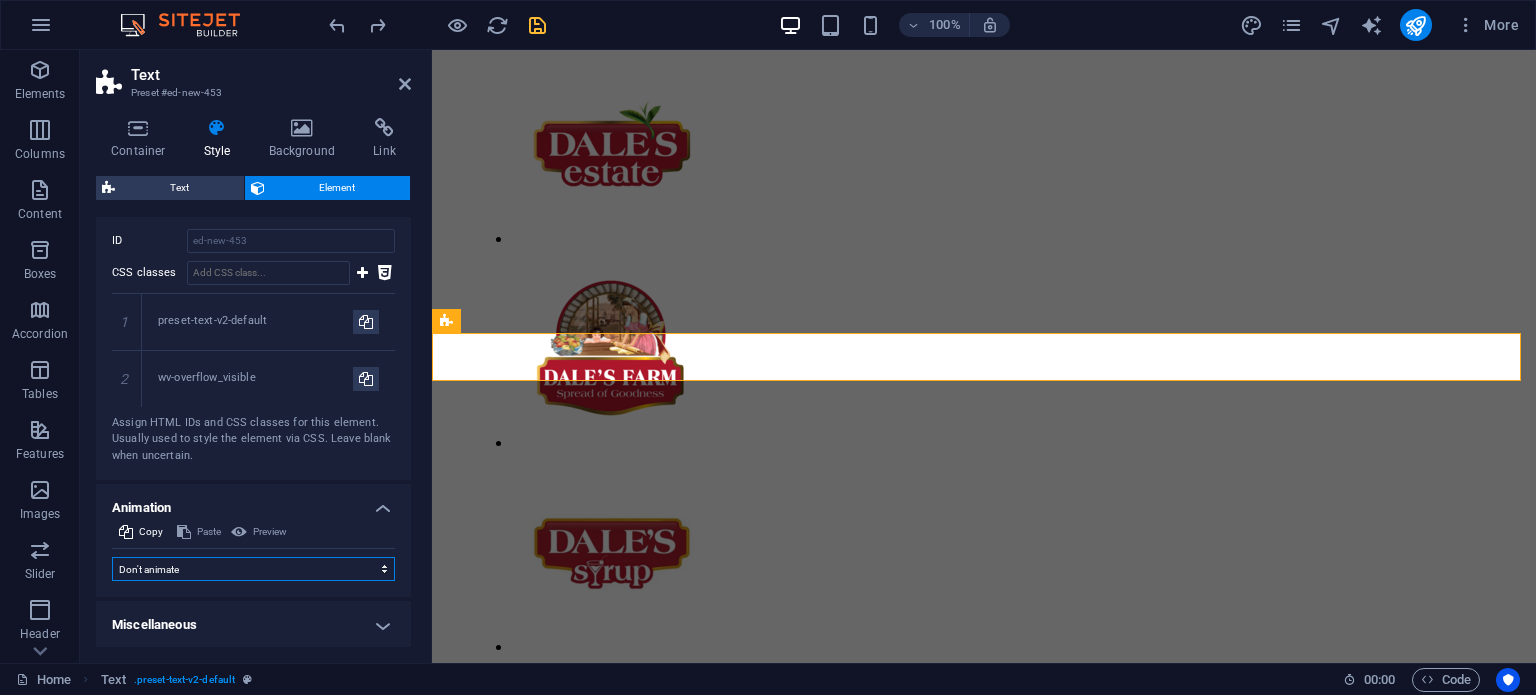 click on "Don't animate Show / Hide Slide up/down Zoom in/out Slide left to right Slide right to left Slide top to bottom Slide bottom to top Pulse Blink Open as overlay" at bounding box center [253, 569] 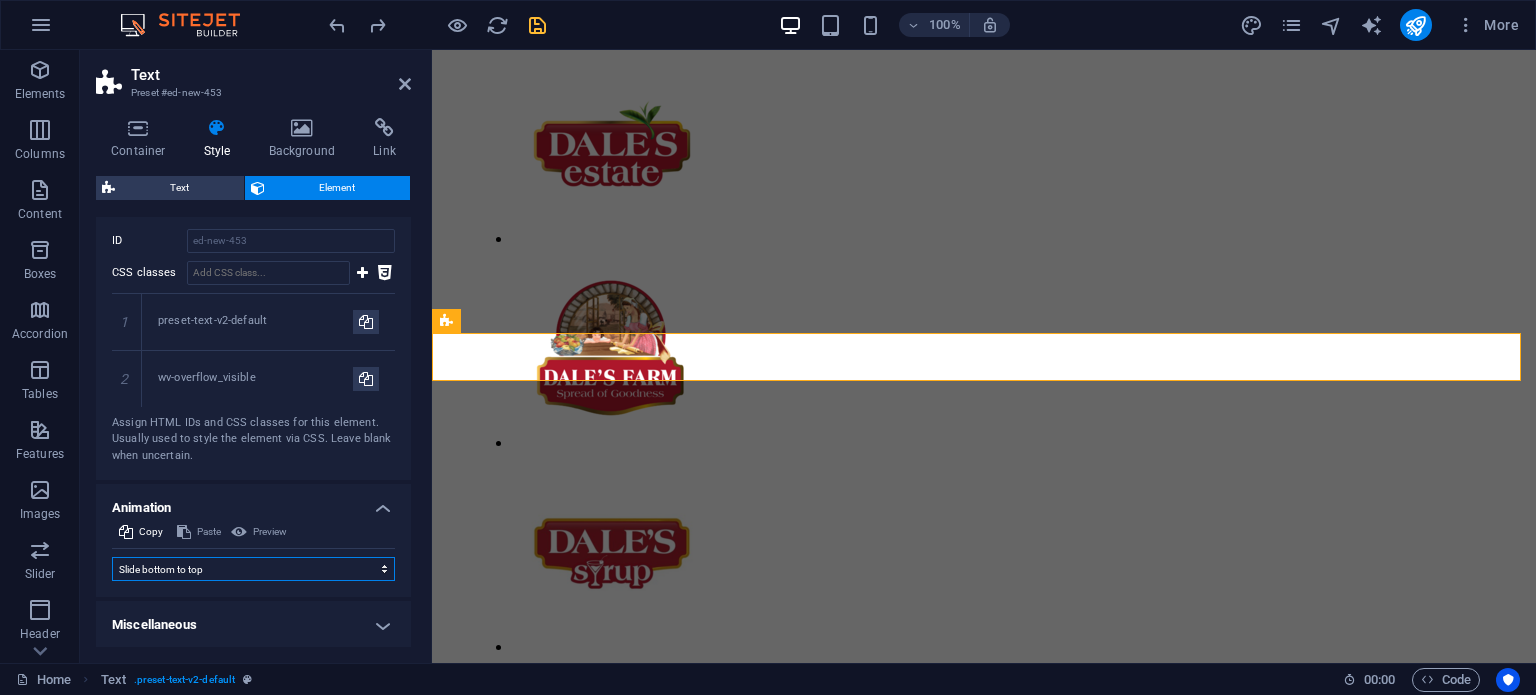 click on "Don't animate Show / Hide Slide up/down Zoom in/out Slide left to right Slide right to left Slide top to bottom Slide bottom to top Pulse Blink Open as overlay" at bounding box center [253, 569] 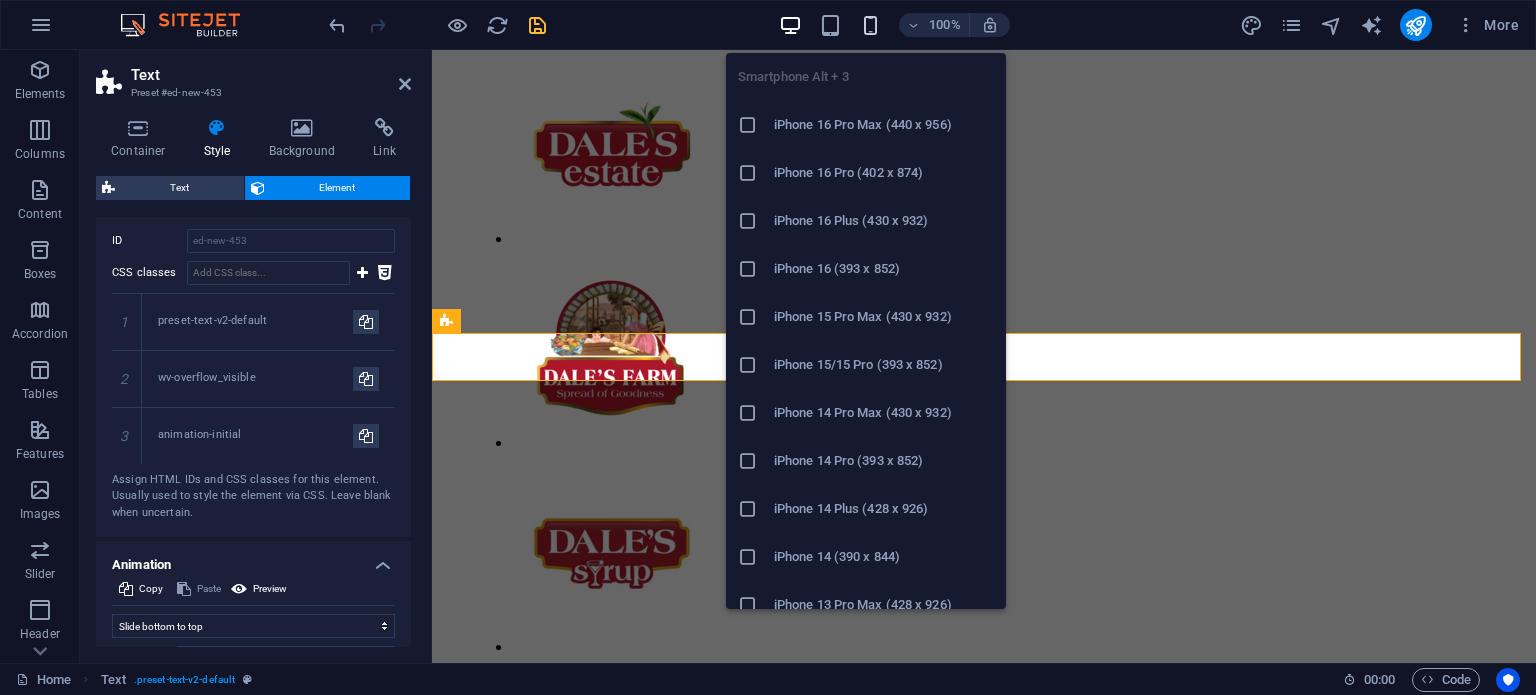 click at bounding box center [870, 25] 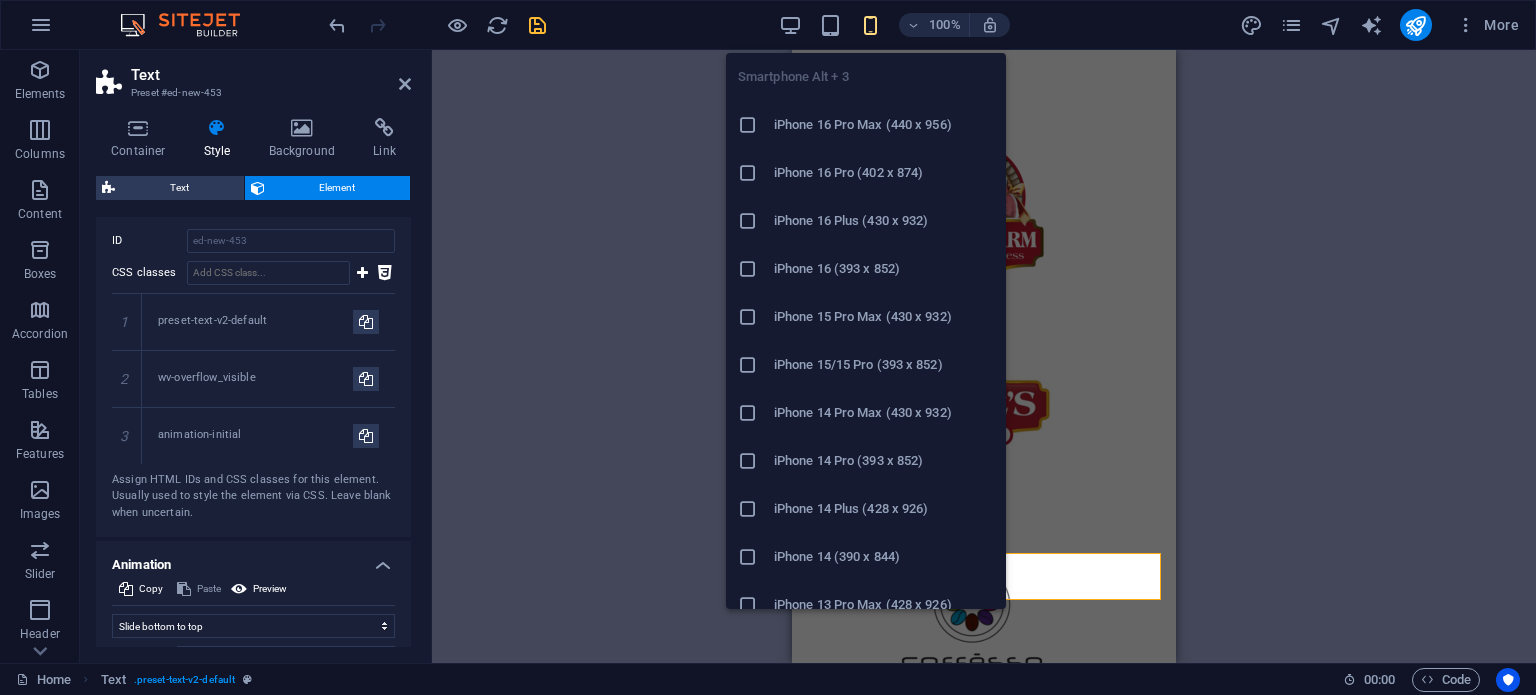 scroll, scrollTop: 782, scrollLeft: 0, axis: vertical 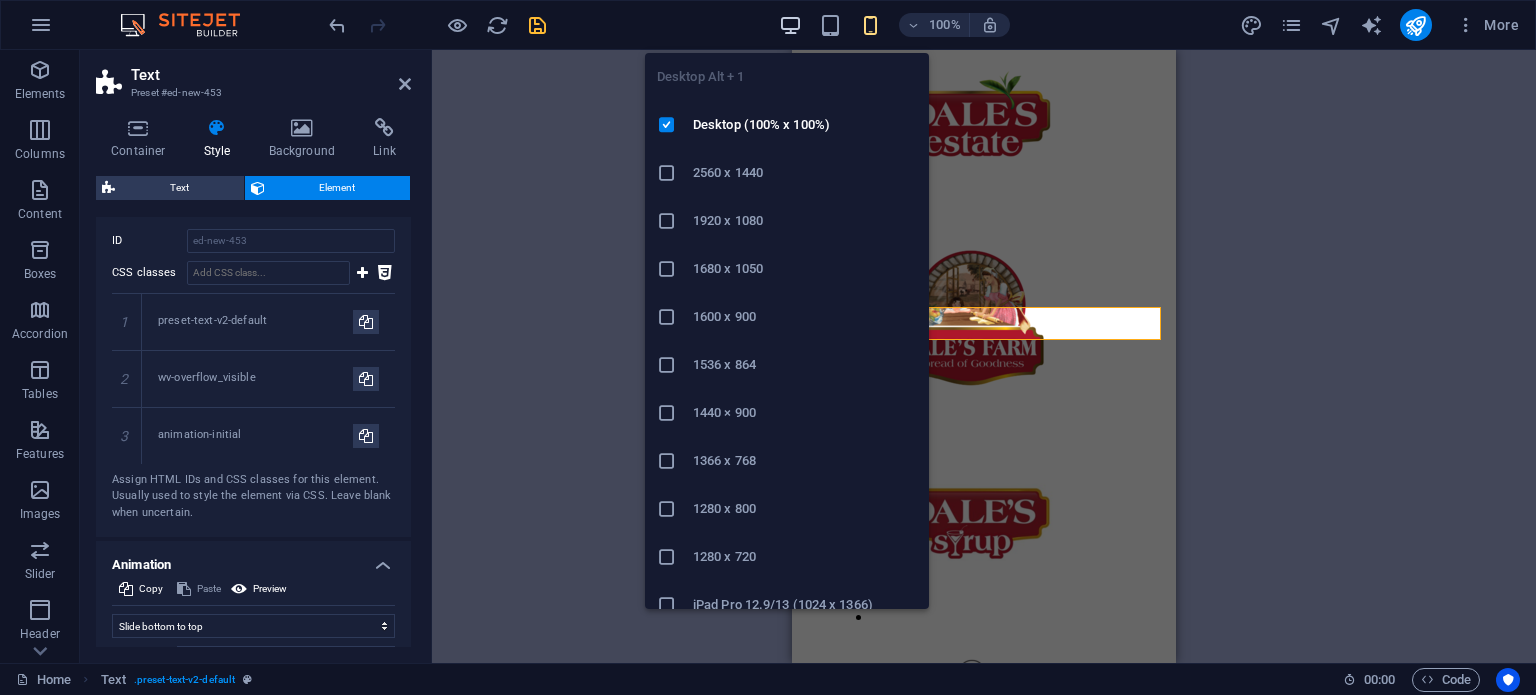 click at bounding box center (790, 25) 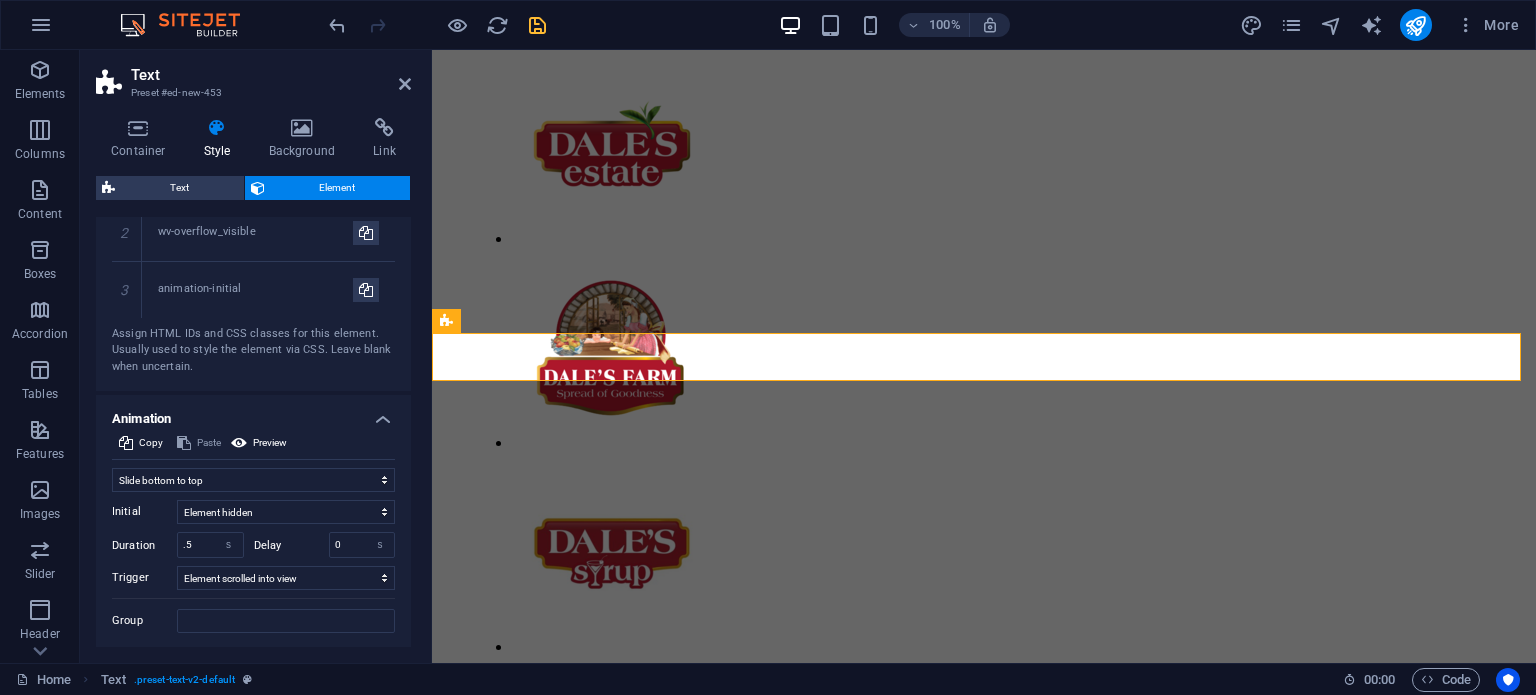 scroll, scrollTop: 976, scrollLeft: 0, axis: vertical 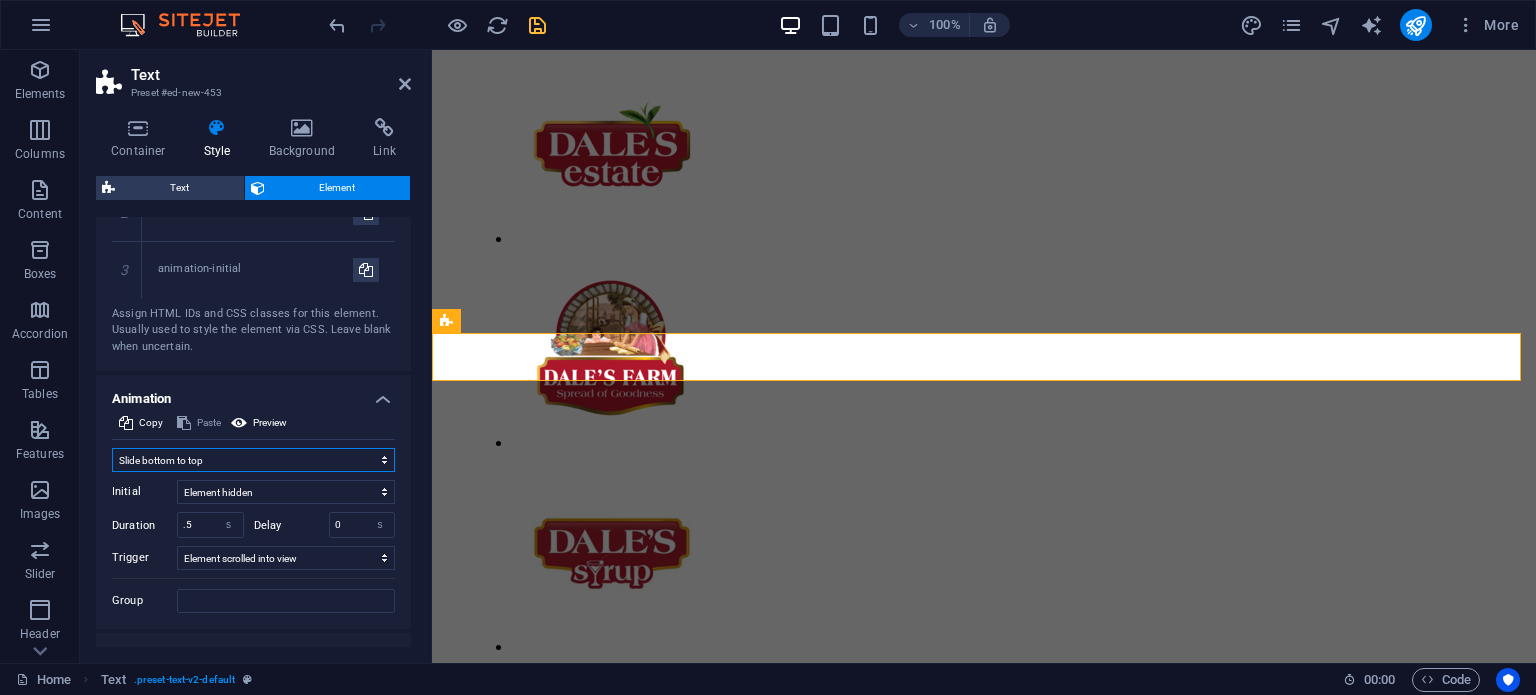 click on "Don't animate Show / Hide Slide up/down Zoom in/out Slide left to right Slide right to left Slide top to bottom Slide bottom to top Pulse Blink Open as overlay" at bounding box center [253, 460] 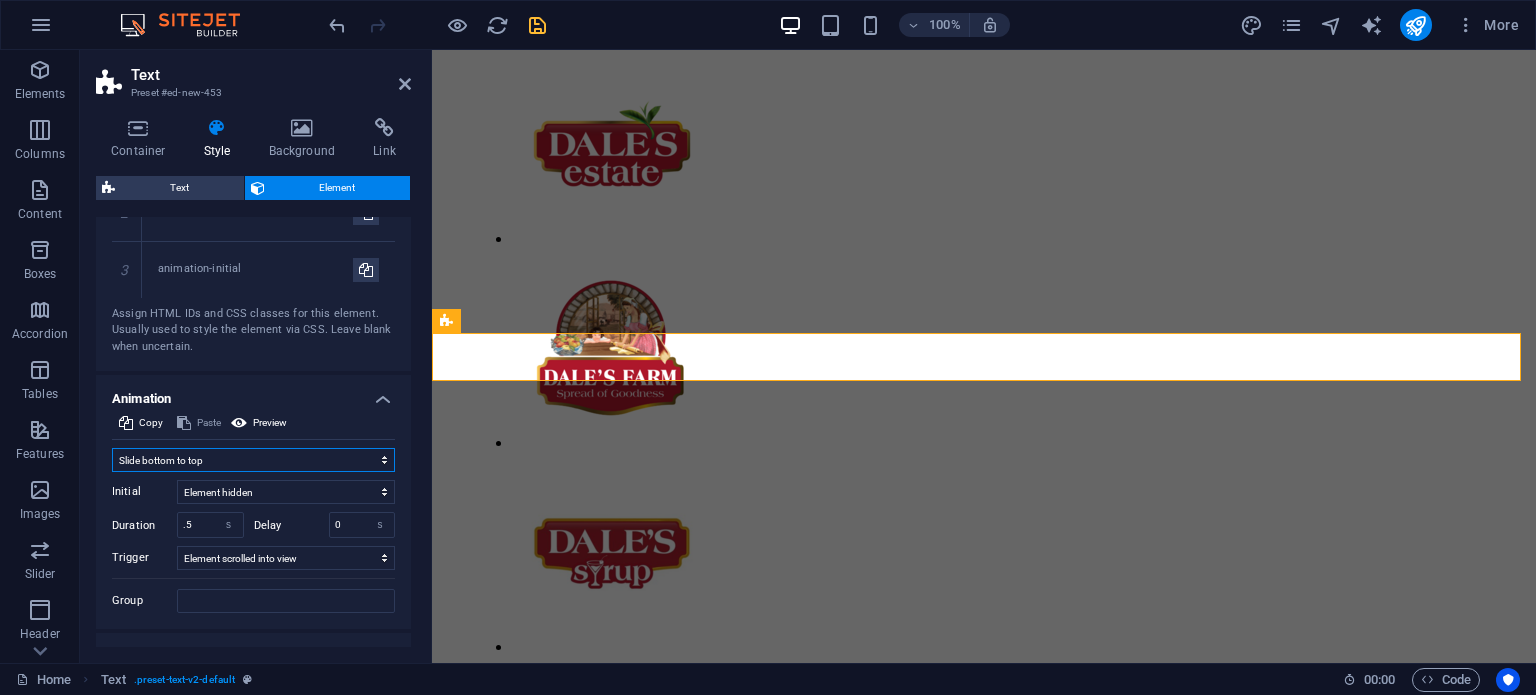 select on "none" 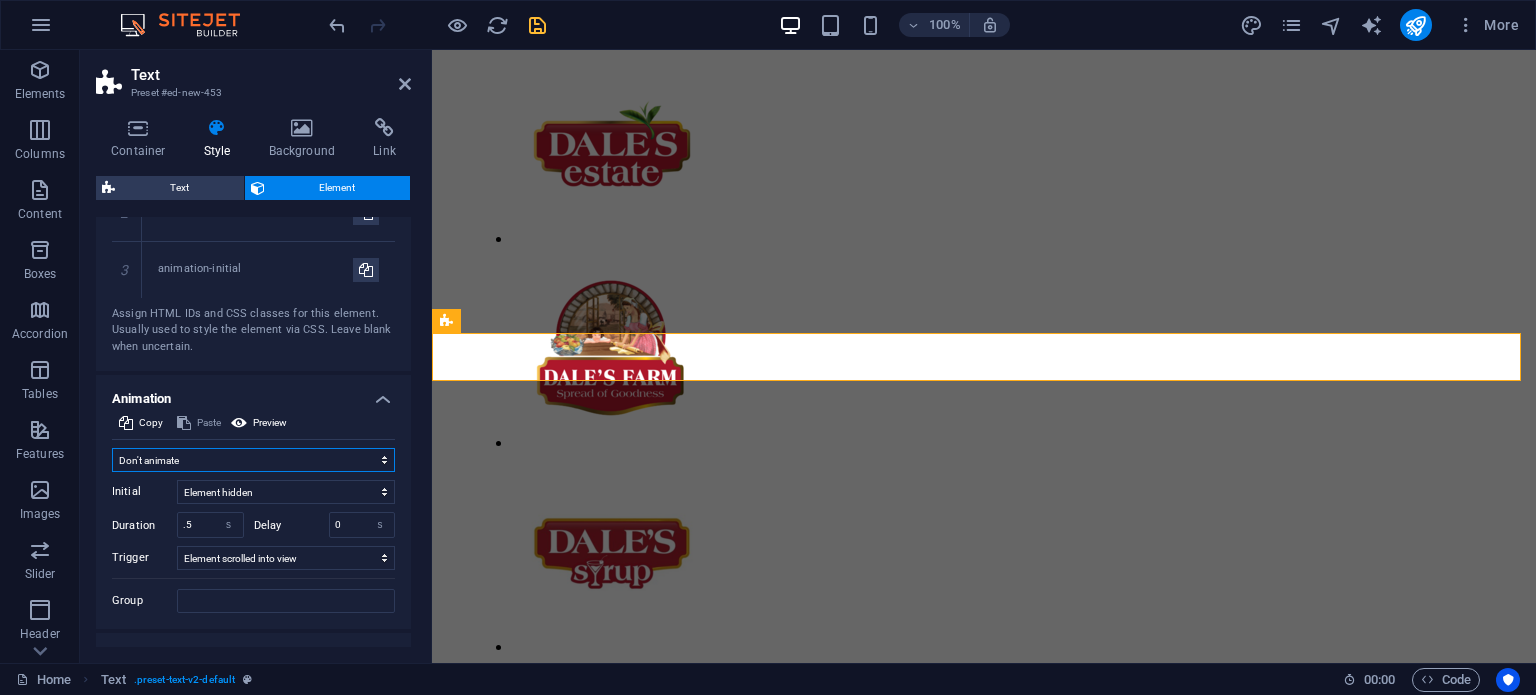 click on "Don't animate Show / Hide Slide up/down Zoom in/out Slide left to right Slide right to left Slide top to bottom Slide bottom to top Pulse Blink Open as overlay" at bounding box center [253, 460] 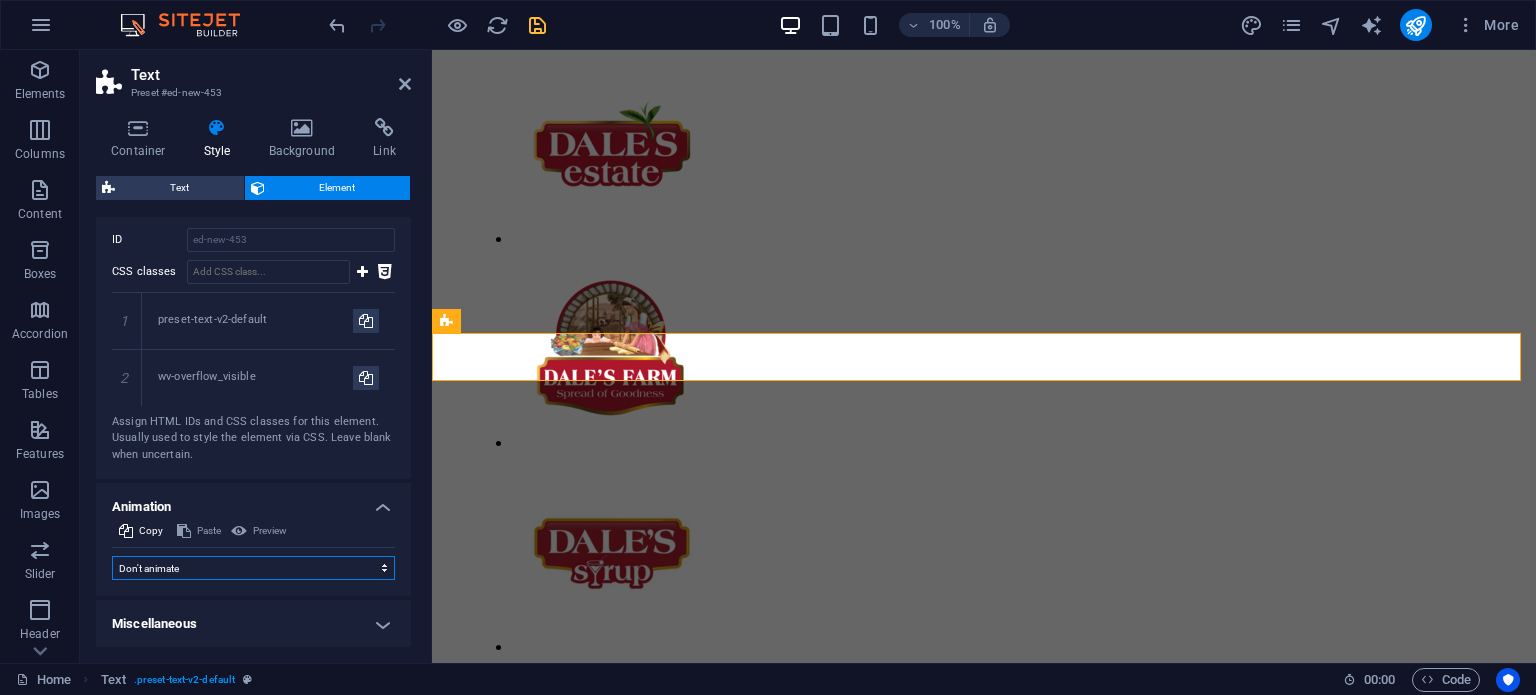 scroll, scrollTop: 810, scrollLeft: 0, axis: vertical 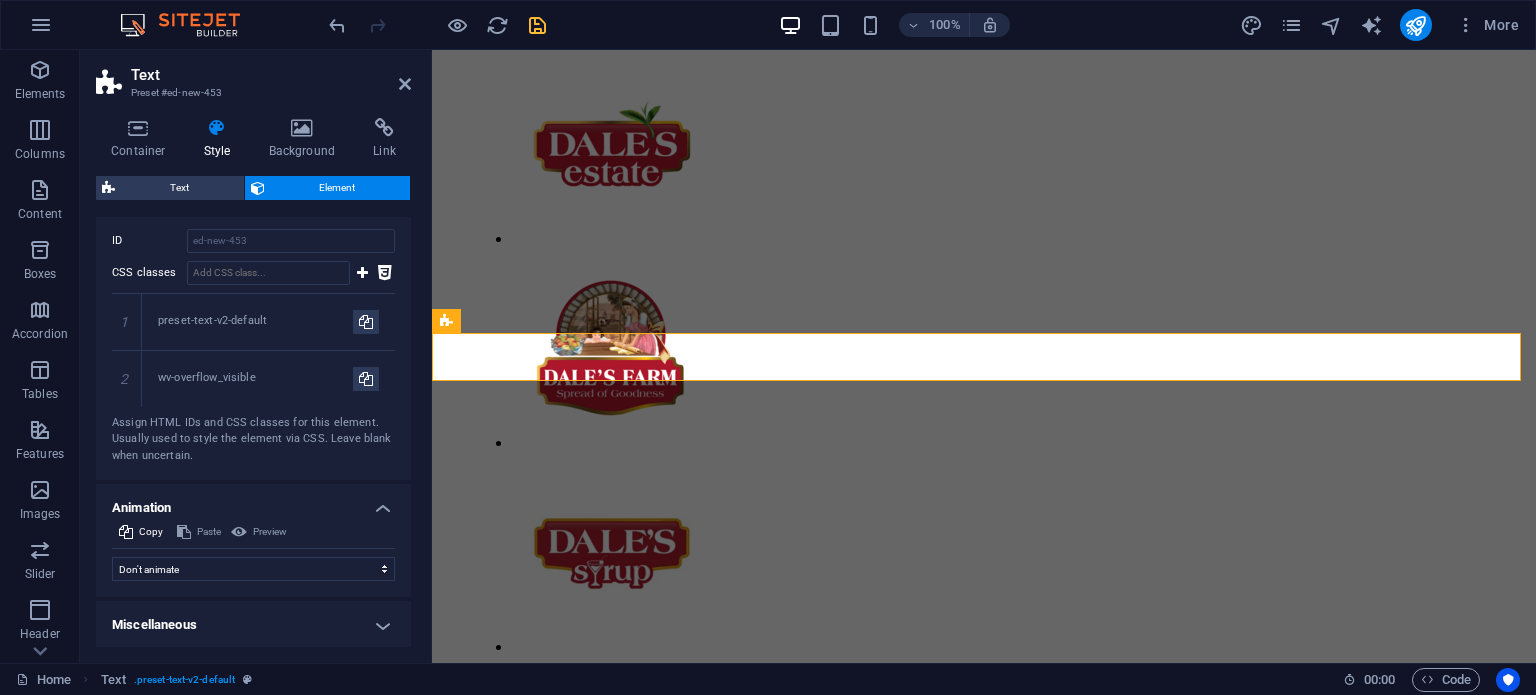 click on "Miscellaneous" at bounding box center (253, 625) 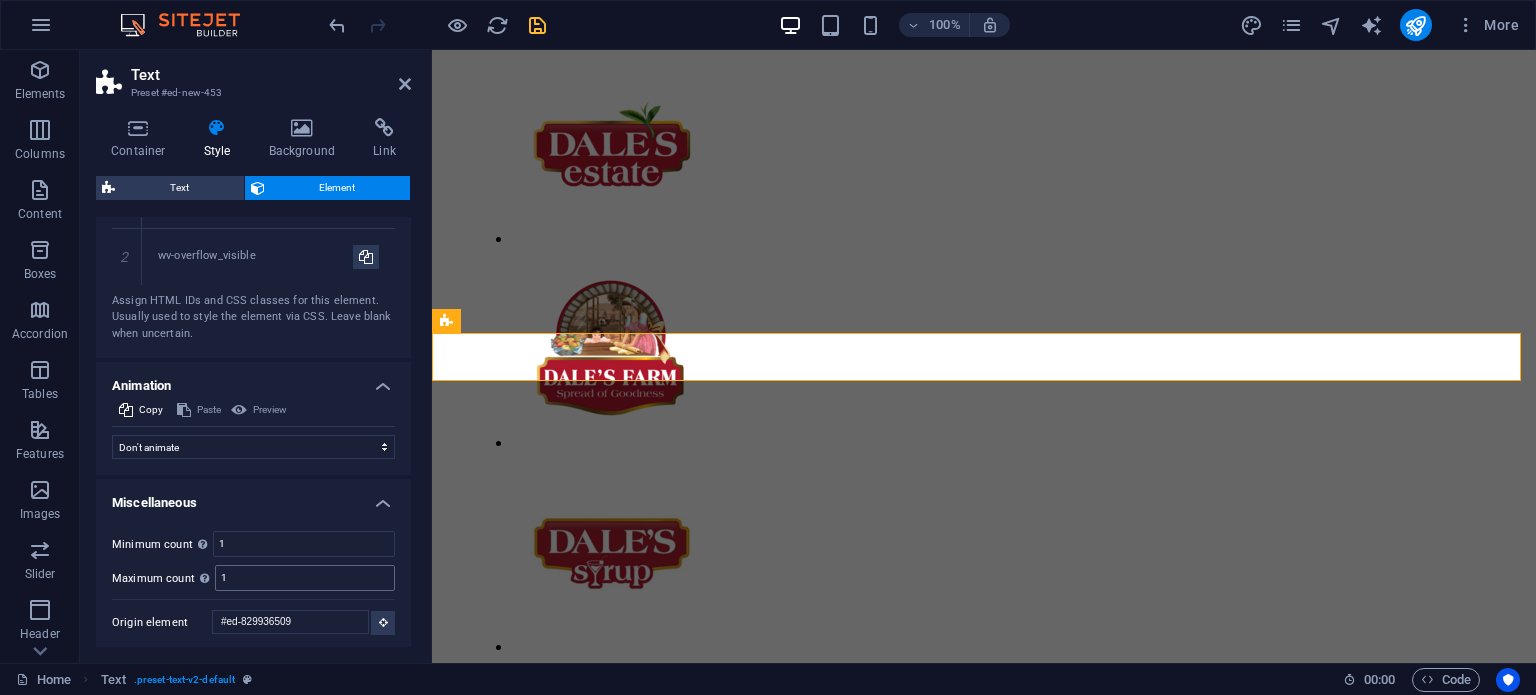 scroll, scrollTop: 933, scrollLeft: 0, axis: vertical 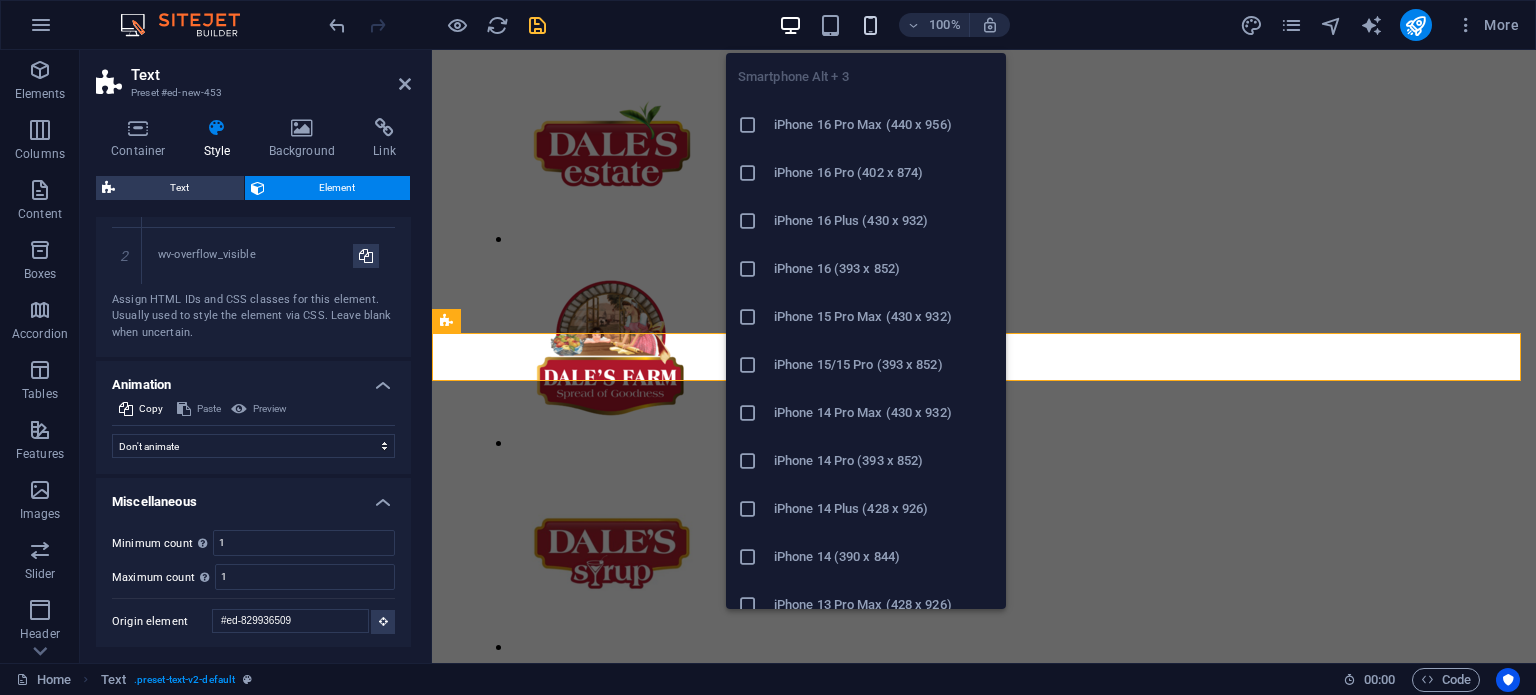 click at bounding box center [870, 25] 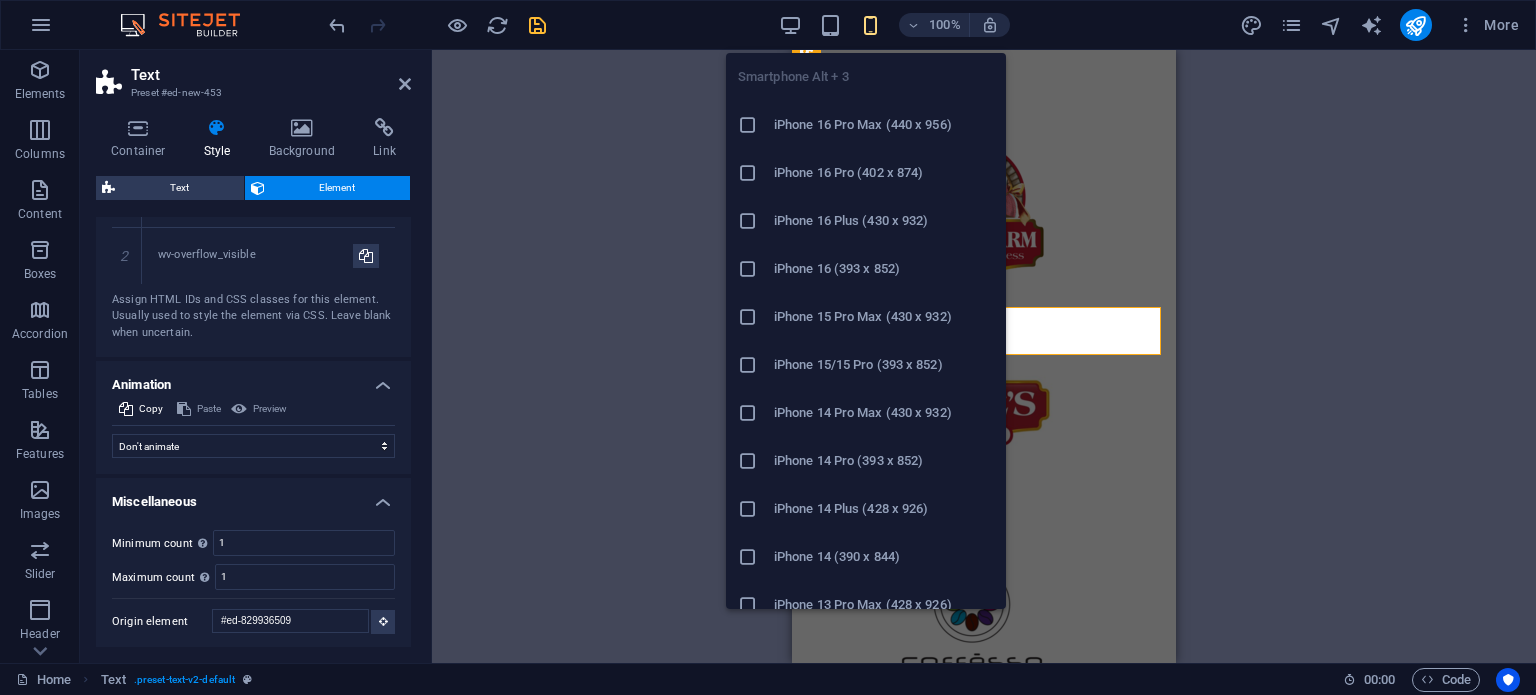 scroll, scrollTop: 782, scrollLeft: 0, axis: vertical 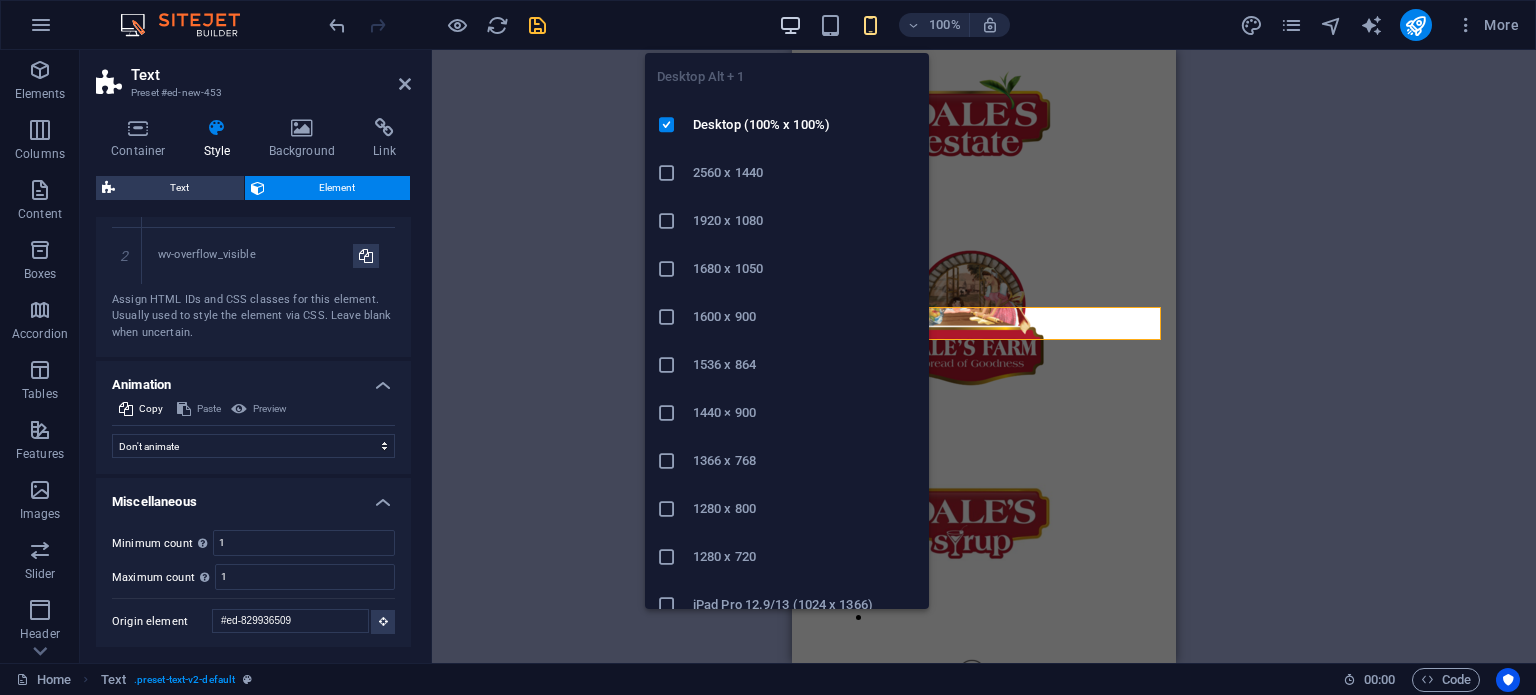 click at bounding box center (790, 25) 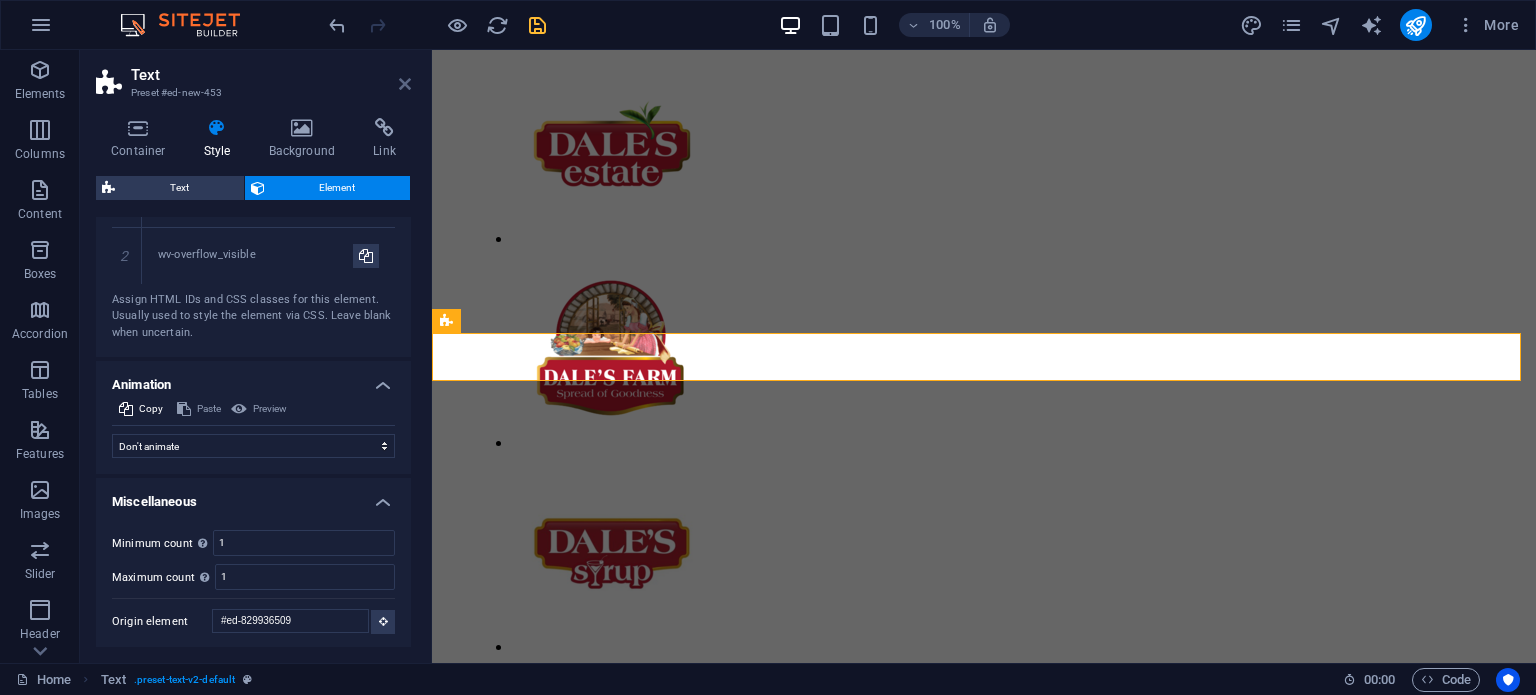 drag, startPoint x: 404, startPoint y: 86, endPoint x: 324, endPoint y: 37, distance: 93.813644 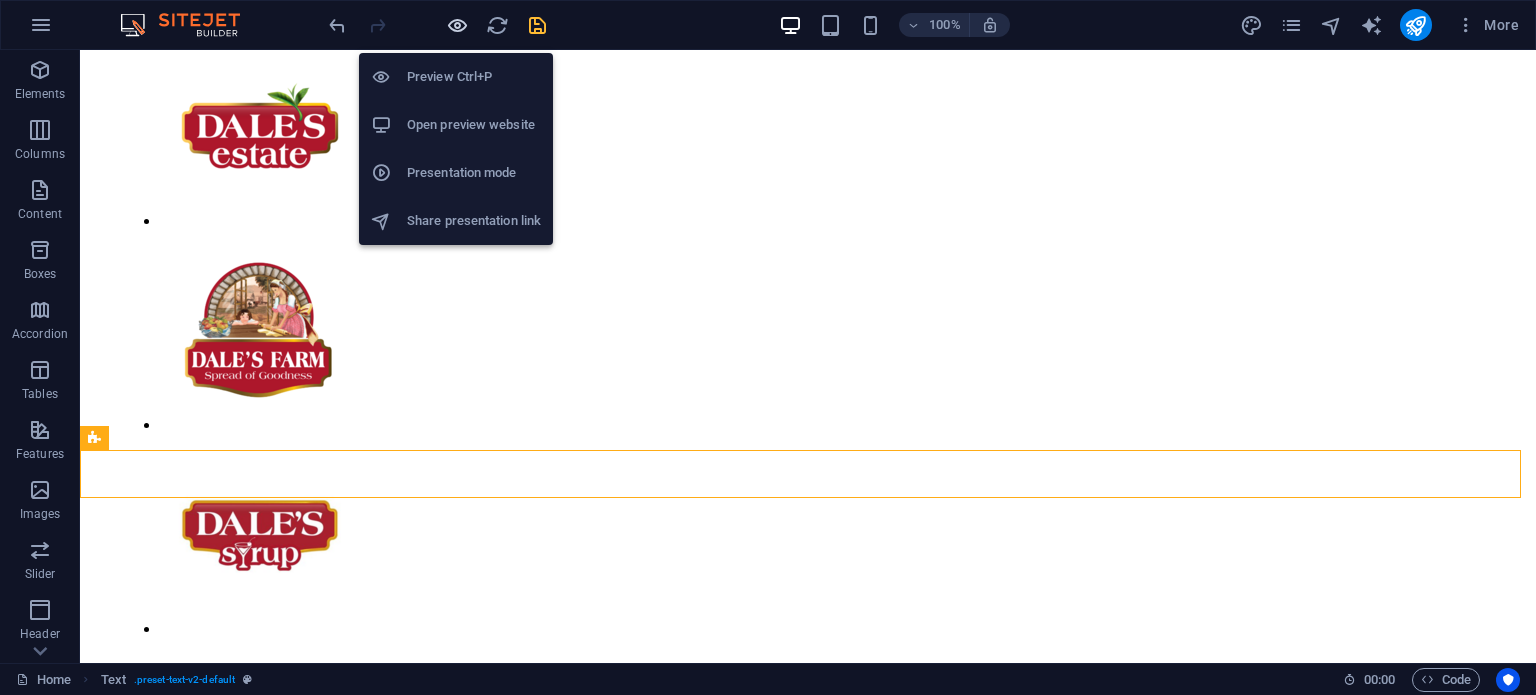 click at bounding box center [457, 25] 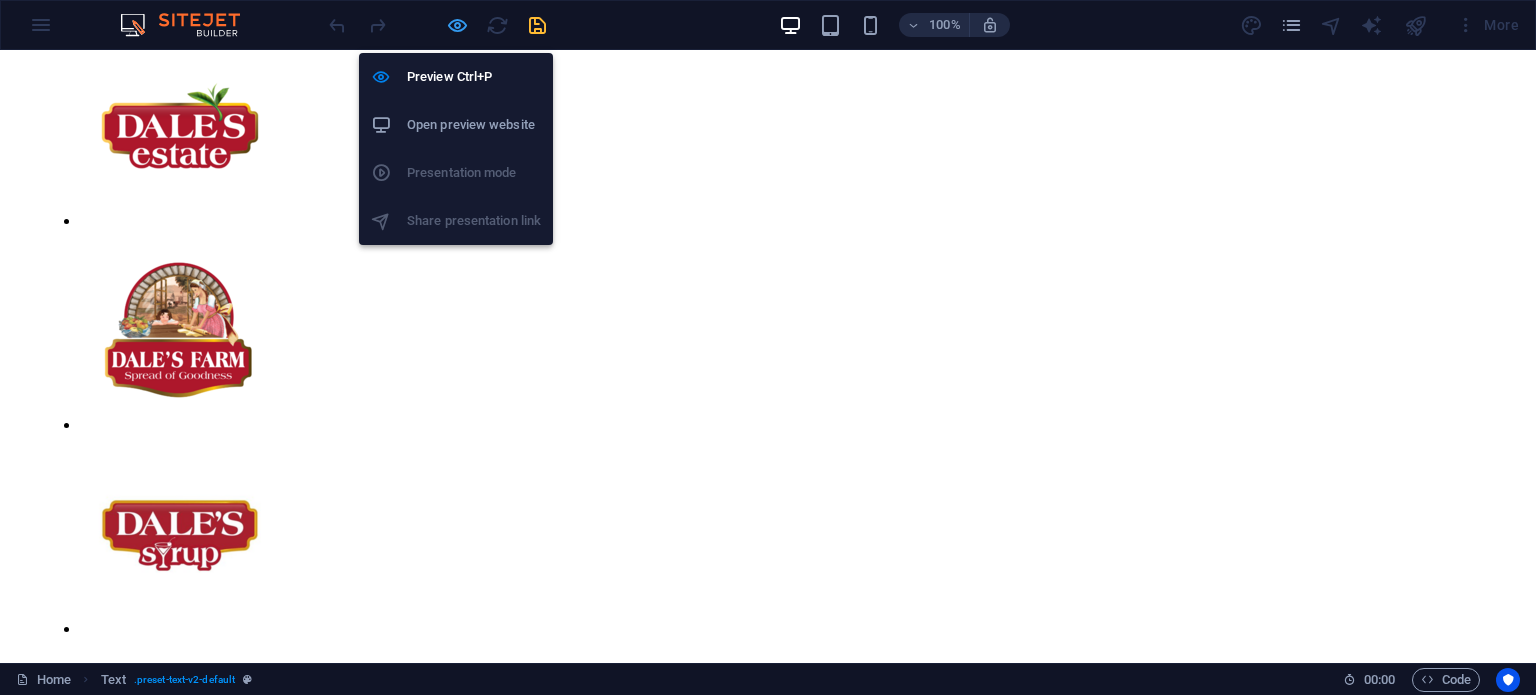 click at bounding box center (457, 25) 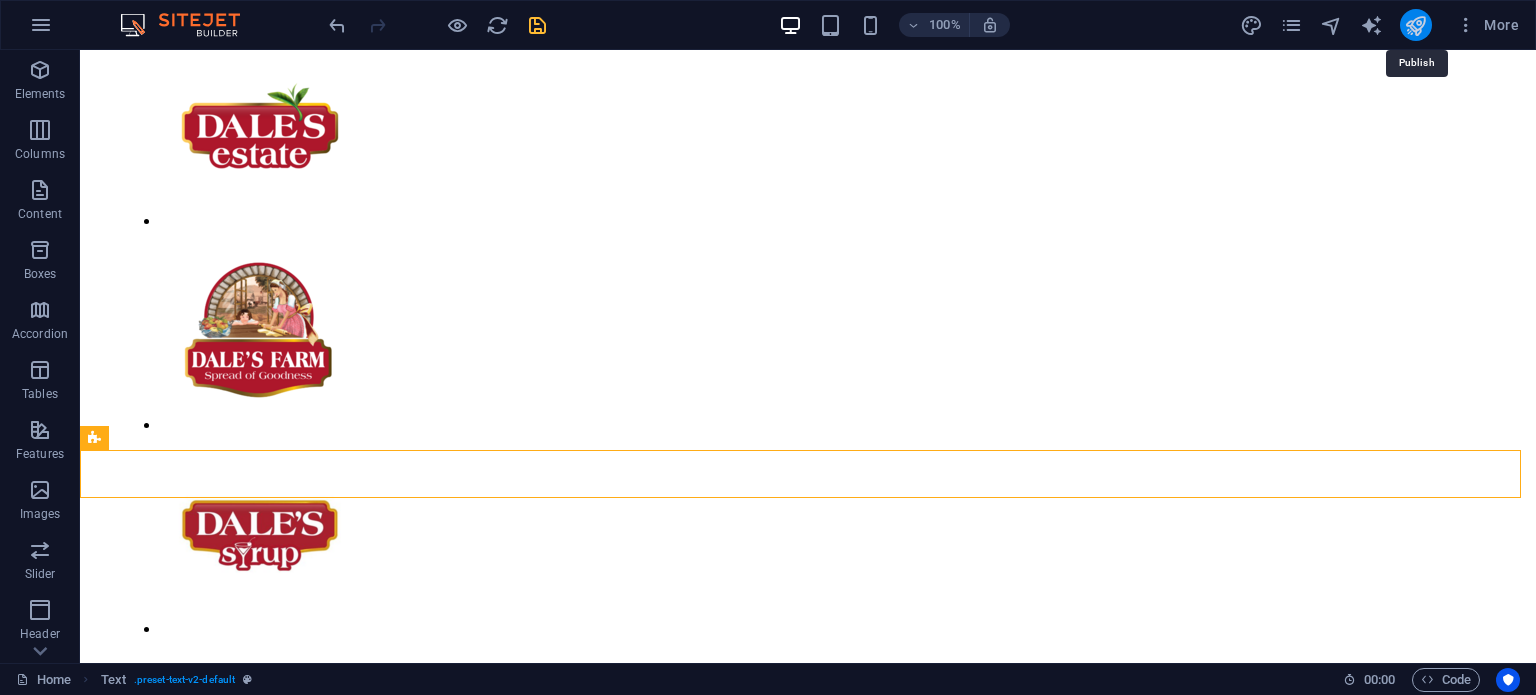click at bounding box center [1415, 25] 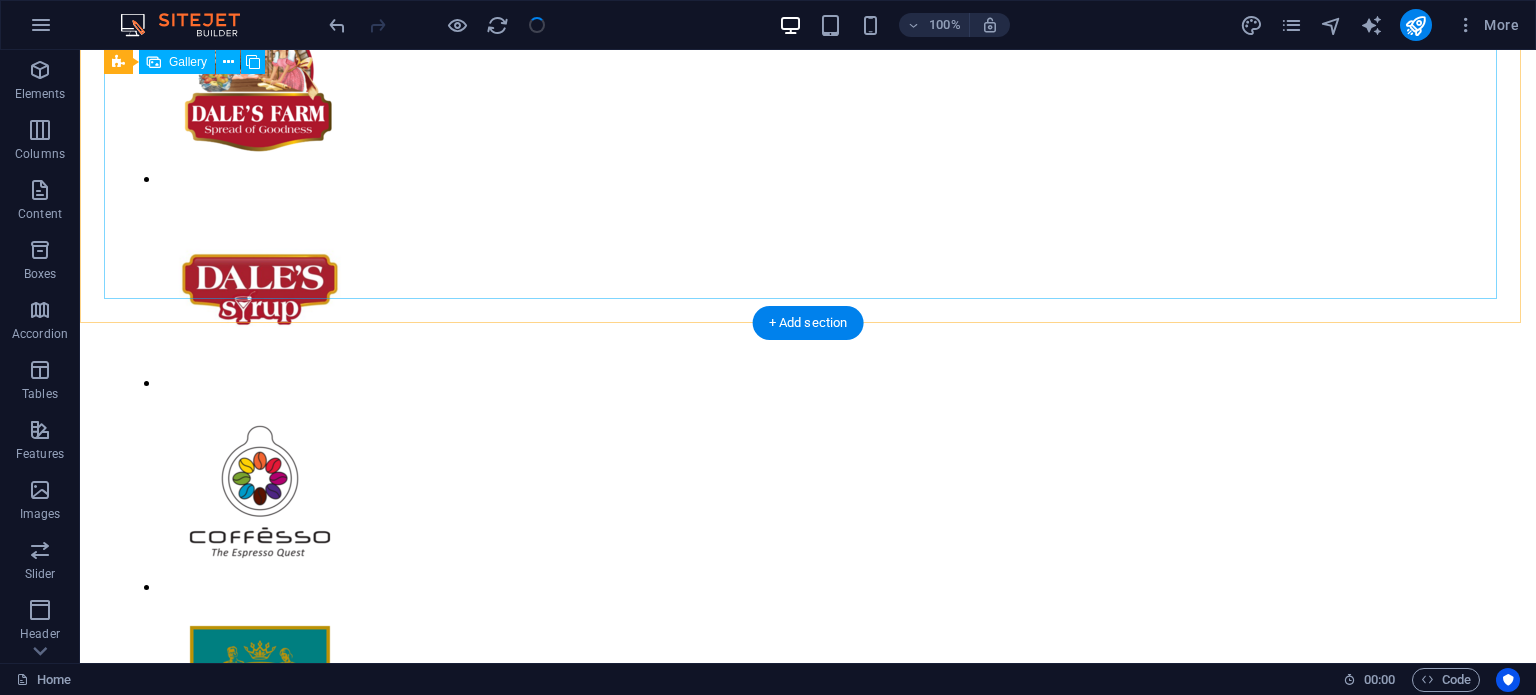 scroll, scrollTop: 1190, scrollLeft: 0, axis: vertical 